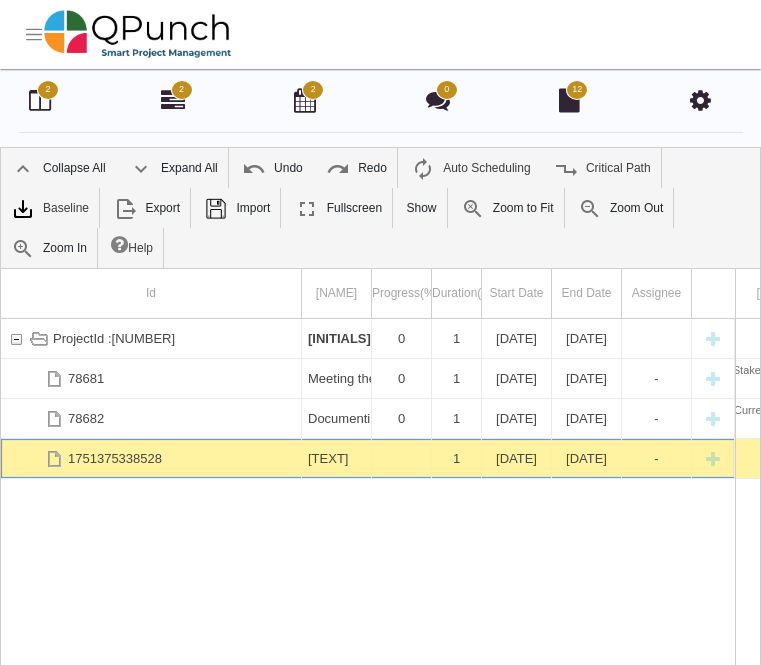 scroll, scrollTop: 92, scrollLeft: 0, axis: vertical 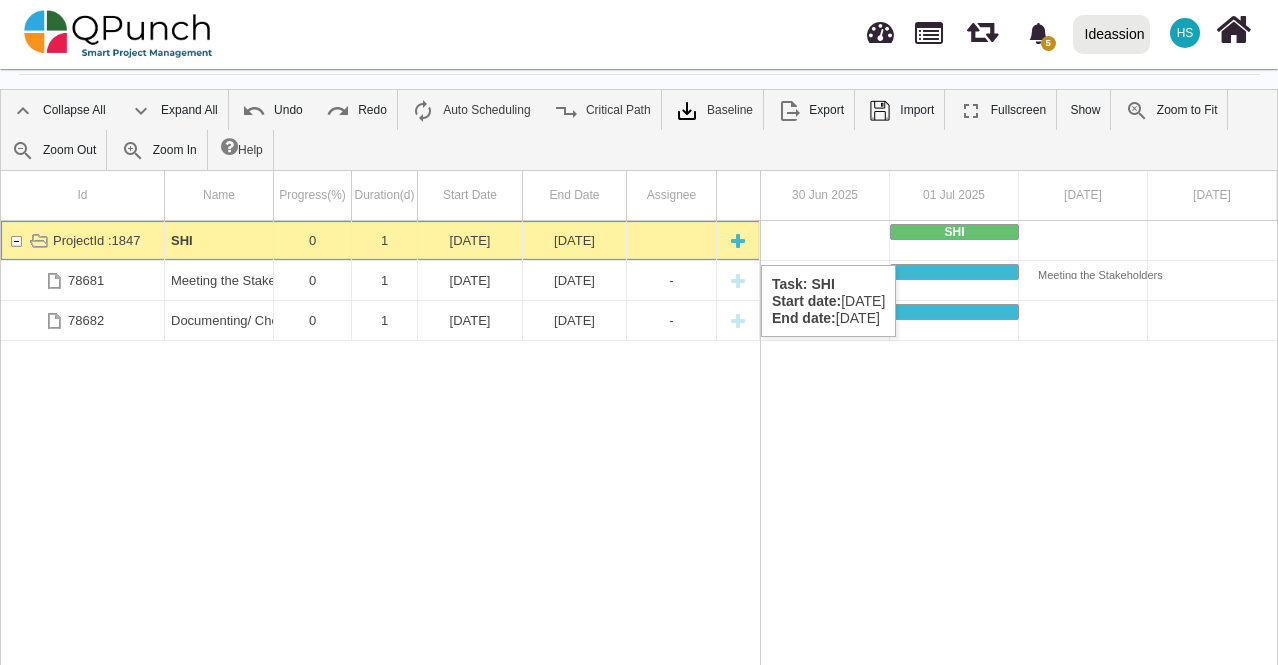 click at bounding box center [738, 240] 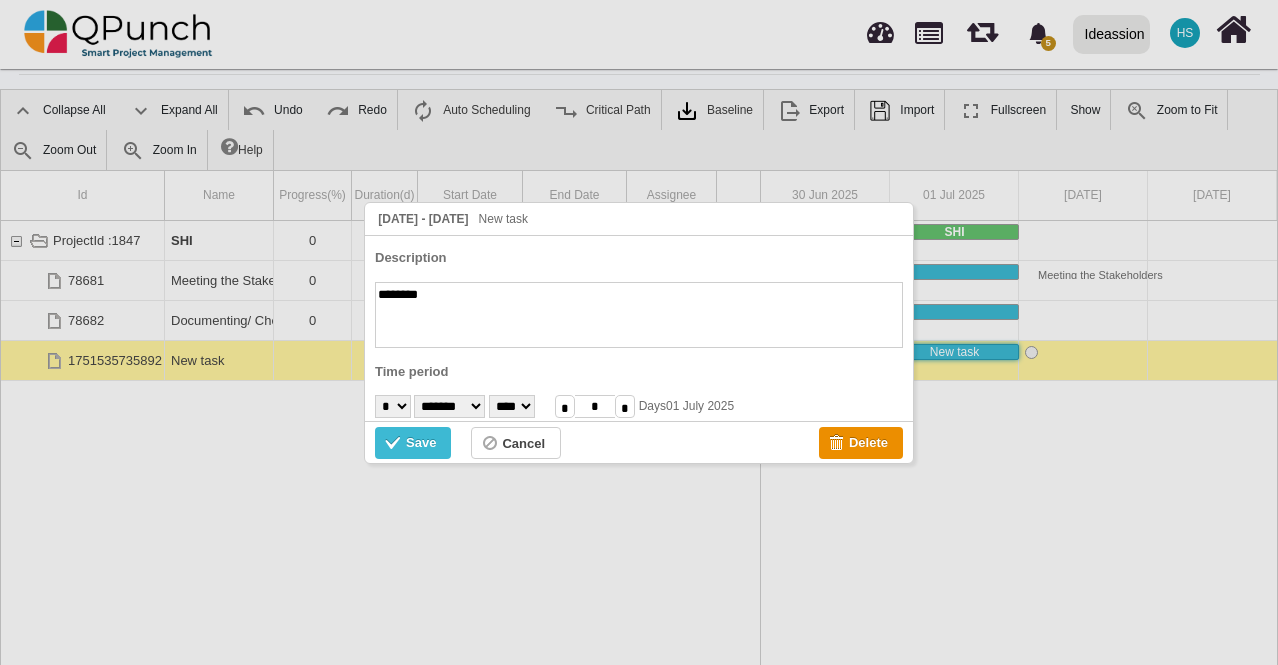 click on "01 July 2025 - 01 July 2025 New task Description ******** Time period * * * * * * * * * ** ** ** ** ** ** ** ** ** ** ** ** ** ** ** ** ** ** ** ** ** **   ******* ******** ***** ***** *** **** **** ****** ********* ******* ******** ********   **** **** **** **** **** **** **** **** **** ****   * * *  Days  01 July 2025 Save Cancel Delete" at bounding box center [639, 333] 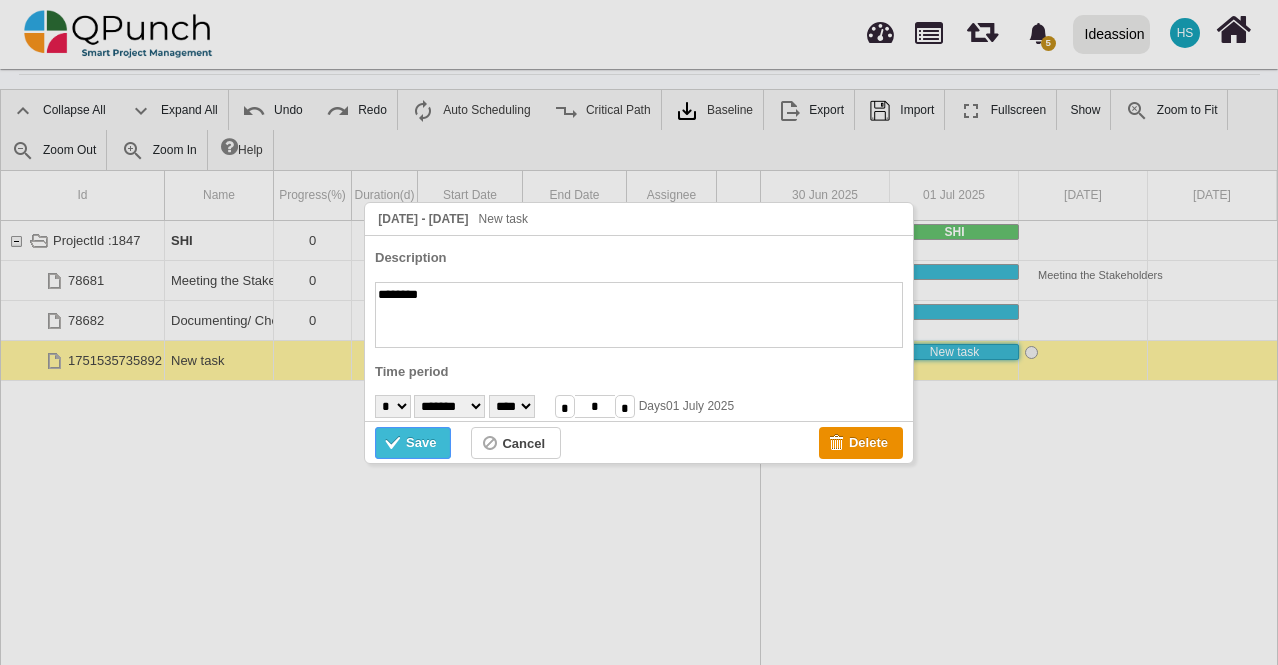 click on "Save" at bounding box center [413, 443] 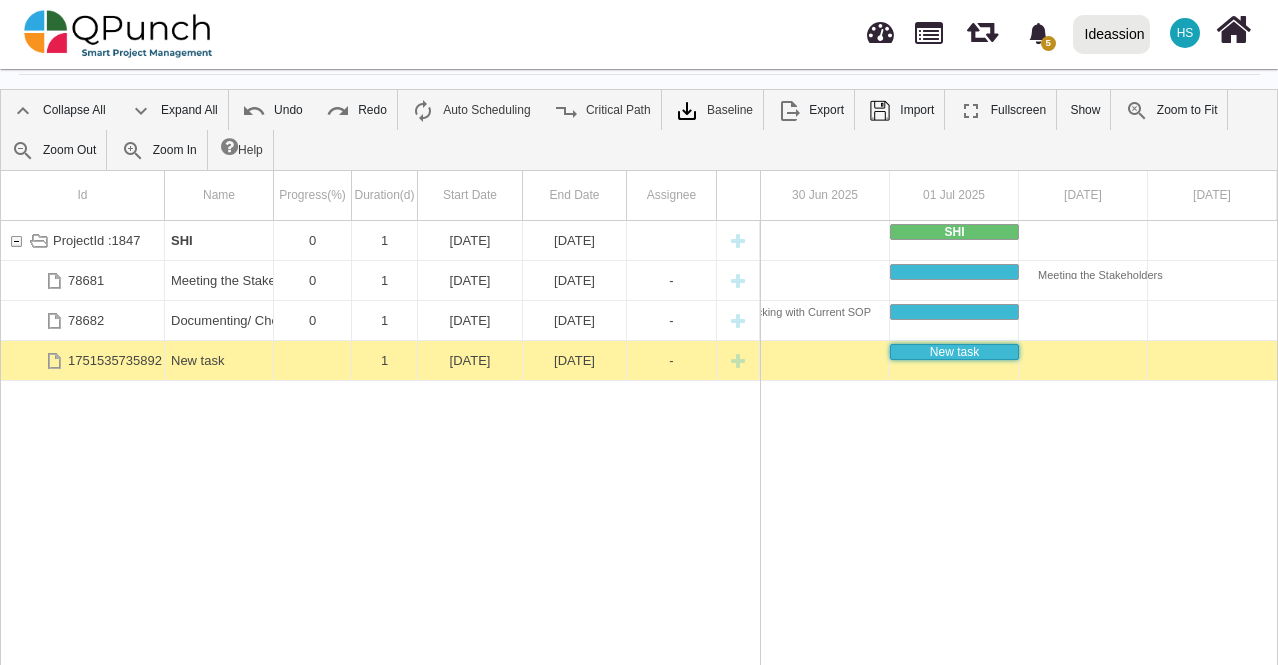 click on "ProjectId :1847 SHI 0 1 01-07-2025 01-07-2025 78681 Meeting the Stakeholders 0 1 01-07-2025 01-07-2025 - 78682 Documenting/ Checking with Current SOP 0 1 01-07-2025 01-07-2025 - 1751535735892 New task 1 01-07-2025 01-07-2025 -" at bounding box center [380, 461] 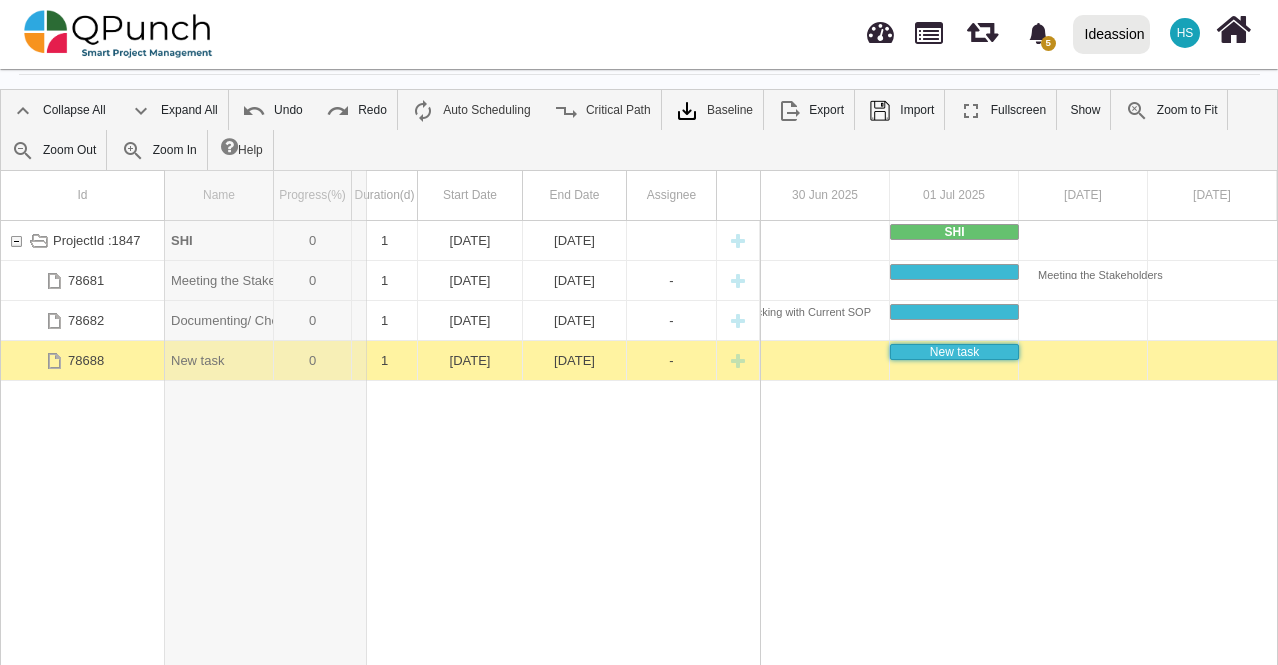 drag, startPoint x: 272, startPoint y: 207, endPoint x: 367, endPoint y: 186, distance: 97.29337 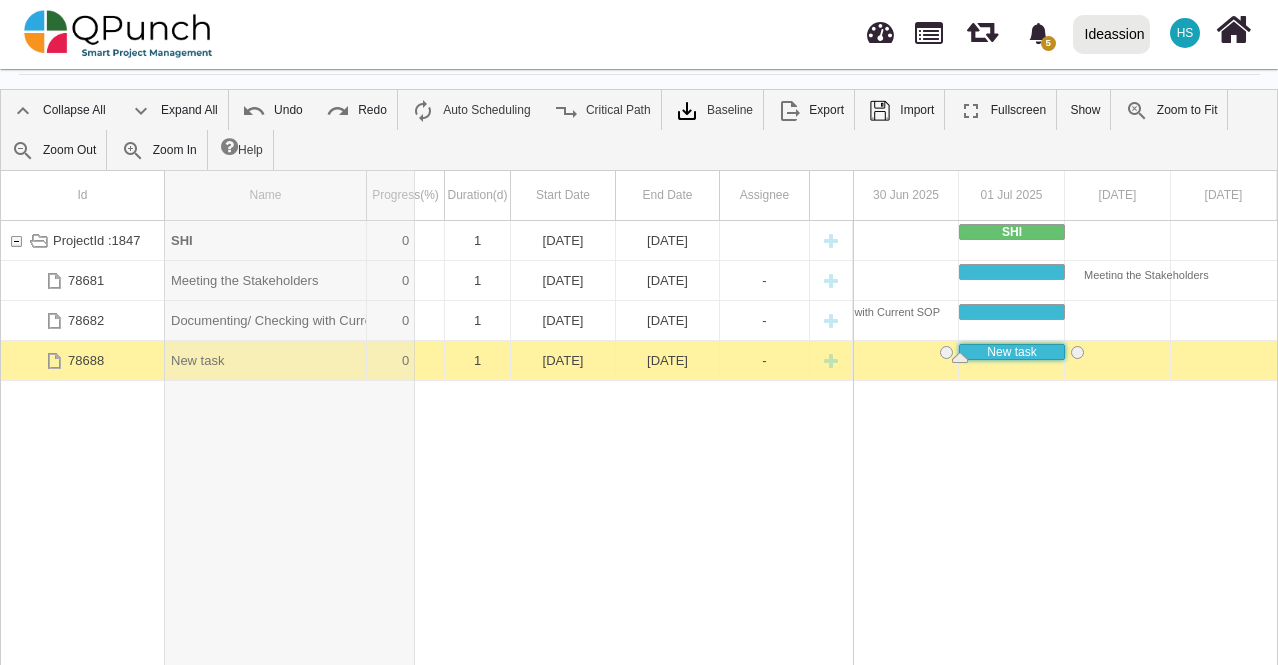 drag, startPoint x: 367, startPoint y: 186, endPoint x: 418, endPoint y: 192, distance: 51.351727 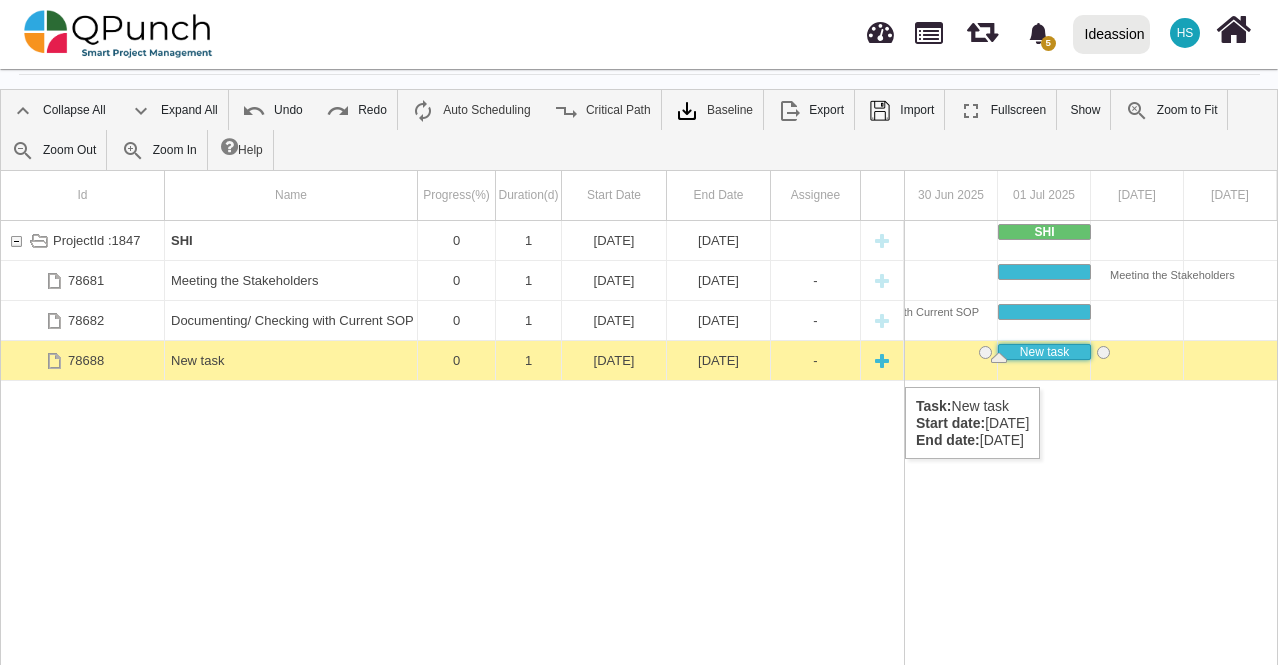 click on "New task" at bounding box center [291, 360] 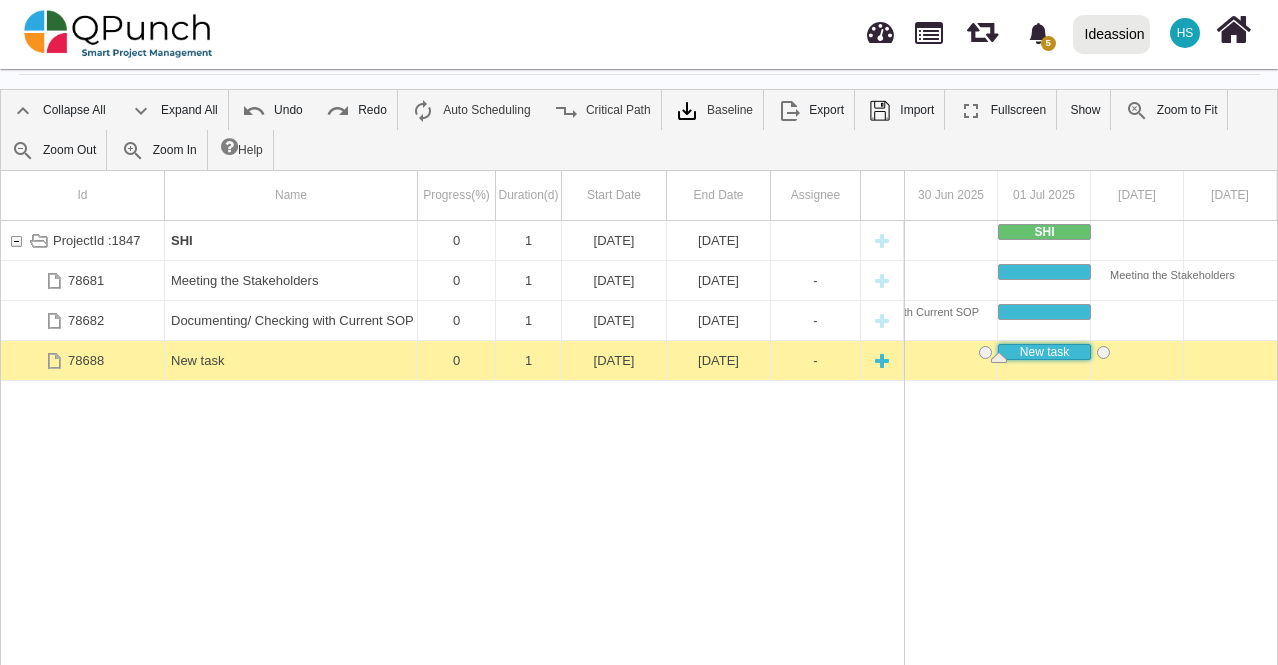 click on "New task" at bounding box center (291, 360) 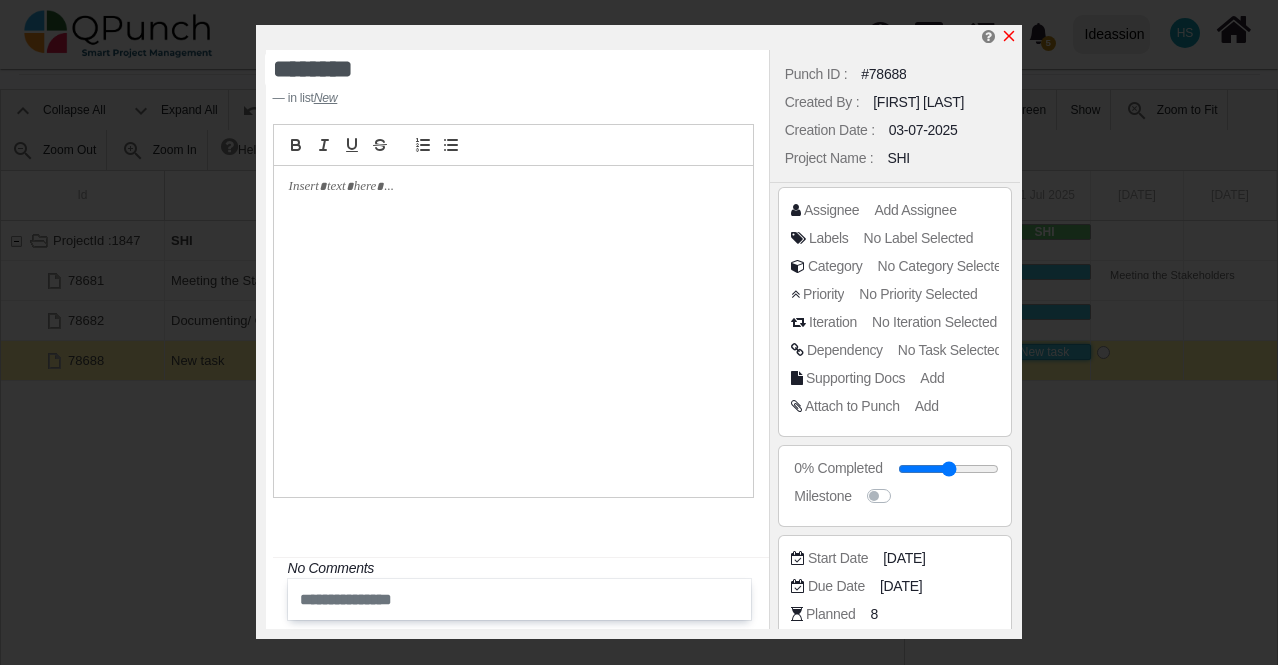 click at bounding box center (1009, 36) 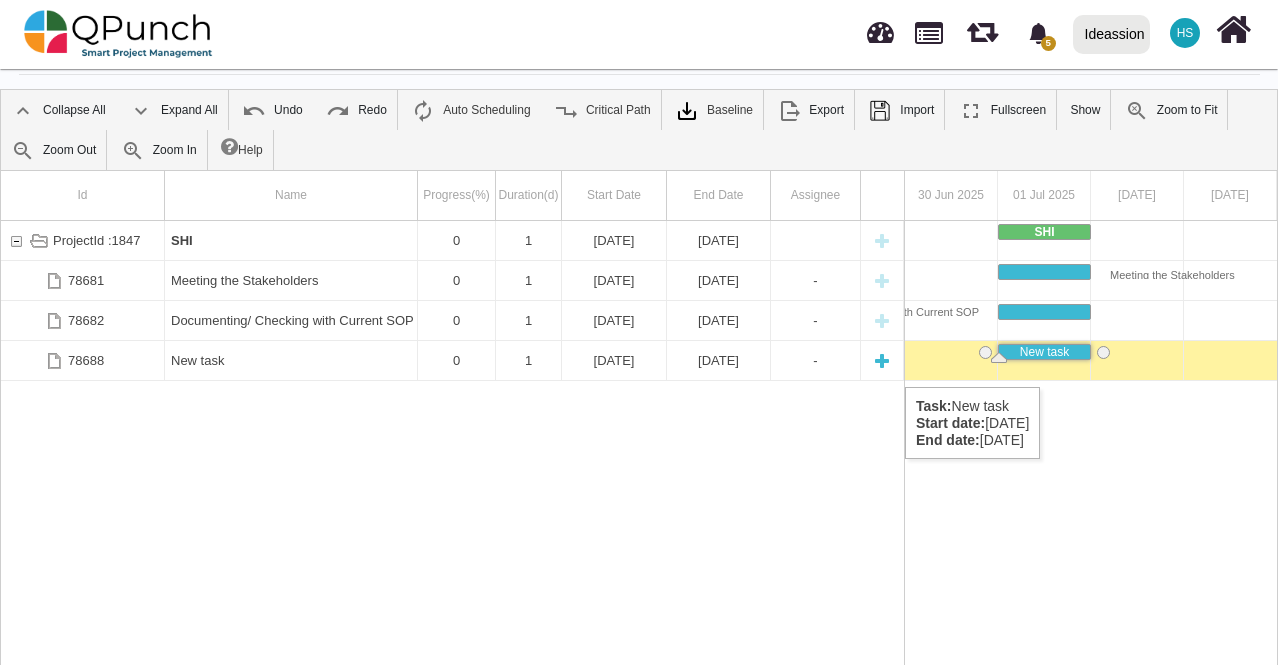 click on "New task" at bounding box center [291, 360] 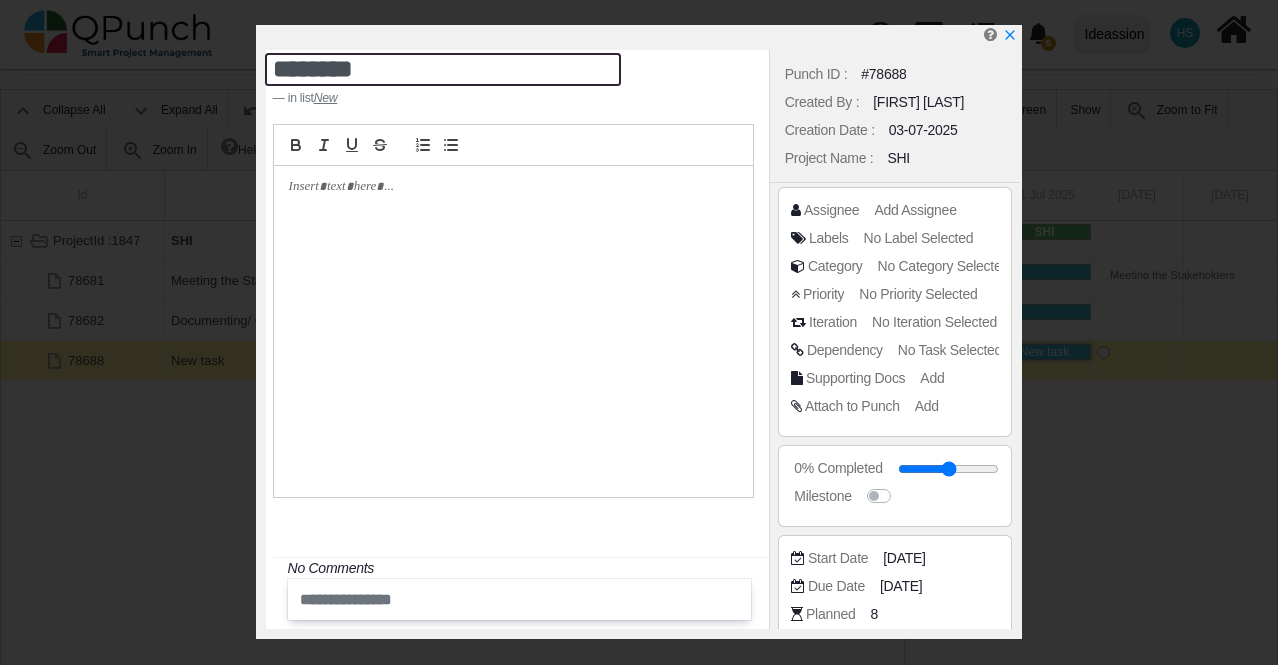 click on "********" at bounding box center [443, 69] 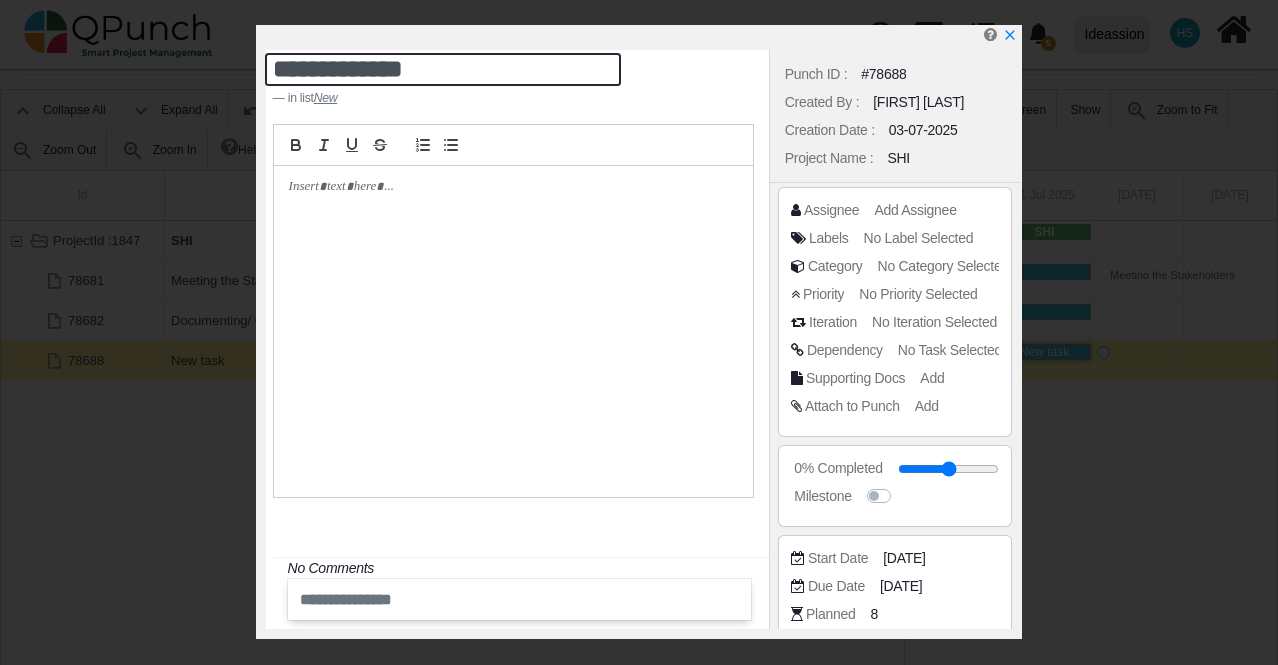 type on "**********" 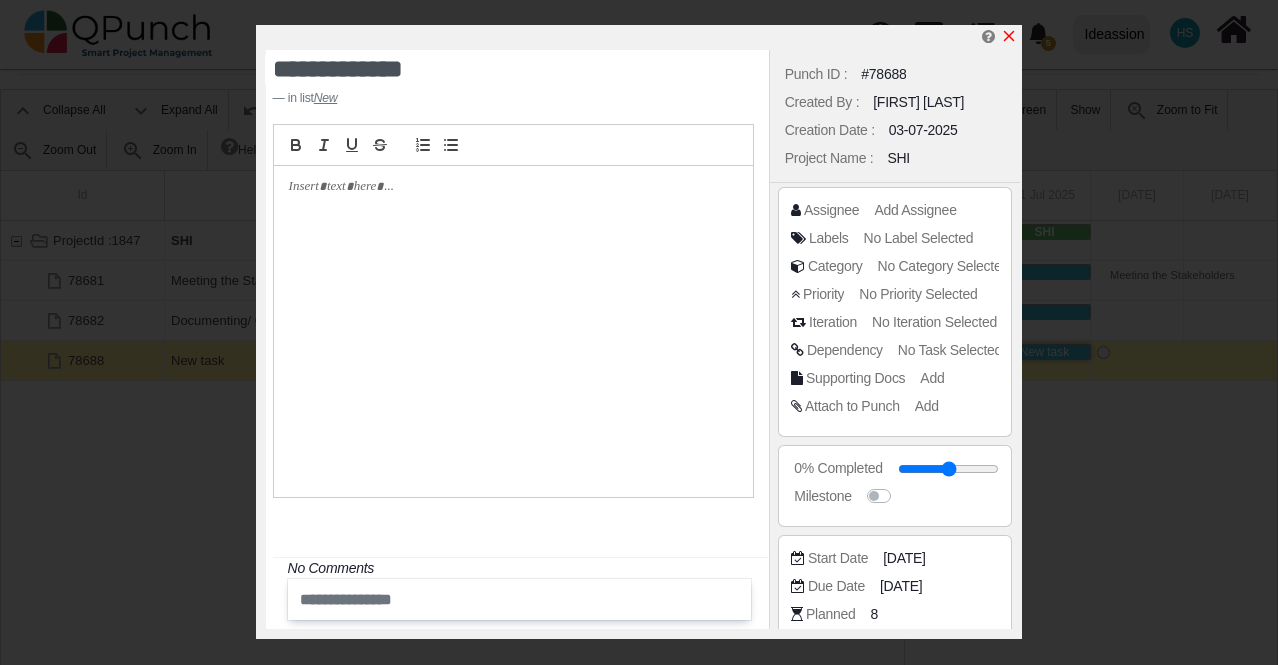 click at bounding box center (1009, 36) 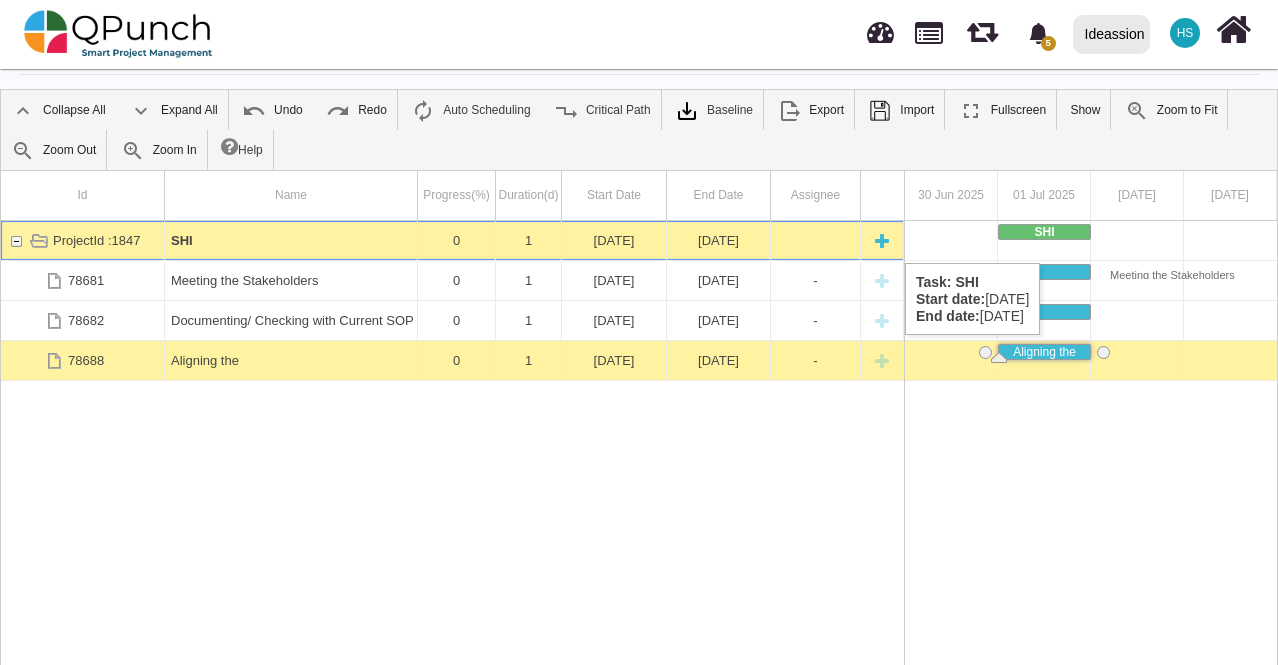 click at bounding box center (882, 240) 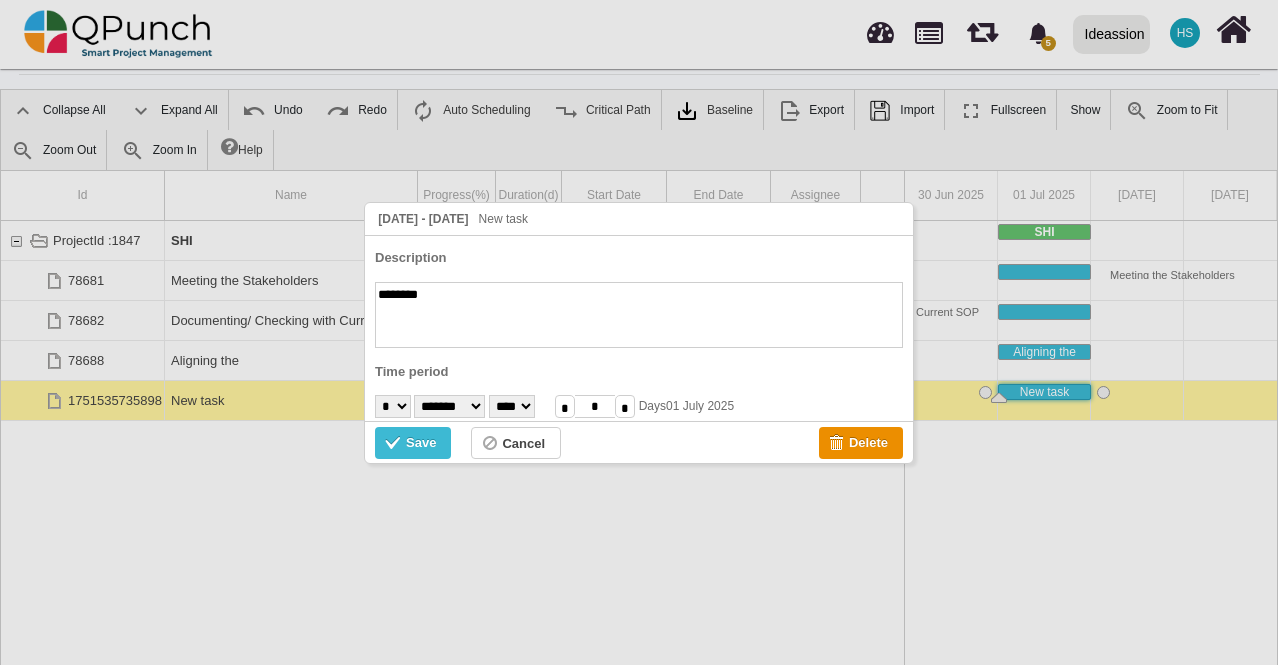 paste on "**********" 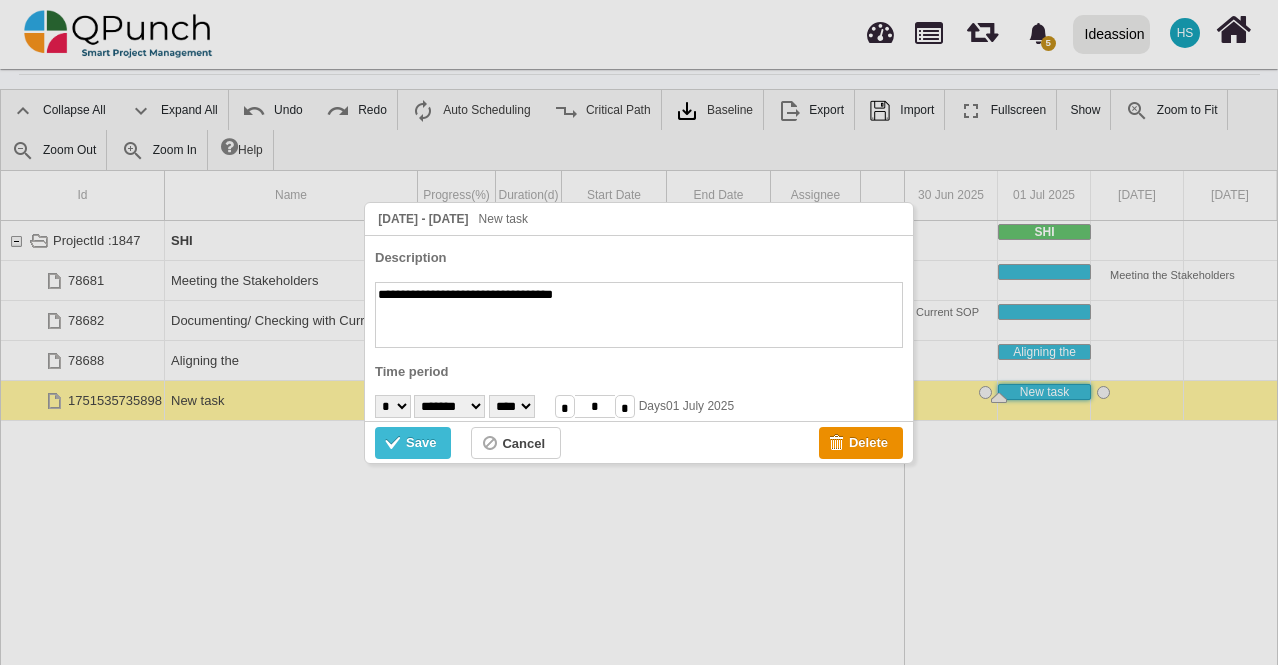 type on "**********" 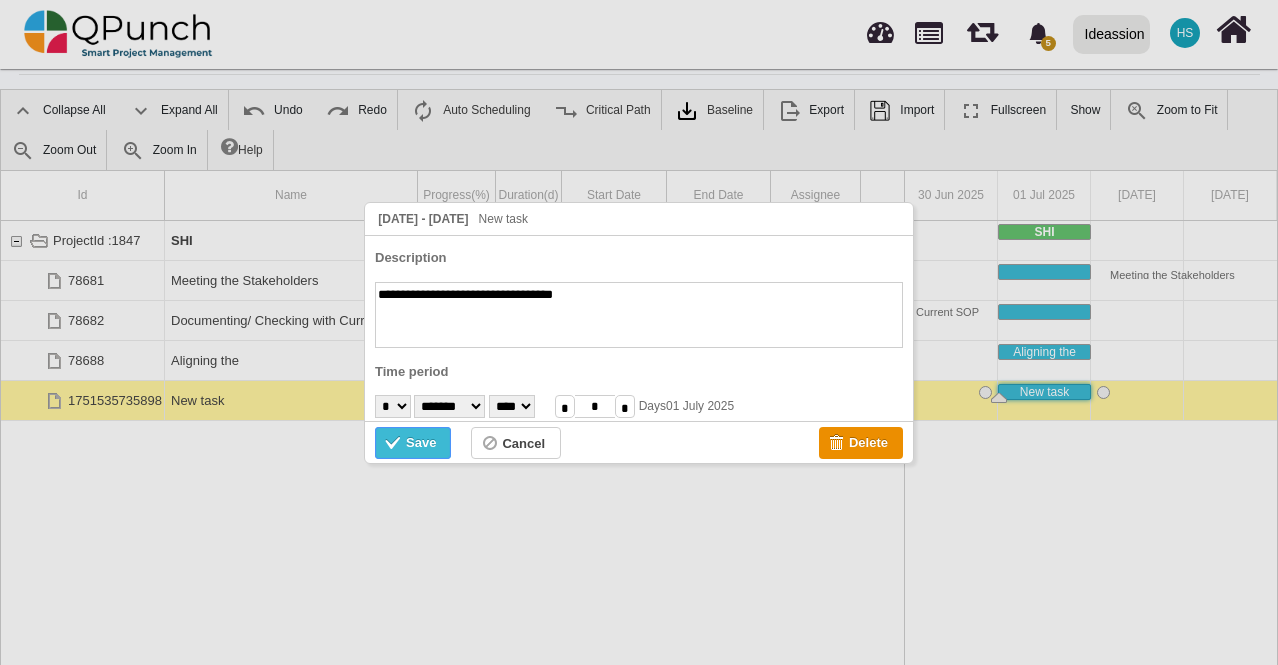 click on "Save" at bounding box center [421, 443] 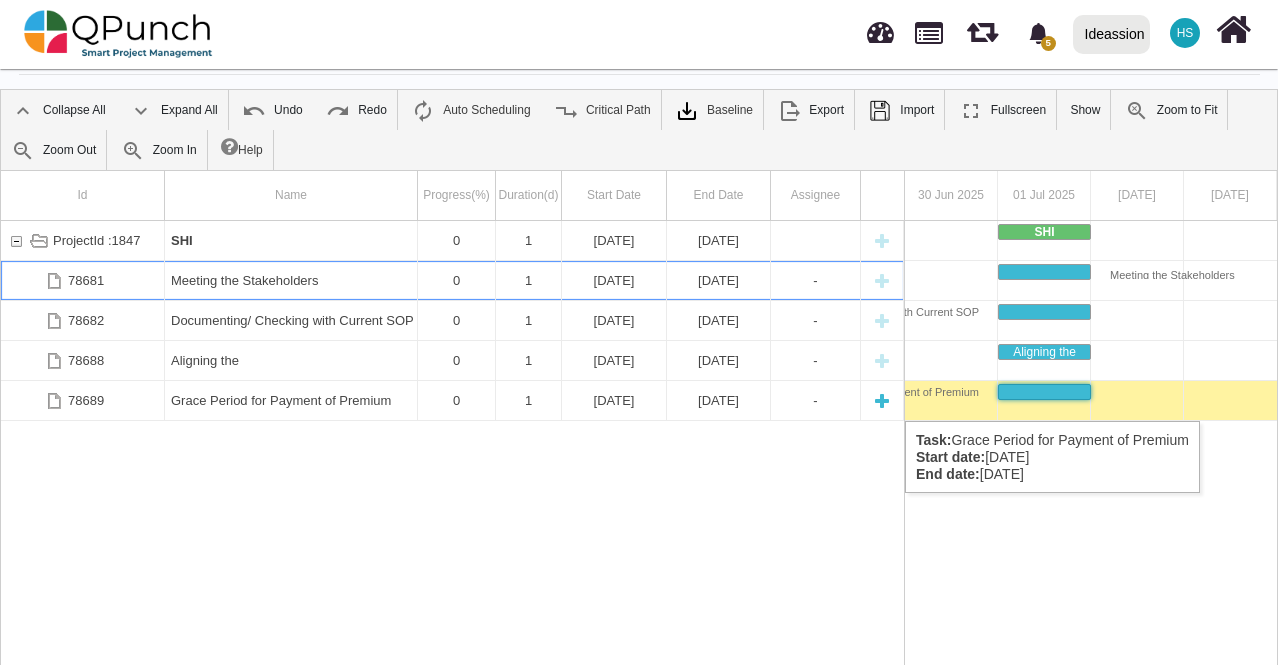 drag, startPoint x: 275, startPoint y: 277, endPoint x: 270, endPoint y: 401, distance: 124.10077 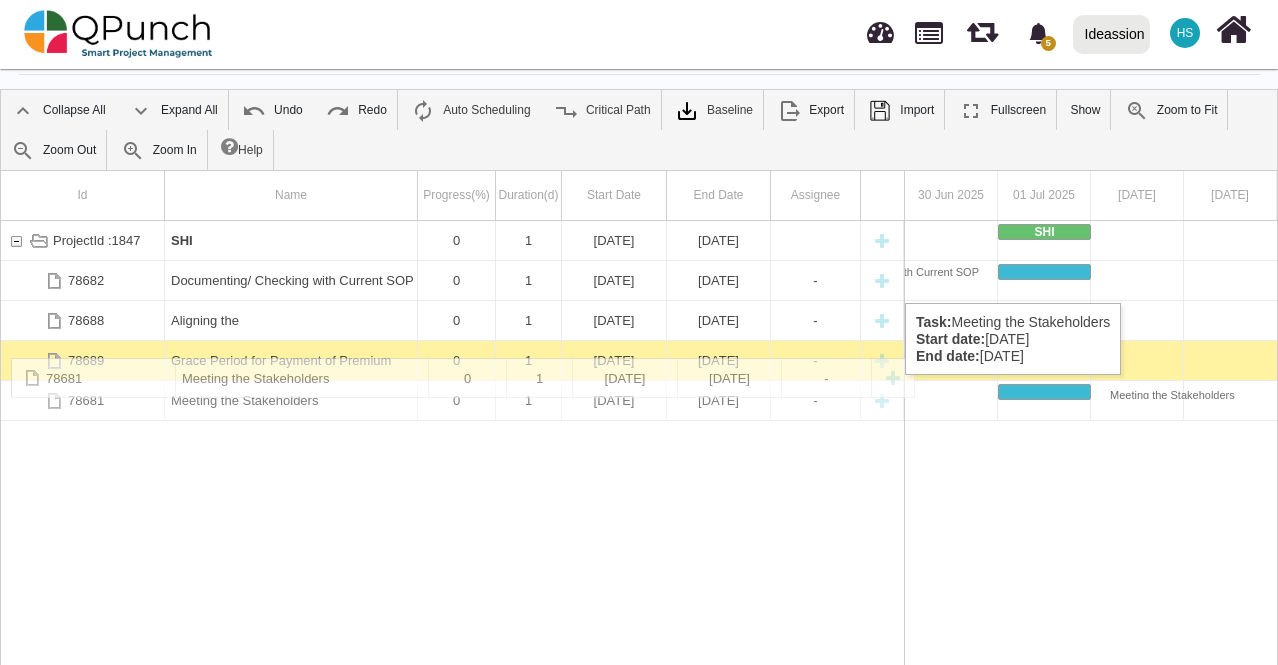 drag, startPoint x: 290, startPoint y: 282, endPoint x: 323, endPoint y: 368, distance: 92.11406 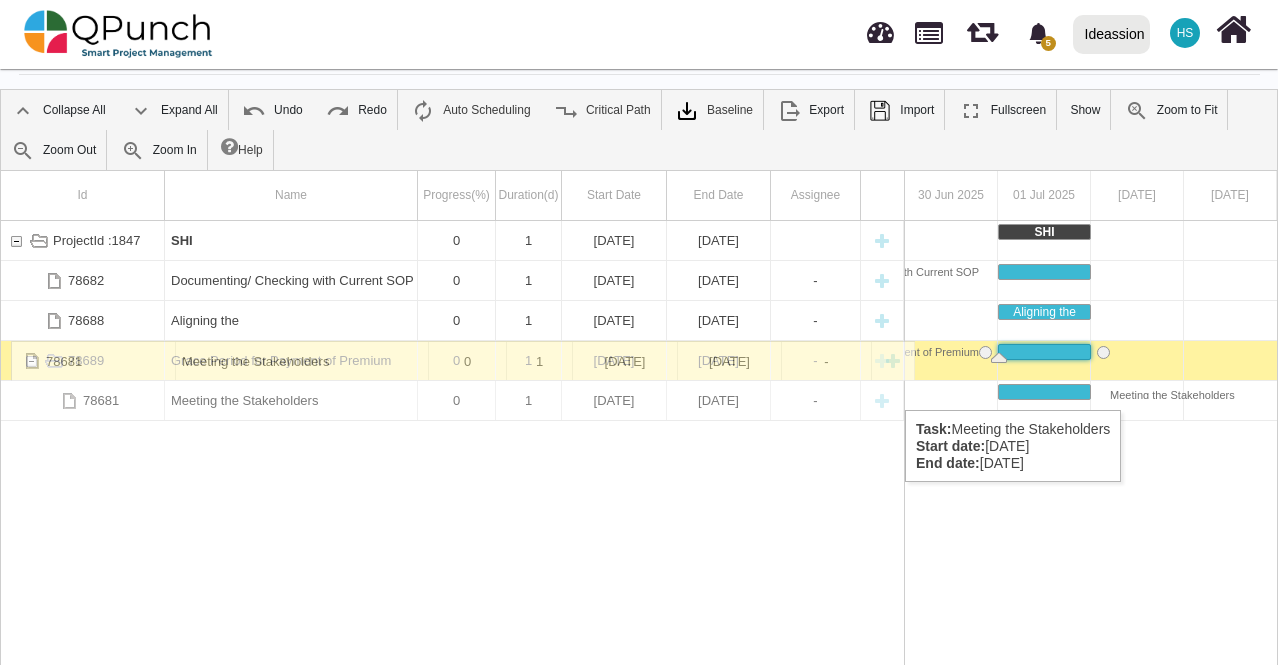 drag, startPoint x: 302, startPoint y: 397, endPoint x: 307, endPoint y: 351, distance: 46.270943 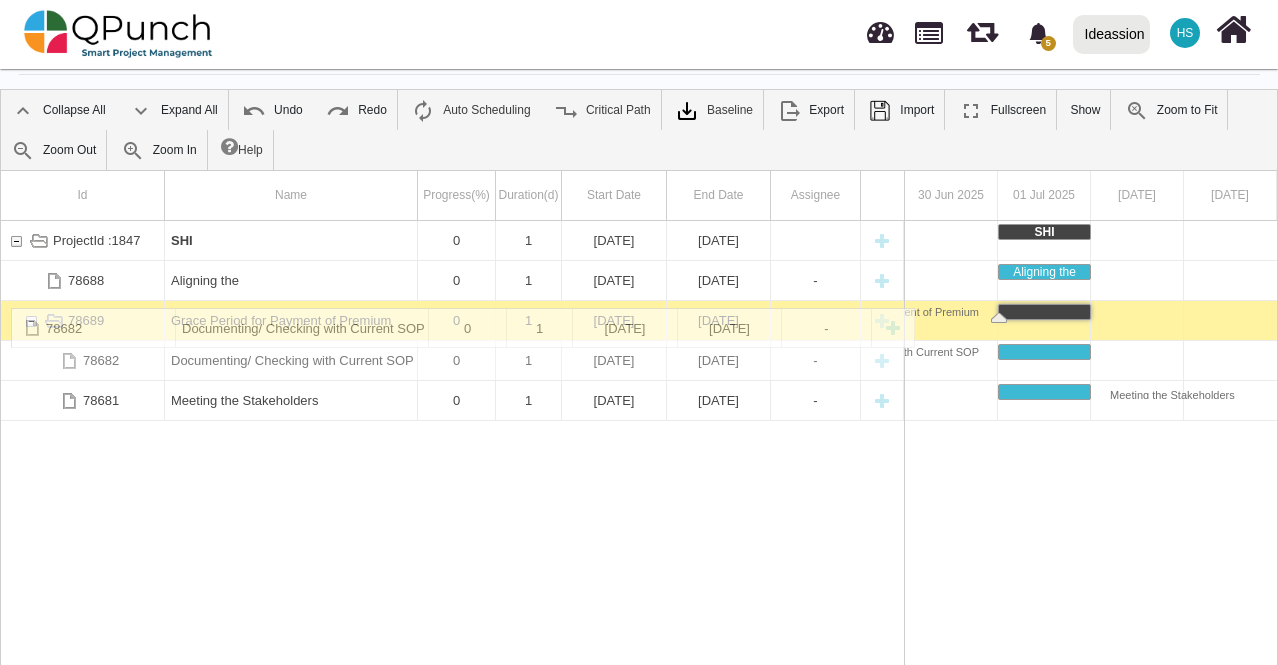 drag, startPoint x: 312, startPoint y: 280, endPoint x: 332, endPoint y: 317, distance: 42.059483 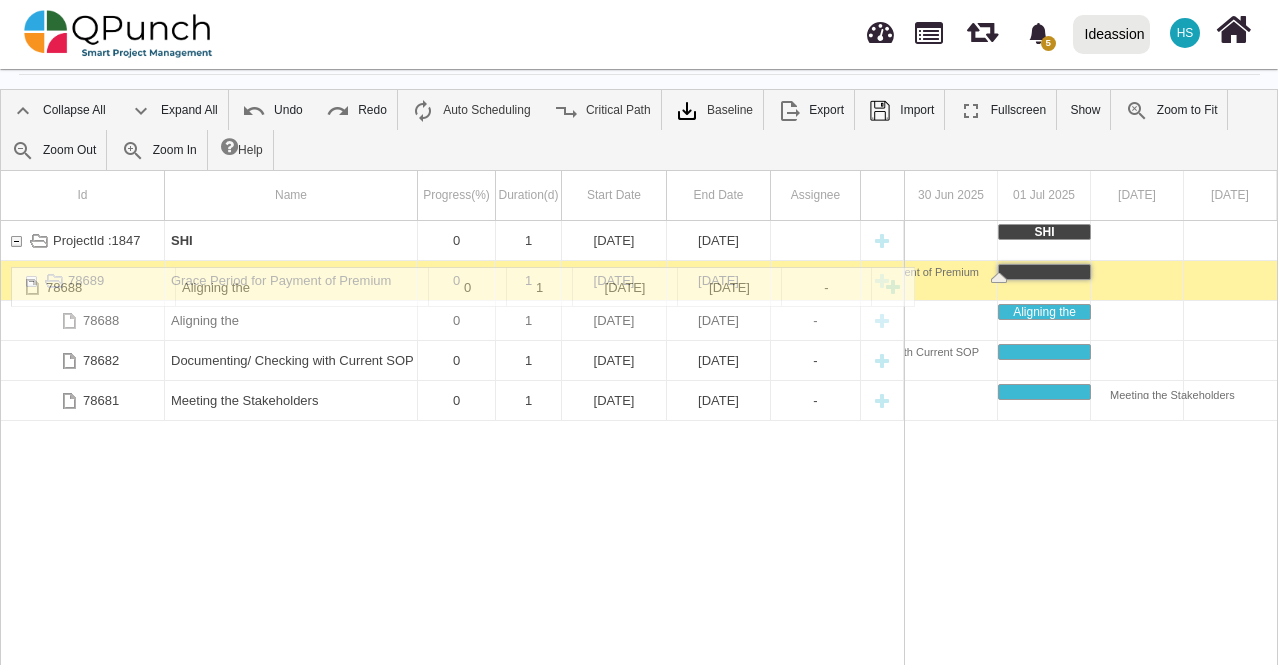 drag, startPoint x: 348, startPoint y: 272, endPoint x: 358, endPoint y: 277, distance: 11.18034 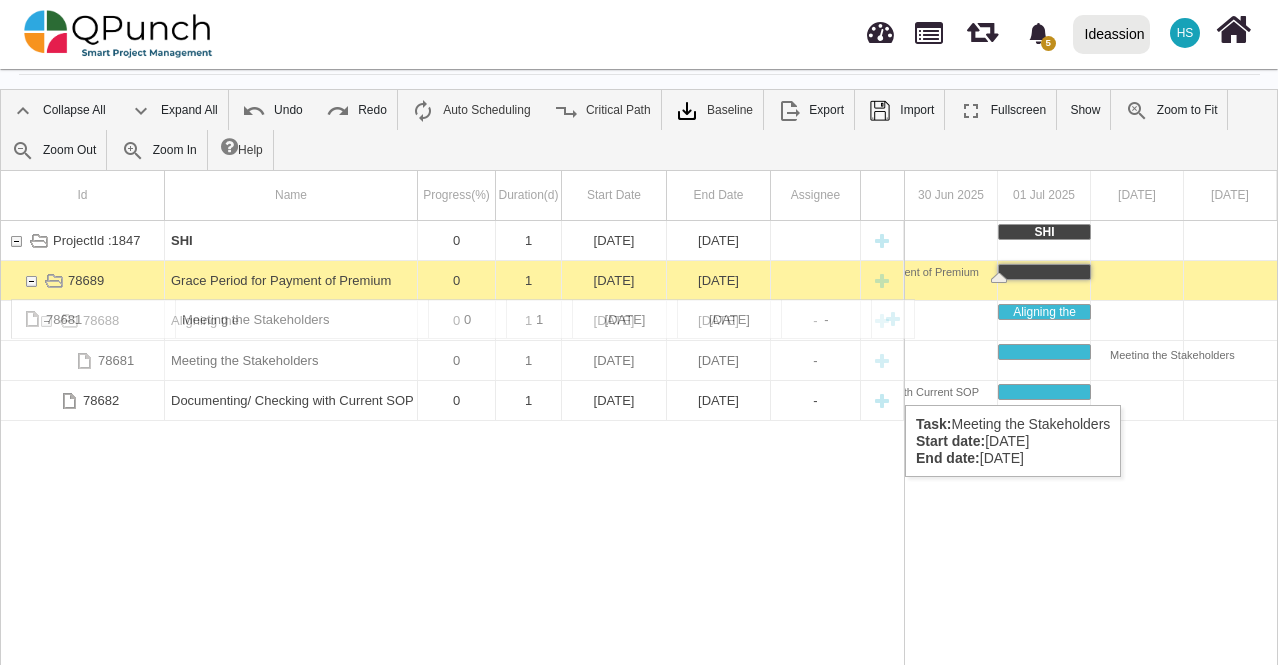drag, startPoint x: 350, startPoint y: 390, endPoint x: 346, endPoint y: 309, distance: 81.09871 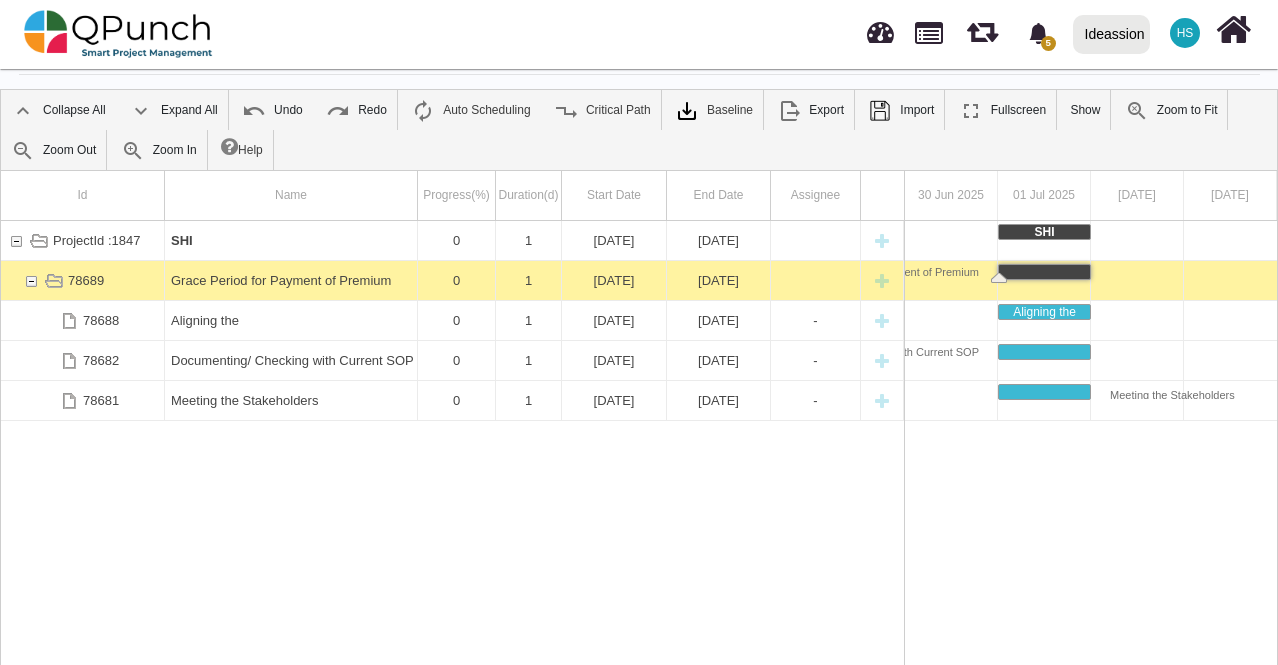 click on "ProjectId :1847 SHI 0 1 01-07-2025 01-07-2025 78689 Grace Period for Payment of Premium 0 1 01-07-2025 01-07-2025 78688 Aligning the  0 1 01-07-2025 01-07-2025 - 78682 Documenting/ Checking with Current SOP 0 1 01-07-2025 01-07-2025 - 78681 Meeting the Stakeholders 0 1 01-07-2025 01-07-2025 -" at bounding box center (452, 461) 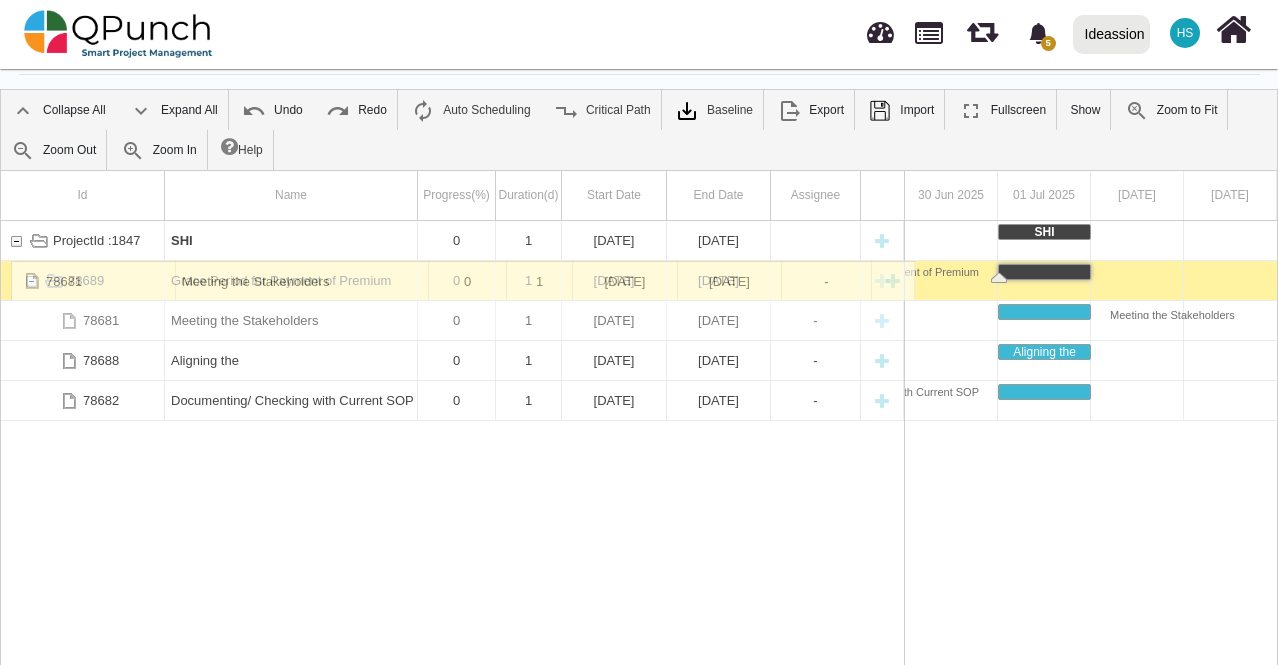 drag, startPoint x: 282, startPoint y: 405, endPoint x: 285, endPoint y: 271, distance: 134.03358 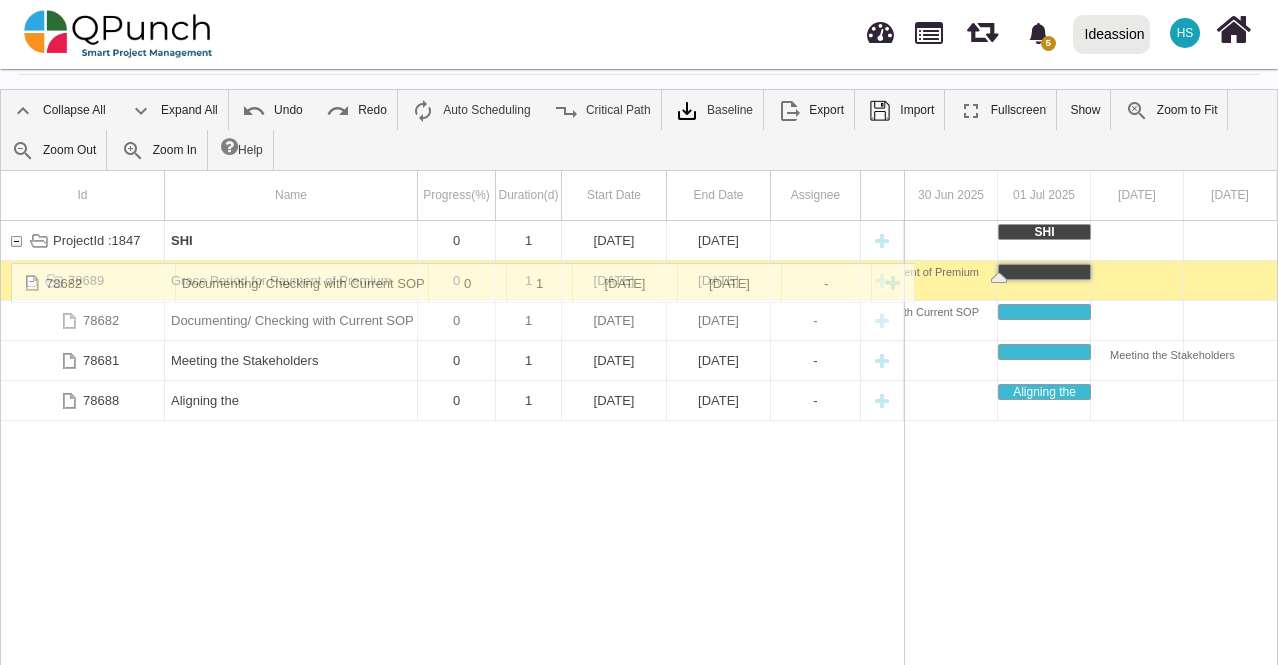 drag, startPoint x: 271, startPoint y: 398, endPoint x: 273, endPoint y: 272, distance: 126.01587 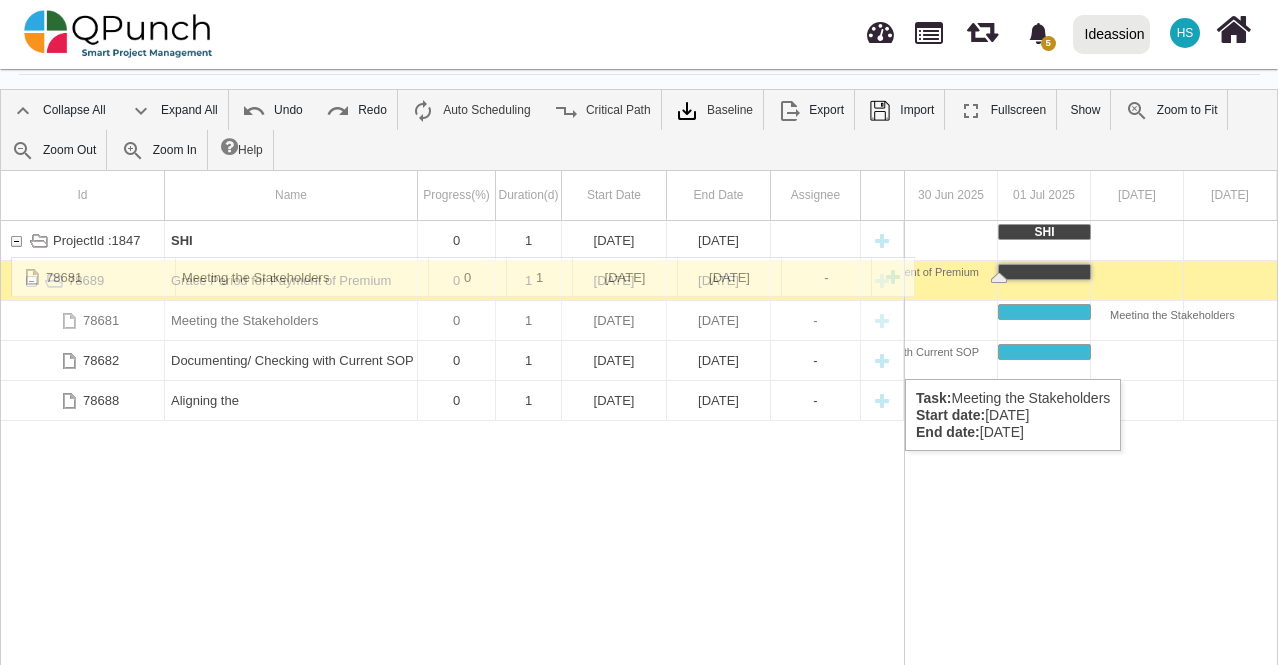 drag, startPoint x: 275, startPoint y: 363, endPoint x: 255, endPoint y: 267, distance: 98.0612 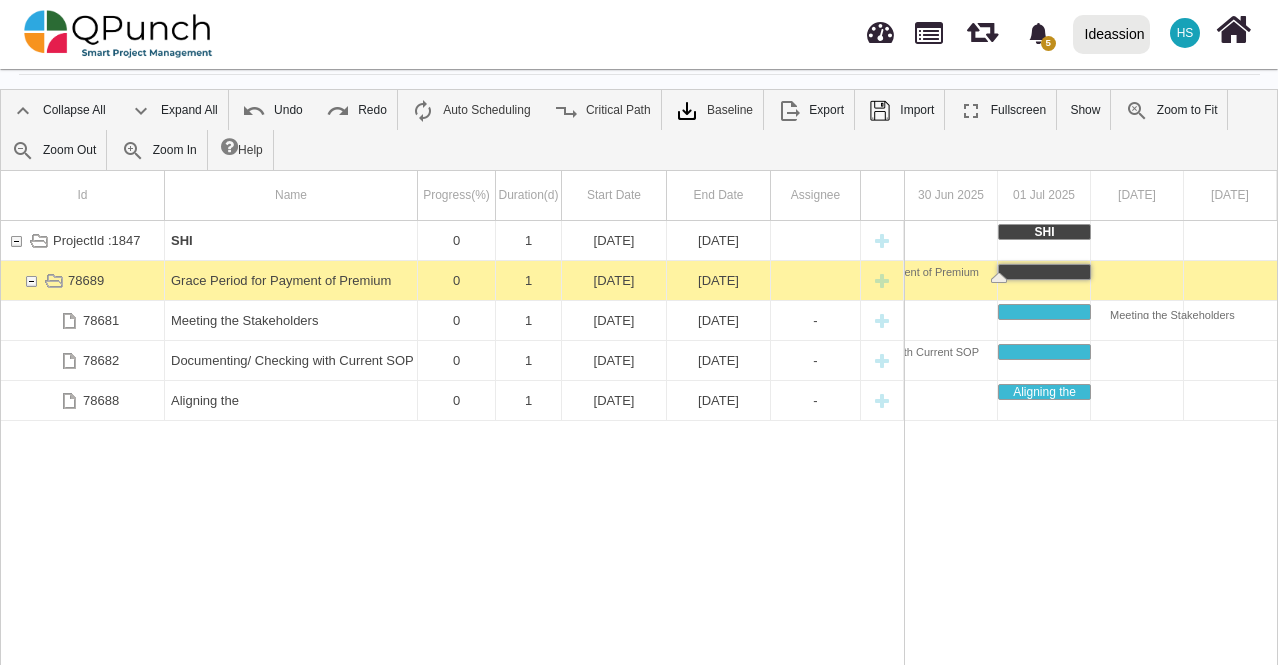 click on "ProjectId :1847 SHI 0 1 01-07-2025 01-07-2025 78689 Grace Period for Payment of Premium 0 1 01-07-2025 01-07-2025 78681 Meeting the Stakeholders 0 1 01-07-2025 01-07-2025 - 78682 Documenting/ Checking with Current SOP 0 1 01-07-2025 01-07-2025 - 78688 Aligning the  0 1 01-07-2025 01-07-2025 -" at bounding box center [452, 461] 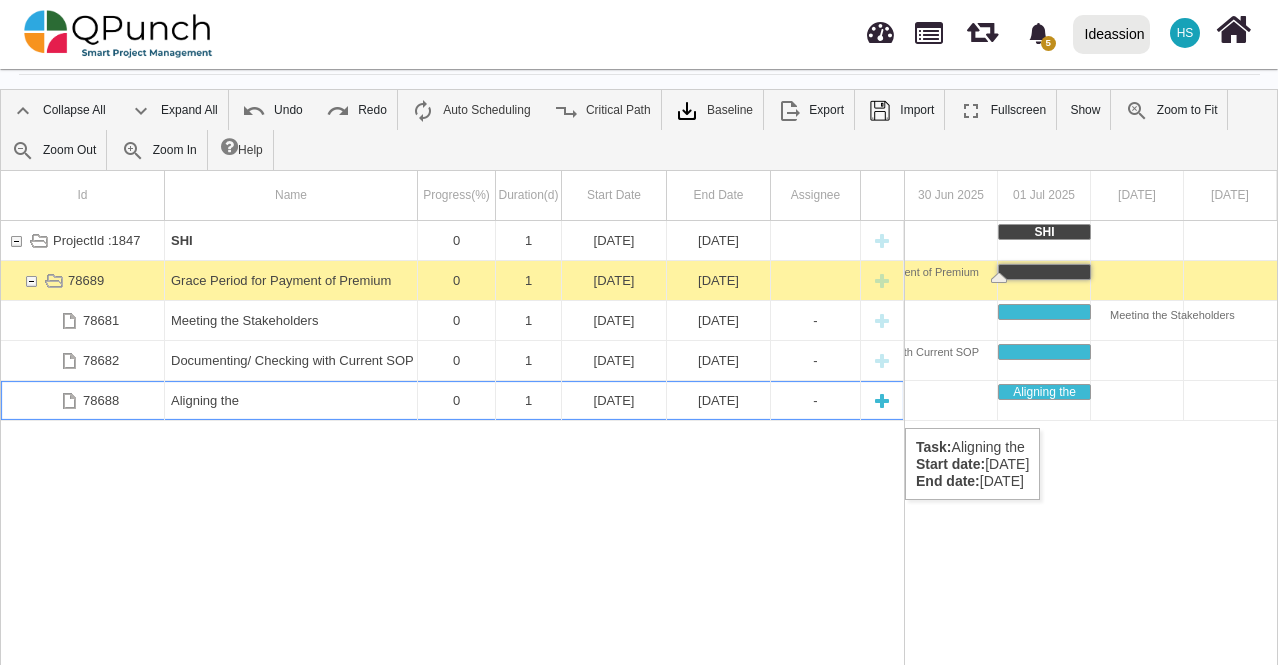 click on "Aligning the" at bounding box center [291, 400] 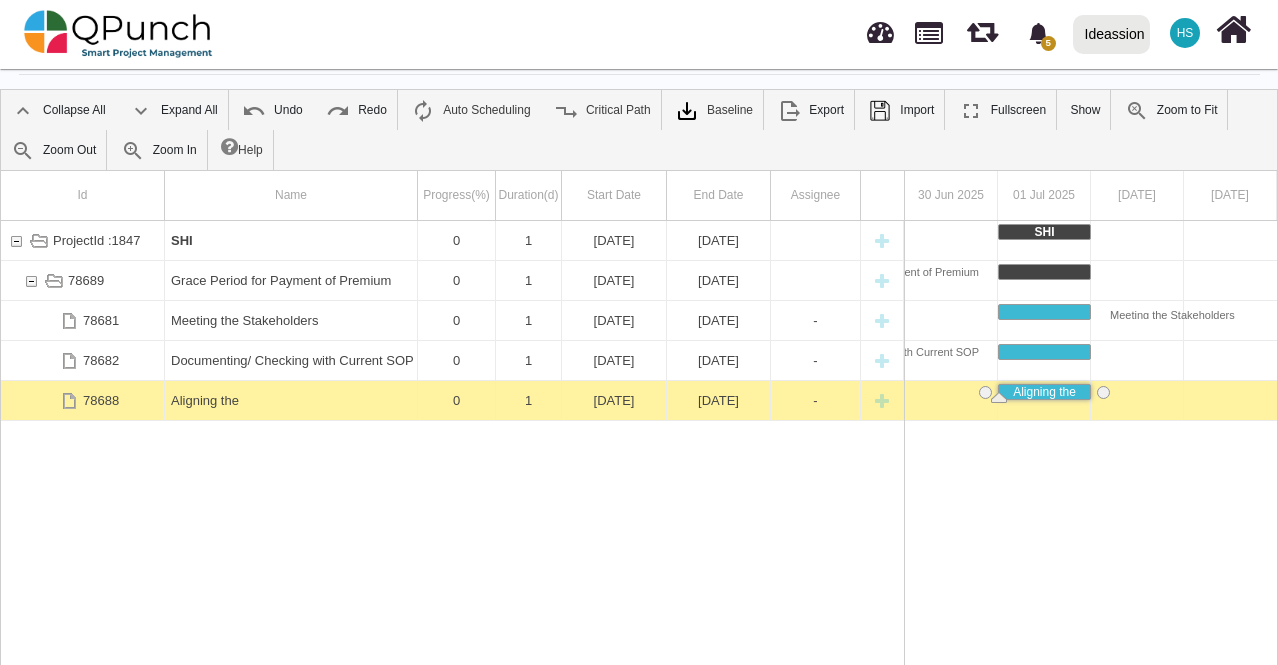 click on "Aligning the" at bounding box center [291, 400] 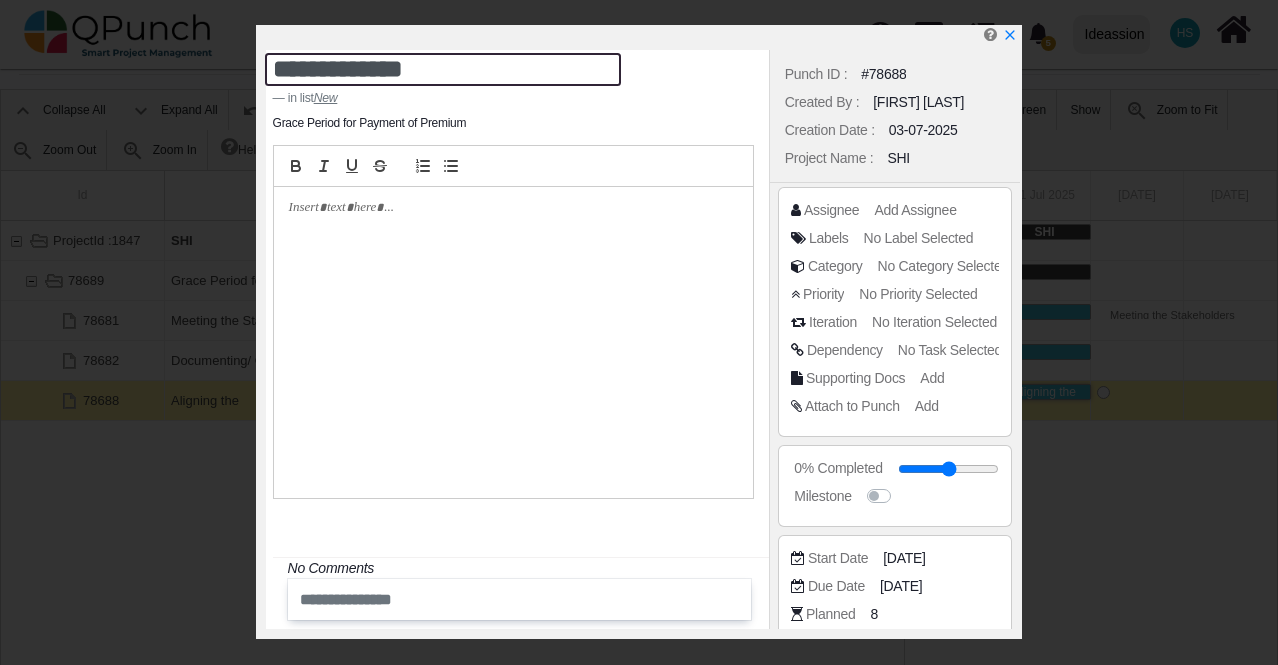 click on "**********" at bounding box center [443, 69] 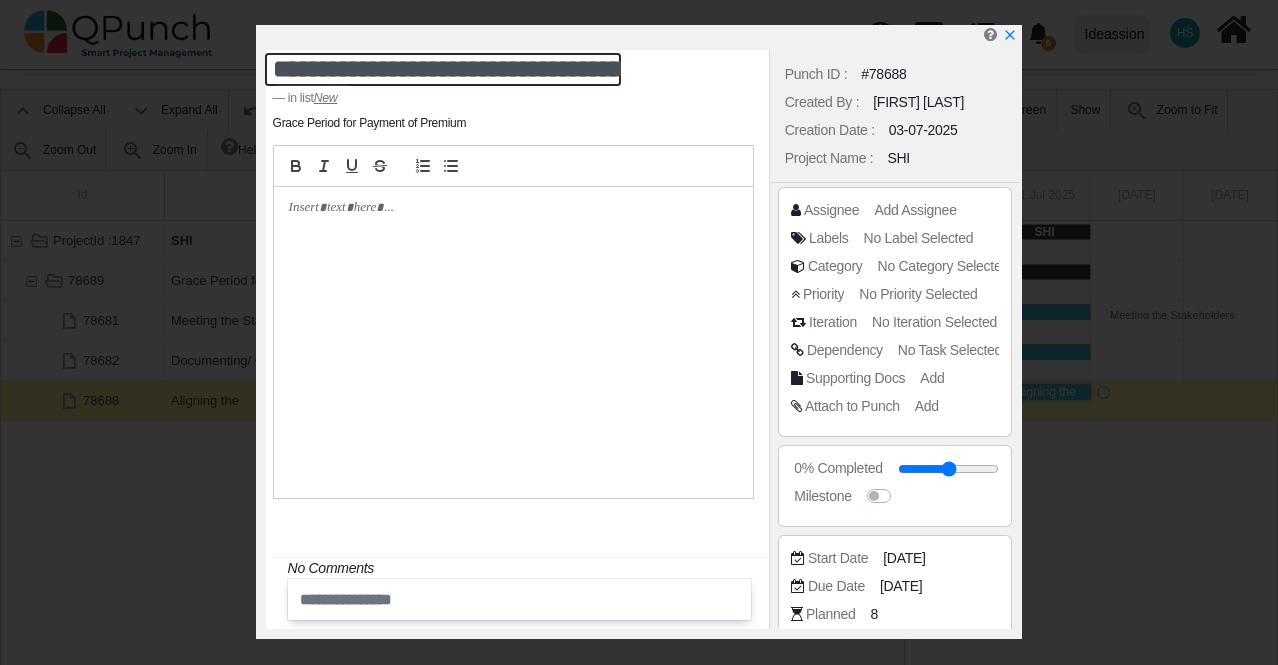 scroll, scrollTop: 22, scrollLeft: 0, axis: vertical 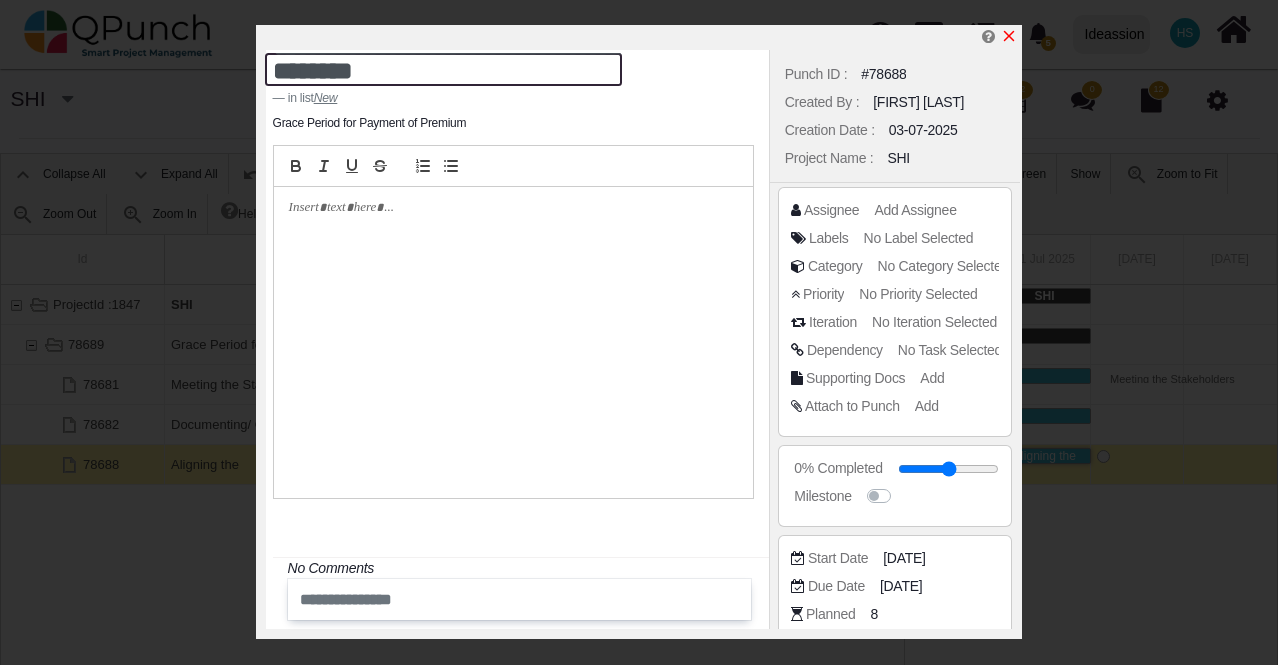 type on "**********" 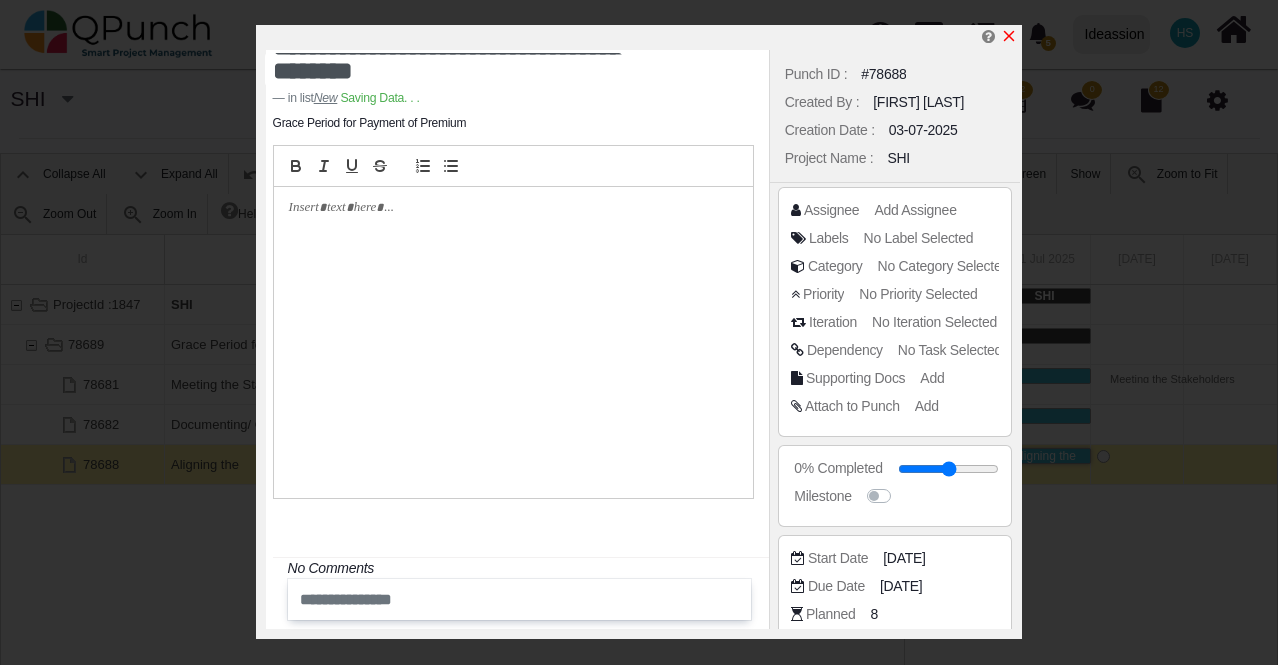 click at bounding box center [1009, 36] 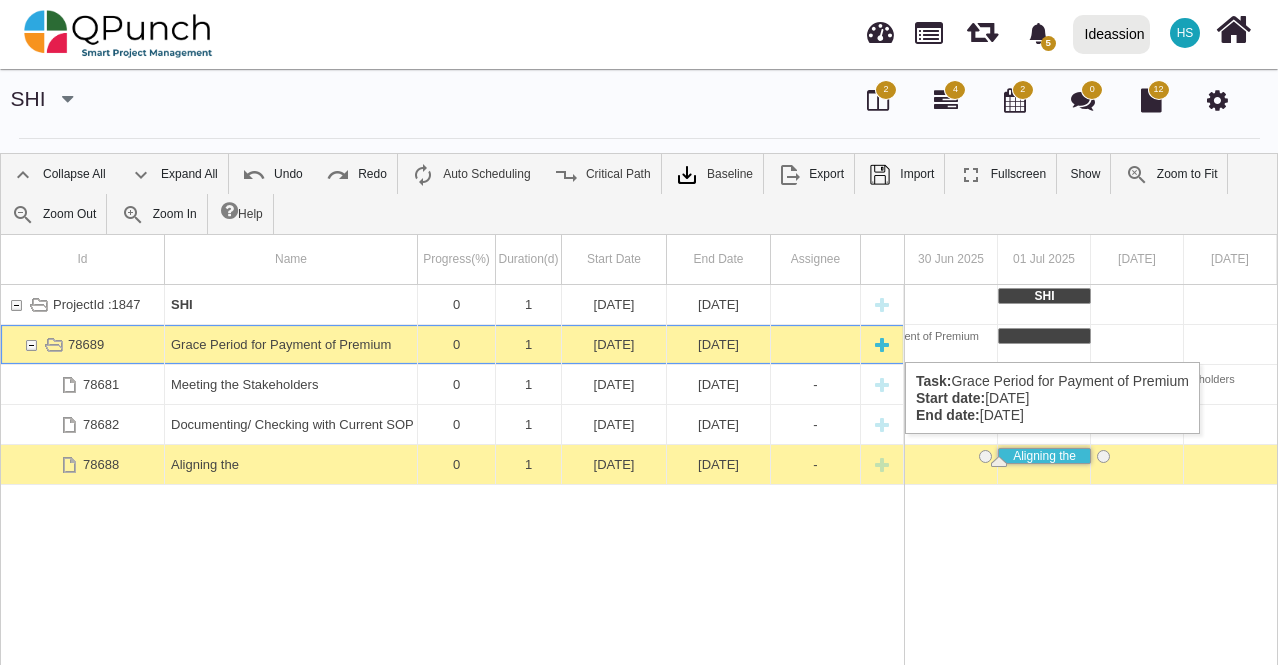 click at bounding box center (882, 344) 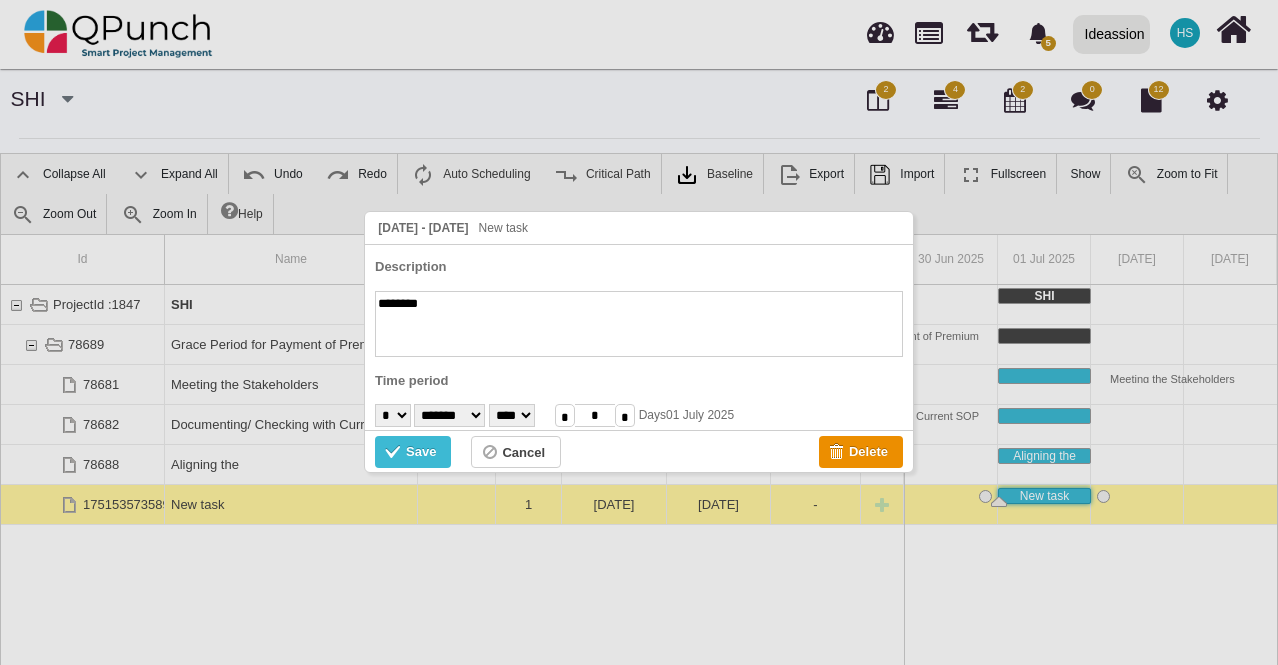 paste on "**********" 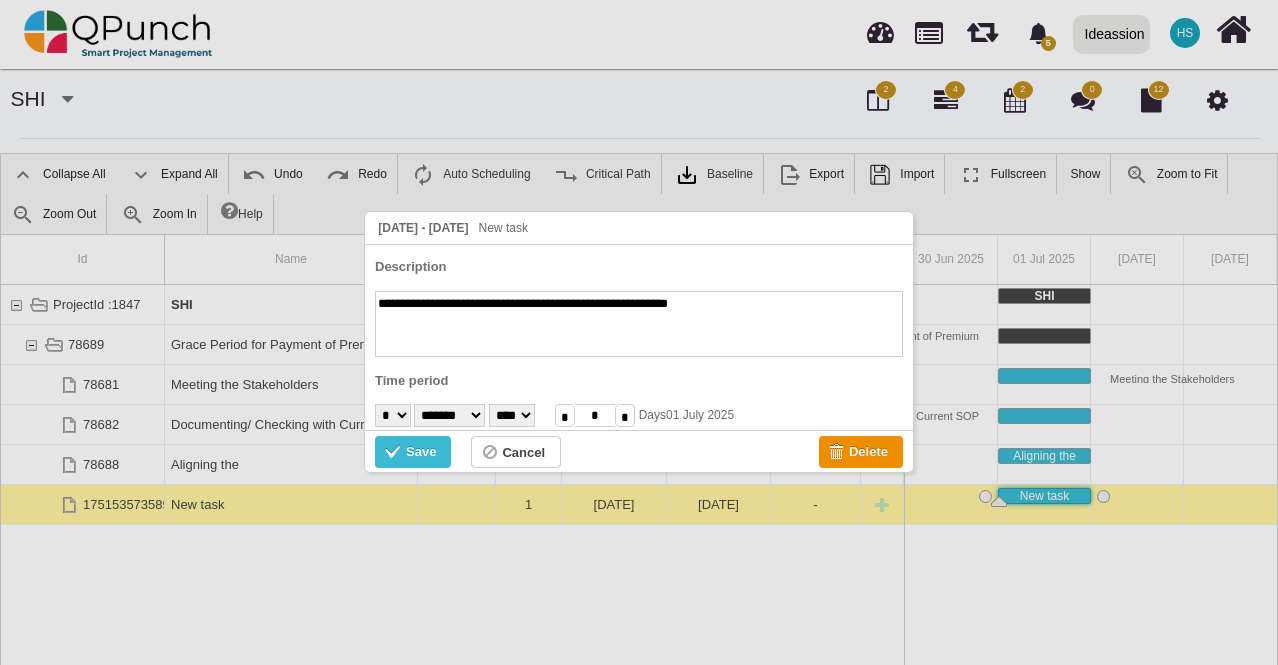 click on "**********" at bounding box center (639, 324) 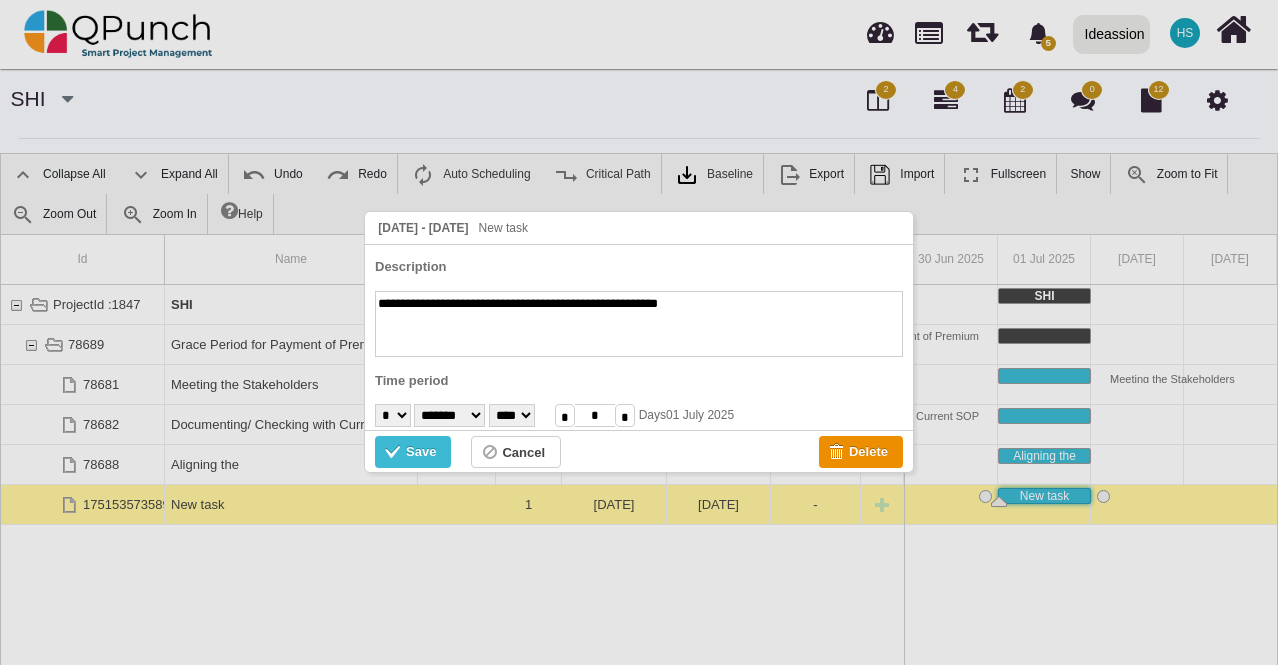 click on "**********" at bounding box center [639, 324] 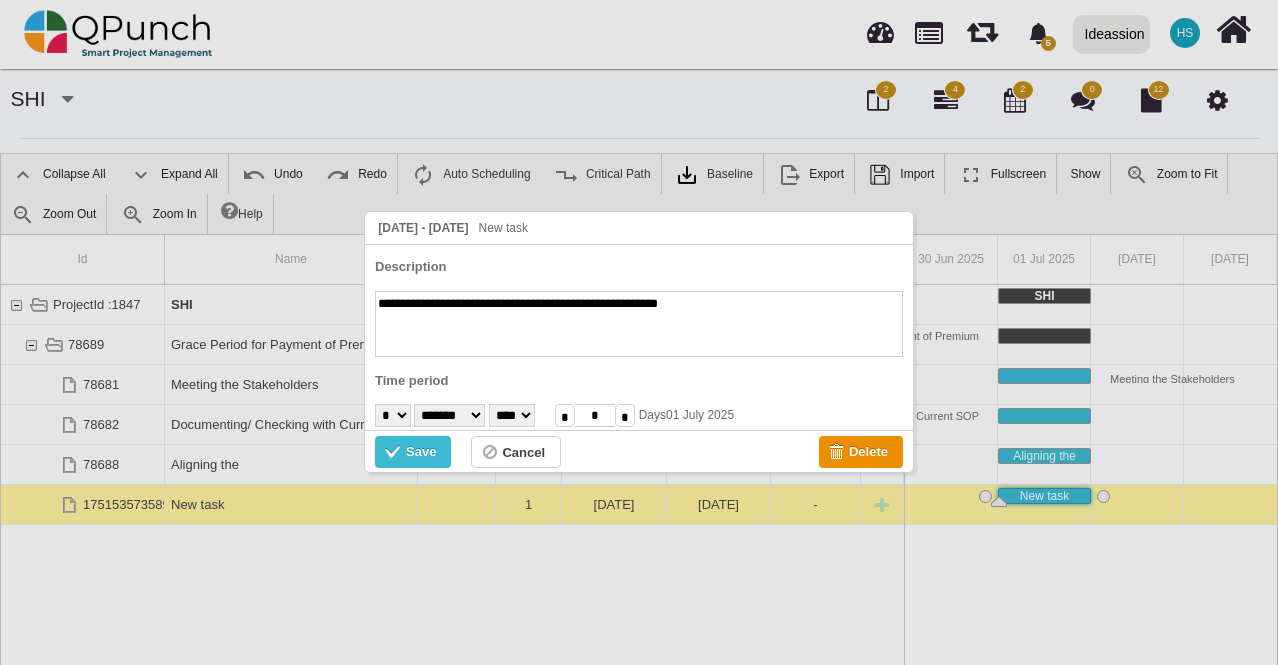 drag, startPoint x: 754, startPoint y: 303, endPoint x: 503, endPoint y: 307, distance: 251.03188 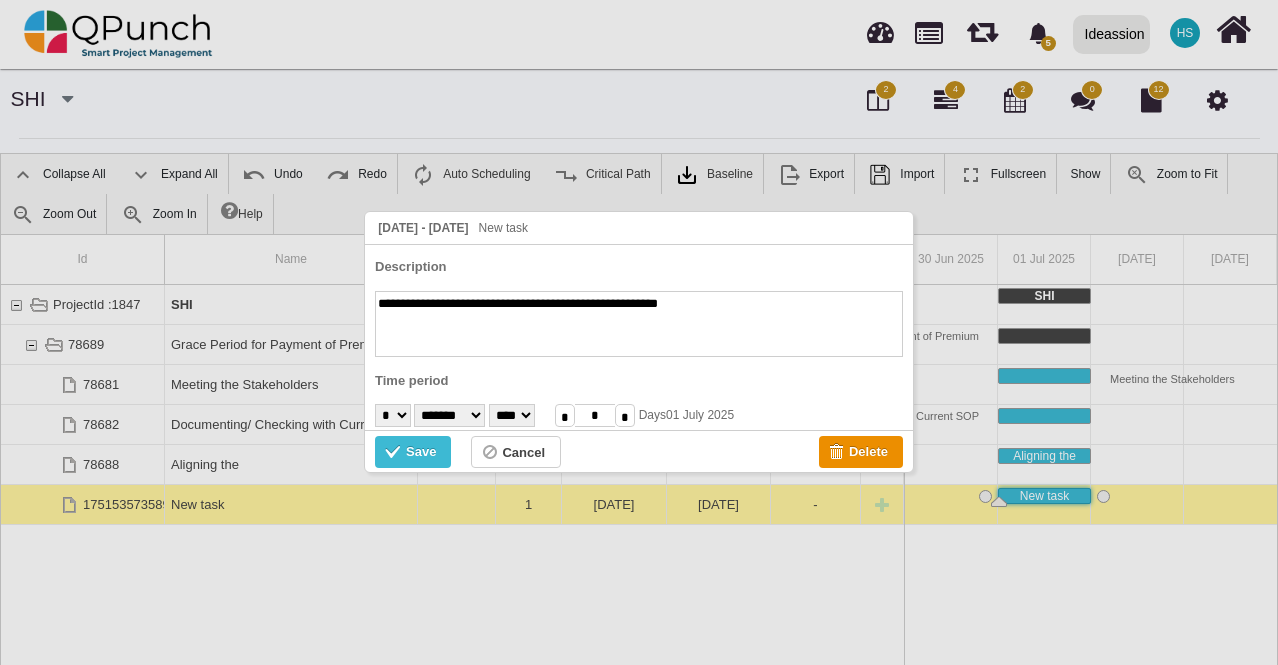 click on "**********" at bounding box center (639, 324) 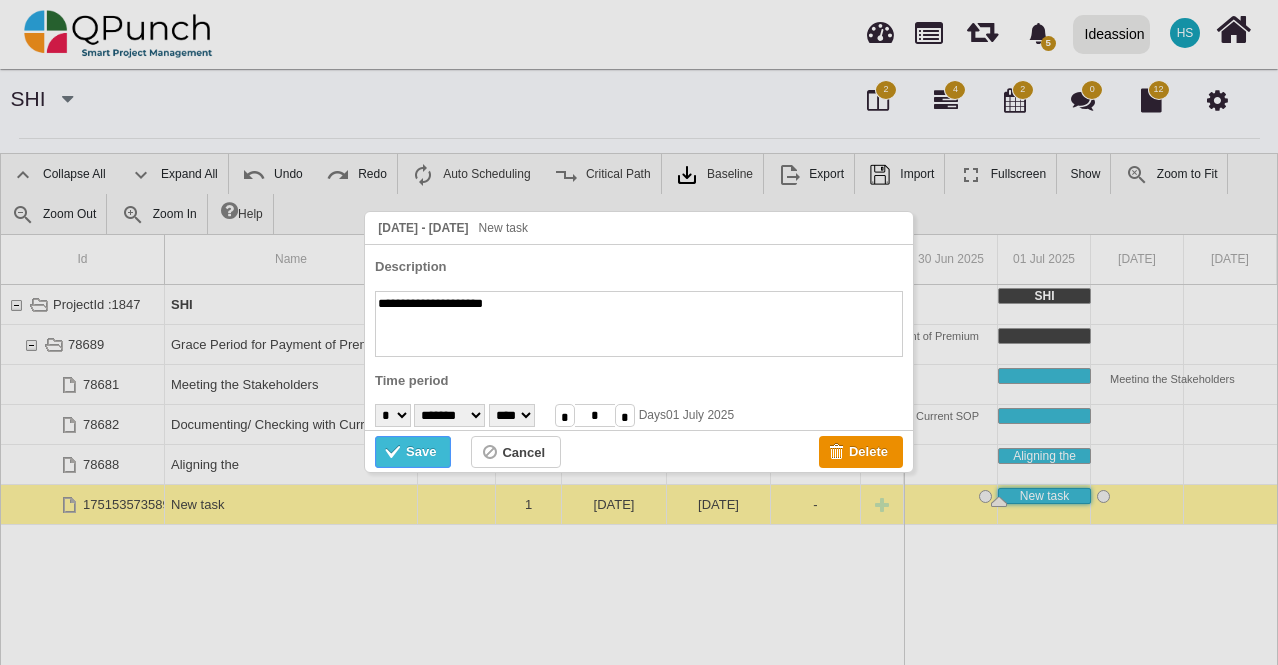 click on "Save" at bounding box center (421, 452) 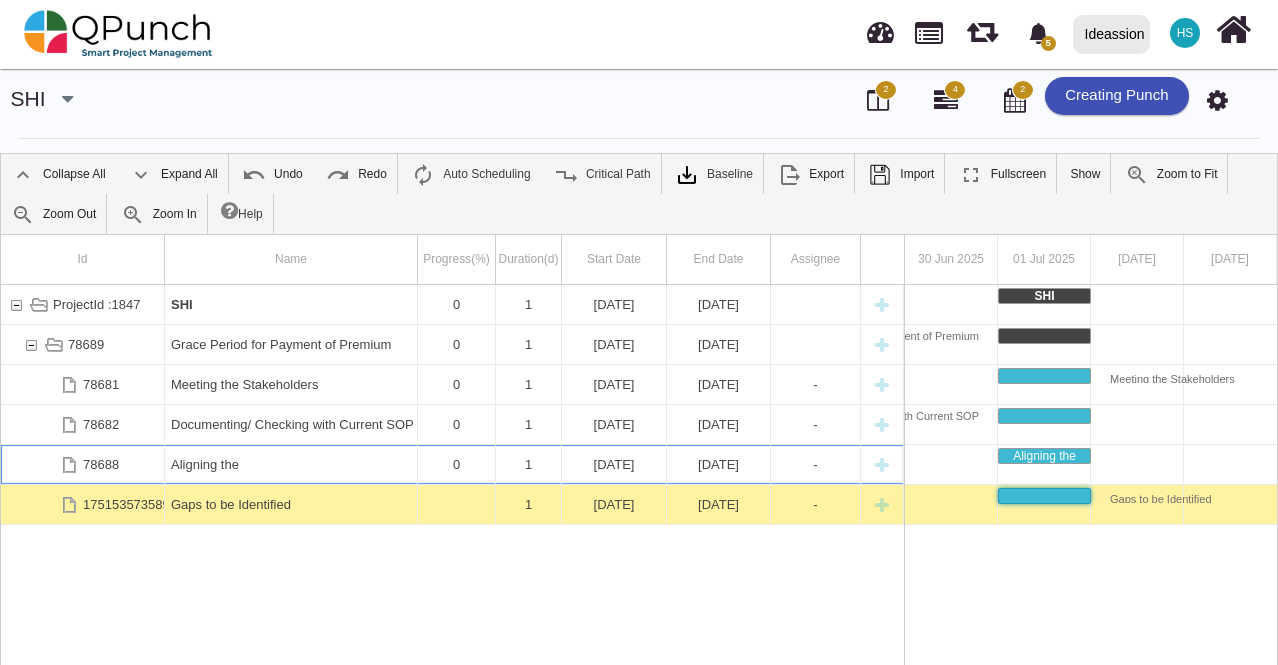 click on "Aligning the" at bounding box center [291, 464] 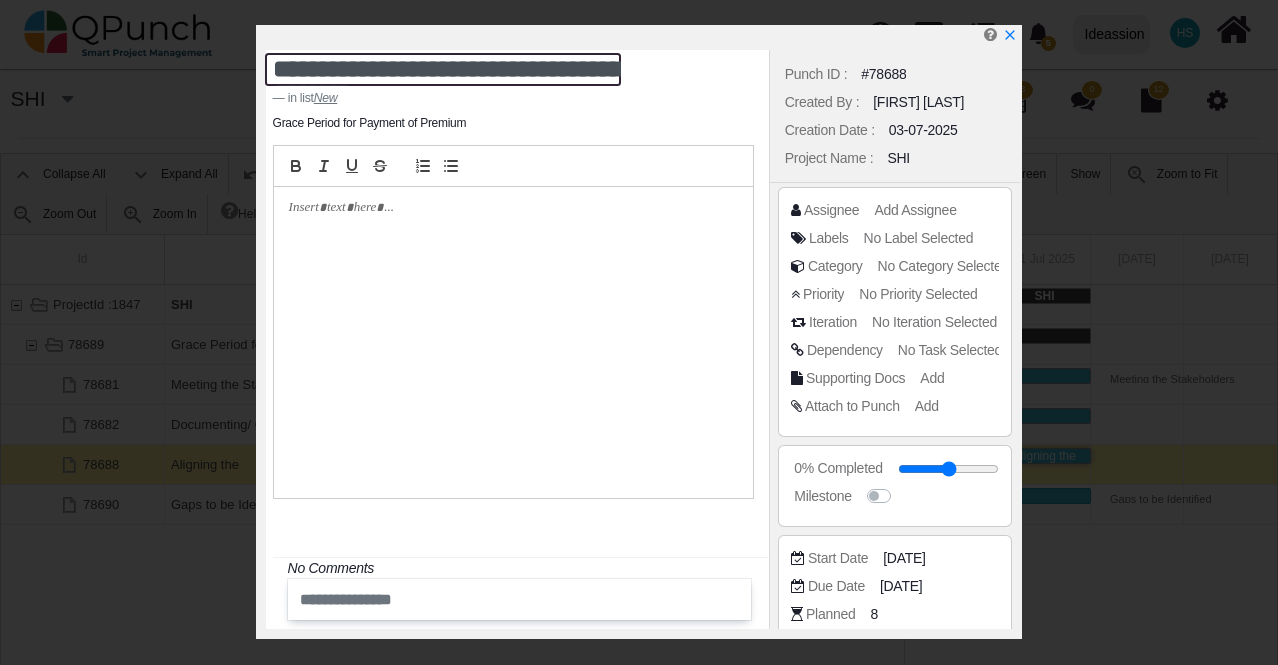click on "**********" at bounding box center (443, 69) 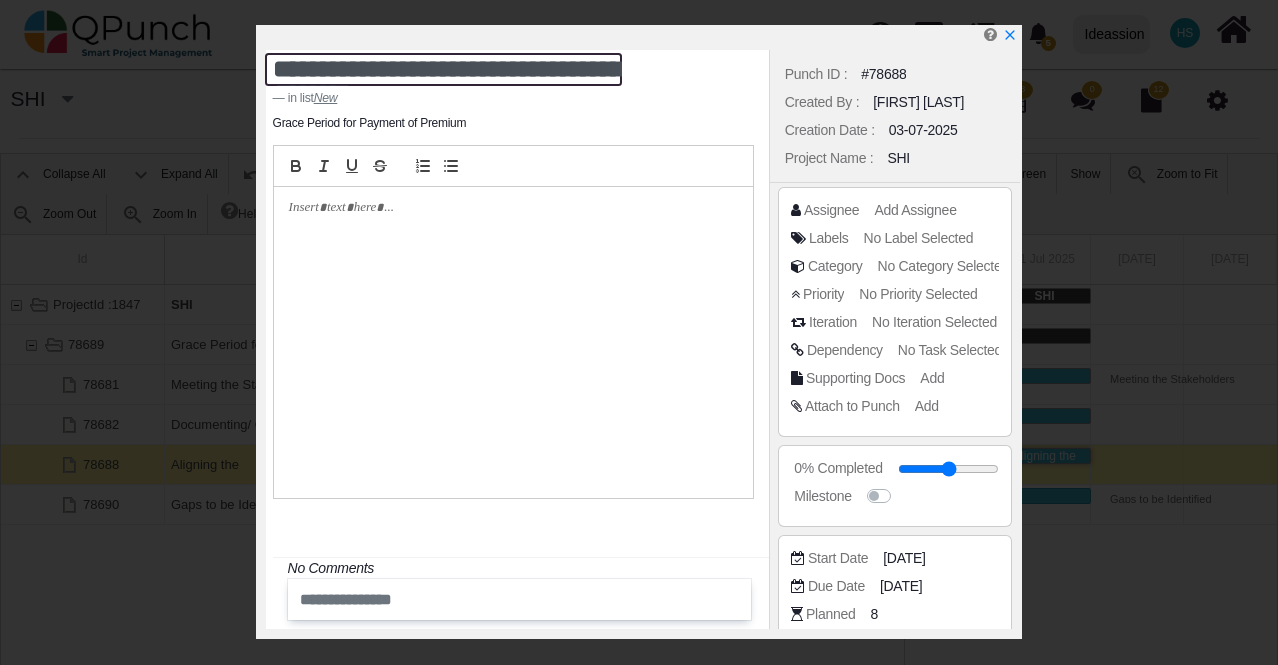 scroll, scrollTop: 22, scrollLeft: 0, axis: vertical 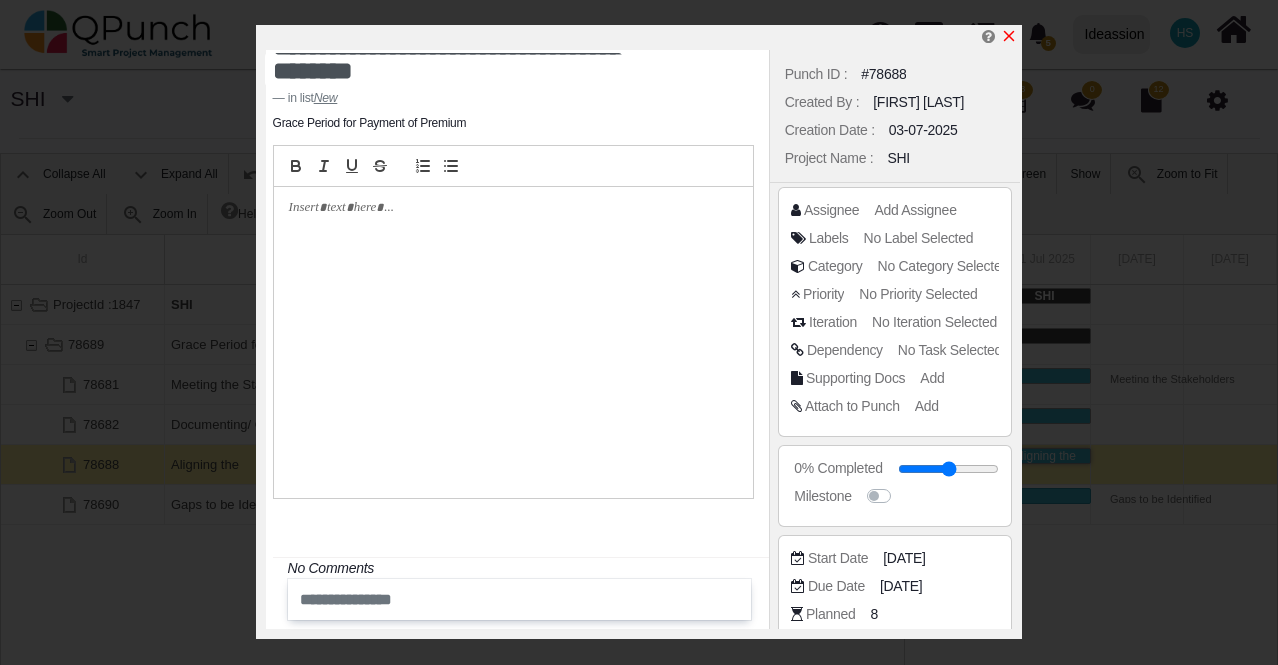 click at bounding box center [1009, 36] 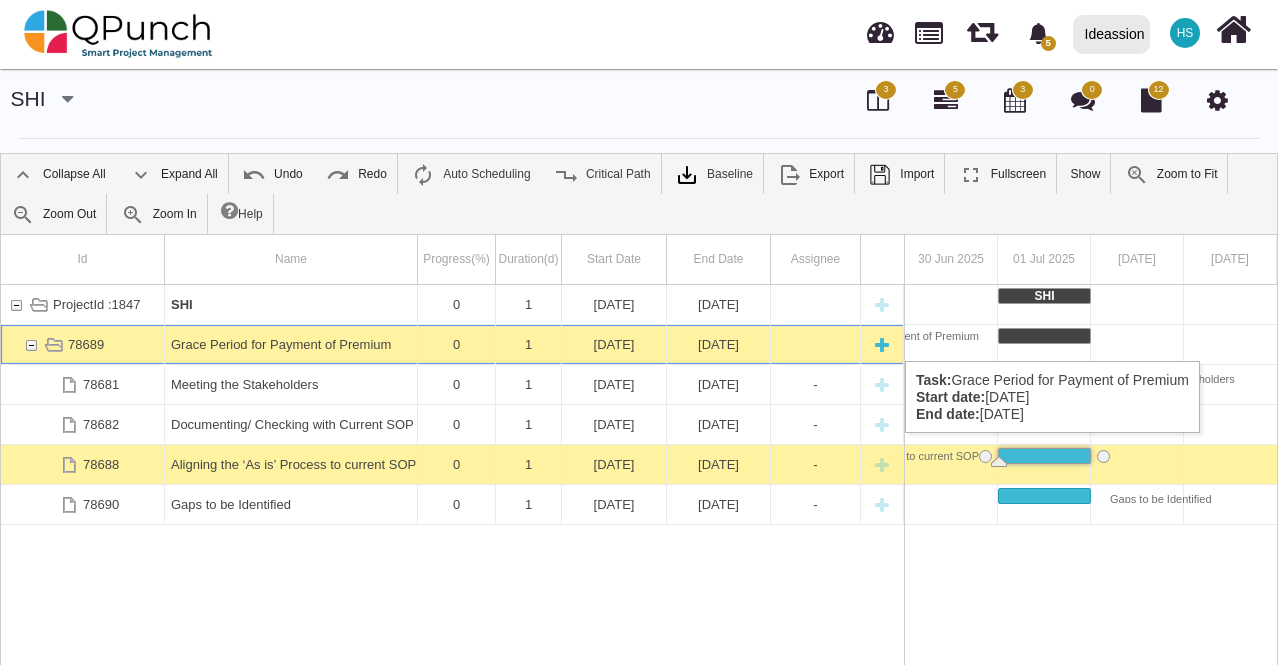 click at bounding box center [882, 344] 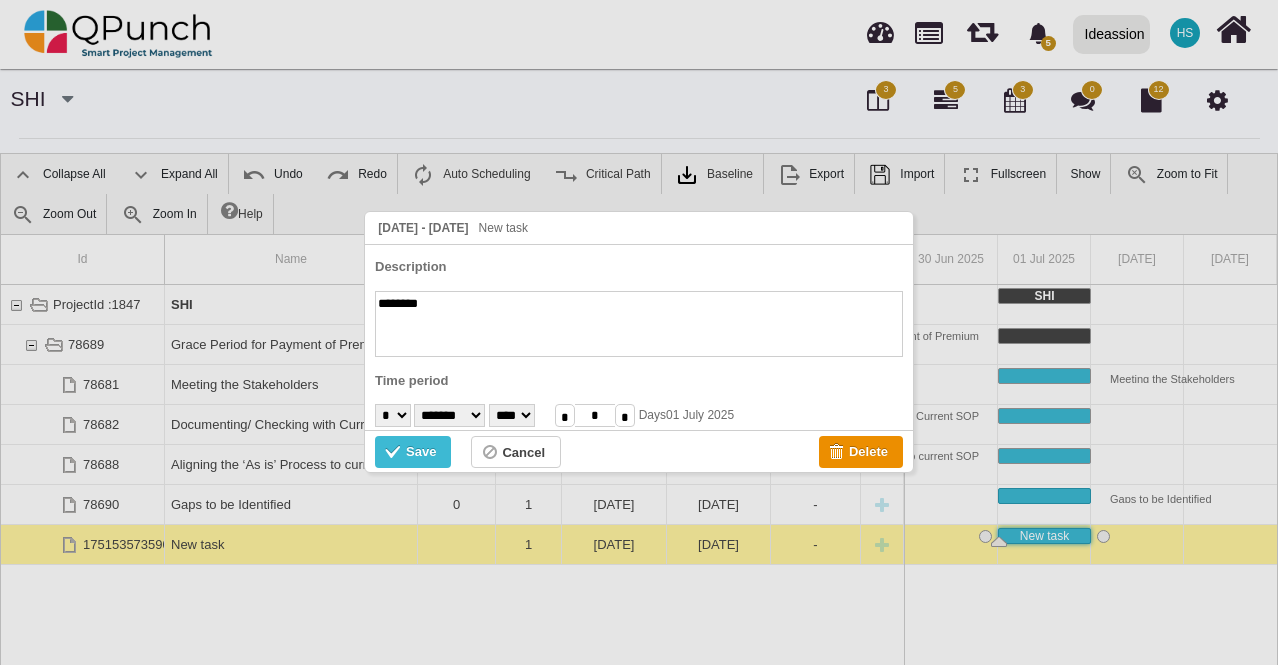 paste on "**********" 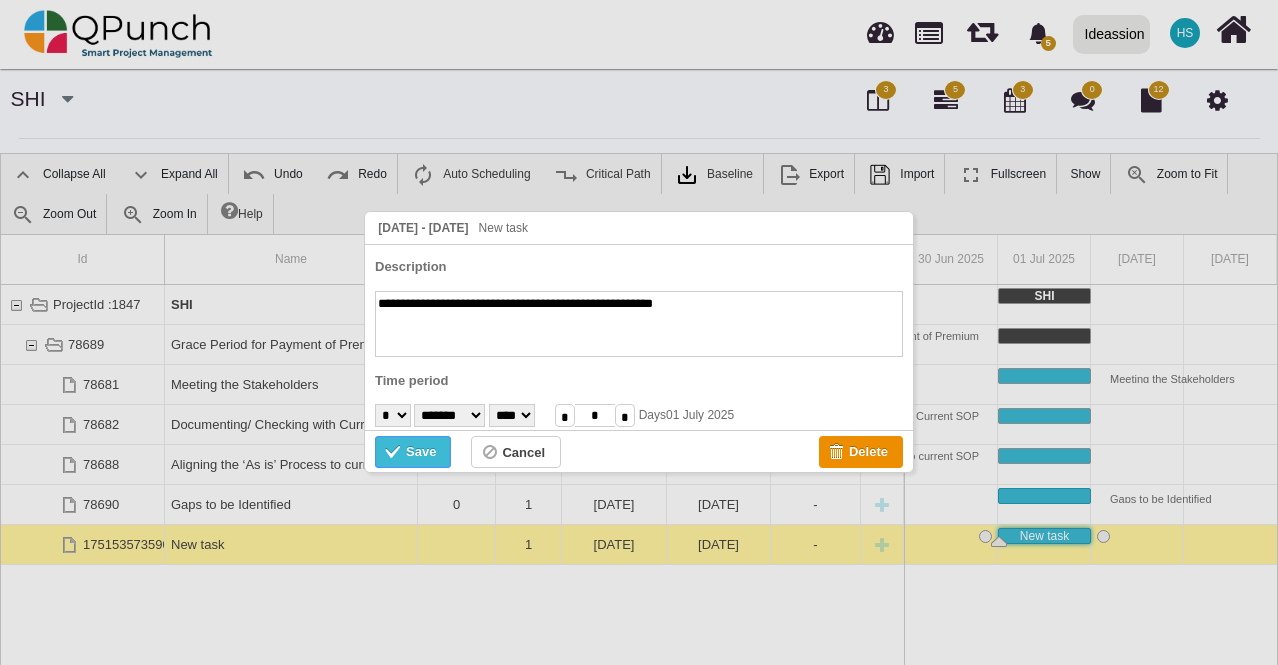 click on "Save" at bounding box center [413, 452] 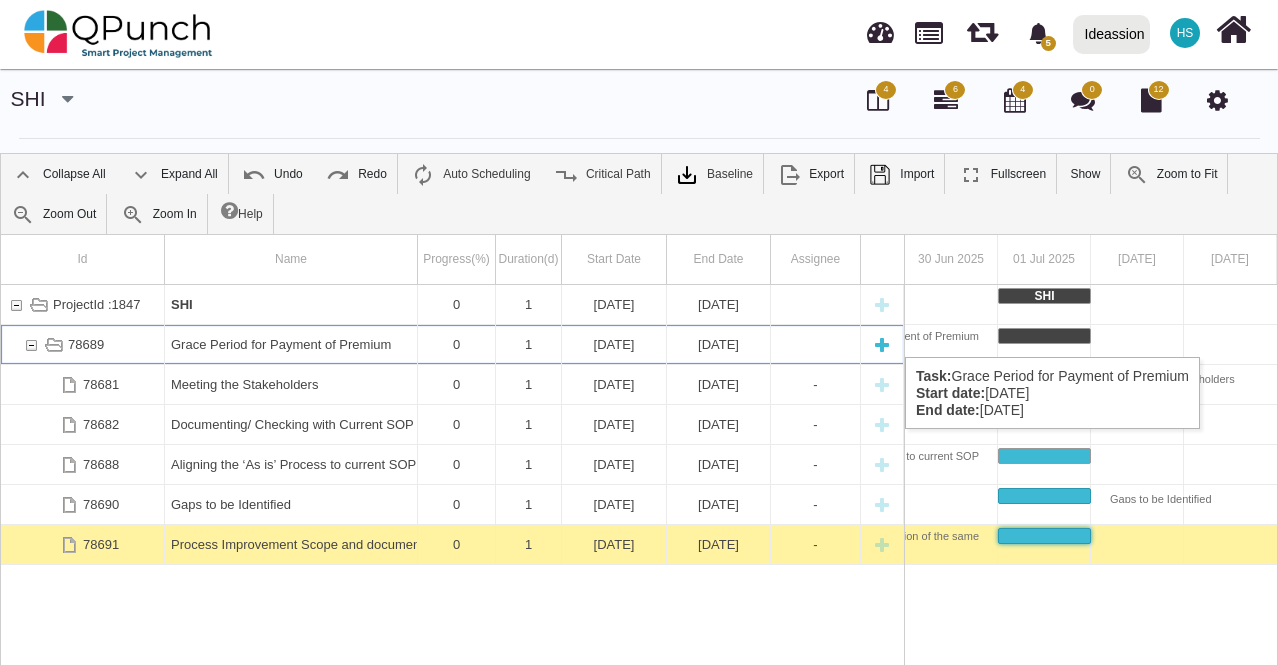 click at bounding box center [882, 344] 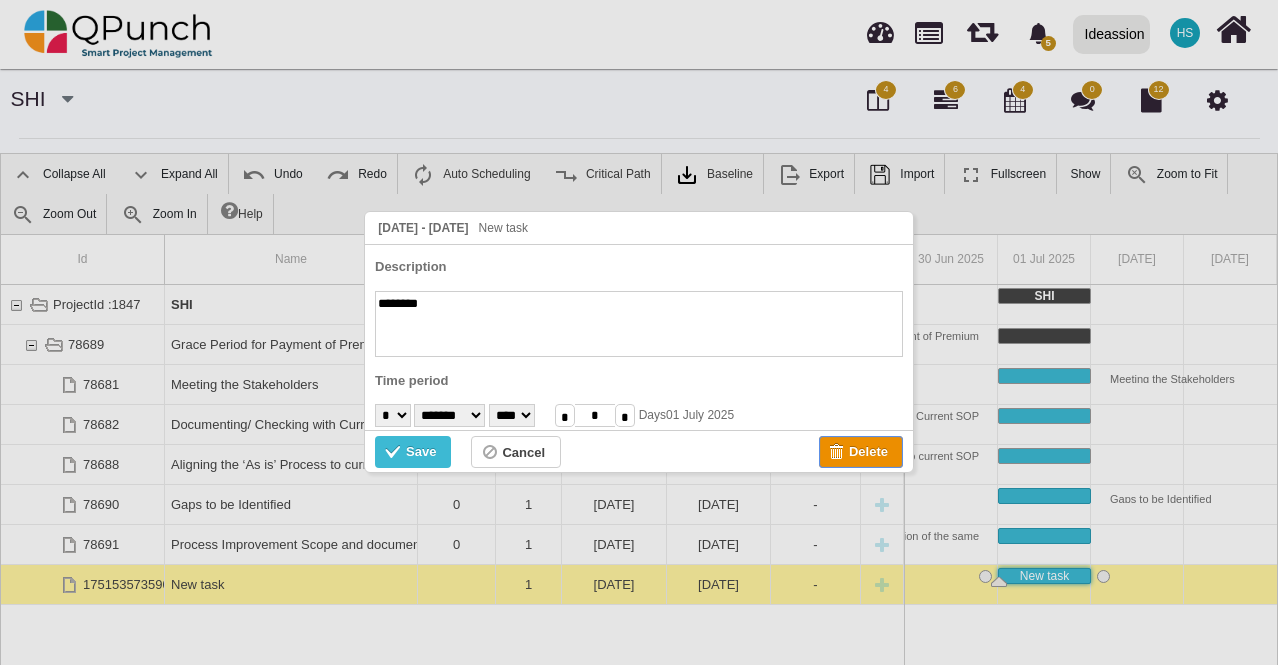 click at bounding box center [839, 454] 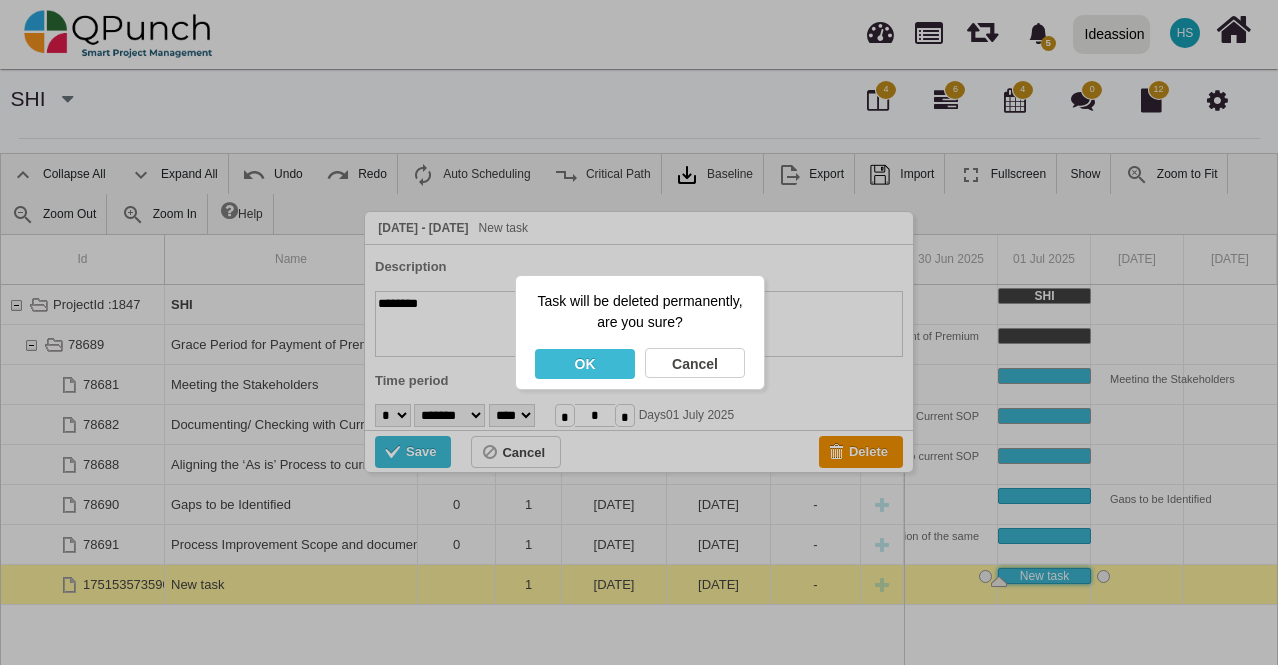 click on "OK" at bounding box center [585, 364] 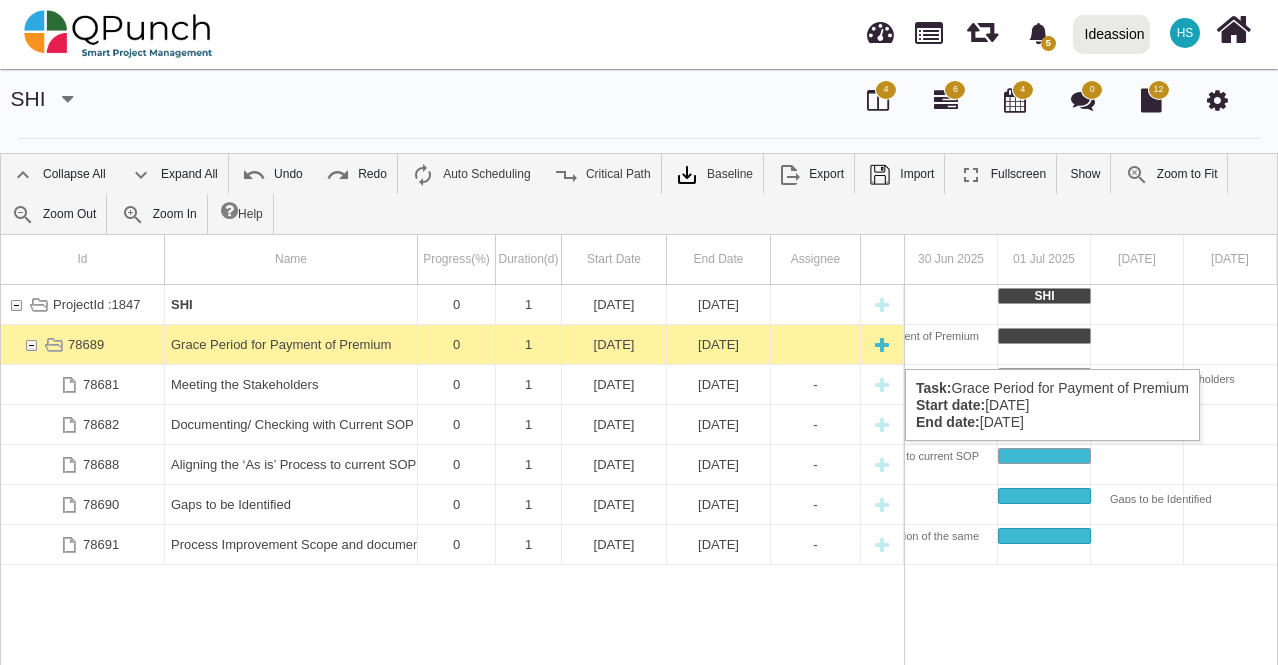 click at bounding box center [31, 344] 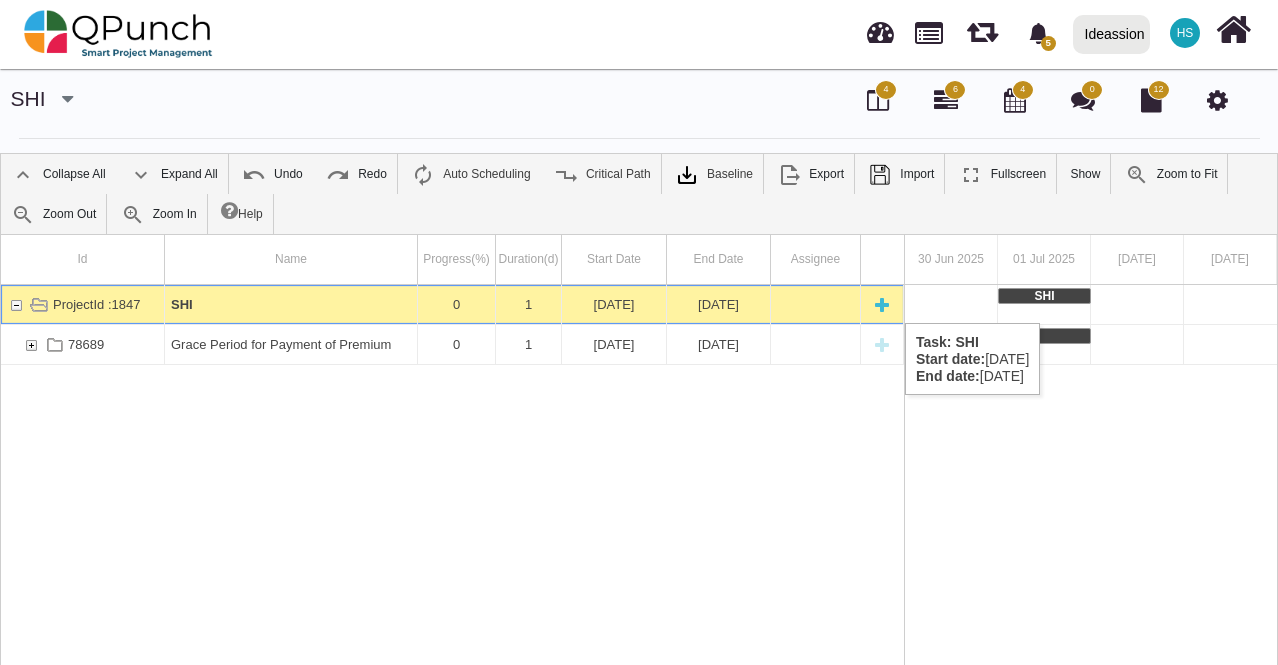 click at bounding box center [882, 304] 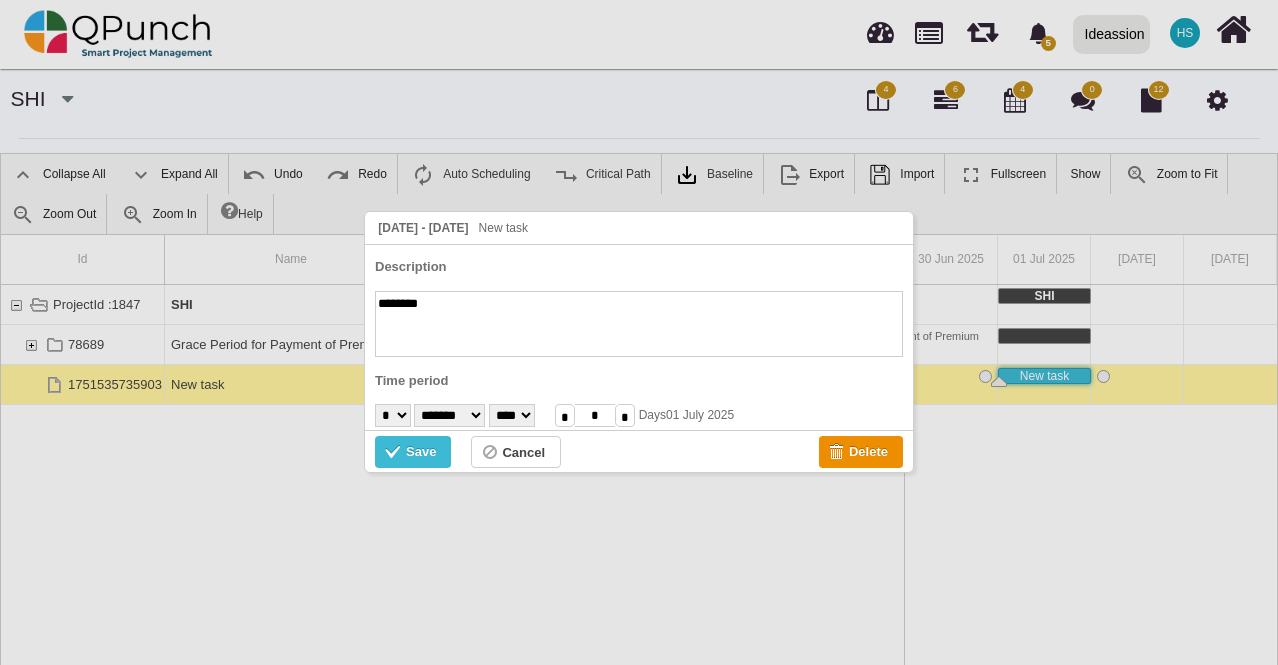paste on "**********" 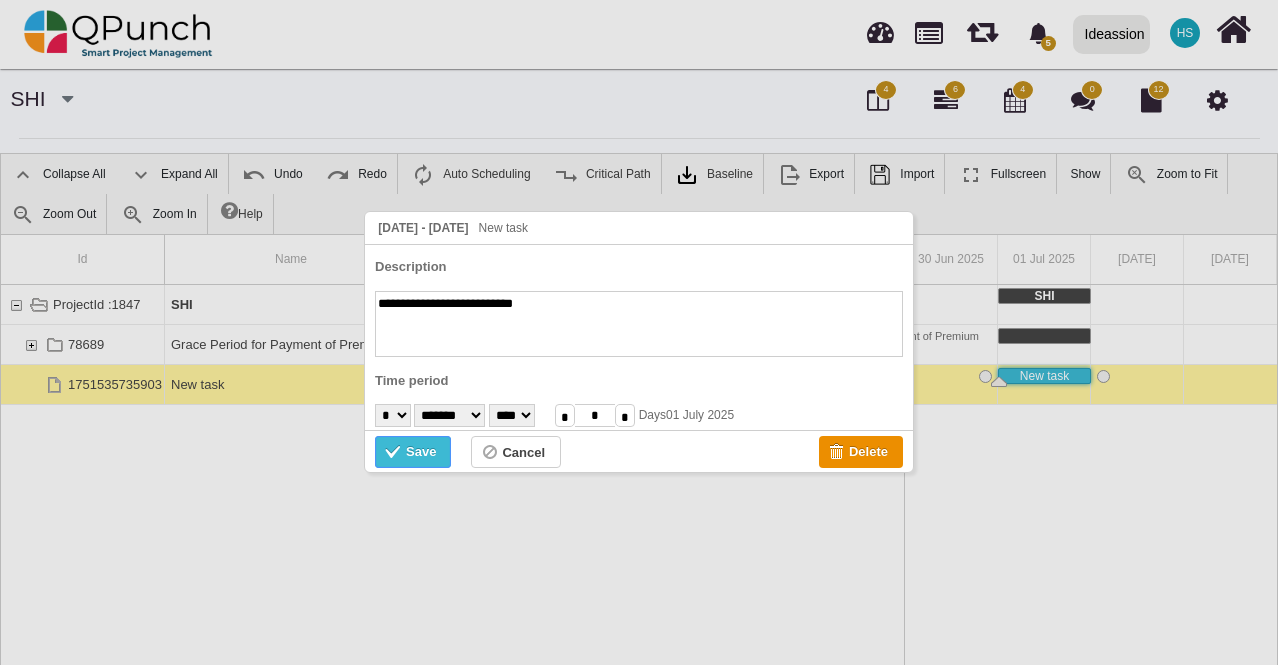 click on "Save" at bounding box center (421, 452) 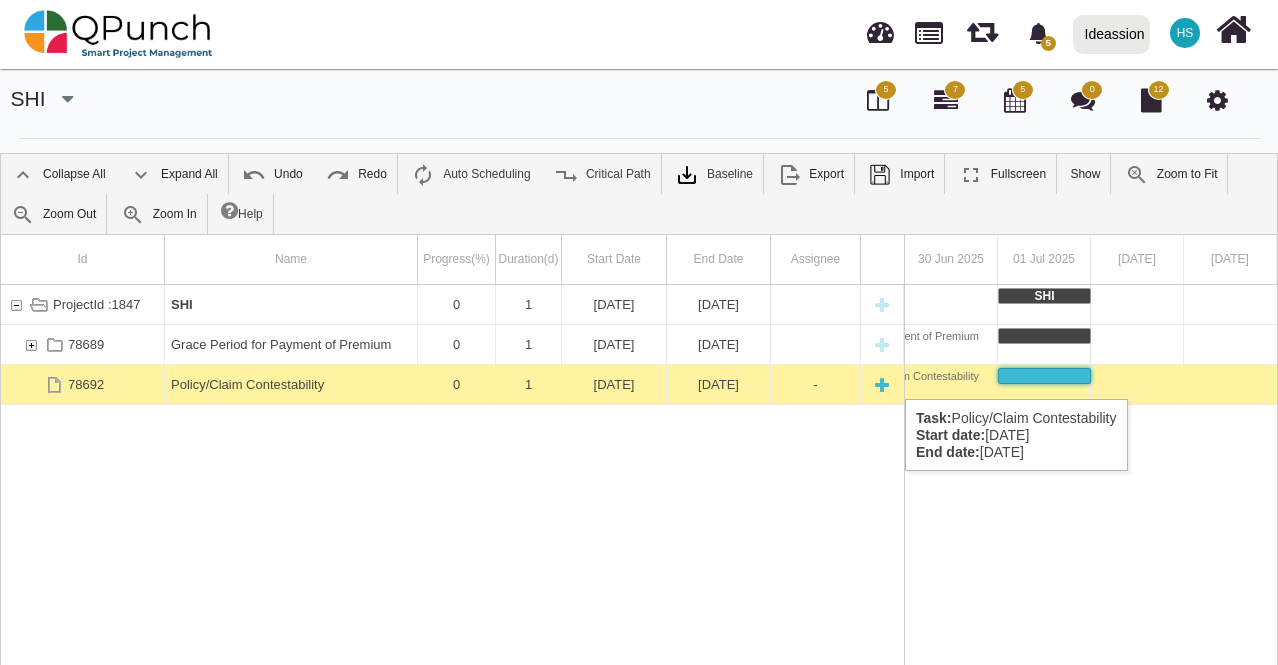 click at bounding box center (882, 384) 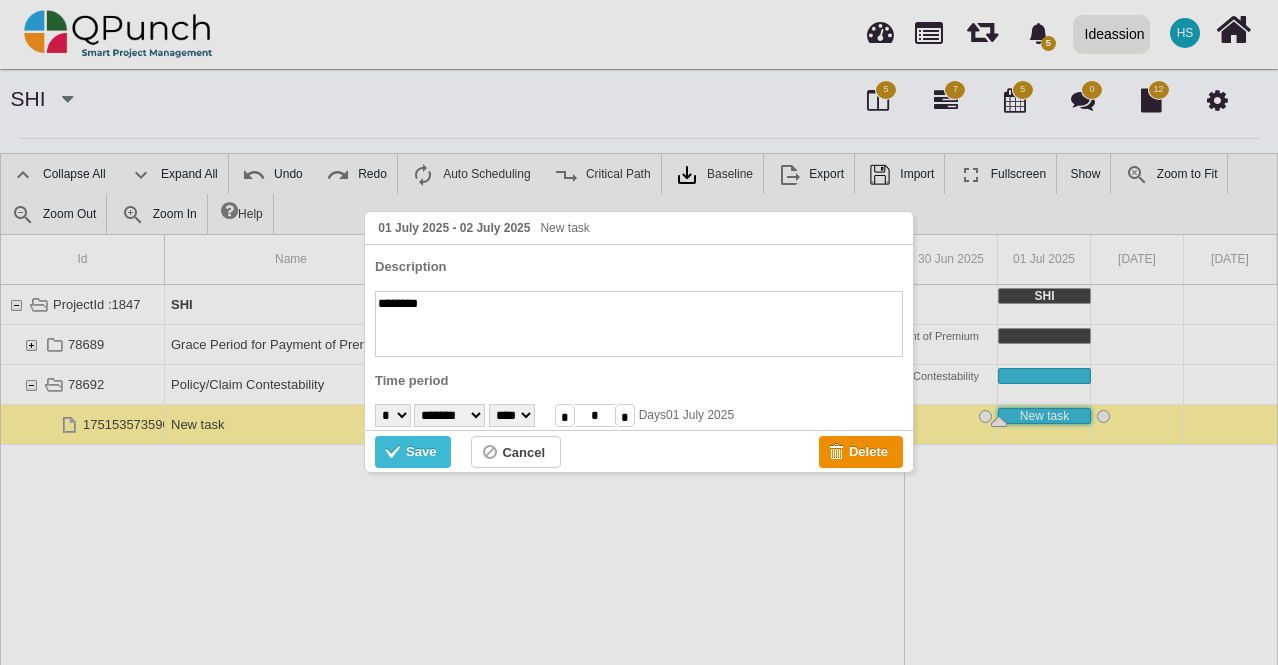 paste on "**********" 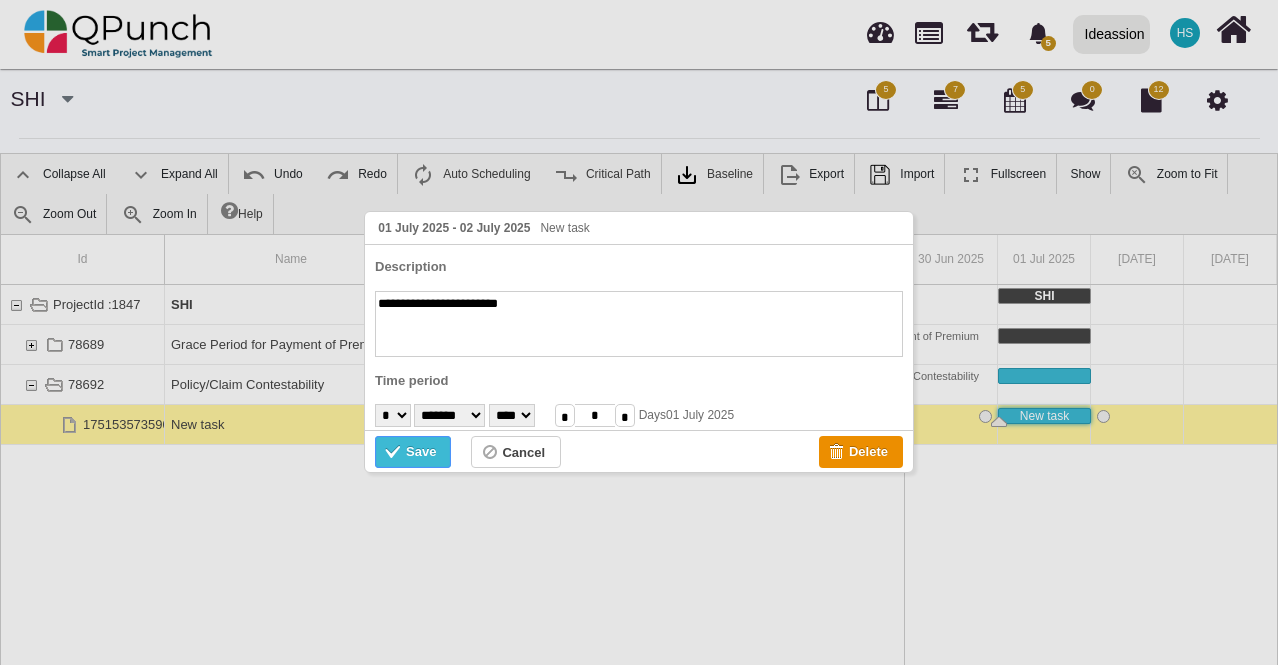 click on "Save" at bounding box center [421, 452] 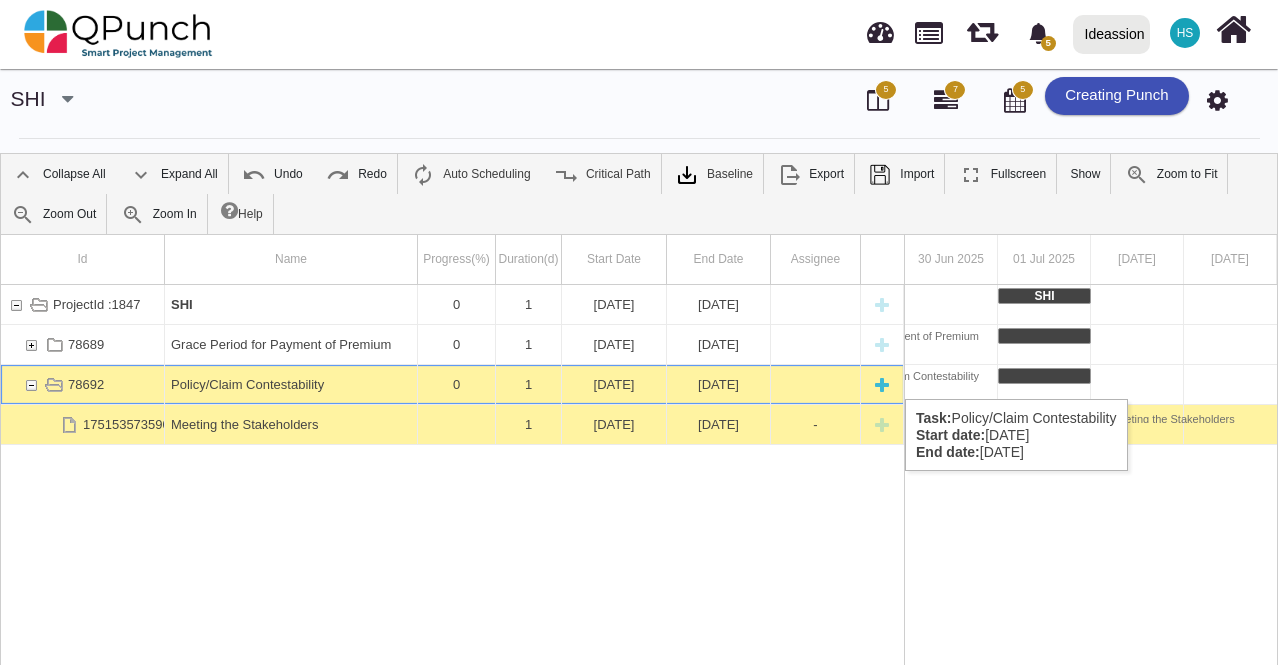 click at bounding box center (882, 384) 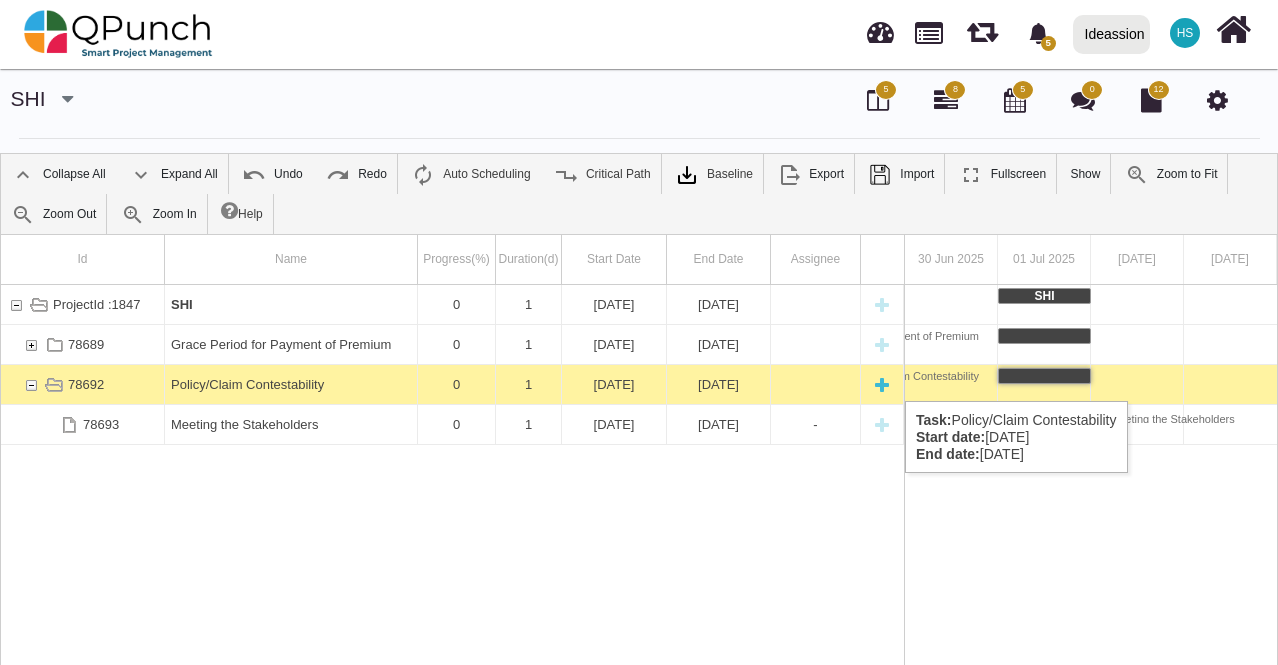 click at bounding box center [882, 384] 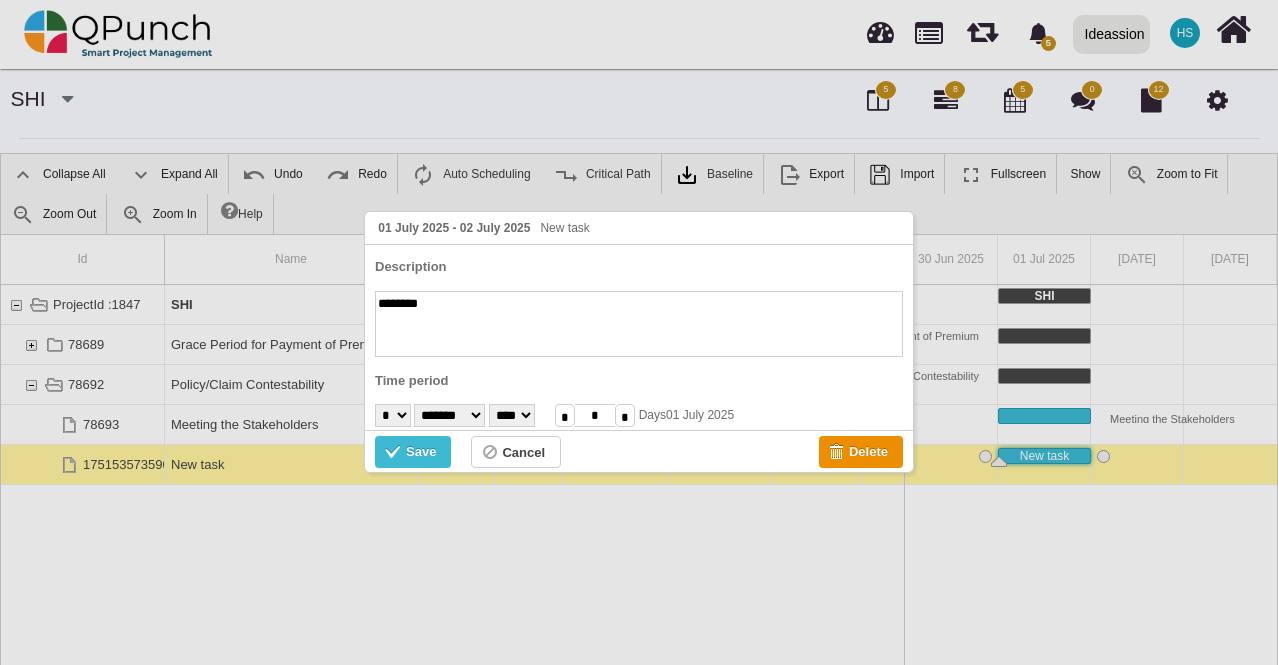 paste on "**********" 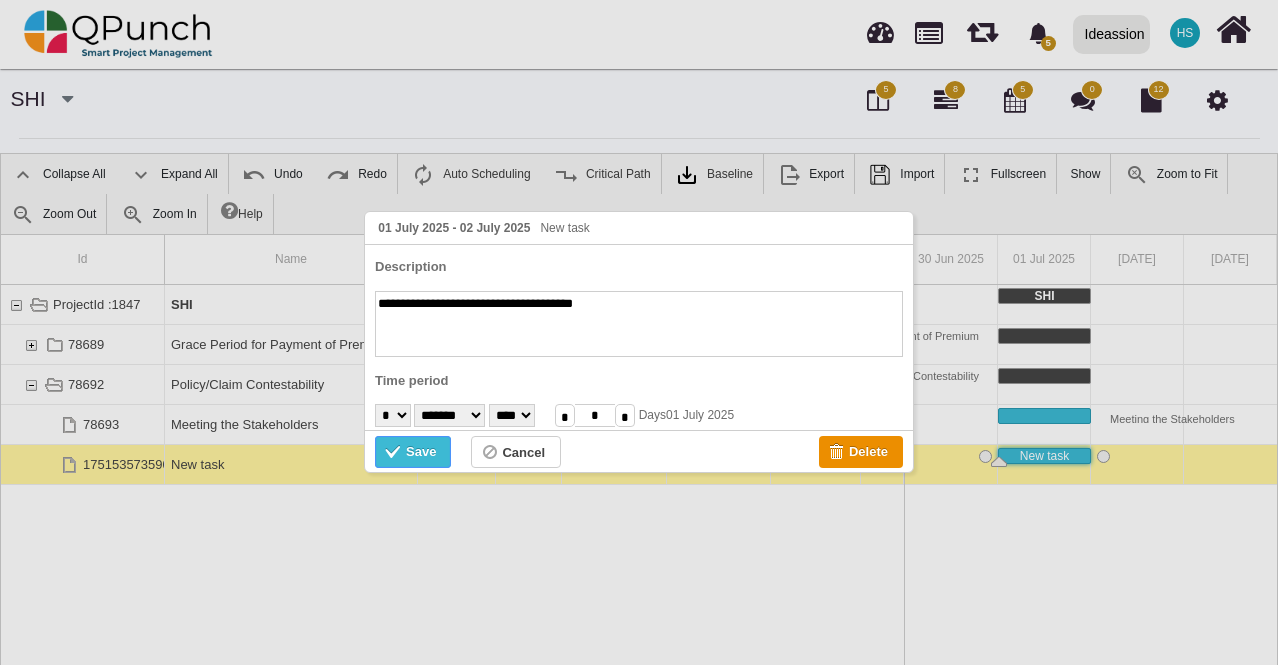 click on "Save" at bounding box center (421, 452) 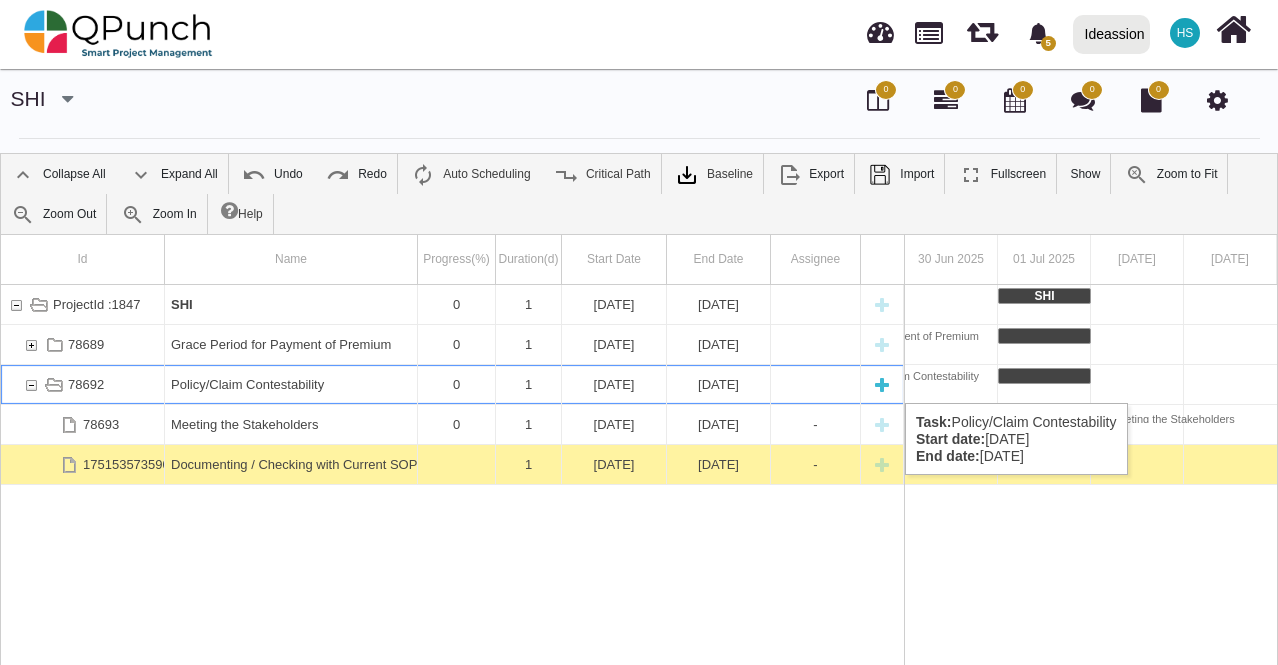 click at bounding box center [882, 384] 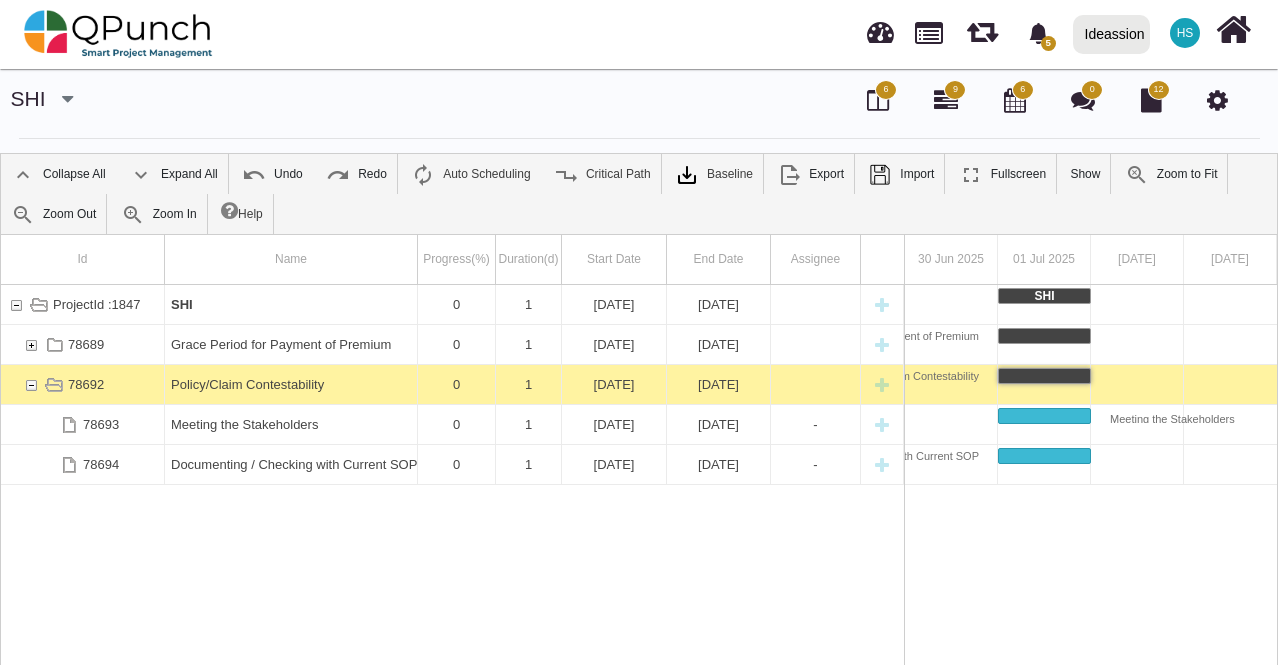 click at bounding box center (882, 384) 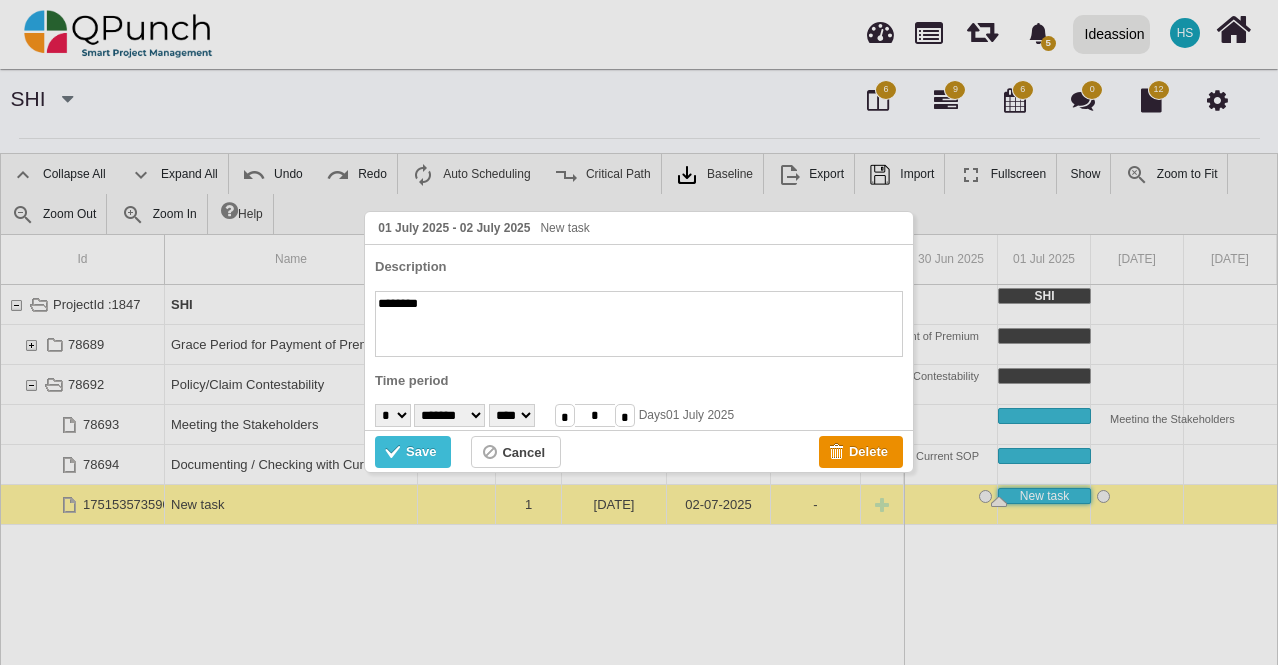 paste on "**********" 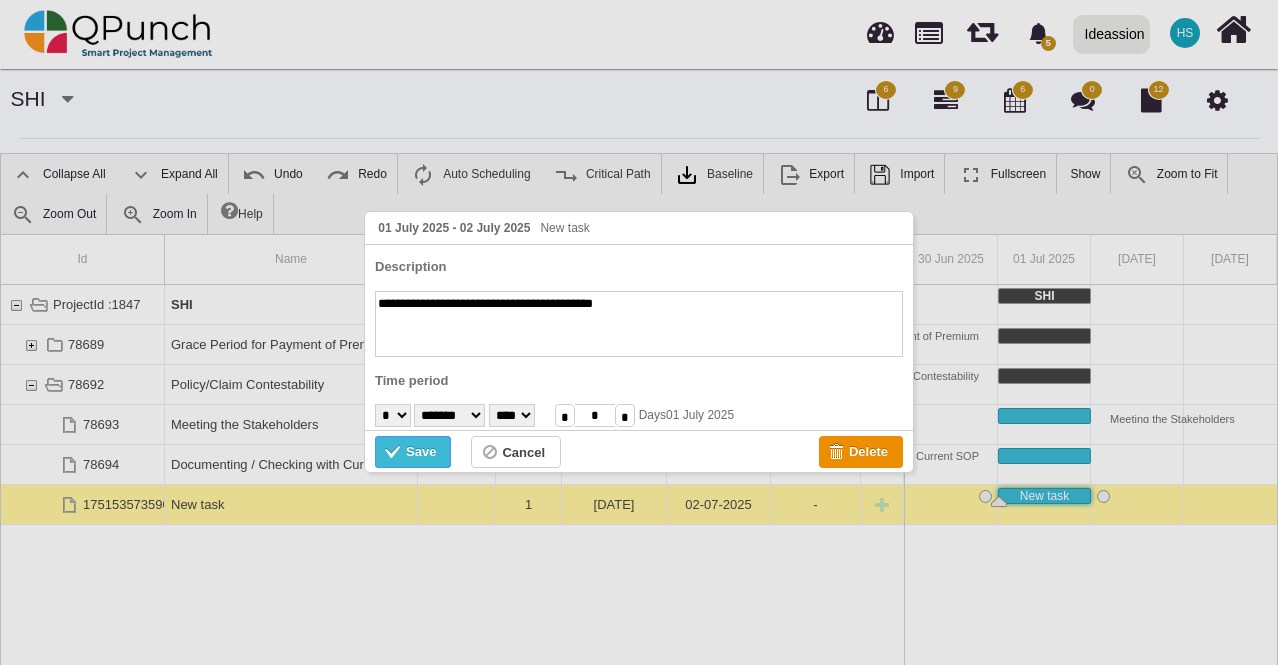 click on "Save" at bounding box center [421, 452] 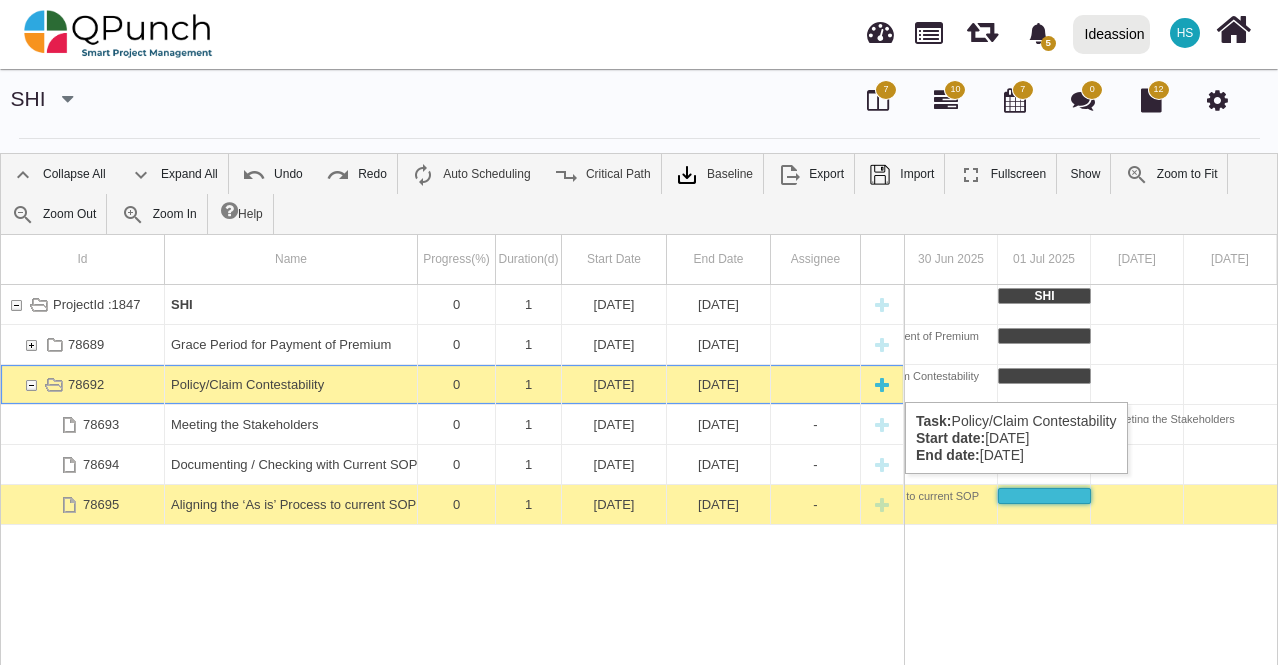 click at bounding box center (882, 384) 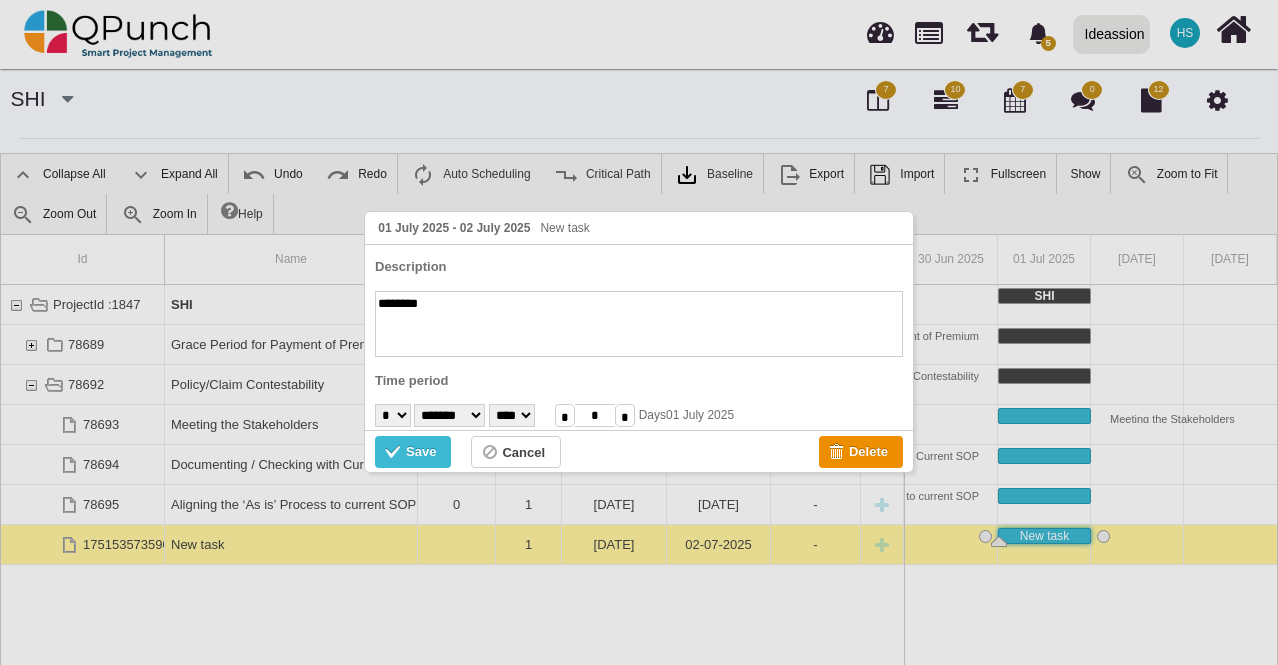 paste on "**********" 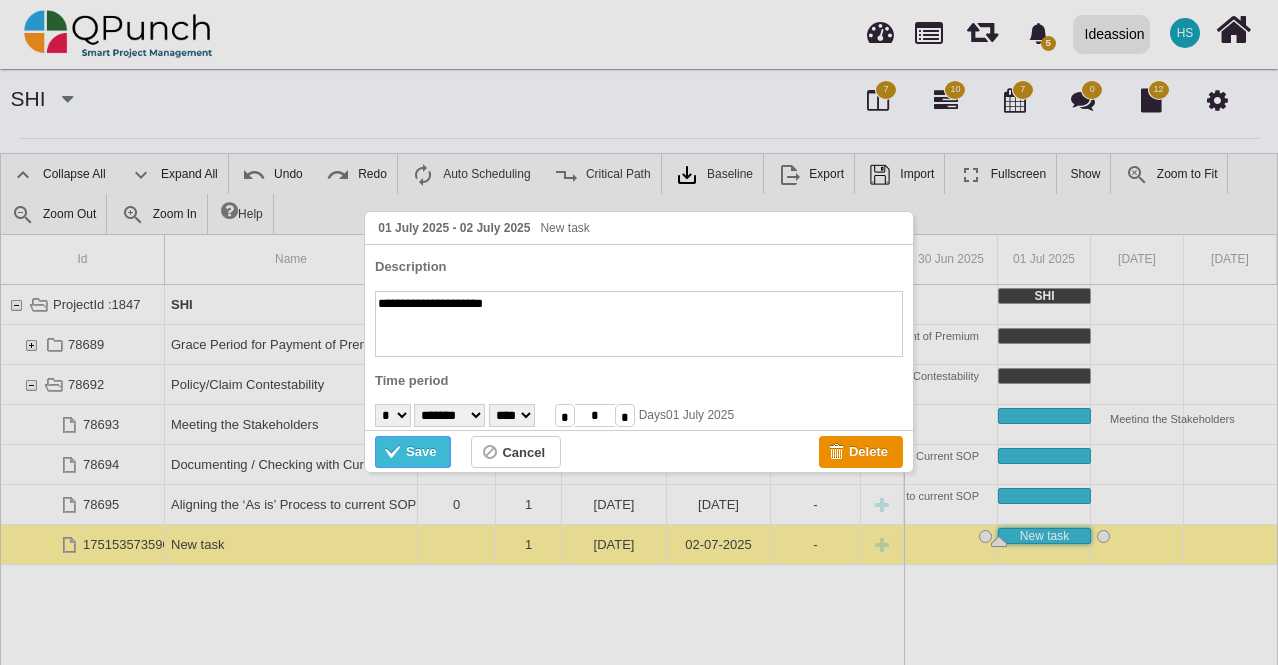 click on "Save" at bounding box center (421, 452) 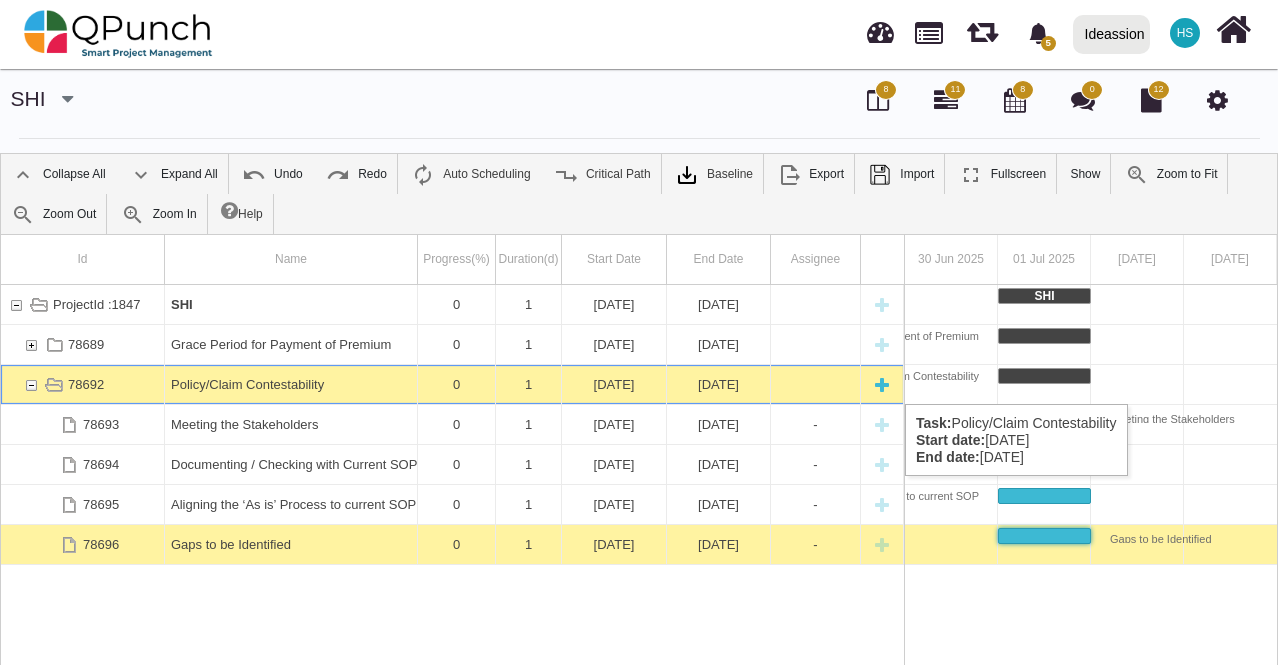 click at bounding box center [882, 384] 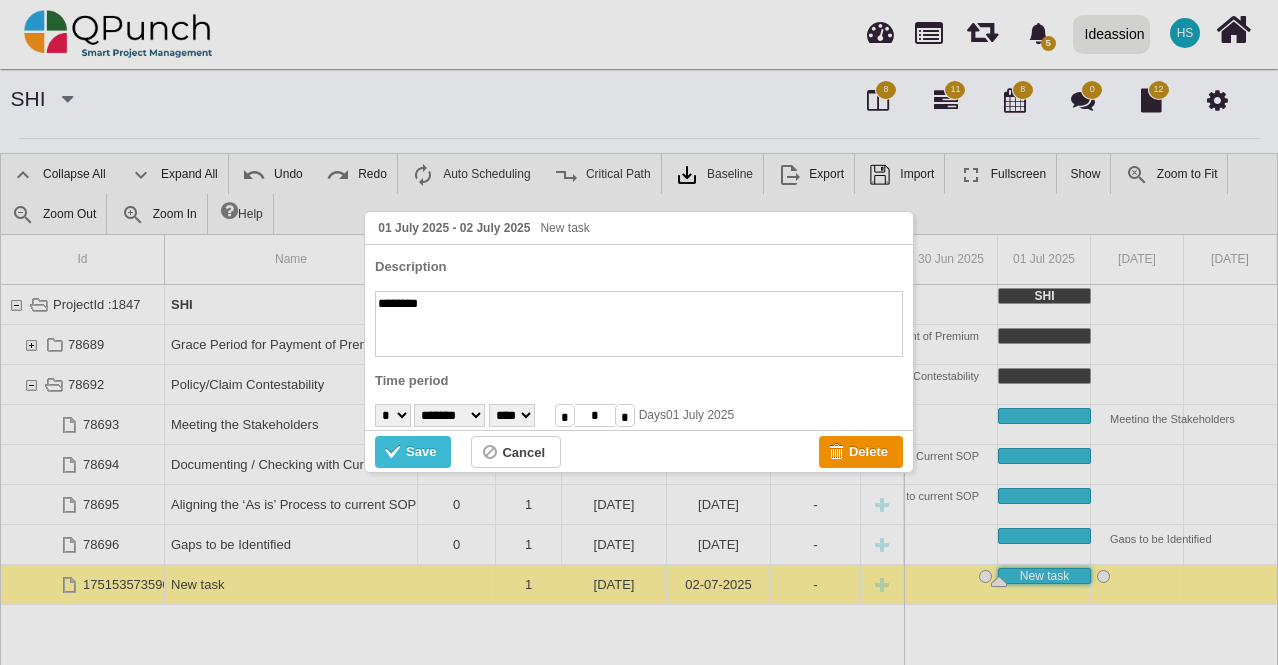 paste on "**********" 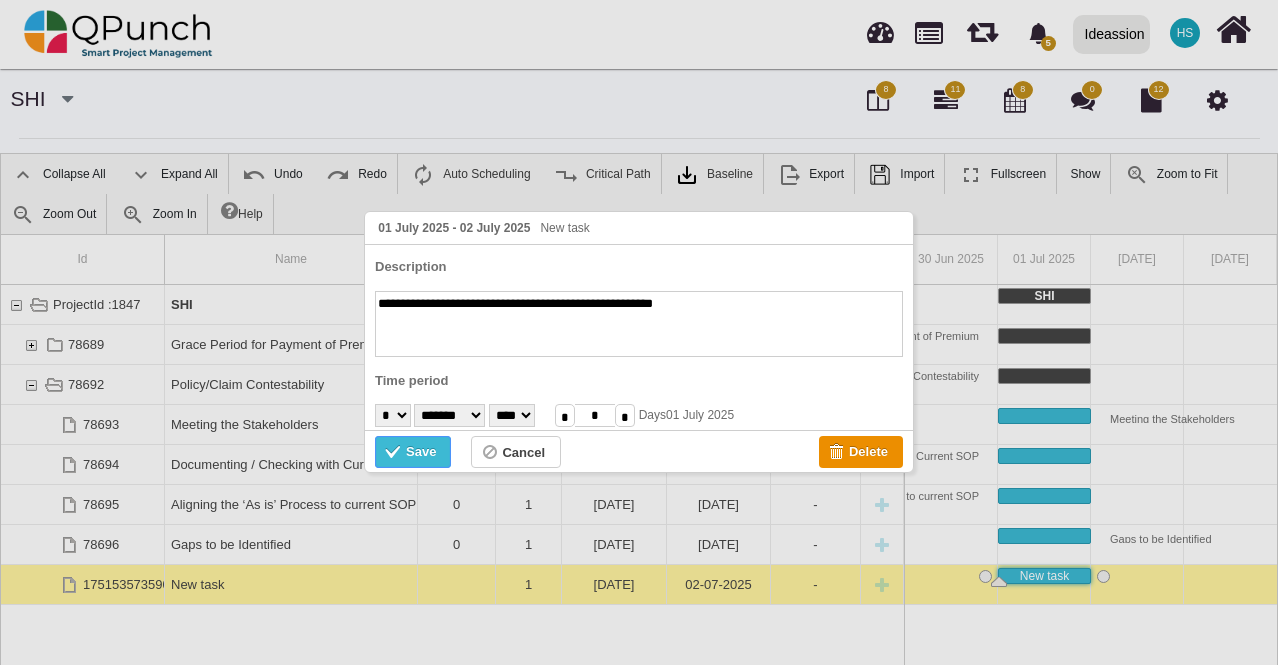 click at bounding box center [395, 454] 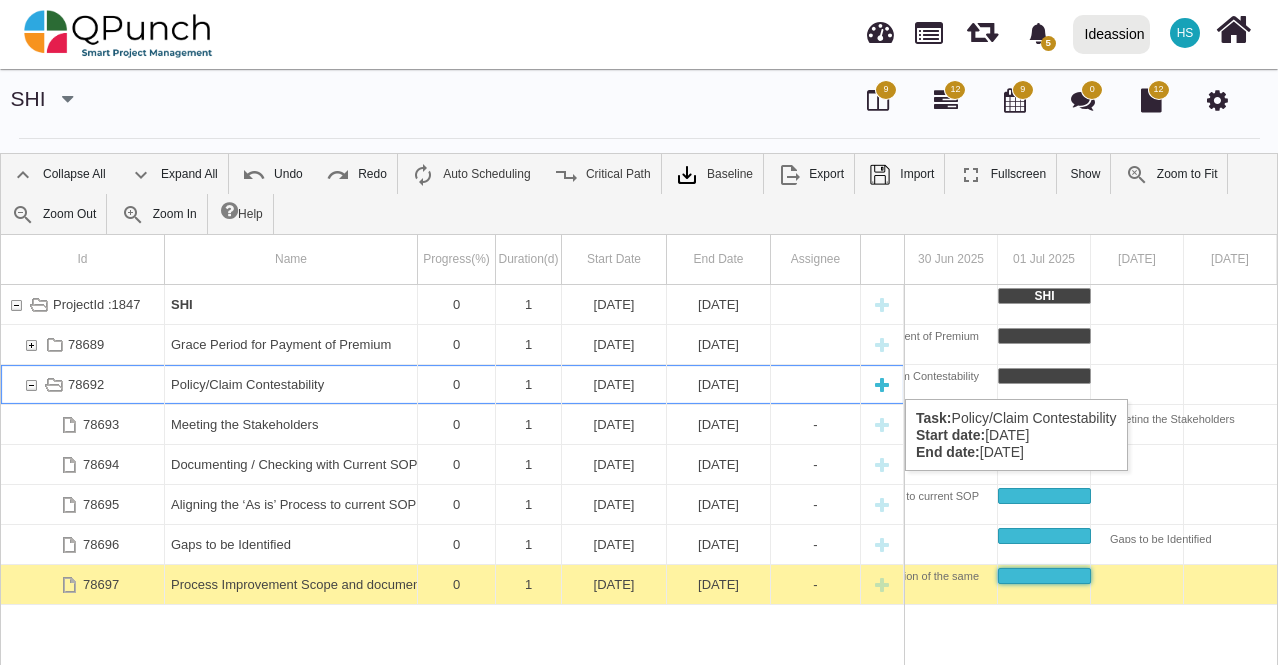 click at bounding box center (882, 384) 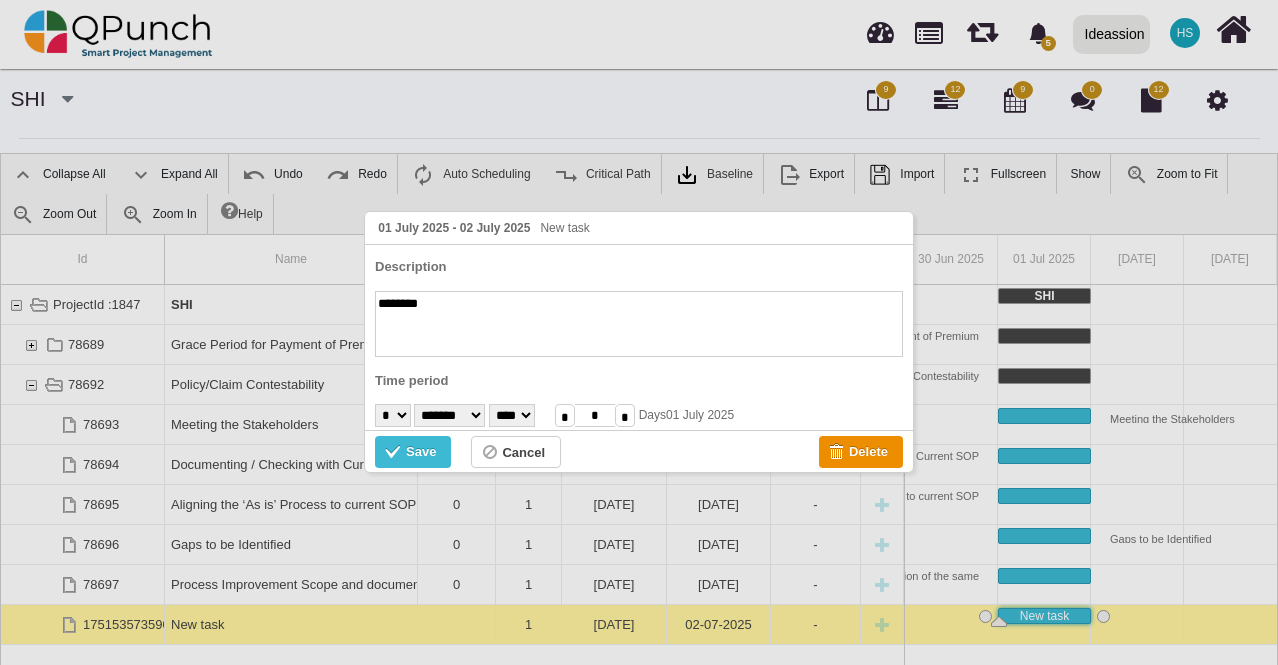 paste on "**********" 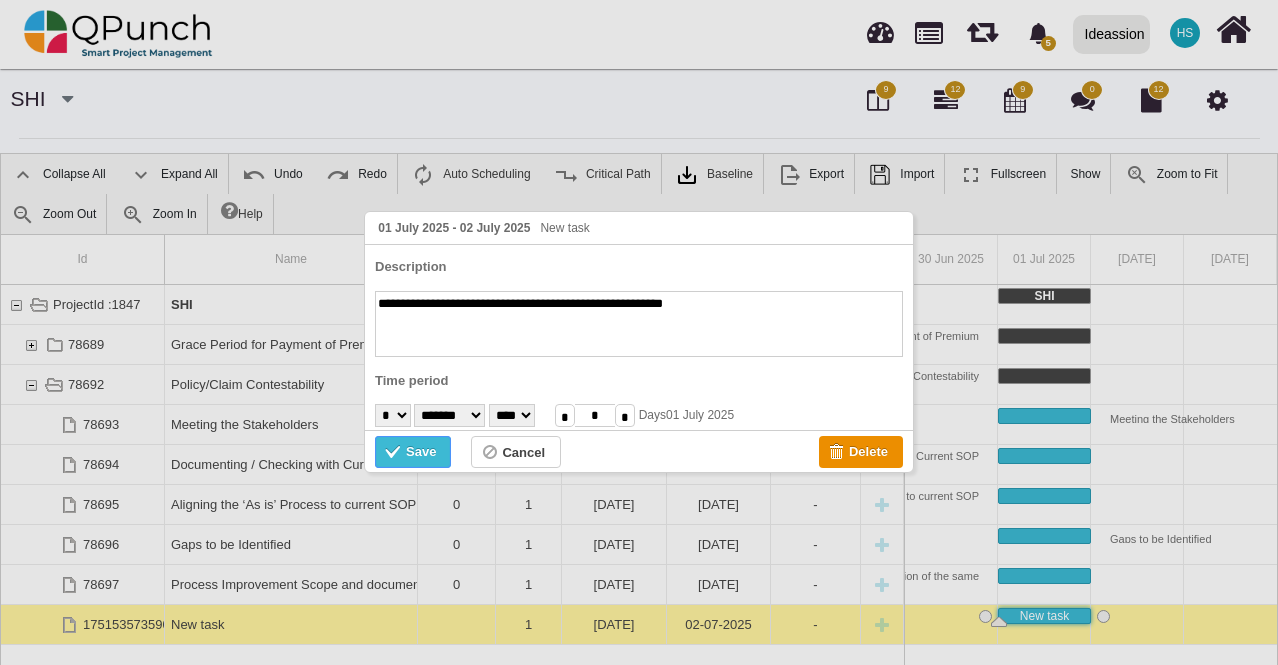 click on "Save" at bounding box center [421, 452] 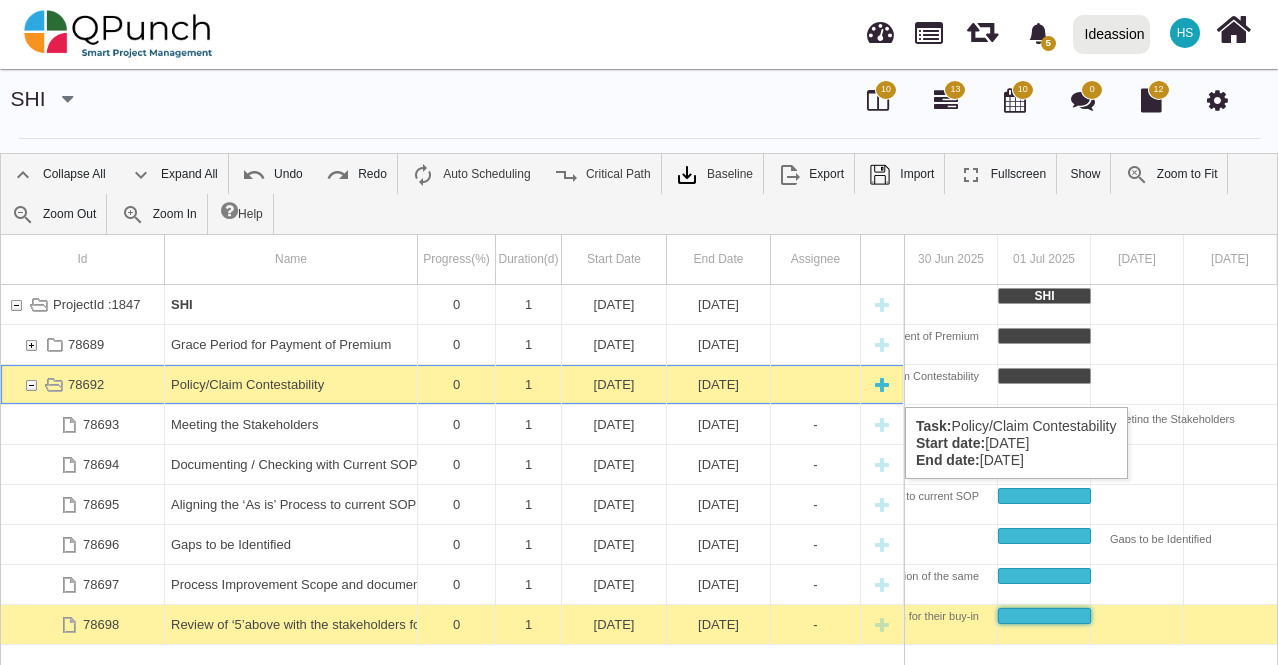 click at bounding box center (31, 384) 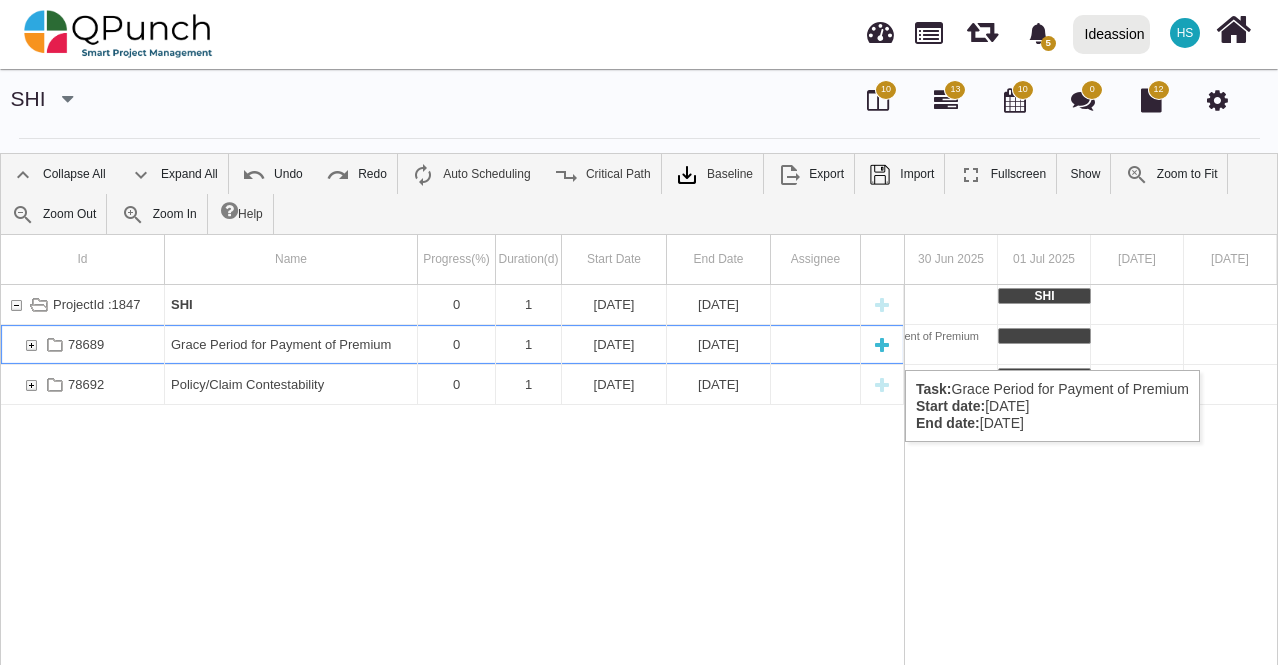 click at bounding box center (31, 344) 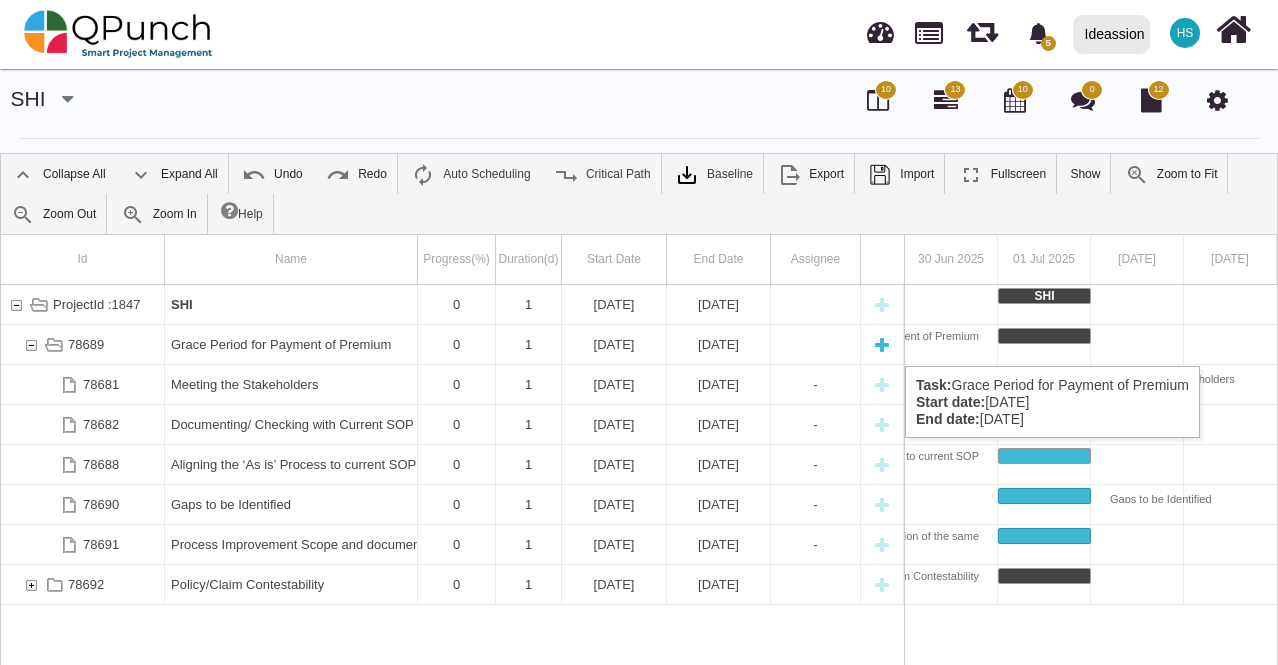 click at bounding box center (882, 344) 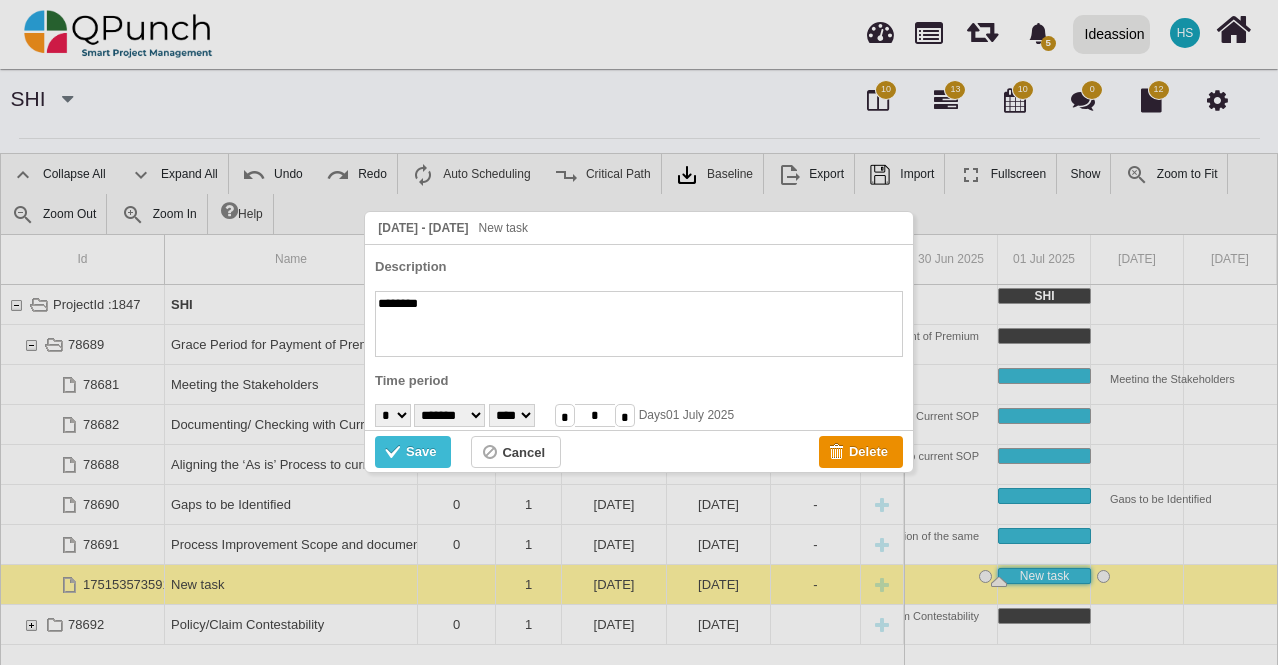 paste on "**********" 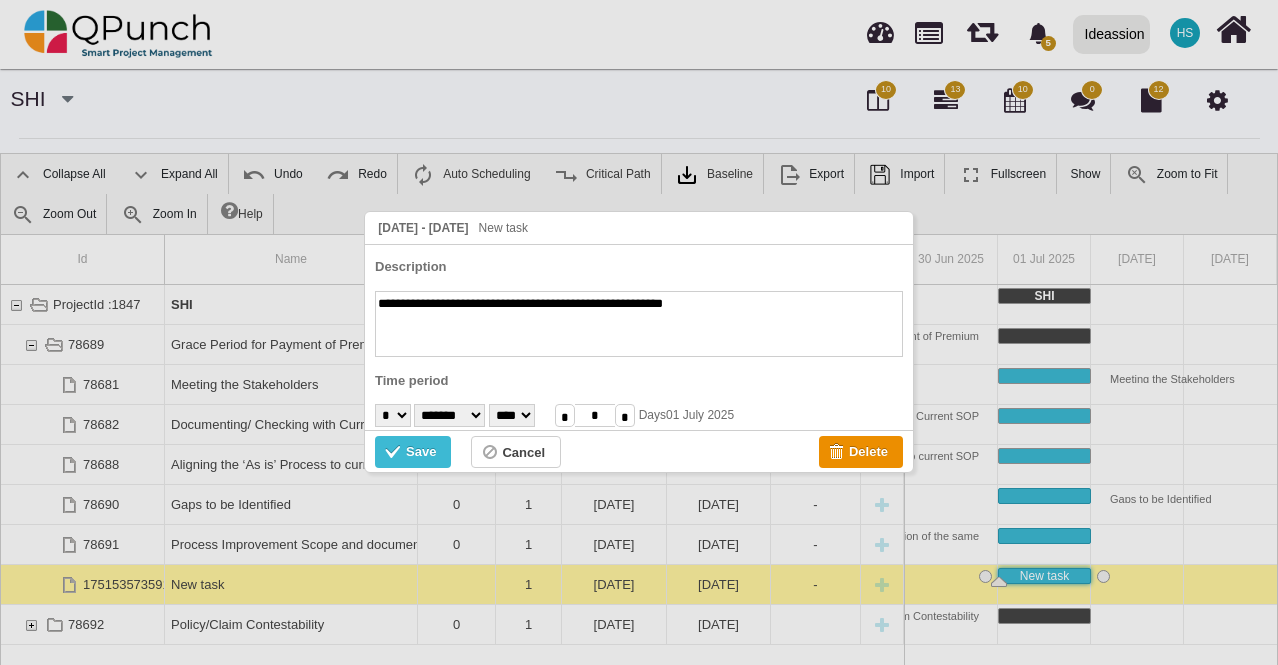 type on "**********" 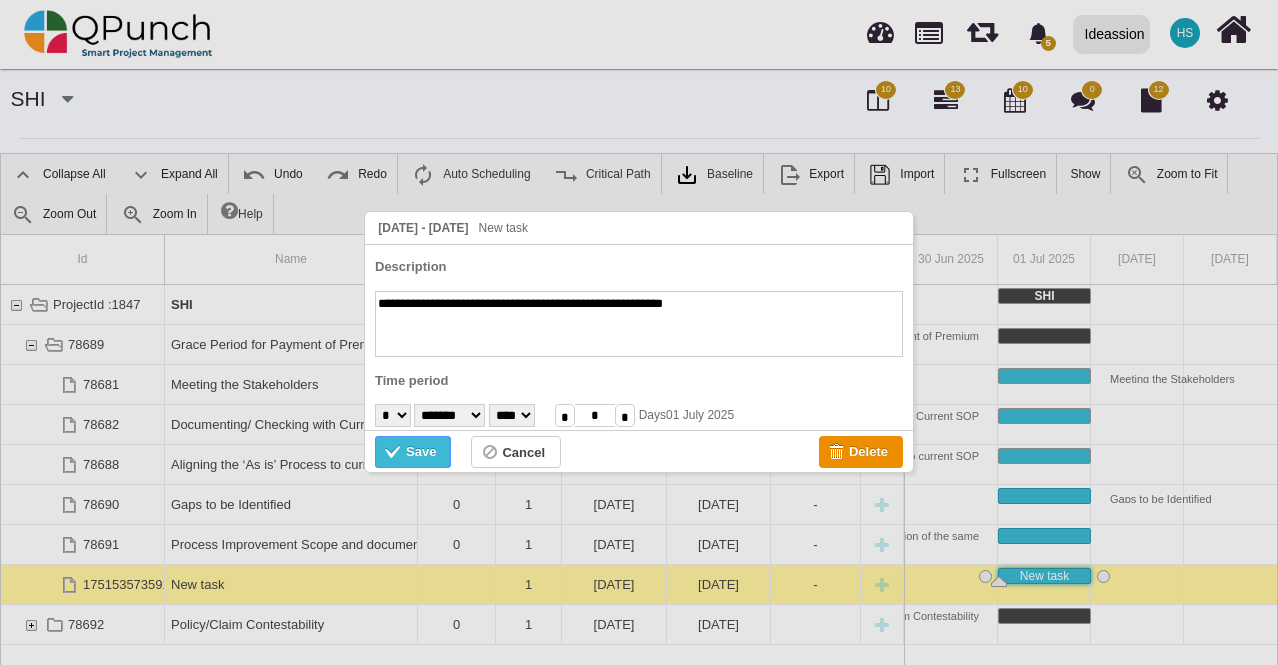 click on "Save" at bounding box center [413, 452] 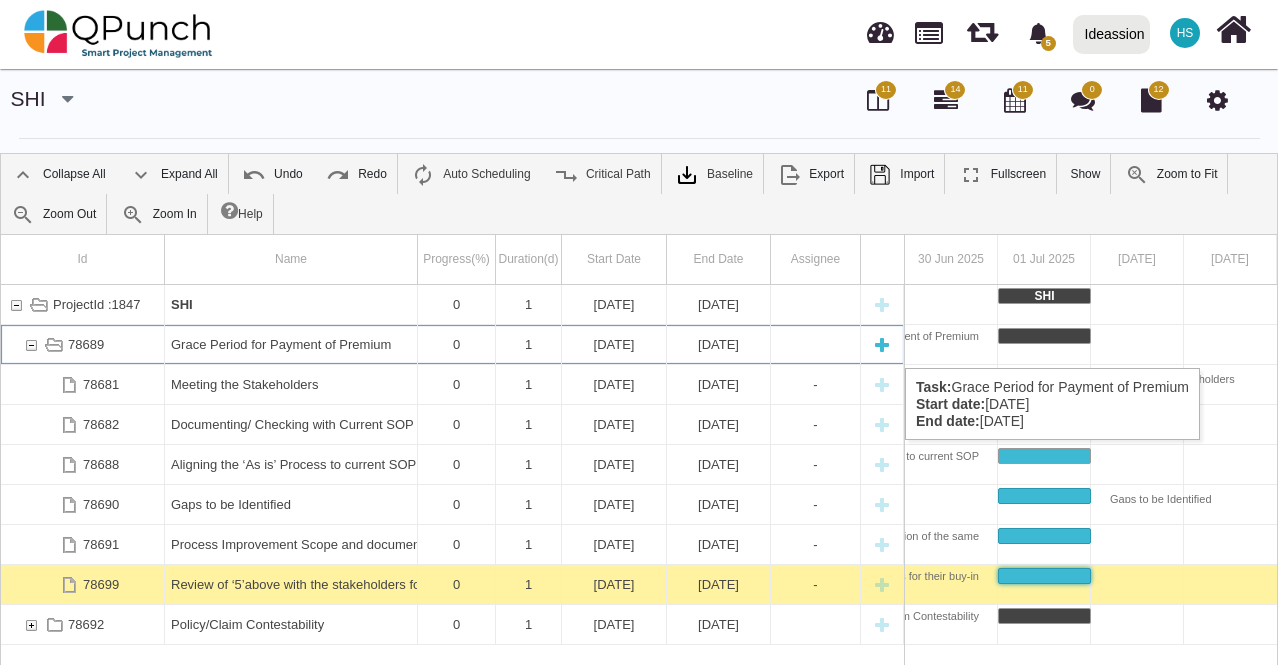 click at bounding box center (31, 344) 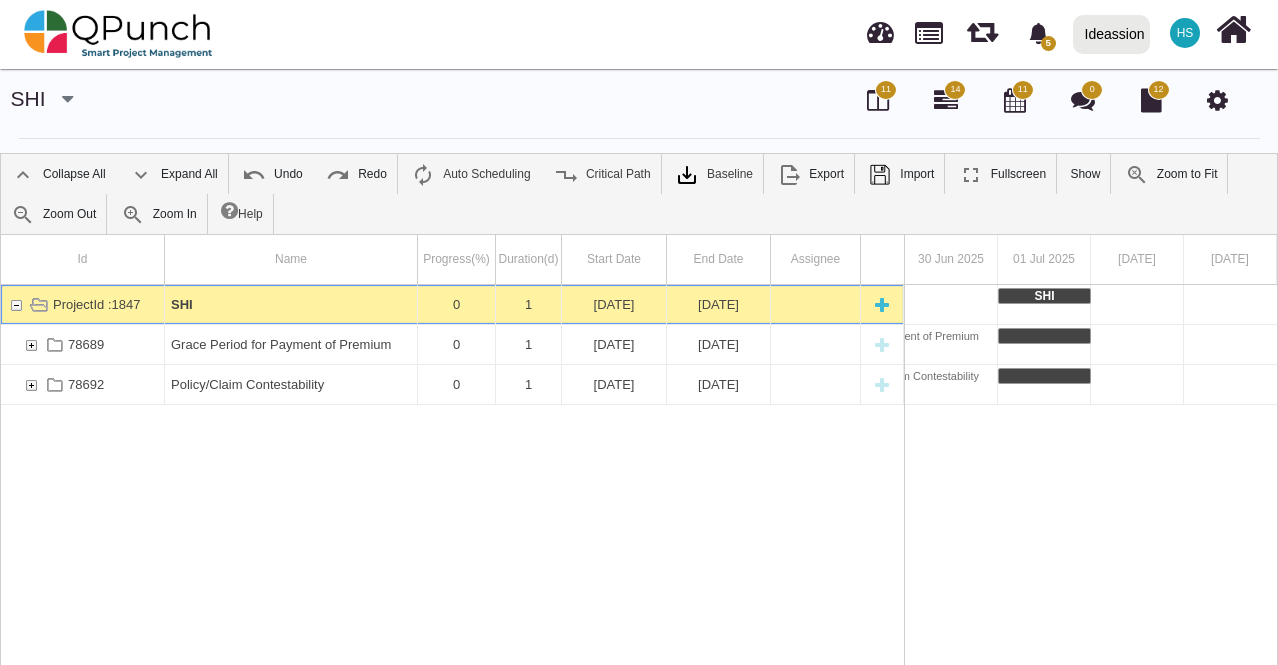click on "SHI" at bounding box center (291, 304) 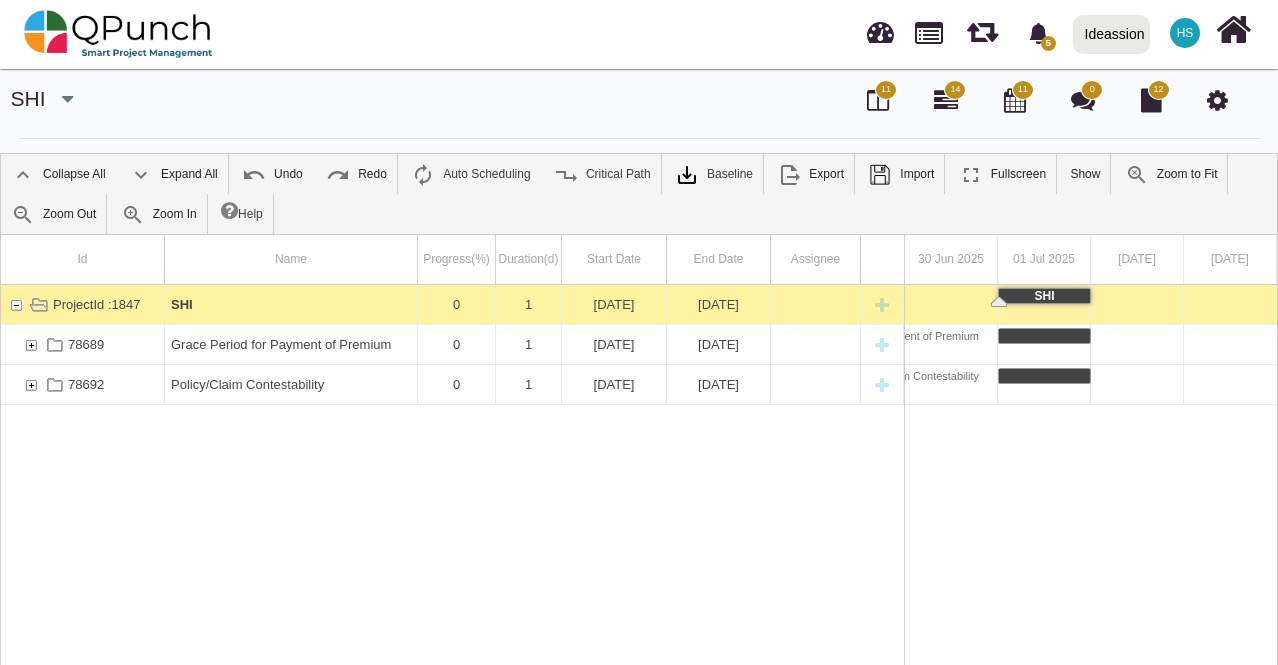 click on "SHI" at bounding box center (291, 304) 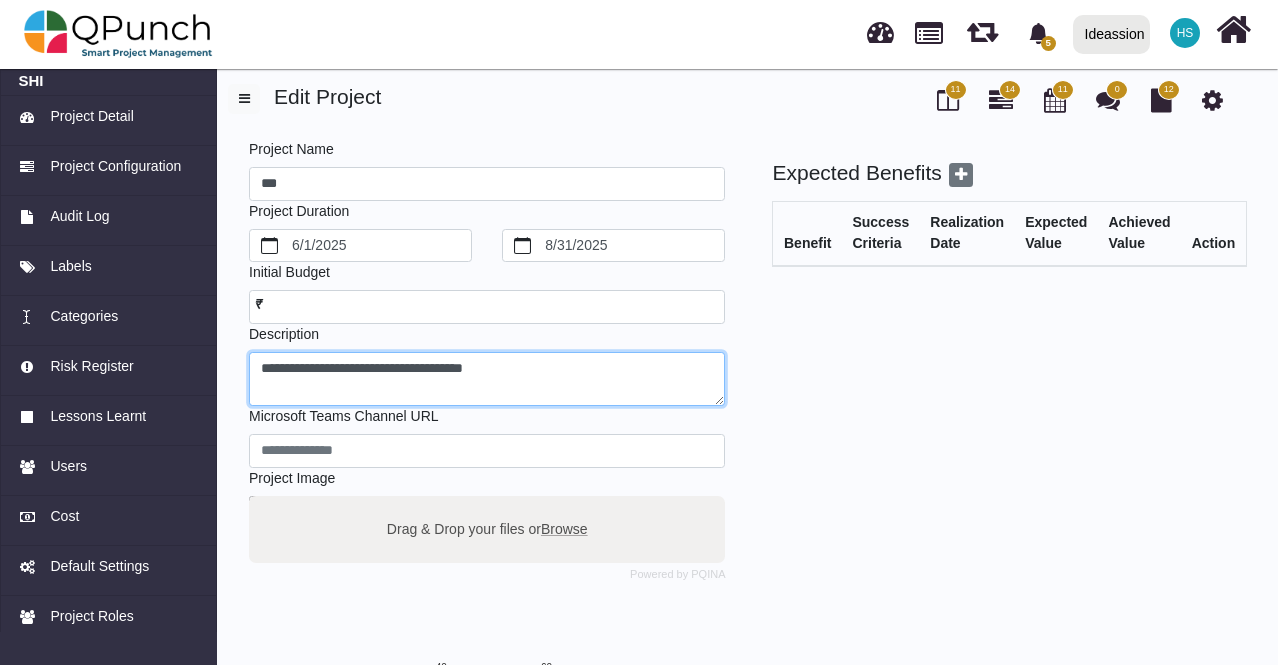 click on "**********" at bounding box center [487, 379] 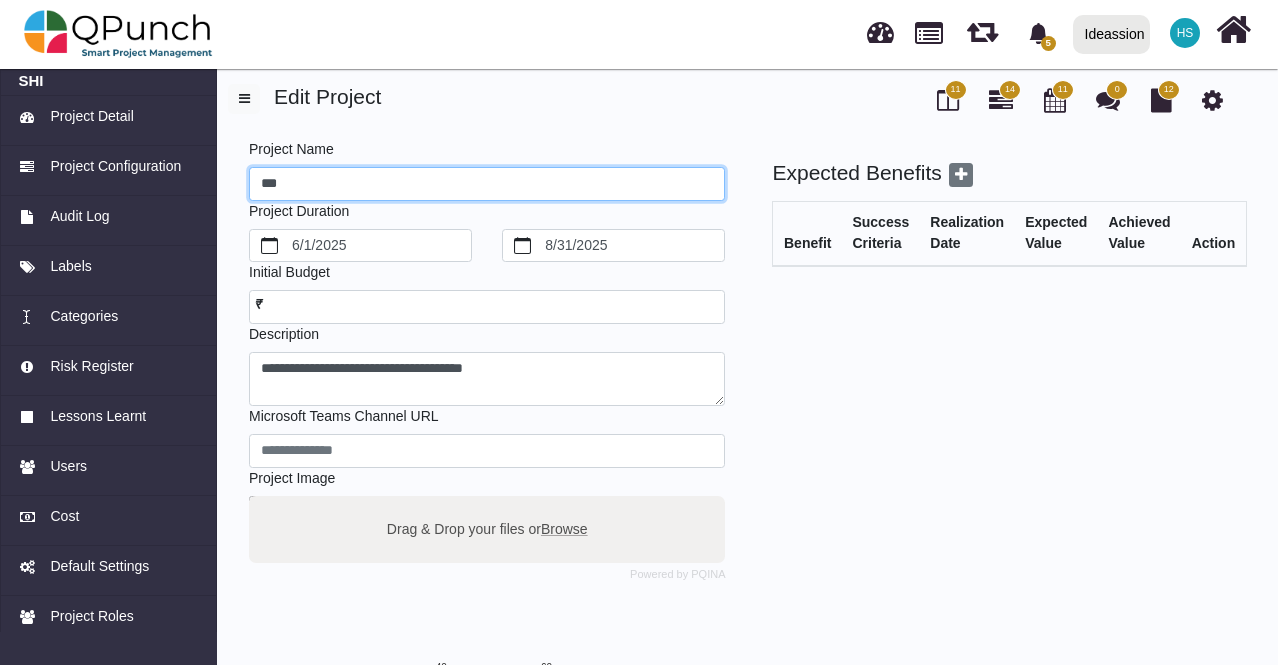 click on "***" at bounding box center (487, 184) 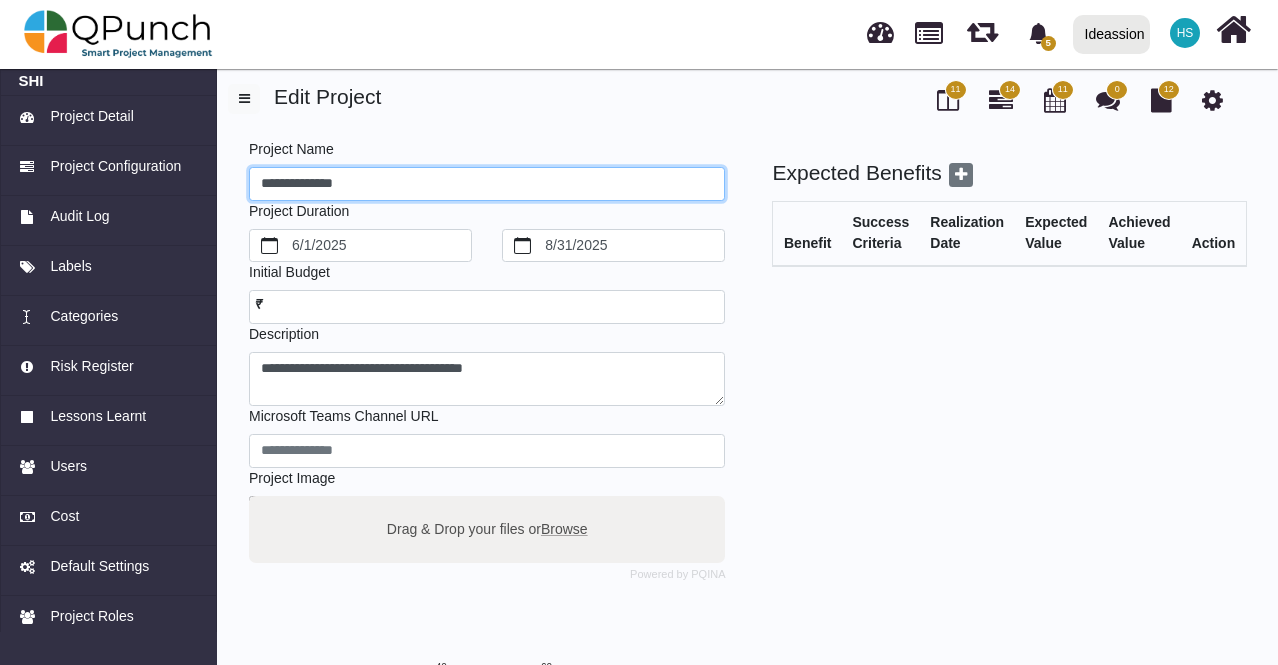 type on "**********" 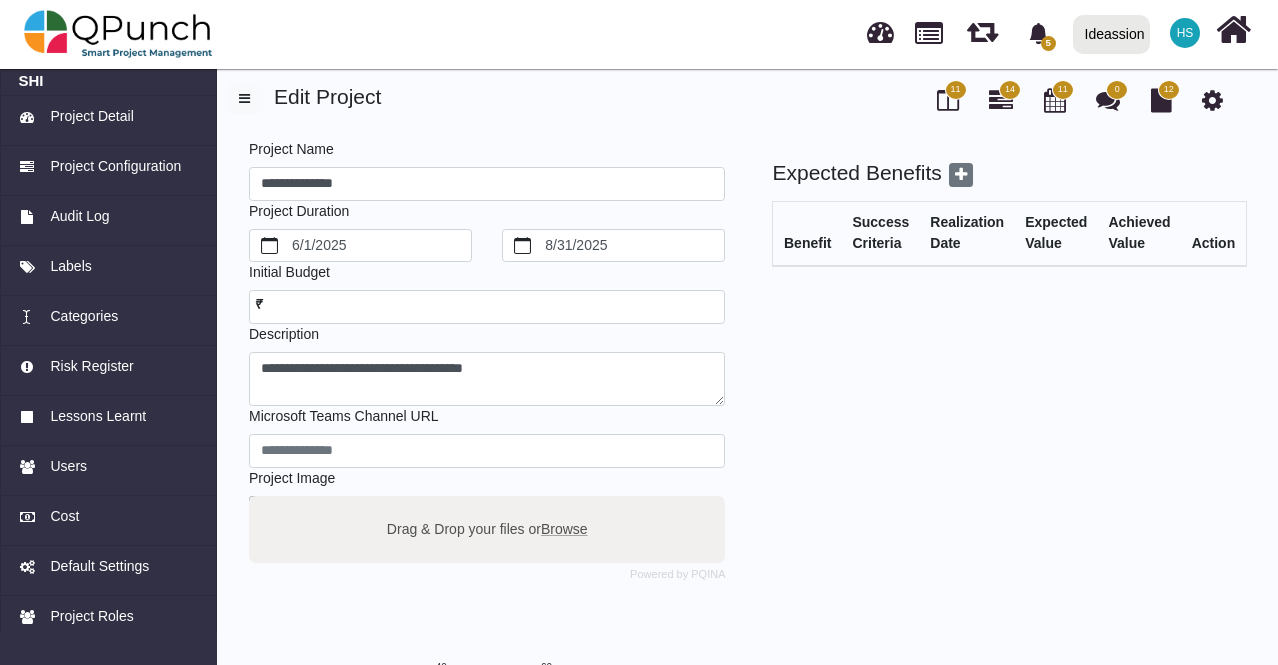 click on "Expected Benefits       Benefit Success Criteria Realization Date Expected Value Achieved Value Action" at bounding box center (973, 572) 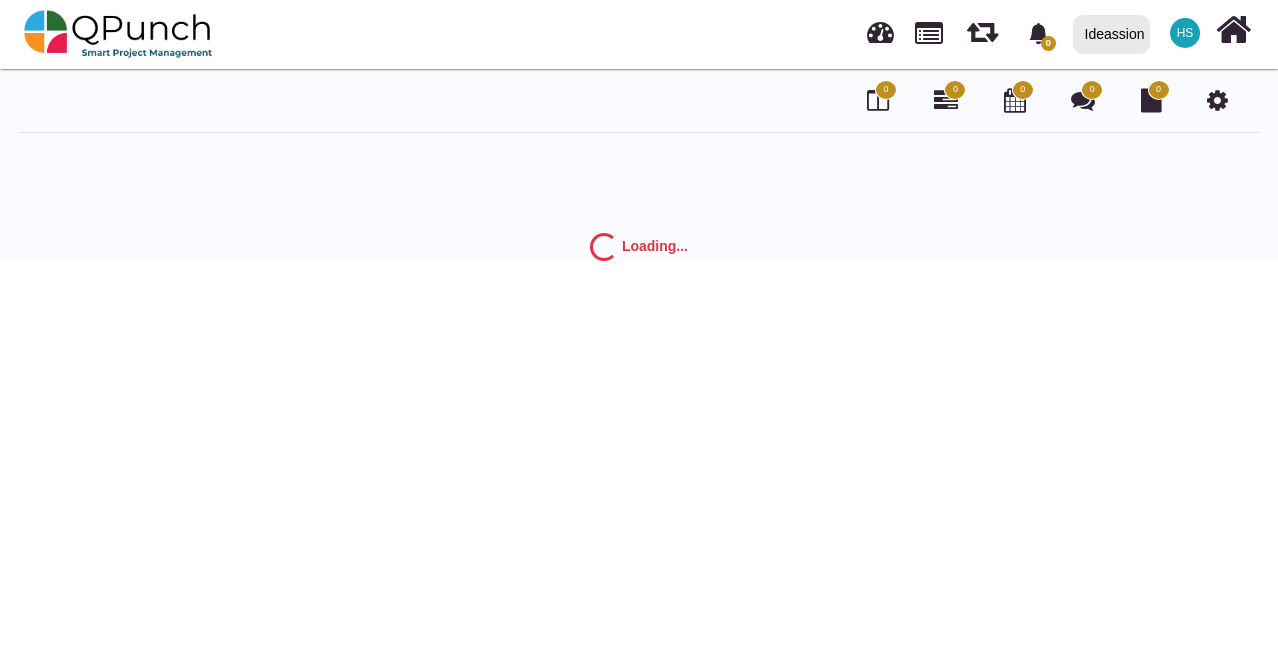 scroll, scrollTop: 0, scrollLeft: 0, axis: both 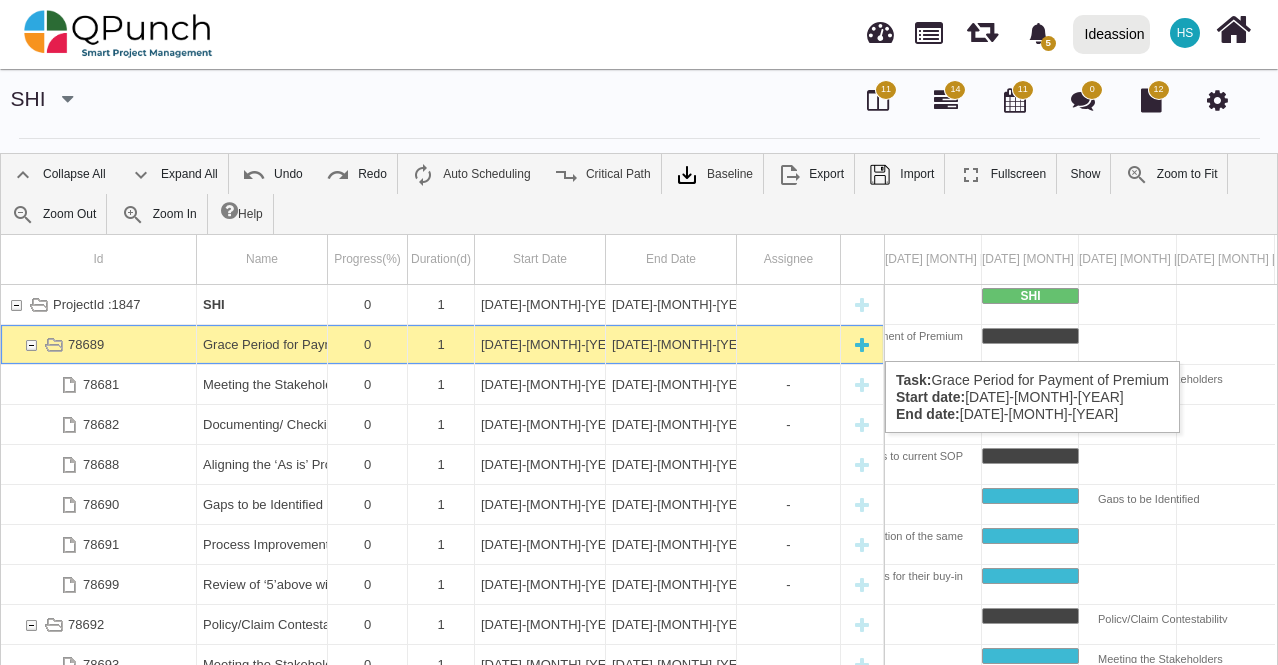 click at bounding box center [31, 344] 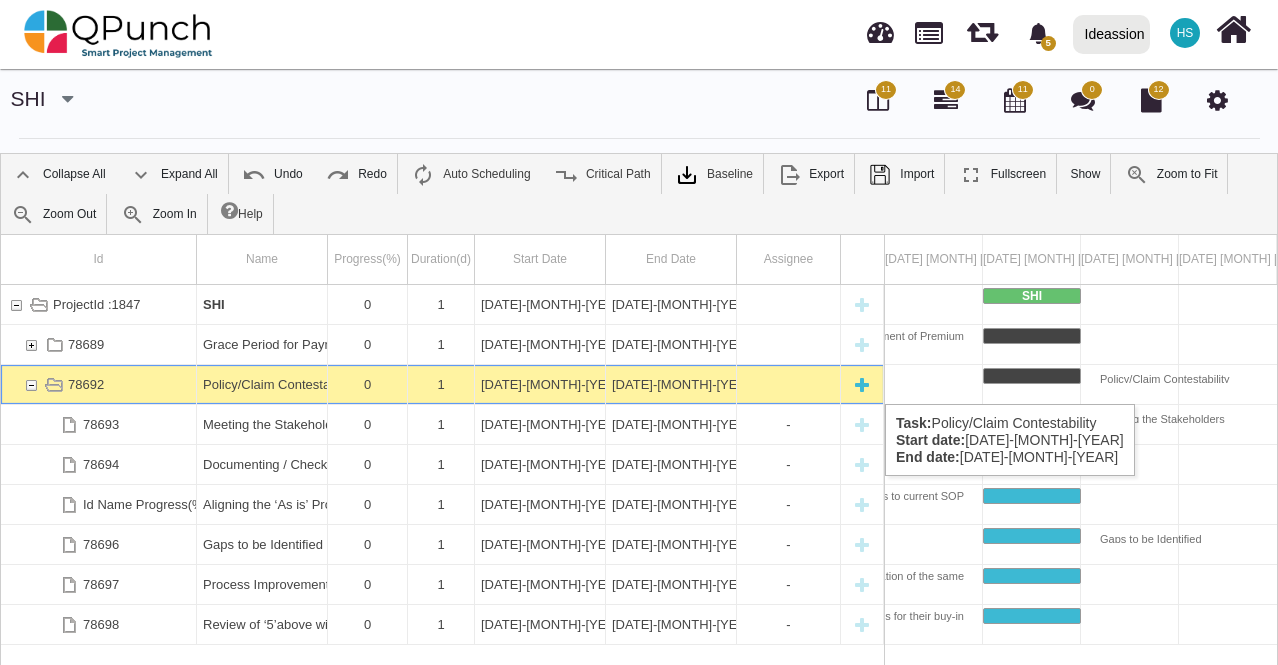click at bounding box center [31, 384] 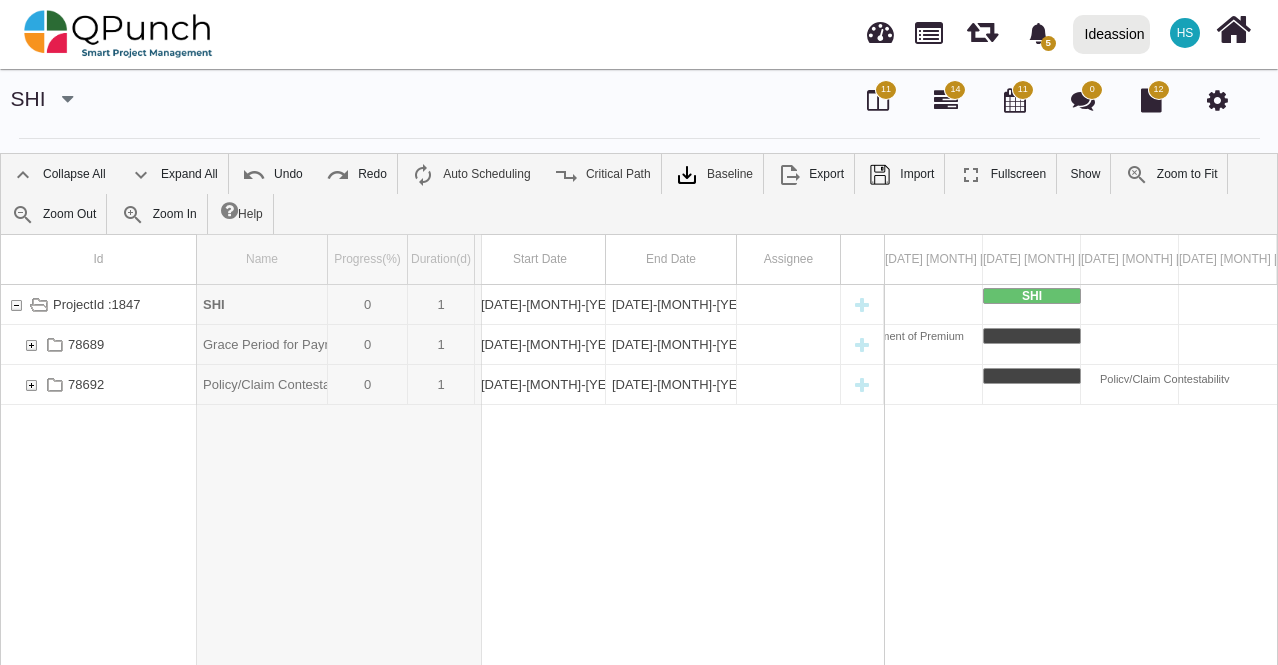 drag, startPoint x: 324, startPoint y: 261, endPoint x: 481, endPoint y: 255, distance: 157.11461 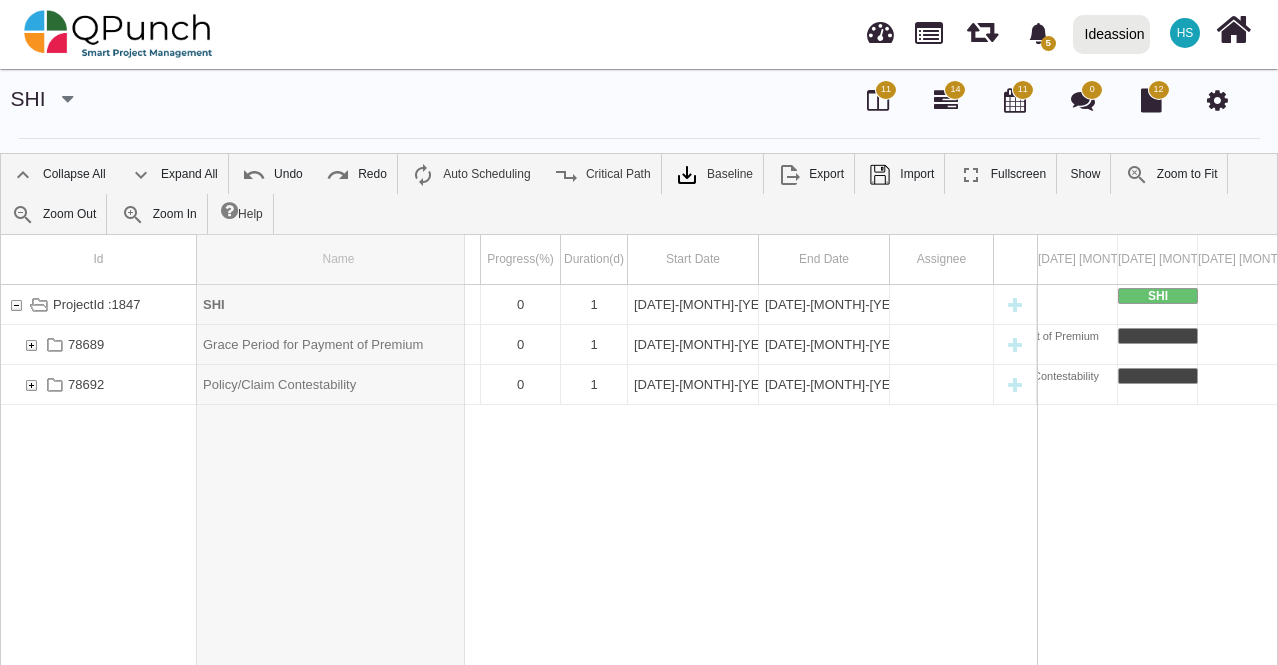 drag, startPoint x: 478, startPoint y: 255, endPoint x: 465, endPoint y: 259, distance: 13.601471 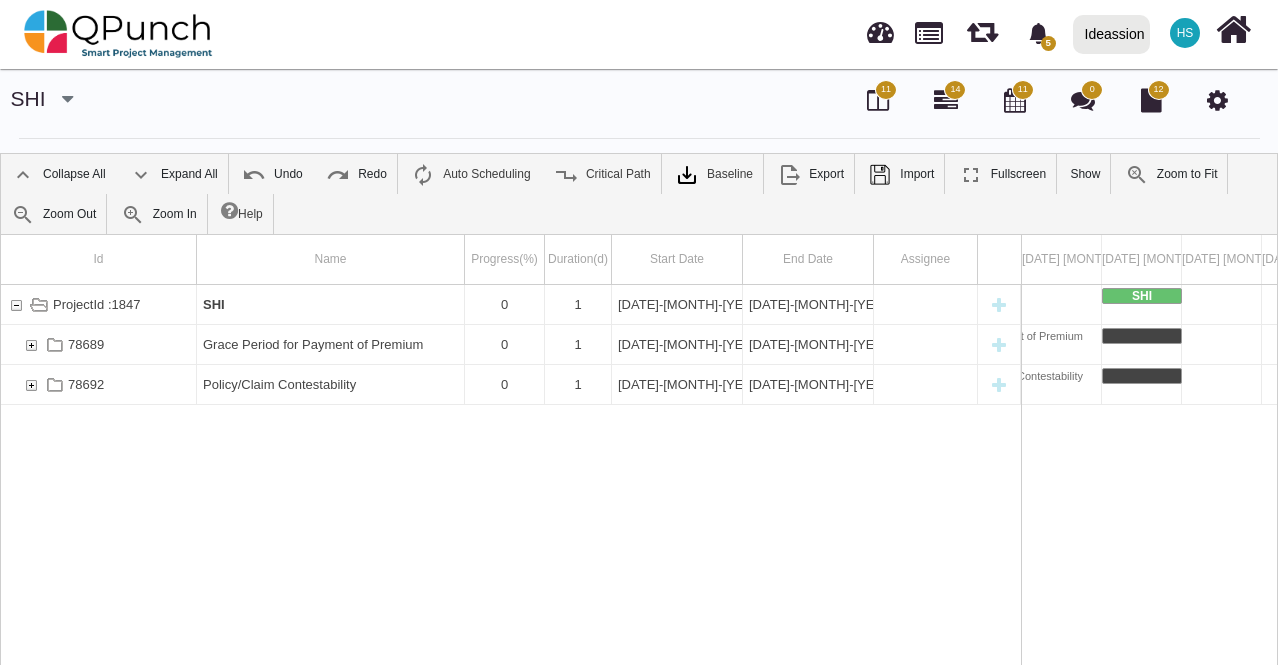 click on "ProjectId :1847 SHI 0 1 01-07-2025 01-07-2025 78689 Grace Period for Payment of Premium 0 1 01-07-2025 01-07-2025 78692 Policy/Claim Contestability 0 1 01-07-2025 01-07-2025" at bounding box center (511, 523) 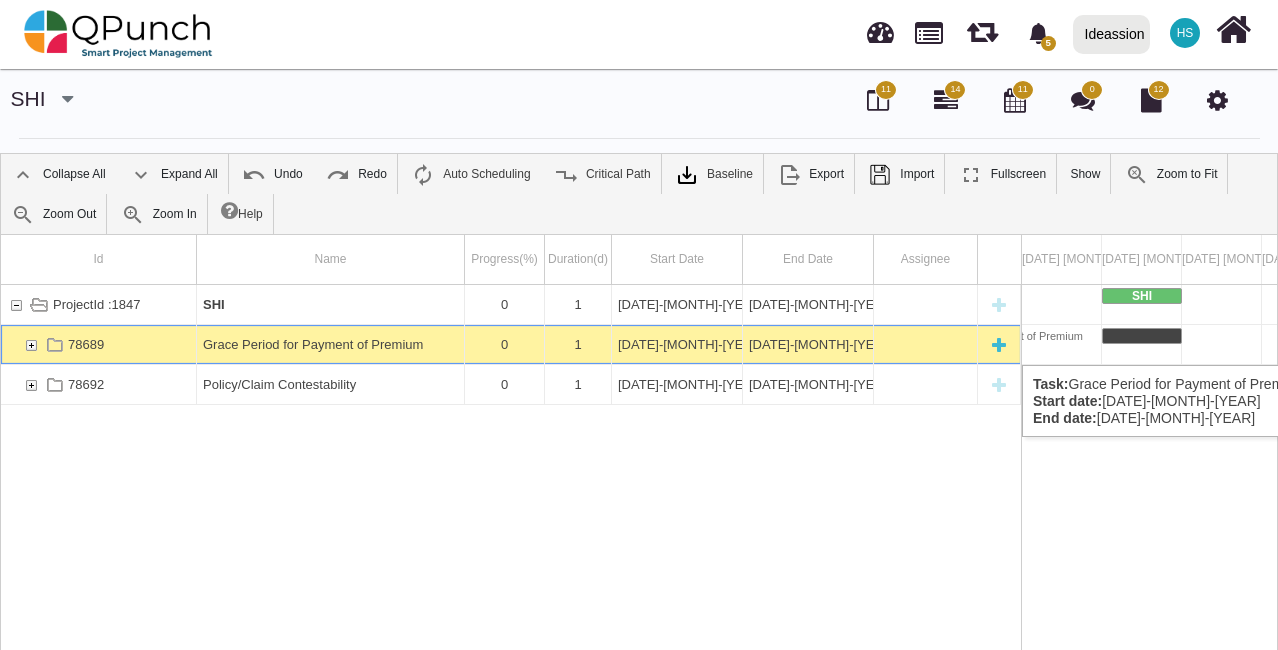 click at bounding box center (31, 344) 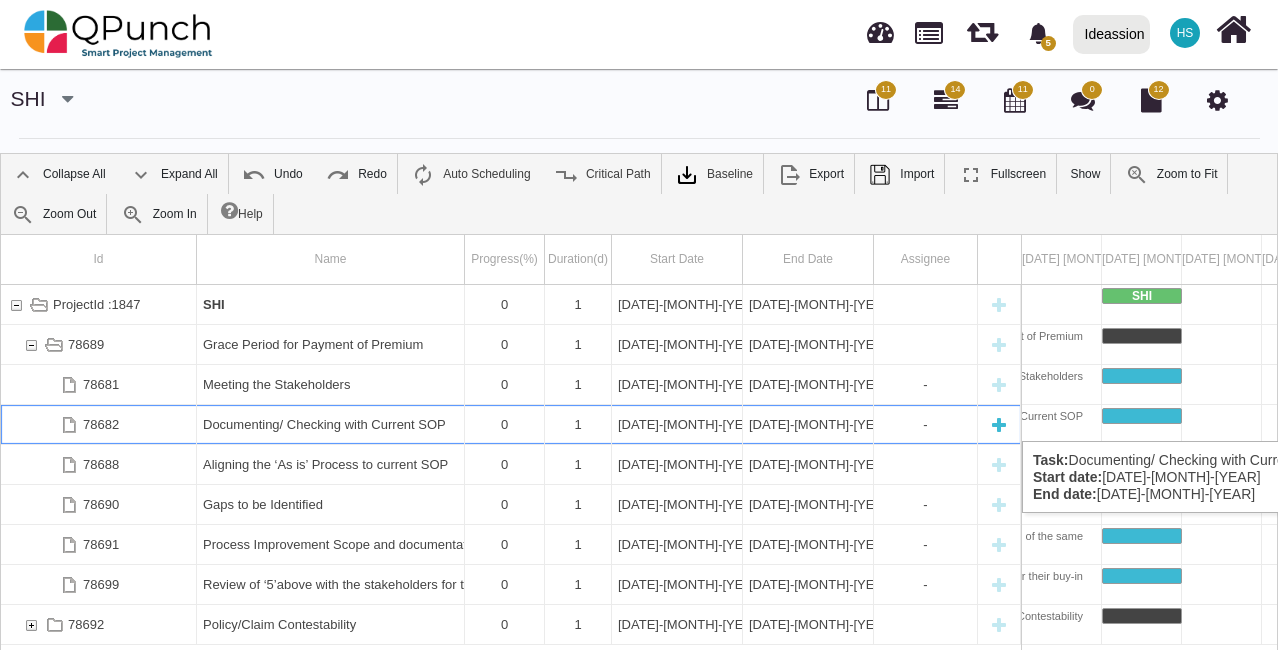 click at bounding box center [999, 424] 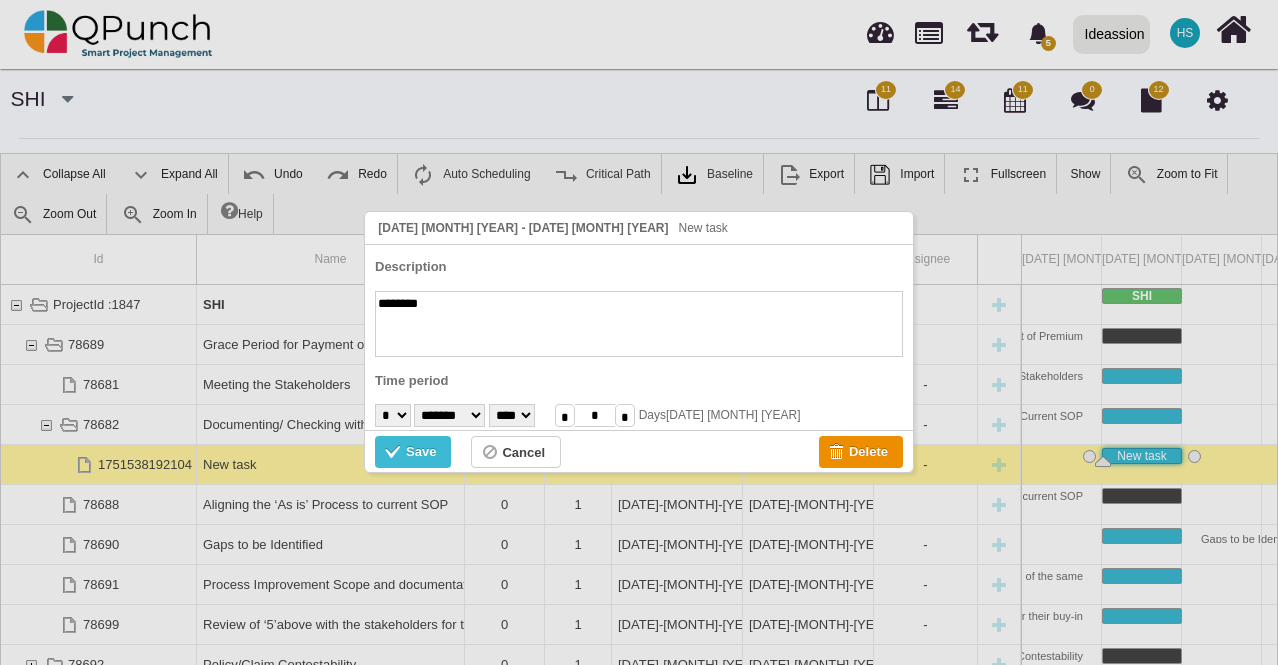 click on "*" at bounding box center [625, 415] 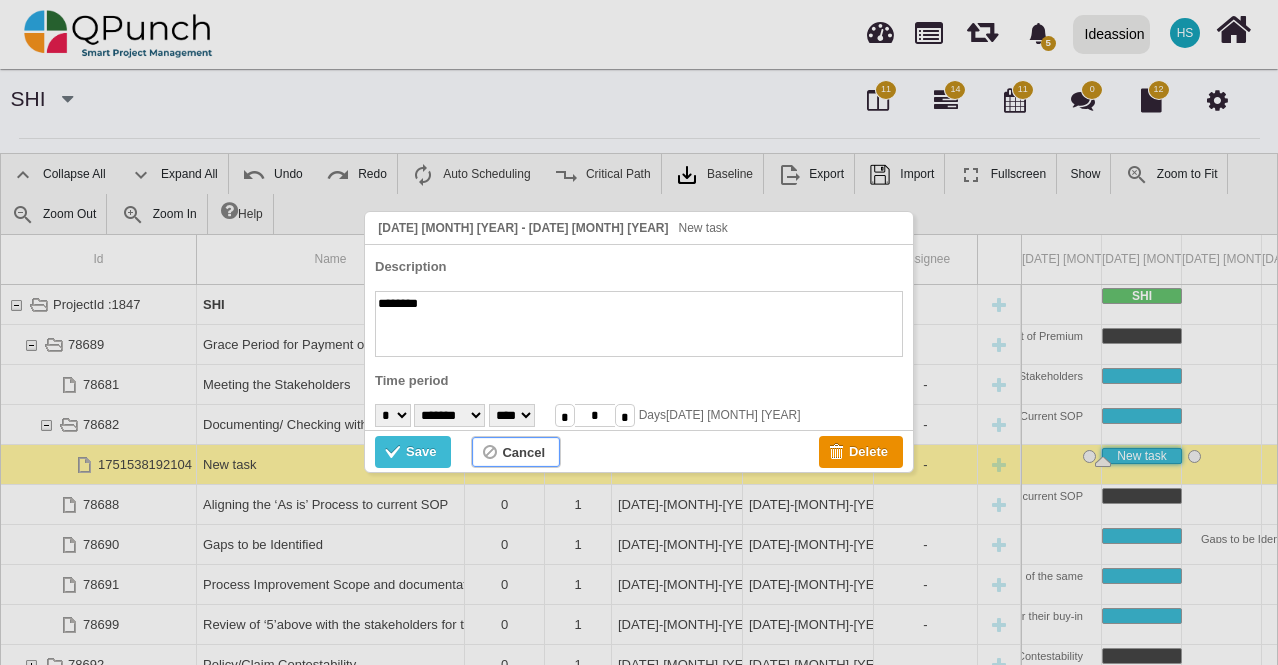 click on "Cancel" at bounding box center (523, 453) 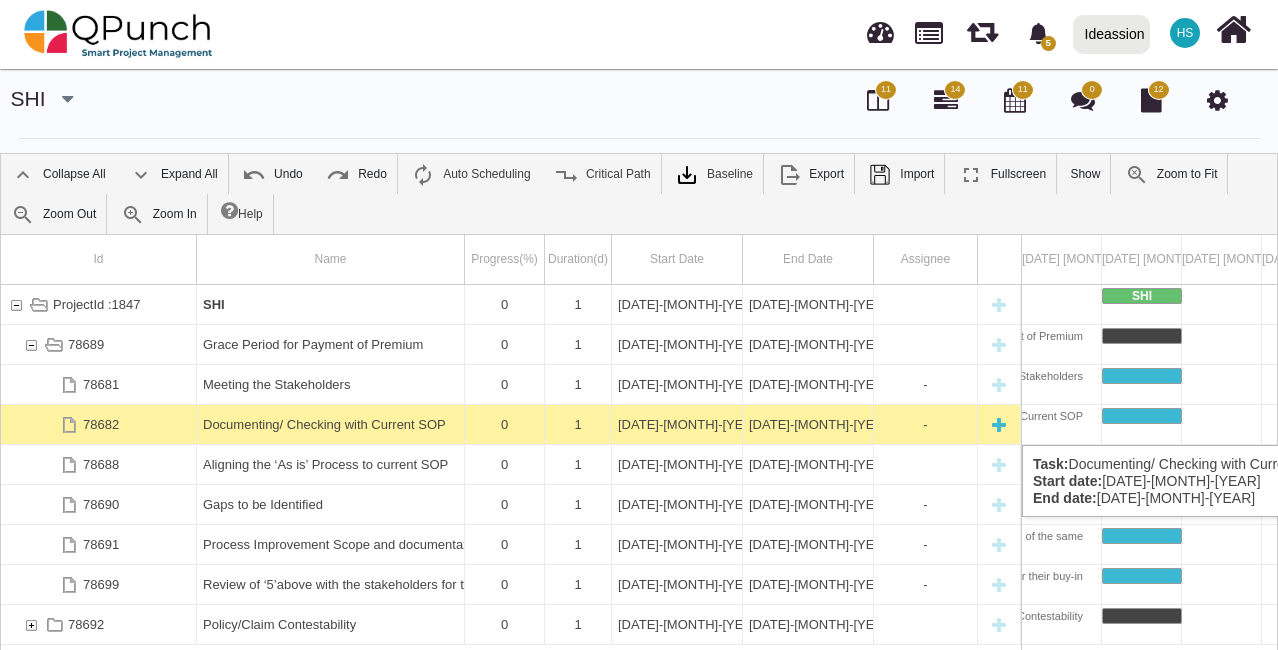 click on "Documenting/ Checking with Current SOP" at bounding box center [330, 424] 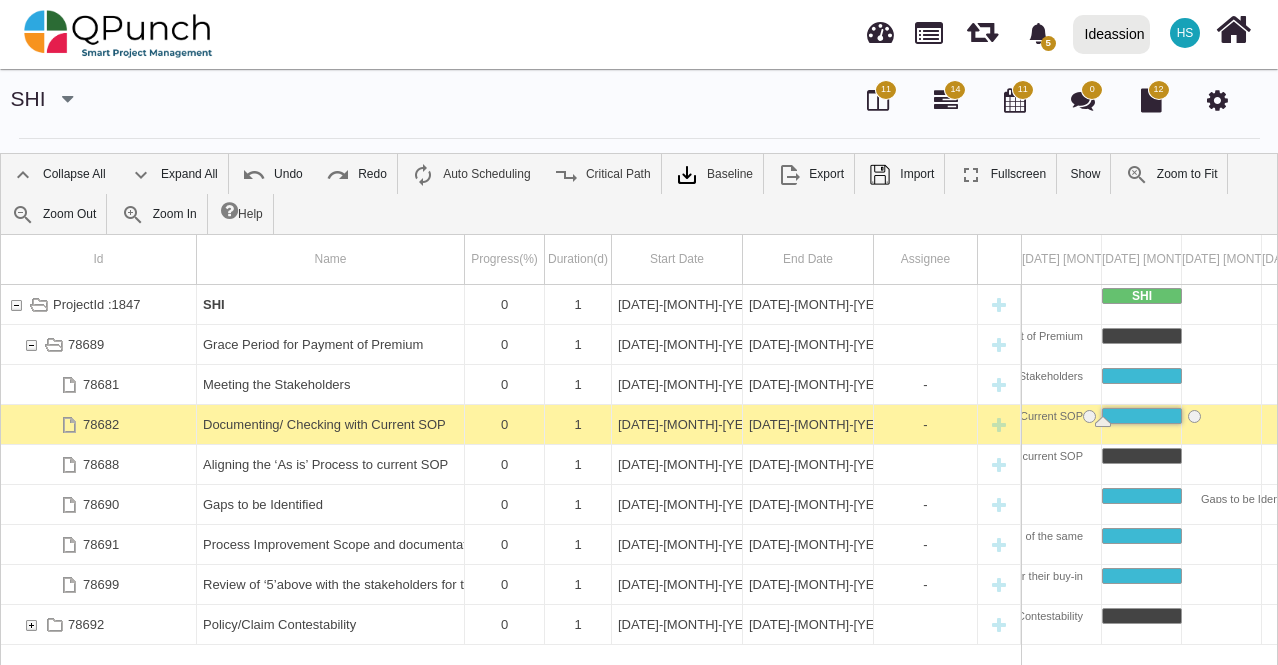 click on "Documenting/ Checking with Current SOP" at bounding box center (330, 424) 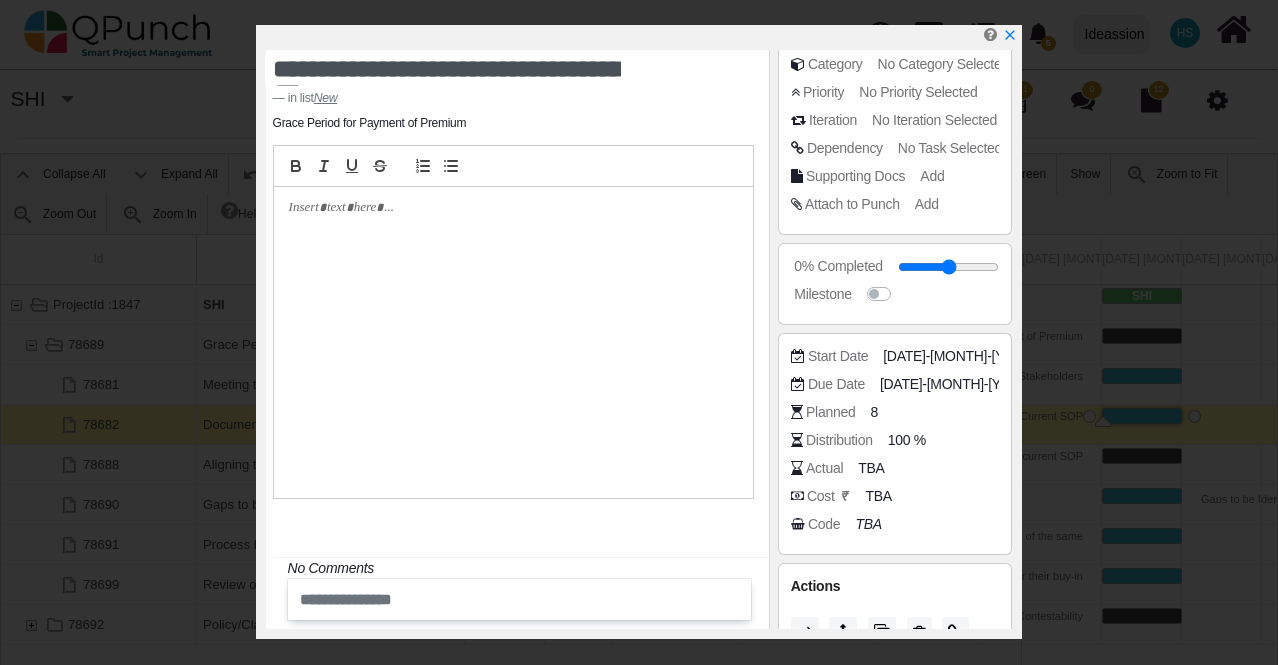 scroll, scrollTop: 176, scrollLeft: 0, axis: vertical 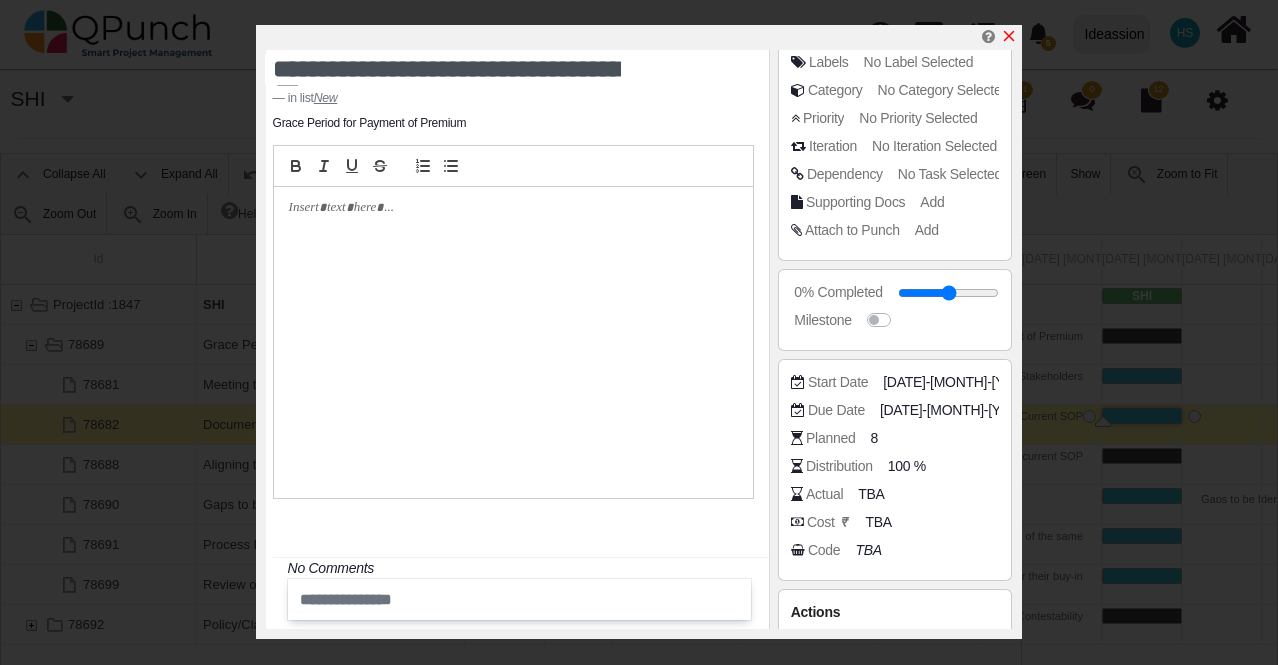 click at bounding box center [1009, 36] 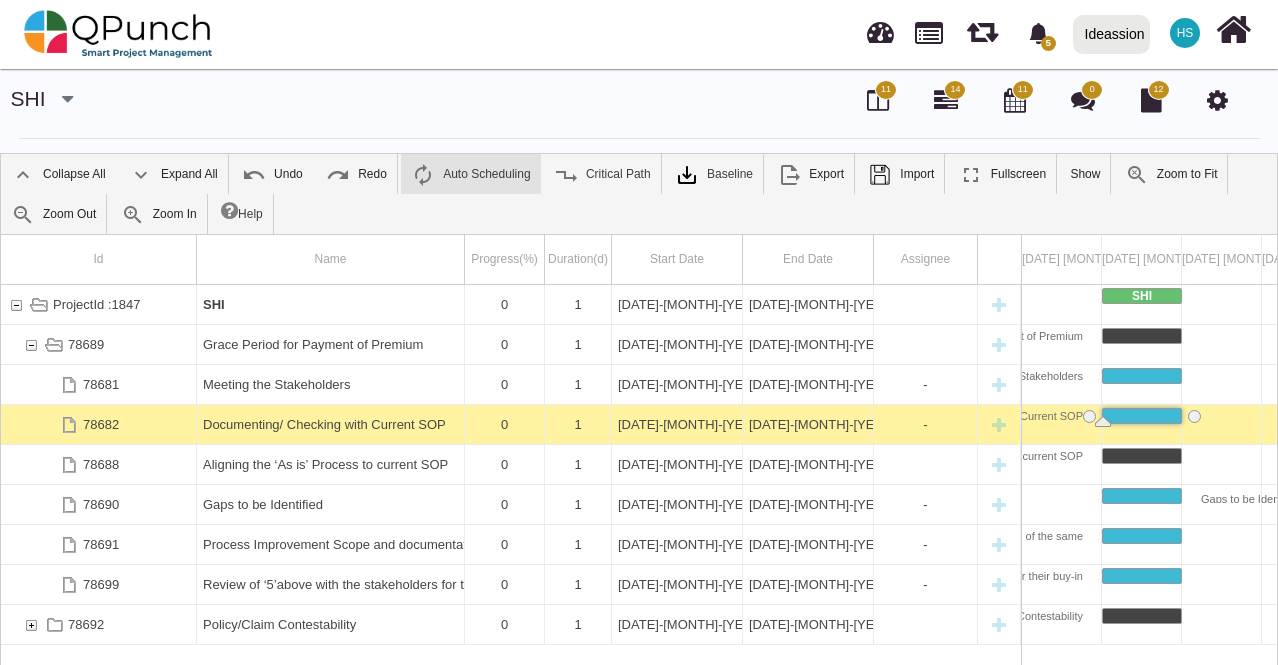 click on "Auto
Scheduling" at bounding box center (470, 174) 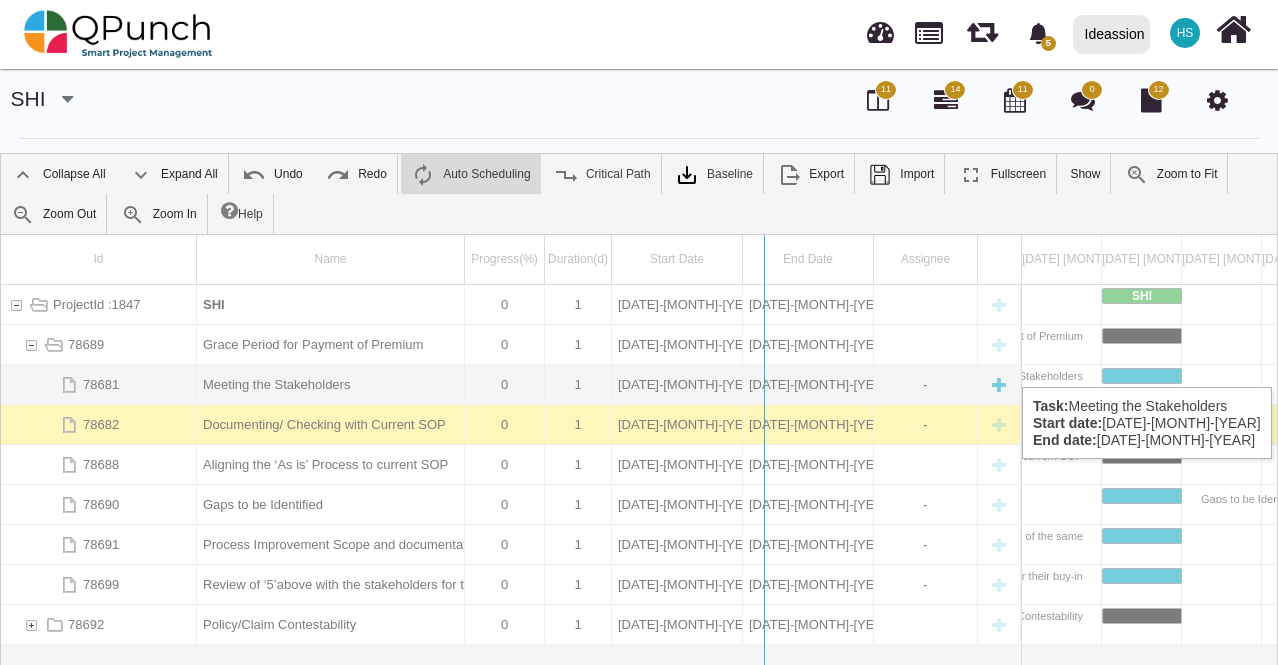 drag, startPoint x: 1025, startPoint y: 301, endPoint x: 767, endPoint y: 367, distance: 266.3081 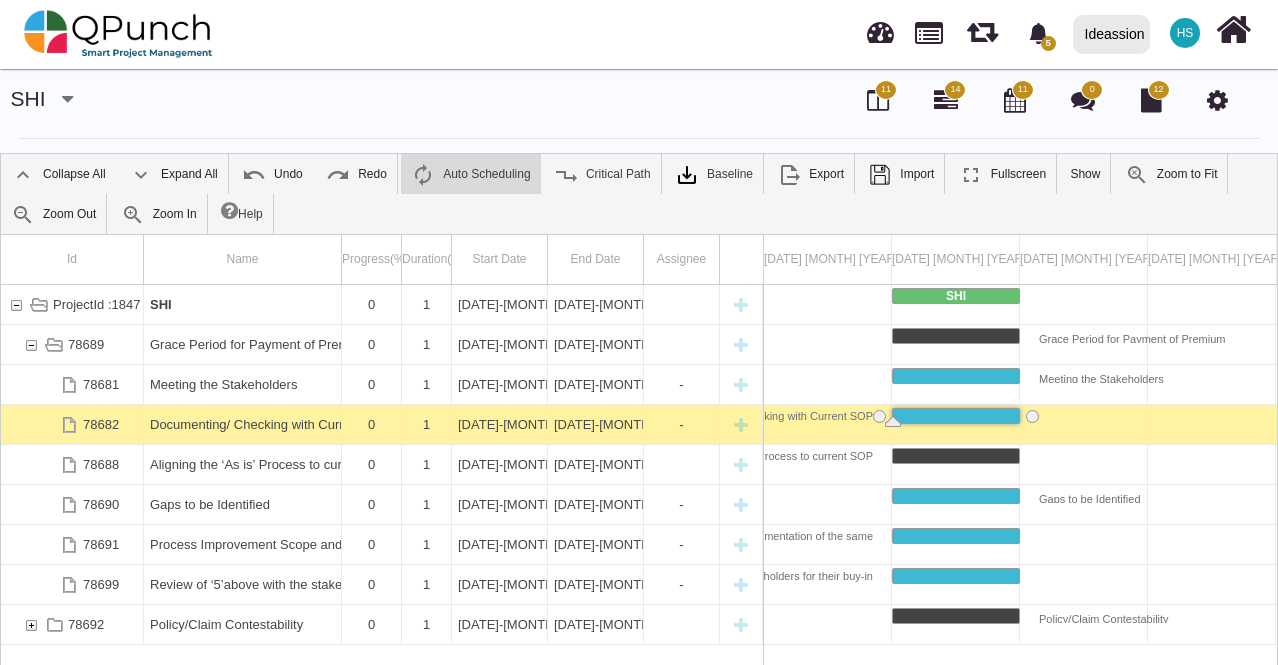 click on "Auto
Scheduling" at bounding box center [470, 174] 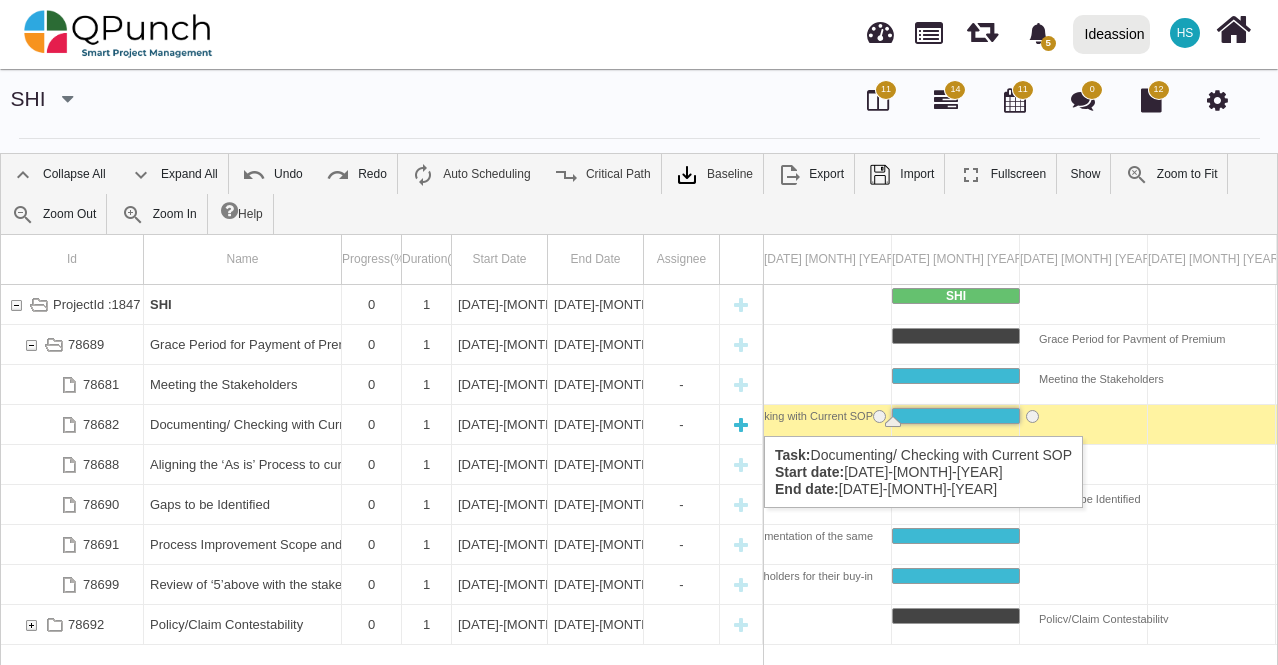 click on "Documenting/ Checking with Current SOP" at bounding box center [242, 424] 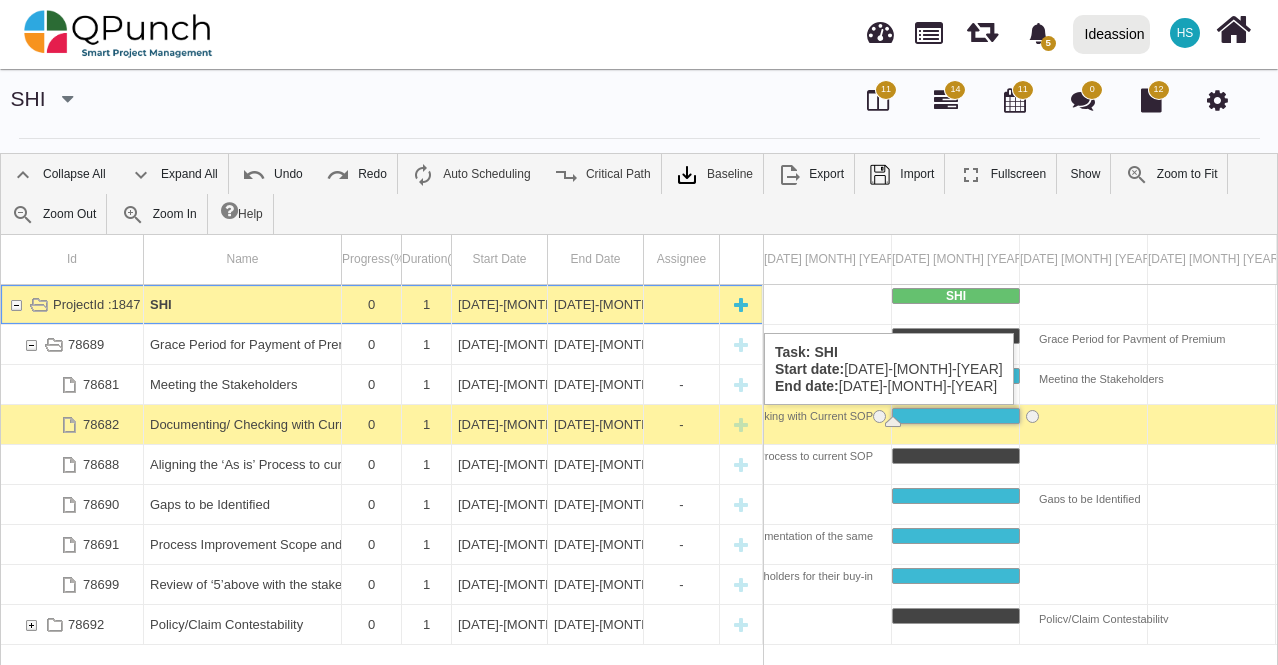 click on "SHI" at bounding box center [242, 304] 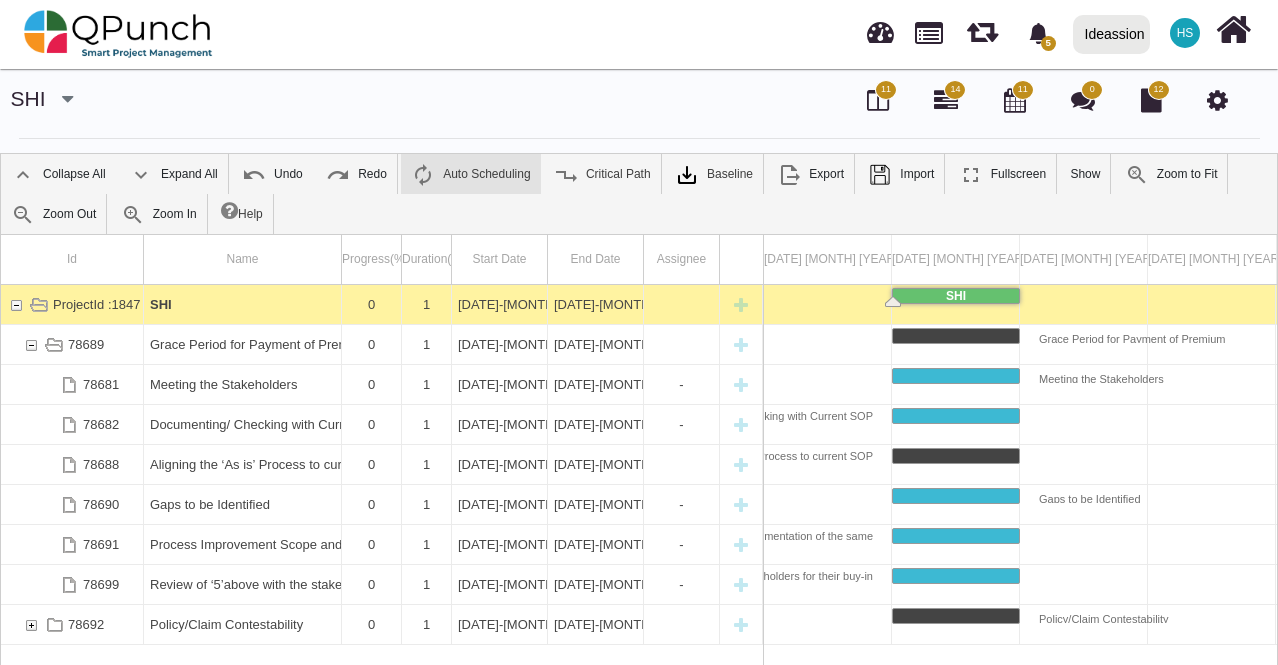 click on "Auto
Scheduling" at bounding box center [470, 174] 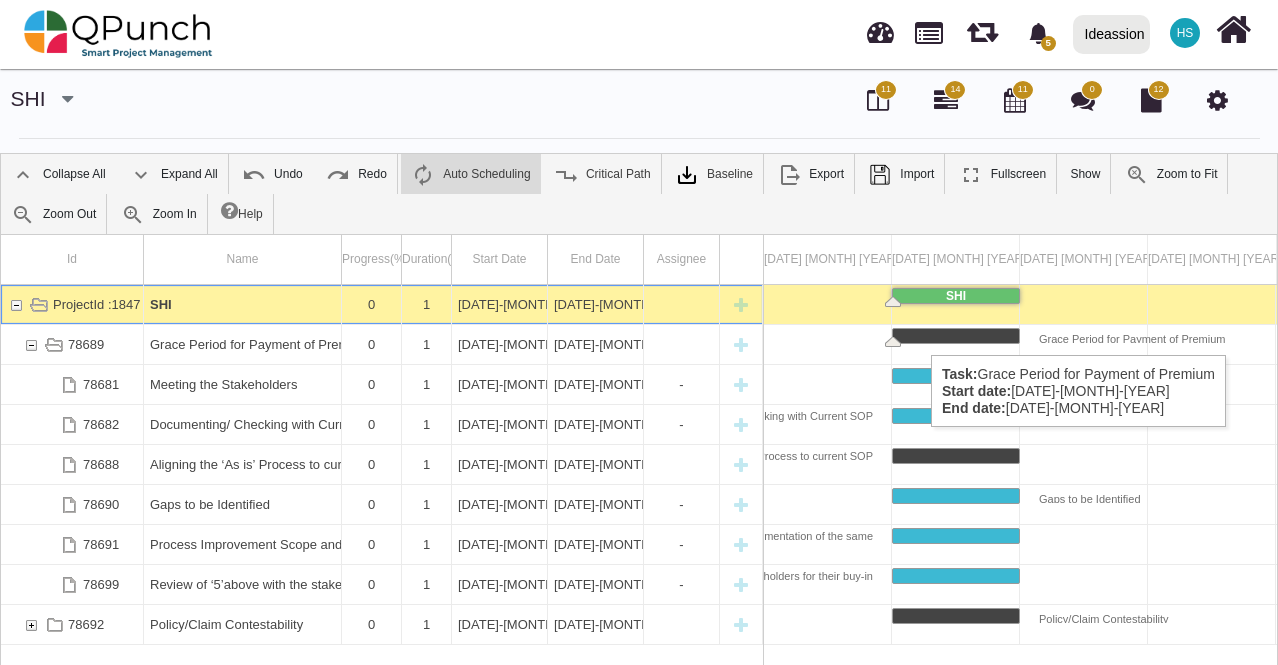 drag, startPoint x: 1019, startPoint y: 295, endPoint x: 921, endPoint y: 335, distance: 105.848946 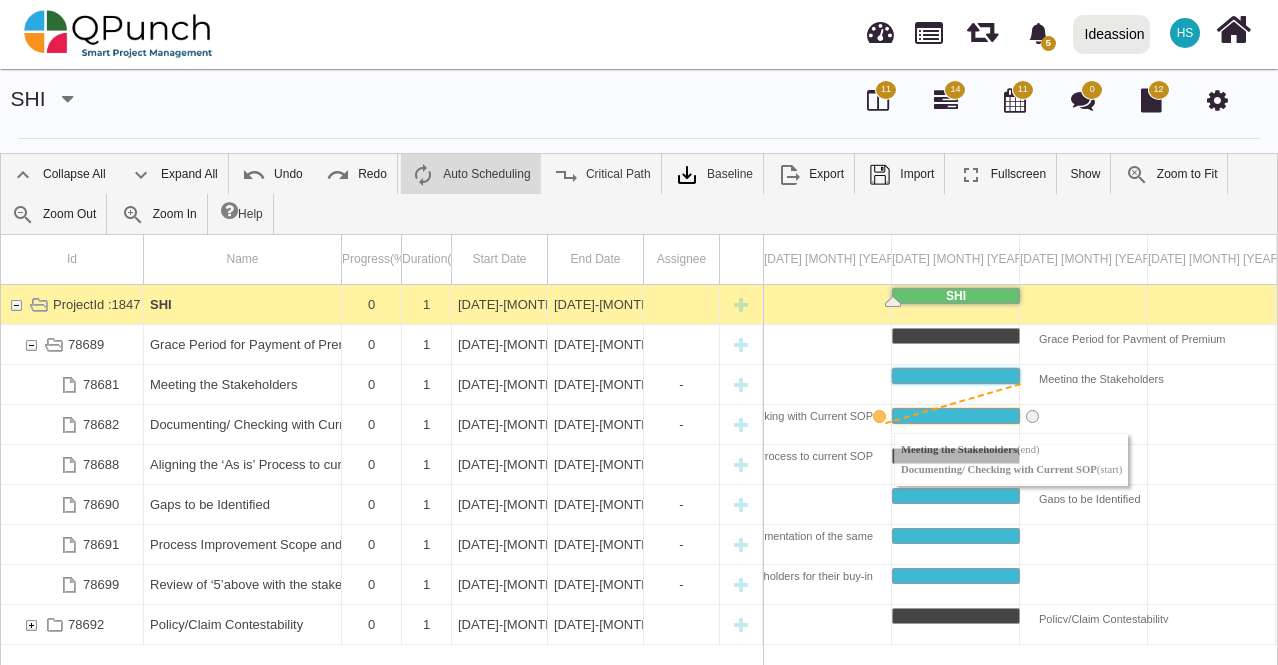 drag, startPoint x: 1030, startPoint y: 373, endPoint x: 884, endPoint y: 413, distance: 151.38031 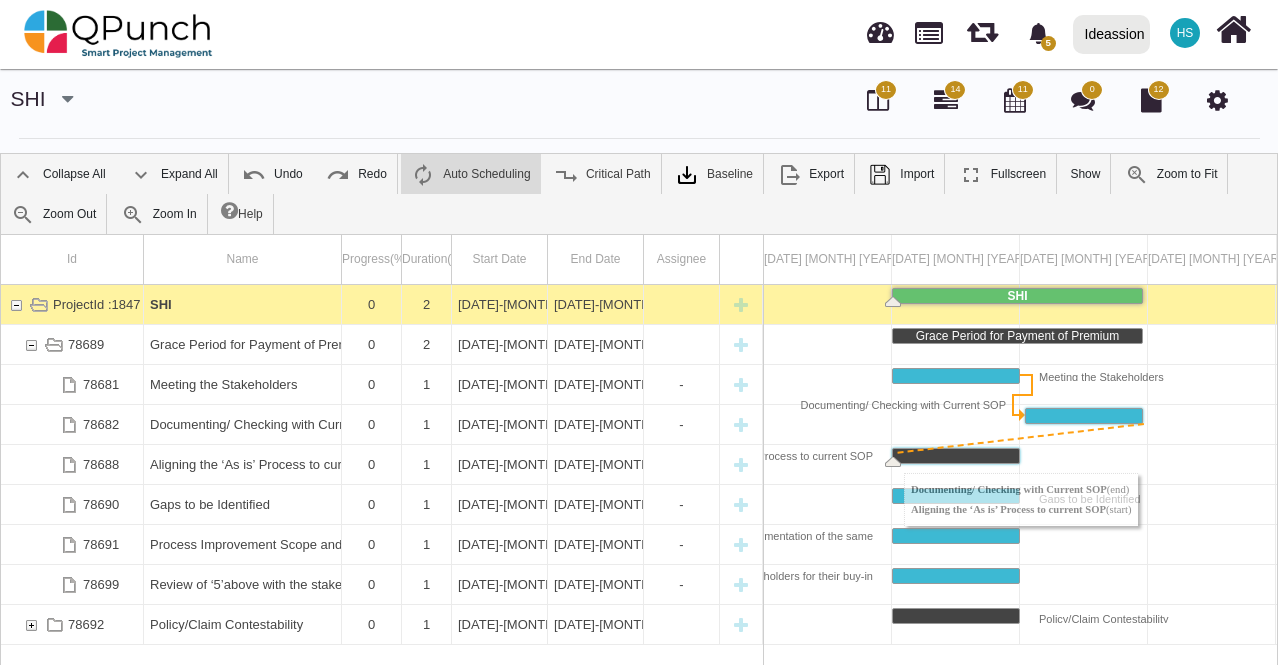 drag, startPoint x: 1158, startPoint y: 411, endPoint x: 895, endPoint y: 453, distance: 266.3325 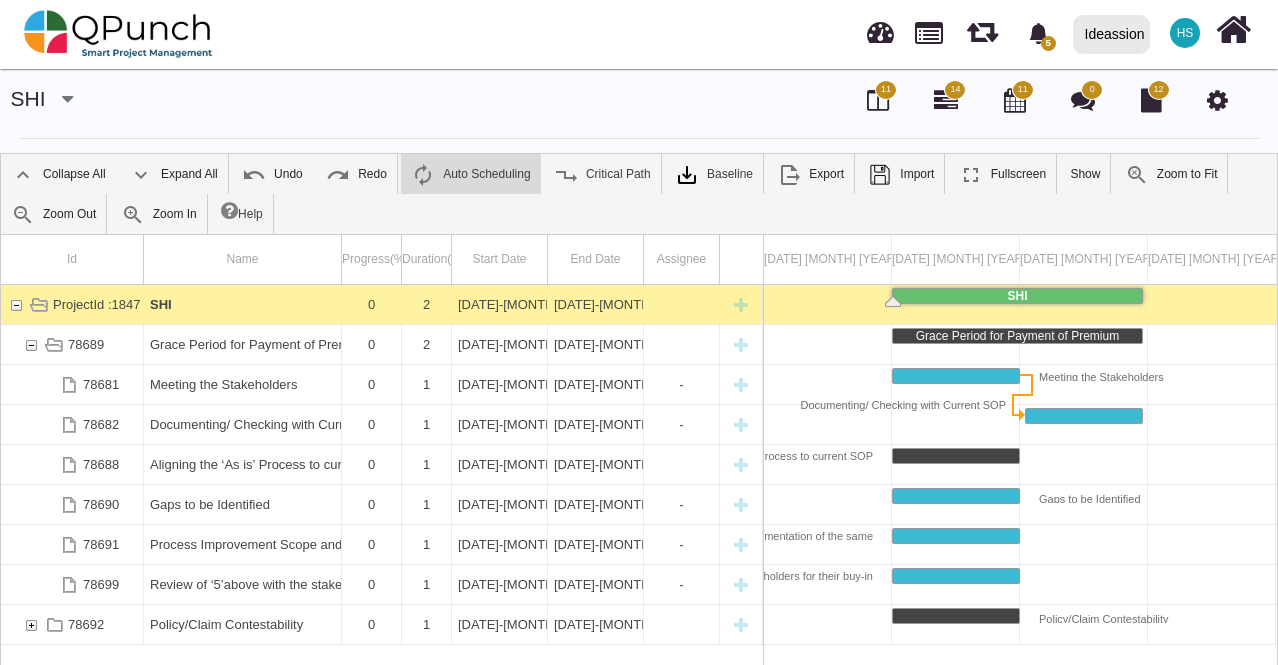 click at bounding box center (1020, 425) 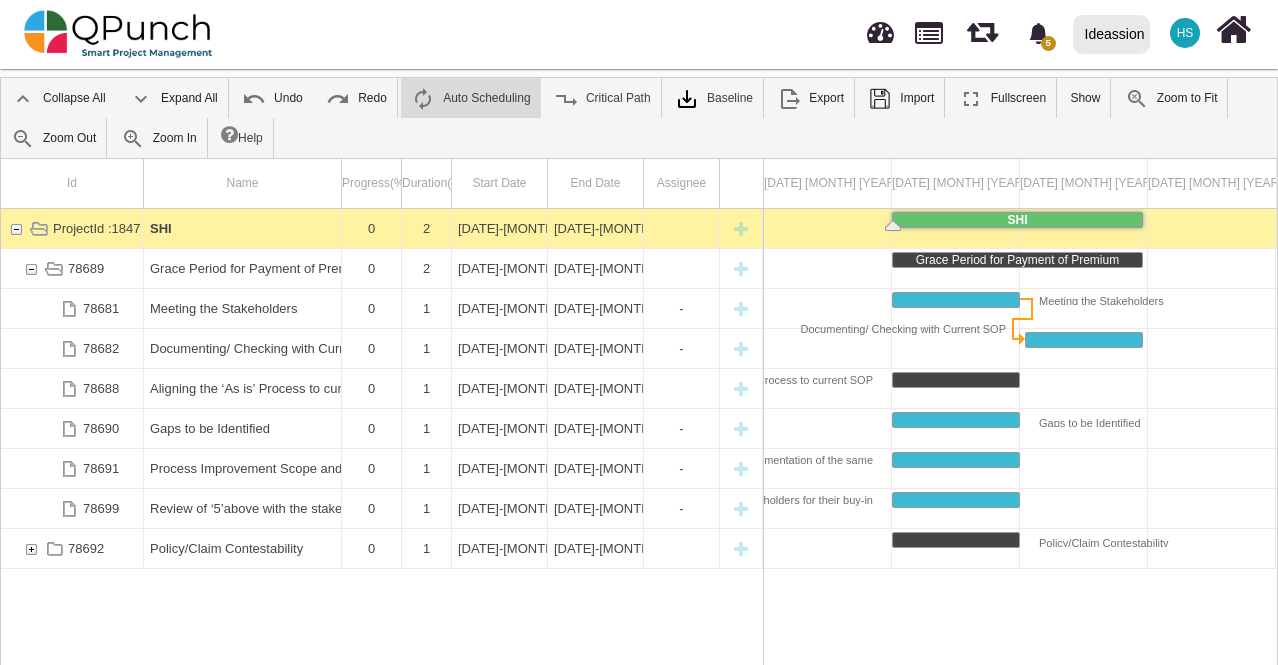 scroll, scrollTop: 100, scrollLeft: 0, axis: vertical 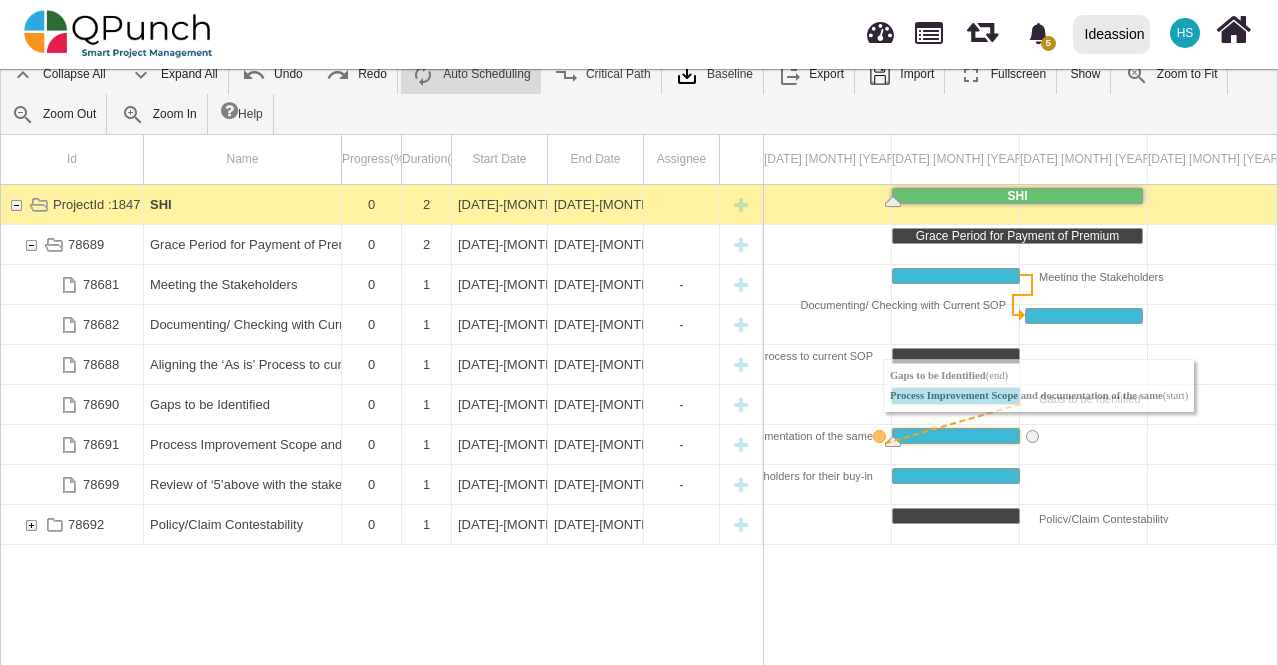 drag, startPoint x: 1036, startPoint y: 397, endPoint x: 873, endPoint y: 429, distance: 166.1114 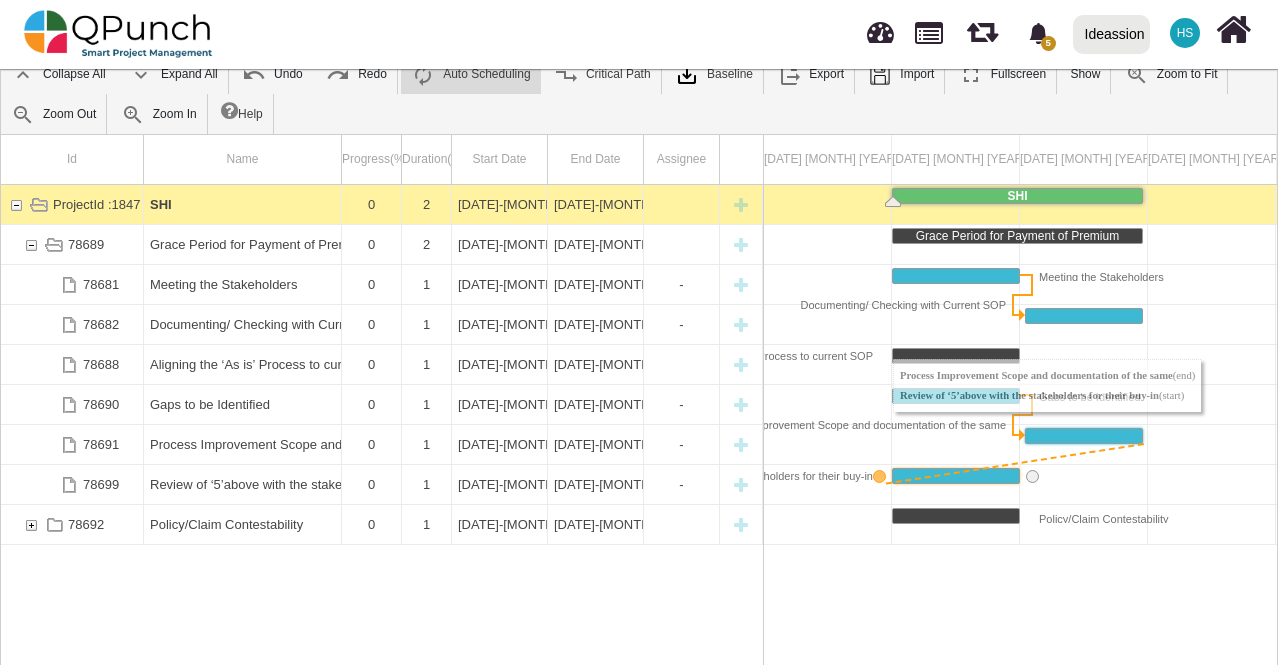 drag, startPoint x: 1154, startPoint y: 431, endPoint x: 883, endPoint y: 467, distance: 273.38068 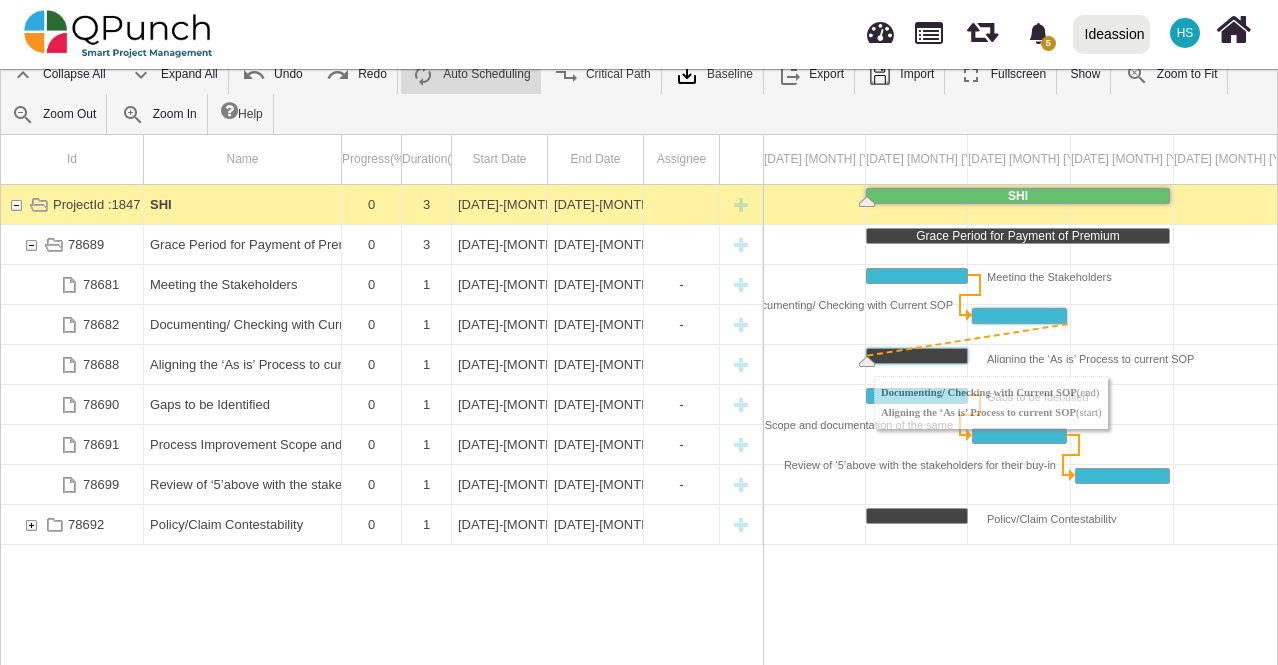 drag, startPoint x: 1082, startPoint y: 316, endPoint x: 864, endPoint y: 356, distance: 221.63934 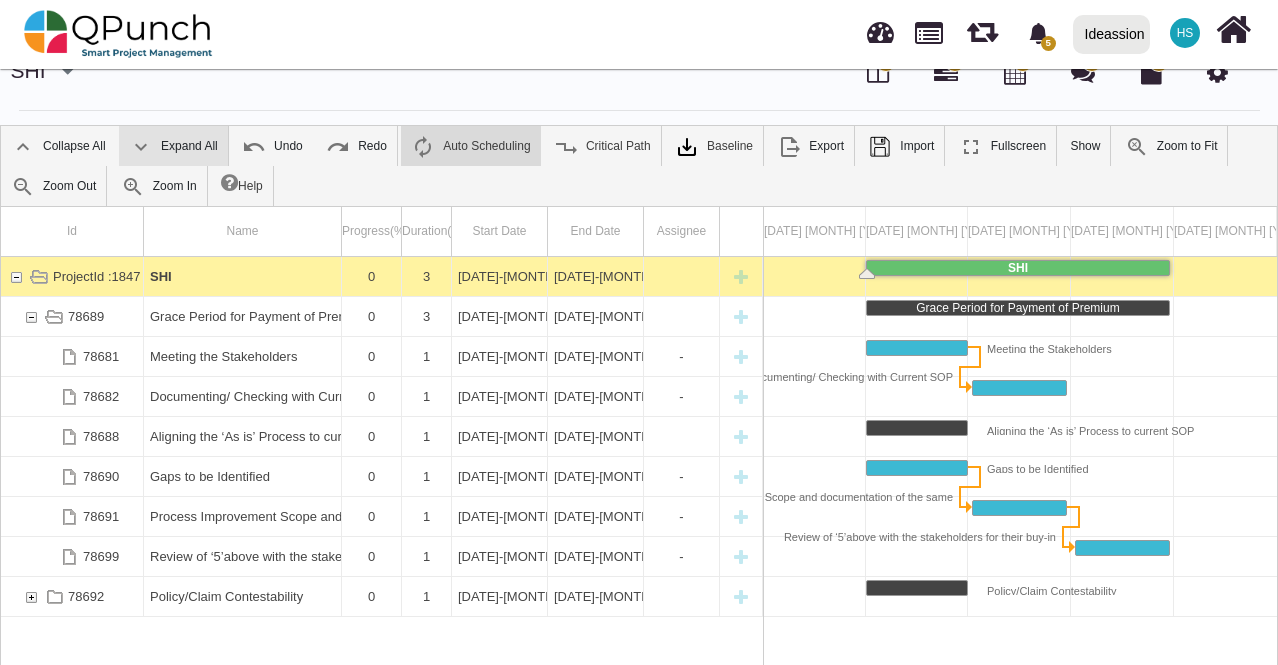 scroll, scrollTop: 0, scrollLeft: 0, axis: both 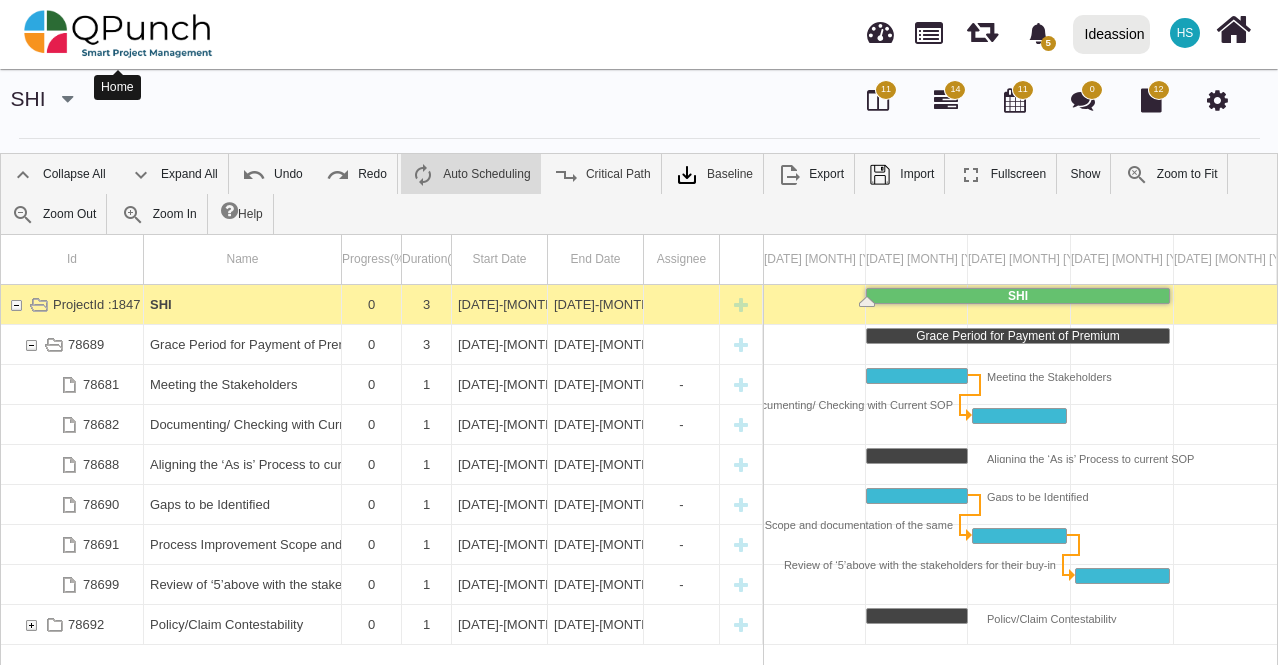 click at bounding box center (118, 34) 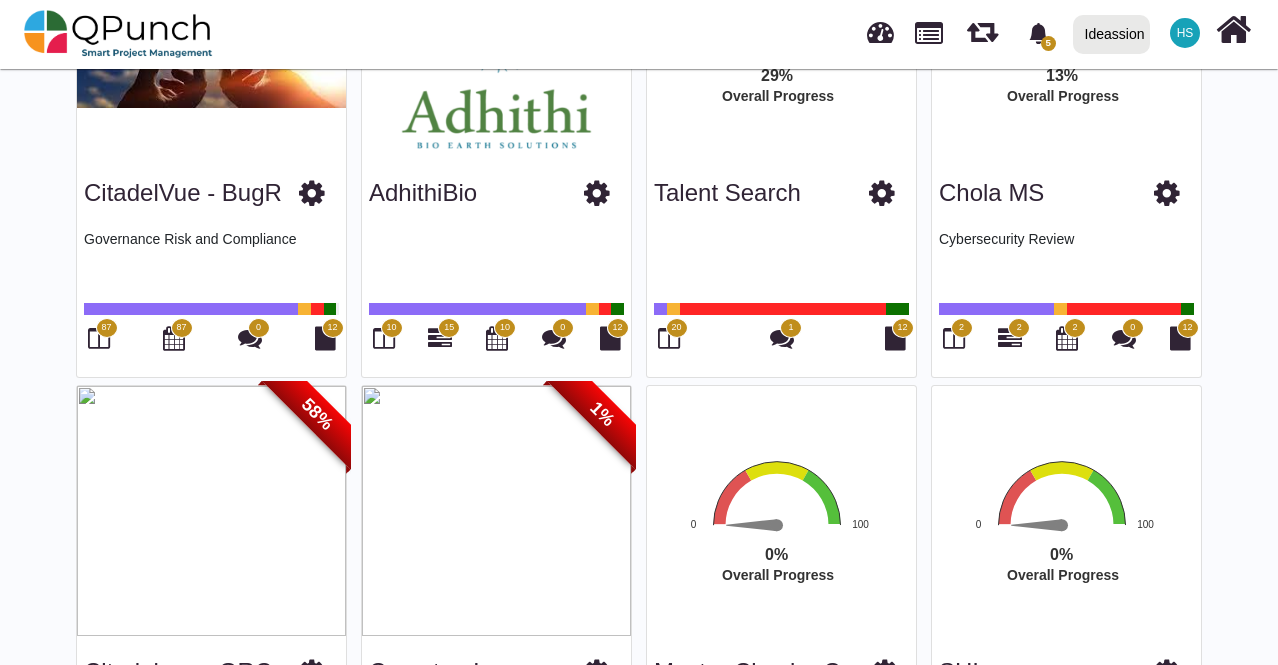 scroll, scrollTop: 509, scrollLeft: 0, axis: vertical 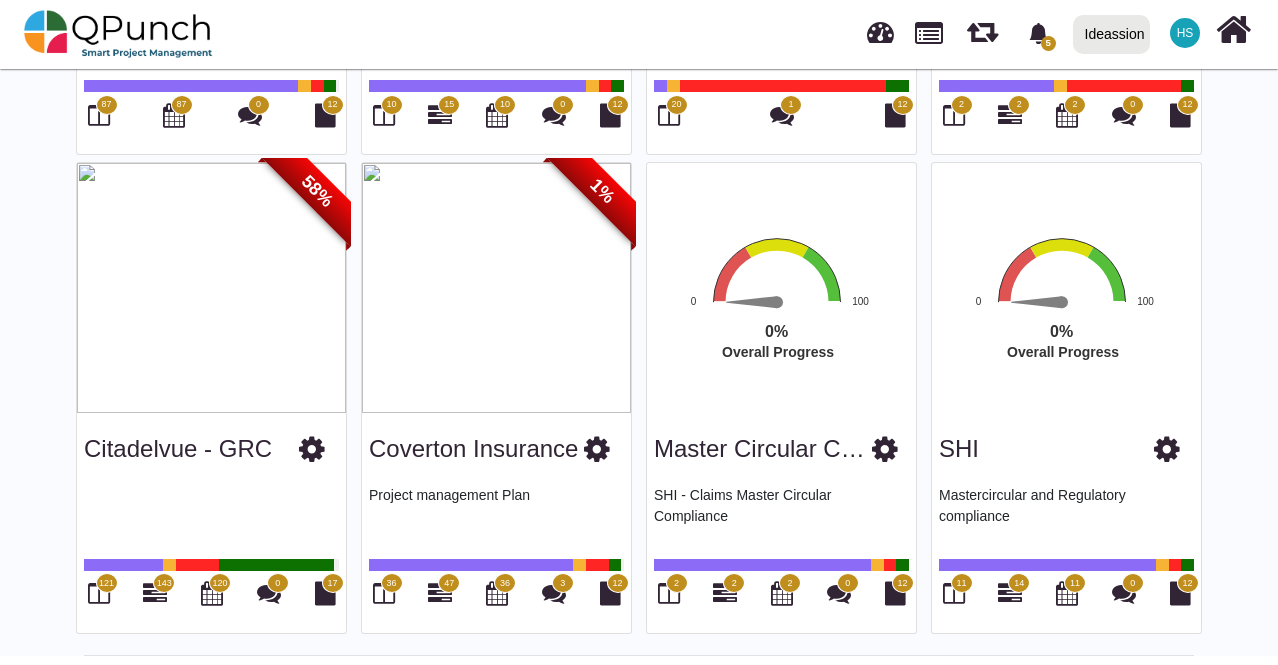click at bounding box center (1010, 593) 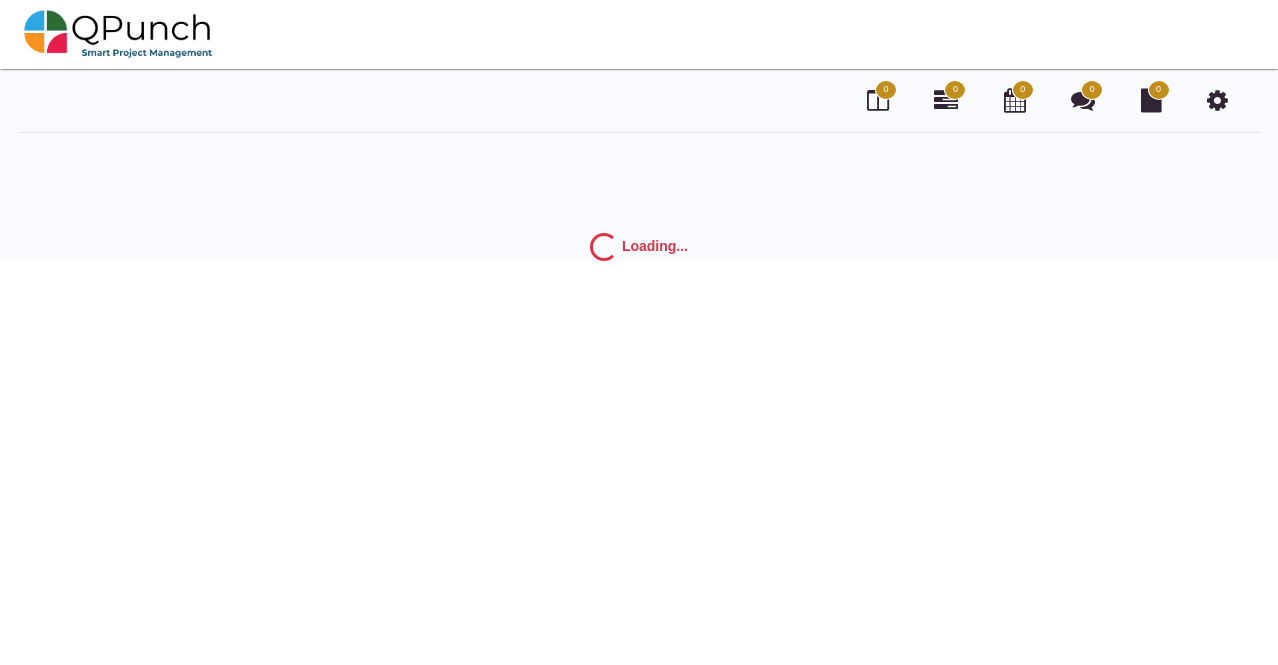 scroll, scrollTop: 0, scrollLeft: 0, axis: both 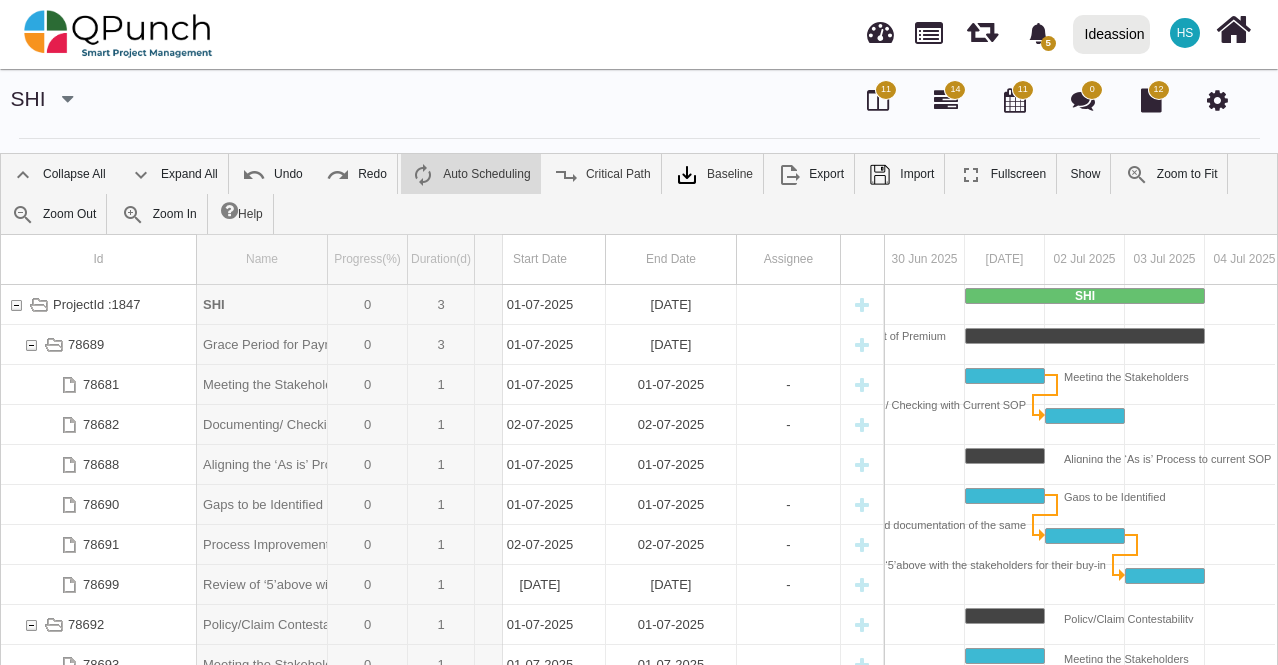 drag, startPoint x: 328, startPoint y: 257, endPoint x: 506, endPoint y: 253, distance: 178.04494 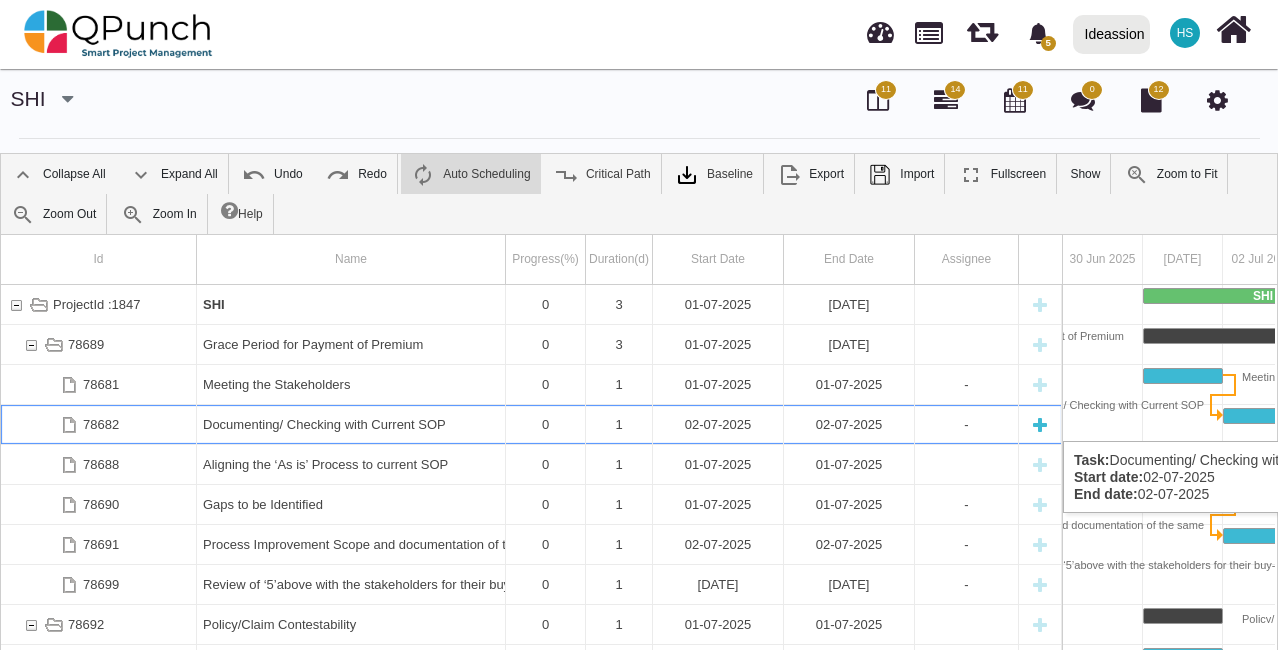 click on "Documenting/ Checking with Current SOP" at bounding box center [351, 424] 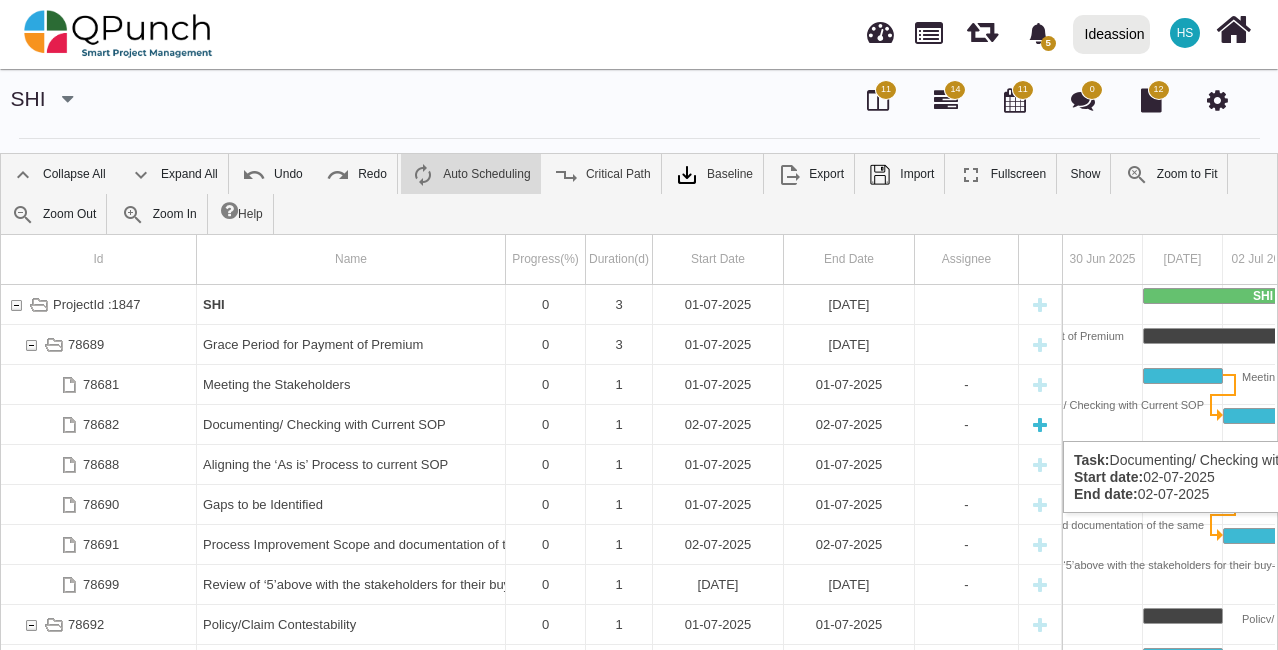 scroll, scrollTop: 0, scrollLeft: 60, axis: horizontal 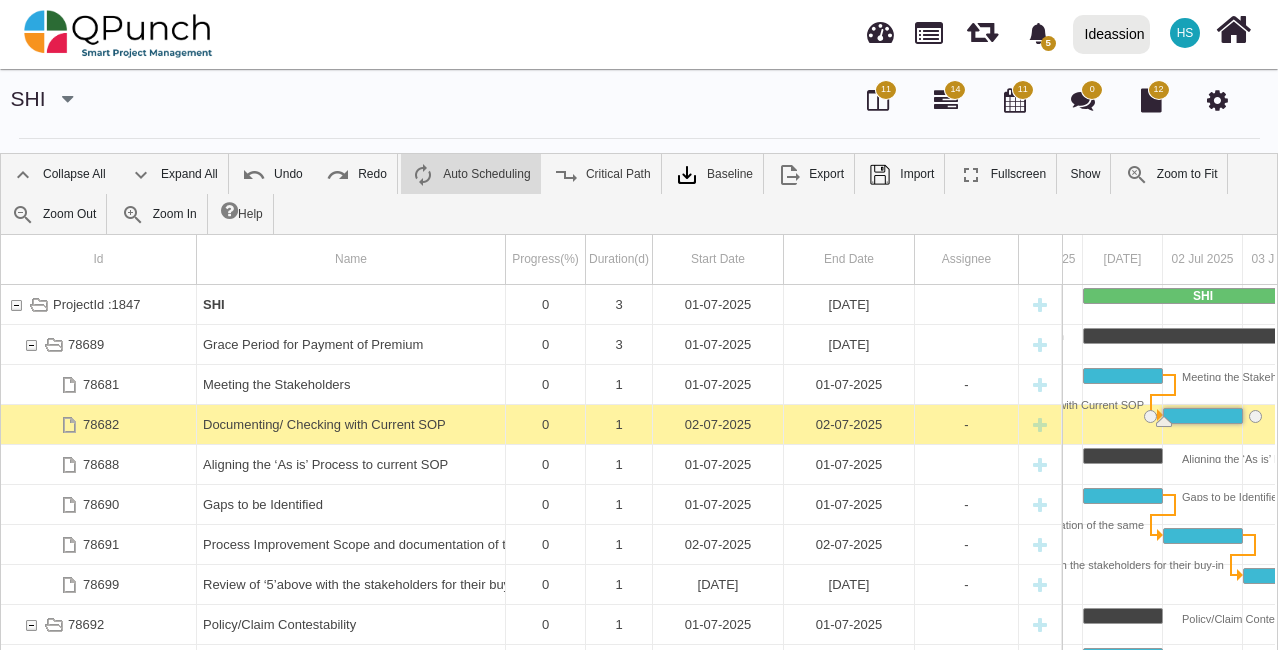 click on "Documenting/ Checking with Current SOP" at bounding box center [351, 424] 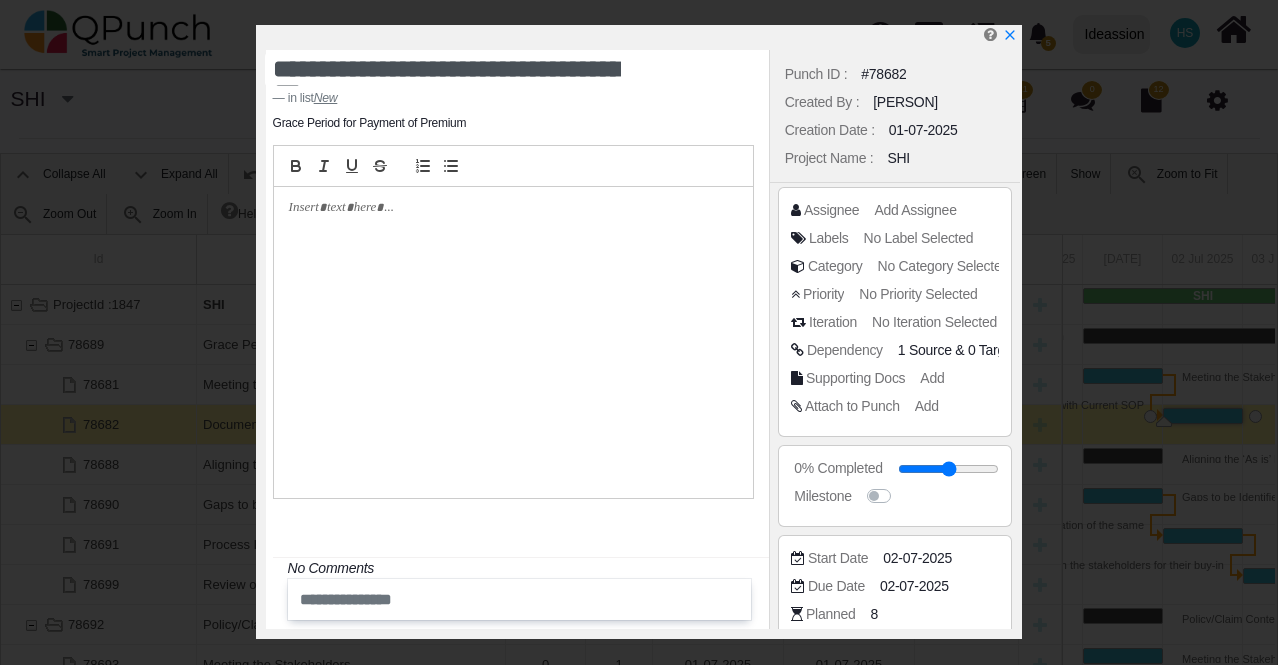 click on "**********" at bounding box center [517, 339] 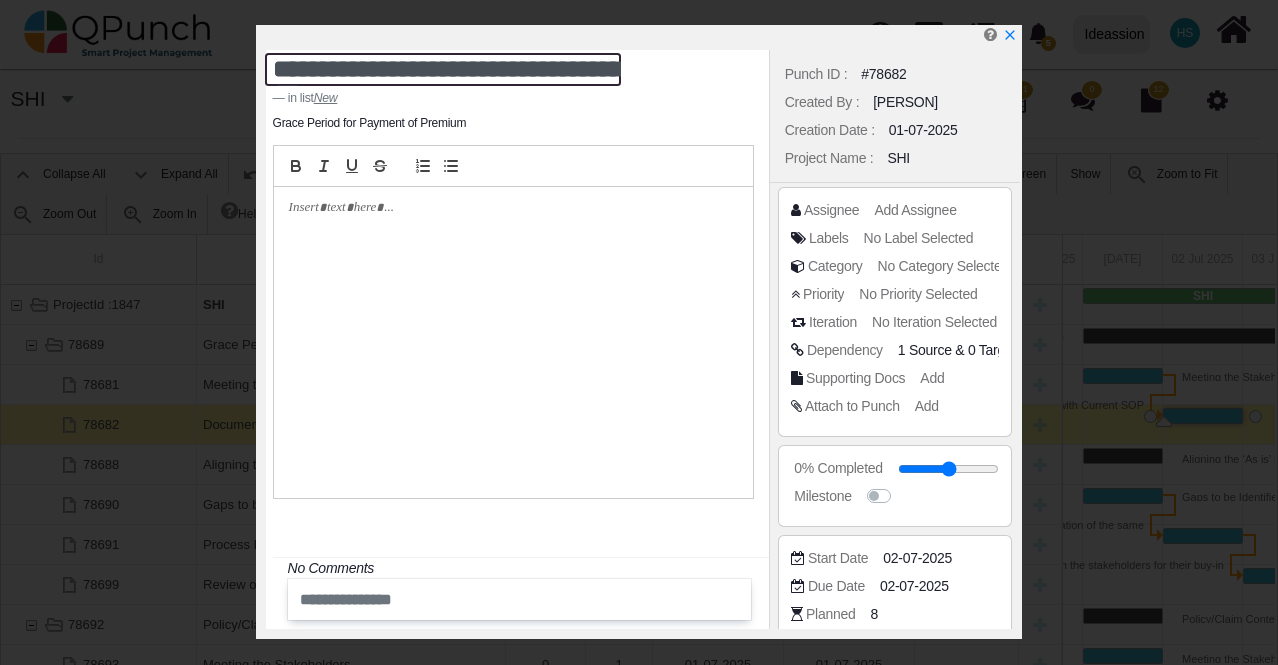 click on "**********" at bounding box center (443, 69) 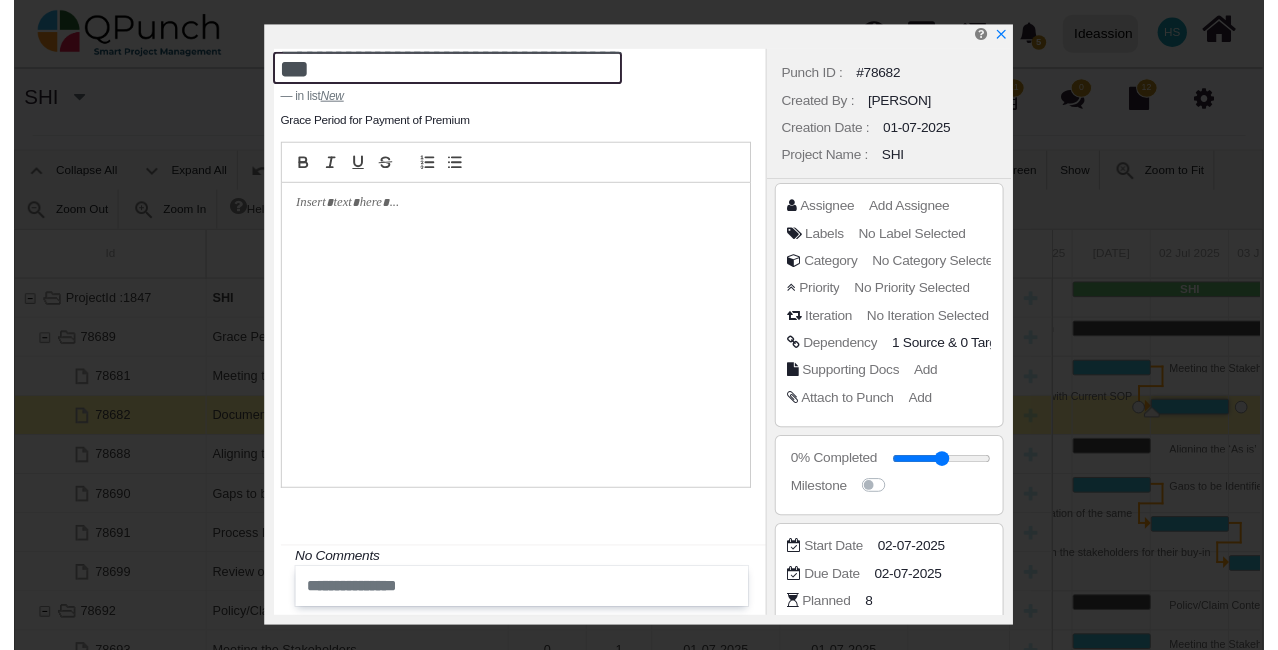 scroll, scrollTop: 0, scrollLeft: 0, axis: both 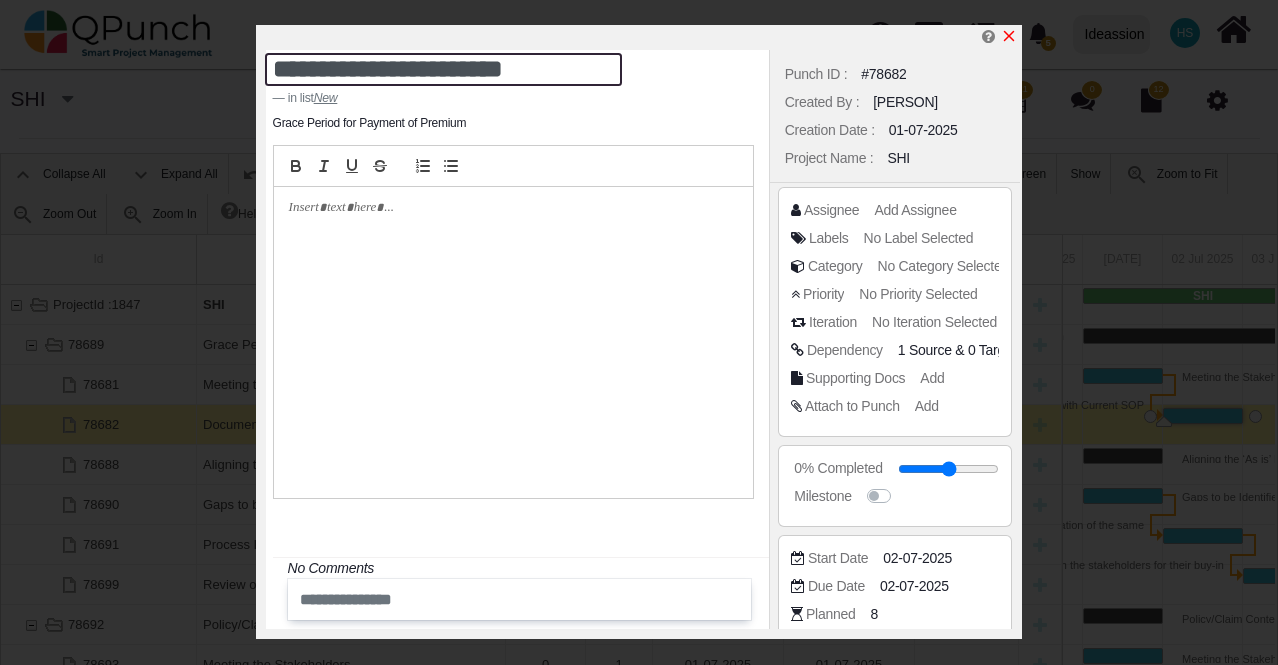 type on "**********" 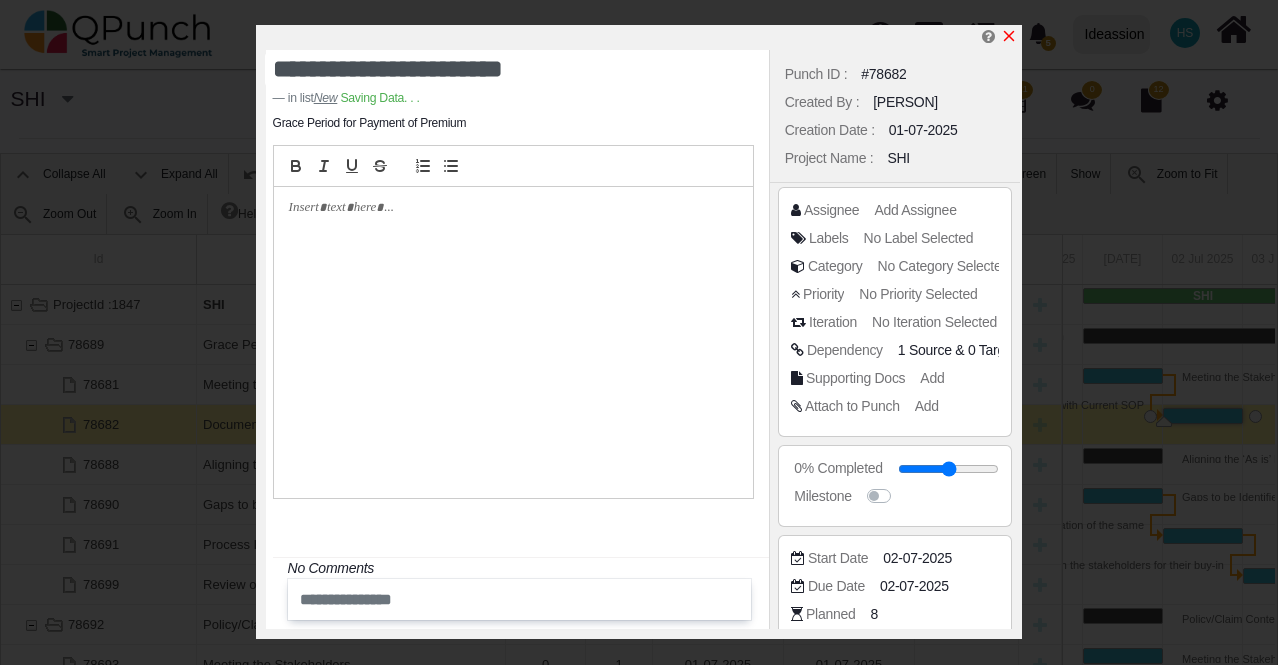 click at bounding box center [1009, 36] 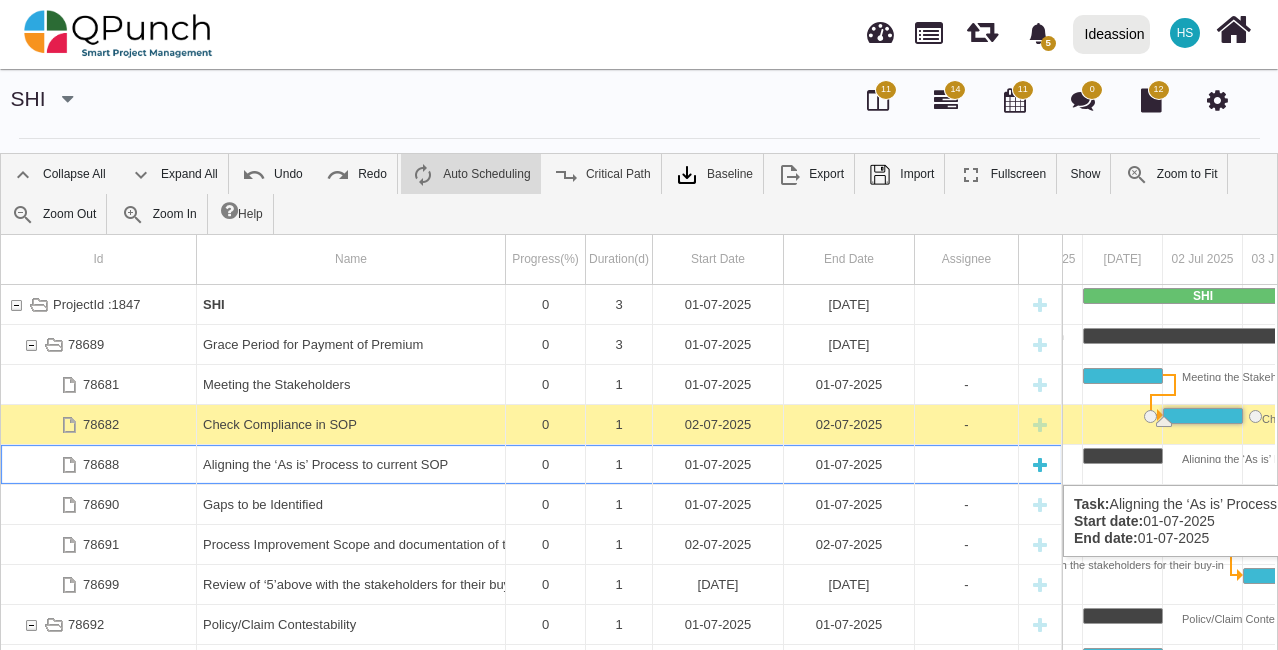 click on "[ALIGNING] the ‘As is’ [PROCESS] to current [SOP]" at bounding box center (351, 464) 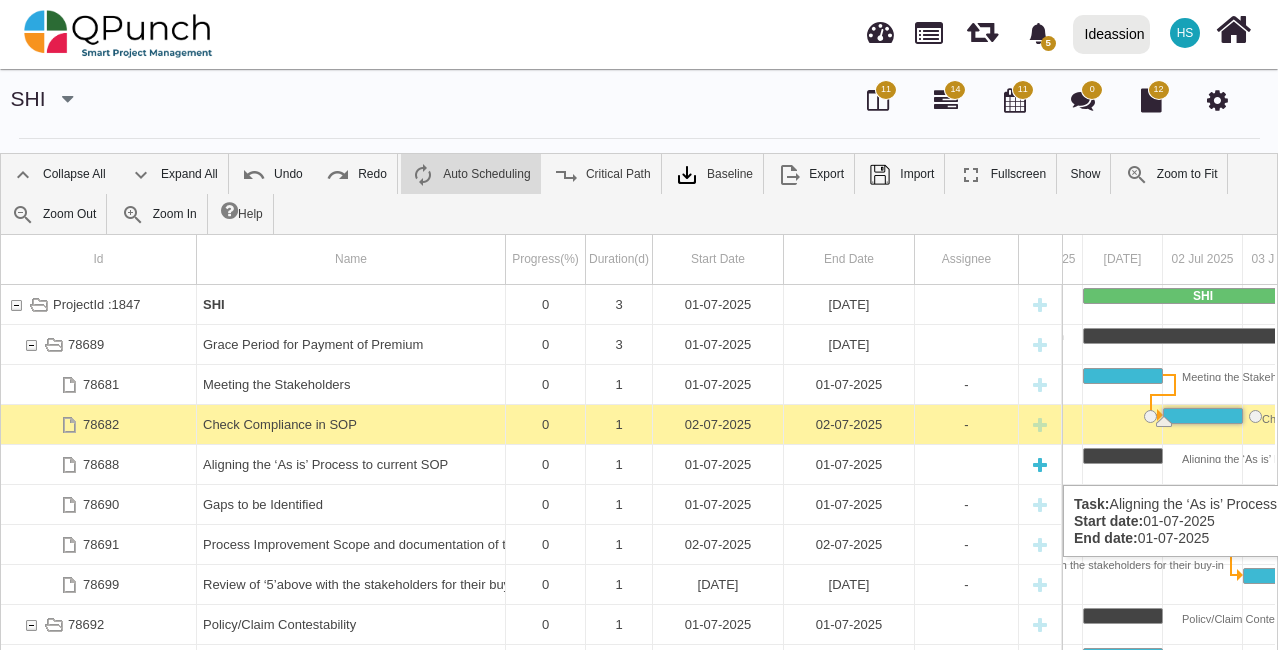 scroll, scrollTop: 0, scrollLeft: 0, axis: both 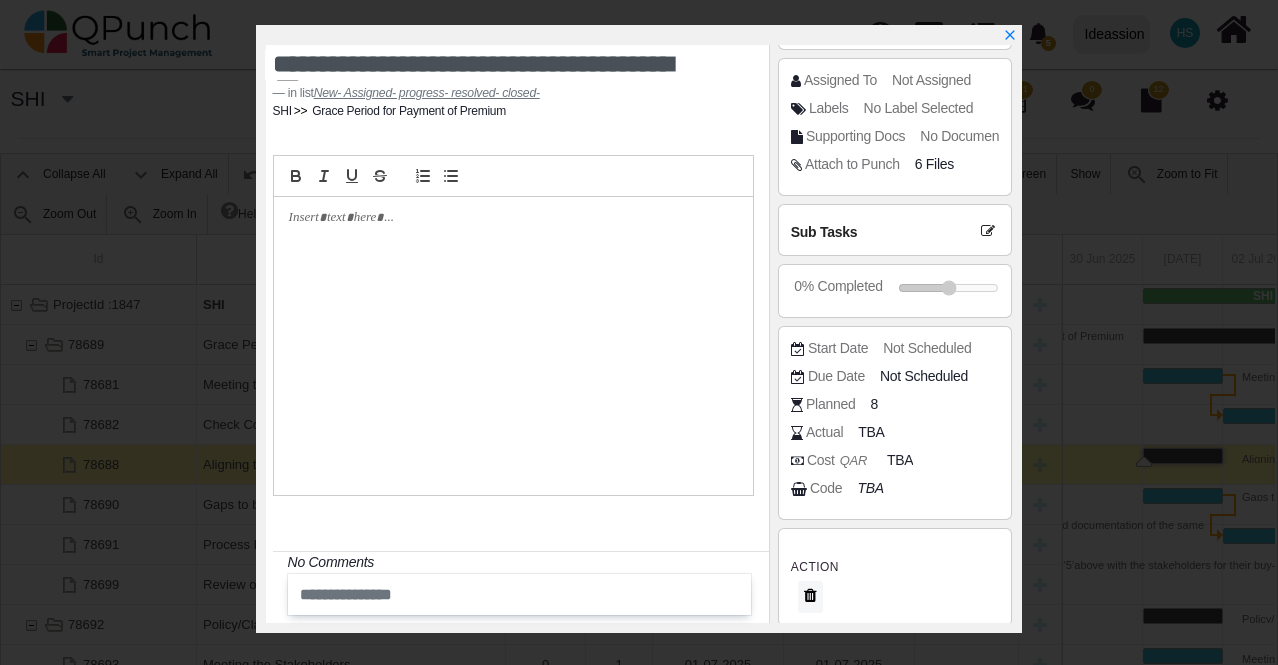 click at bounding box center (988, 231) 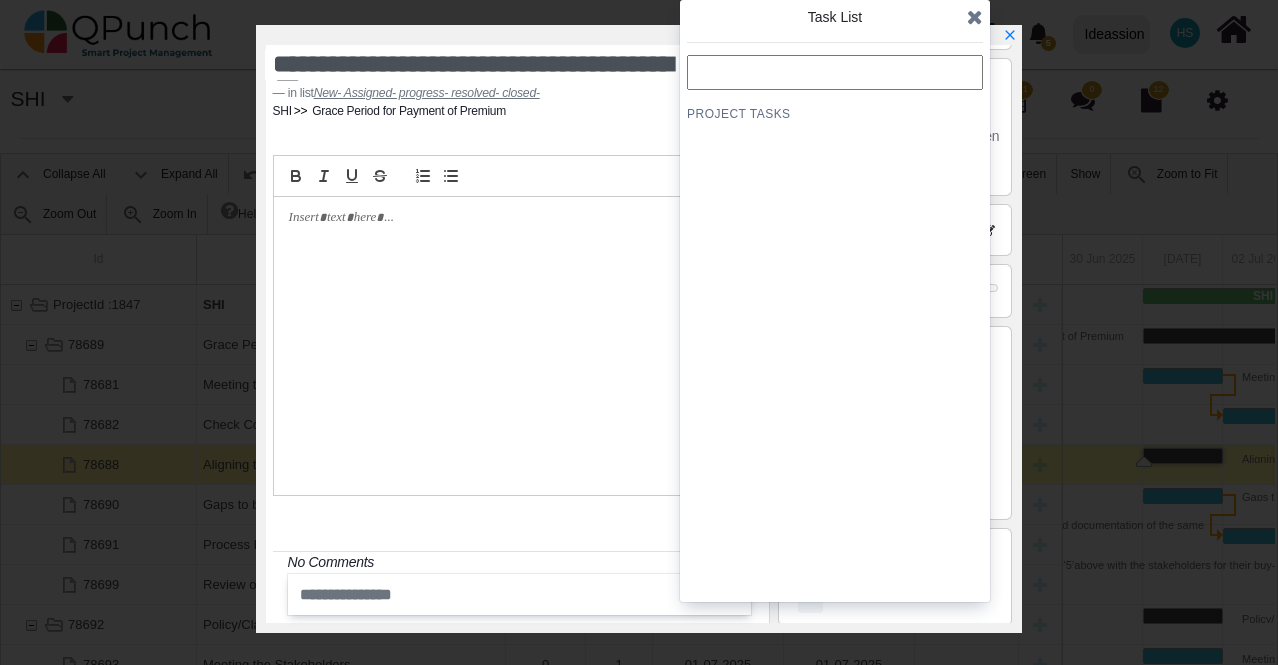 click at bounding box center [835, 72] 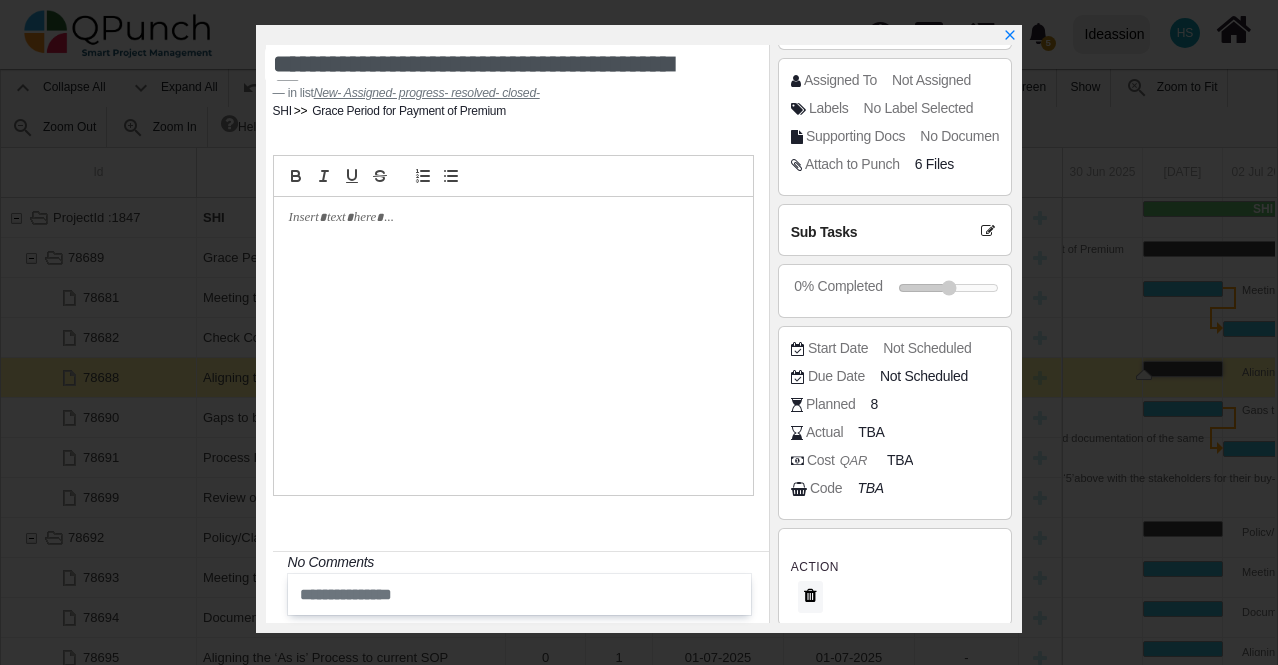 scroll, scrollTop: 100, scrollLeft: 0, axis: vertical 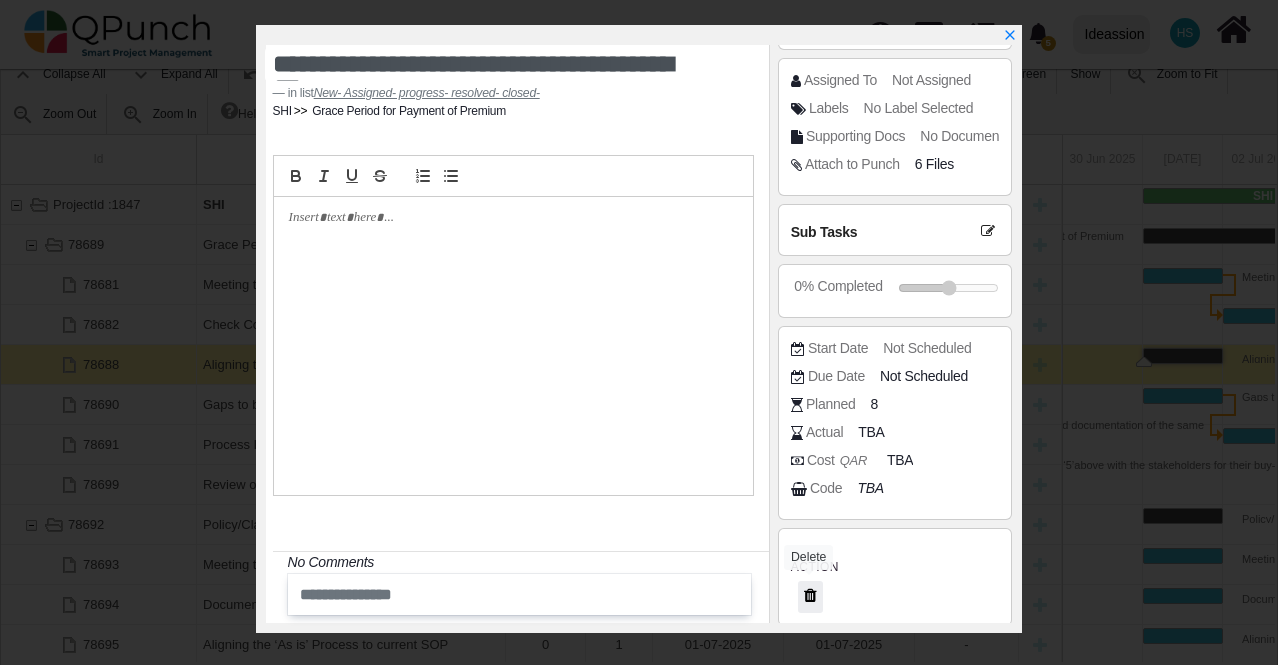 click at bounding box center [810, 595] 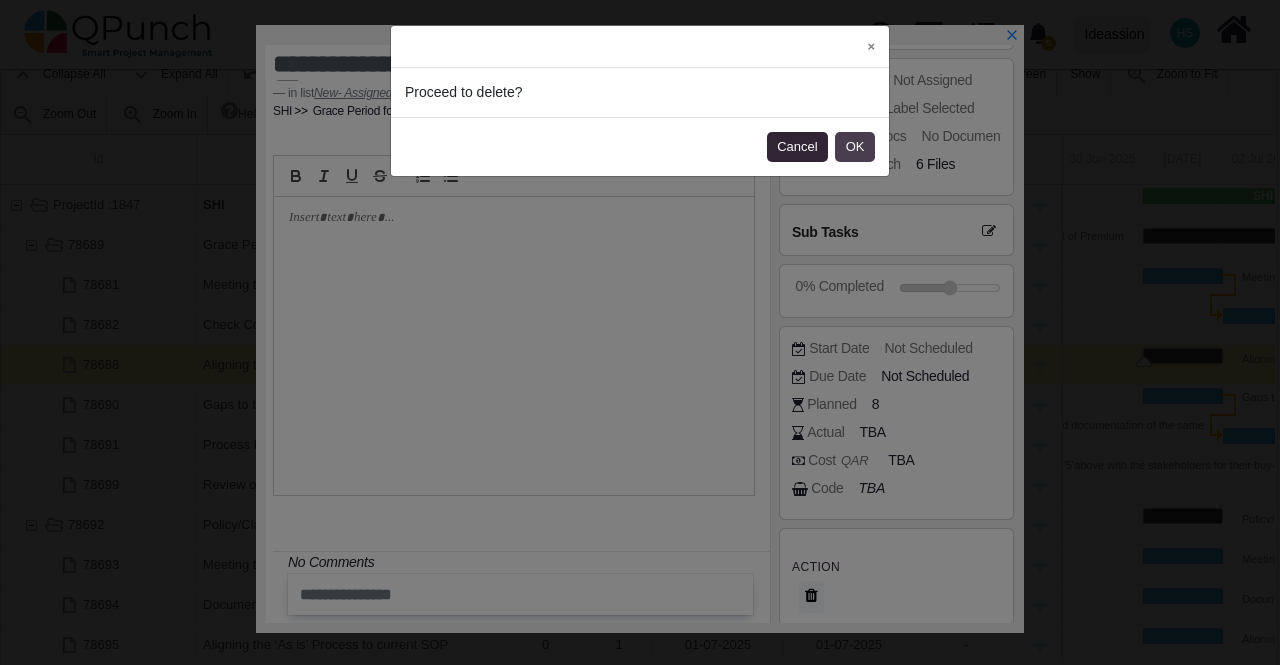 click on "OK" at bounding box center [855, 147] 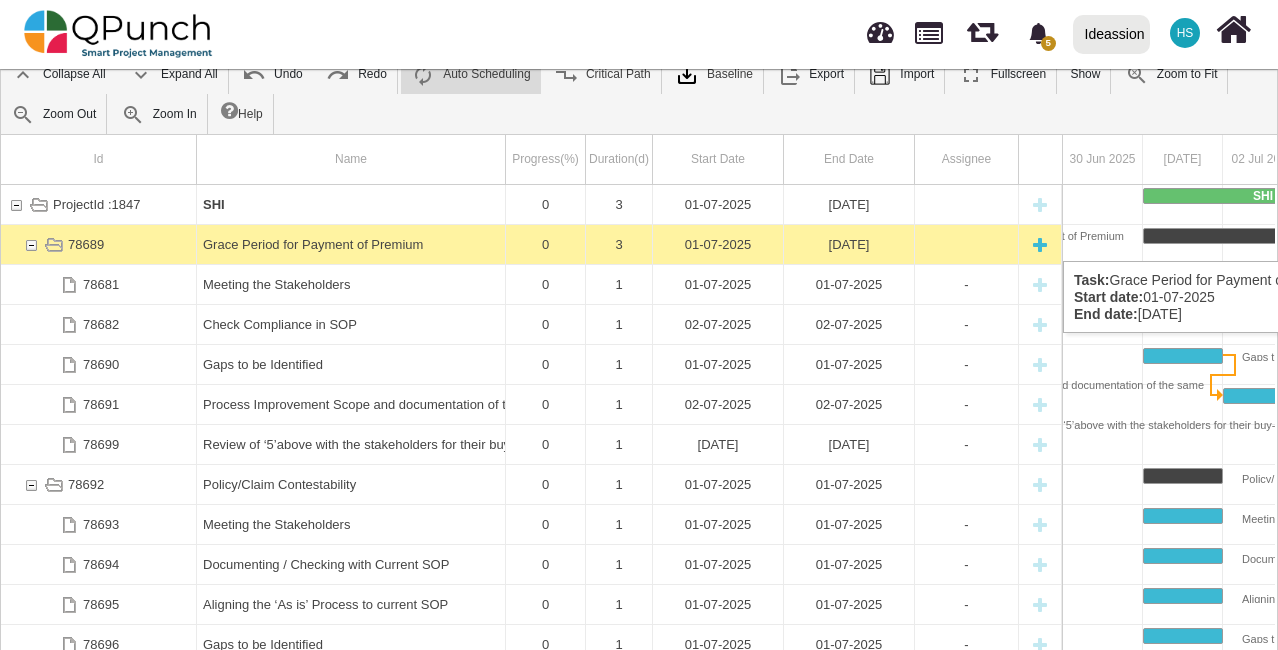 click at bounding box center [1040, 244] 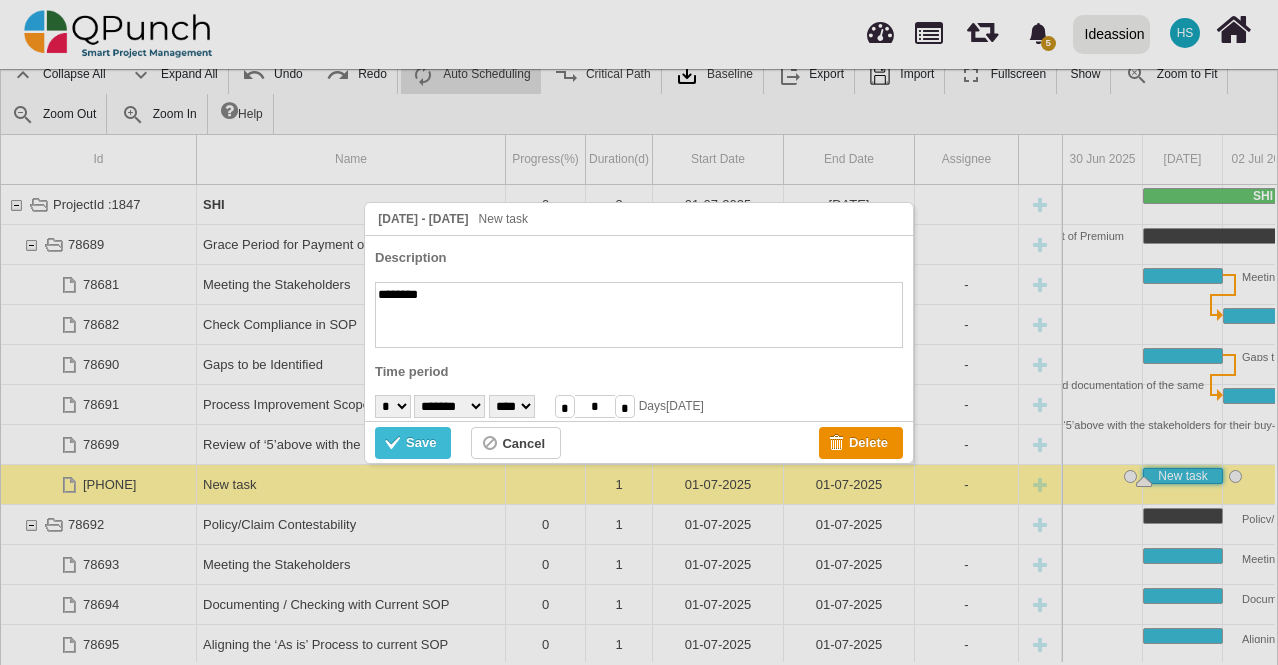 paste on "**********" 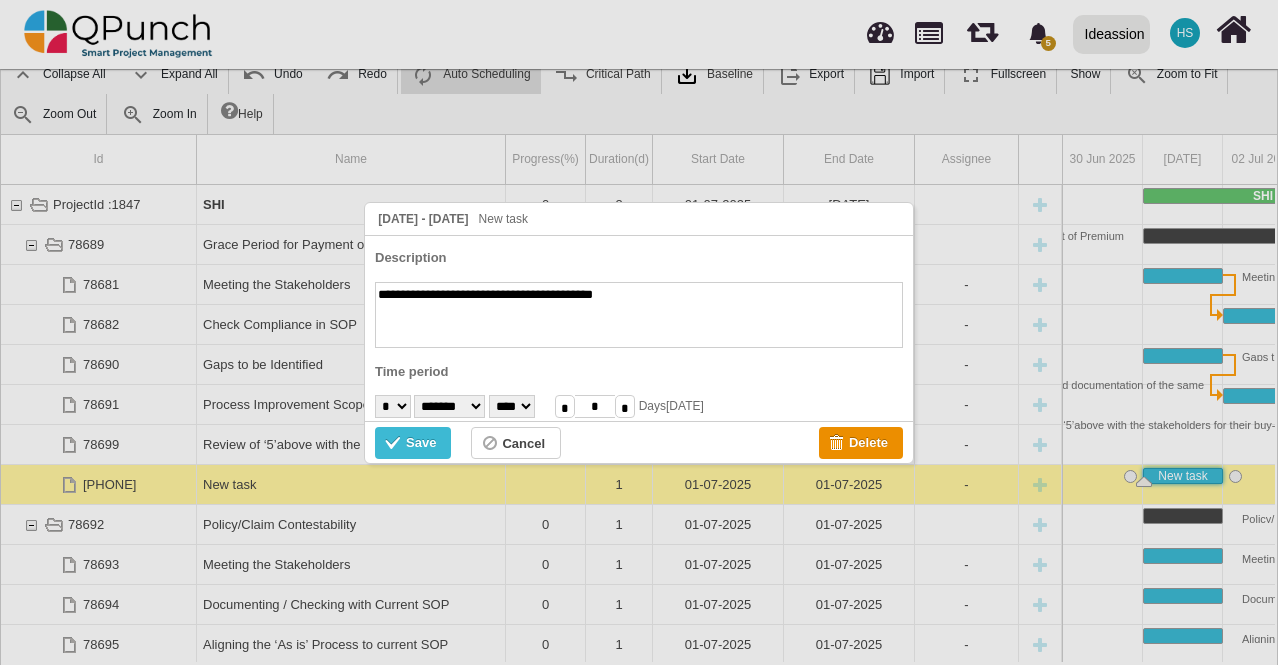 type on "**********" 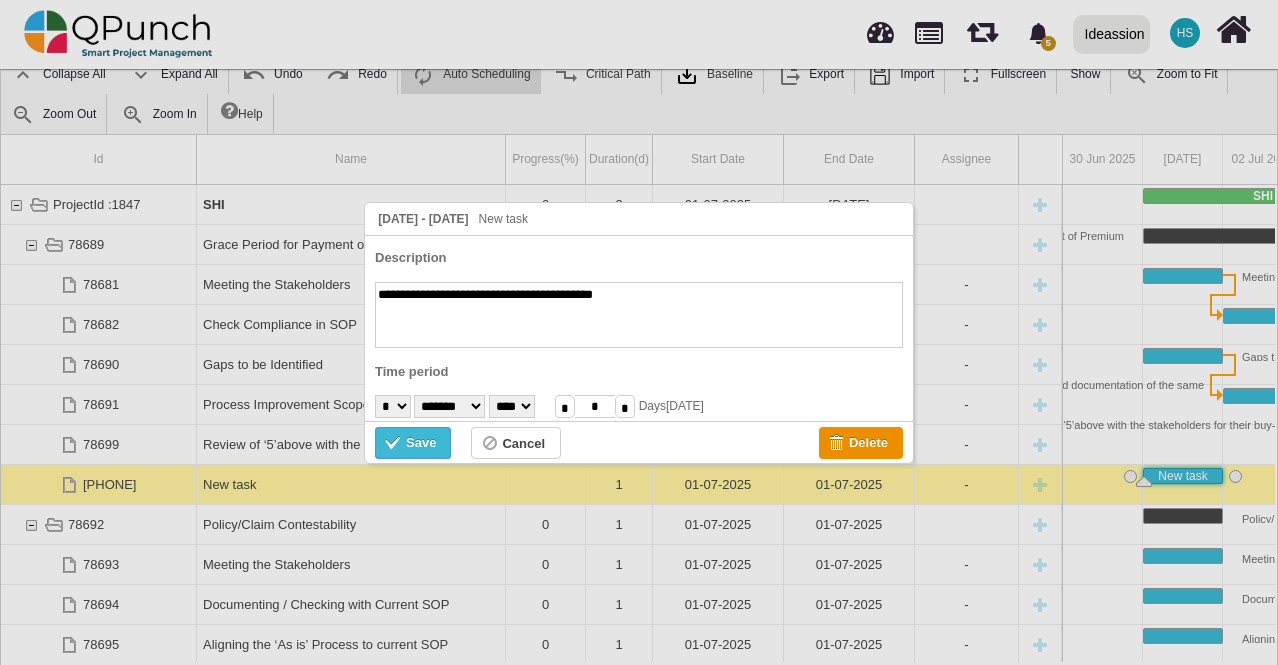 click on "Save" at bounding box center [421, 443] 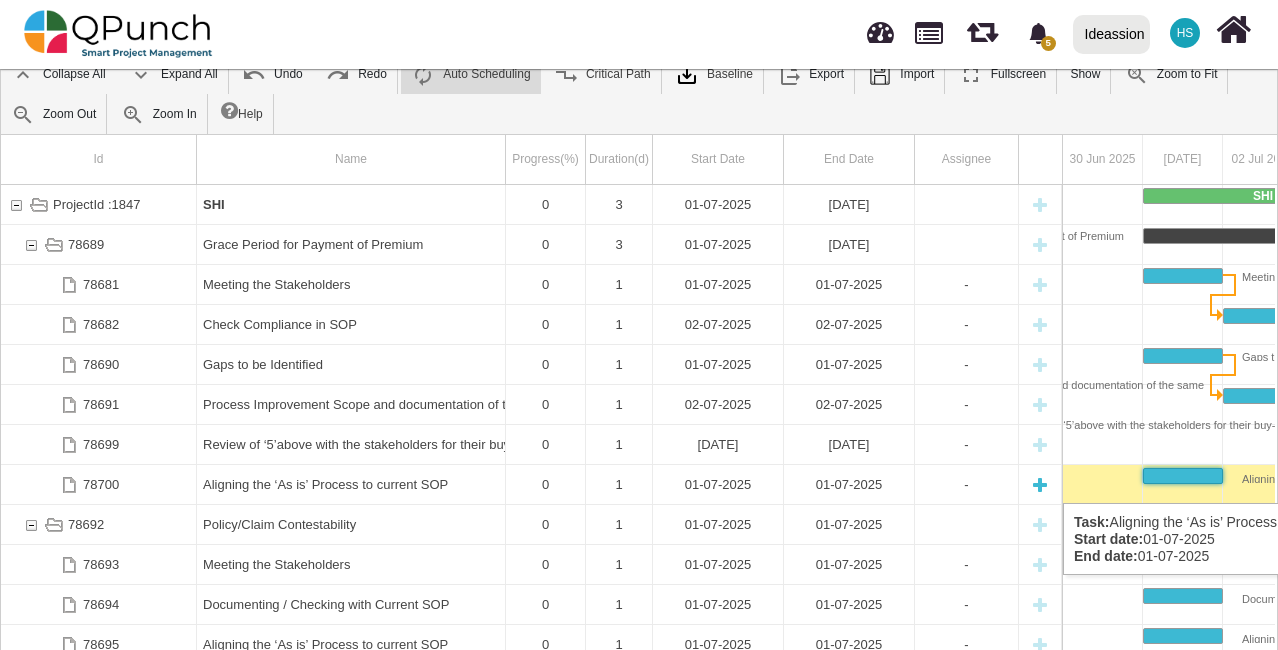drag, startPoint x: 472, startPoint y: 483, endPoint x: 484, endPoint y: 483, distance: 12 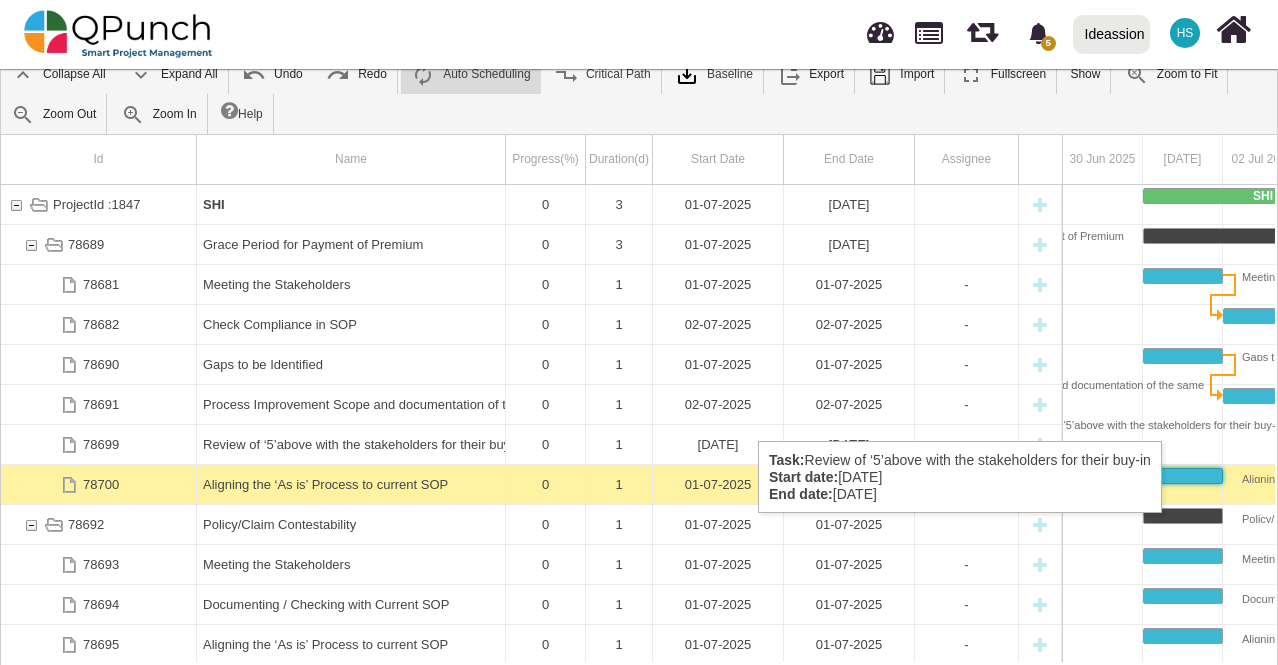 scroll, scrollTop: 0, scrollLeft: 150, axis: horizontal 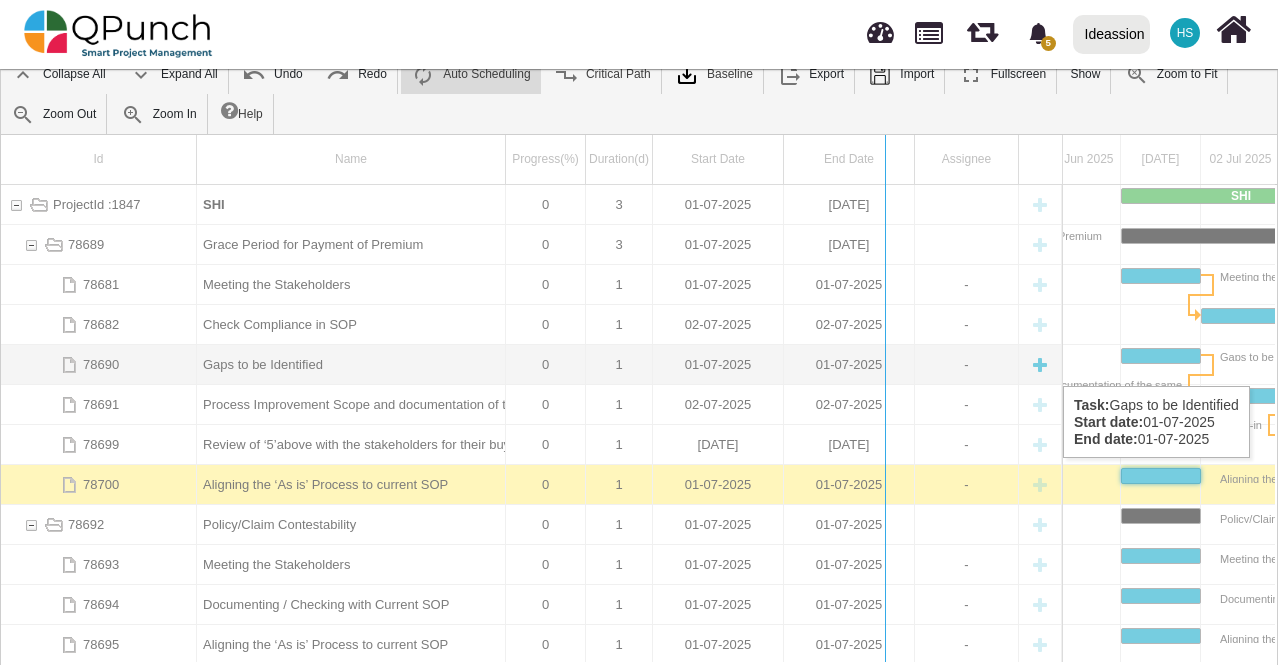 drag, startPoint x: 1062, startPoint y: 341, endPoint x: 884, endPoint y: 366, distance: 179.74704 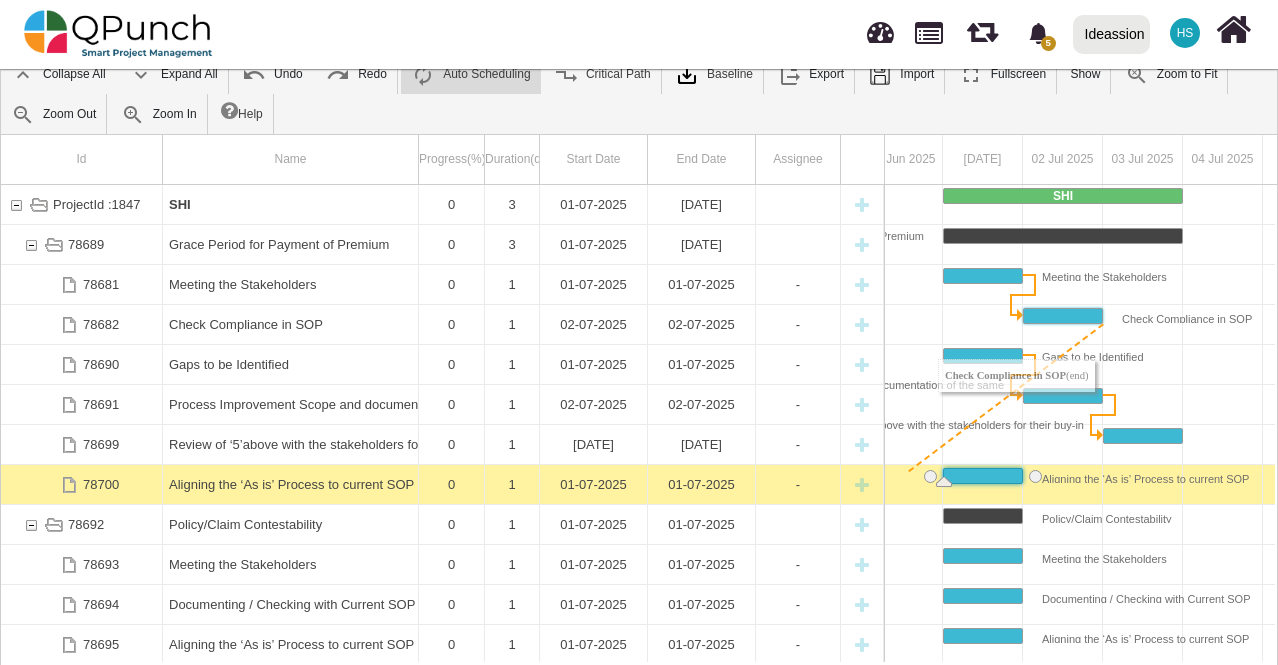 scroll, scrollTop: 0, scrollLeft: 0, axis: both 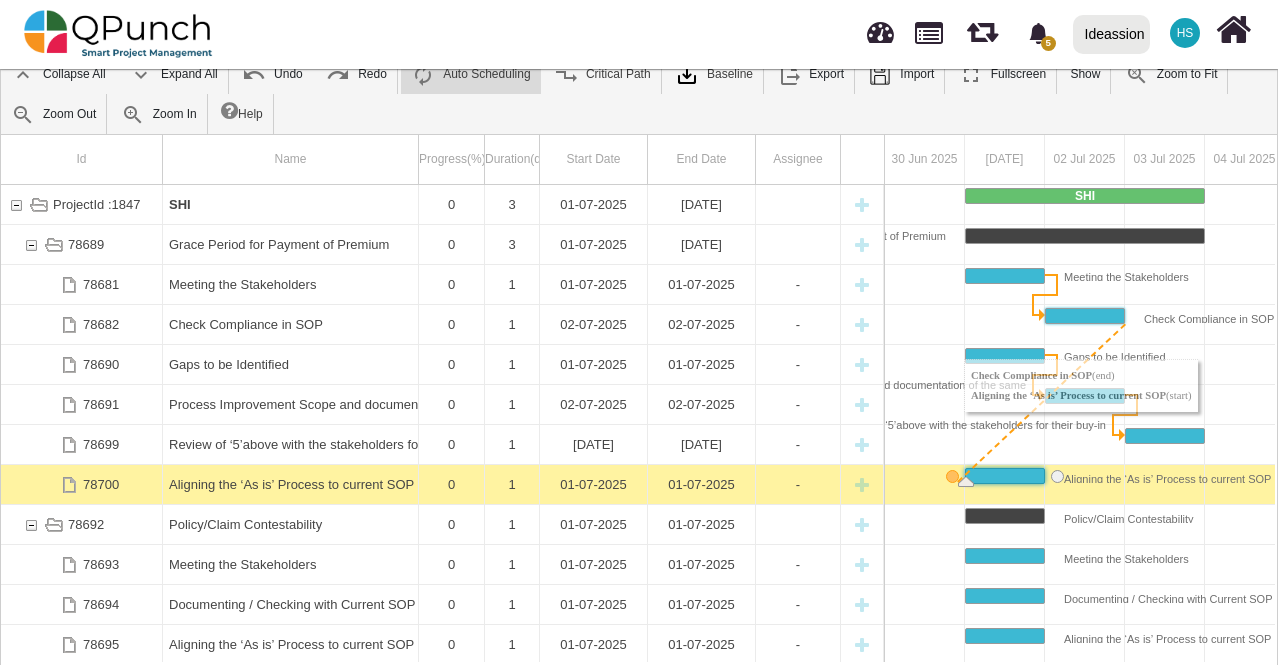 drag, startPoint x: 1114, startPoint y: 311, endPoint x: 954, endPoint y: 476, distance: 229.8369 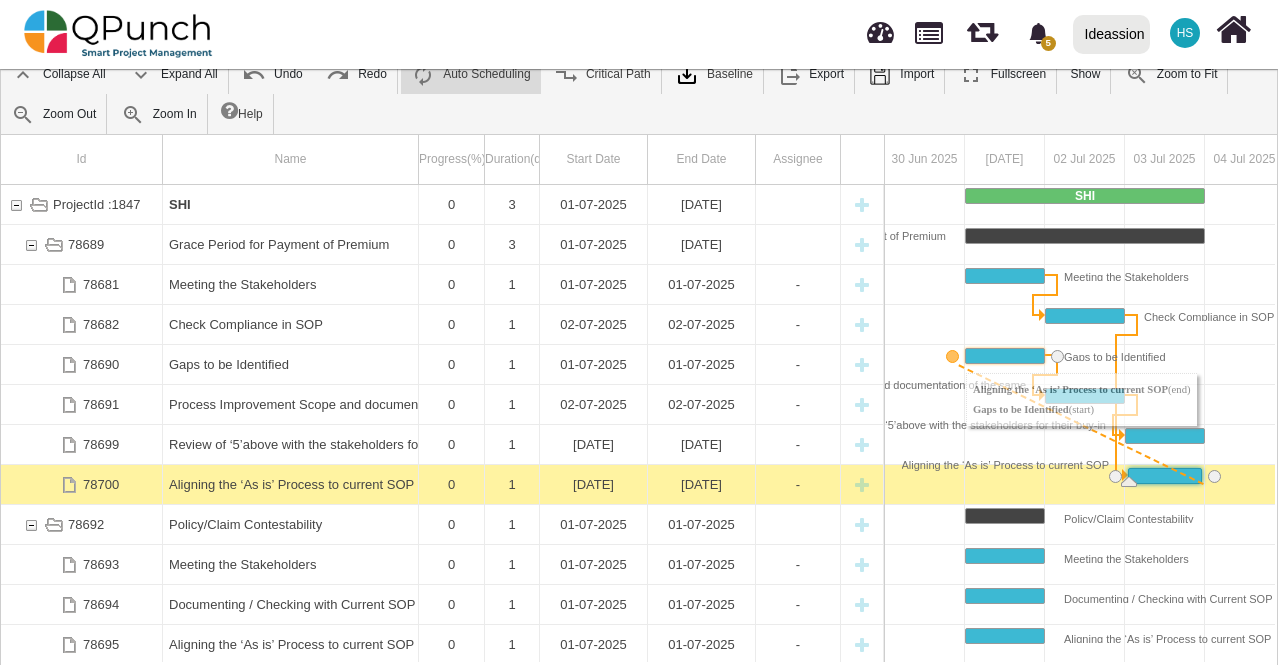 drag, startPoint x: 1216, startPoint y: 472, endPoint x: 958, endPoint y: 358, distance: 282.0638 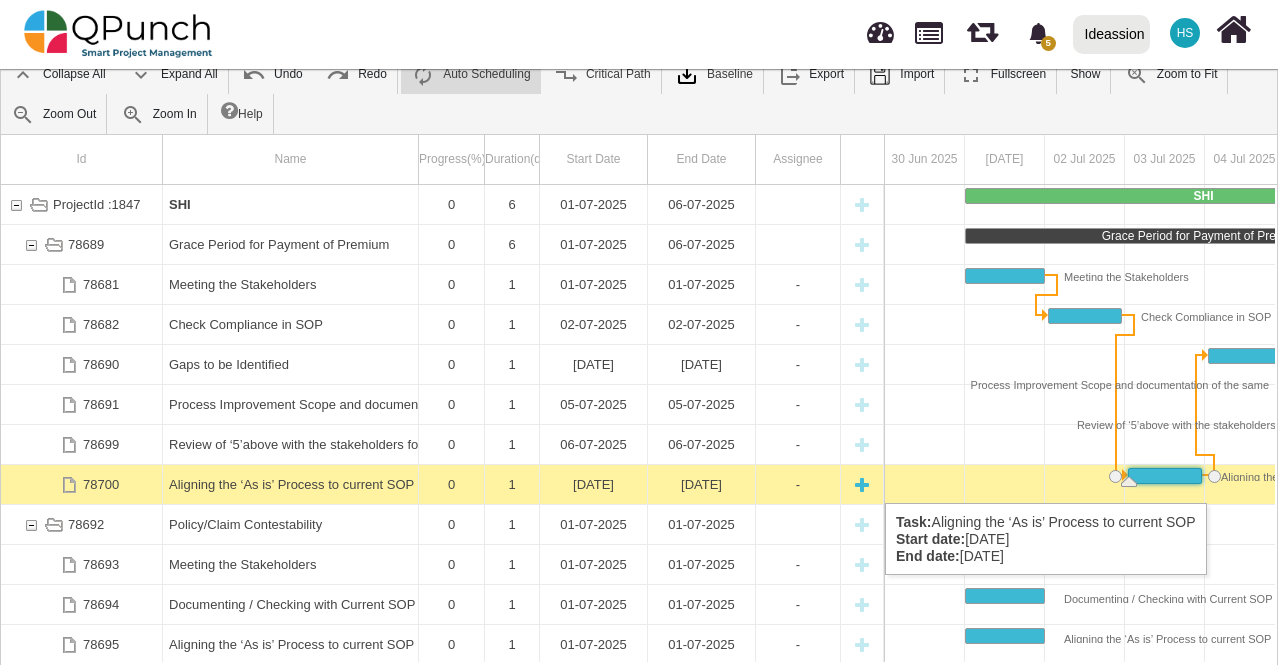click on "[ALIGNING] the ‘As is’ [PROCESS] to current [SOP]" at bounding box center [290, 484] 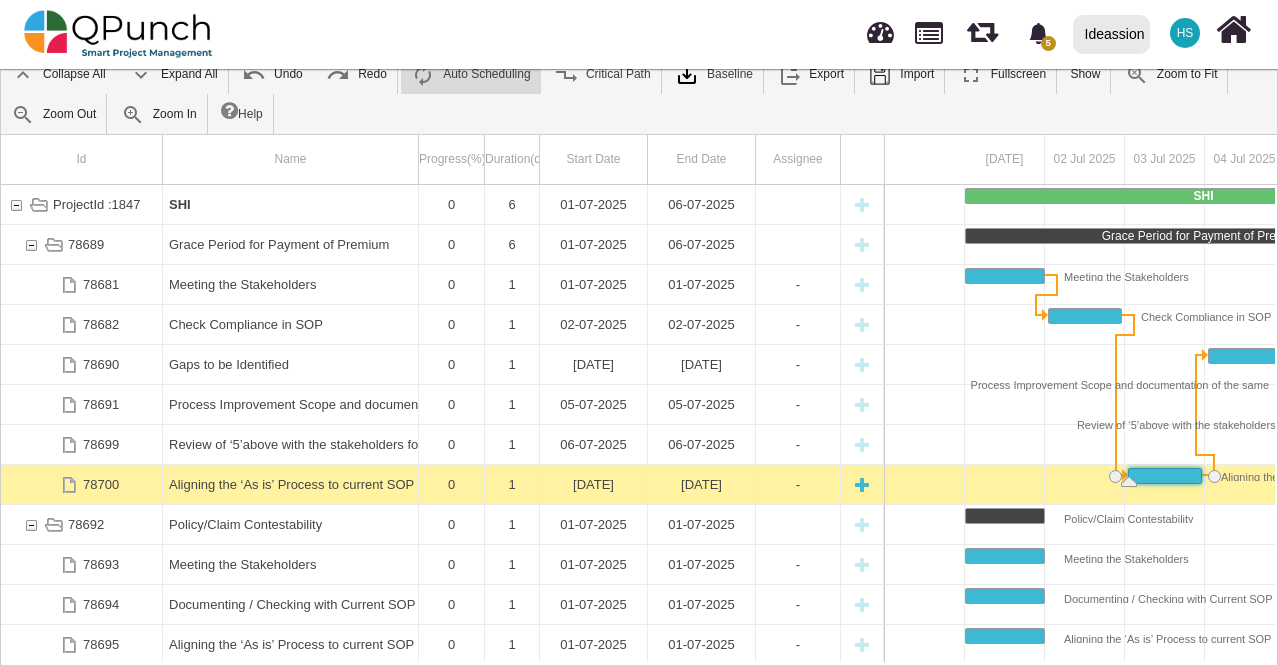 scroll, scrollTop: 0, scrollLeft: 143, axis: horizontal 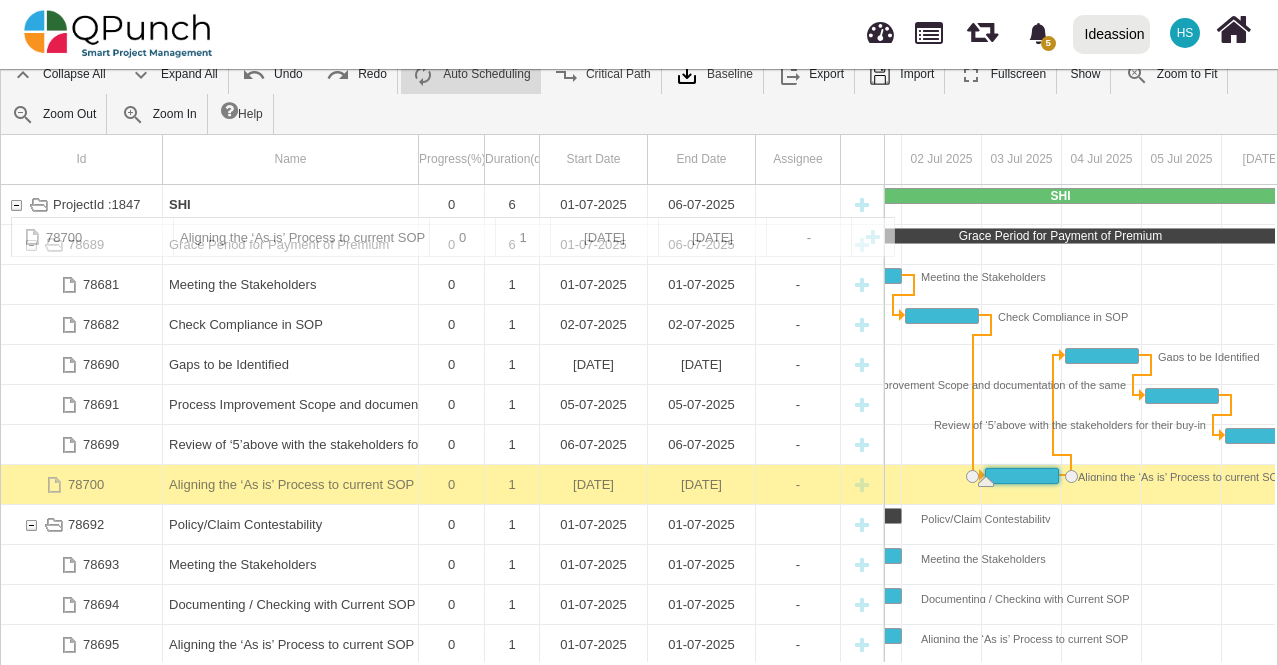 drag, startPoint x: 260, startPoint y: 489, endPoint x: 267, endPoint y: 226, distance: 263.09314 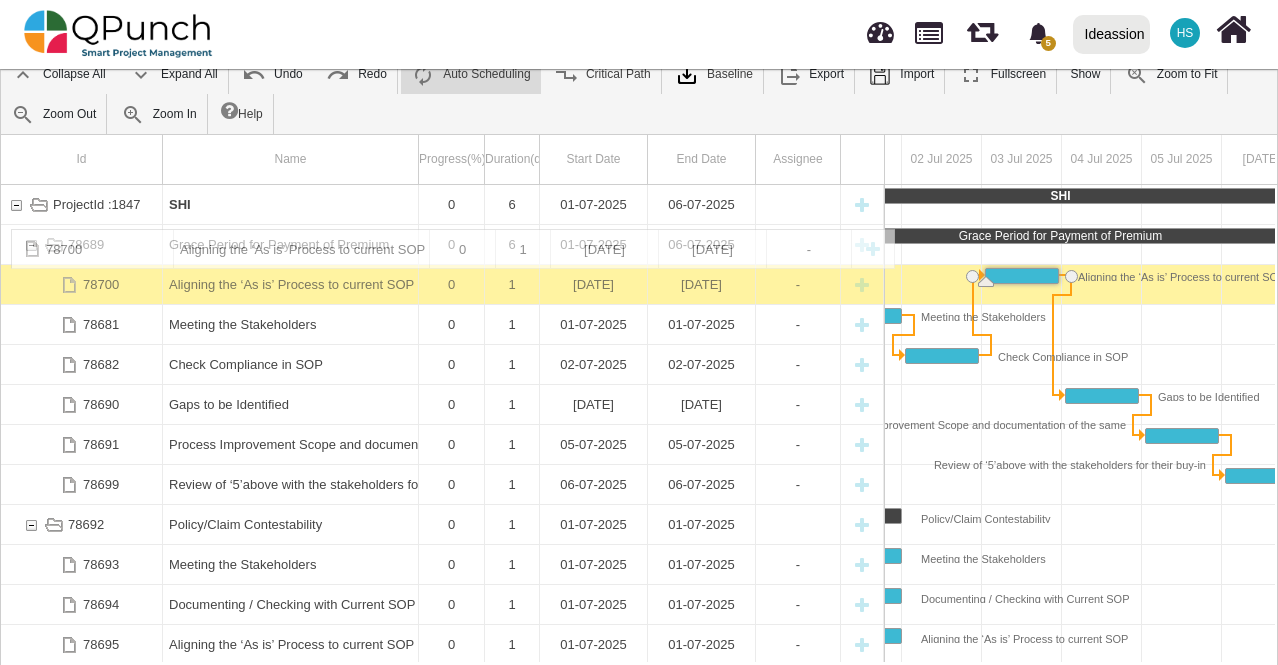 drag, startPoint x: 310, startPoint y: 481, endPoint x: 295, endPoint y: 239, distance: 242.46443 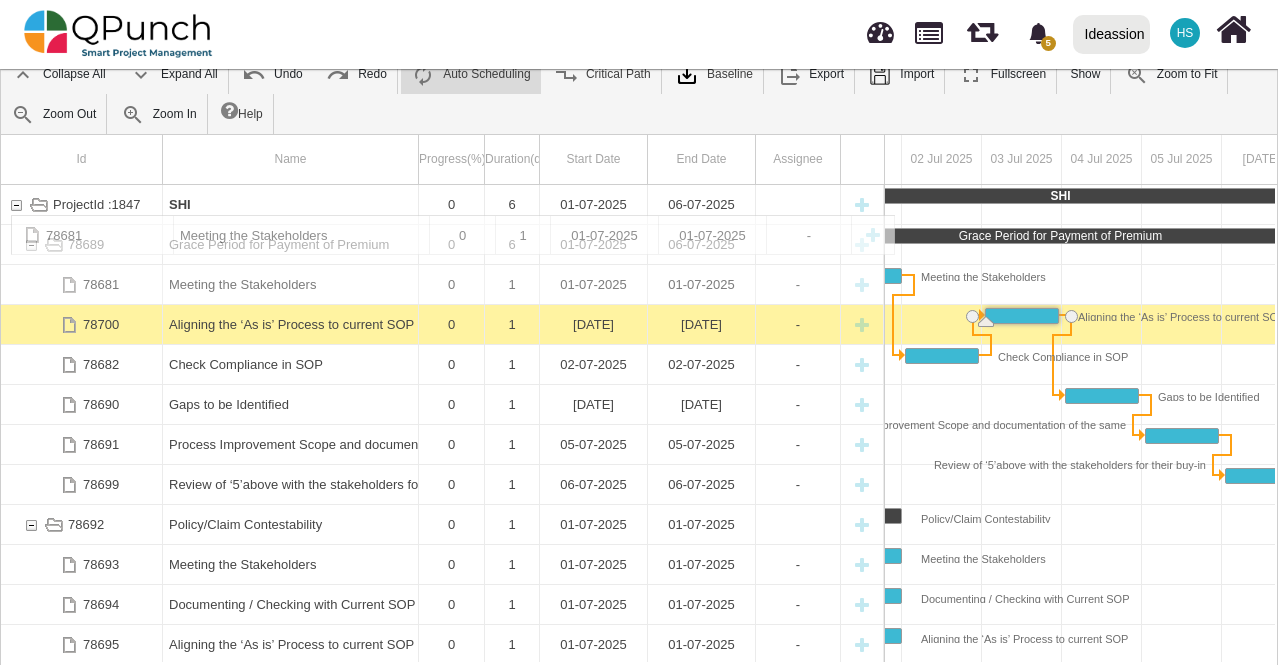 drag, startPoint x: 306, startPoint y: 332, endPoint x: 308, endPoint y: 225, distance: 107.01869 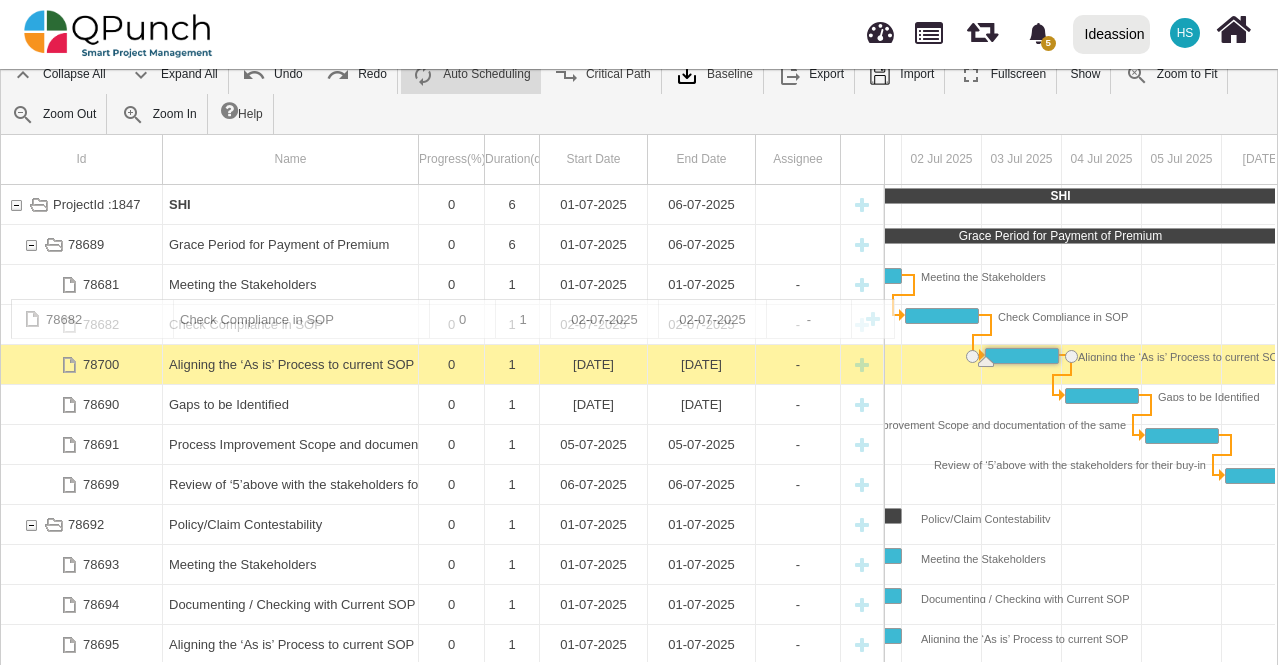drag, startPoint x: 353, startPoint y: 375, endPoint x: 334, endPoint y: 310, distance: 67.72001 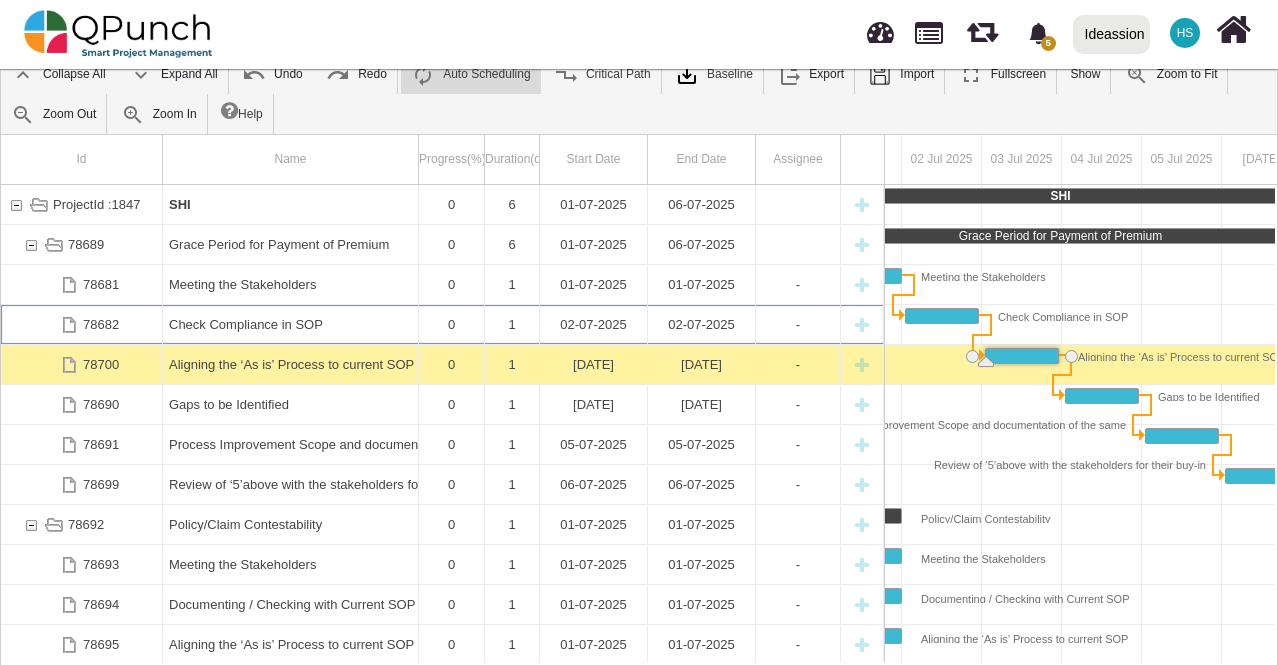 scroll, scrollTop: 0, scrollLeft: 250, axis: horizontal 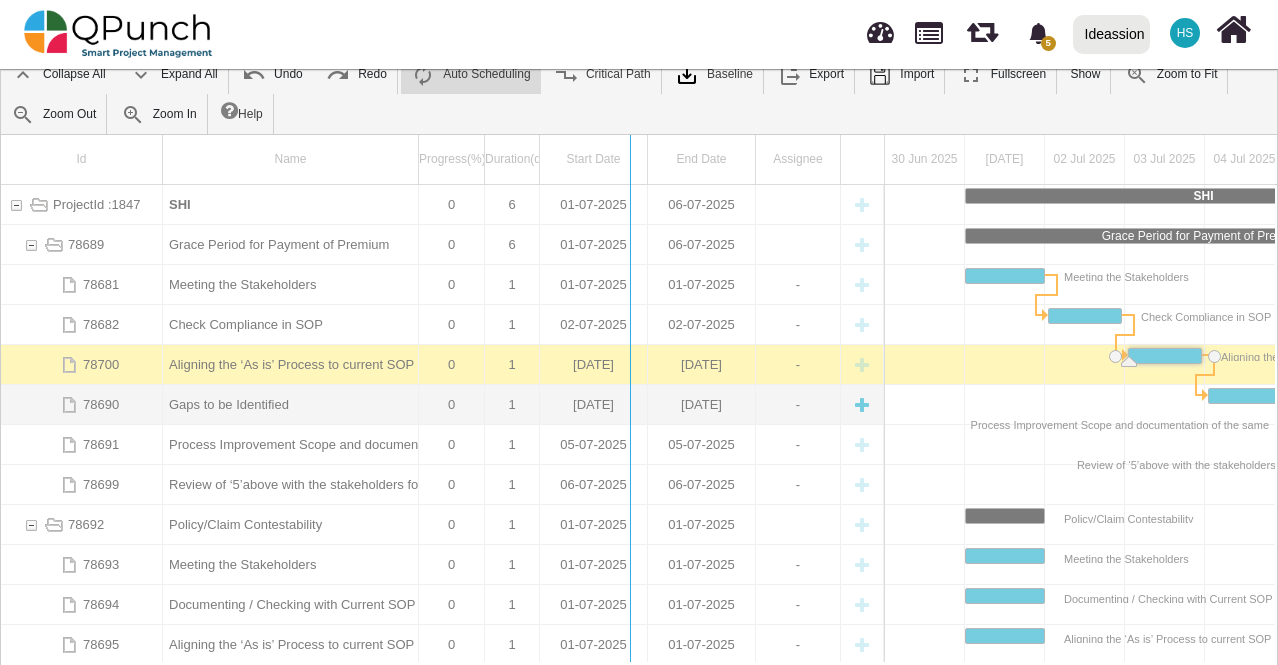 drag, startPoint x: 882, startPoint y: 374, endPoint x: 627, endPoint y: 385, distance: 255.23715 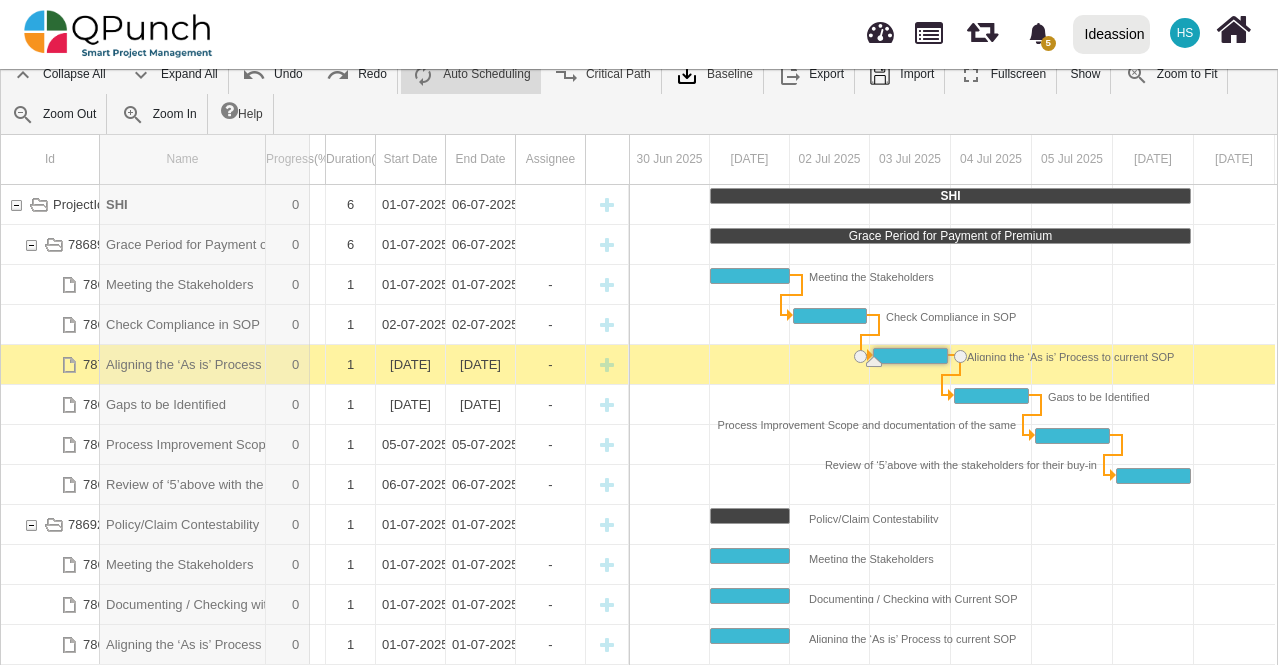 drag, startPoint x: 263, startPoint y: 165, endPoint x: 310, endPoint y: 173, distance: 47.67599 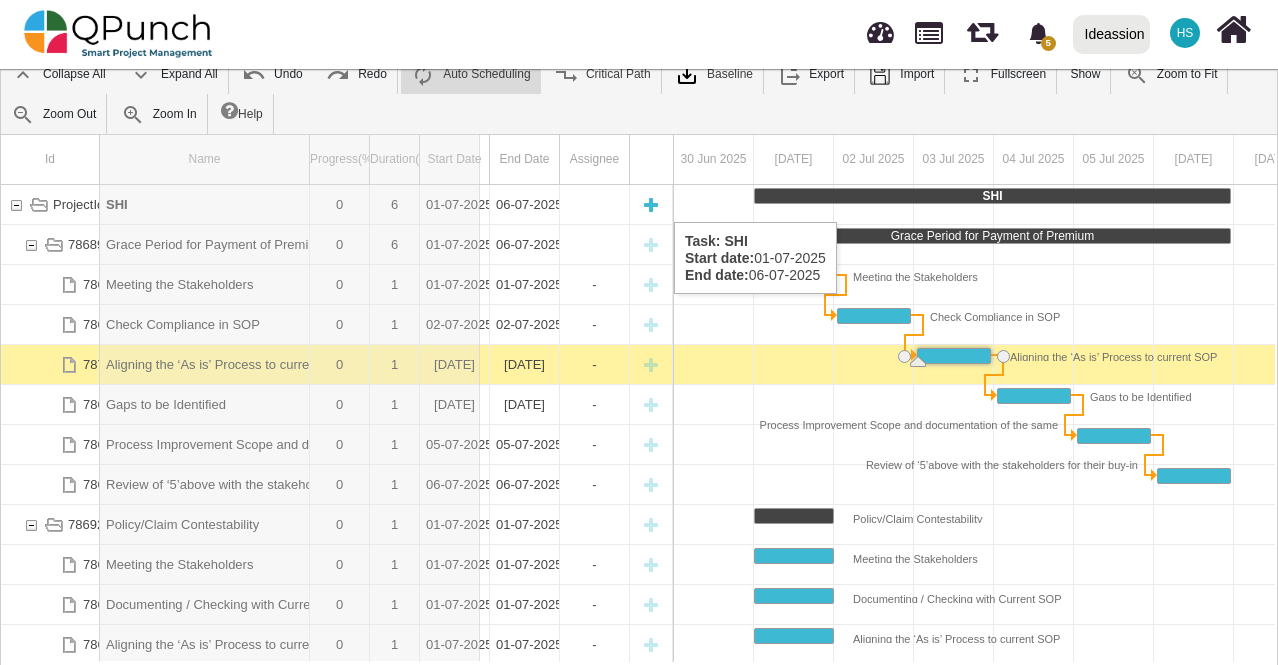 drag, startPoint x: 310, startPoint y: 173, endPoint x: 480, endPoint y: 202, distance: 172.4558 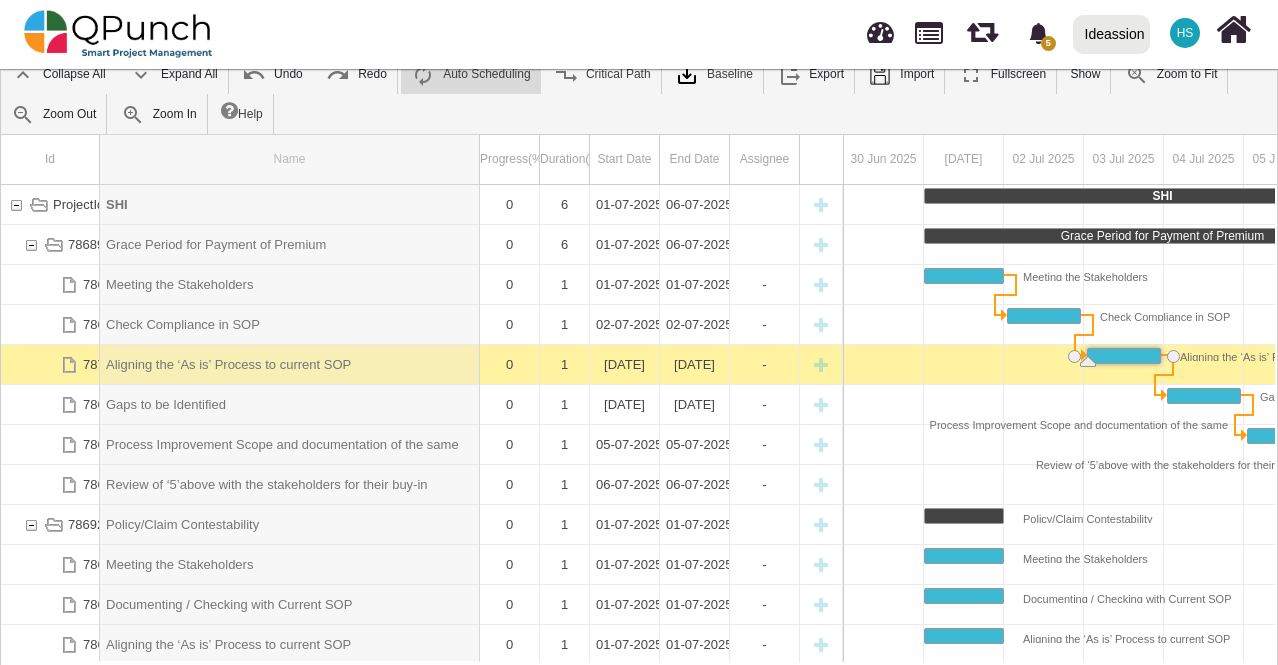 click at bounding box center (479, 160) 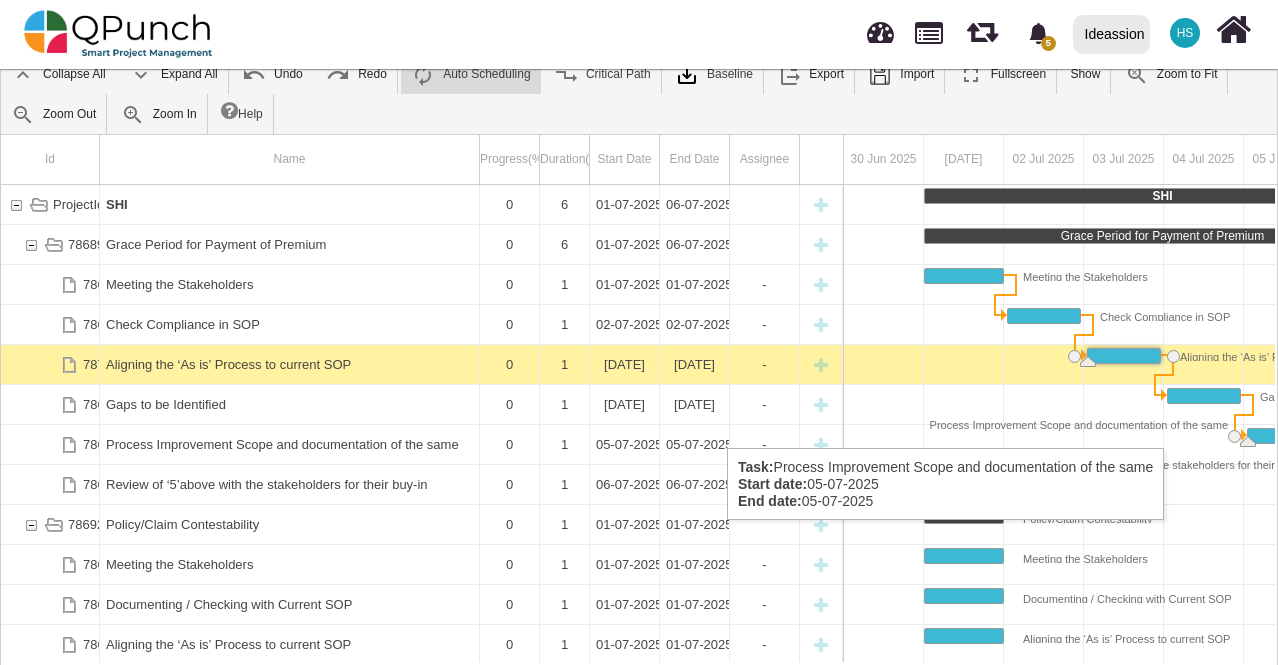 scroll, scrollTop: 31, scrollLeft: 0, axis: vertical 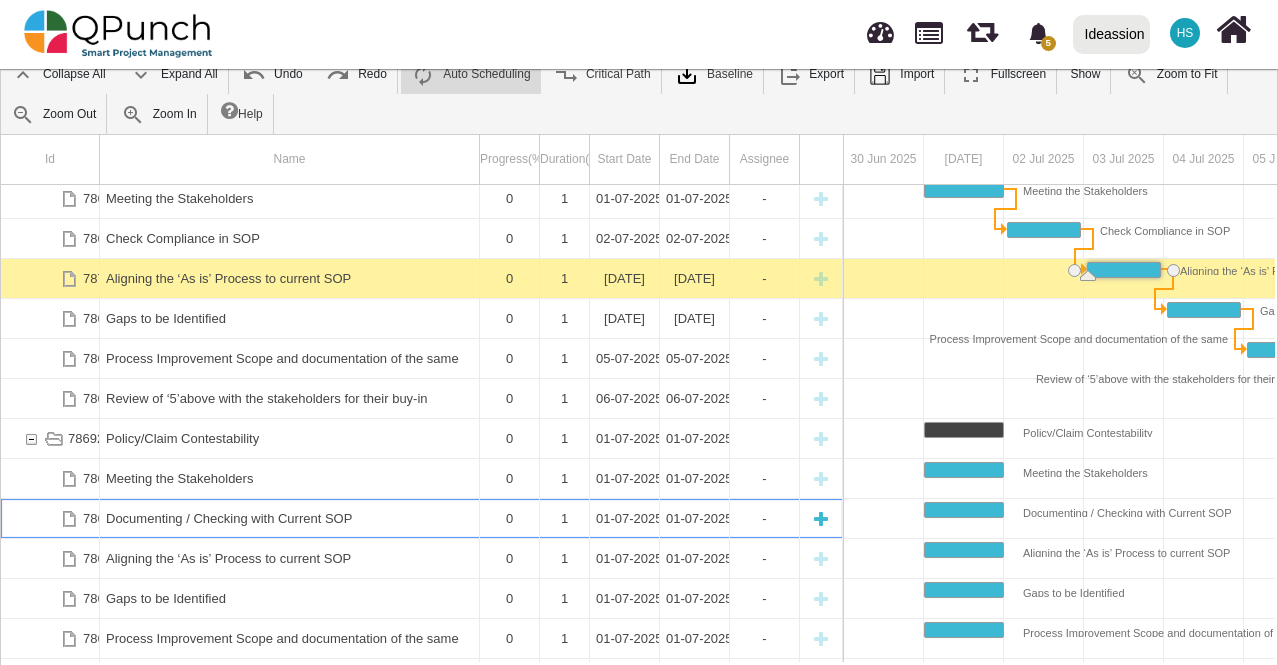click on "Documenting / Checking with Current SOP" at bounding box center [289, 518] 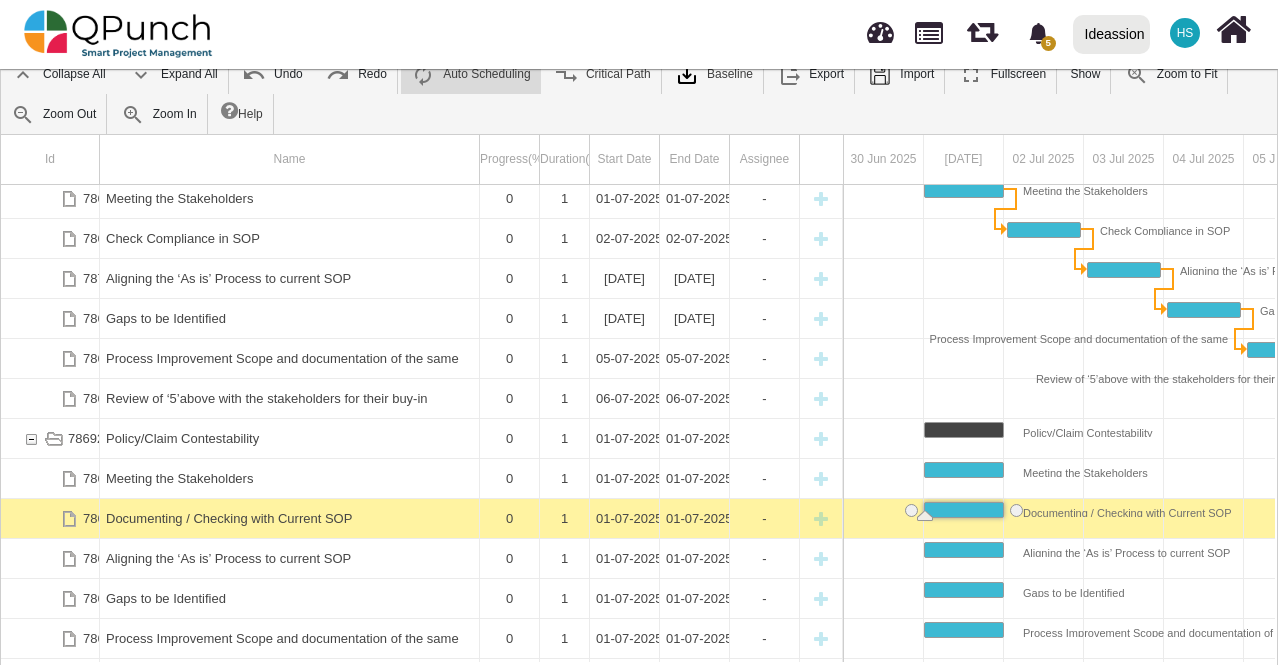 click on "Documenting / Checking with Current SOP" at bounding box center [289, 518] 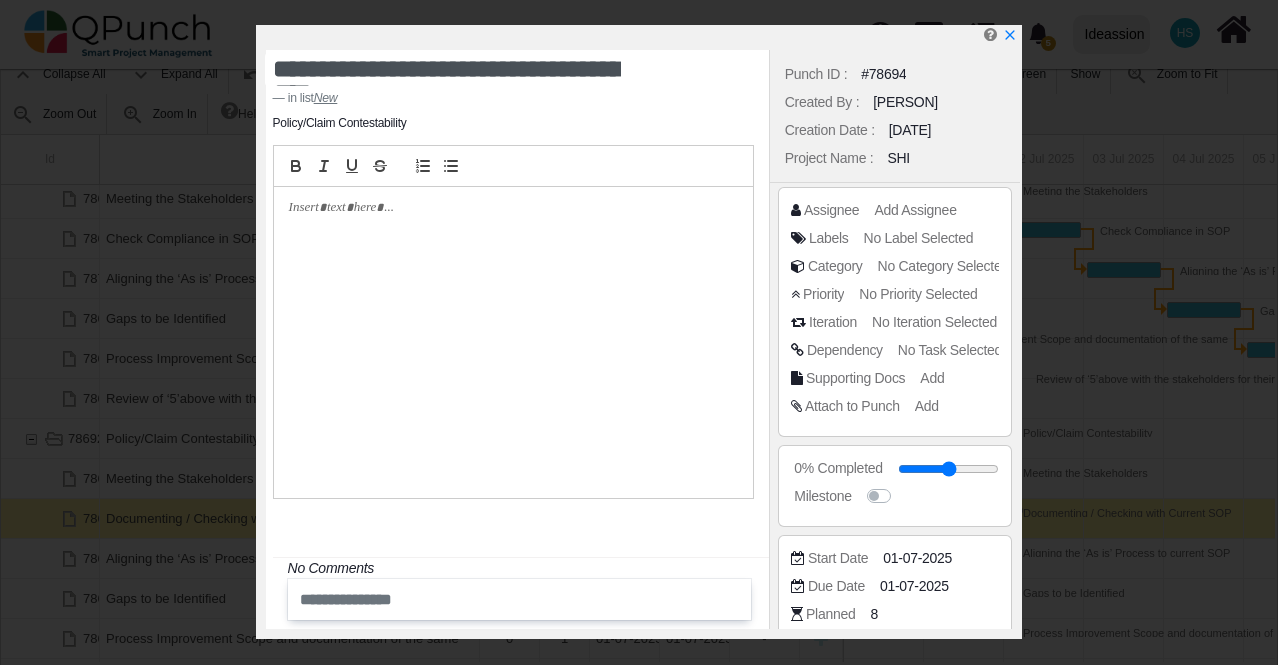drag, startPoint x: 503, startPoint y: 45, endPoint x: 496, endPoint y: 68, distance: 24.04163 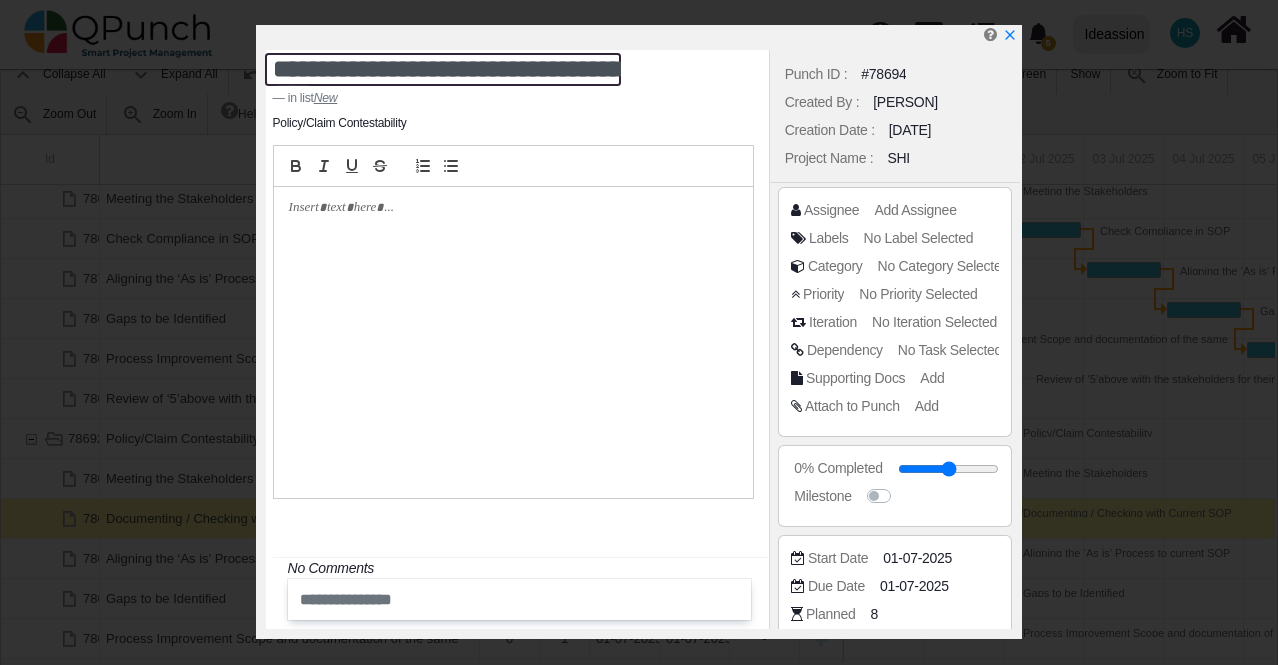 click on "**********" at bounding box center (443, 69) 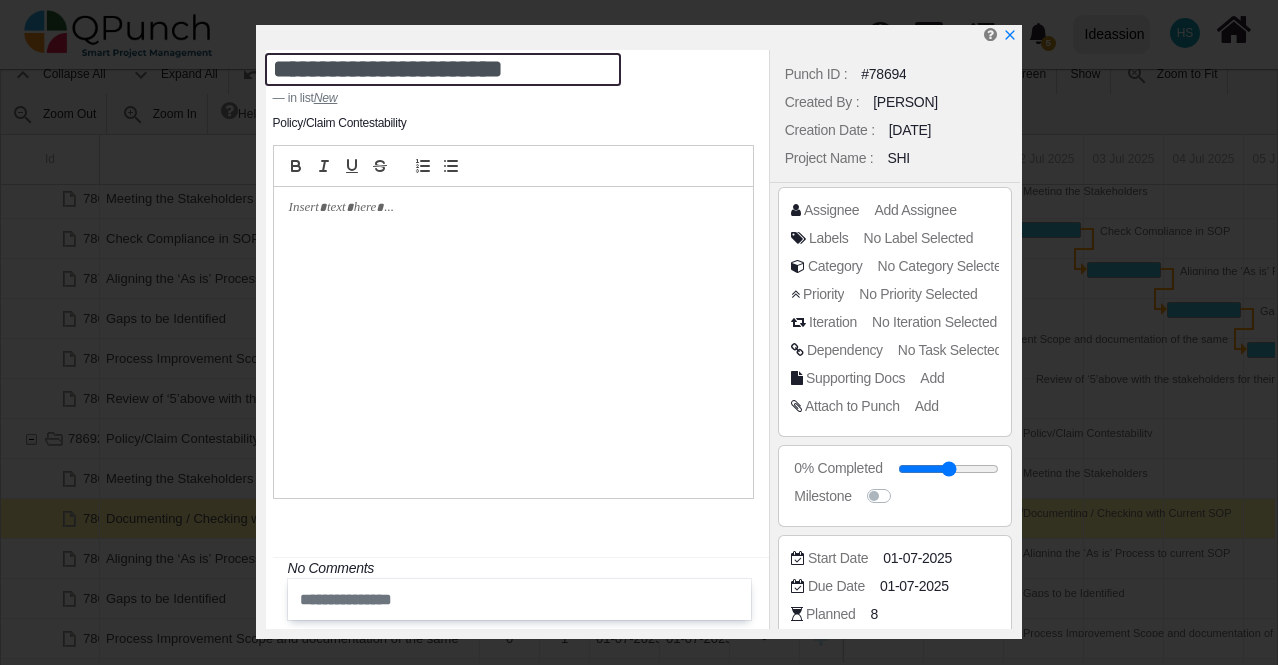 type on "**********" 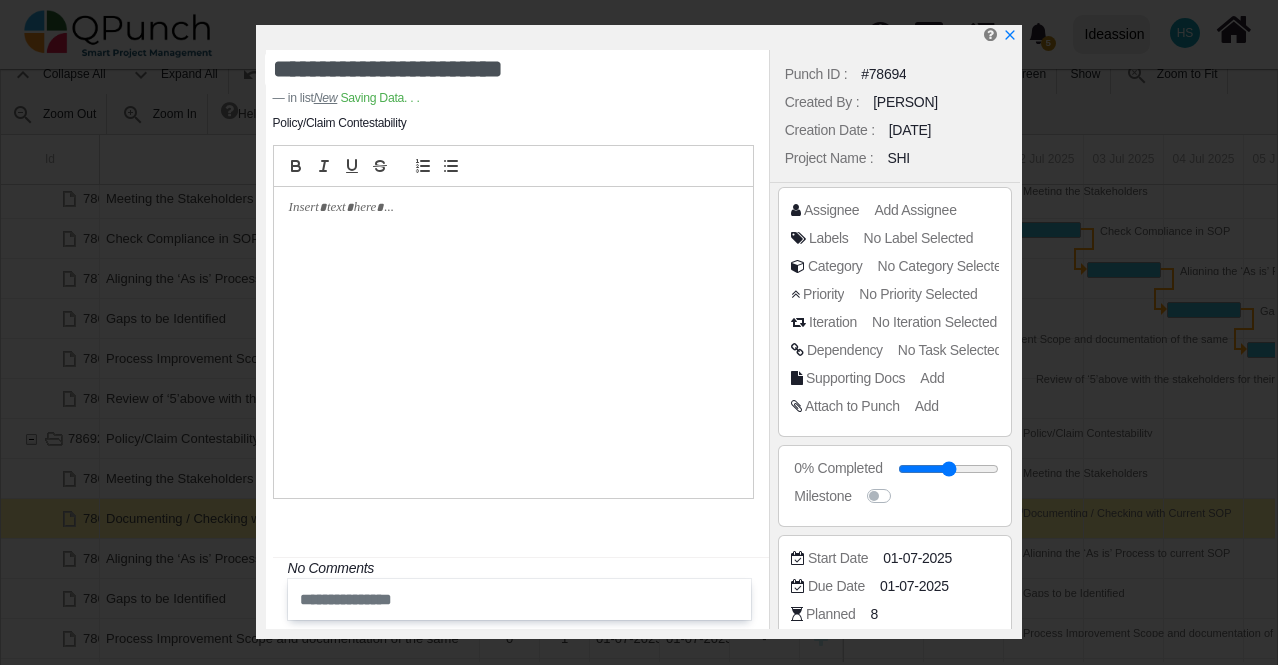 click at bounding box center [513, 343] 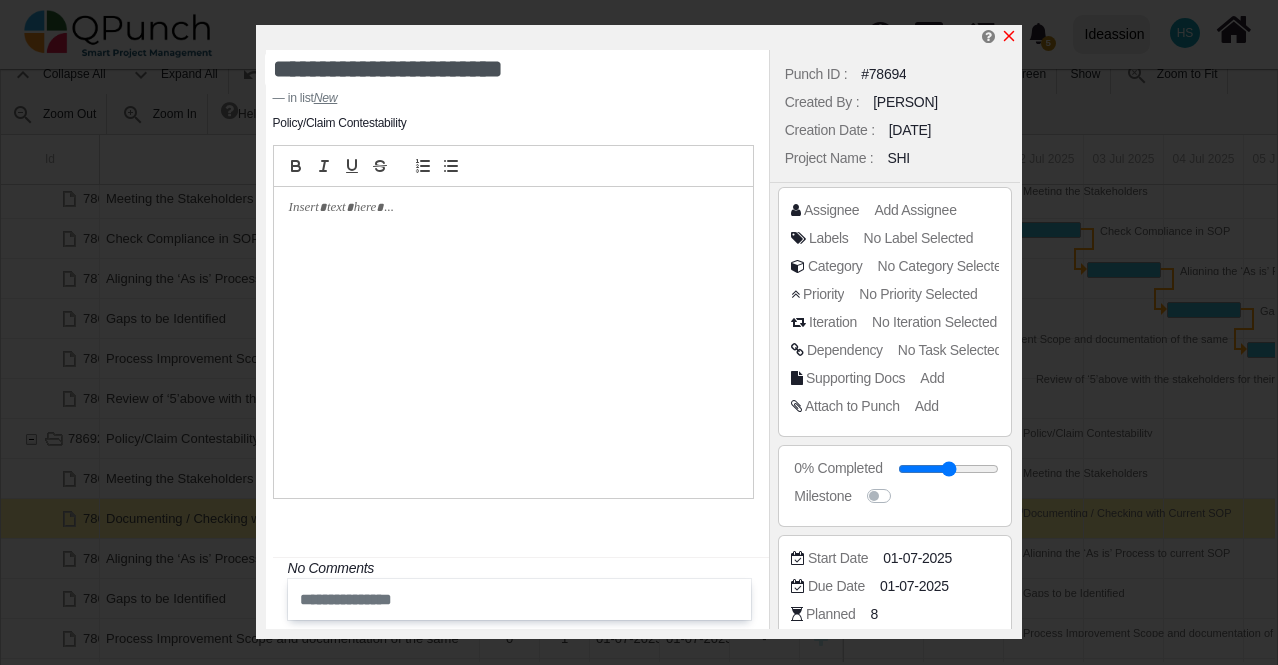 click at bounding box center [1009, 36] 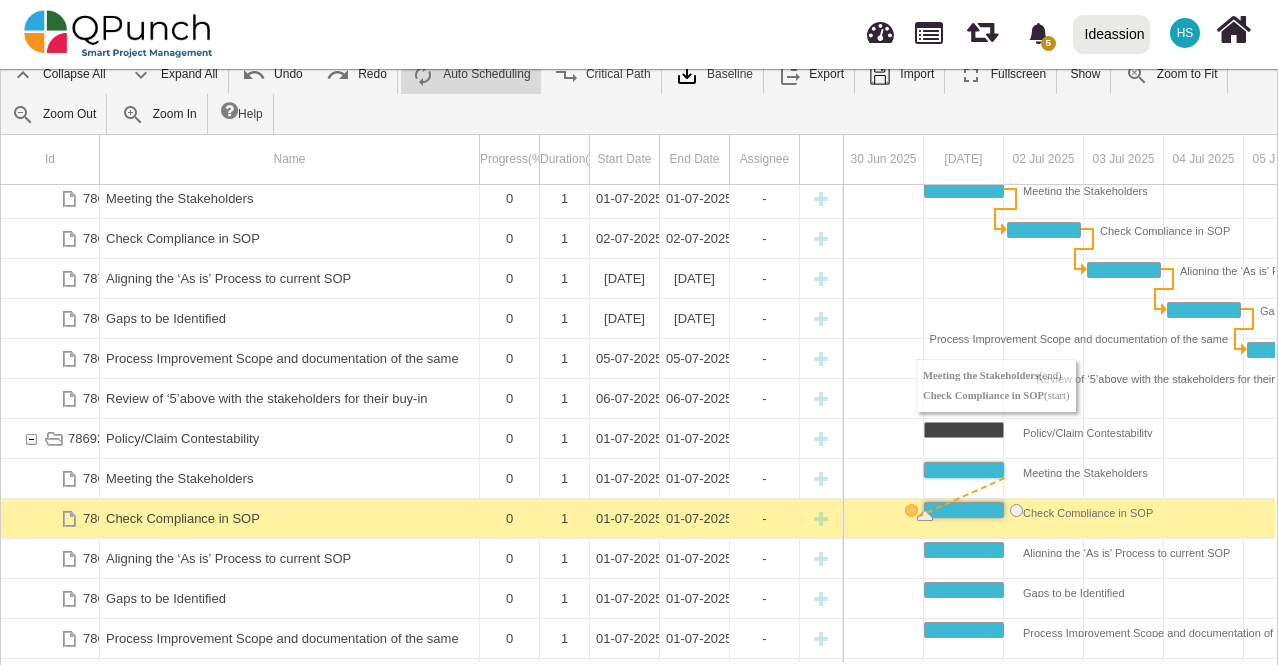 drag, startPoint x: 1016, startPoint y: 470, endPoint x: 906, endPoint y: 510, distance: 117.047 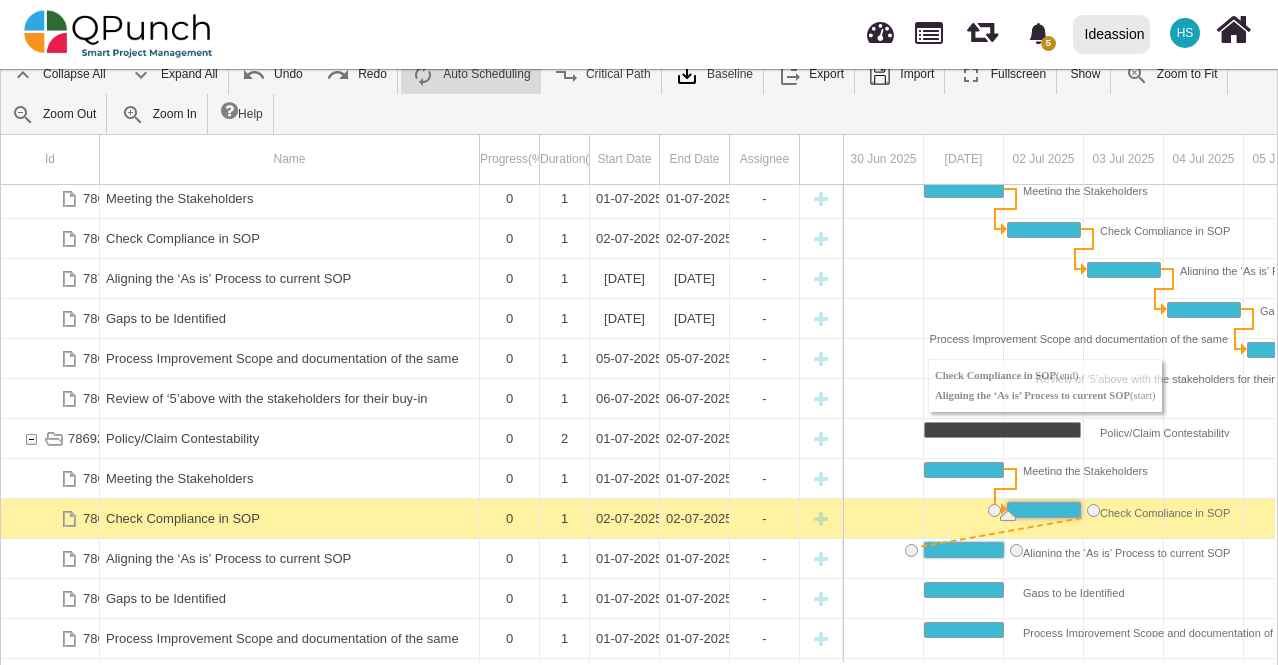 drag, startPoint x: 1094, startPoint y: 507, endPoint x: 918, endPoint y: 547, distance: 180.48822 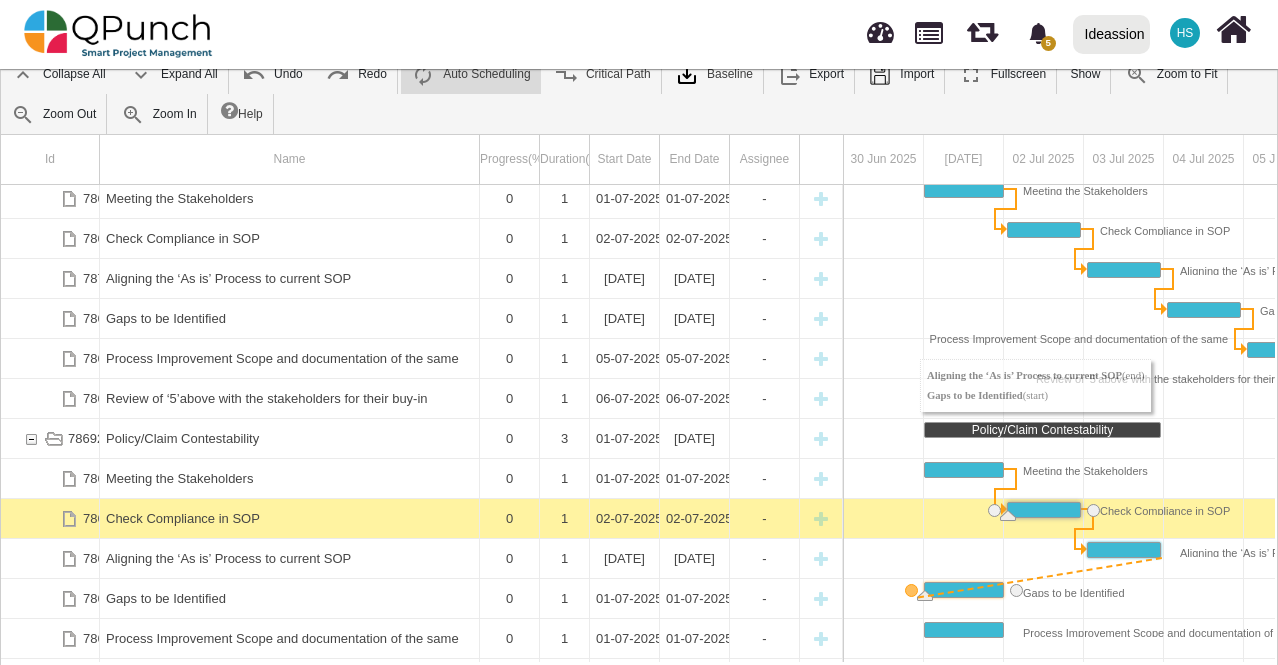 drag, startPoint x: 1178, startPoint y: 550, endPoint x: 913, endPoint y: 589, distance: 267.85443 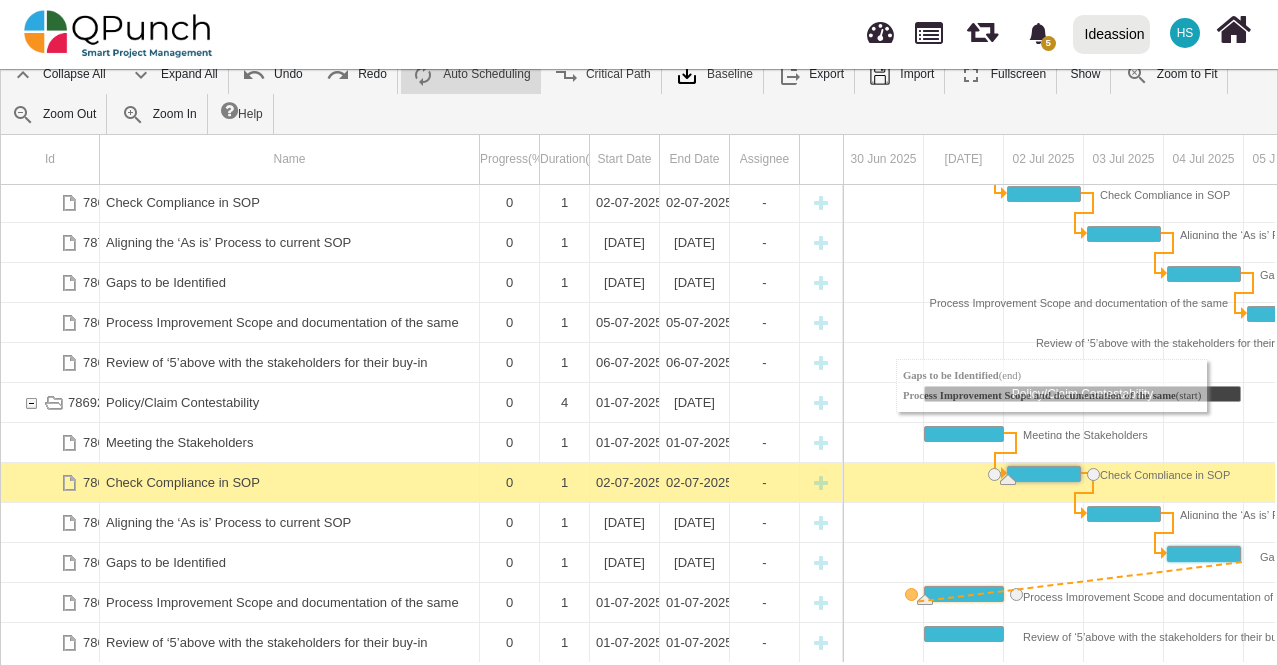drag, startPoint x: 1250, startPoint y: 555, endPoint x: 912, endPoint y: 591, distance: 339.91174 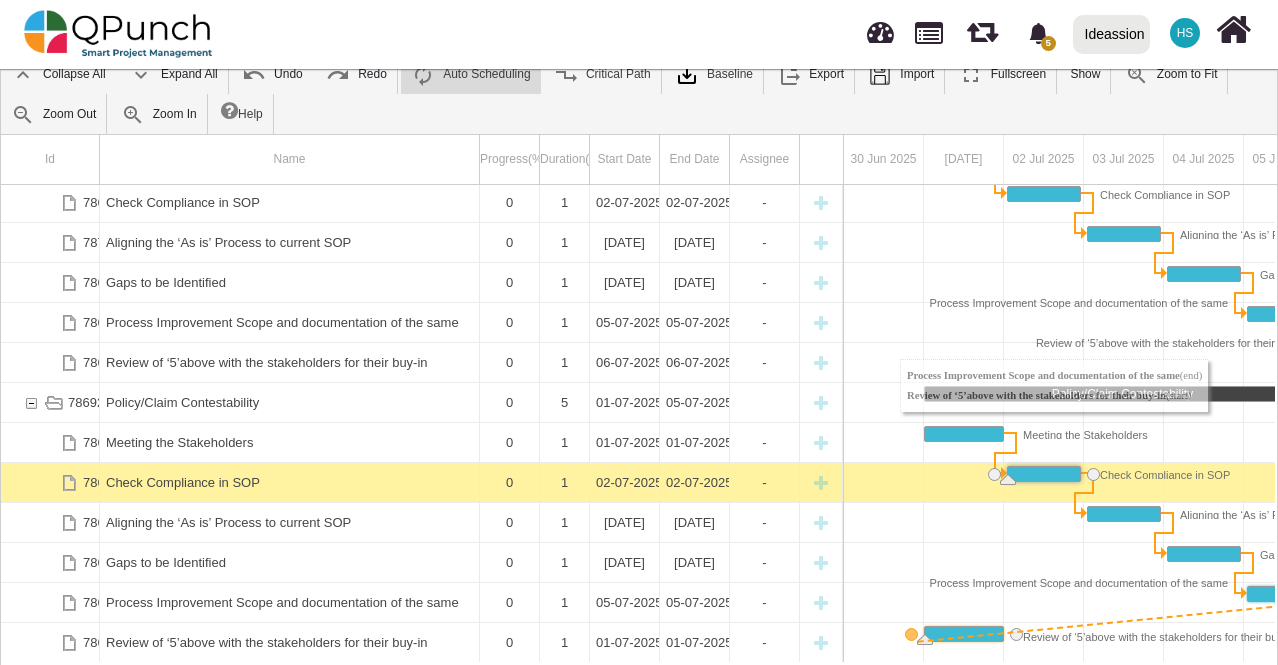 drag, startPoint x: 1126, startPoint y: 591, endPoint x: 911, endPoint y: 629, distance: 218.33232 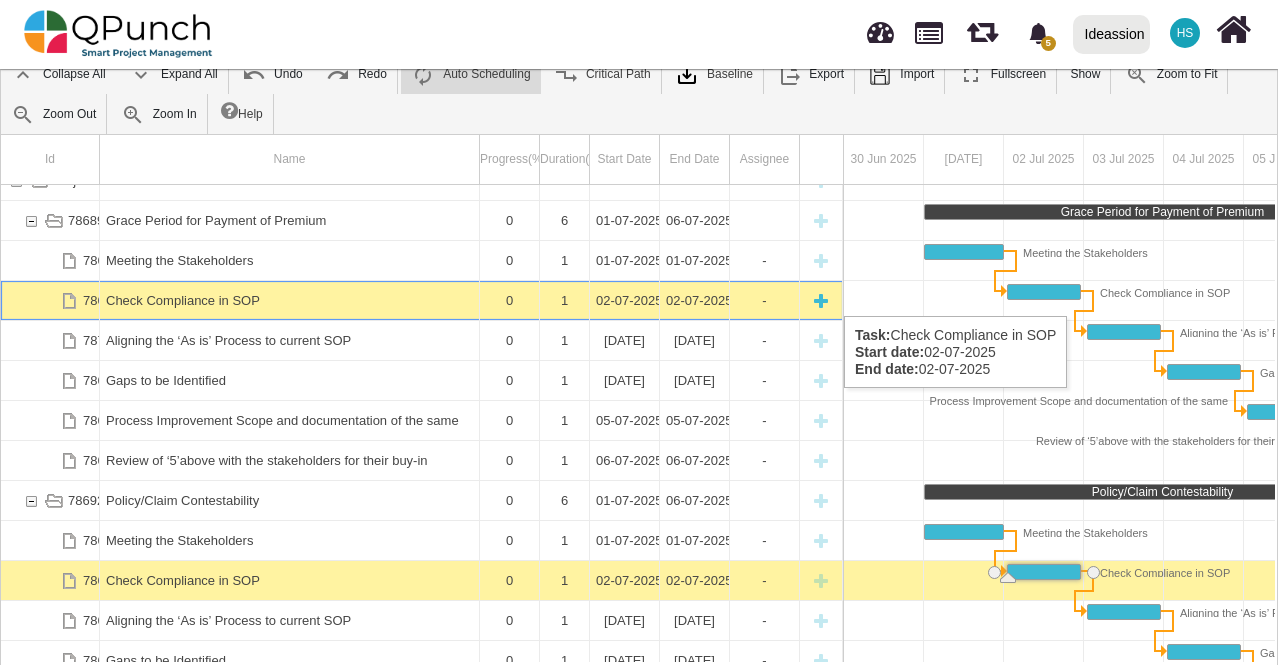 click on "••••• •••••••••• •• •••" at bounding box center [289, 300] 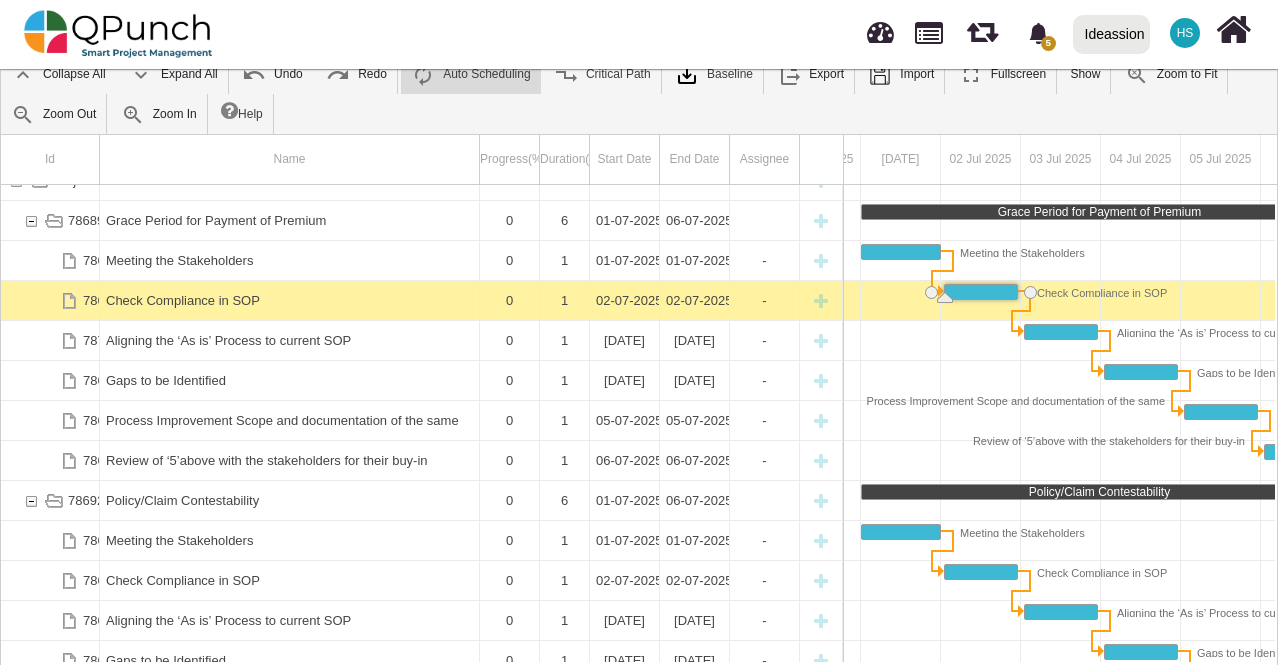 click on "••••• •••••••••• •• •••" at bounding box center [289, 300] 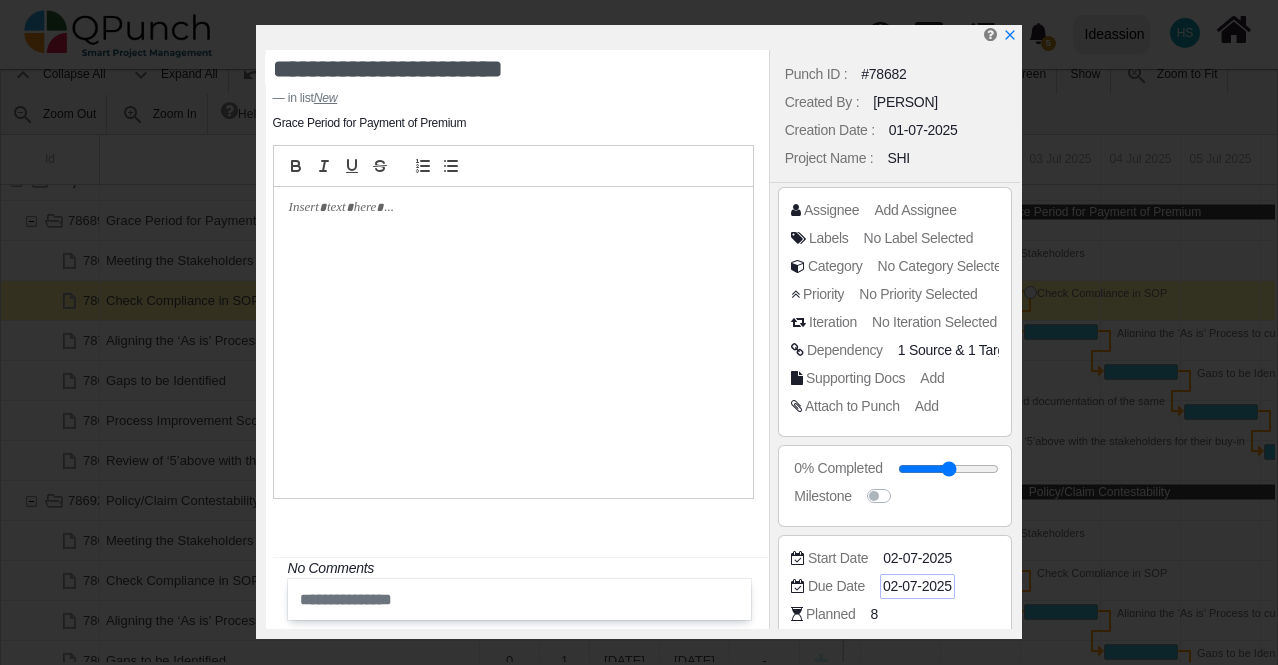 click on "[DATE]" at bounding box center [957, 350] 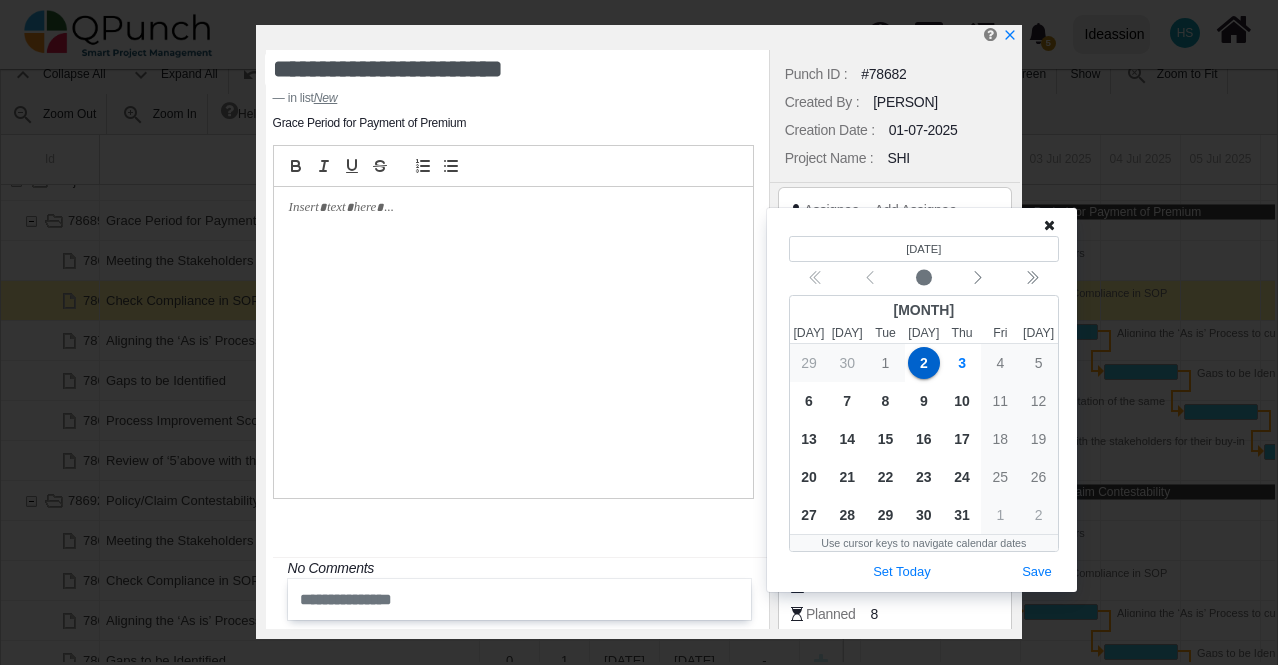 click at bounding box center [1049, 225] 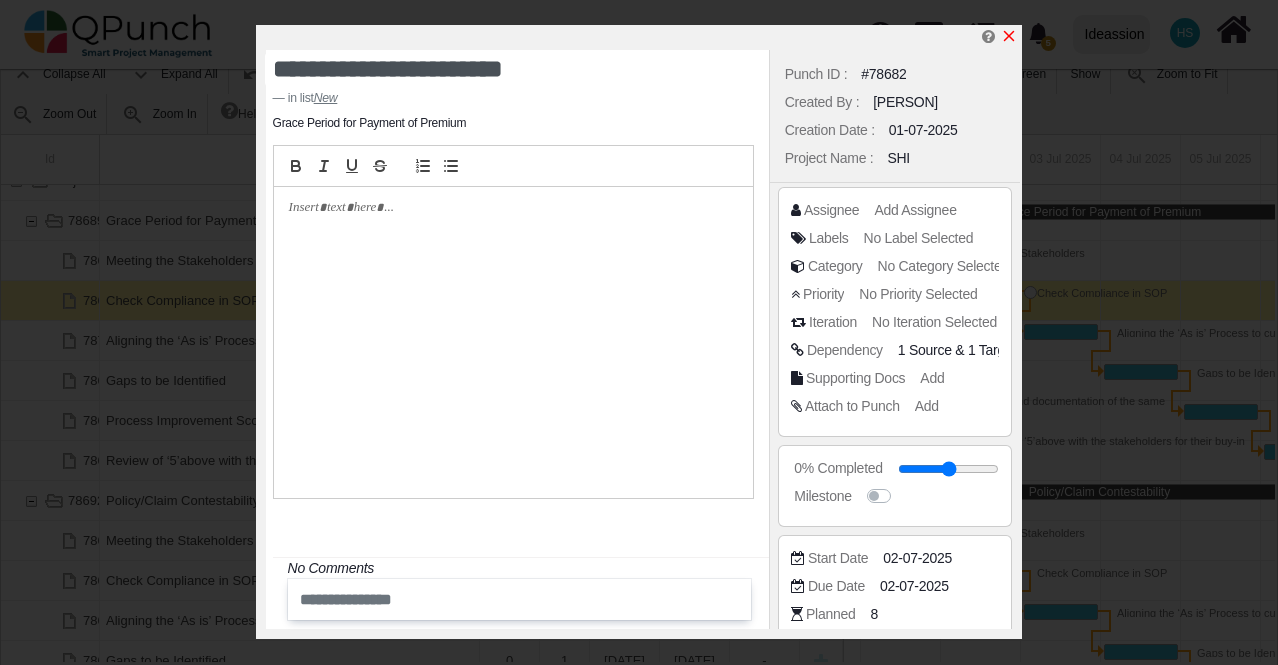 click at bounding box center [1009, 36] 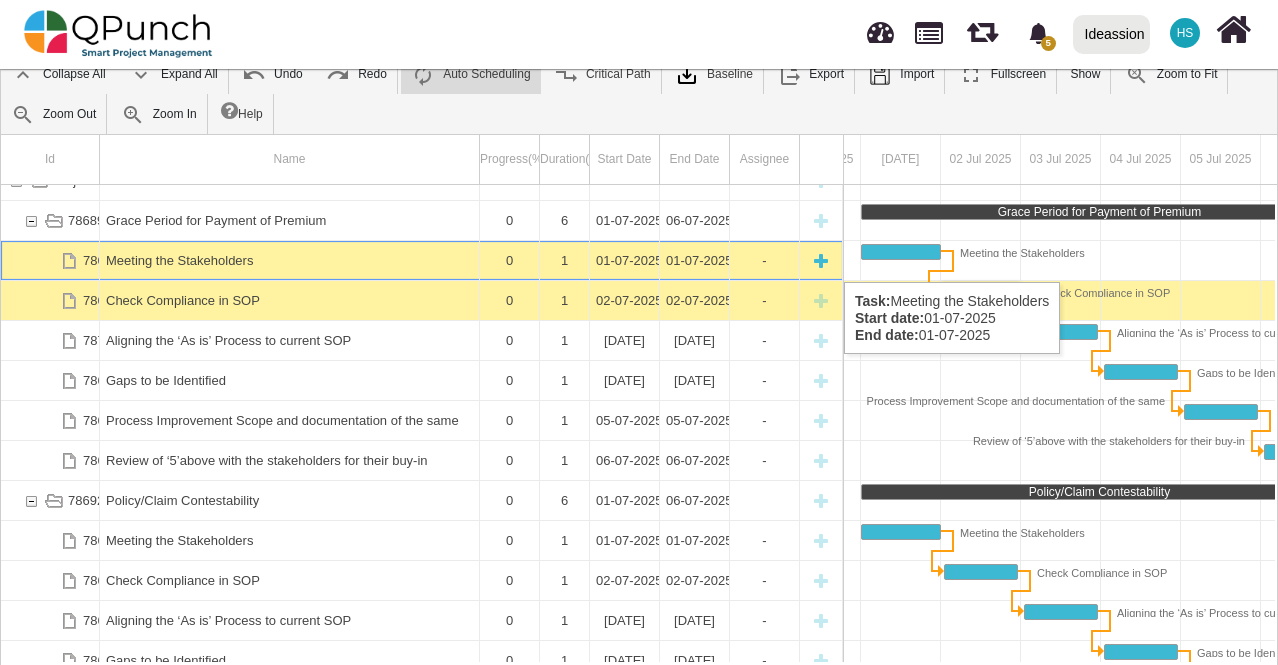 click on "Meeting the Stakeholders" at bounding box center (289, 540) 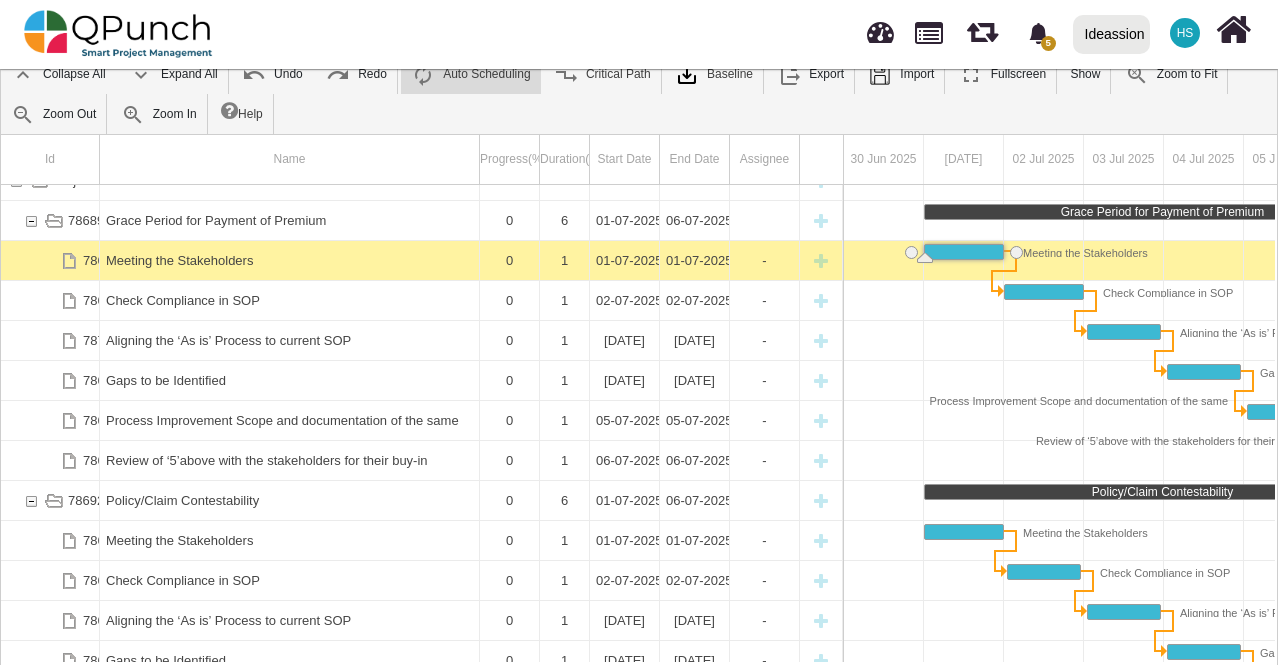 click on "Meeting the Stakeholders" at bounding box center [289, 260] 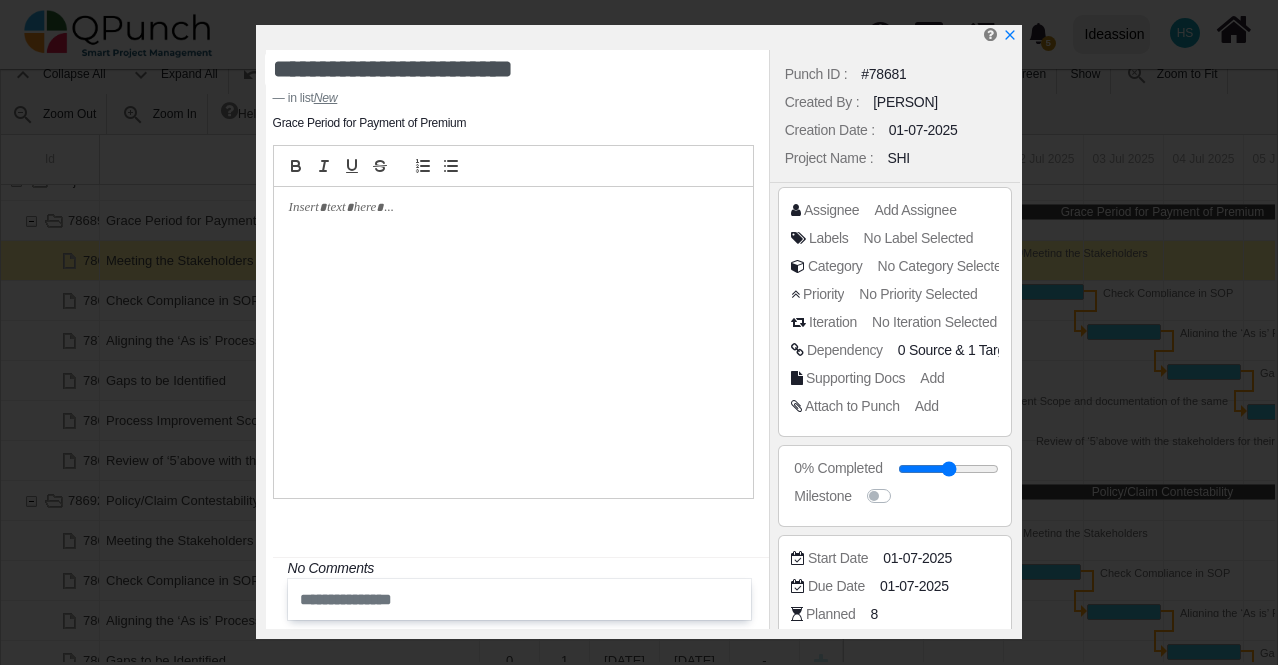click on "0% Completed
Milestone" at bounding box center (895, 312) 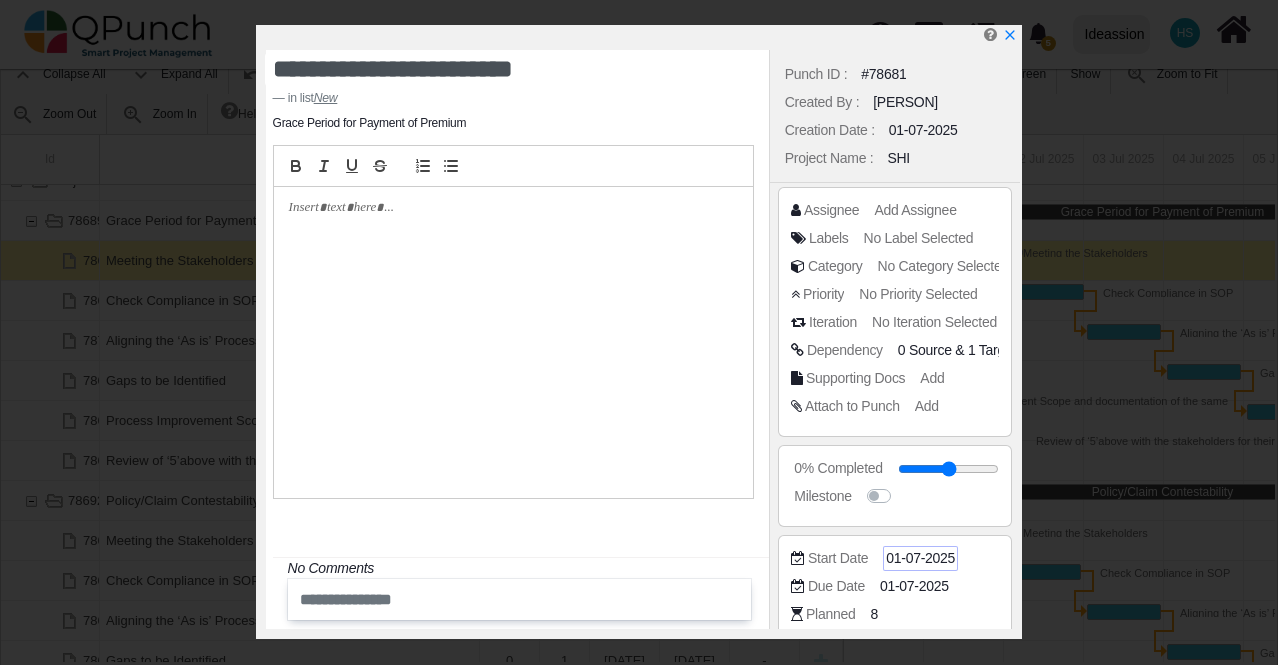 click on "[DATE]" at bounding box center [957, 350] 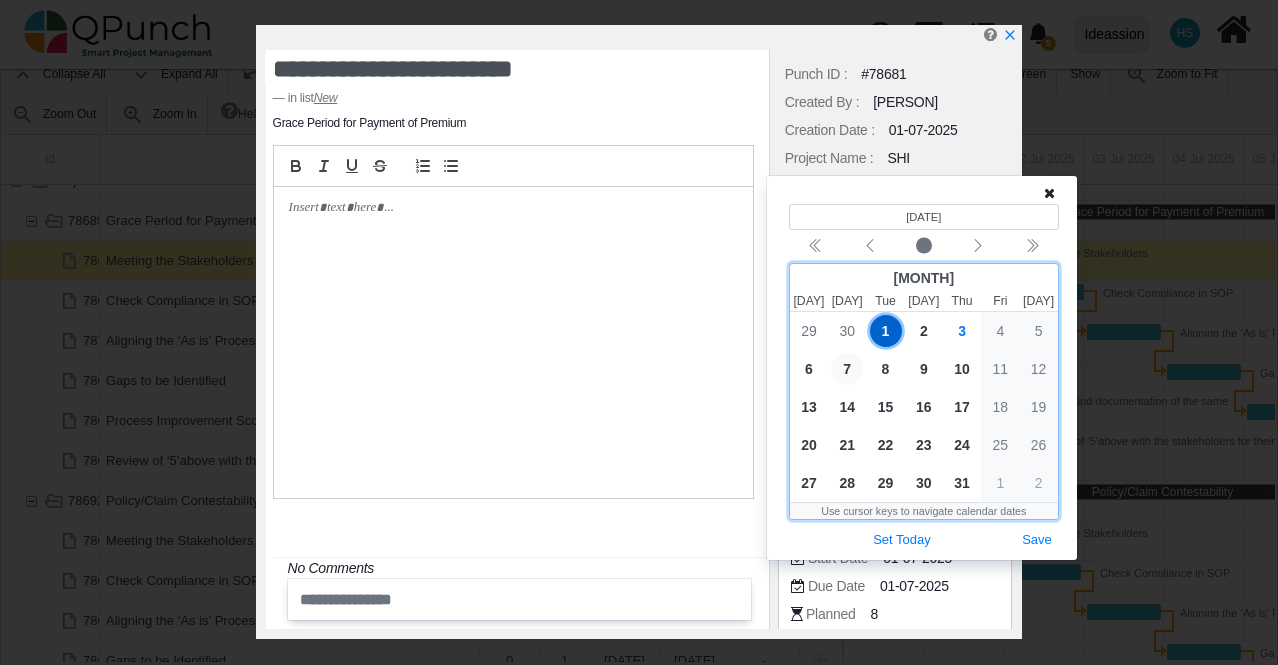 click on "•" at bounding box center [847, 369] 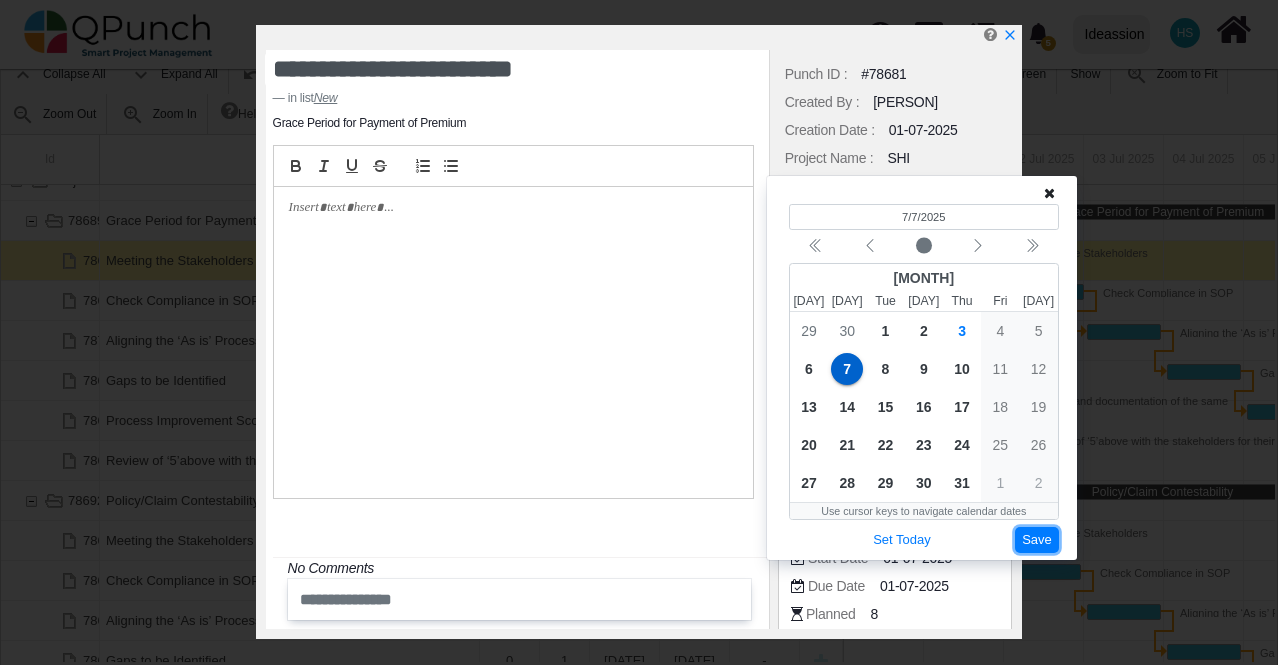 click on "Save" at bounding box center (1037, 540) 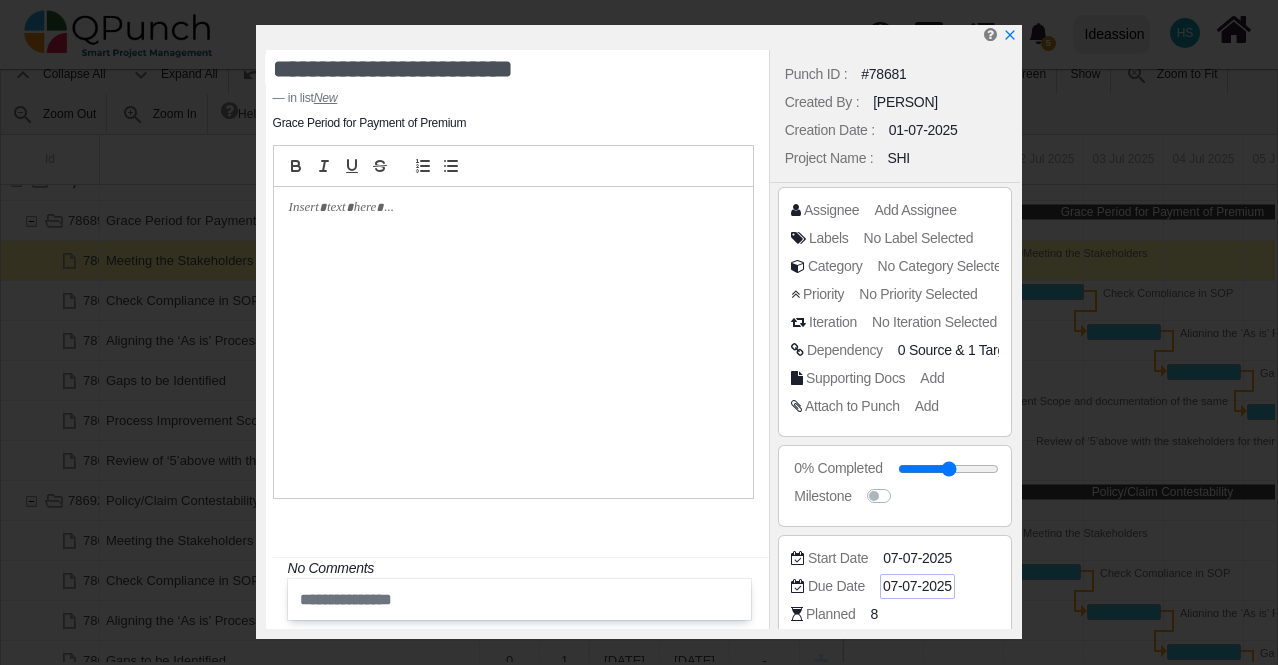 click on "[DATE]" at bounding box center (957, 350) 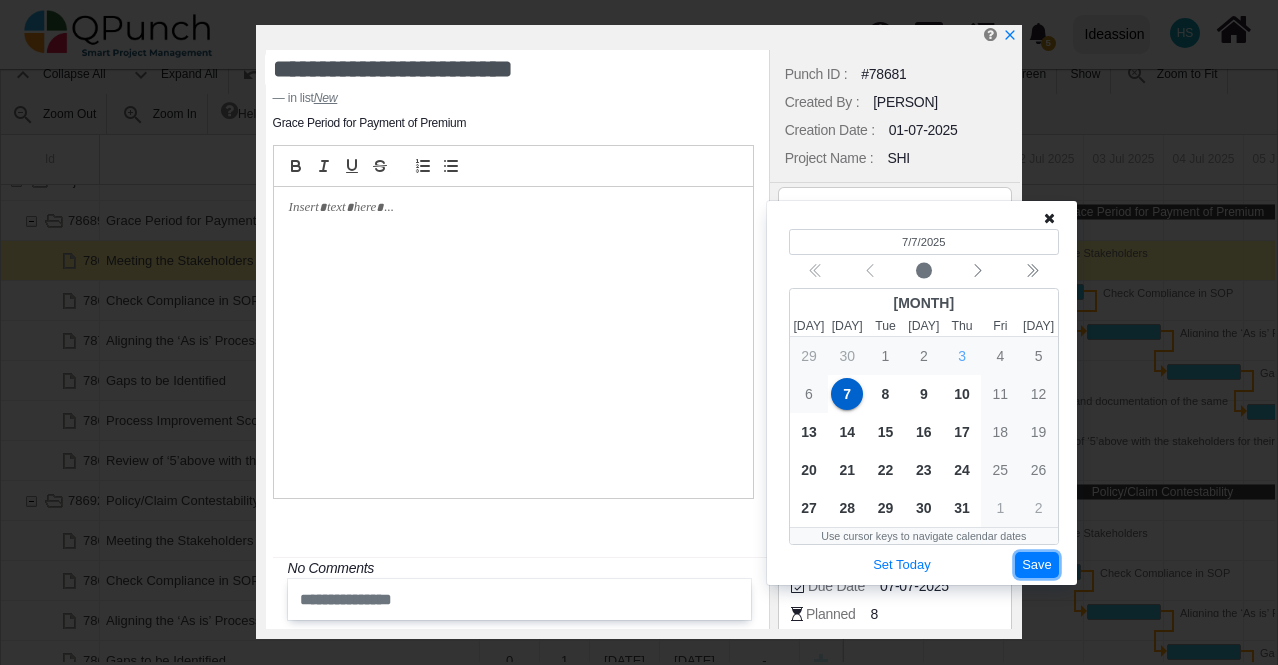 click on "Save" at bounding box center [1037, 565] 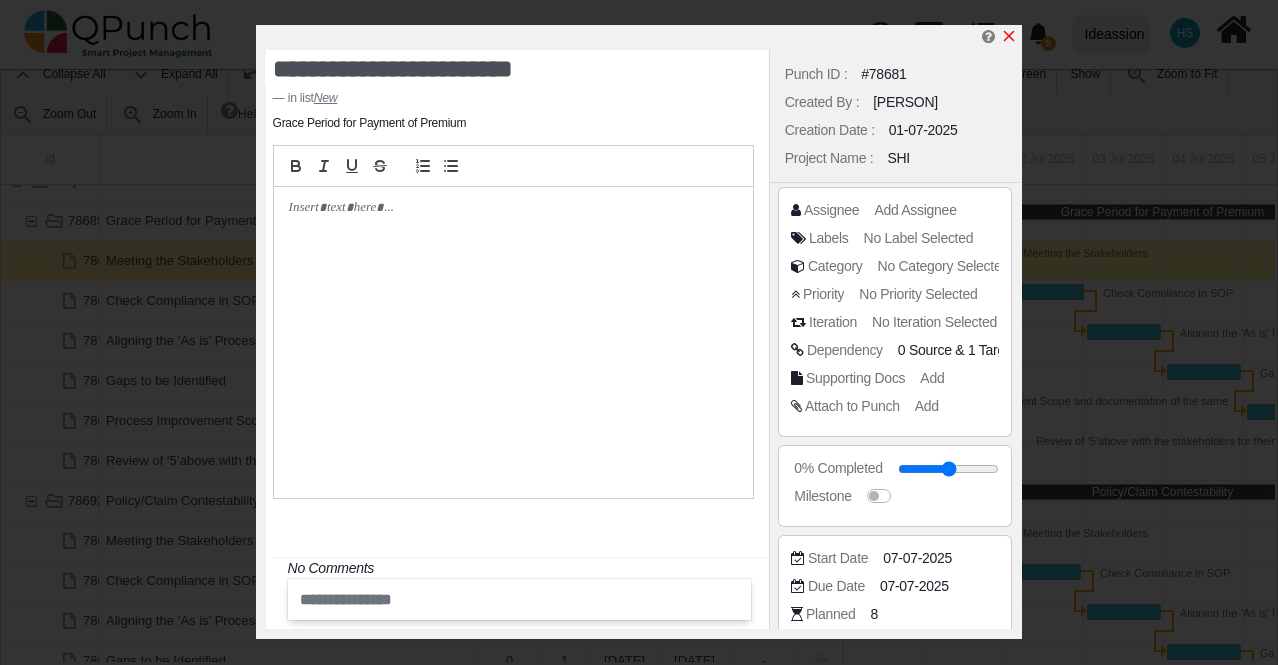 click at bounding box center [1009, 36] 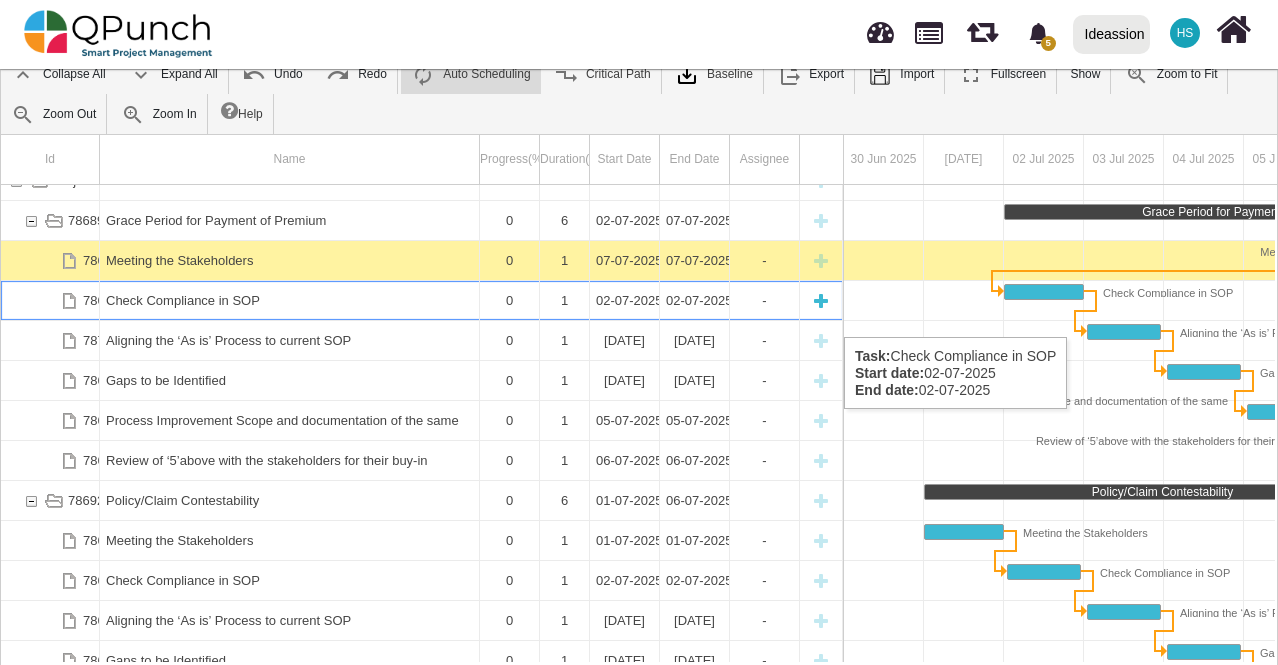 click on "••••• •••••••••• •• •••" at bounding box center (289, 300) 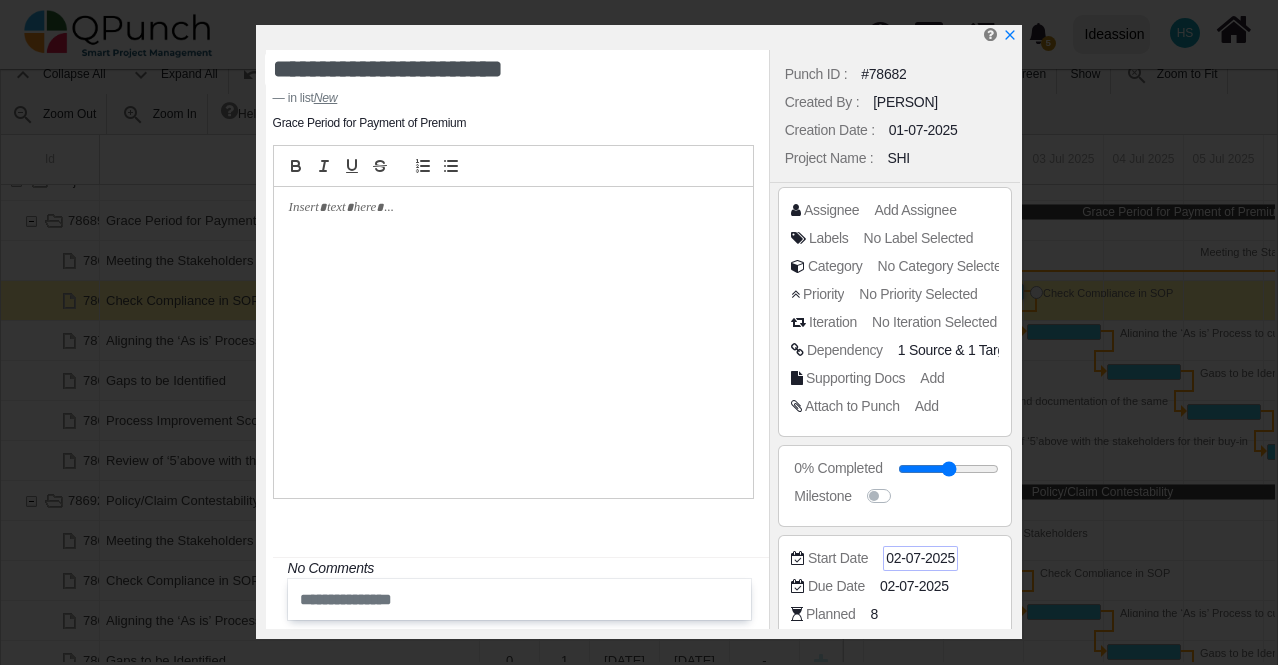 click on "[DATE]" at bounding box center [957, 350] 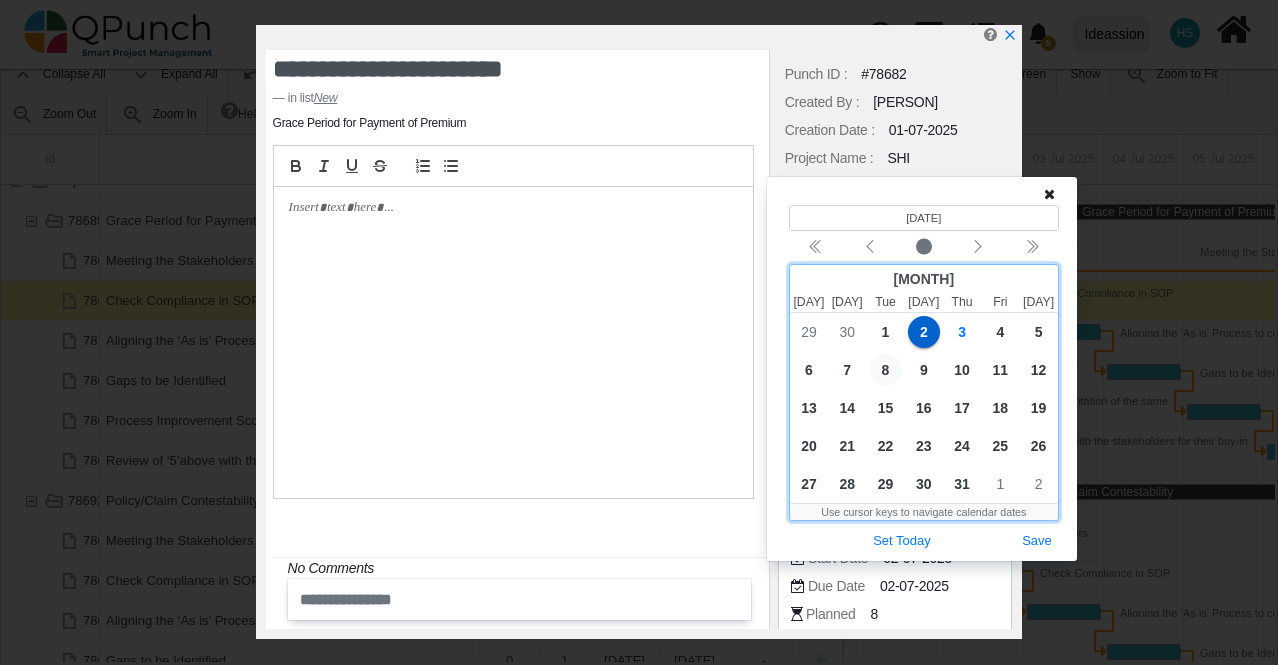 click on "8" at bounding box center (886, 370) 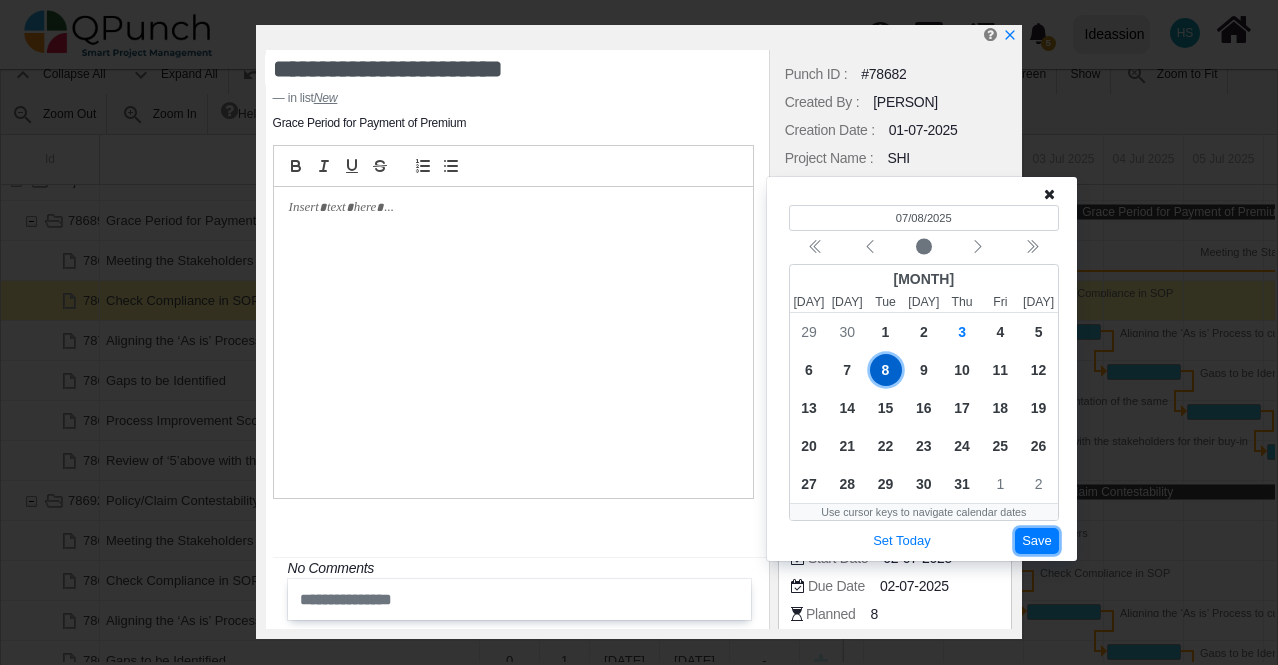 click on "Save" at bounding box center [1037, 541] 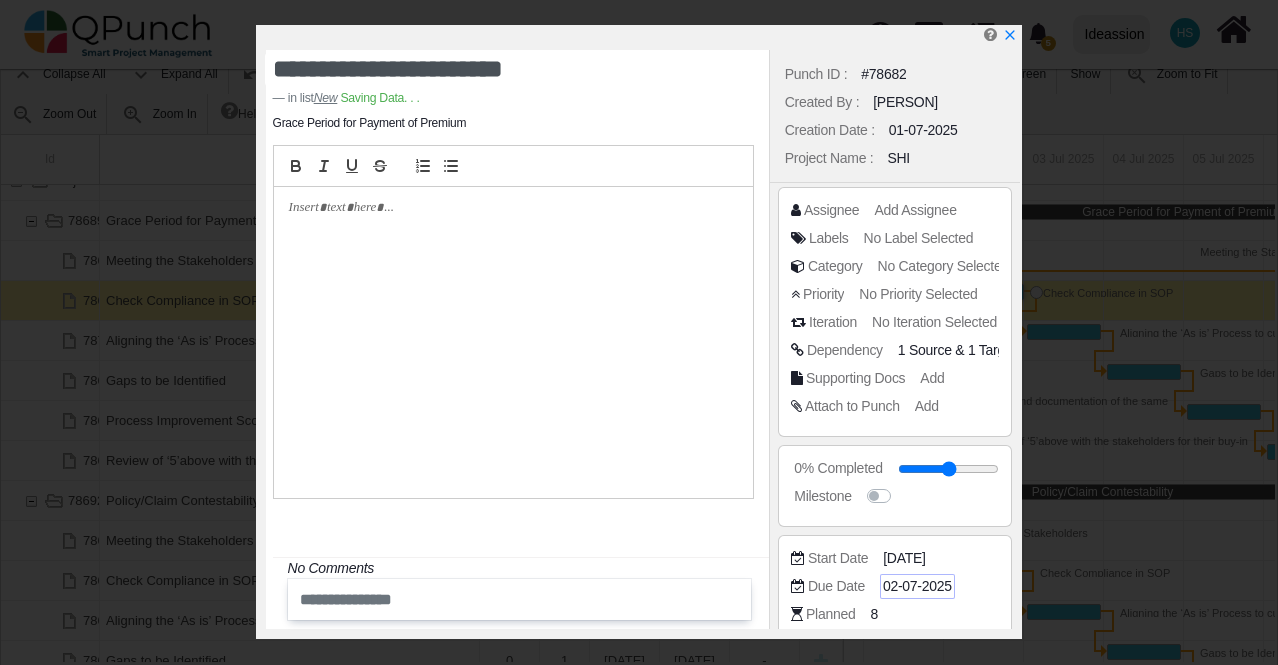 click on "[DATE]" at bounding box center (957, 350) 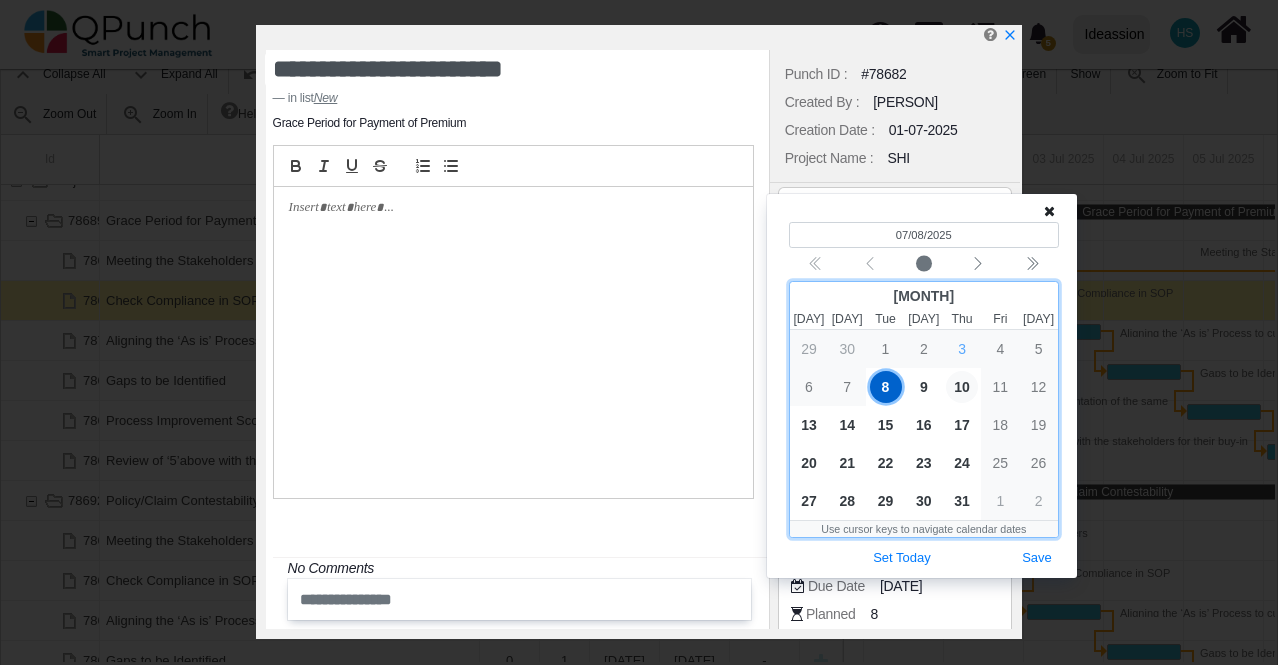 click on "10" at bounding box center (962, 387) 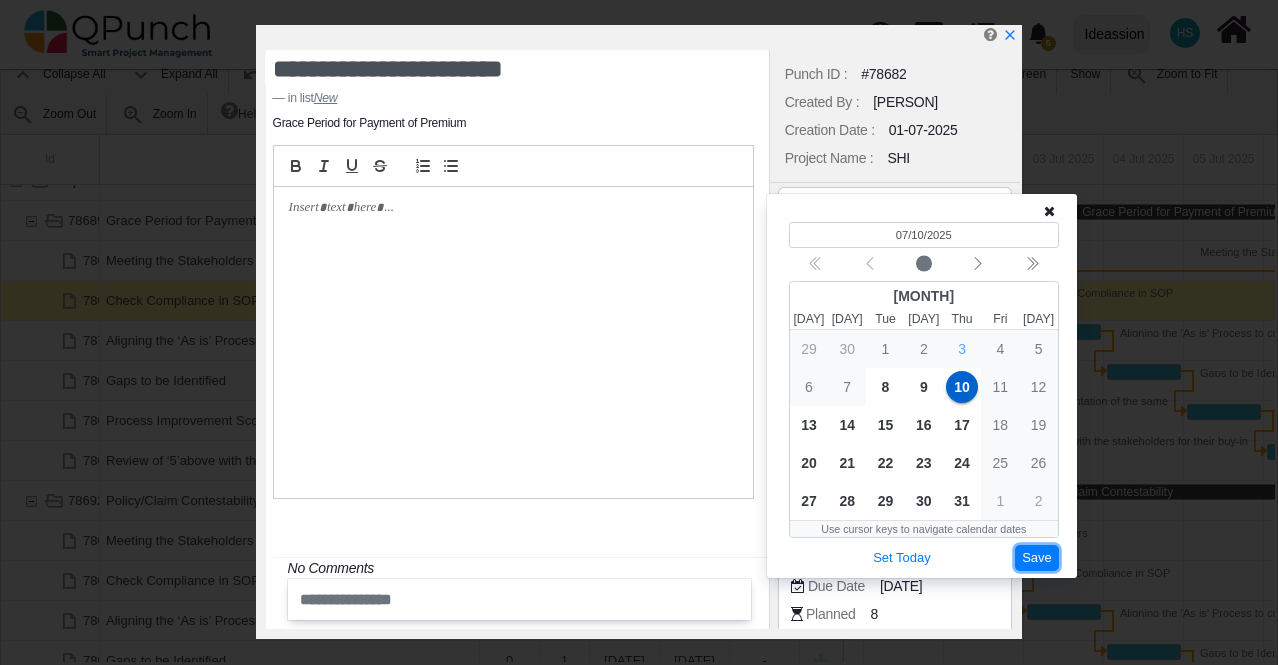click on "Save" at bounding box center [1037, 558] 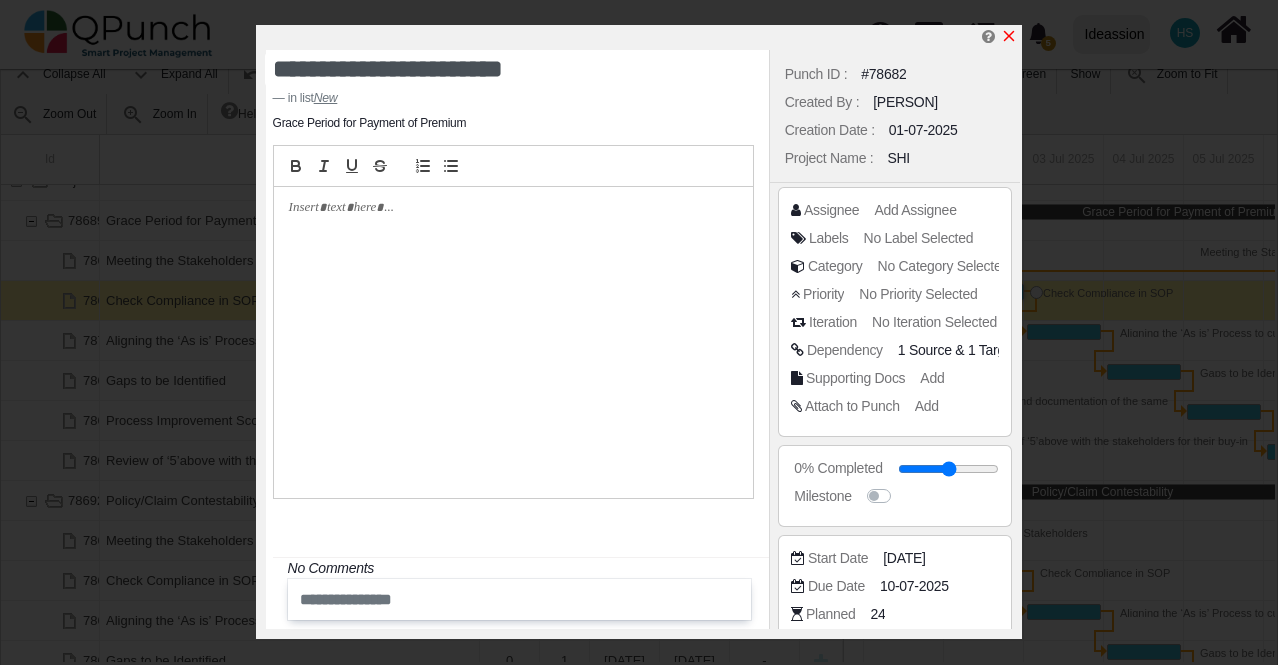 click at bounding box center [1009, 36] 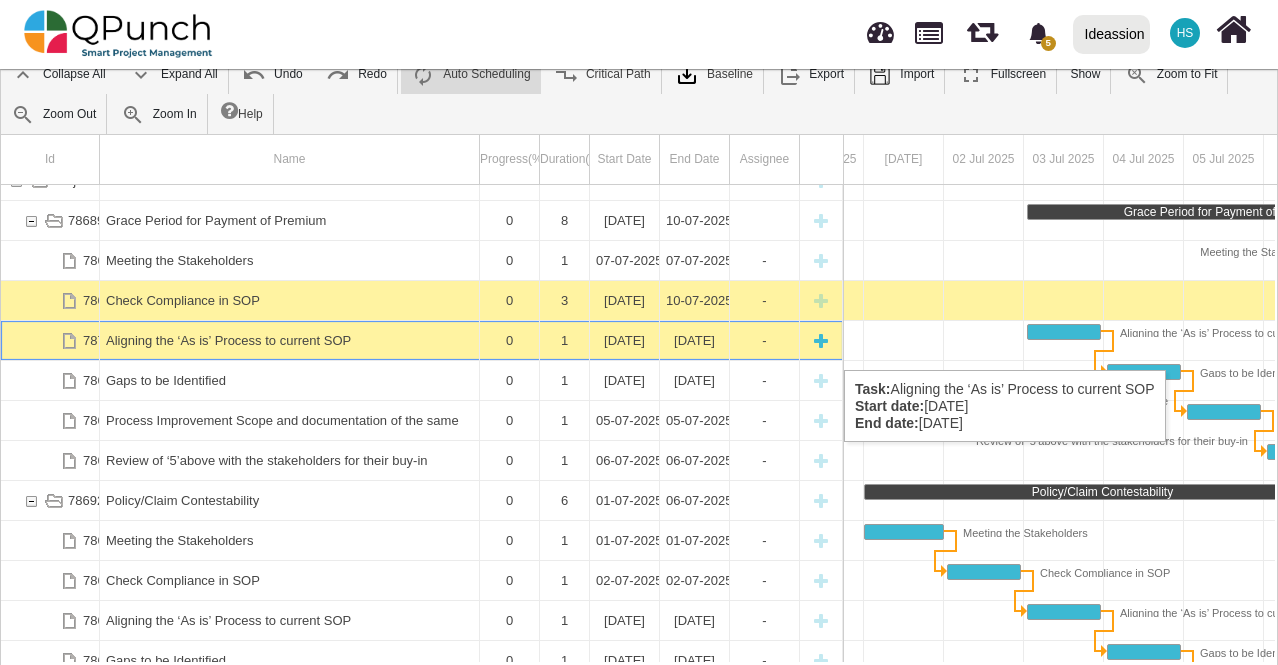 click on "1" at bounding box center [564, 340] 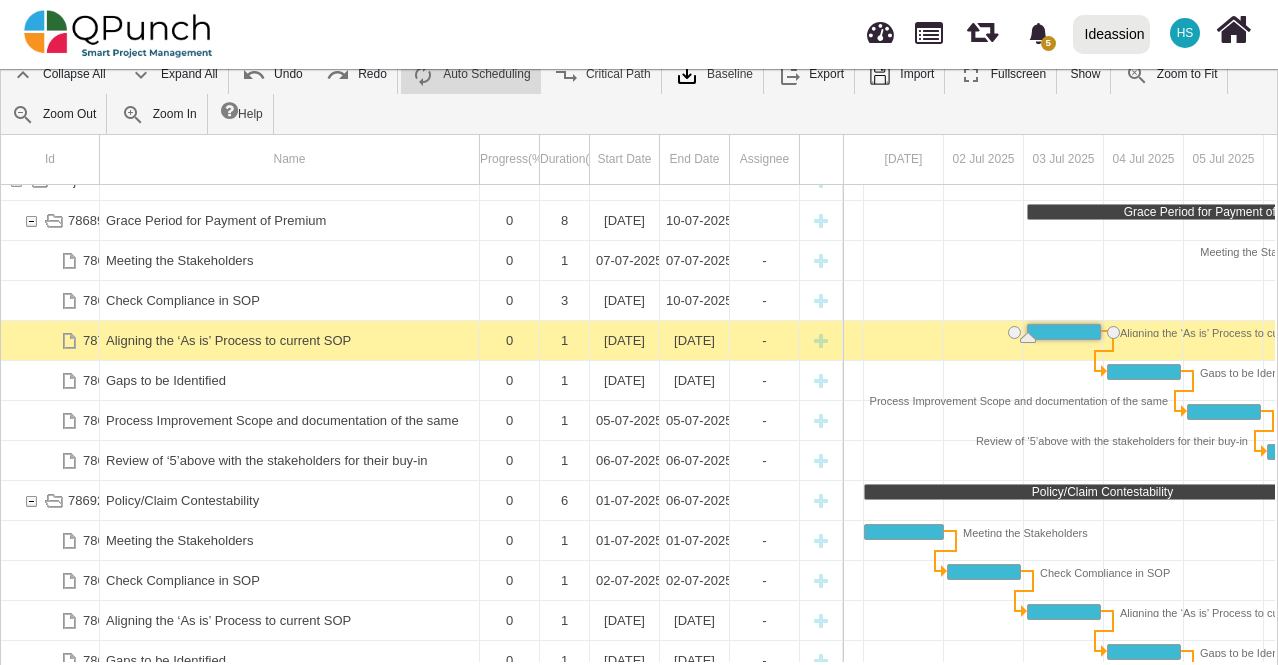 scroll, scrollTop: 0, scrollLeft: 143, axis: horizontal 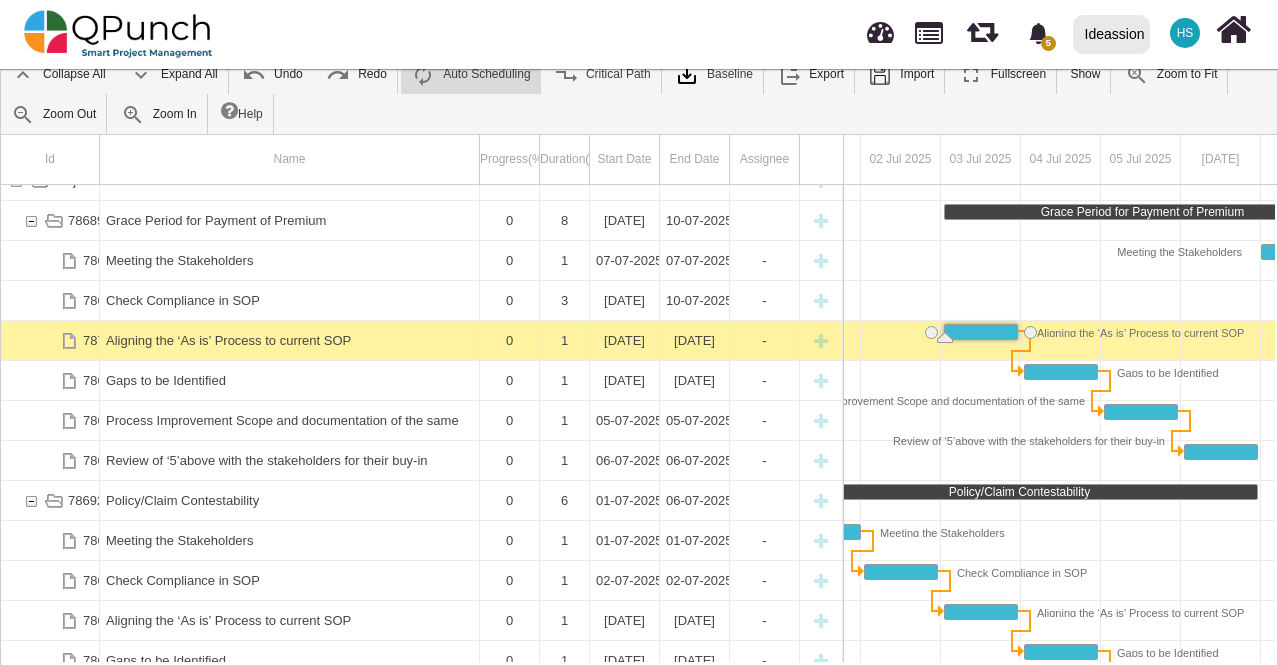 click on "1" at bounding box center [564, 340] 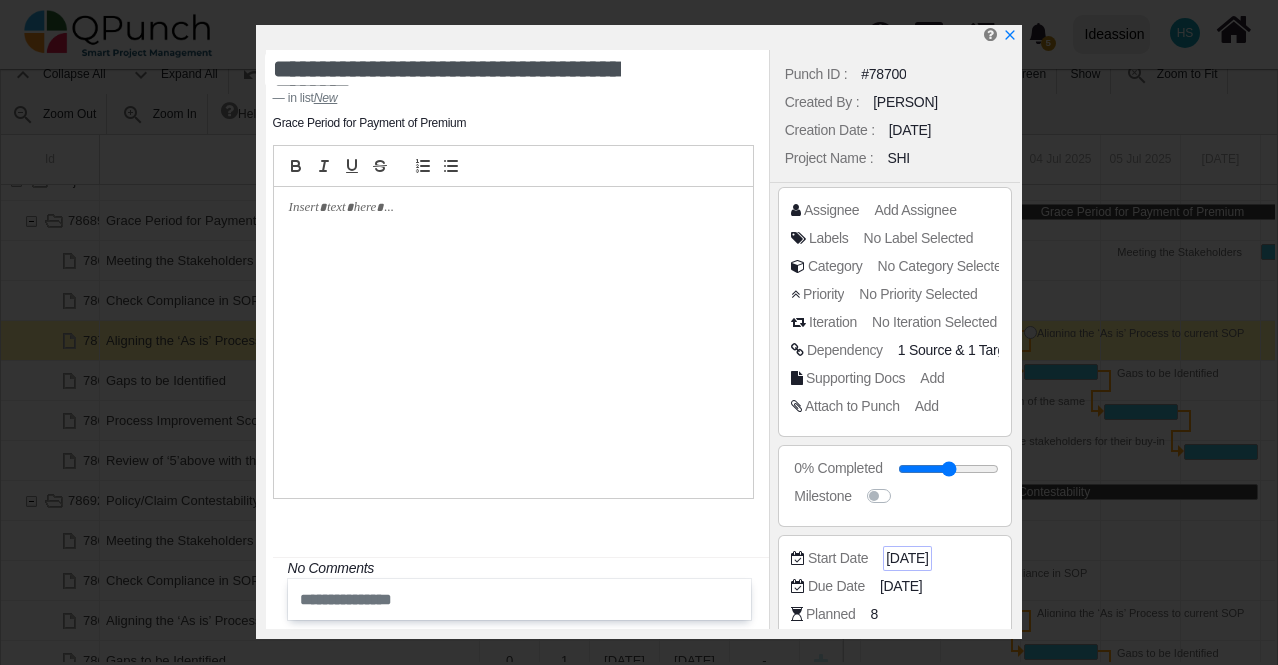 click on "••••••••••" at bounding box center (957, 350) 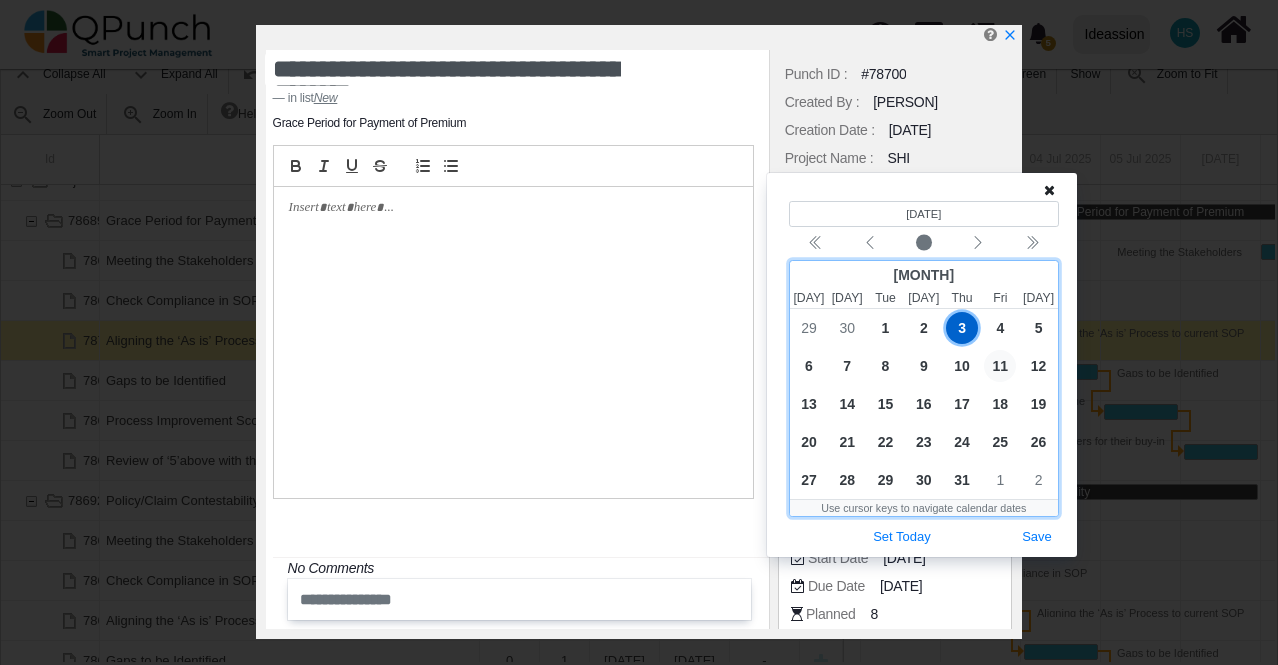 click on "••" at bounding box center [1000, 366] 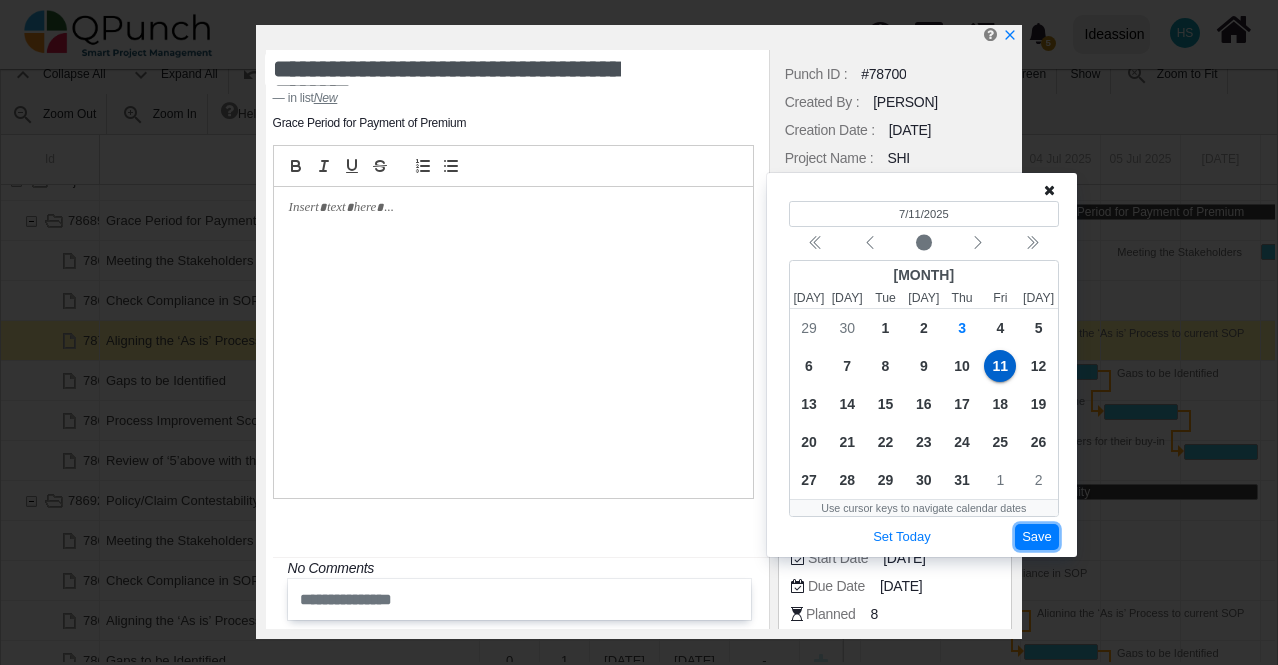 click on "Save" at bounding box center [1037, 537] 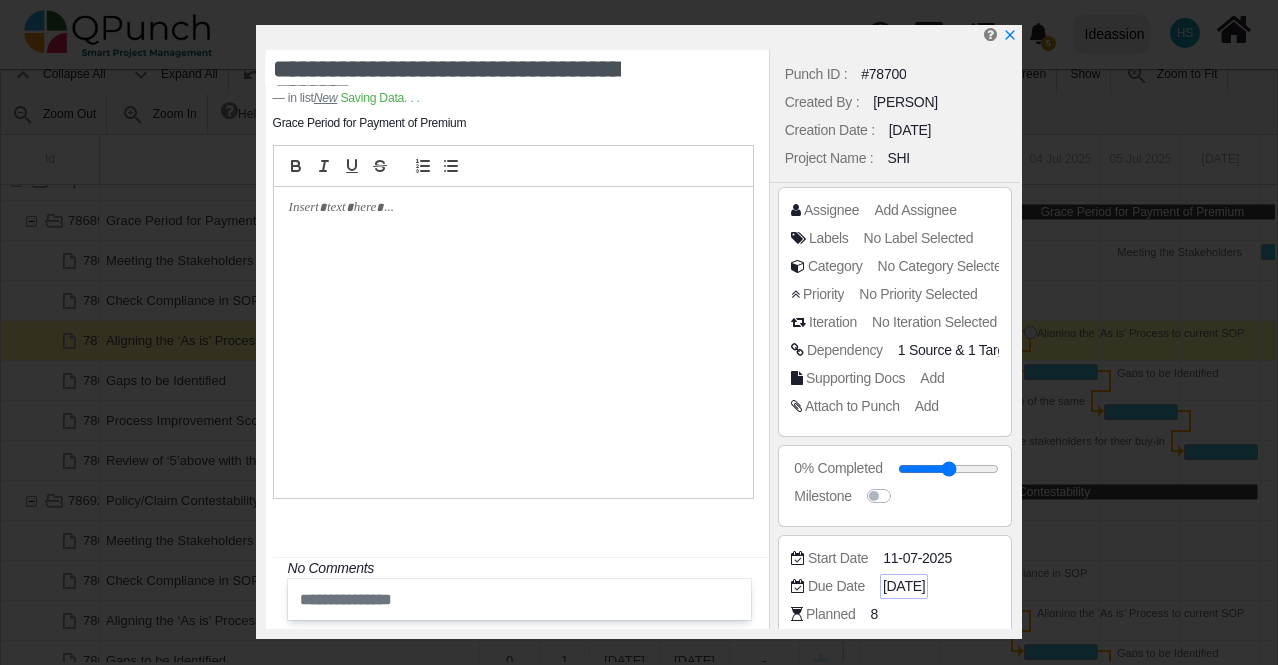 click on "••••••••••" at bounding box center (957, 350) 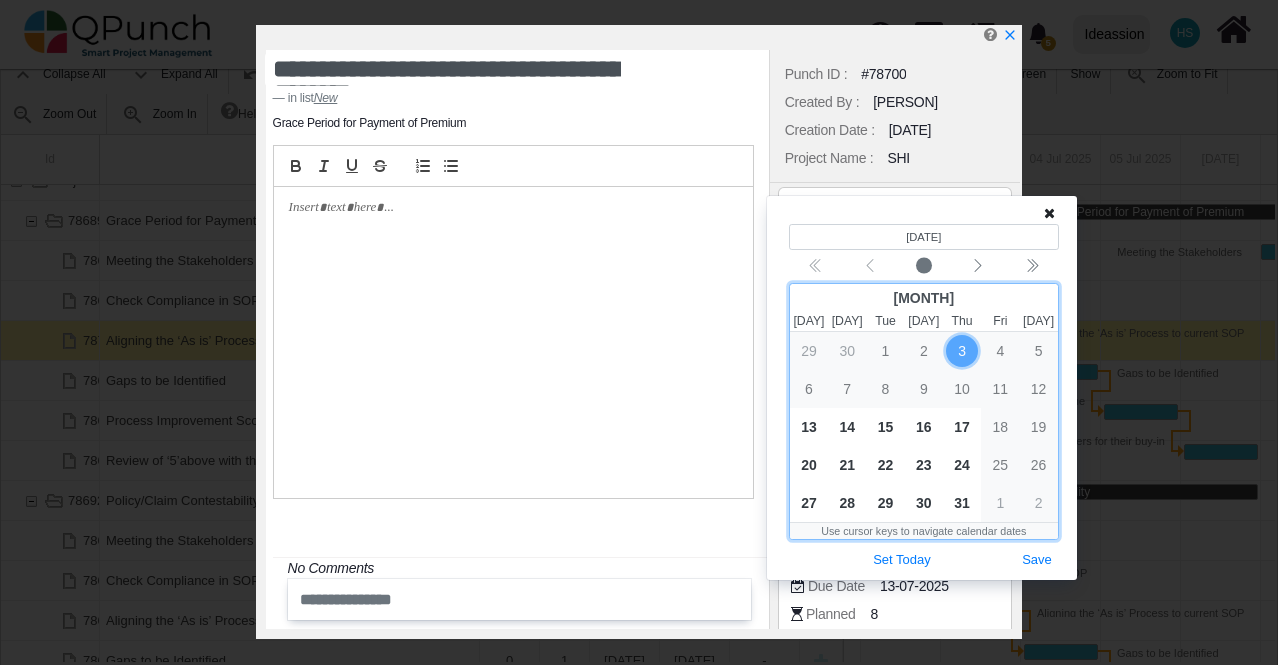 click on "••" at bounding box center [1000, 389] 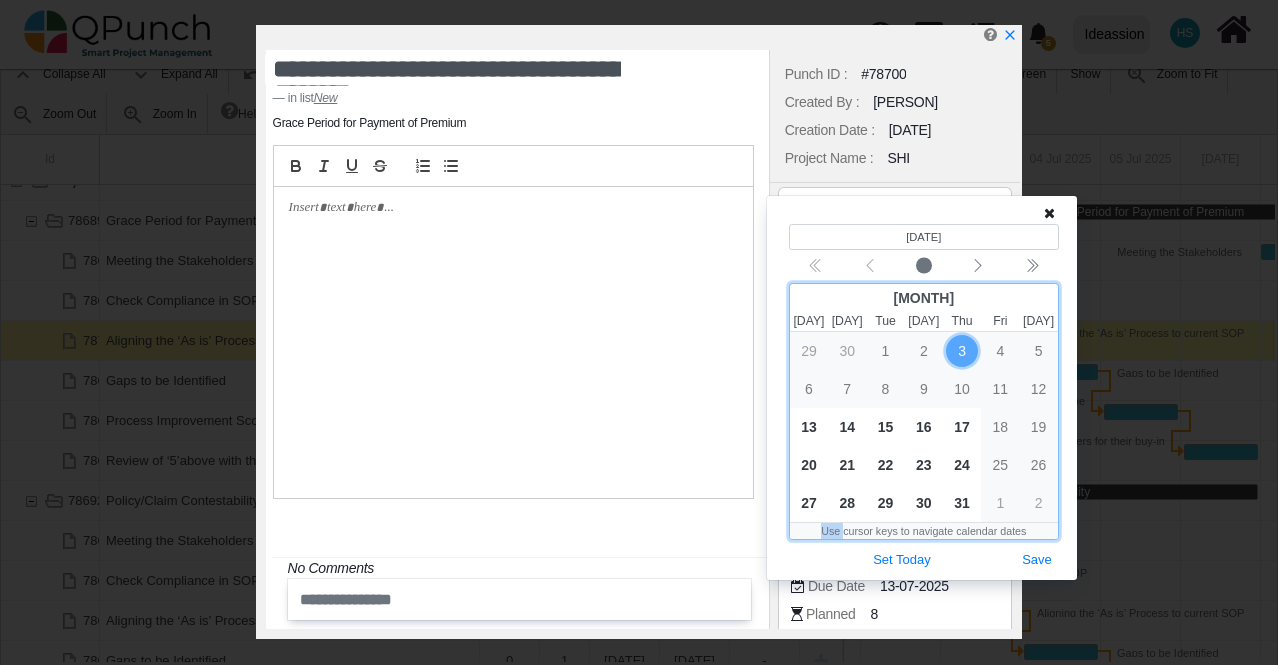 click on "••" at bounding box center [1000, 389] 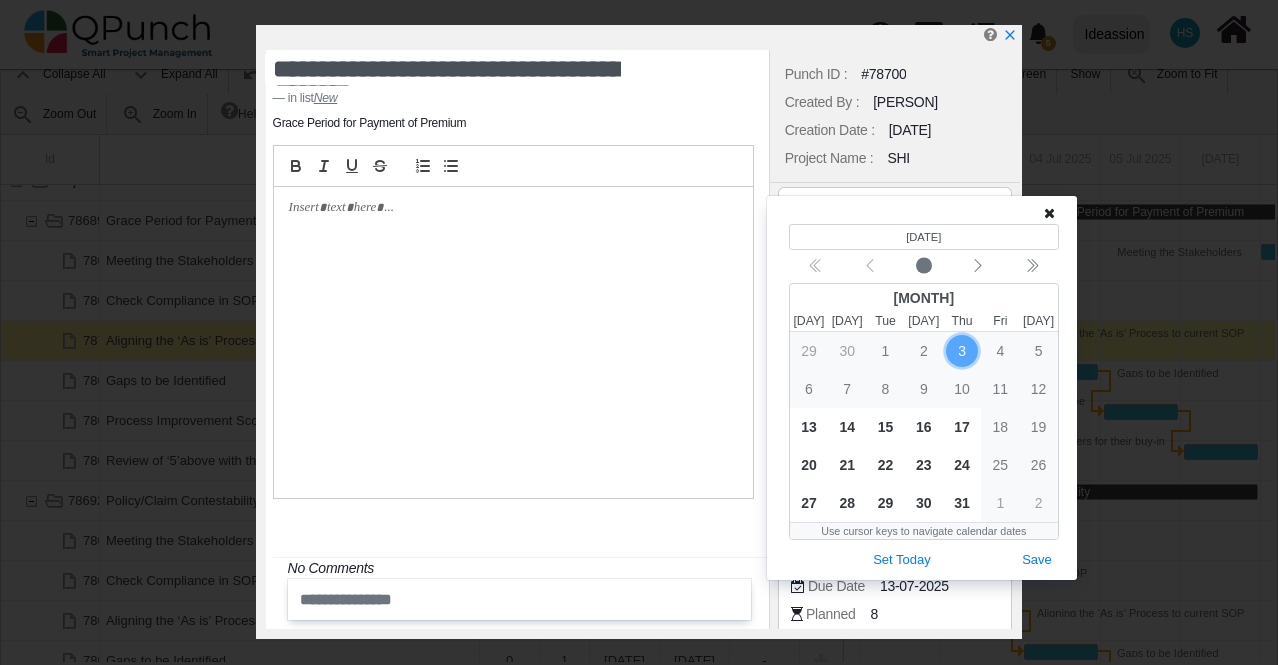 click at bounding box center [1049, 213] 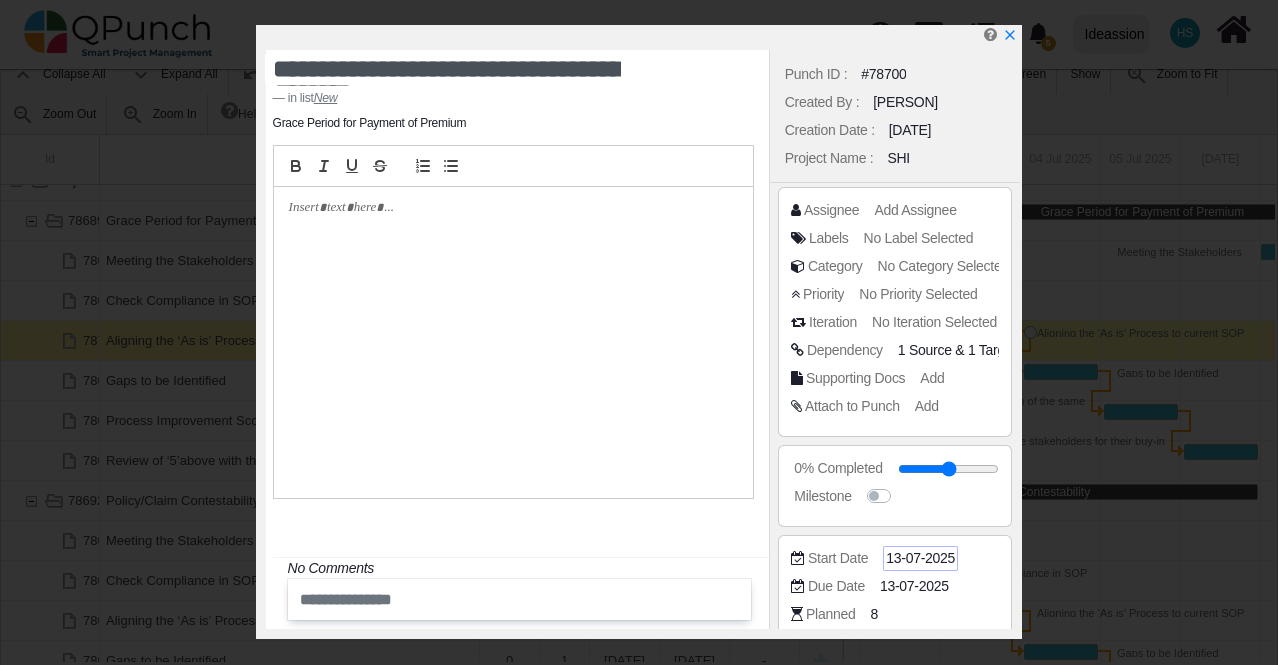 click on "13-07-2025" at bounding box center (957, 350) 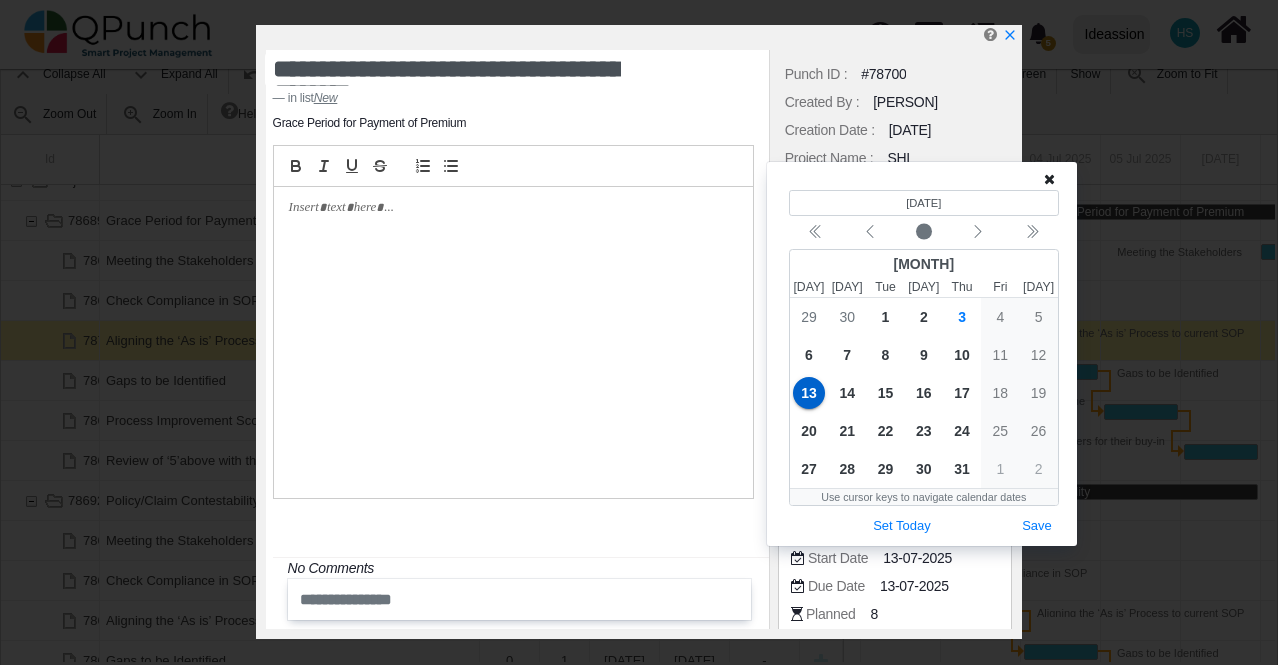 click at bounding box center [1049, 179] 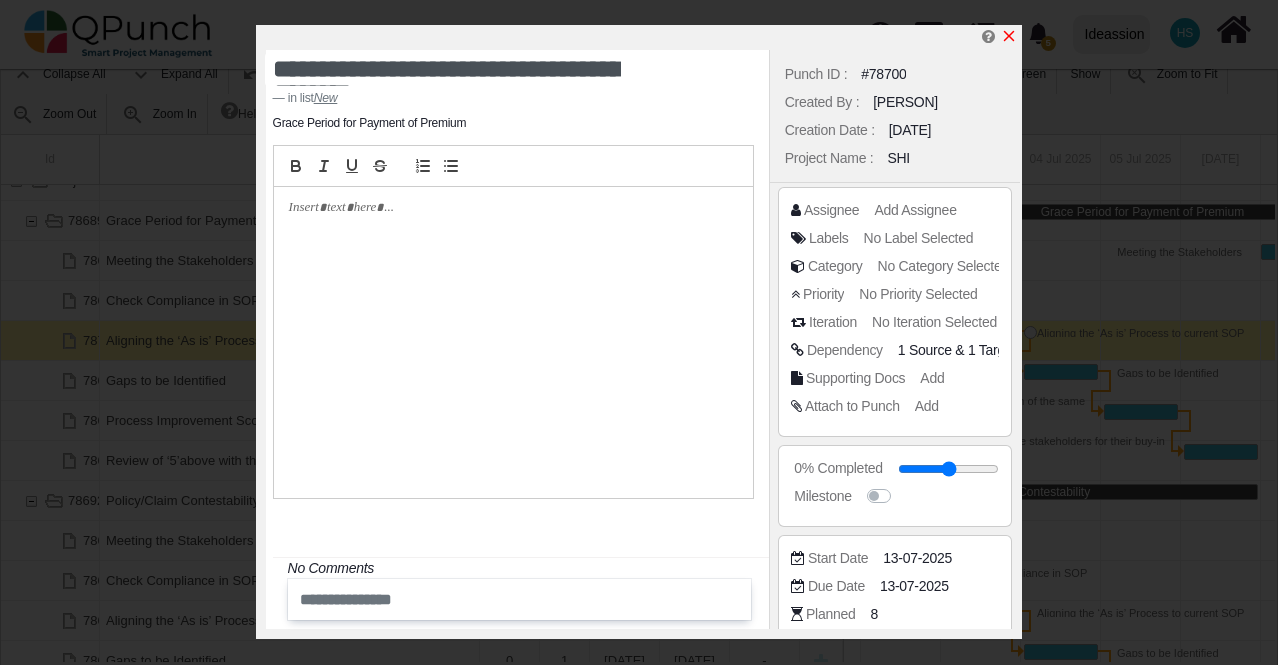 click at bounding box center (1009, 36) 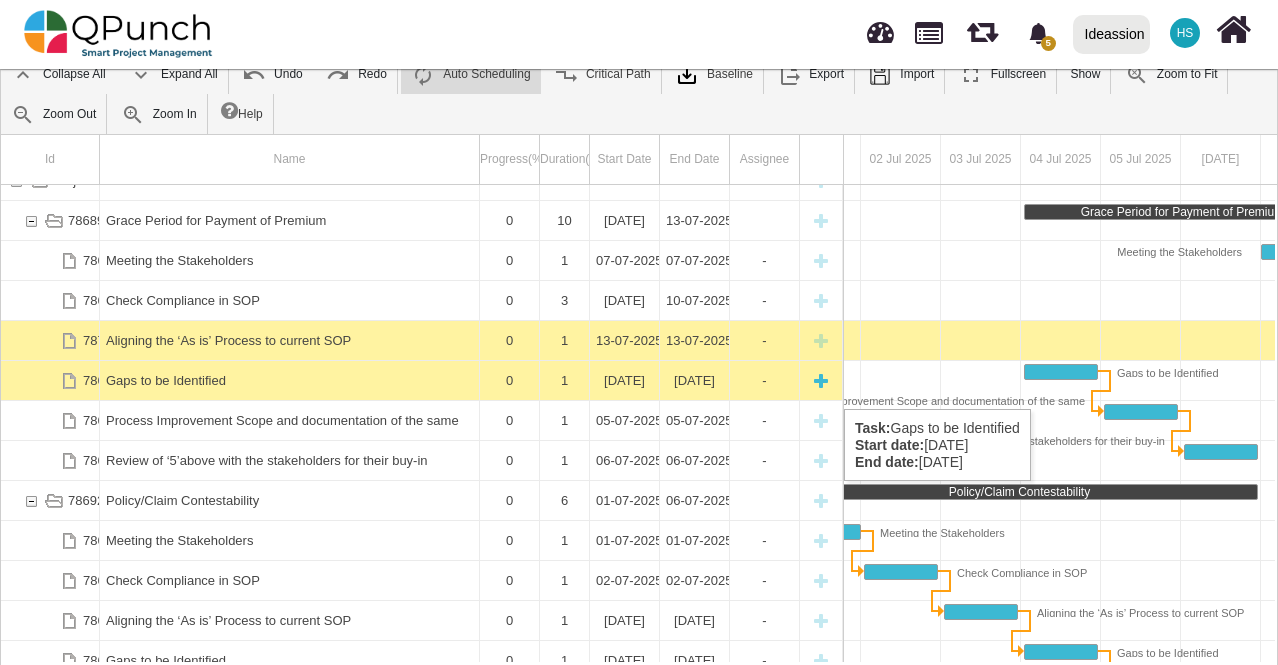 scroll, scrollTop: 11, scrollLeft: 0, axis: vertical 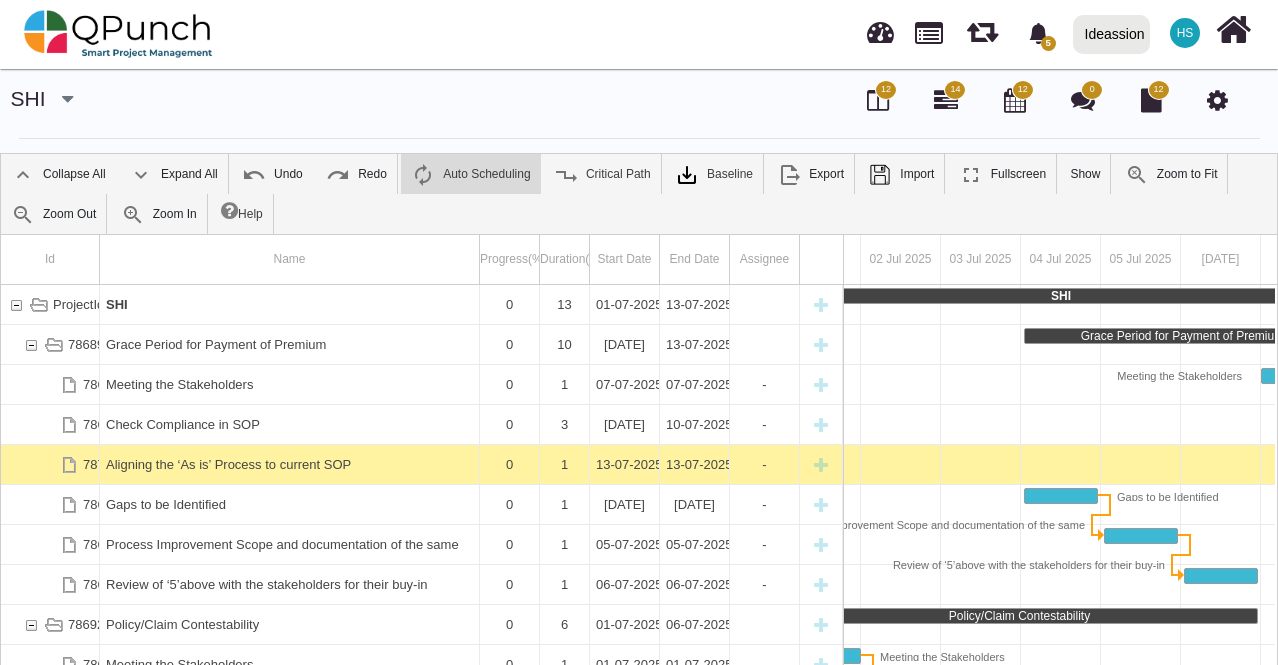 click at bounding box center [1217, 100] 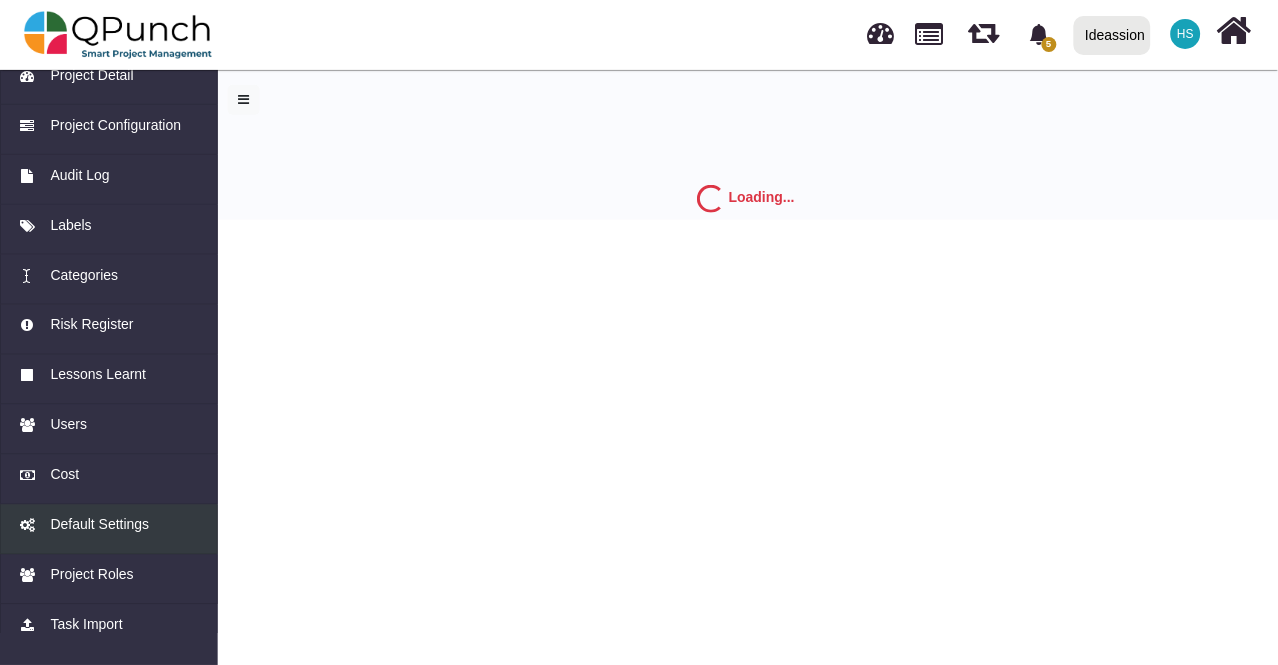 scroll, scrollTop: 64, scrollLeft: 0, axis: vertical 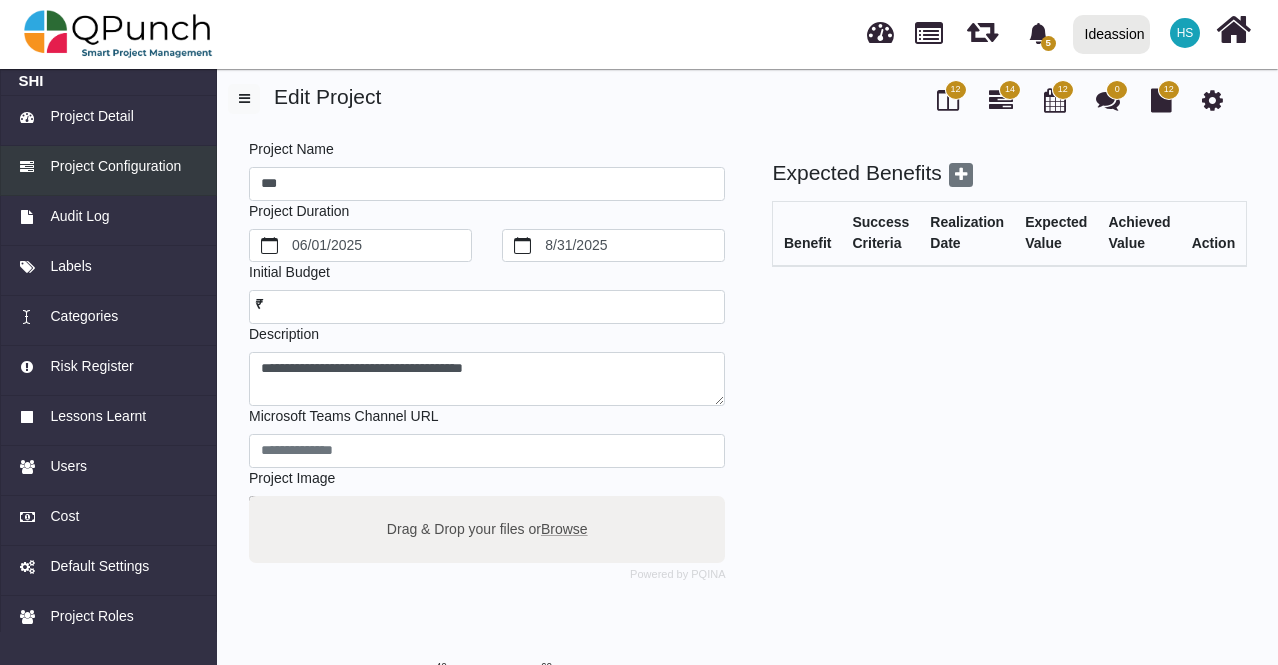 click on "Project Configuration" at bounding box center (115, 166) 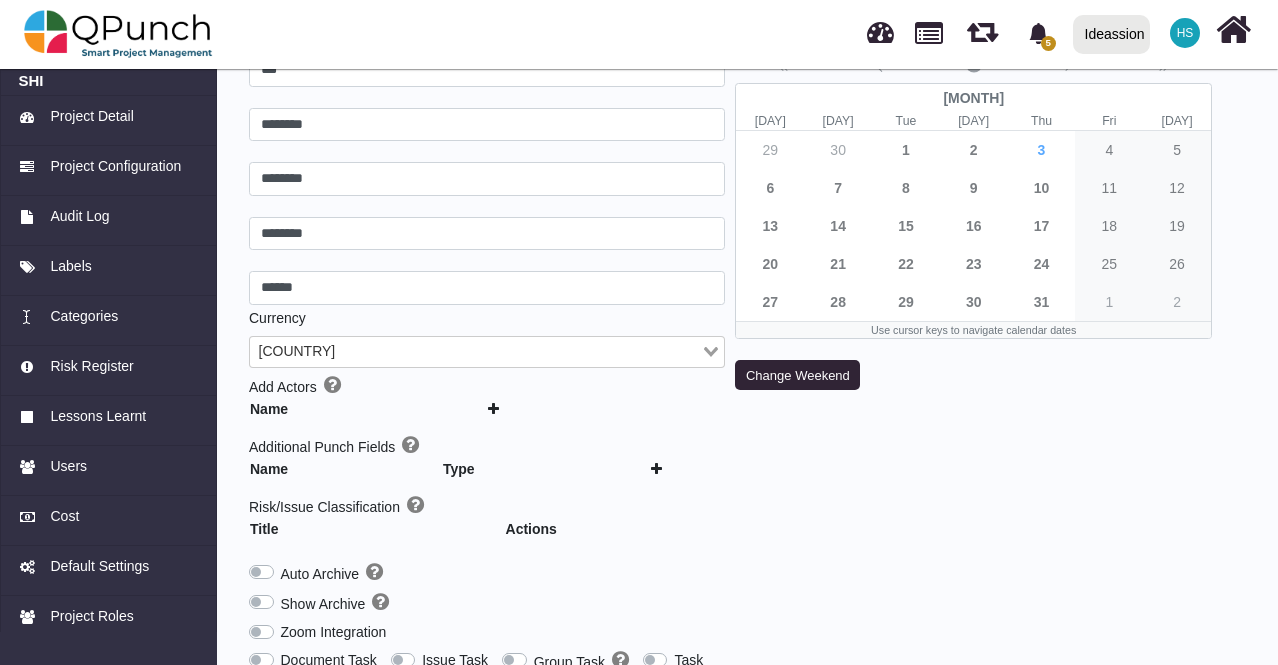 scroll, scrollTop: 0, scrollLeft: 0, axis: both 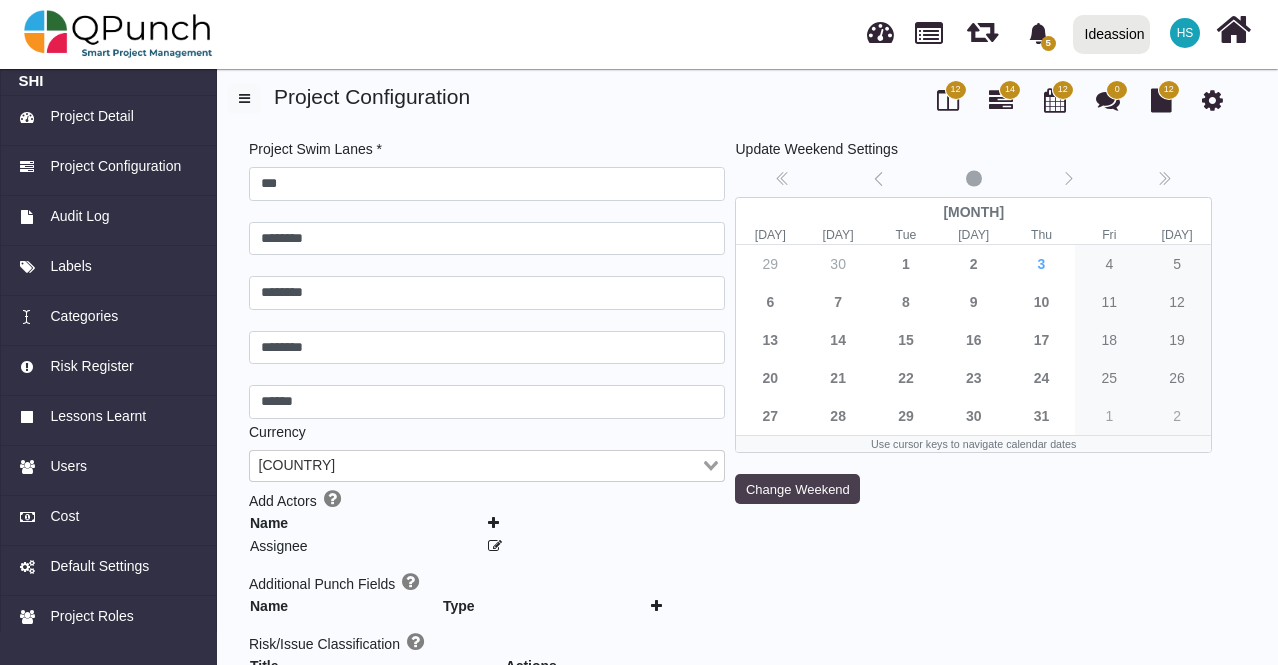 click on "Change Weekend" at bounding box center (797, 489) 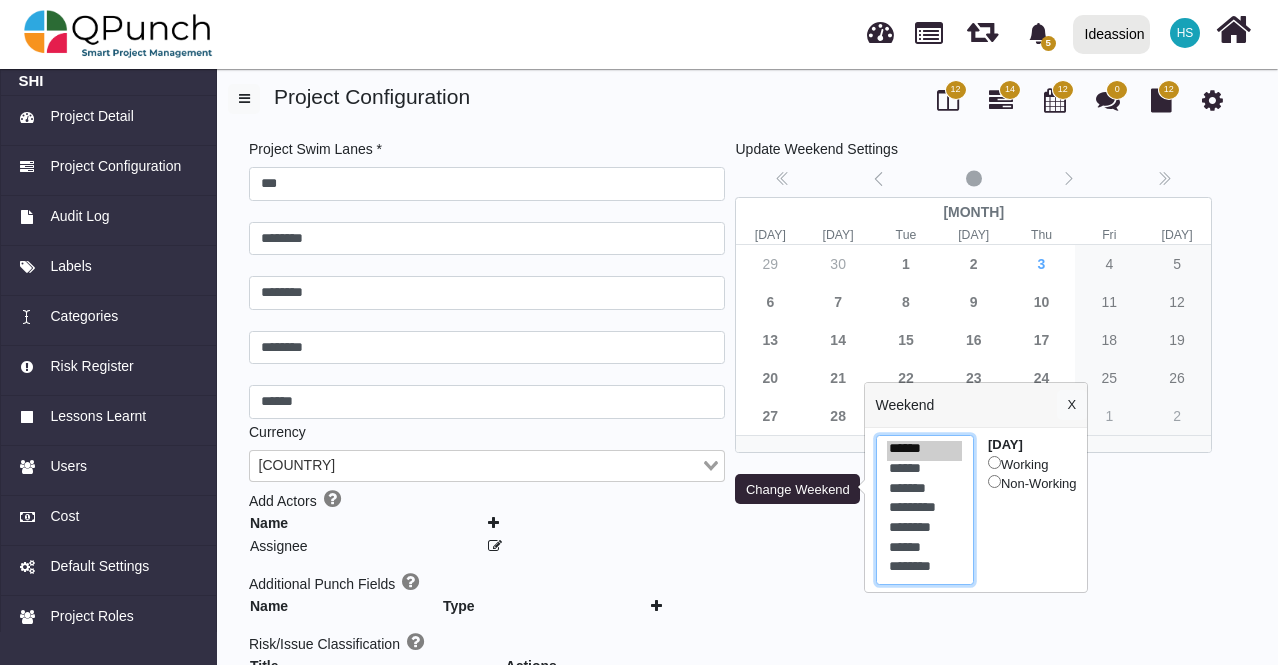 click on "******" at bounding box center [924, 471] 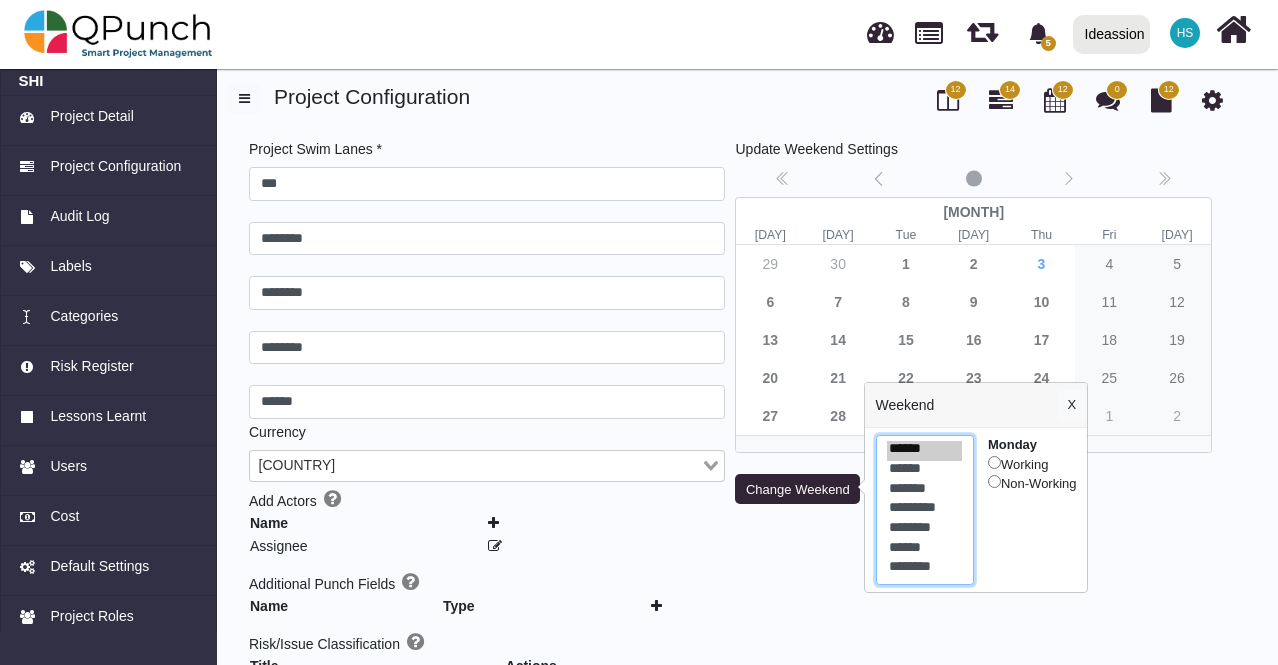 click on "*******" at bounding box center (924, 491) 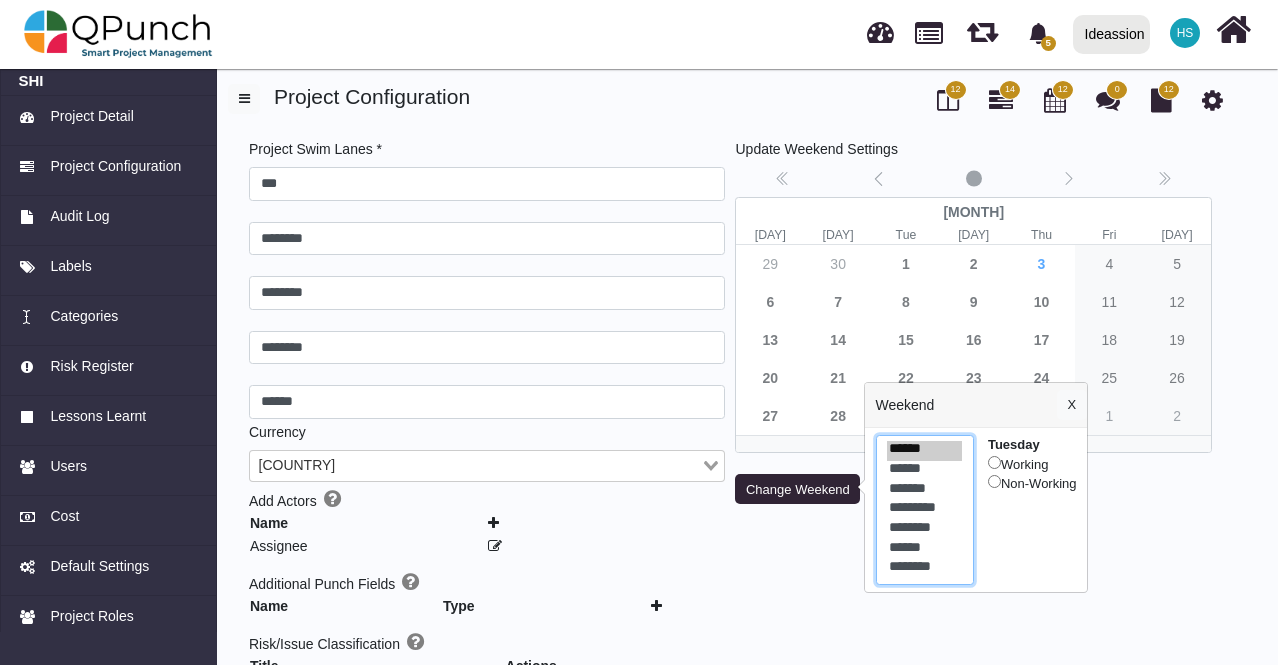 click on "*********" at bounding box center [924, 510] 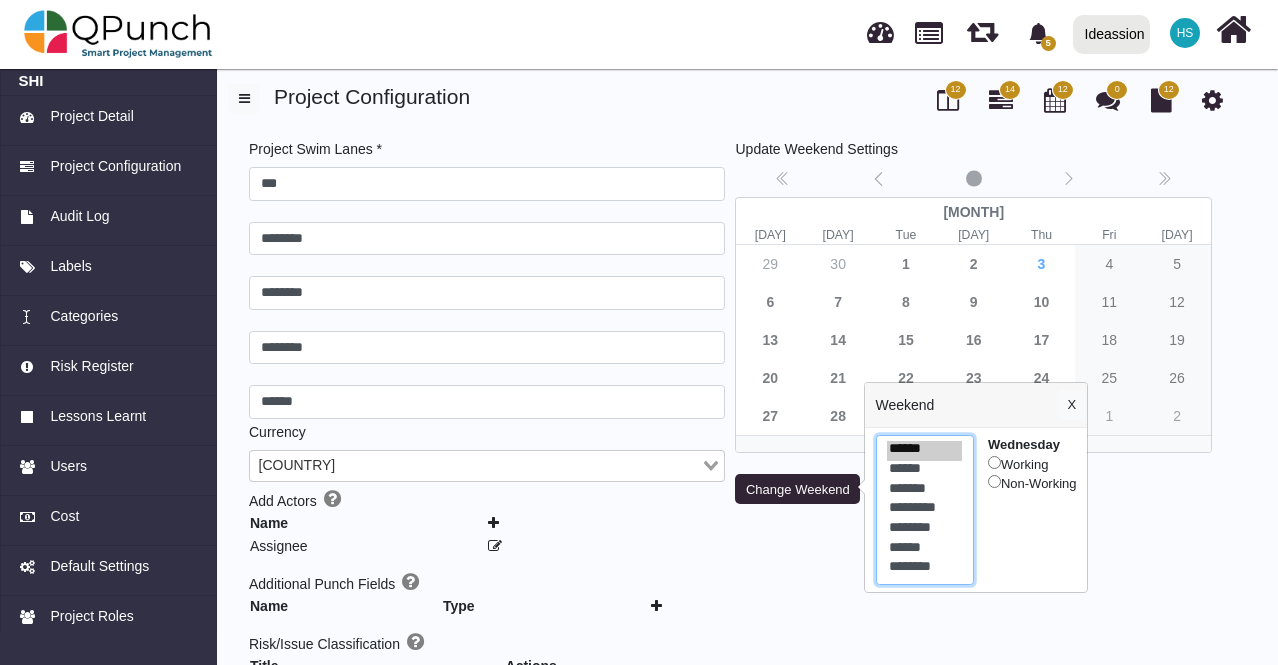 click on "********" at bounding box center [924, 530] 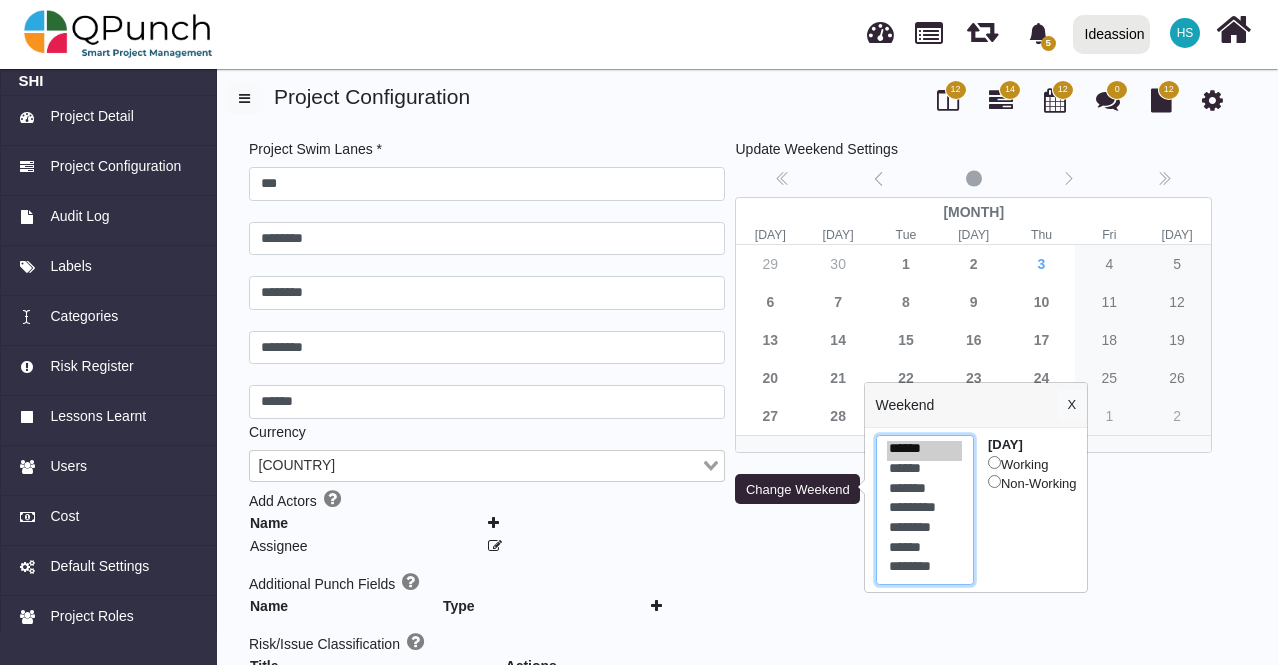 click on "******" at bounding box center (924, 550) 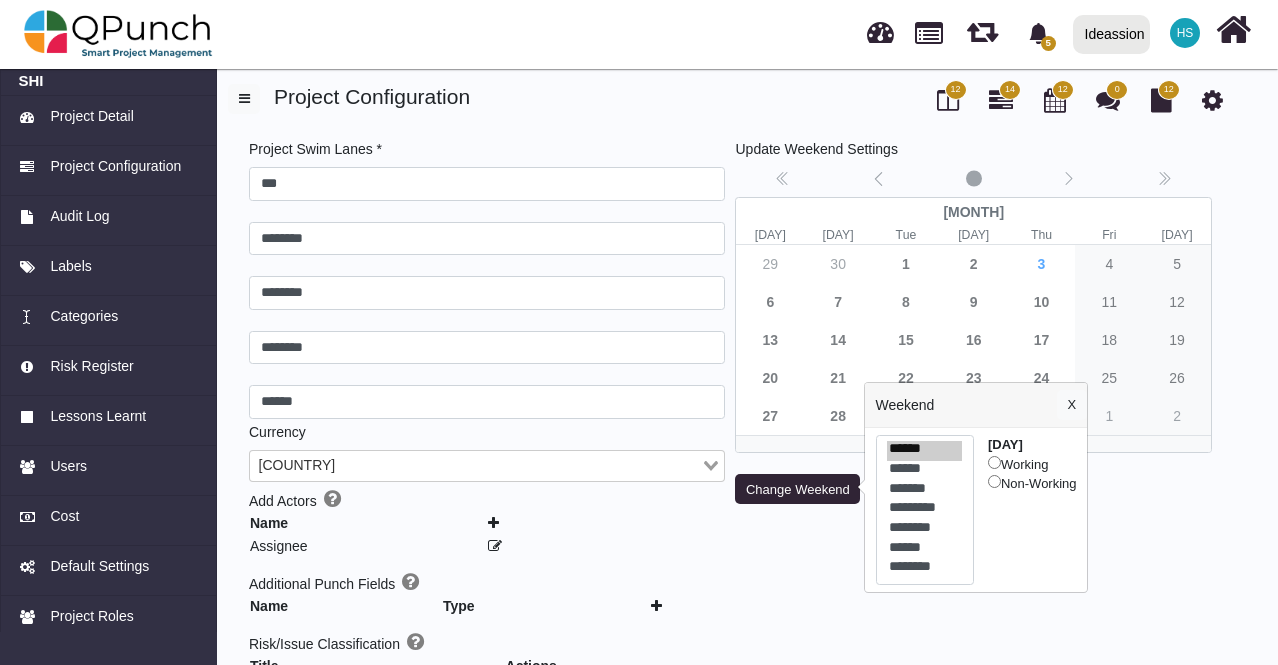 click on "****** ****** ******* ********* ******** ****** ********    Friday     Working    Non-Working" at bounding box center [976, 510] 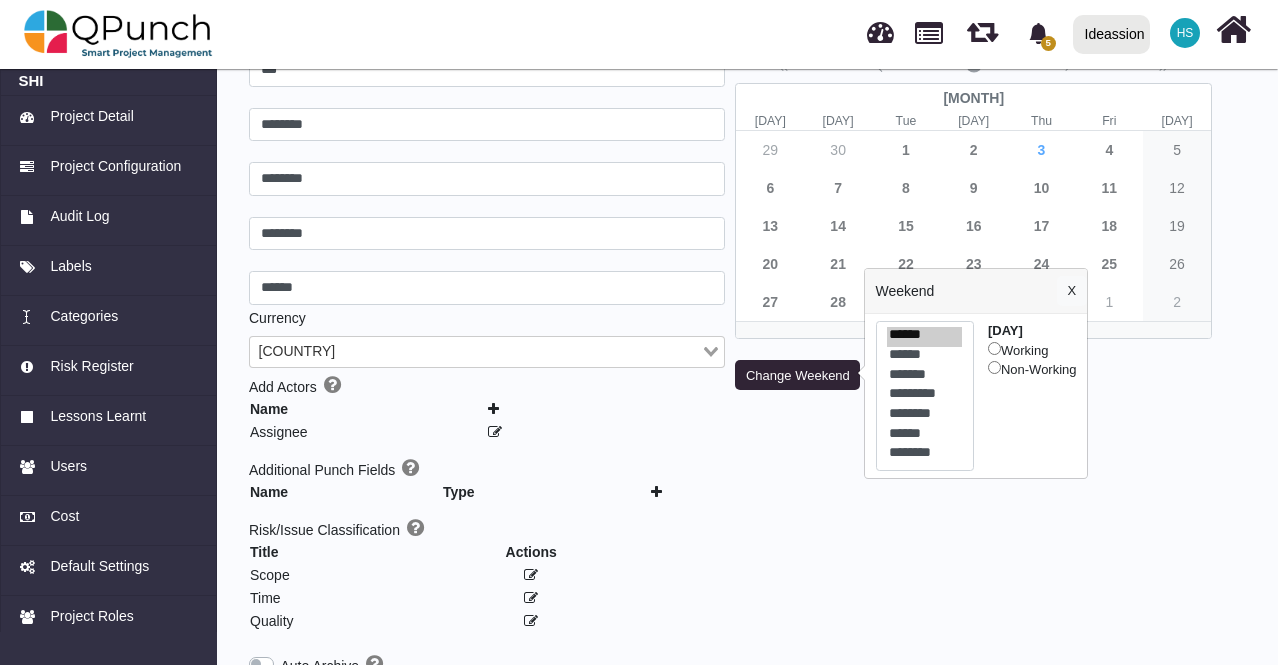 scroll, scrollTop: 200, scrollLeft: 0, axis: vertical 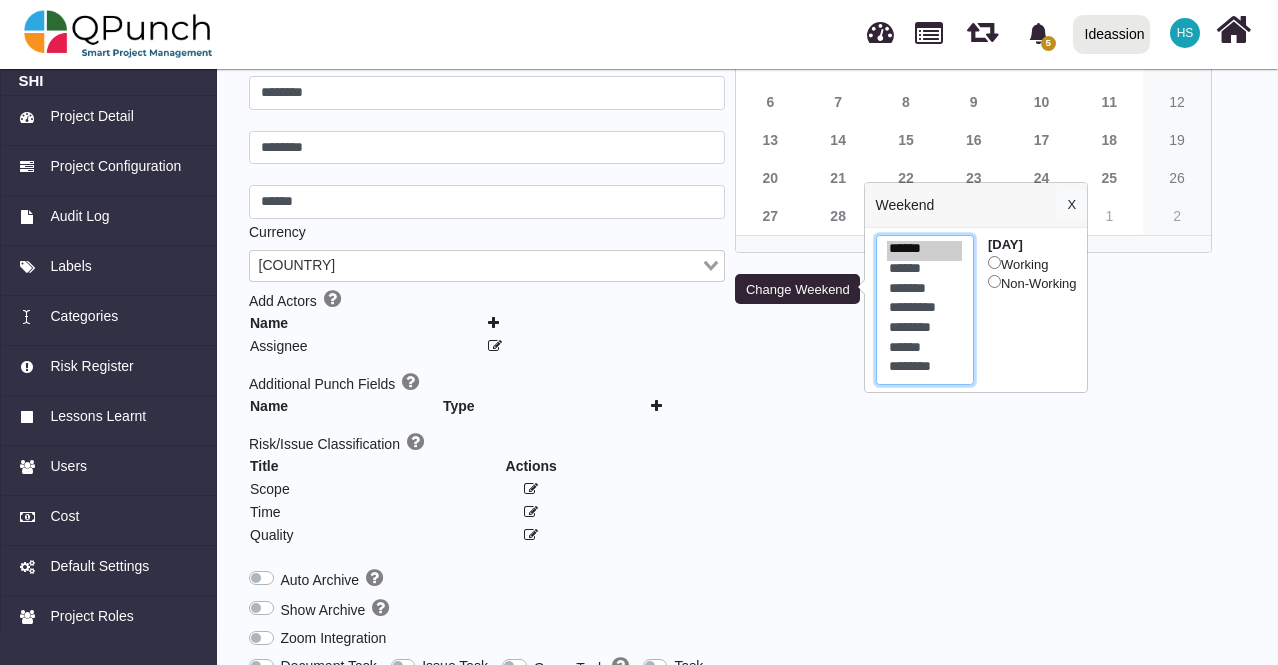 click on "********" at bounding box center (924, 369) 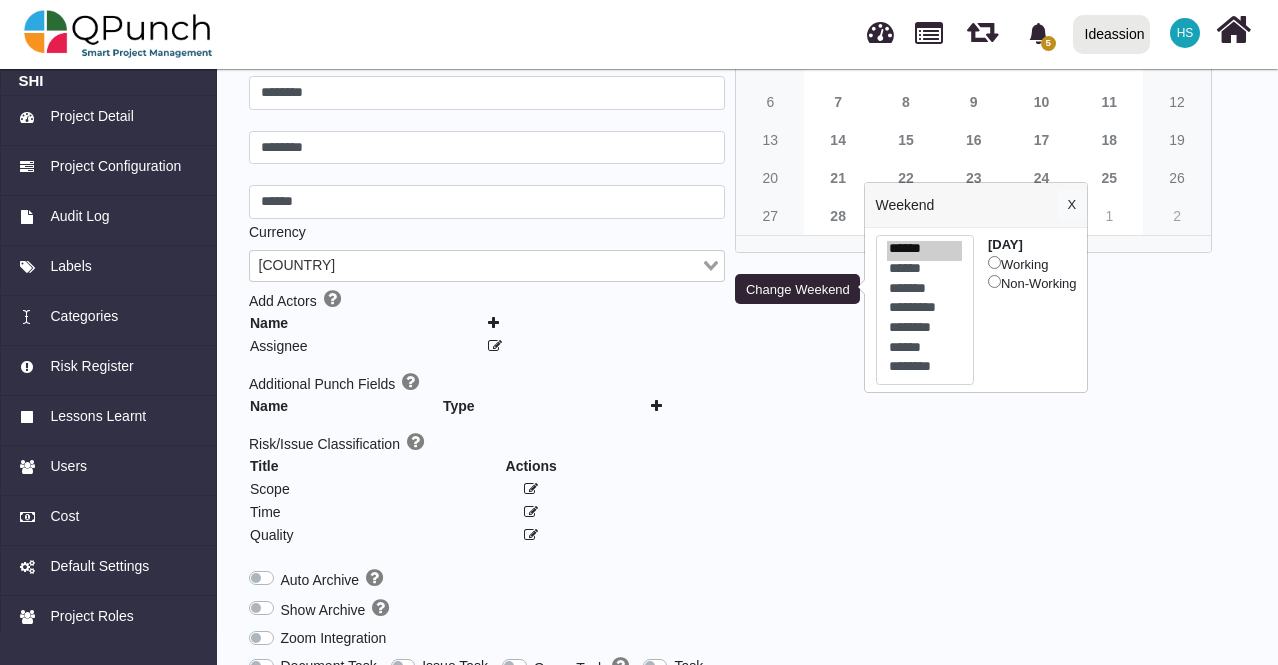click on "Update Weekend Settings   No date selected July 2025 Sun Mon Tue Wed Thu Fri Sat 29 30 1 2 3 4 5 6 7 8 9 10 11 12 13 14 15 16 17 18 19 20 21 22 23 24 25 26 27 28 29 30 31 1 2 Use cursor keys to navigate calendar dates   Change Weekend" at bounding box center (973, 456) 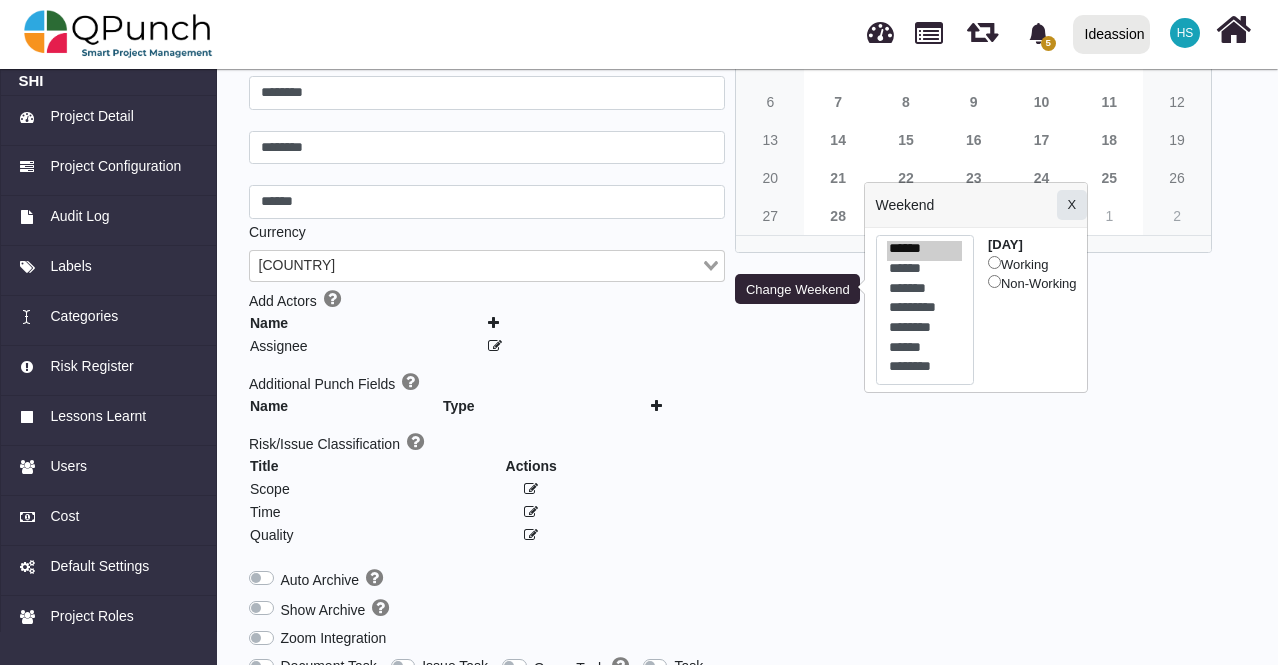 click on "X" at bounding box center [1072, 205] 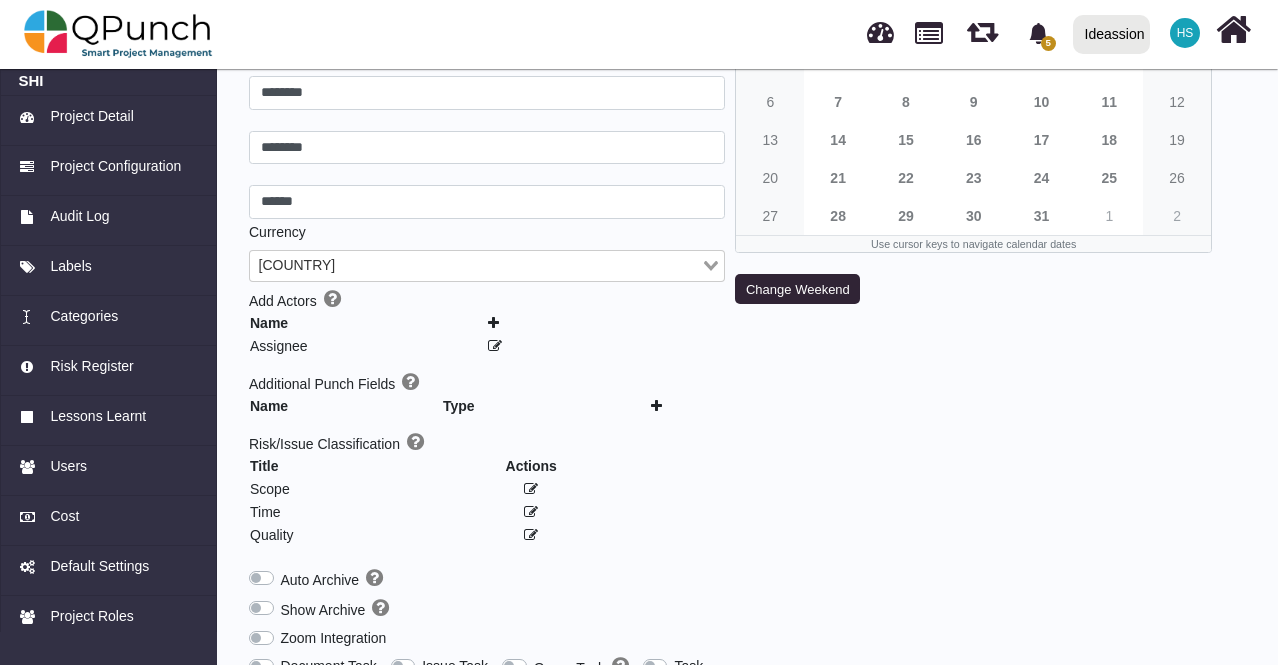 scroll, scrollTop: 0, scrollLeft: 0, axis: both 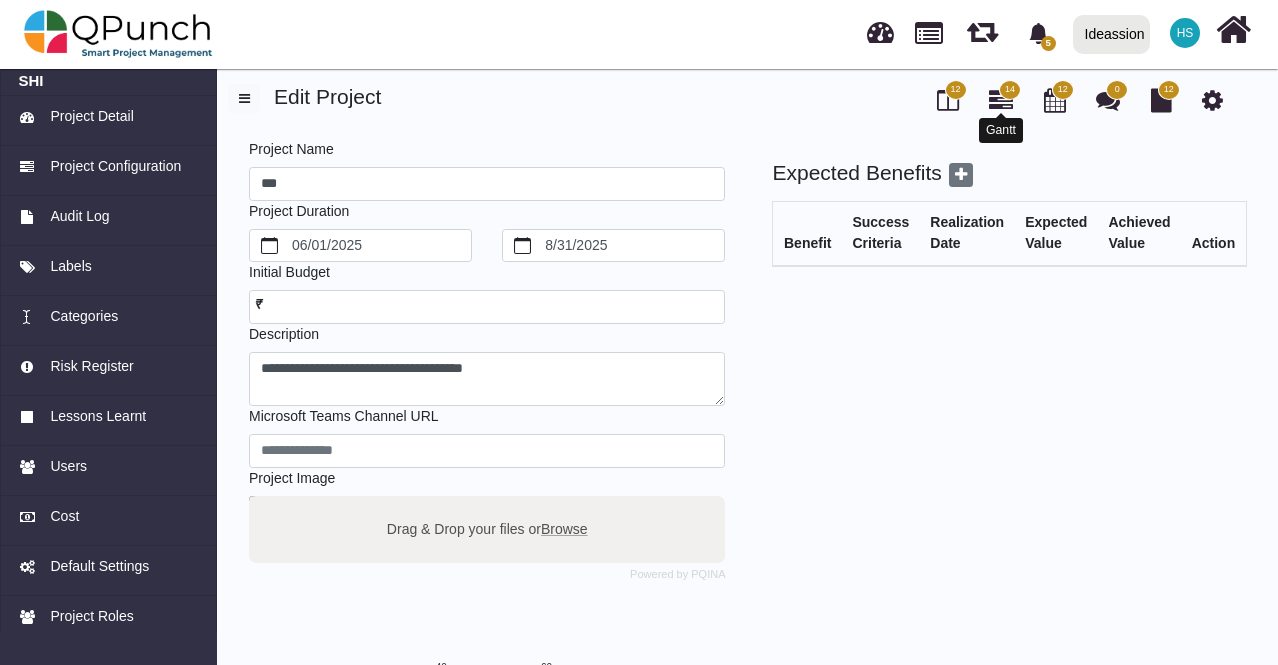 click at bounding box center (1001, 100) 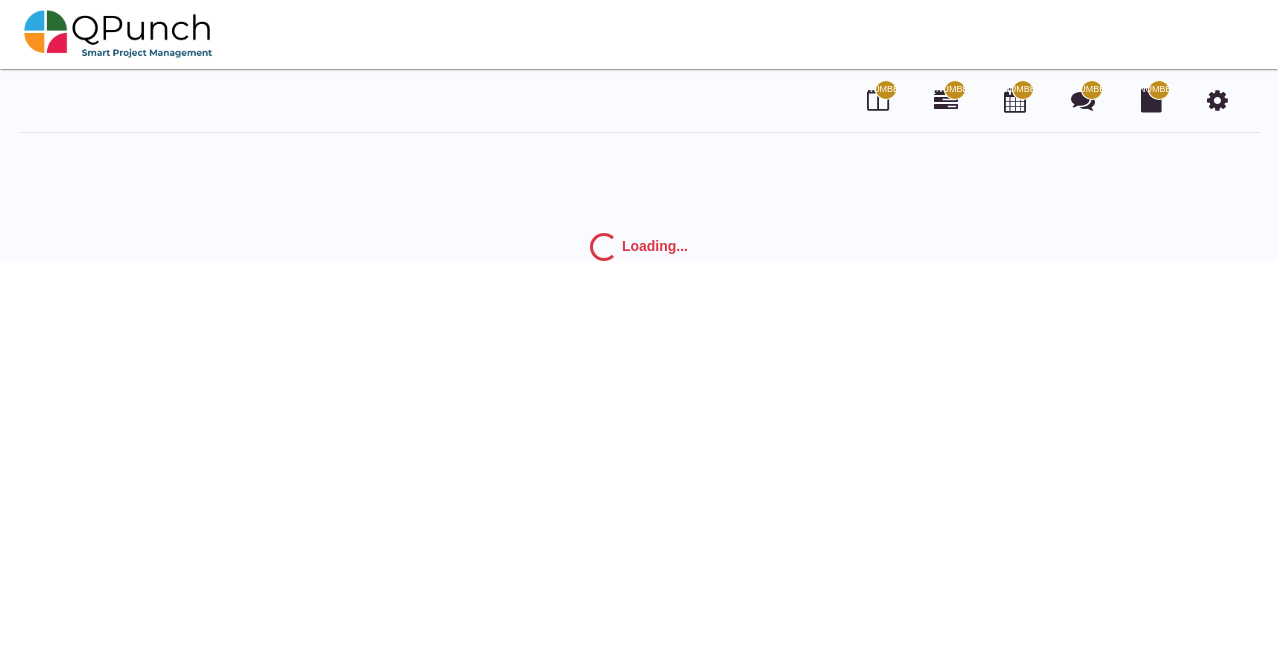 scroll, scrollTop: 0, scrollLeft: 0, axis: both 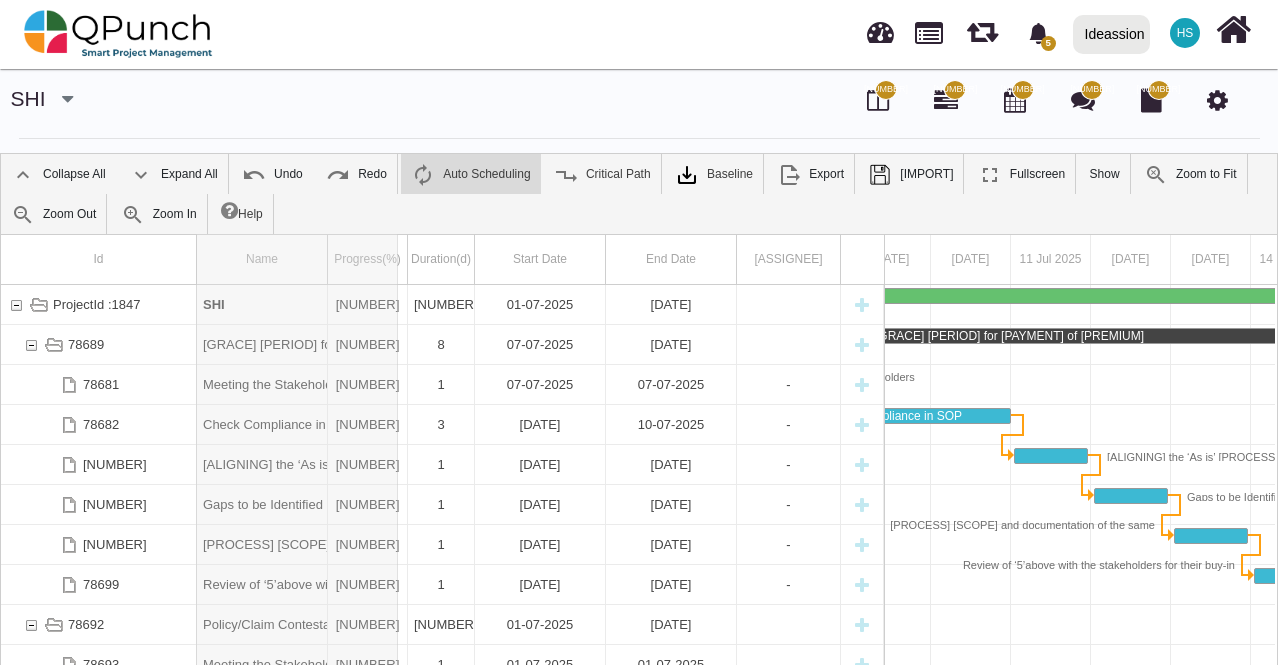 drag, startPoint x: 327, startPoint y: 261, endPoint x: 399, endPoint y: 261, distance: 72 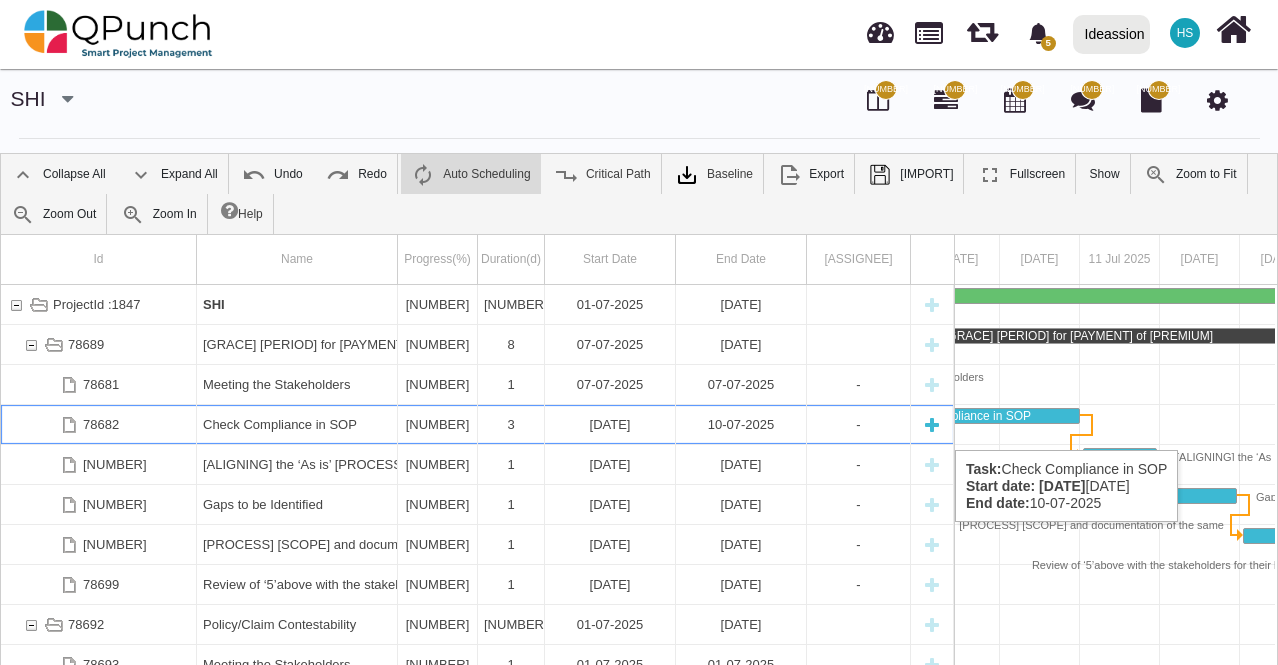 click on "[DATE]" at bounding box center (610, 424) 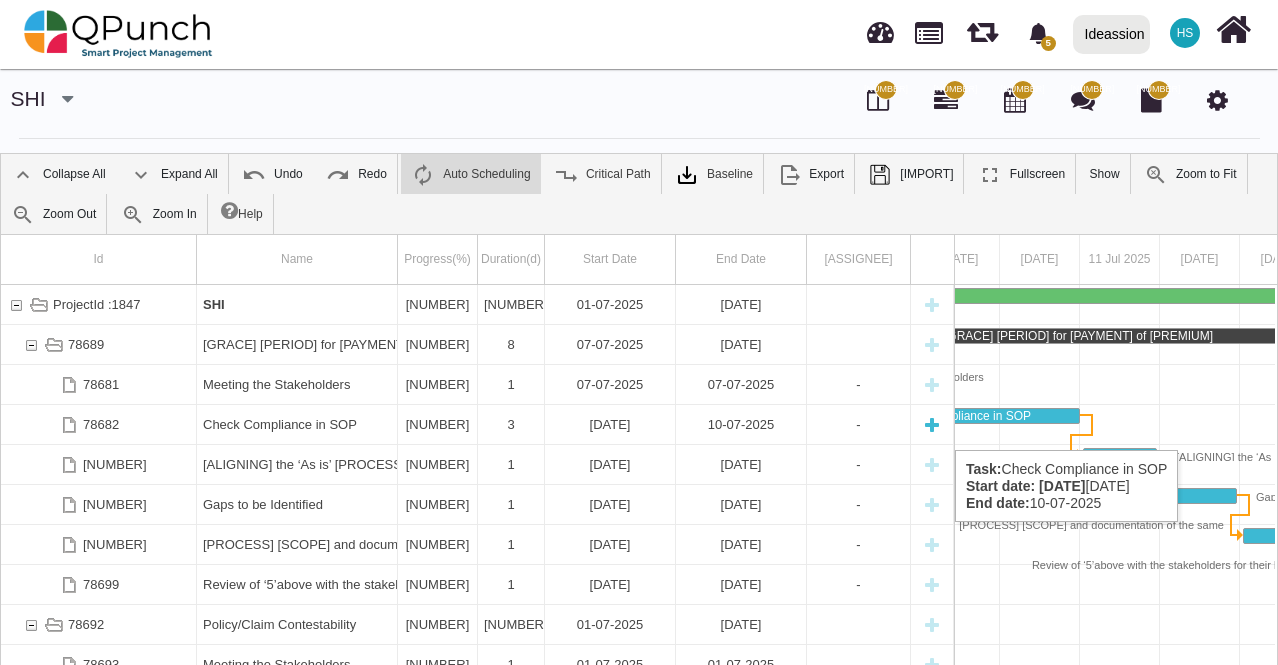 scroll, scrollTop: 0, scrollLeft: 540, axis: horizontal 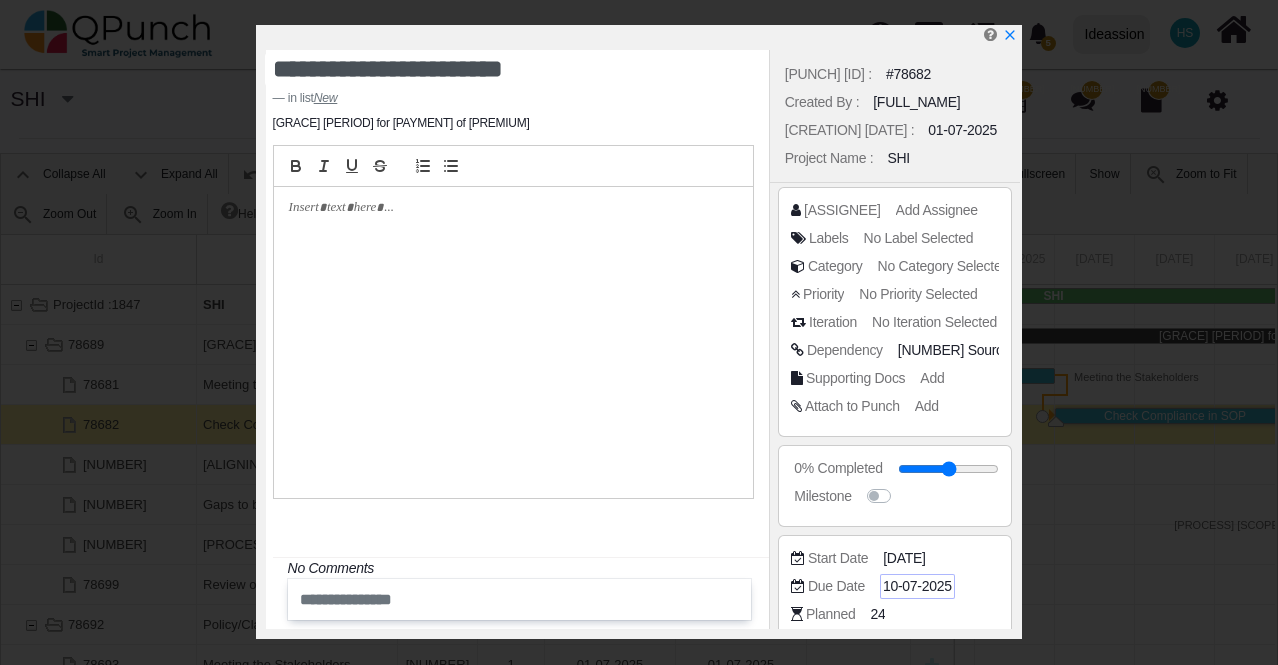 click on "10-07-2025" at bounding box center (1016, 350) 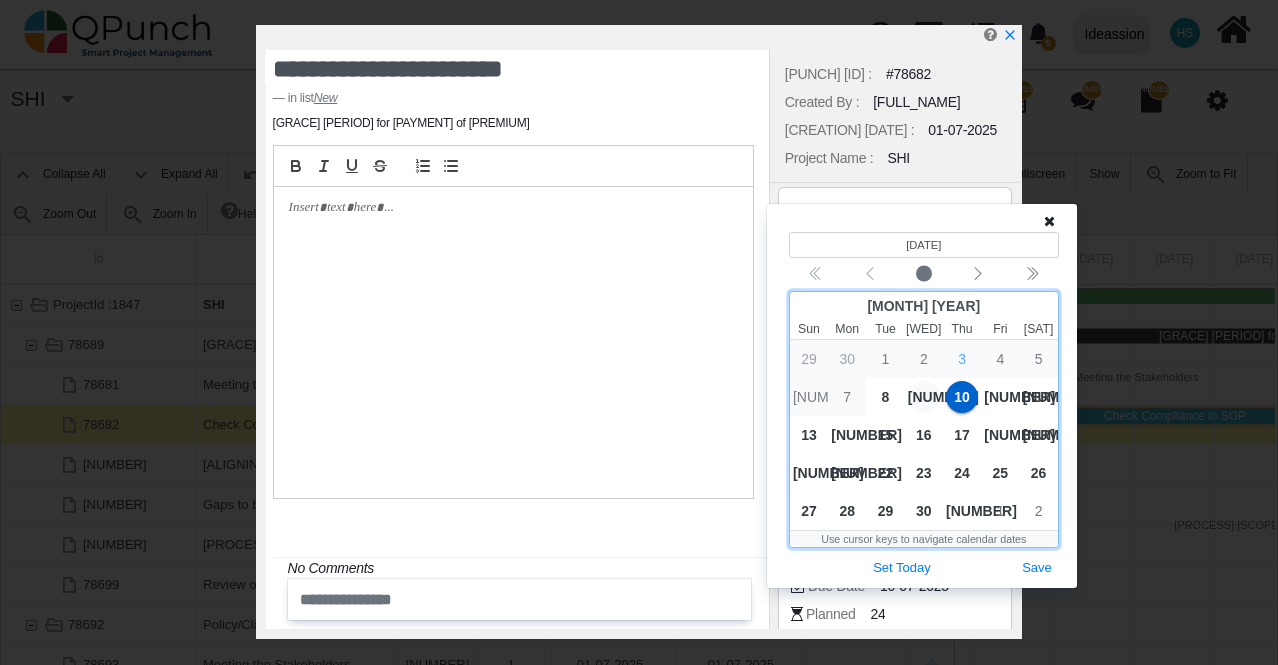 click on "[NUMBER]" at bounding box center [924, 397] 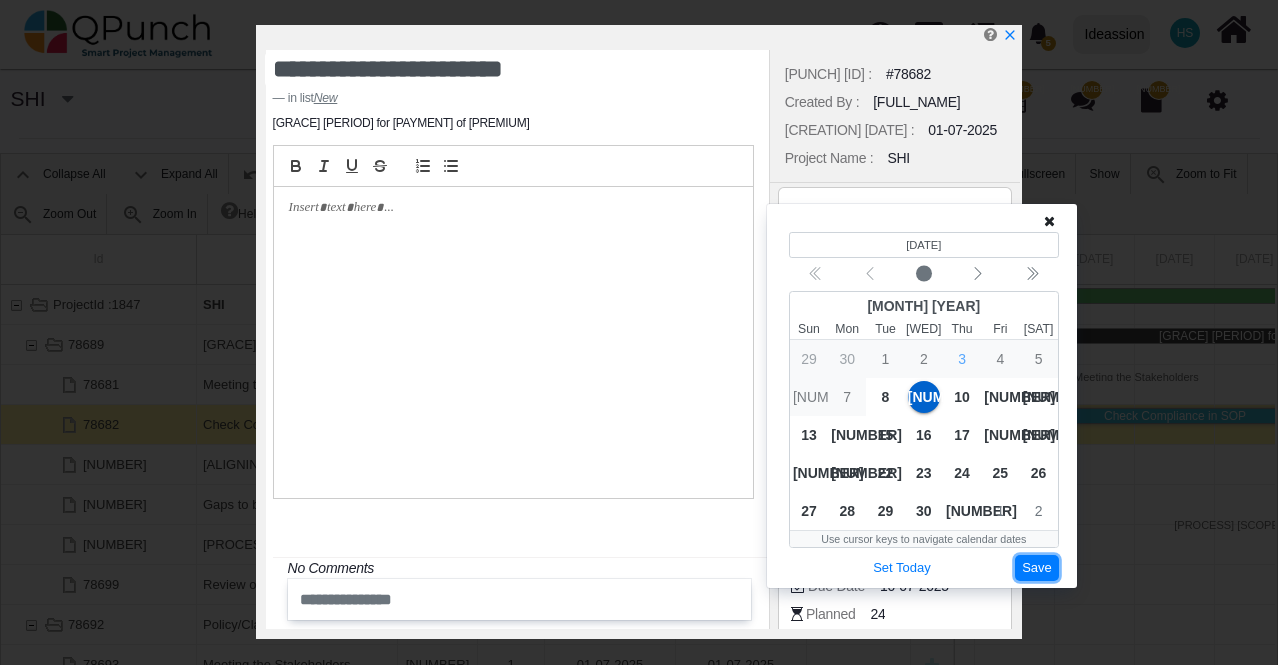 click on "Save" at bounding box center [1037, 568] 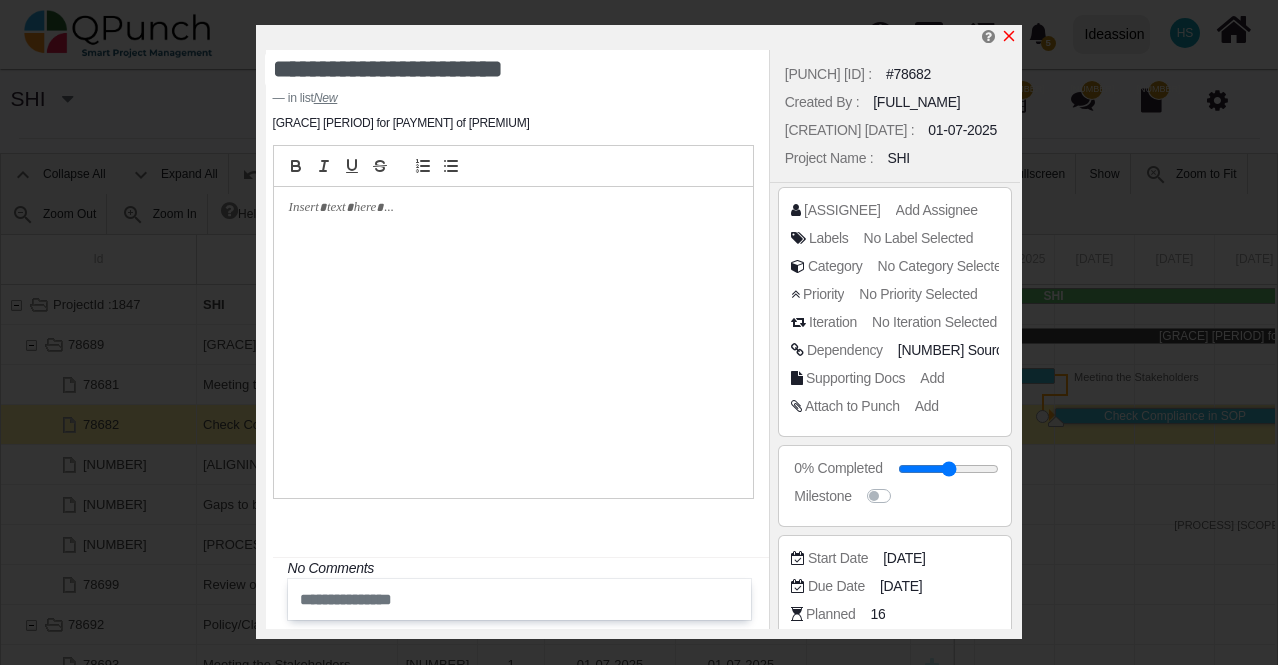 click at bounding box center (1009, 36) 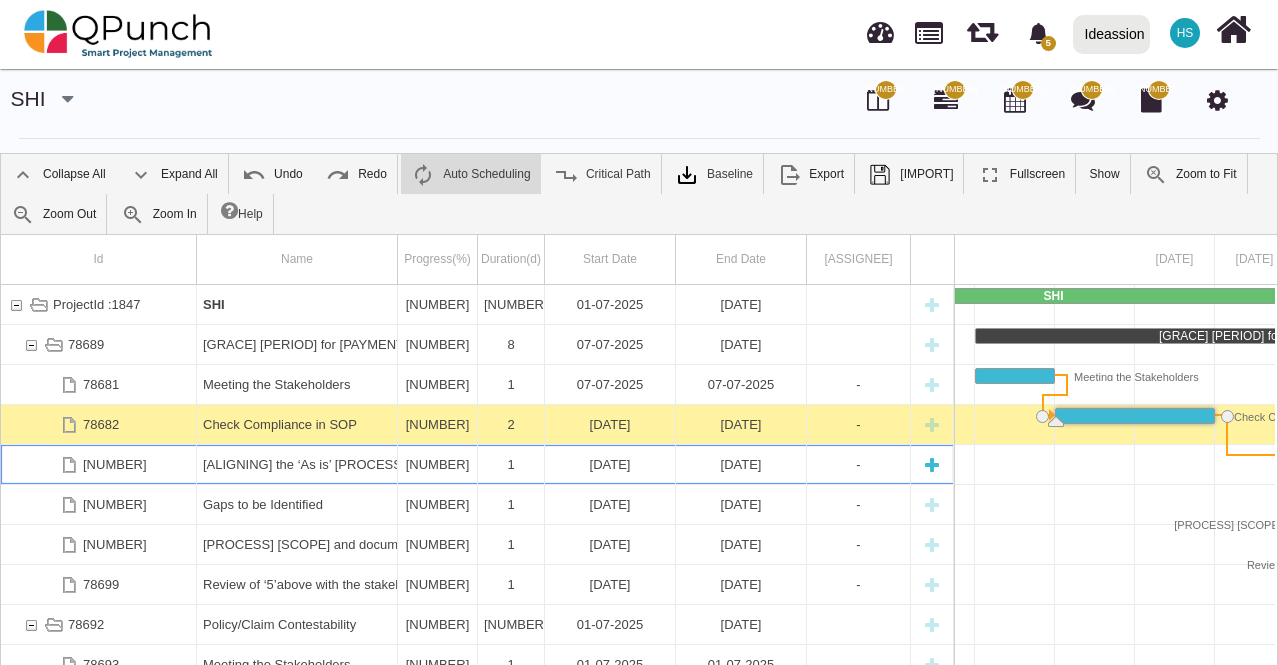 scroll, scrollTop: 0, scrollLeft: 783, axis: horizontal 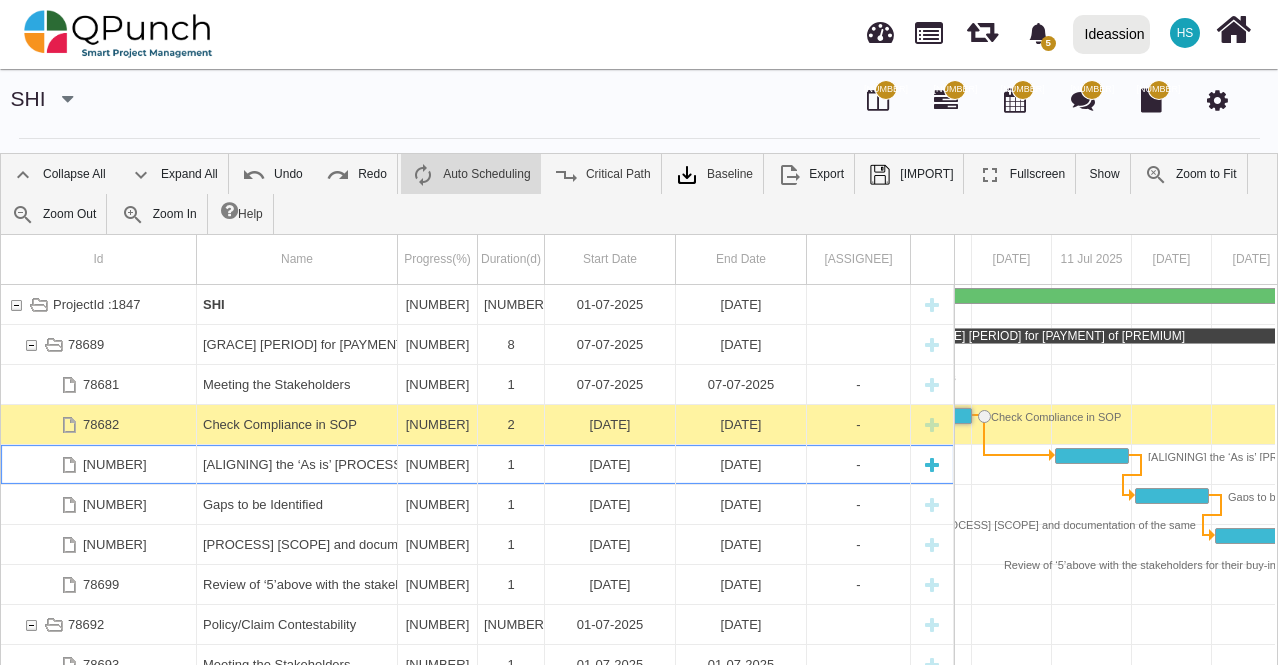click on "[DATE]" at bounding box center (610, 464) 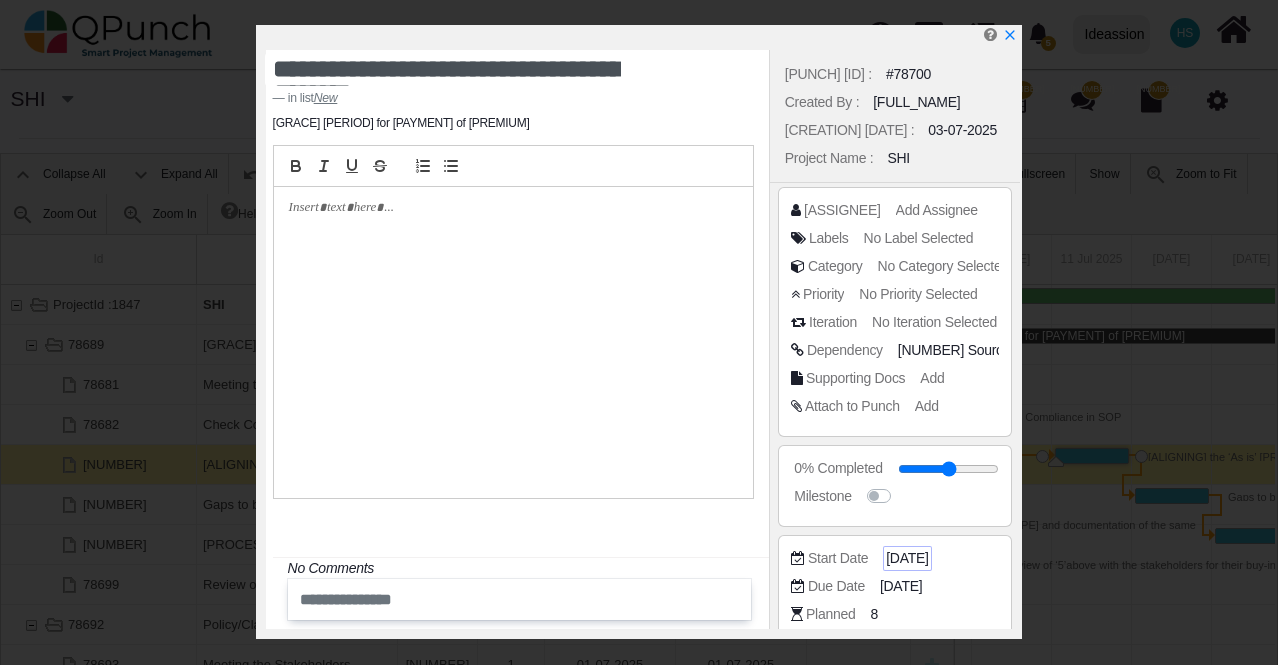 click on "[DATE]" at bounding box center (1016, 350) 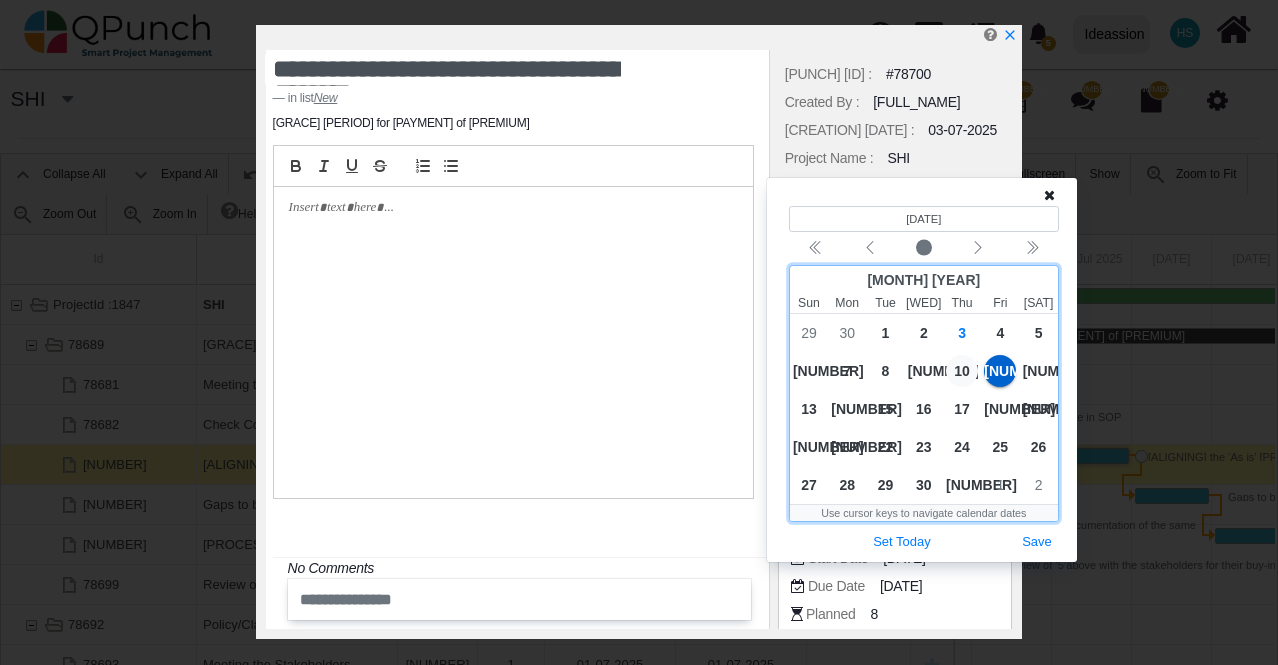 click on "10" at bounding box center [962, 371] 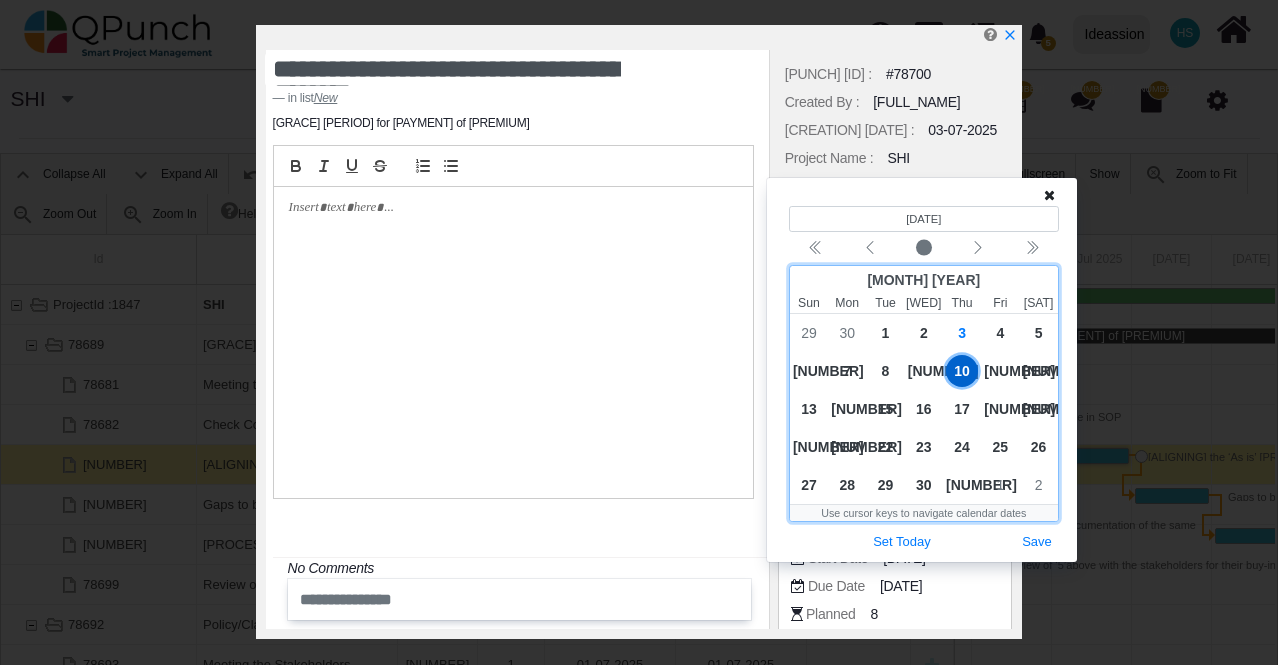 scroll, scrollTop: 100, scrollLeft: 0, axis: vertical 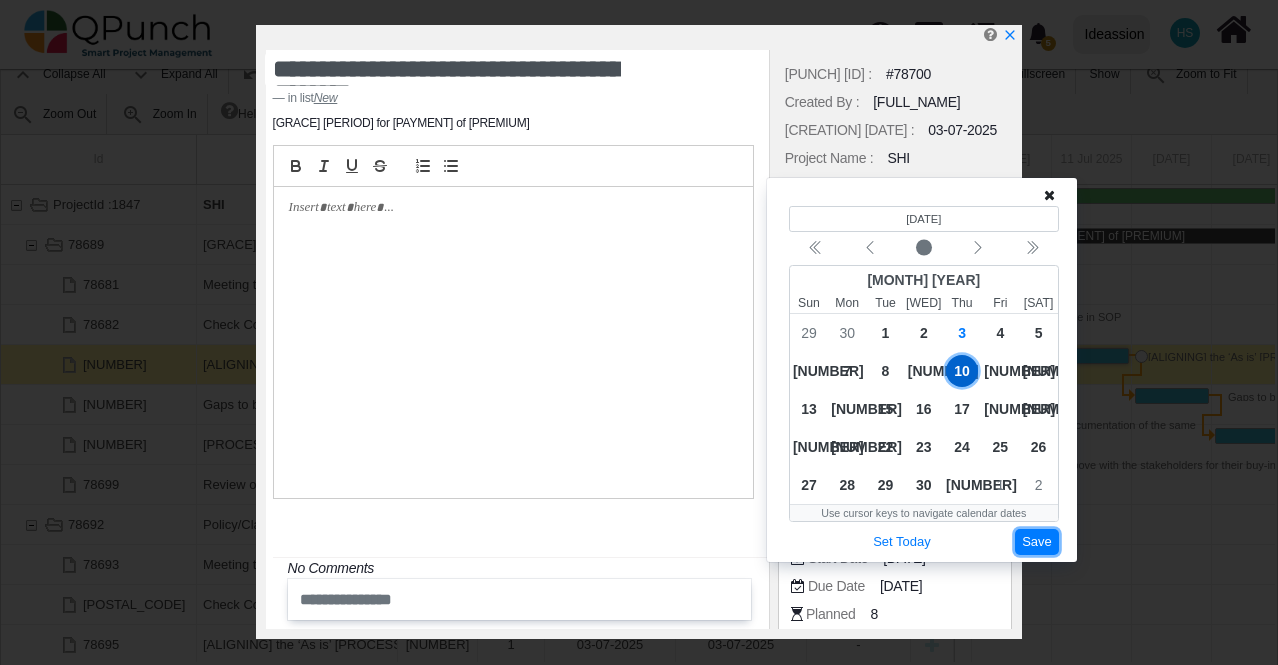click on "Save" at bounding box center (1037, 542) 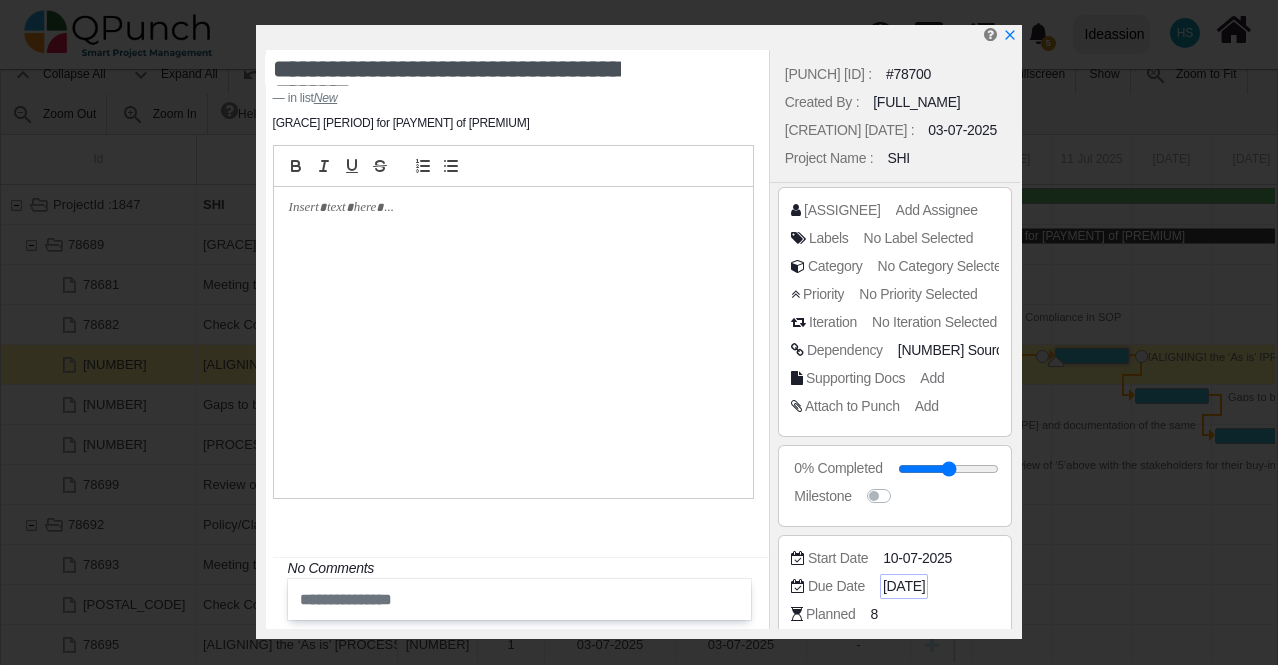 click on "[DATE]" at bounding box center (1016, 350) 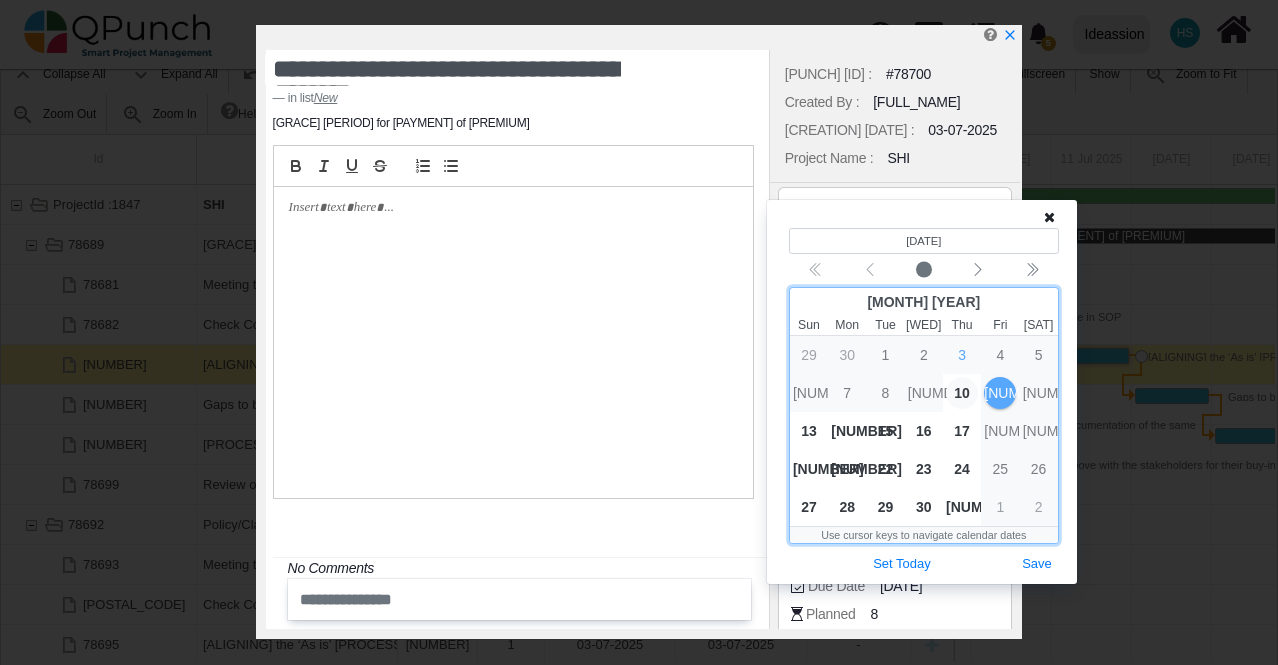 click on "10" at bounding box center (962, 393) 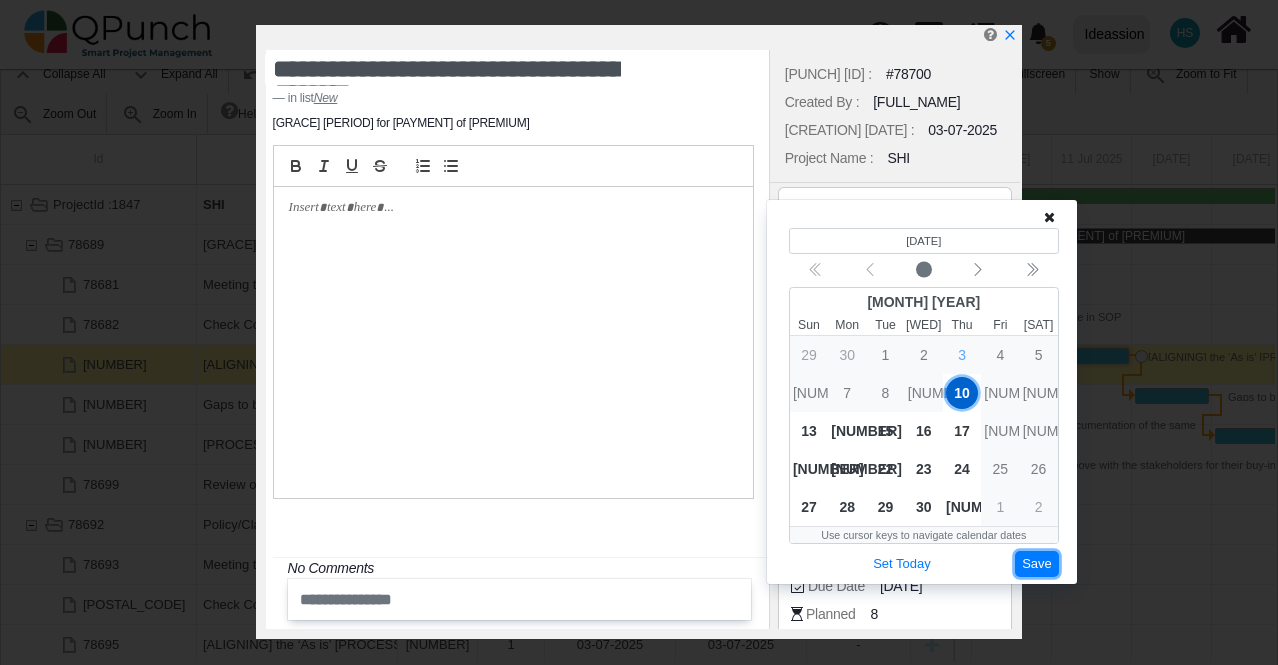 click on "Save" at bounding box center [1037, 564] 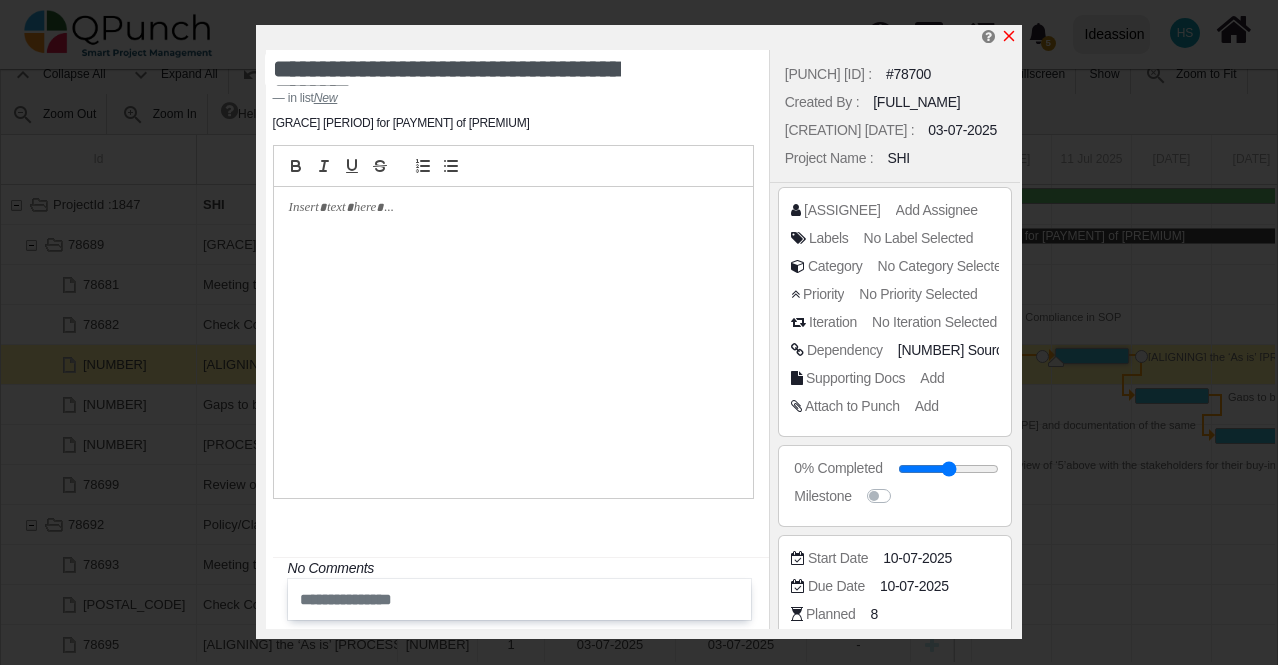 click at bounding box center [1009, 36] 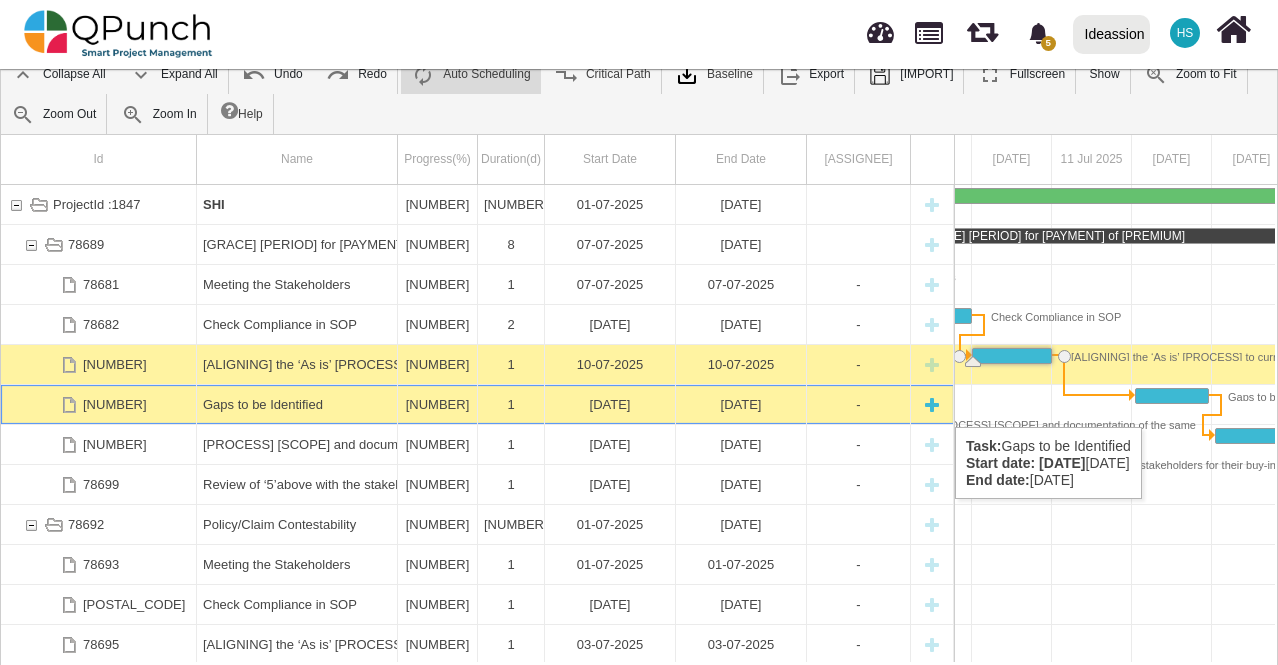 click on "[DATE]" at bounding box center [610, 404] 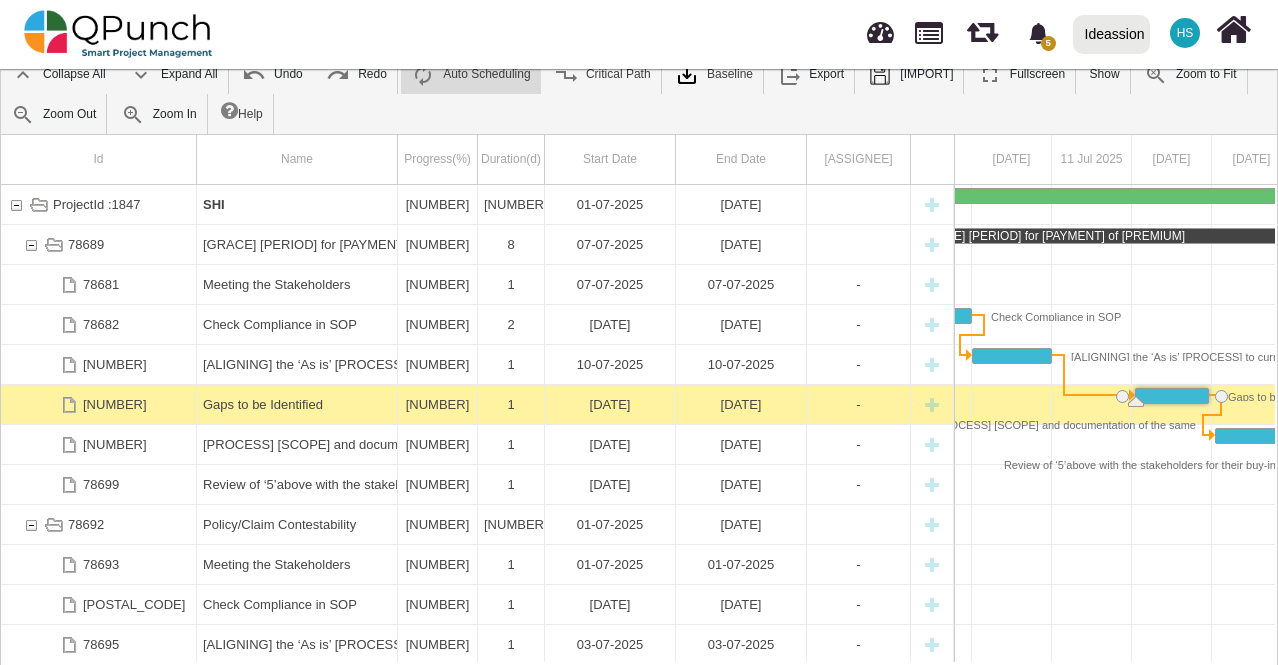scroll, scrollTop: 0, scrollLeft: 863, axis: horizontal 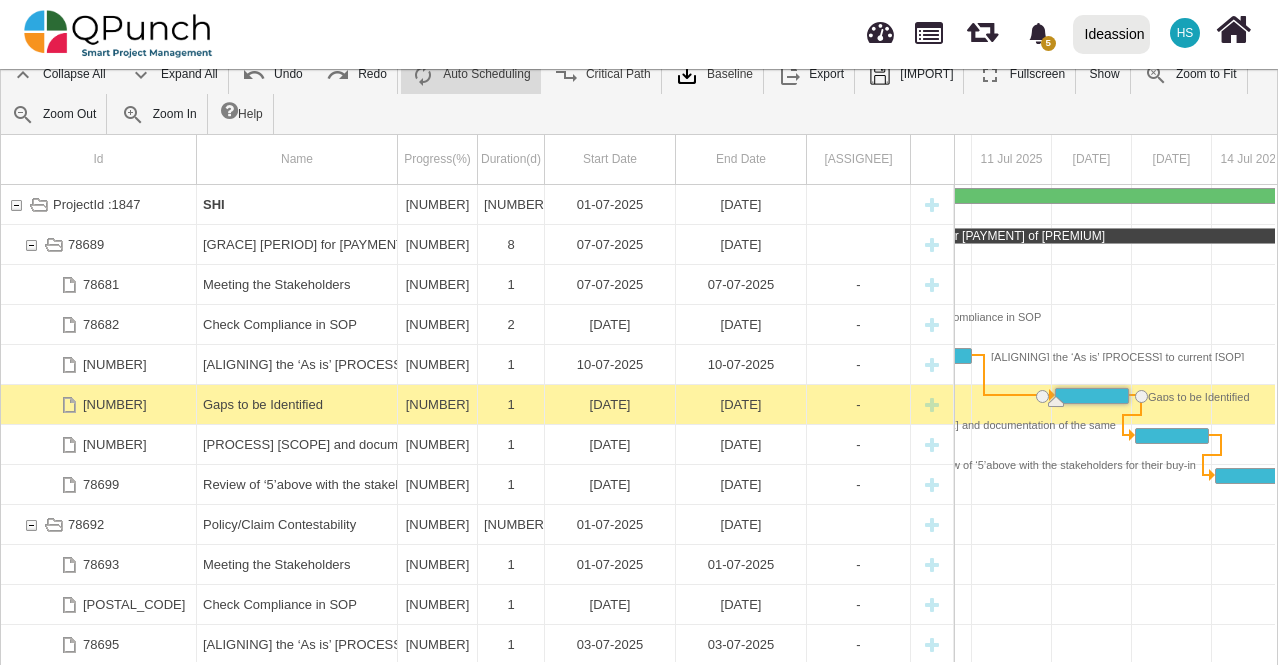 click on "[DATE]" at bounding box center [610, 404] 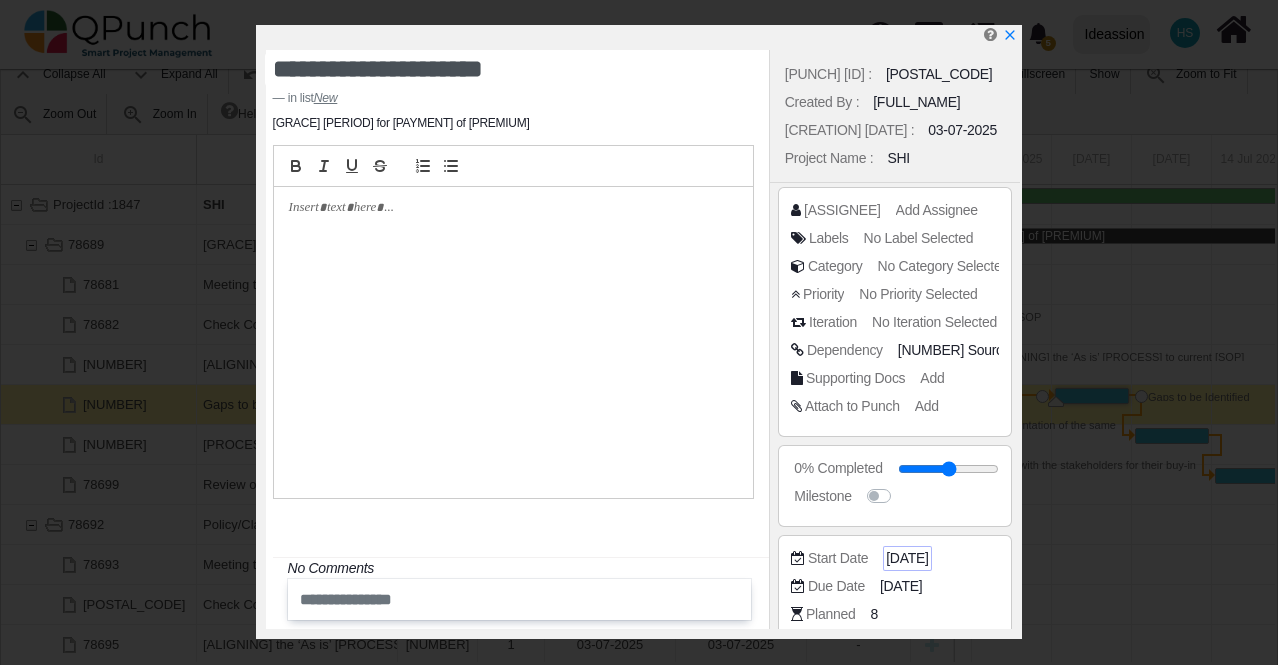 click on "[DATE]" at bounding box center (1016, 350) 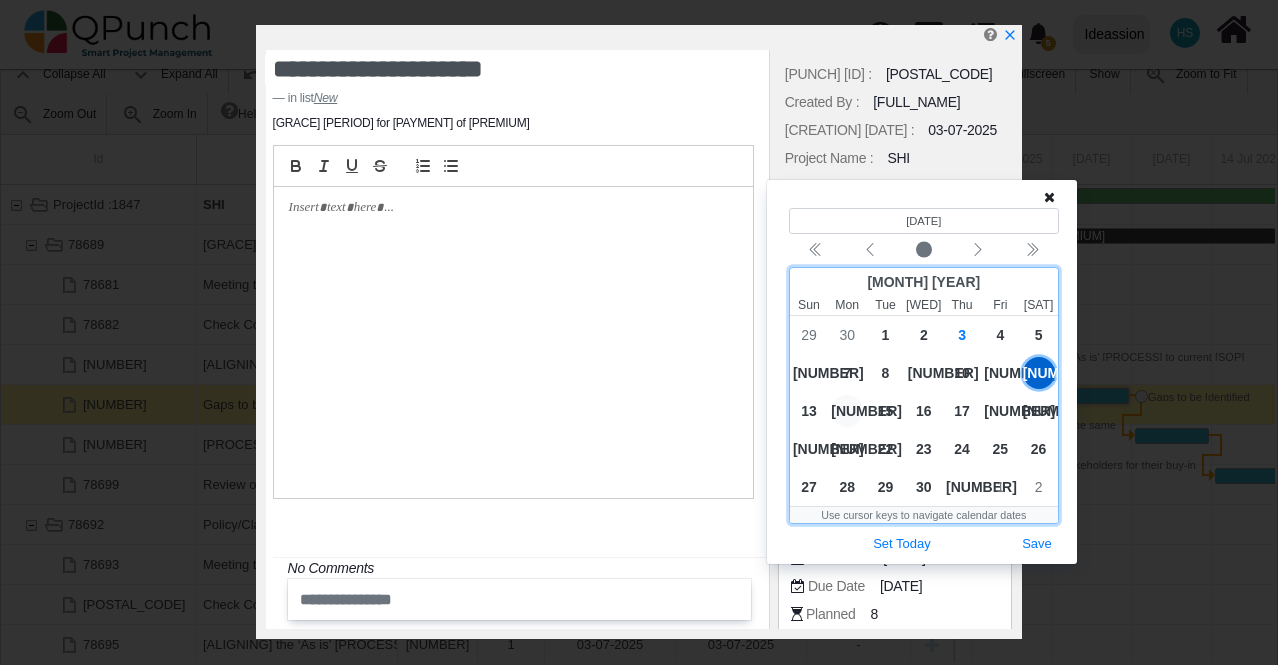 click on "[NUMBER]" at bounding box center [847, 411] 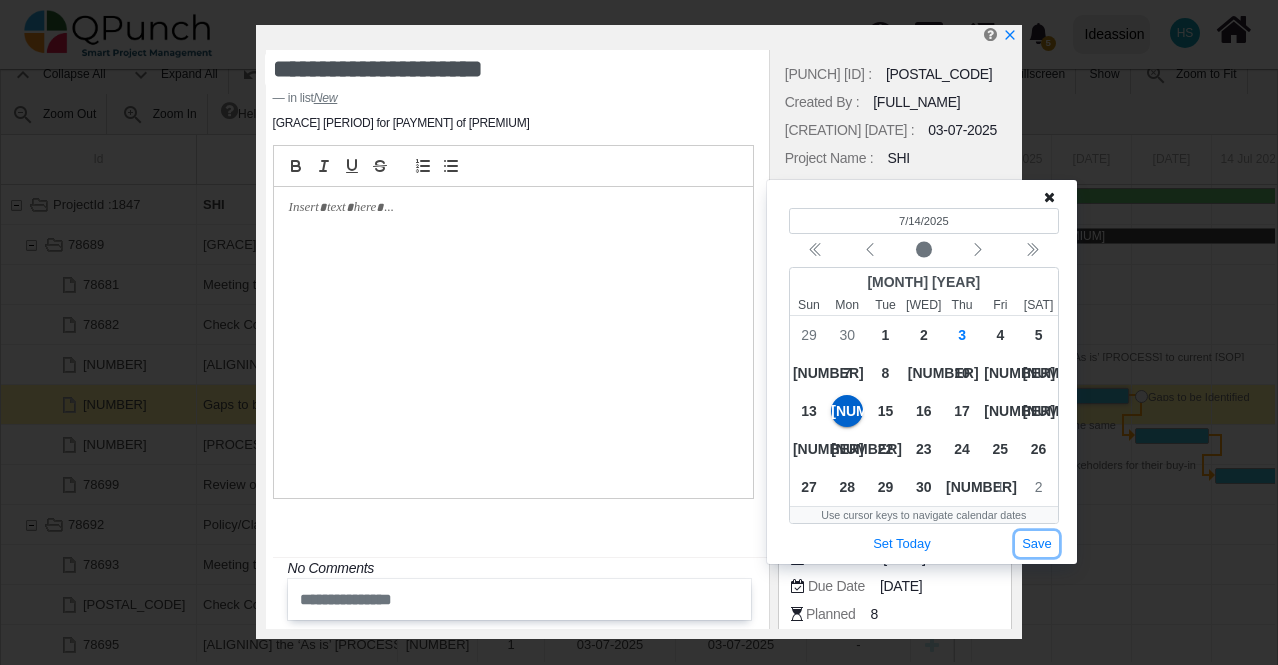 click on "Save" at bounding box center (1037, 544) 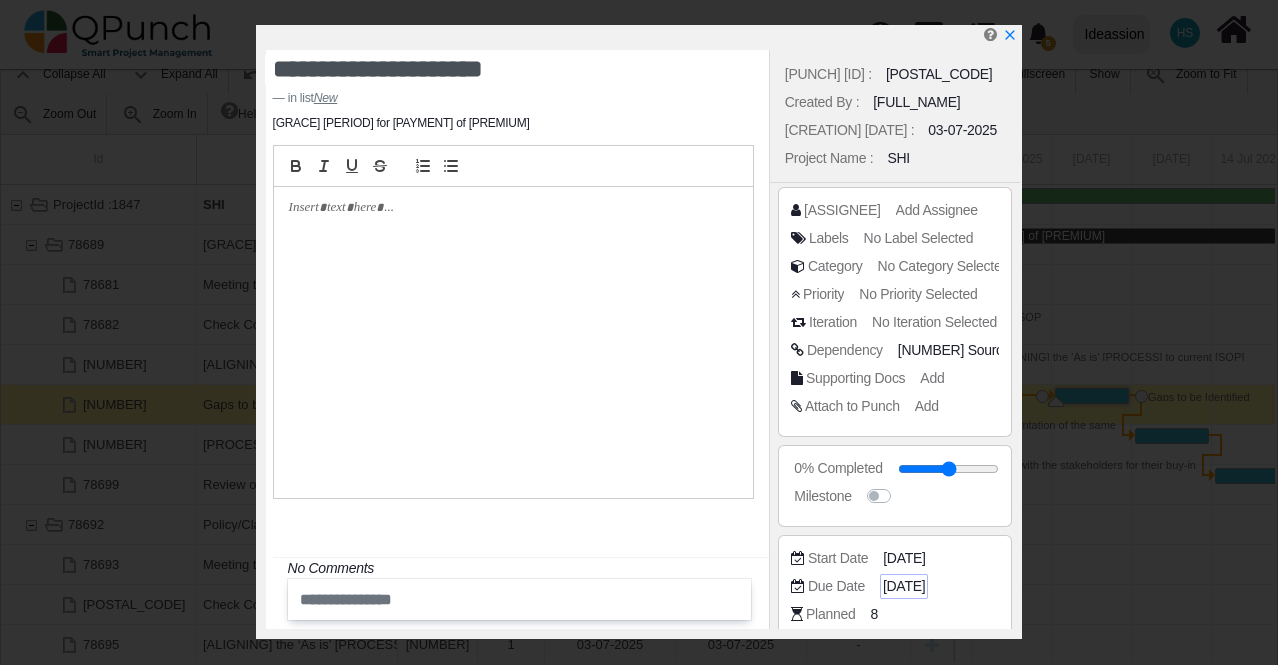 click on "[DATE]" at bounding box center (1016, 350) 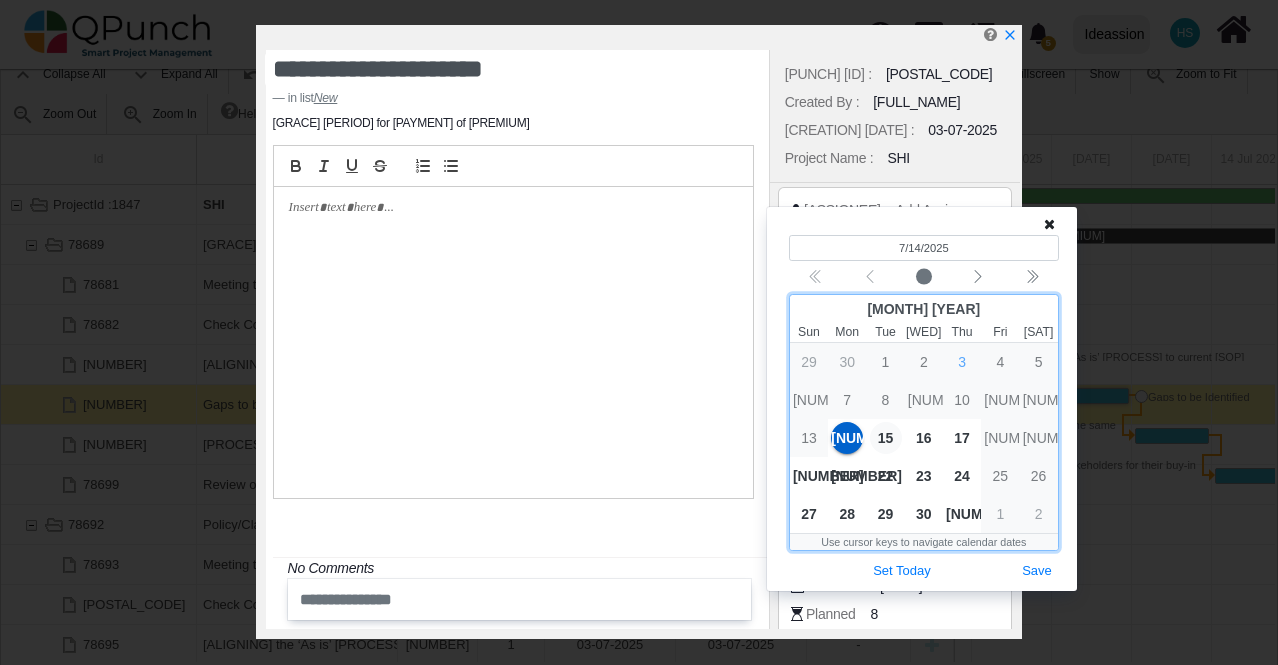 click on "15" at bounding box center [886, 438] 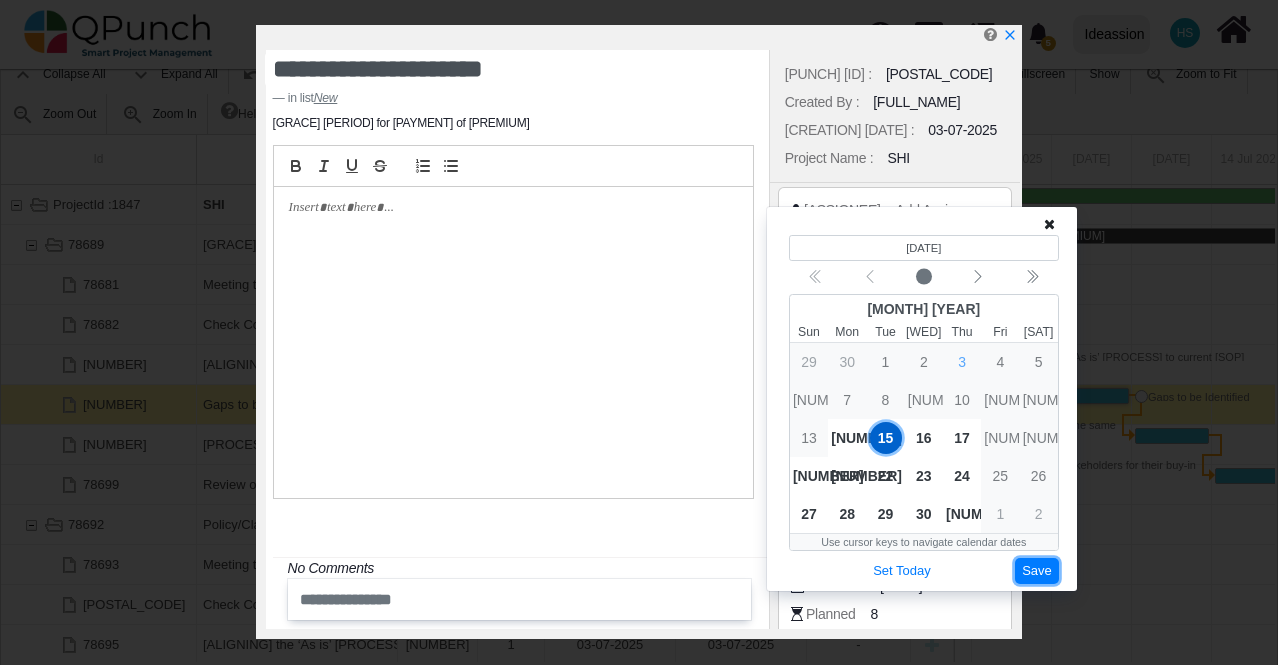 click on "Save" at bounding box center (1037, 571) 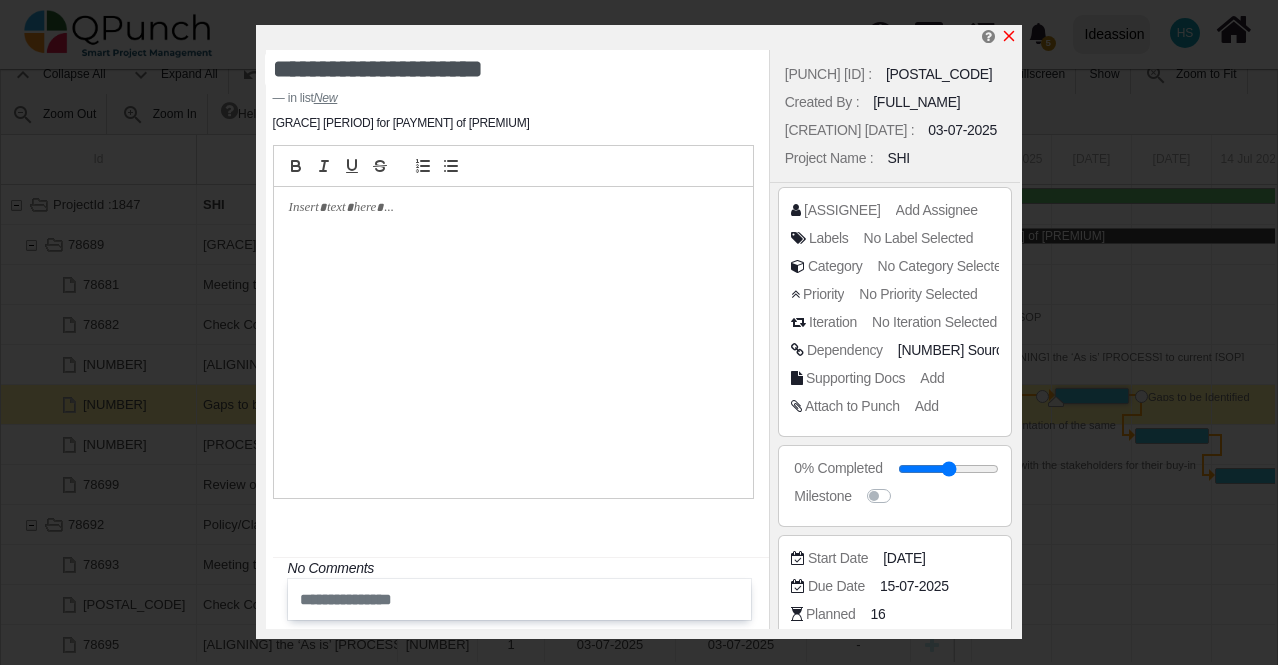 click at bounding box center [1009, 36] 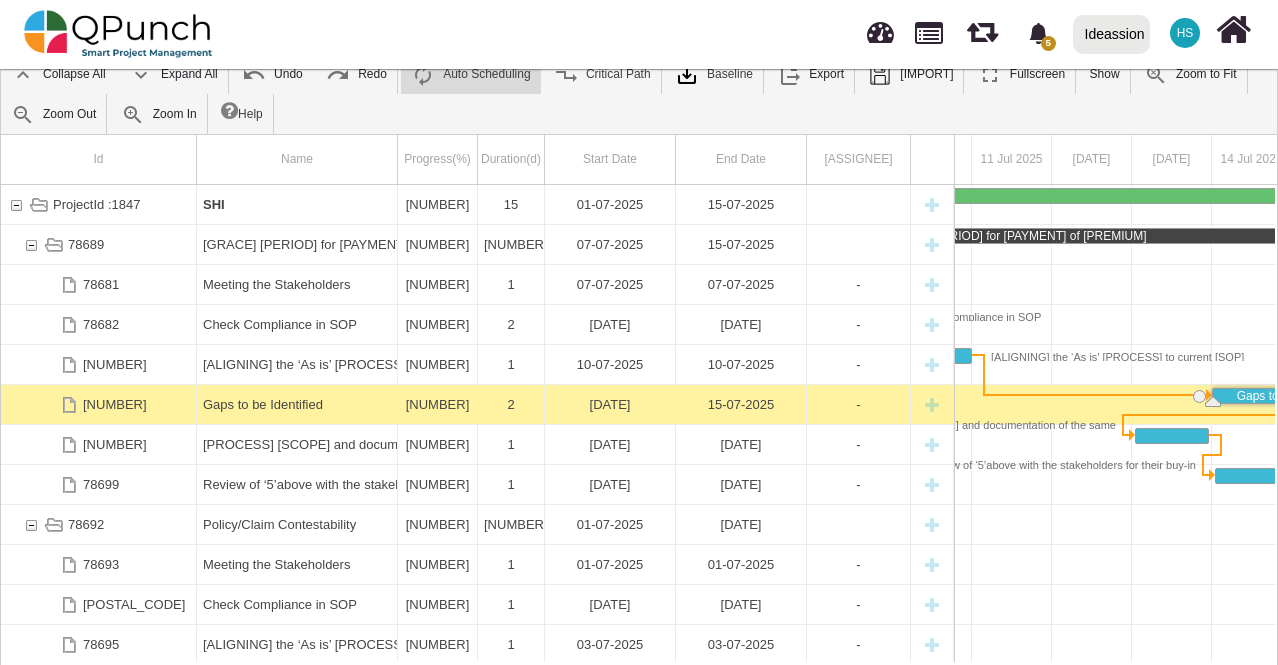 scroll, scrollTop: 0, scrollLeft: 895, axis: horizontal 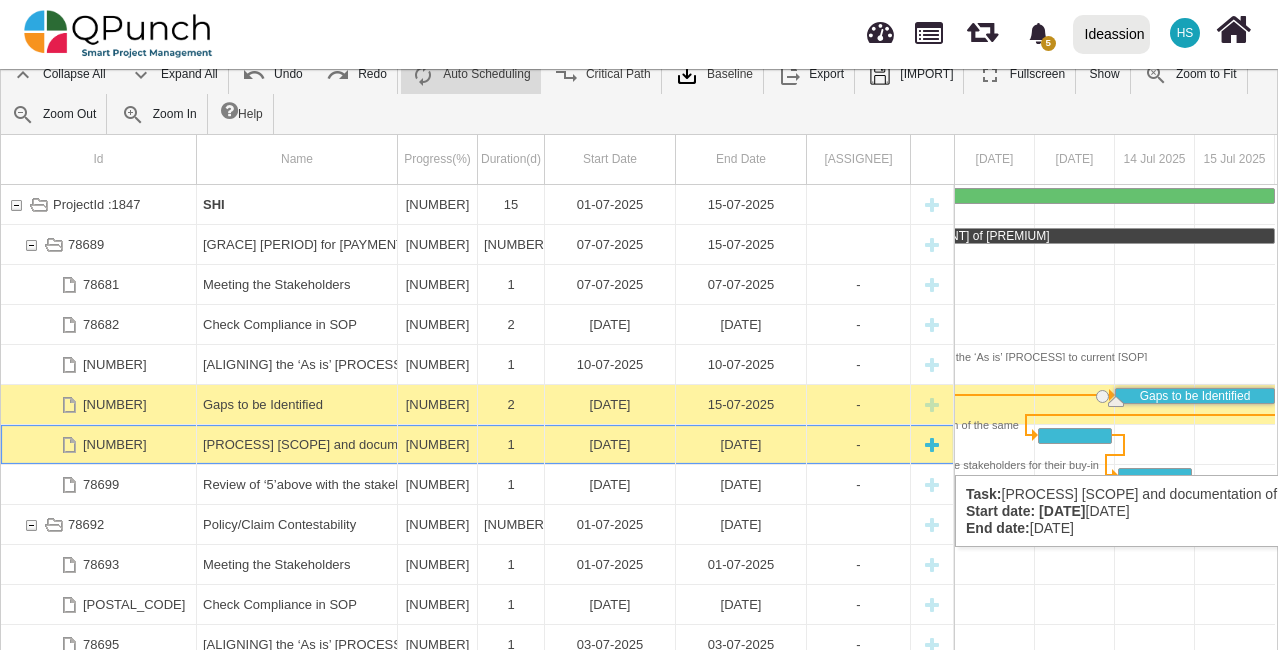 click on "Process Improvement Scope and documentation of the same" at bounding box center (297, 444) 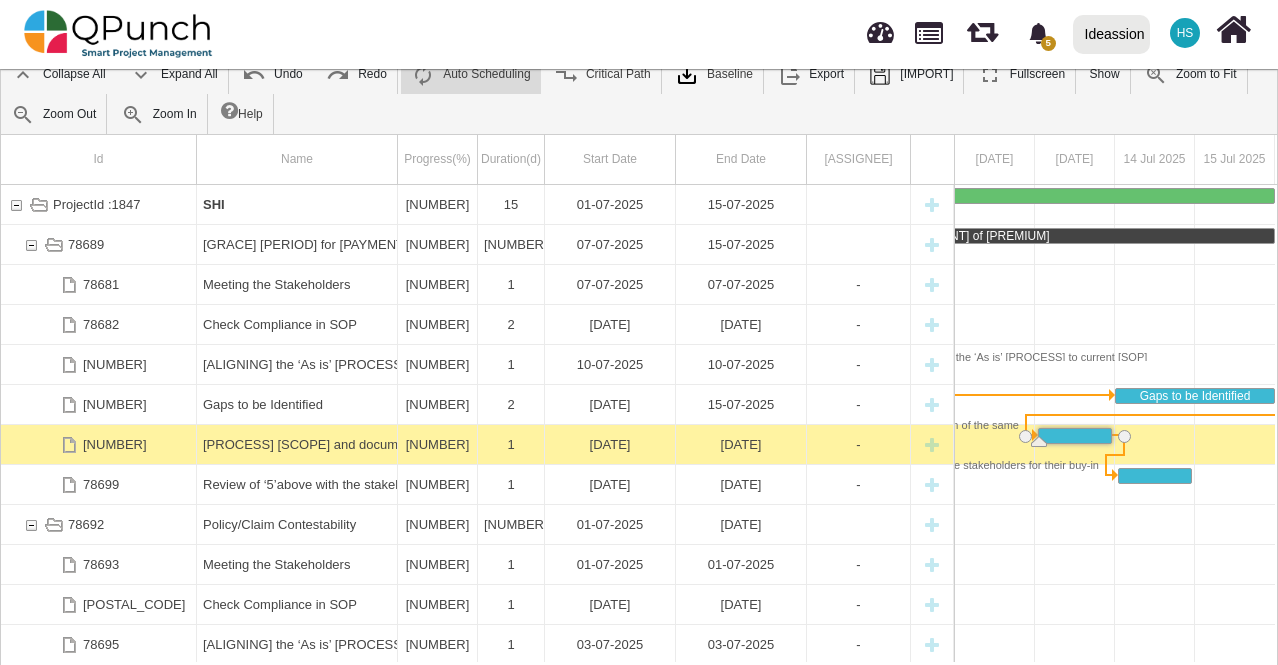 scroll, scrollTop: 0, scrollLeft: 943, axis: horizontal 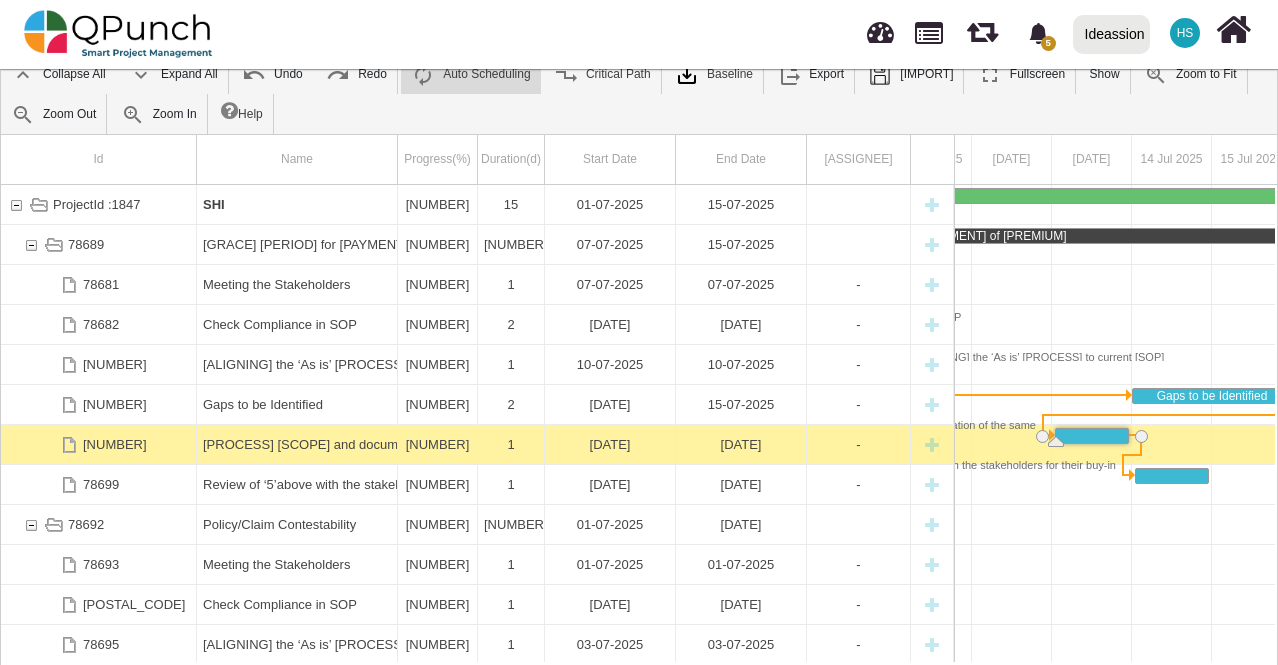 click on "Process Improvement Scope and documentation of the same" at bounding box center (297, 444) 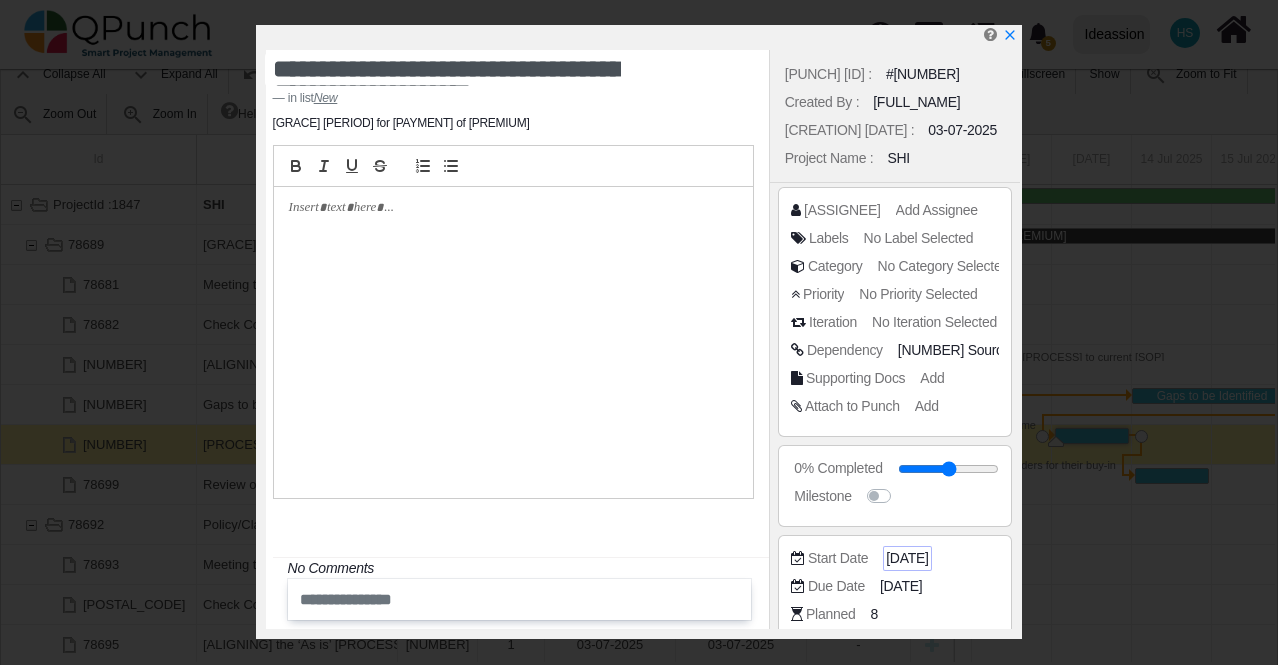 click on "13-07-2025" at bounding box center [1016, 350] 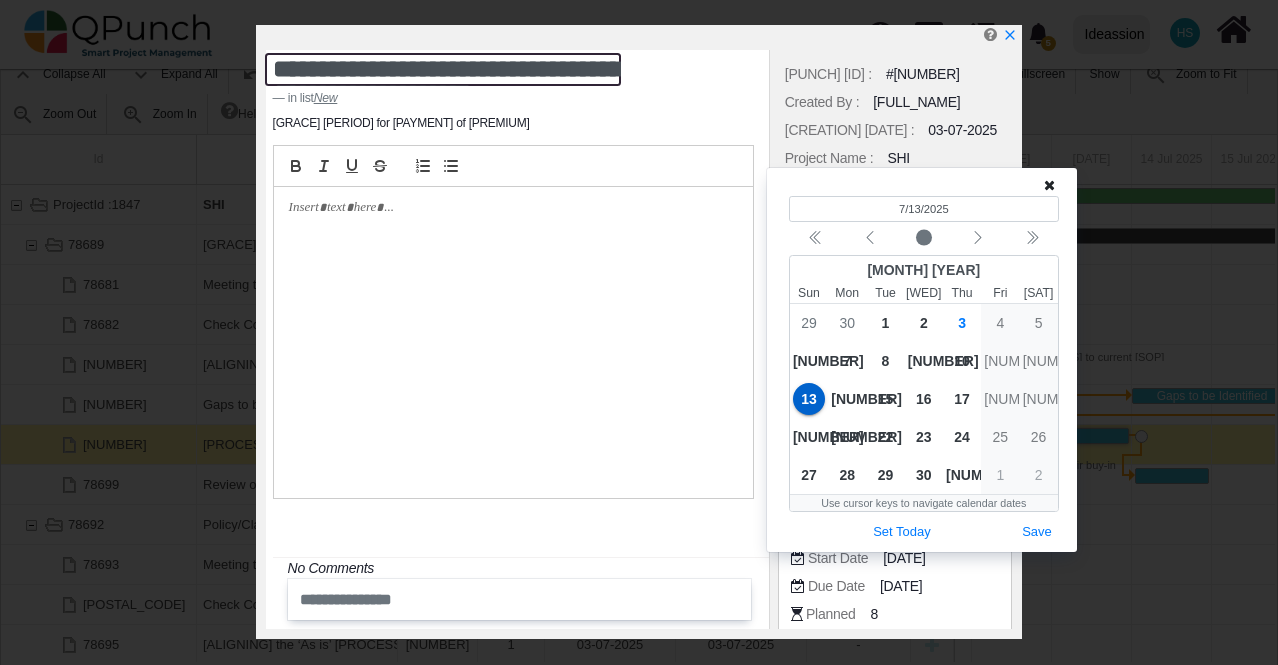 click on "•••••••••••••••••••••••••••••••••••••••••••••••••••••••" at bounding box center (443, 69) 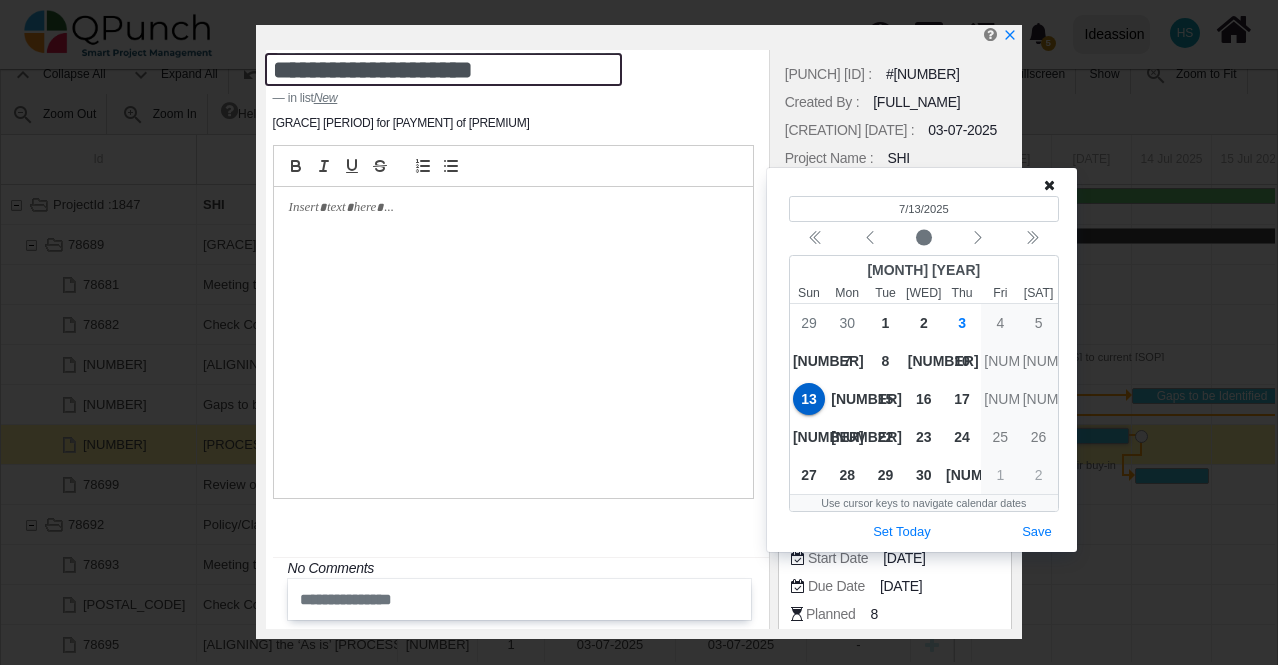 scroll, scrollTop: 46, scrollLeft: 0, axis: vertical 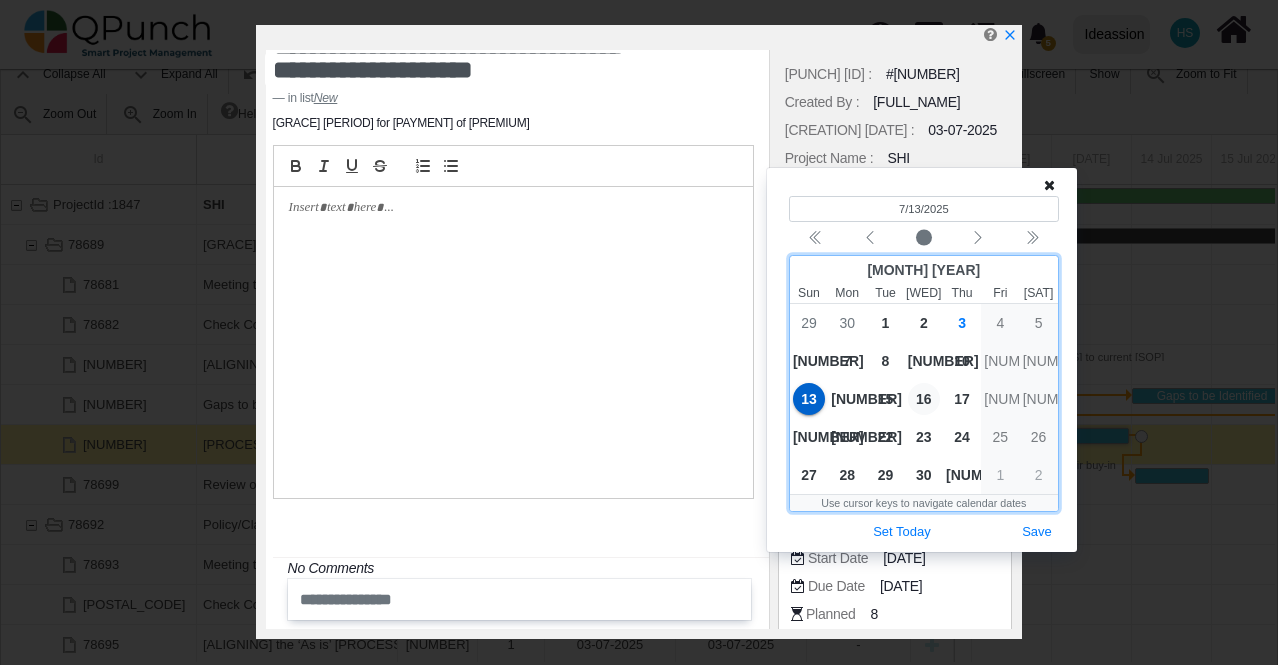 click on "16" at bounding box center (924, 399) 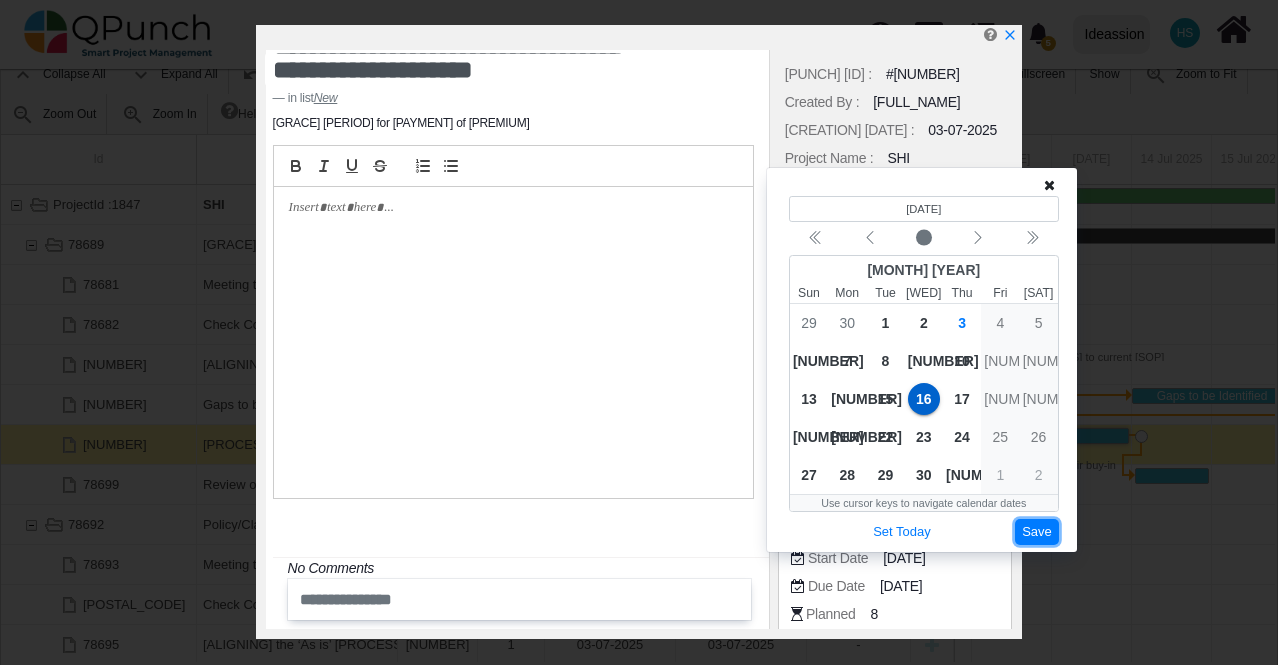 click on "Save" at bounding box center [1037, 532] 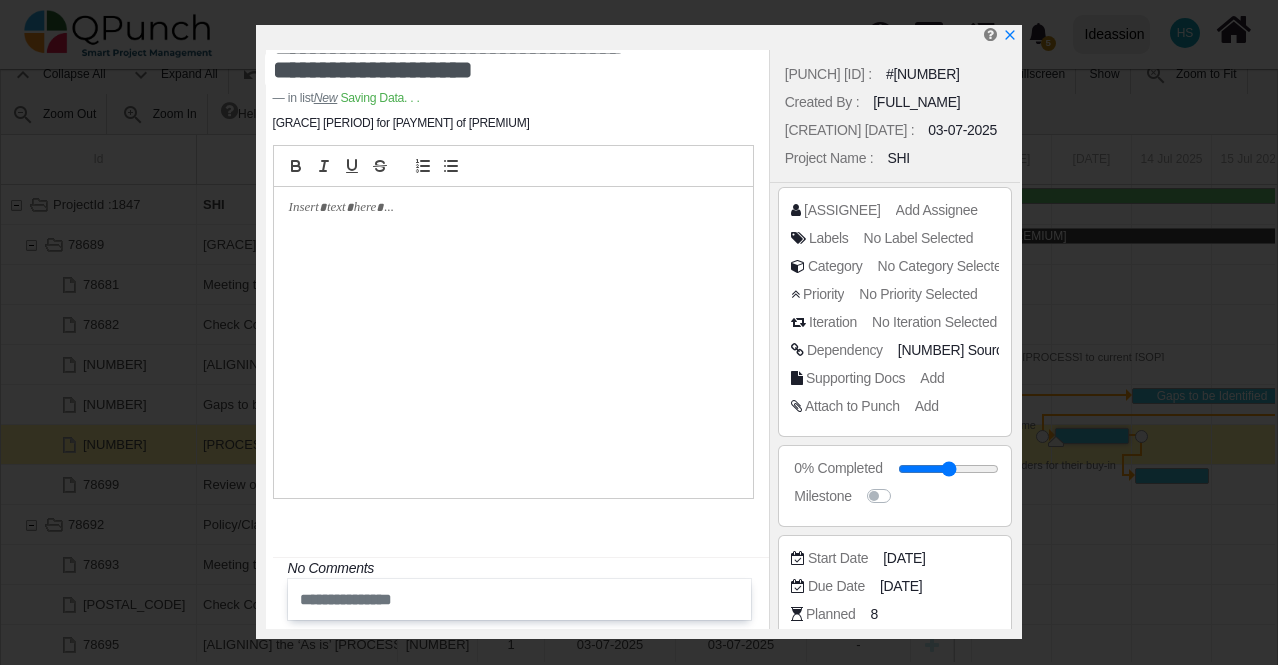 click on "Start Date
16-07-2025" at bounding box center (895, 214) 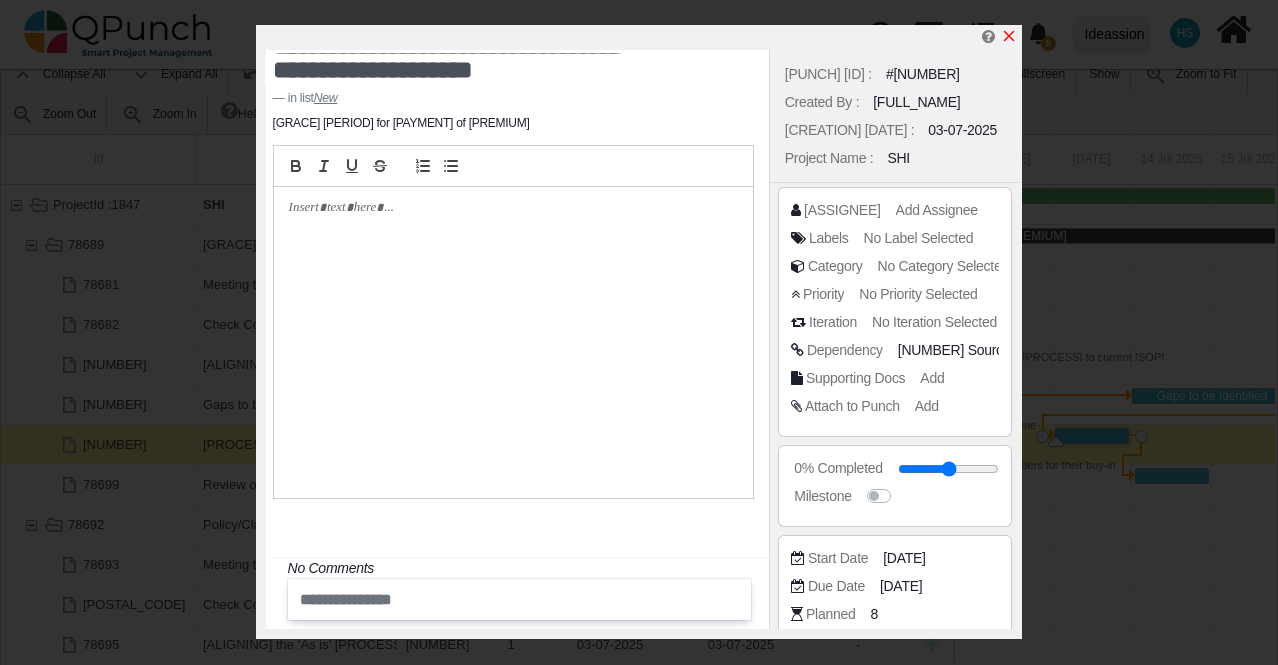 click at bounding box center [1009, 36] 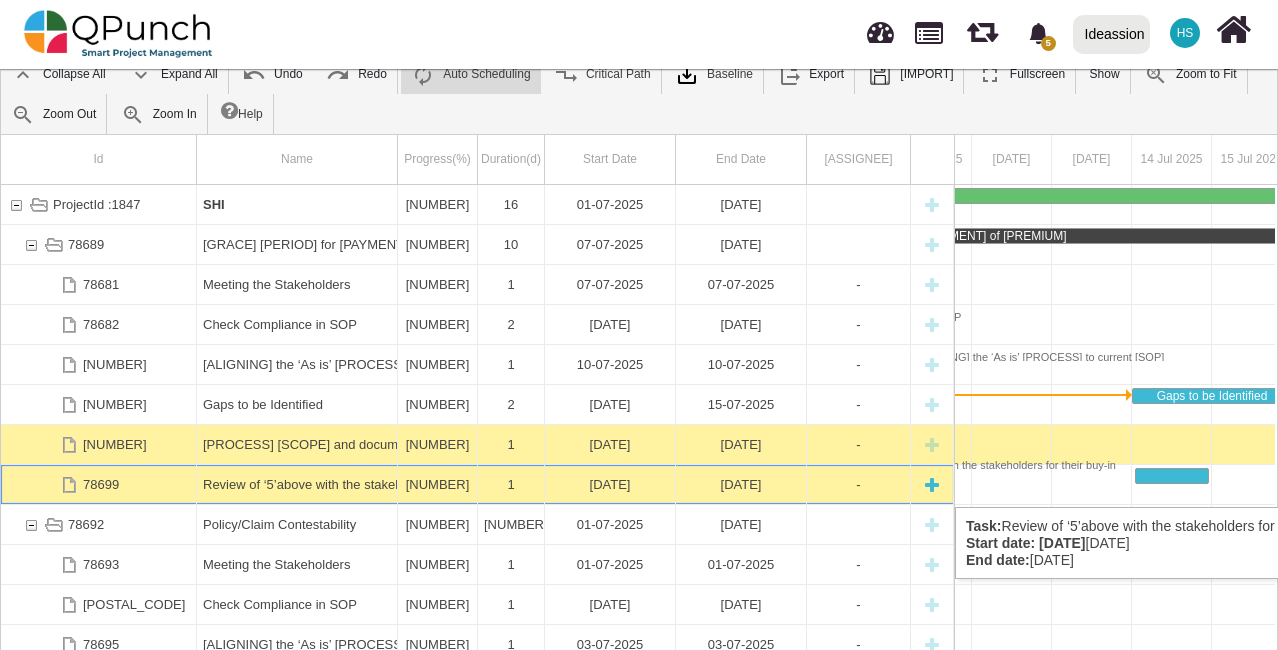 click on "[DATE]" at bounding box center [610, 484] 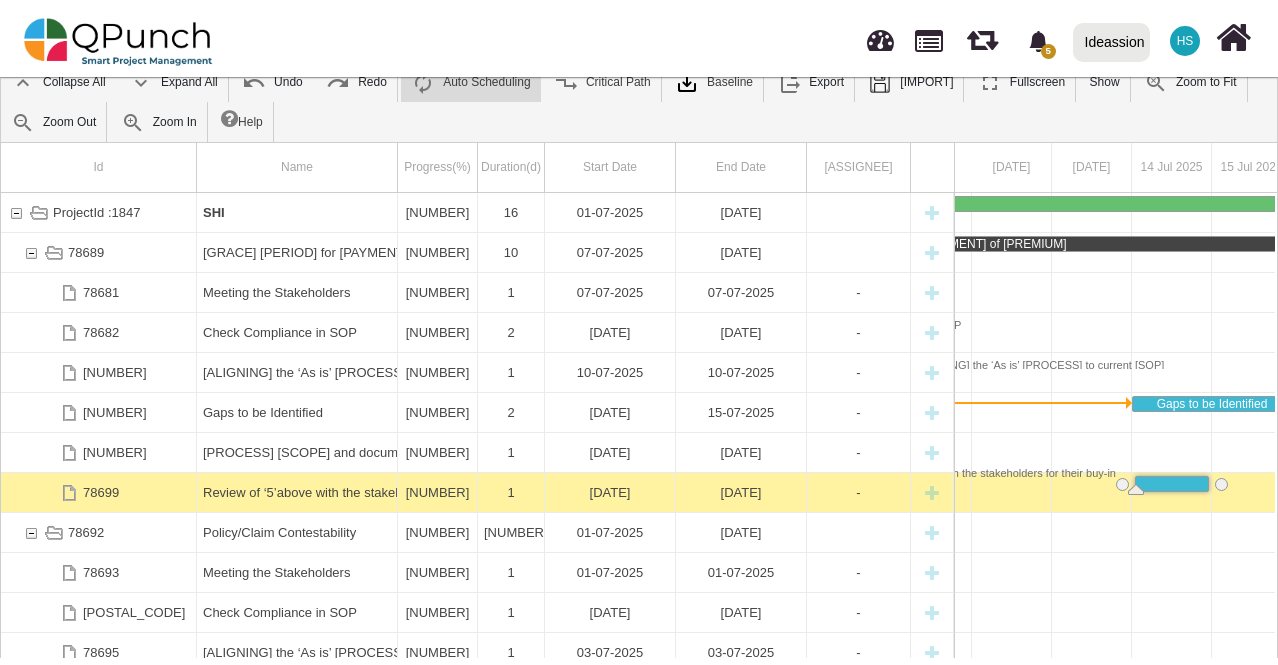 scroll, scrollTop: 0, scrollLeft: 960, axis: horizontal 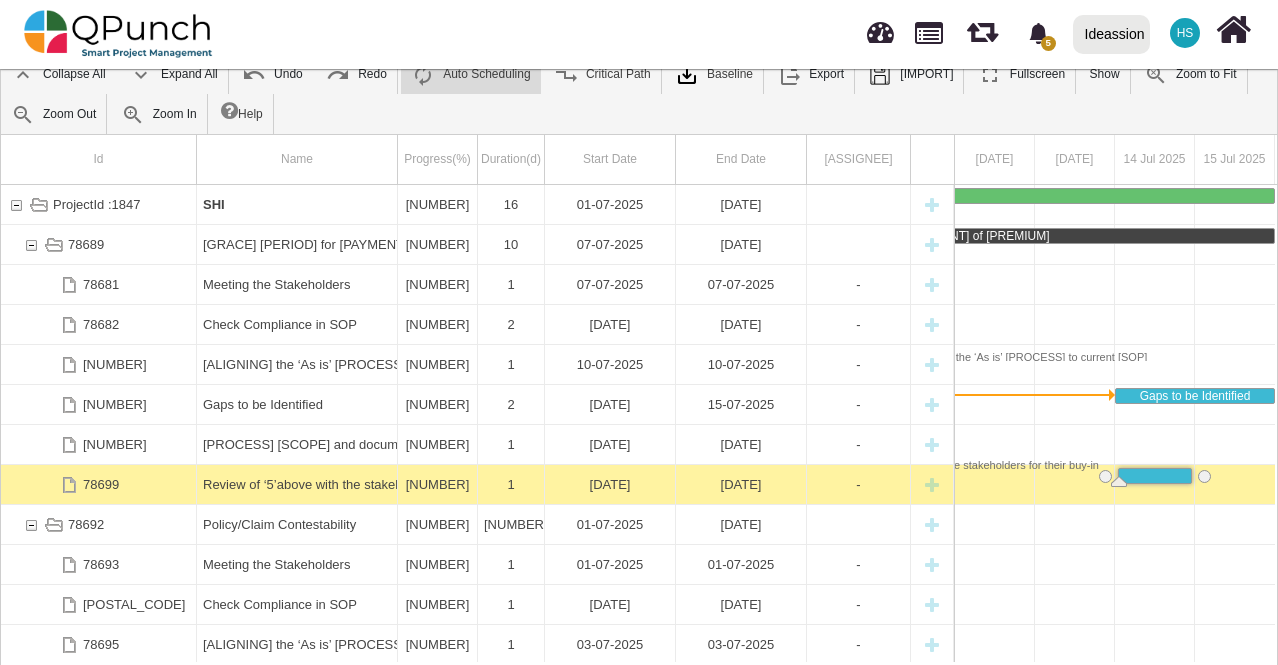click on "[DATE]" at bounding box center (610, 484) 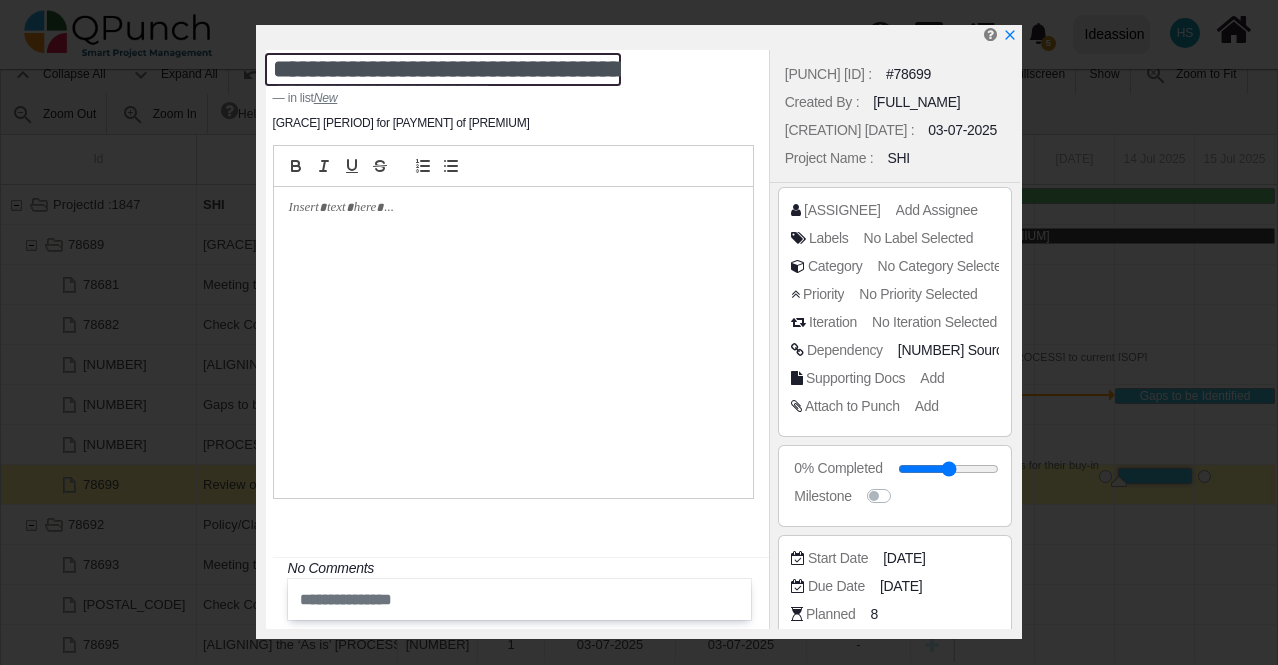 click on "**********" at bounding box center [443, 69] 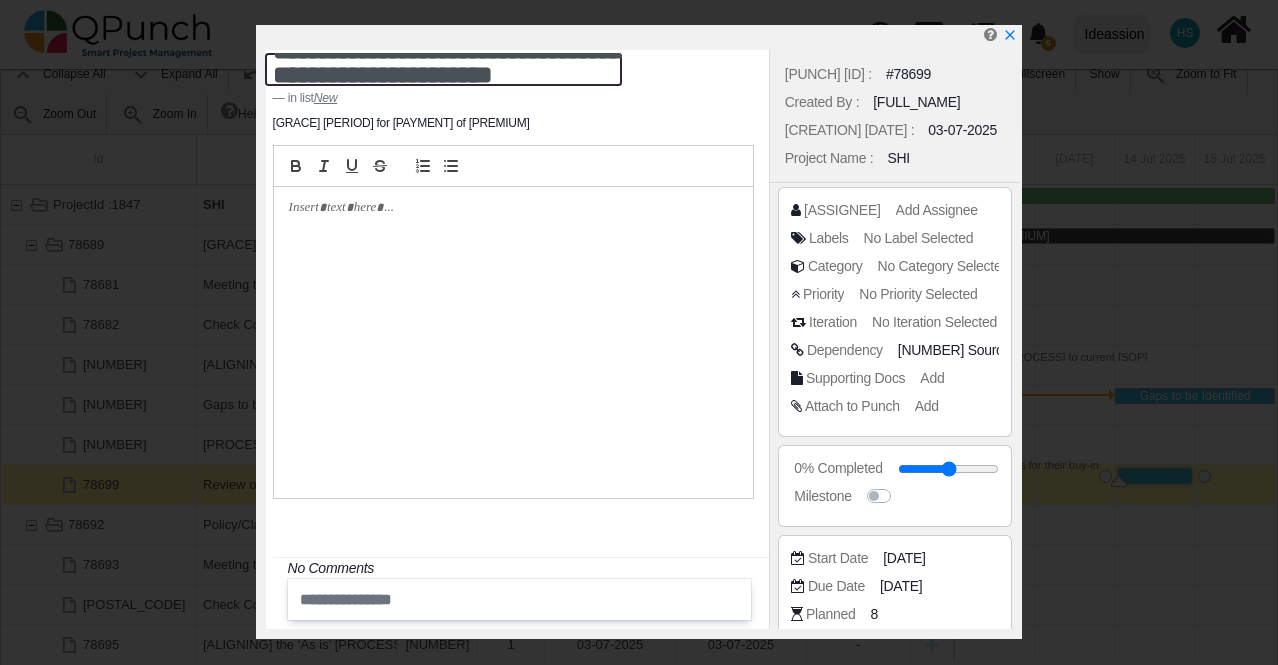 scroll, scrollTop: 22, scrollLeft: 0, axis: vertical 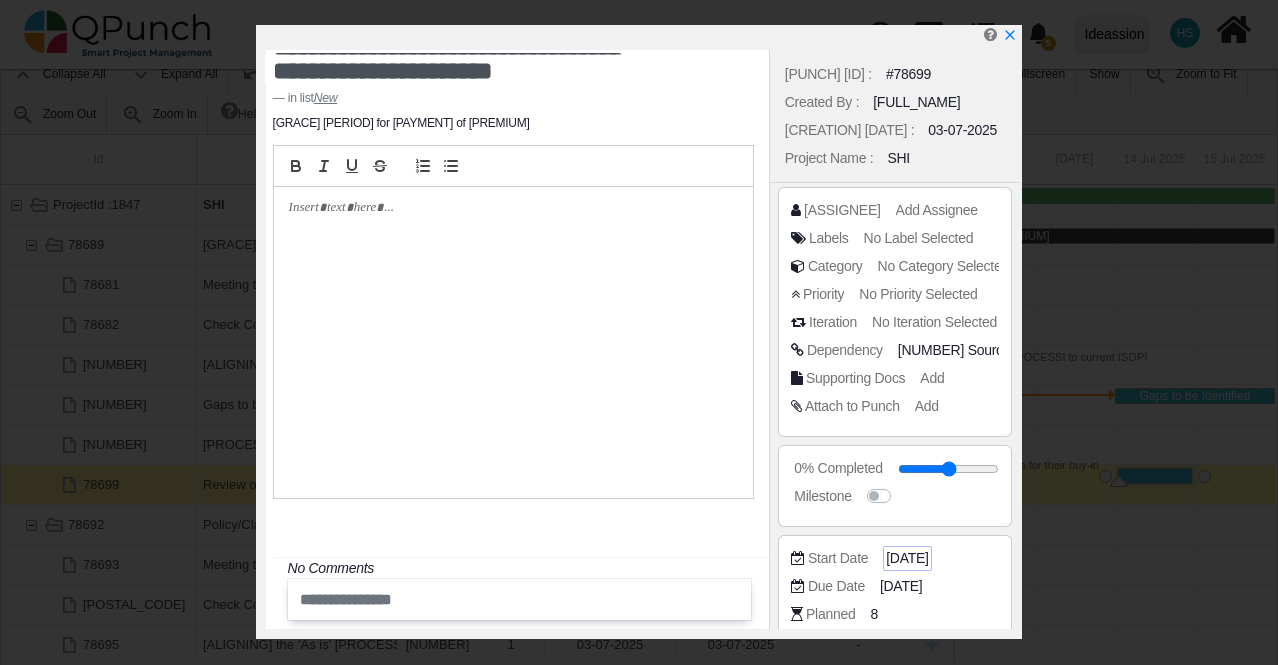 click on "[DATE]" at bounding box center [986, 350] 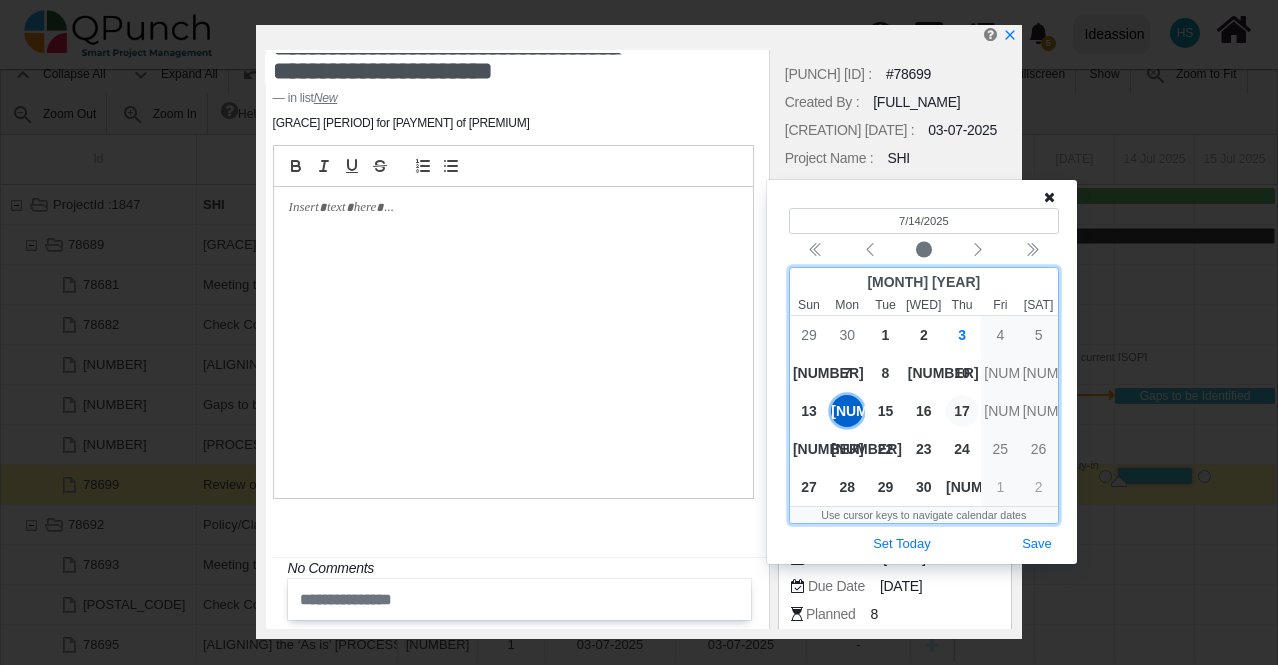 click on "17" at bounding box center (962, 411) 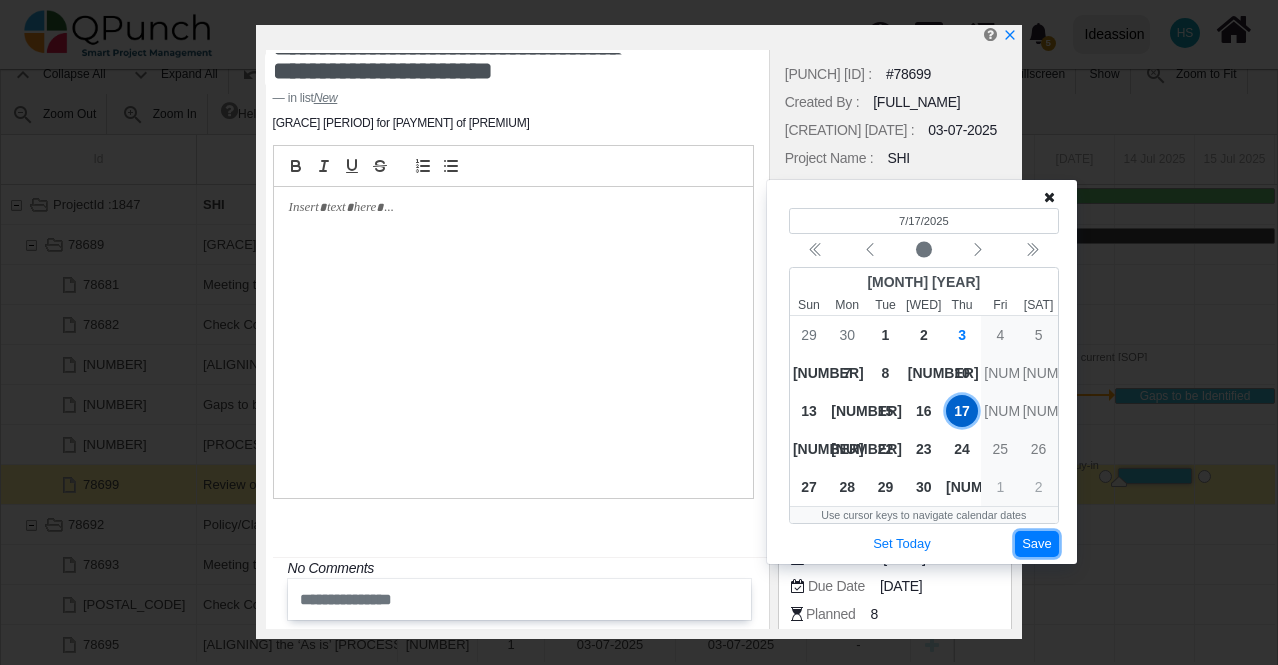 click on "Save" at bounding box center (1037, 544) 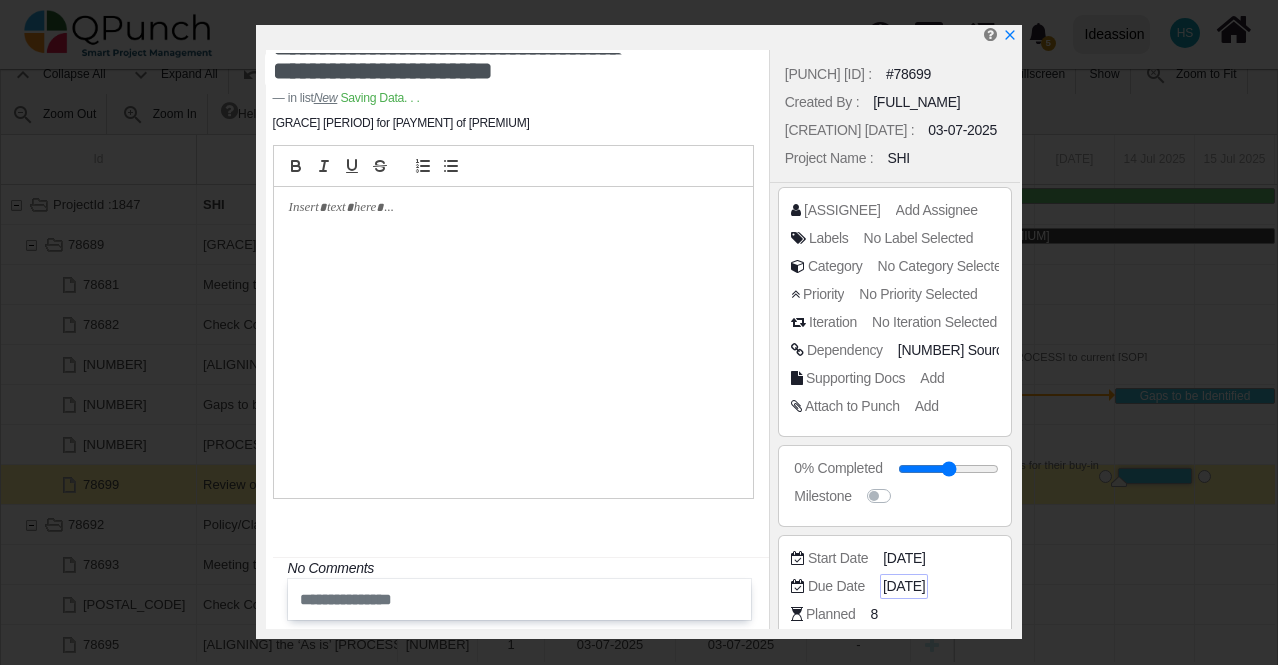 click on "[DATE]" at bounding box center (986, 350) 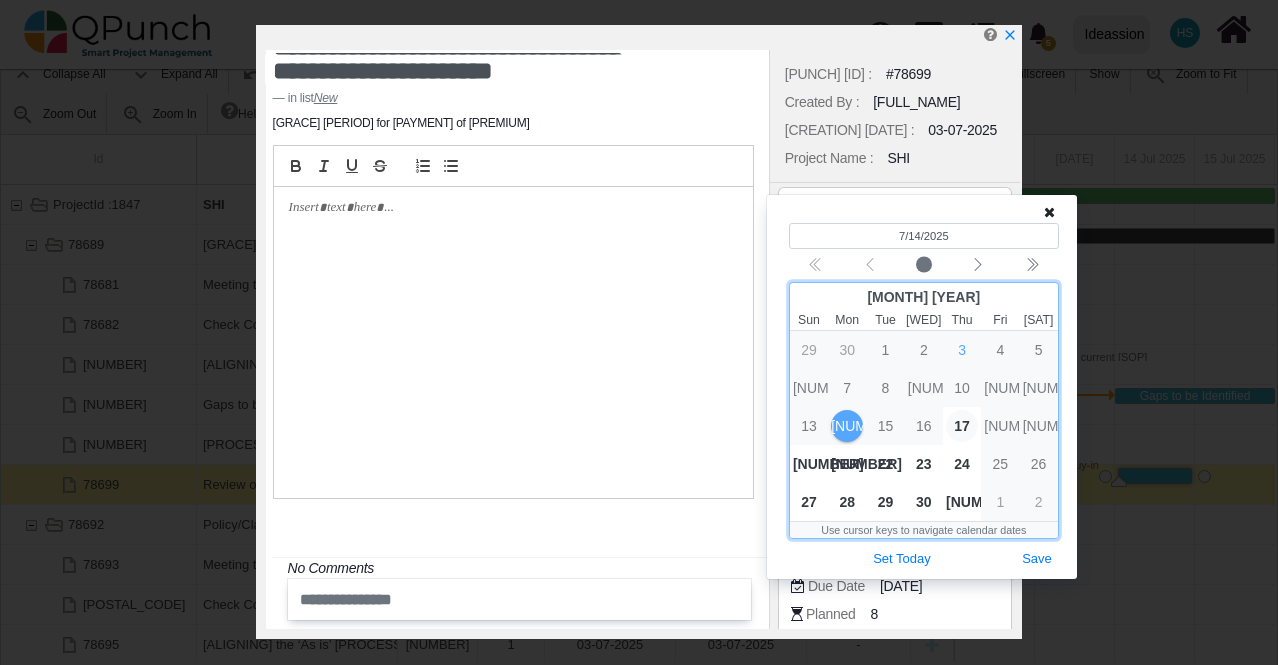 click on "17" at bounding box center [962, 426] 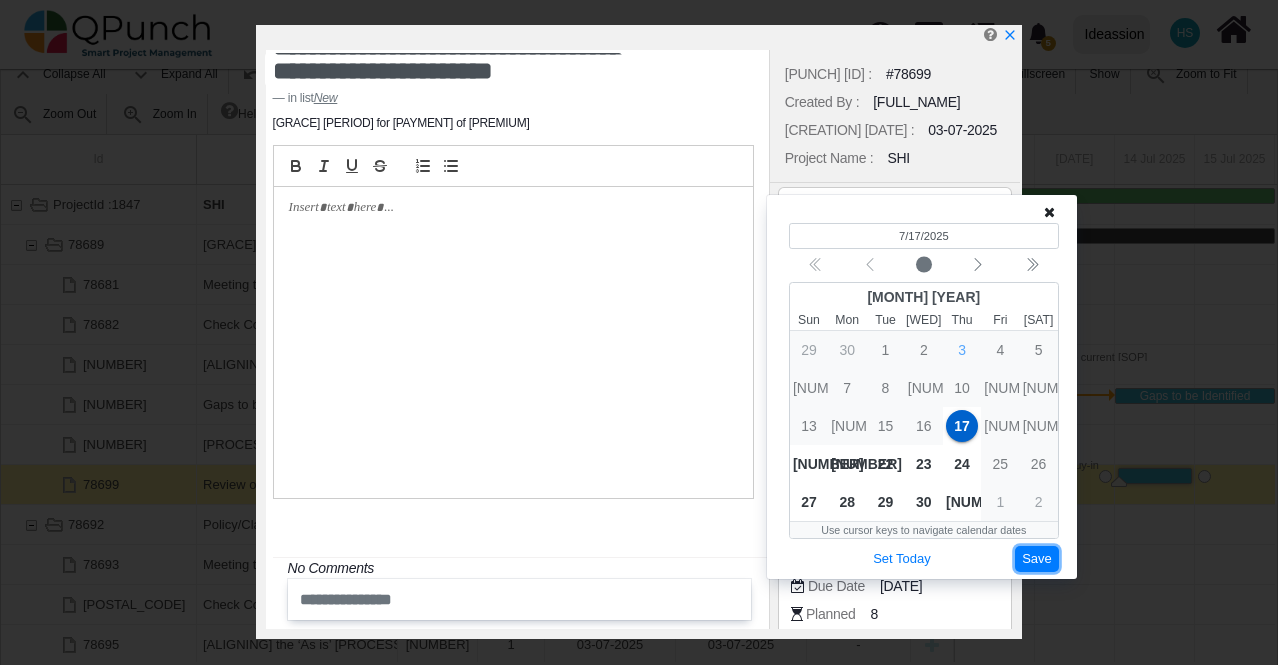 click on "Save" at bounding box center (1037, 559) 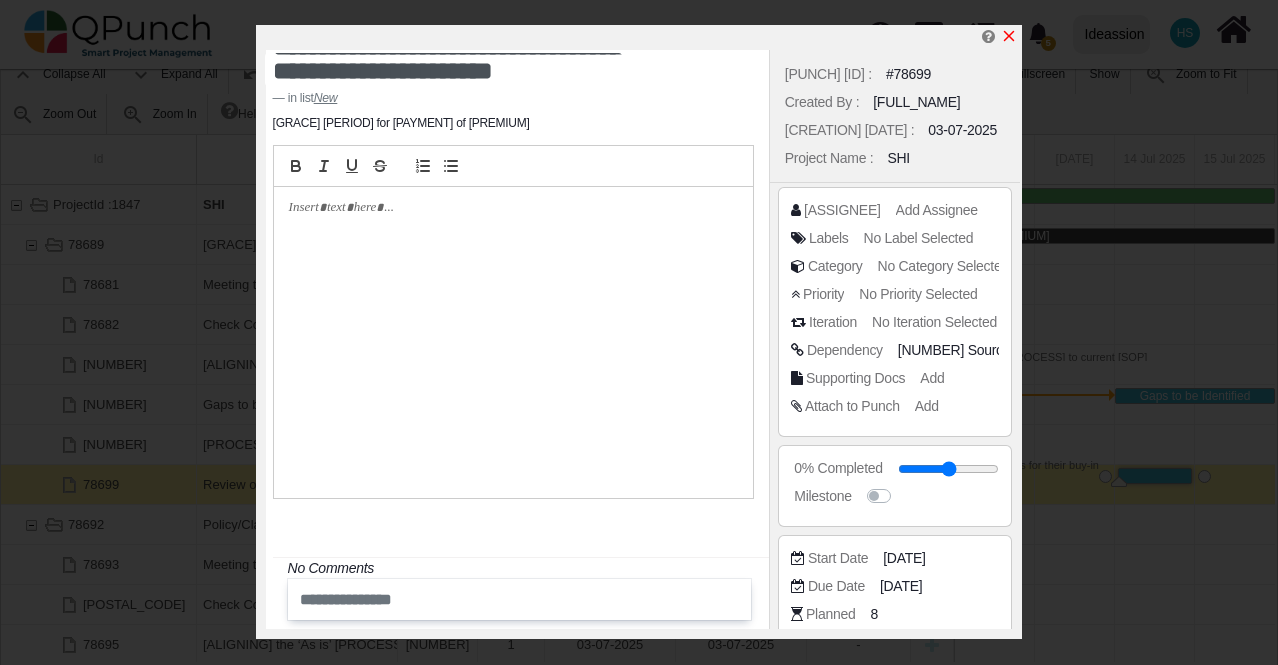click at bounding box center (1009, 36) 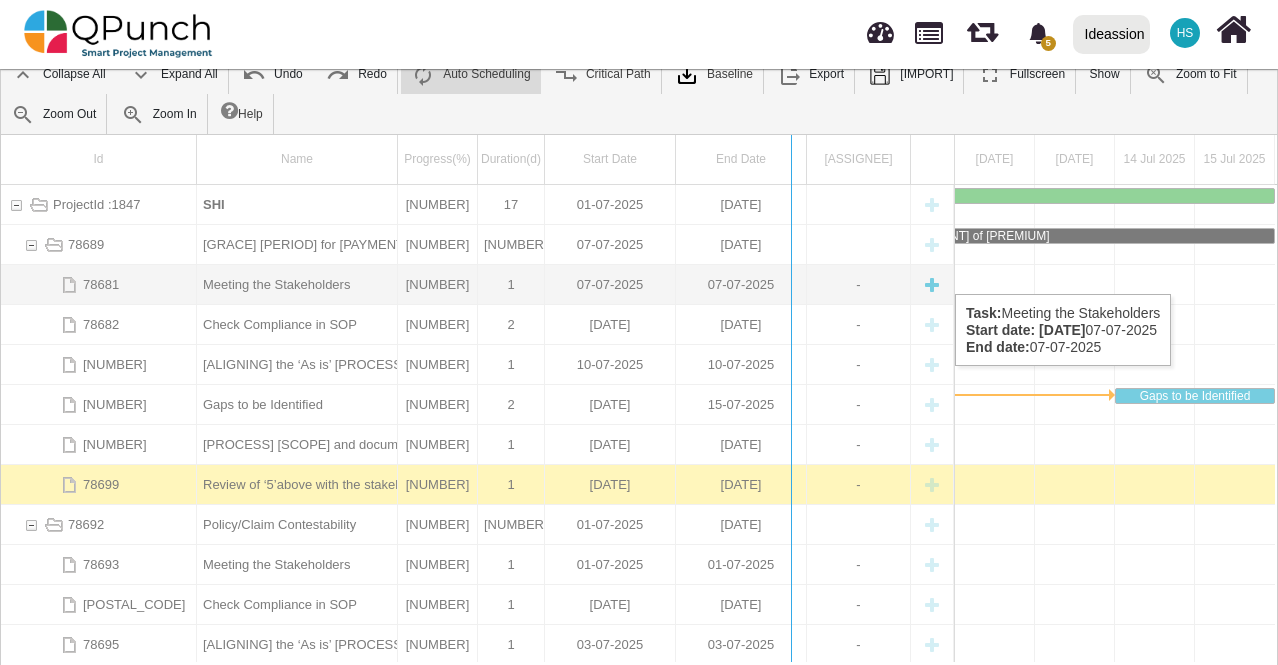 drag, startPoint x: 961, startPoint y: 269, endPoint x: 797, endPoint y: 274, distance: 164.0762 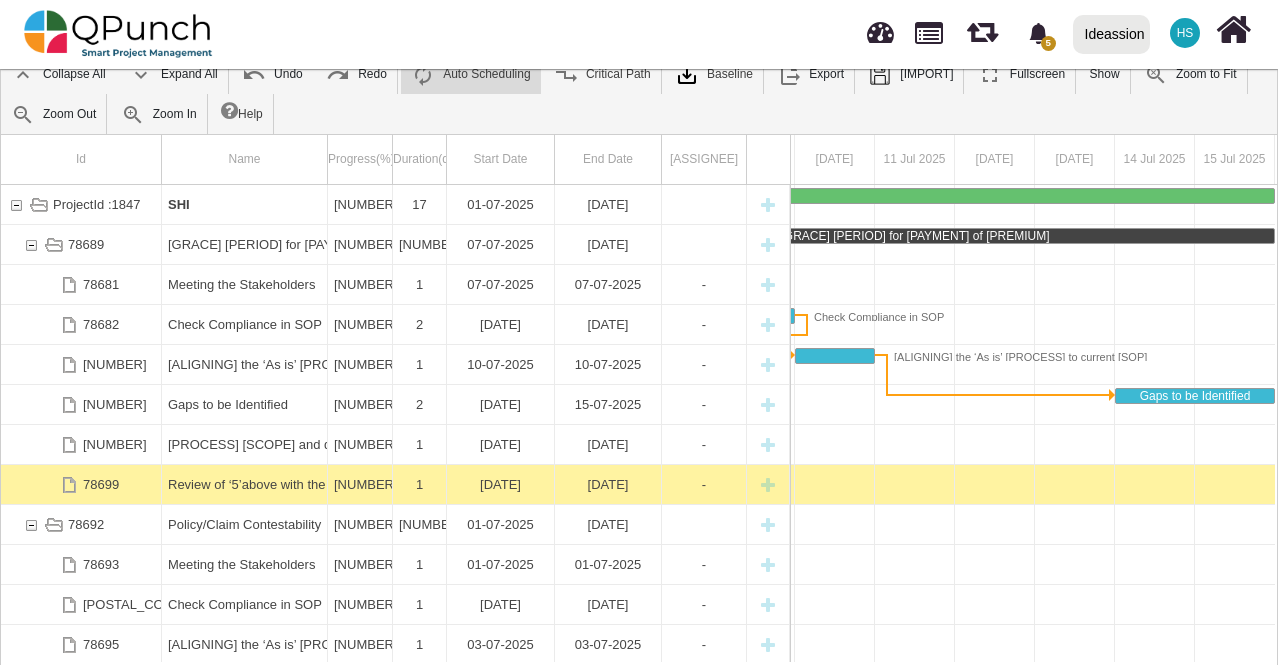 scroll, scrollTop: 0, scrollLeft: 796, axis: horizontal 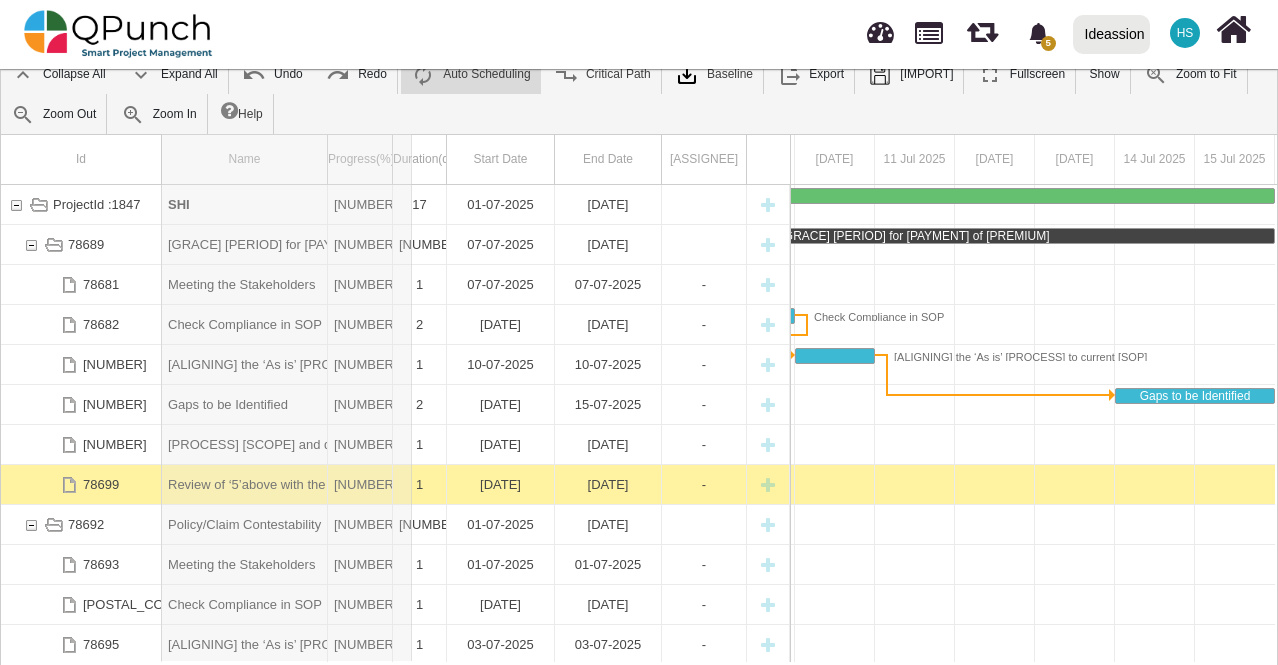 drag, startPoint x: 327, startPoint y: 150, endPoint x: 412, endPoint y: 149, distance: 85.00588 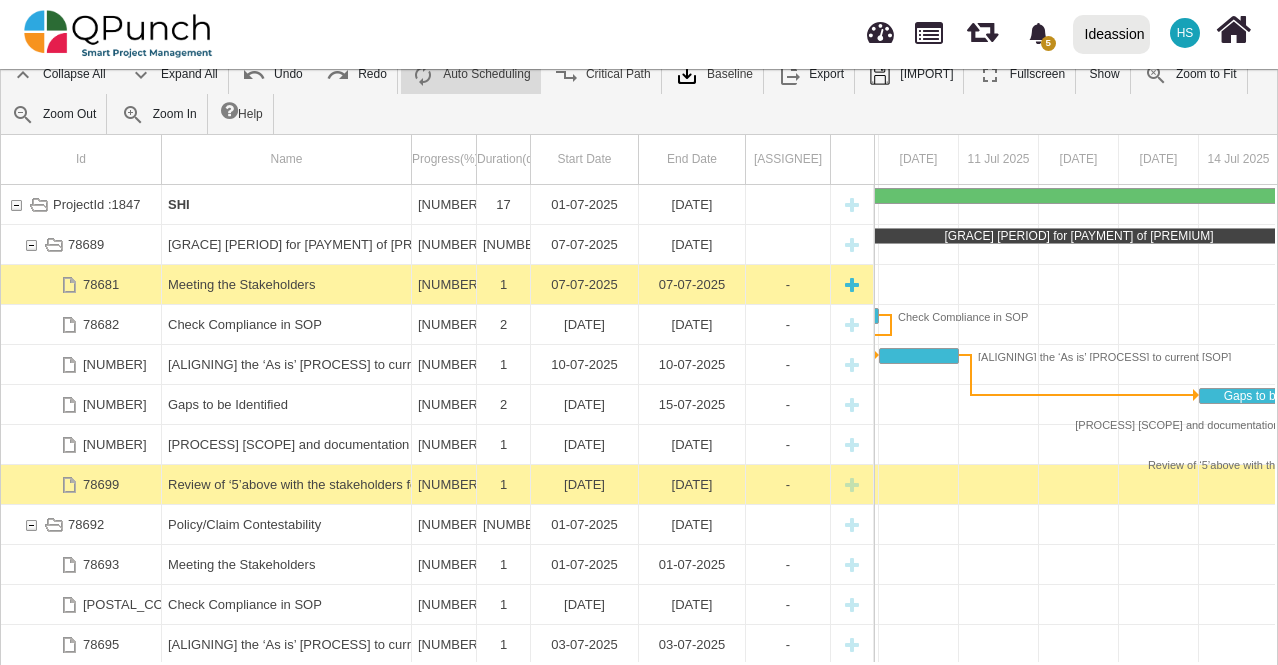 scroll, scrollTop: 0, scrollLeft: 0, axis: both 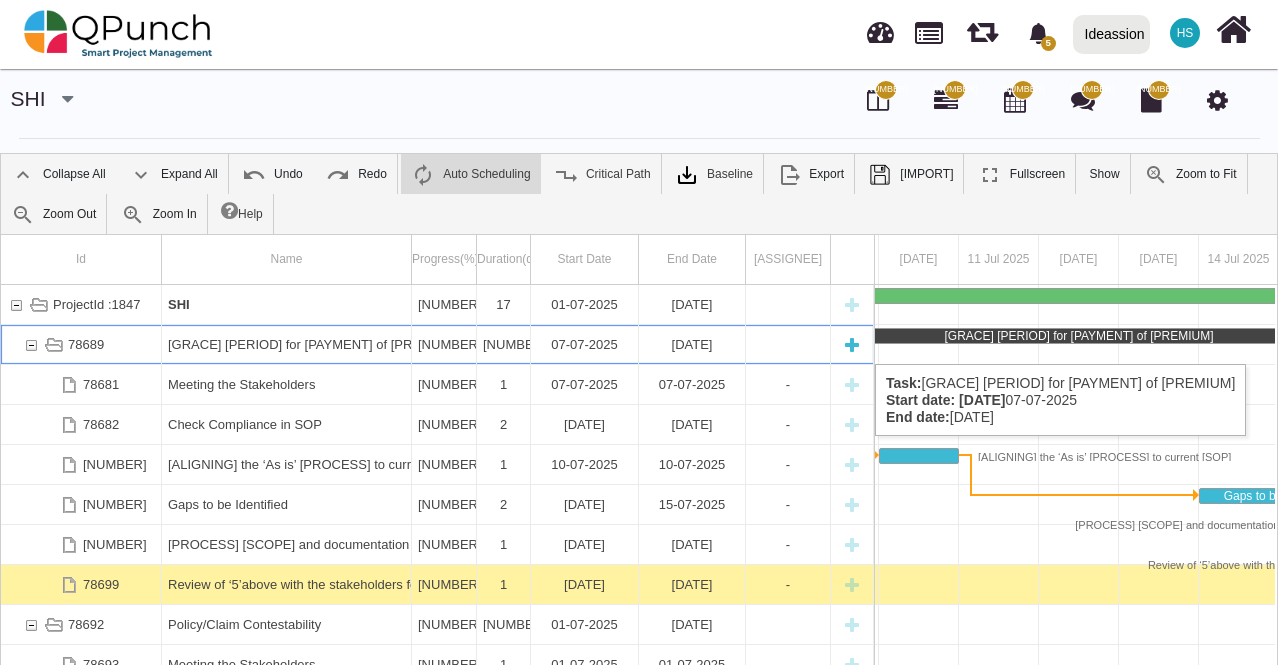 click on "••" at bounding box center (503, 344) 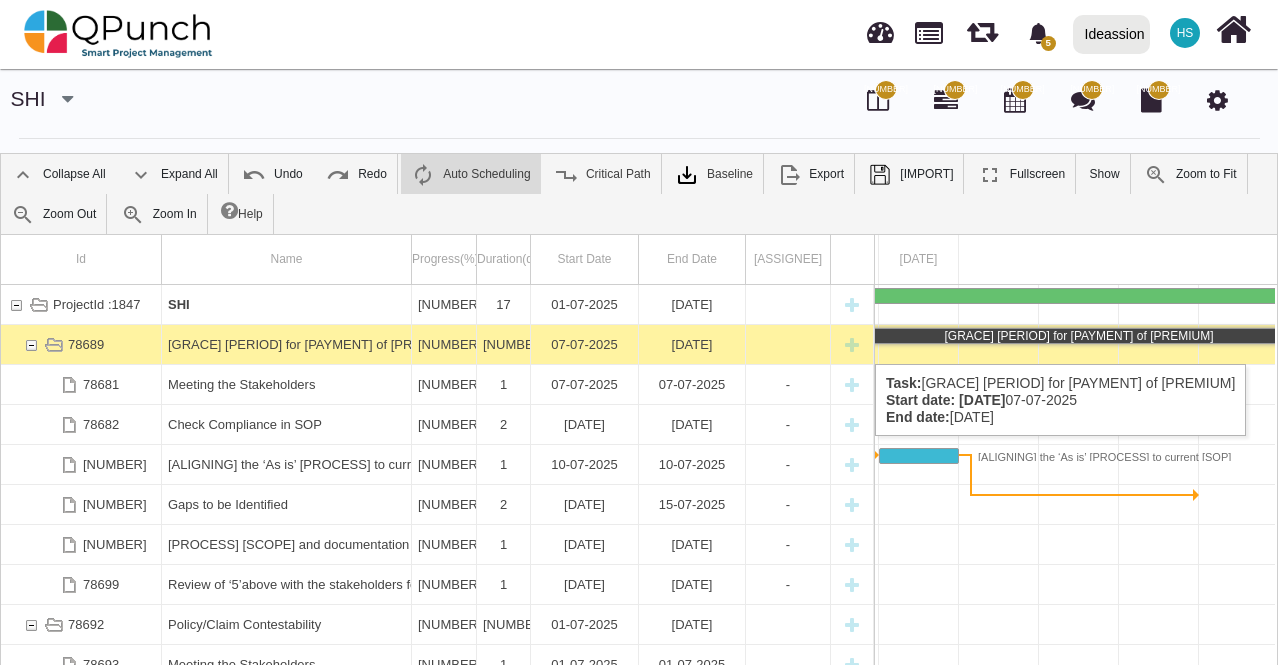 scroll, scrollTop: 0, scrollLeft: 460, axis: horizontal 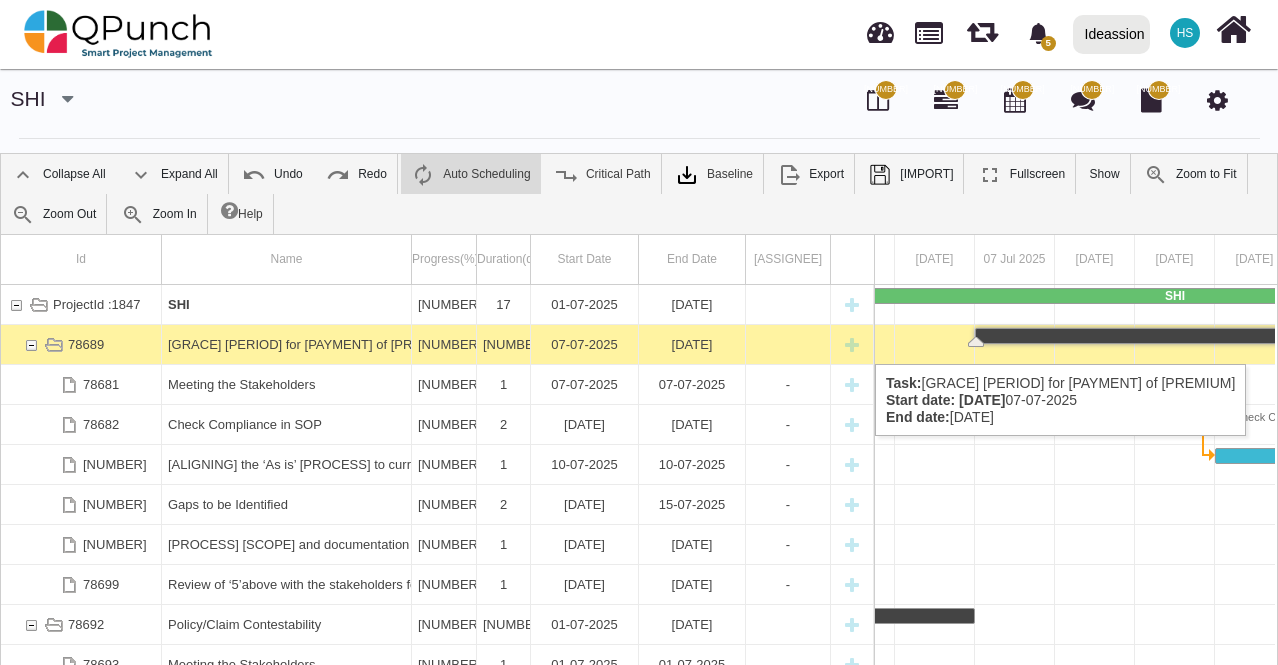 click on "••" at bounding box center (503, 344) 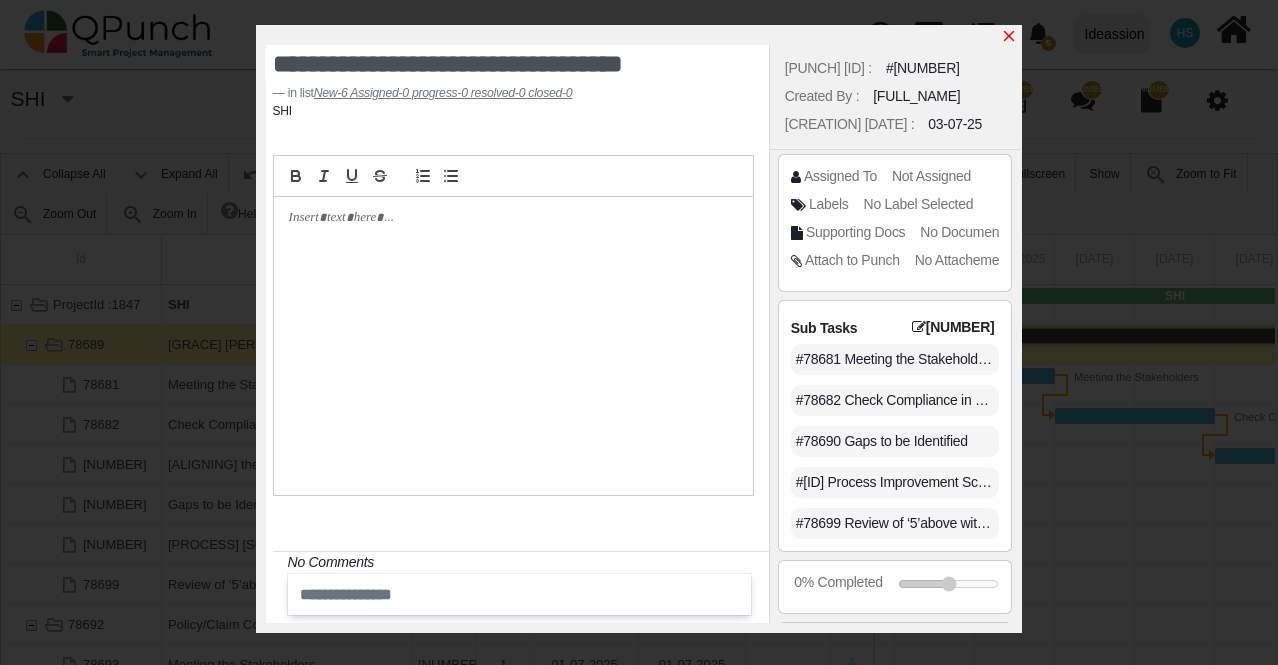 click at bounding box center [1009, 36] 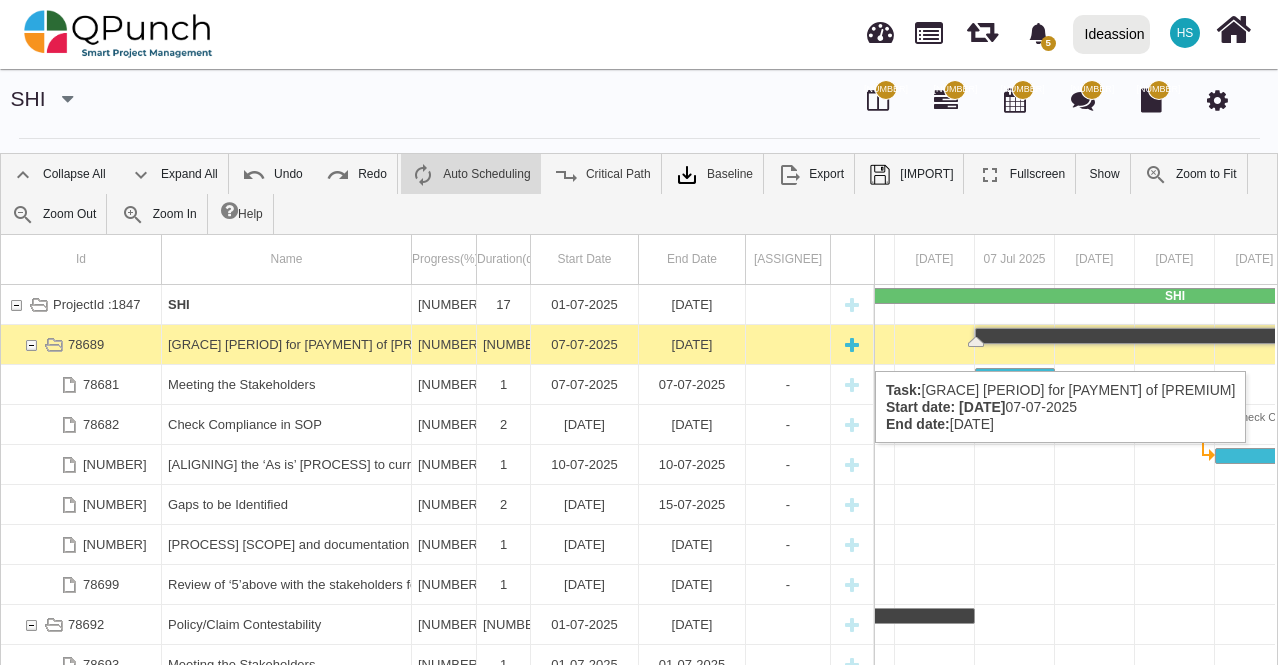 click on "Grace Period for Payment of Premium" at bounding box center (286, 344) 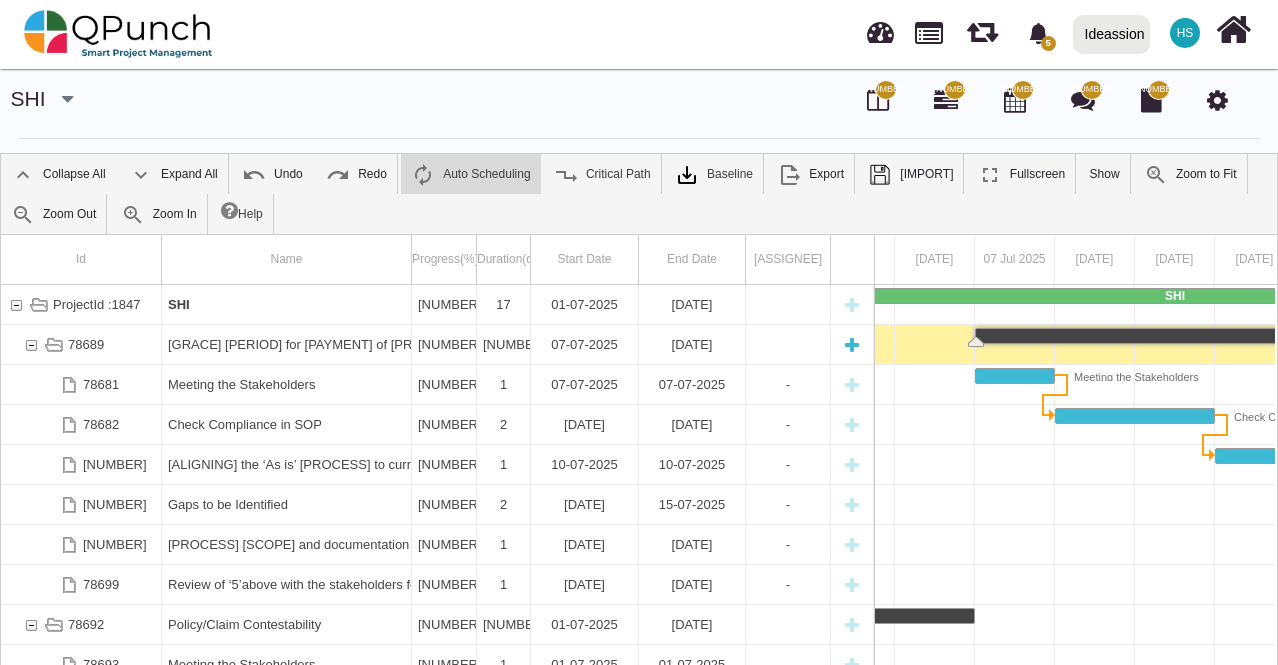 click on "Grace Period for Payment of Premium" at bounding box center (286, 344) 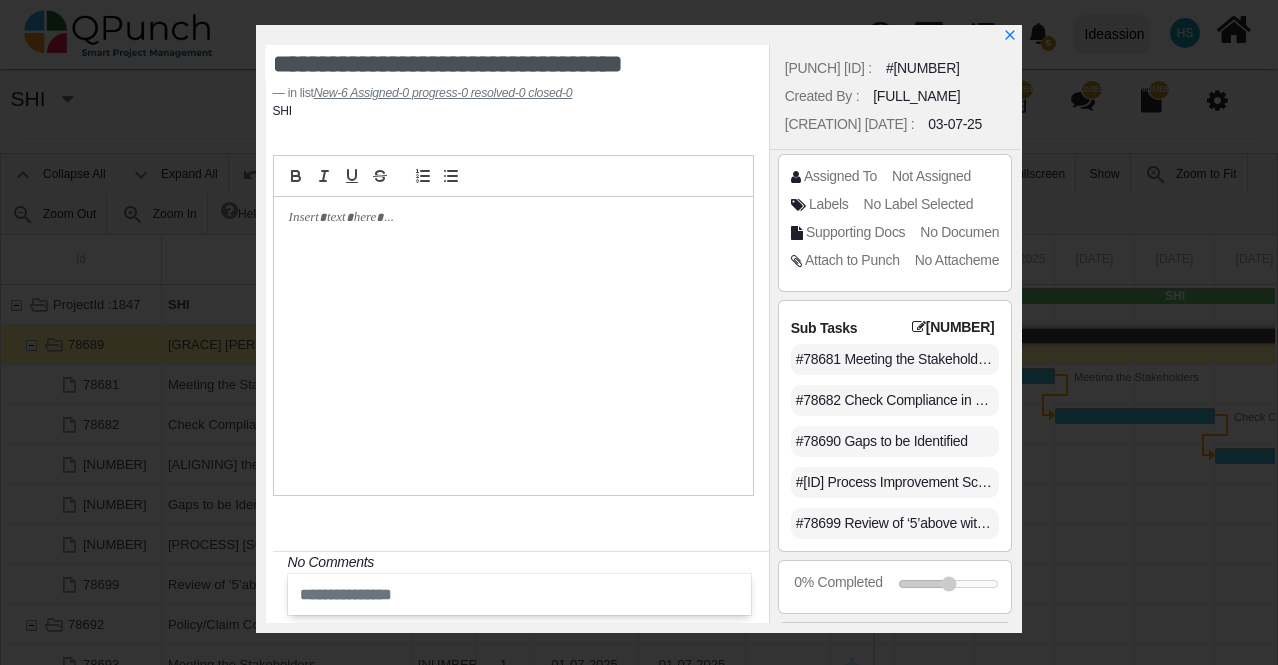 click at bounding box center (513, 346) 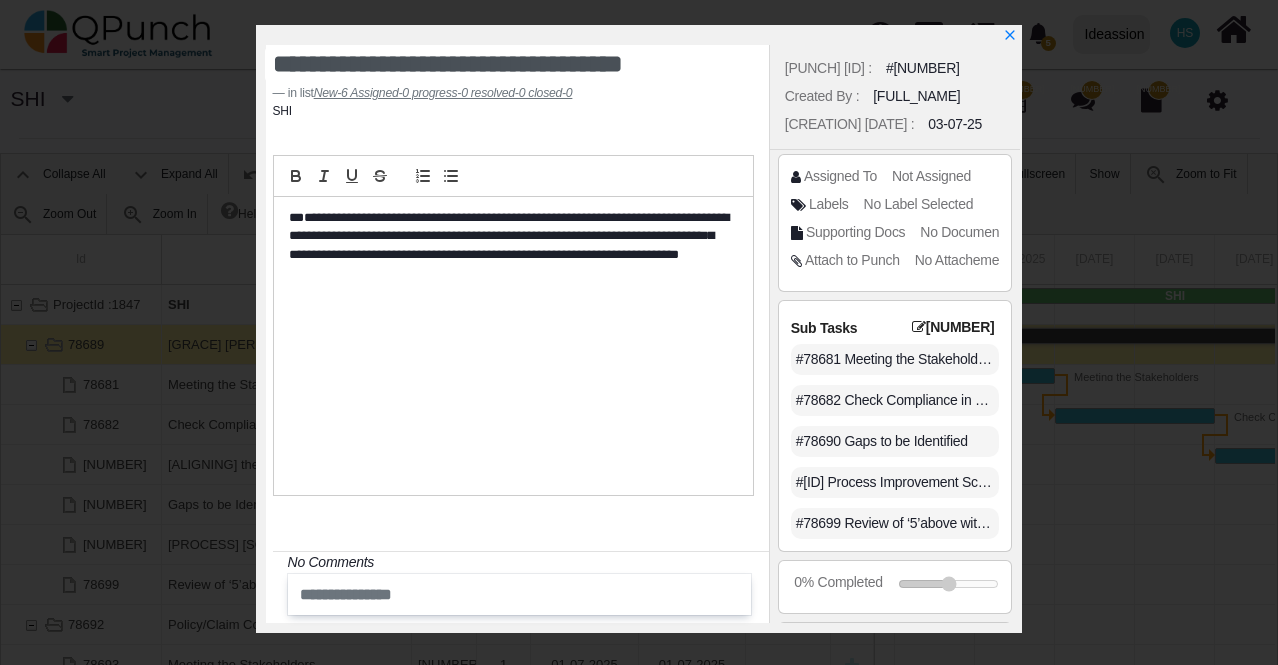 click on "**********" at bounding box center (509, 246) 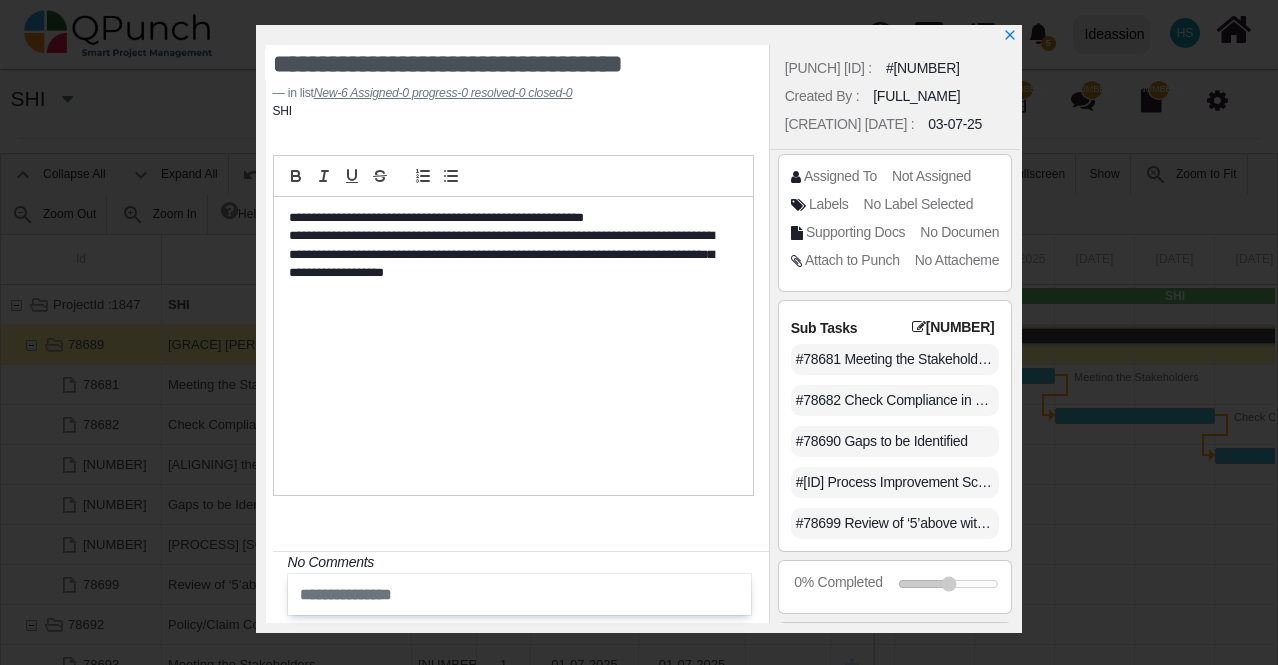 click on "**********" at bounding box center [509, 254] 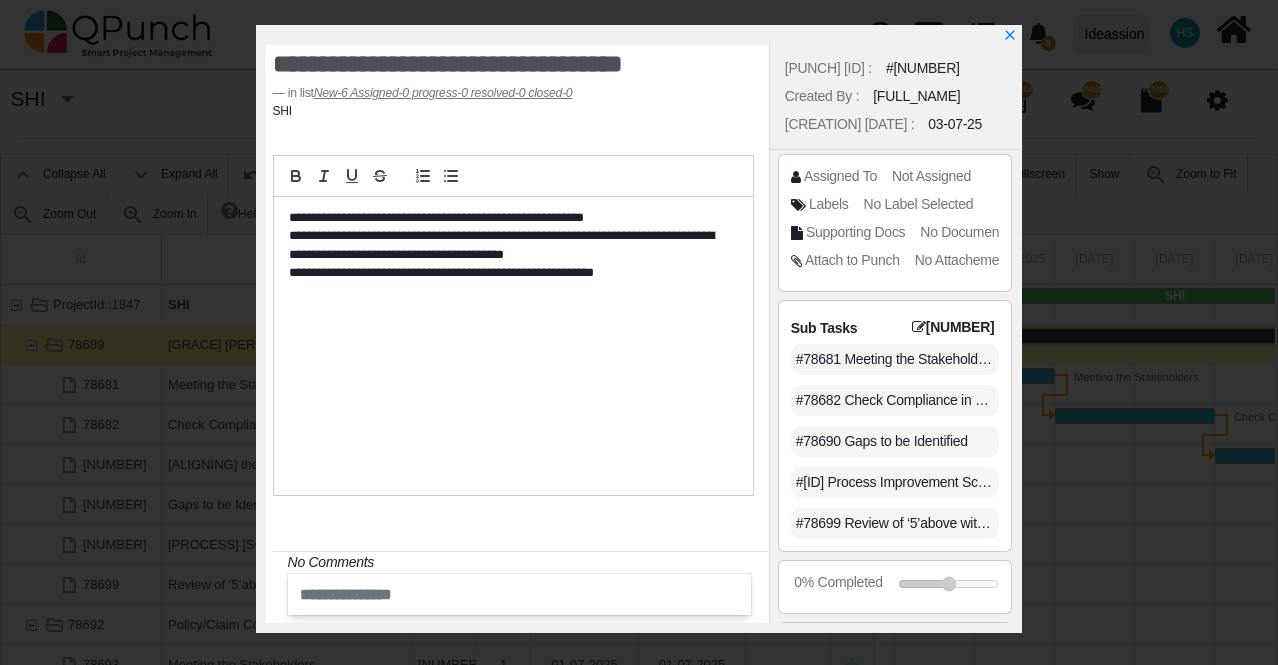click on "**********" at bounding box center (509, 218) 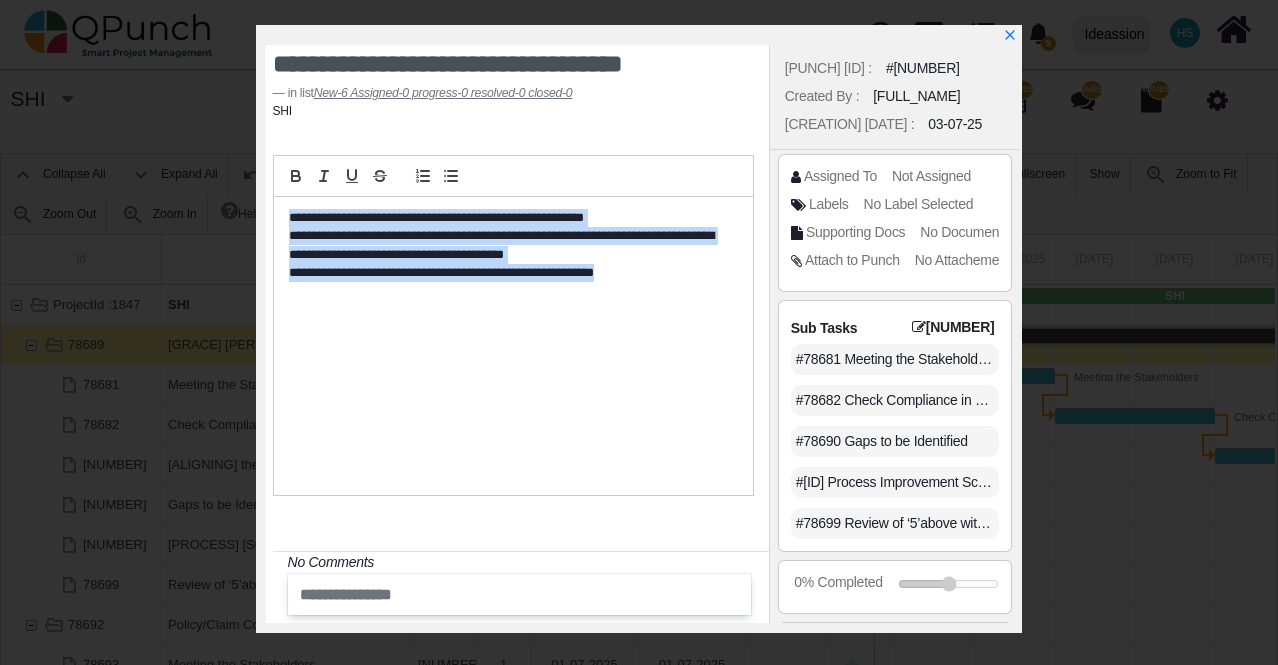 drag, startPoint x: 632, startPoint y: 274, endPoint x: 260, endPoint y: 216, distance: 376.49435 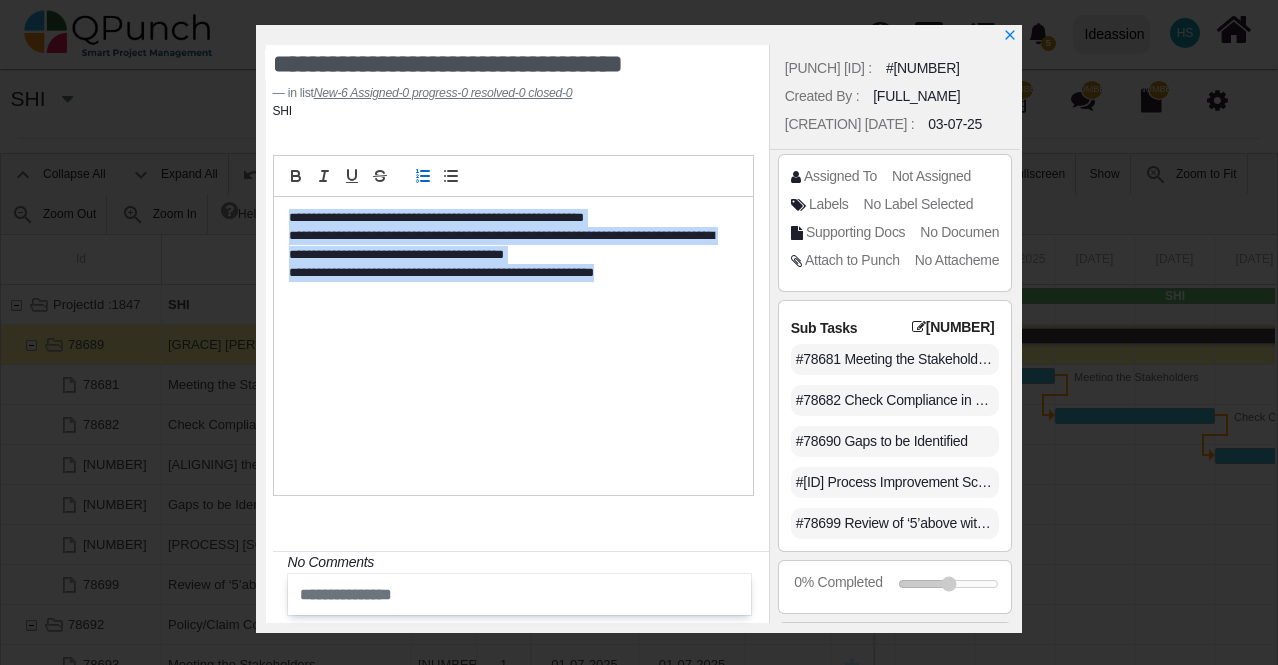 click at bounding box center [423, 176] 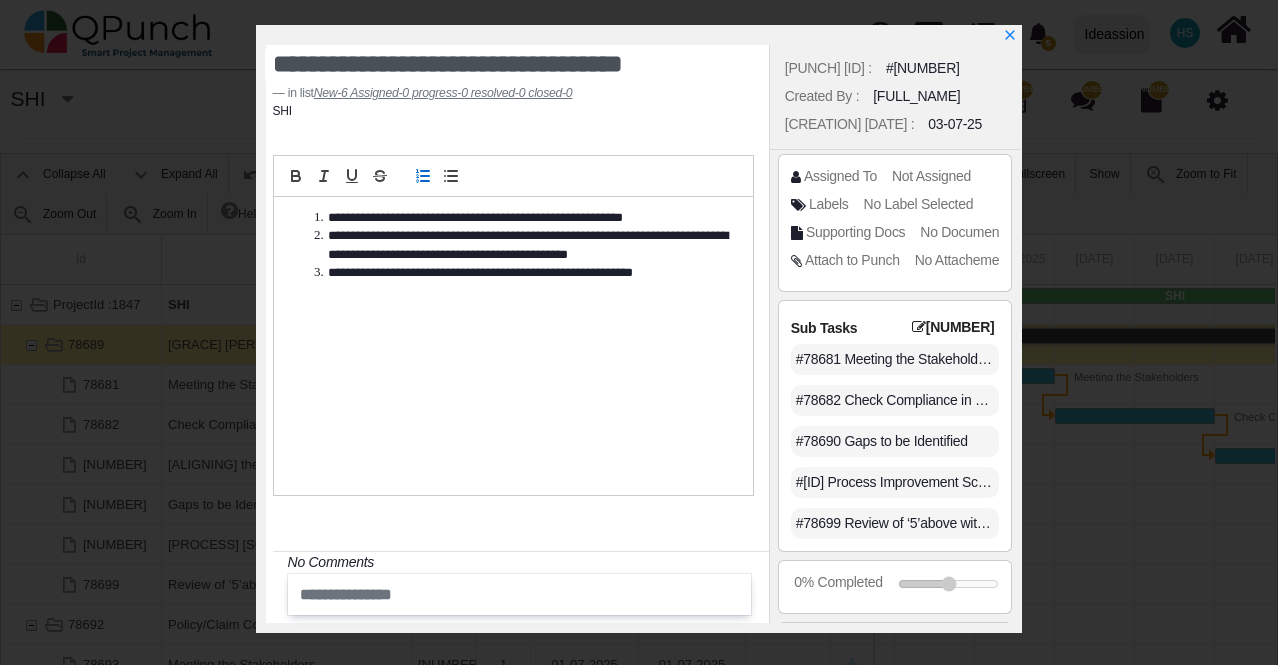 click on "**********" at bounding box center [518, 245] 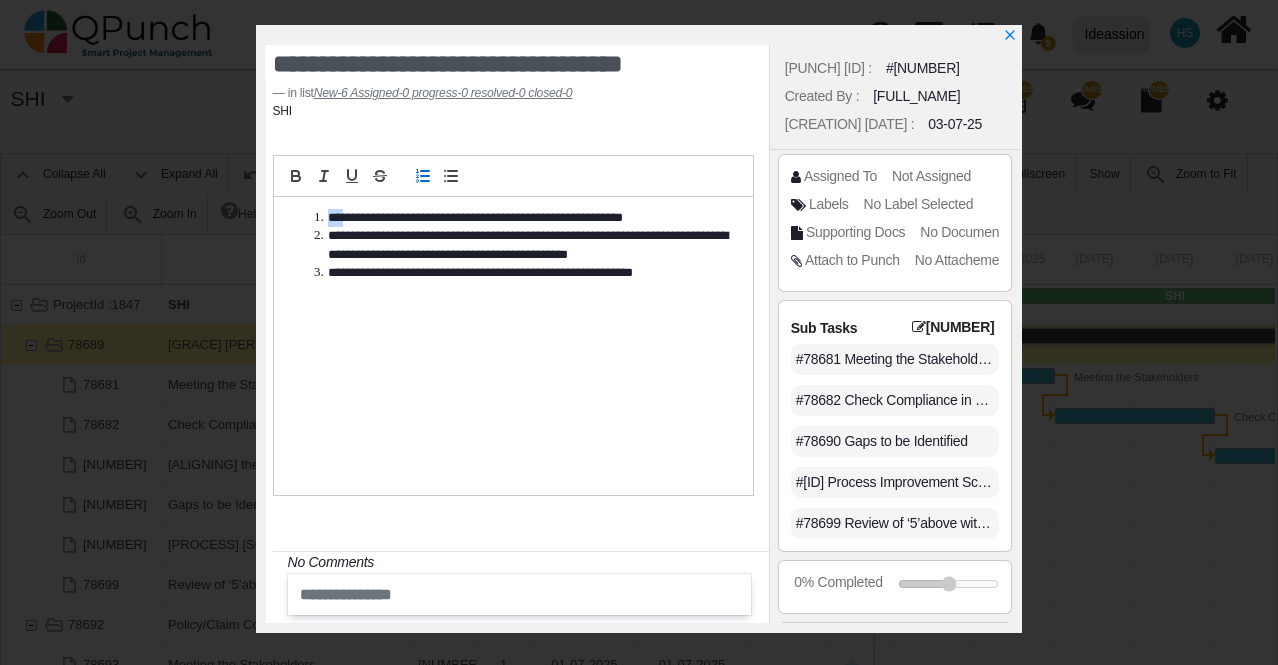 click on "**********" at bounding box center (518, 218) 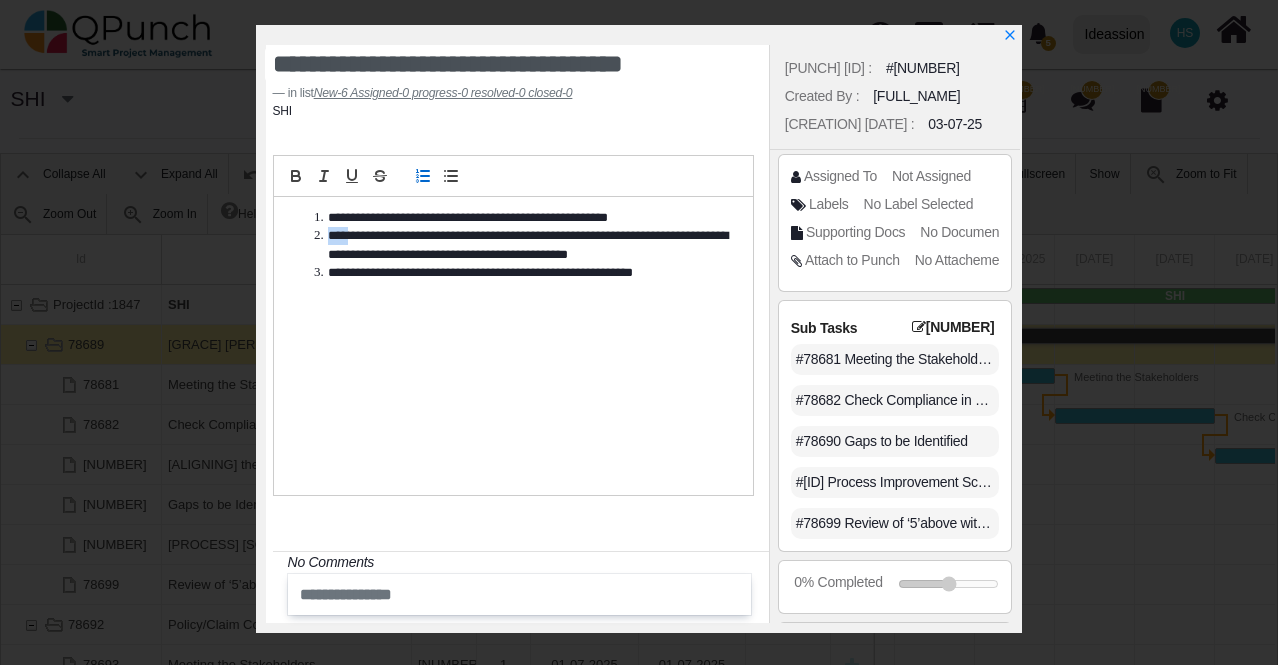 drag, startPoint x: 342, startPoint y: 235, endPoint x: 322, endPoint y: 236, distance: 20.024984 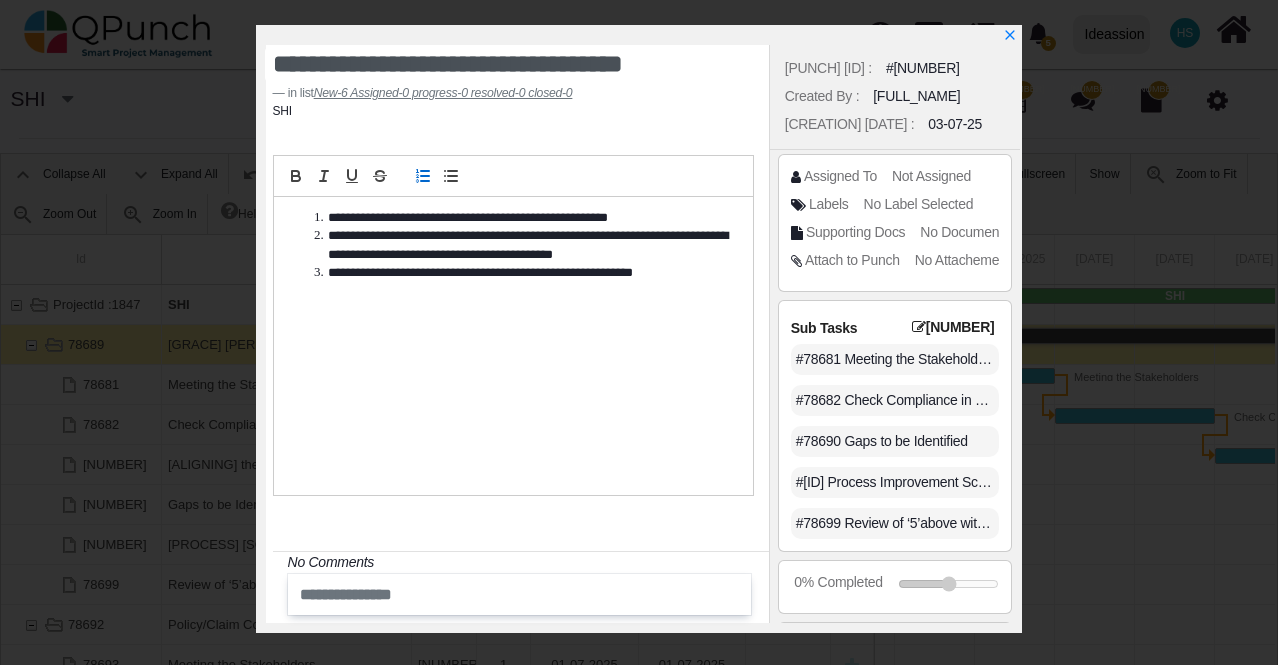 click on "**********" at bounding box center [518, 245] 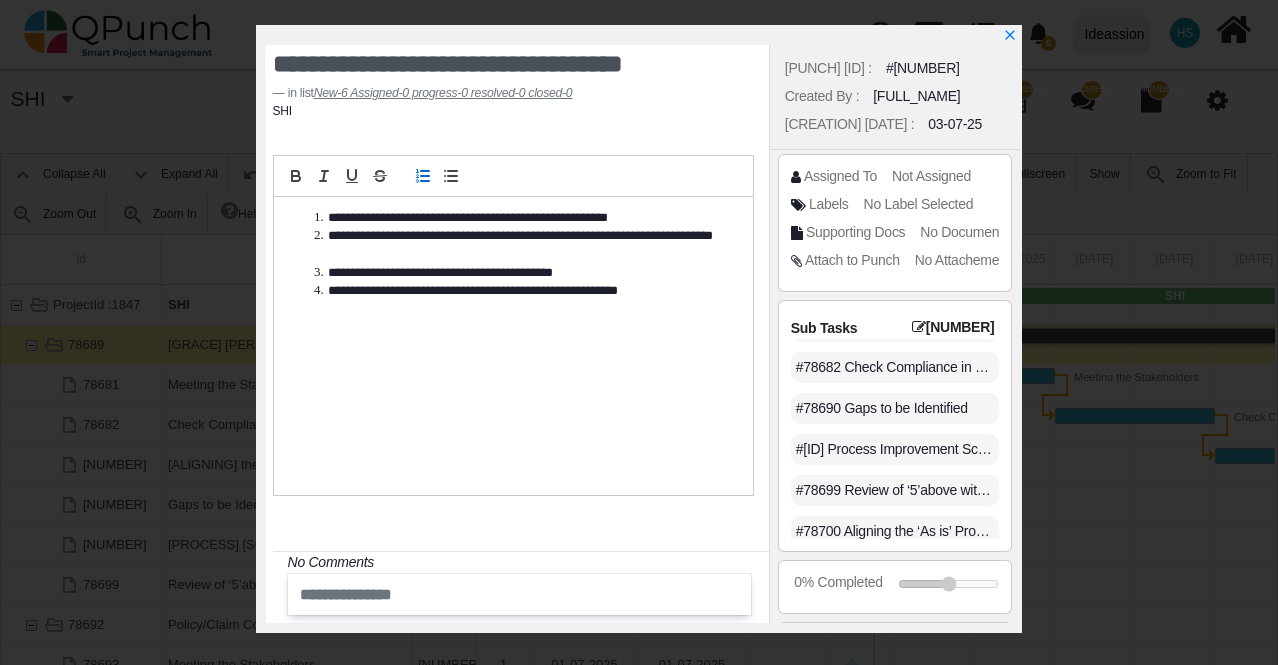 scroll, scrollTop: 46, scrollLeft: 0, axis: vertical 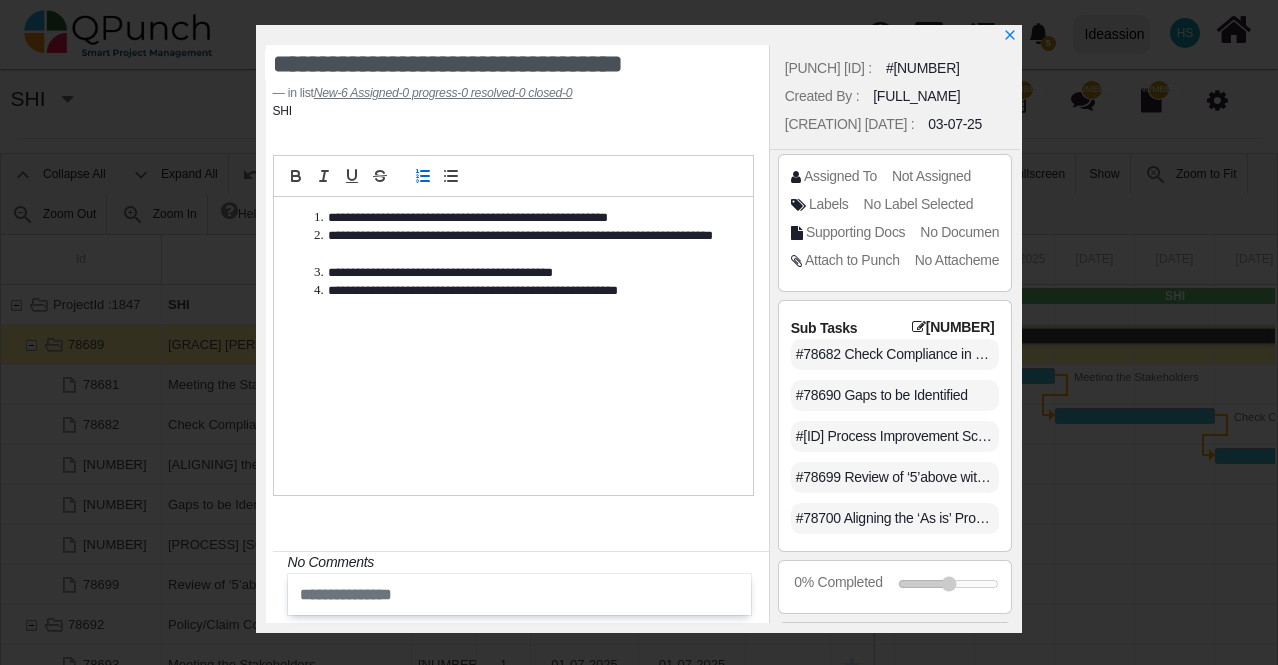 click on "**********" at bounding box center [513, 346] 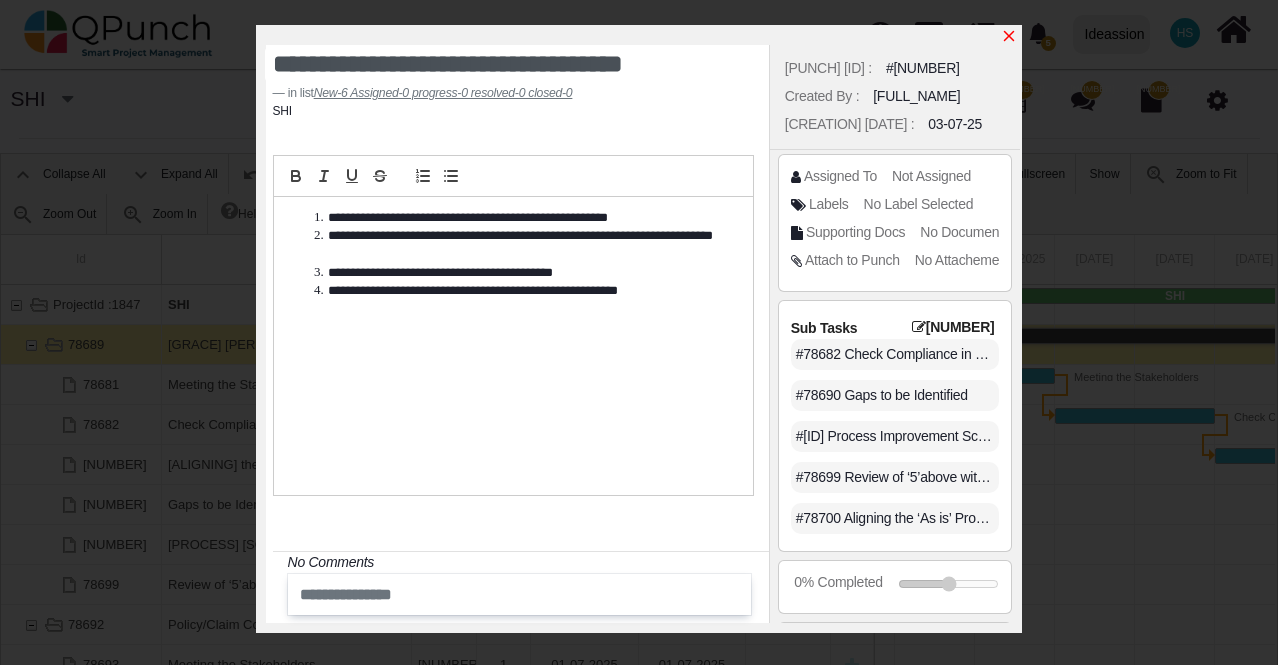 click at bounding box center [1009, 36] 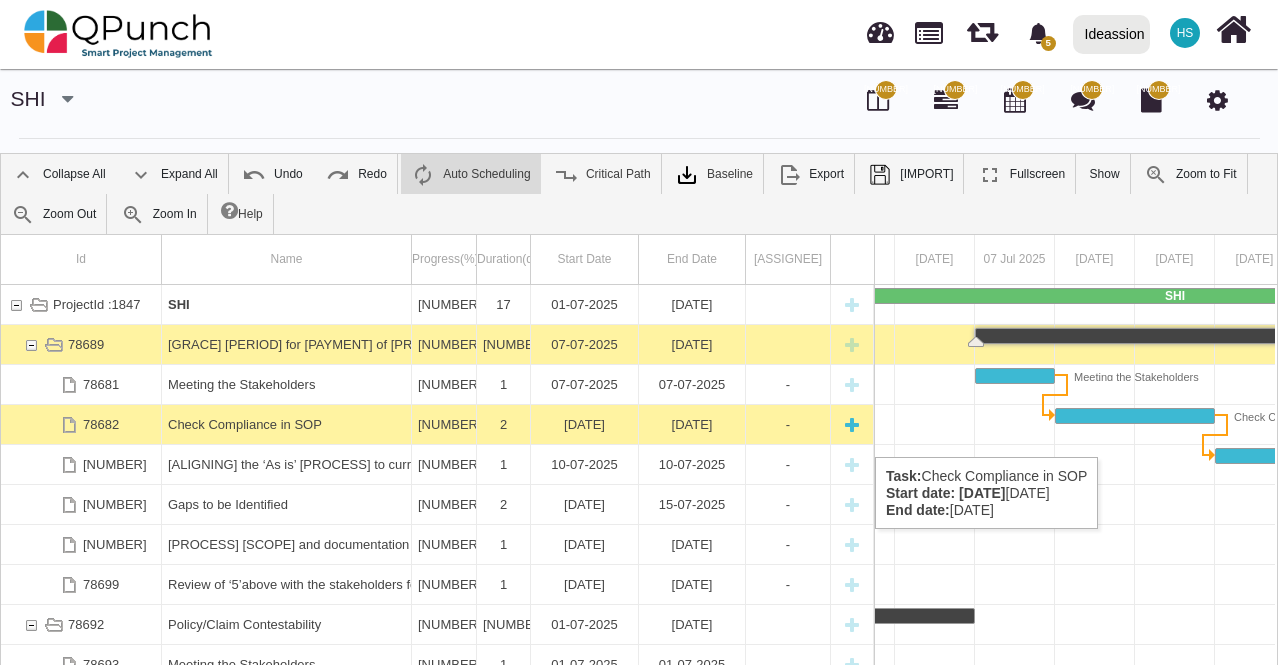 scroll, scrollTop: 122, scrollLeft: 0, axis: vertical 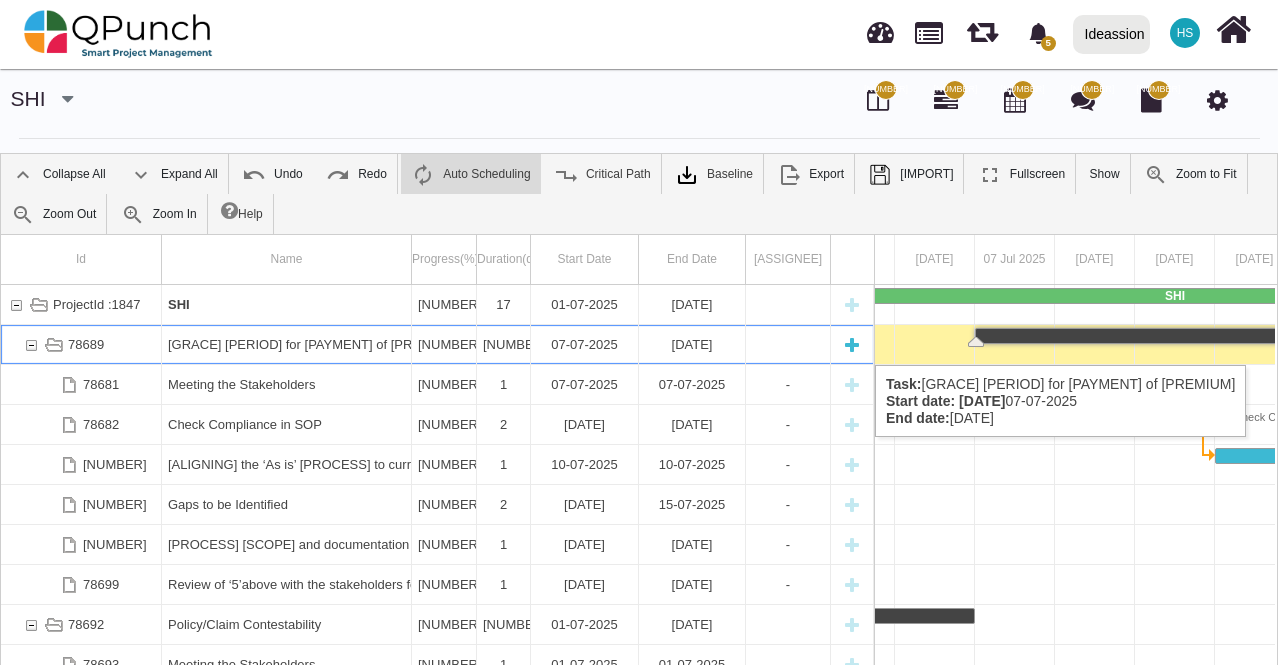 click at bounding box center [31, 344] 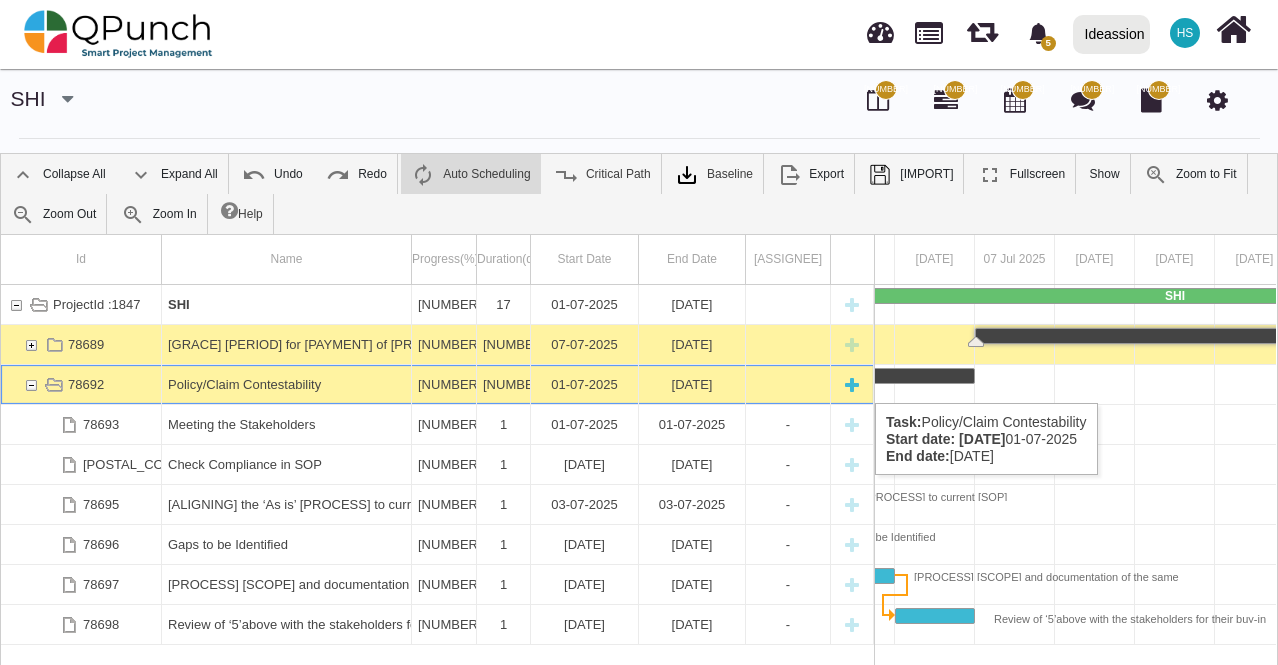 click at bounding box center (31, 384) 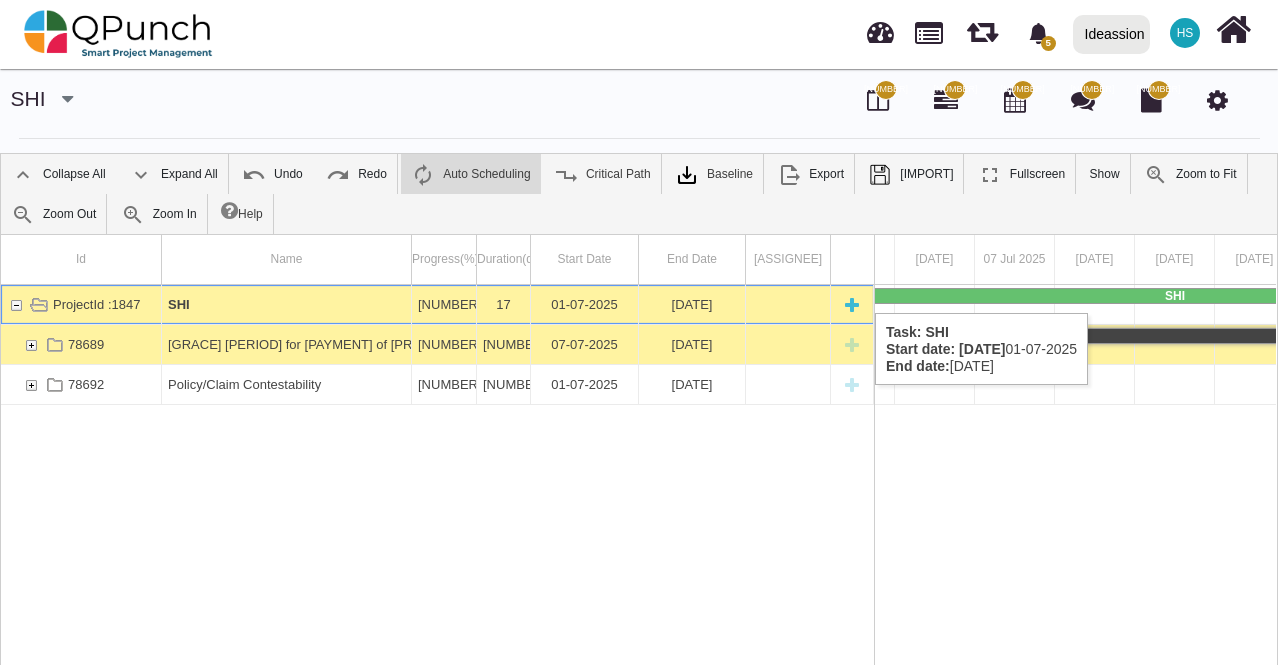 click at bounding box center (852, 304) 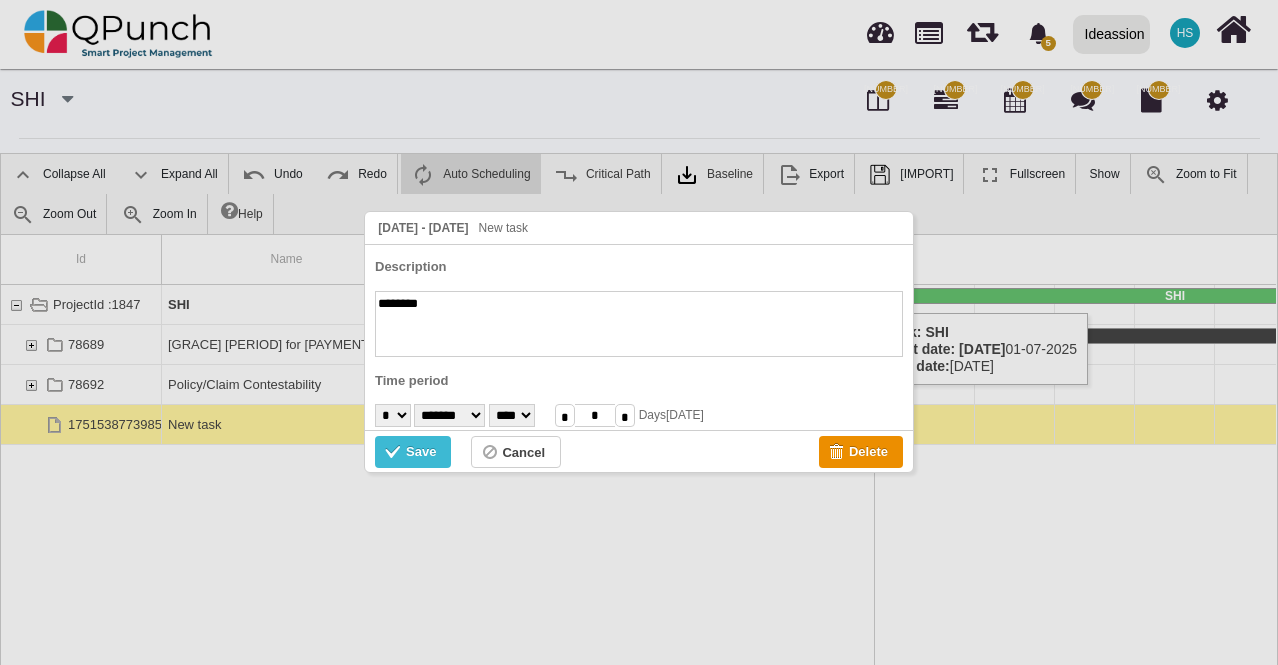 scroll, scrollTop: 0, scrollLeft: 0, axis: both 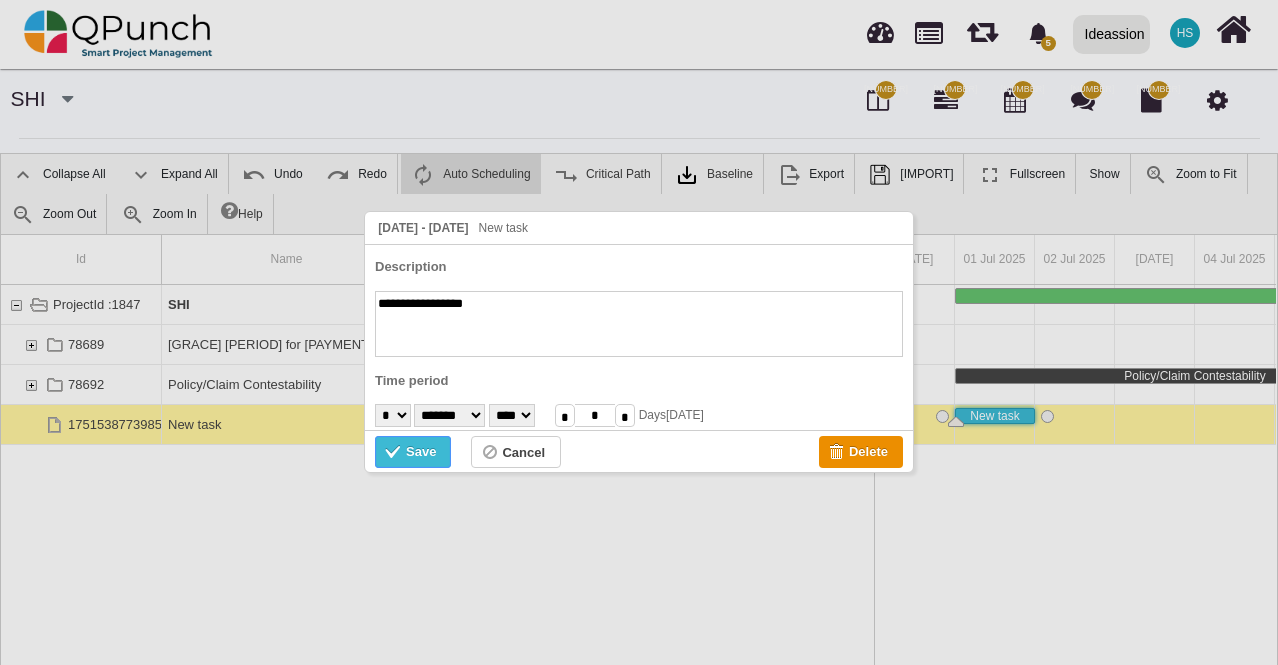 click at bounding box center [395, 454] 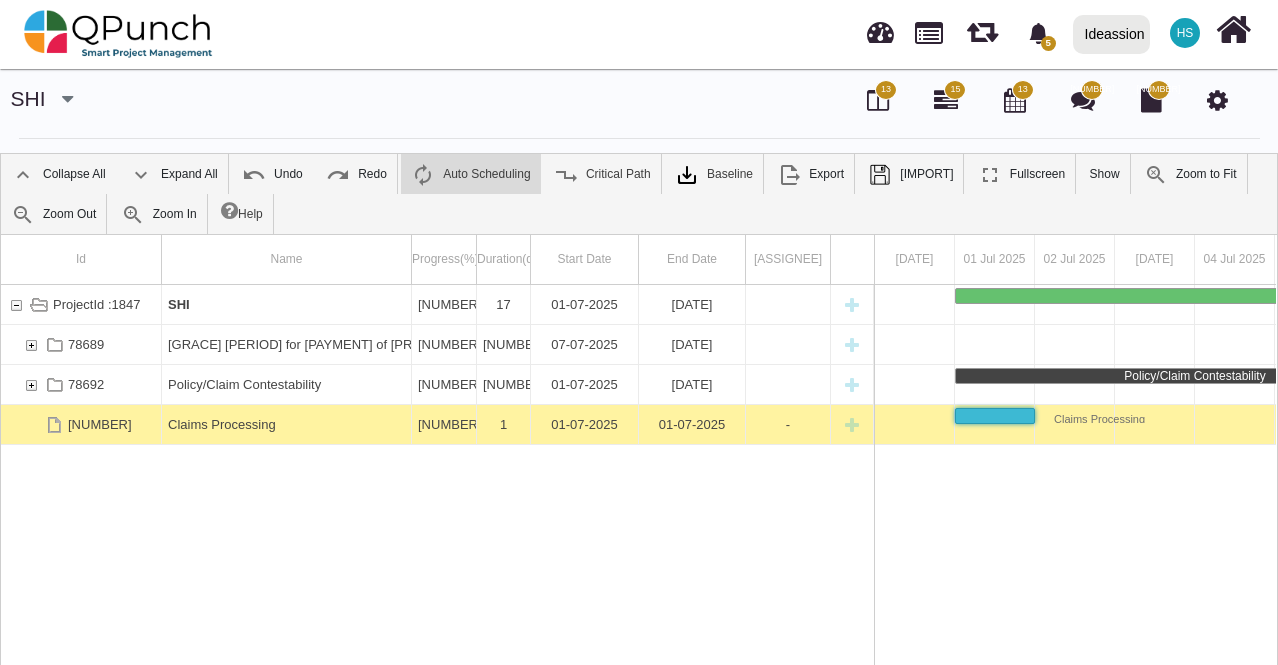click on "ProjectId :1847 SHI 0 17 01-07-2025 17-07-2025 78689 Grace Period for Payment of Premium 0 11 07-07-2025 17-07-2025 78692 Policy/Claim Contestability 0 6 01-07-2025 06-07-2025 78701 Claims Processing 0 1 01-07-2025 01-07-2025 -" at bounding box center [437, 523] 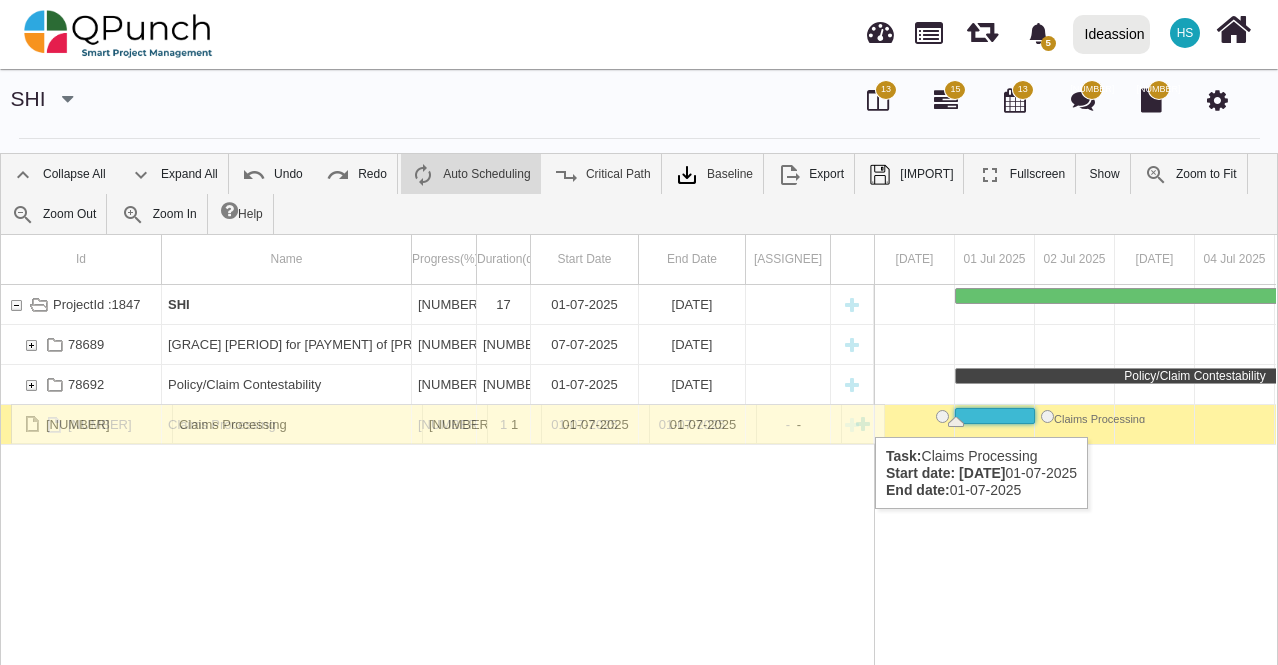 drag, startPoint x: 386, startPoint y: 423, endPoint x: 383, endPoint y: 436, distance: 13.341664 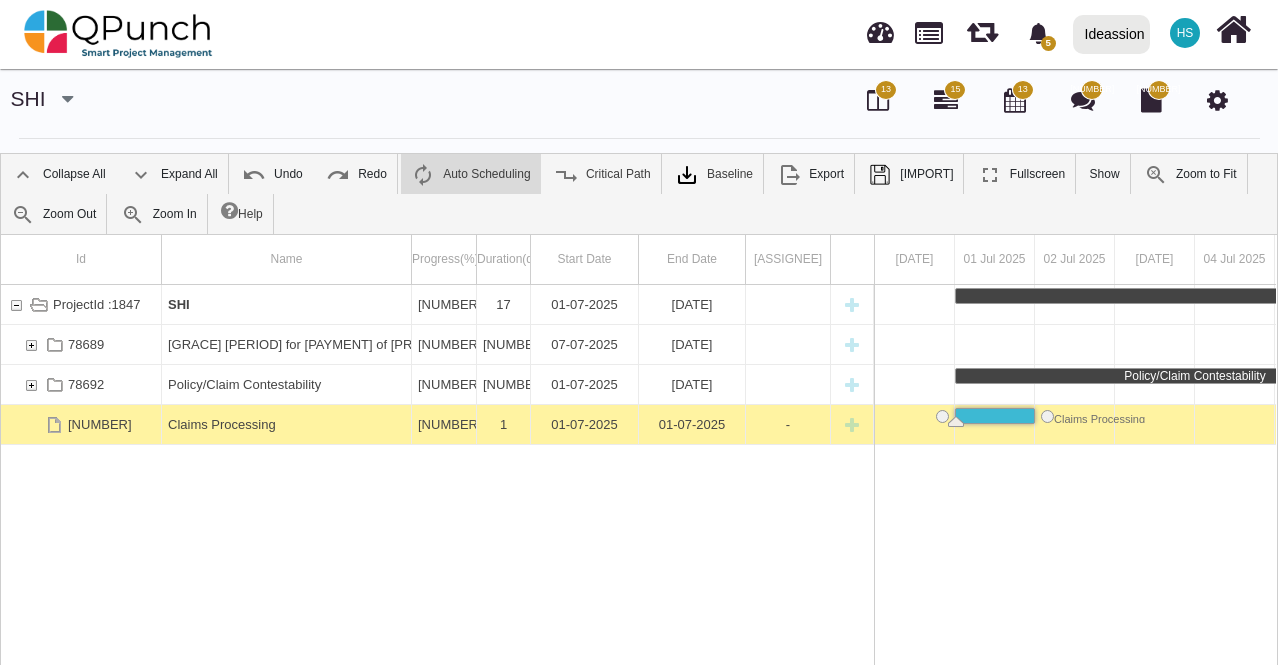 click on "ProjectId :1847 SHI 0 17 01-07-2025 17-07-2025 78689 Grace Period for Payment of Premium 0 11 07-07-2025 17-07-2025 78692 Policy/Claim Contestability 0 6 01-07-2025 06-07-2025 78701 Claims Processing 0 1 01-07-2025 01-07-2025 -" at bounding box center (437, 523) 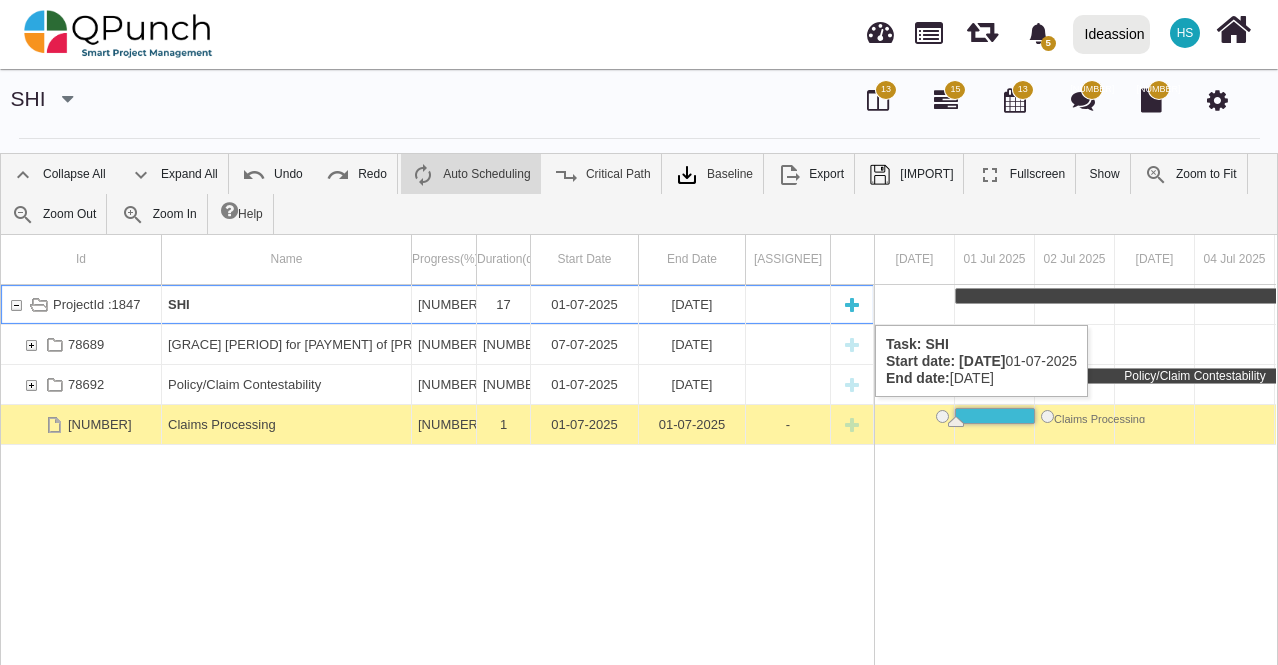 click at bounding box center [852, 304] 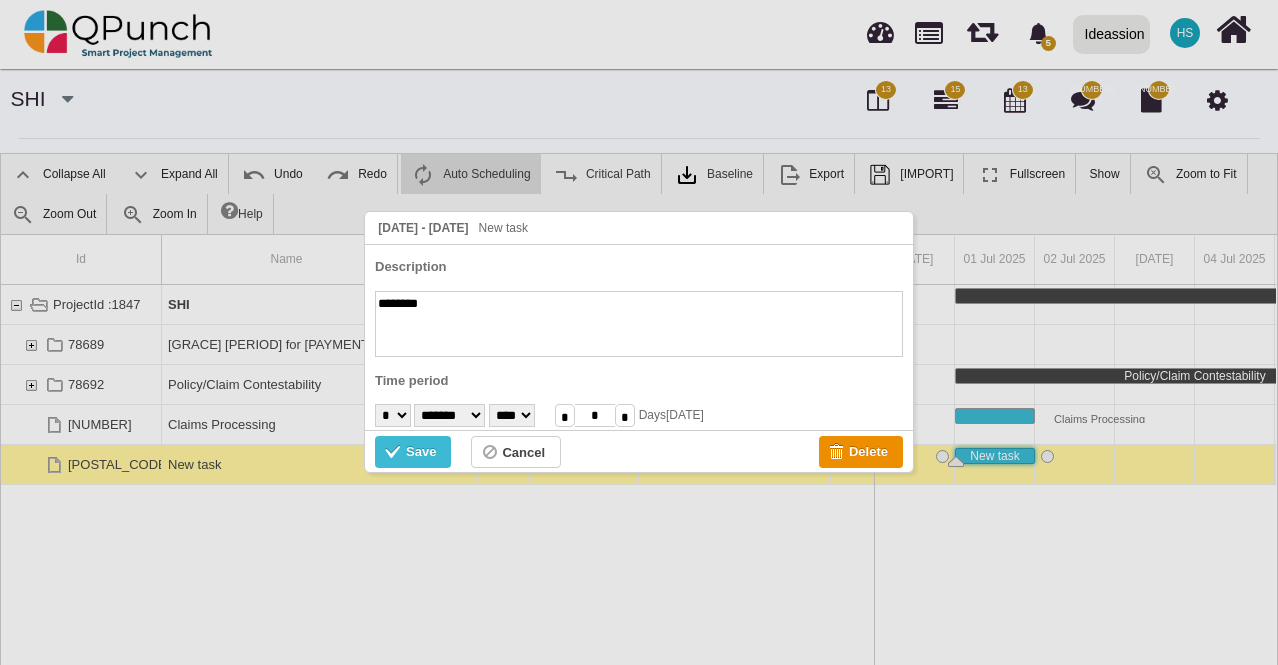 paste on "**********" 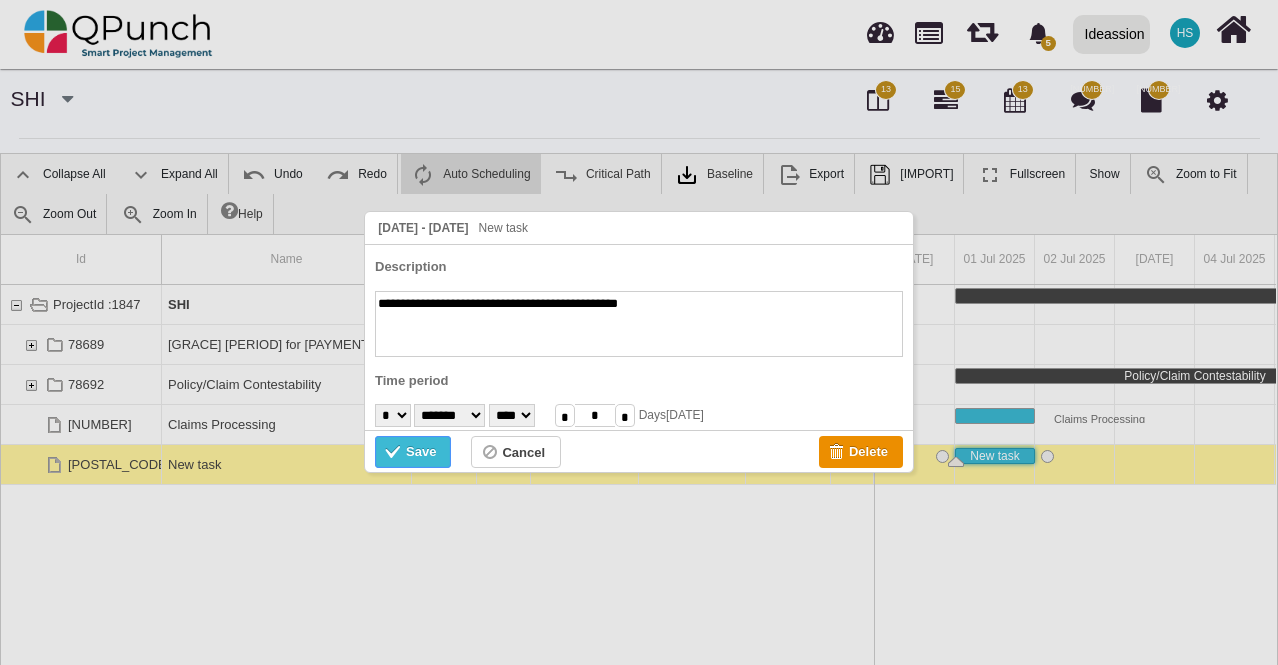 click at bounding box center (395, 454) 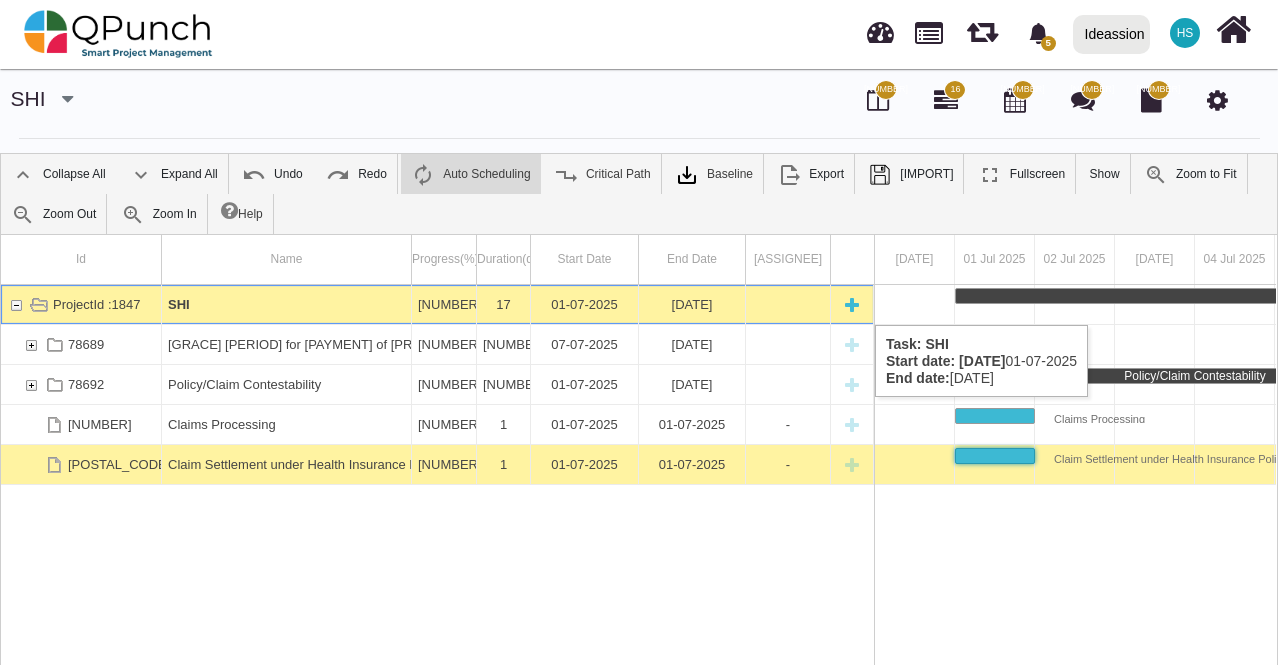 click at bounding box center [852, 304] 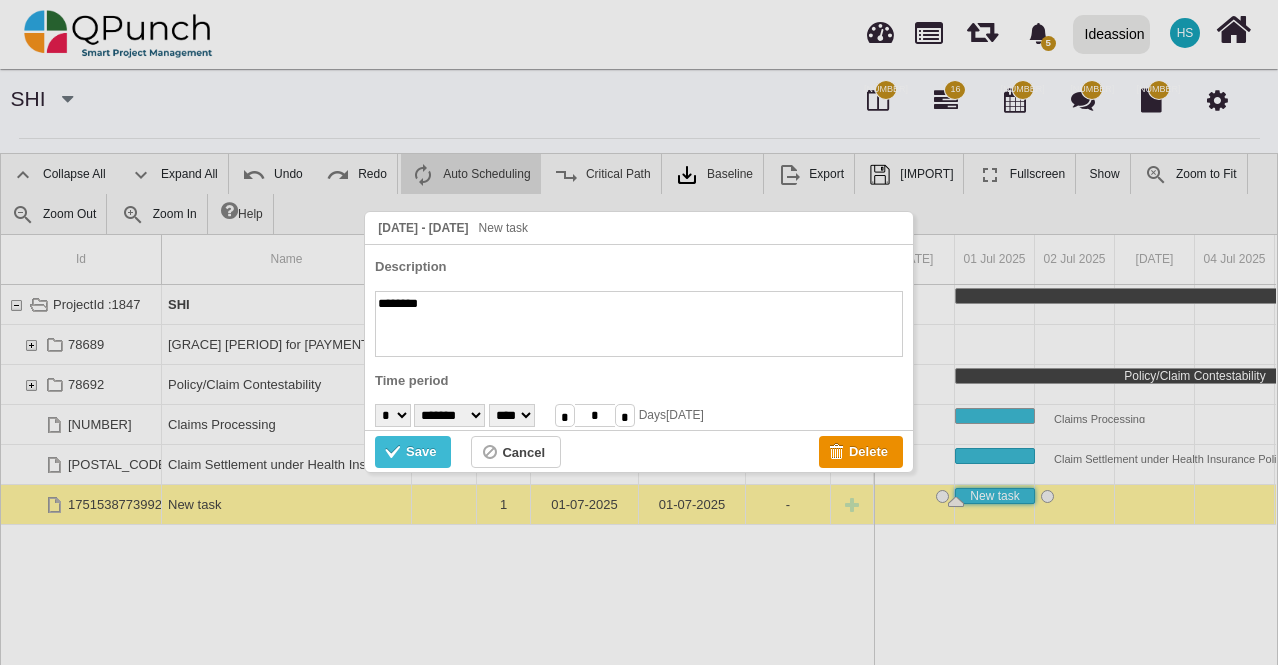 paste on "**********" 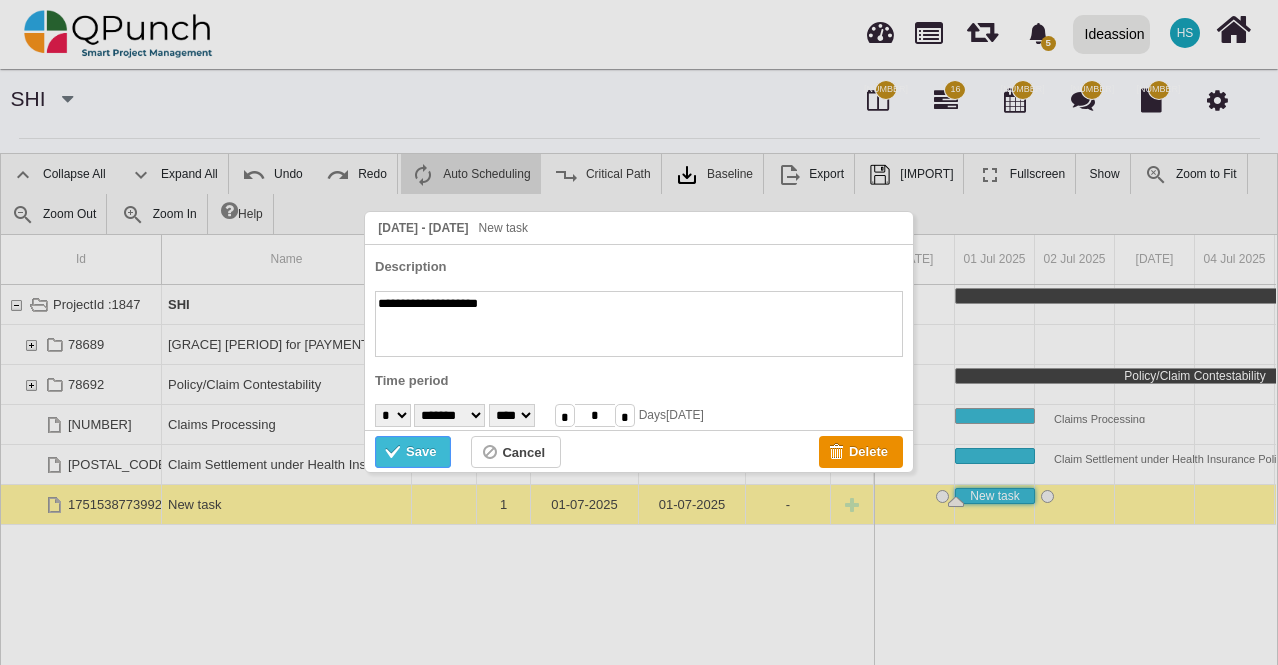 click on "Save" at bounding box center (421, 452) 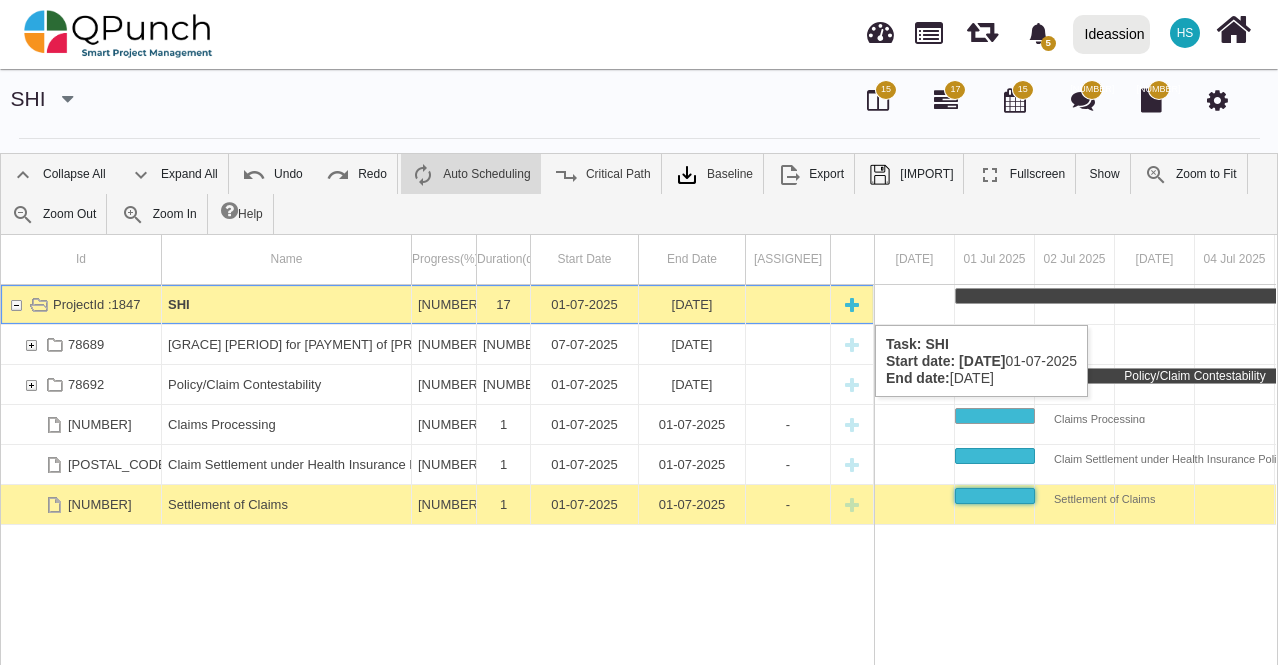 click at bounding box center (852, 304) 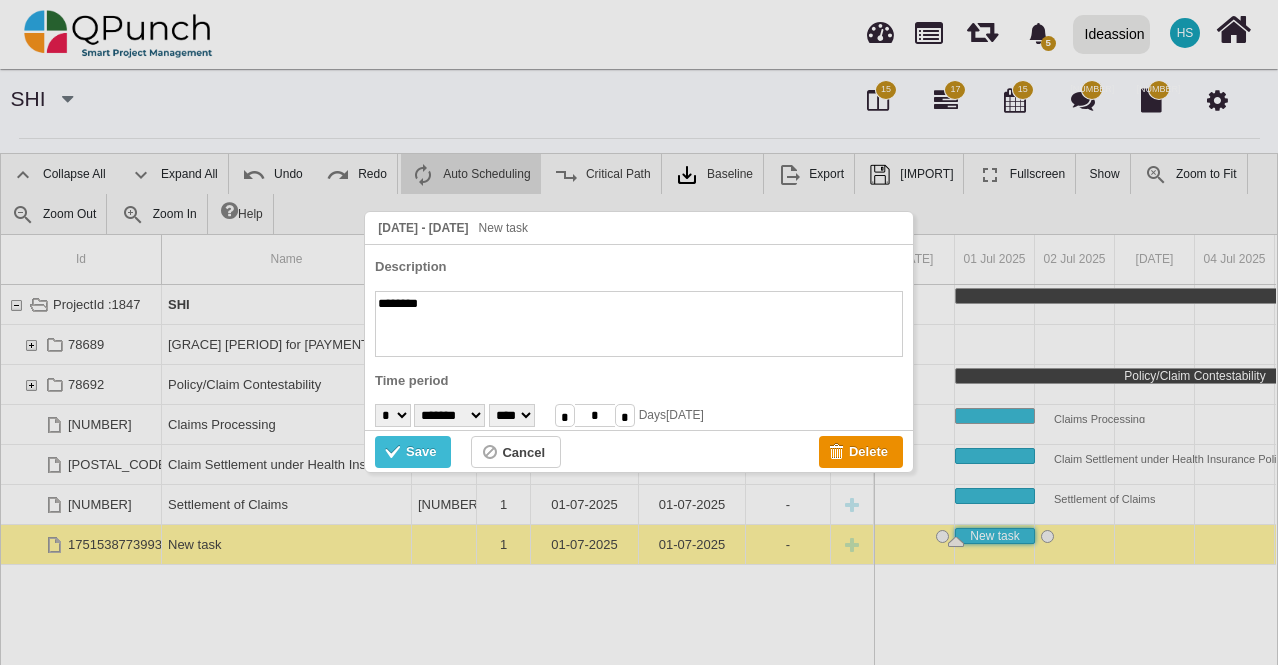 paste on "•••••••••••••••" 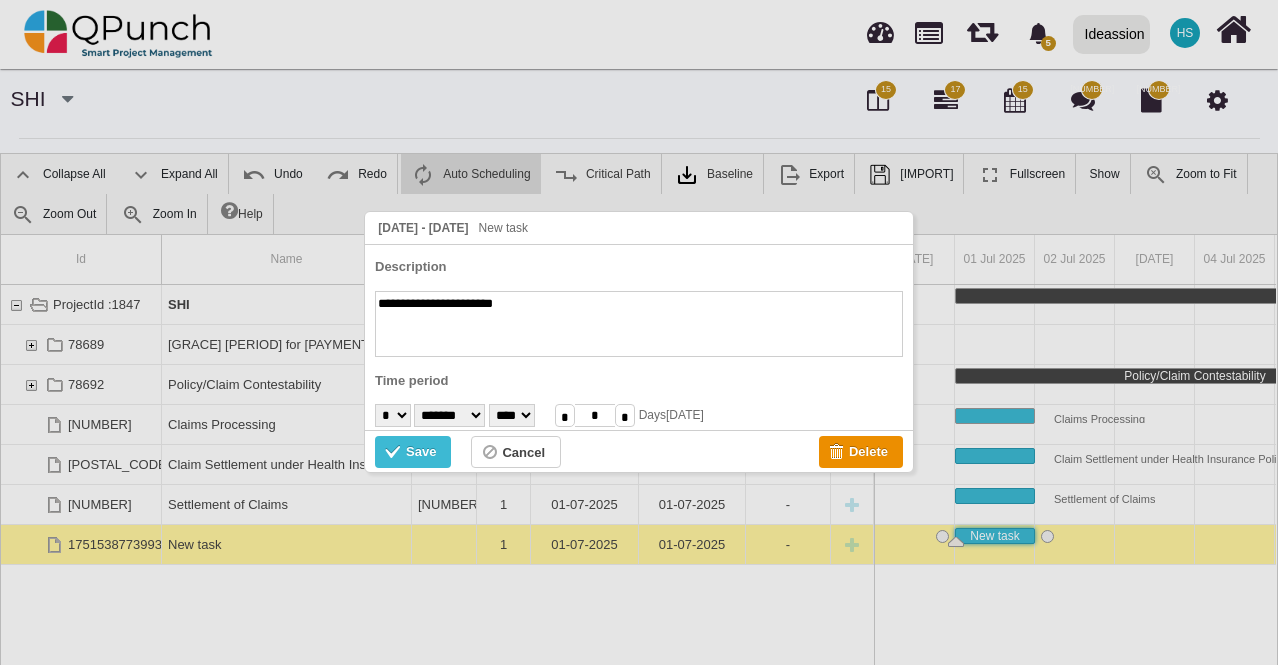 type on "**********" 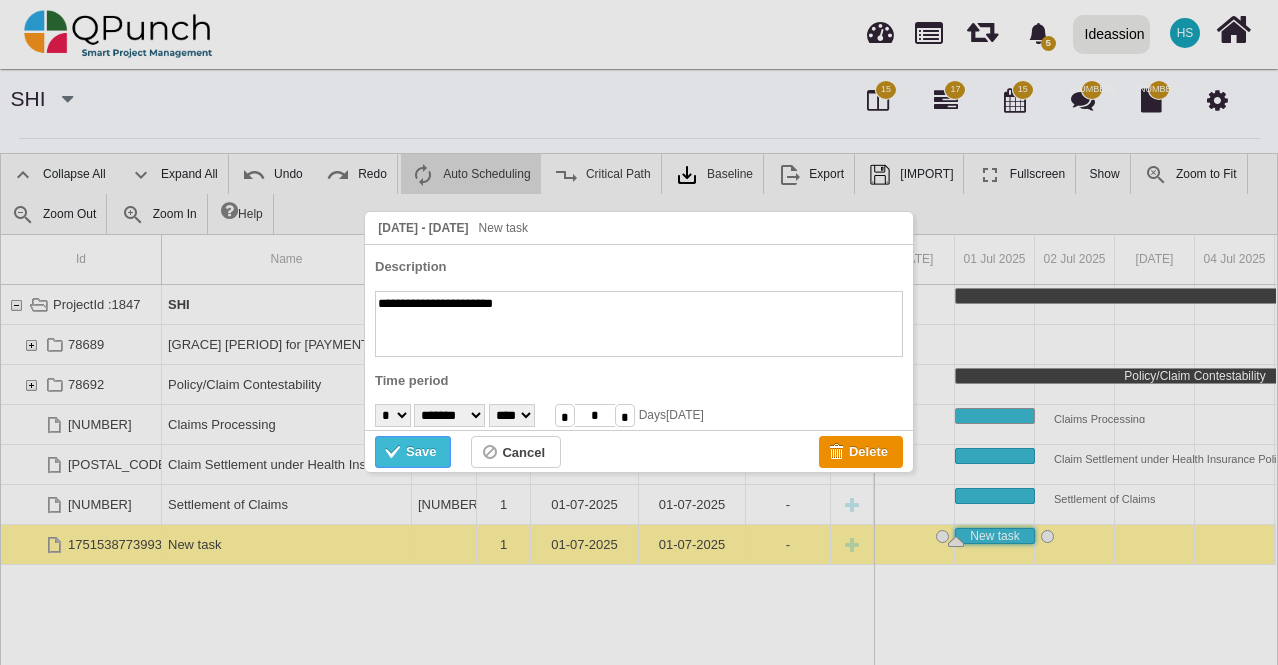 click at bounding box center (395, 454) 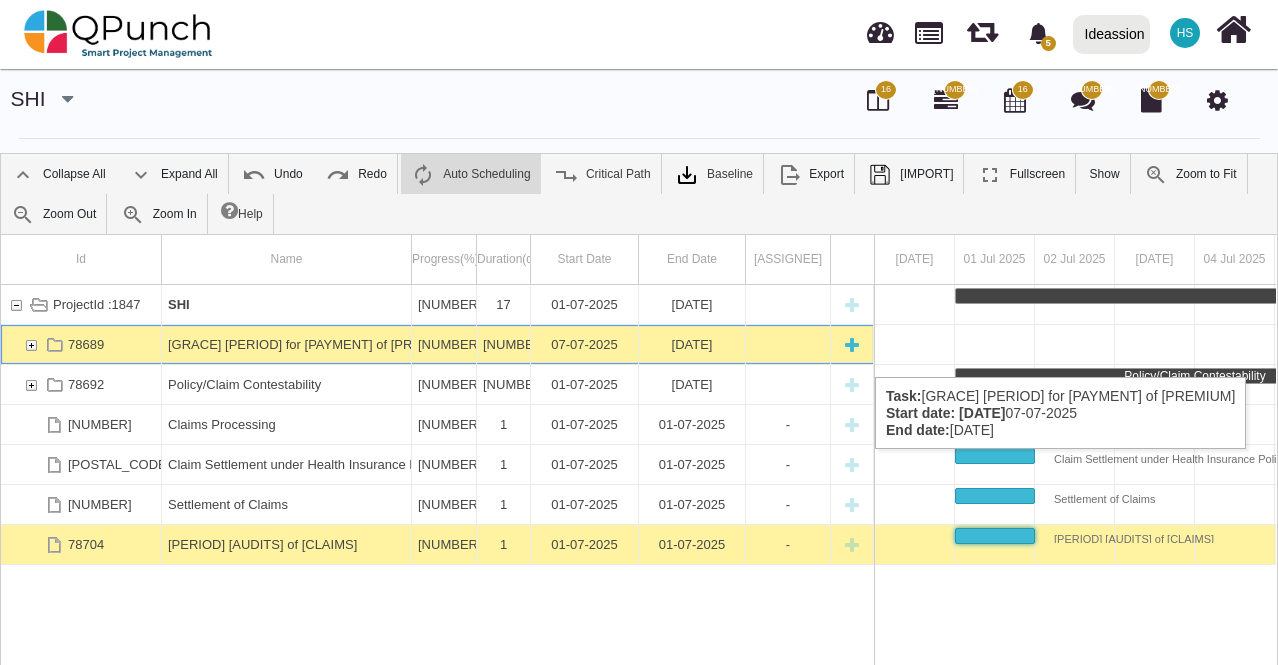 scroll, scrollTop: 0, scrollLeft: 460, axis: horizontal 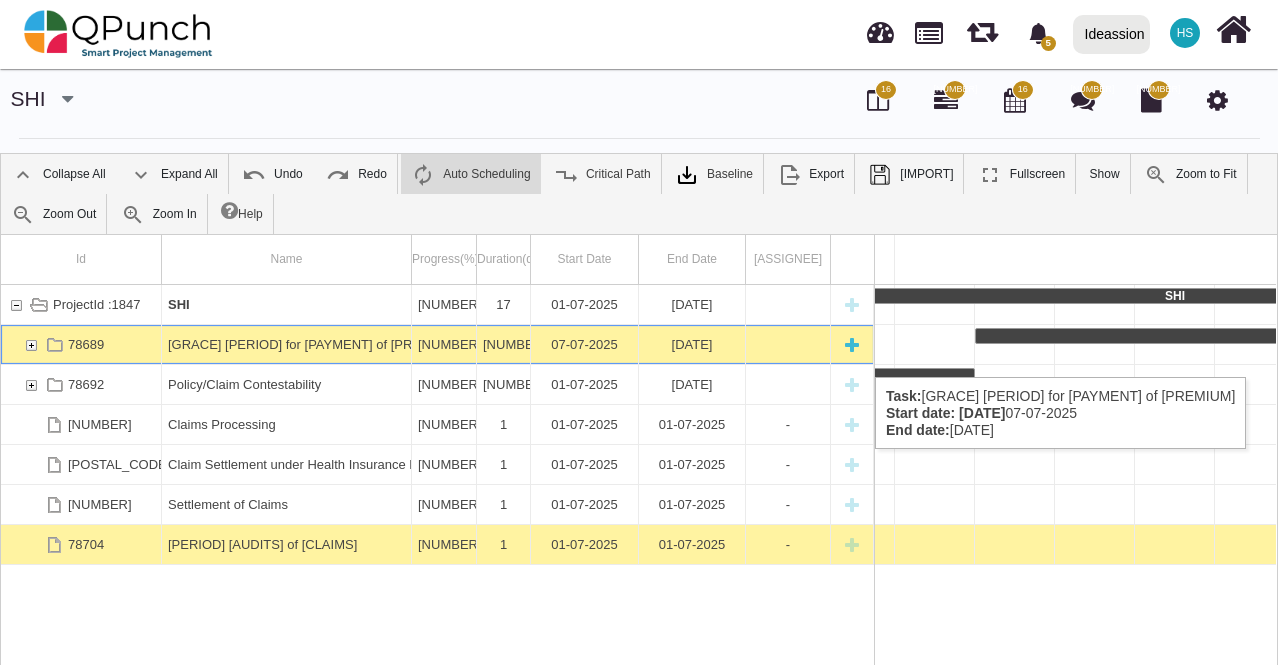 click on "Grace Period for Payment of Premium" at bounding box center [286, 344] 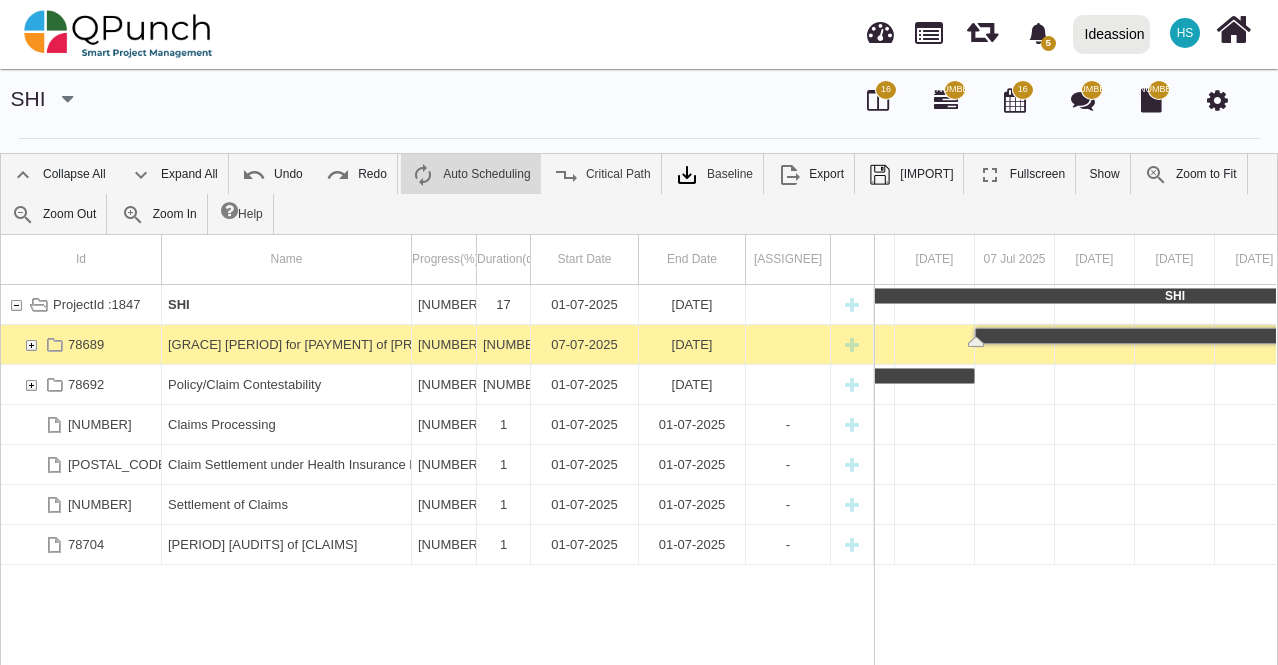 click on "Grace Period for Payment of Premium" at bounding box center (286, 344) 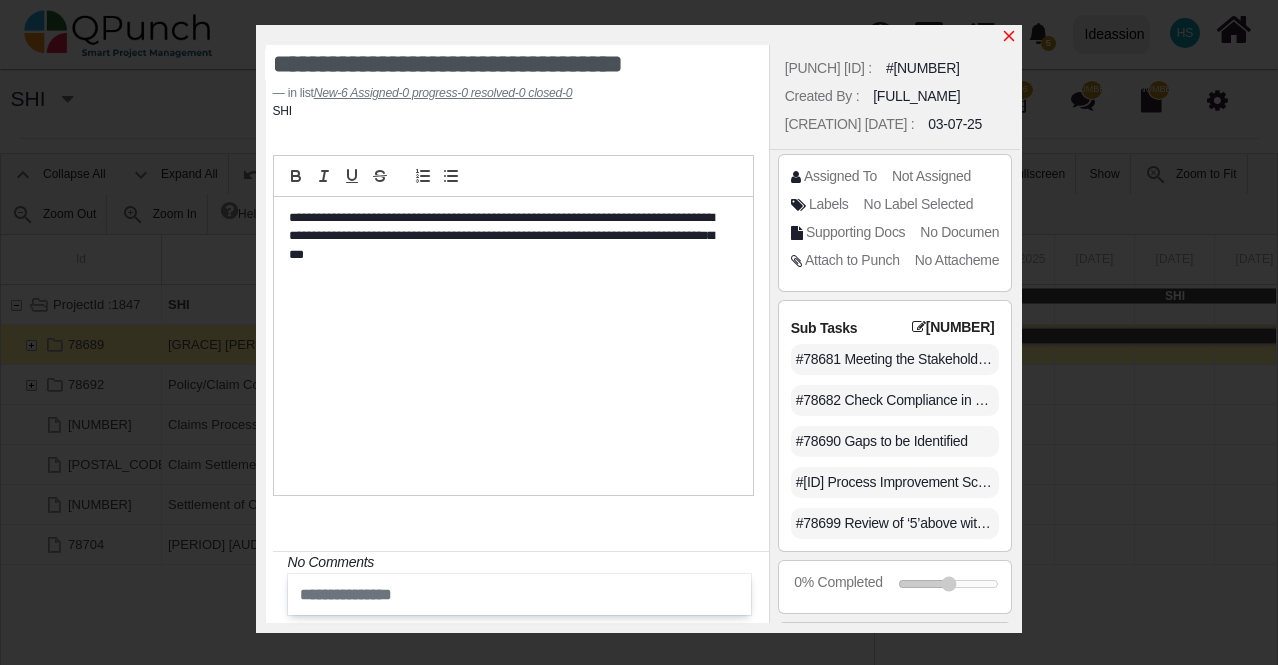 click at bounding box center (1009, 36) 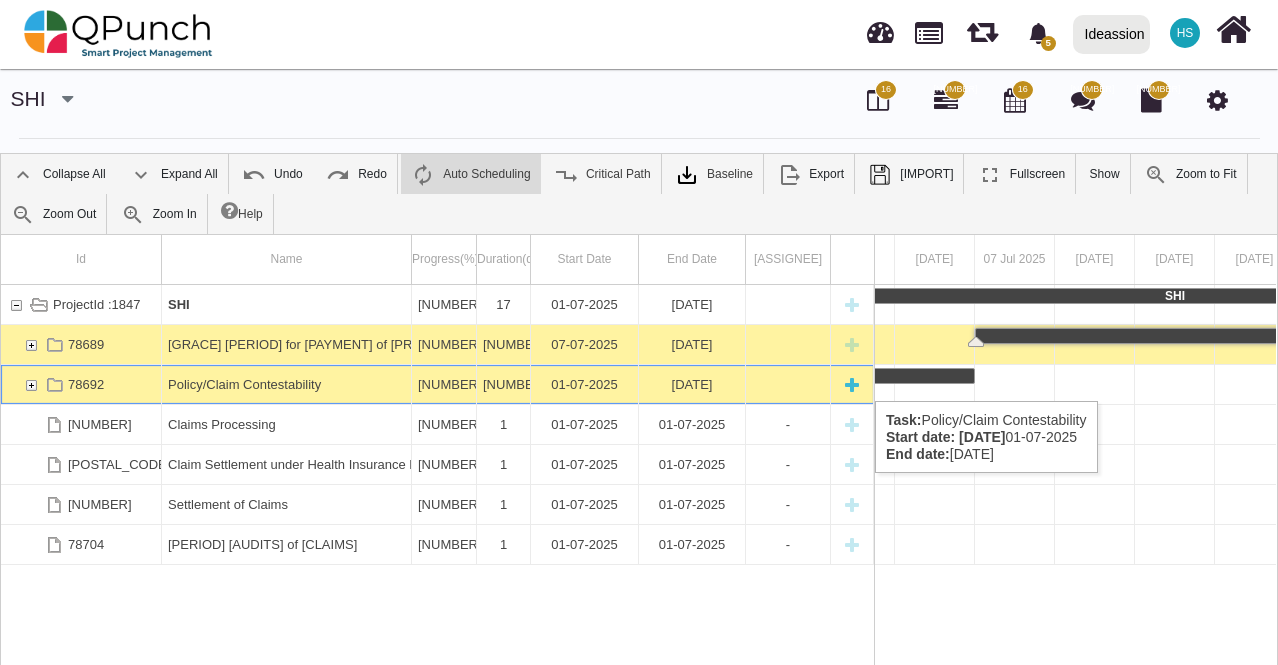 click on "Policy/Claim Contestability" at bounding box center [286, 384] 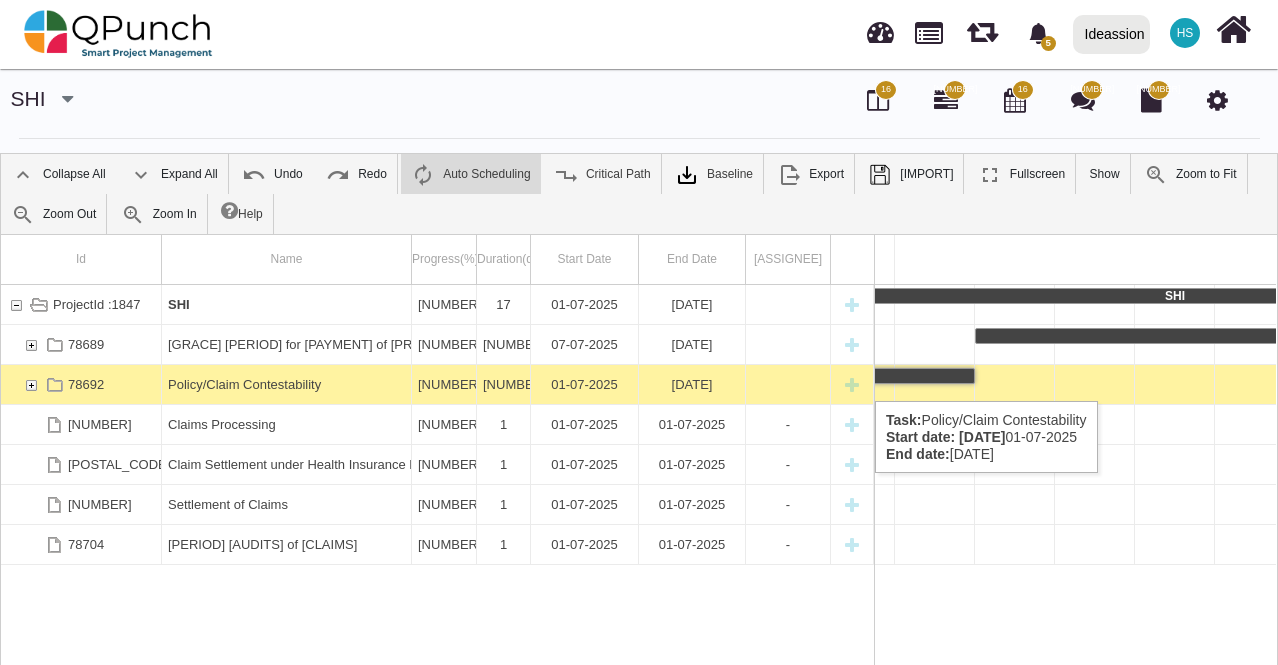 scroll, scrollTop: 0, scrollLeft: 0, axis: both 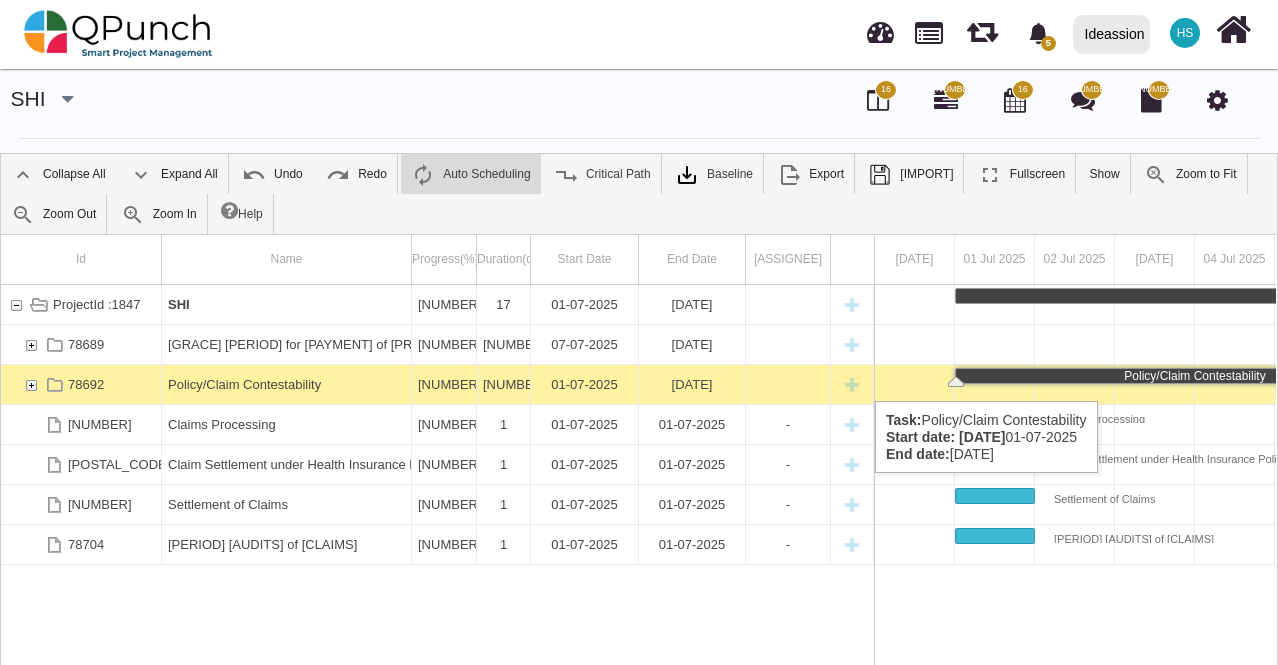 click on "Policy/Claim Contestability" at bounding box center [286, 384] 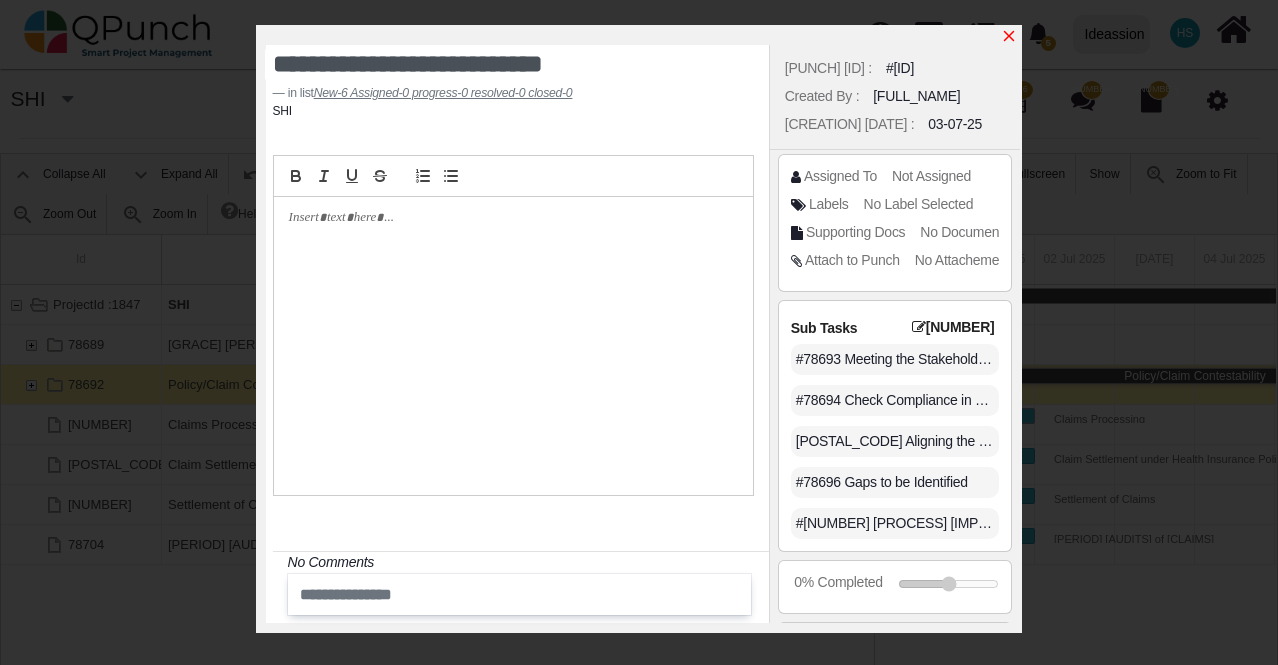 click at bounding box center [1009, 36] 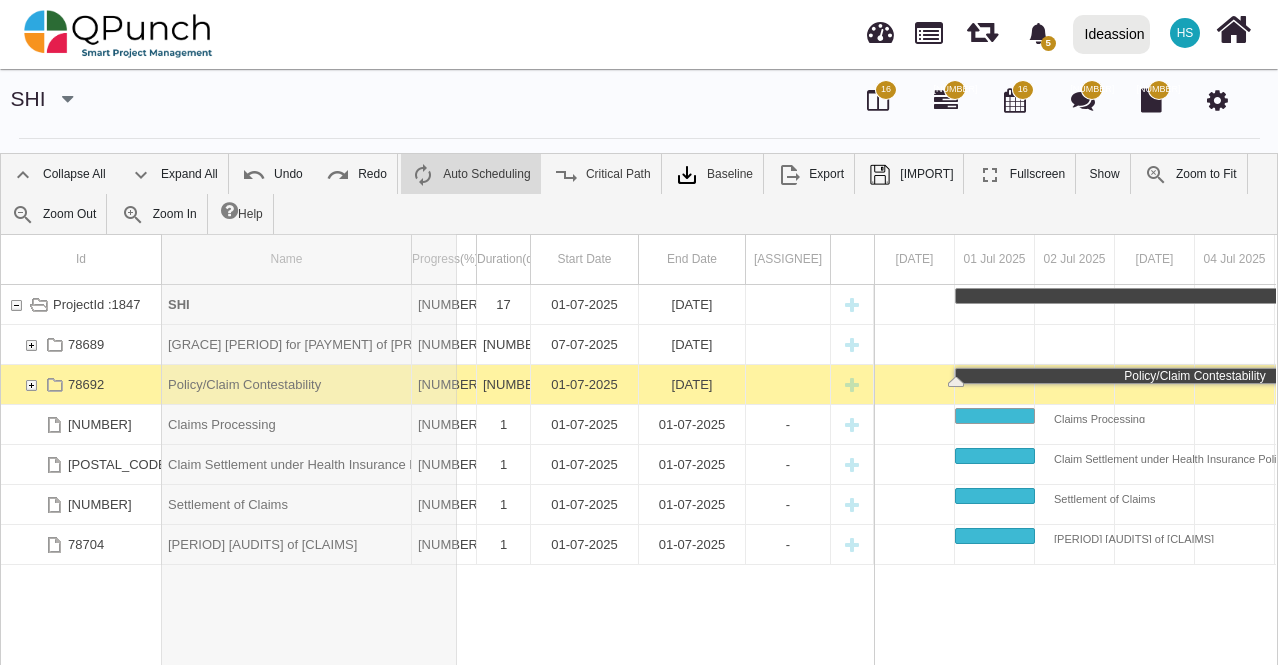drag, startPoint x: 414, startPoint y: 257, endPoint x: 482, endPoint y: 273, distance: 69.856995 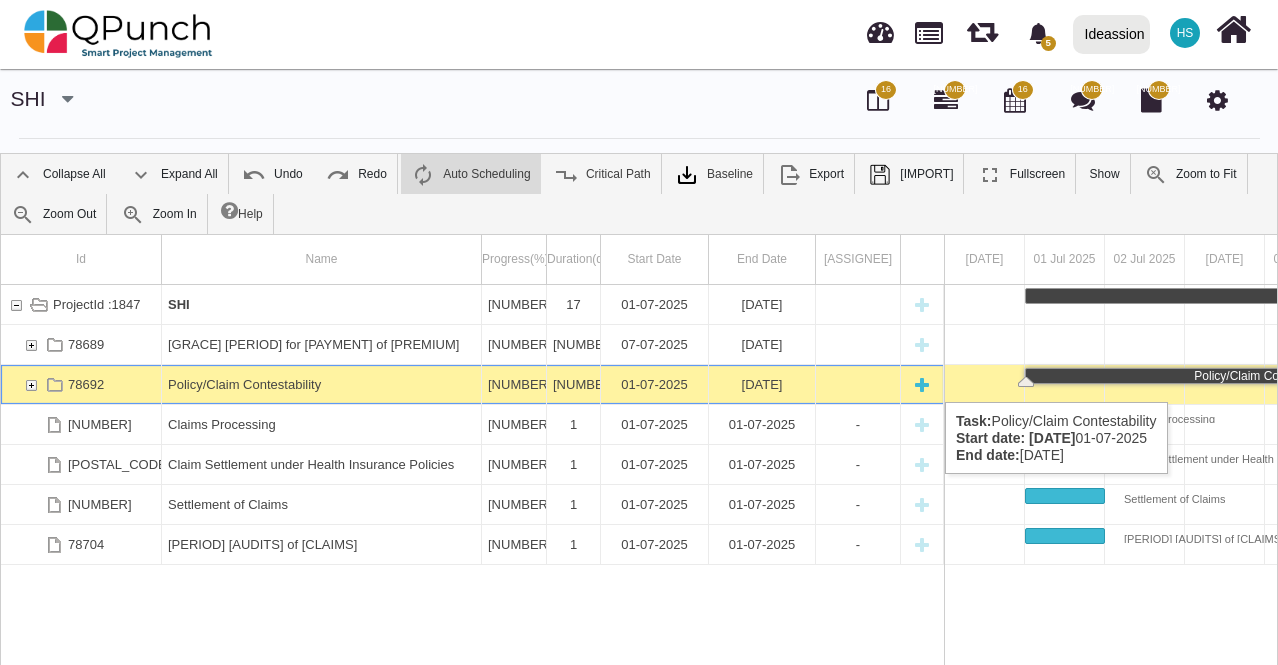 click on "Policy/Claim Contestability" at bounding box center [321, 384] 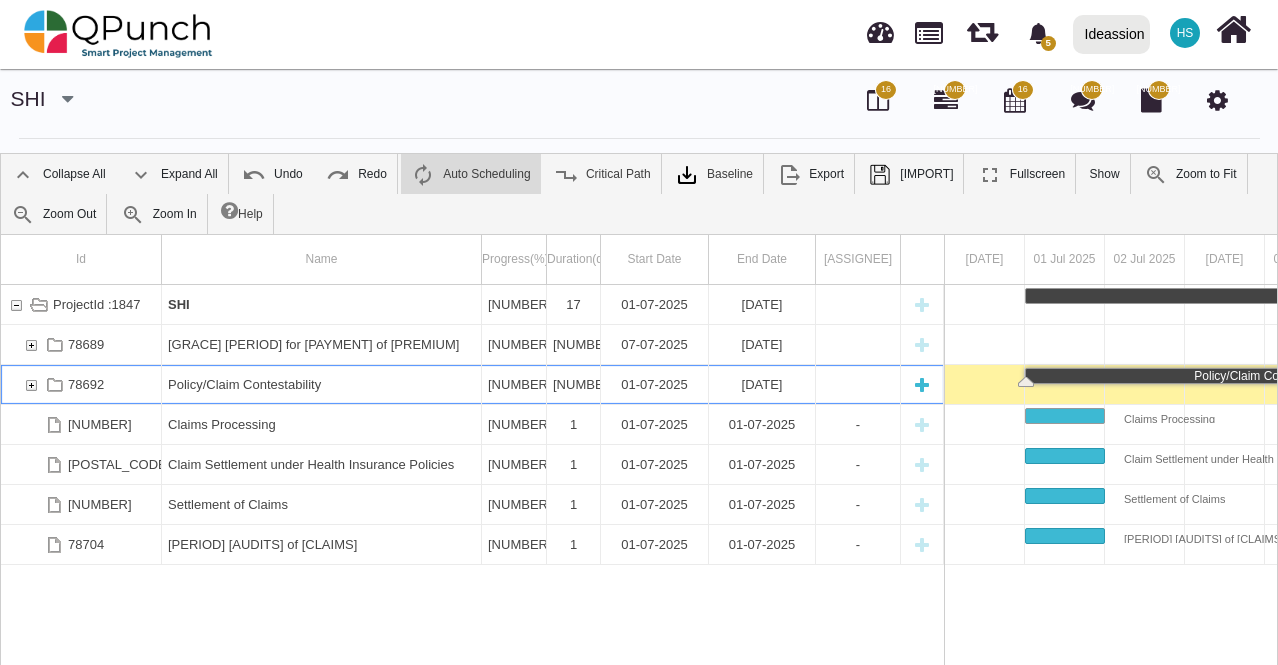 click on "Policy/Claim Contestability" at bounding box center (321, 384) 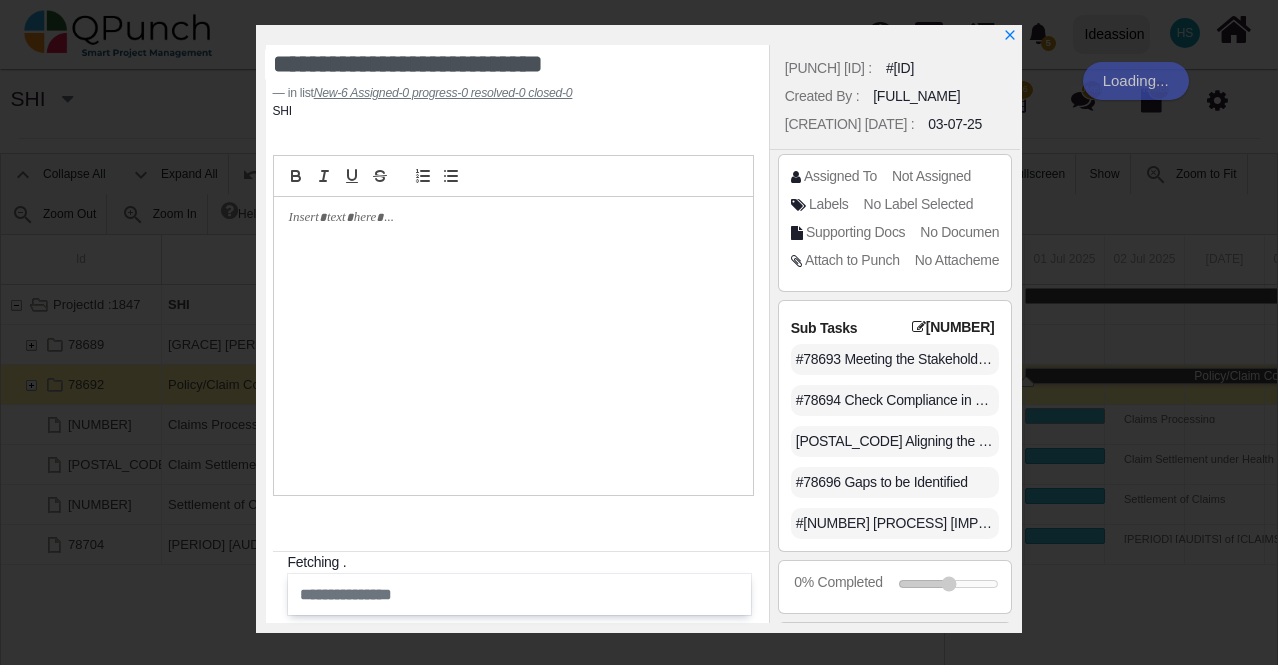 click at bounding box center [513, 346] 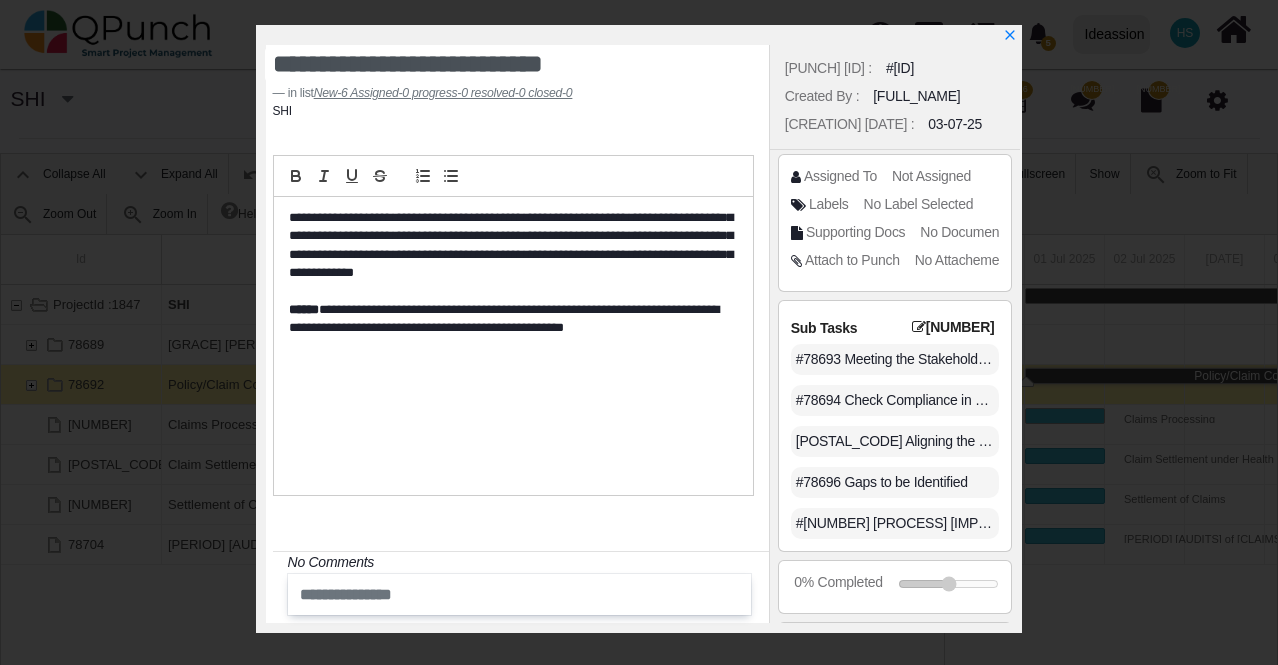 scroll, scrollTop: 0, scrollLeft: 0, axis: both 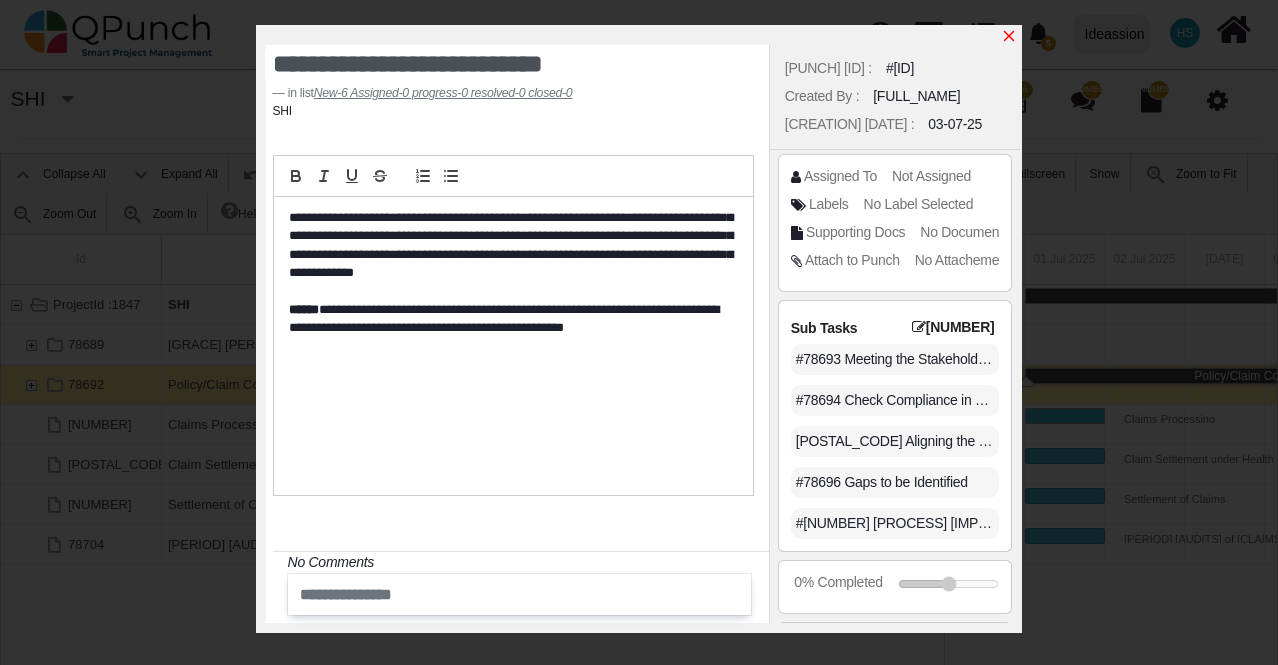 click at bounding box center [1009, 36] 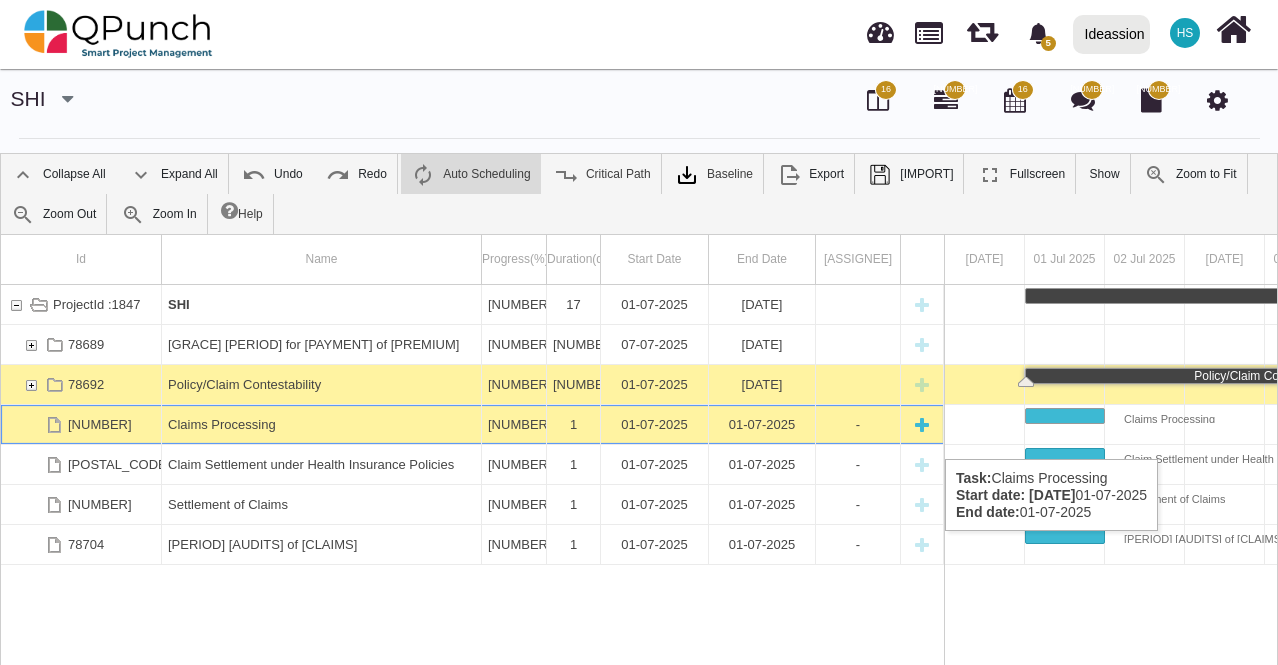 click on "Claims Processing" at bounding box center (321, 424) 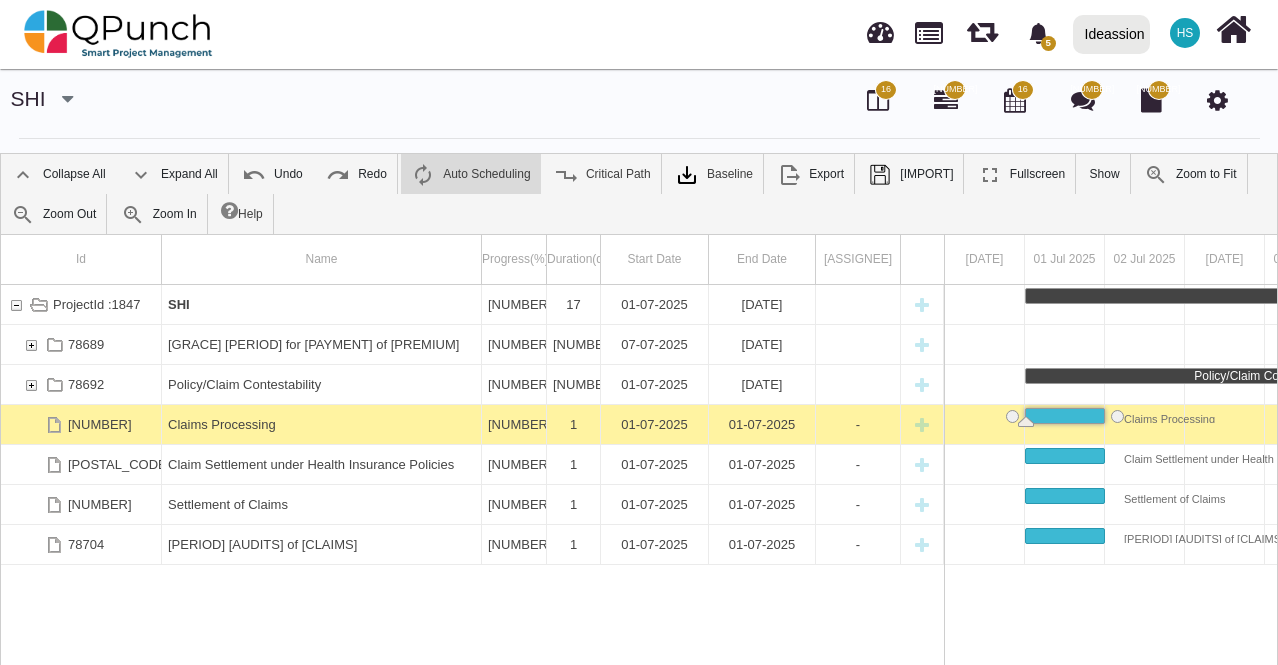 click on "Claims Processing" at bounding box center [321, 424] 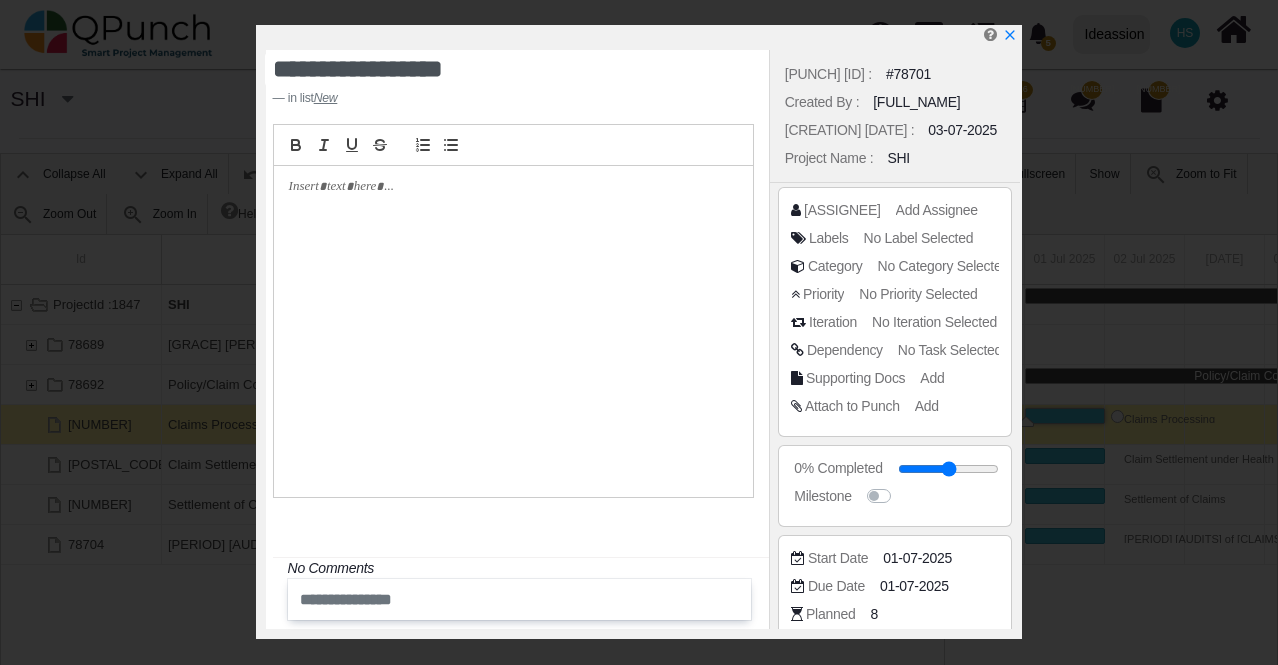 click at bounding box center [513, 332] 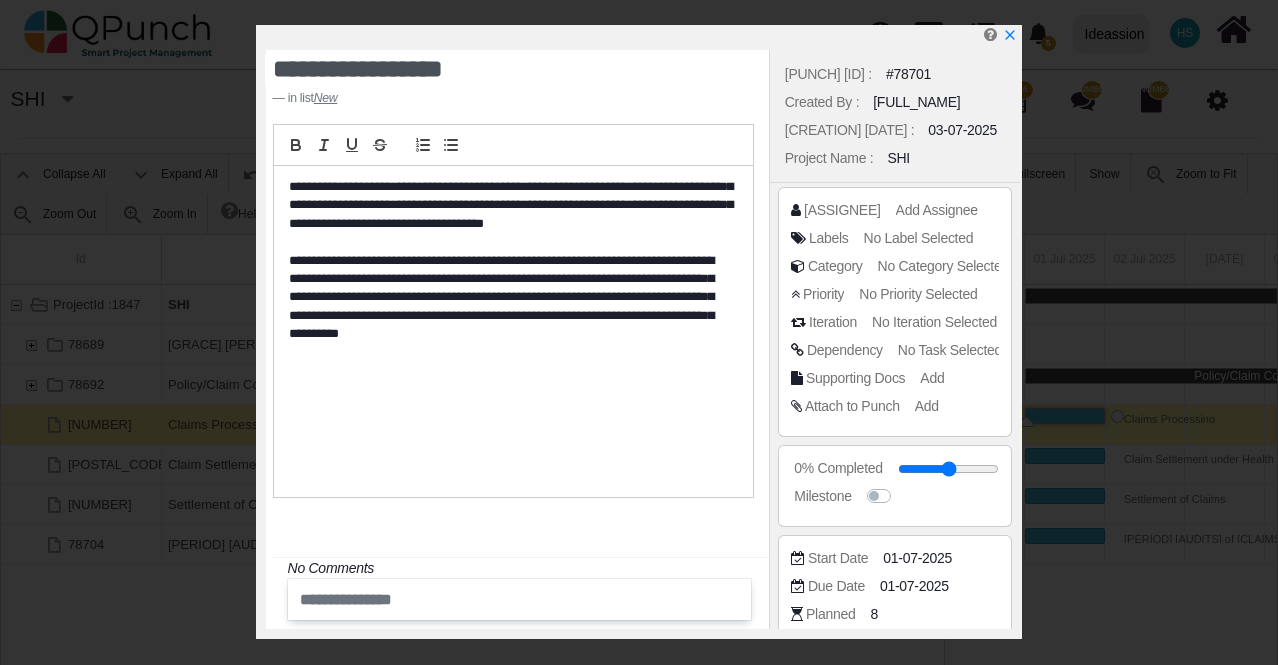scroll, scrollTop: 0, scrollLeft: 0, axis: both 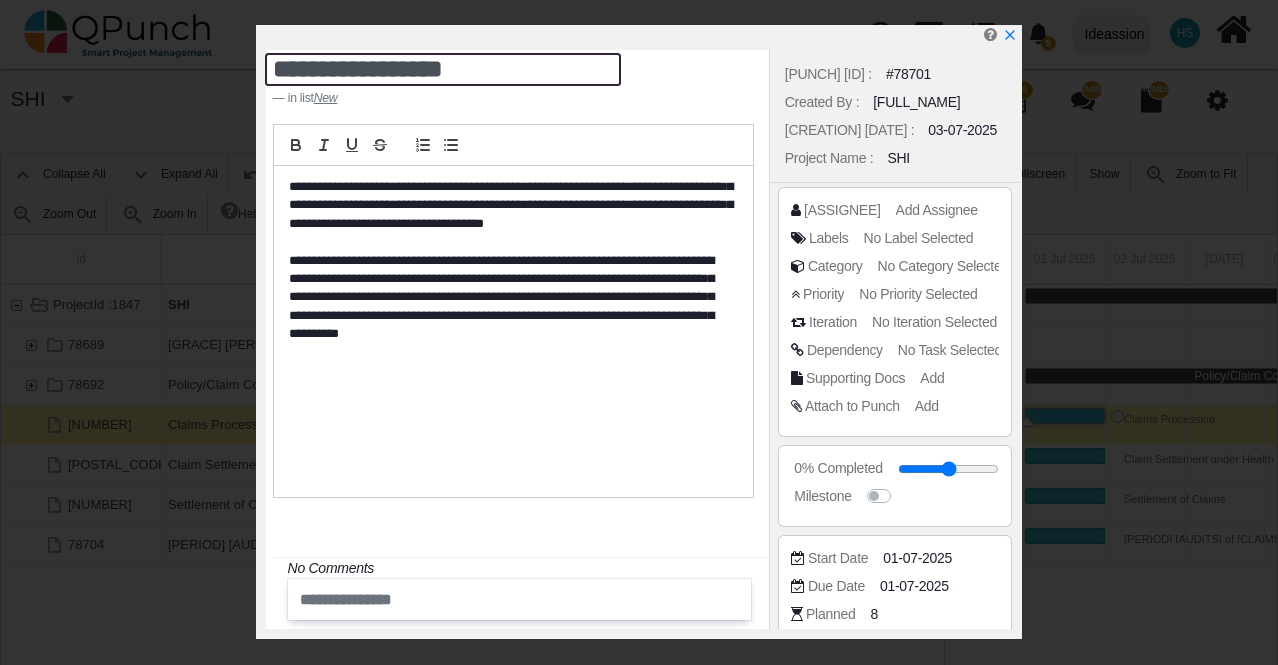 click on "**********" at bounding box center [443, 69] 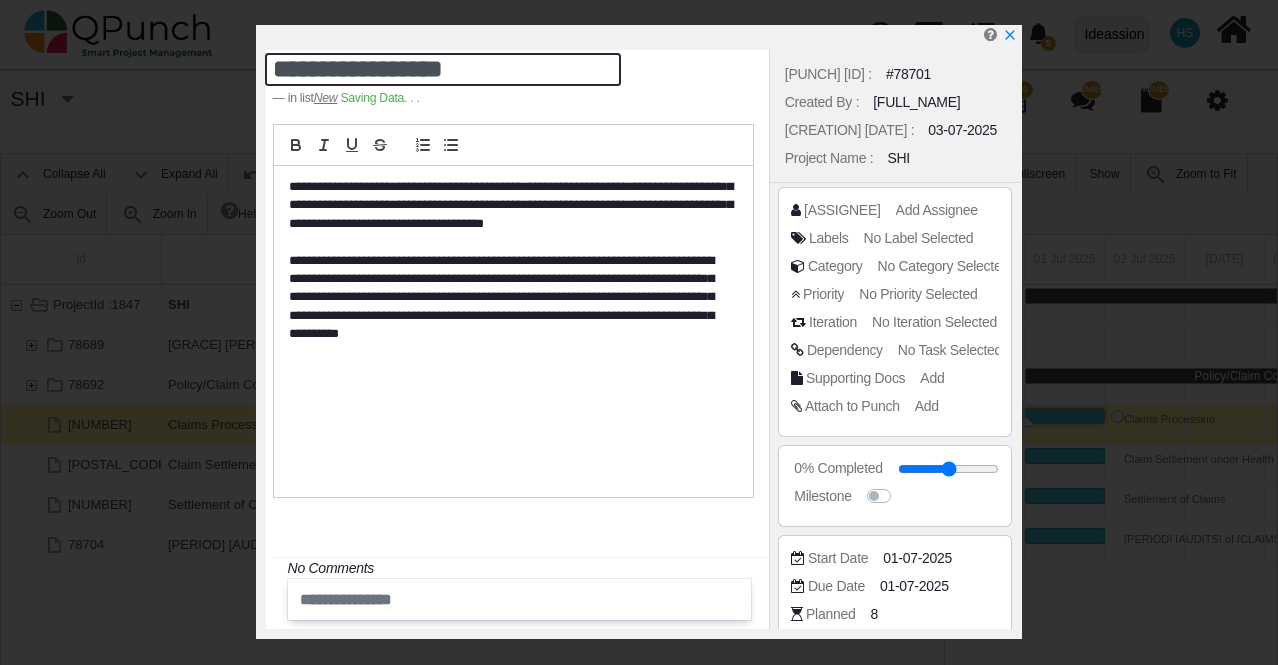 click on "**********" at bounding box center [443, 69] 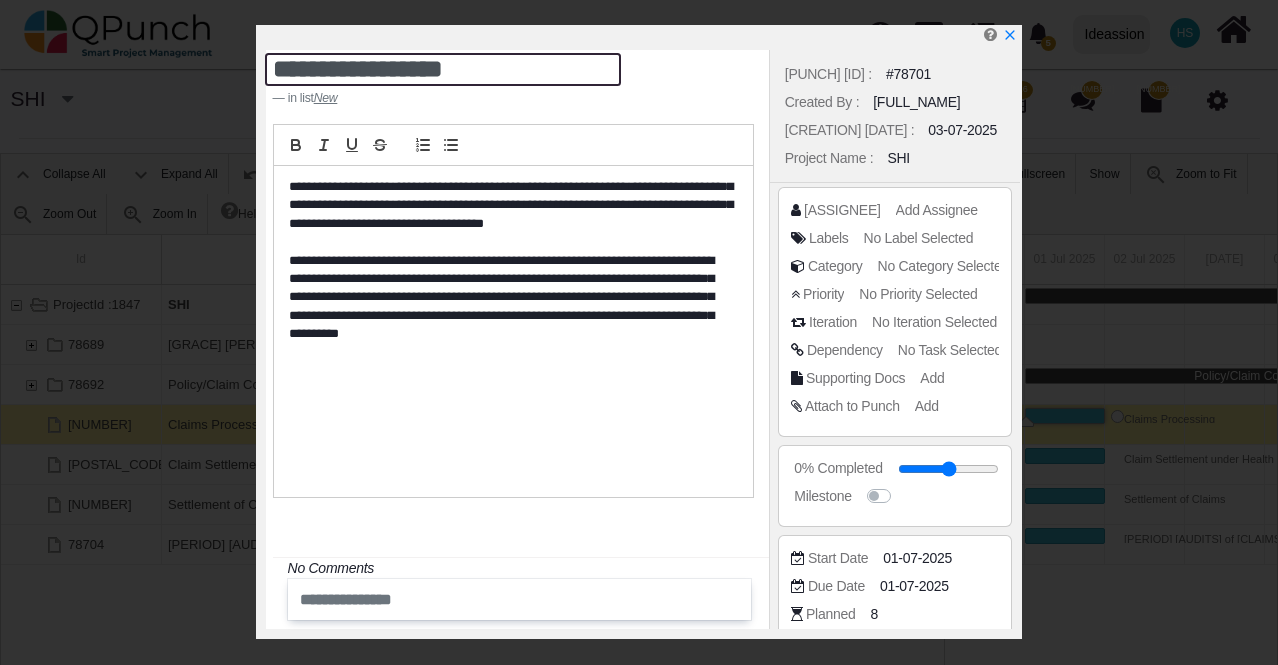click on "**********" at bounding box center (443, 69) 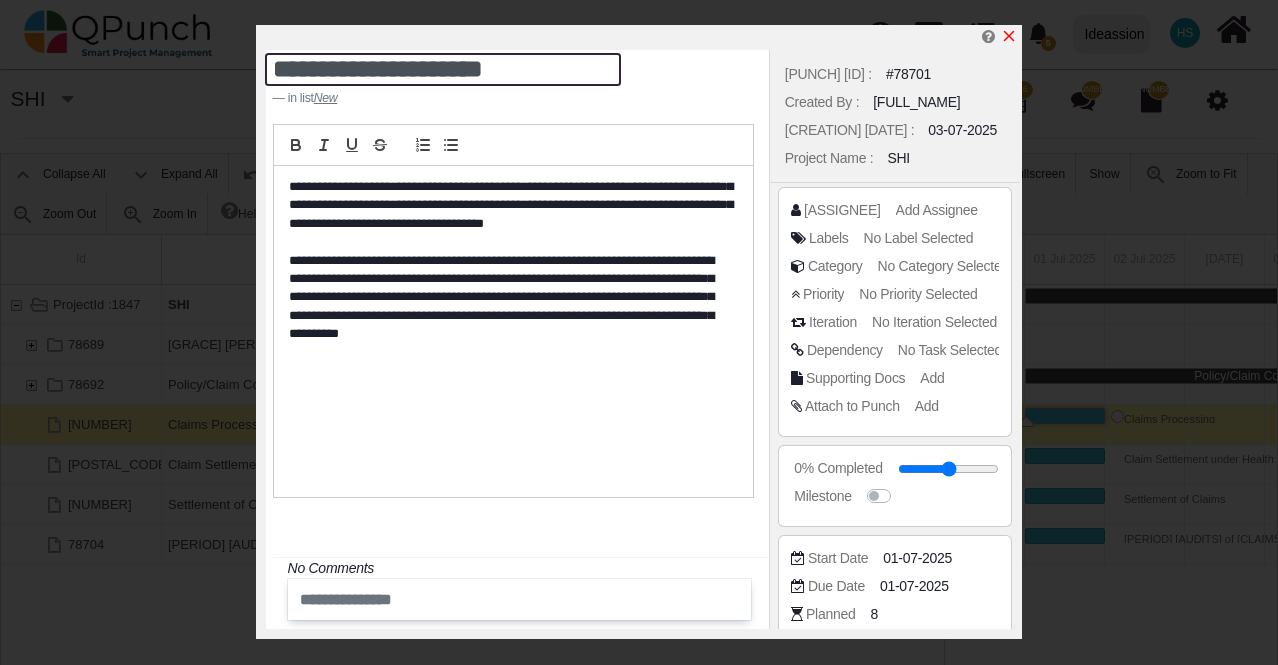 type on "•••••••••••••••••••••" 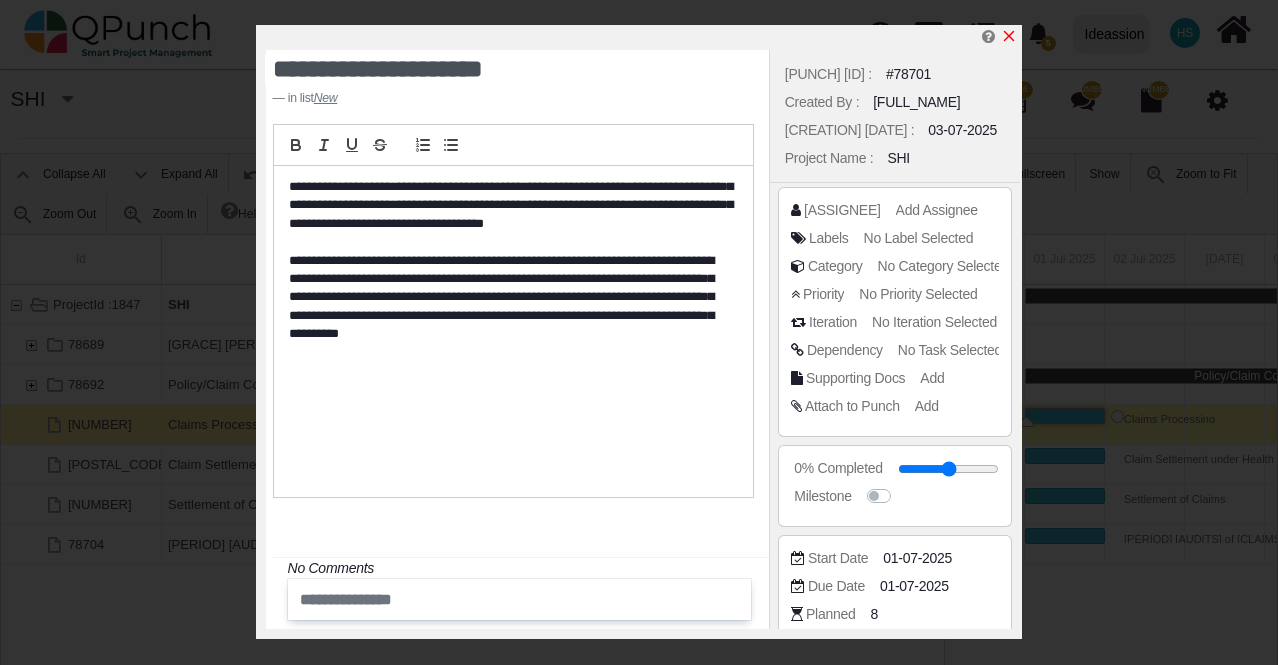 click at bounding box center (1009, 36) 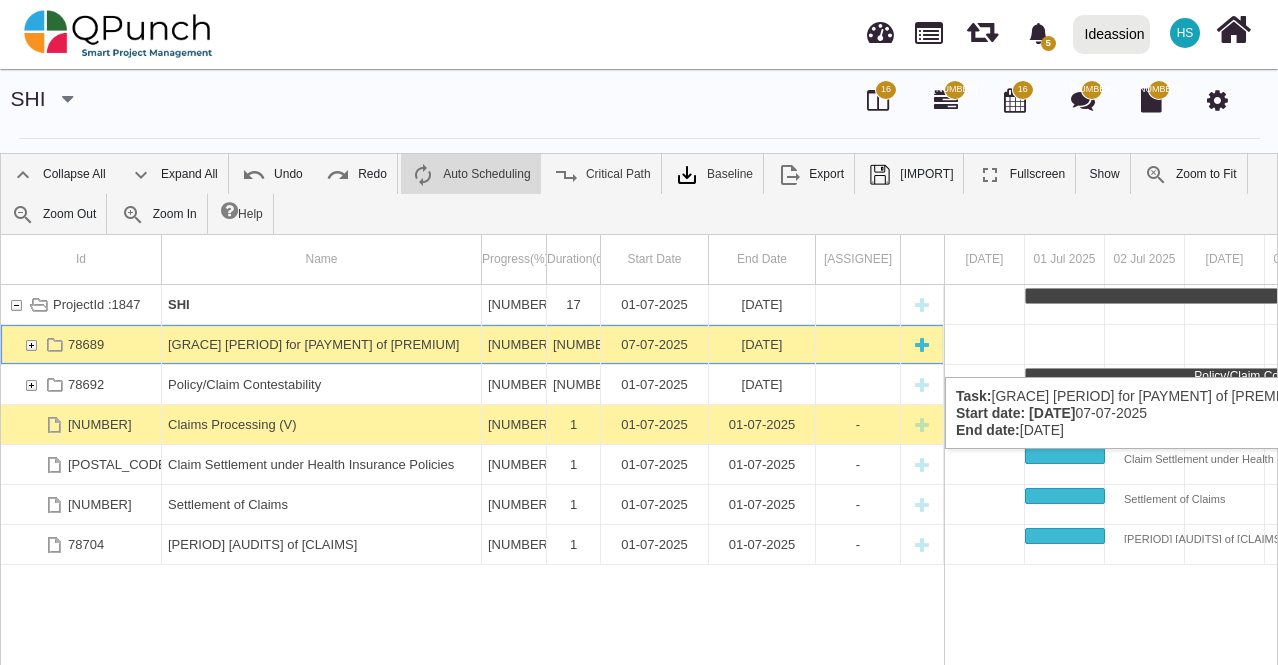 click on "Grace Period for Payment of Premium" at bounding box center [321, 344] 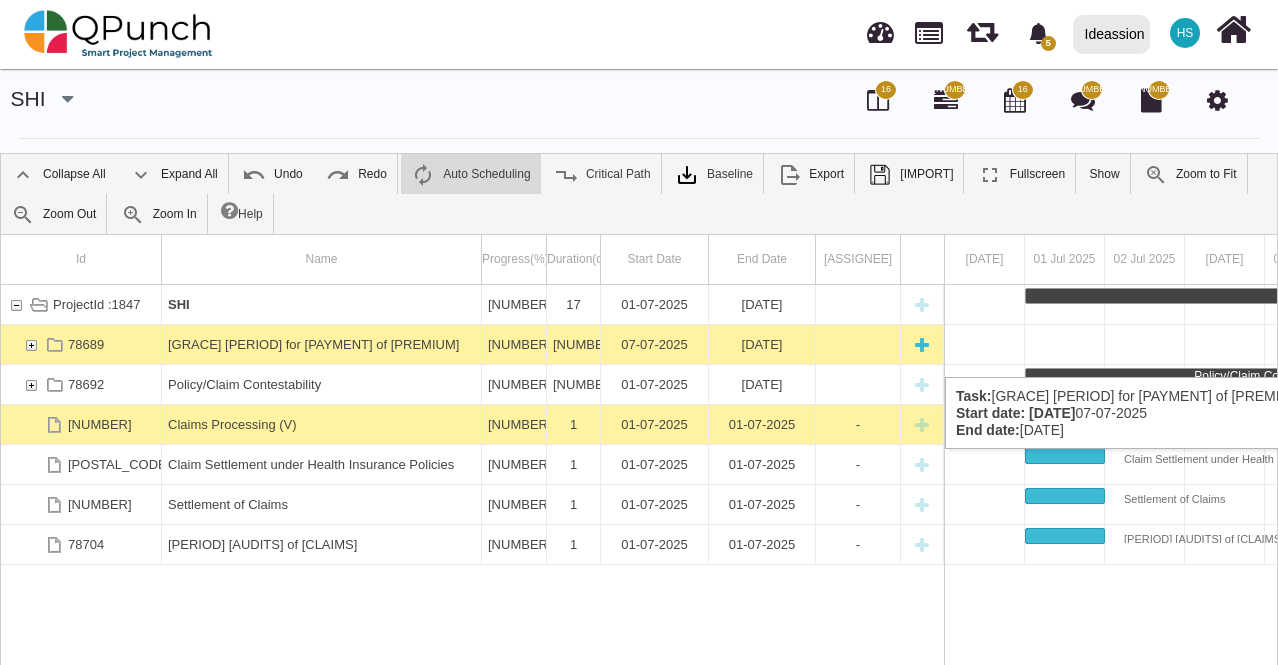 scroll, scrollTop: 0, scrollLeft: 460, axis: horizontal 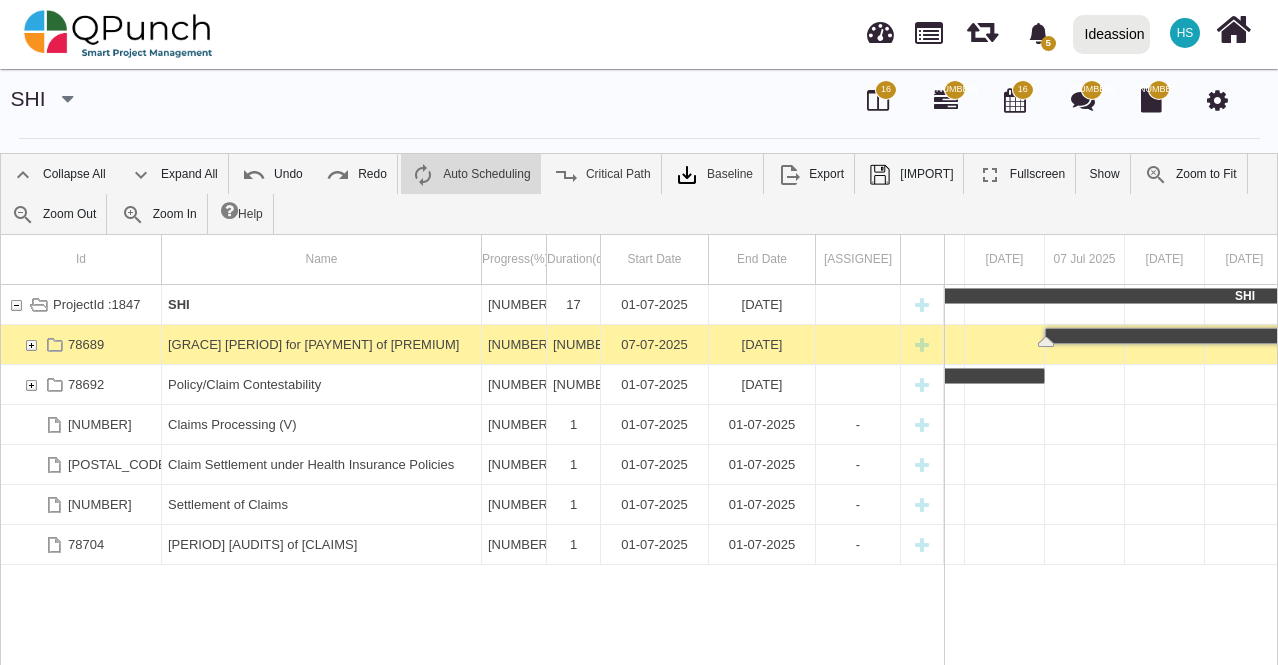 click on "Grace Period for Payment of Premium" at bounding box center [321, 344] 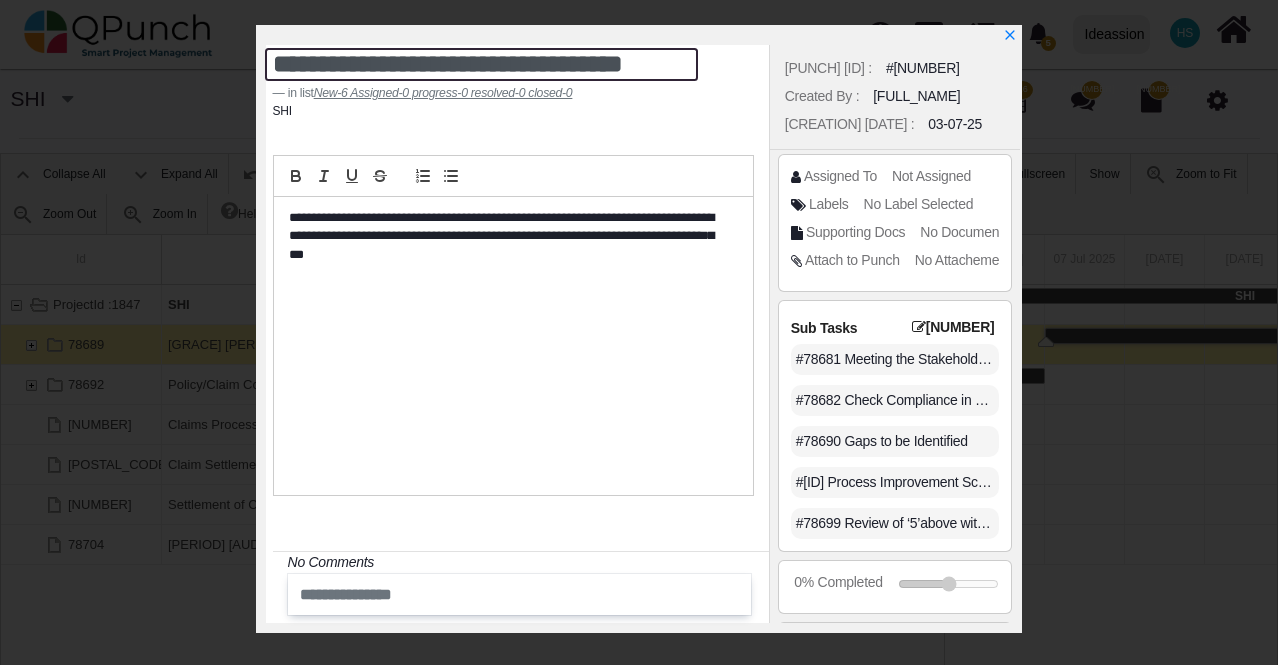 click on "**********" at bounding box center [481, 64] 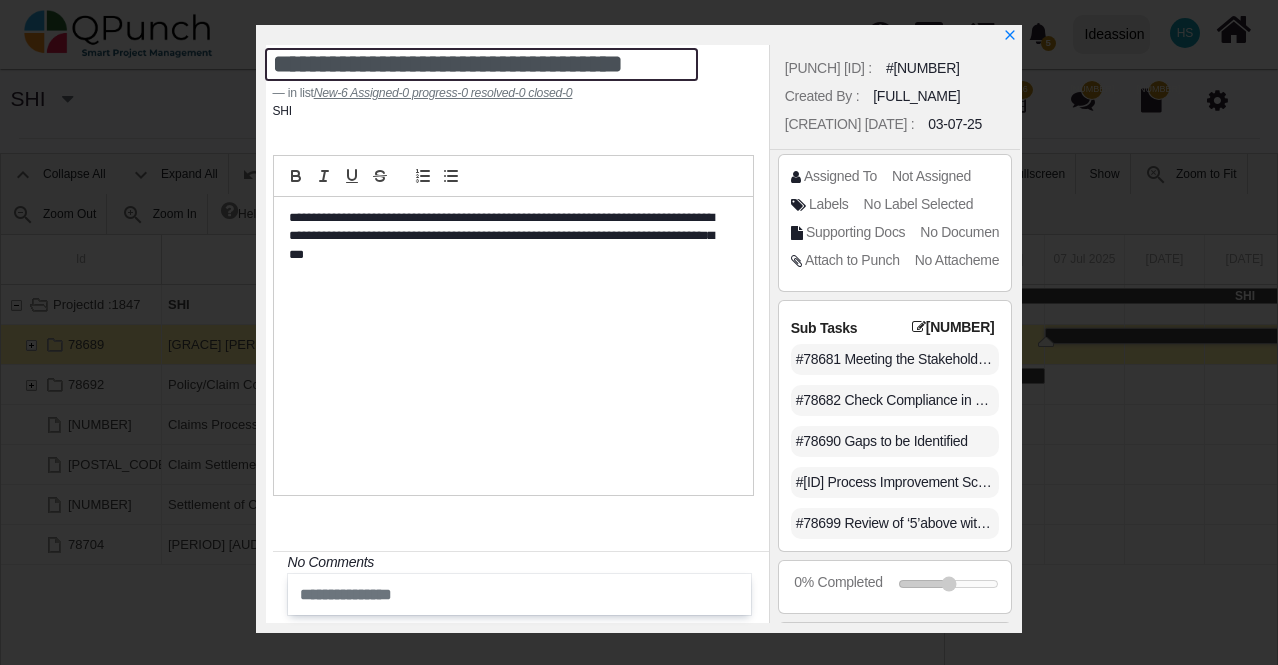 scroll, scrollTop: 22, scrollLeft: 0, axis: vertical 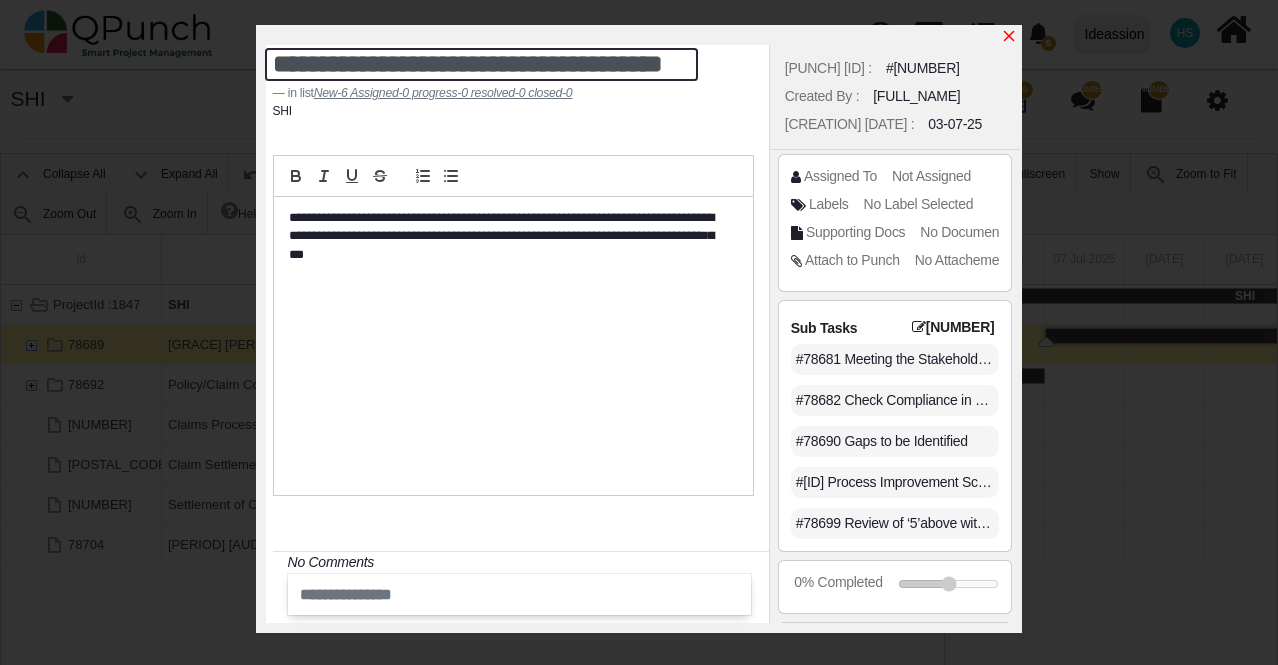 type on "**********" 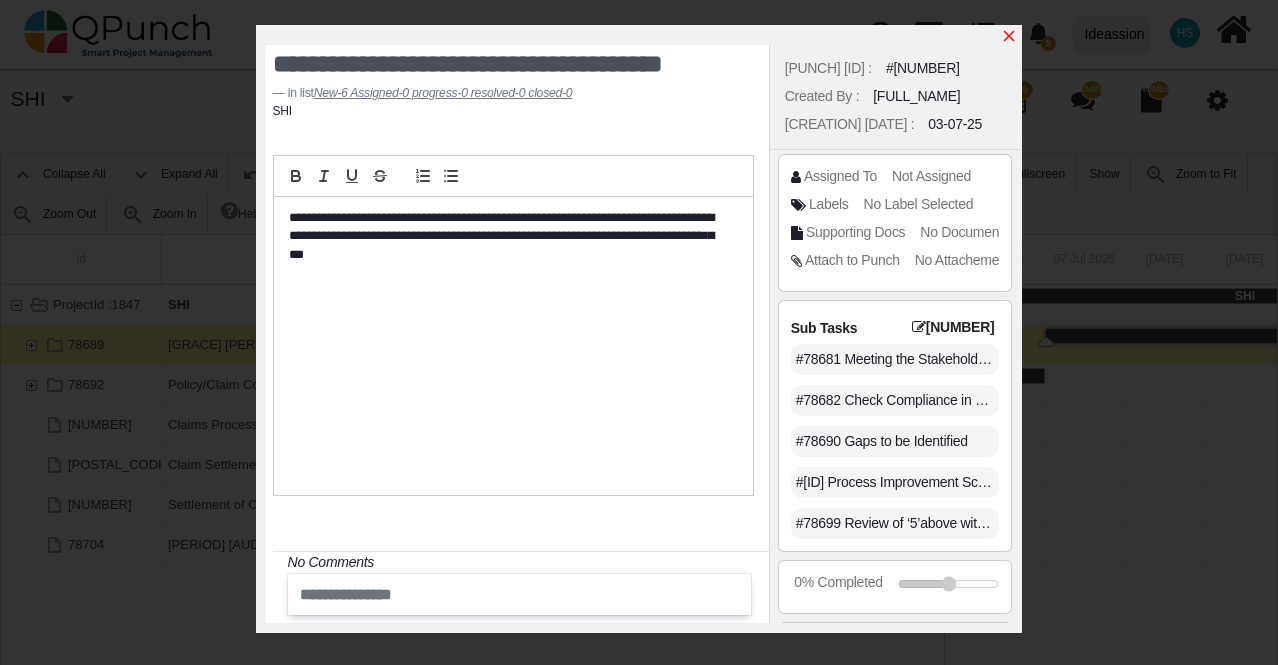 click at bounding box center (1009, 36) 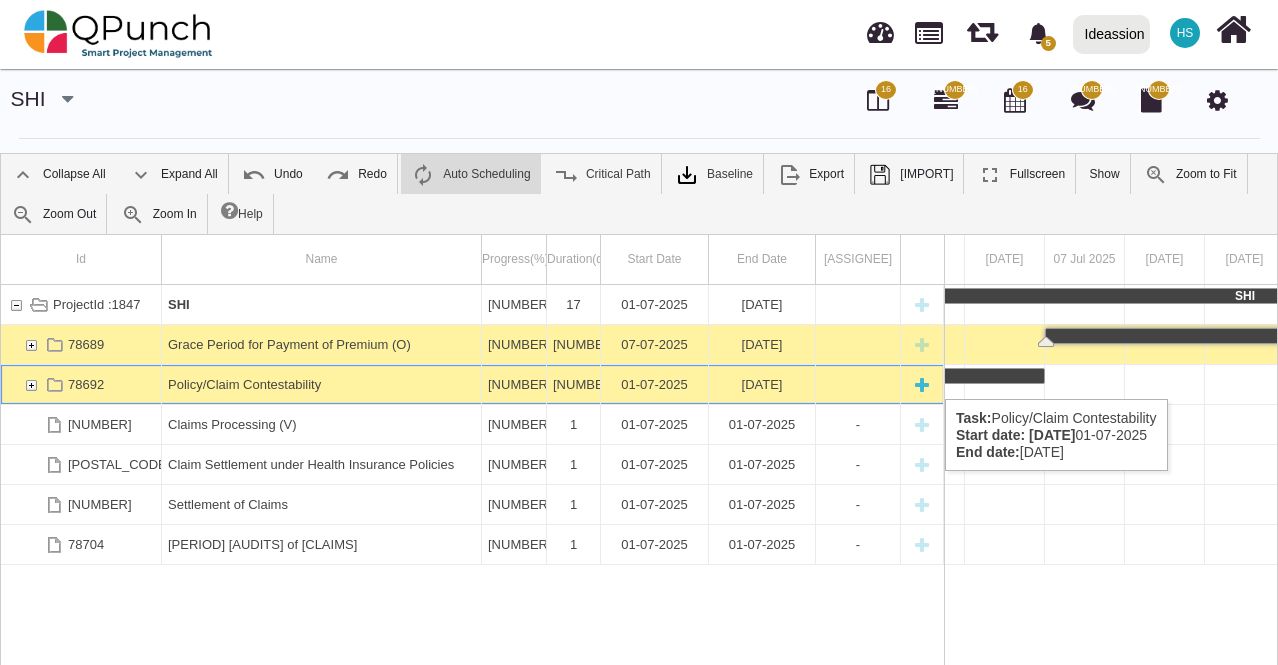 click on "Policy/Claim Contestability" at bounding box center (321, 384) 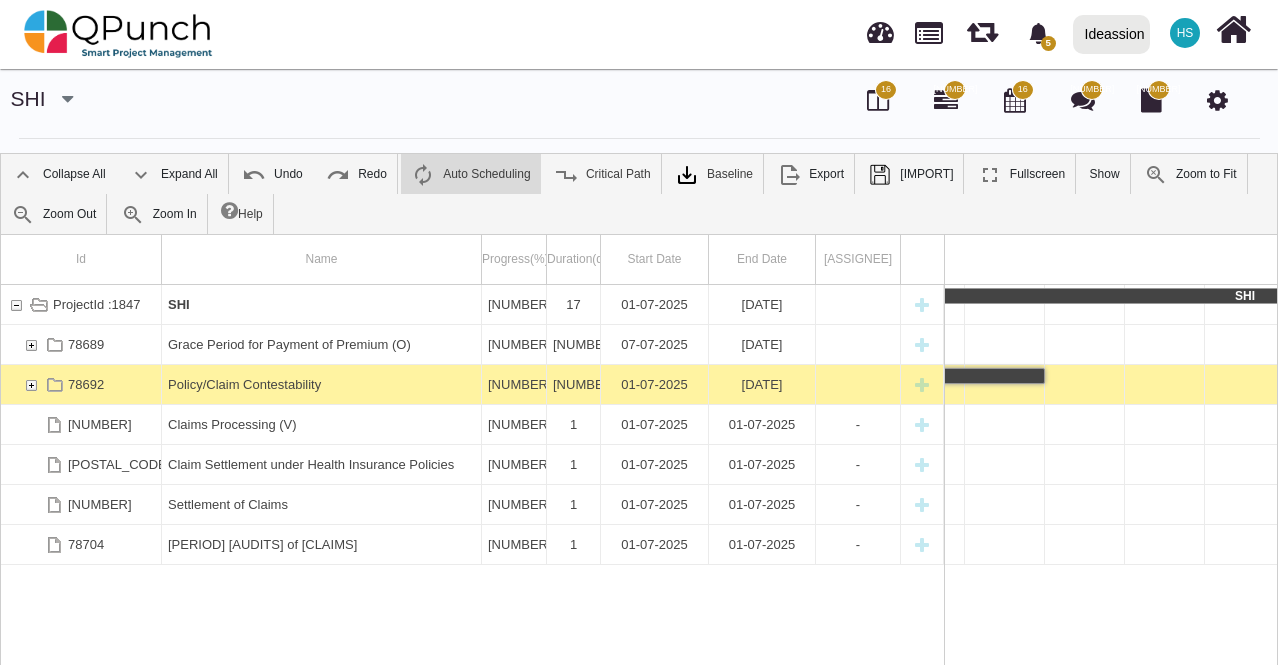 scroll, scrollTop: 0, scrollLeft: 0, axis: both 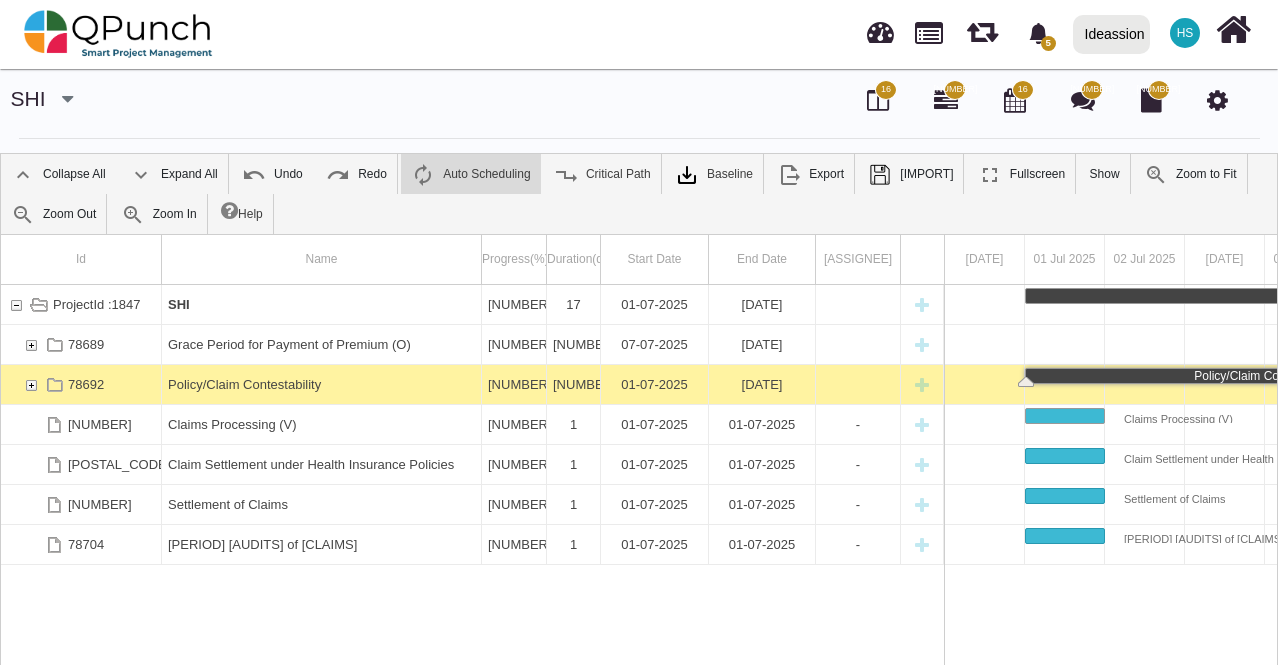 click on "Policy/Claim Contestability" at bounding box center (321, 384) 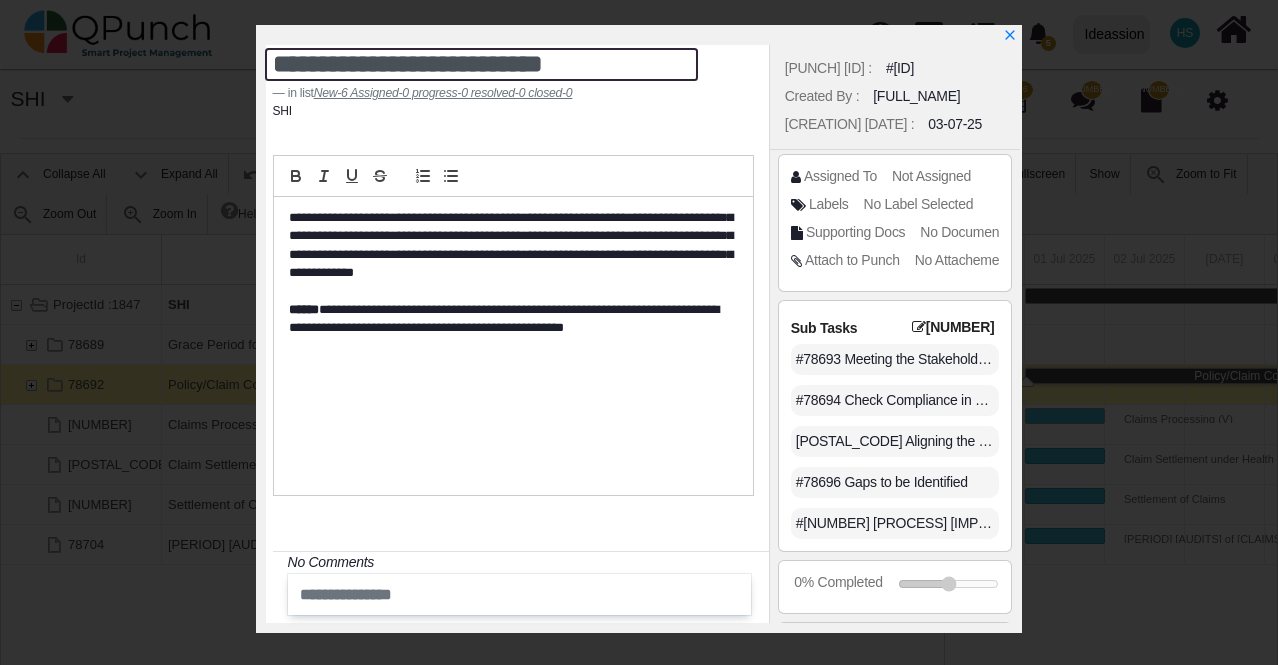 click on "**********" at bounding box center (481, 64) 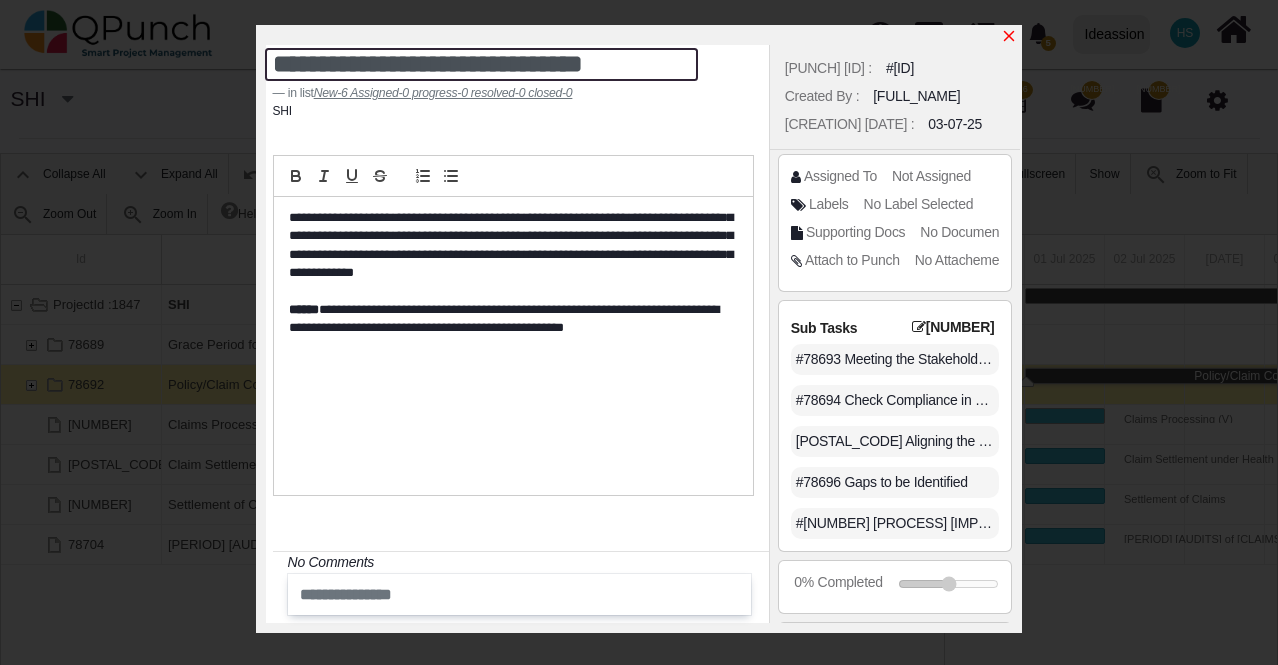type on "**********" 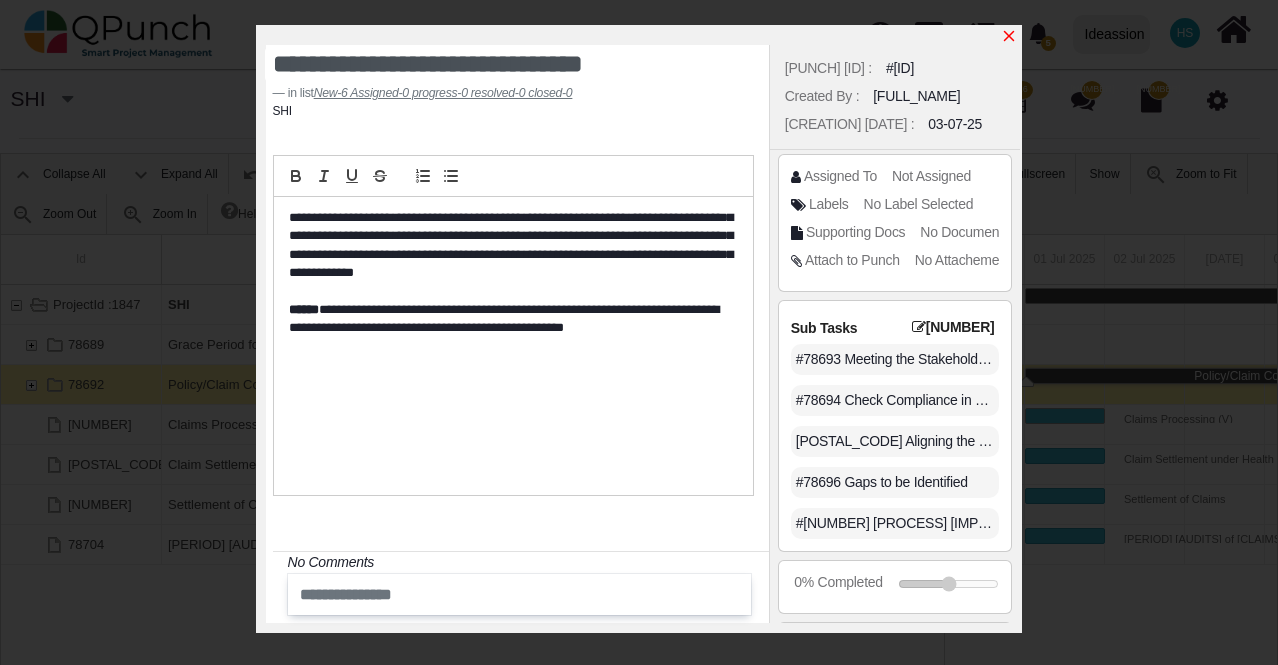 click at bounding box center [1009, 36] 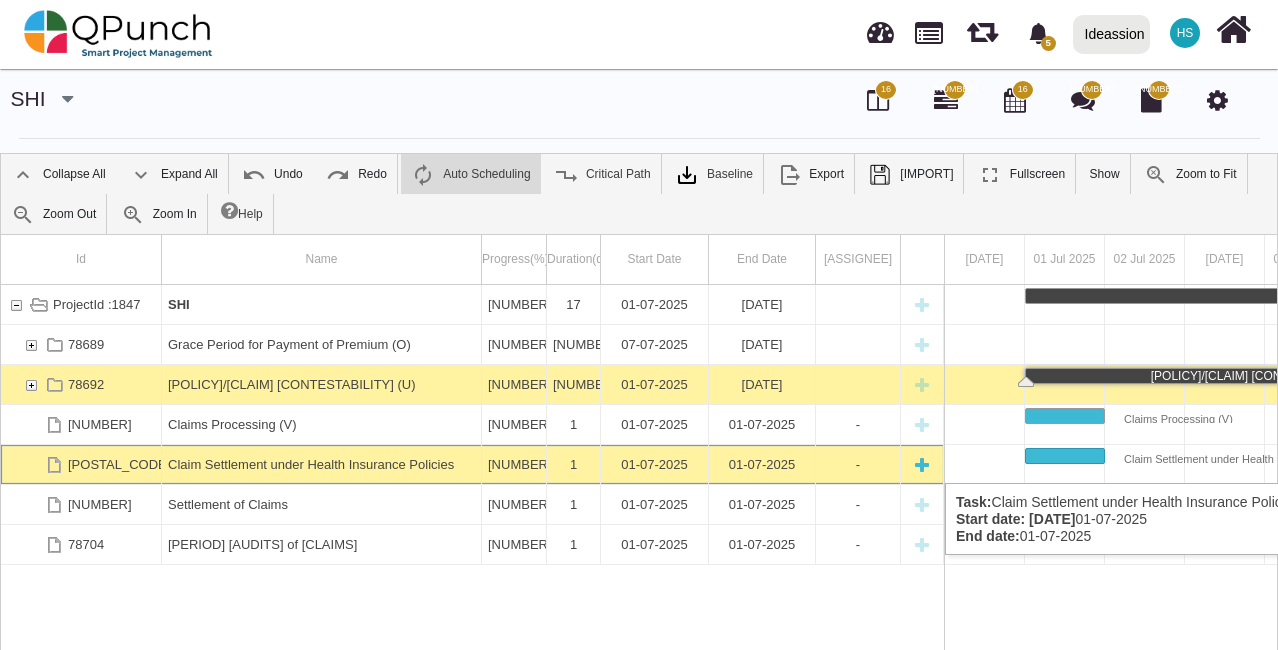 click on "Claim Settlement under Health Insurance Policies" at bounding box center (321, 464) 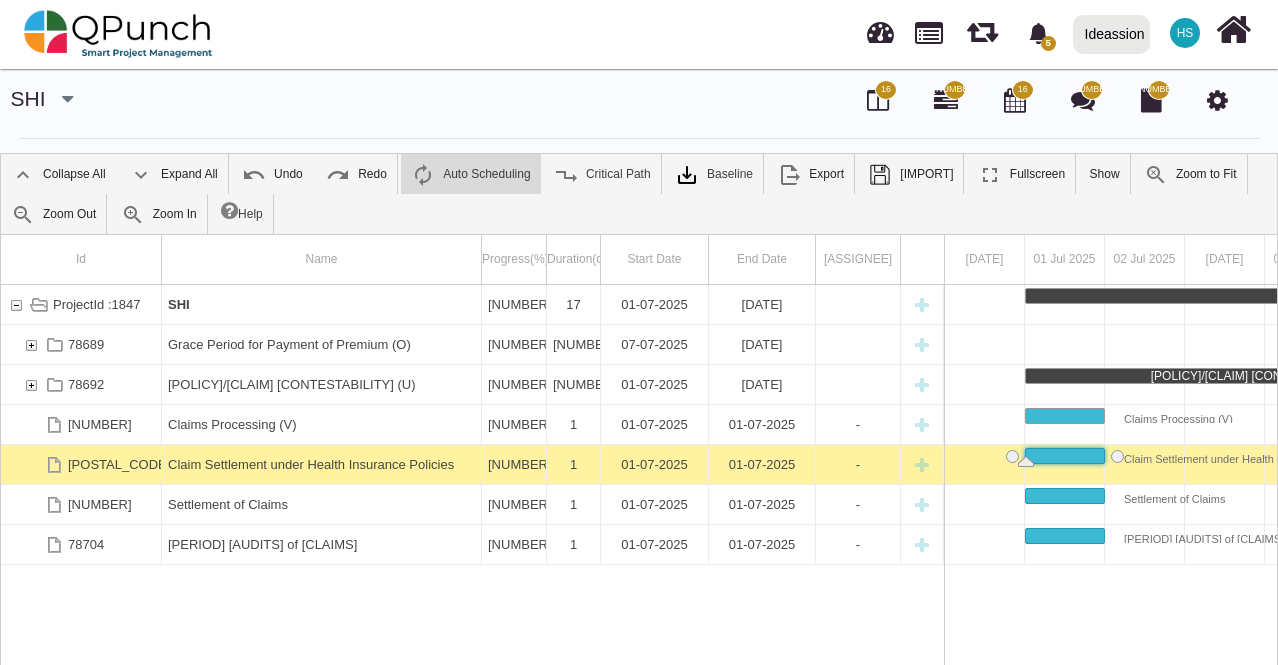 click on "Claim Settlement under Health Insurance Policies" at bounding box center (321, 464) 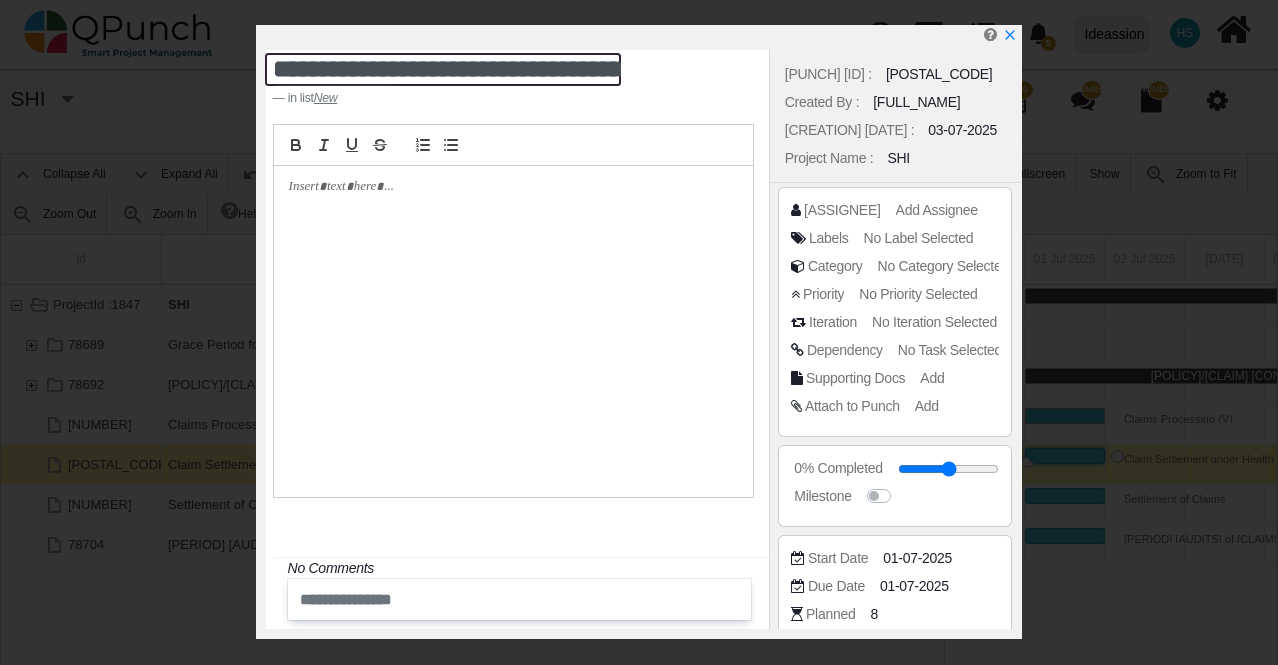 click on "**********" at bounding box center [443, 69] 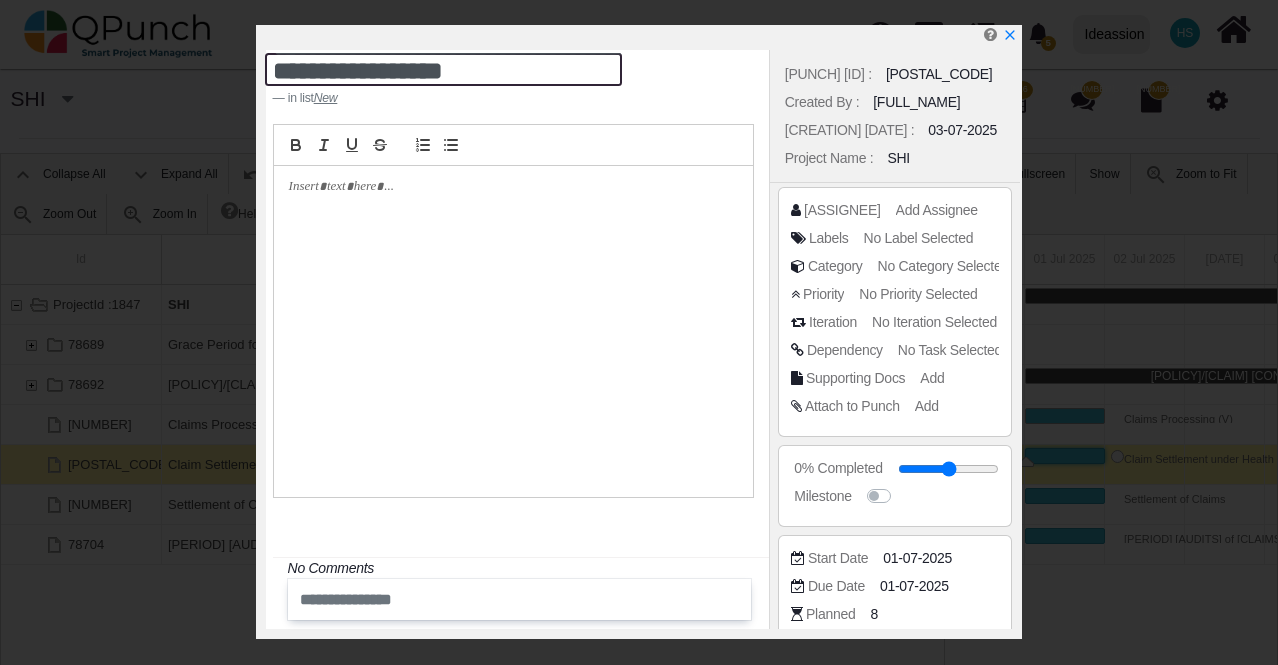 type on "**********" 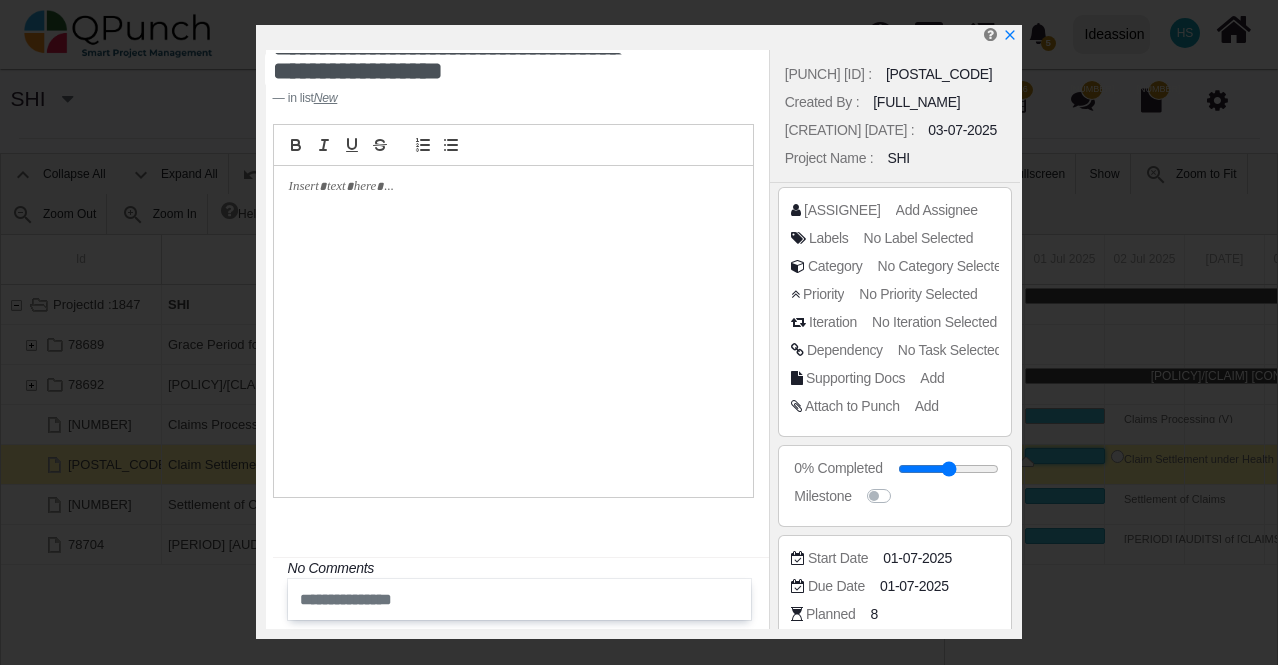 click at bounding box center (726, 85) 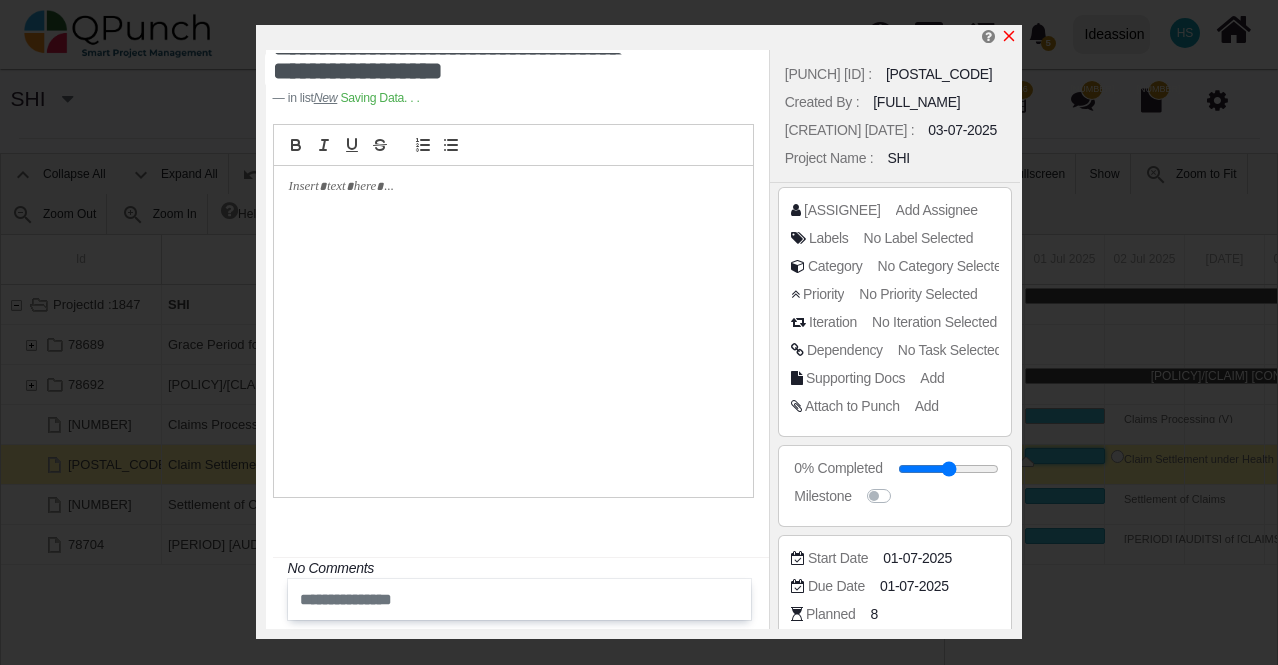 click at bounding box center [1009, 36] 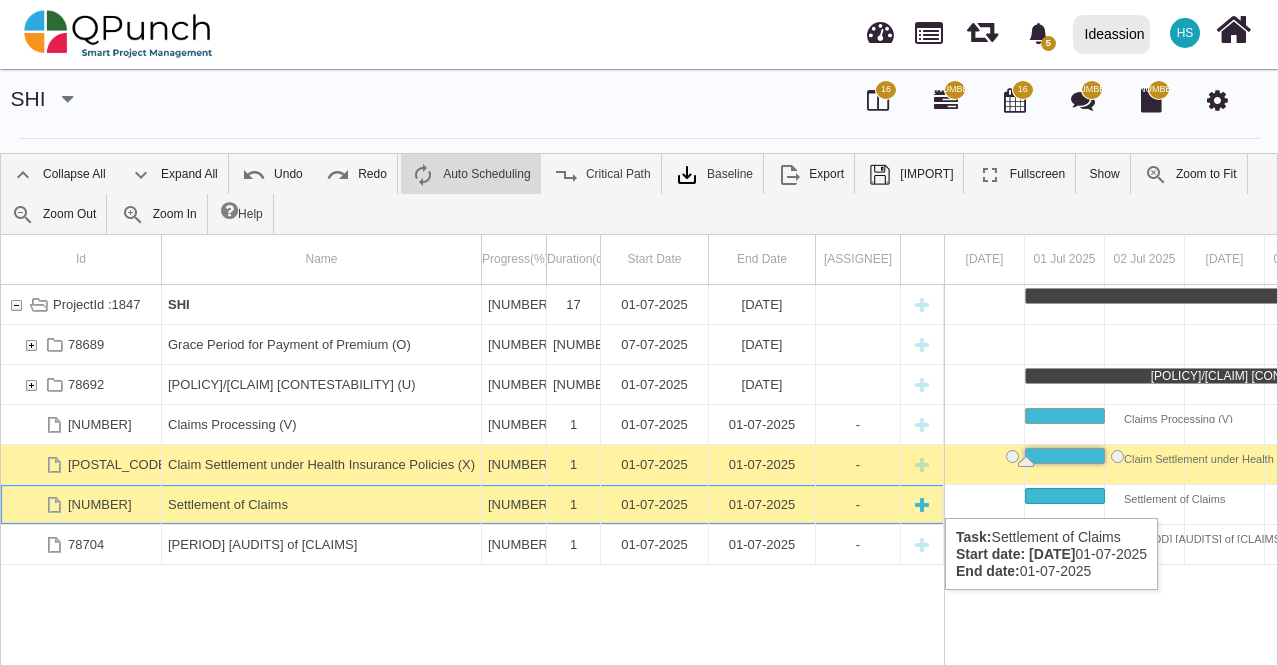 click on "Settlement of Claims" at bounding box center (321, 504) 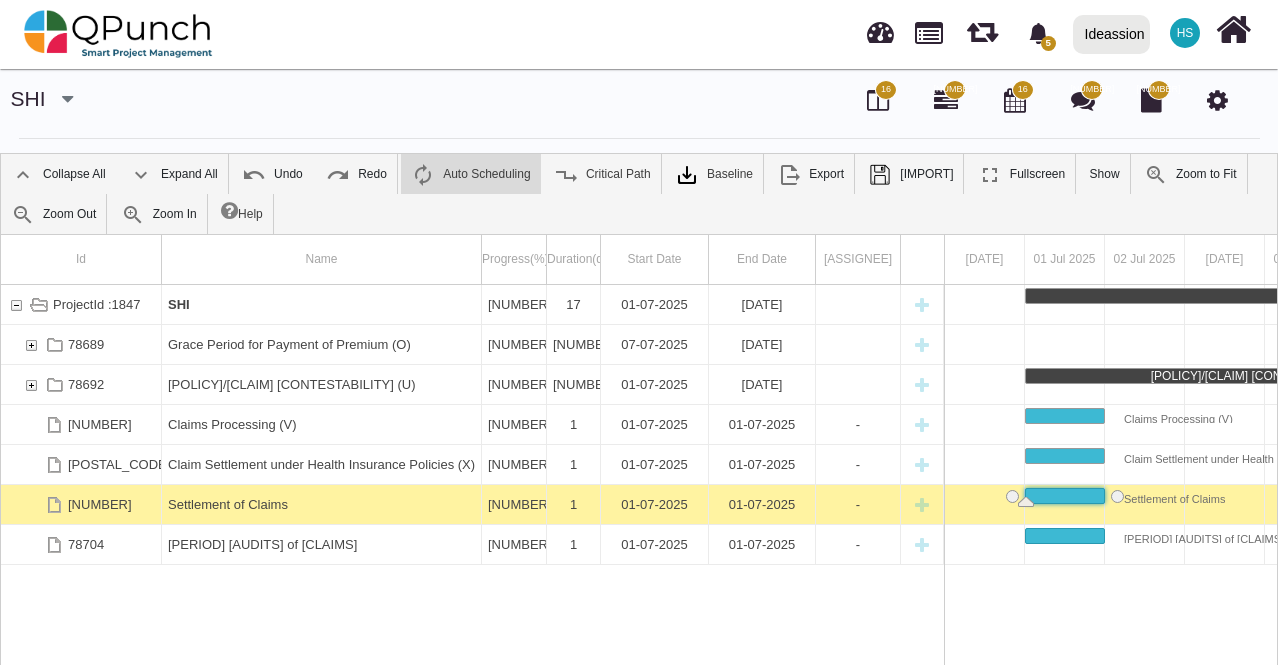 click on "Settlement of Claims" at bounding box center (321, 504) 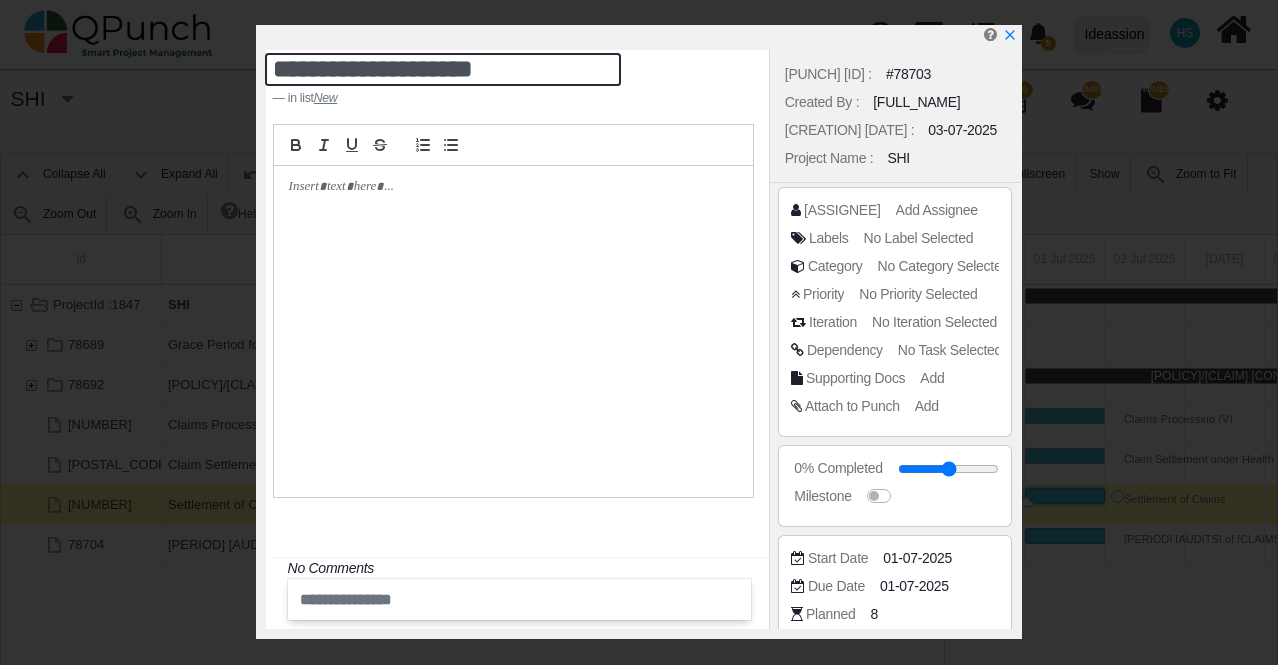 click on "**********" at bounding box center (443, 69) 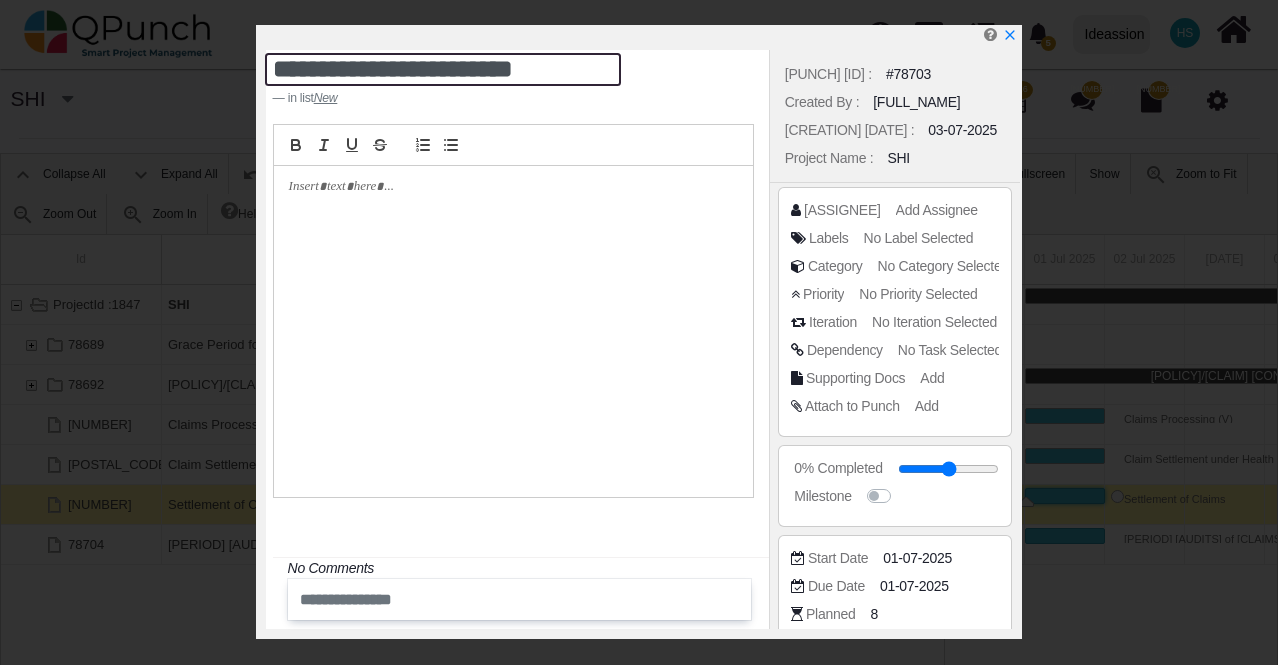 type on "**********" 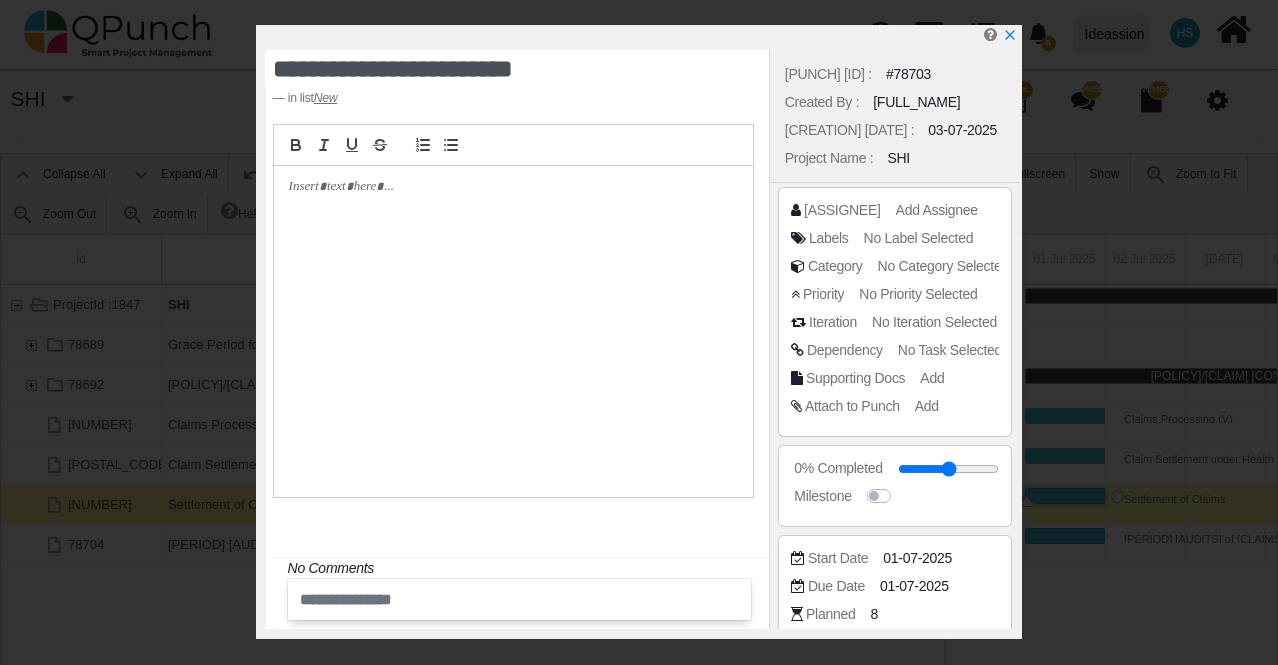 click at bounding box center (513, 332) 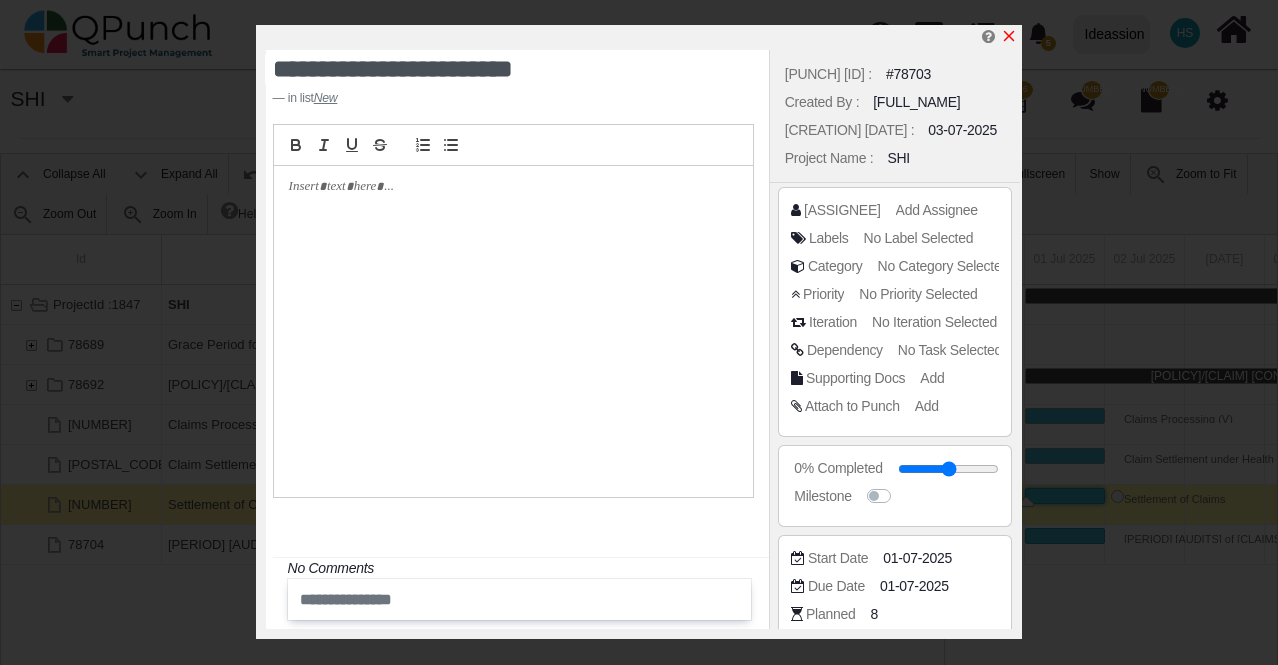 click at bounding box center [1009, 36] 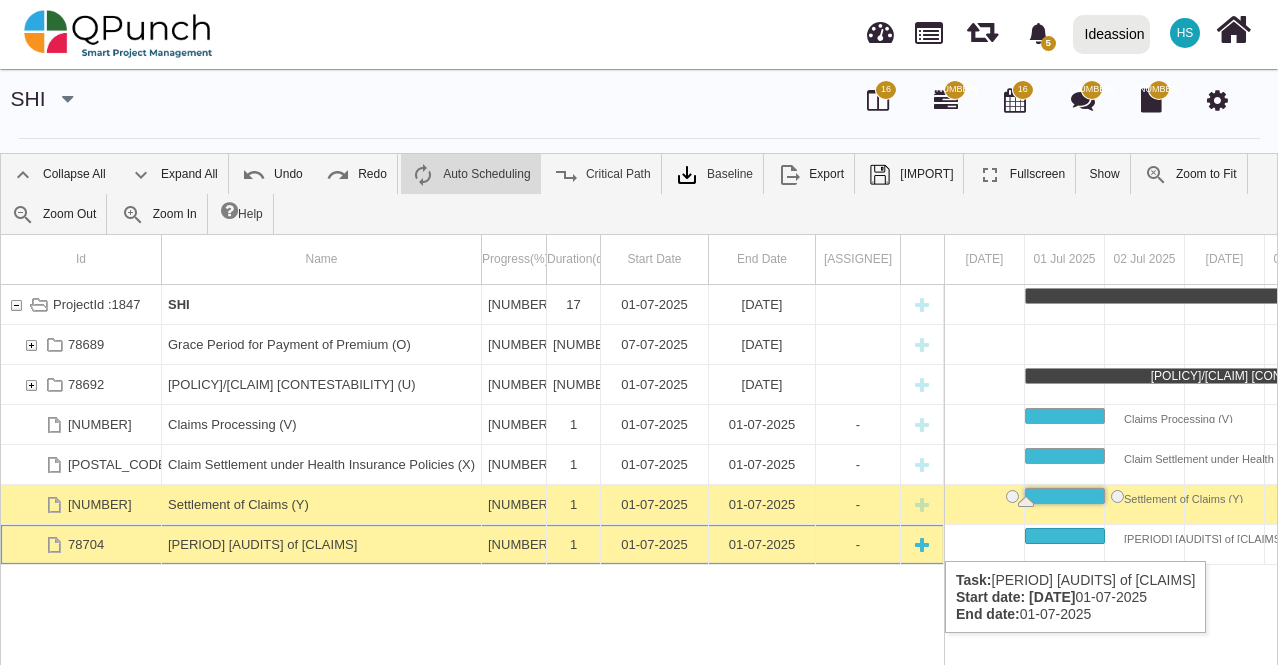 click on "Period Audits of Claims" at bounding box center [321, 544] 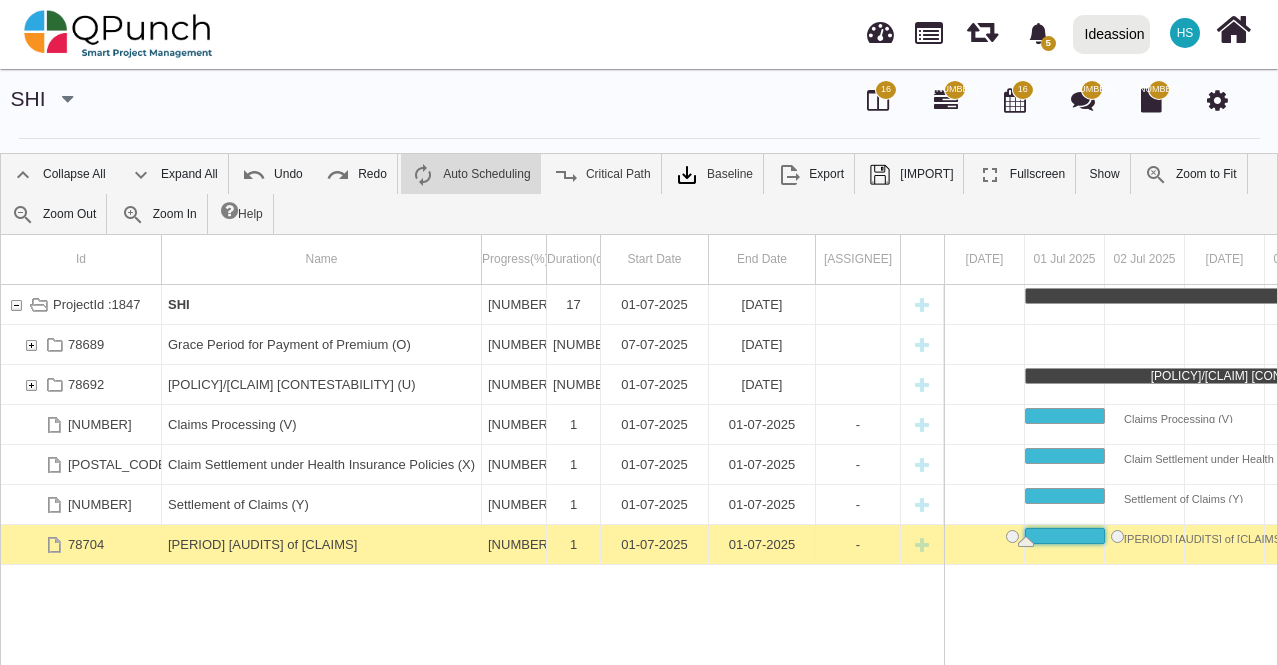 click on "Period Audits of Claims" at bounding box center [321, 544] 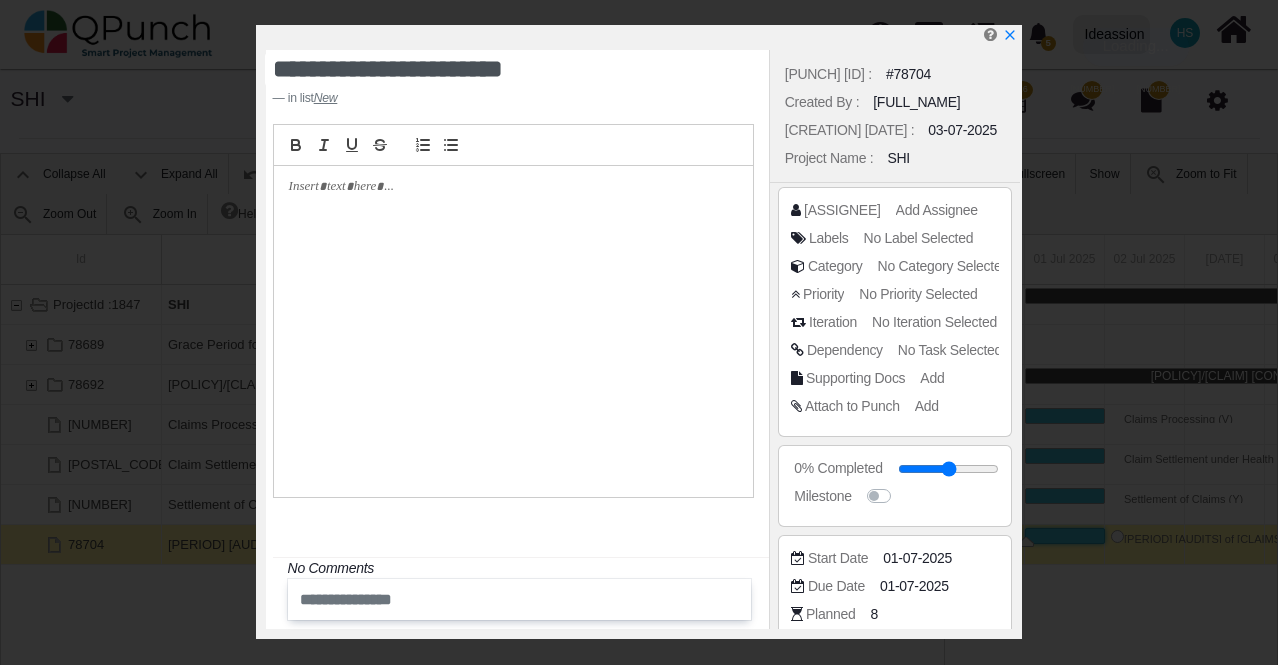 click at bounding box center (643, 37) 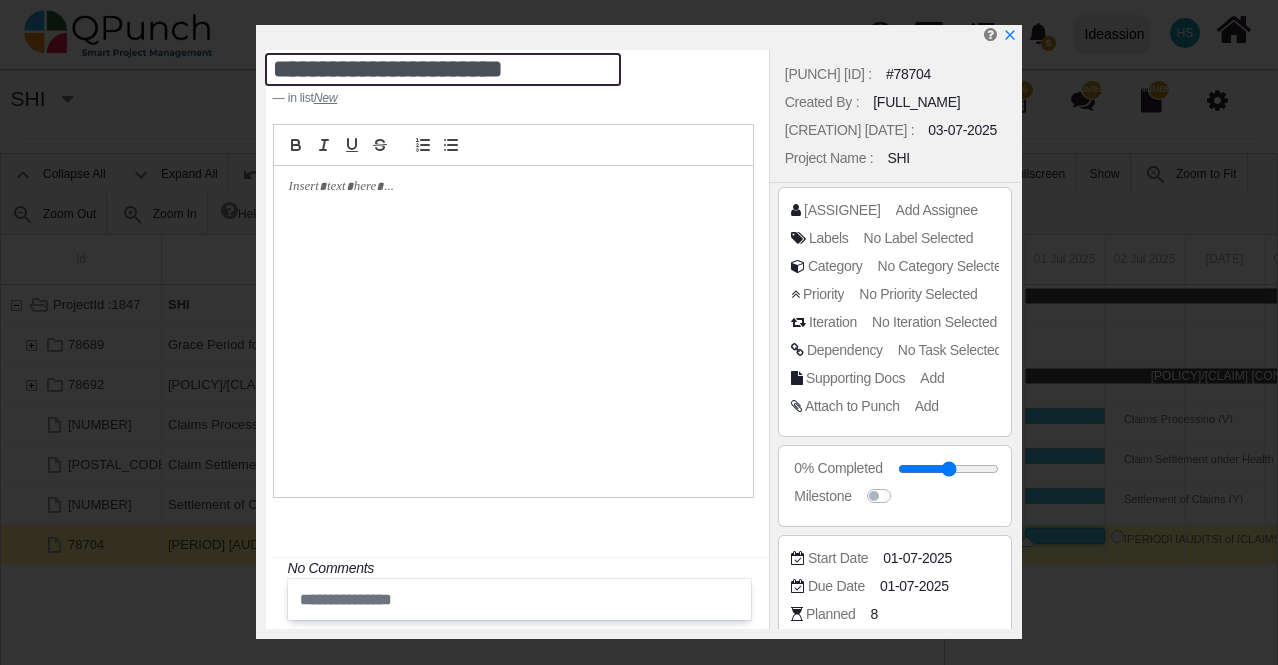 click on "**********" at bounding box center (443, 69) 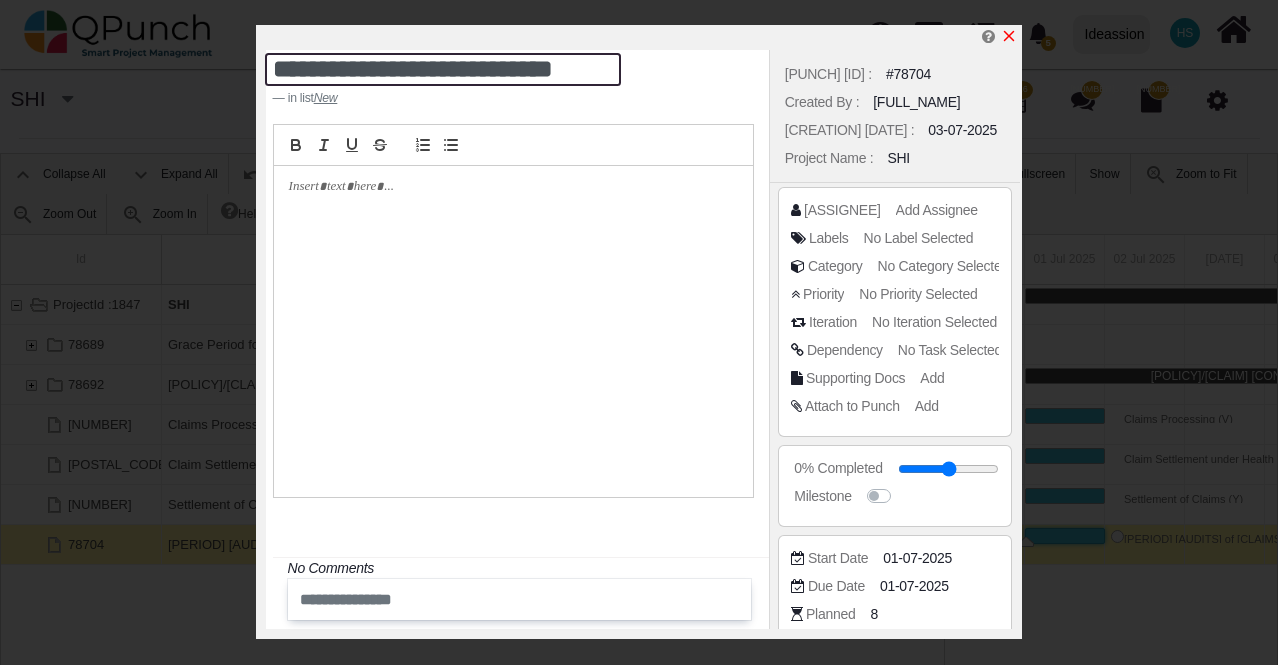 type on "**********" 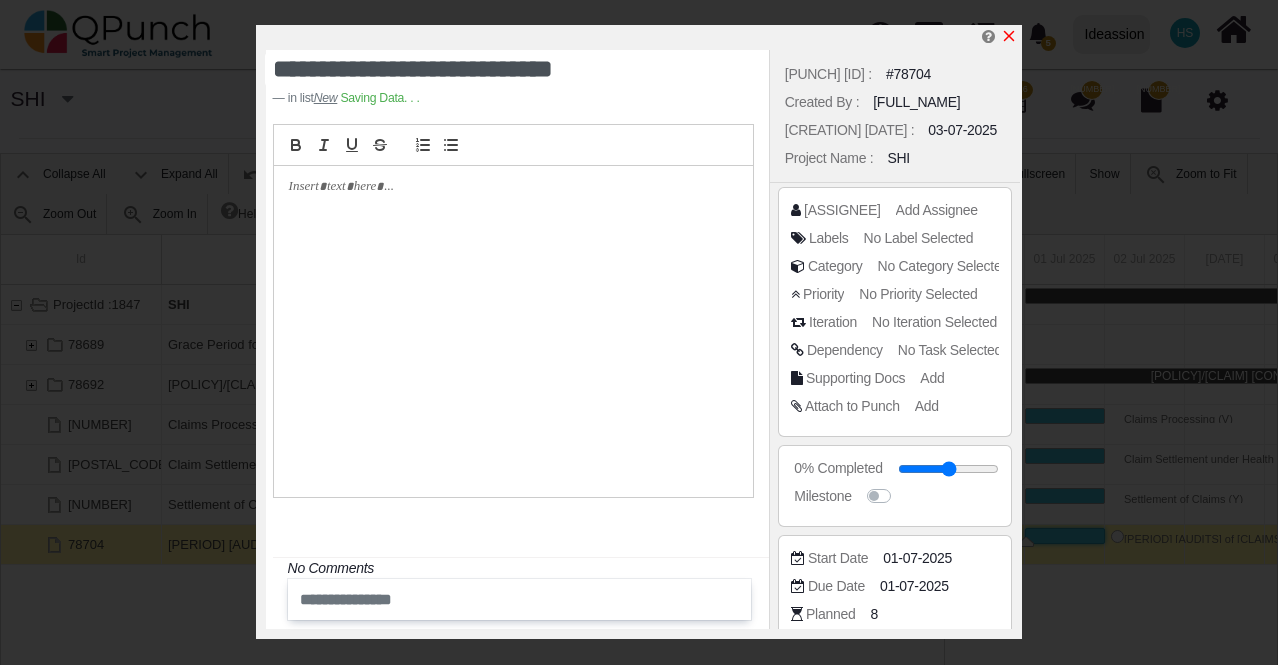 click at bounding box center [1009, 36] 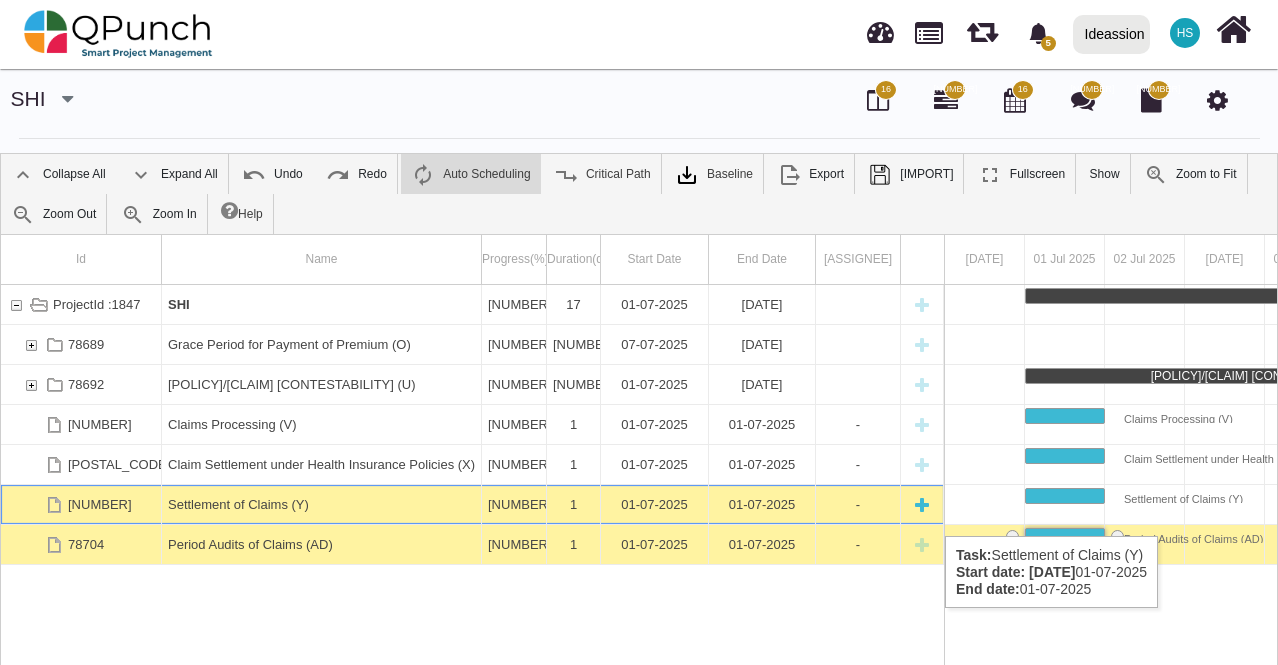 click on "Settlement of Claims (Y)" at bounding box center (321, 504) 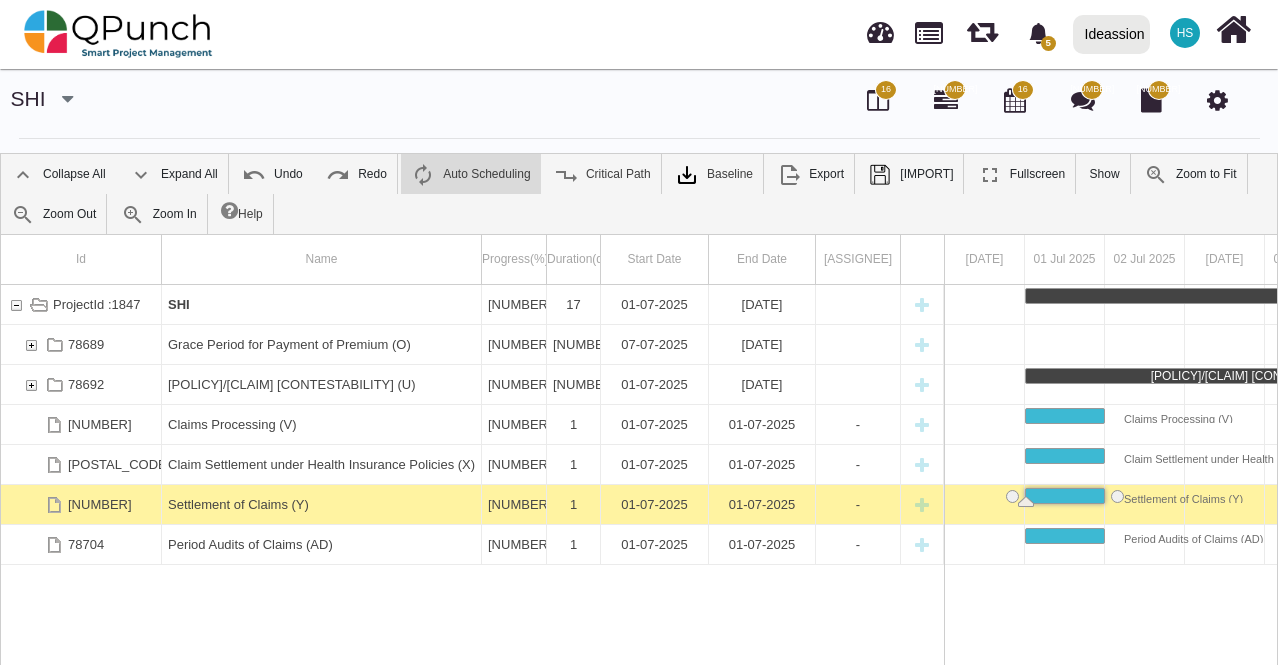 click on "Settlement of Claims (Y)" at bounding box center [321, 504] 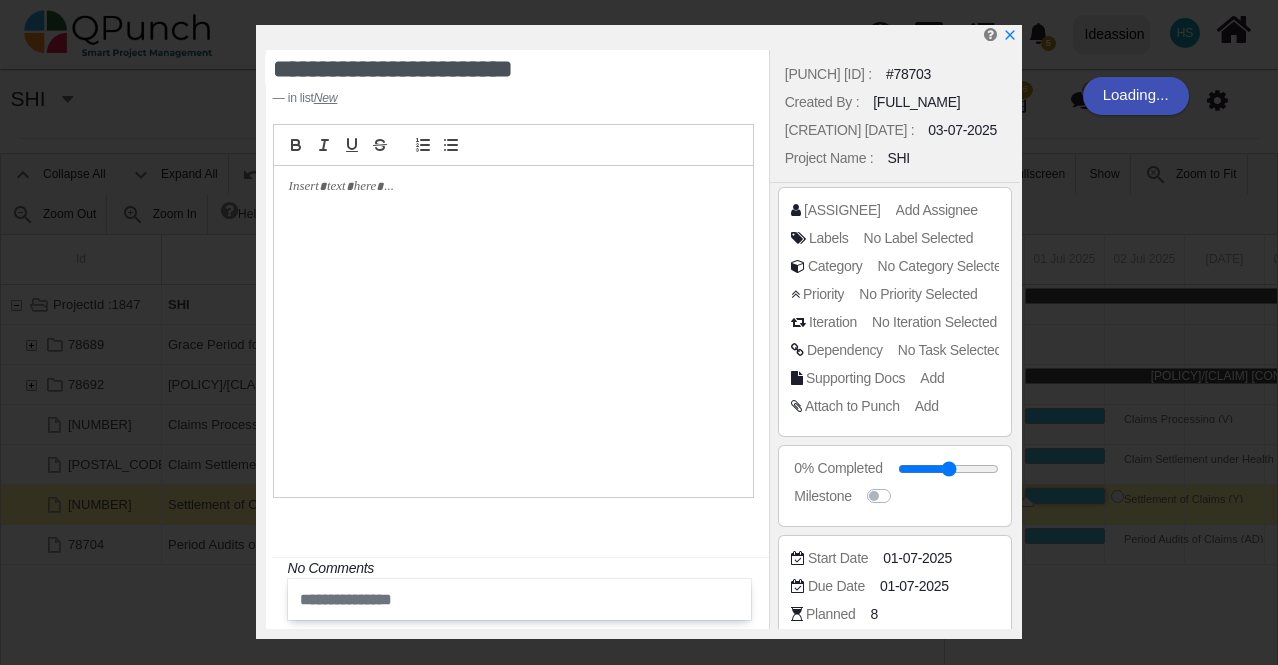 click at bounding box center [513, 332] 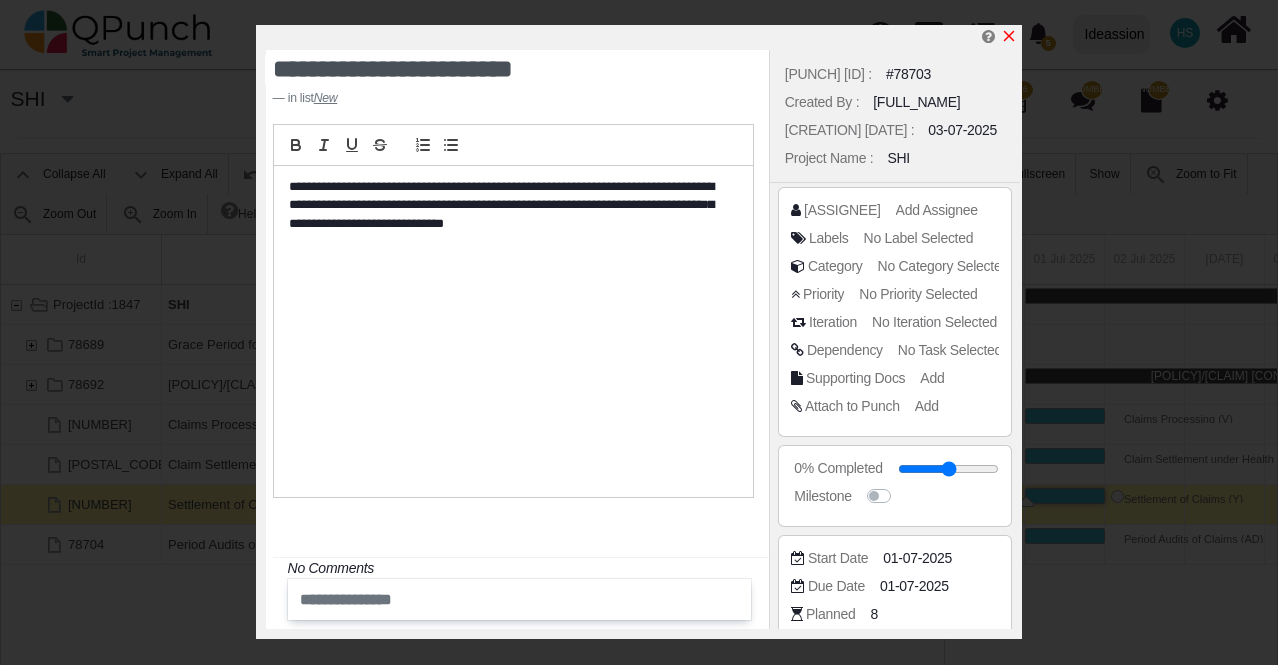 click at bounding box center (1009, 36) 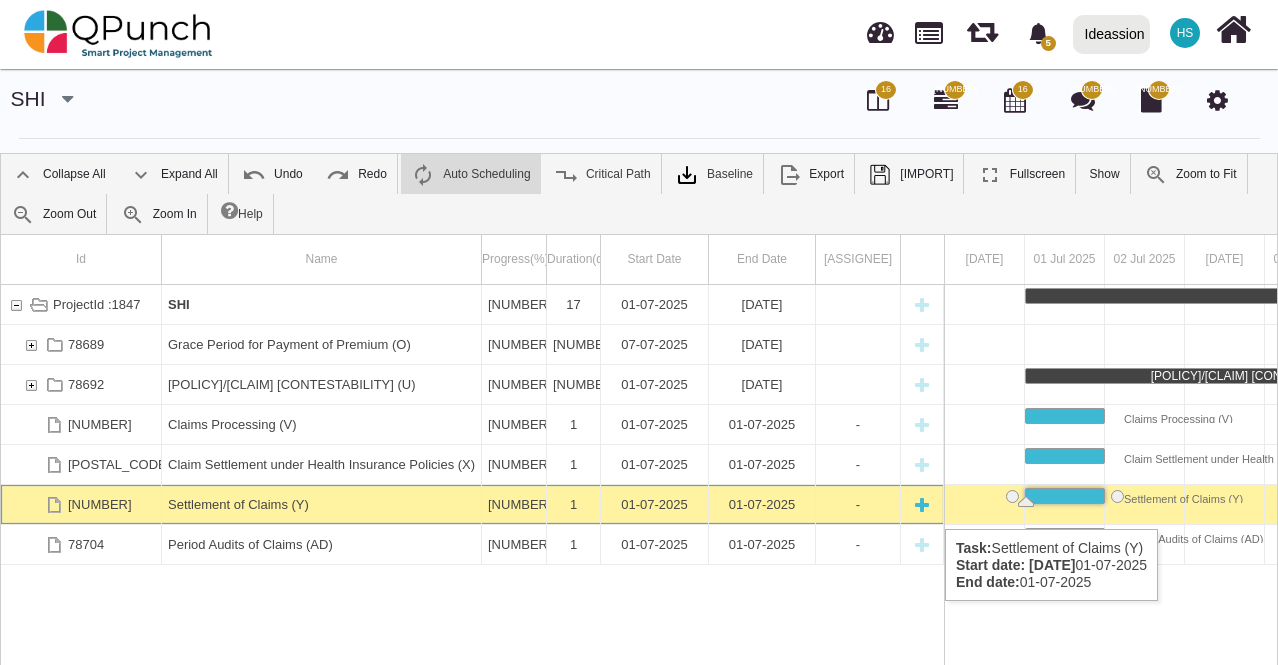 click on "Settlement of Claims (Y)" at bounding box center [321, 504] 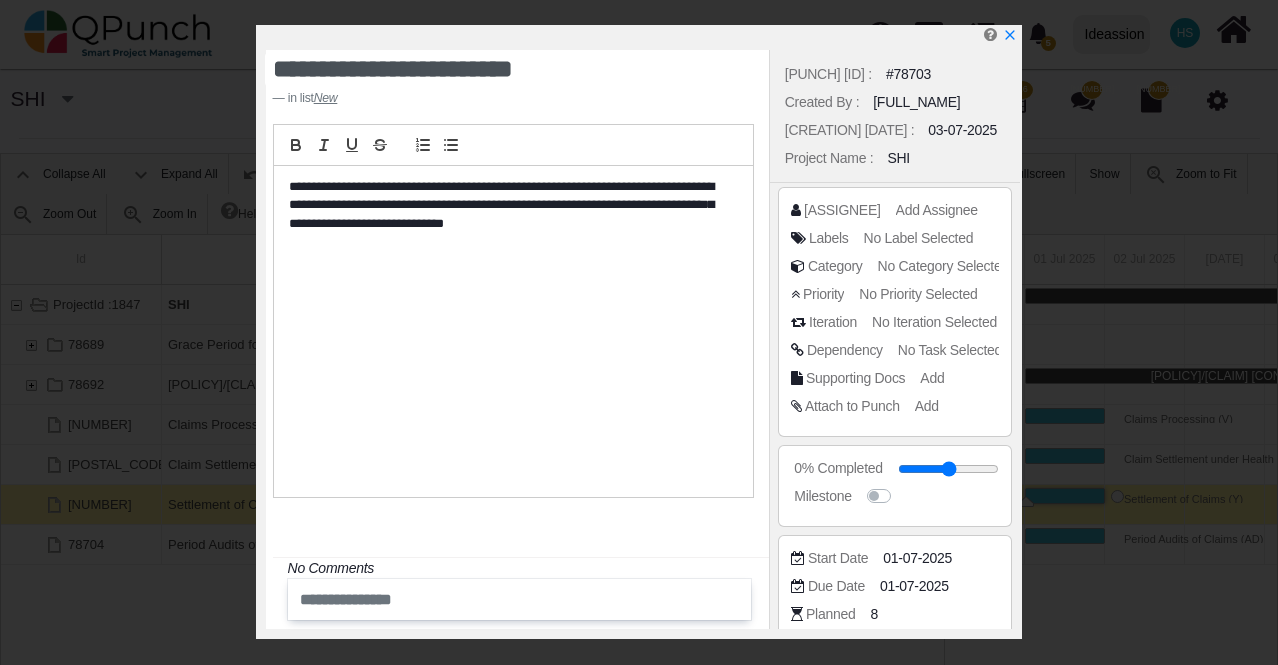 click on "**********" at bounding box center (509, 205) 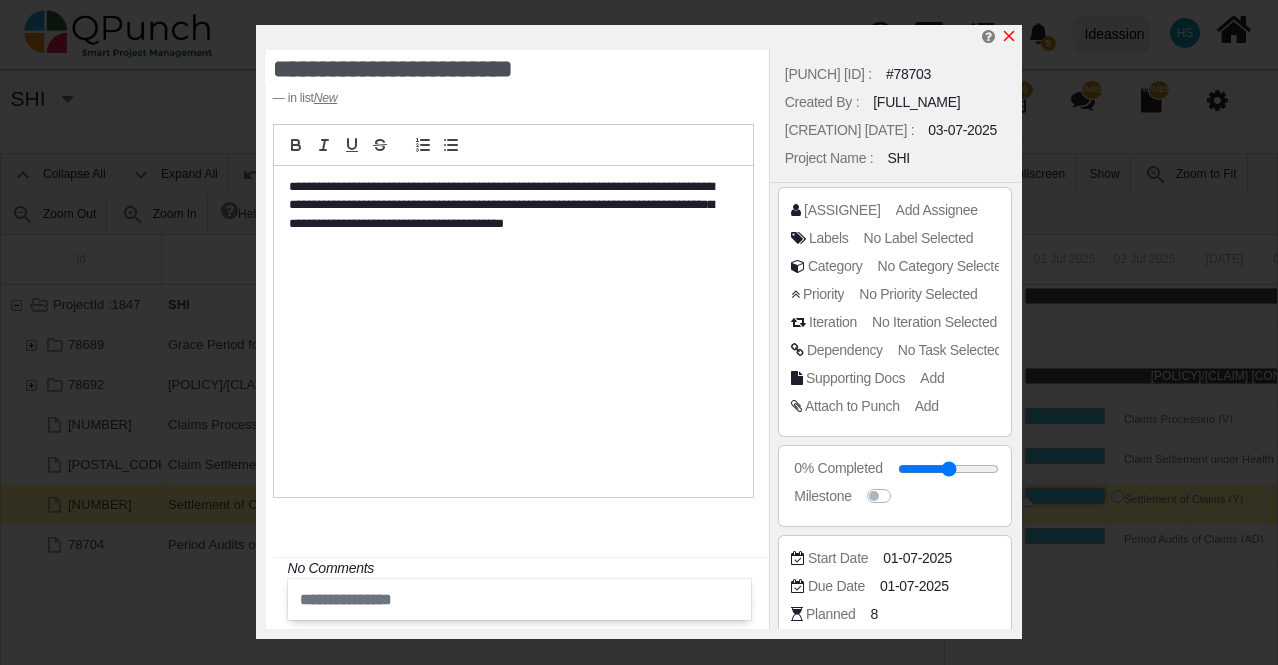 click at bounding box center (1009, 36) 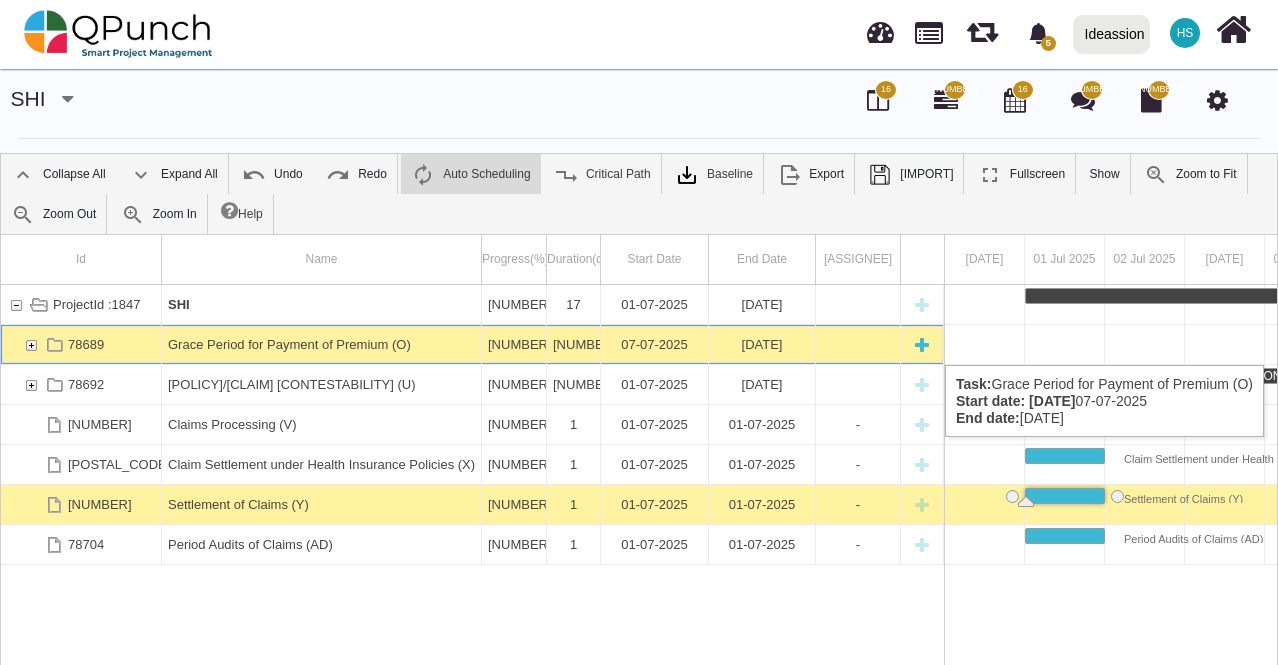 click at bounding box center (31, 344) 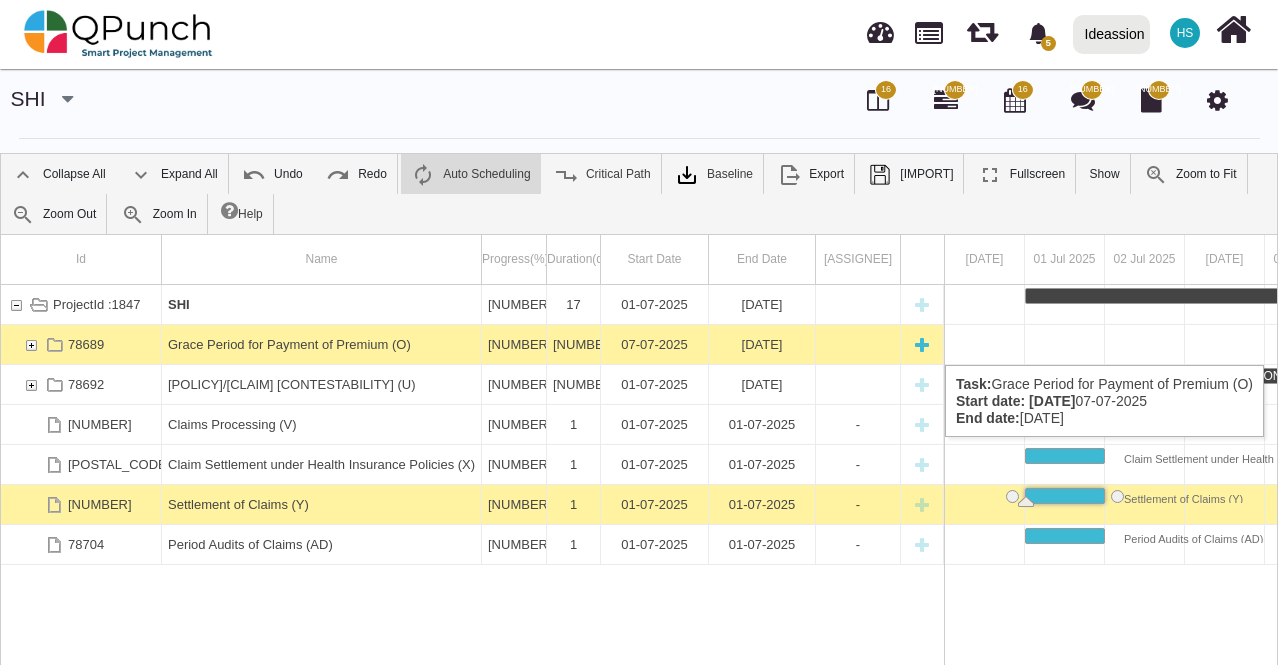 scroll, scrollTop: 0, scrollLeft: 460, axis: horizontal 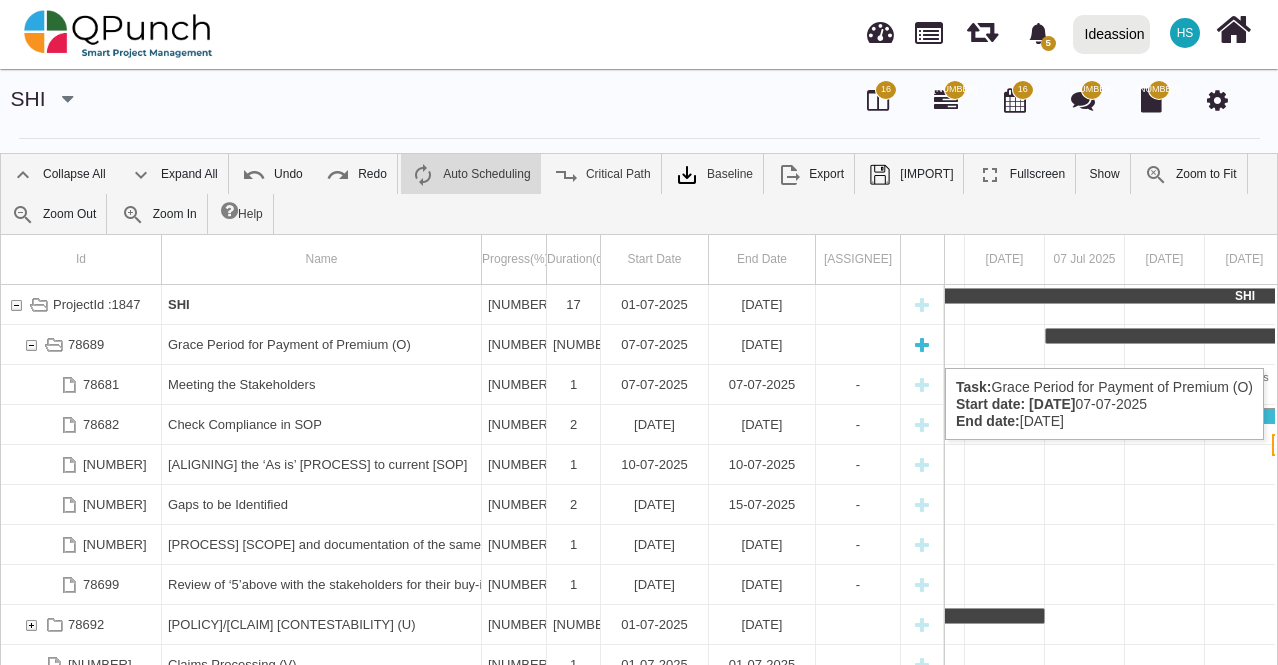 click at bounding box center (31, 344) 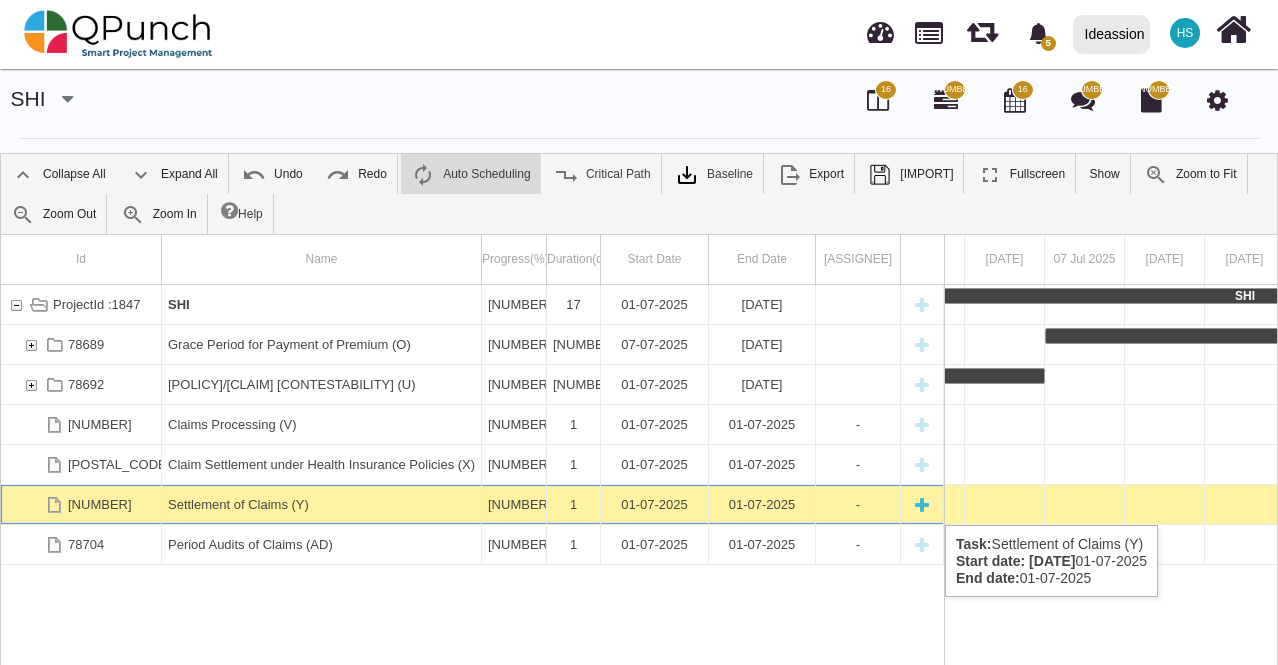 click at bounding box center [922, 504] 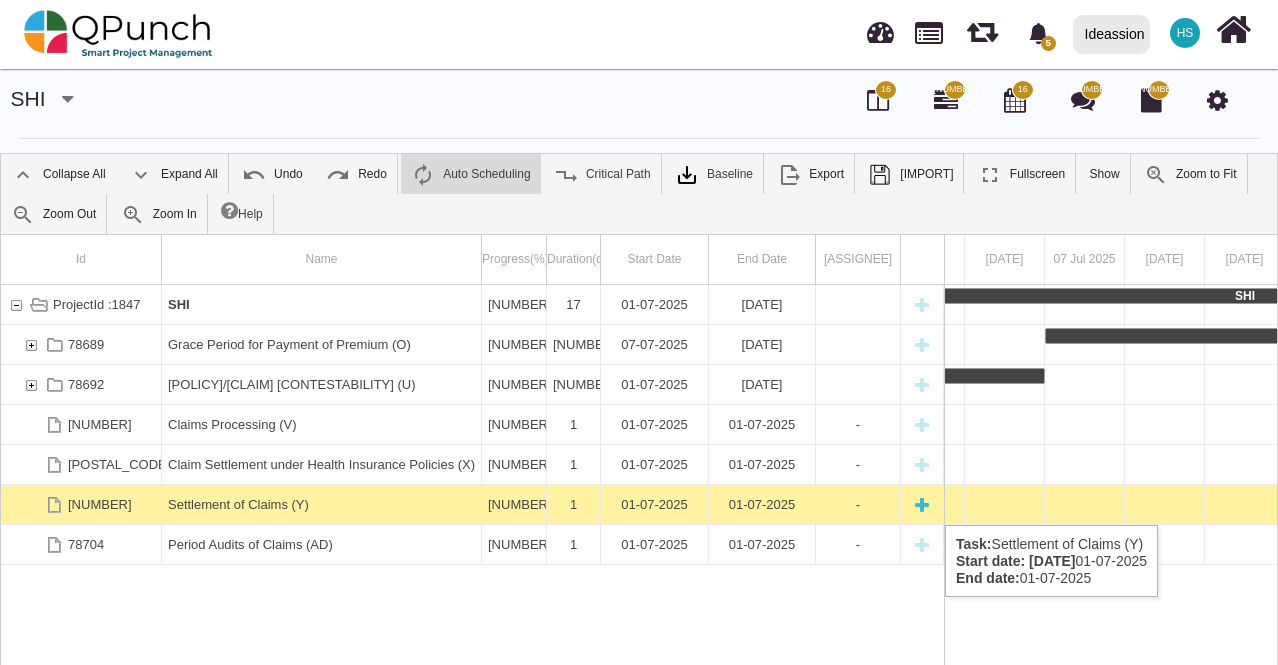 scroll, scrollTop: 0, scrollLeft: 0, axis: both 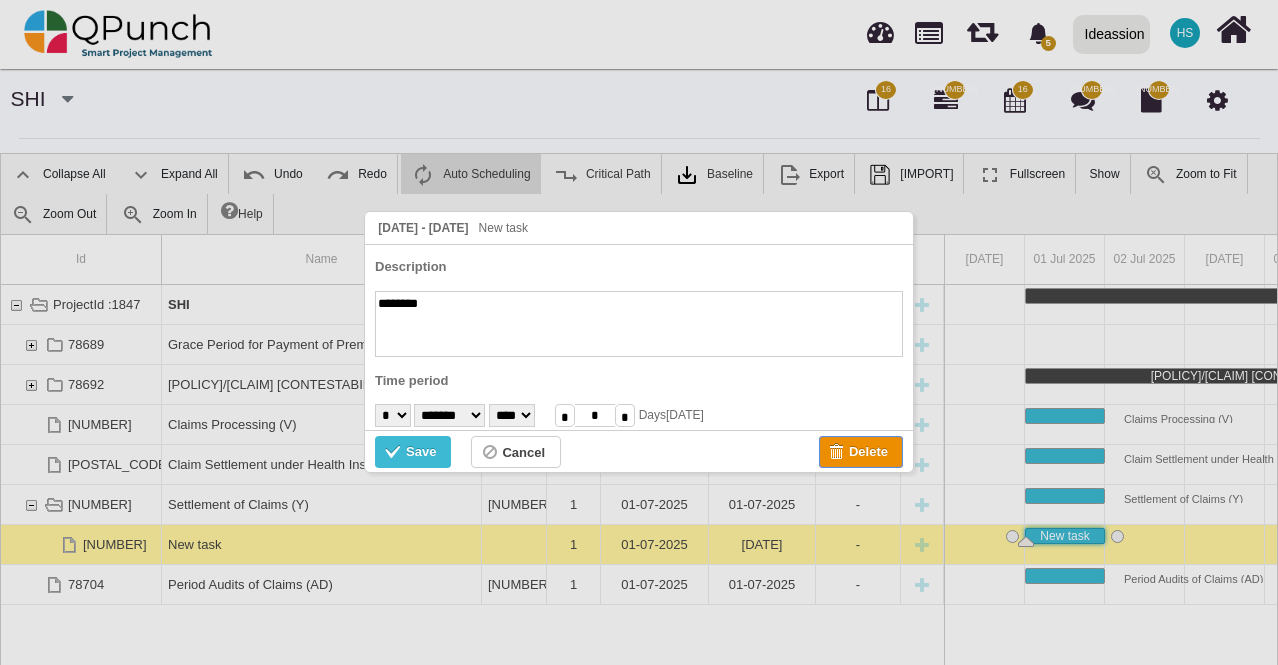 click at bounding box center (839, 454) 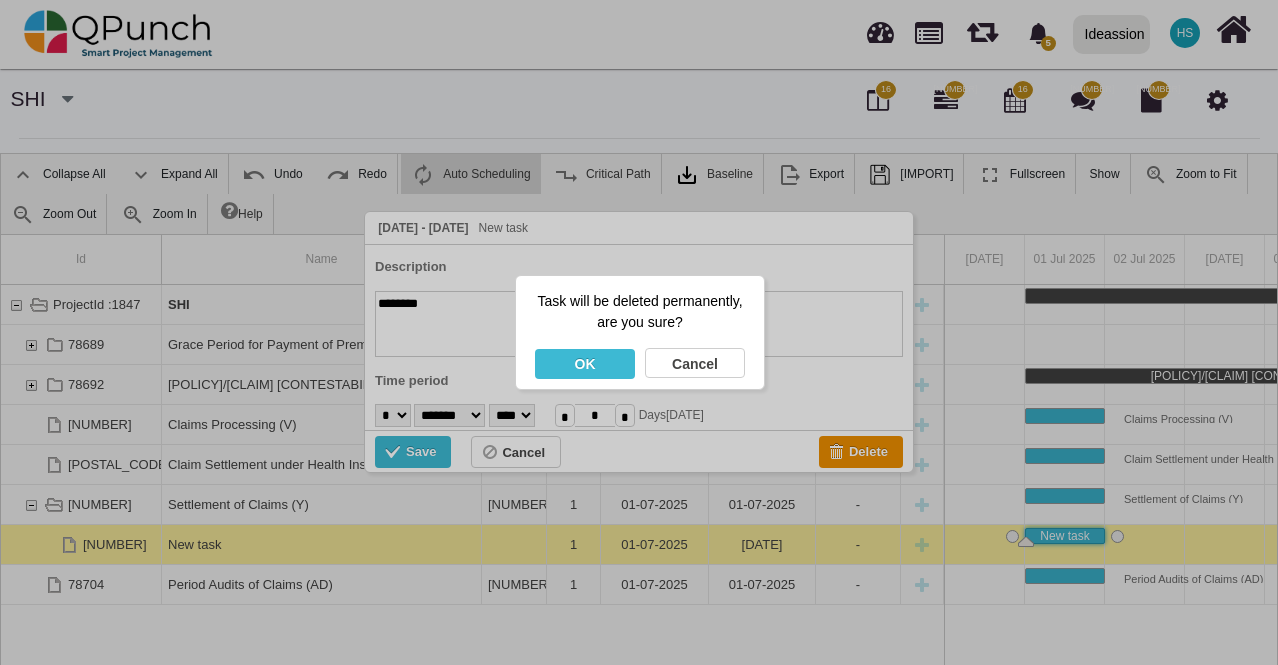 click on "OK" at bounding box center [585, 364] 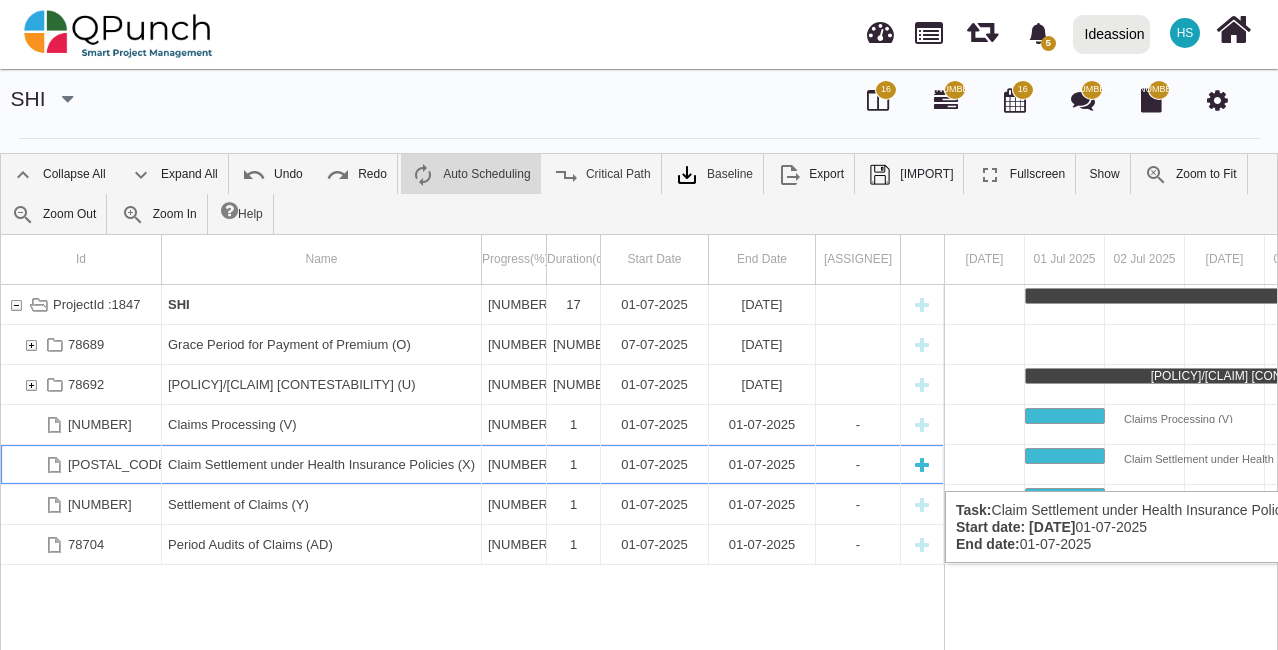 click on "Claim Settlement under Health Insurance Policies (X)" at bounding box center (321, 464) 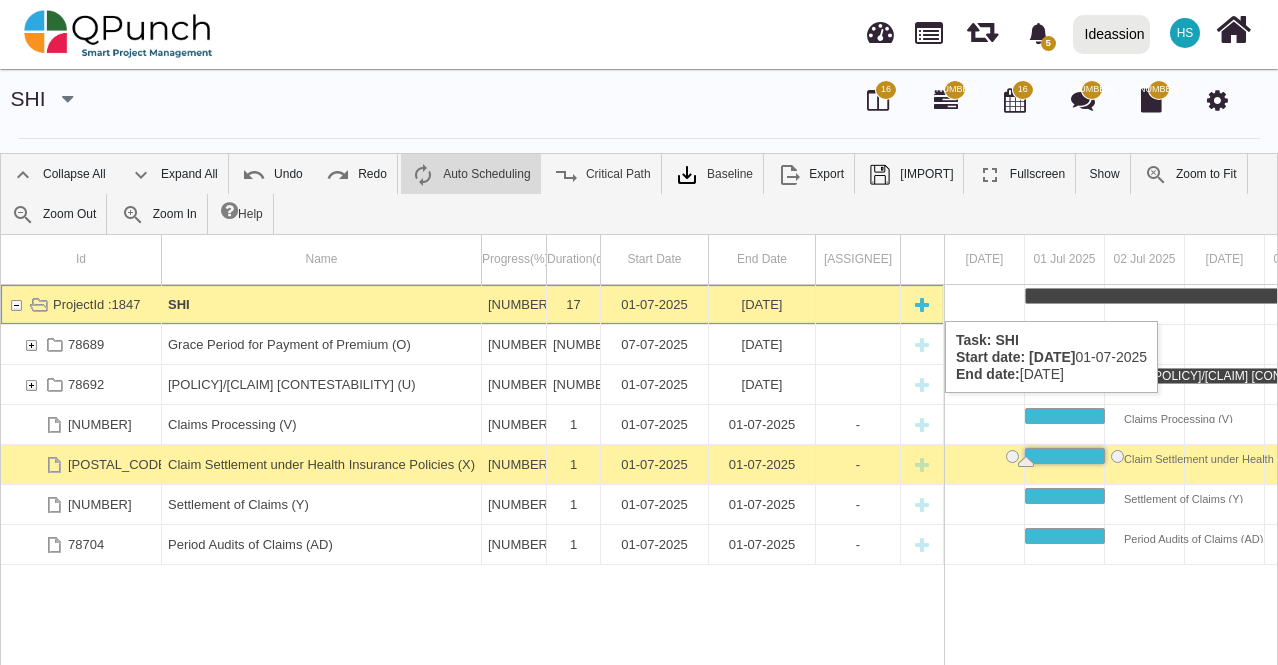click at bounding box center [922, 304] 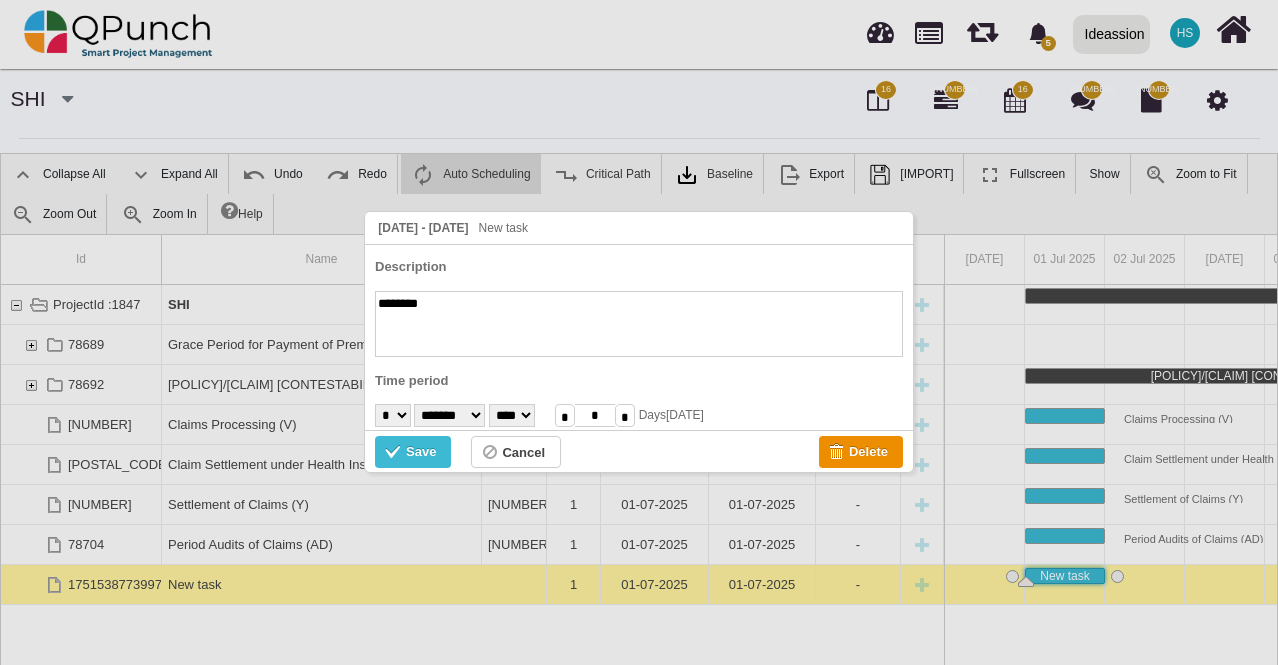 paste on "**********" 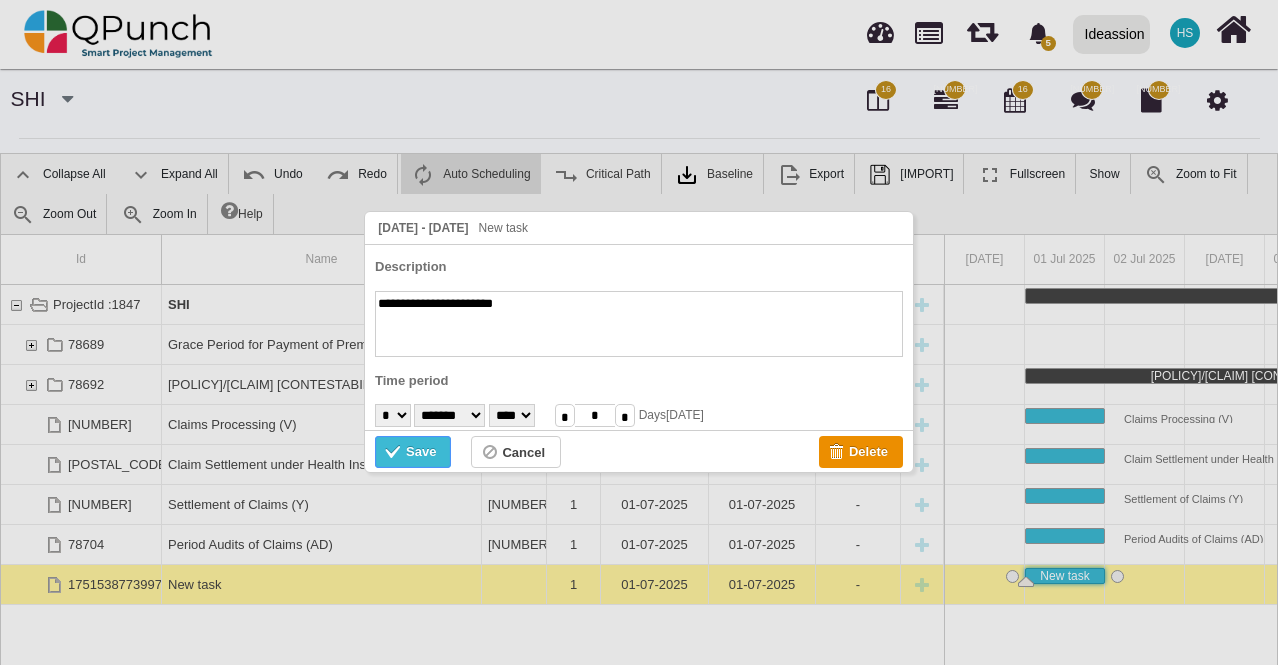 click at bounding box center (395, 454) 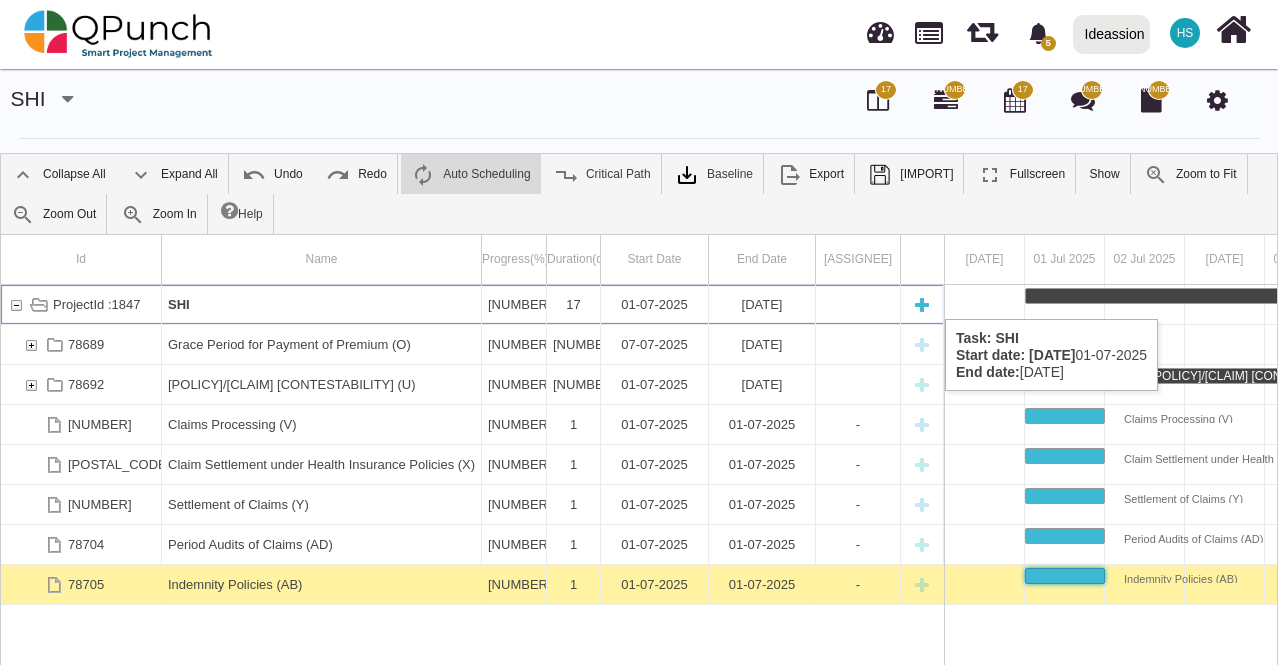 click at bounding box center (922, 304) 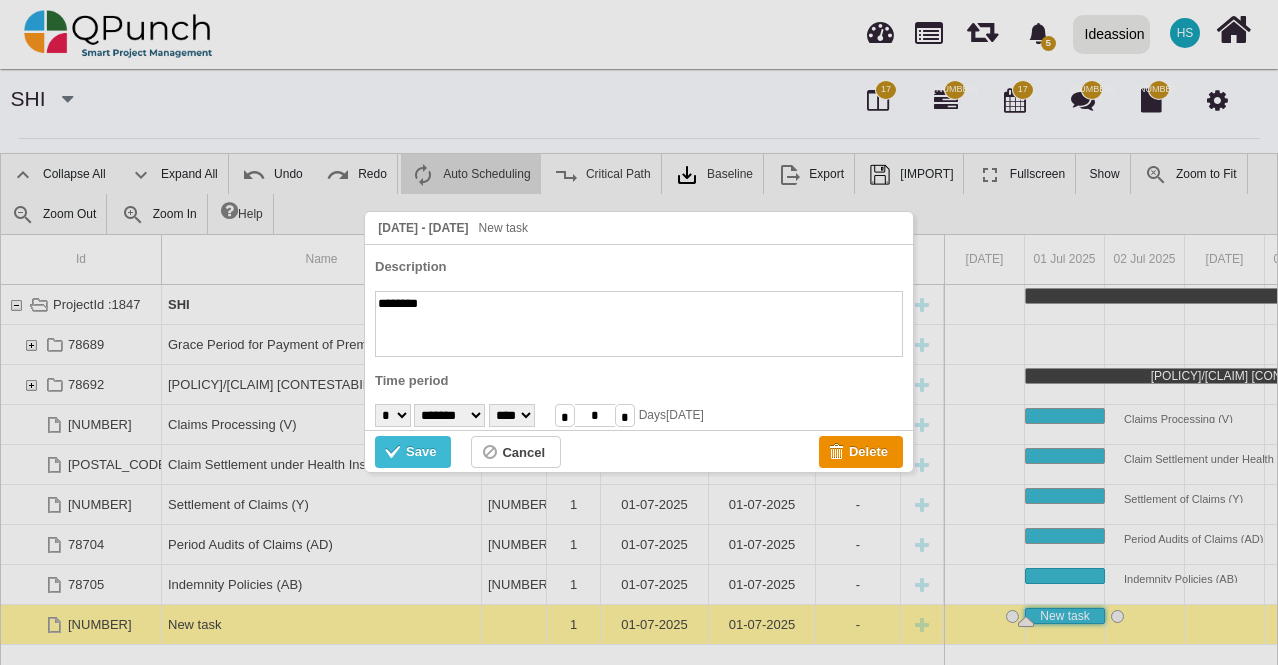 paste on "**********" 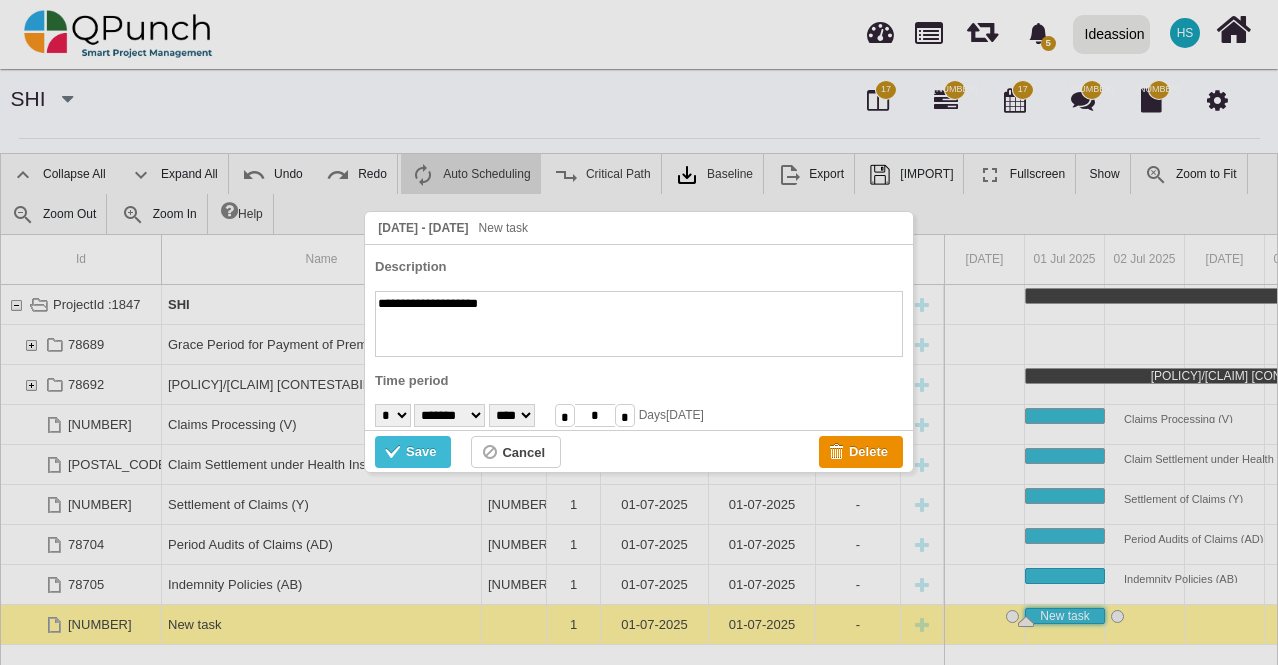 click on "Description" at bounding box center [639, 267] 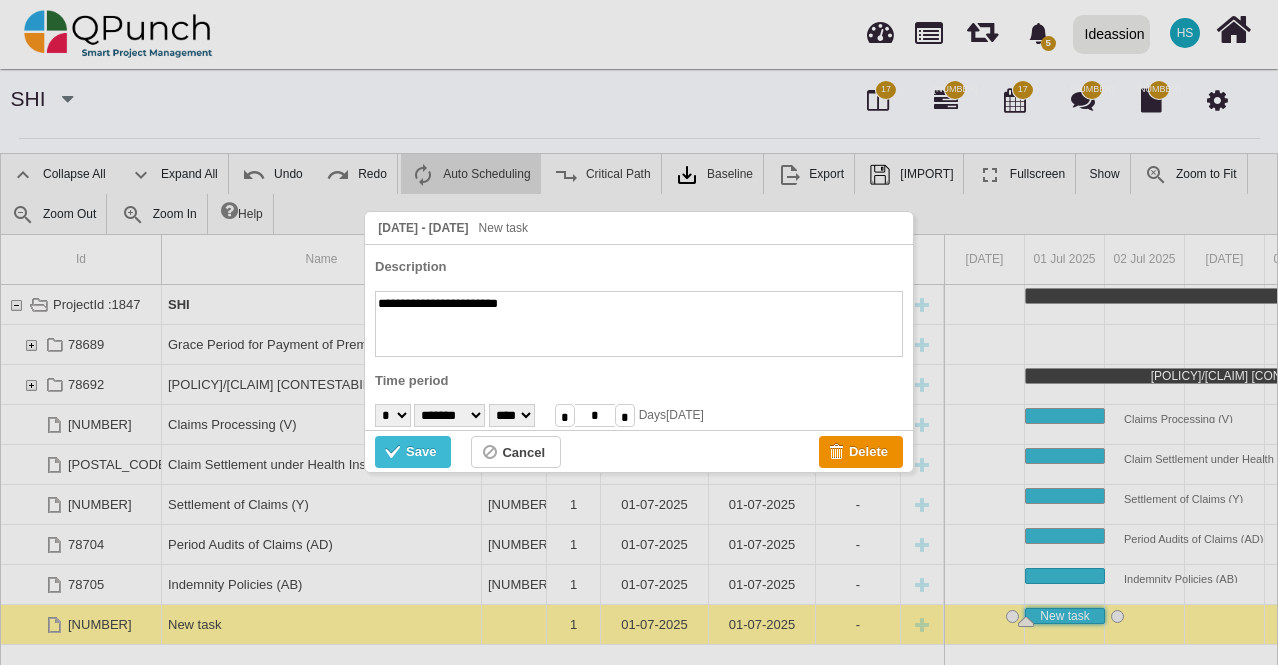 drag, startPoint x: 538, startPoint y: 308, endPoint x: 364, endPoint y: 307, distance: 174.00287 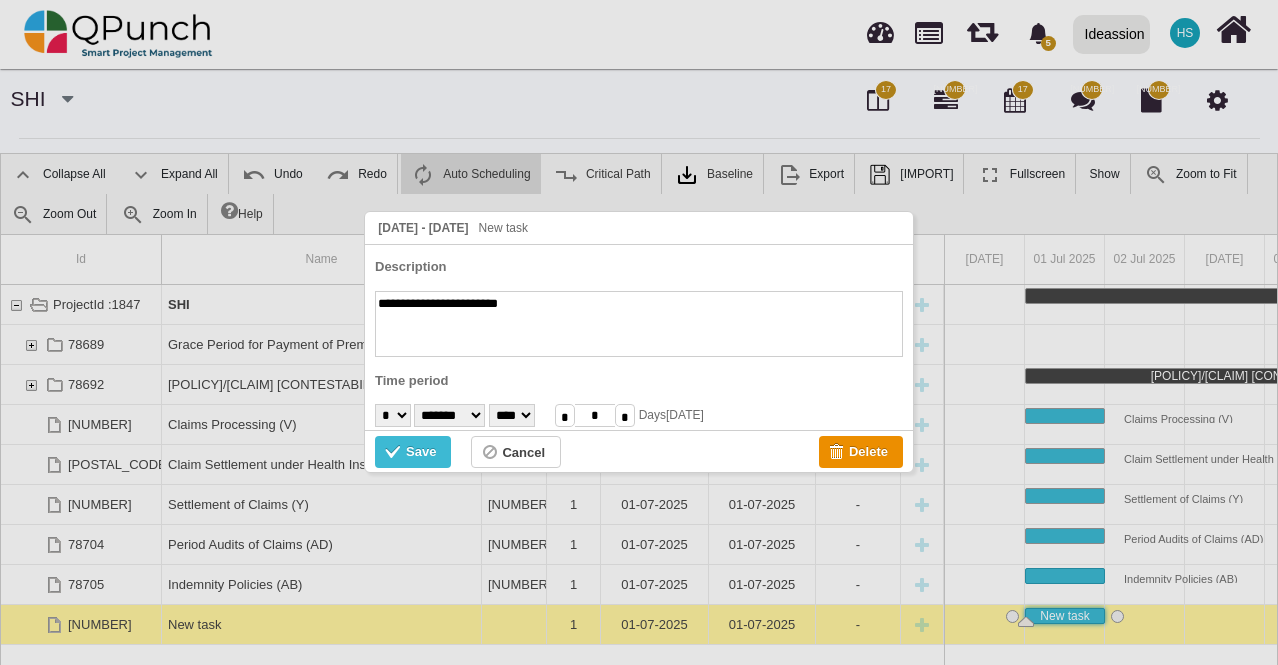 click on "**********" at bounding box center [639, 324] 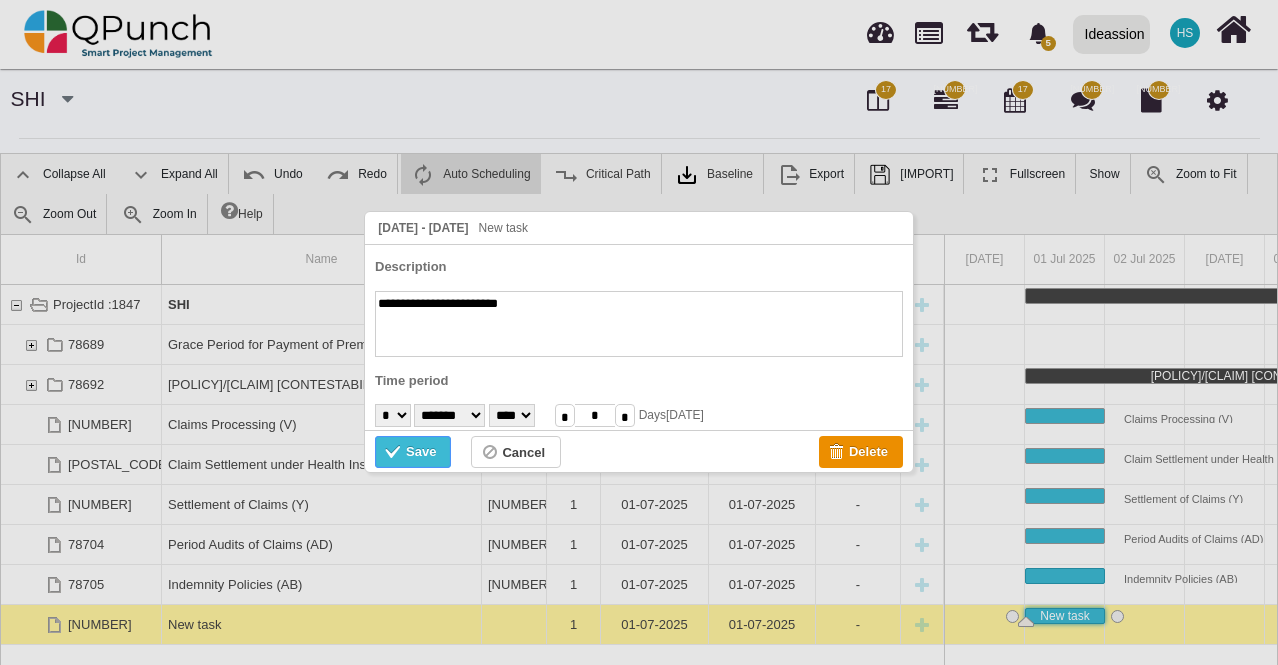 click on "Save" at bounding box center [421, 452] 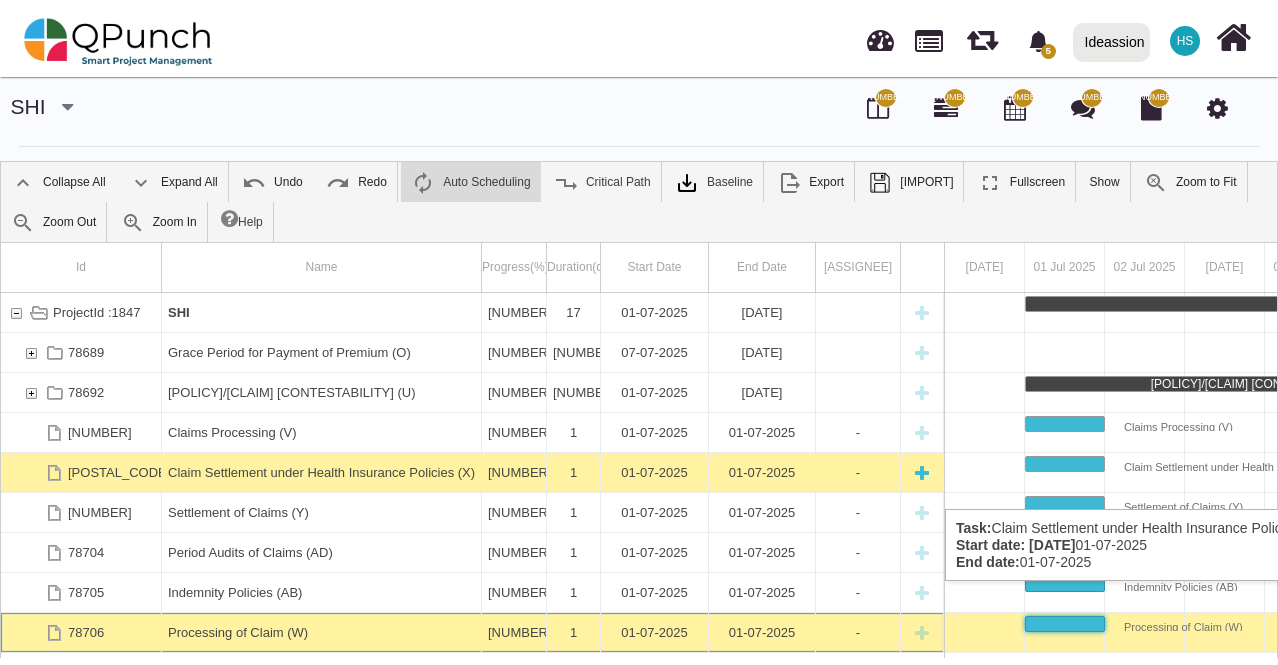 scroll, scrollTop: 100, scrollLeft: 0, axis: vertical 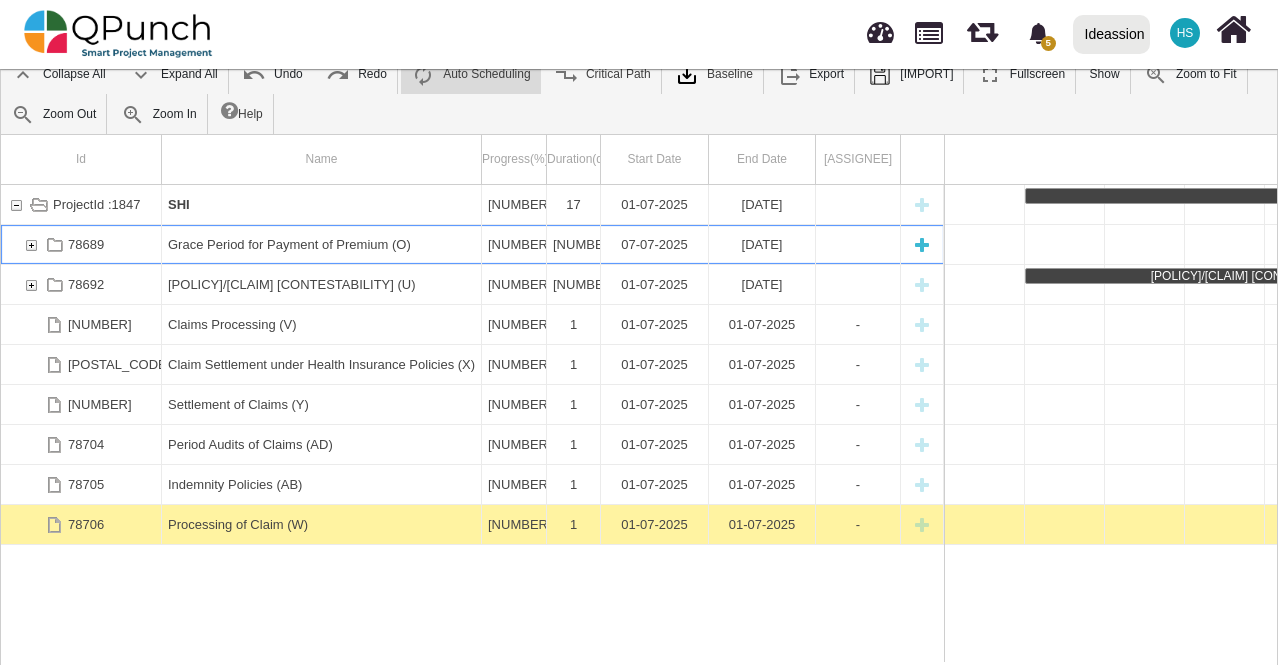 click at bounding box center (31, 244) 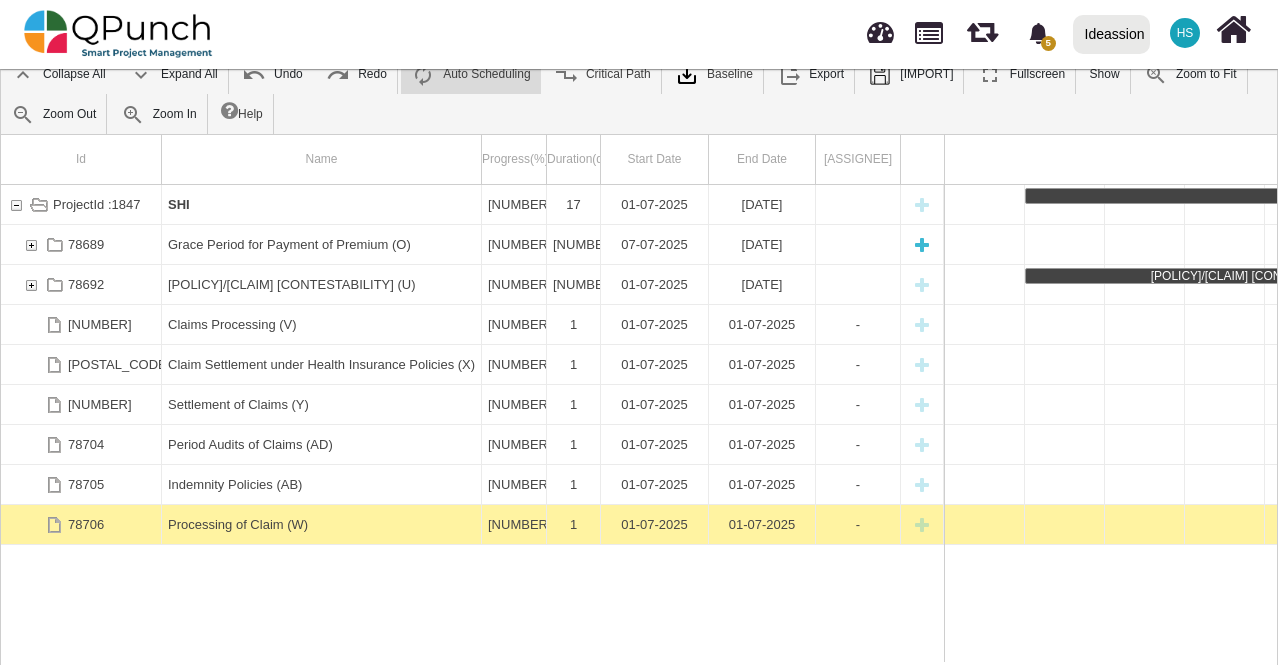 scroll, scrollTop: 0, scrollLeft: 460, axis: horizontal 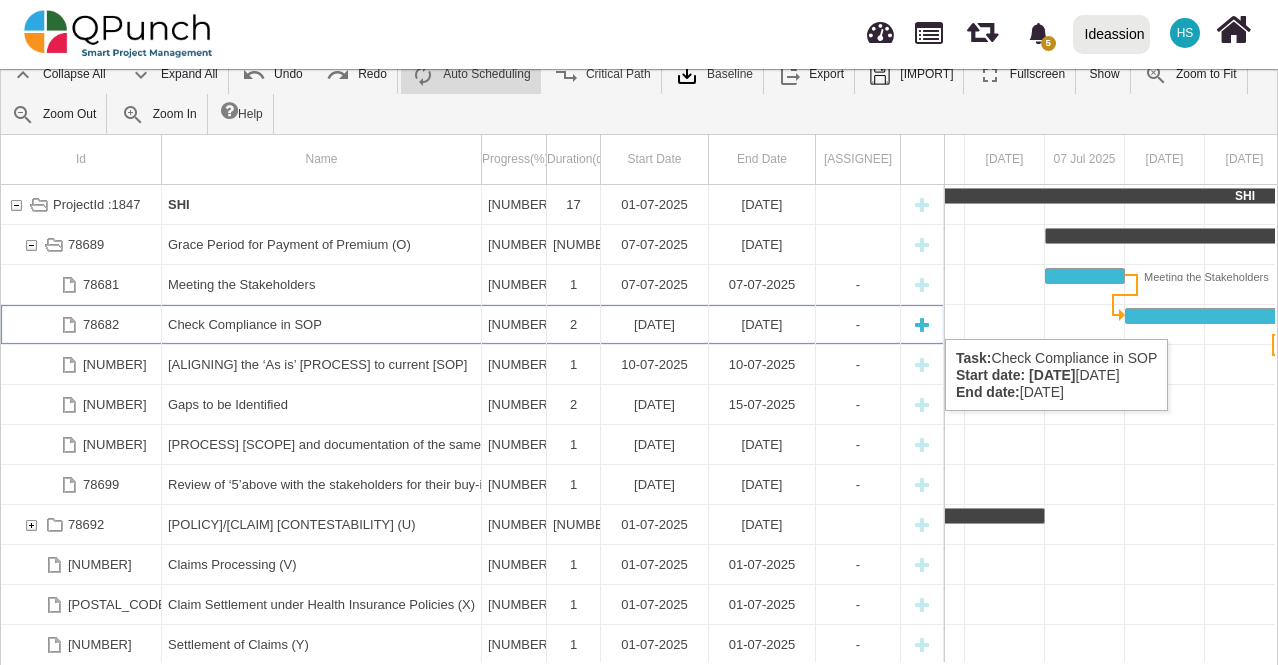 click on "••••• •••••••••• •• •••" at bounding box center [321, 324] 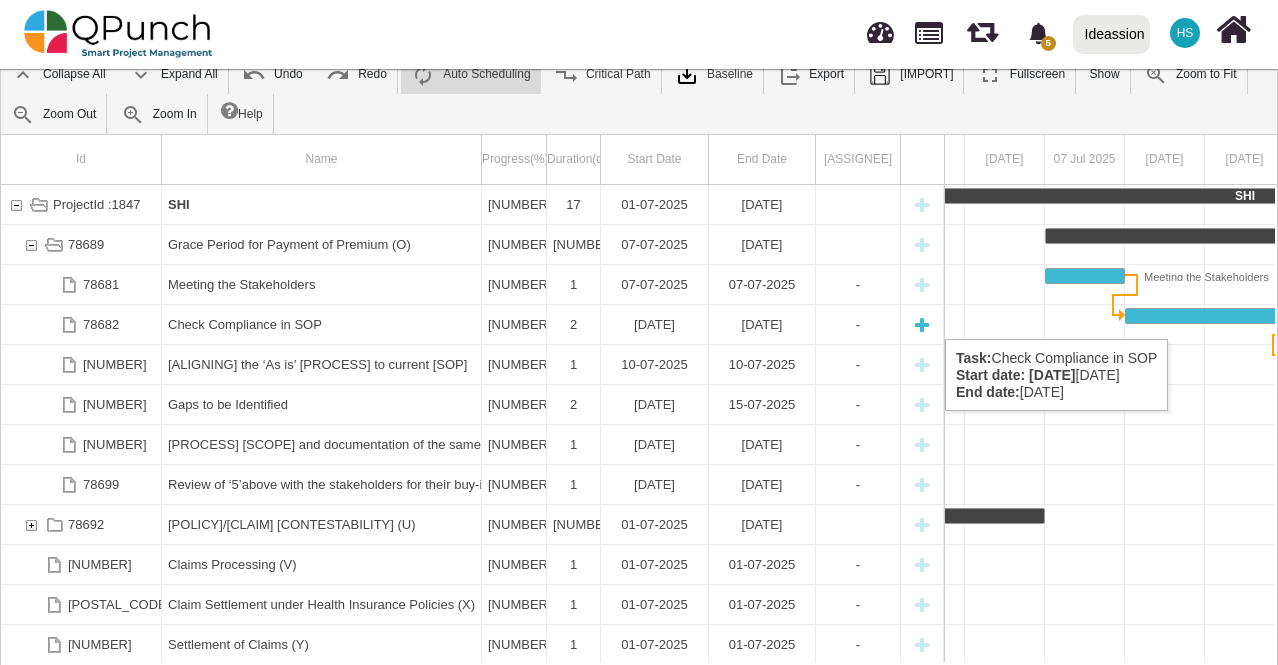 scroll, scrollTop: 0, scrollLeft: 540, axis: horizontal 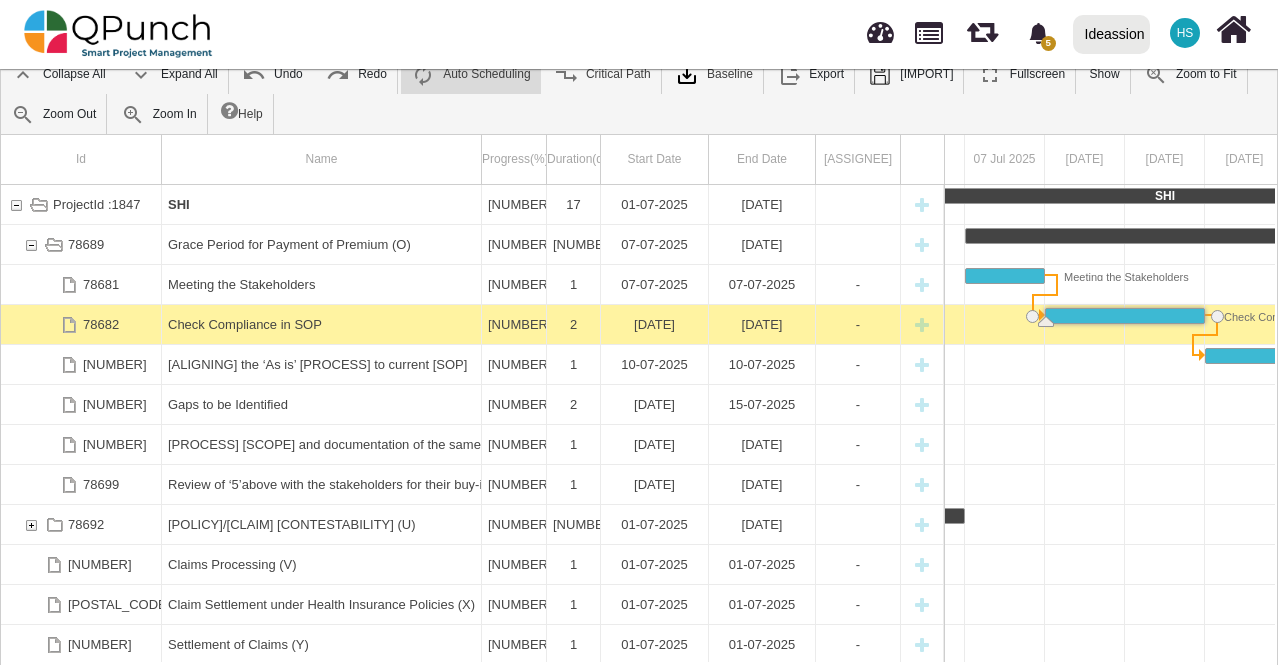 click on "••••• •••••••••• •• •••" at bounding box center (321, 324) 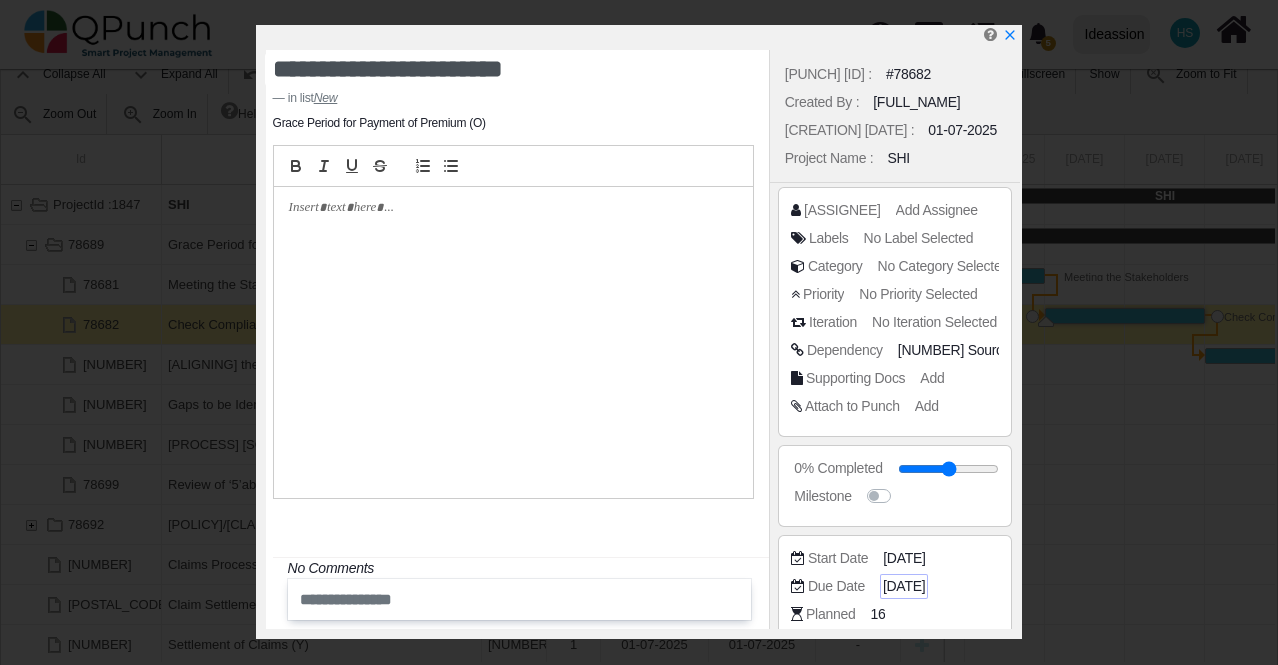 click on "[DATE]" at bounding box center (1016, 350) 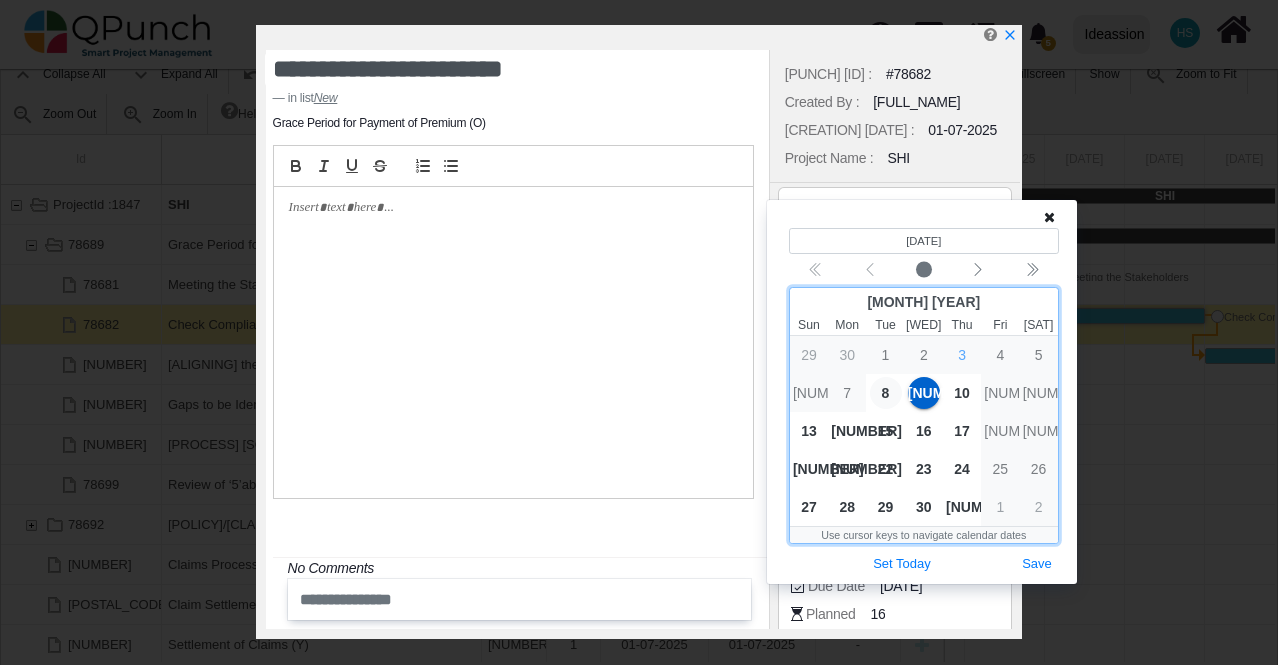 click on "8" at bounding box center (886, 393) 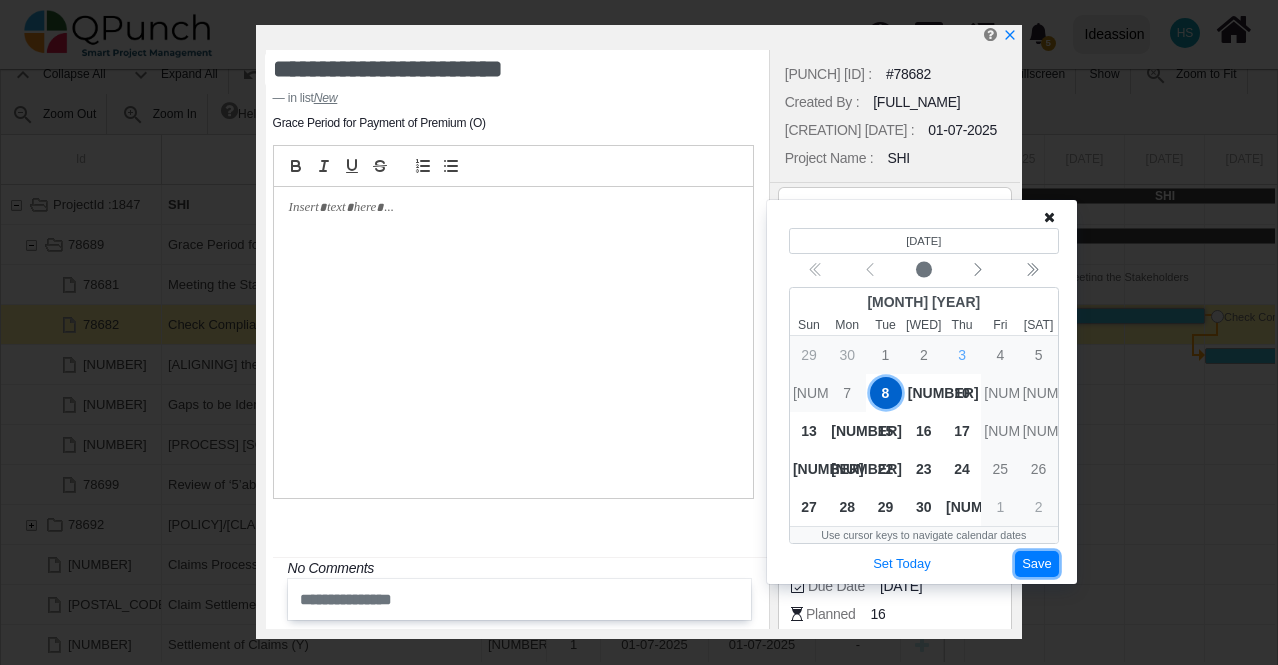 click on "Save" at bounding box center [1037, 564] 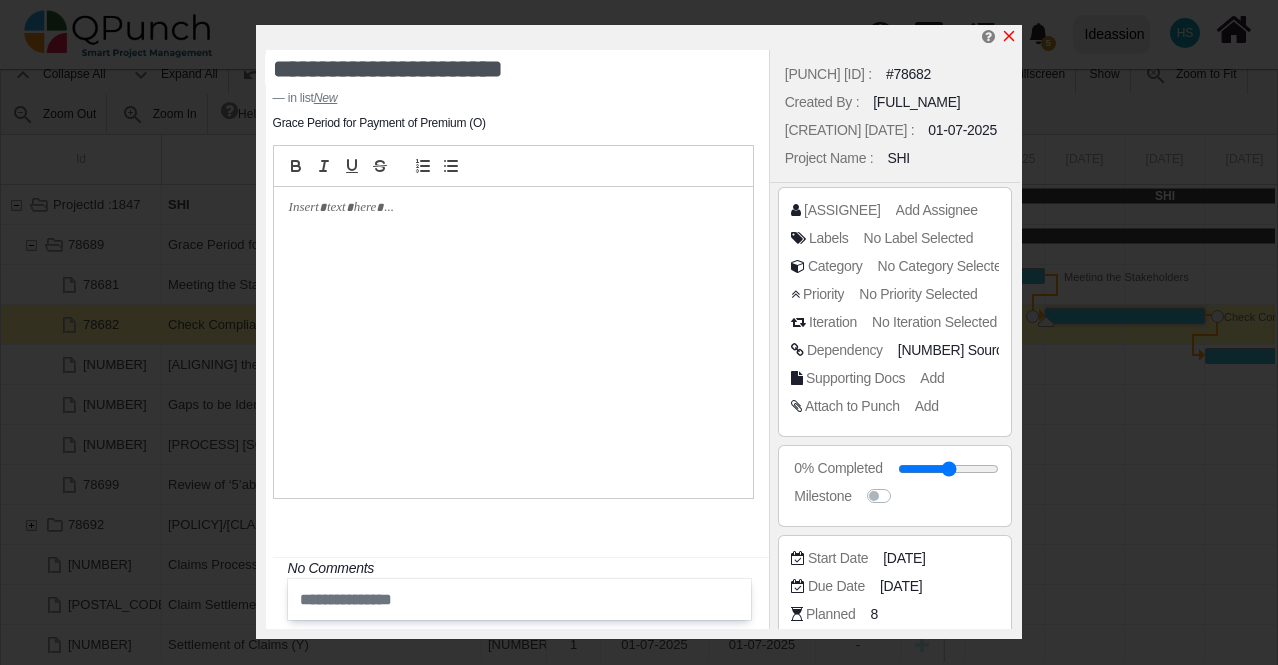 click at bounding box center (1009, 36) 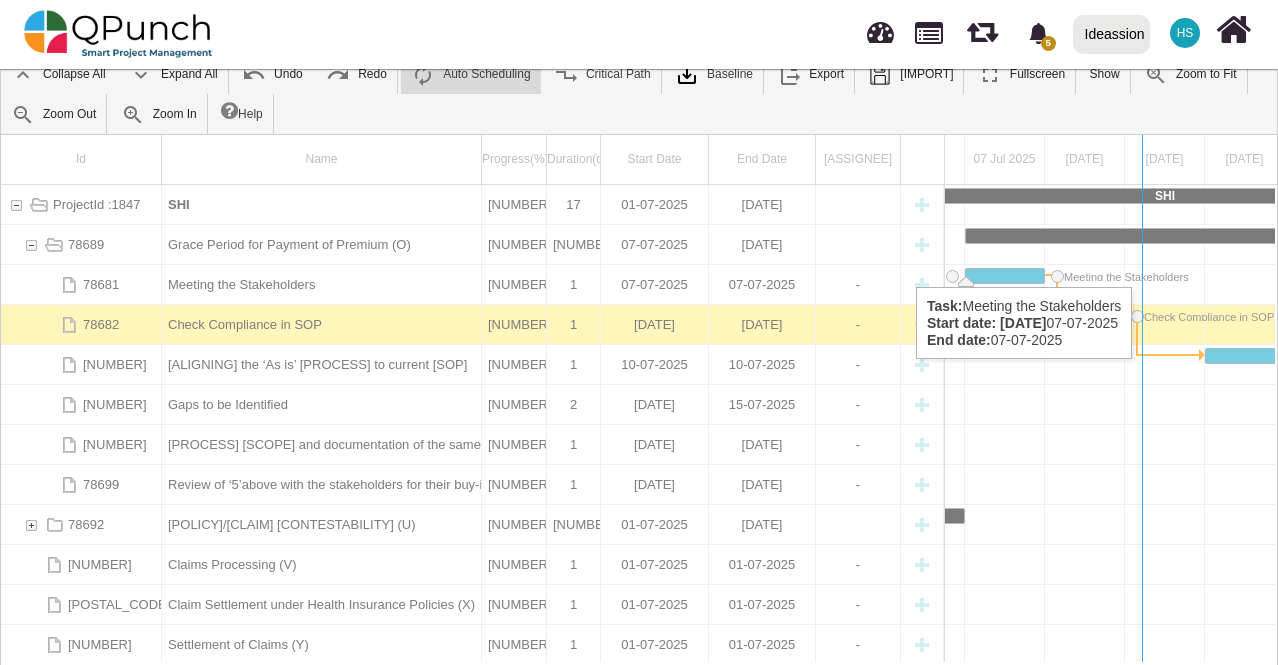 drag, startPoint x: 949, startPoint y: 238, endPoint x: 1146, endPoint y: 267, distance: 199.12308 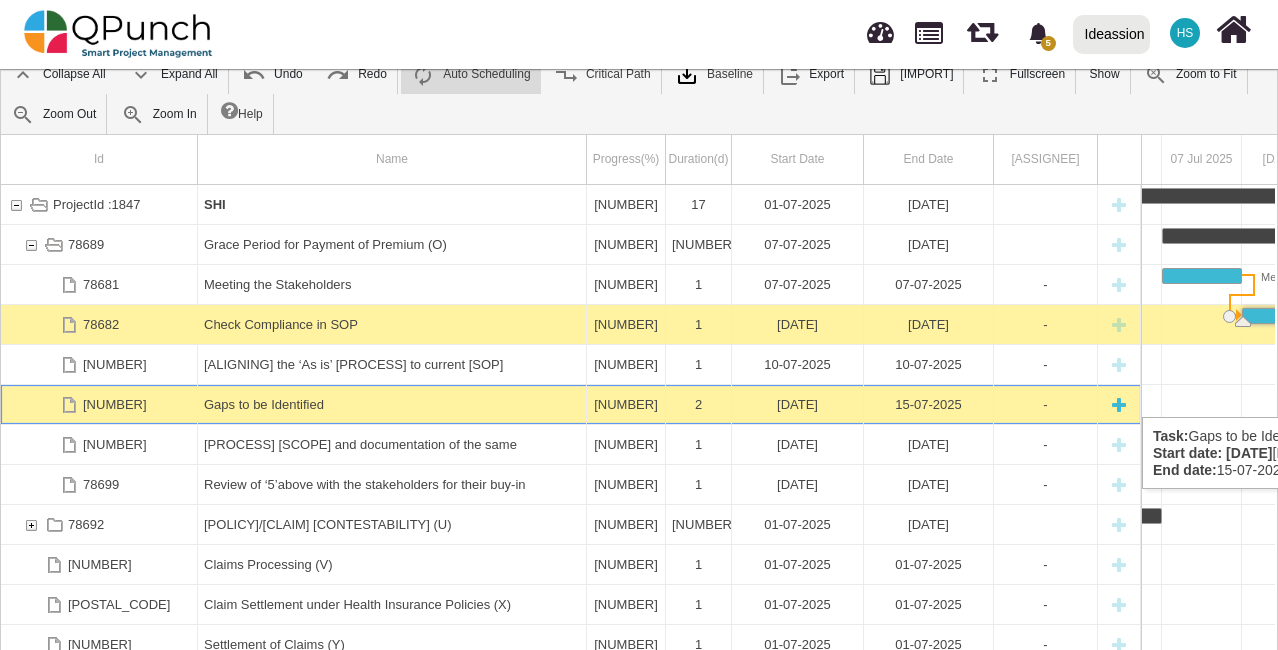 click on "Gaps to be Identified" at bounding box center [392, 404] 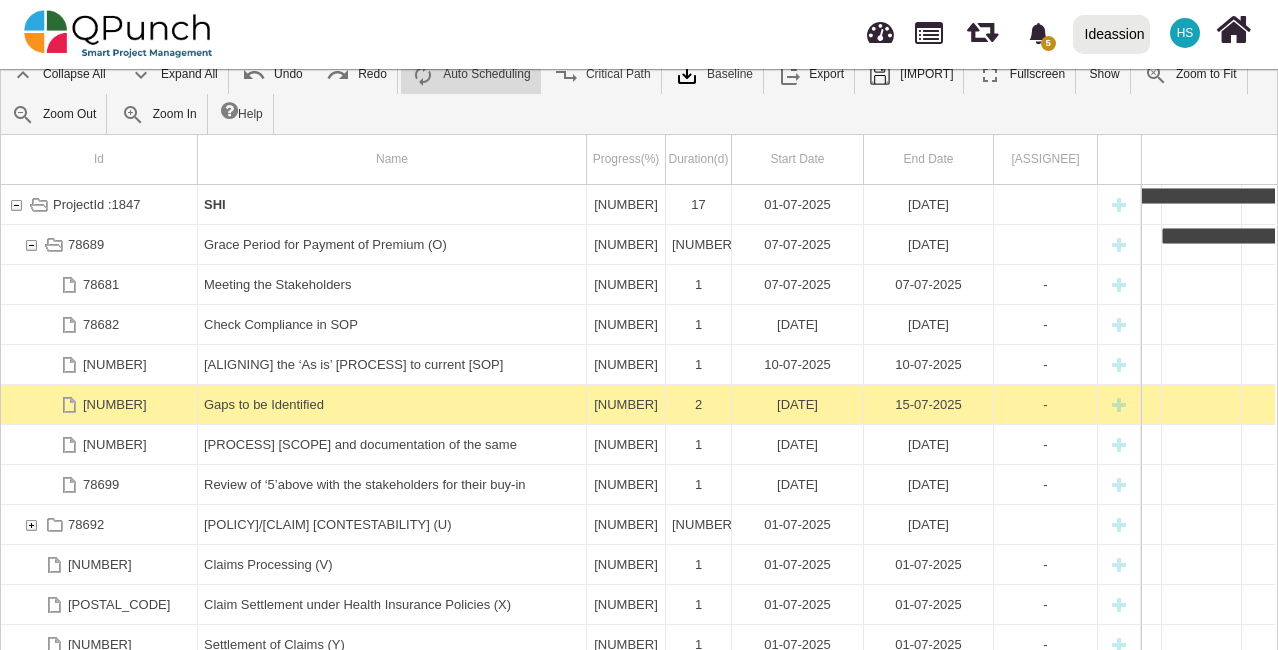 scroll, scrollTop: 0, scrollLeft: 1020, axis: horizontal 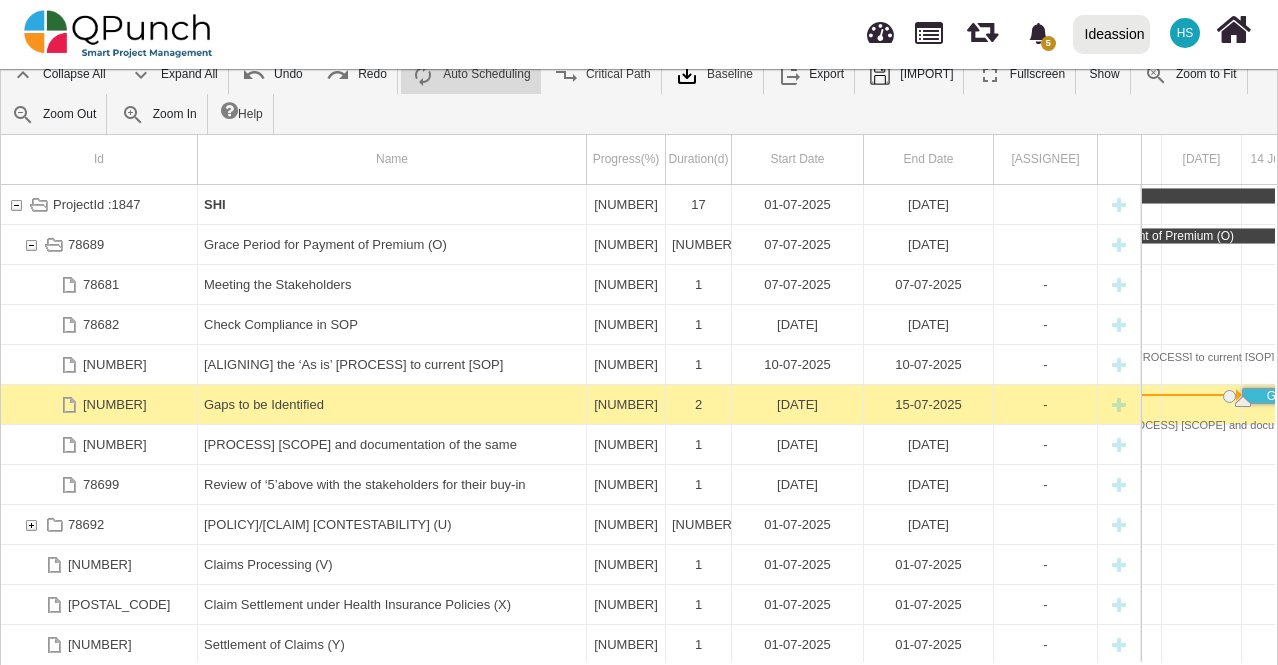 click on "Gaps to be Identified" at bounding box center (392, 404) 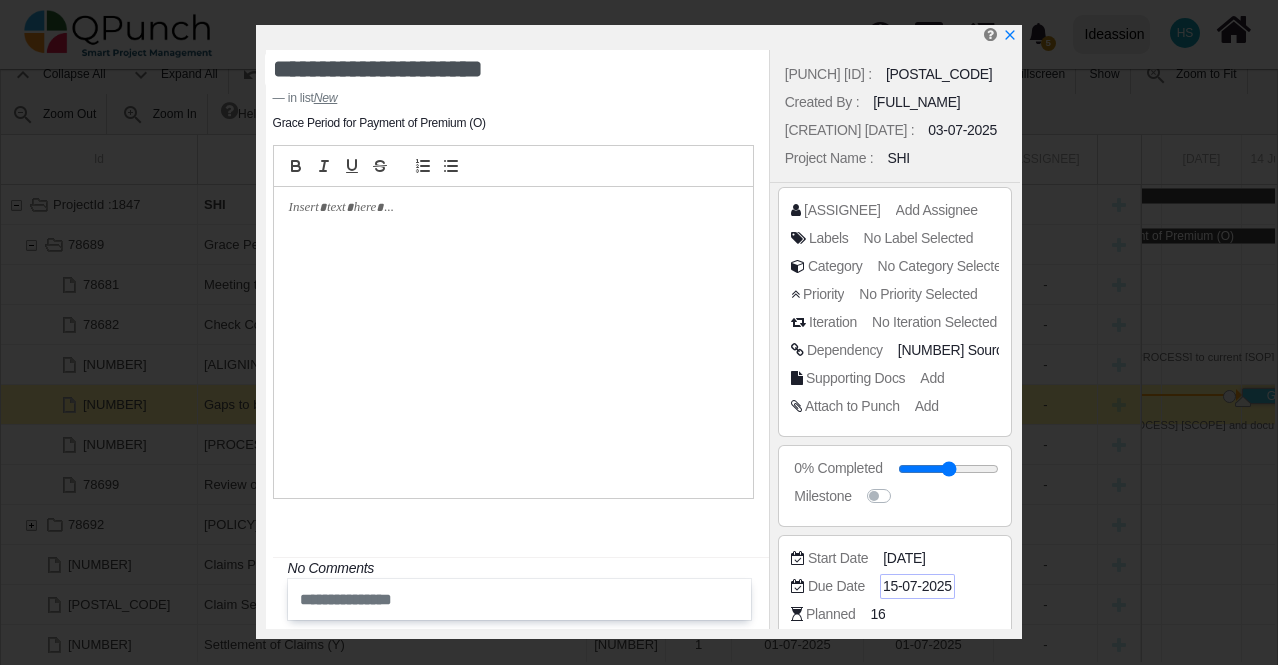 click on "[DATE]" at bounding box center [1016, 350] 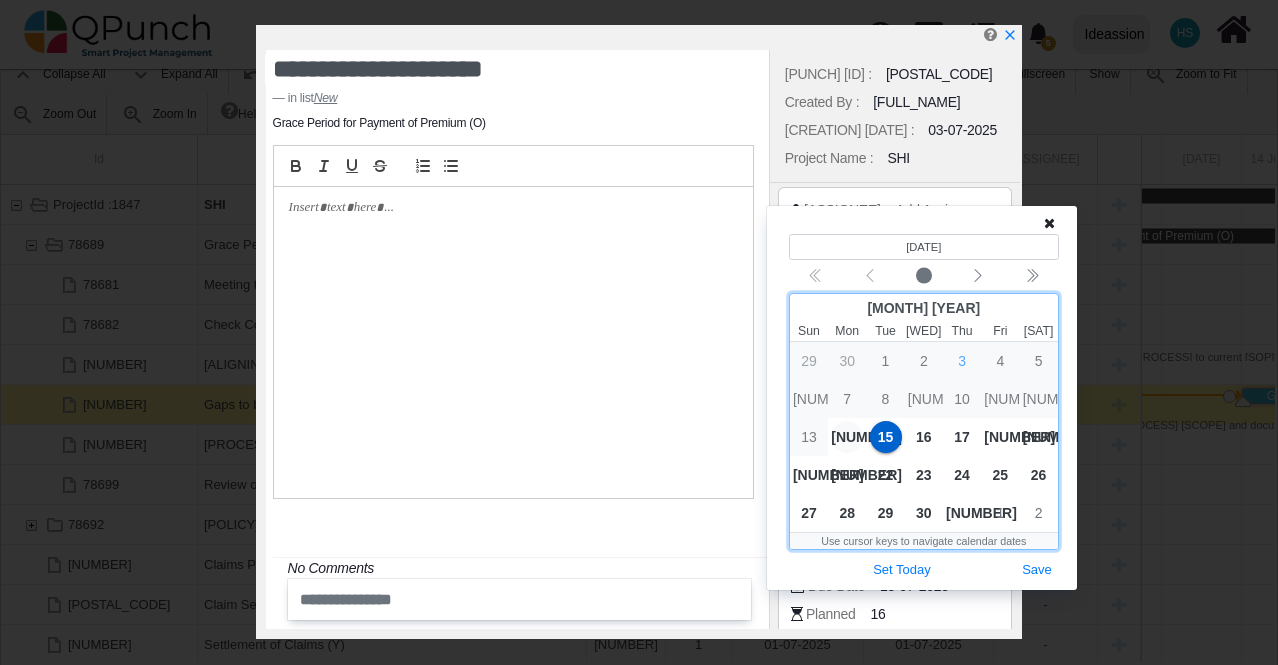 click on "14" at bounding box center (847, 437) 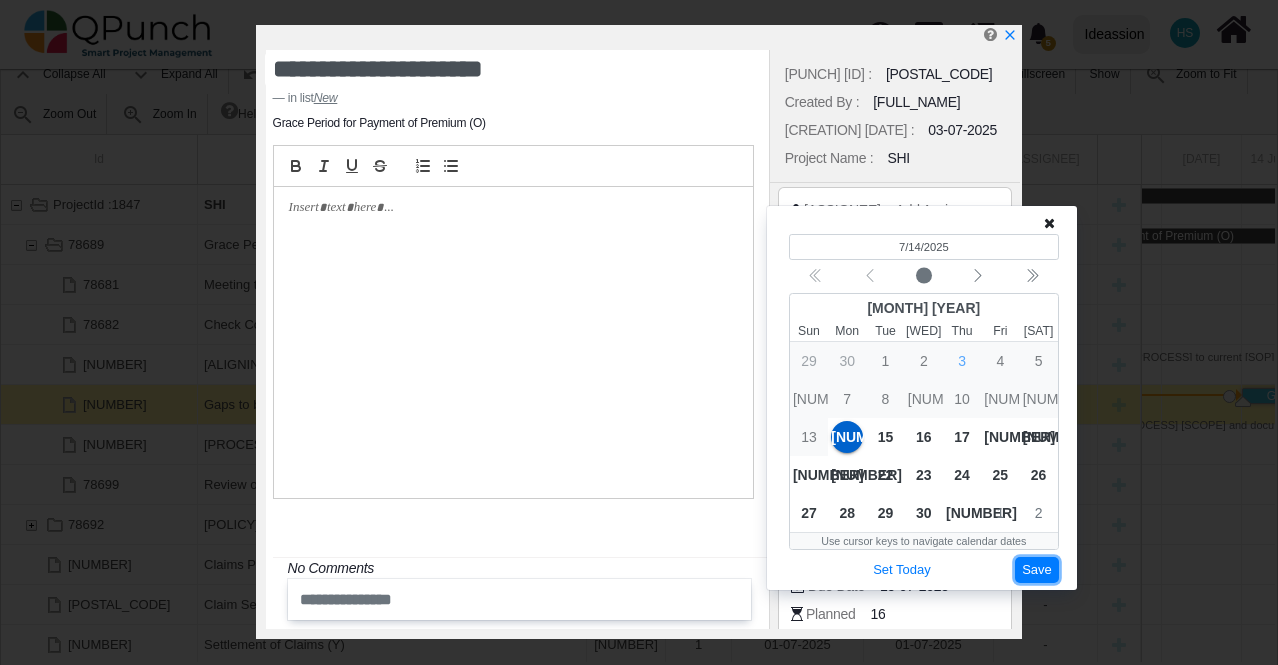 click on "Save" at bounding box center [1037, 570] 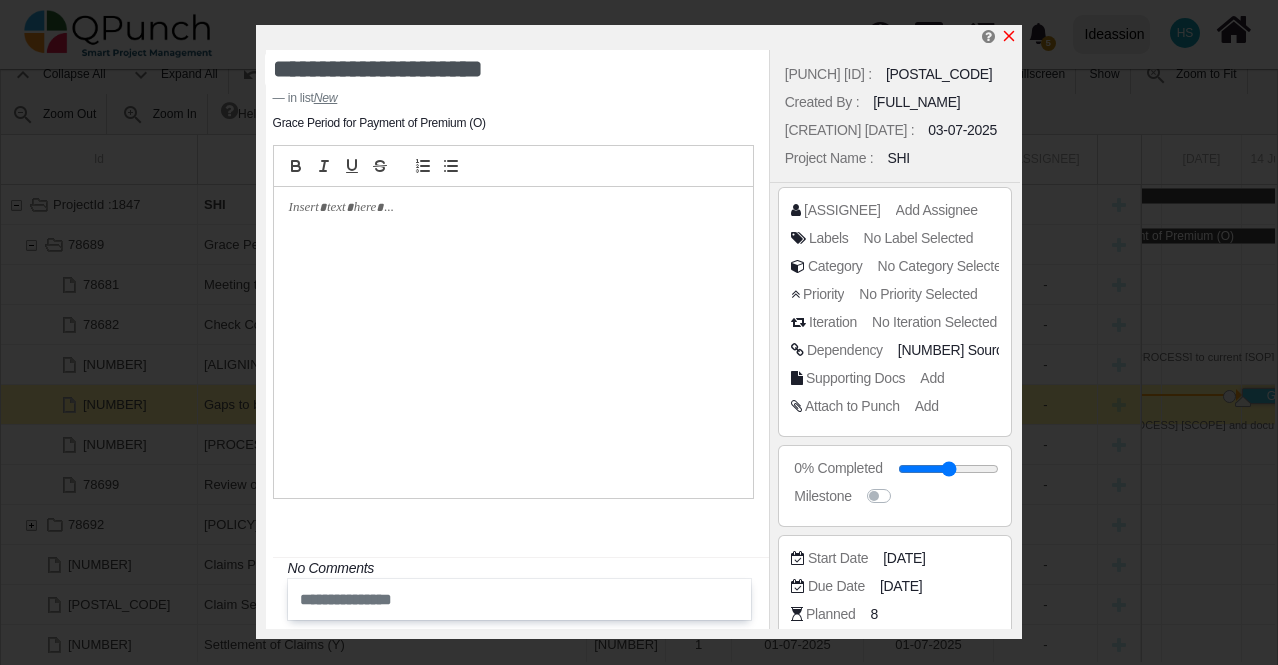 click at bounding box center (1009, 36) 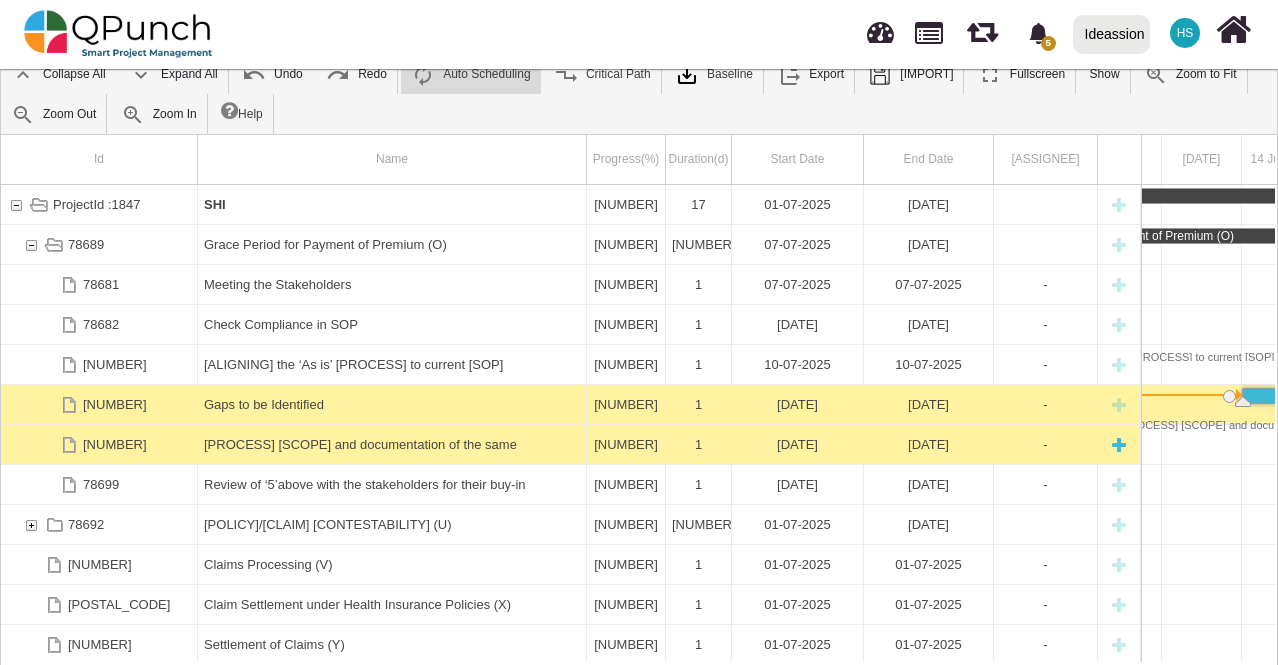 scroll, scrollTop: 0, scrollLeft: 1194, axis: horizontal 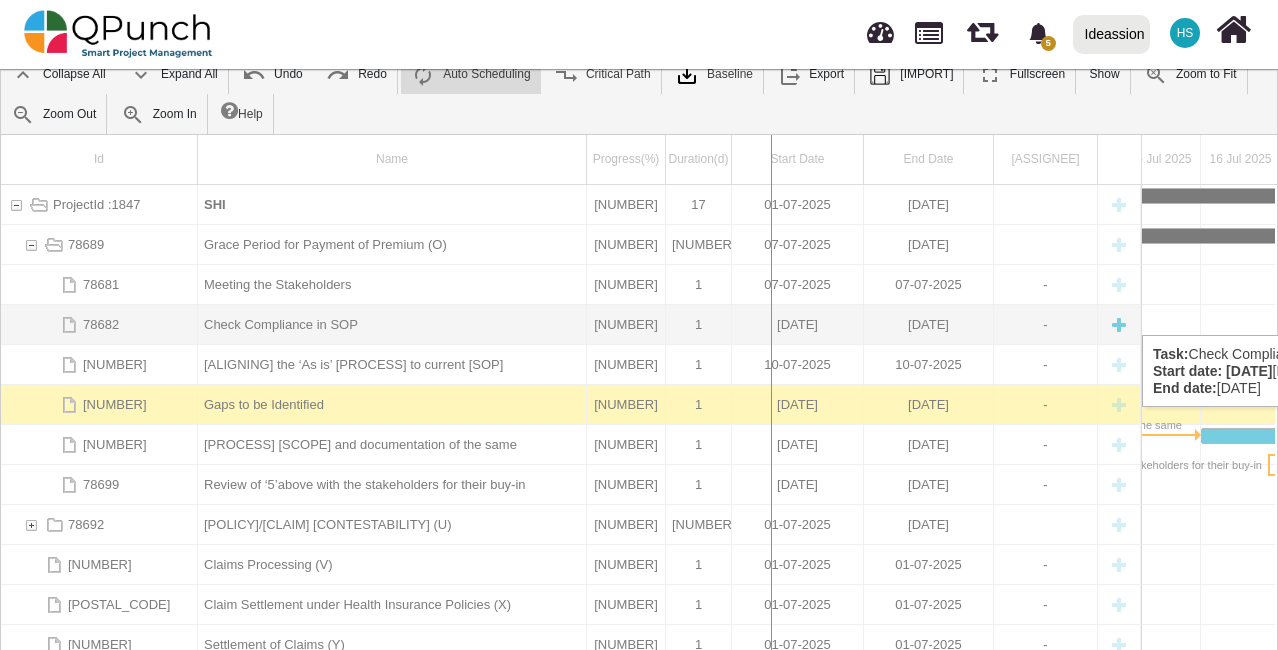 drag, startPoint x: 1141, startPoint y: 349, endPoint x: 770, endPoint y: 315, distance: 372.5547 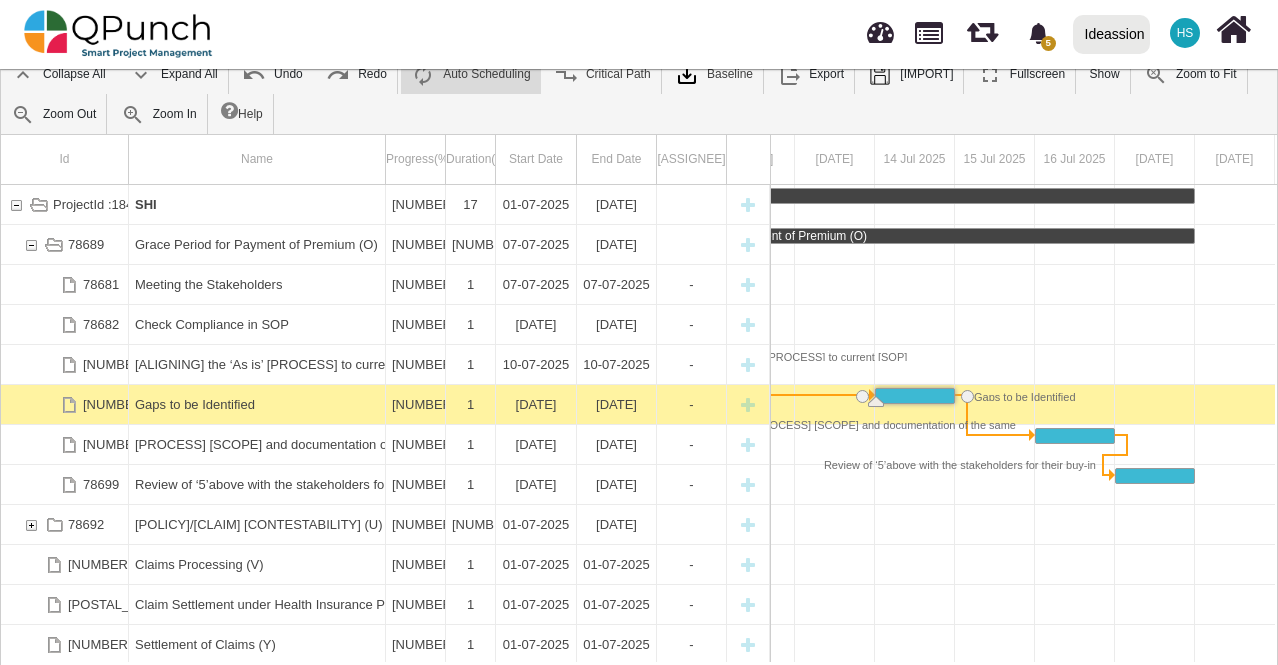 scroll, scrollTop: 0, scrollLeft: 1016, axis: horizontal 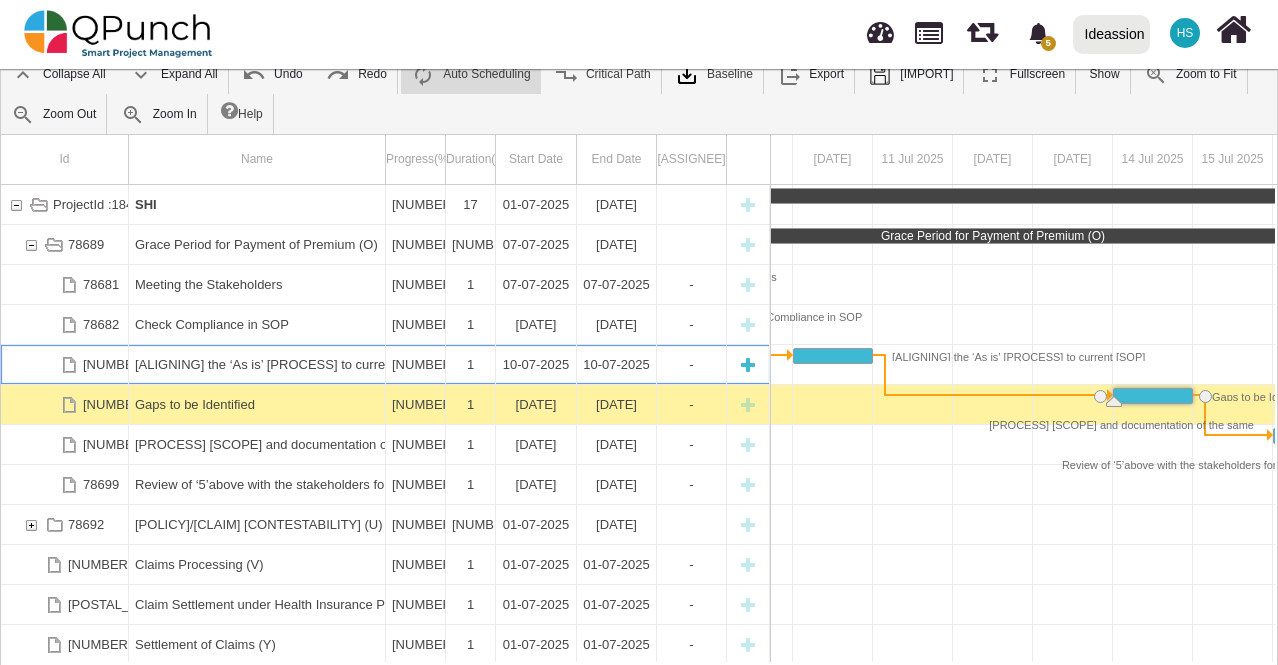 click on "[DATE]" at bounding box center [536, 364] 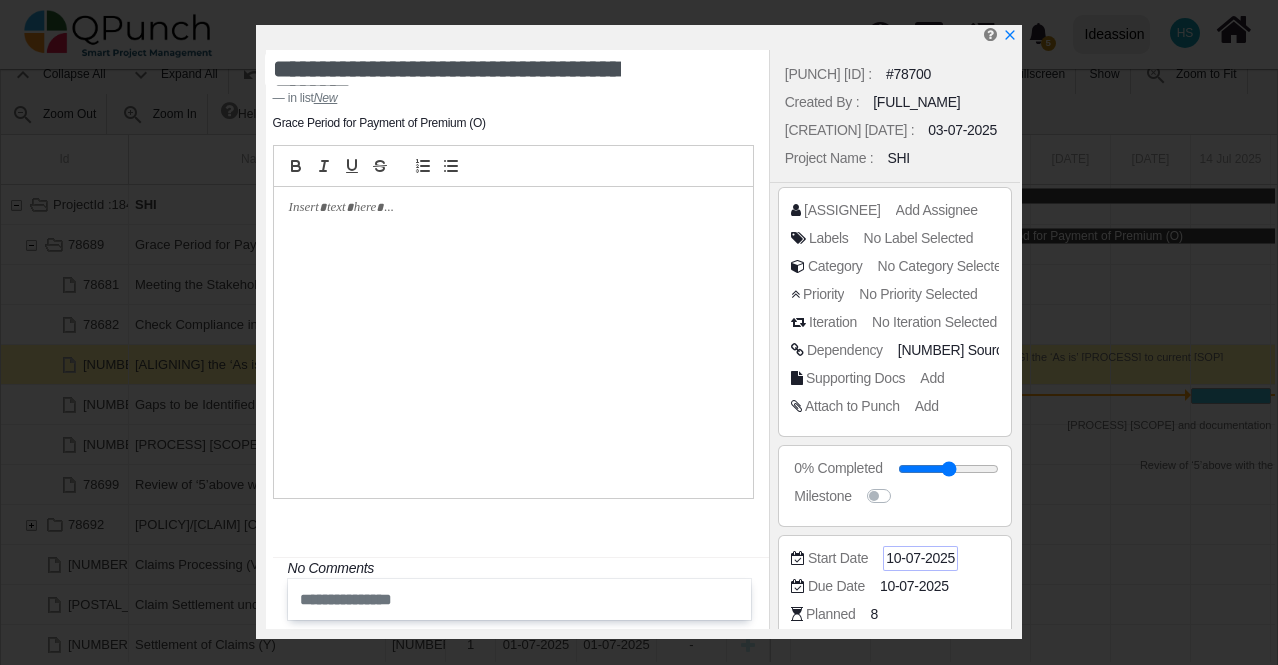 click on "[DATE]" at bounding box center (1016, 350) 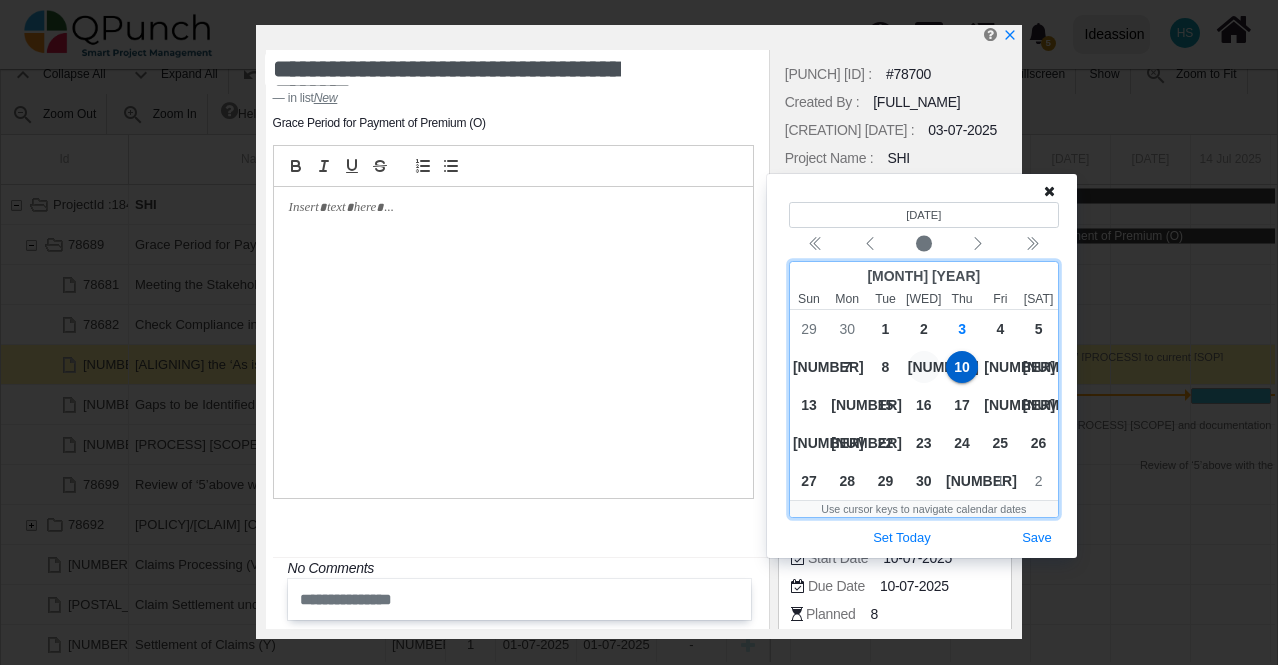click on "9" at bounding box center [924, 367] 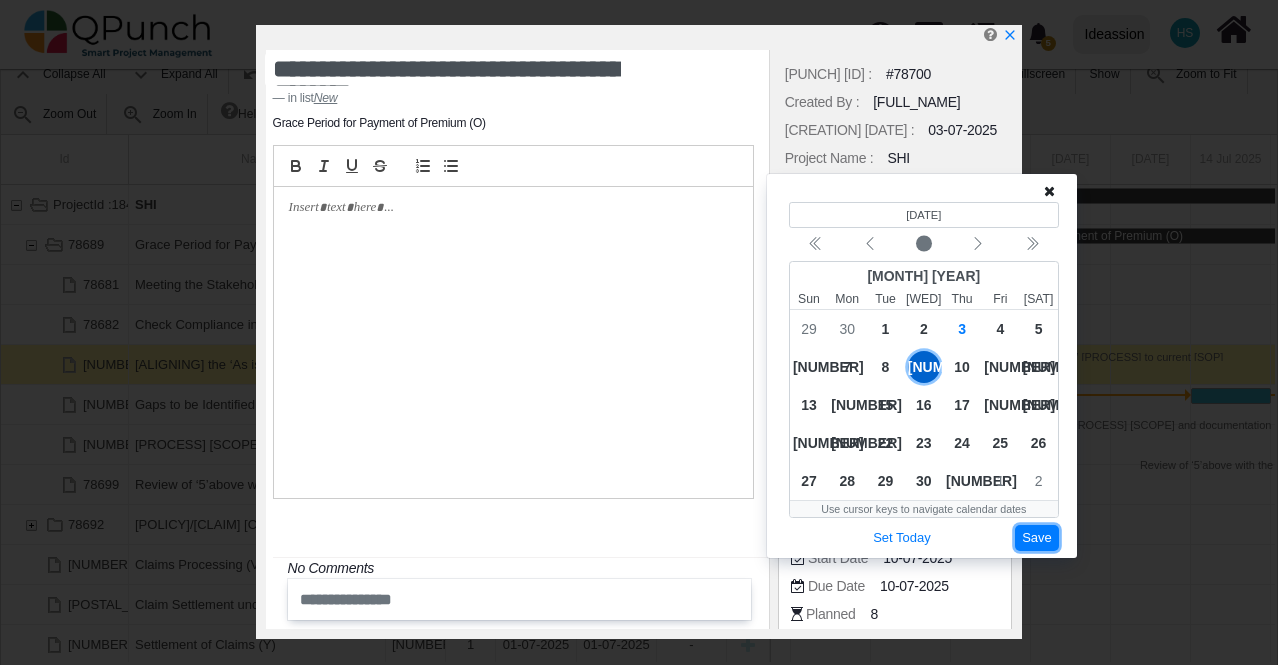 click on "Save" at bounding box center (1037, 538) 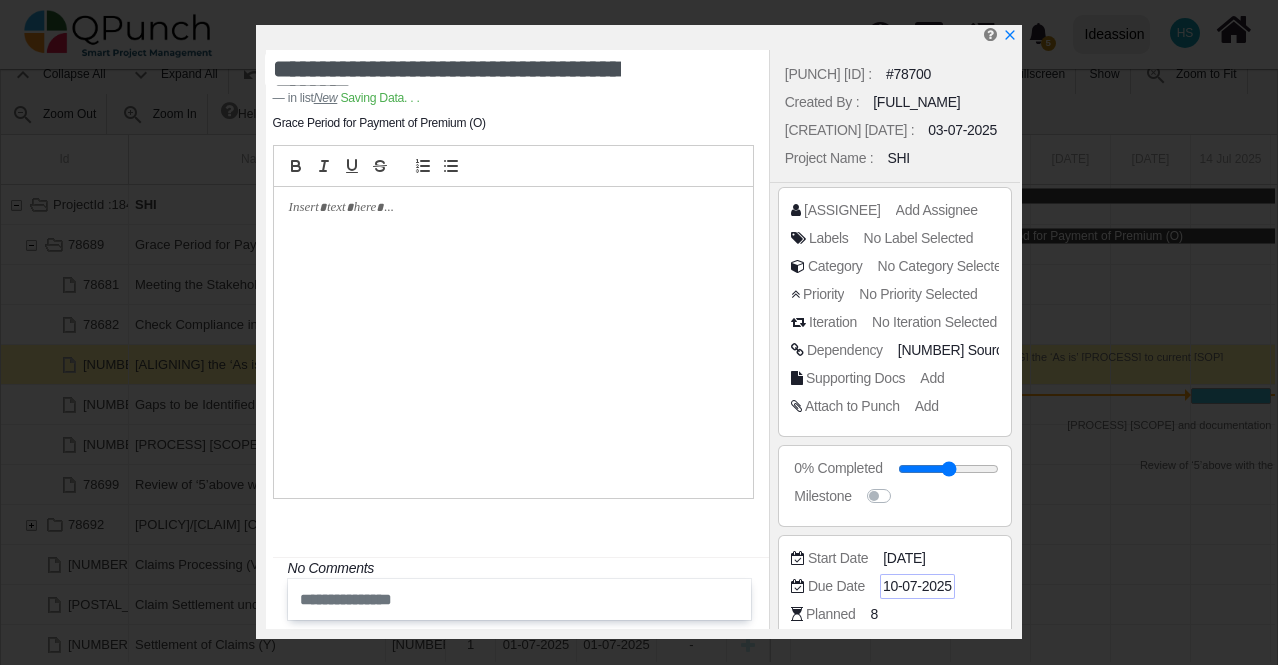 click on "[DATE]" at bounding box center (1016, 350) 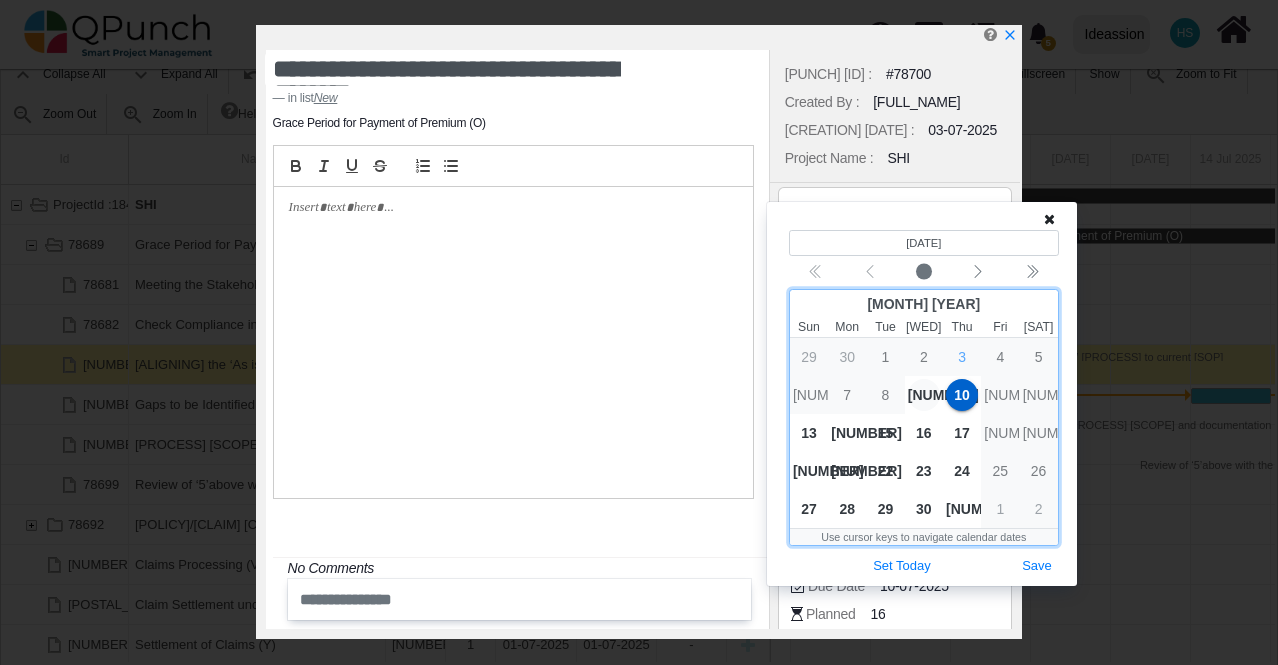 click on "9" at bounding box center (924, 395) 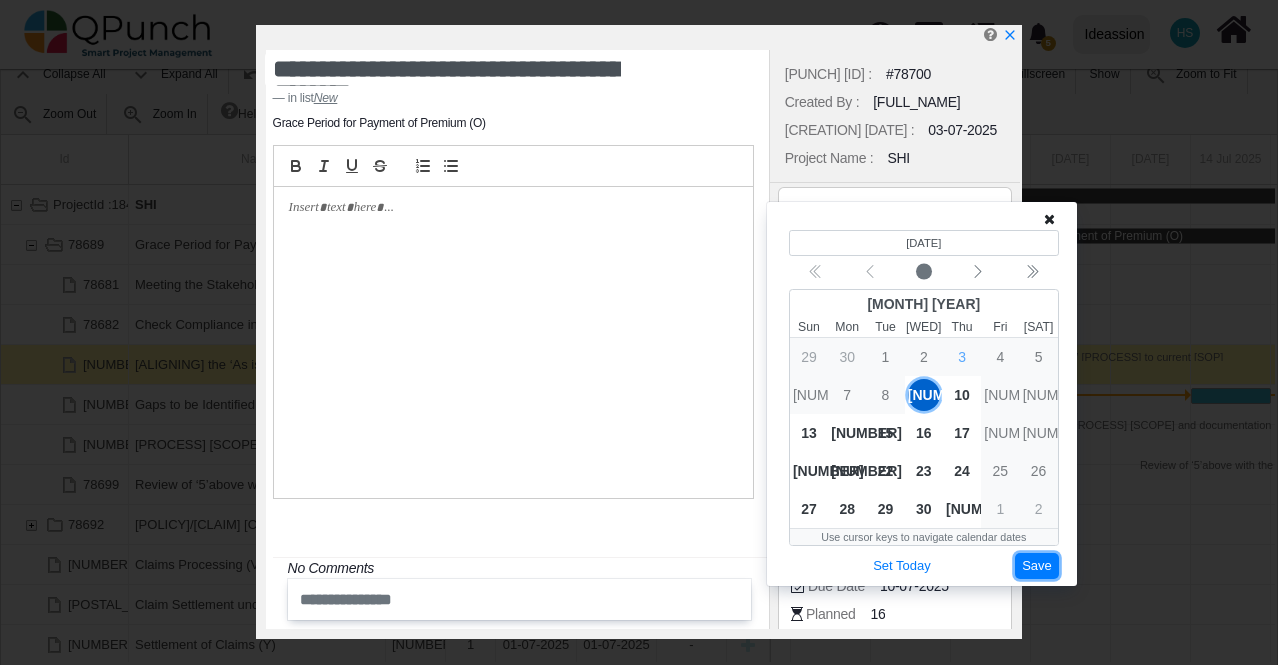 click on "Save" at bounding box center [1037, 566] 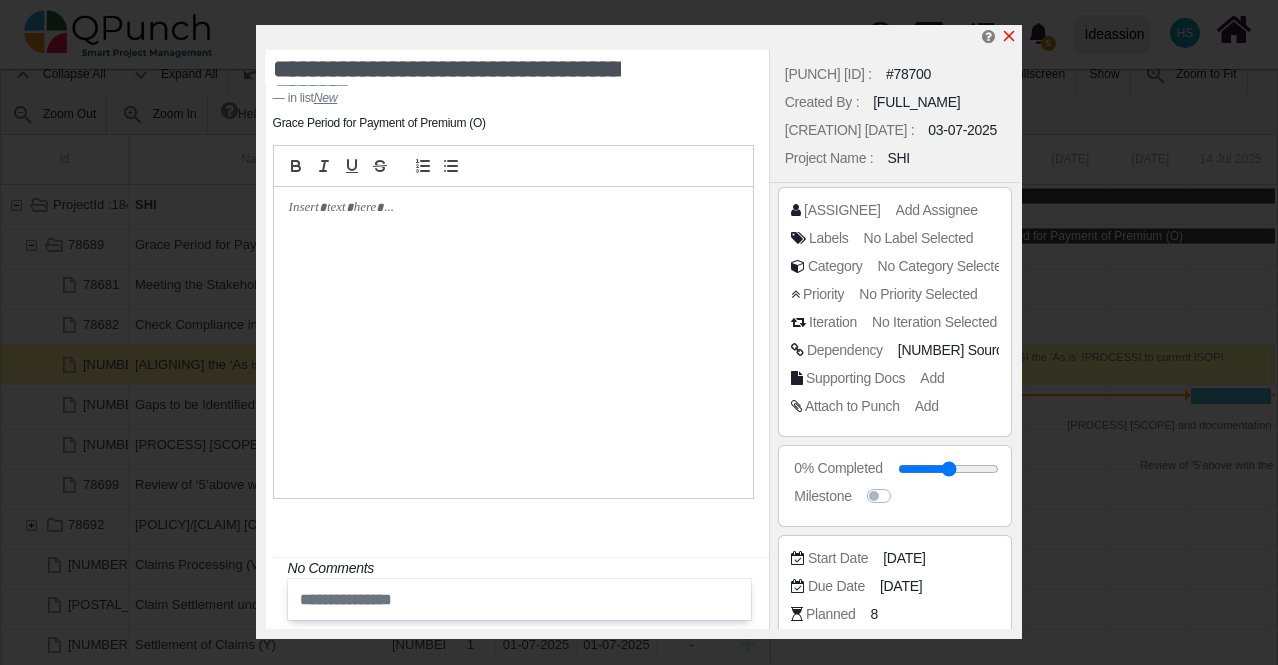 click at bounding box center [1009, 36] 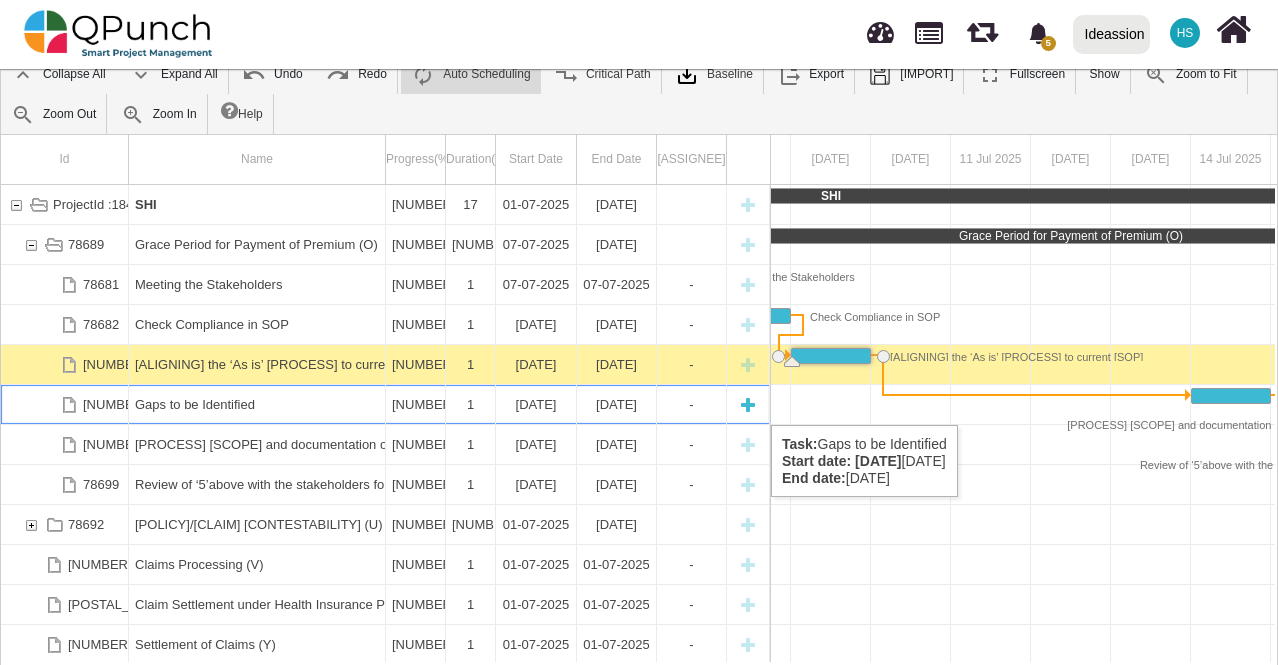 click on "[DATE]" at bounding box center (536, 404) 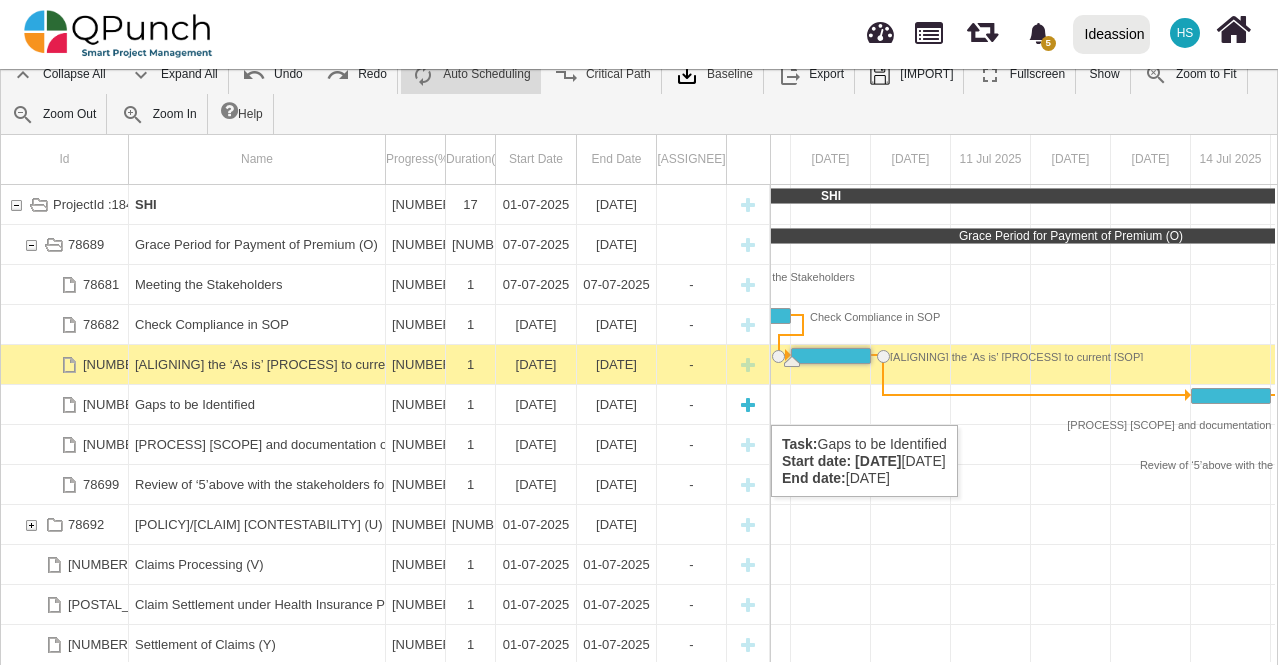 scroll, scrollTop: 0, scrollLeft: 1016, axis: horizontal 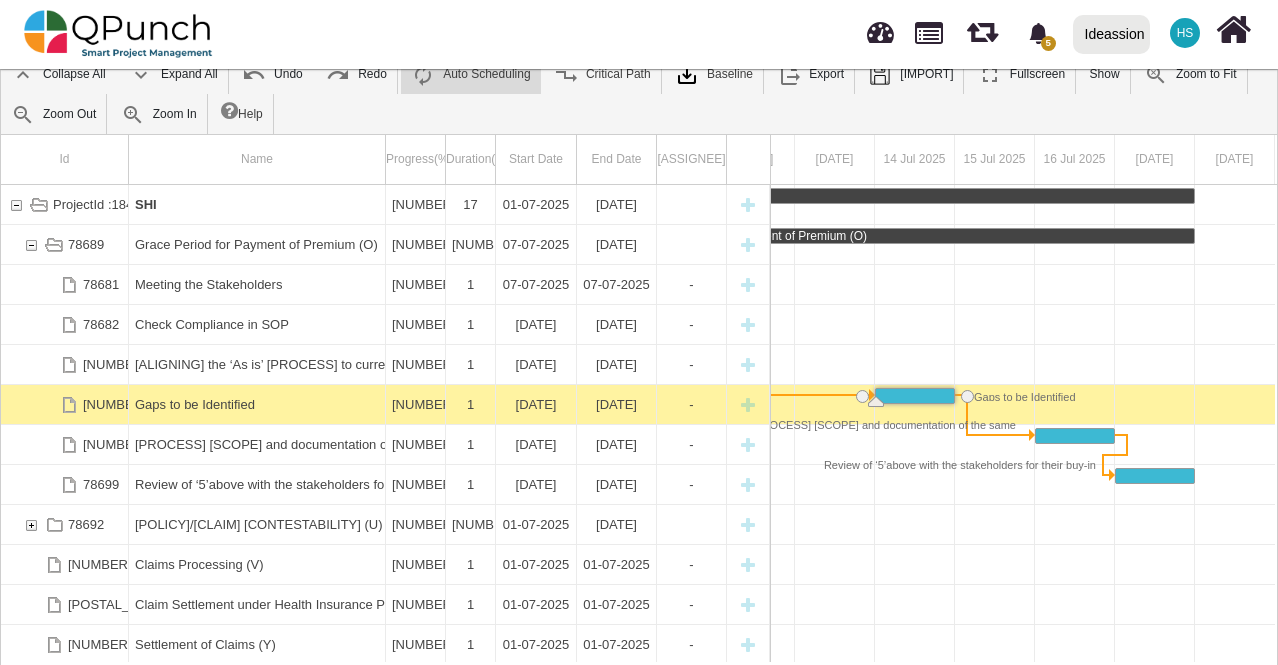 click on "[DATE]" at bounding box center [536, 404] 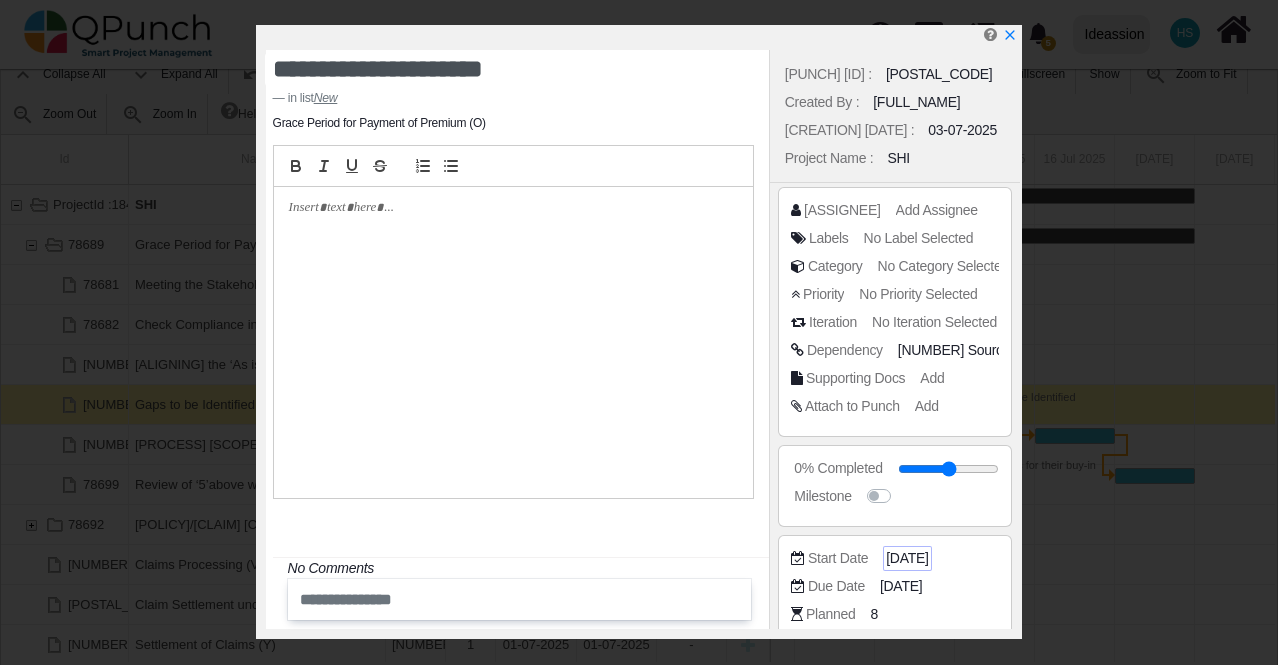 click on "[DATE]" at bounding box center [1016, 350] 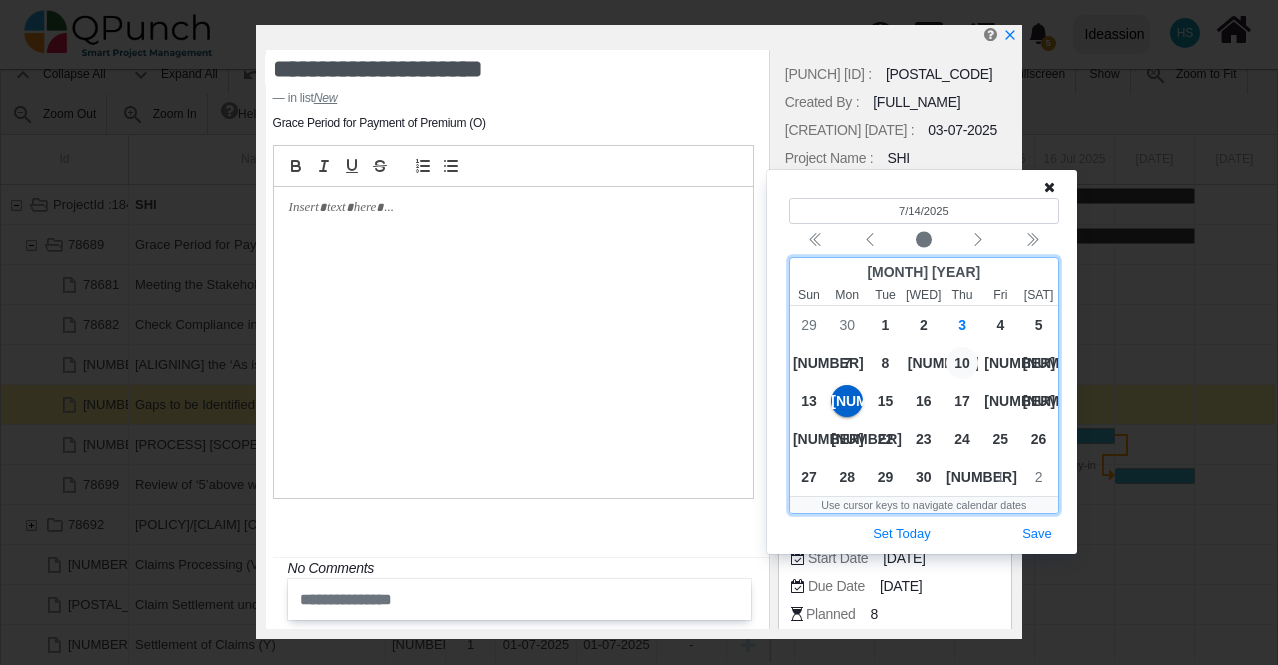 click on "10" at bounding box center [962, 363] 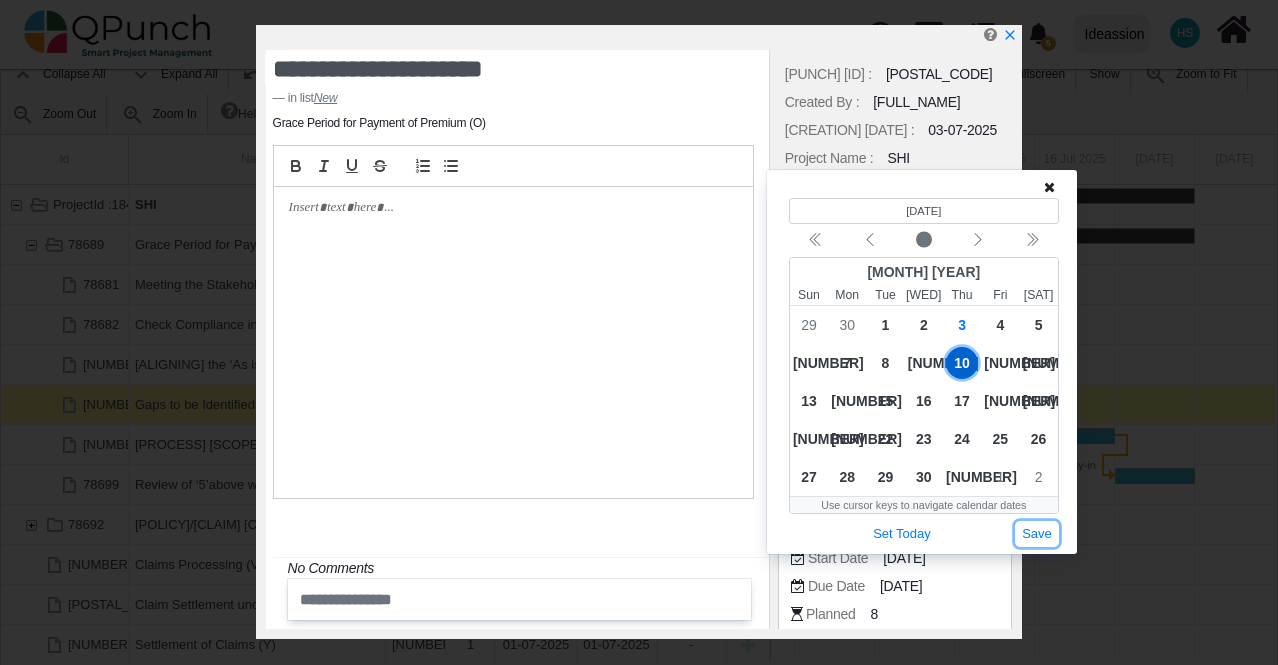 click on "Save" at bounding box center [1037, 534] 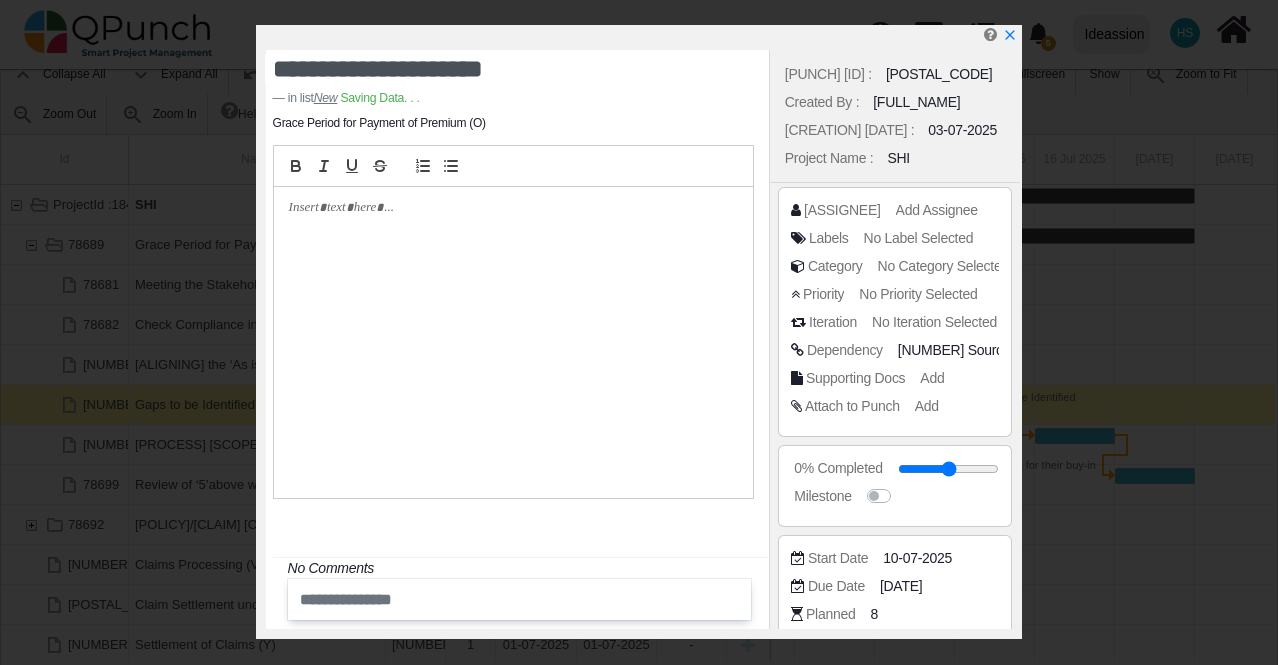 click on "Start Date
10-07-2025" at bounding box center (895, 214) 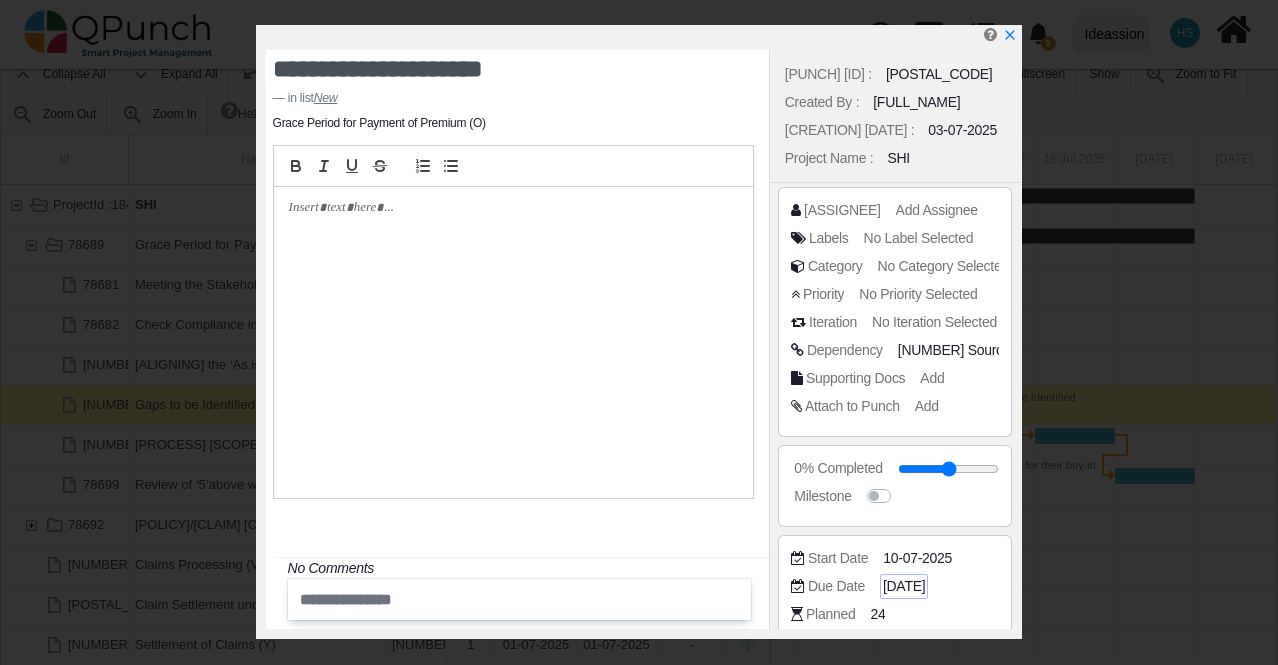 click on "[DATE]" at bounding box center (1016, 350) 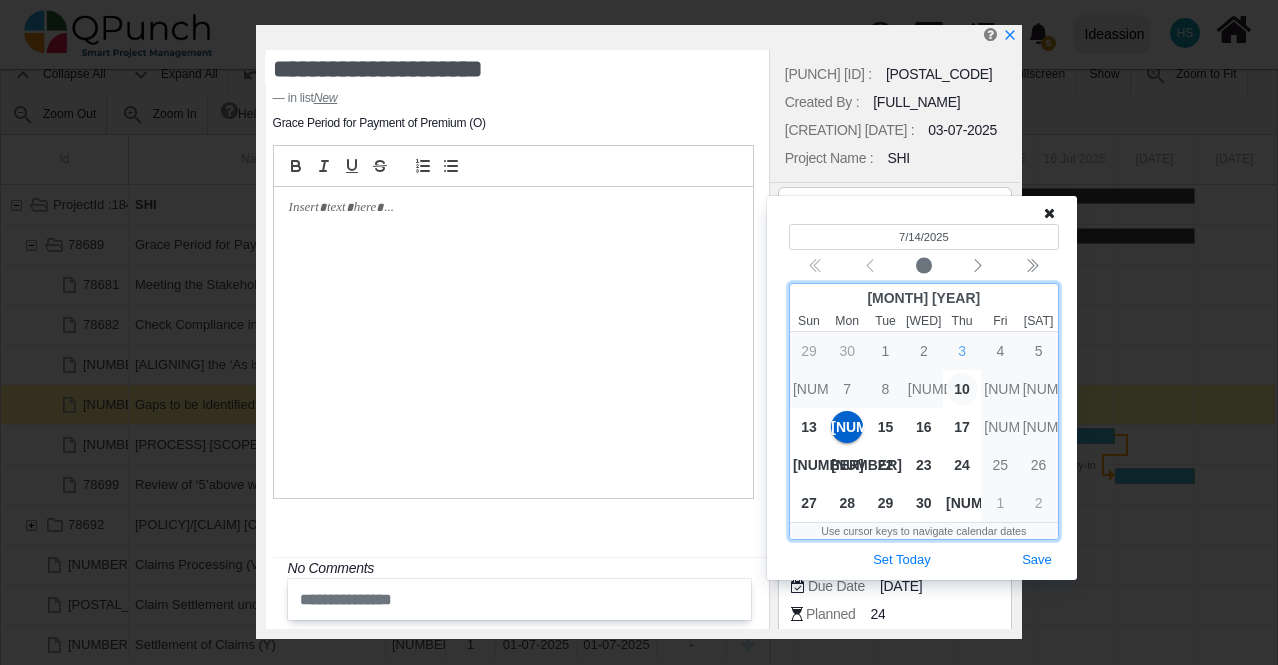 click on "10" at bounding box center [962, 389] 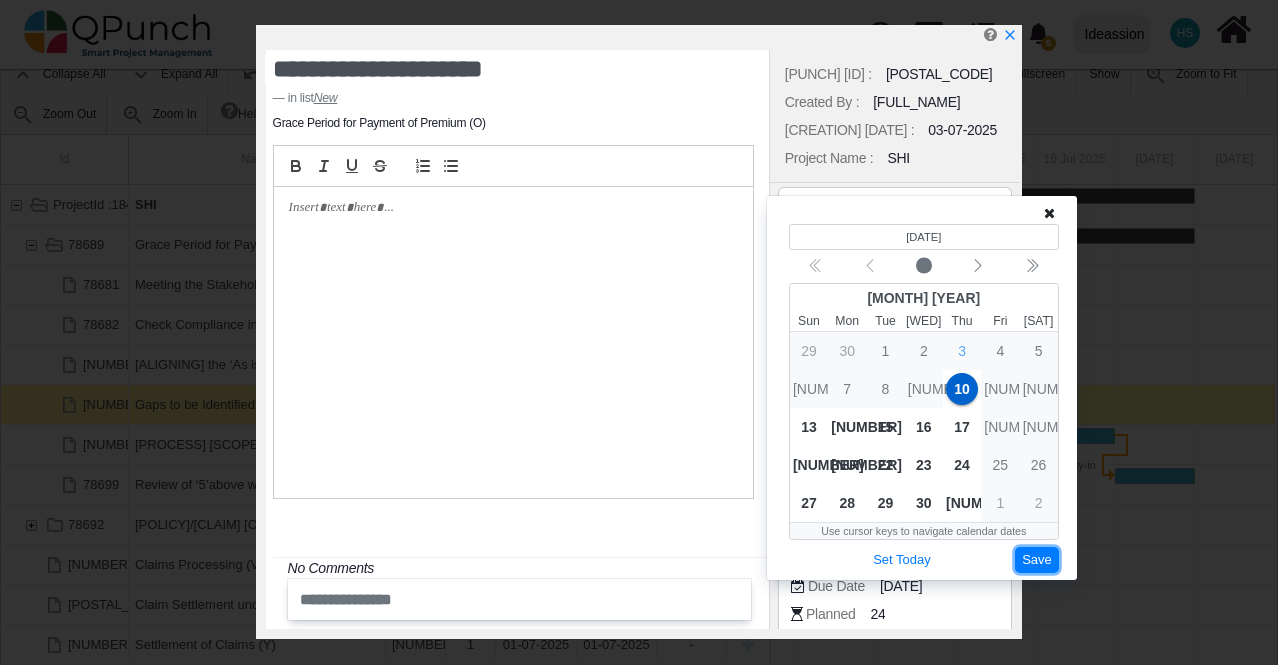 click on "Save" at bounding box center (1037, 560) 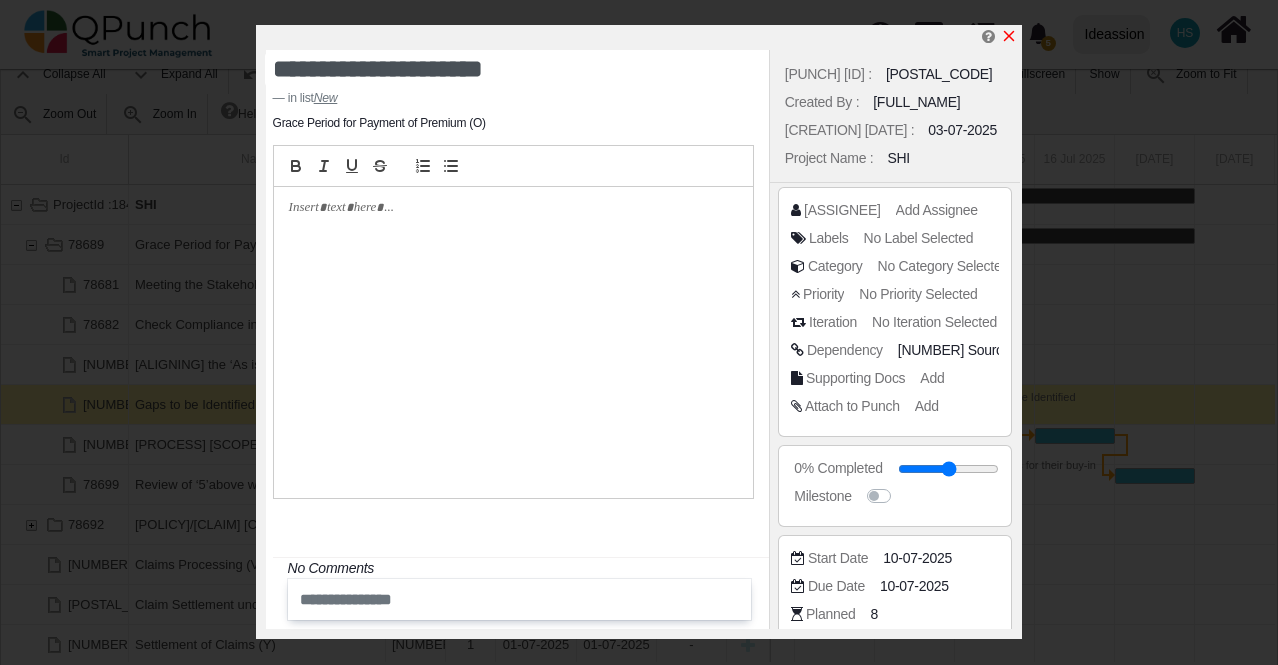 click at bounding box center (1009, 36) 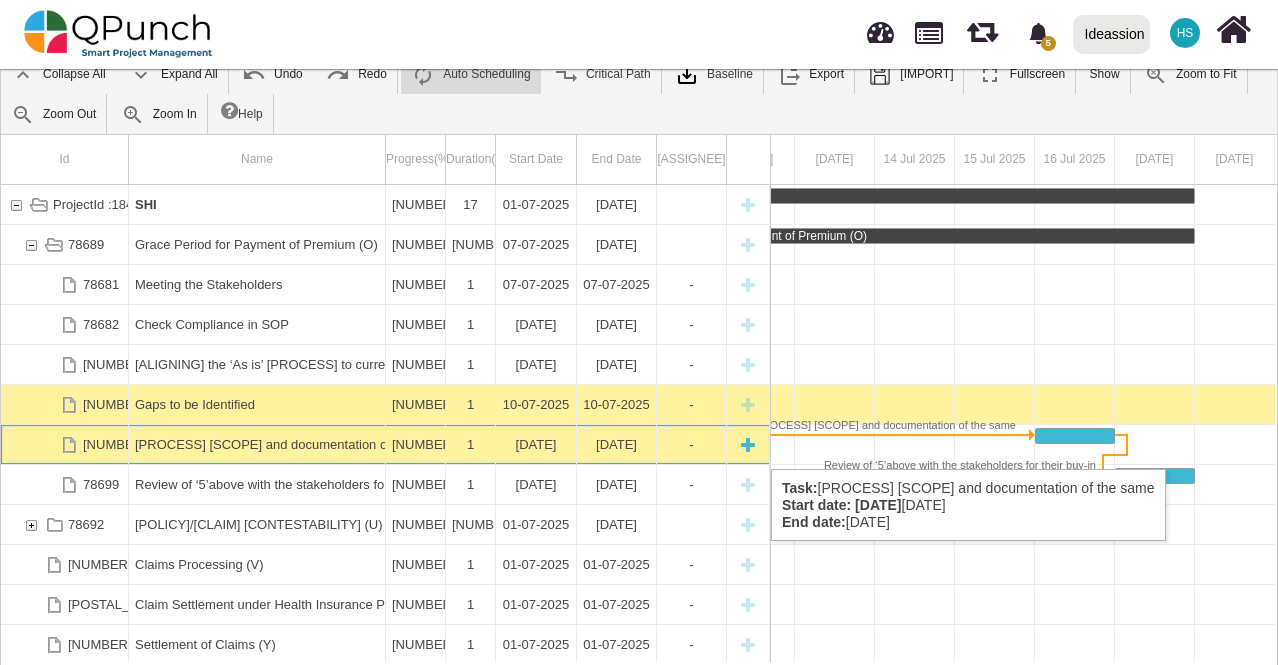 click on "[DATE]" at bounding box center (536, 444) 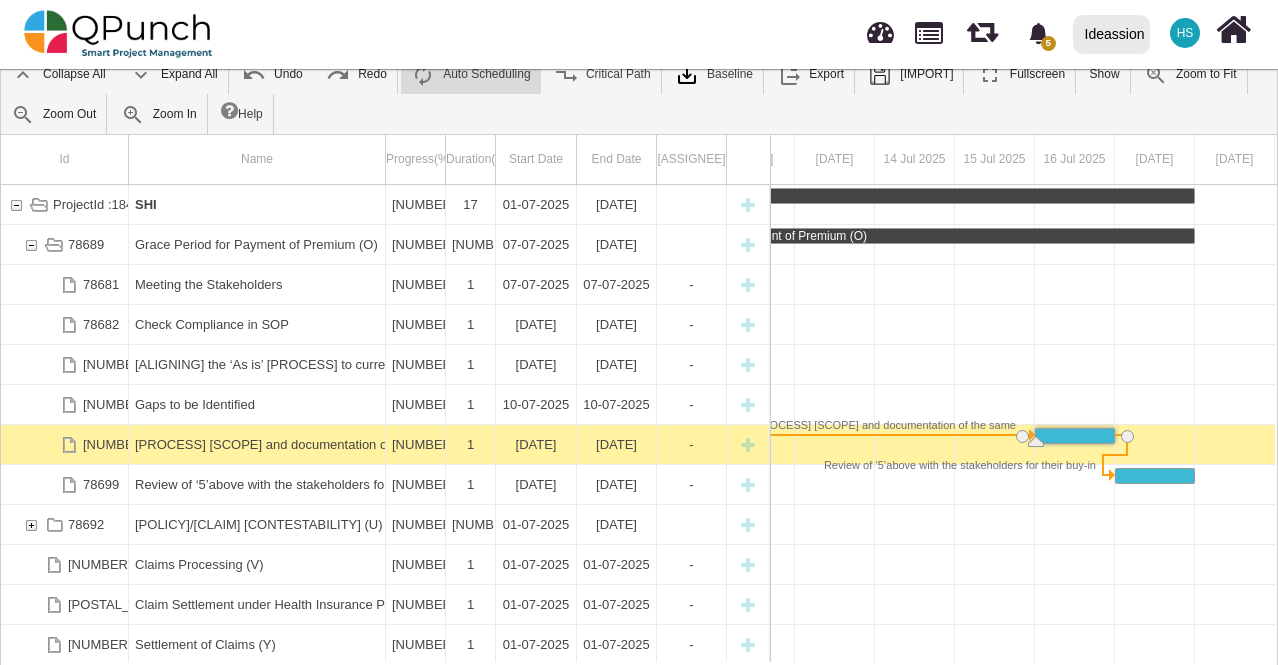 click on "[DATE]" at bounding box center [536, 444] 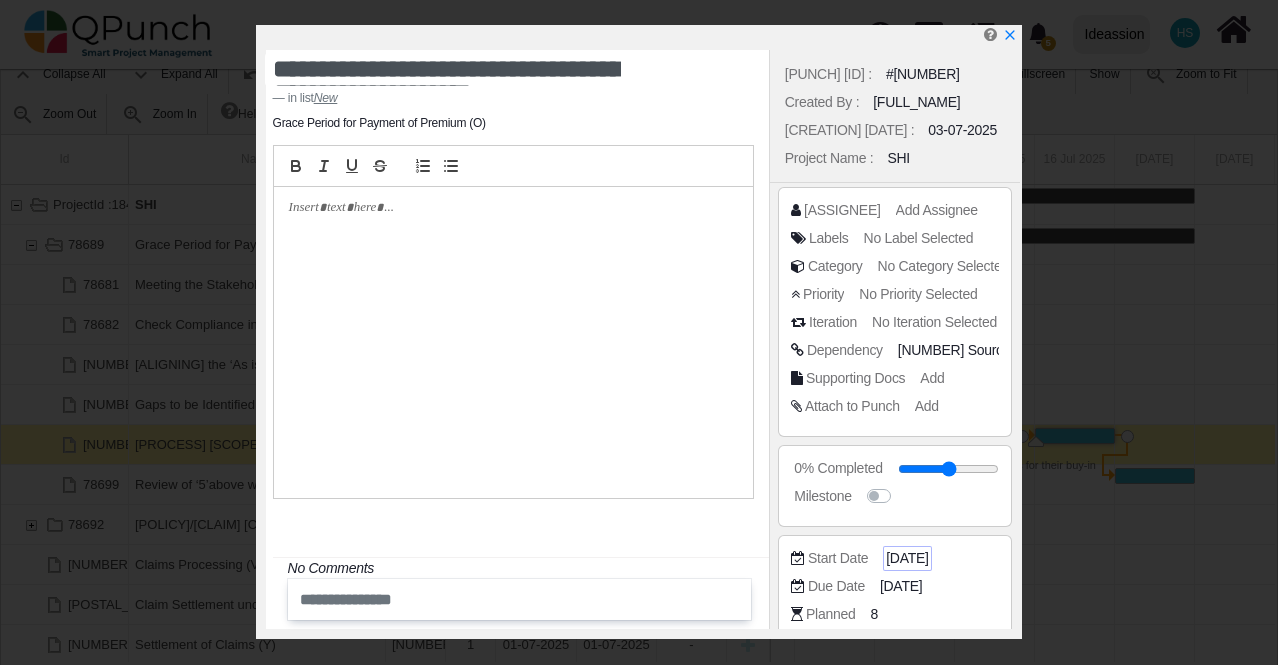 click on "[DATE]" at bounding box center (1016, 350) 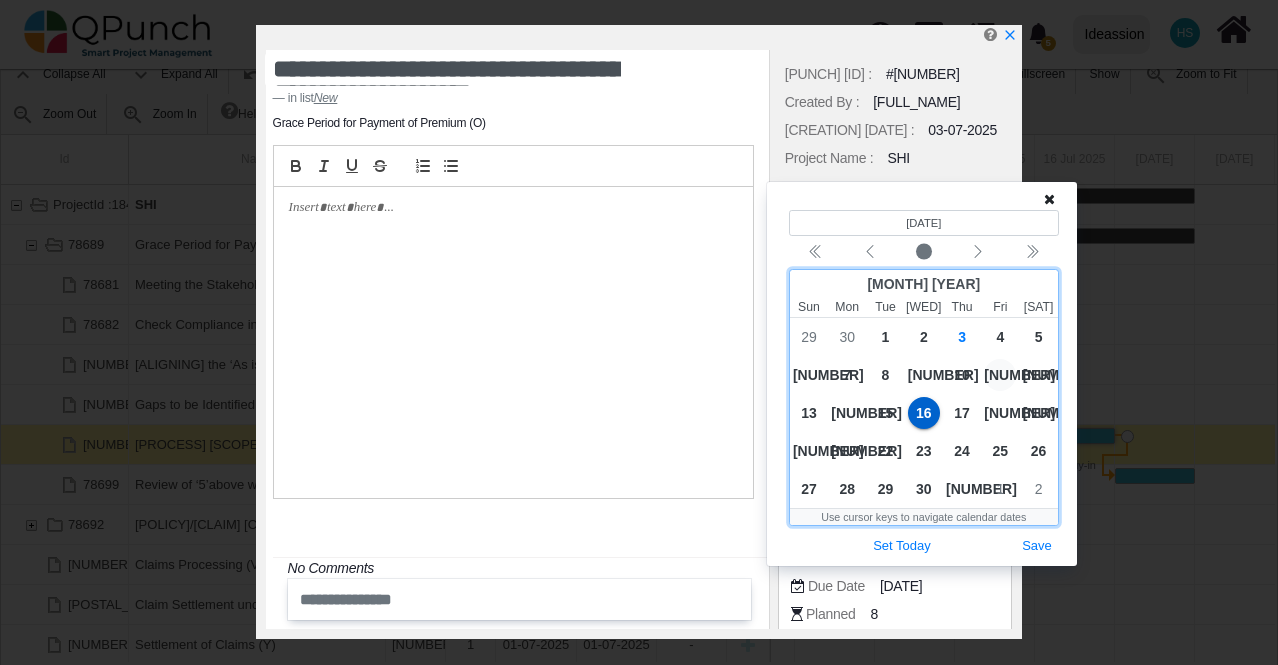 click on "••" at bounding box center [1000, 375] 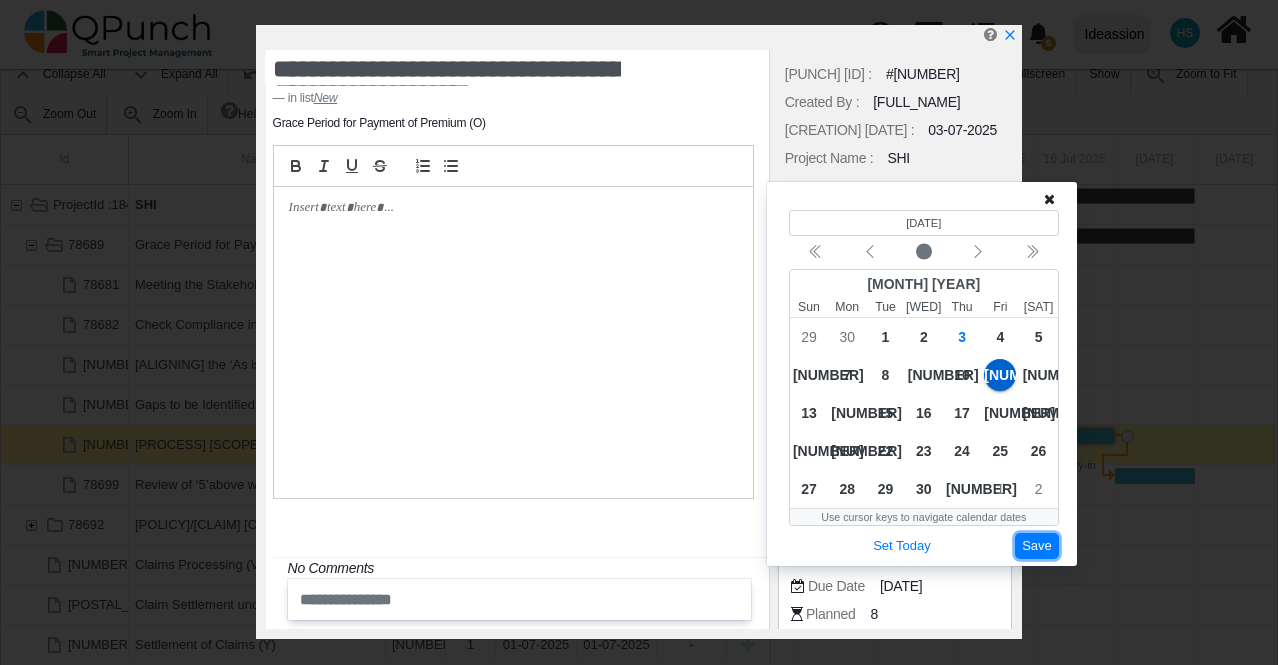 click on "Save" at bounding box center (1037, 546) 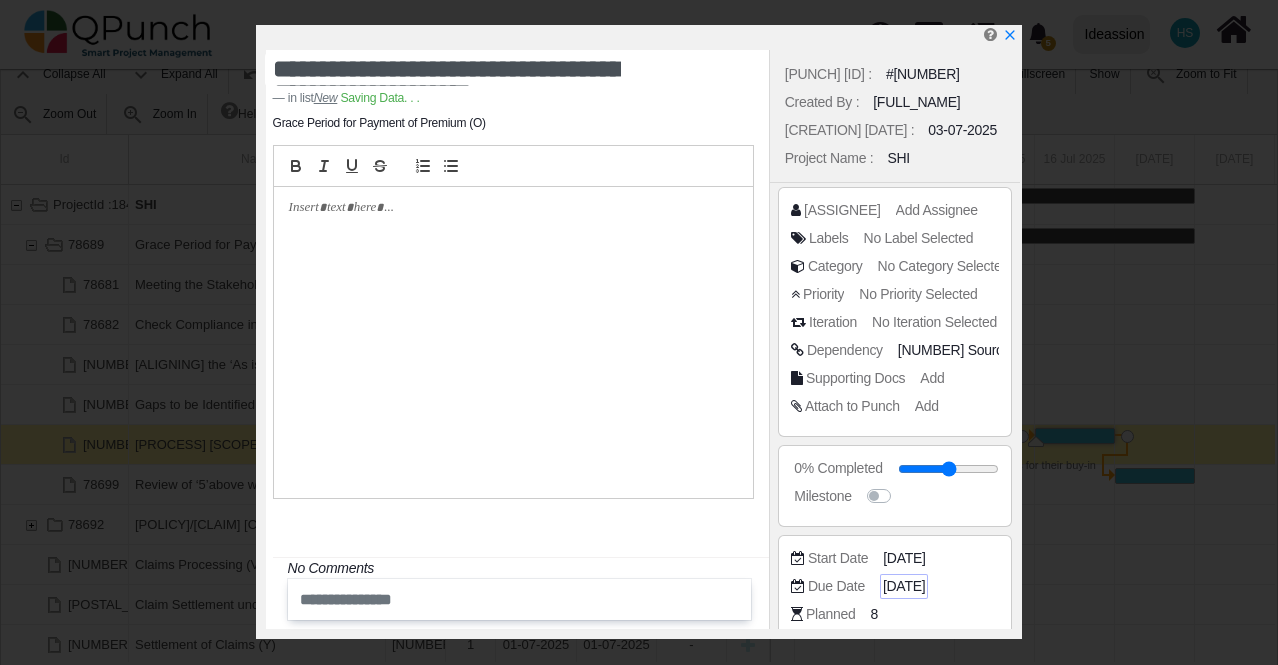 click on "[DATE]" at bounding box center (1016, 350) 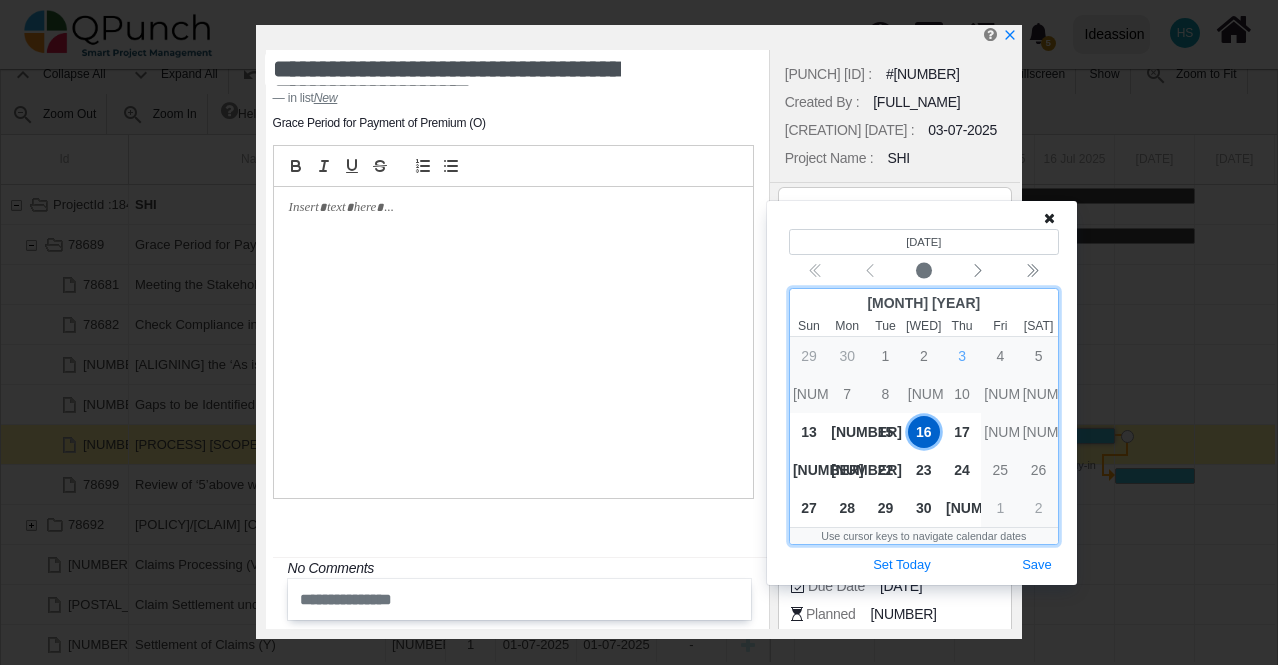 click on "••" at bounding box center (1000, 394) 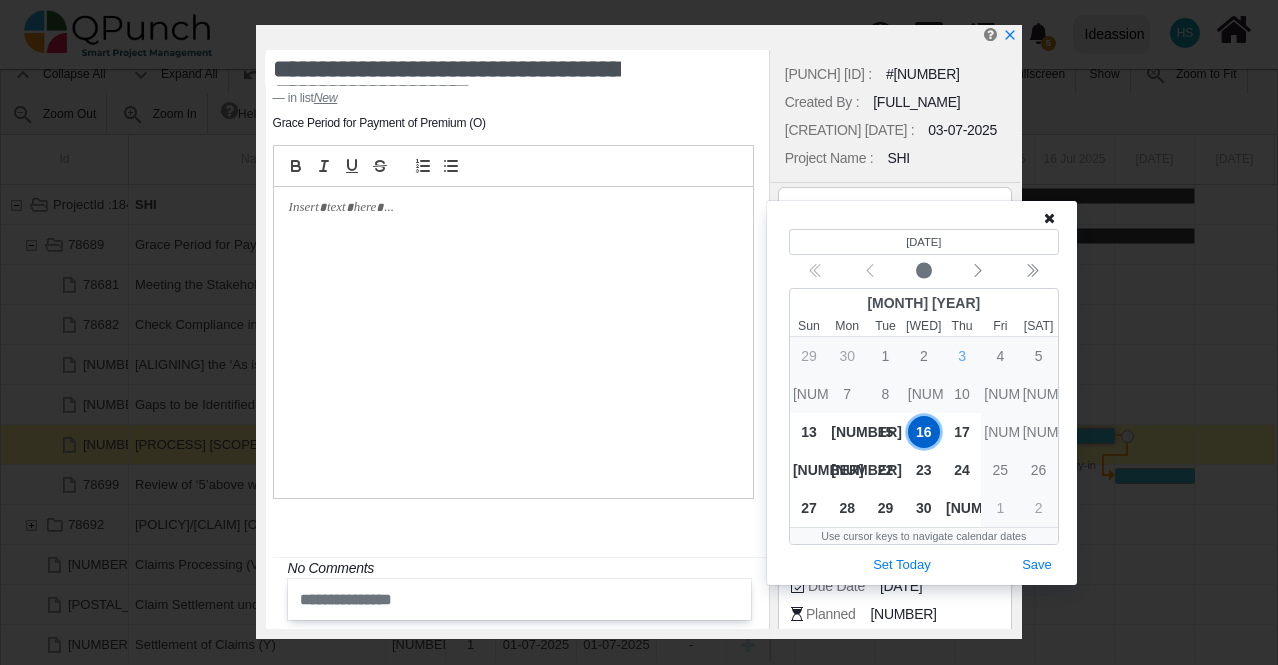 click at bounding box center (1049, 218) 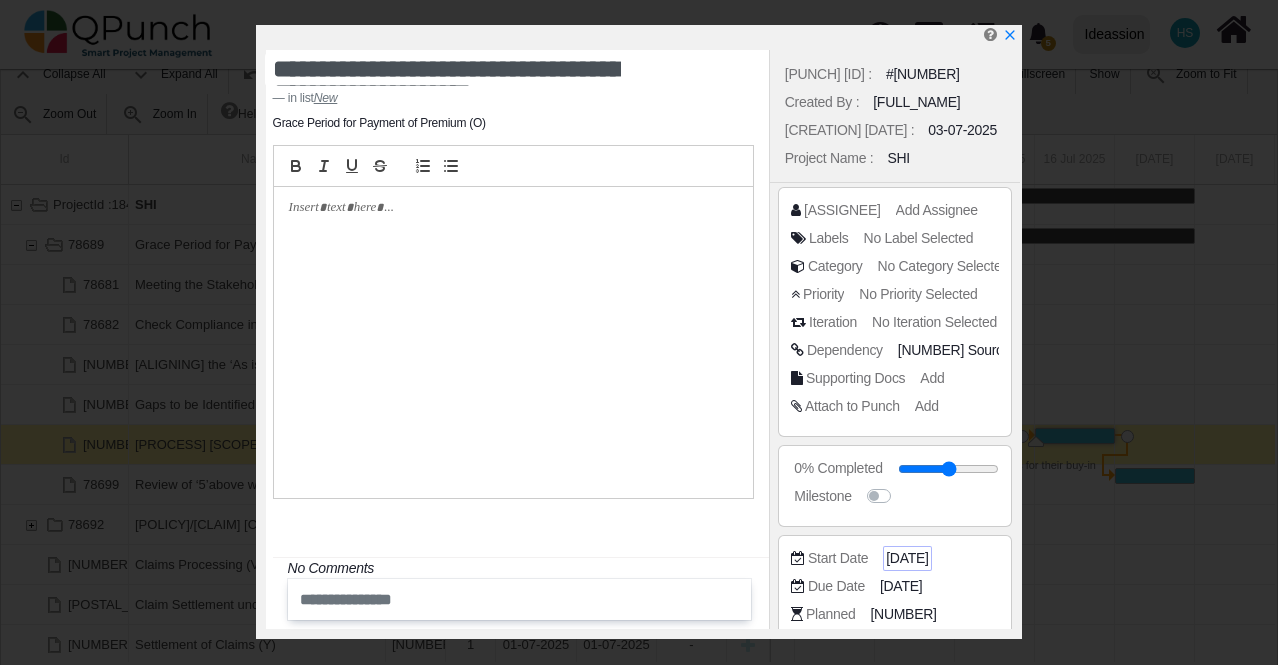 click on "13-07-2025" at bounding box center (1016, 350) 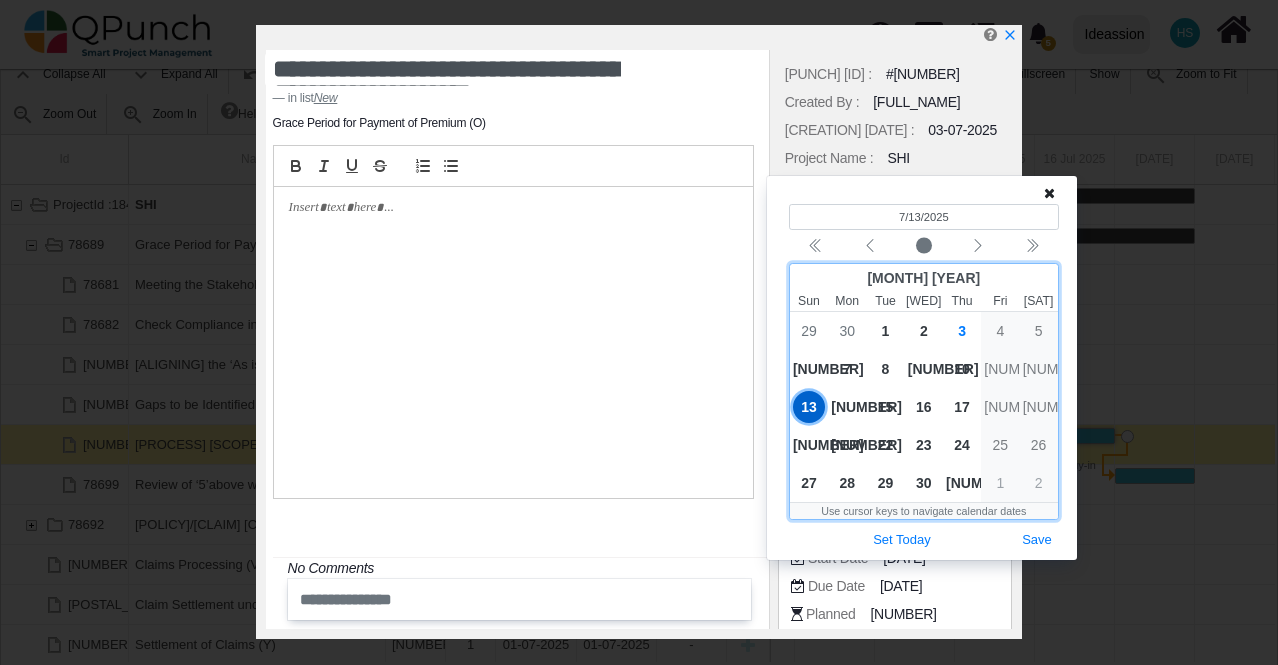 click on "••" at bounding box center [1000, 369] 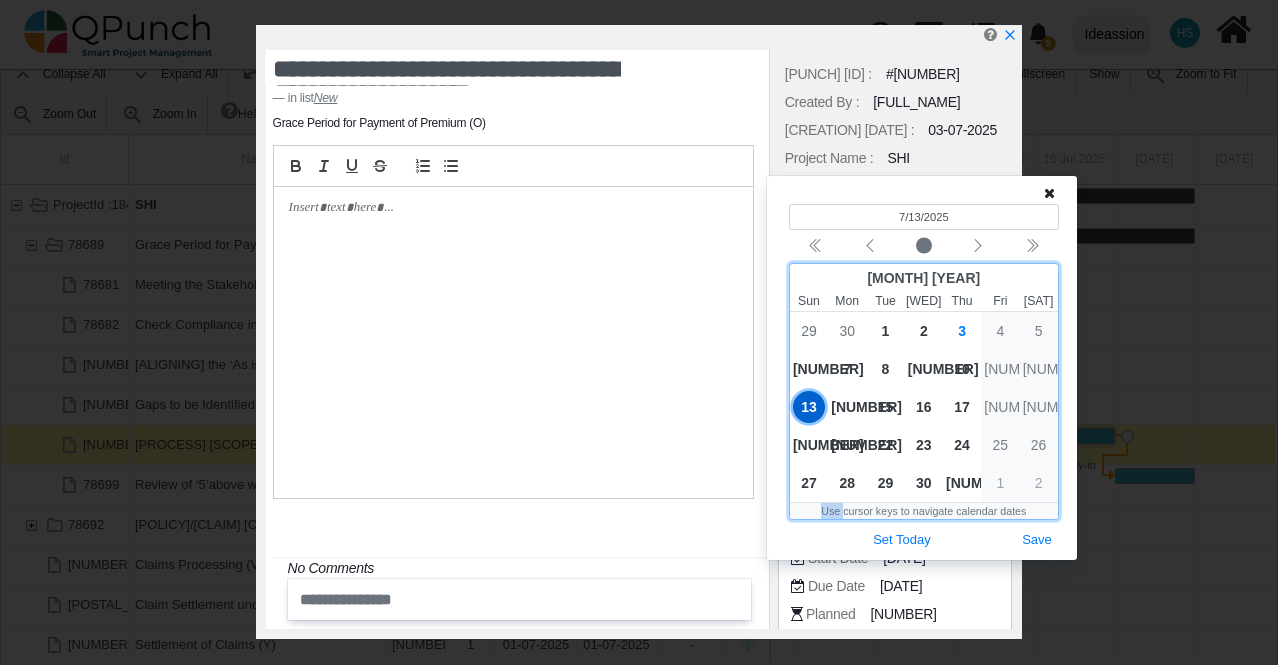 click on "••" at bounding box center (1000, 369) 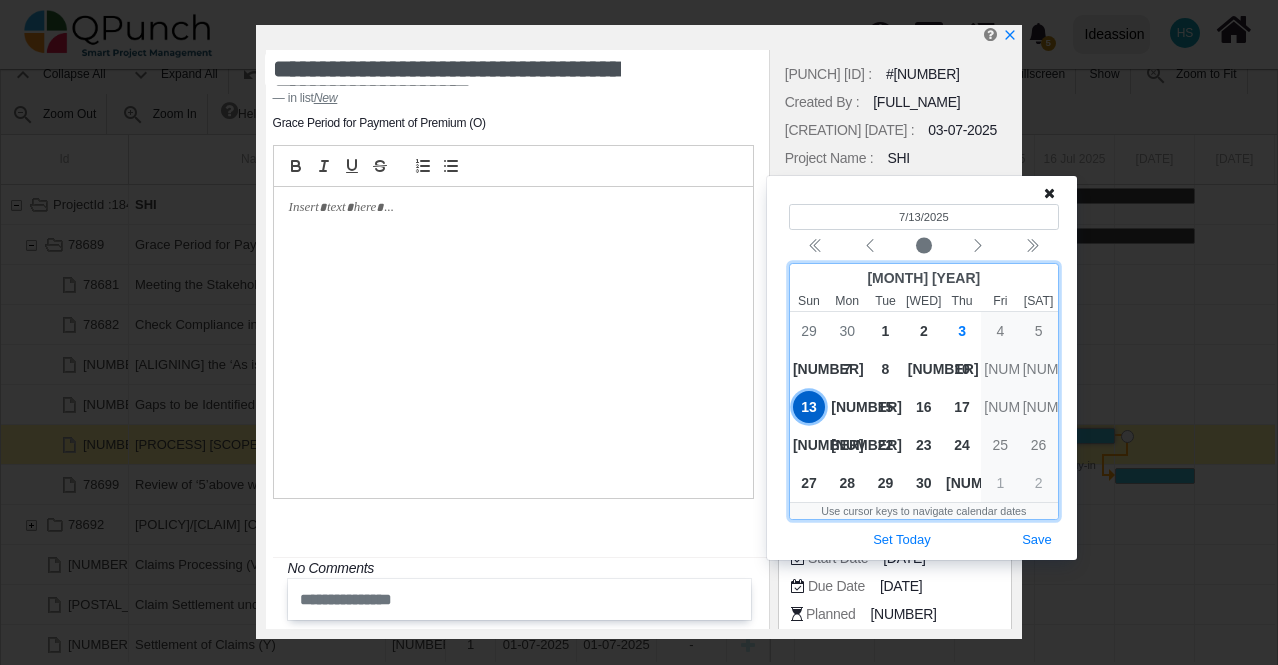 click on "••" at bounding box center [1000, 369] 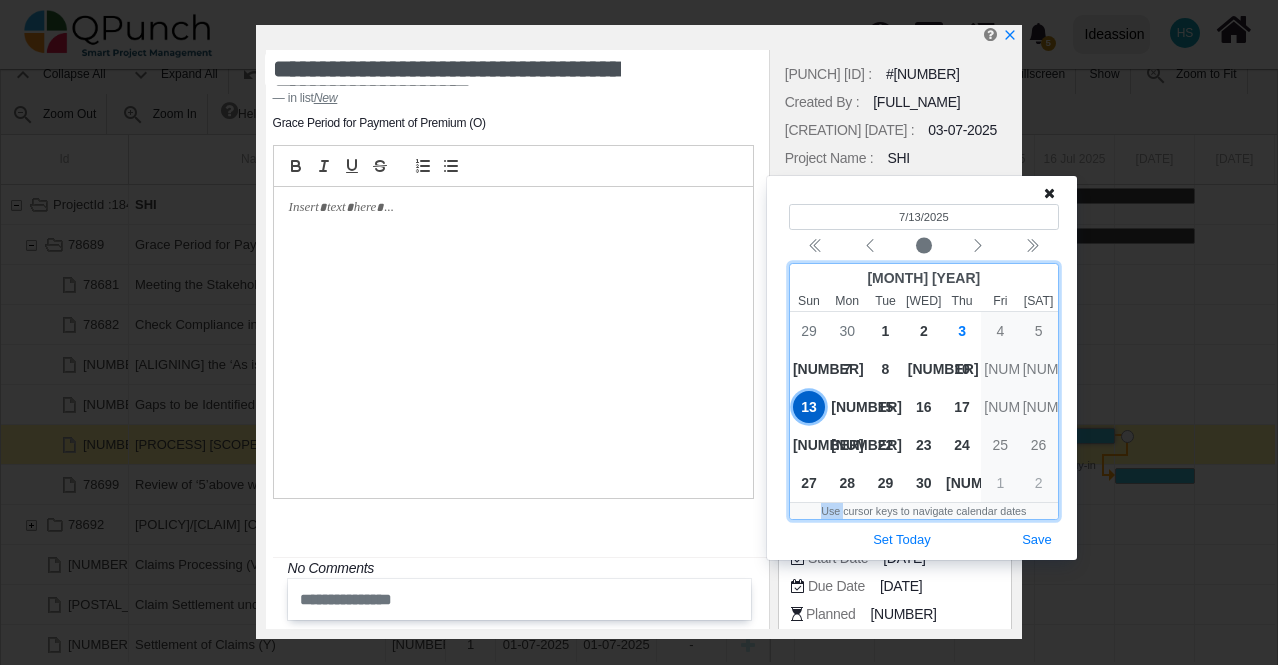 click on "••" at bounding box center (1000, 369) 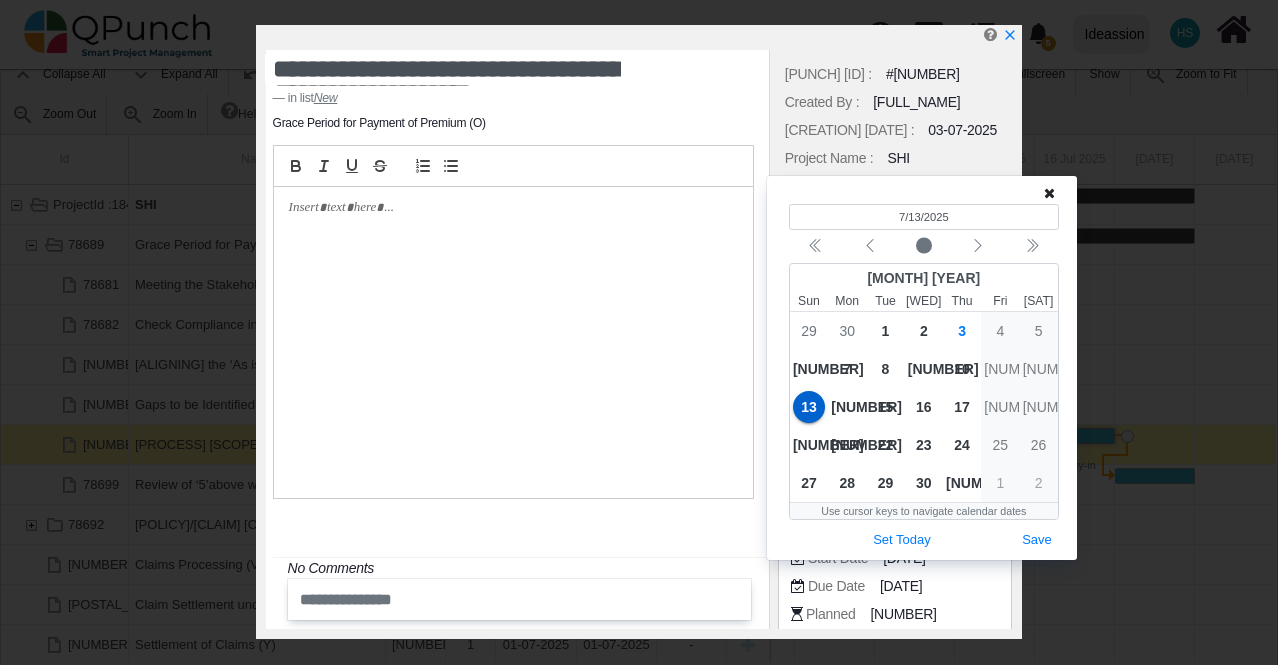 click at bounding box center (1049, 193) 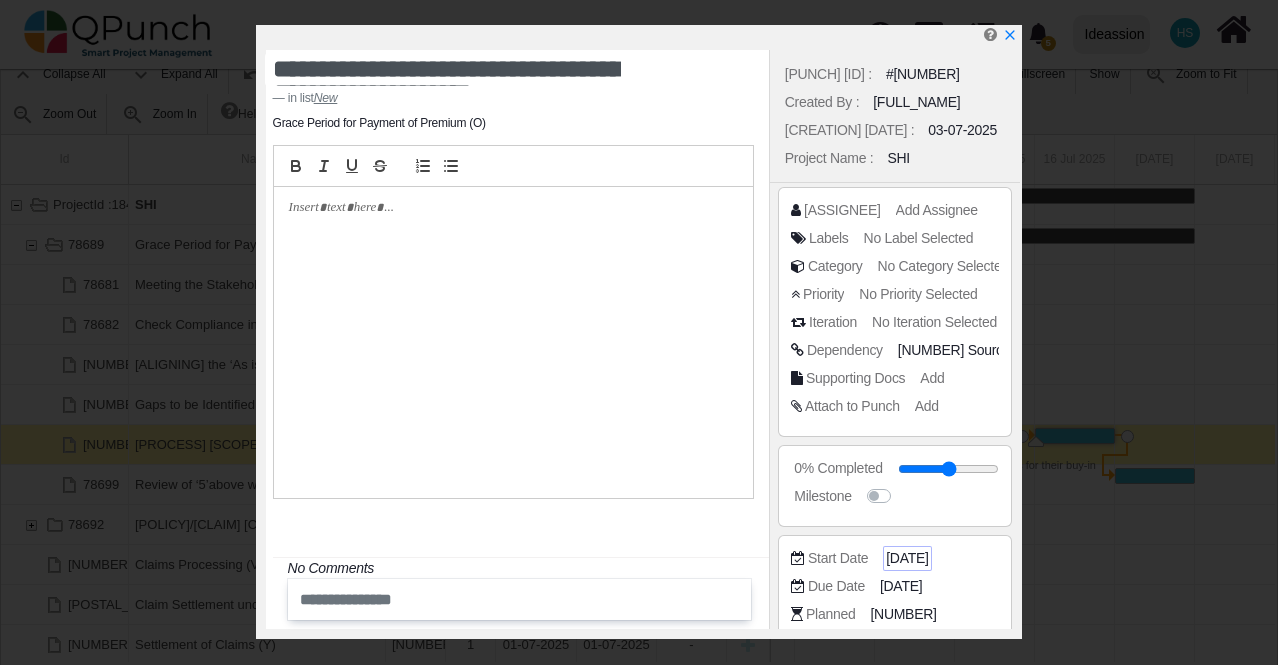 click on "13-07-2025" at bounding box center [1016, 350] 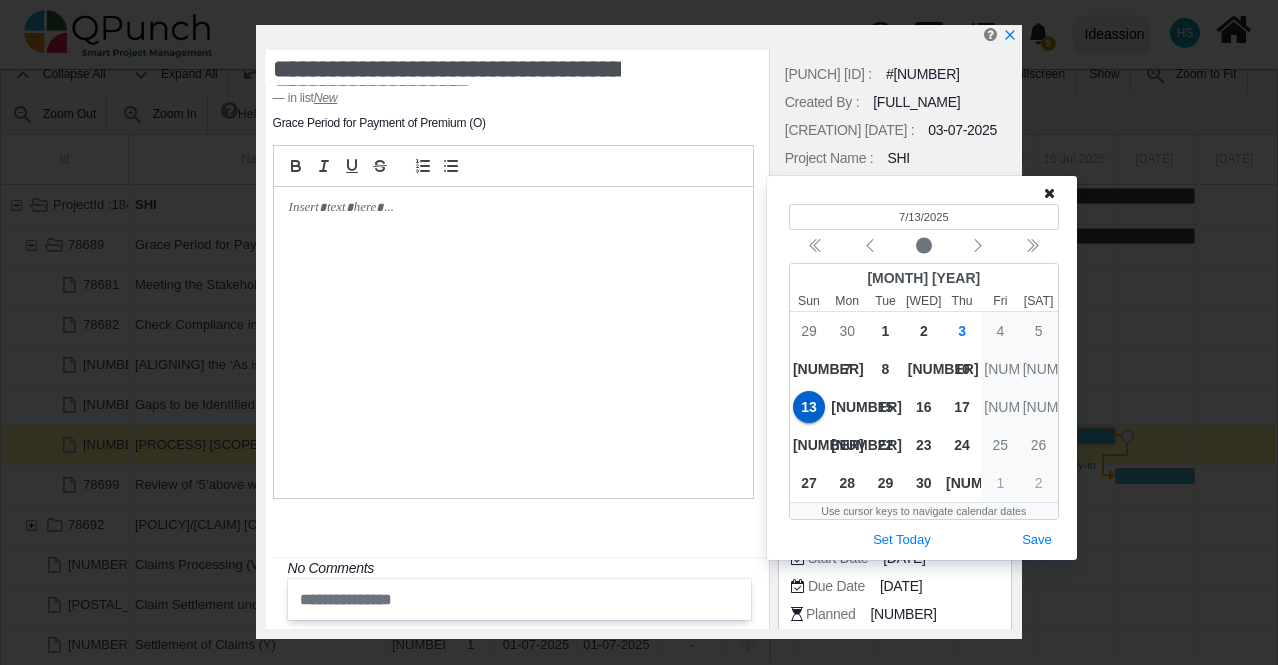 click at bounding box center [1049, 193] 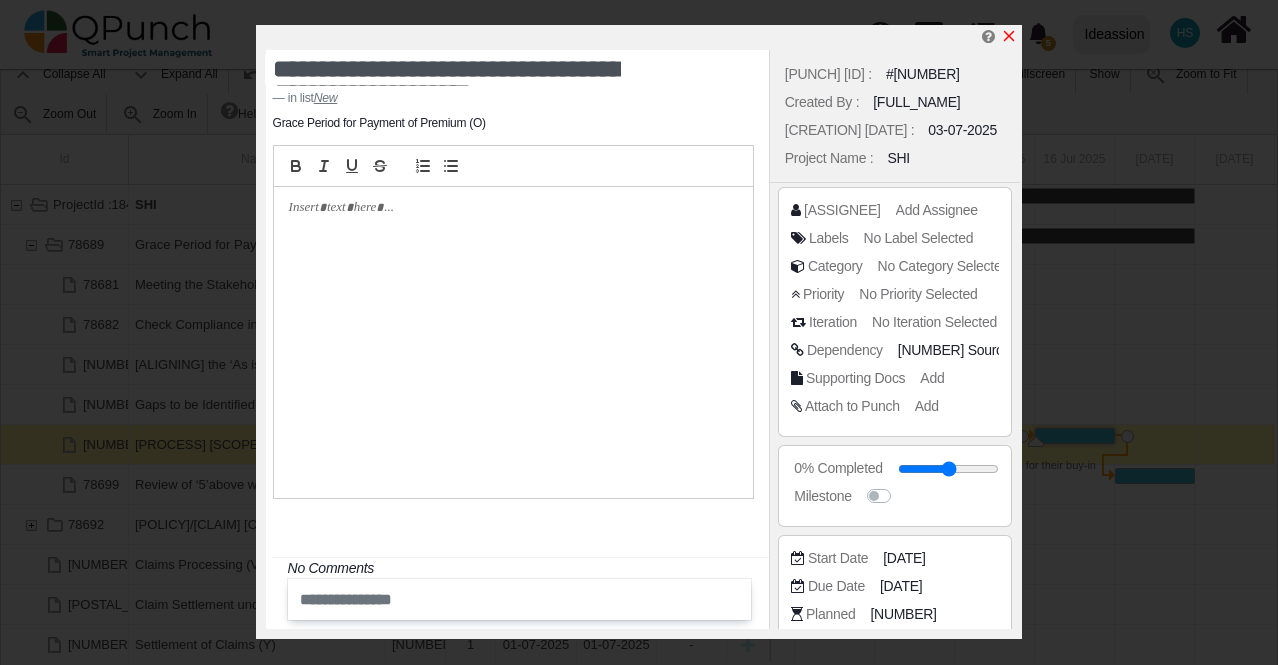click at bounding box center (1009, 36) 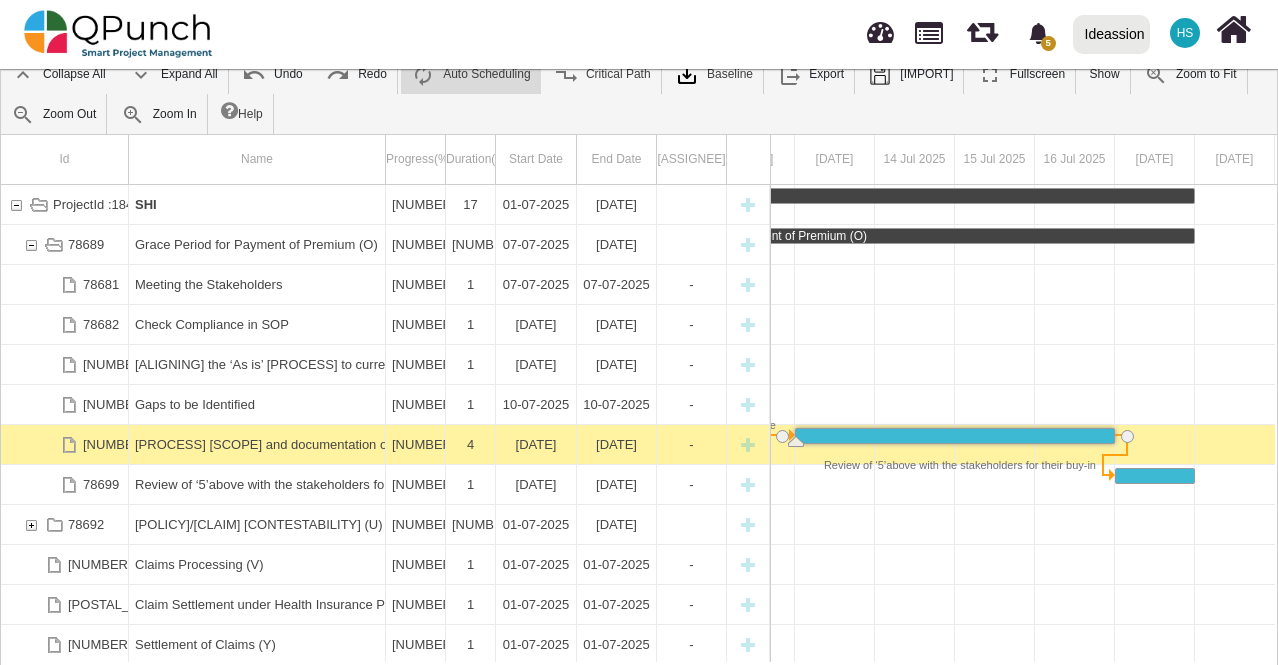 scroll, scrollTop: 0, scrollLeft: 0, axis: both 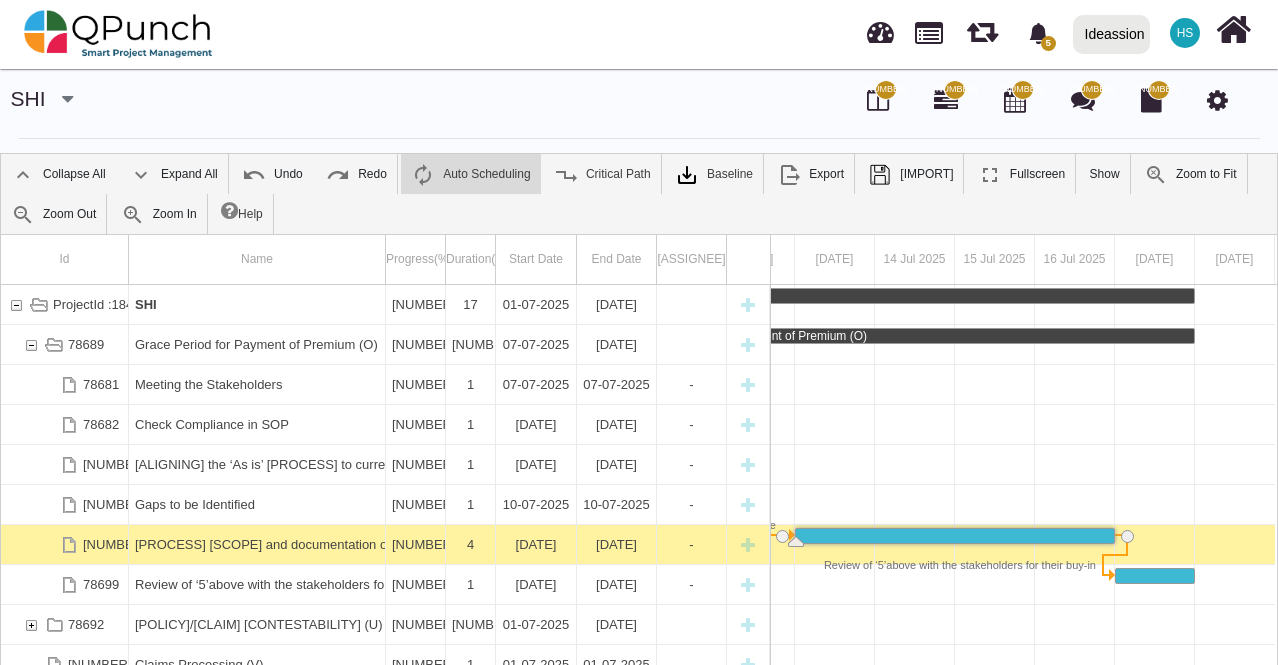 click at bounding box center (1217, 101) 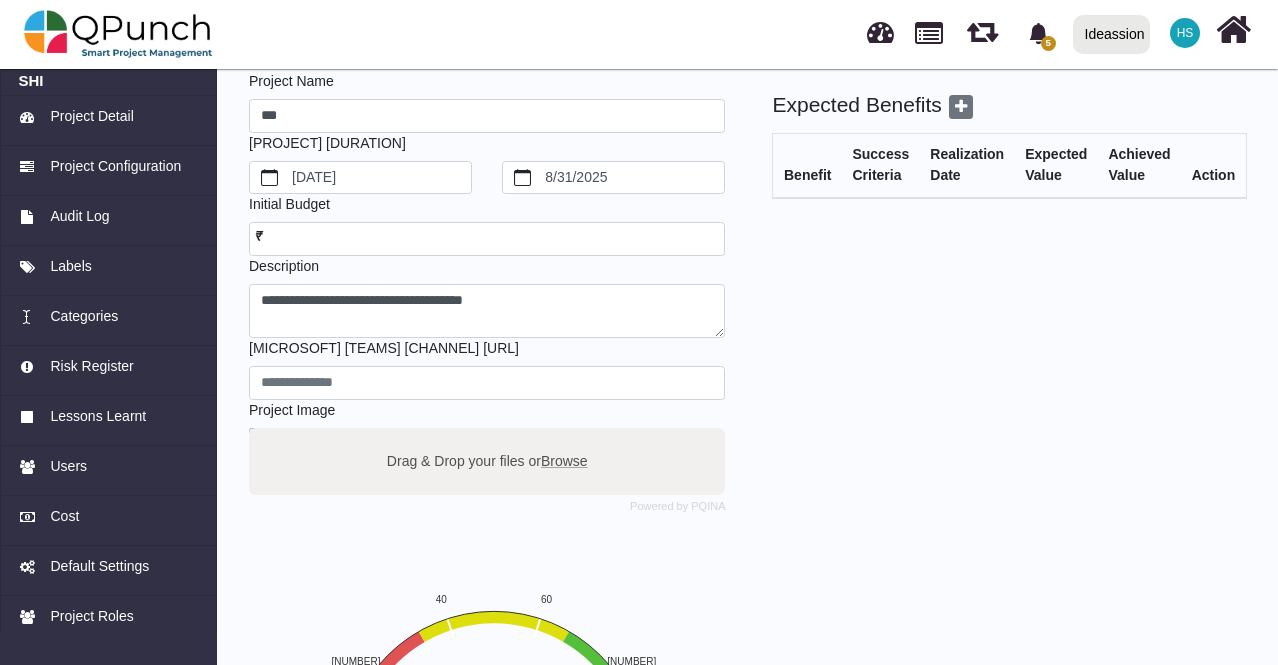 scroll, scrollTop: 100, scrollLeft: 0, axis: vertical 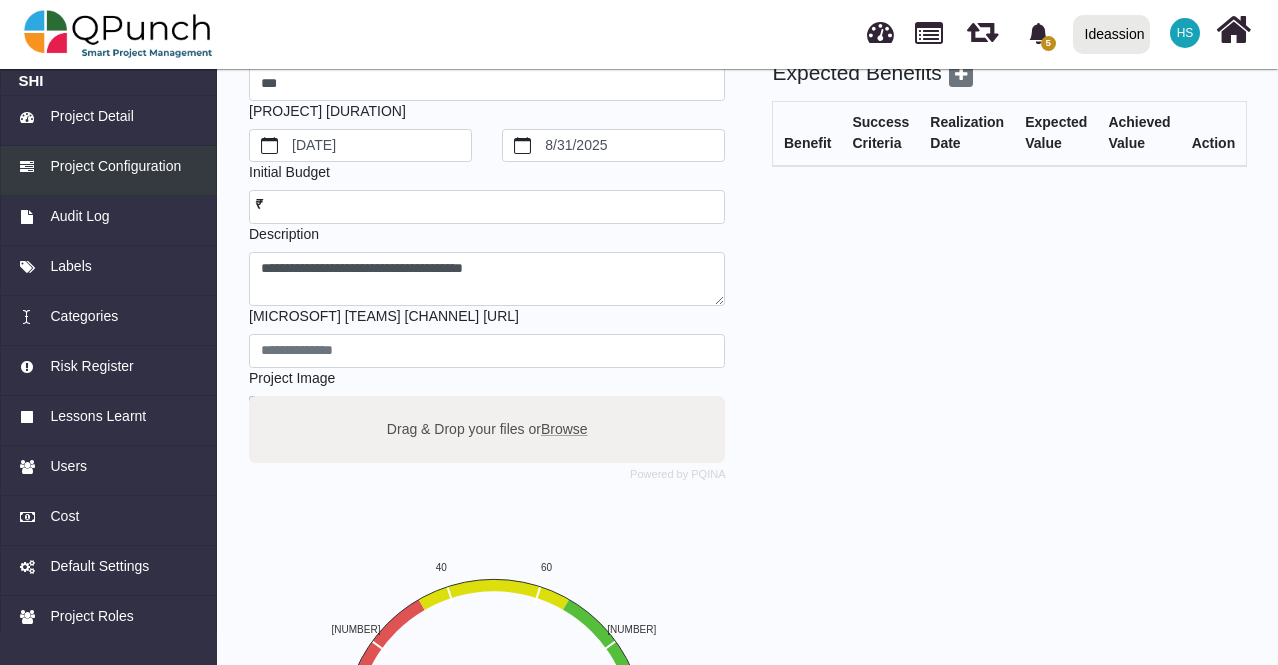 click on "Project Configuration" at bounding box center [115, 166] 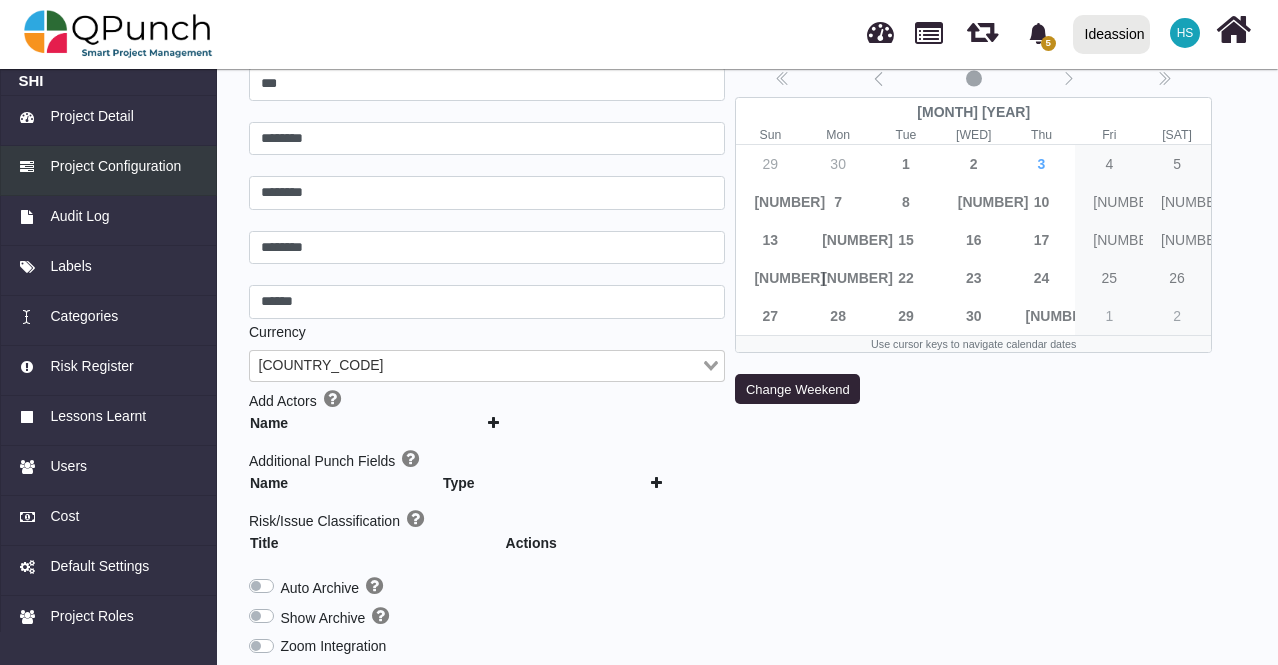 scroll, scrollTop: 0, scrollLeft: 0, axis: both 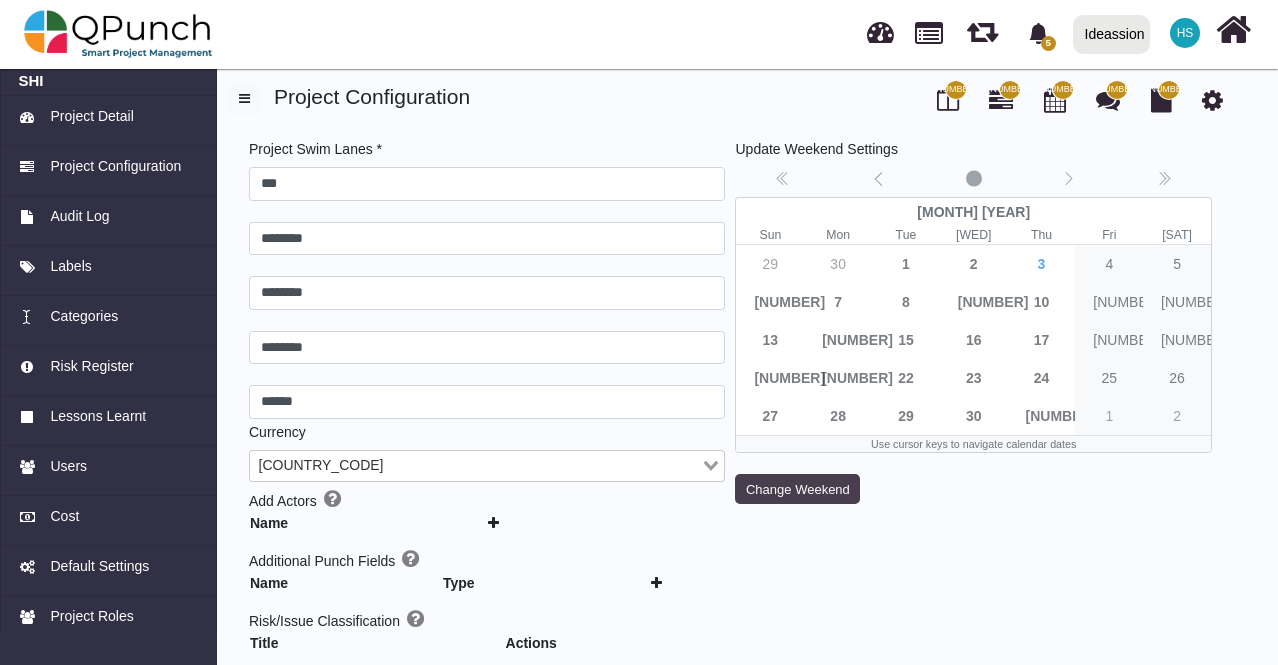 click on "Change Weekend" at bounding box center [797, 489] 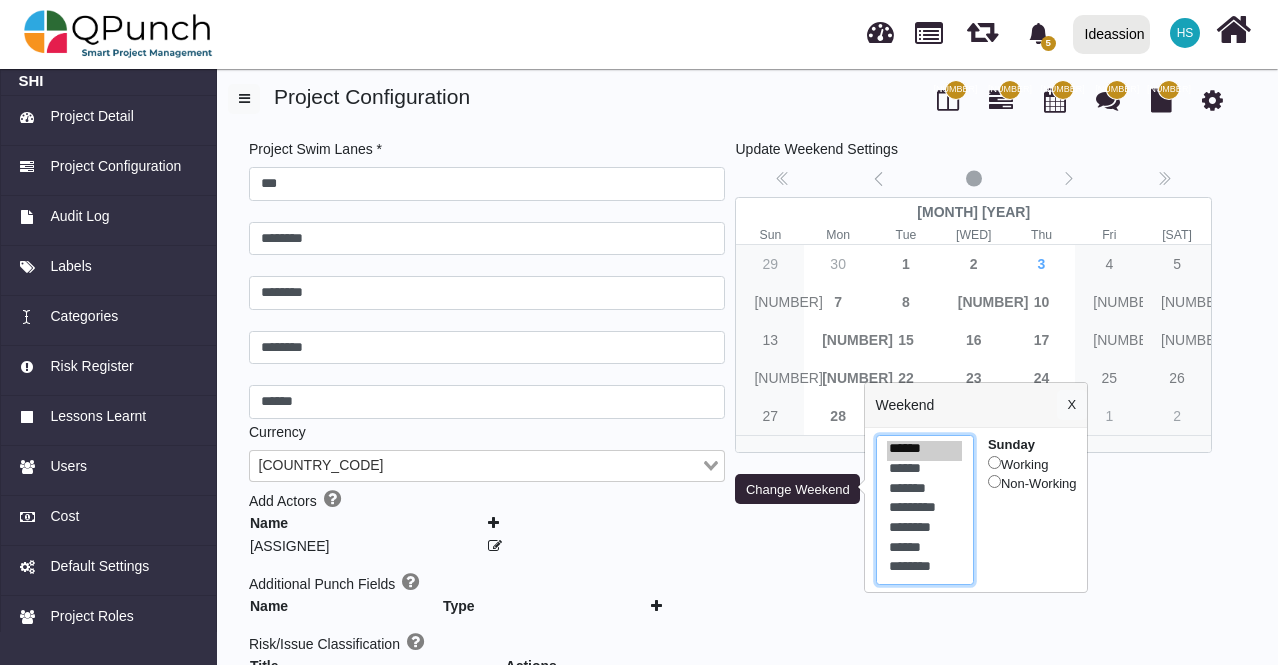 click on "********" at bounding box center (924, 569) 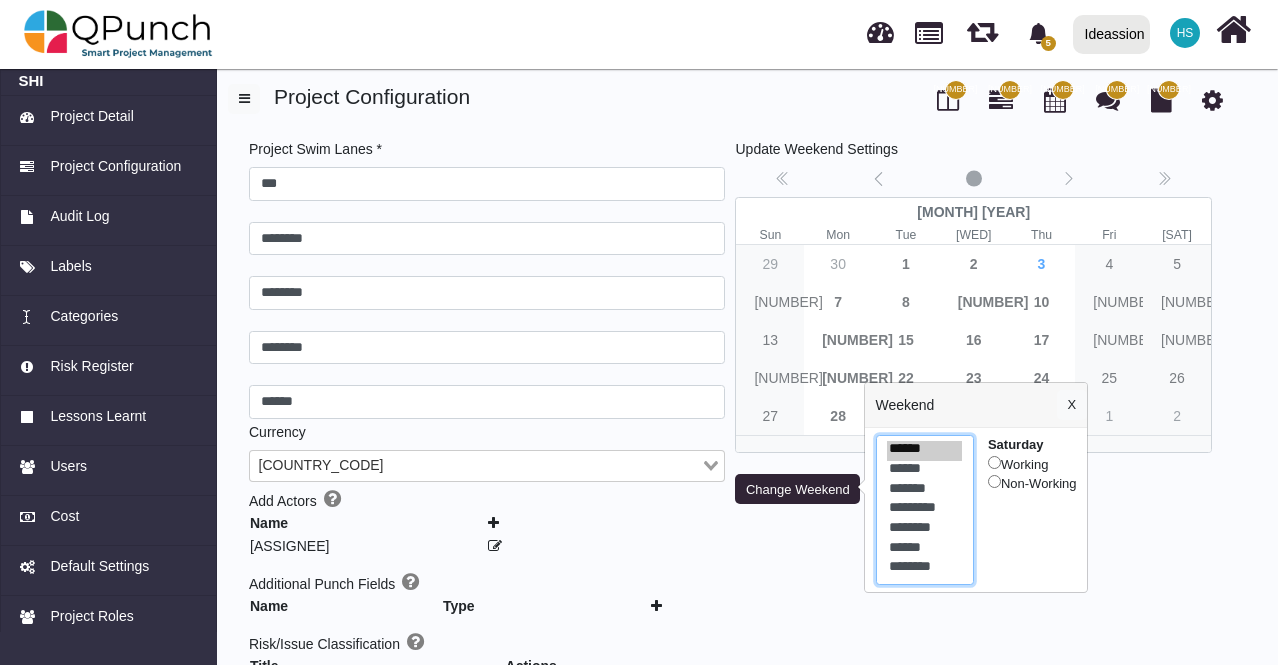 select on "*" 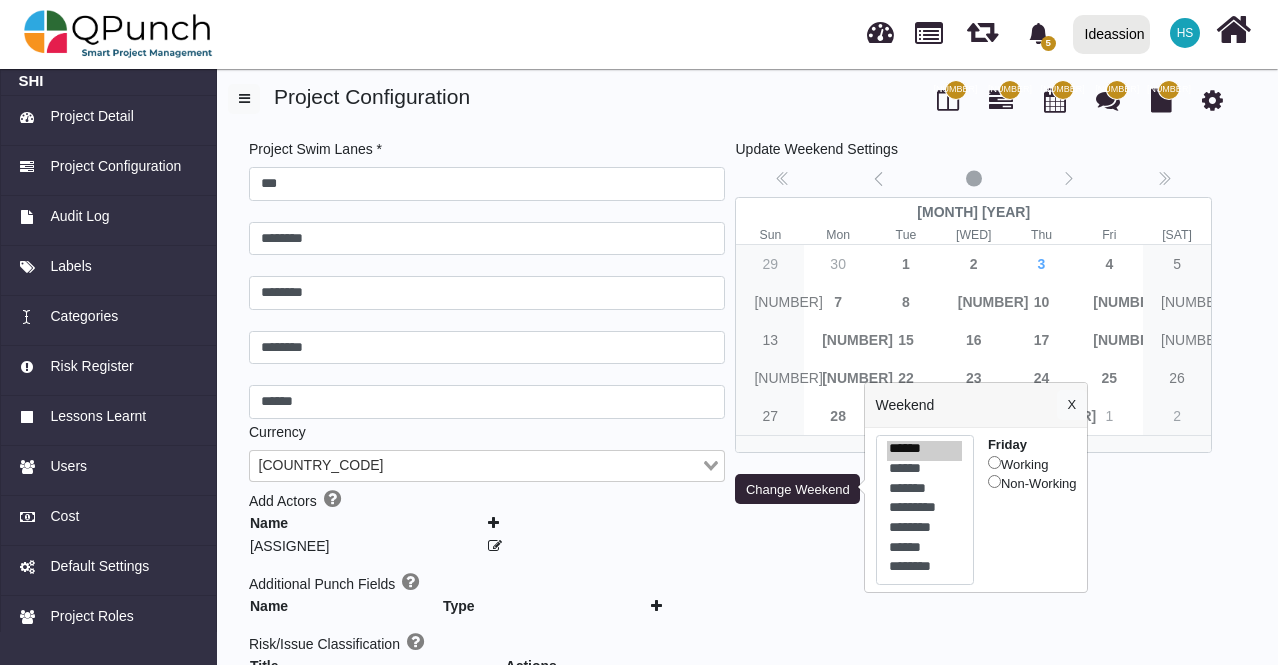 click on "Update Weekend Settings   No date selected July 2025 Sun Mon Tue Wed Thu Fri Sat 29 30 1 2 3 4 5 6 7 8 9 10 11 12 13 14 15 16 17 18 19 20 21 22 23 24 25 26 27 28 29 30 31 1 2 Use cursor keys to navigate calendar dates   Change Weekend" at bounding box center [973, 656] 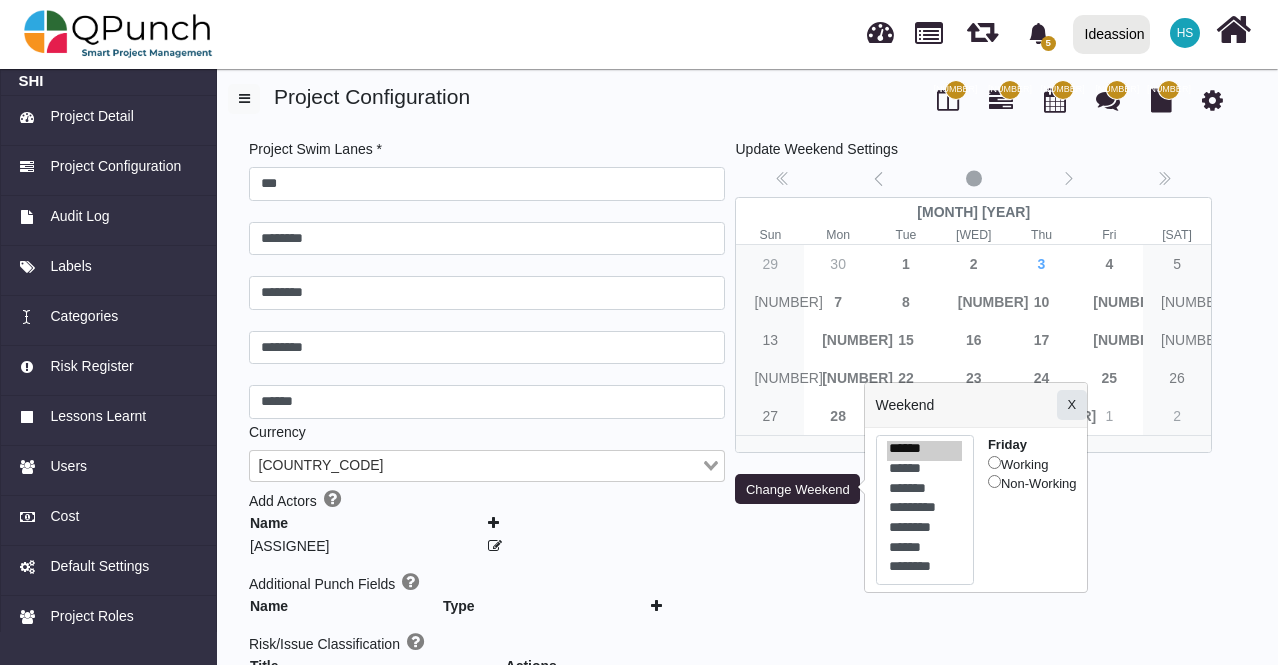 click on "X" at bounding box center [1072, 405] 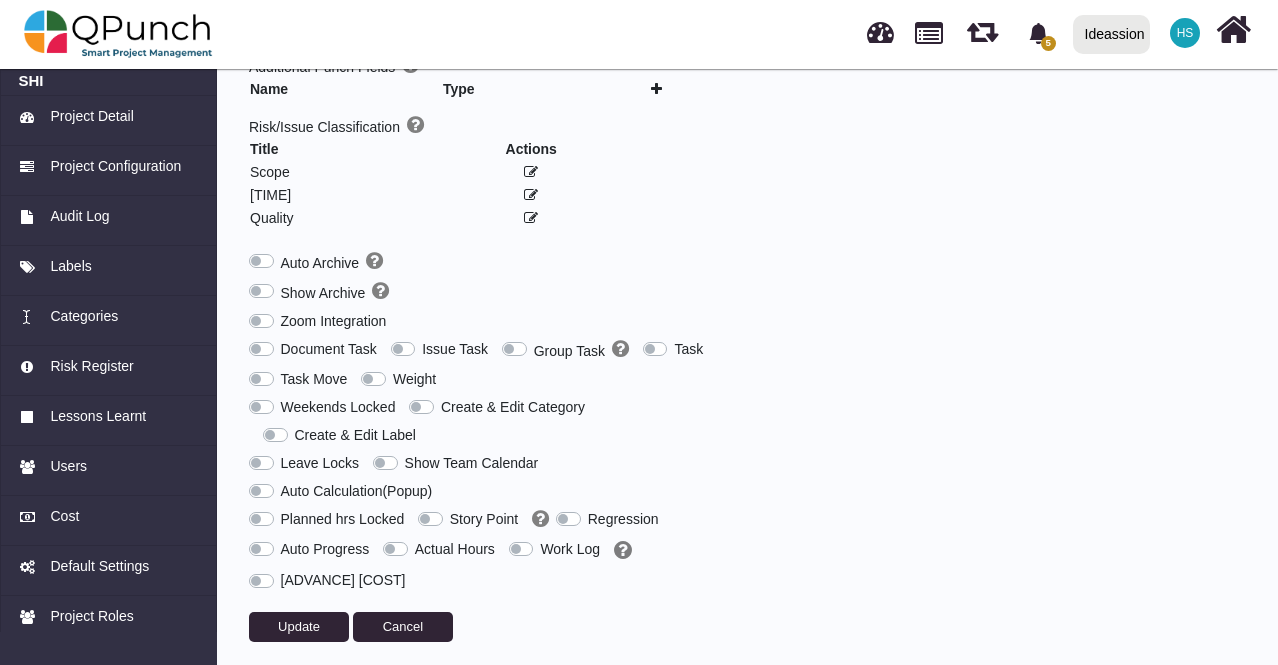 scroll, scrollTop: 522, scrollLeft: 0, axis: vertical 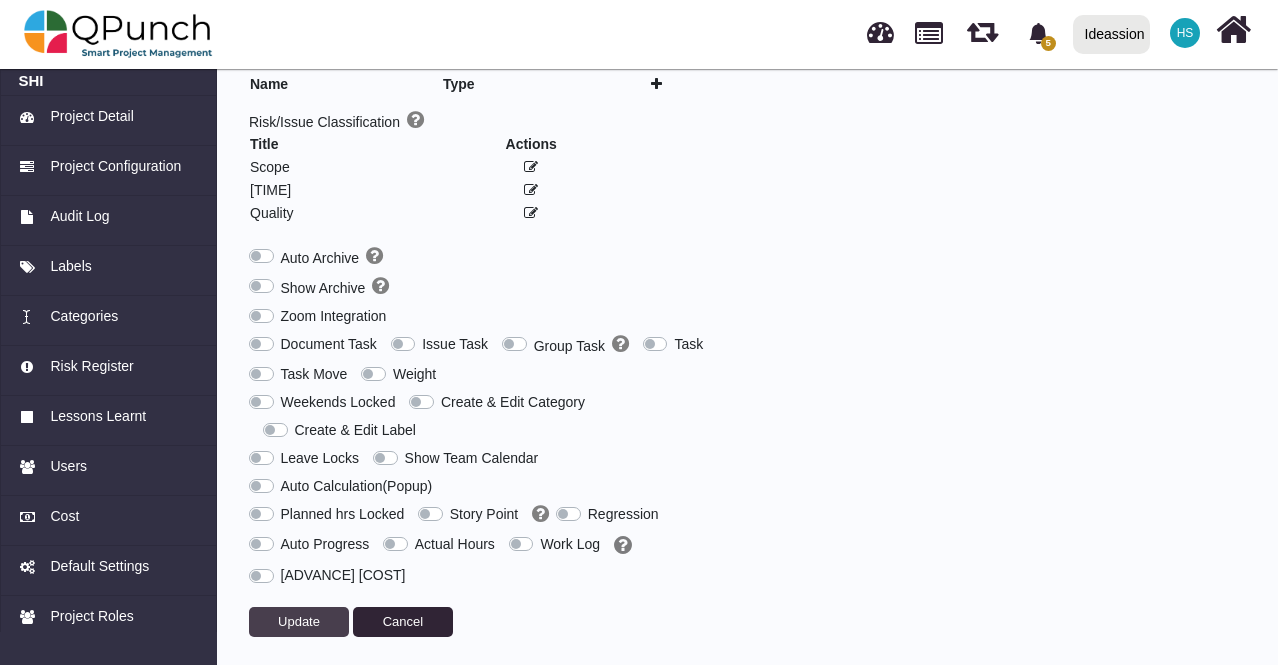 click on "Update" at bounding box center [299, 621] 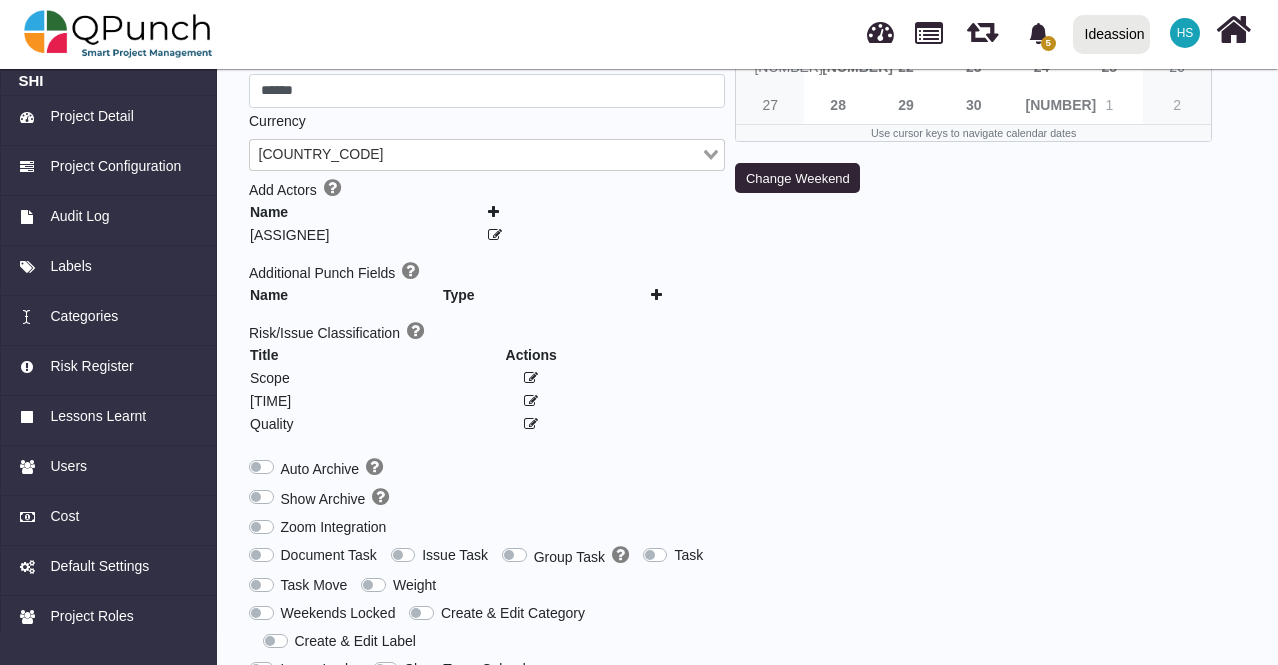 scroll, scrollTop: 0, scrollLeft: 0, axis: both 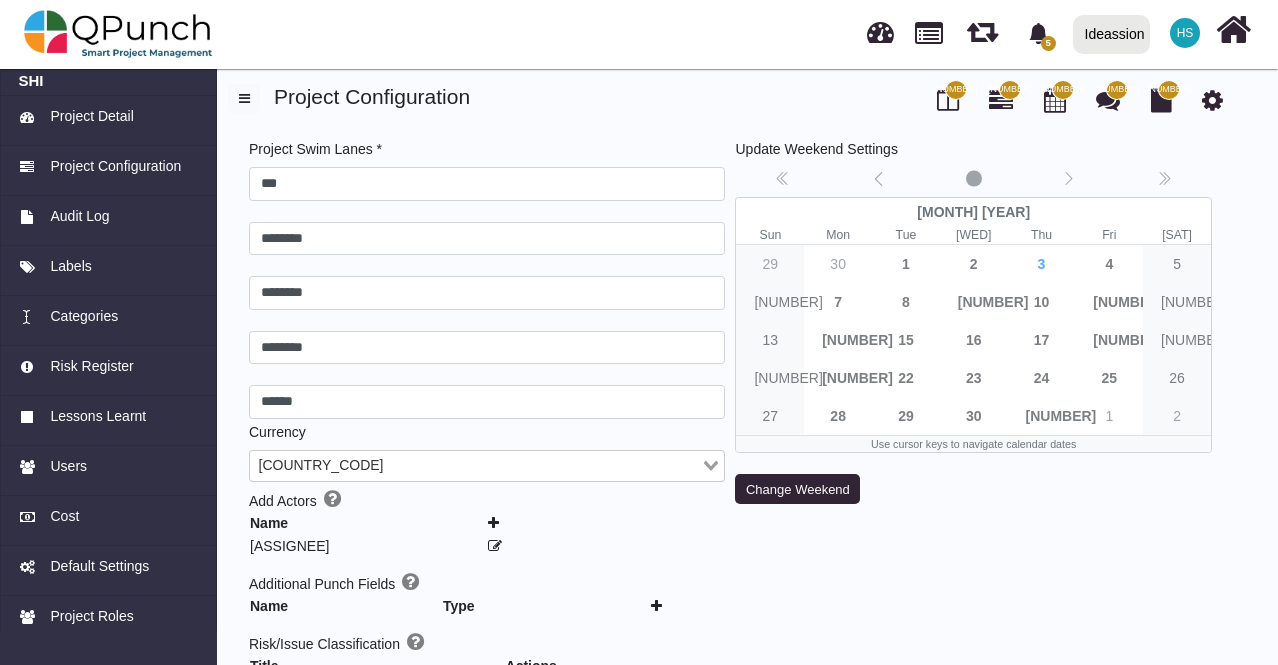 click on "20" at bounding box center (1010, 90) 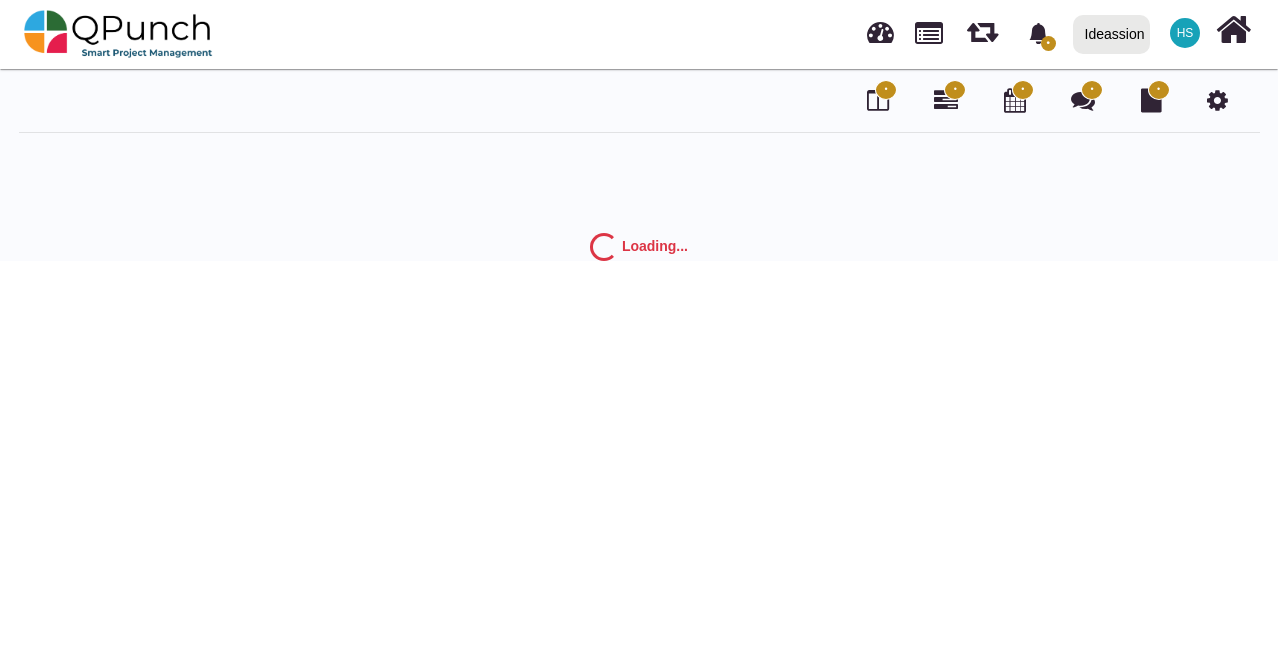 scroll, scrollTop: 0, scrollLeft: 0, axis: both 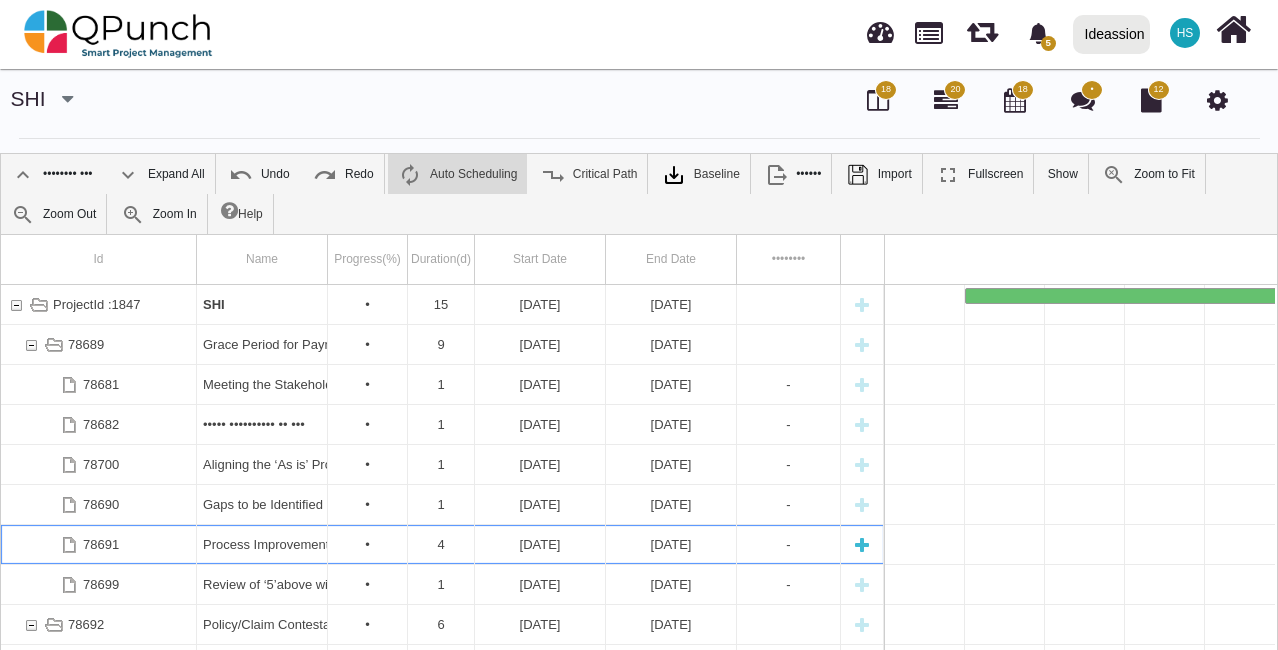 click on "[DATE]" at bounding box center [540, 544] 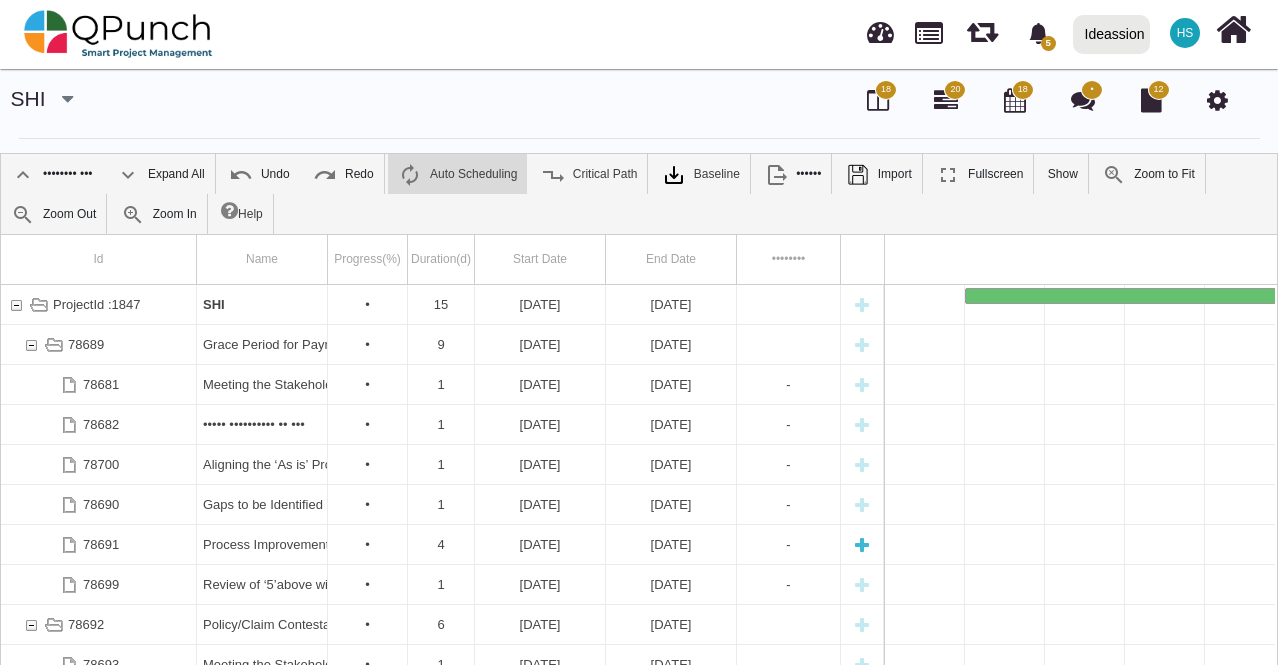 scroll, scrollTop: 0, scrollLeft: 783, axis: horizontal 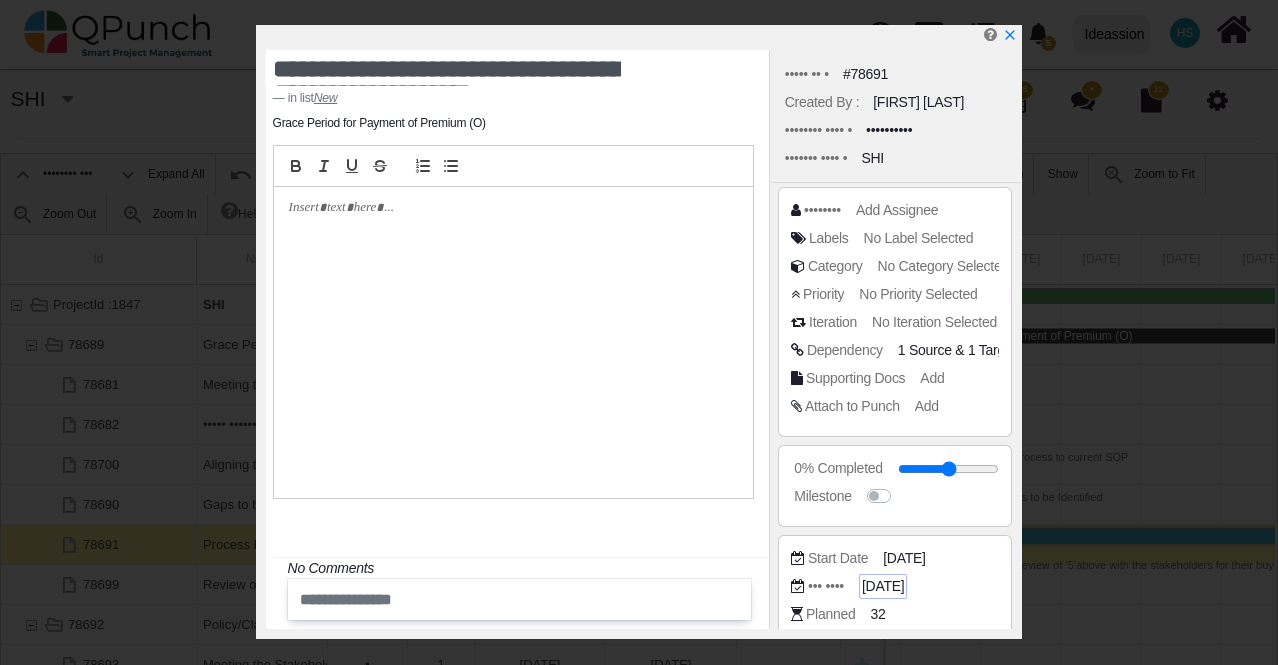 click on "[DATE]" at bounding box center (957, 350) 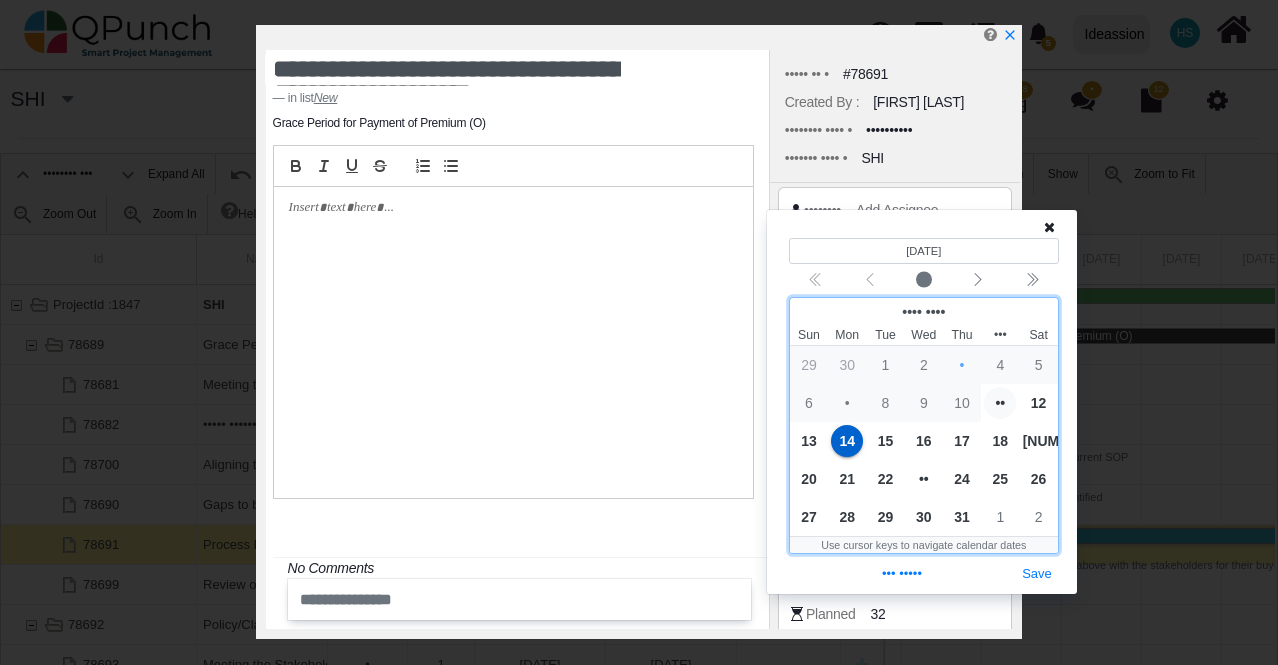 click on "••" at bounding box center (1000, 403) 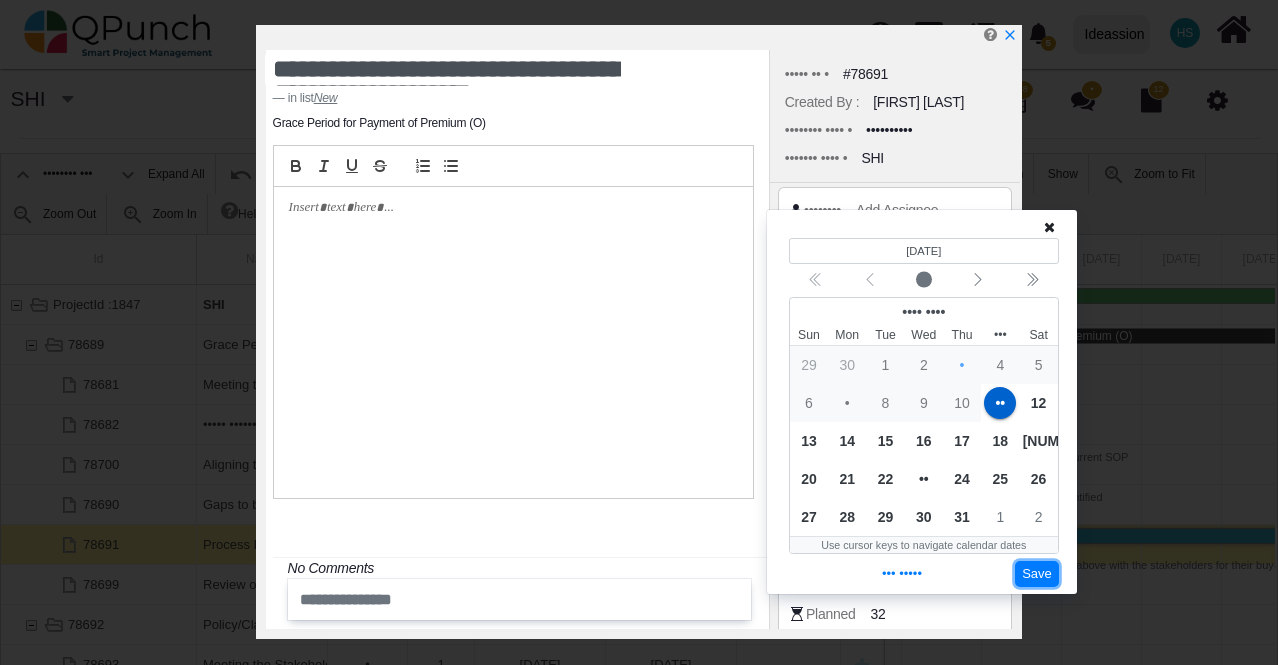 click on "Save" at bounding box center (1037, 574) 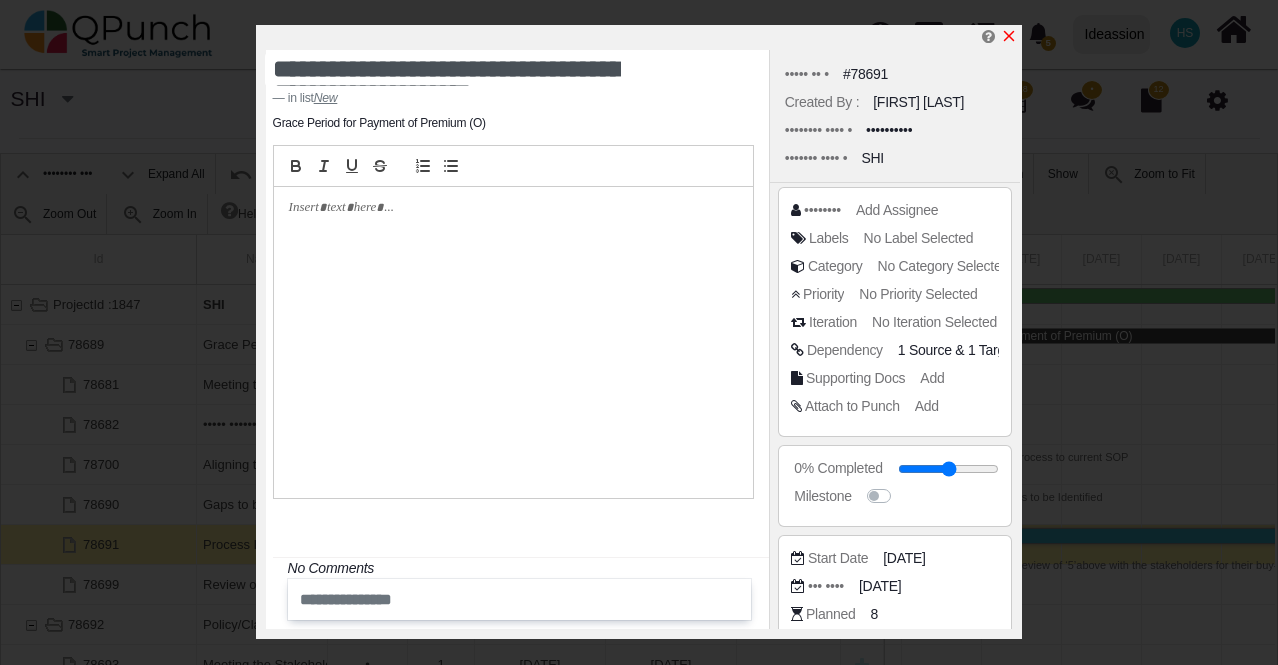 click at bounding box center (1009, 36) 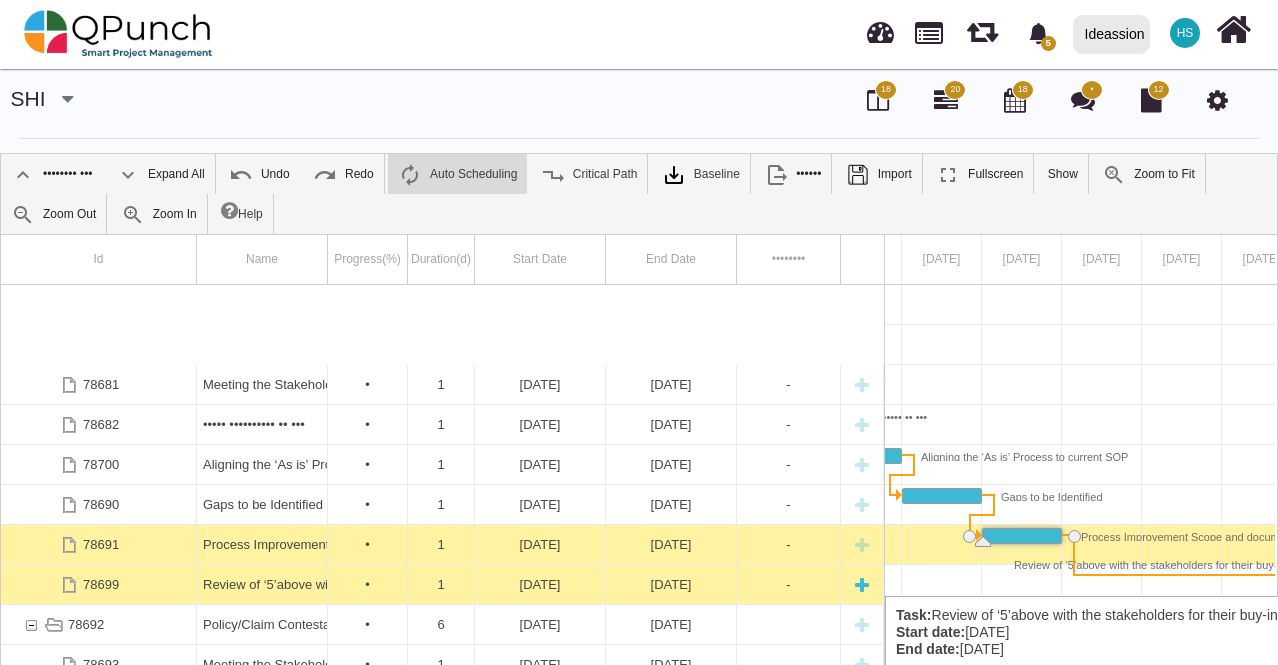 scroll, scrollTop: 90, scrollLeft: 0, axis: vertical 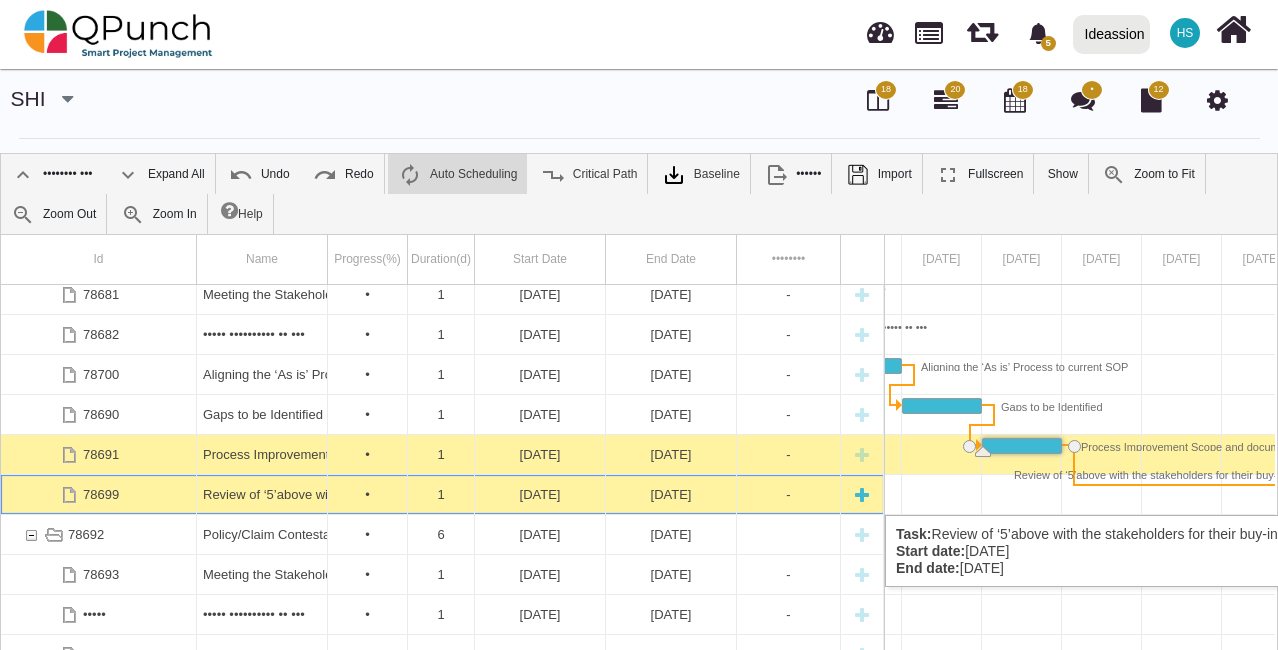 click on "[DATE]" at bounding box center (540, 494) 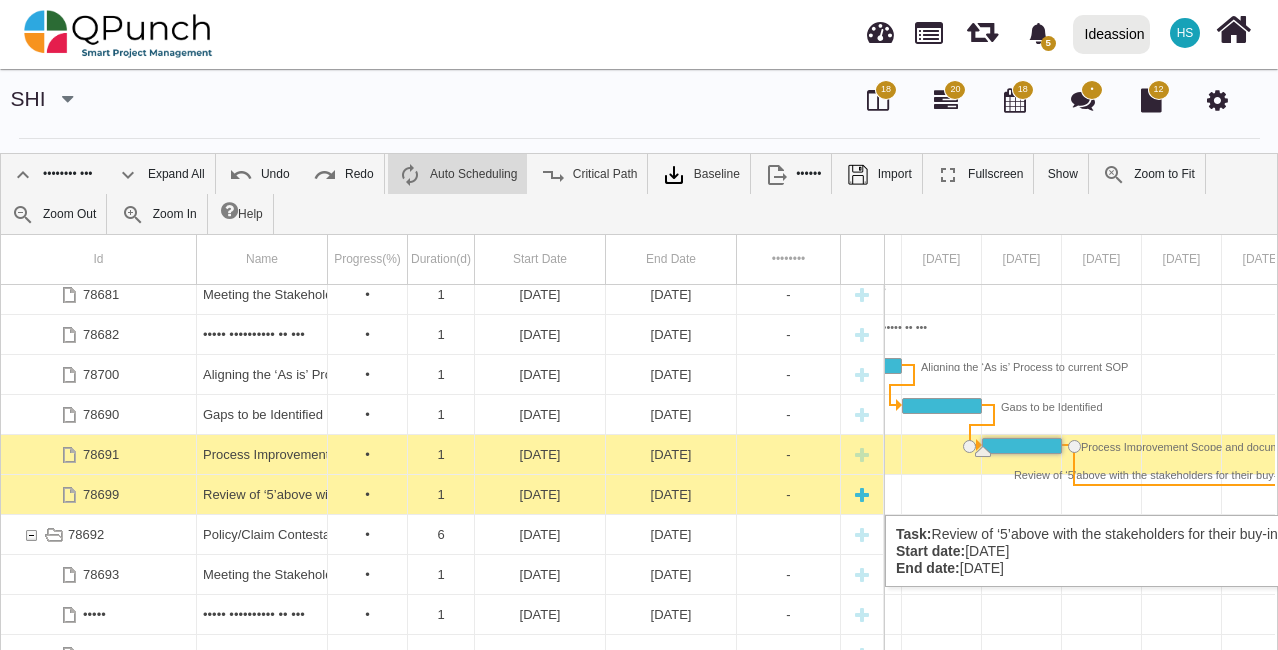 scroll, scrollTop: 0, scrollLeft: 970, axis: horizontal 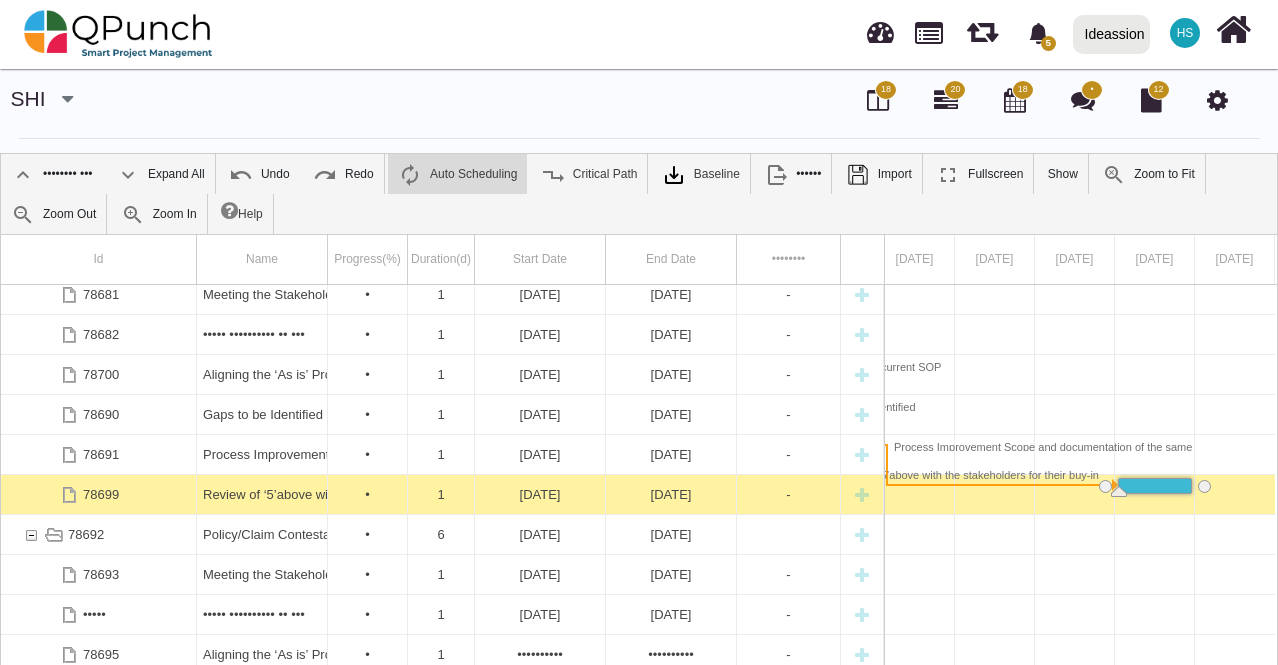 click on "[DATE]" at bounding box center (540, 494) 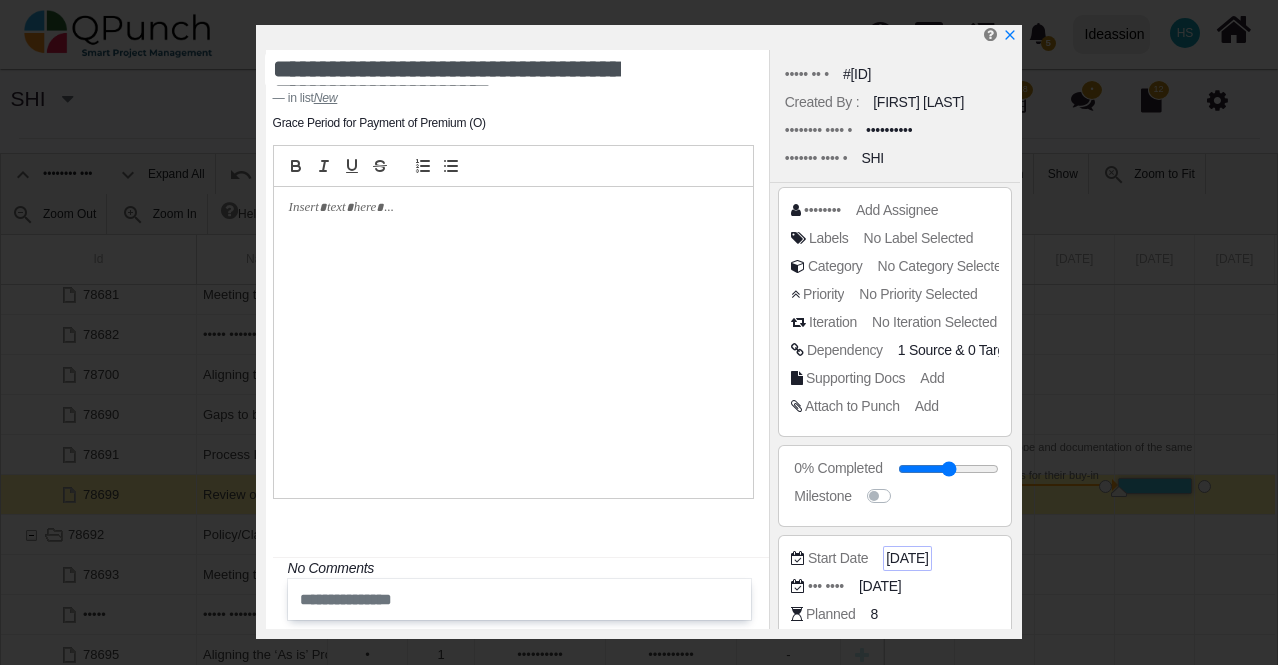 click on "[DATE]" at bounding box center (957, 350) 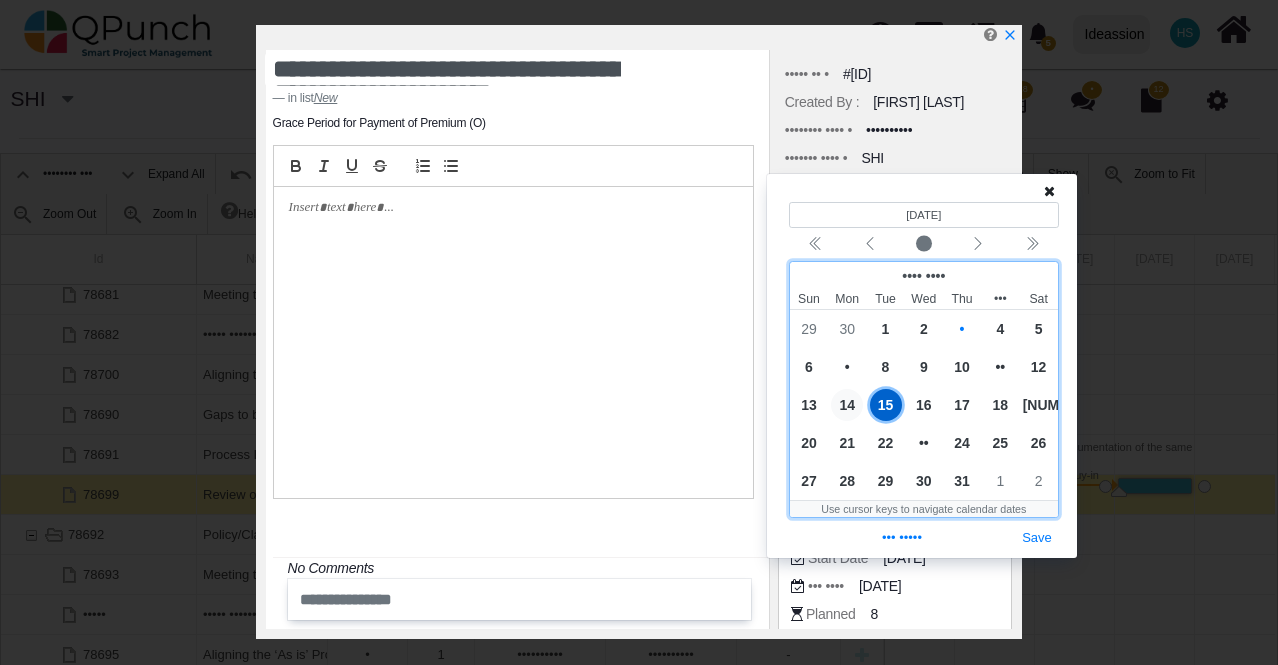 click on "14" at bounding box center (847, 405) 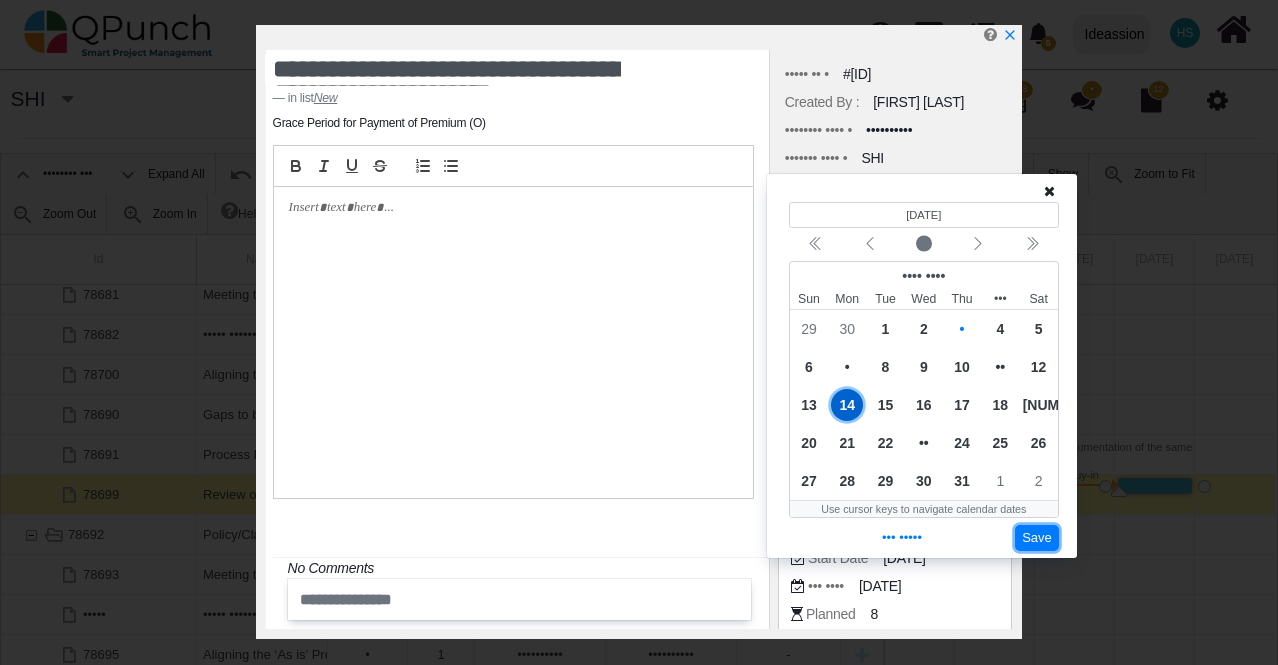 click on "Save" at bounding box center [1037, 538] 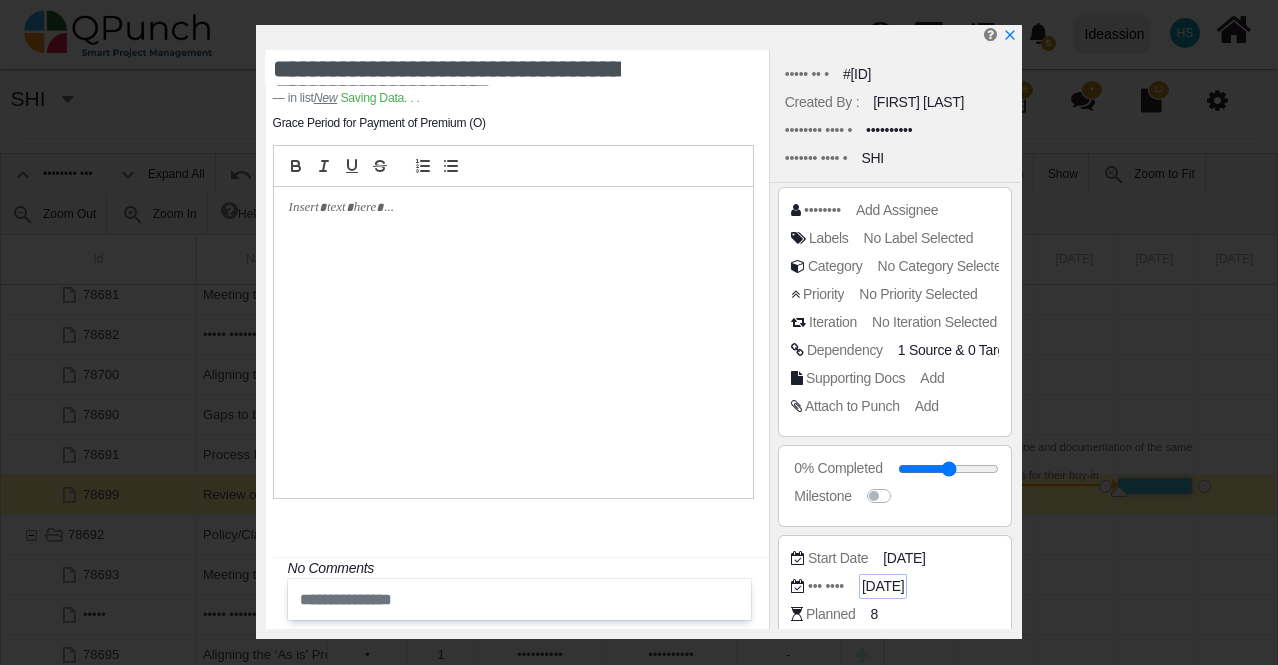 click on "[DATE]" at bounding box center (957, 350) 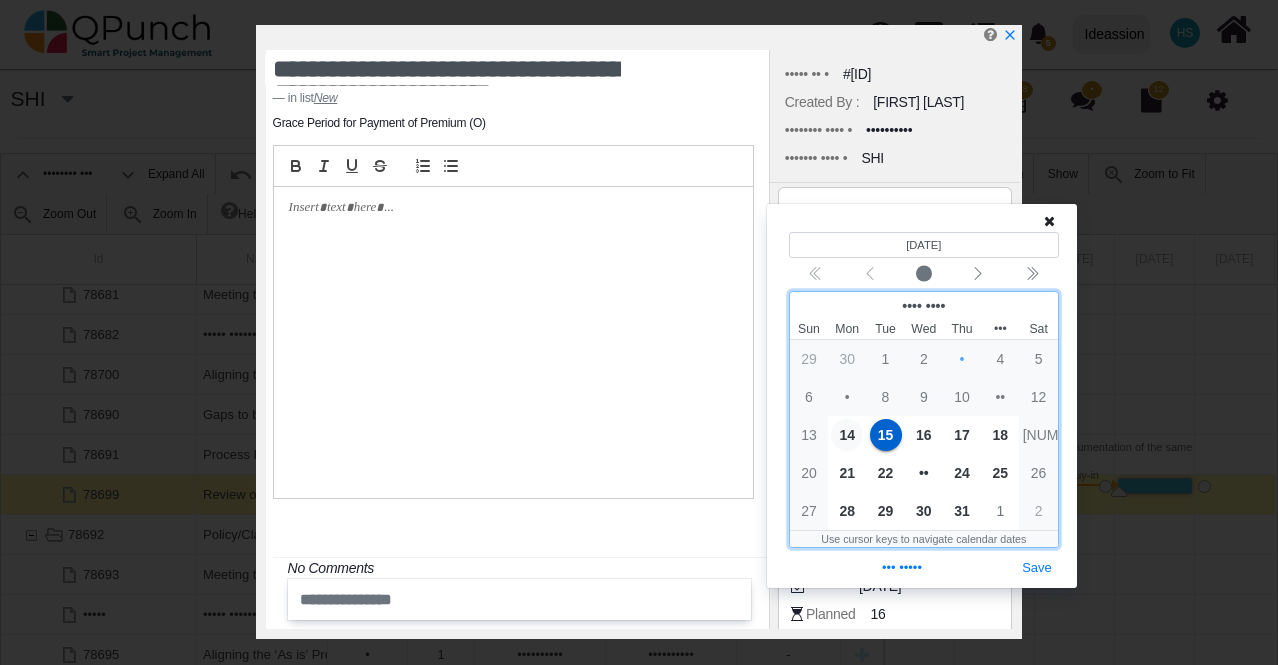 click on "14" at bounding box center [847, 435] 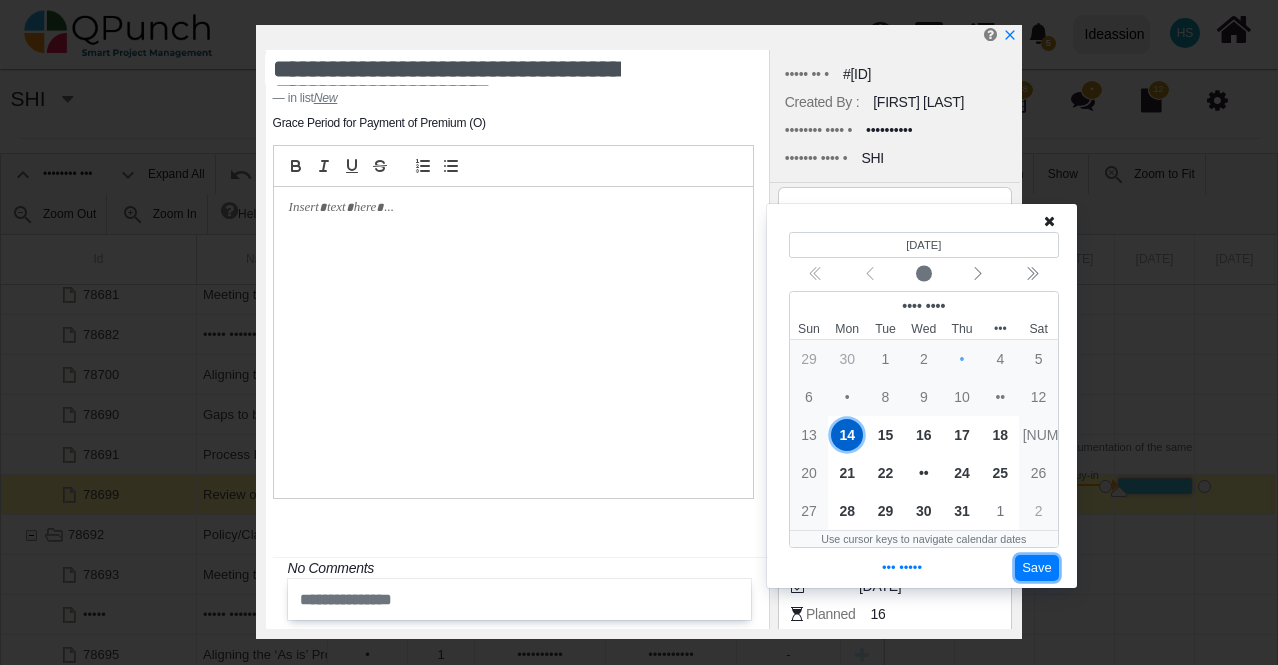 click on "Save" at bounding box center (1037, 568) 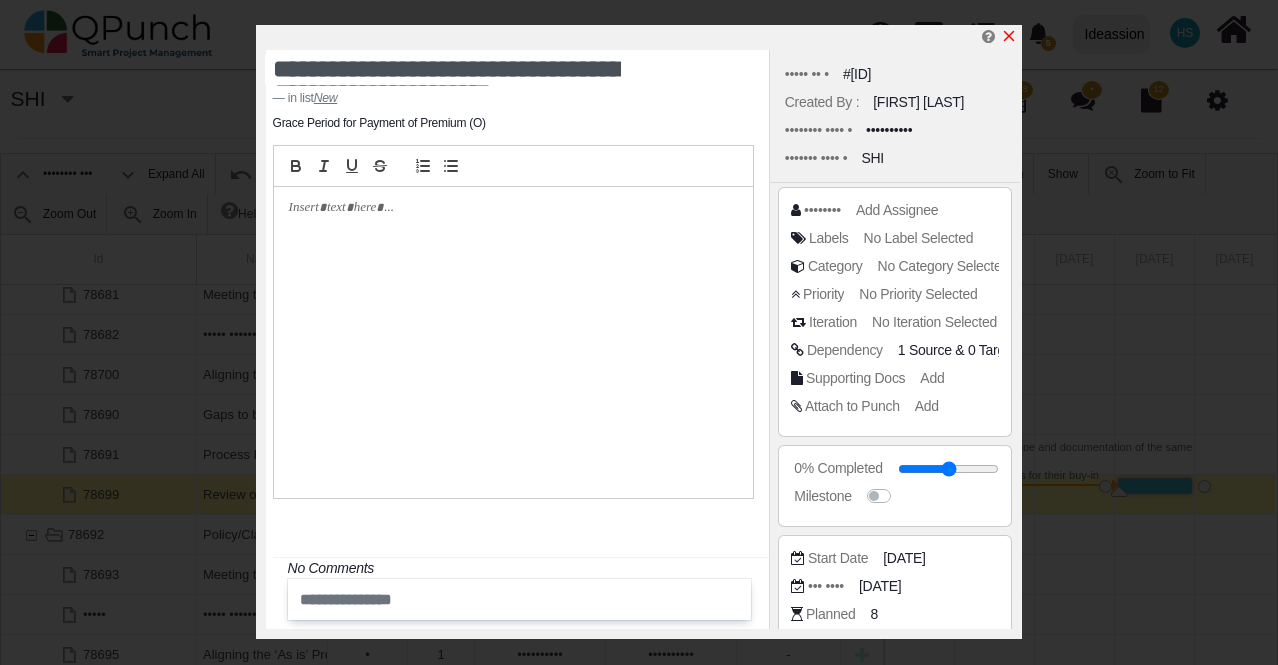 click at bounding box center [1009, 36] 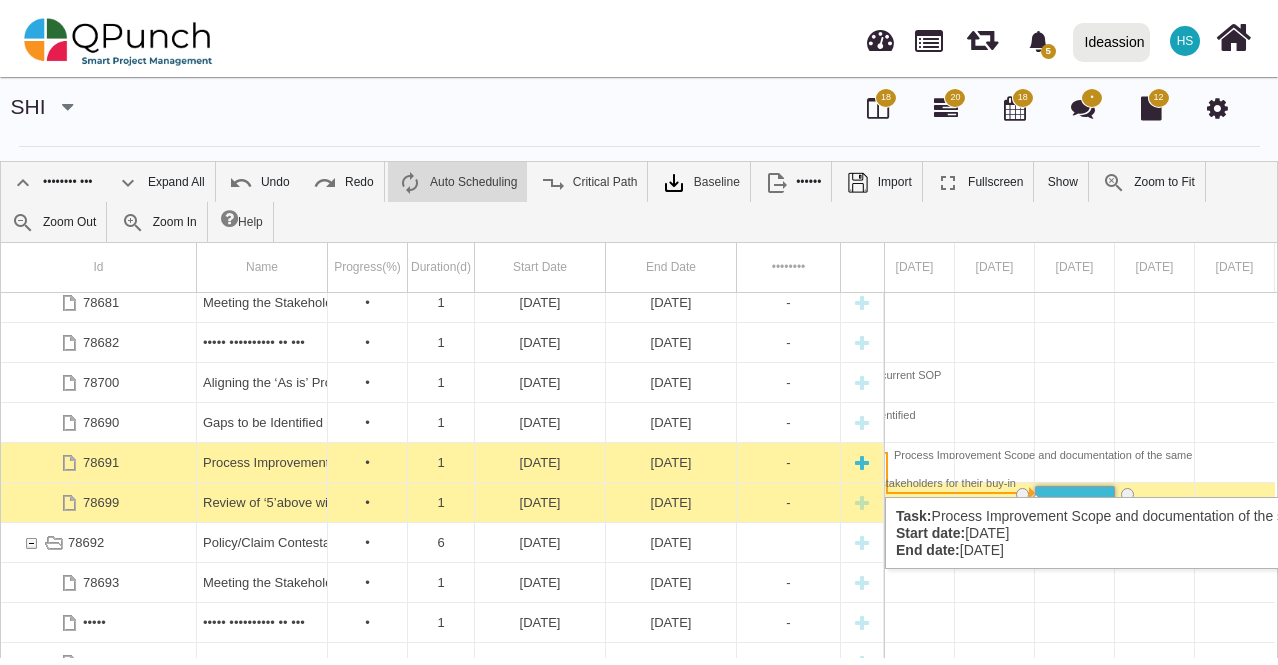 scroll, scrollTop: 0, scrollLeft: 0, axis: both 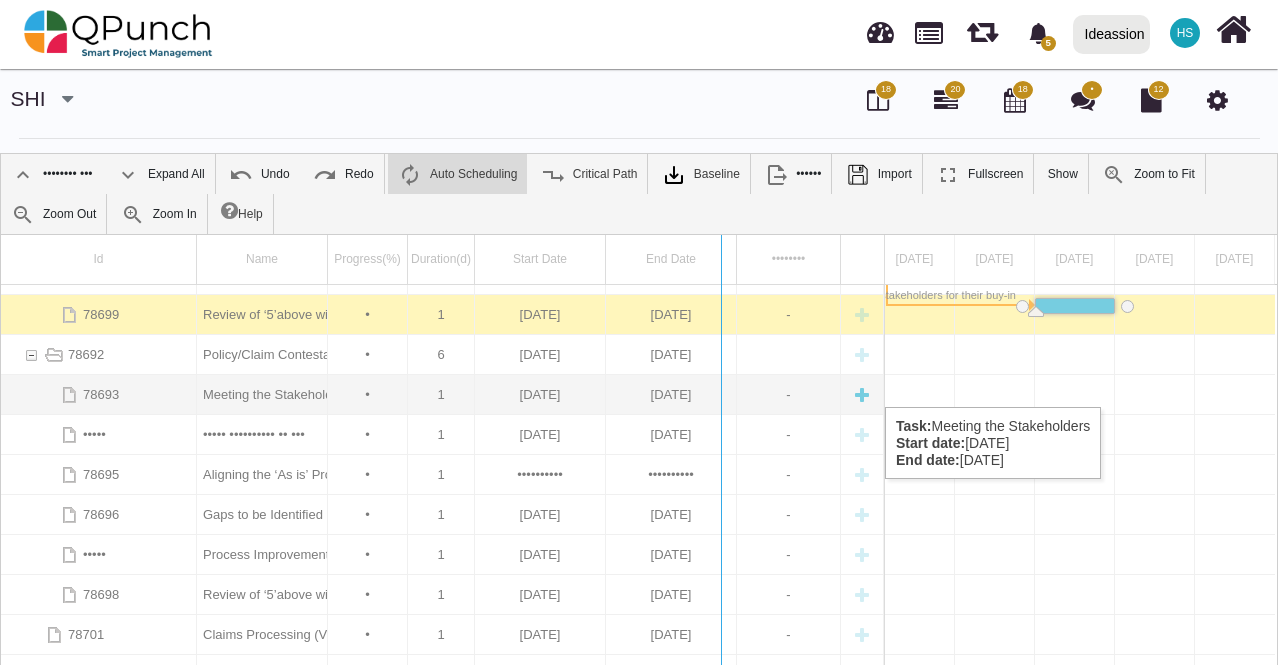 drag, startPoint x: 880, startPoint y: 395, endPoint x: 716, endPoint y: 387, distance: 164.195 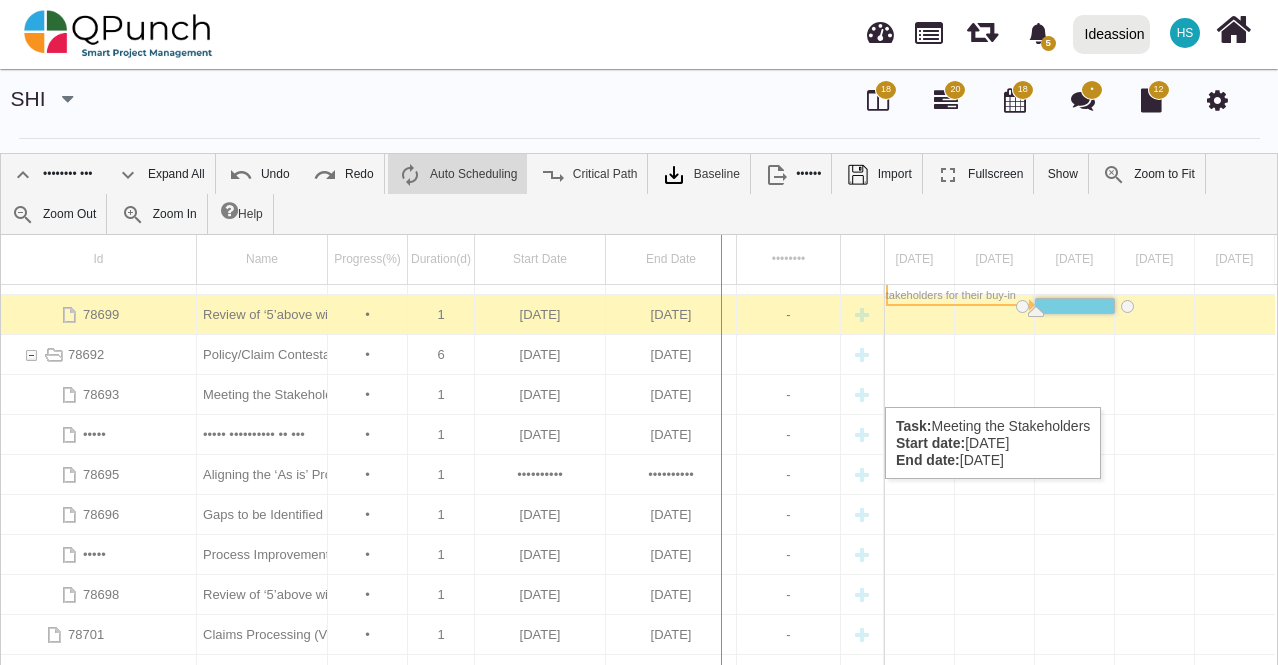 scroll, scrollTop: 0, scrollLeft: 806, axis: horizontal 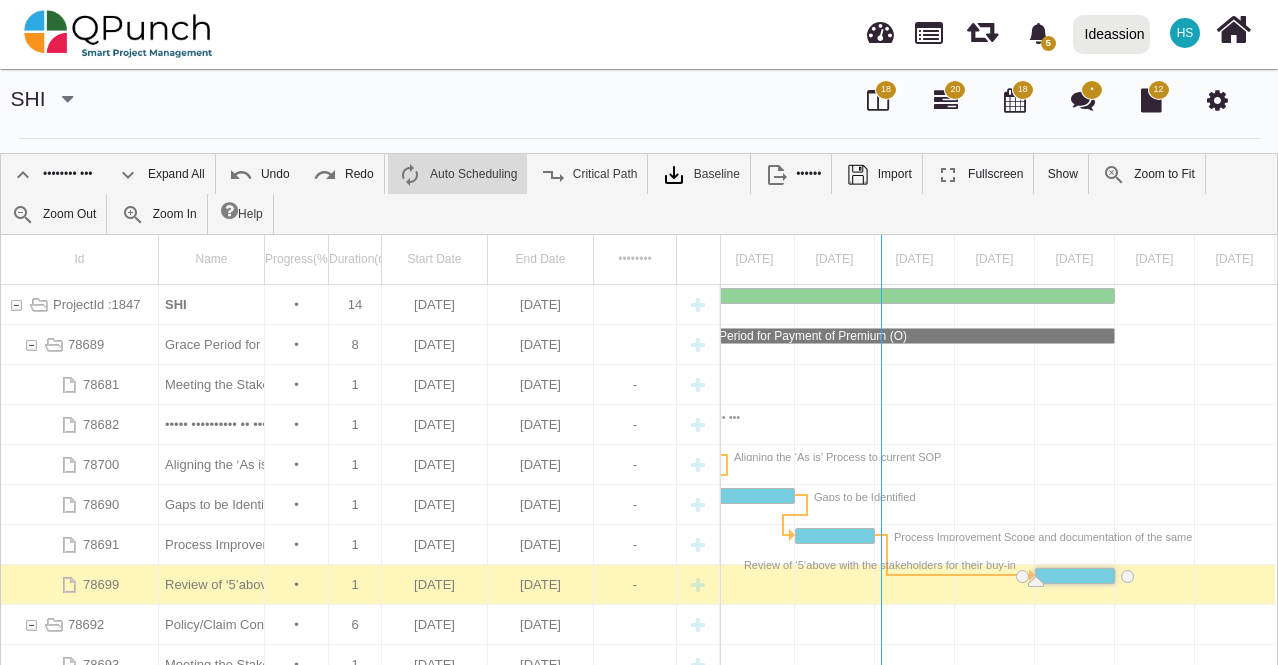 drag, startPoint x: 724, startPoint y: 393, endPoint x: 961, endPoint y: 408, distance: 237.47421 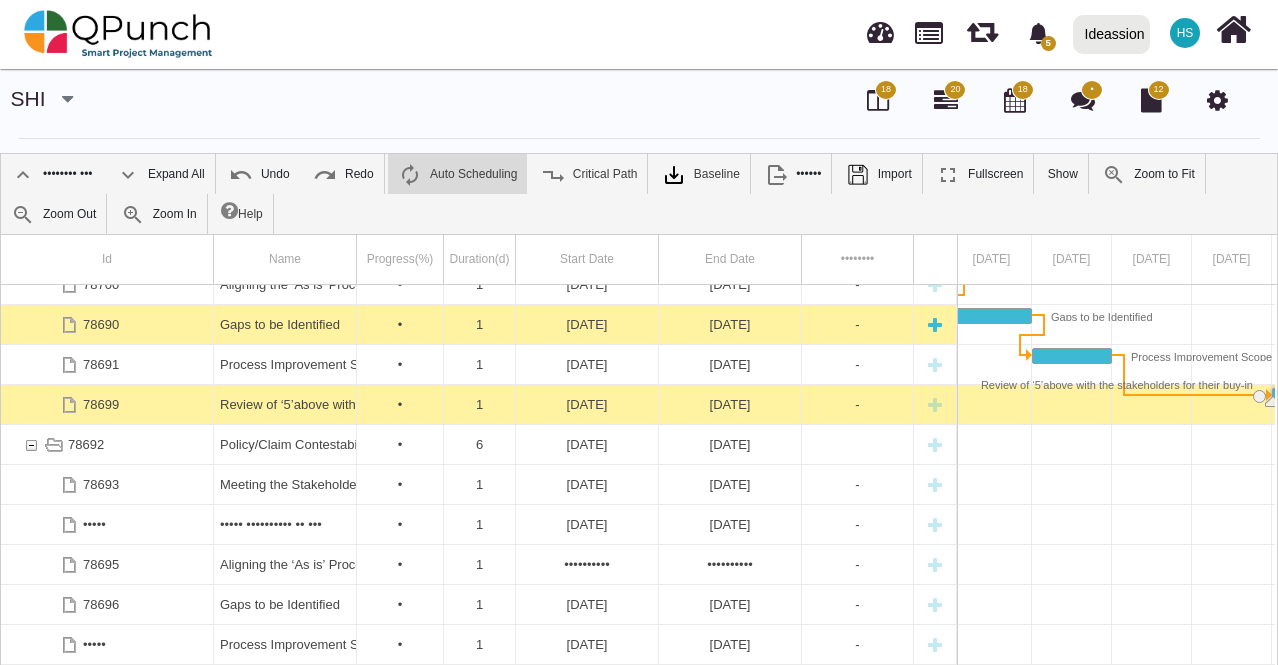 scroll, scrollTop: 90, scrollLeft: 0, axis: vertical 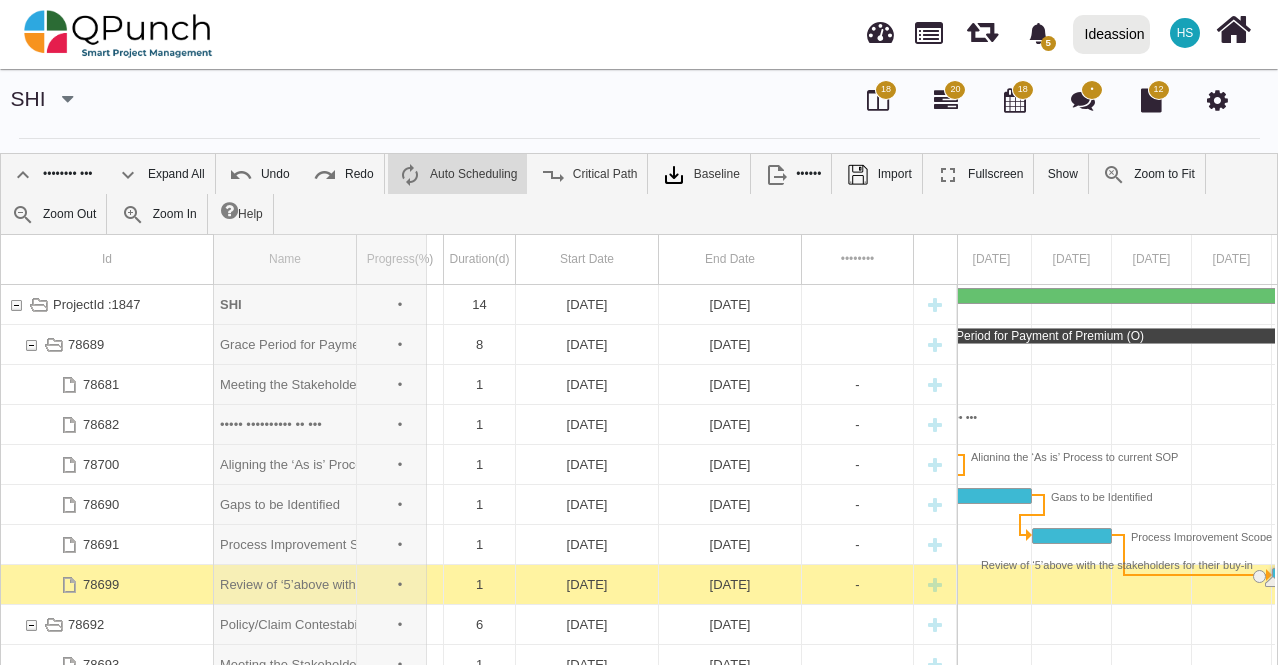 drag, startPoint x: 354, startPoint y: 261, endPoint x: 430, endPoint y: 271, distance: 76.655075 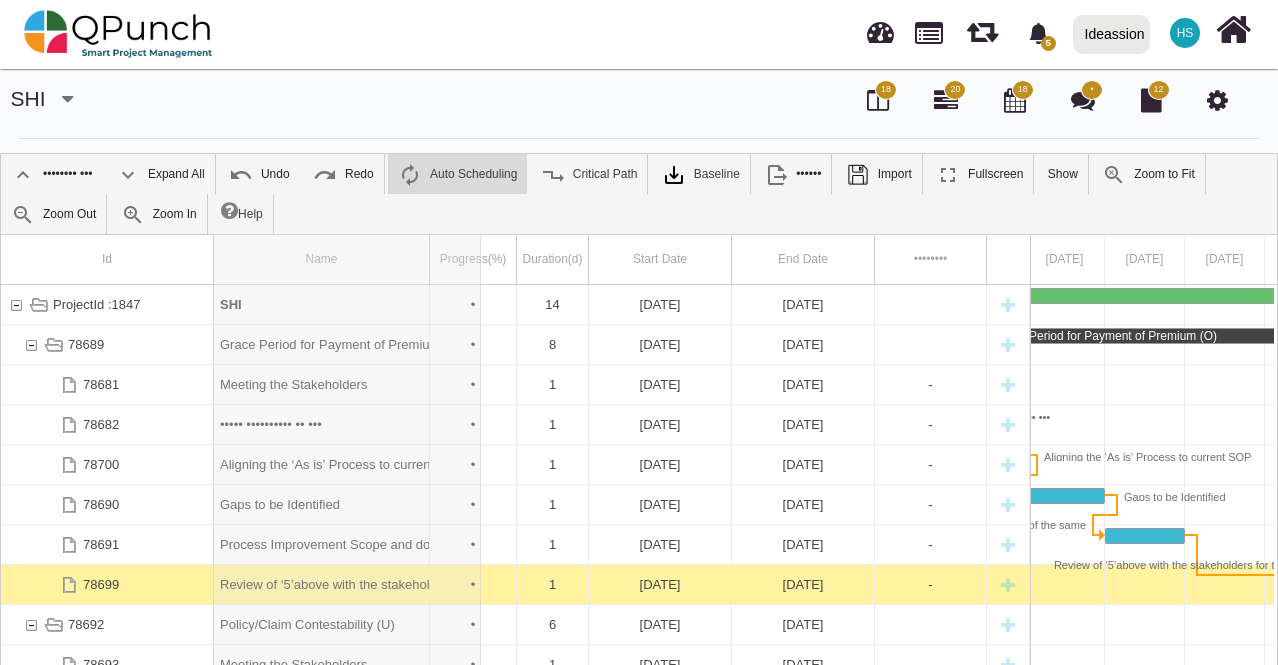 drag, startPoint x: 430, startPoint y: 271, endPoint x: 483, endPoint y: 277, distance: 53.338543 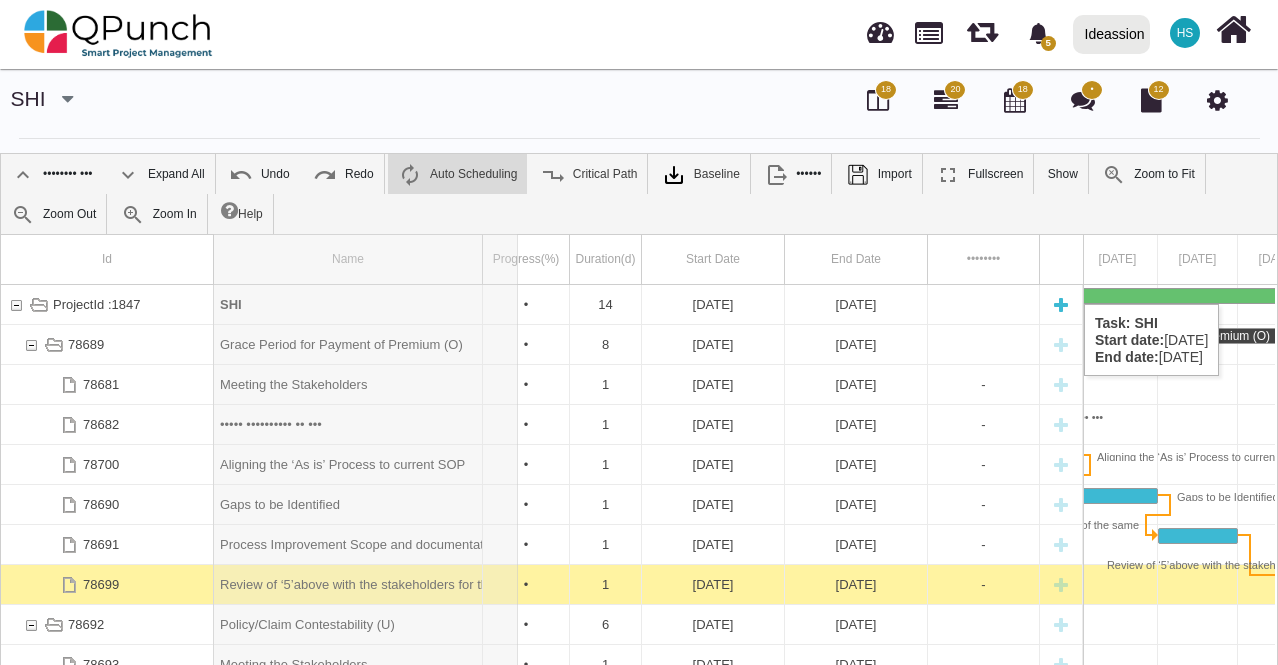 drag, startPoint x: 483, startPoint y: 277, endPoint x: 518, endPoint y: 284, distance: 35.69314 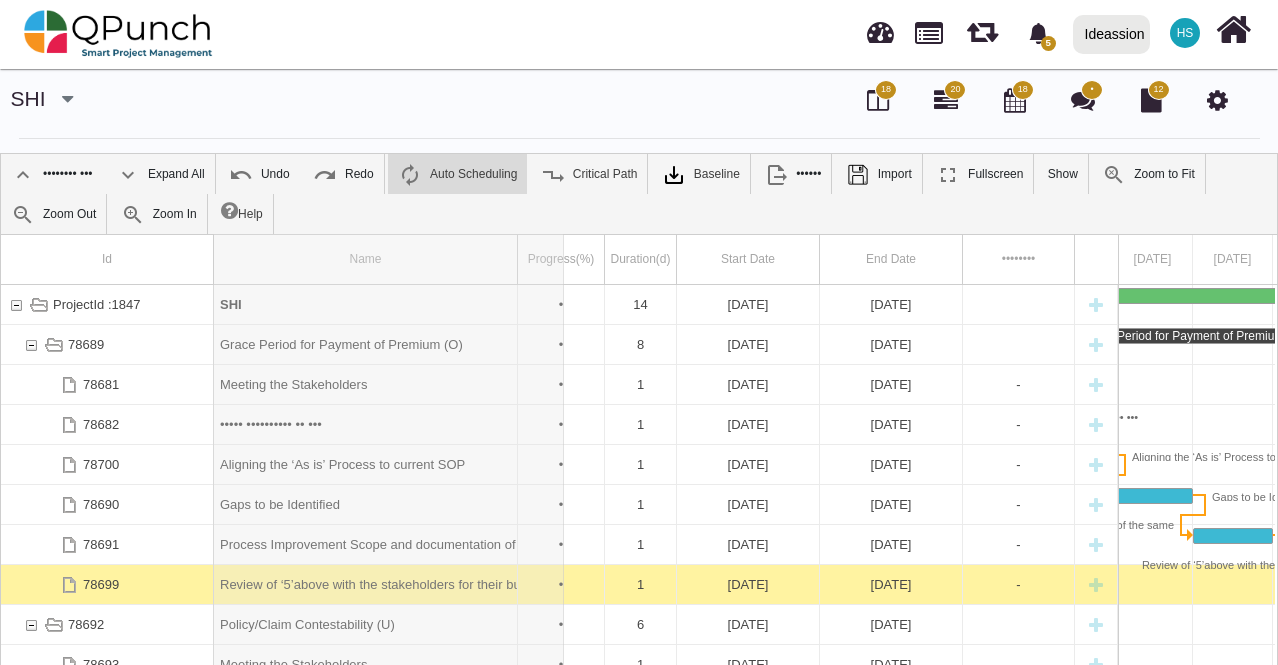 drag, startPoint x: 518, startPoint y: 270, endPoint x: 565, endPoint y: 274, distance: 47.169907 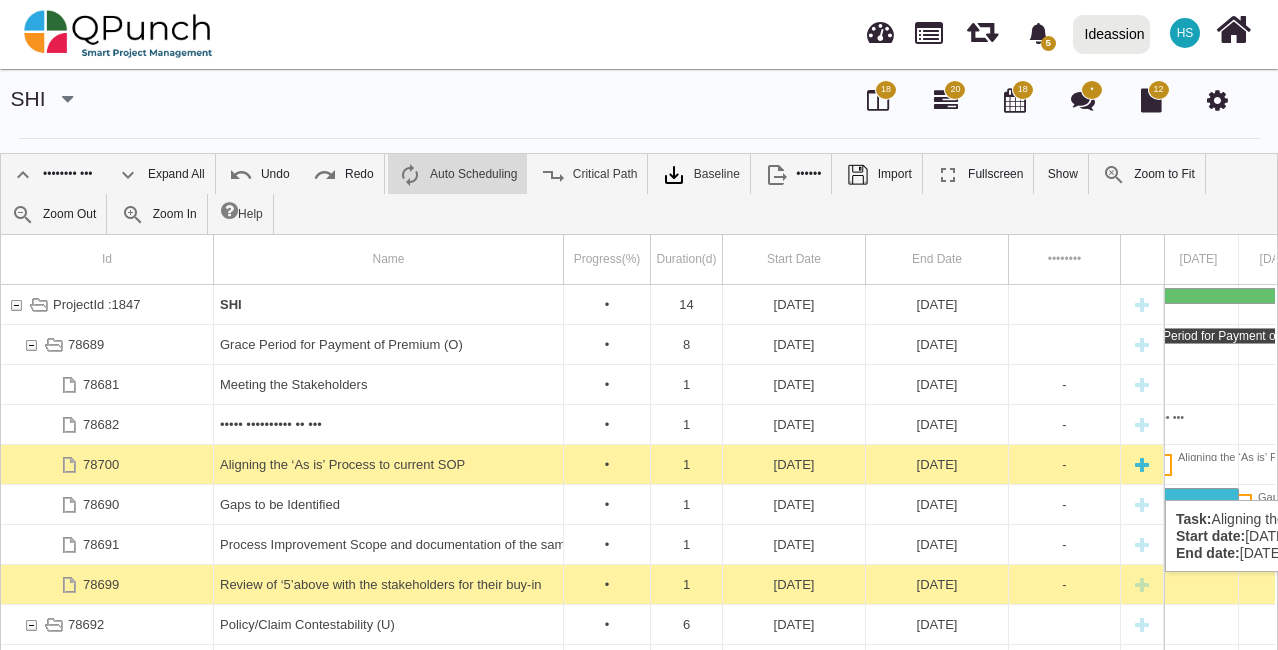 scroll, scrollTop: 90, scrollLeft: 0, axis: vertical 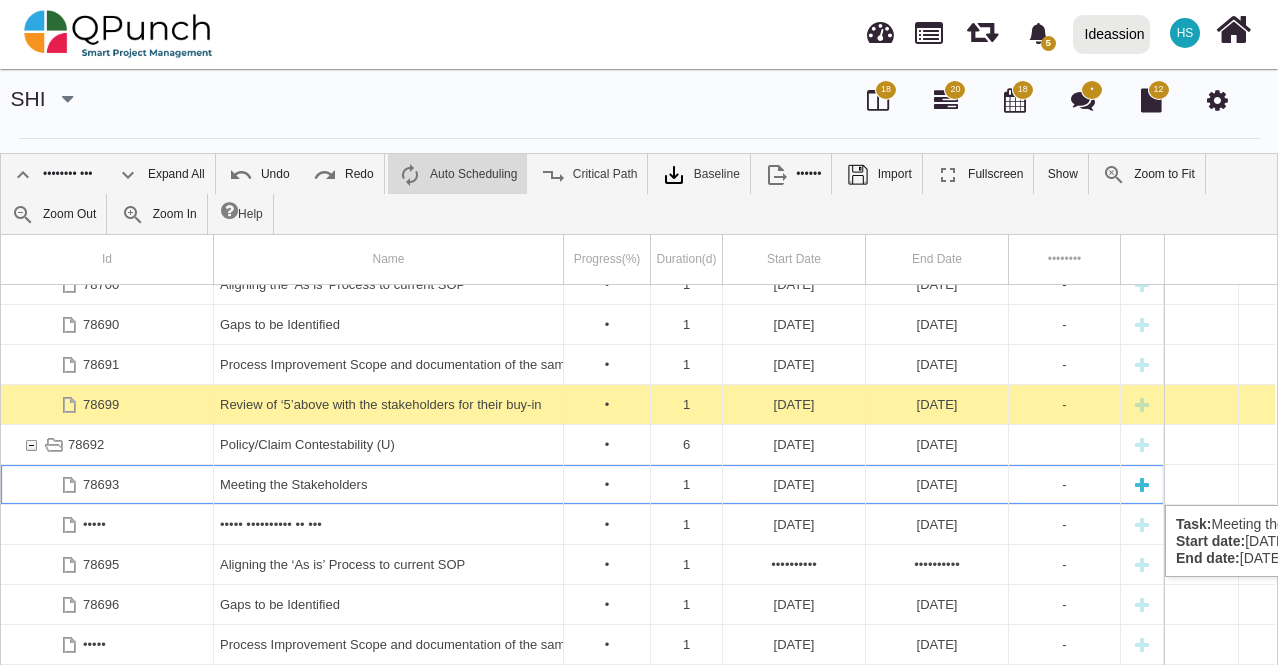 click on "[DATE]" at bounding box center (794, 484) 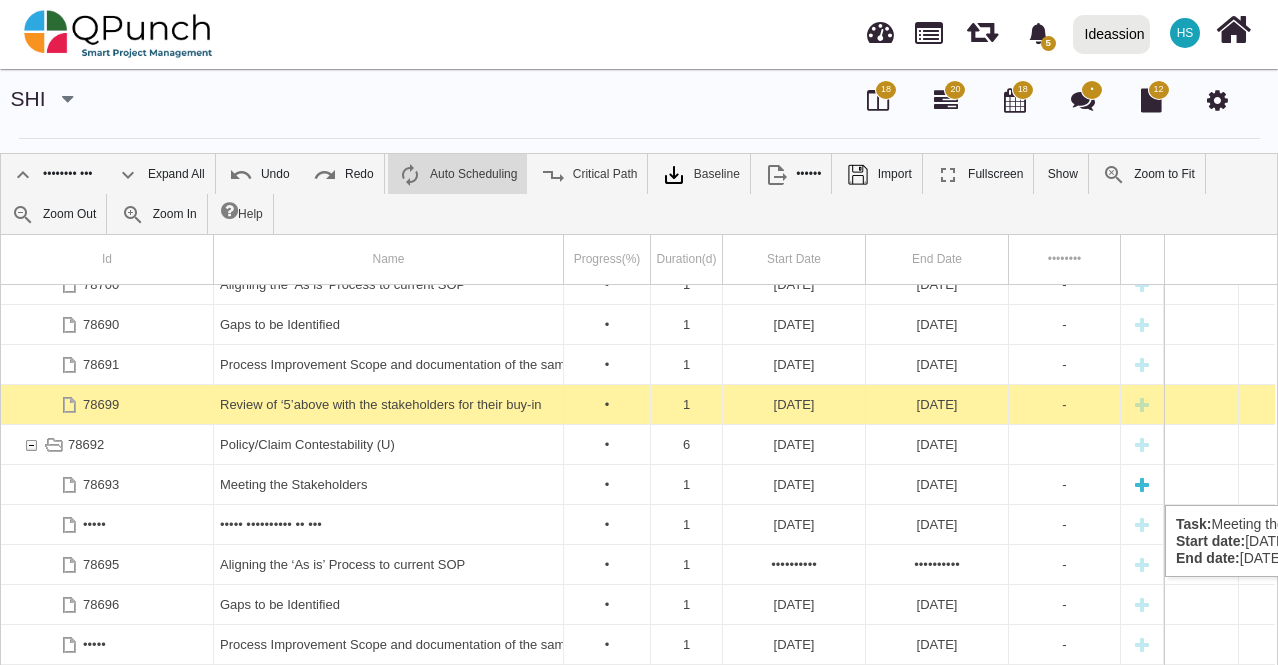 scroll, scrollTop: 0, scrollLeft: 0, axis: both 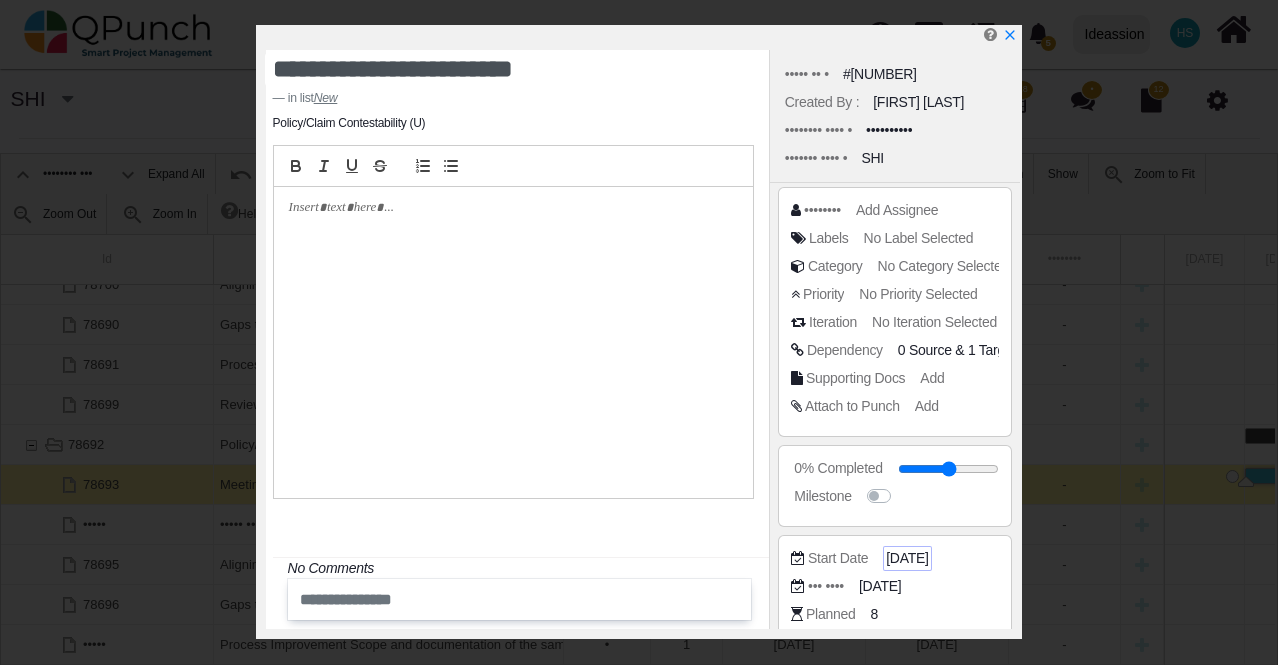 click on "[DATE]" at bounding box center (957, 350) 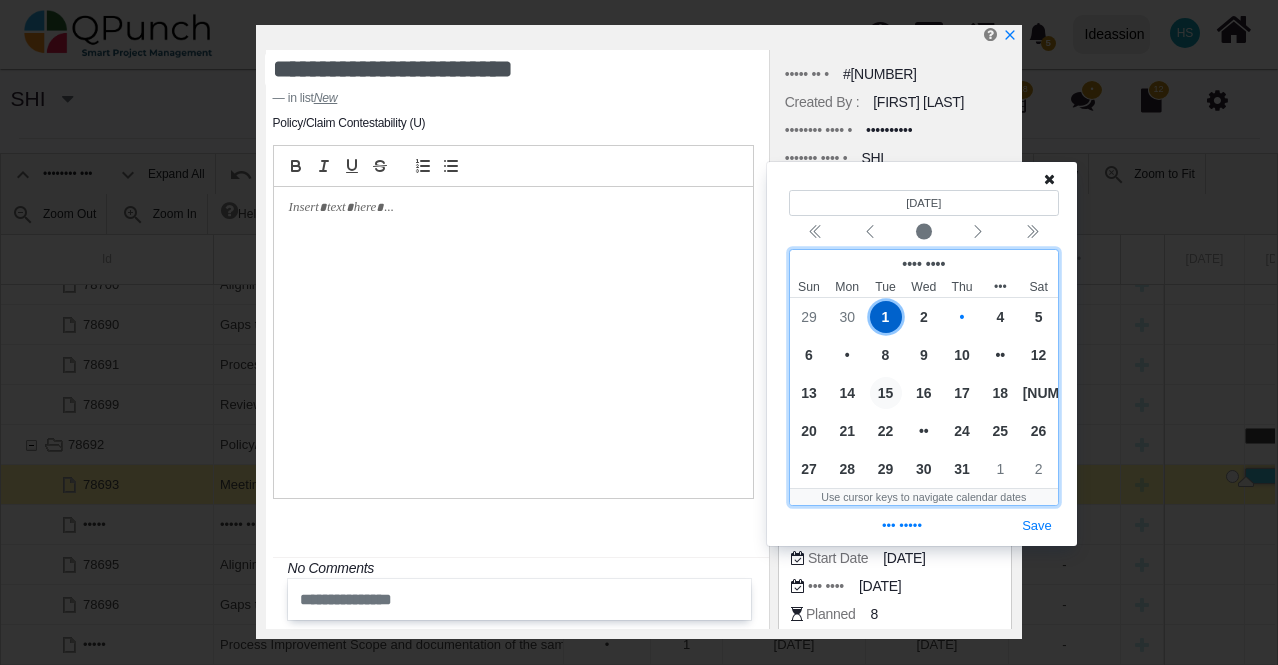 click on "15" at bounding box center (886, 393) 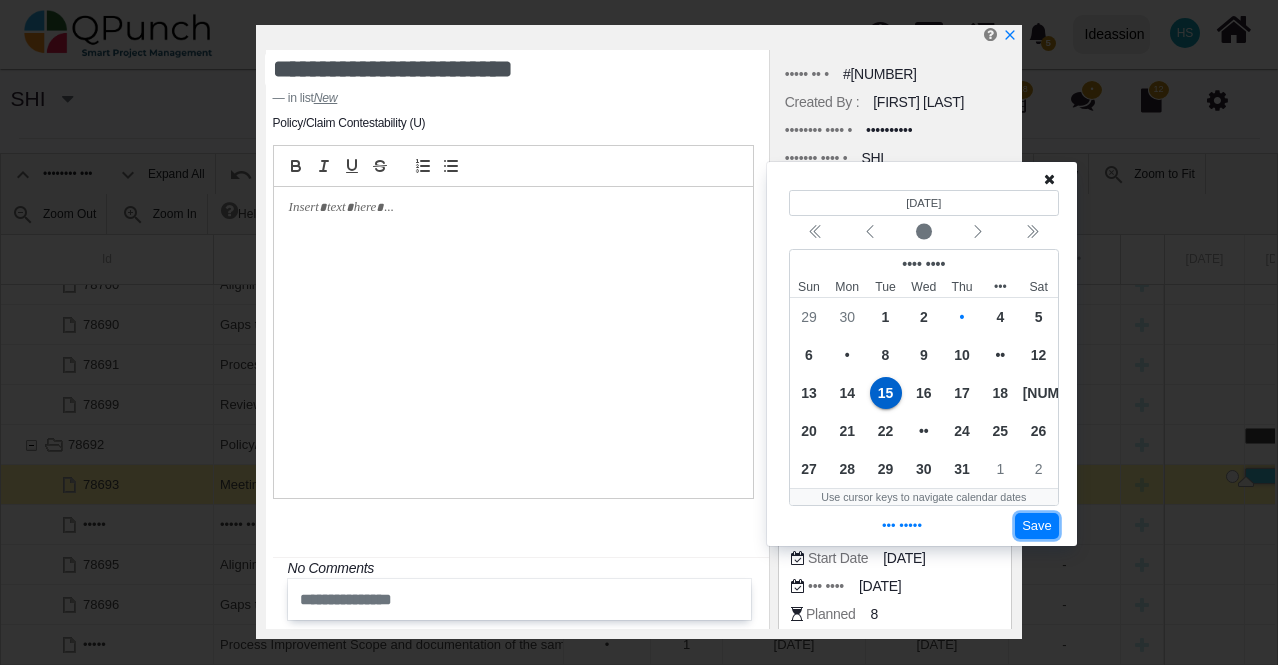 click on "Save" at bounding box center [1037, 526] 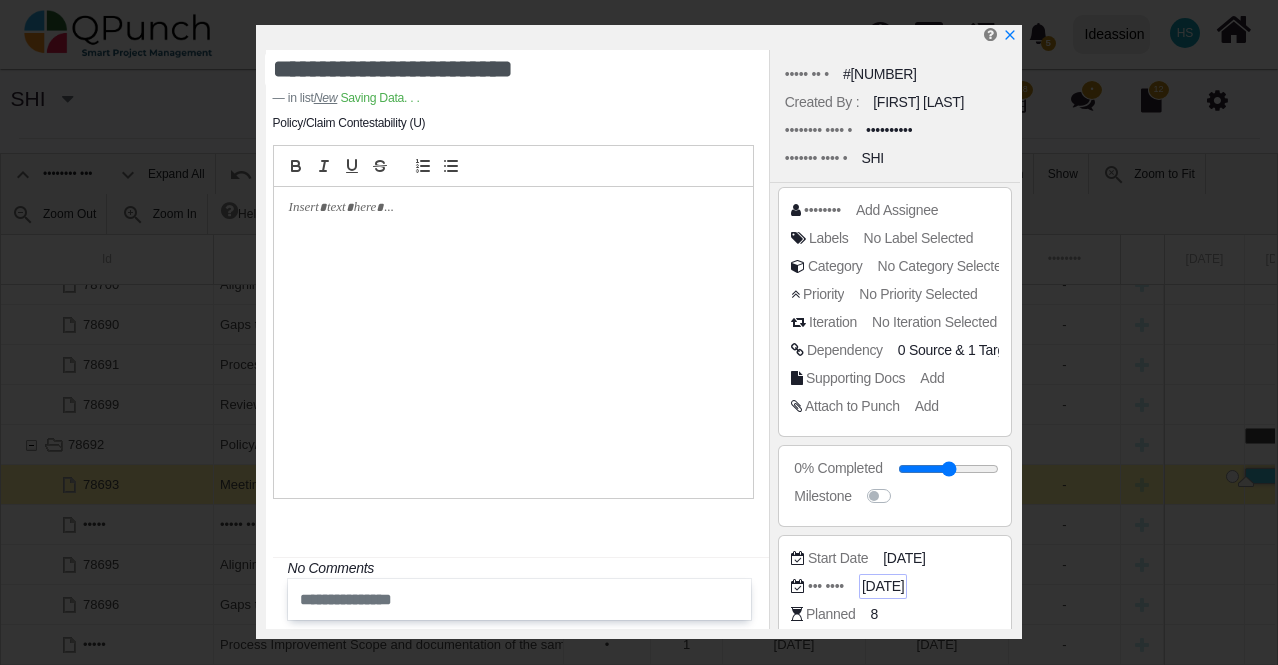 click on "[DATE]" at bounding box center [957, 350] 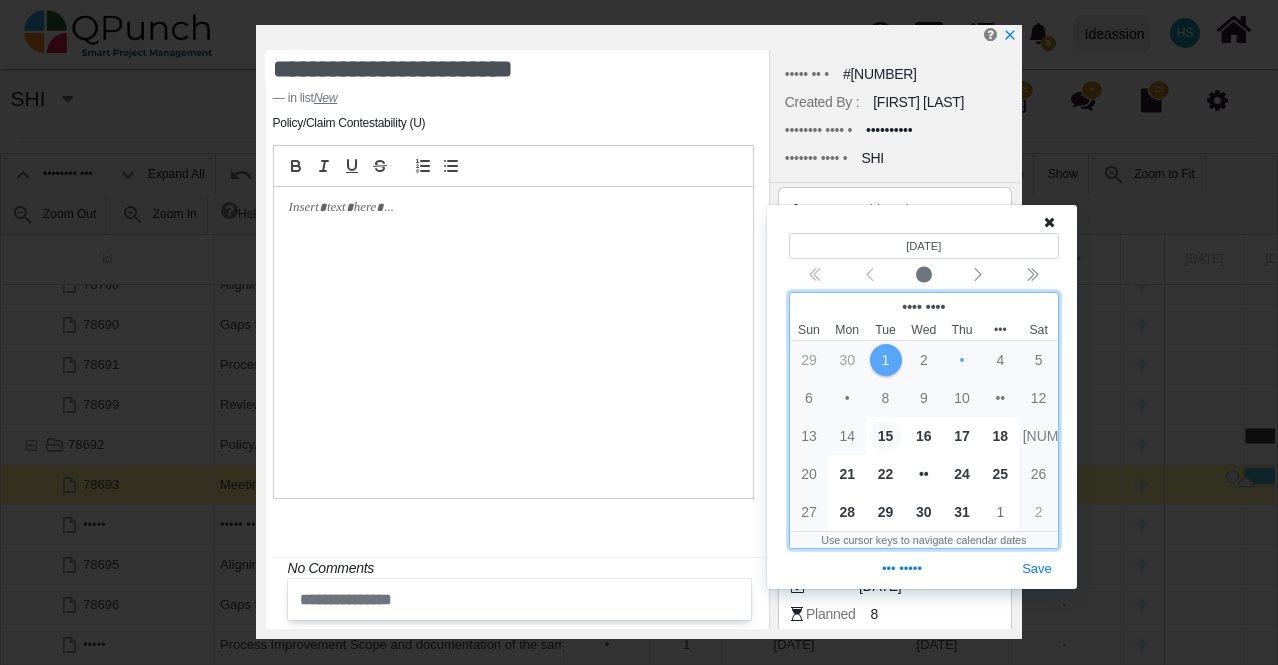 click on "15" at bounding box center (886, 436) 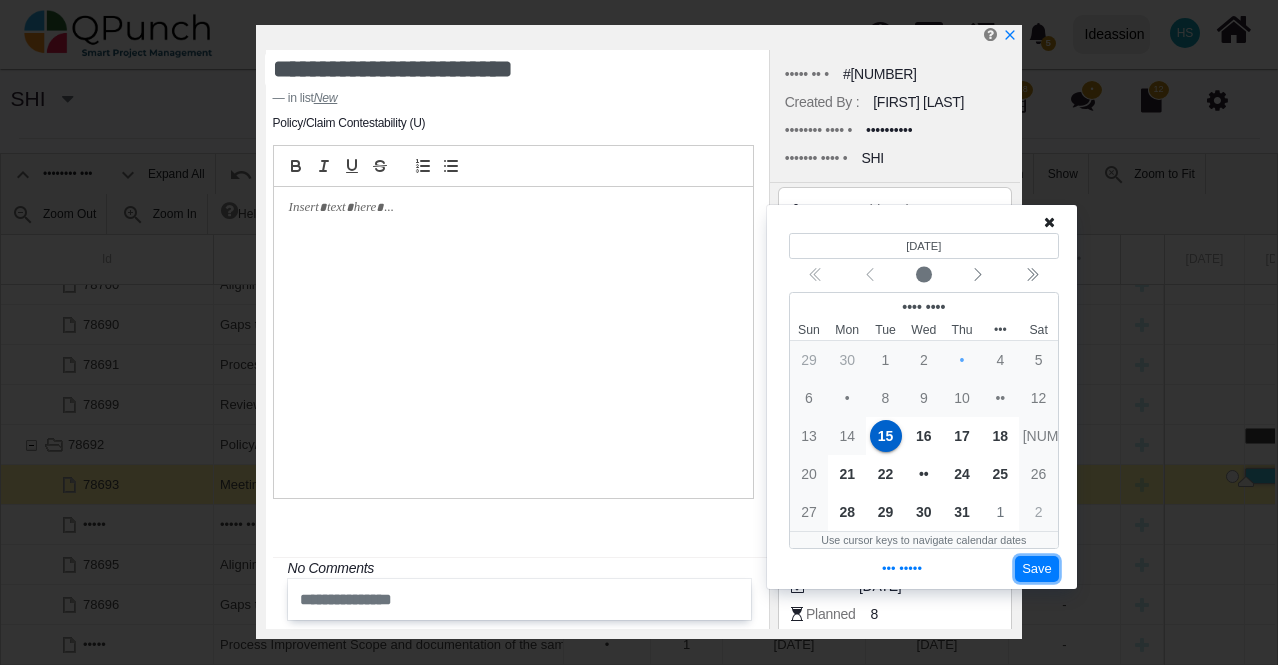click on "Save" at bounding box center [1037, 569] 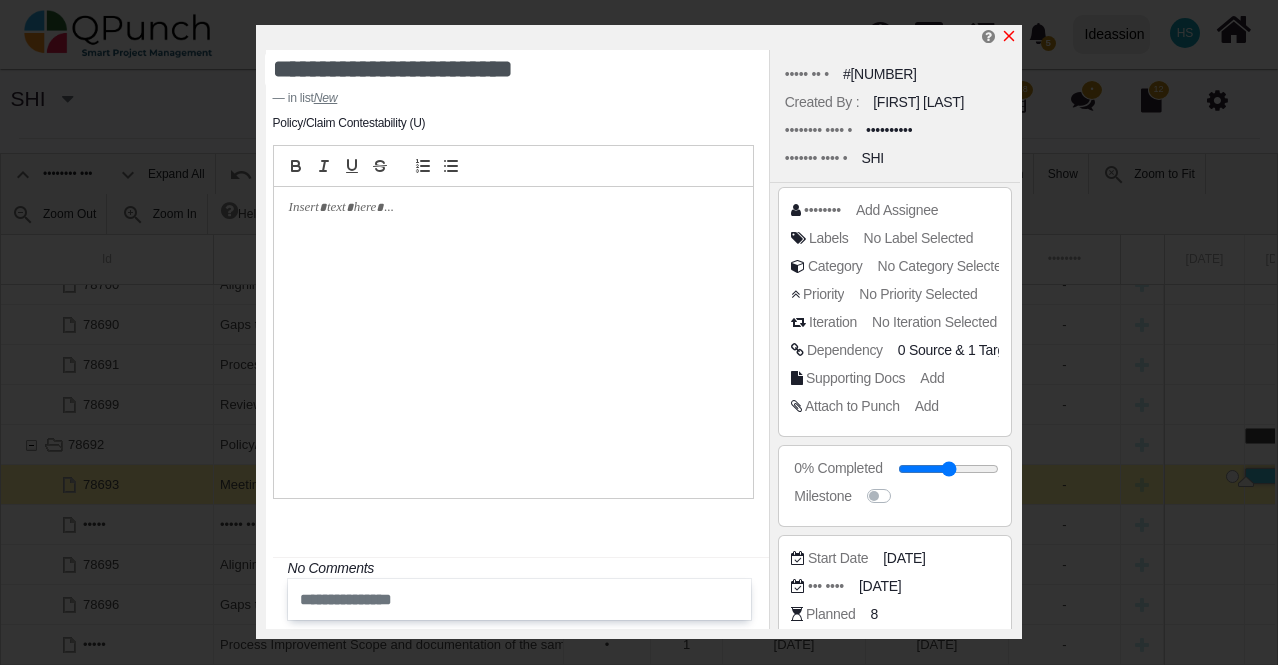 click at bounding box center [1009, 36] 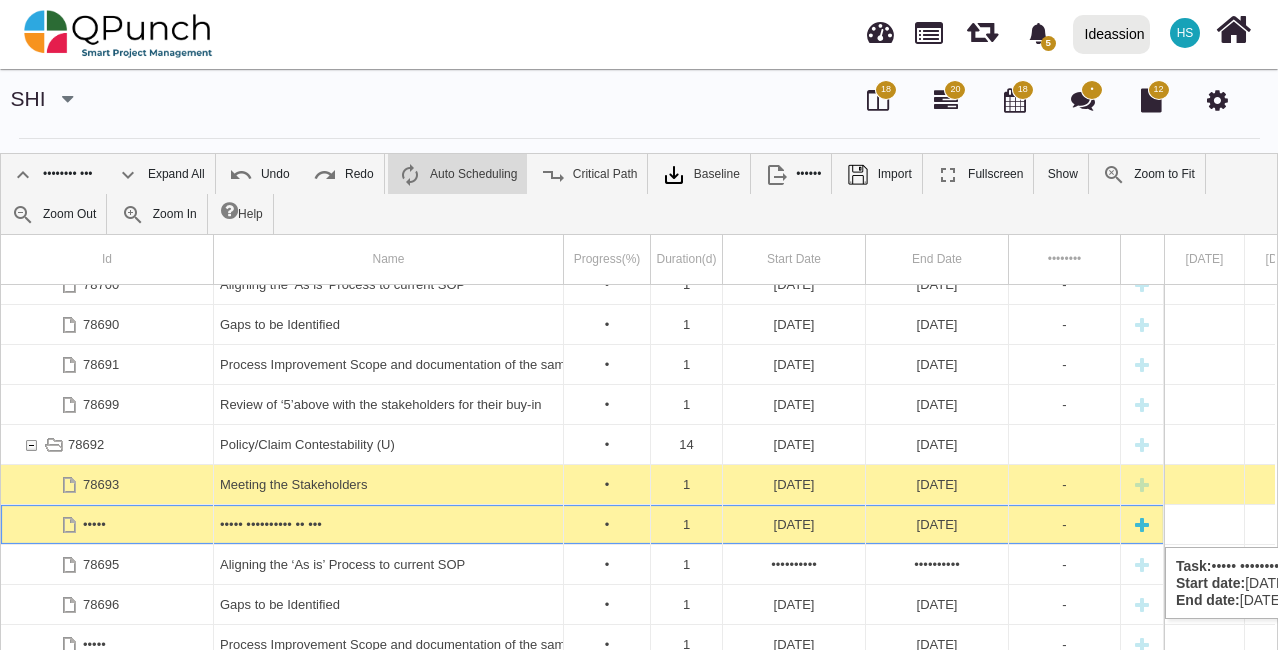 click on "[DATE]" at bounding box center (794, 524) 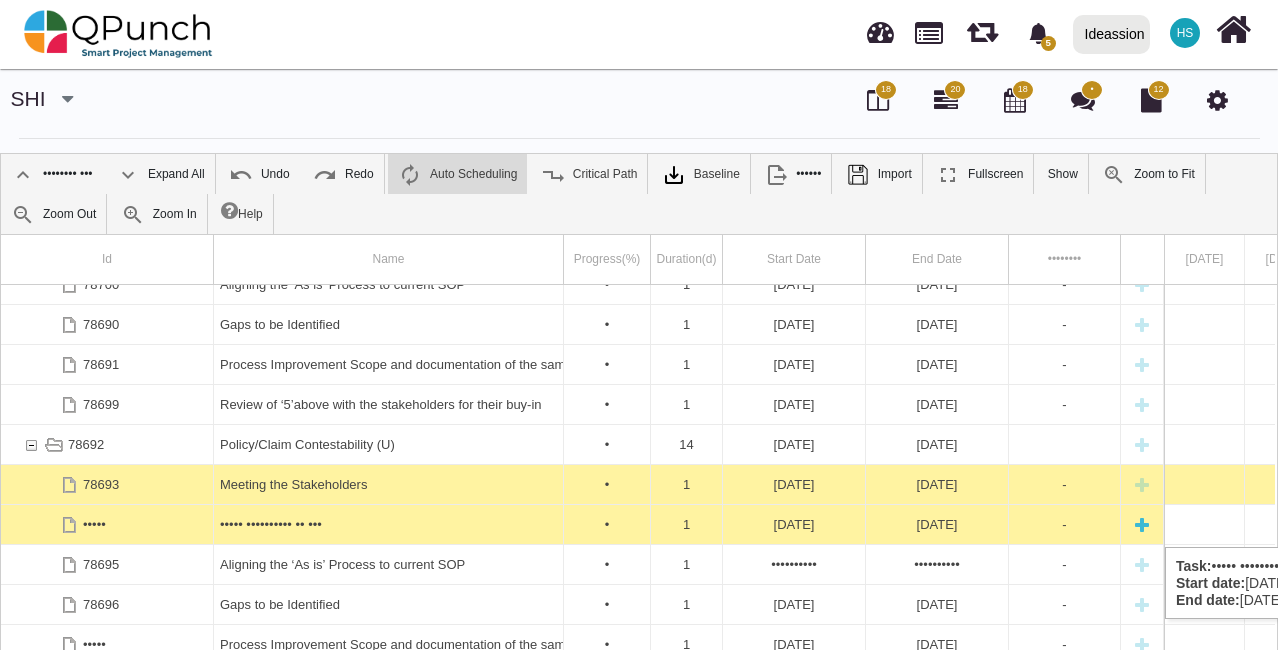 scroll, scrollTop: 0, scrollLeft: 60, axis: horizontal 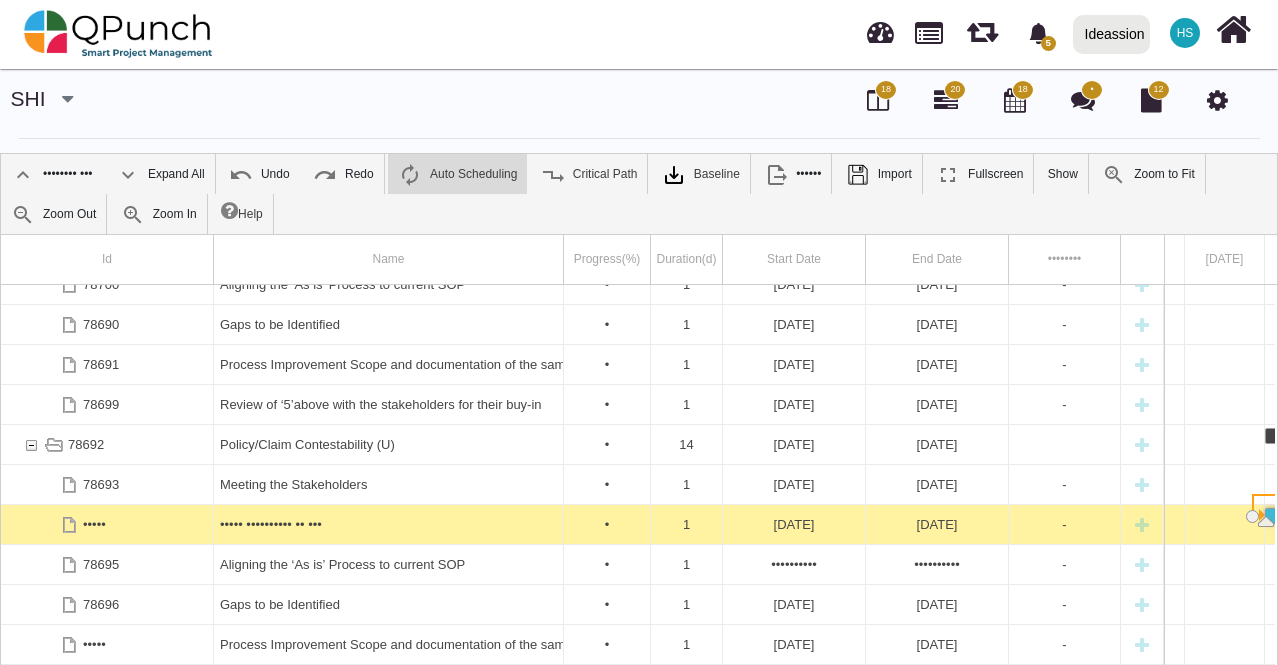 click on "[DATE]" at bounding box center [794, 524] 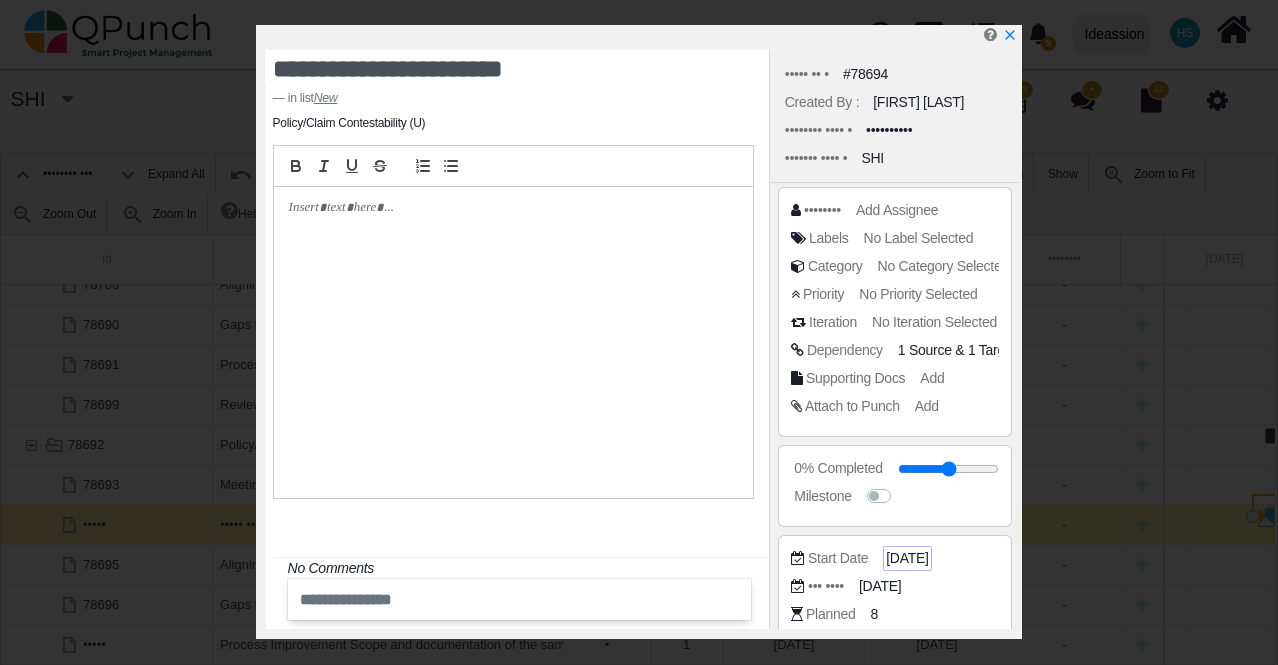 click on "[DATE]" at bounding box center (957, 350) 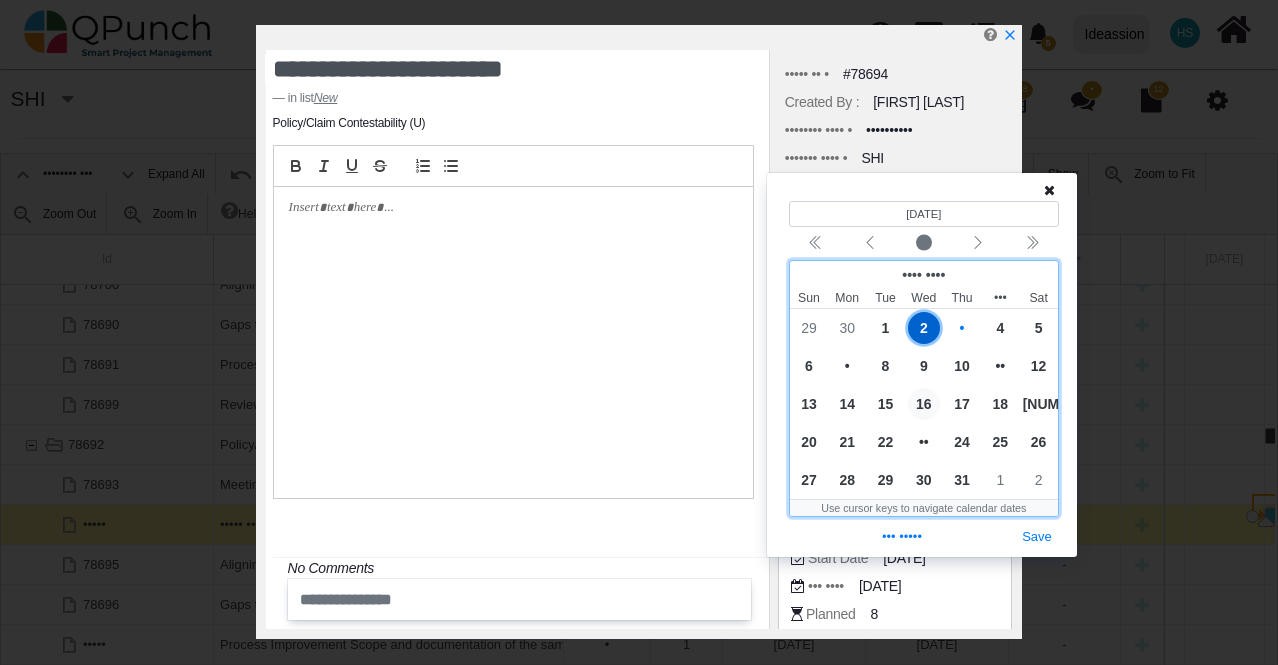 click on "16" at bounding box center [924, 404] 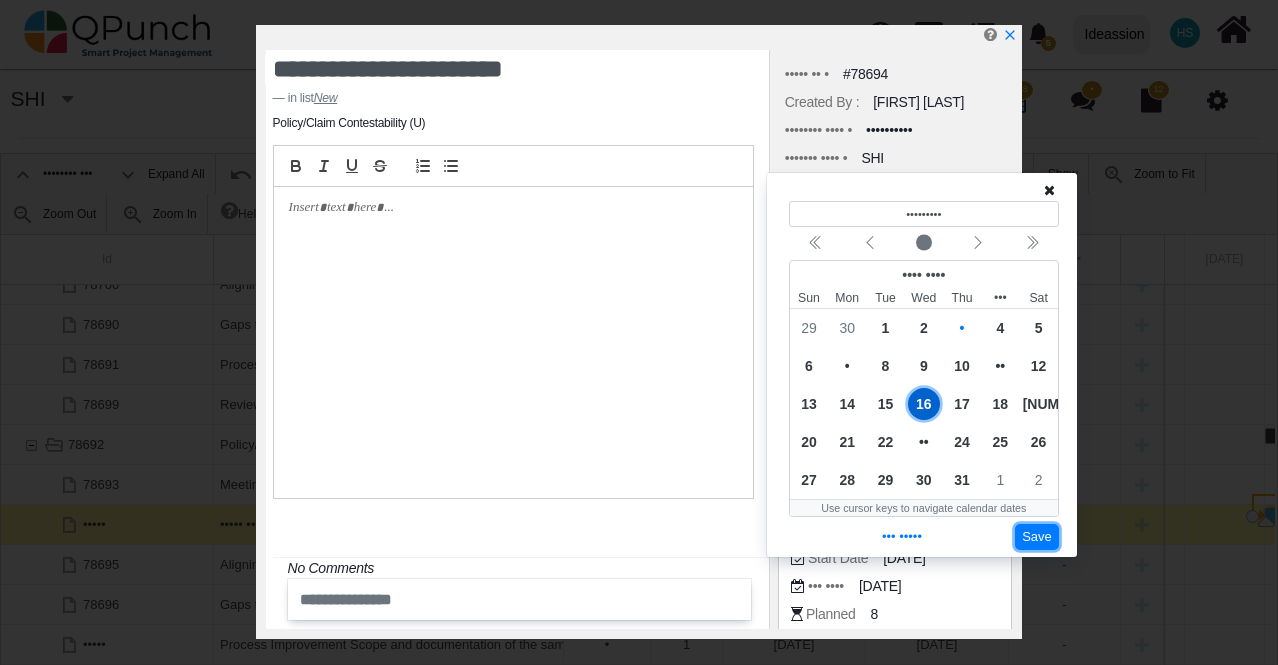 click on "Save" at bounding box center (1037, 537) 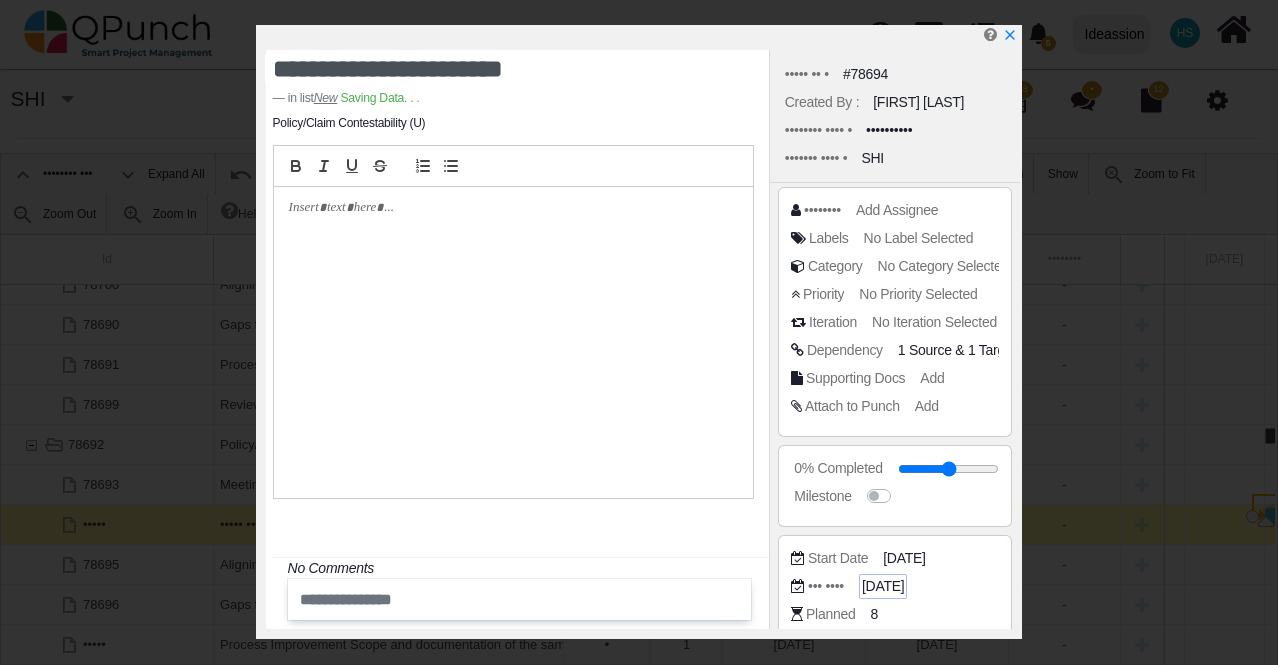 click on "[DATE]" at bounding box center [957, 350] 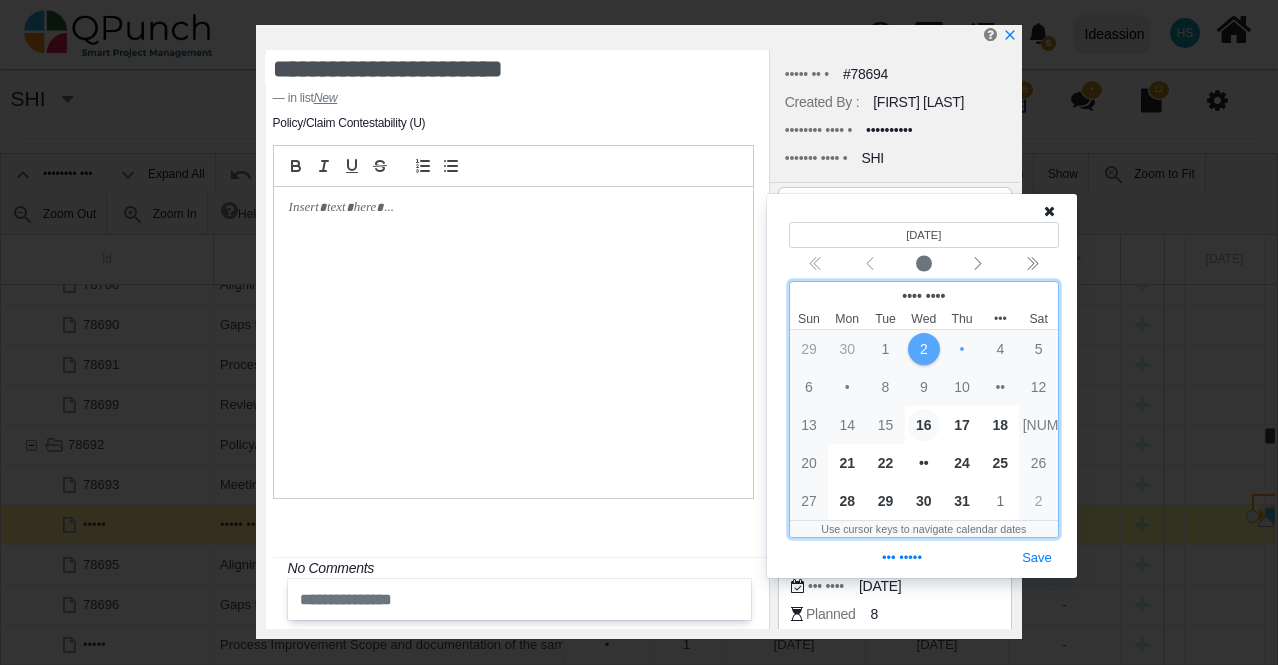 click on "16" at bounding box center (924, 425) 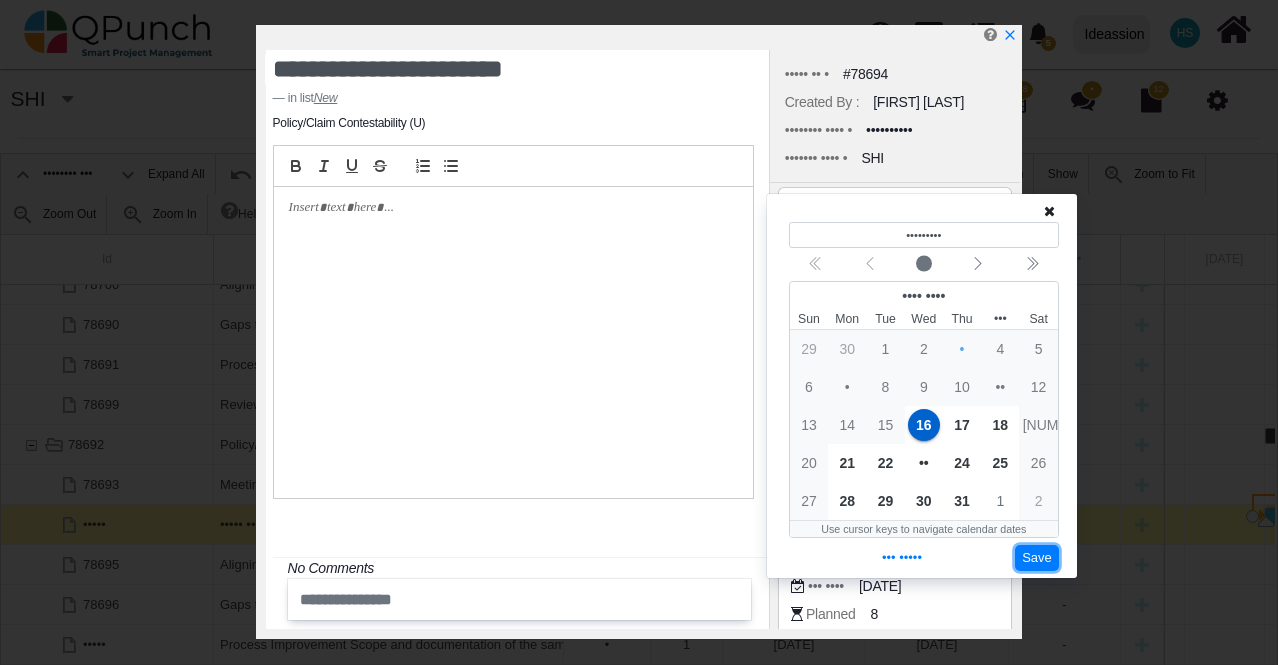click on "Save" at bounding box center (1037, 558) 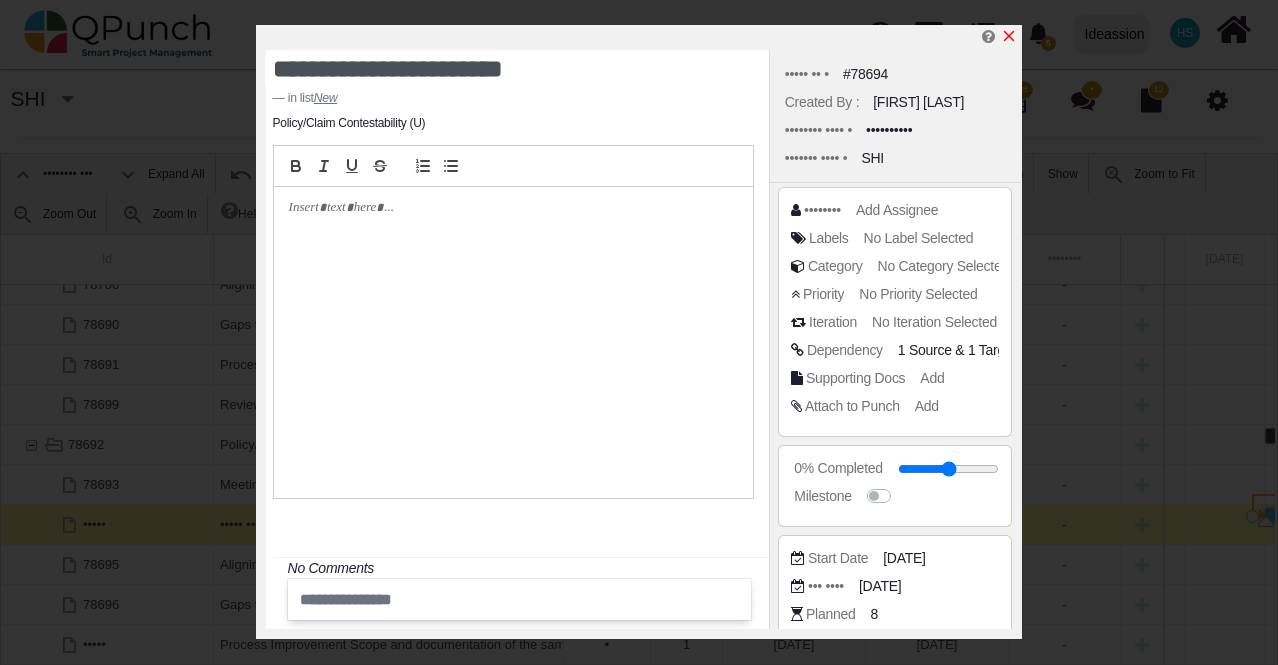 click at bounding box center (1009, 36) 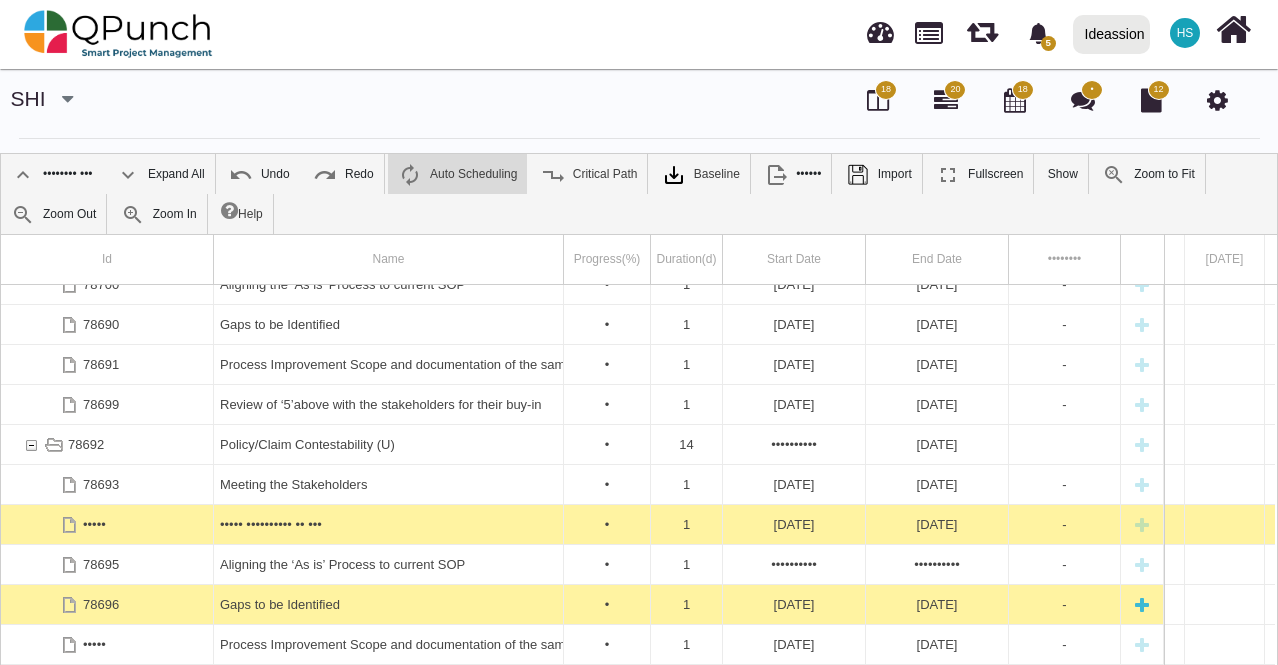 scroll, scrollTop: 360, scrollLeft: 0, axis: vertical 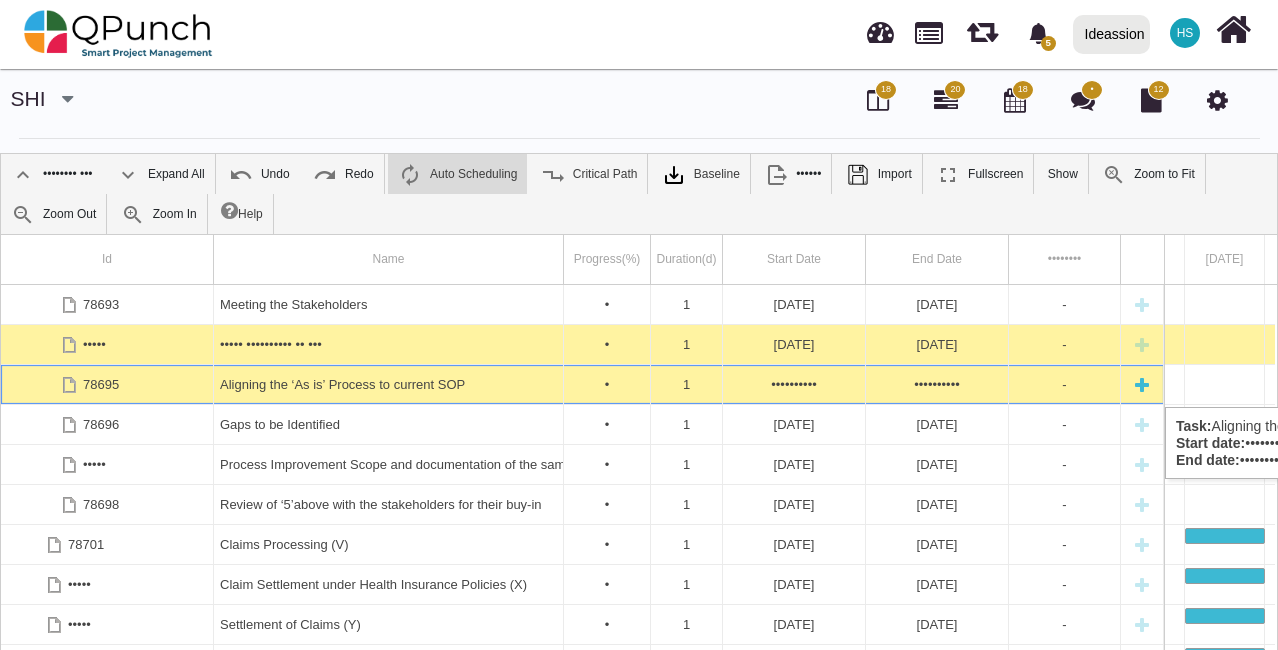 click on "••••••••••" at bounding box center [794, 384] 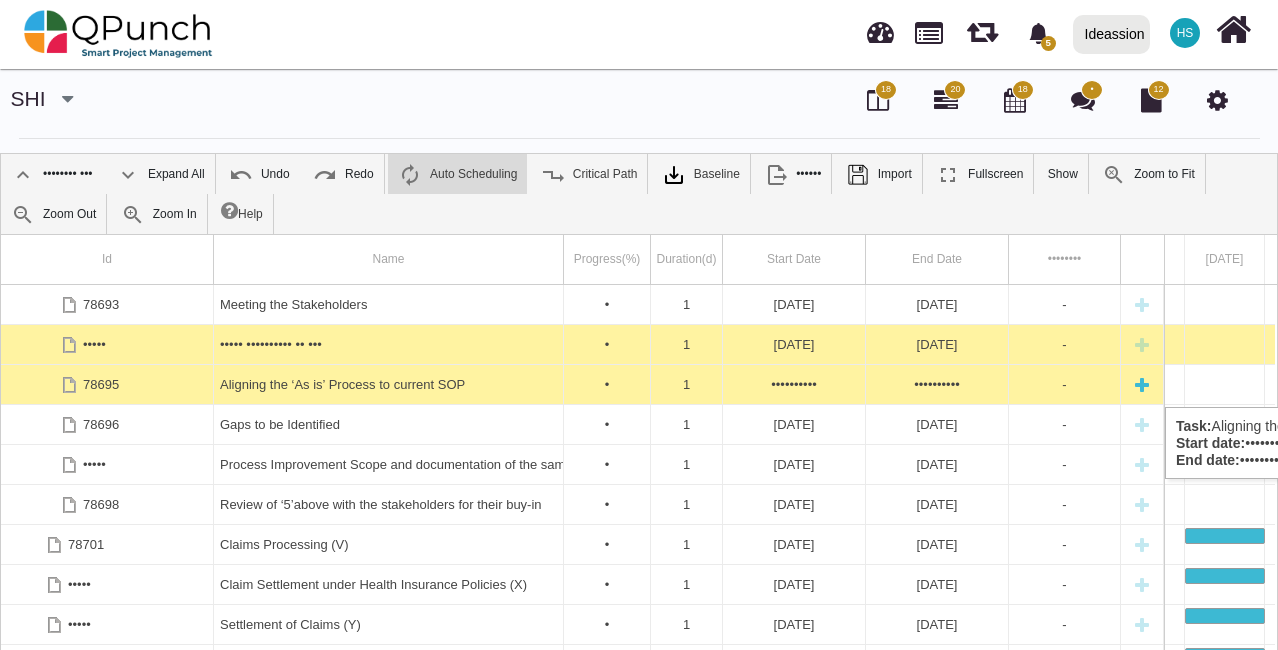 scroll, scrollTop: 0, scrollLeft: 140, axis: horizontal 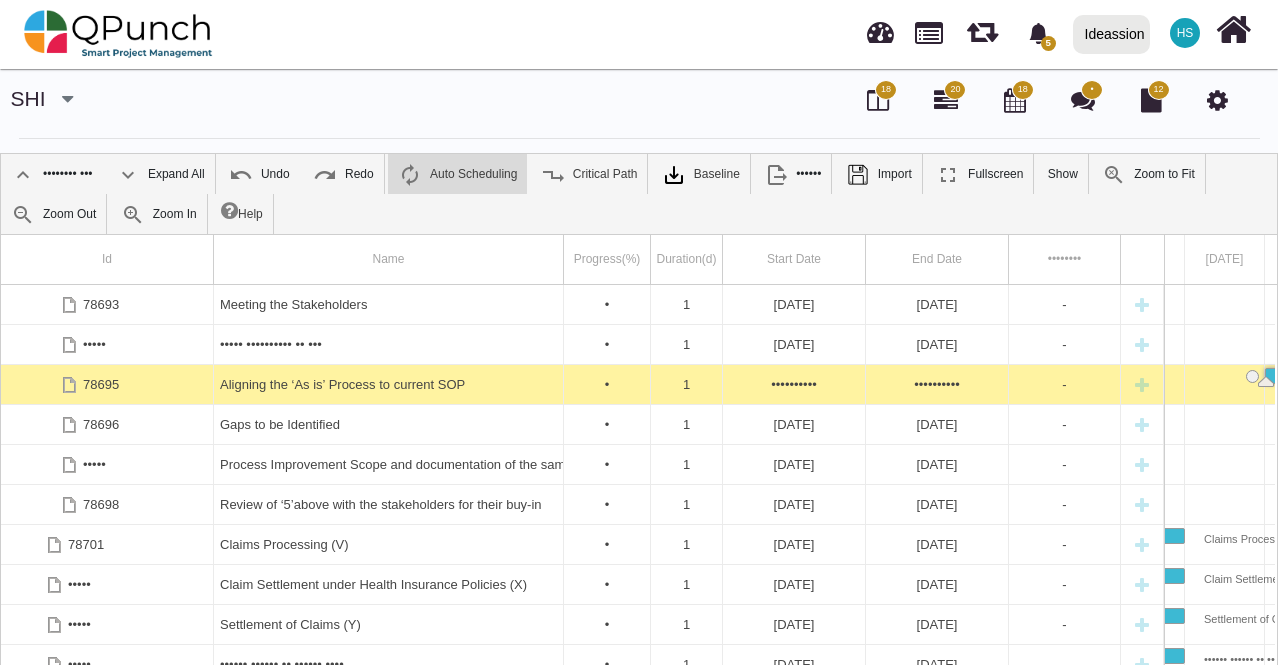 click on "••••••••••" at bounding box center [794, 384] 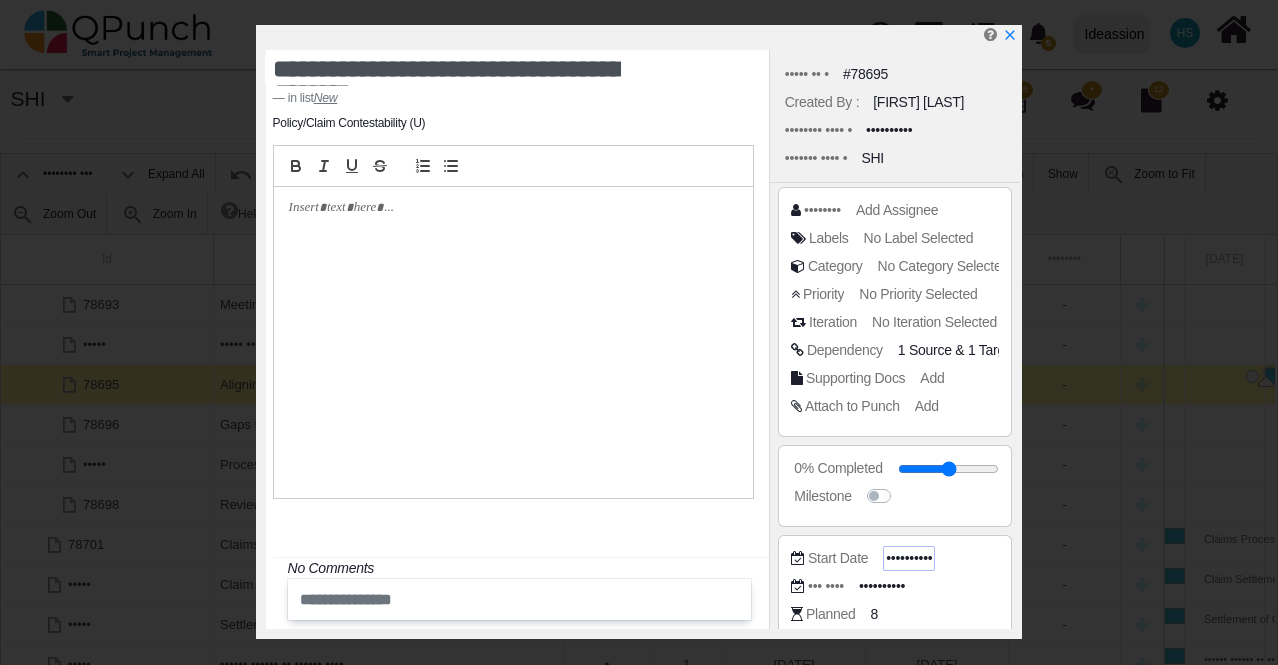 click on "••••••••••" at bounding box center [957, 350] 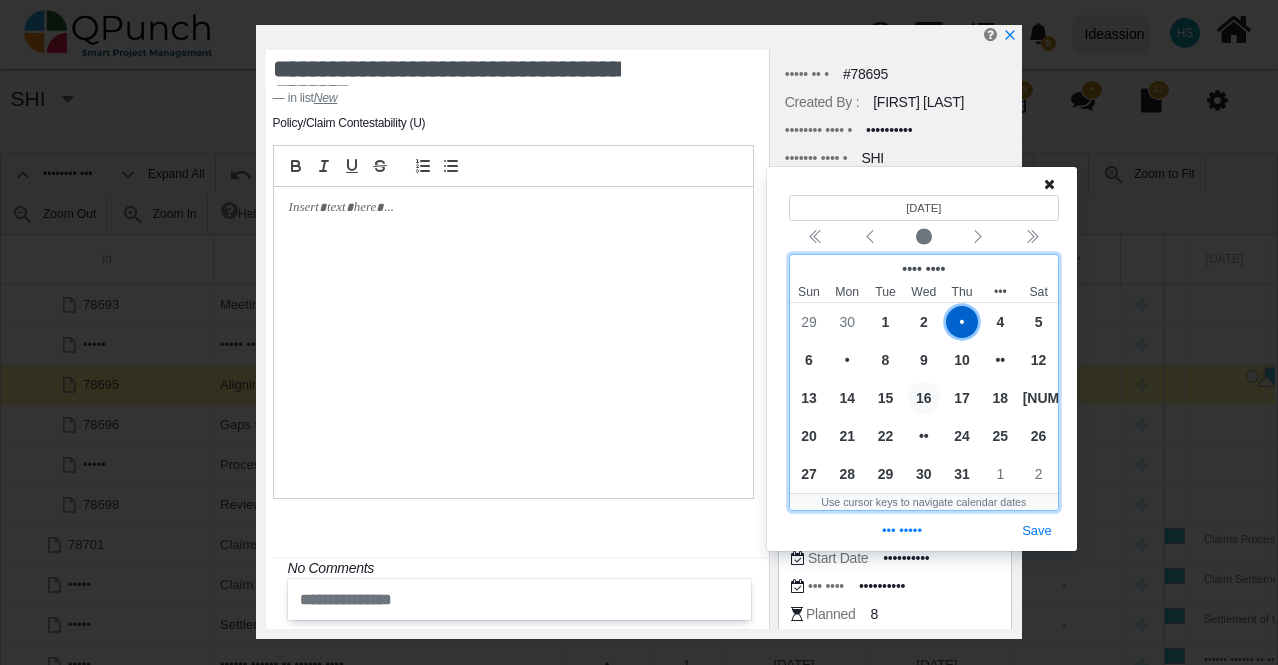 click on "16" at bounding box center [924, 398] 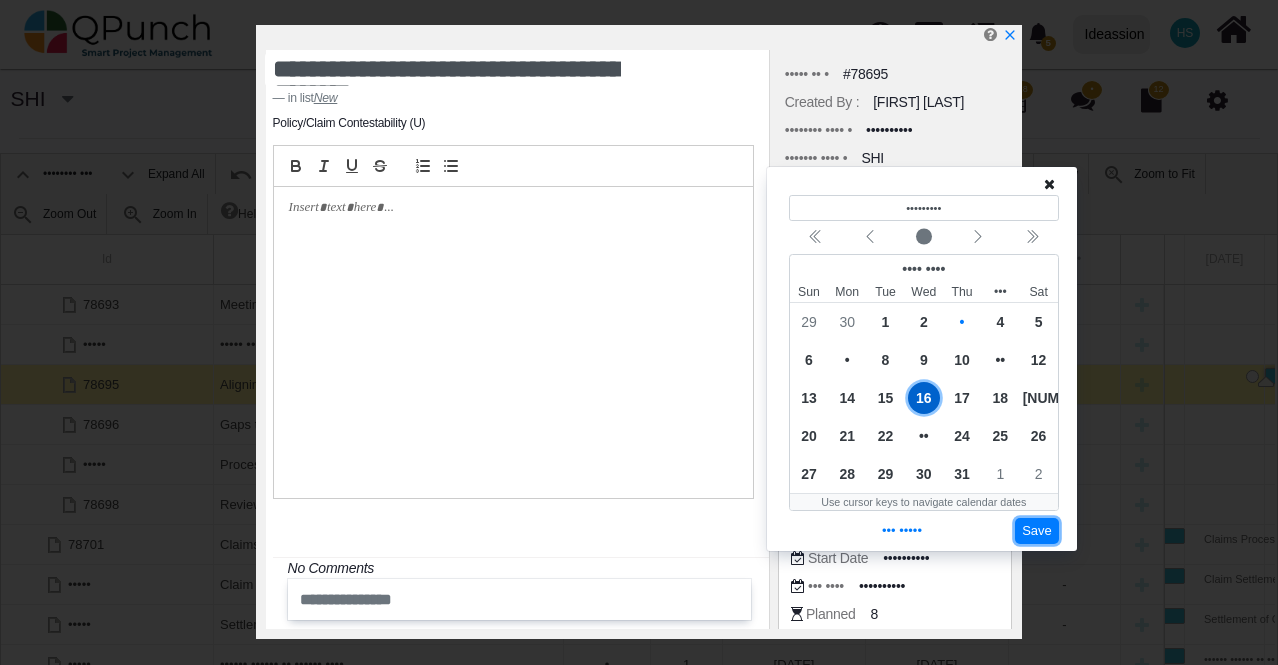 click on "Save" at bounding box center (1037, 531) 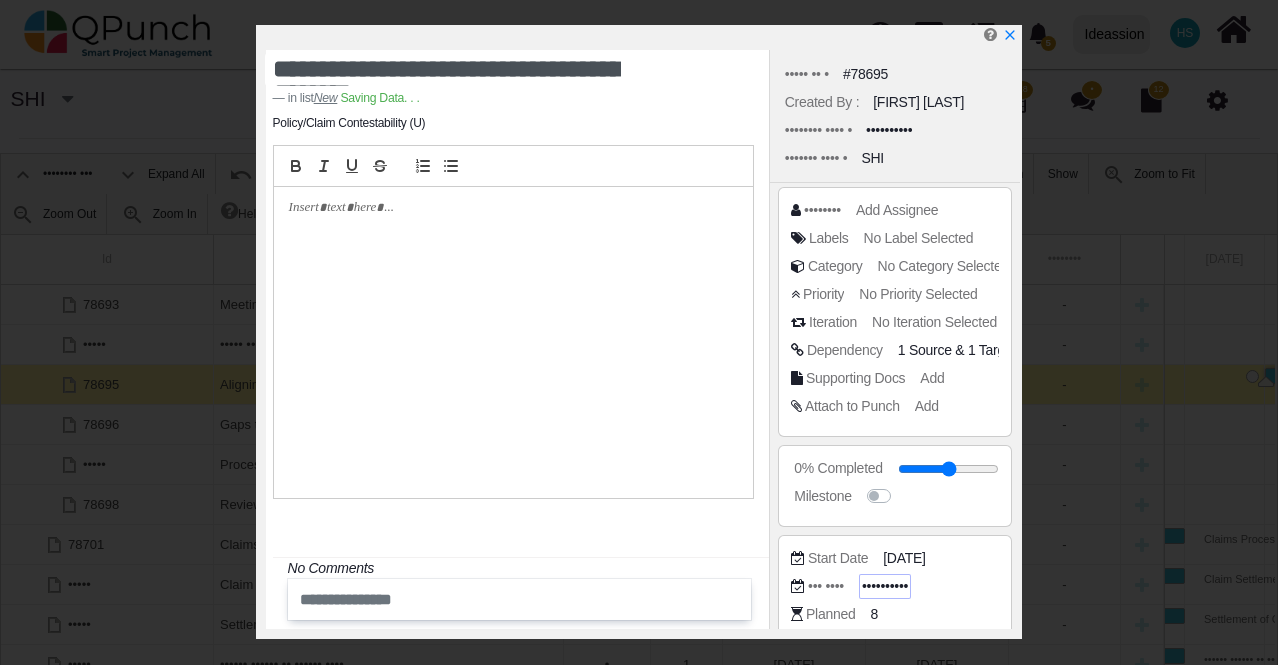 click on "••••••••••" at bounding box center (957, 350) 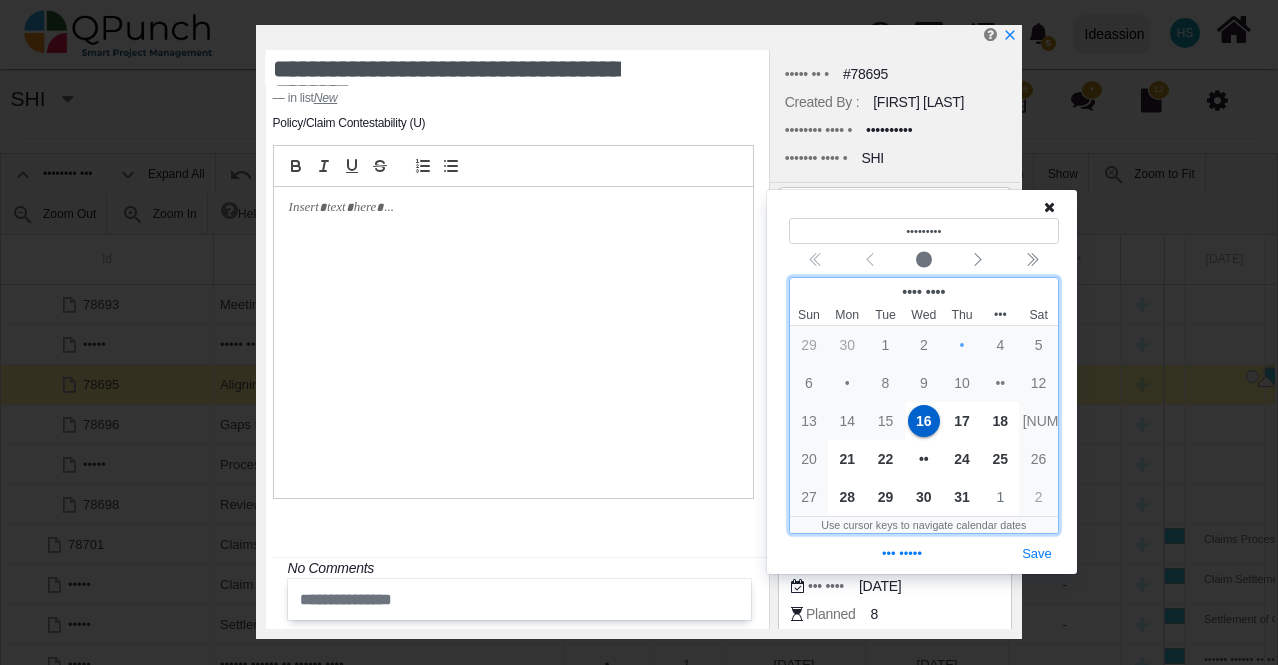 click on "16" at bounding box center (924, 421) 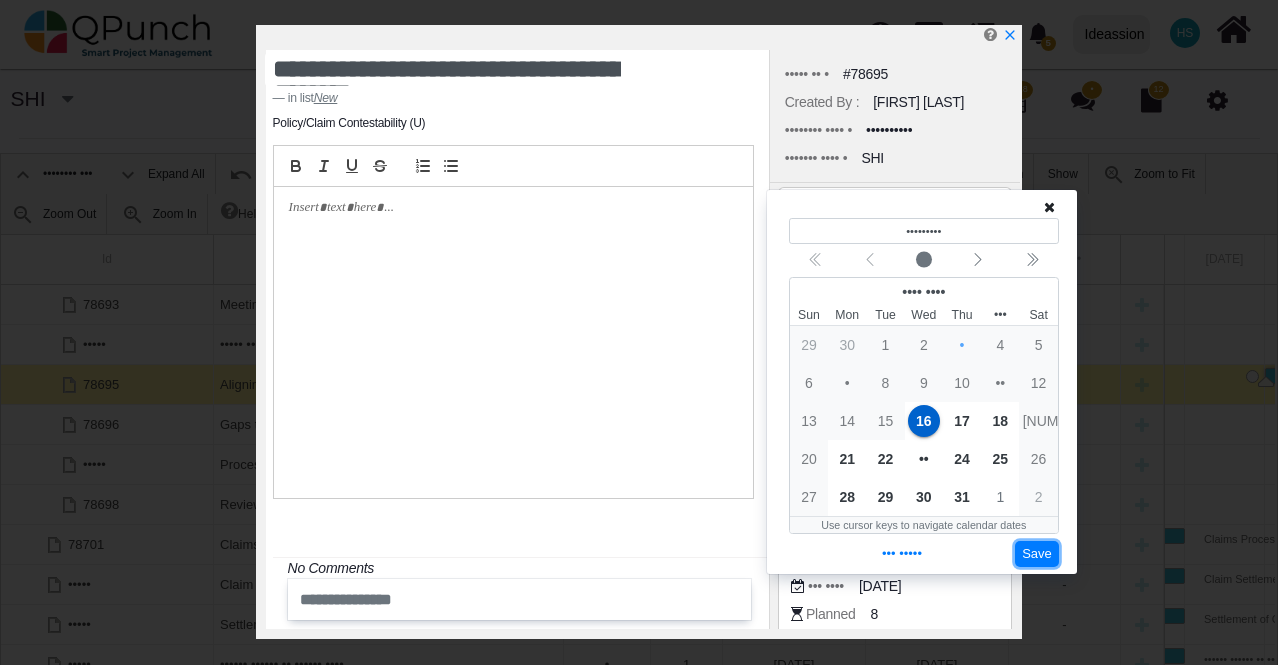 click on "Save" at bounding box center (1037, 554) 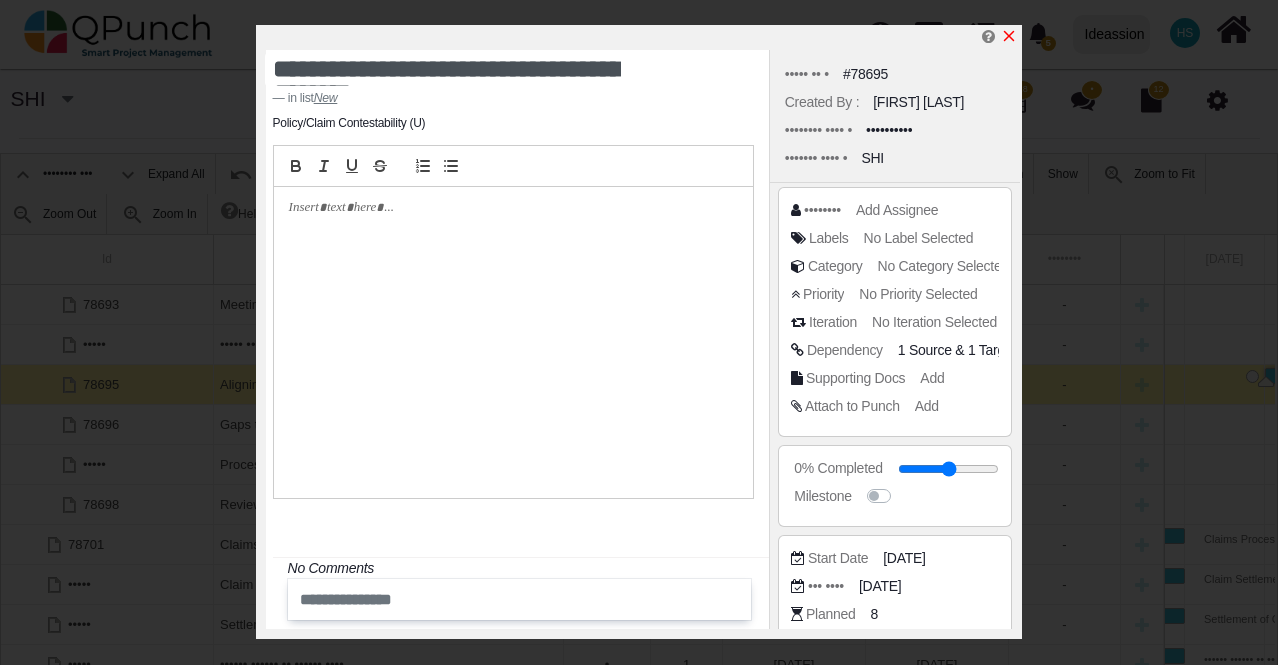 click at bounding box center [1009, 36] 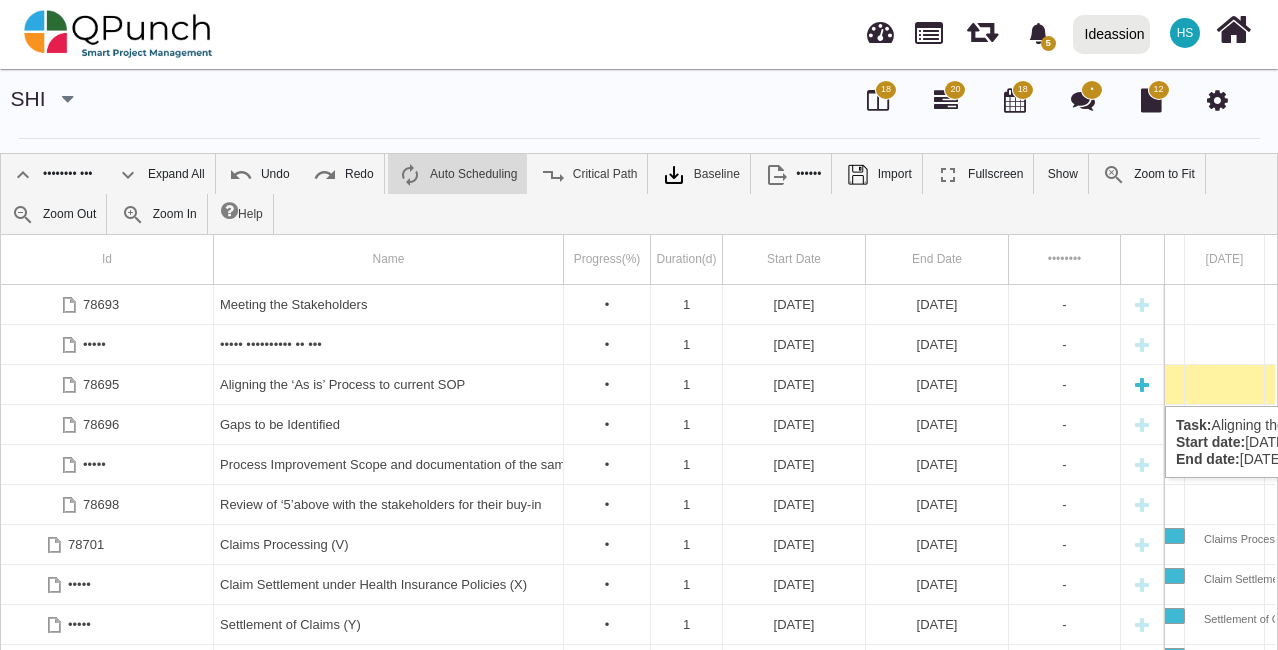 click on "[DATE]" at bounding box center [794, 384] 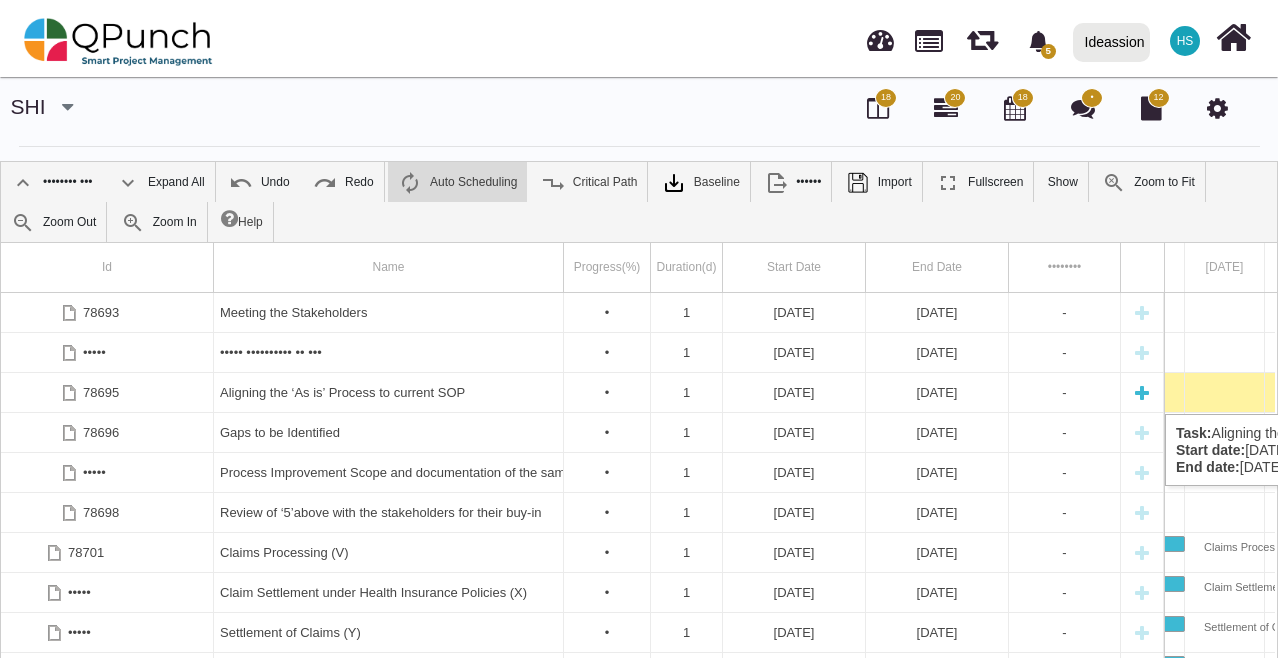 scroll, scrollTop: 0, scrollLeft: 1170, axis: horizontal 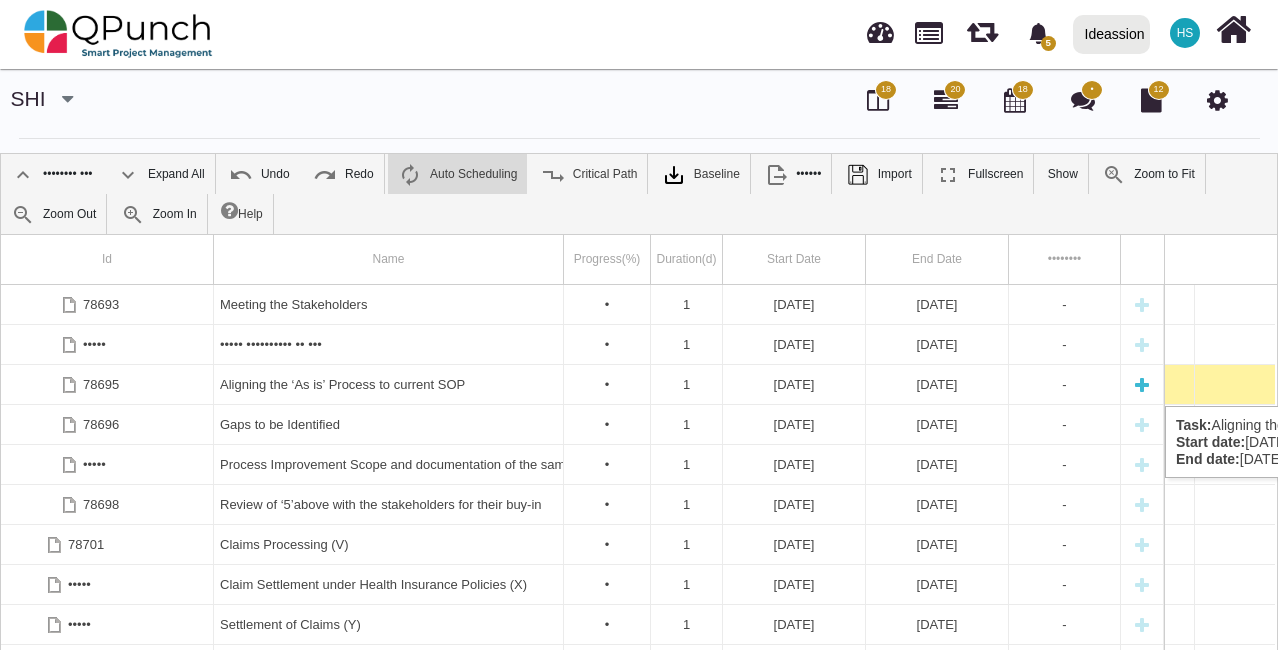 click on "[DATE]" at bounding box center (794, 384) 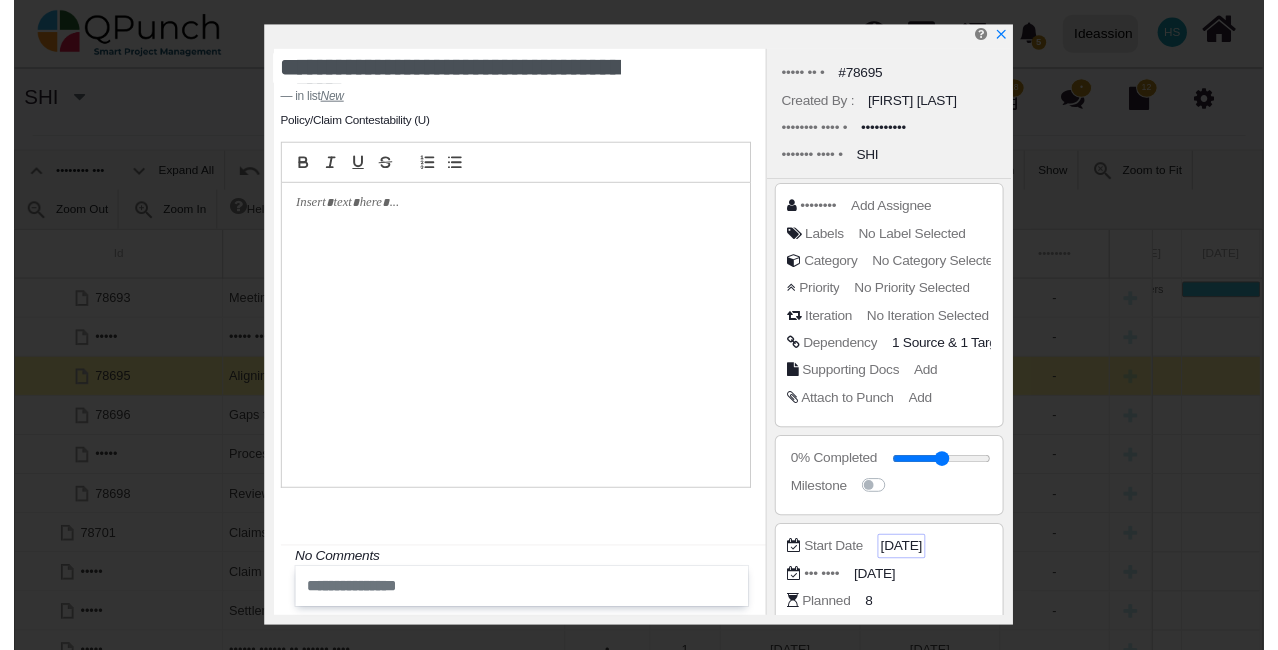 scroll, scrollTop: 200, scrollLeft: 0, axis: vertical 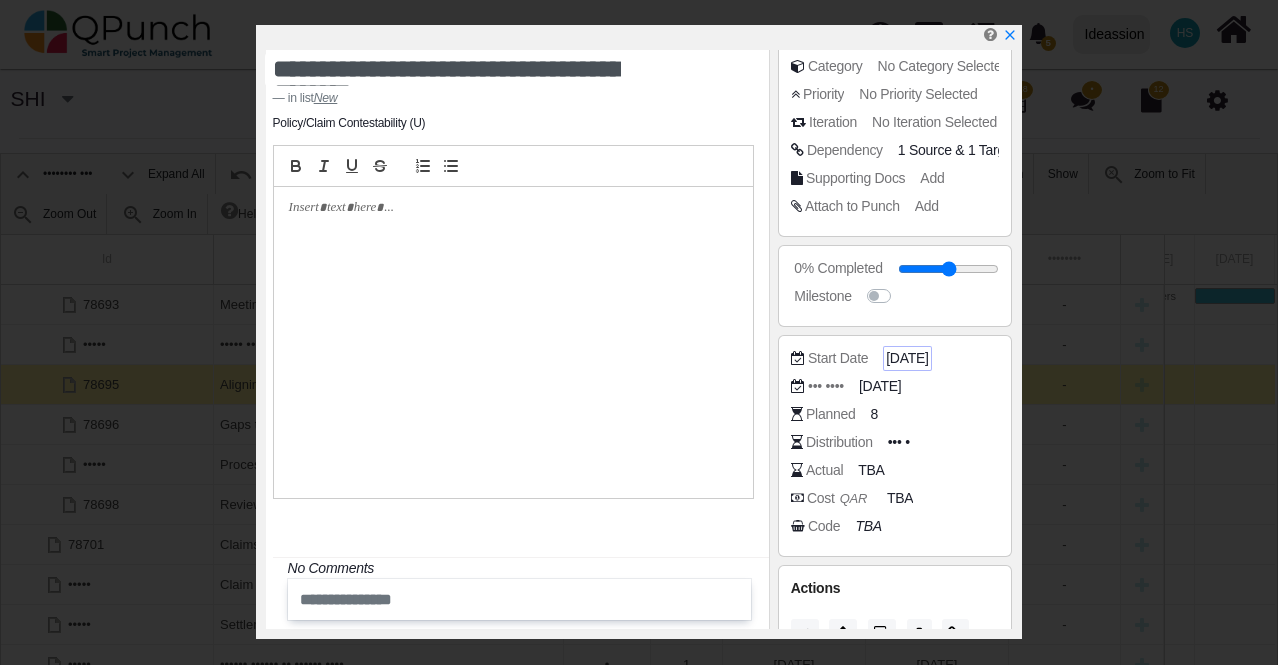 click on "[DATE]" at bounding box center [957, 150] 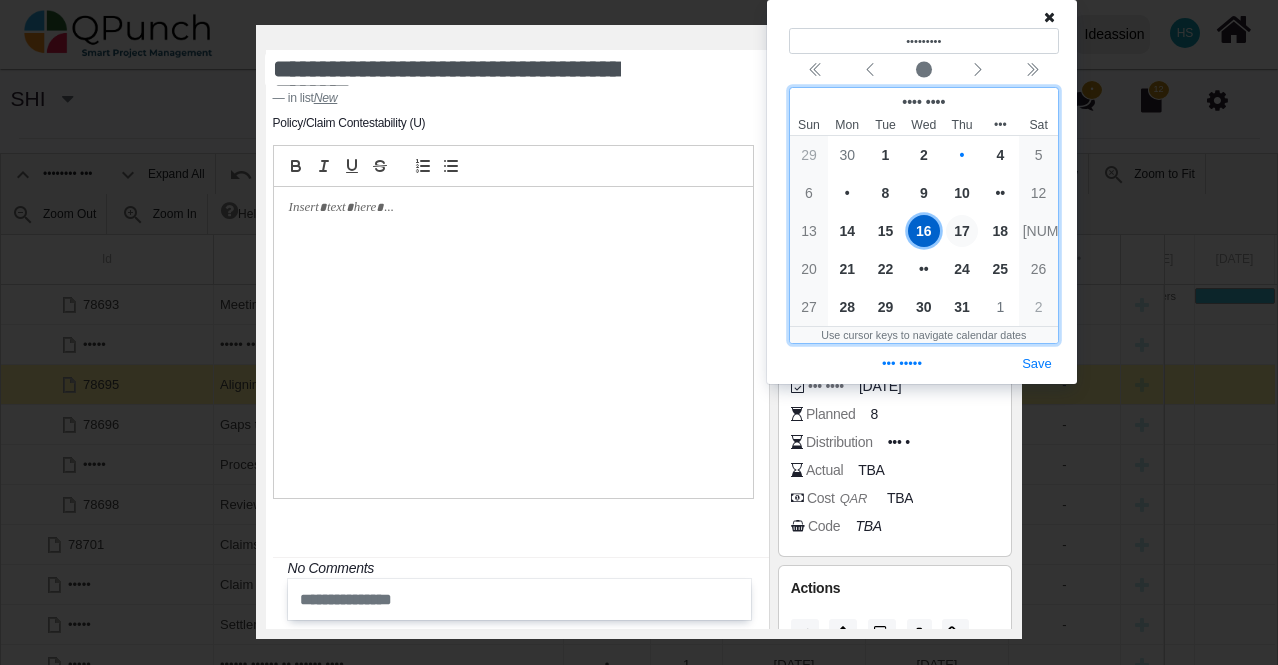 click on "17" at bounding box center (962, 231) 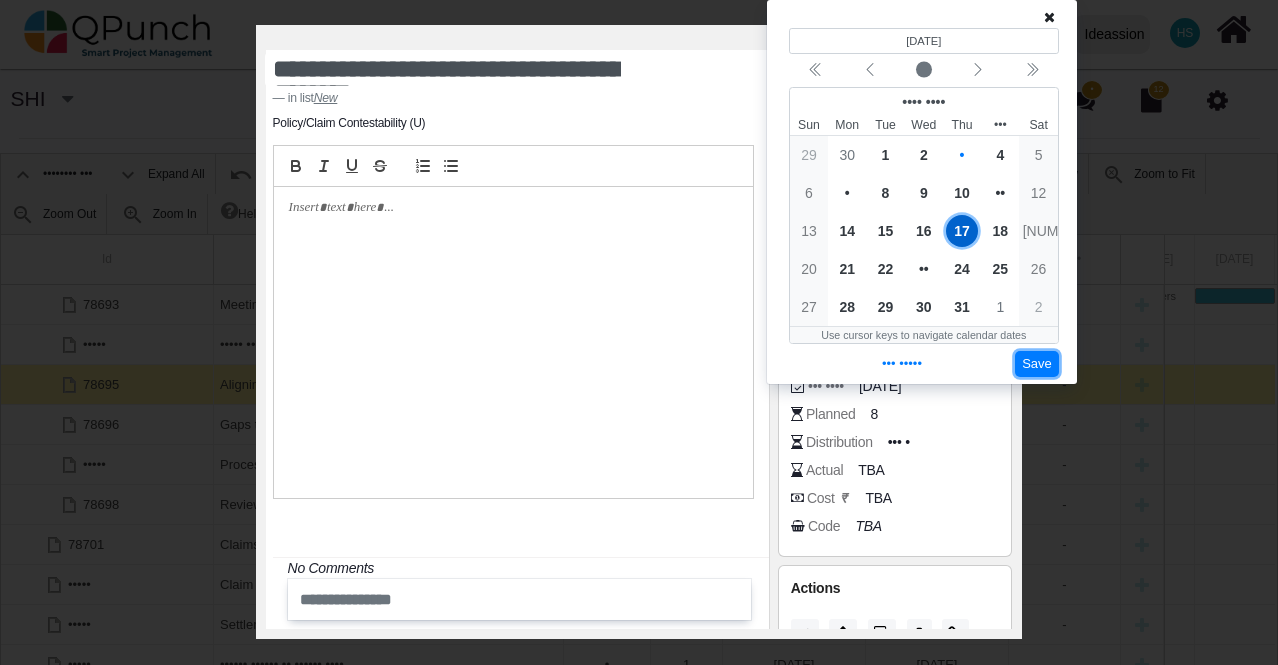 click on "Save" at bounding box center [1037, 364] 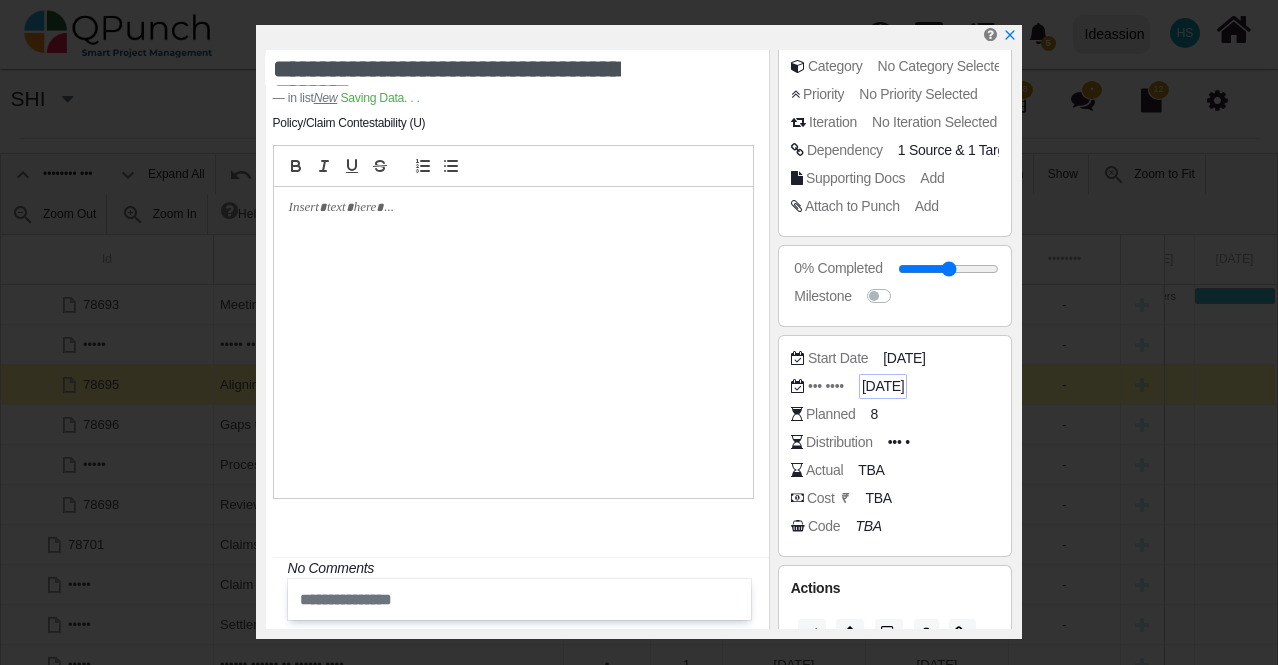click on "[DATE]" at bounding box center (957, 150) 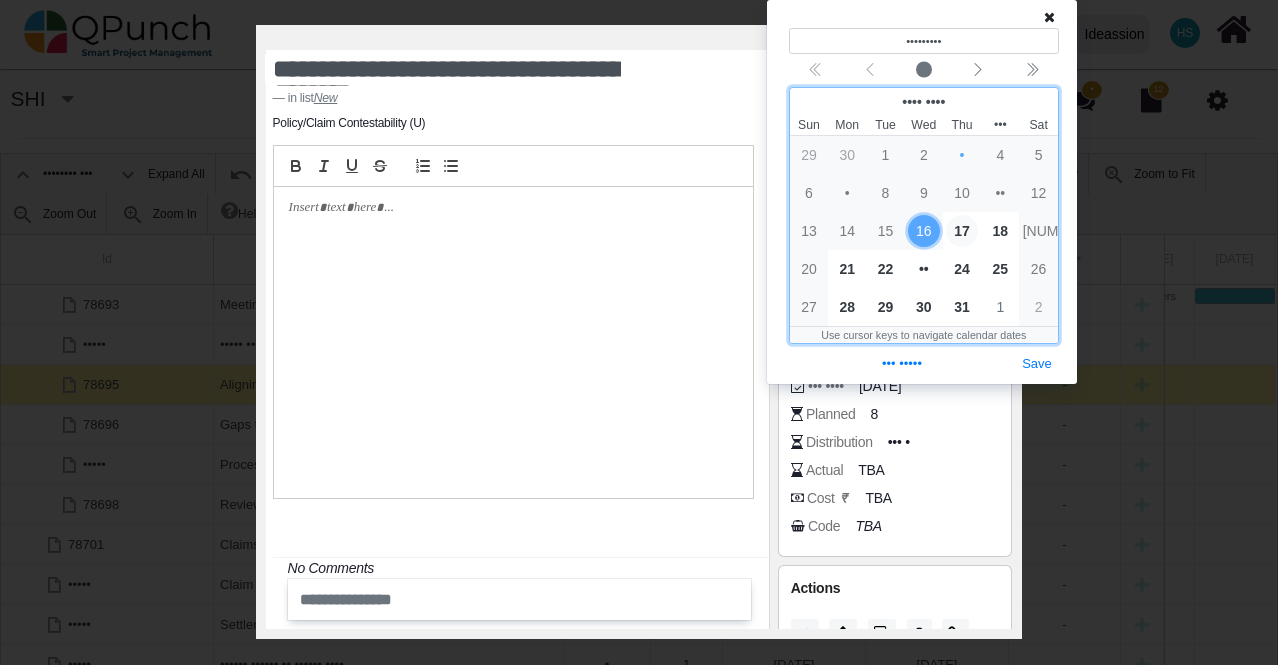 click on "17" at bounding box center (962, 231) 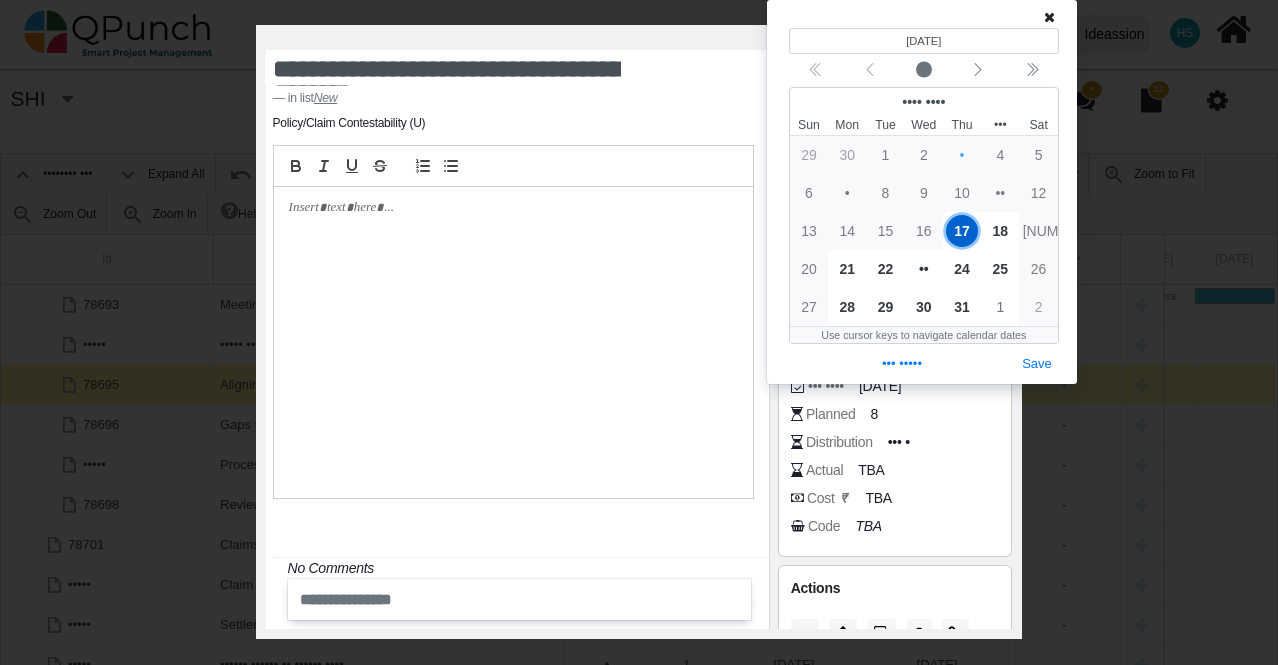 click on "(Selected date)  [DATE] [MONTH] [YEAR] Sun Mon Tue Wed Thu Fri Sat 29 30 1 2 3 4 5 6 7 8 9 10 11 12 13 14 15 16 17 18 19 20 21 22 23 24 25 26 27 28 29 30 31 1 2 Use cursor keys to navigate calendar dates
Set Today
Save" at bounding box center (922, 192) 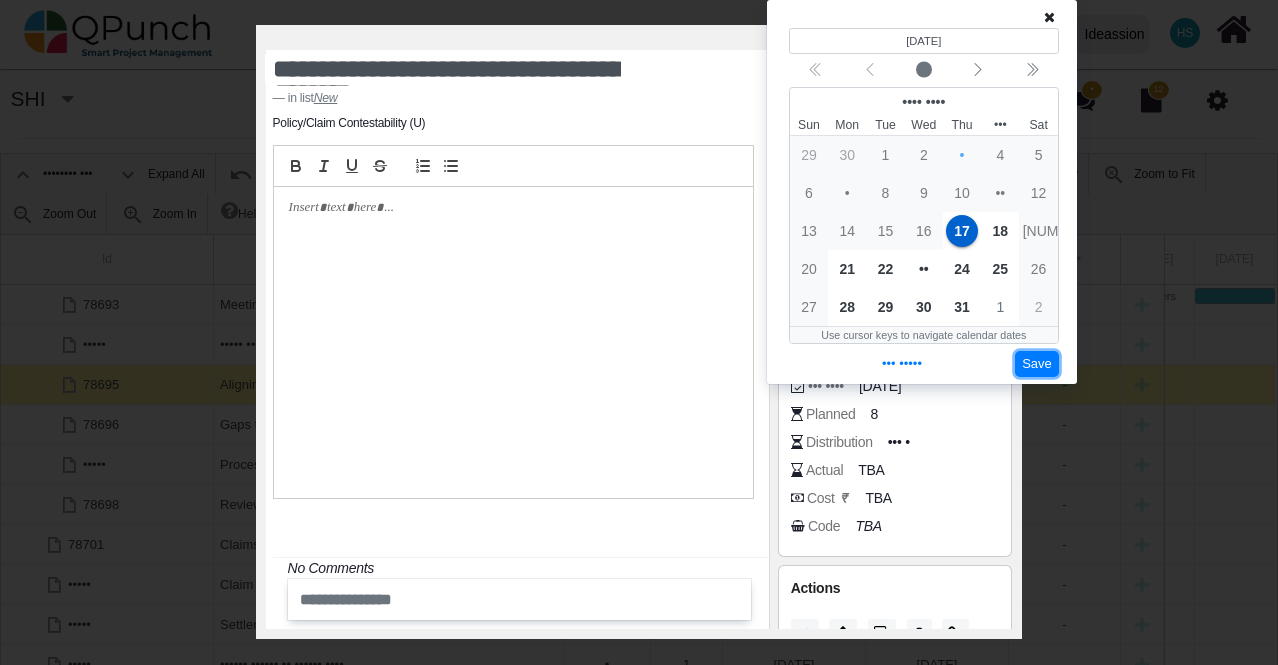 click on "Save" at bounding box center (1037, 364) 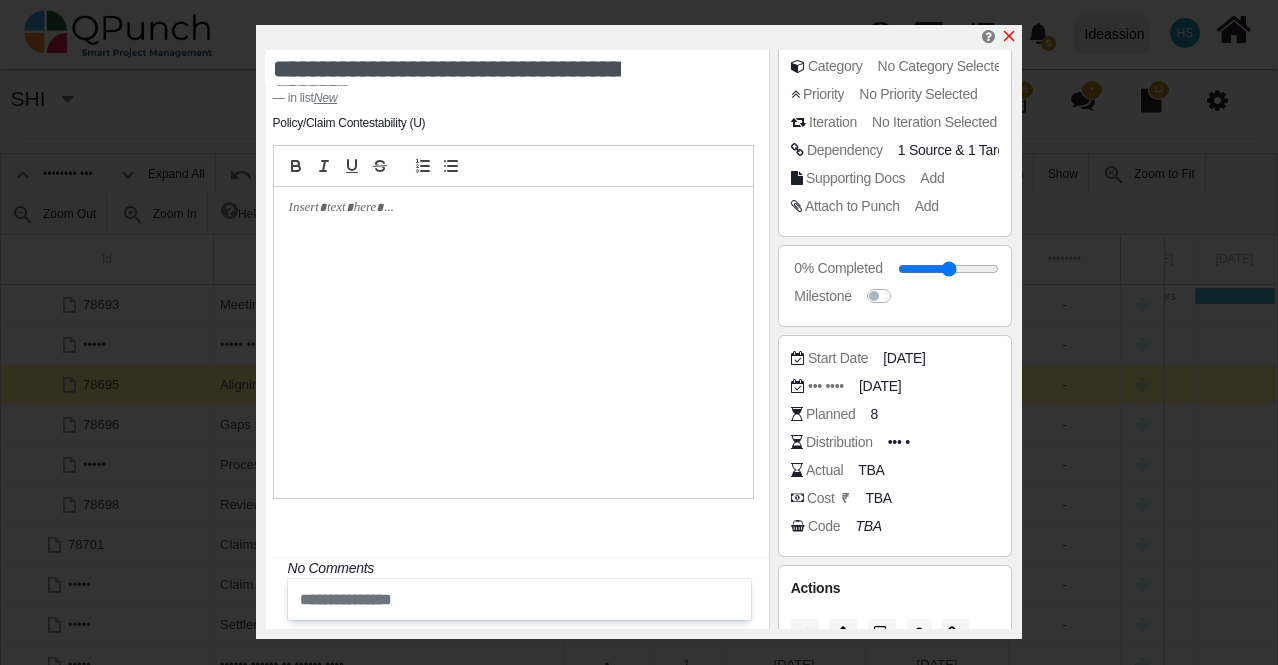 click at bounding box center [1009, 36] 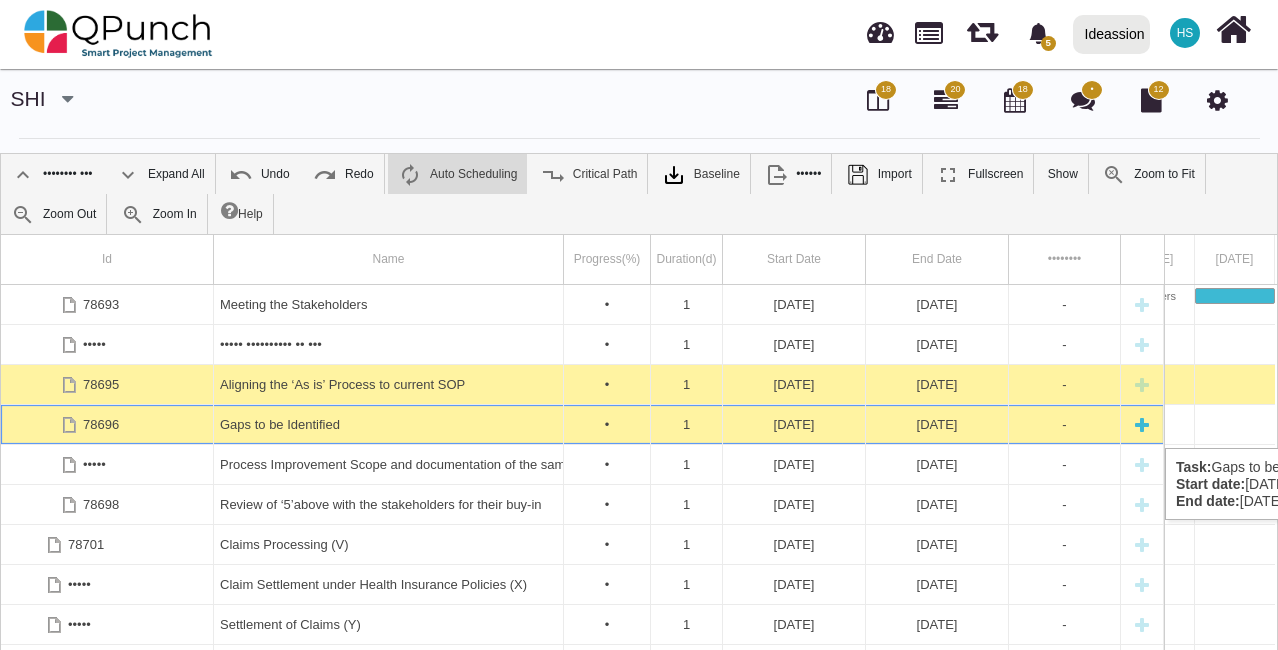 click on "[DATE]" at bounding box center [794, 424] 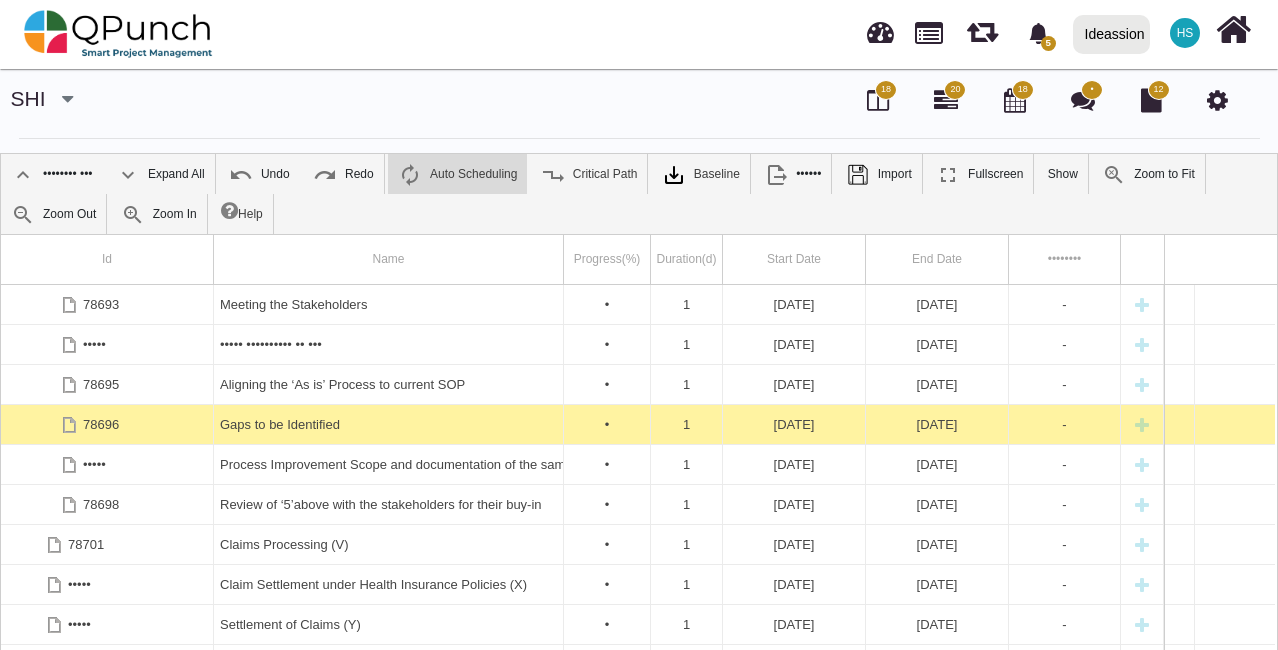 scroll, scrollTop: 0, scrollLeft: 220, axis: horizontal 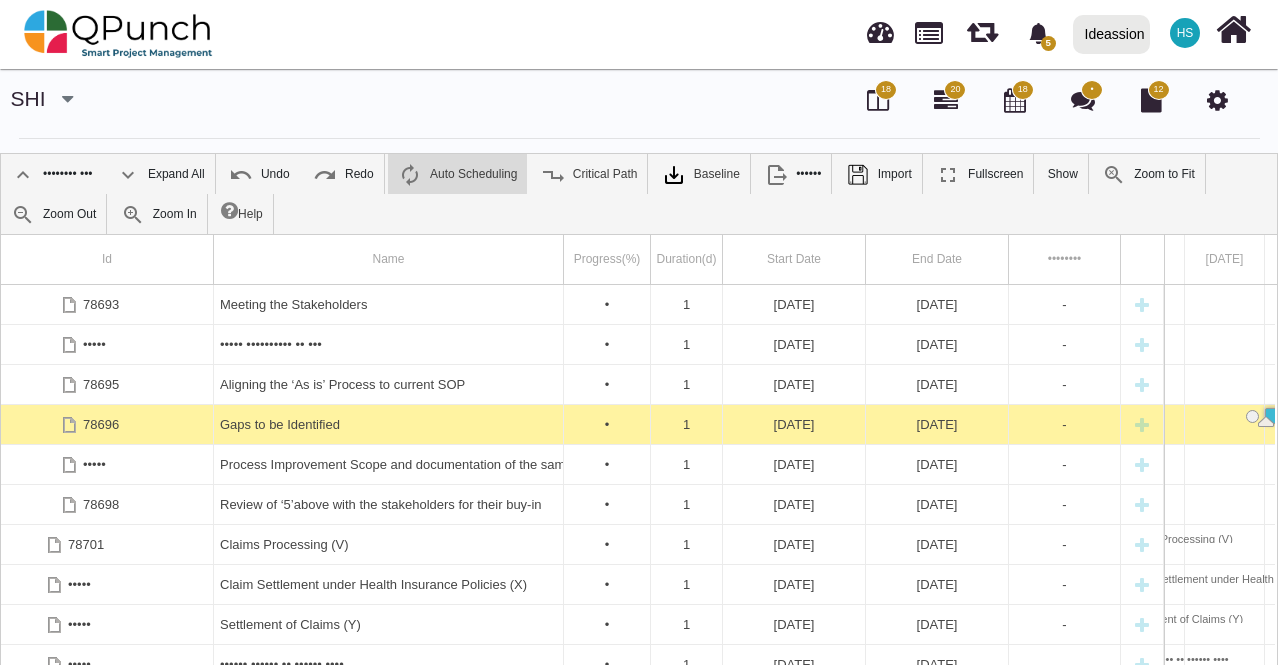 click on "[DATE]" at bounding box center [794, 424] 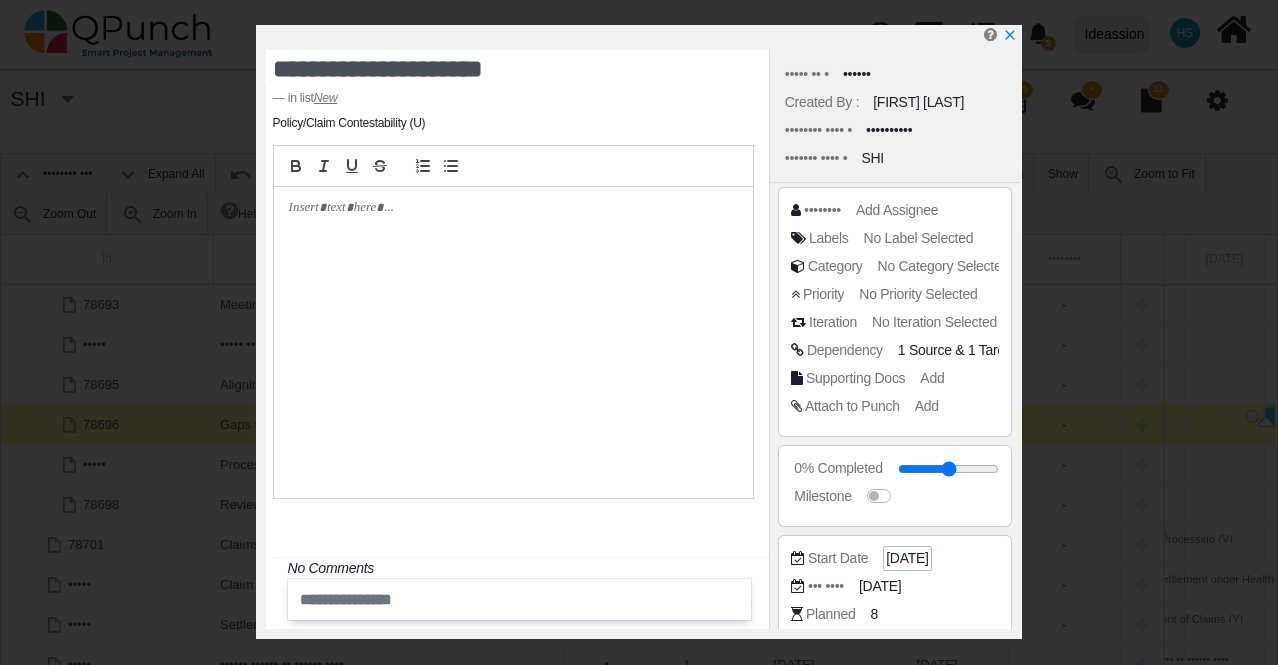 click on "[DATE]" at bounding box center (957, 350) 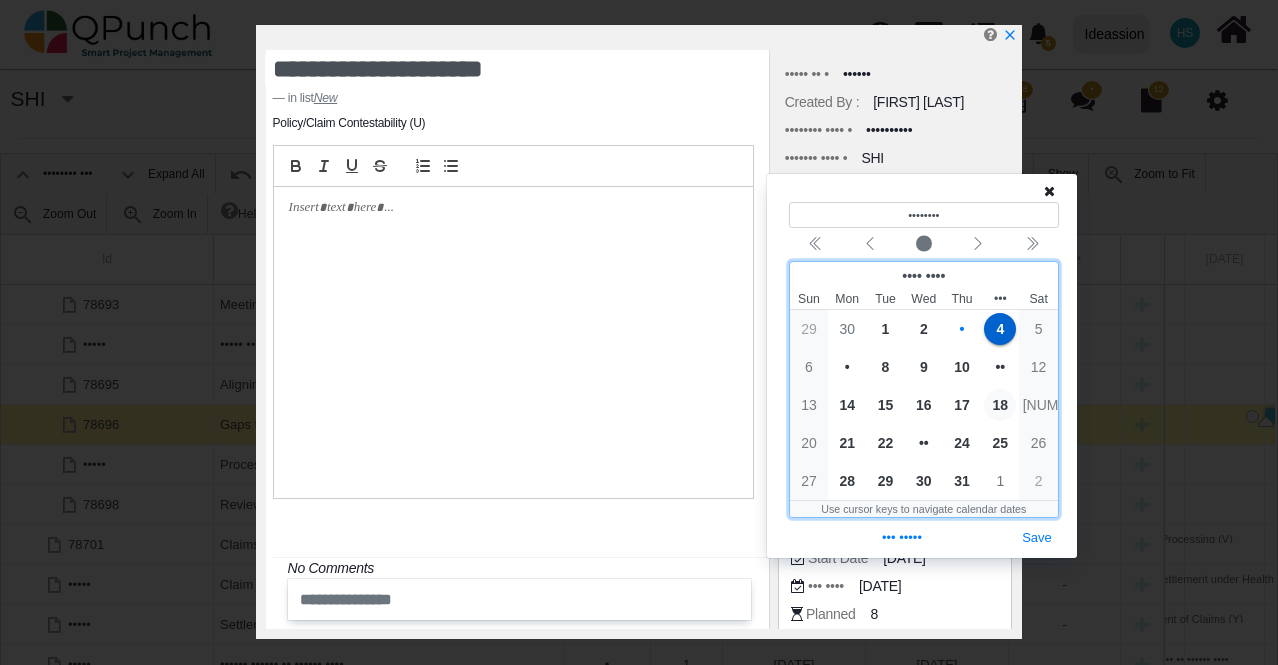 click on "18" at bounding box center [1000, 405] 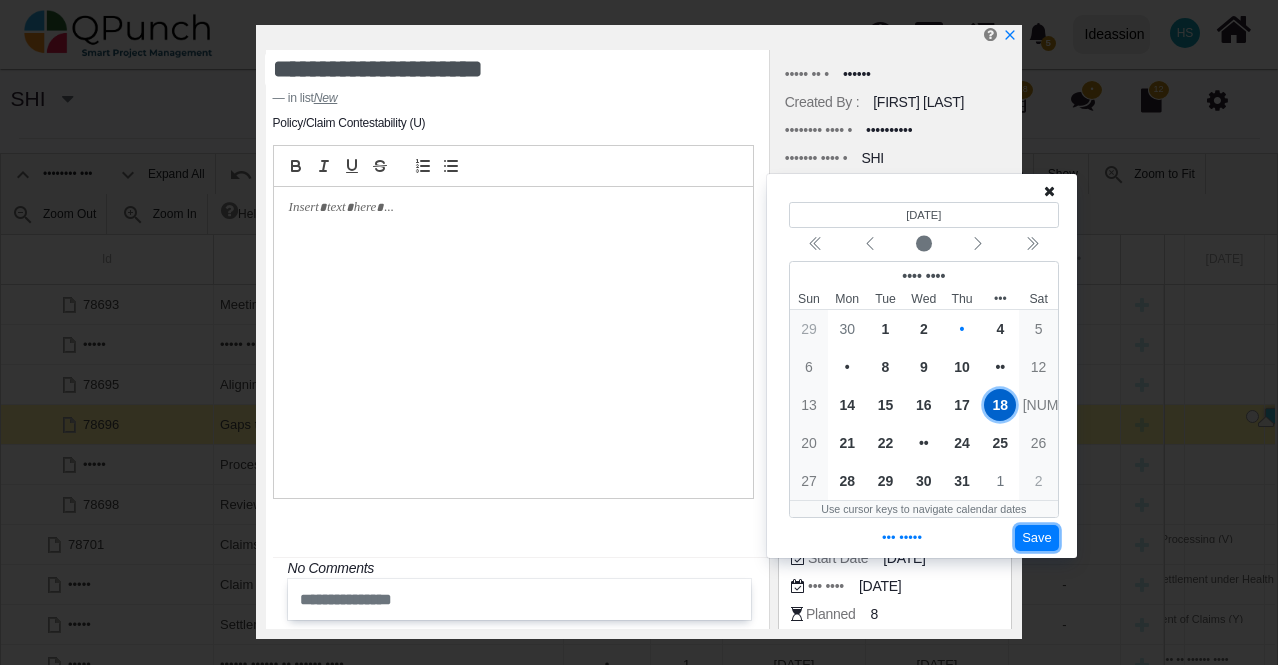 click on "Save" at bounding box center [1037, 538] 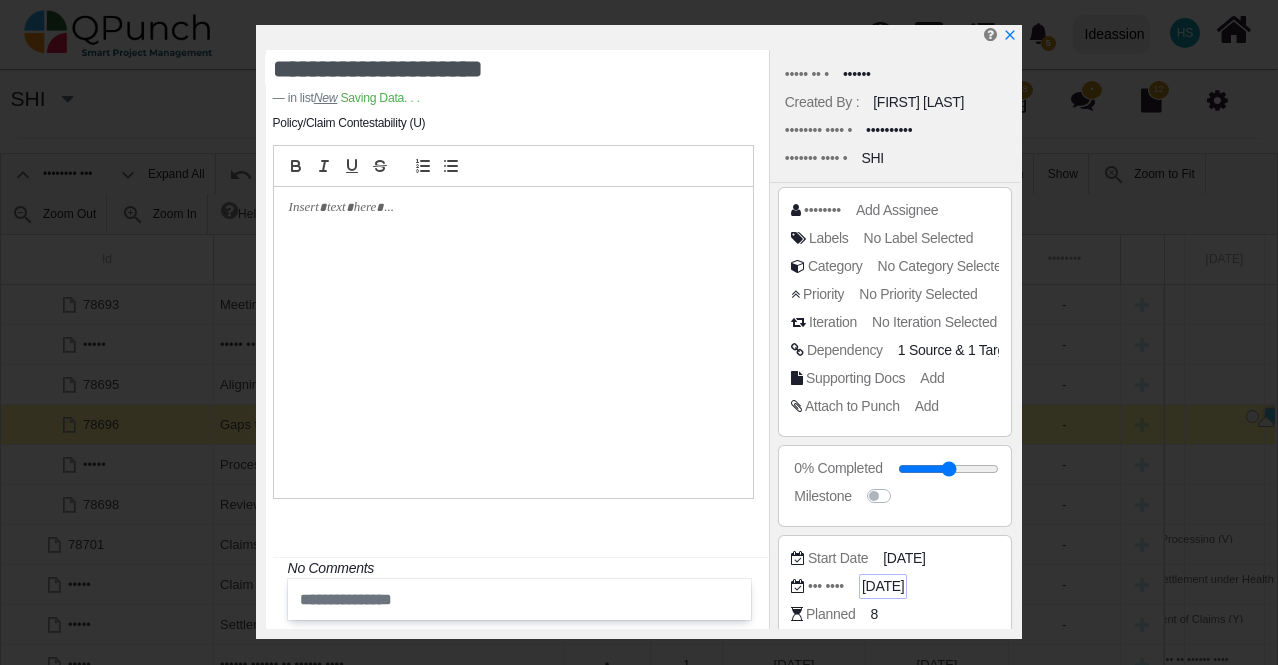 click on "[DATE]" at bounding box center [957, 350] 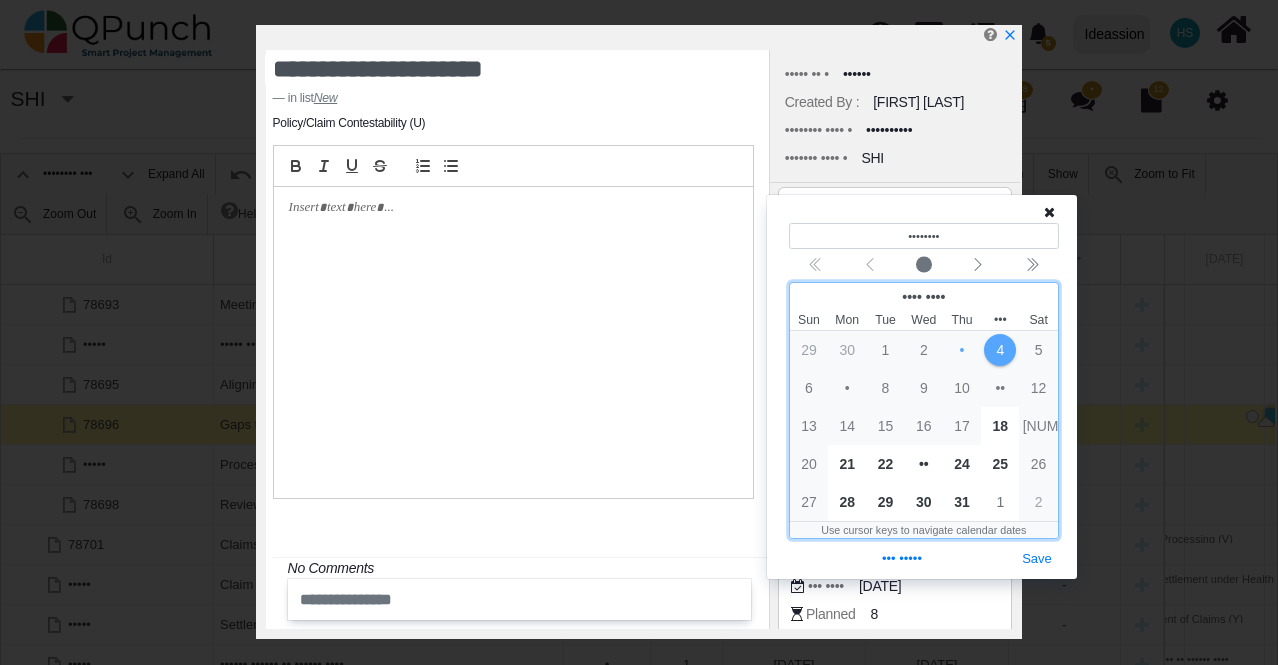 click on "18" at bounding box center [1000, 426] 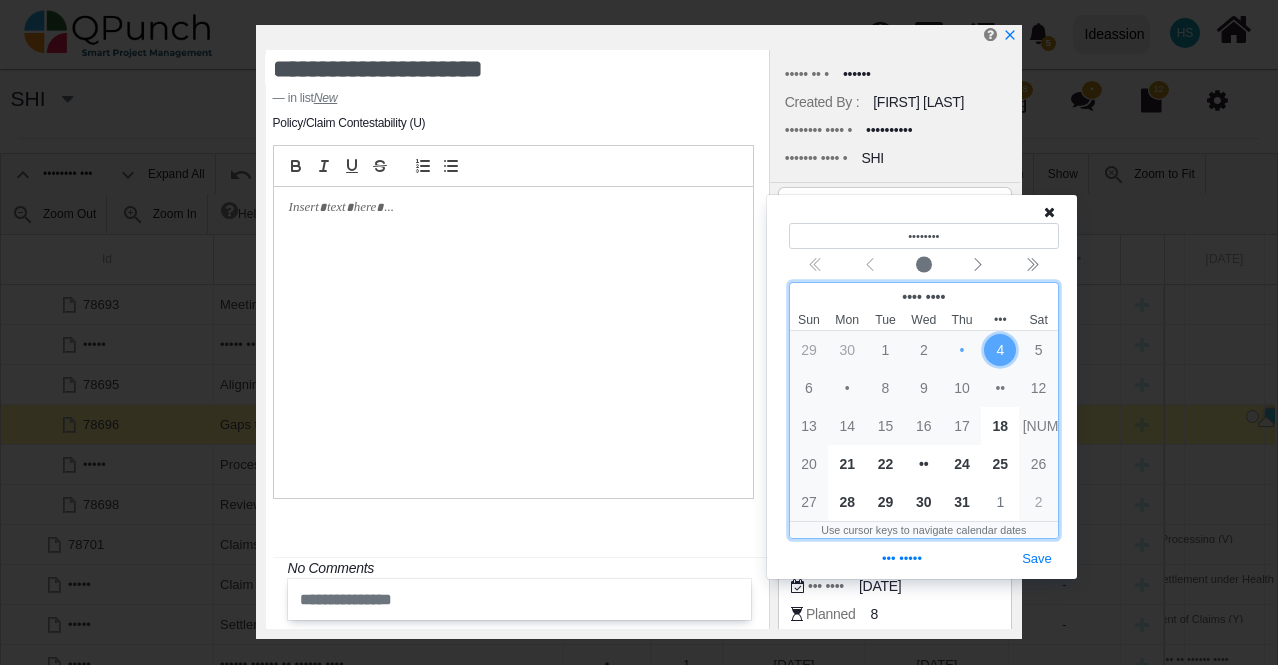 click on "18" at bounding box center (1000, 426) 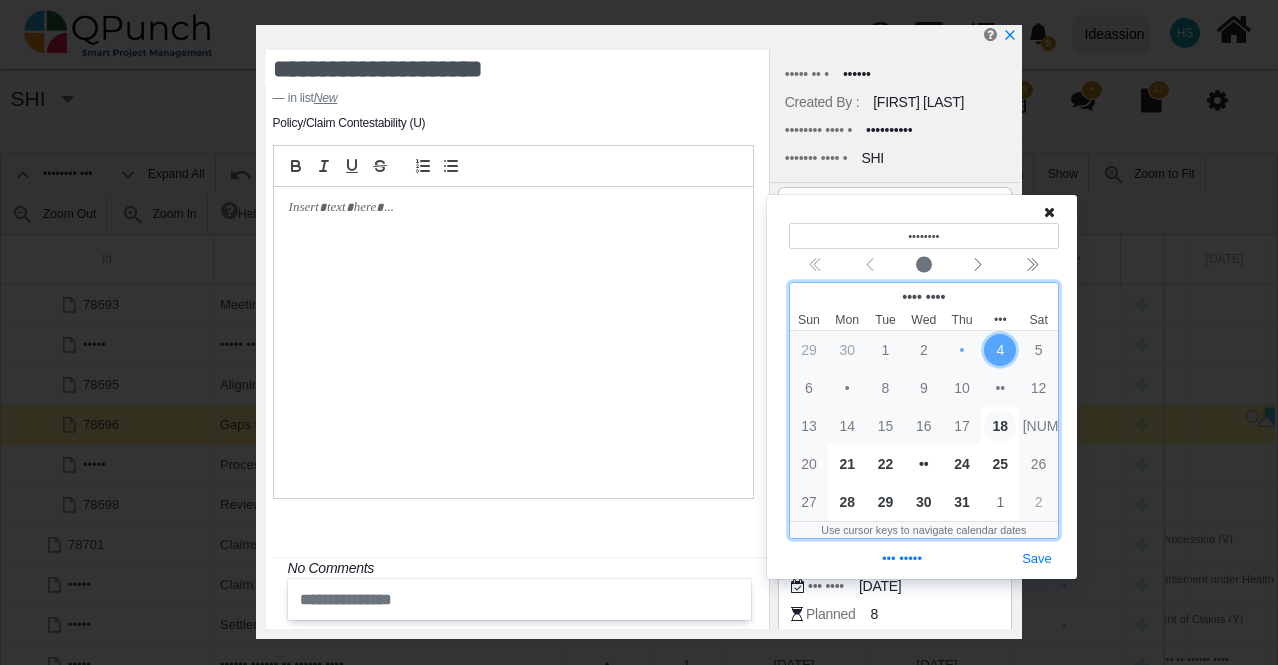 click on "18" at bounding box center (1000, 426) 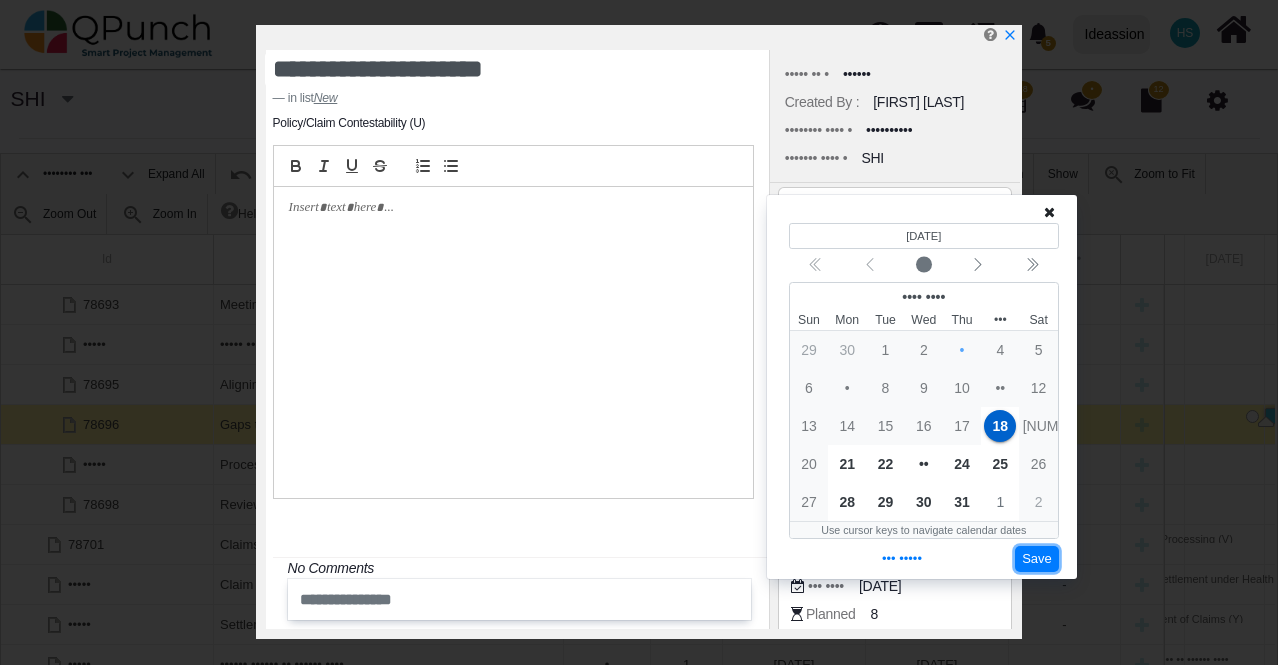 click on "Save" at bounding box center (1037, 559) 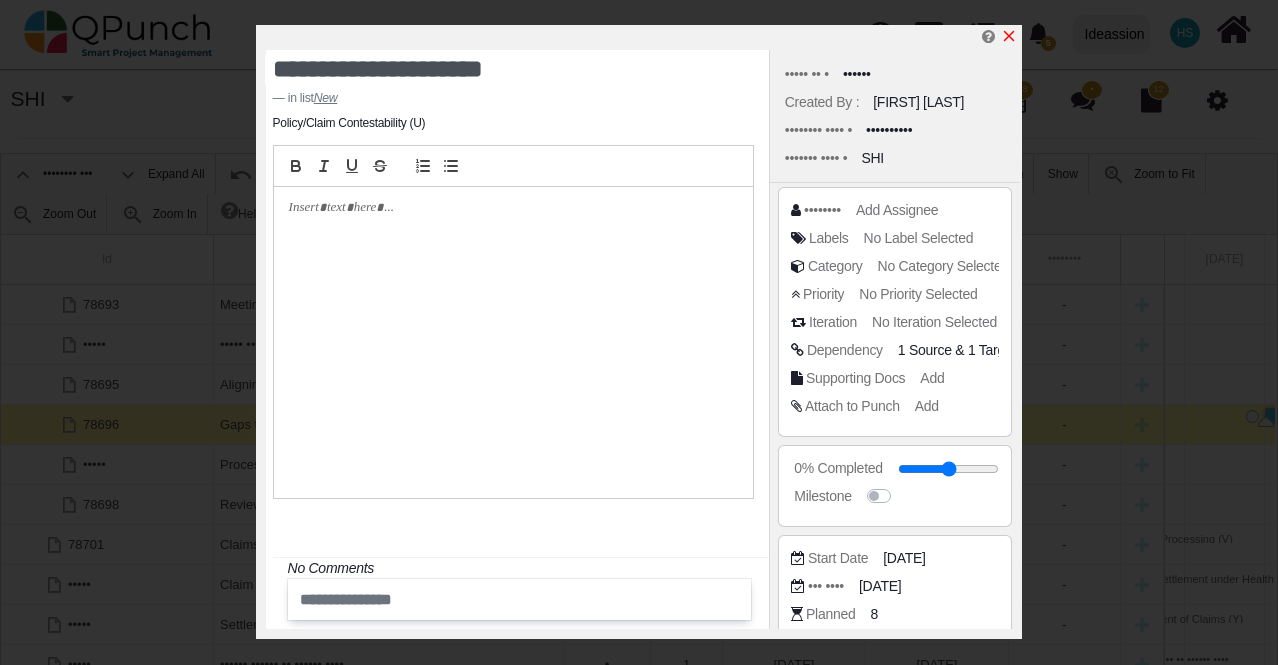 click at bounding box center (1009, 36) 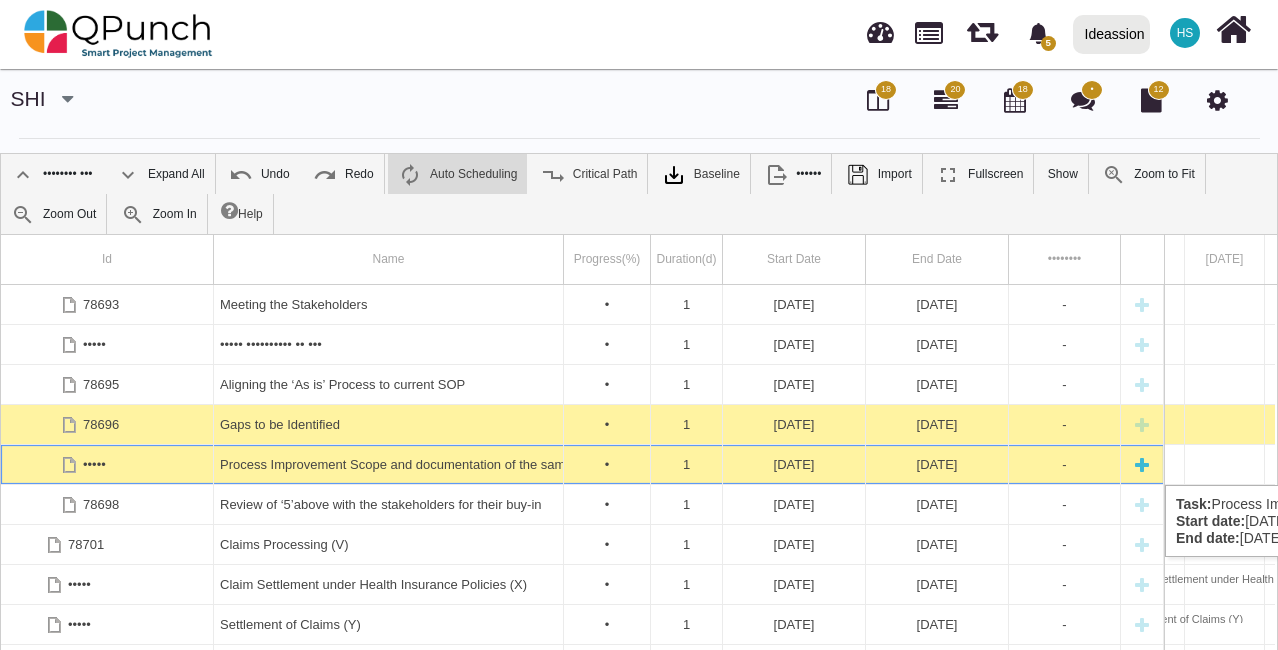 scroll, scrollTop: 0, scrollLeft: 300, axis: horizontal 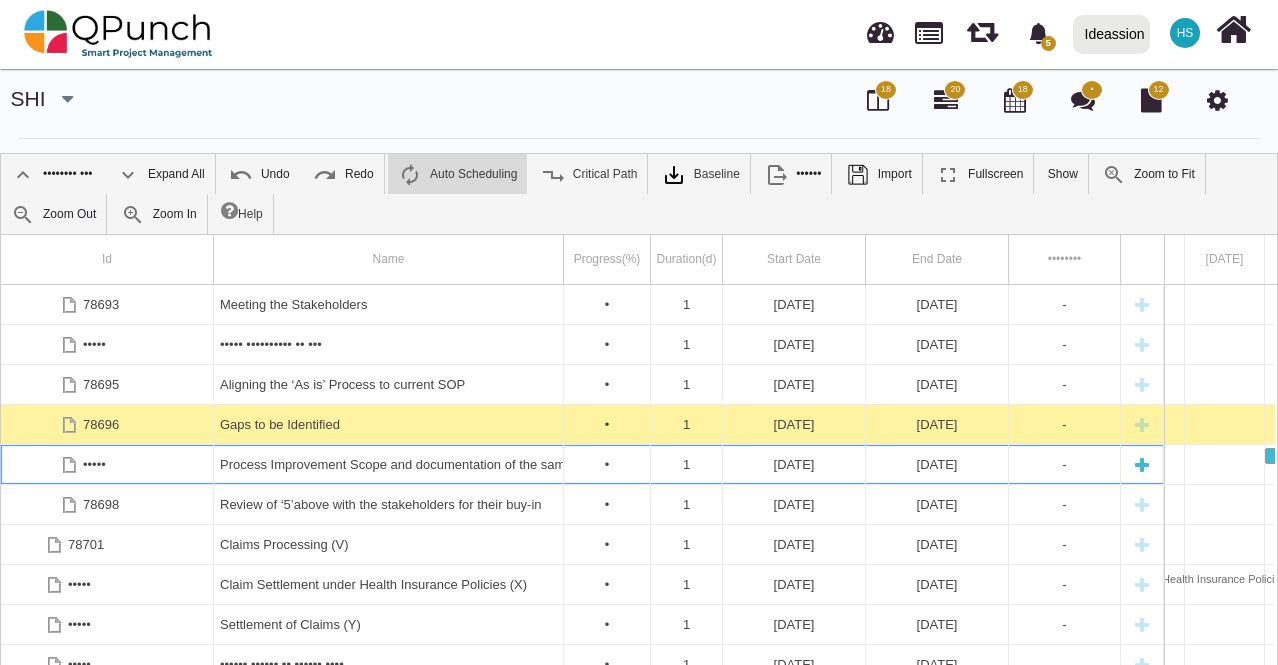 click on "[DATE]" at bounding box center (794, 464) 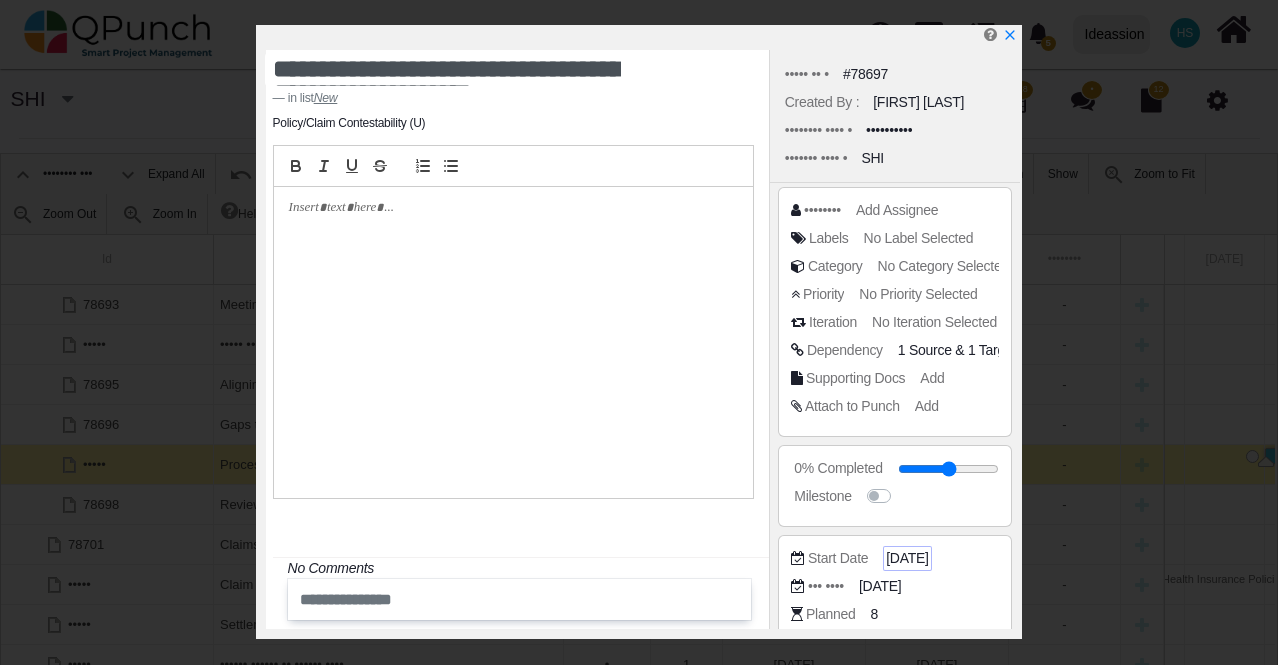 click on "[DATE]" at bounding box center (957, 350) 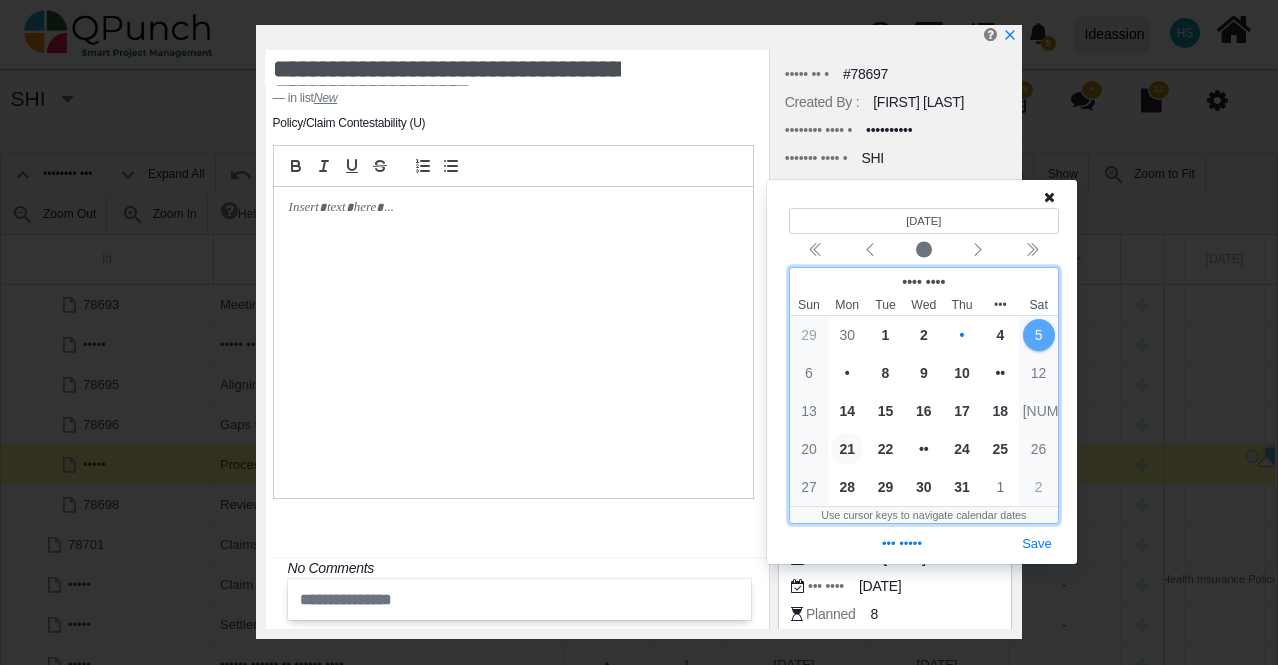 click on "21" at bounding box center [847, 449] 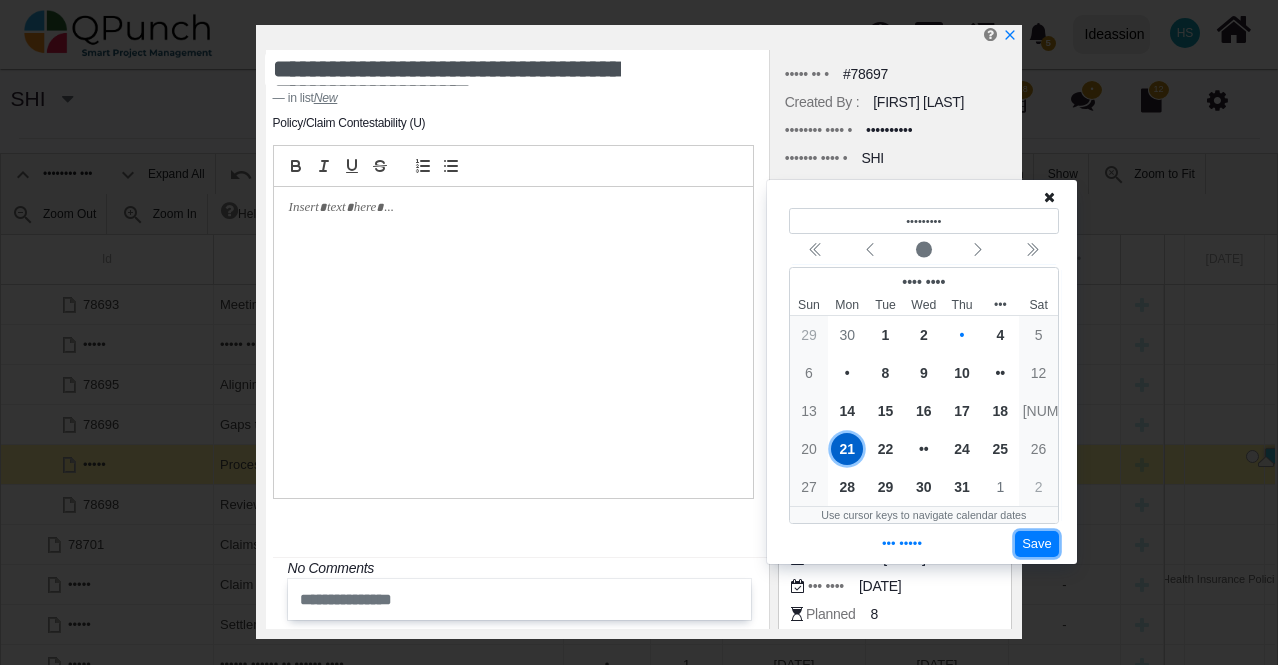 click on "Save" at bounding box center [1037, 544] 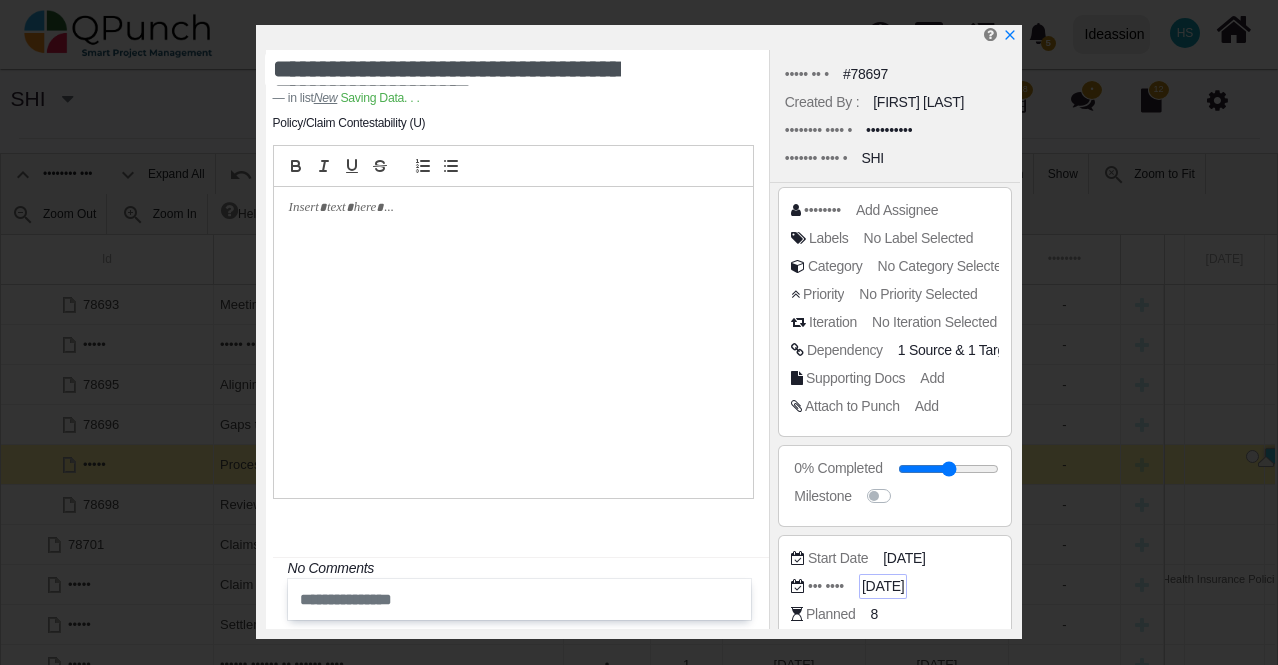 click on "[DATE]" at bounding box center [957, 350] 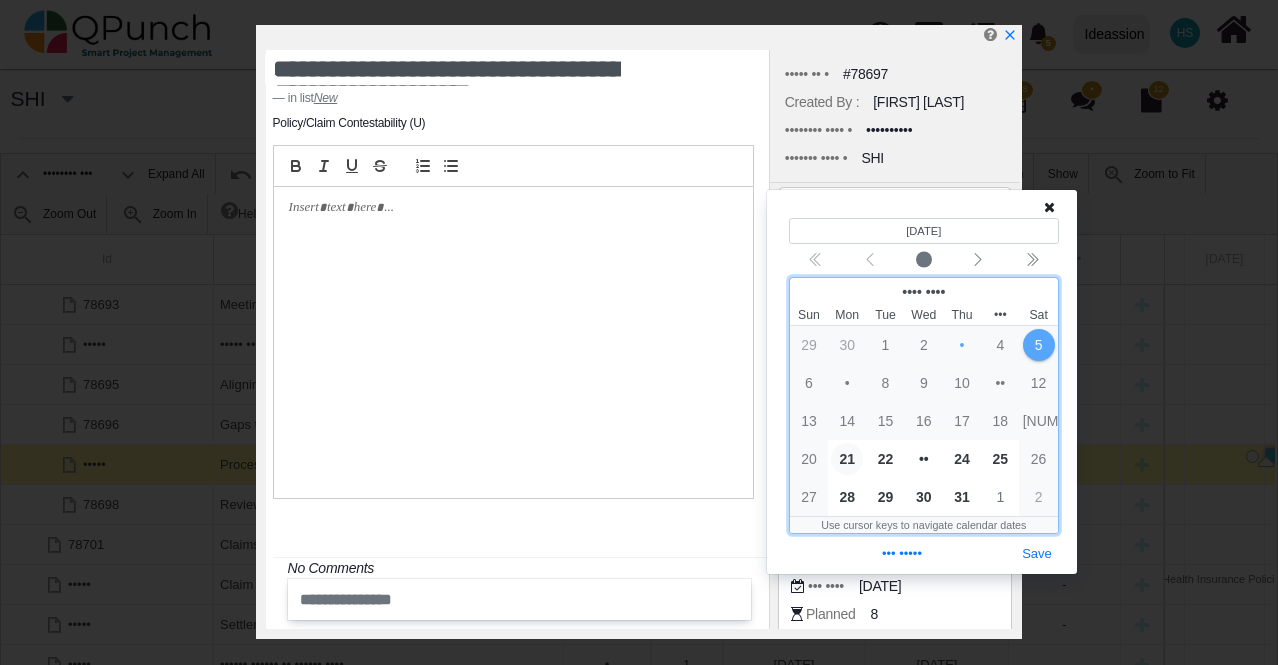 click on "21" at bounding box center [847, 459] 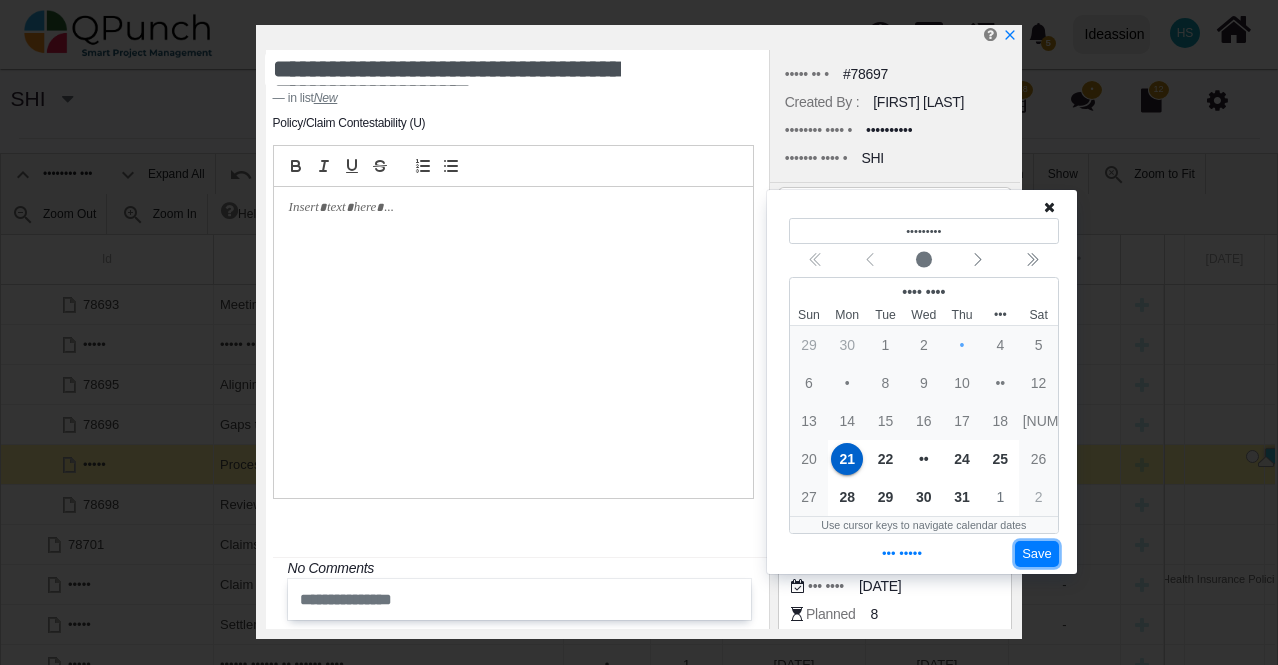click on "Save" at bounding box center [1037, 554] 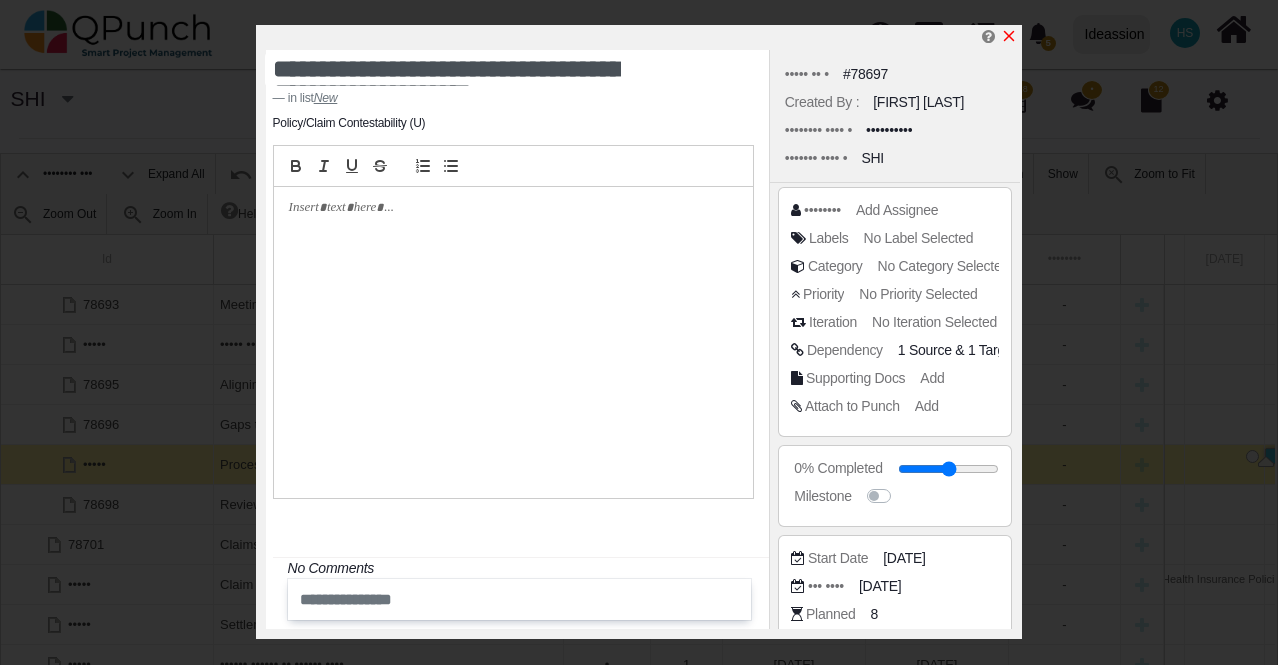 click at bounding box center [1009, 36] 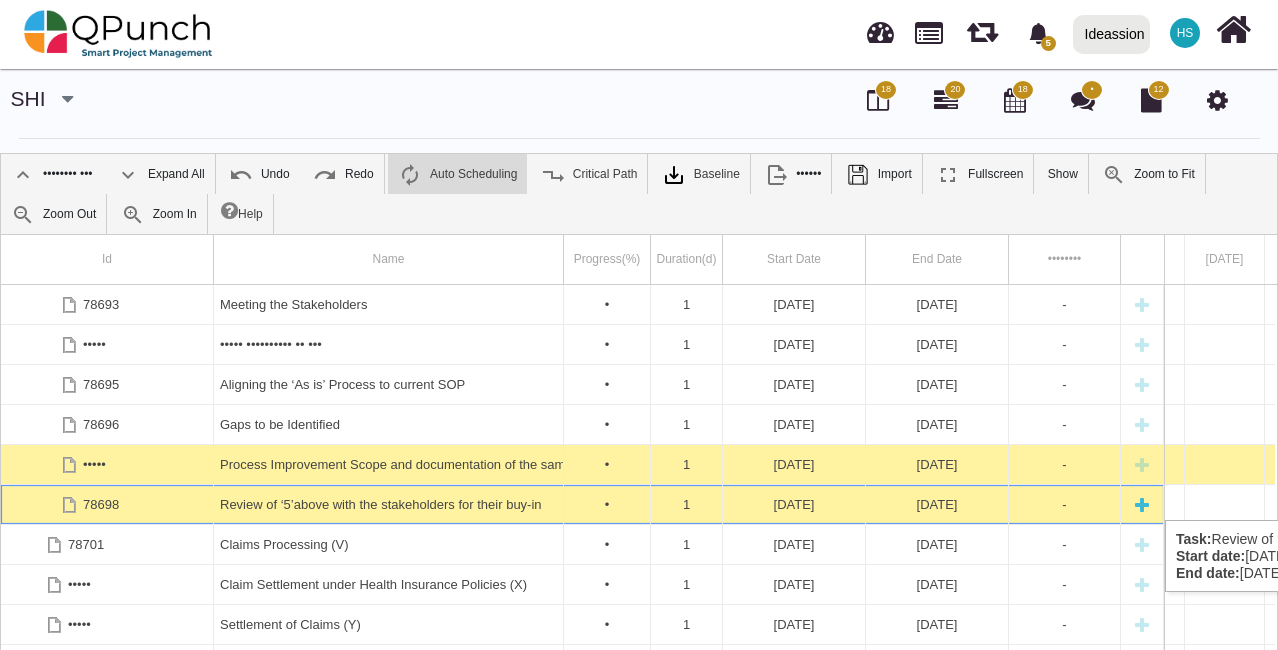 click on "[DATE]" at bounding box center [794, 504] 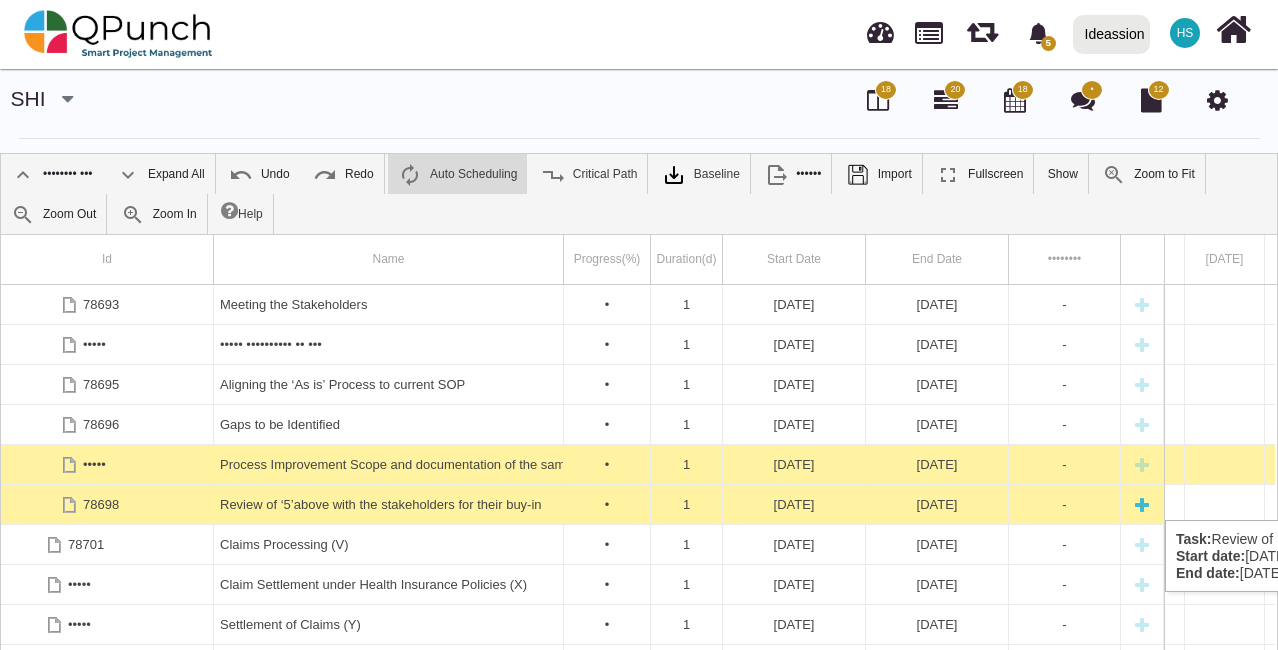 scroll, scrollTop: 0, scrollLeft: 380, axis: horizontal 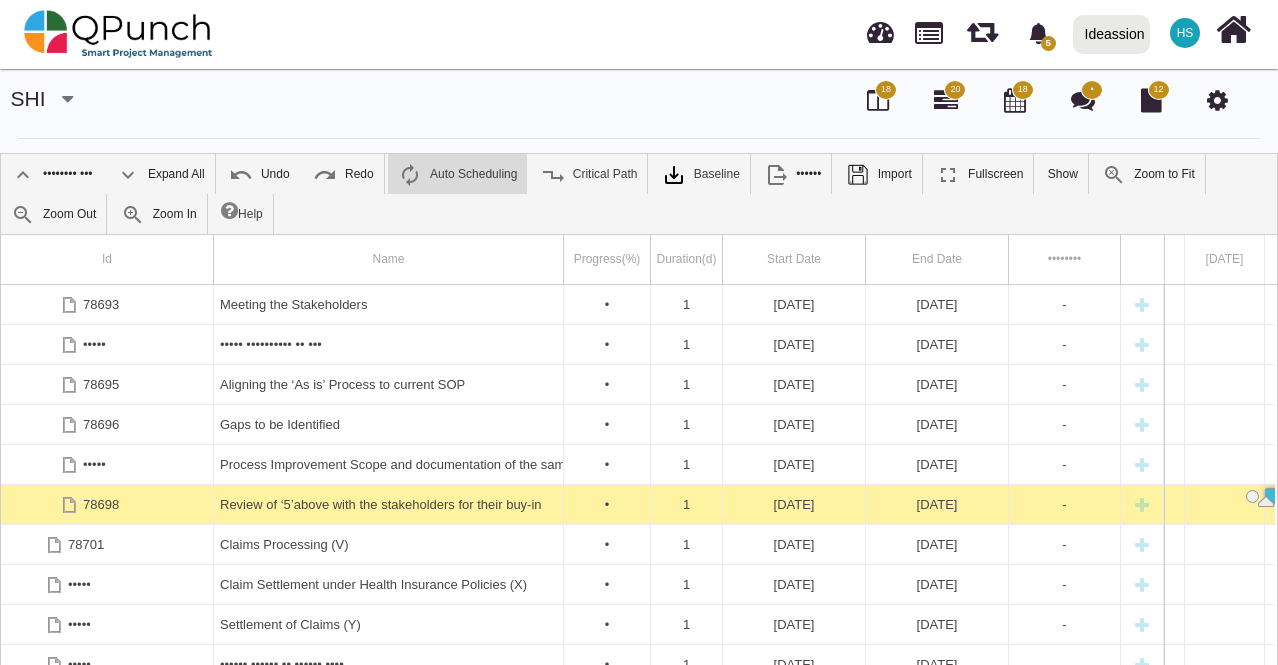 click on "[DATE]" at bounding box center [794, 504] 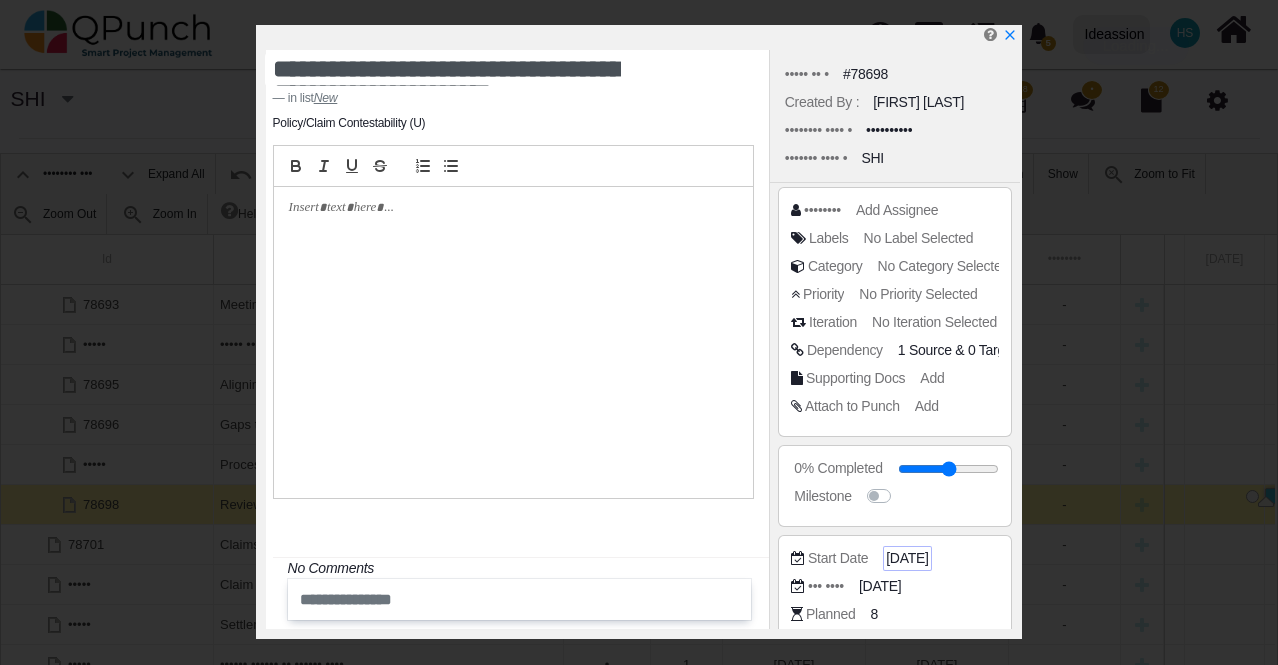 click on "[DATE]" at bounding box center [957, 350] 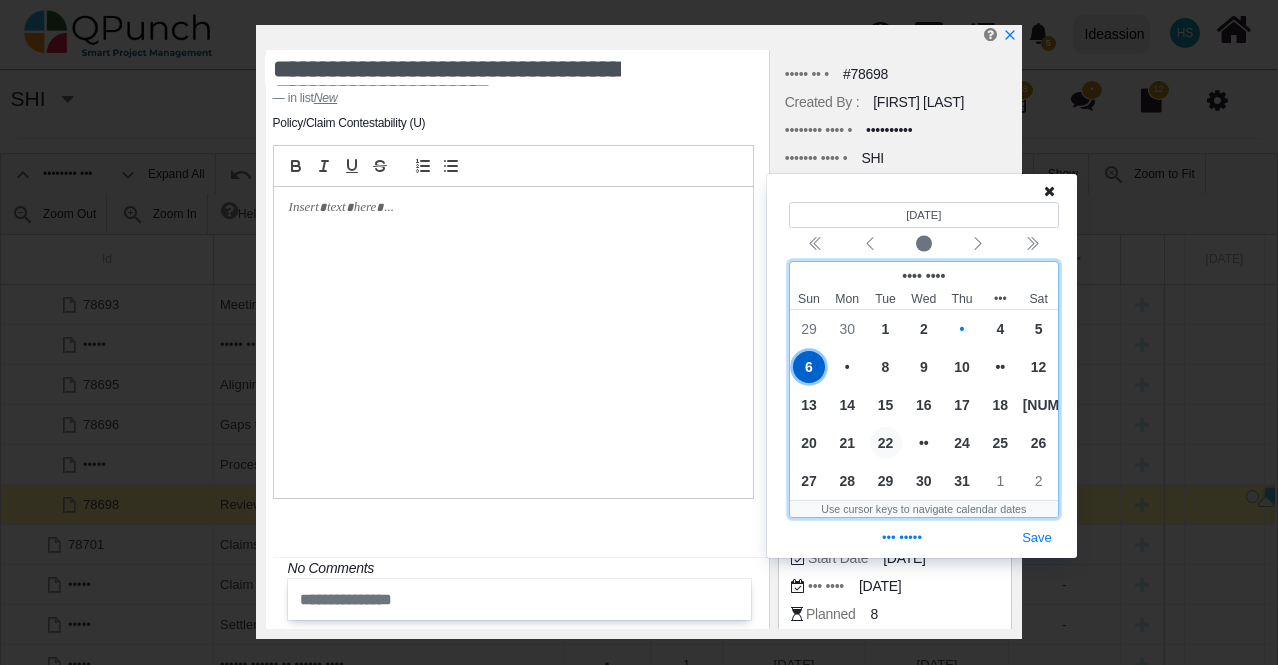 click on "22" at bounding box center (886, 443) 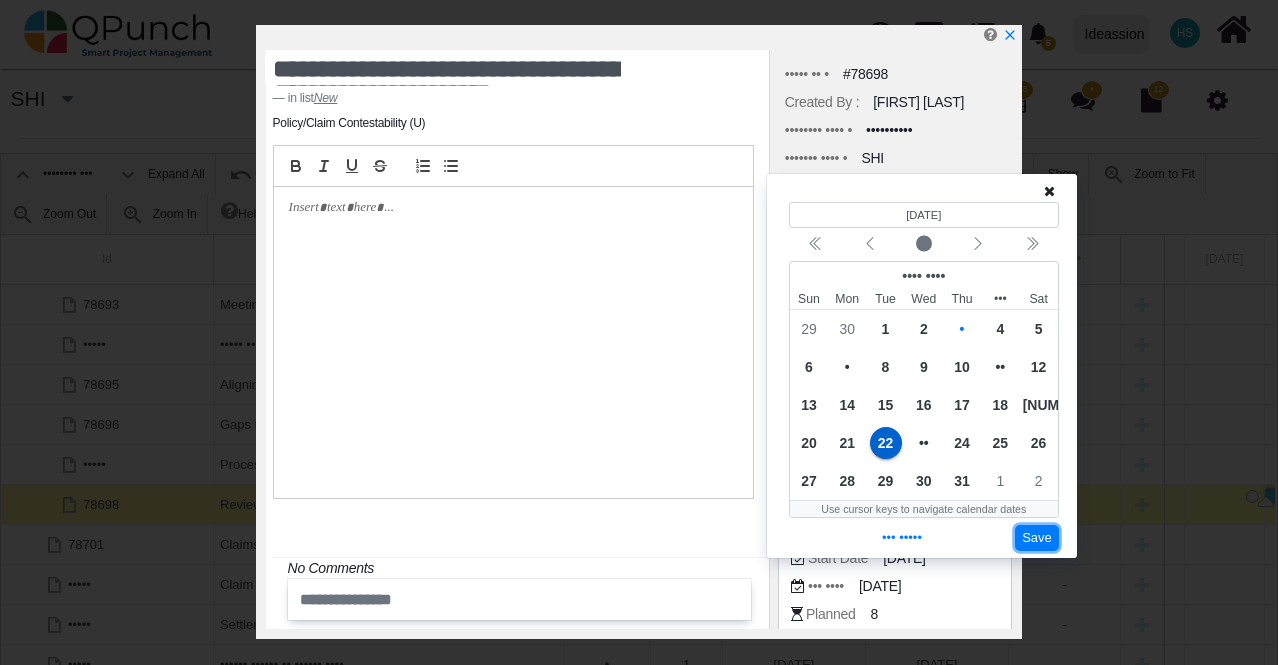 click on "Save" at bounding box center [1037, 538] 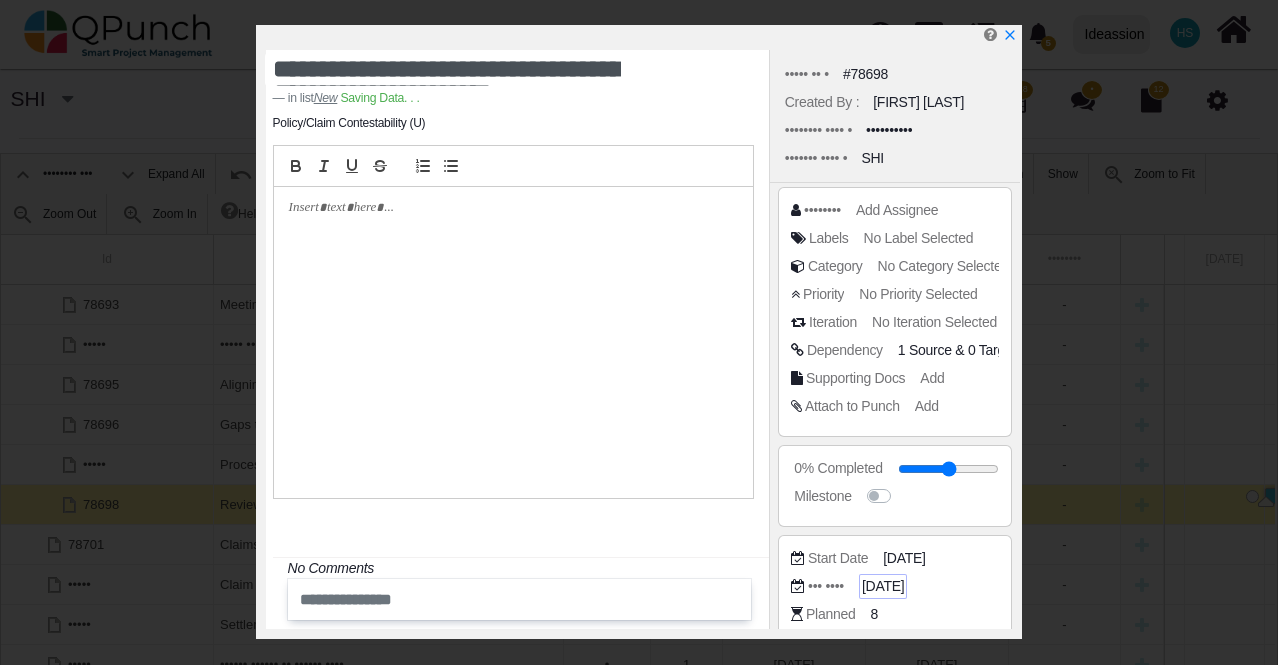 click on "[DATE]" at bounding box center [957, 350] 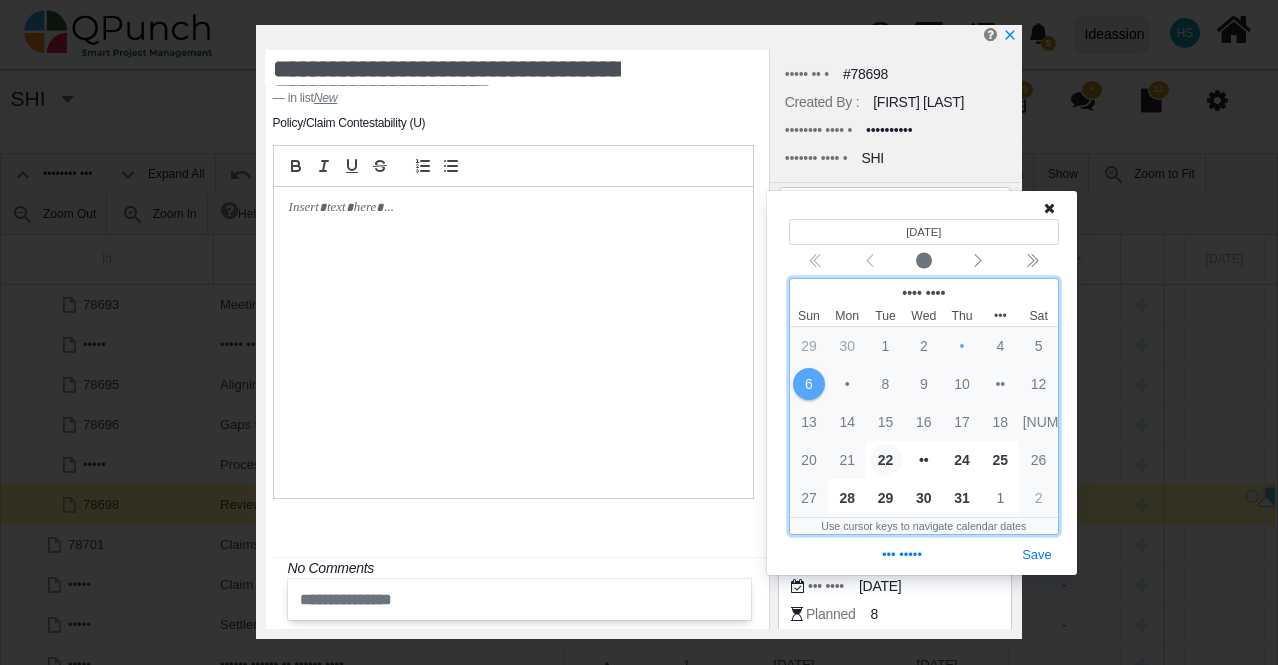 click on "22" at bounding box center [886, 460] 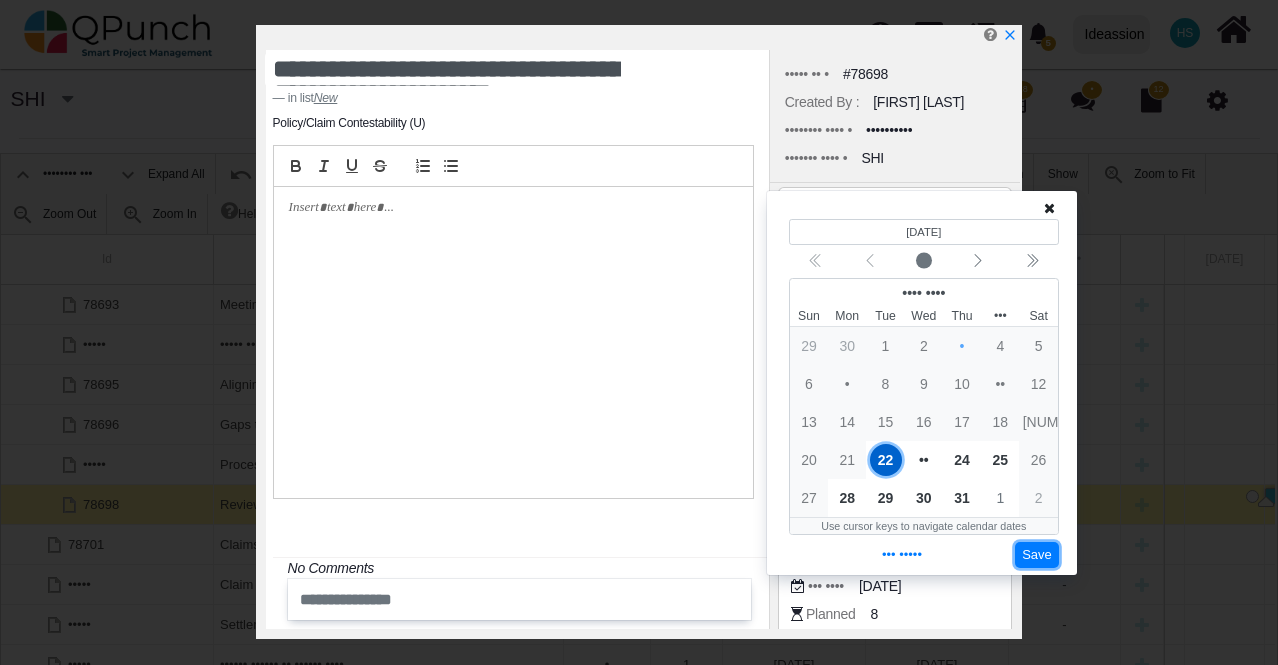 click on "Save" at bounding box center (1037, 555) 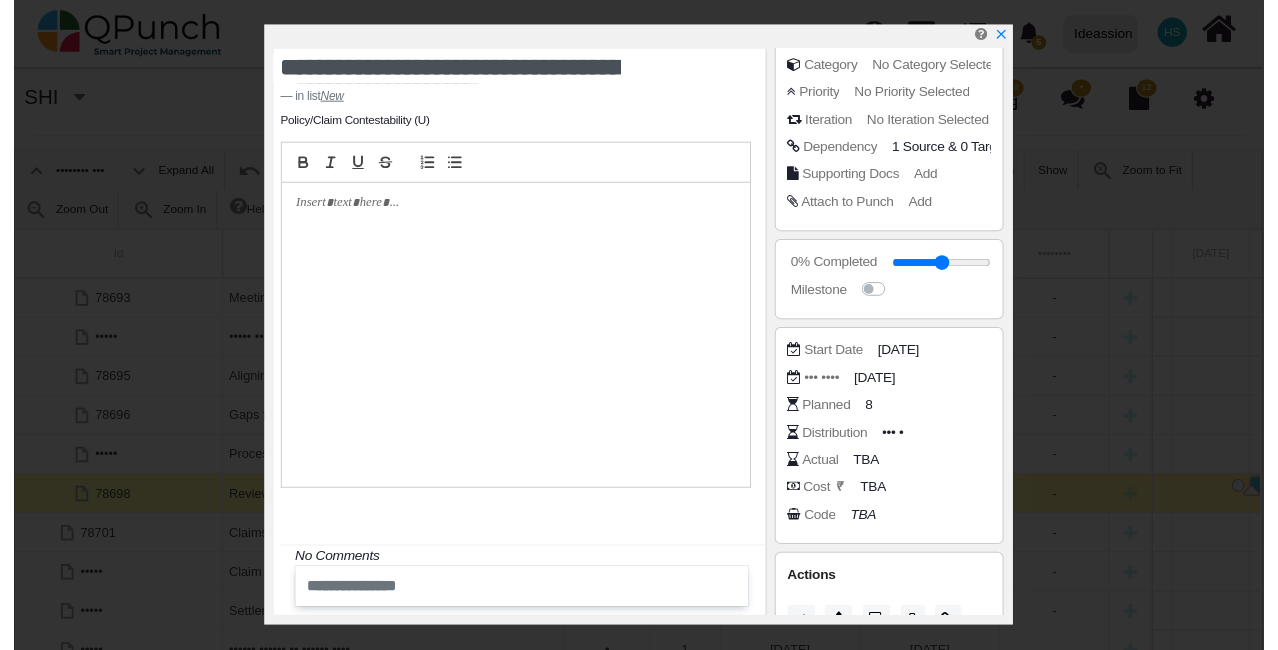 scroll, scrollTop: 276, scrollLeft: 0, axis: vertical 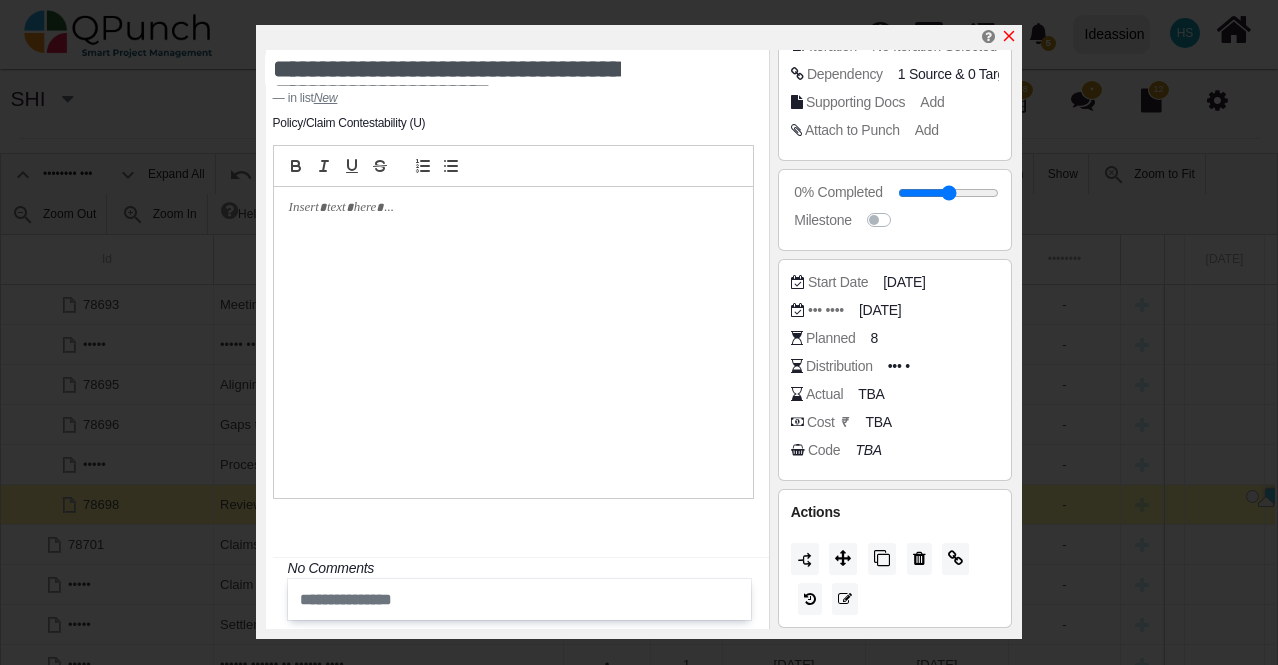 click at bounding box center [1009, 36] 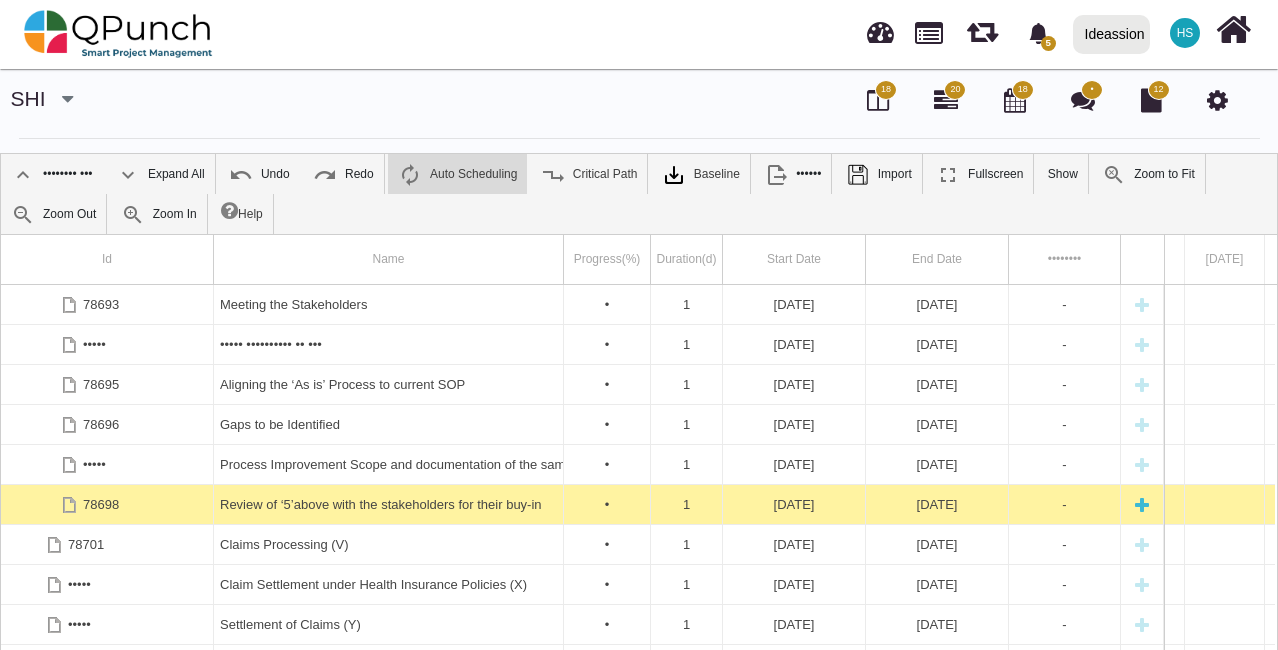 scroll, scrollTop: 270, scrollLeft: 0, axis: vertical 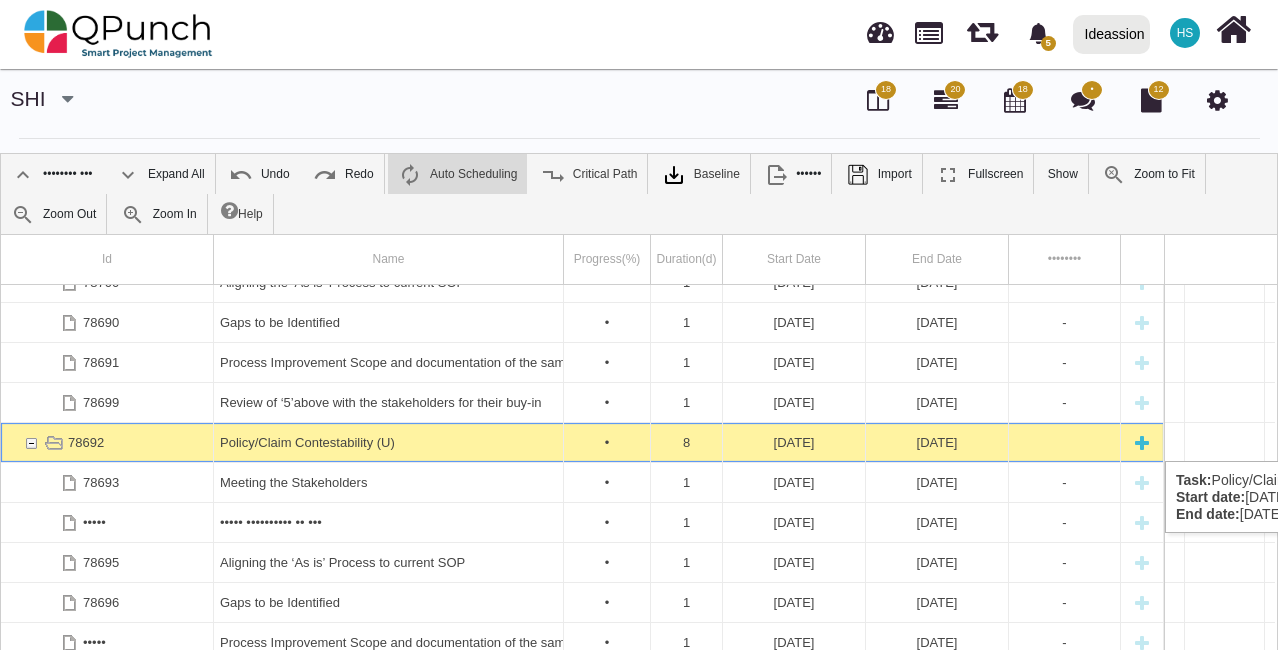 click at bounding box center [31, 442] 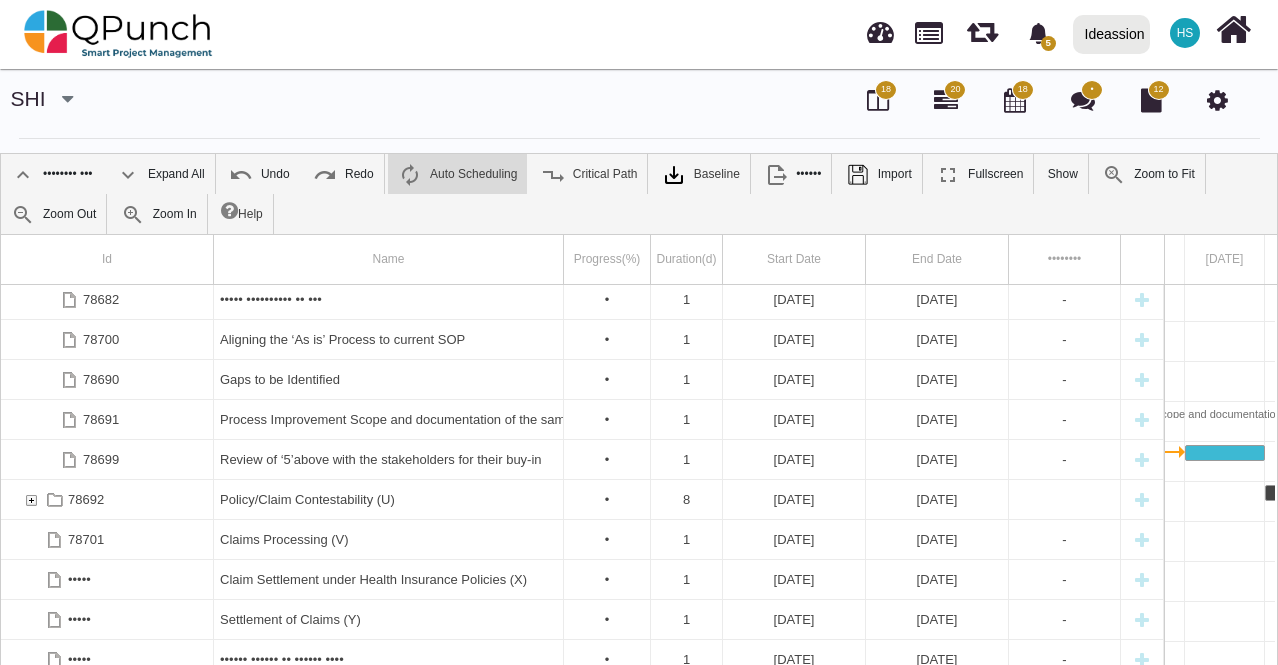 scroll, scrollTop: 122, scrollLeft: 0, axis: vertical 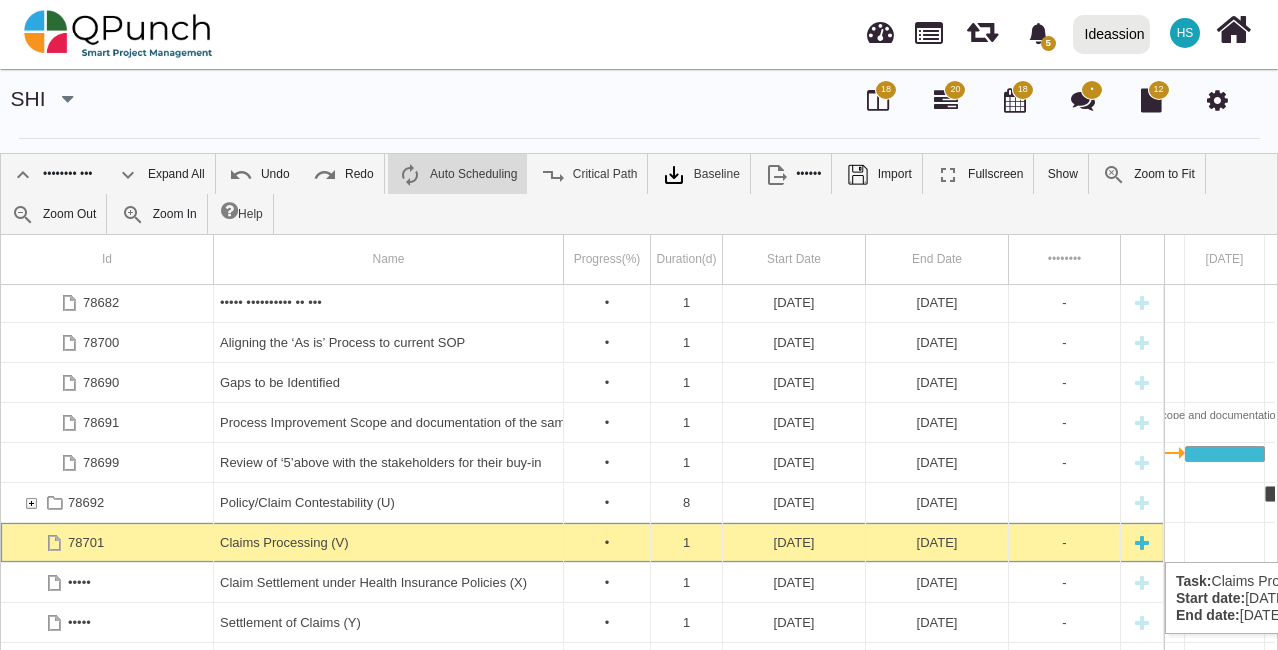 click at bounding box center (1142, 542) 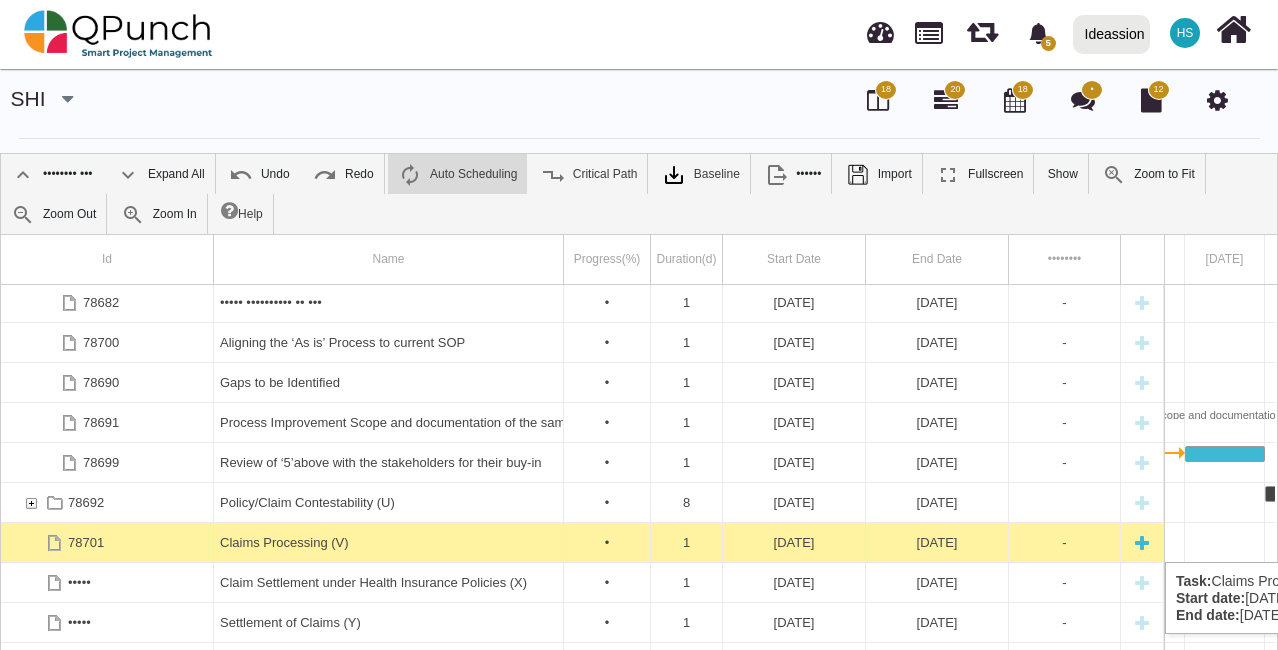 scroll, scrollTop: 0, scrollLeft: 0, axis: both 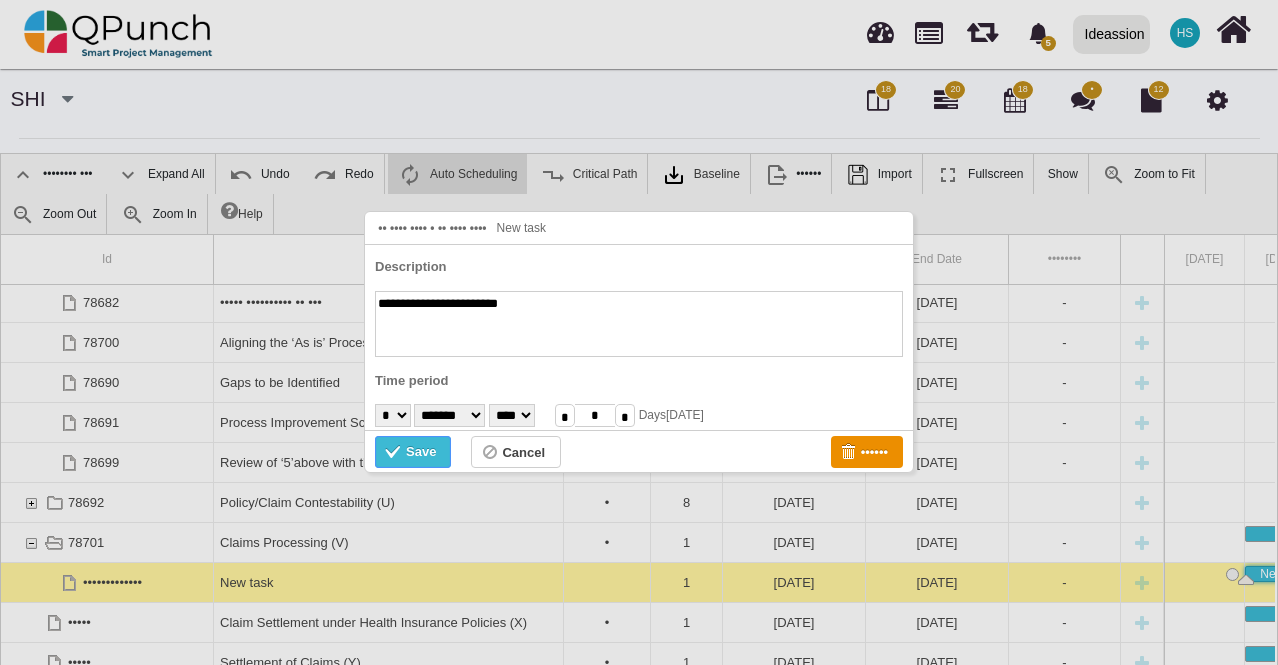 click at bounding box center [395, 454] 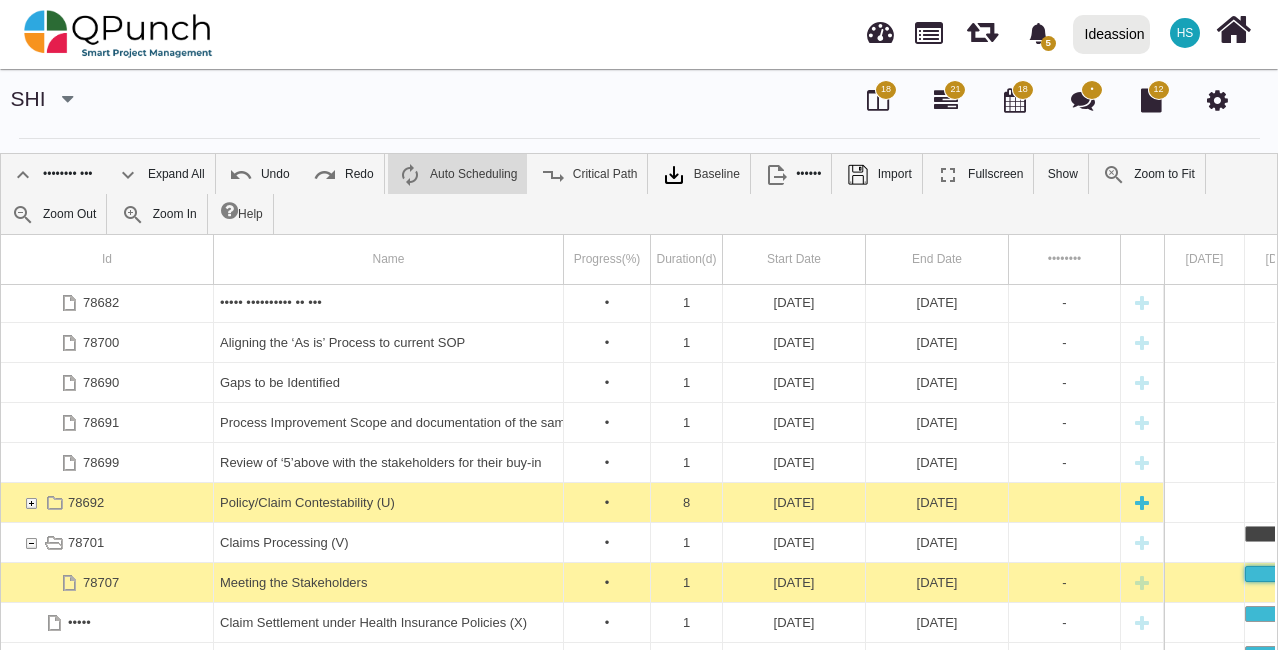 scroll, scrollTop: 0, scrollLeft: 0, axis: both 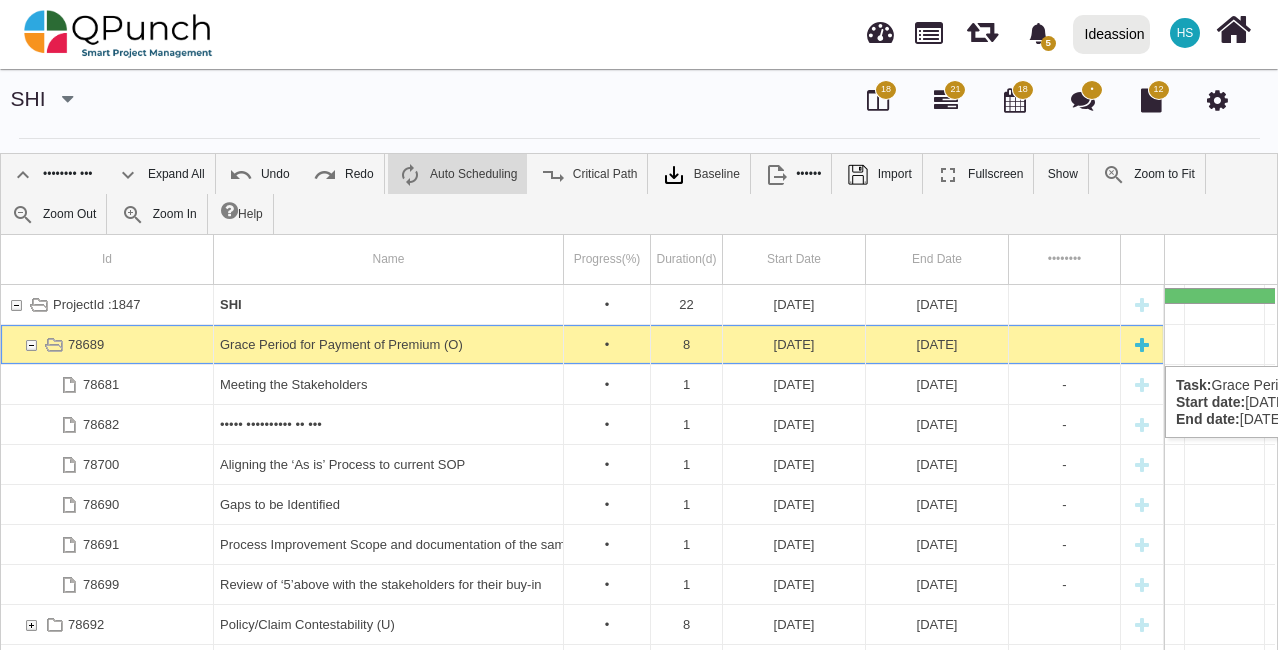 click at bounding box center (31, 344) 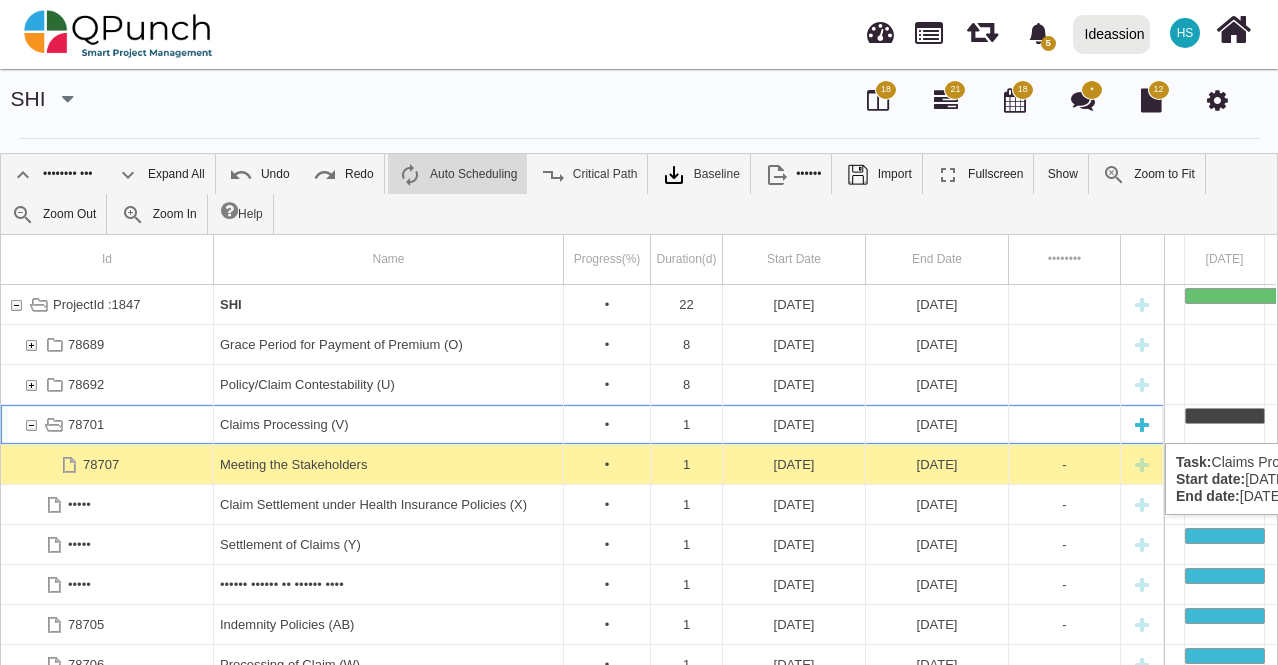 click at bounding box center [31, 424] 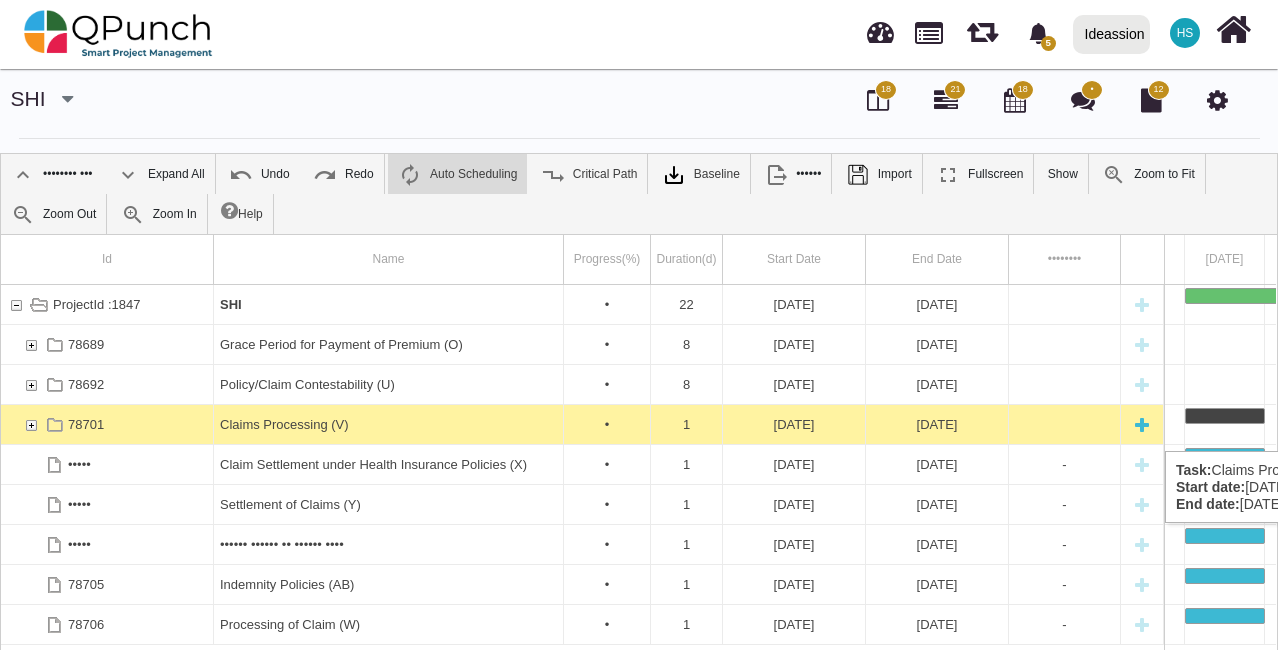 click on "[DATE]" at bounding box center (794, 424) 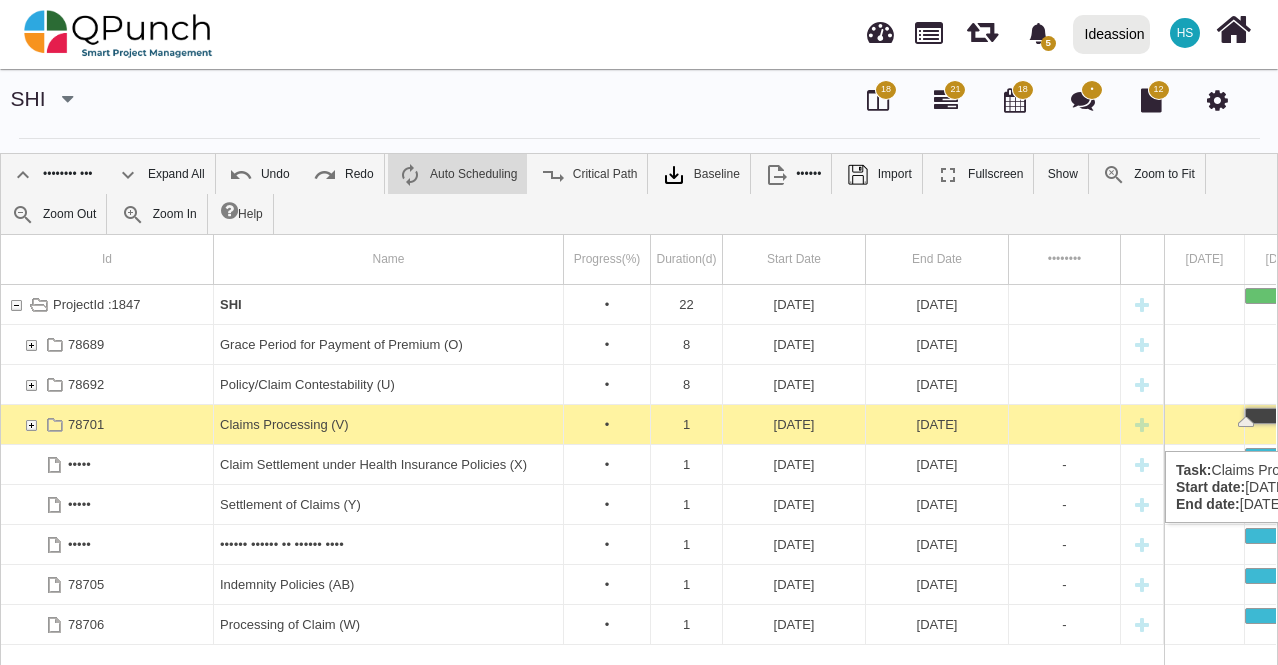 click on "[DATE]" at bounding box center (794, 424) 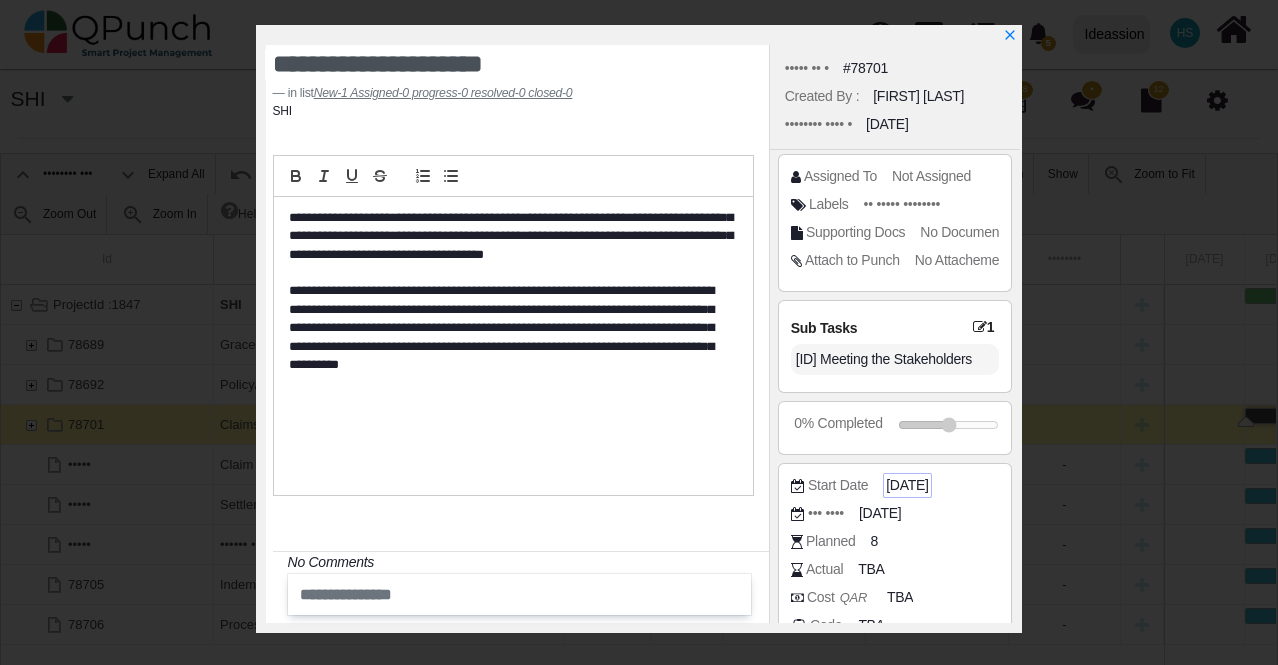 click on "[DATE]" at bounding box center (949, 423) 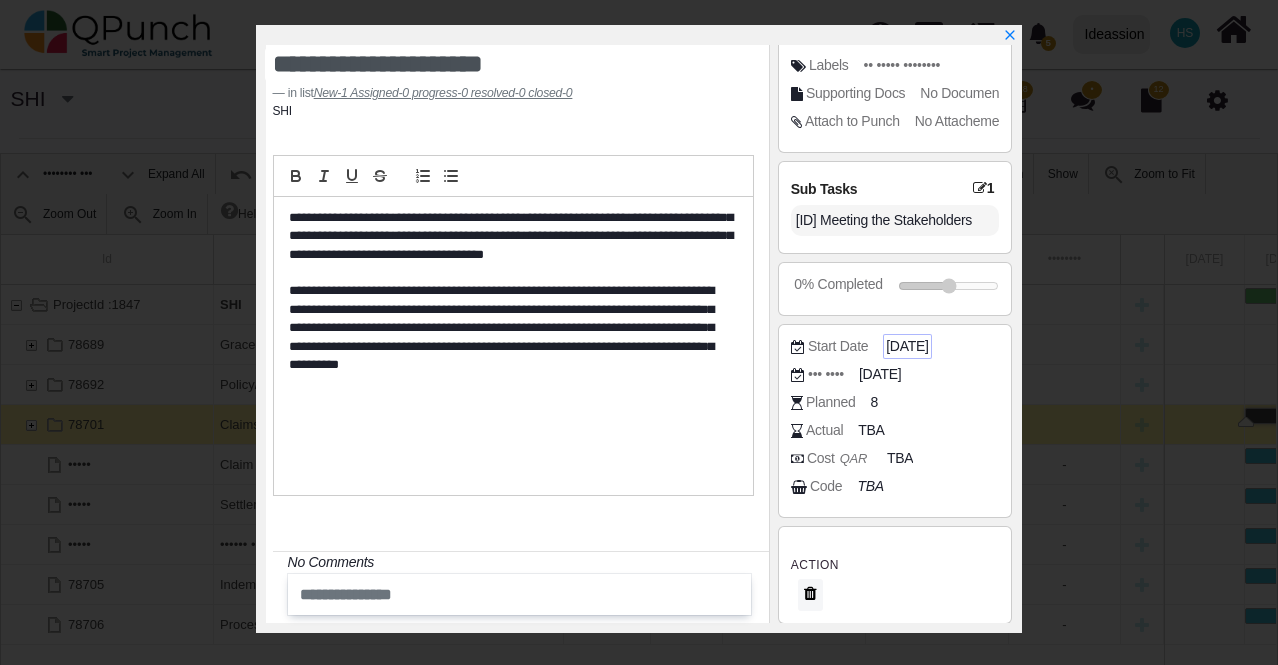 click on "[DATE]" at bounding box center [949, 284] 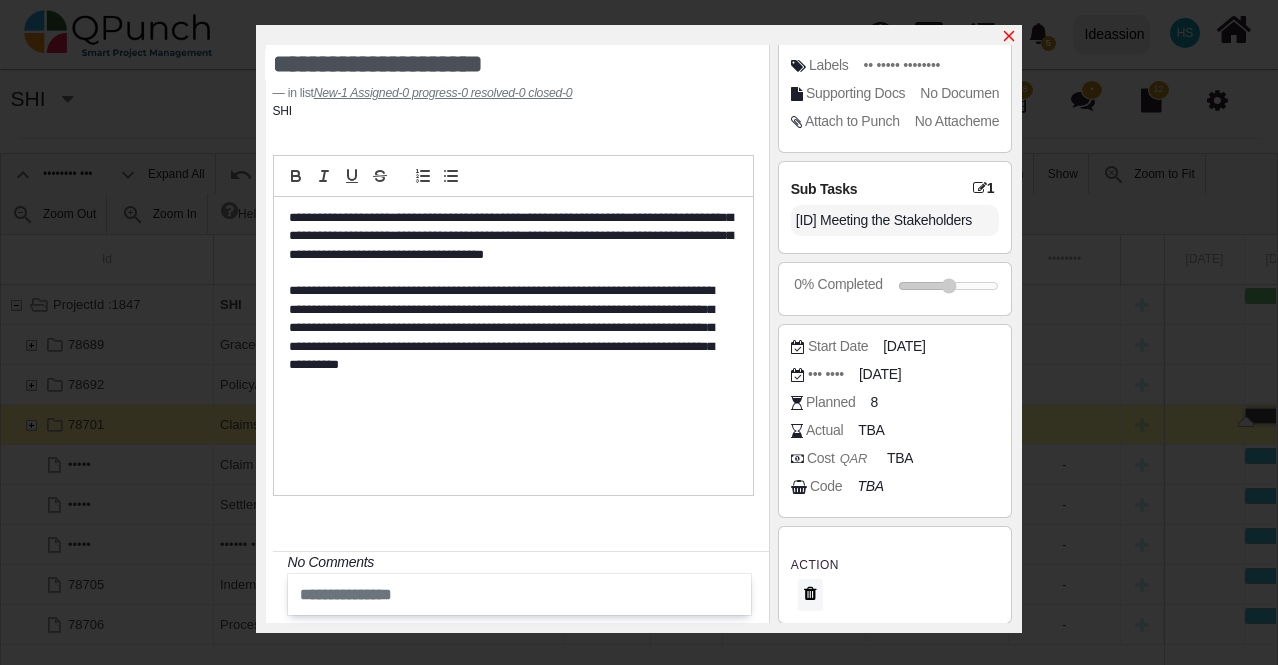 click at bounding box center [1009, 36] 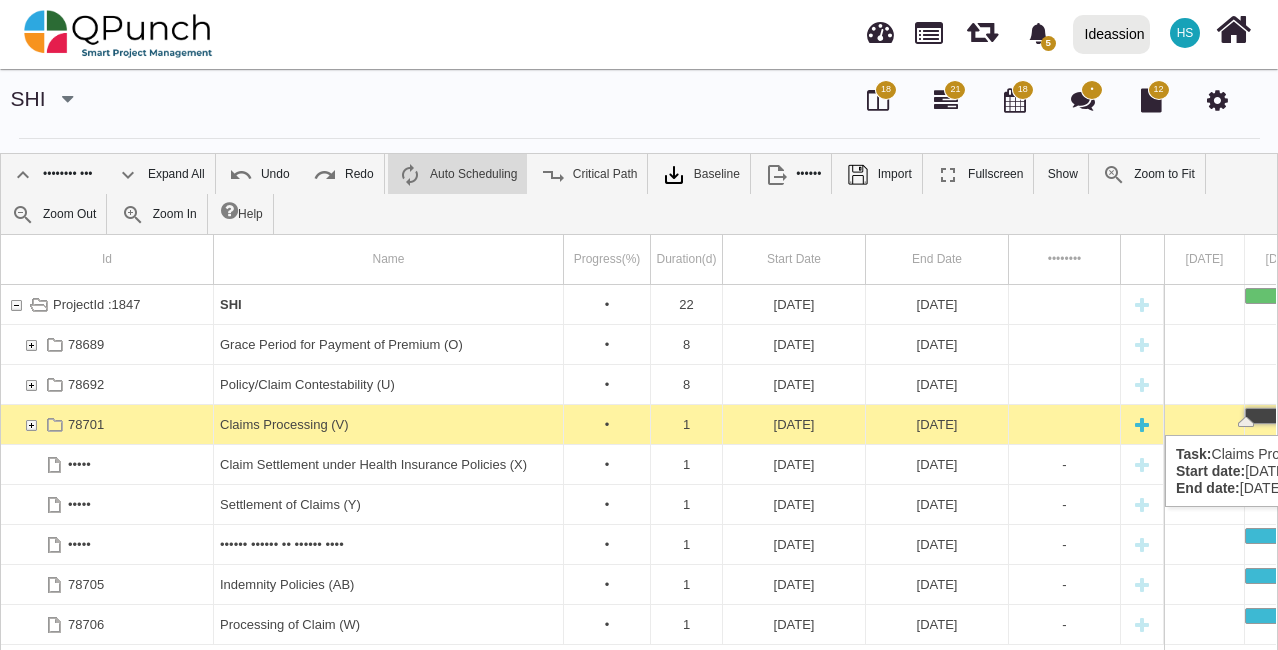 click at bounding box center [31, 424] 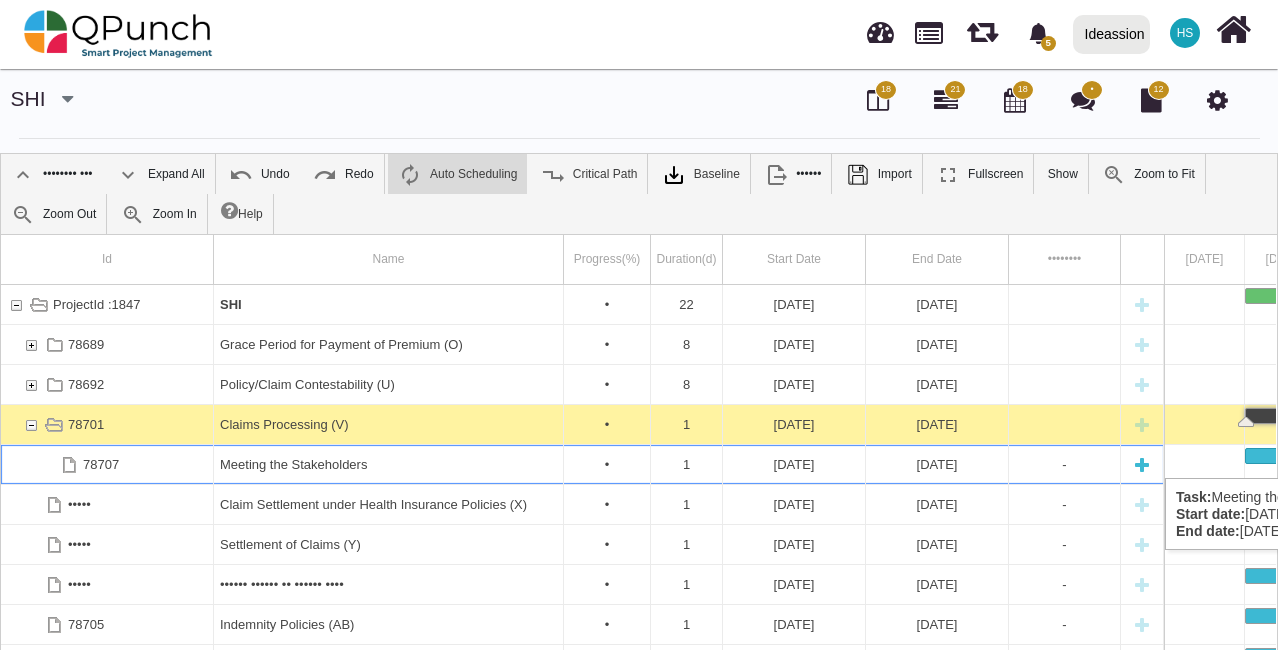 click on "[DATE]" at bounding box center [794, 464] 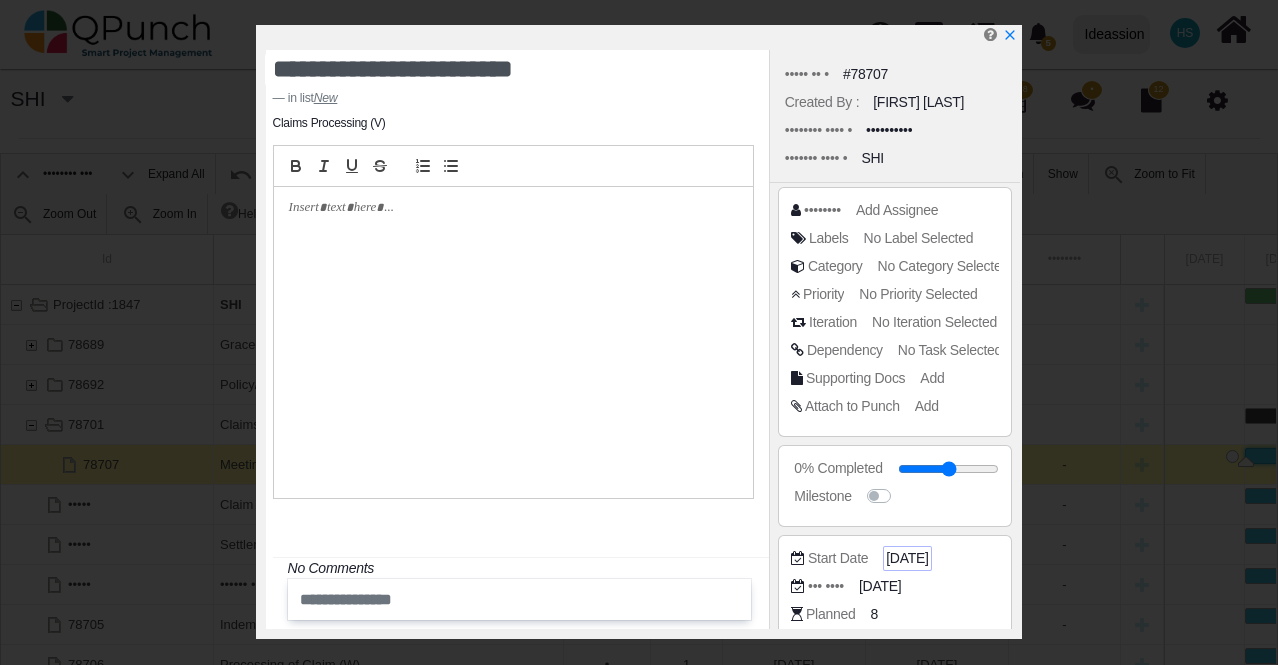 click on "[DATE]" at bounding box center (949, 468) 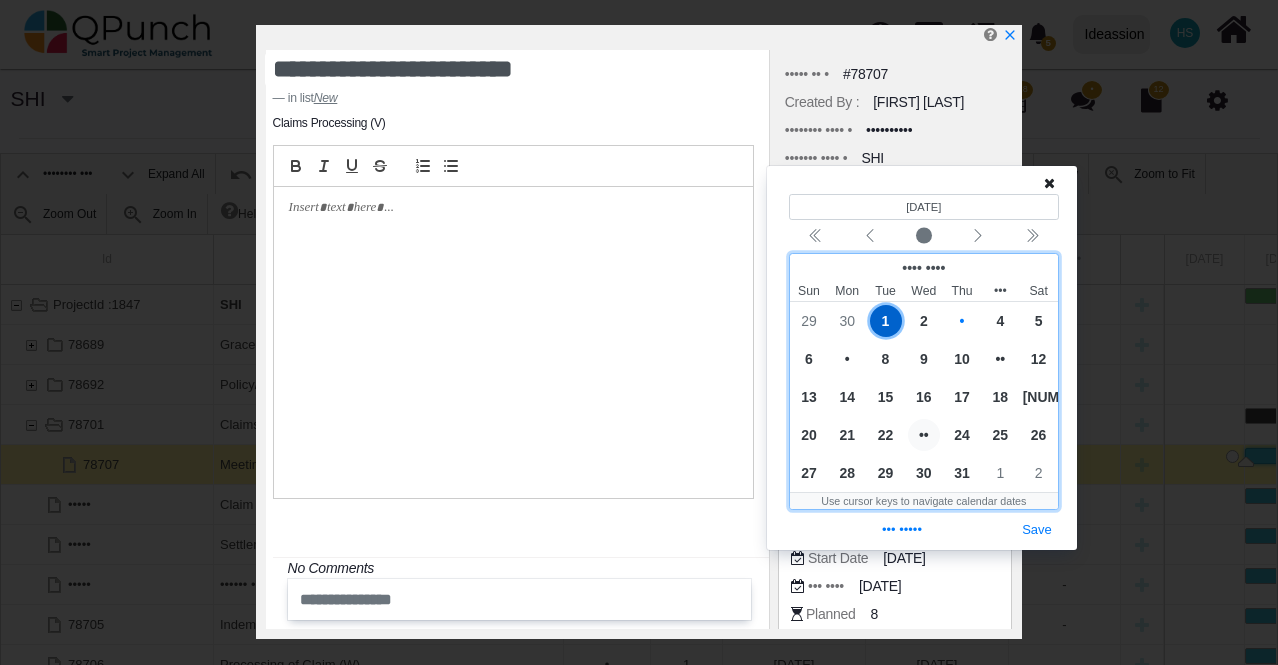 click on "••" at bounding box center [924, 435] 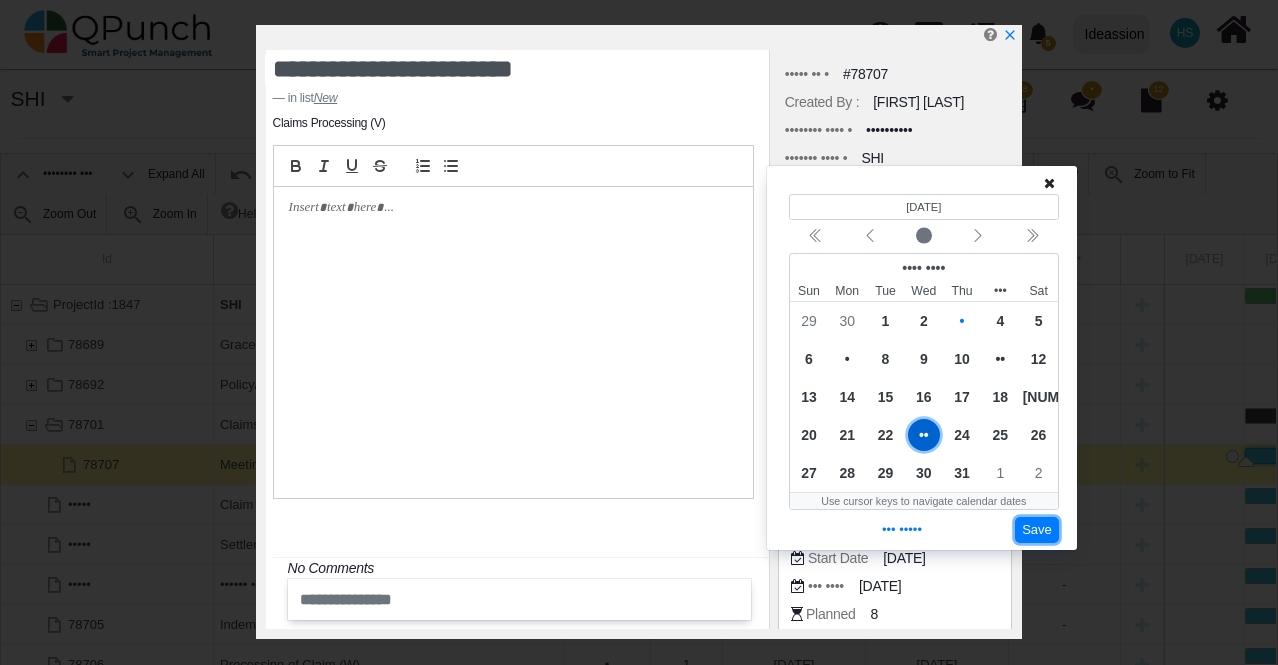 click on "Save" at bounding box center (1037, 530) 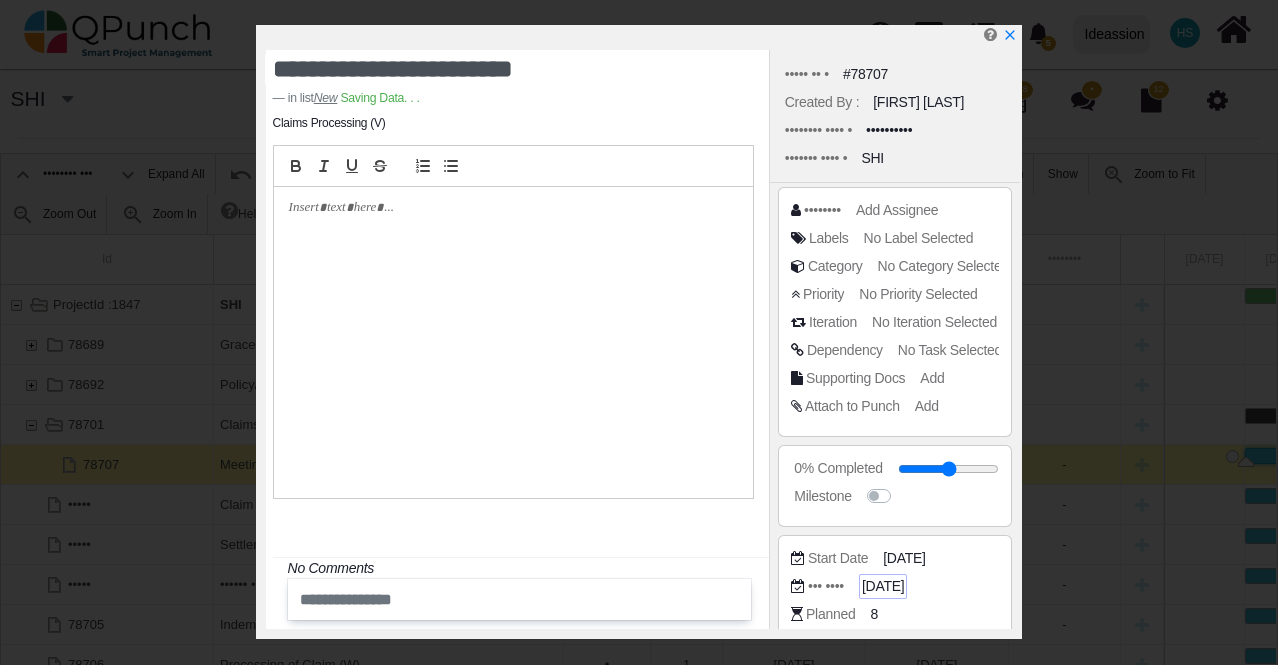 click on "[DATE]" at bounding box center [949, 468] 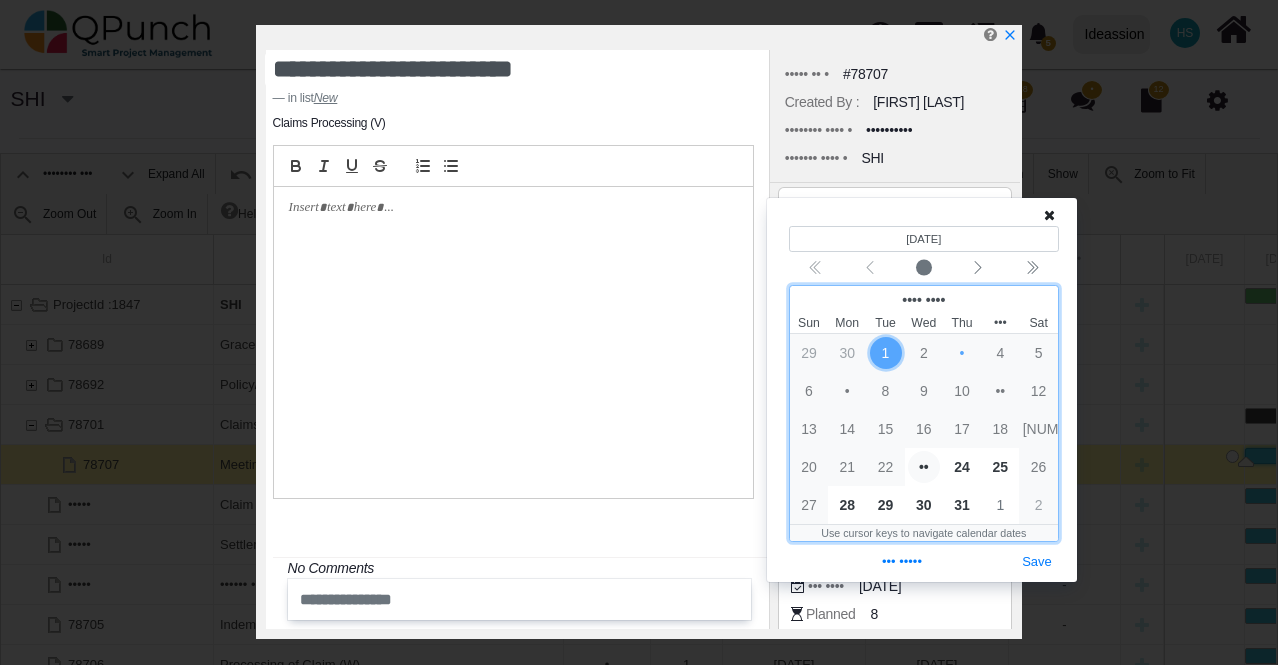 click on "••" at bounding box center [924, 467] 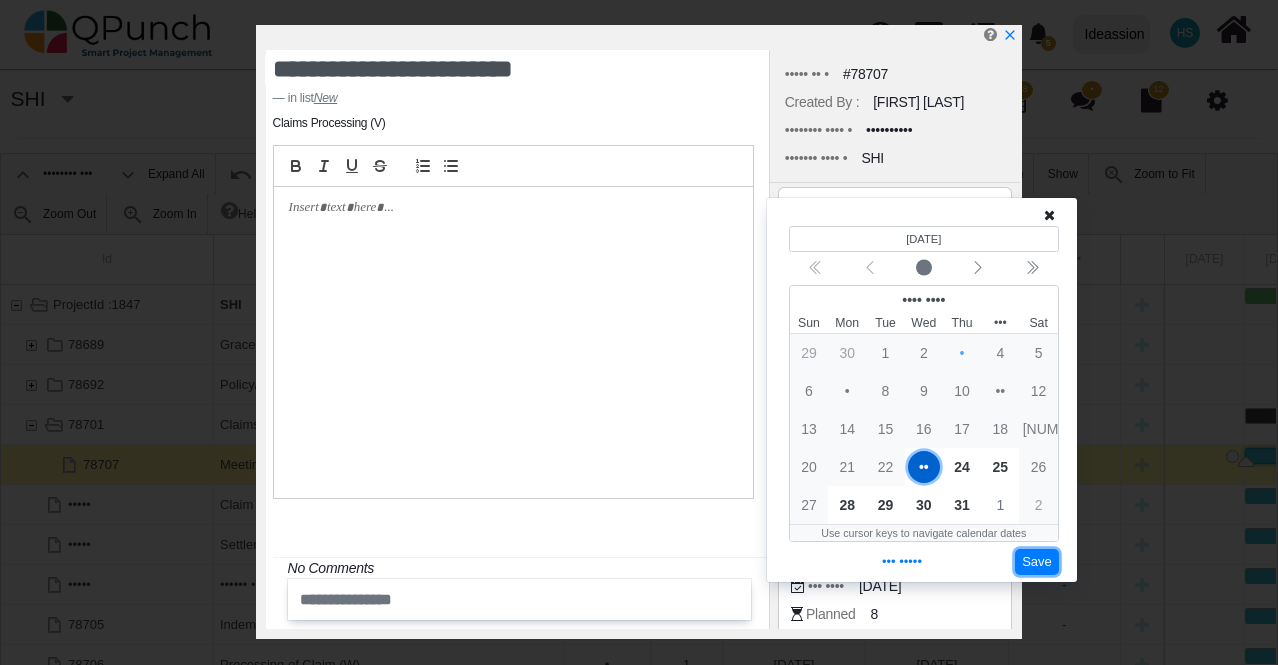 click on "Save" at bounding box center [1037, 562] 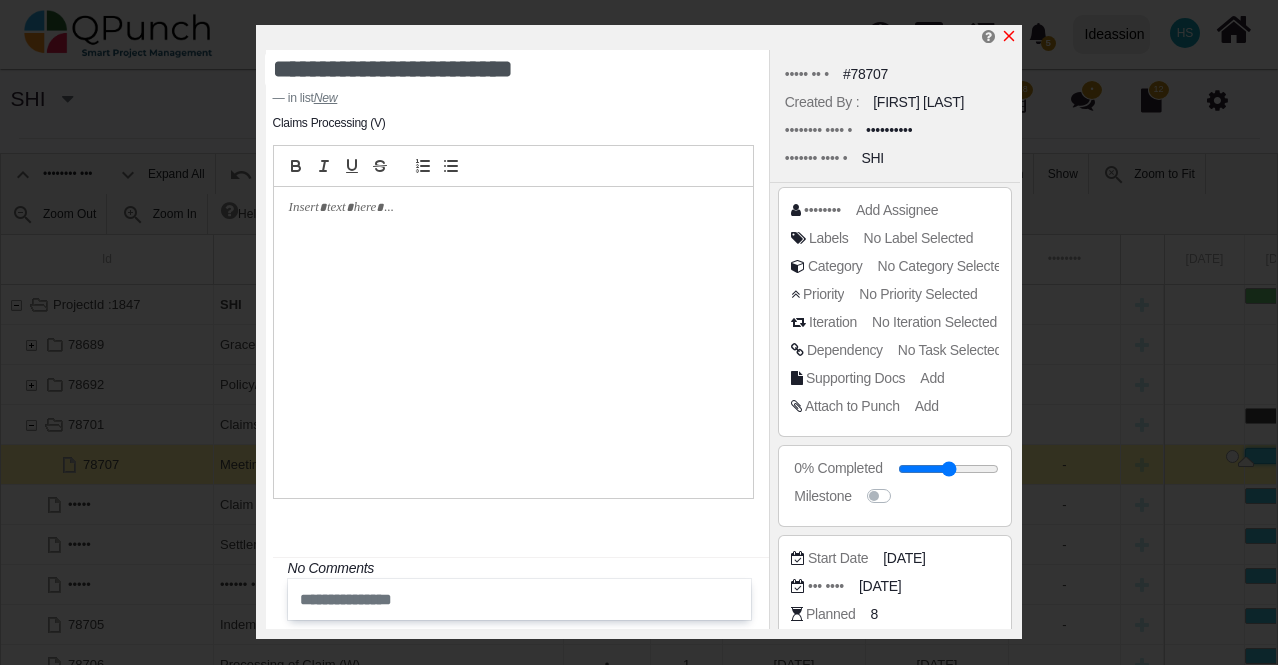 click at bounding box center [1009, 36] 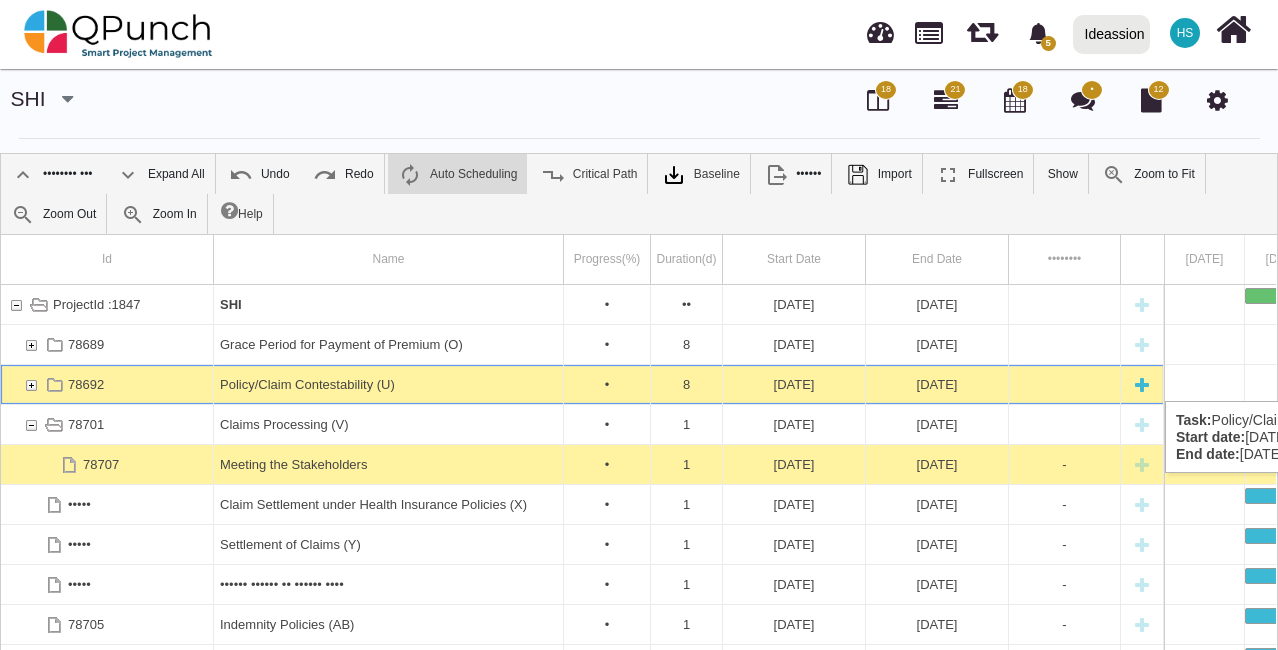 click at bounding box center (31, 384) 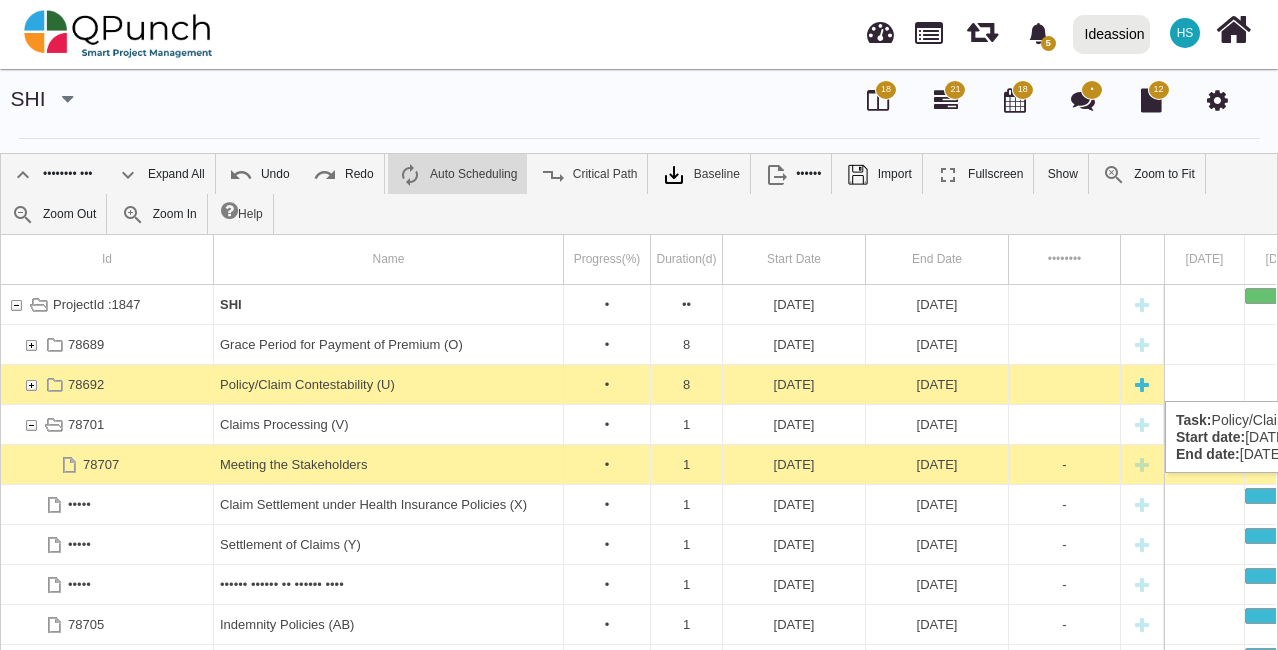 scroll, scrollTop: 0, scrollLeft: 1100, axis: horizontal 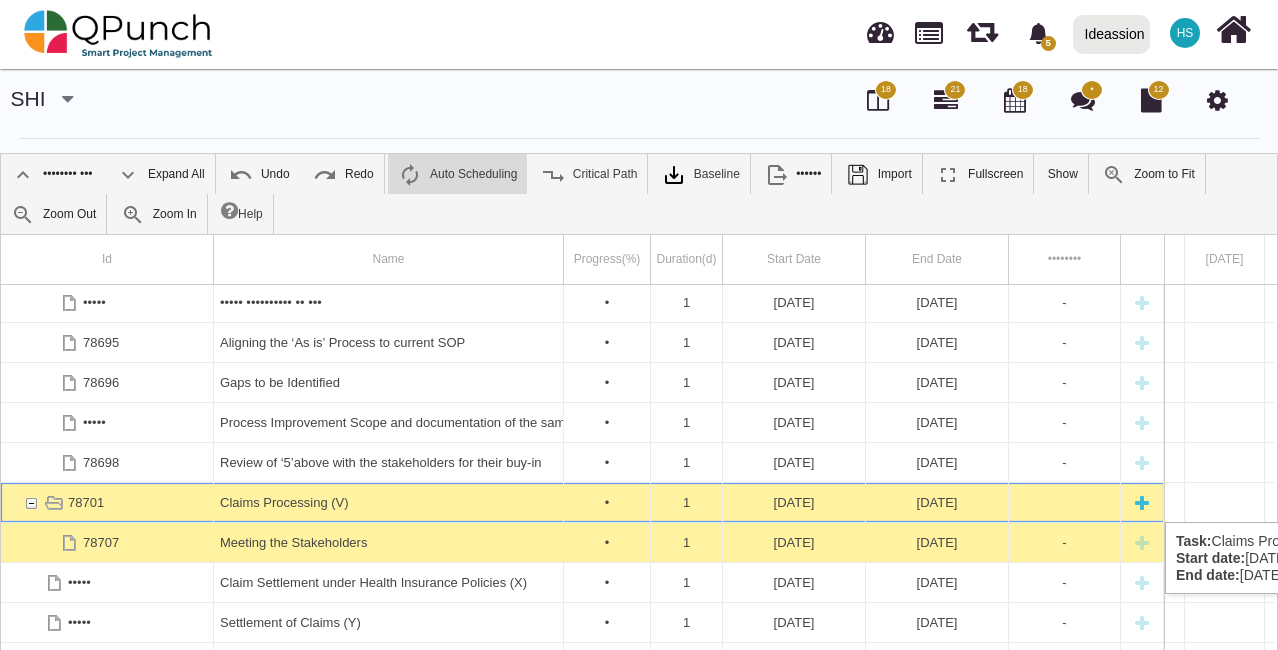 click at bounding box center [1142, 502] 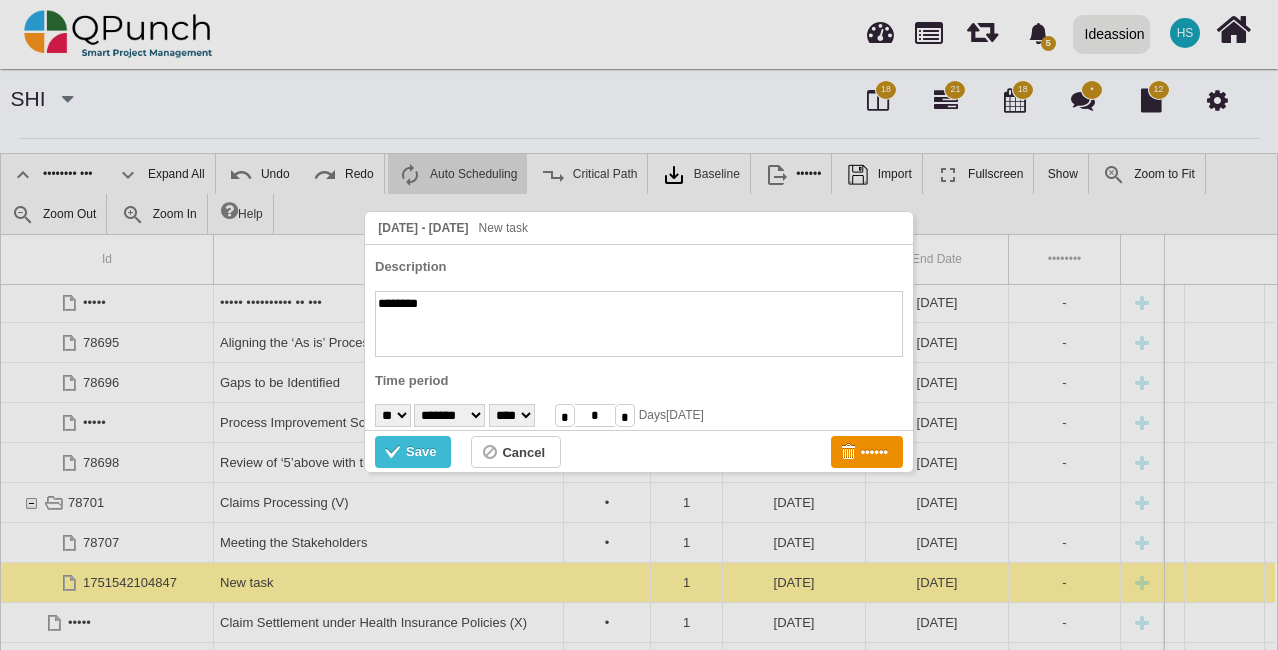 scroll, scrollTop: 0, scrollLeft: 1740, axis: horizontal 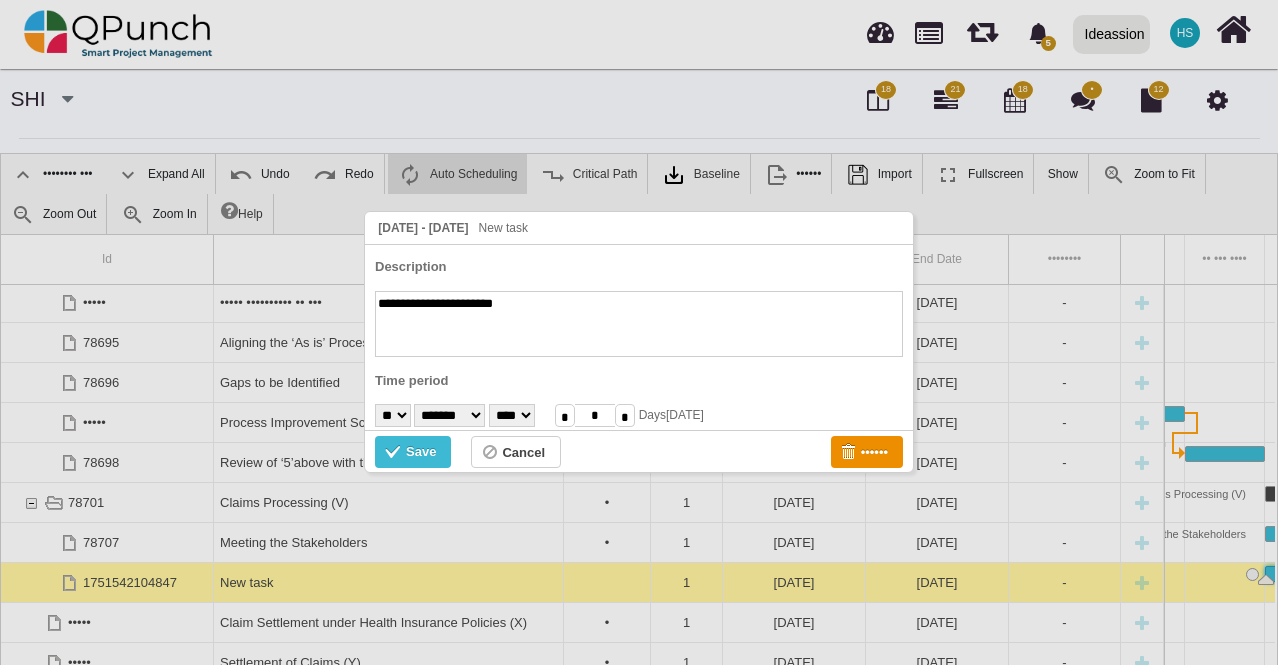 type on "**********" 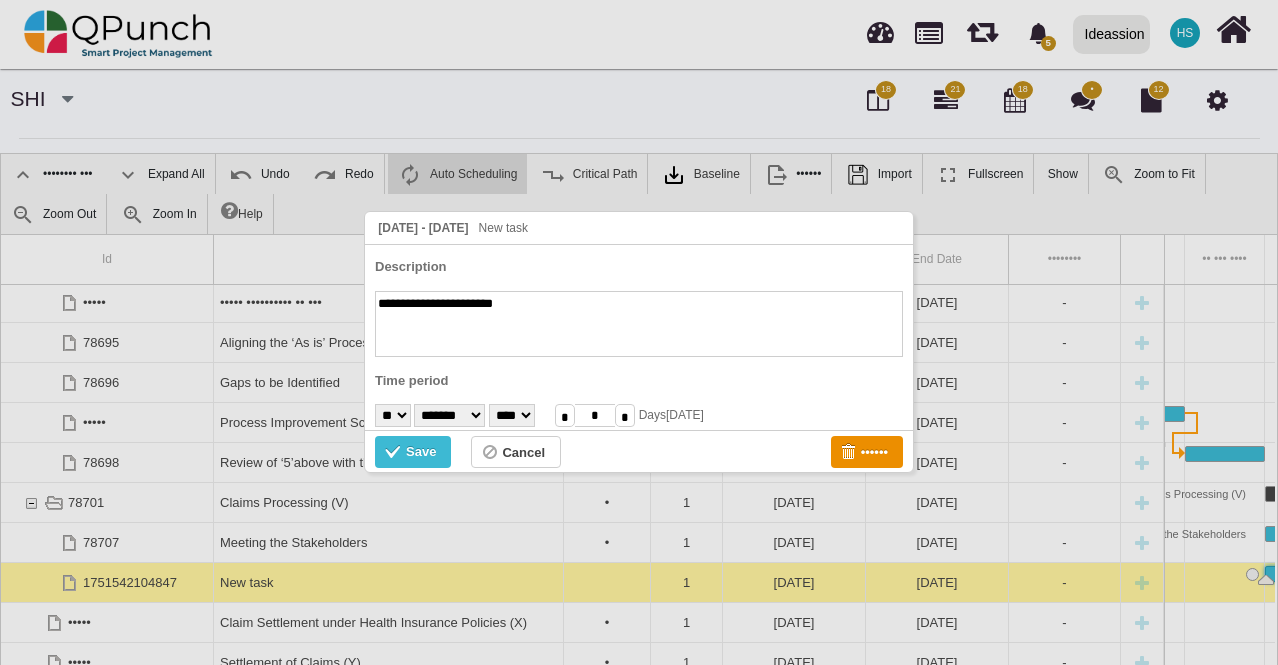 click on "• • • • • • • • • •• •• •• •• •• •• •• •• •• •• •• •• •• •• •• •• •• •• •• •• •• ••" at bounding box center (393, 415) 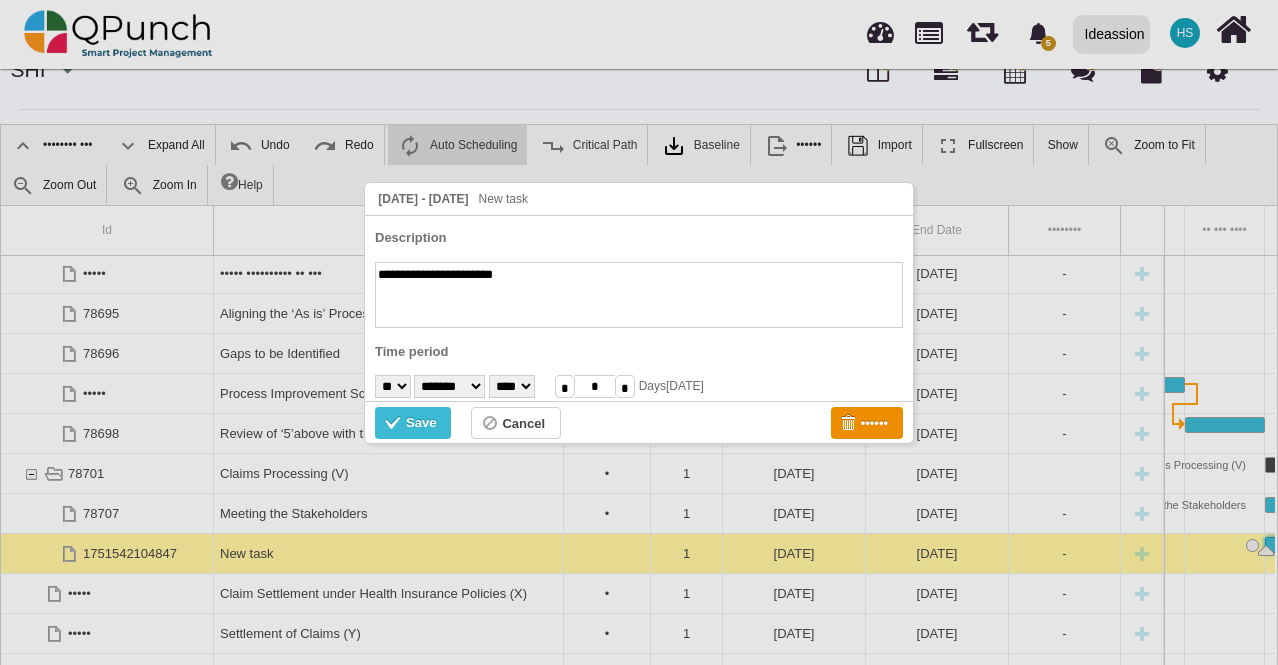 scroll, scrollTop: 0, scrollLeft: 0, axis: both 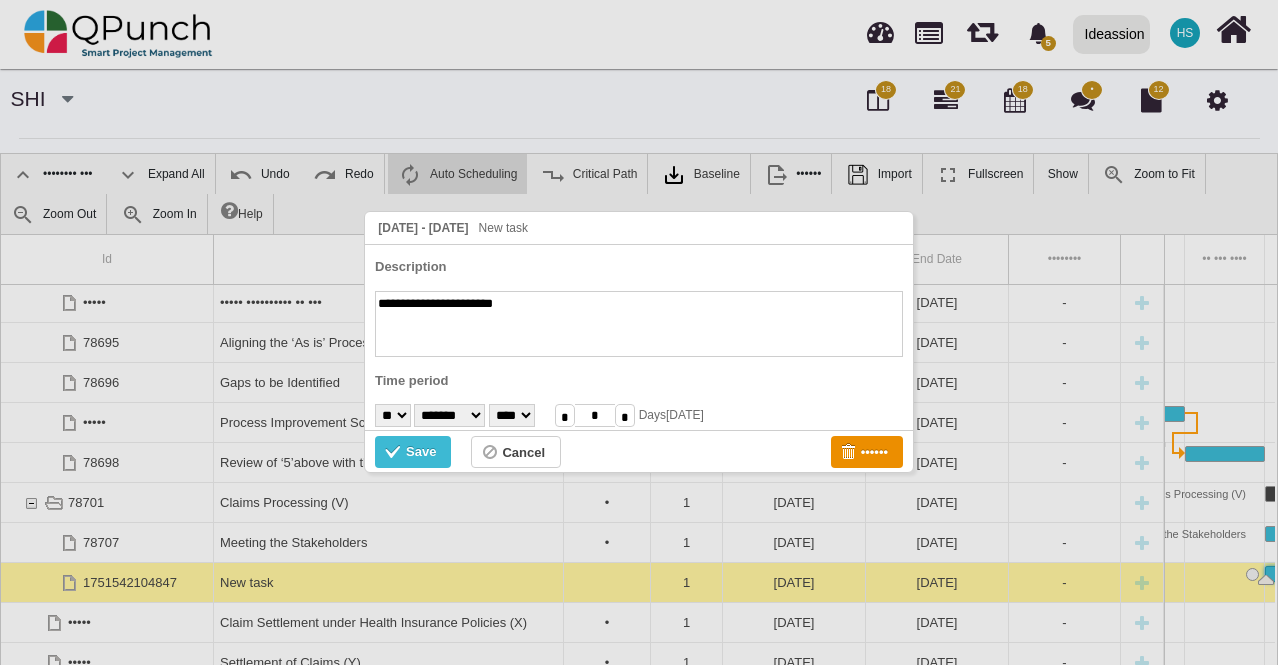 click on "• • • • • • • • • •• •• •• •• •• •• •• •• •• •• •• •• •• •• •• •• •• •• •• •• •• ••" at bounding box center (393, 415) 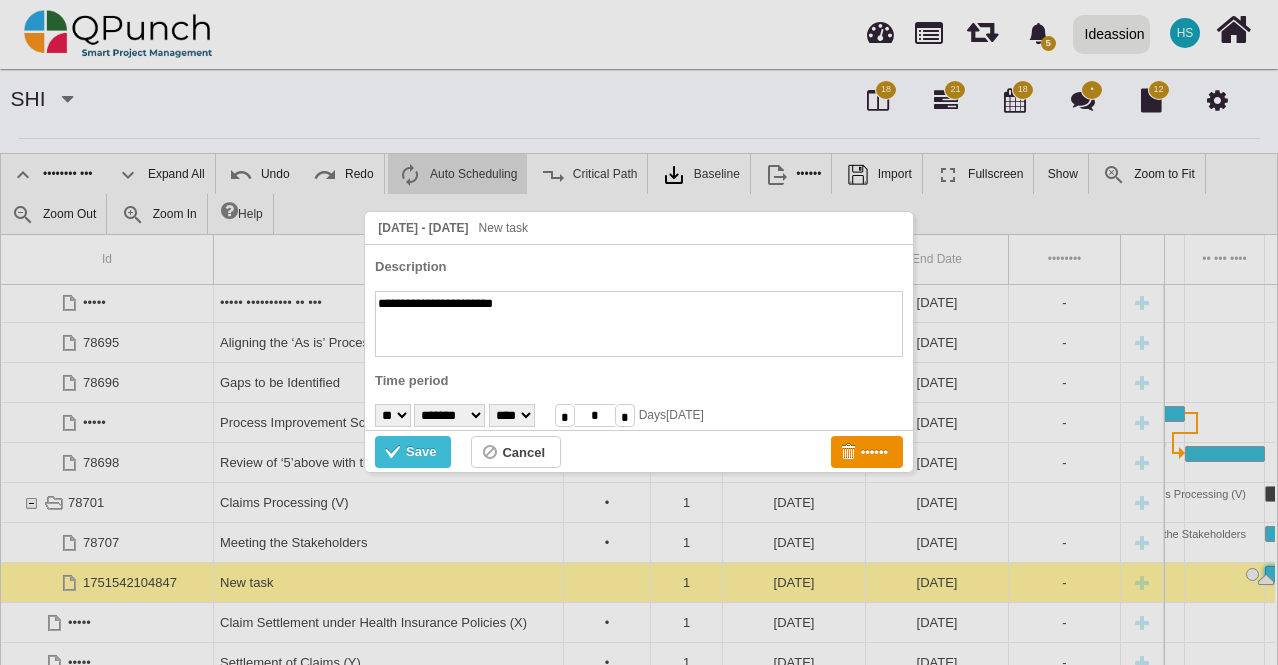 select on "**" 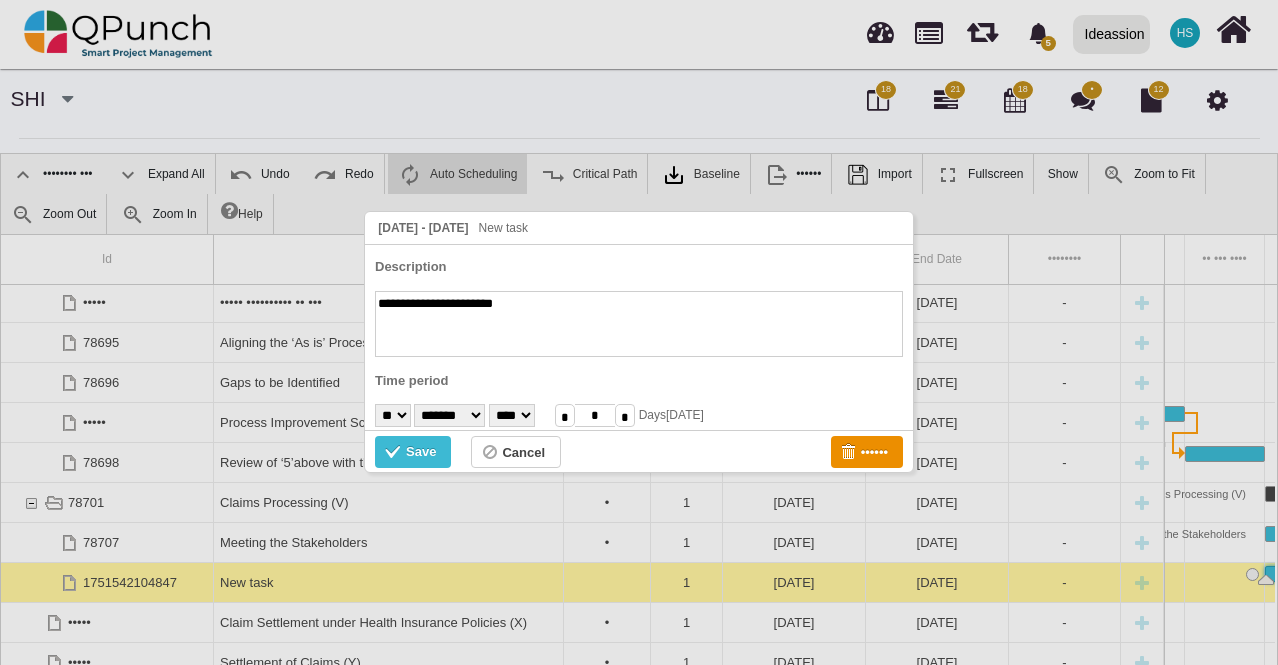 click on "• • • • • • • • • •• •• •• •• •• •• •• •• •• •• •• •• •• •• •• •• •• •• •• •• •• ••" at bounding box center [393, 415] 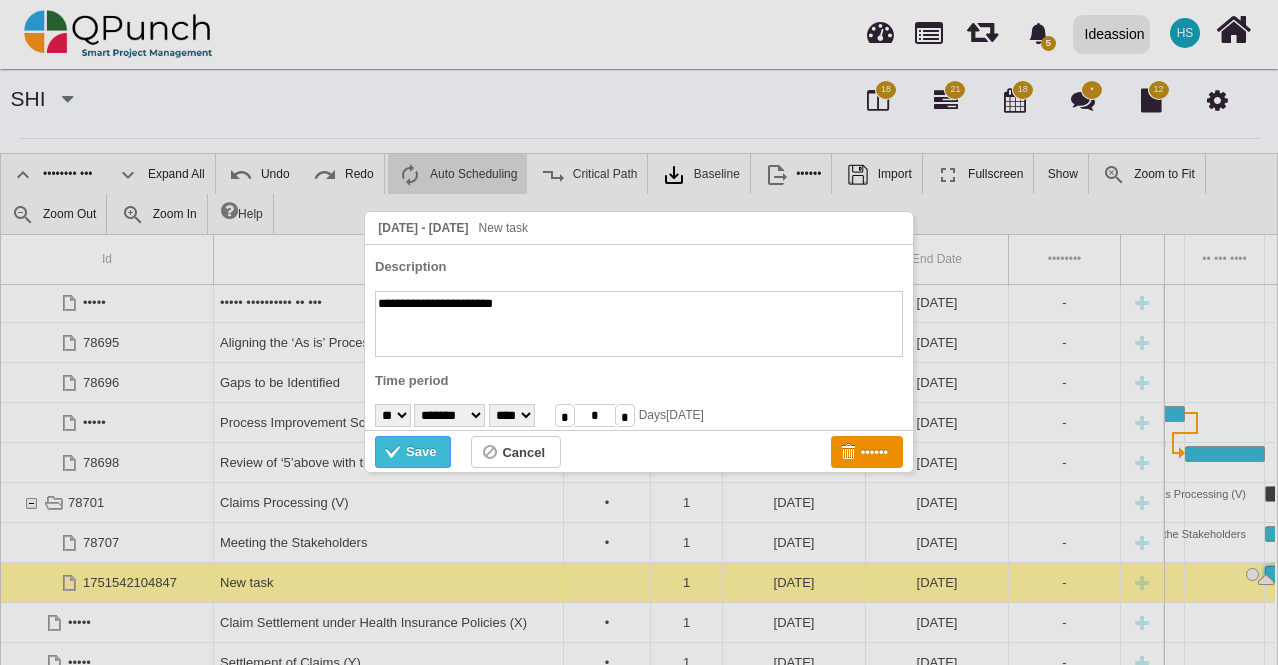 click on "Save" at bounding box center [421, 452] 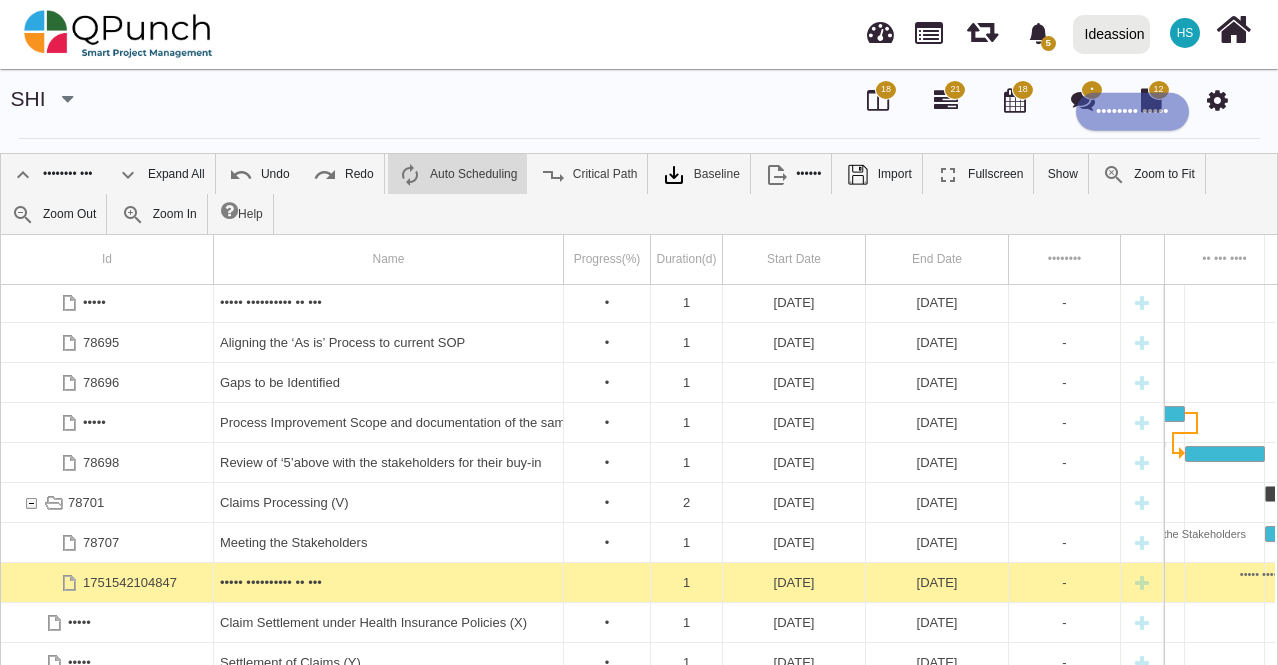 scroll, scrollTop: 0, scrollLeft: 1820, axis: horizontal 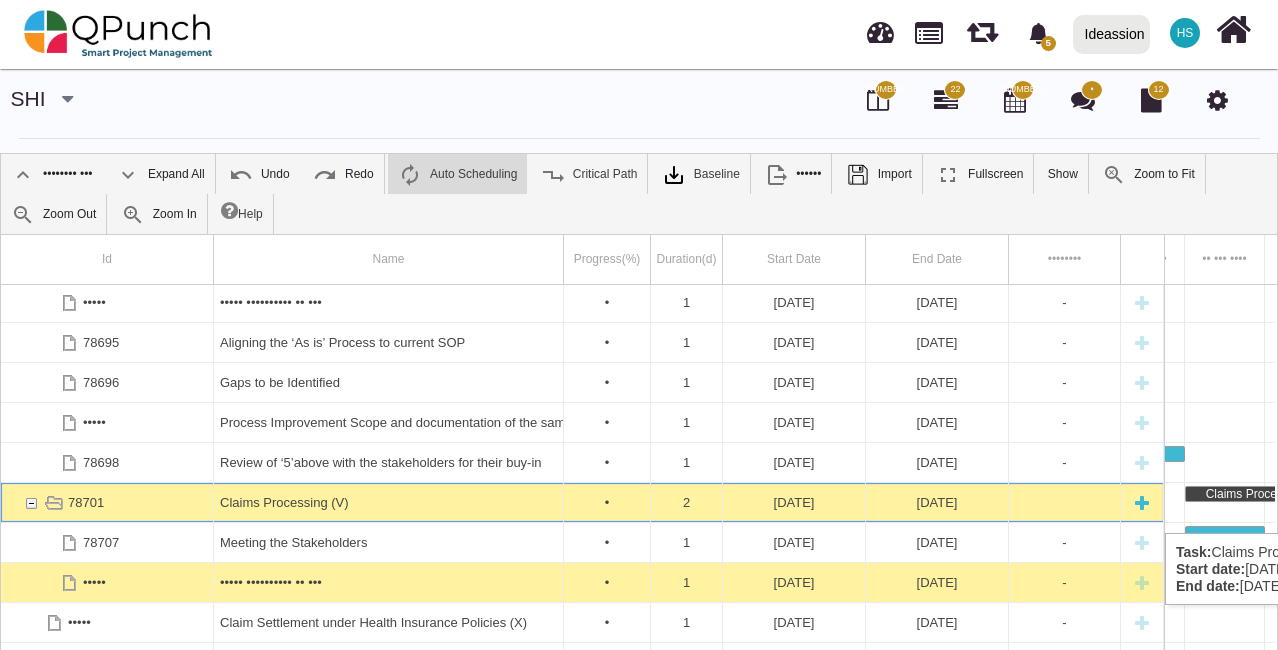 click at bounding box center (1142, 502) 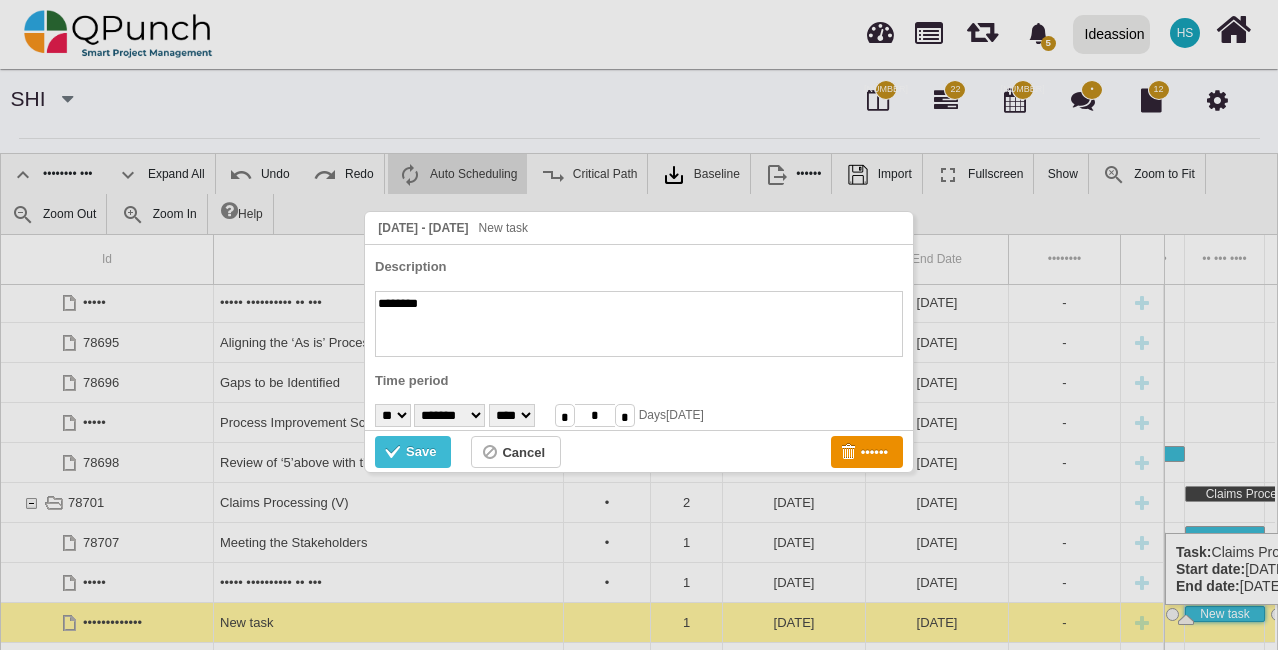 scroll, scrollTop: 0, scrollLeft: 1740, axis: horizontal 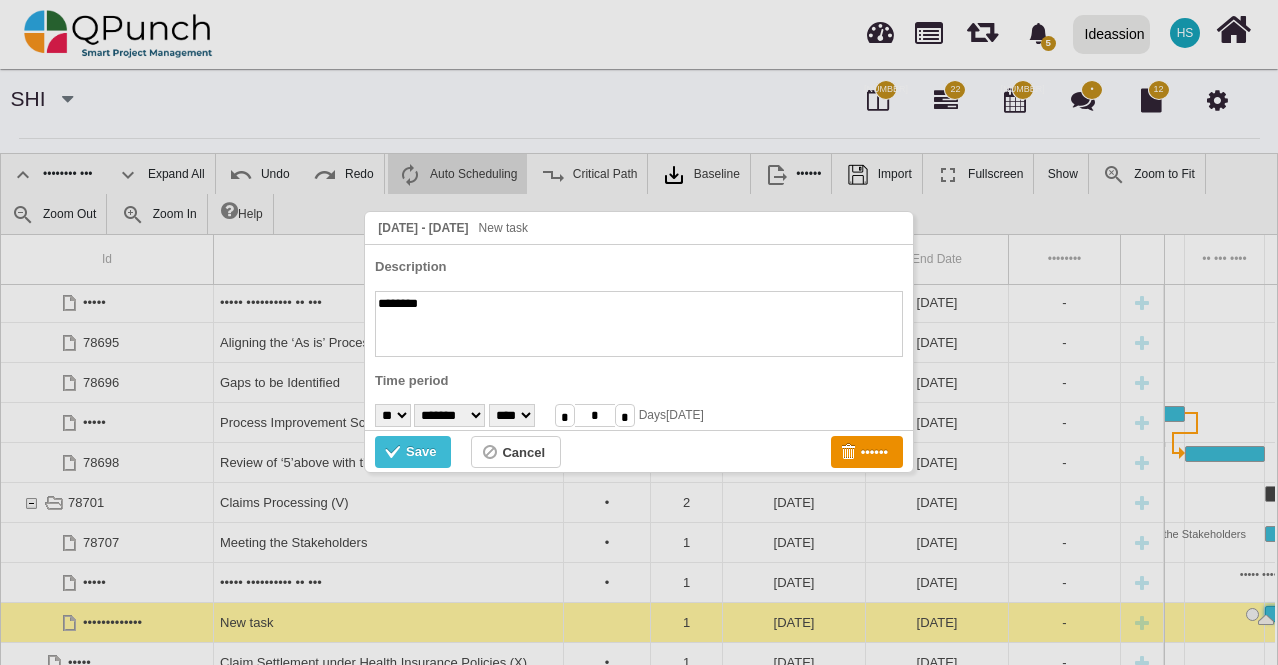 paste on "**********" 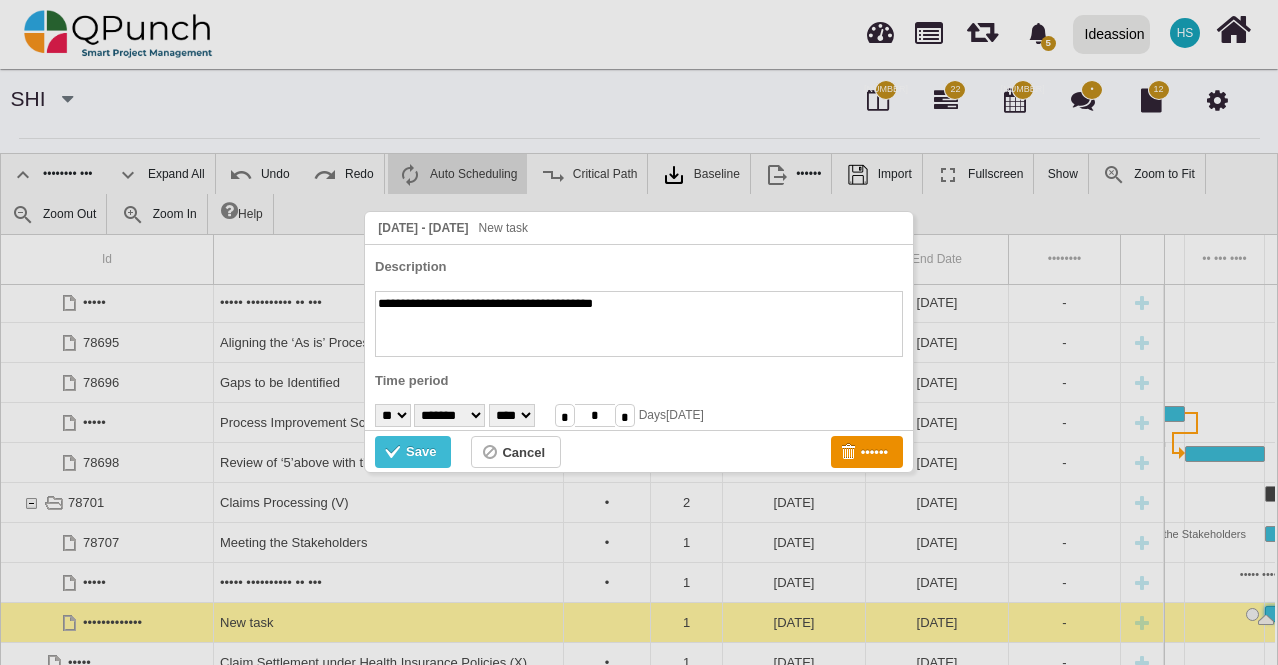 type on "**********" 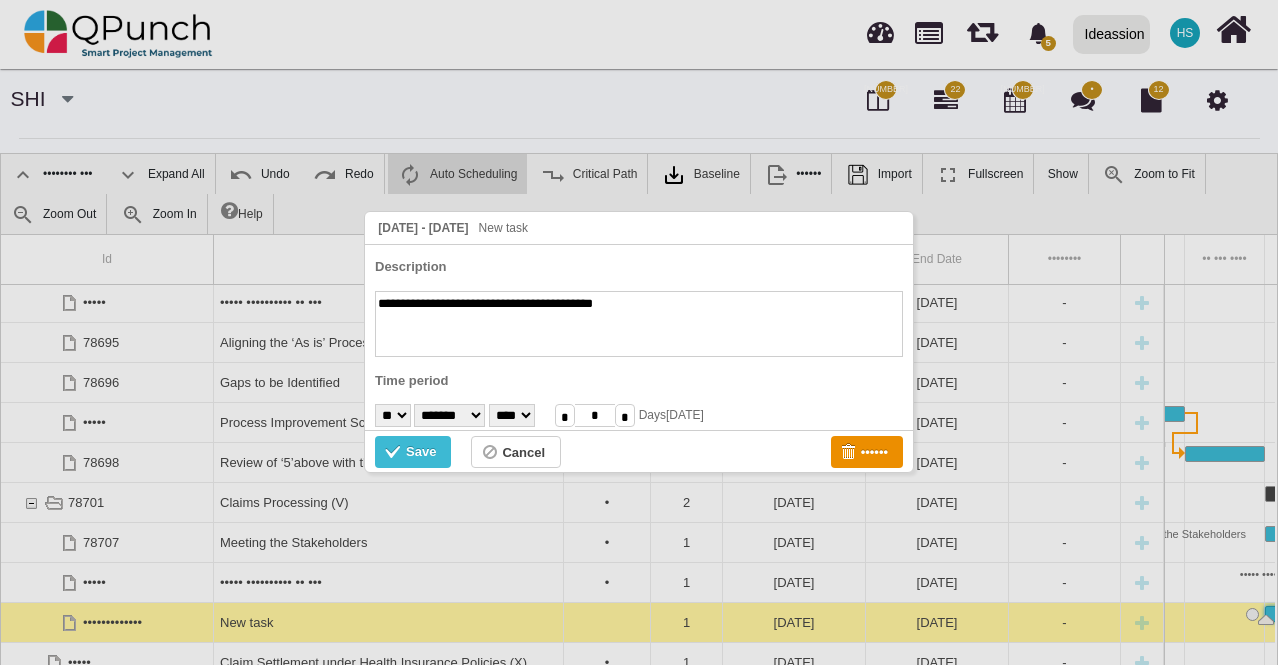 select on "**" 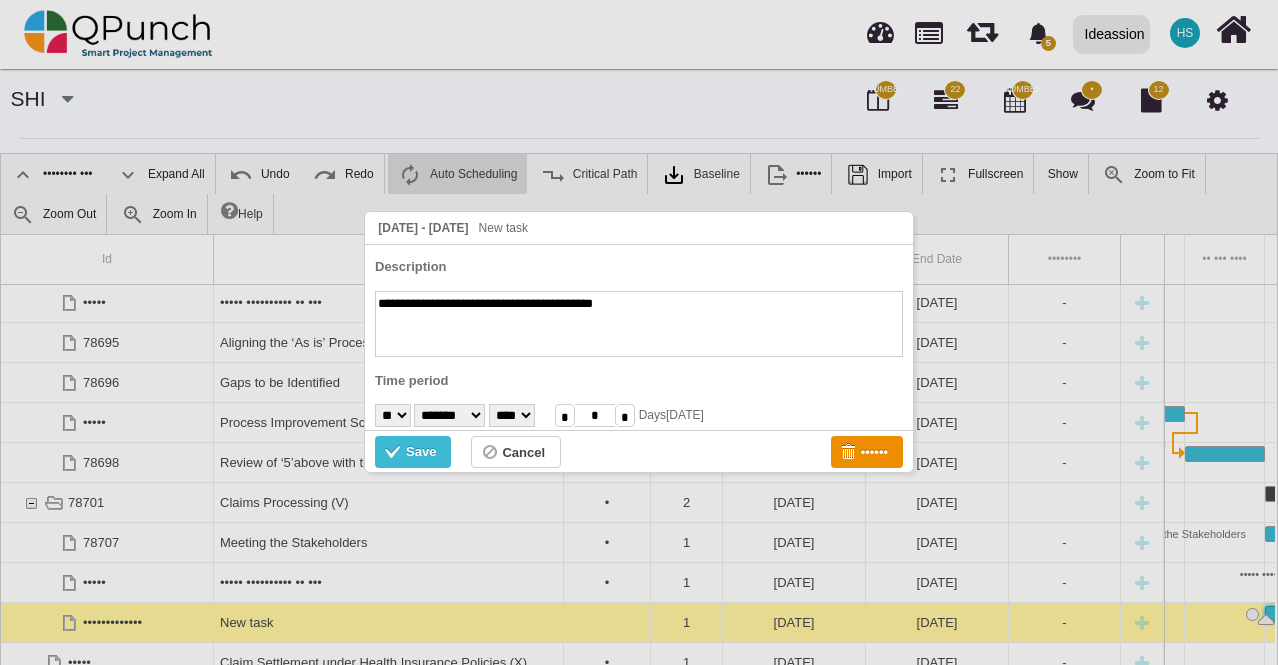 click on "• • • • • • • • • •• •• •• •• •• •• •• •• •• •• •• •• •• •• •• •• •• •• •• •• •• ••" at bounding box center [393, 415] 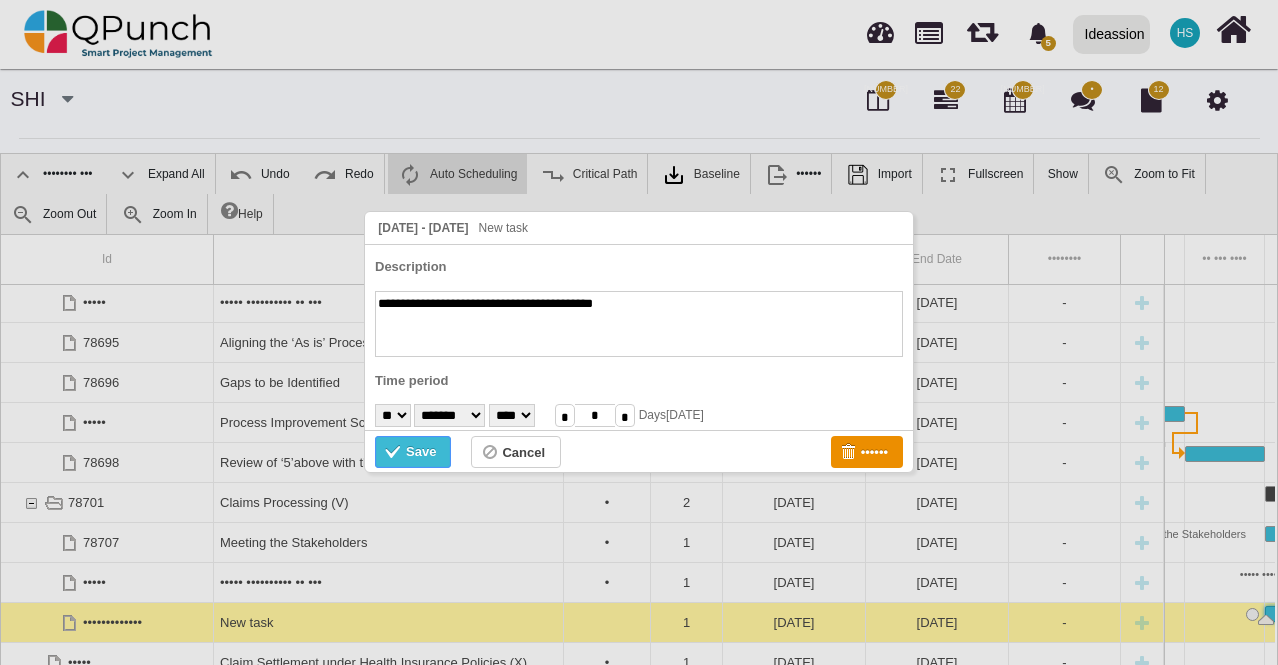 click on "Save" at bounding box center [421, 452] 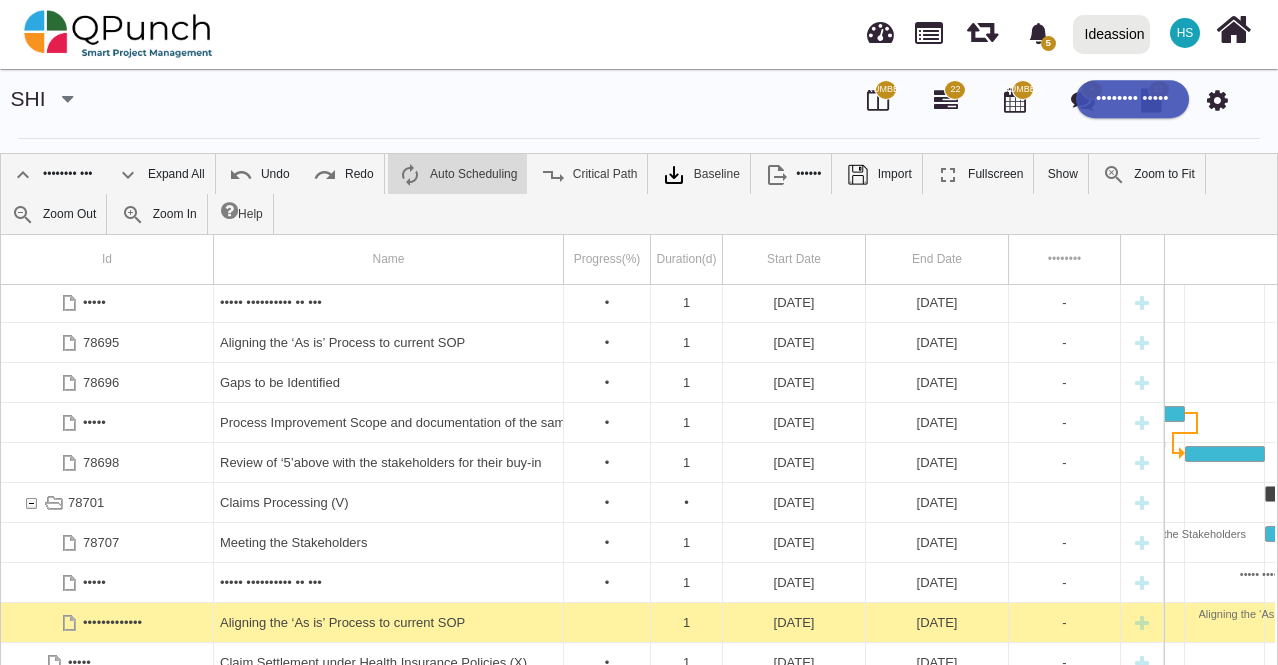 scroll, scrollTop: 0, scrollLeft: 1890, axis: horizontal 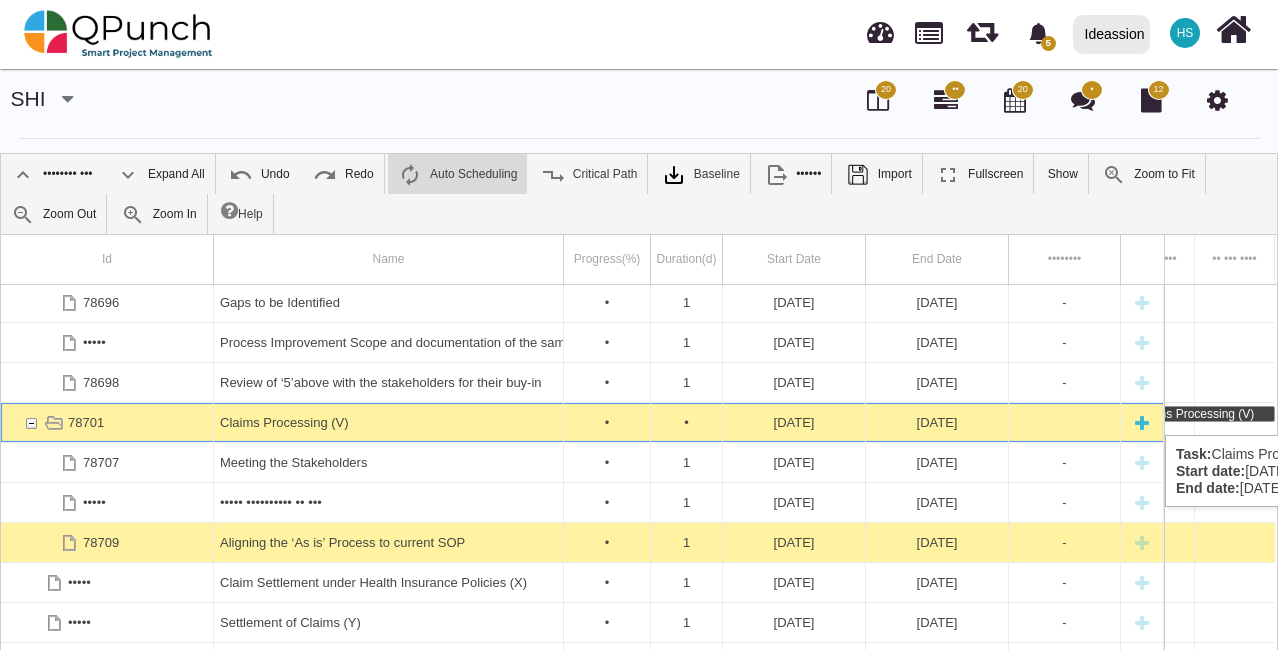 click at bounding box center (1142, 422) 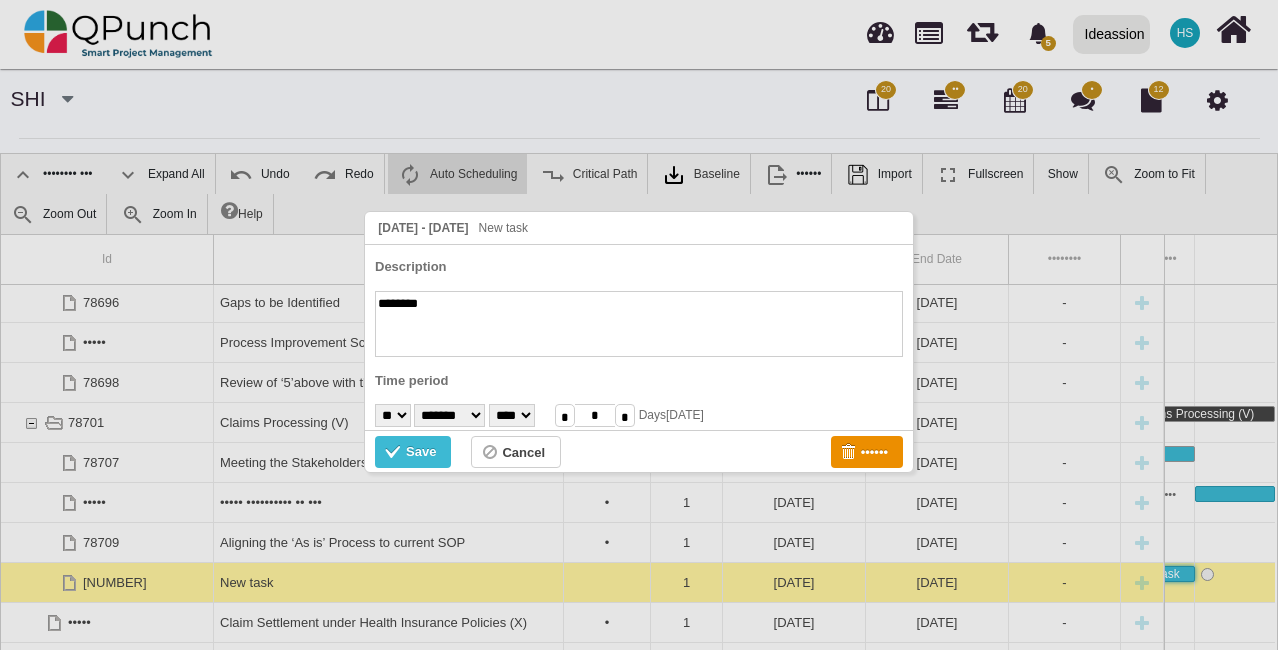 scroll, scrollTop: 242, scrollLeft: 0, axis: vertical 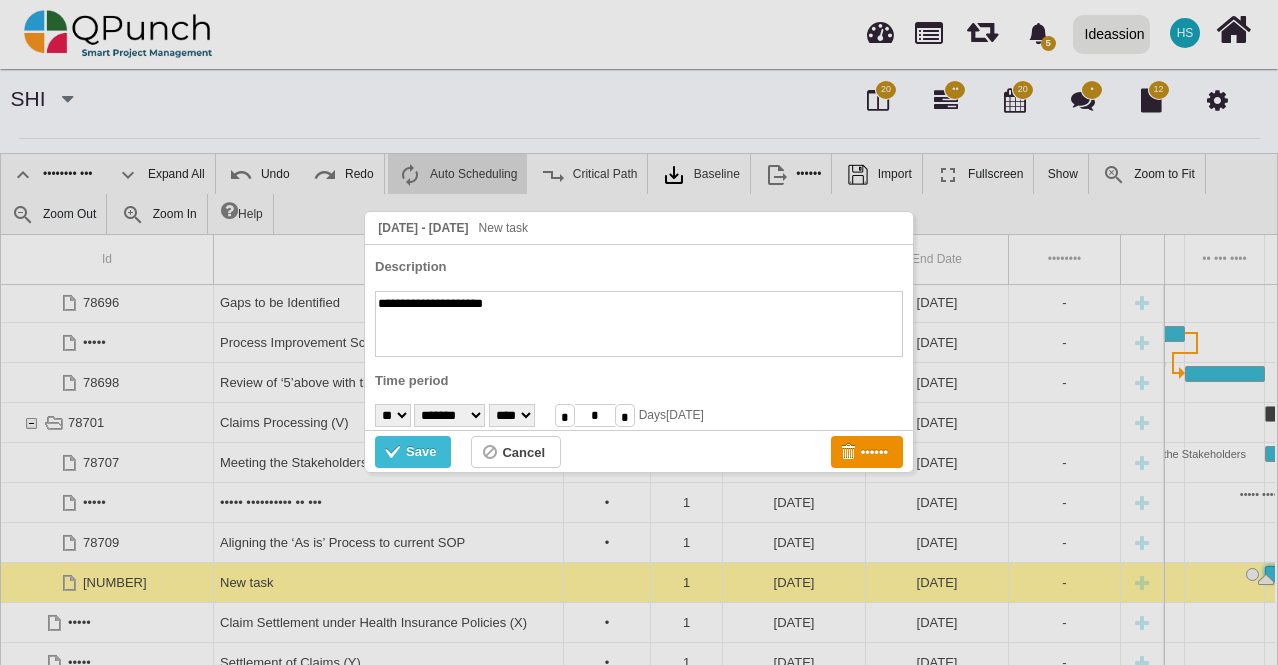type on "•••••••••••••••••••••" 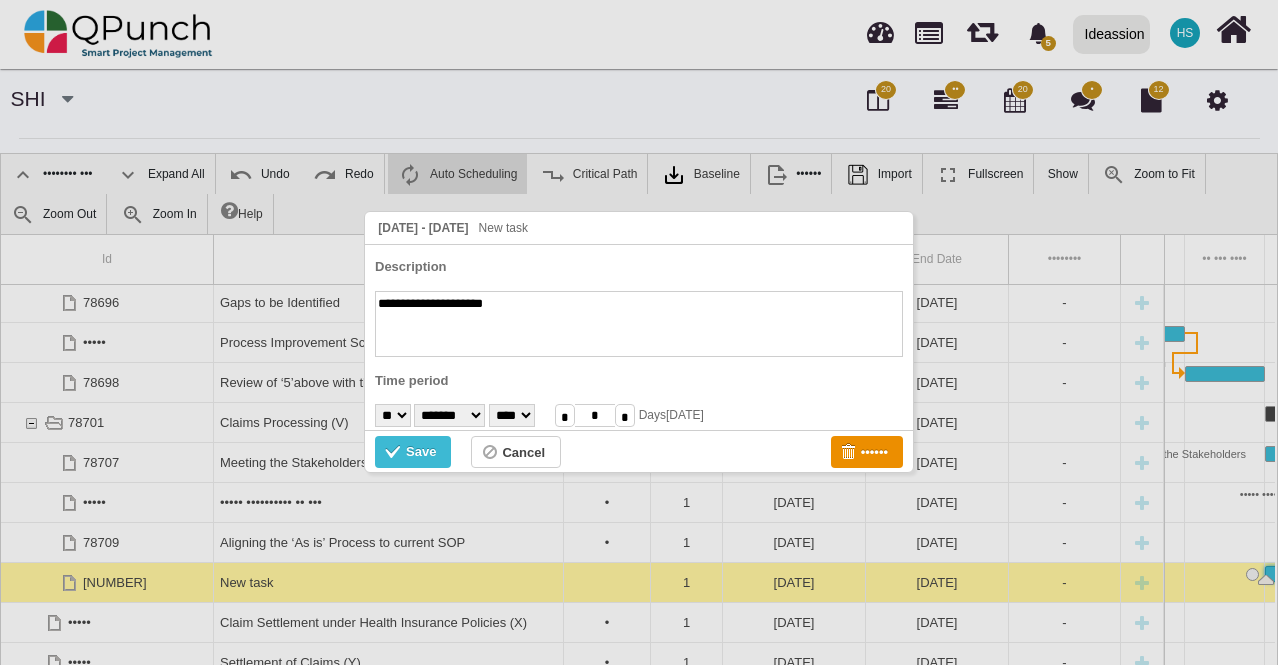 select on "**" 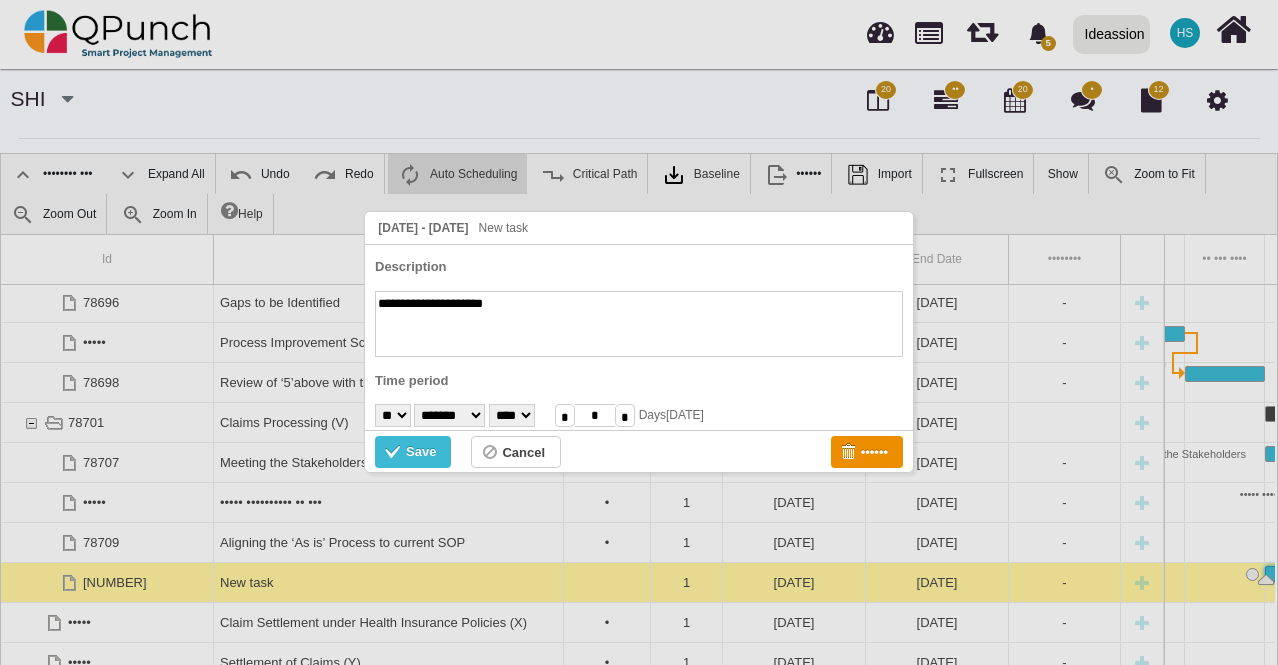 click on "• • • • • • • • • •• •• •• •• •• •• •• •• •• •• •• •• •• •• •• •• •• •• •• •• •• ••" at bounding box center (393, 415) 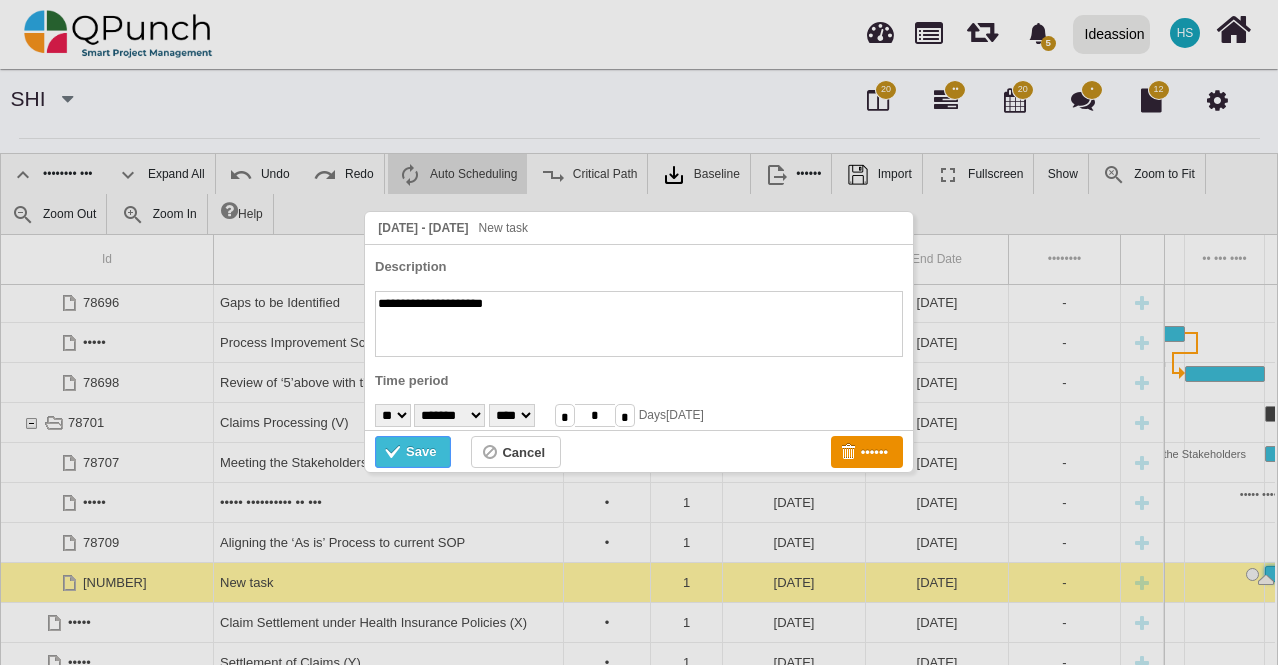 click on "Save" at bounding box center (421, 452) 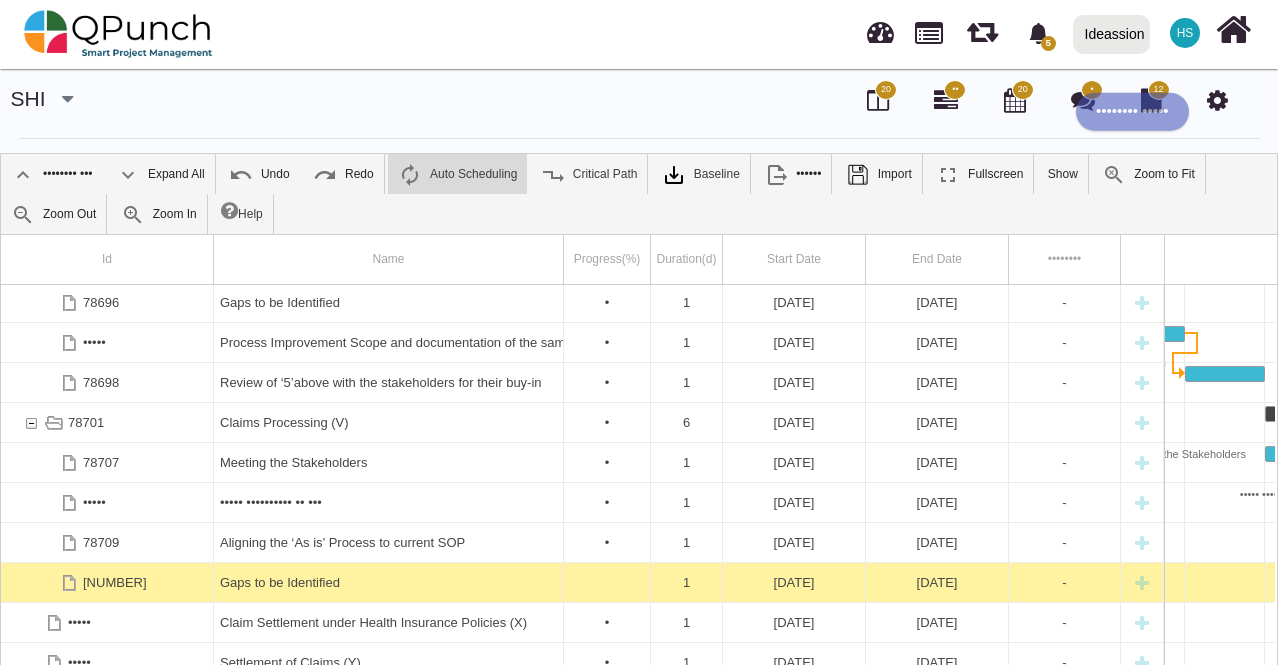 scroll, scrollTop: 0, scrollLeft: 1890, axis: horizontal 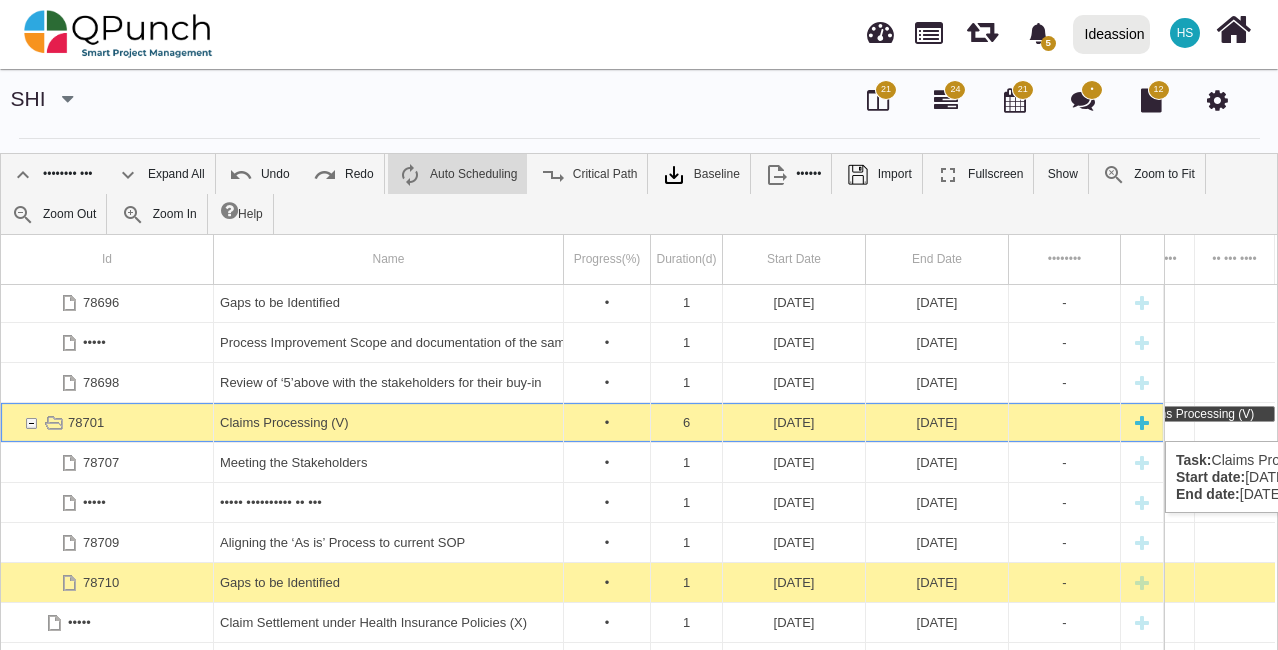 click at bounding box center [1142, 422] 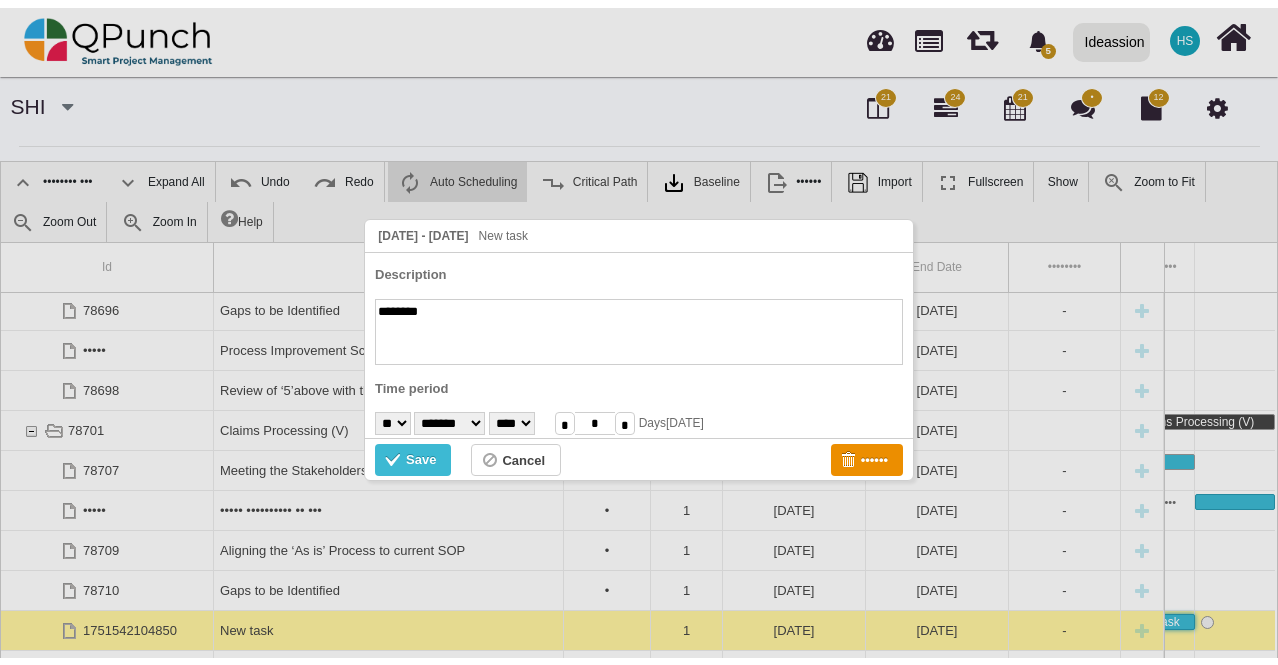 scroll, scrollTop: 0, scrollLeft: 1740, axis: horizontal 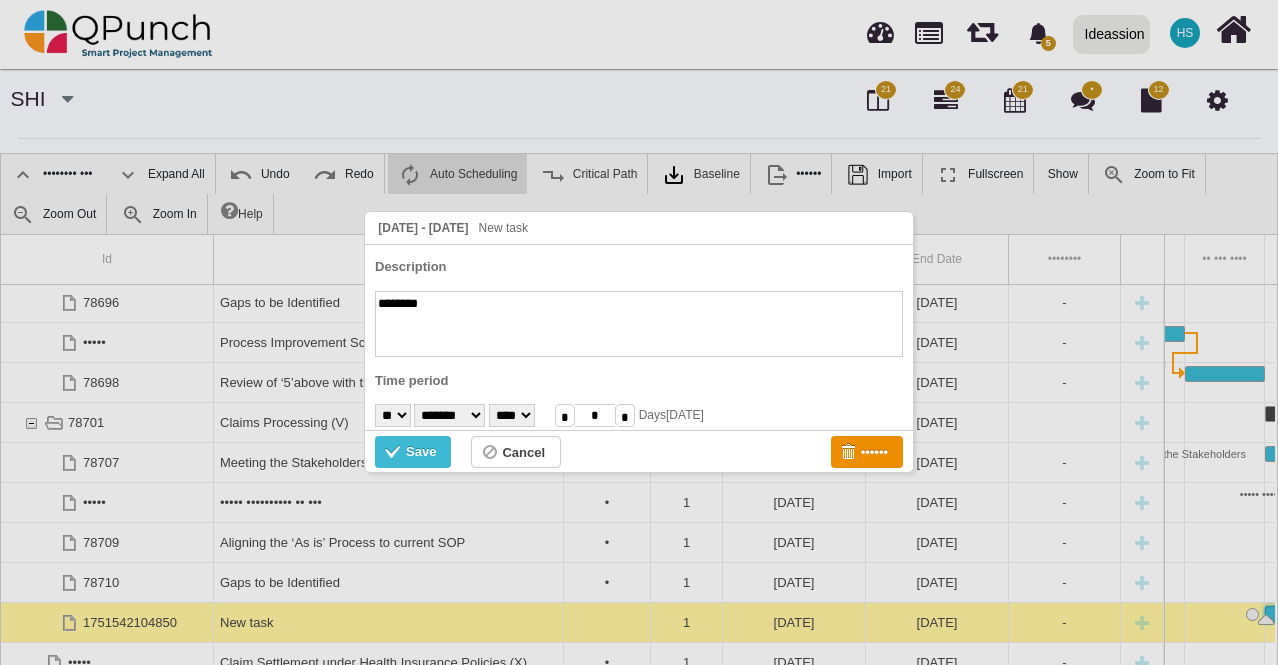 paste on "**********" 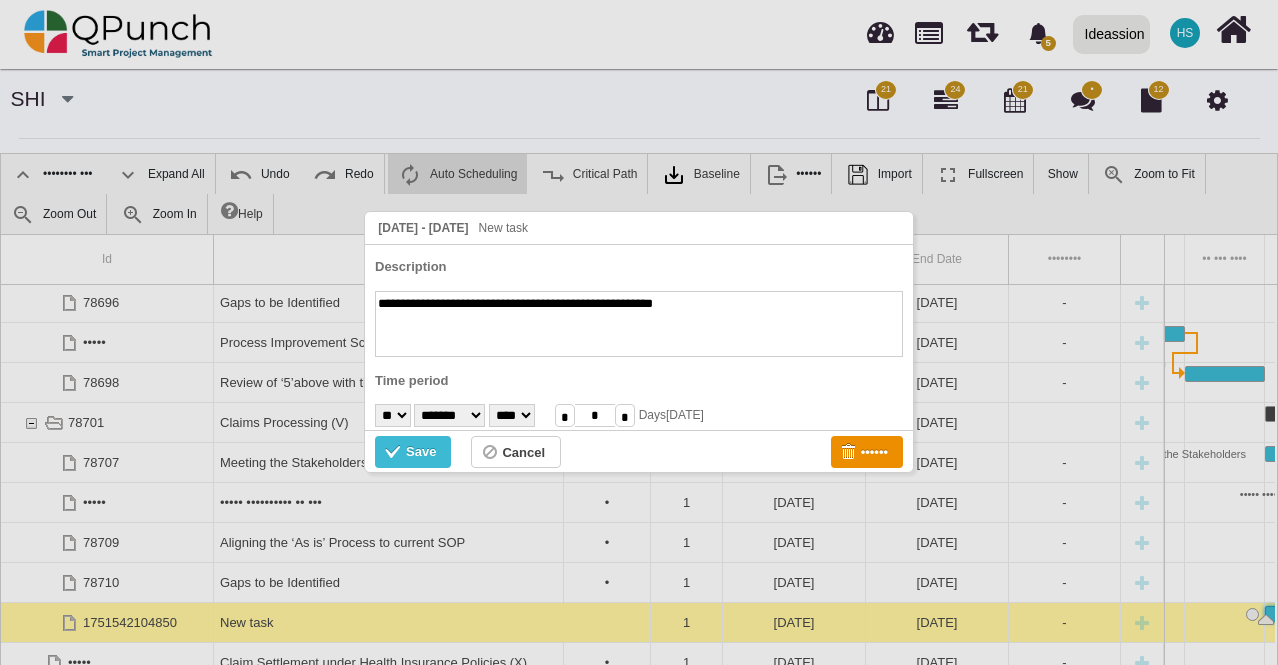 type on "•••••••••••••••••••••••••••••••••••••••••••••••••••••••" 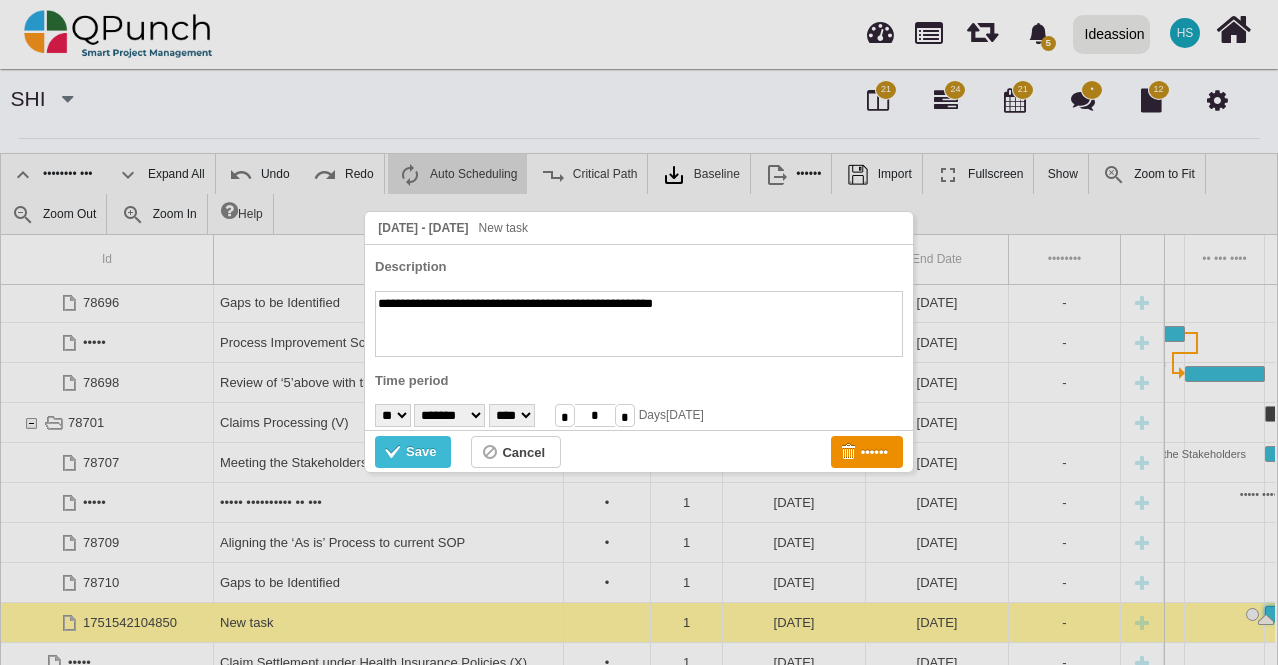 select on "**" 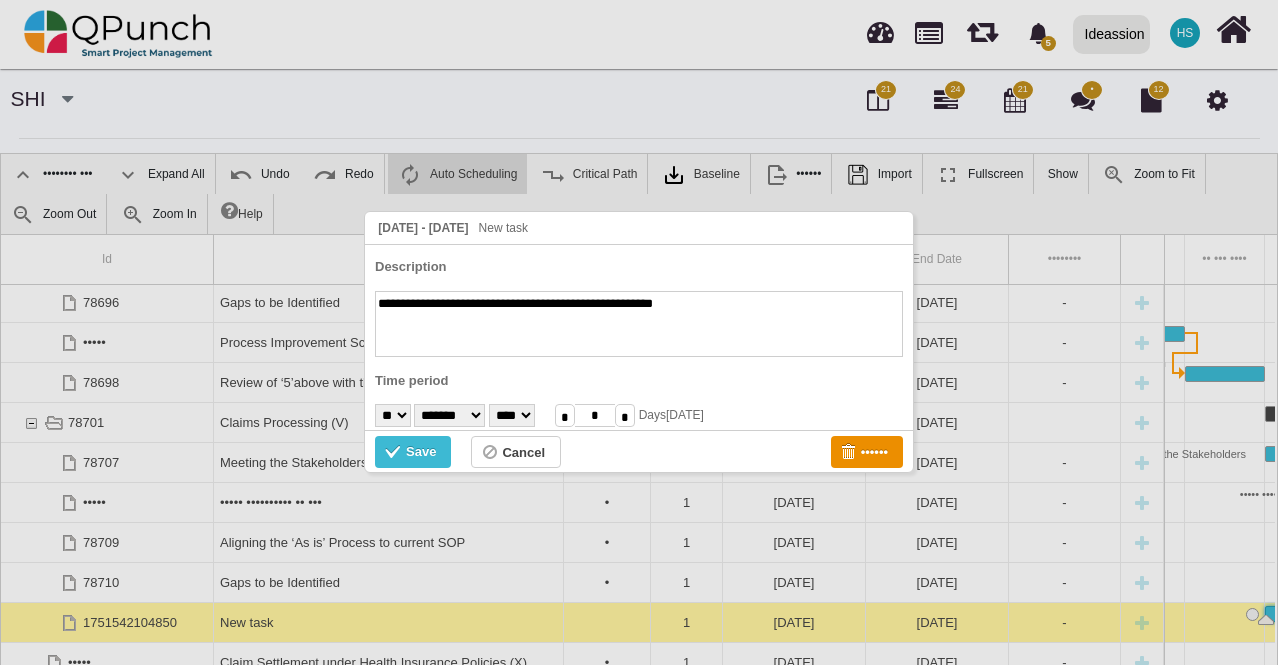 click on "• • • • • • • • • •• •• •• •• •• •• •• •• •• •• •• •• •• •• •• •• •• •• •• •• •• ••" at bounding box center (393, 415) 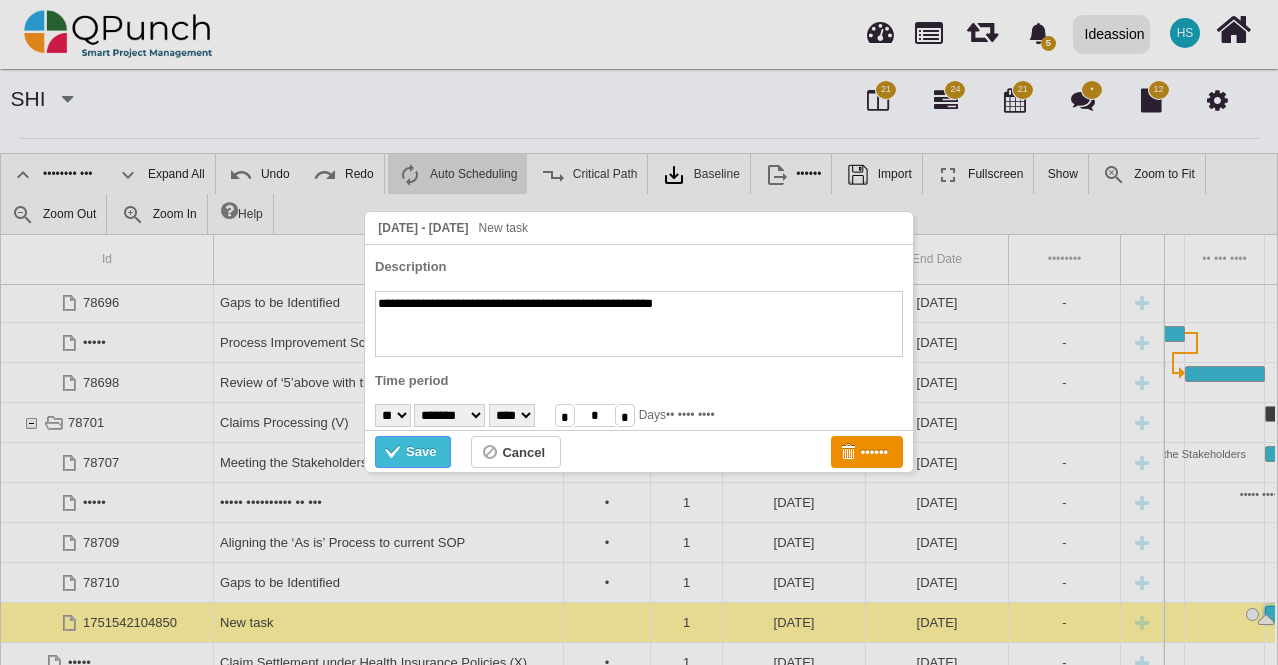 click on "Save" at bounding box center (421, 452) 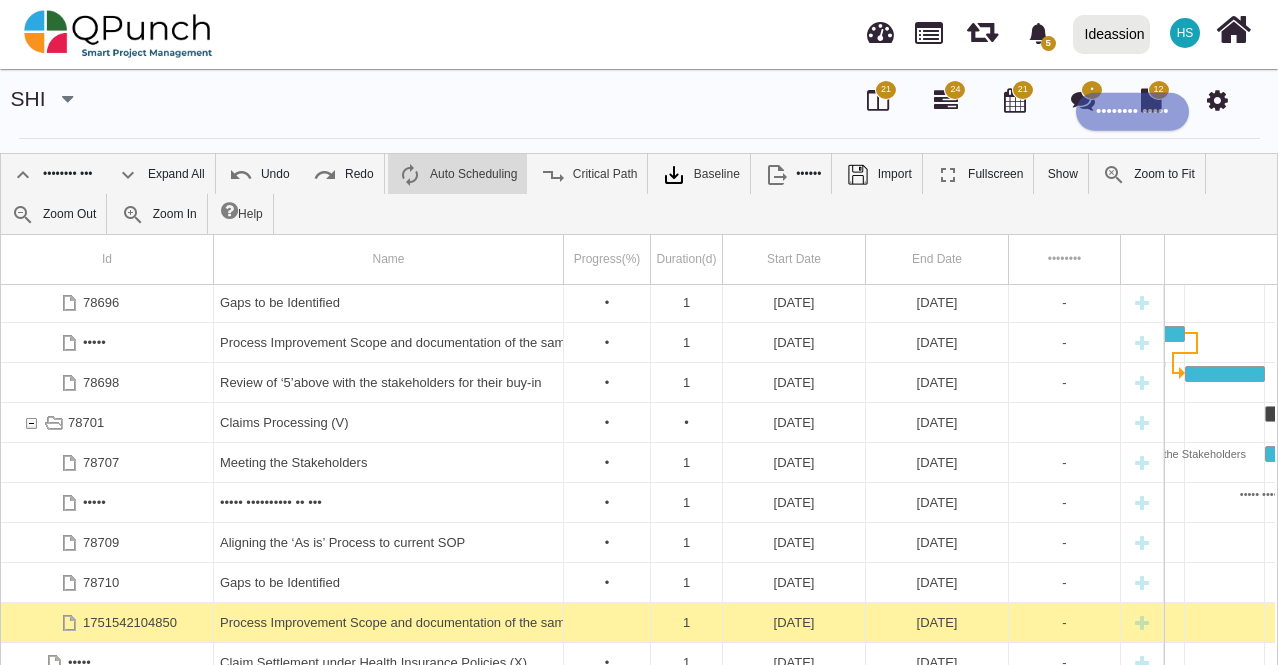 scroll, scrollTop: 0, scrollLeft: 1890, axis: horizontal 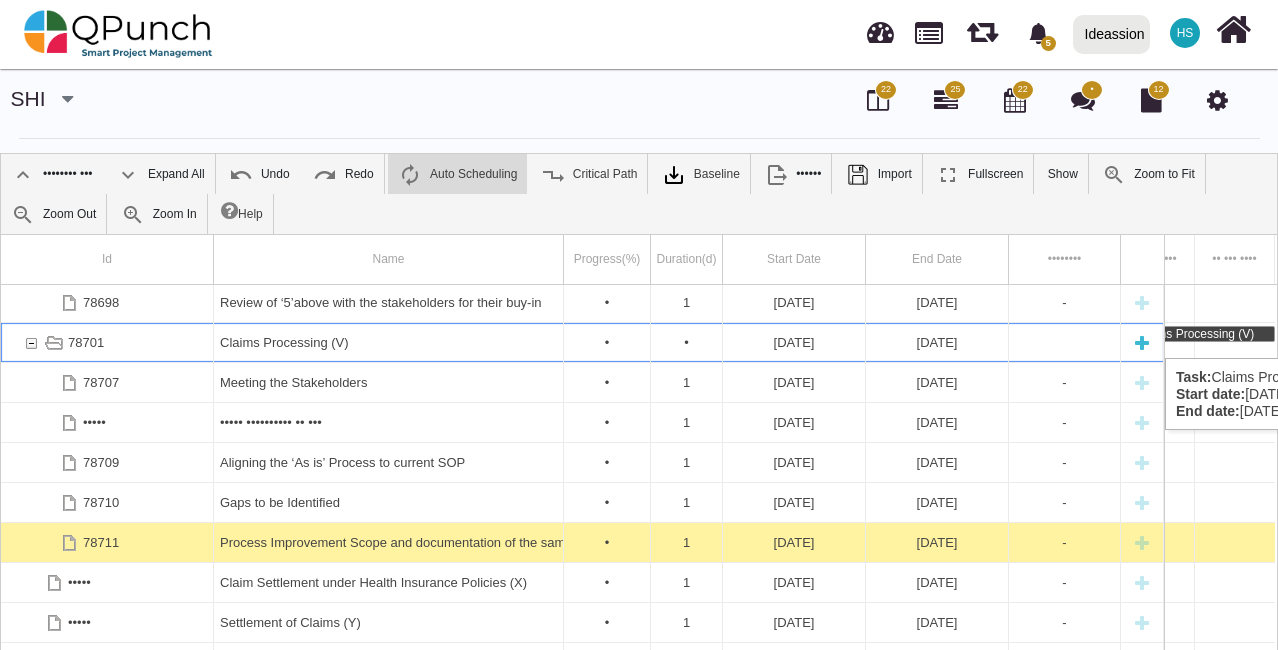 click at bounding box center (1142, 342) 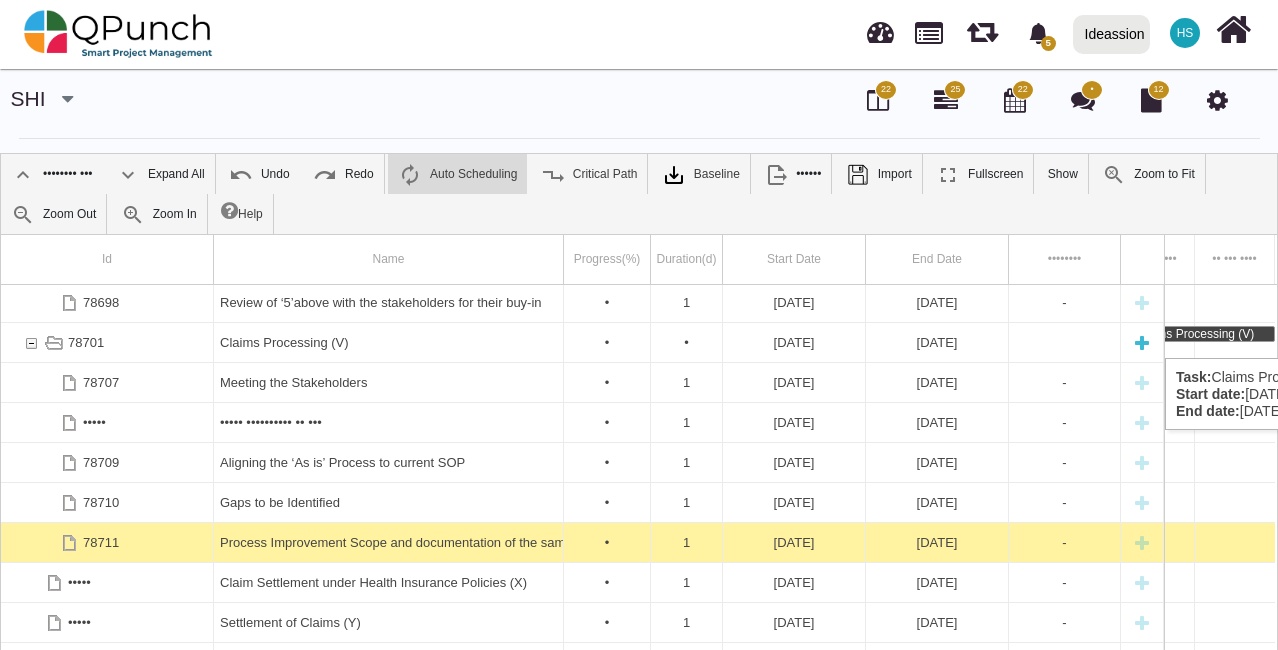 scroll, scrollTop: 0, scrollLeft: 1740, axis: horizontal 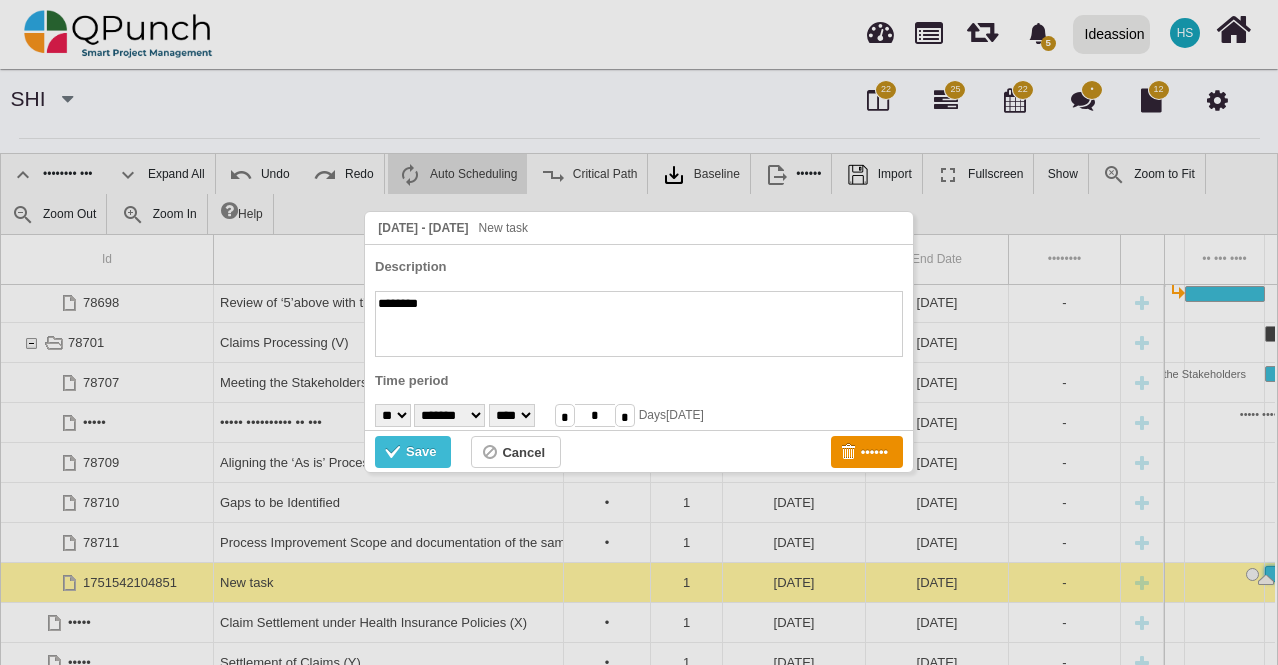 paste on "**********" 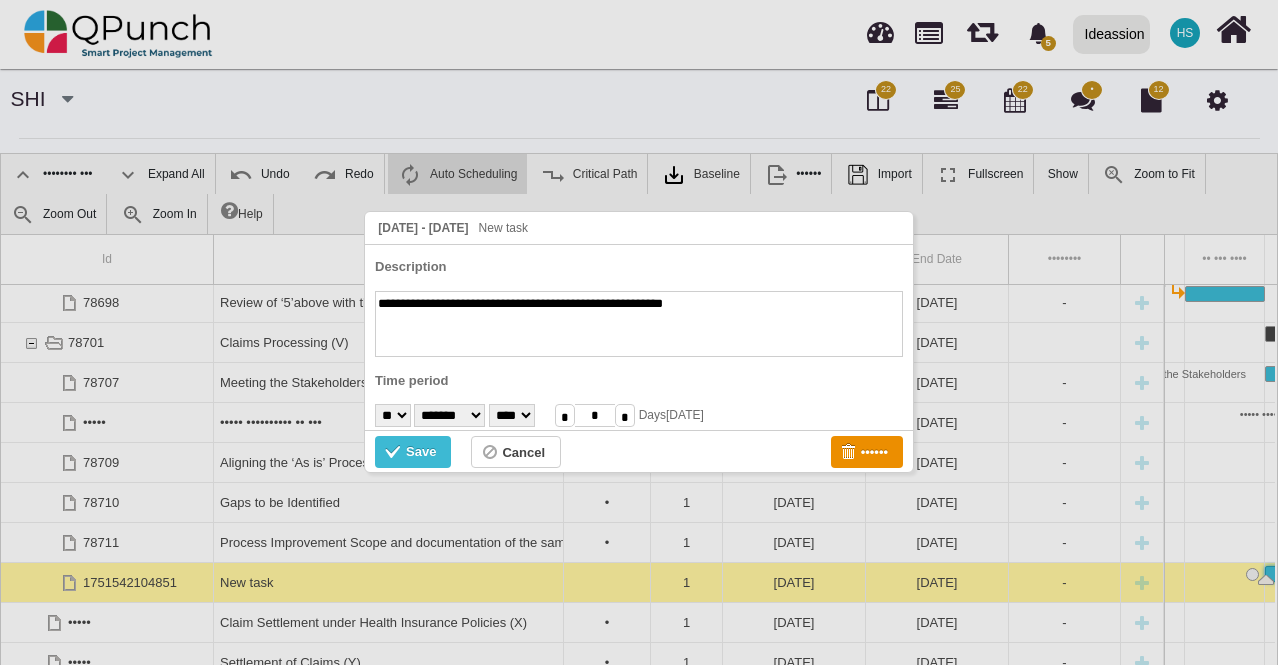 type on "**********" 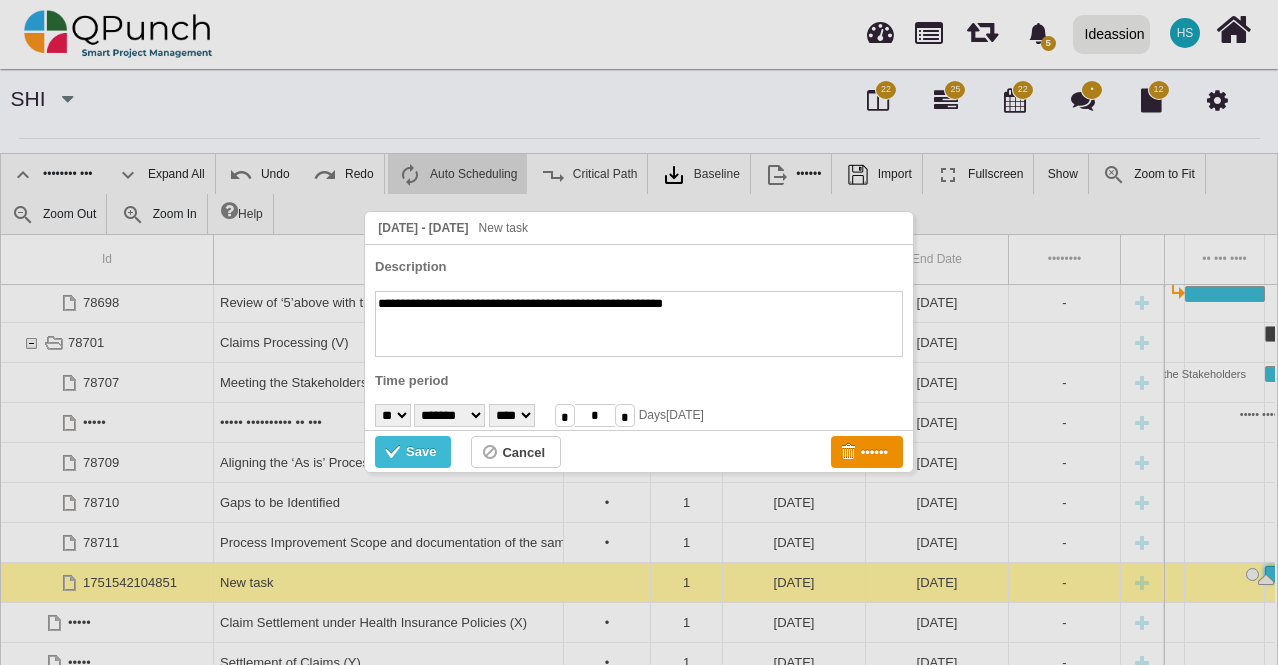 select on "**" 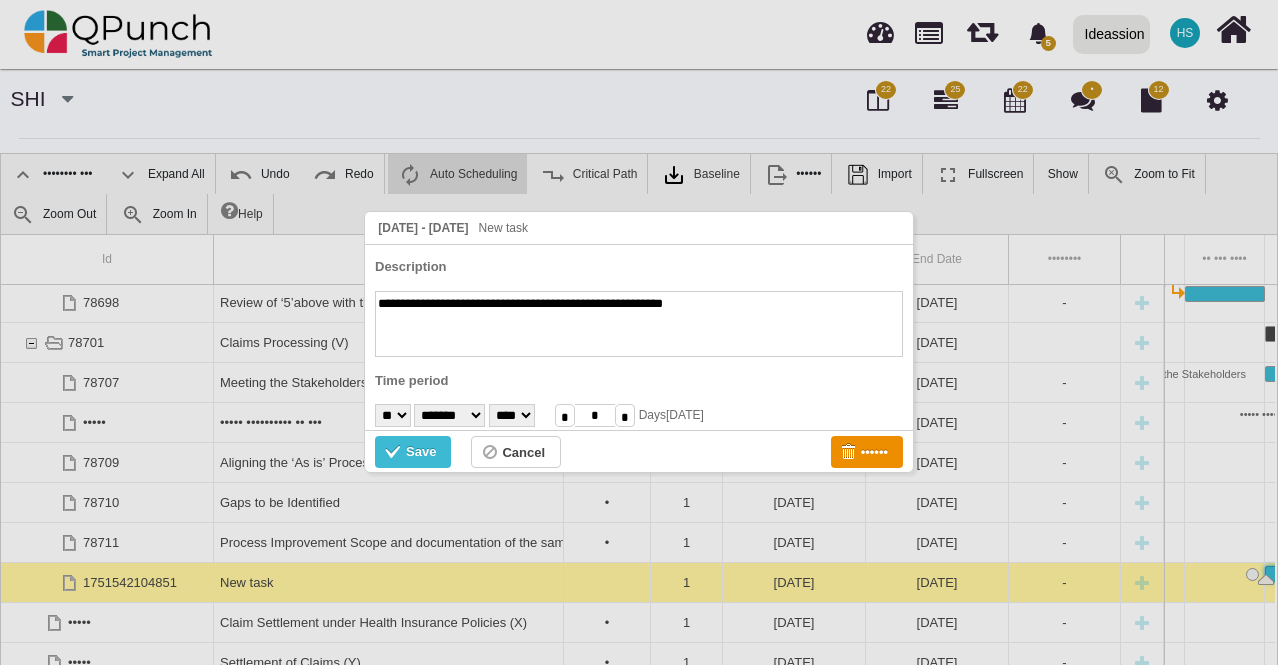 click on "• • • • • • • • • •• •• •• •• •• •• •• •• •• •• •• •• •• •• •• •• •• •• •• •• •• ••" at bounding box center [393, 415] 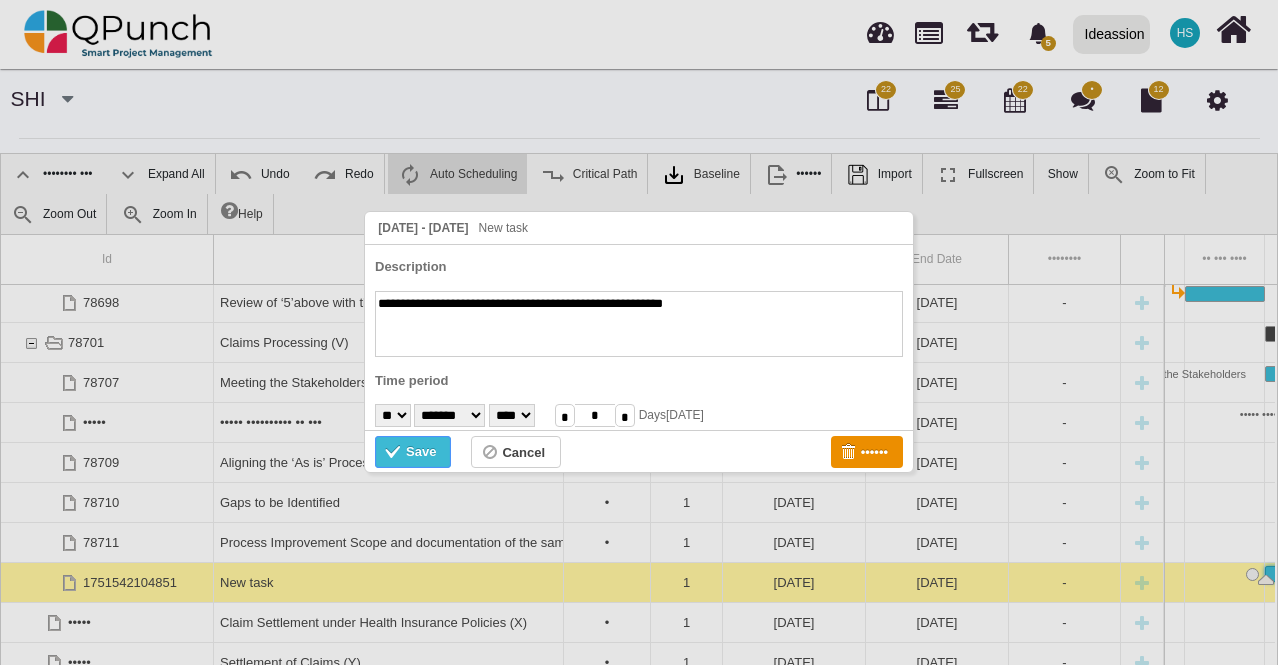click on "Save" at bounding box center (421, 452) 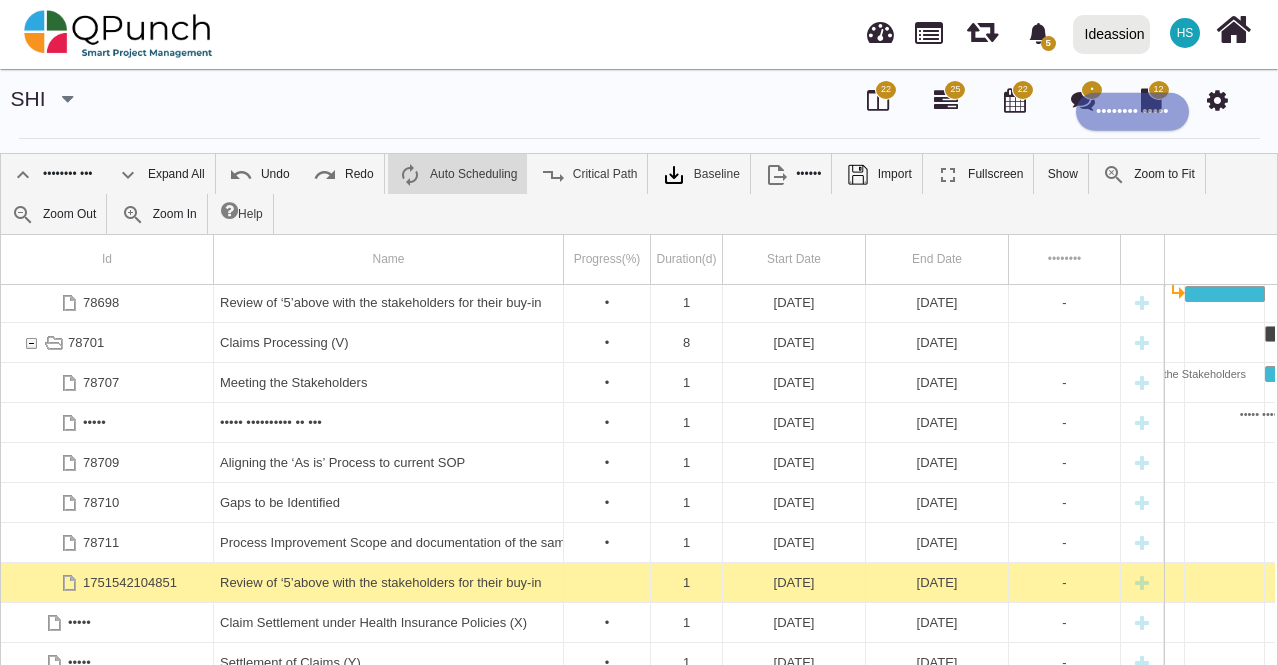 scroll, scrollTop: 0, scrollLeft: 1890, axis: horizontal 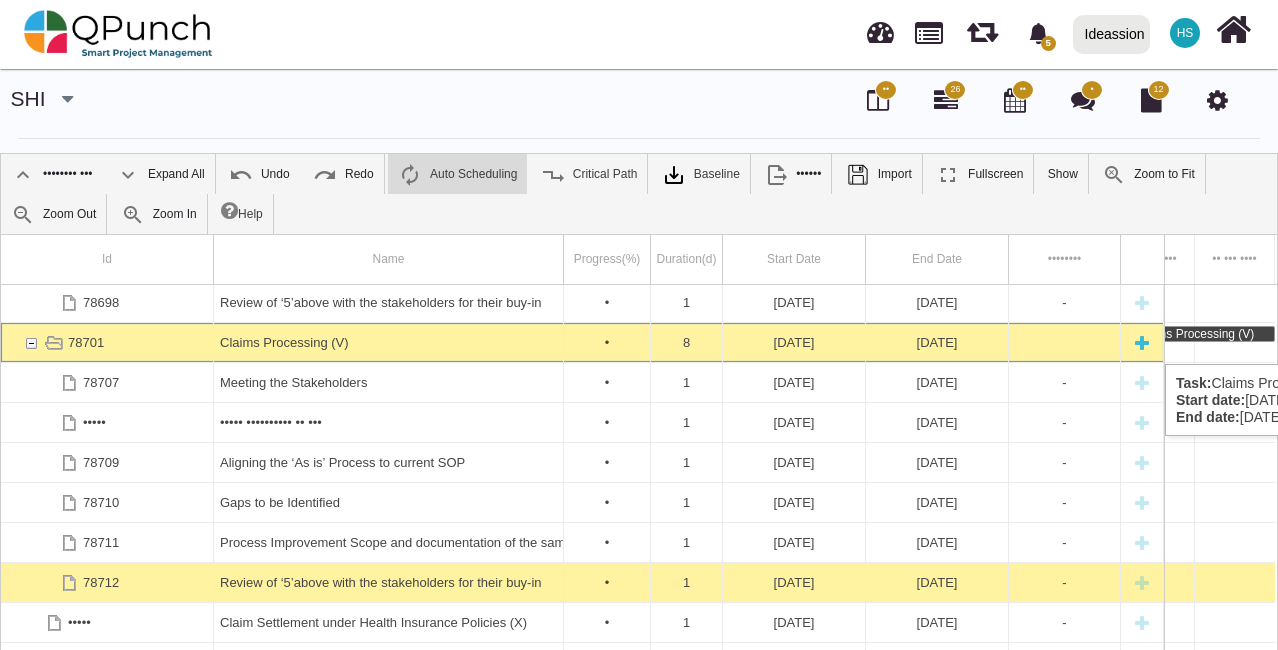 click at bounding box center [31, 342] 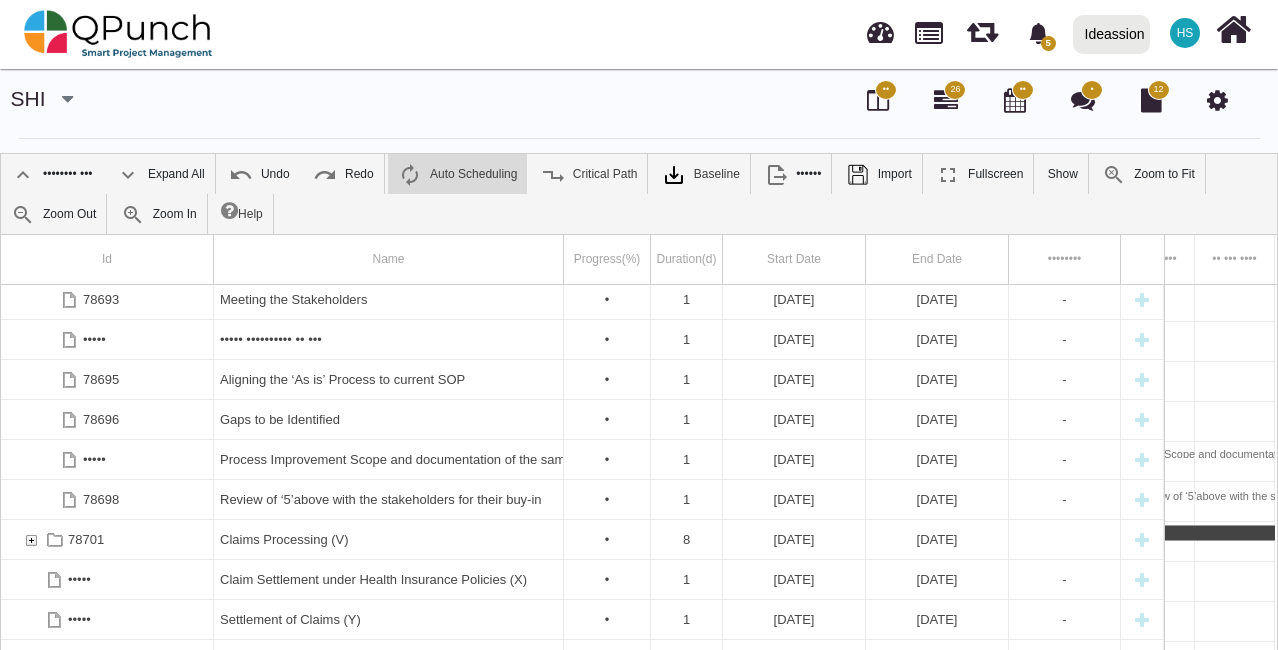 scroll, scrollTop: 122, scrollLeft: 0, axis: vertical 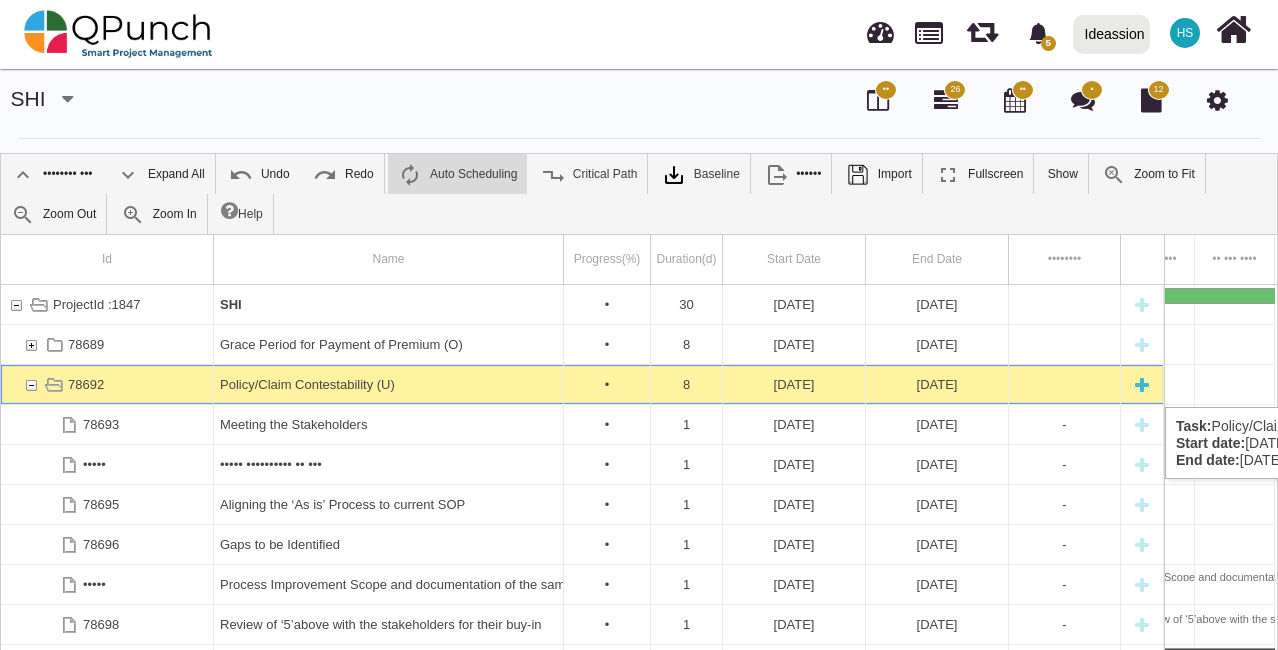 click at bounding box center (31, 384) 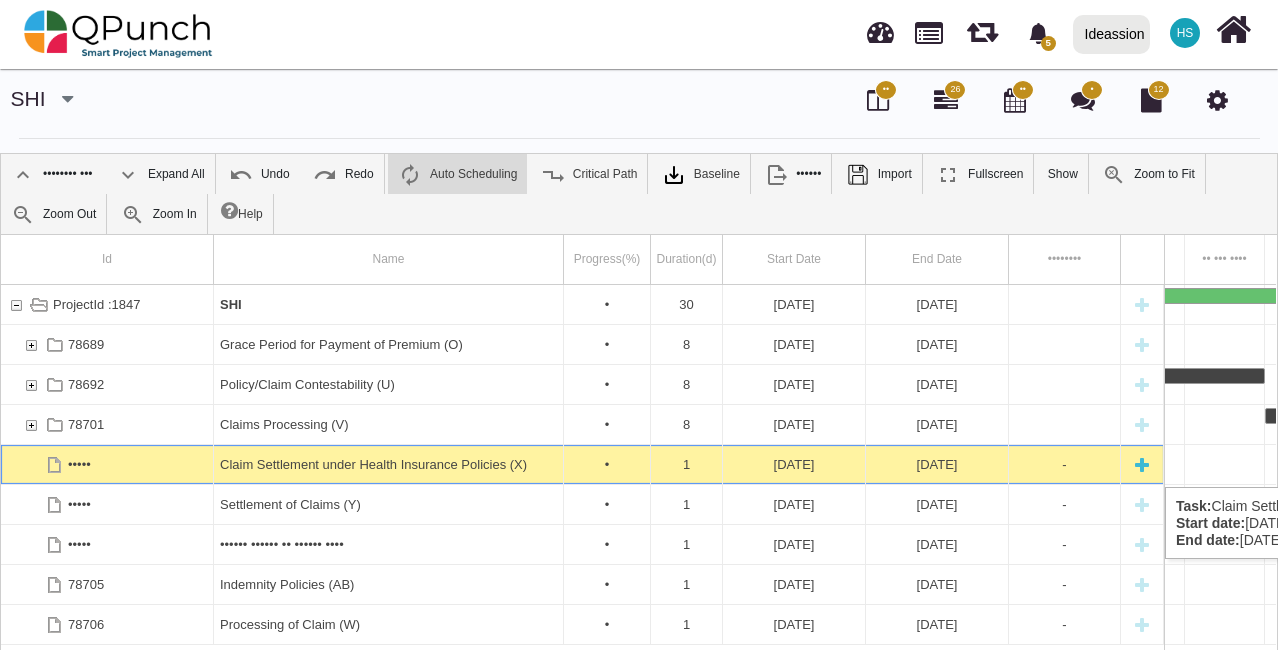 click on "Claim Settlement under Health Insurance Policies (X)" at bounding box center (388, 464) 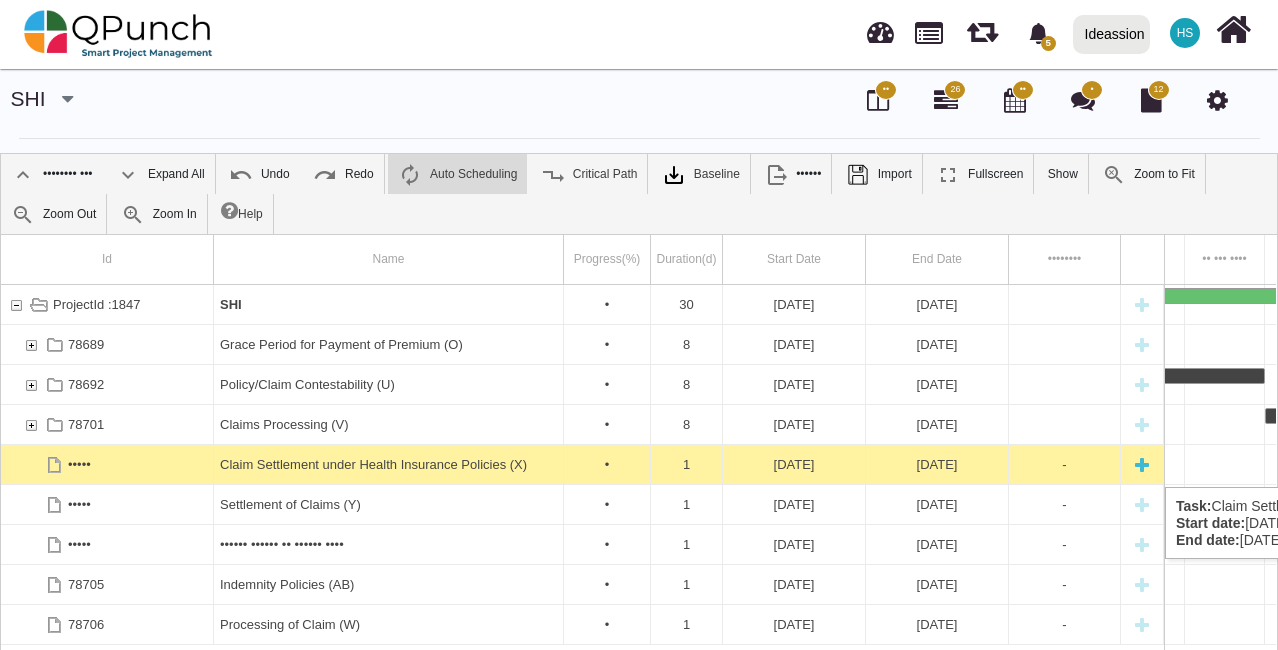 scroll, scrollTop: 0, scrollLeft: 0, axis: both 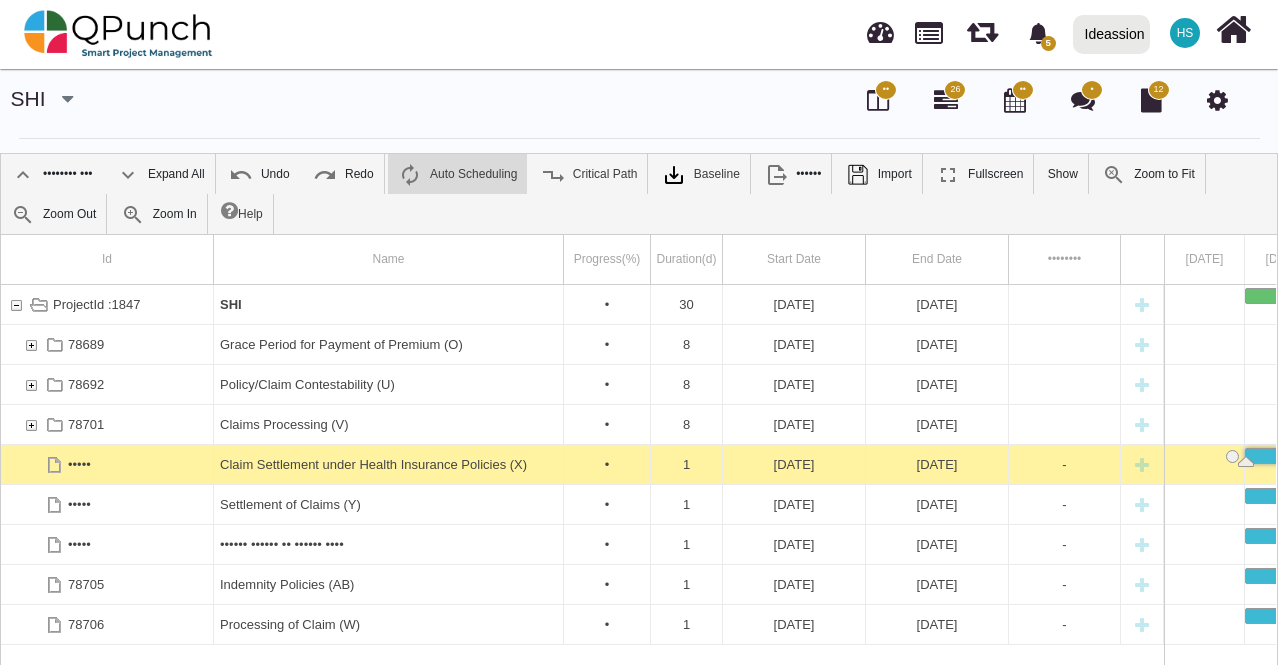 click on "Claim Settlement under Health Insurance Policies (X)" at bounding box center [388, 464] 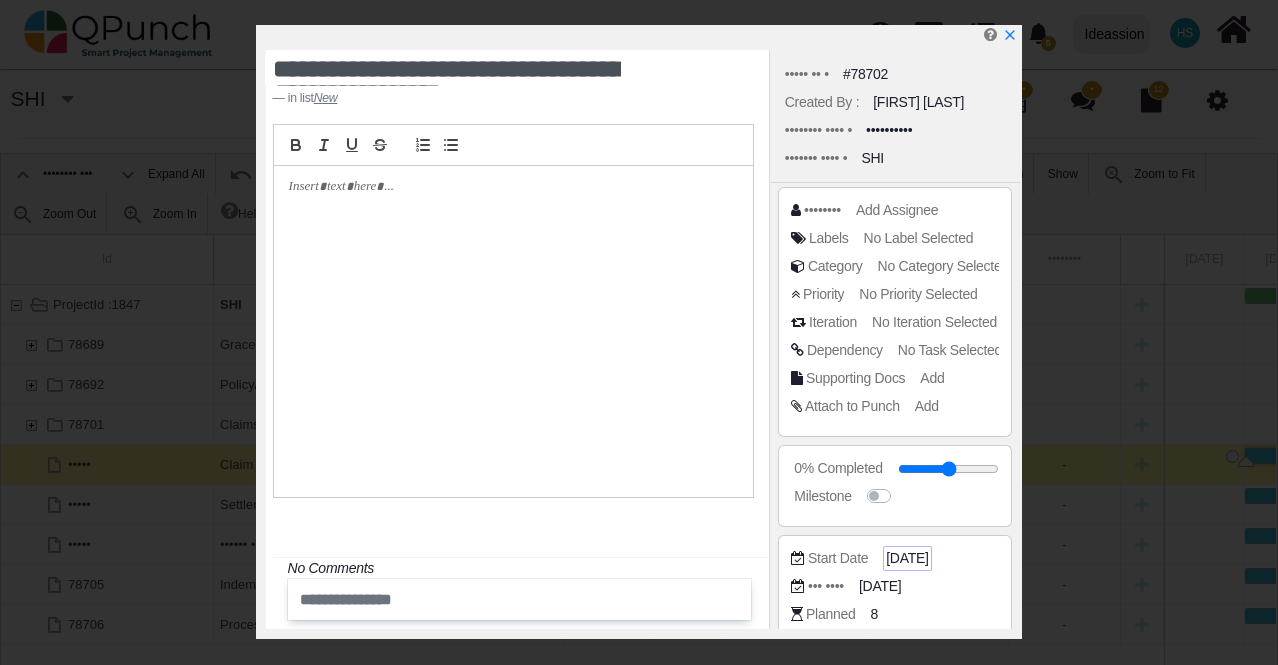 click on "[DATE]" at bounding box center [949, 468] 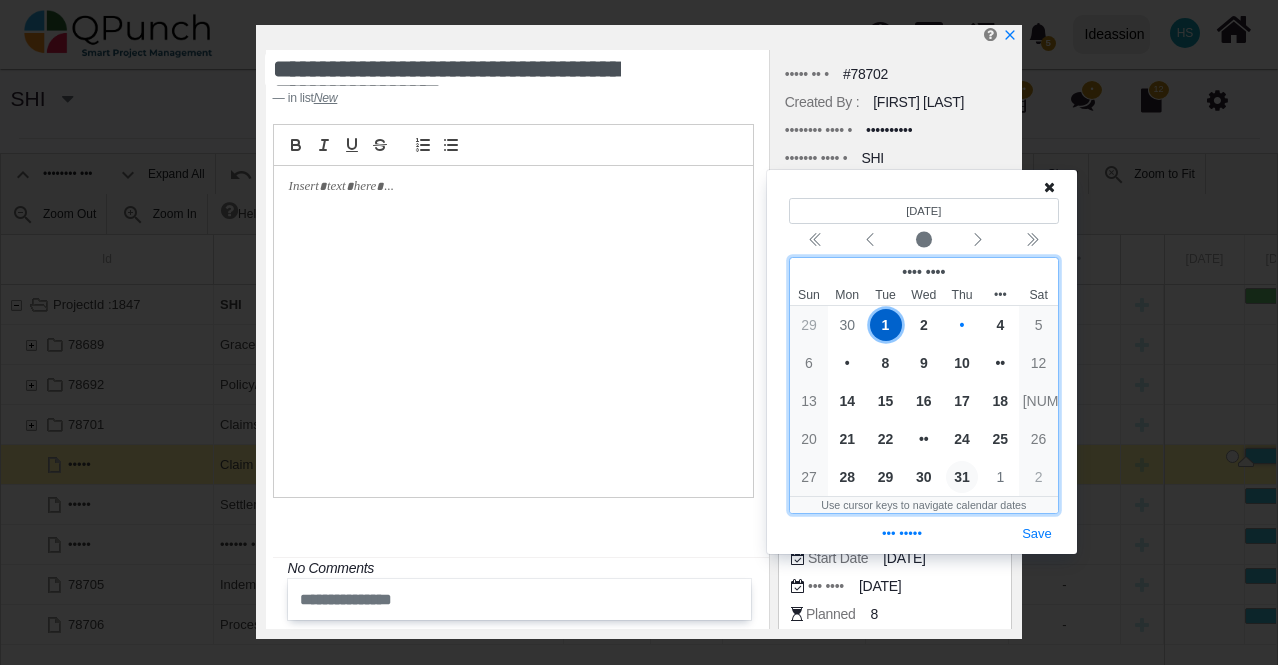 click on "31" at bounding box center [962, 477] 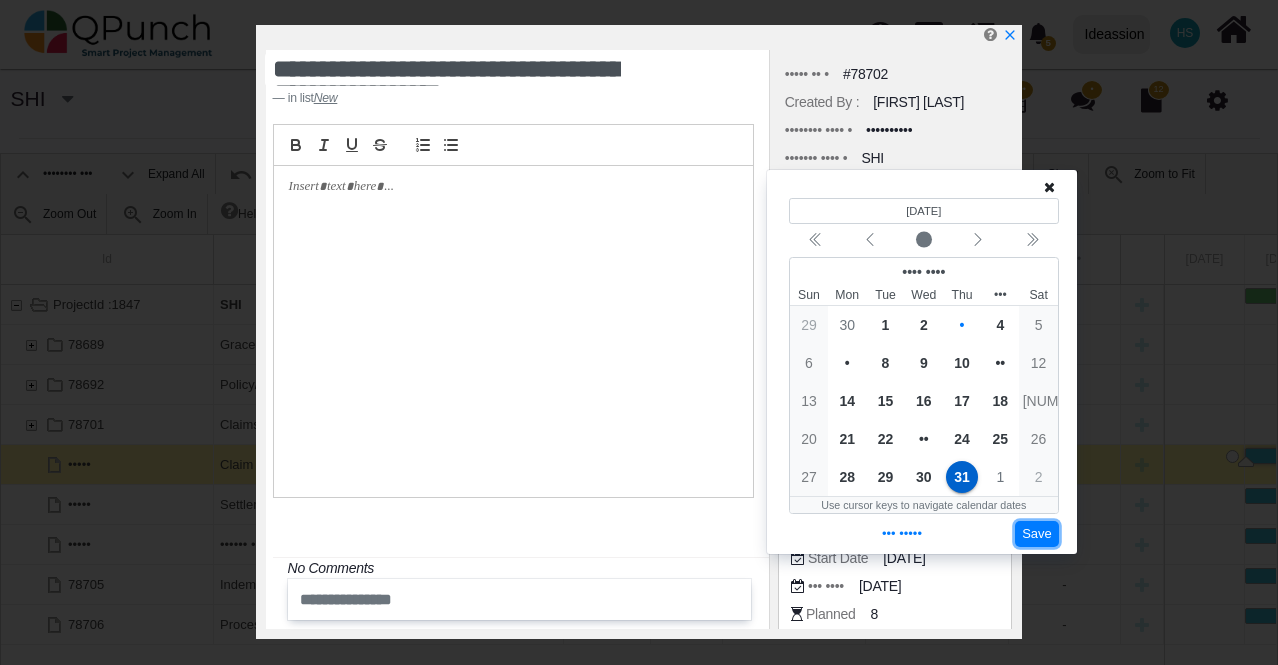 click on "Save" at bounding box center (1037, 534) 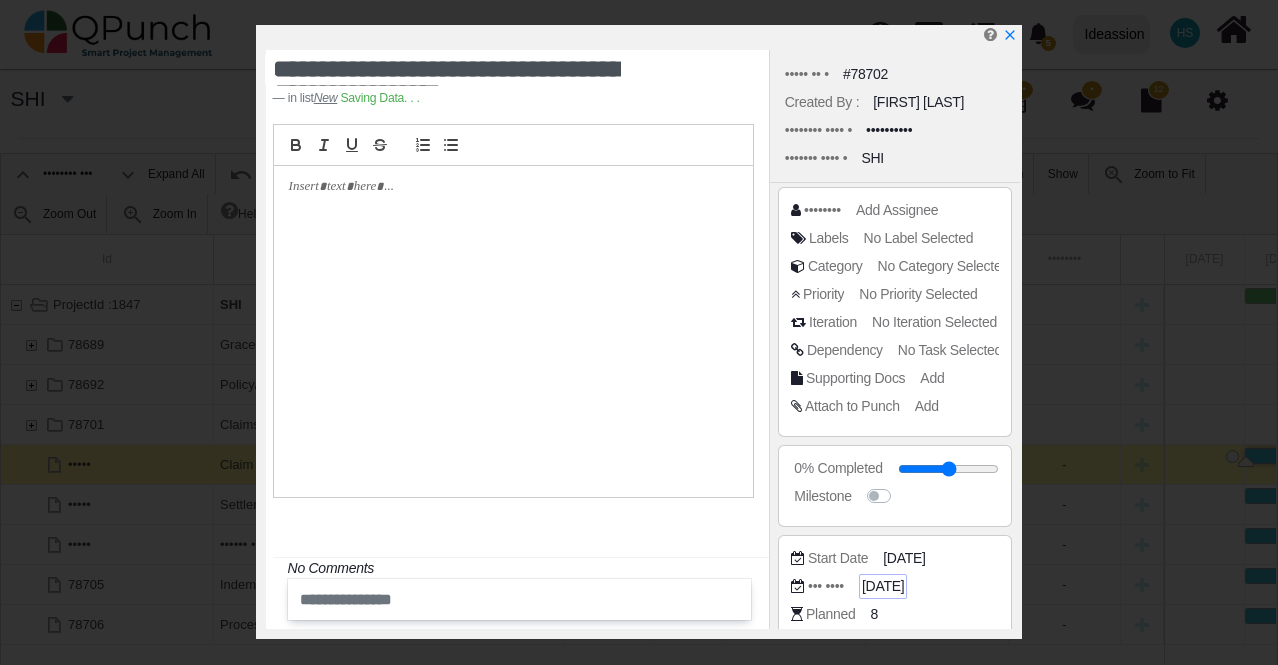 click on "[DATE]" at bounding box center [949, 468] 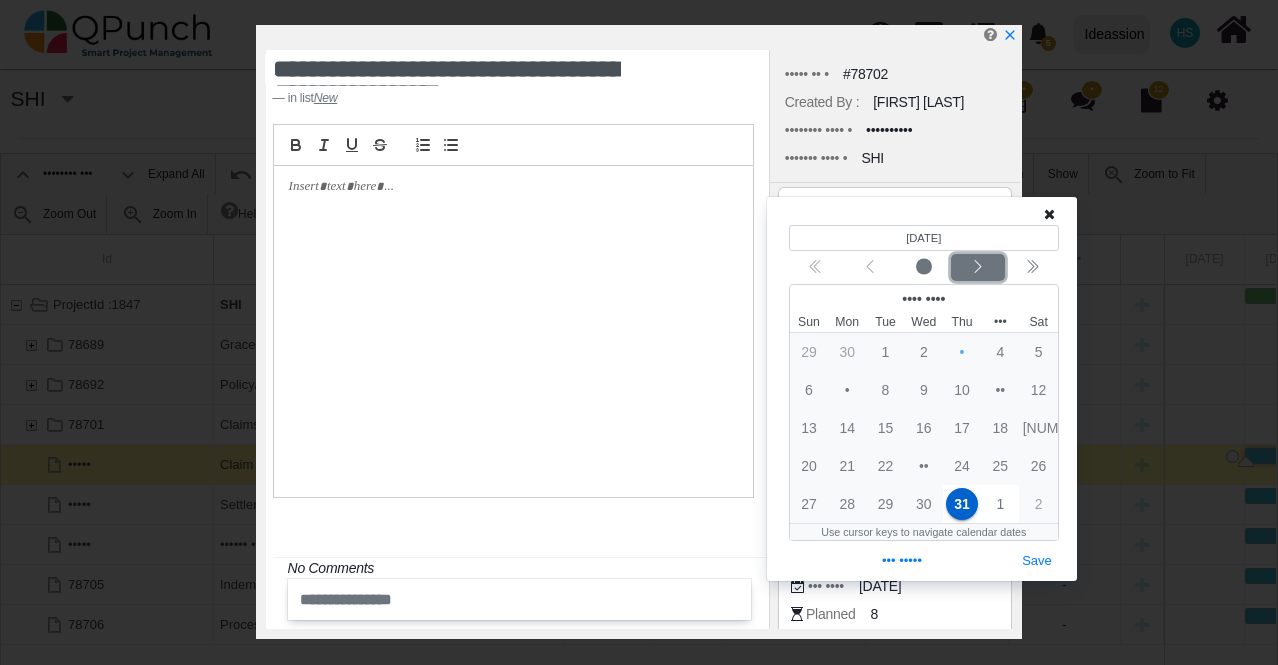 click at bounding box center (978, 267) 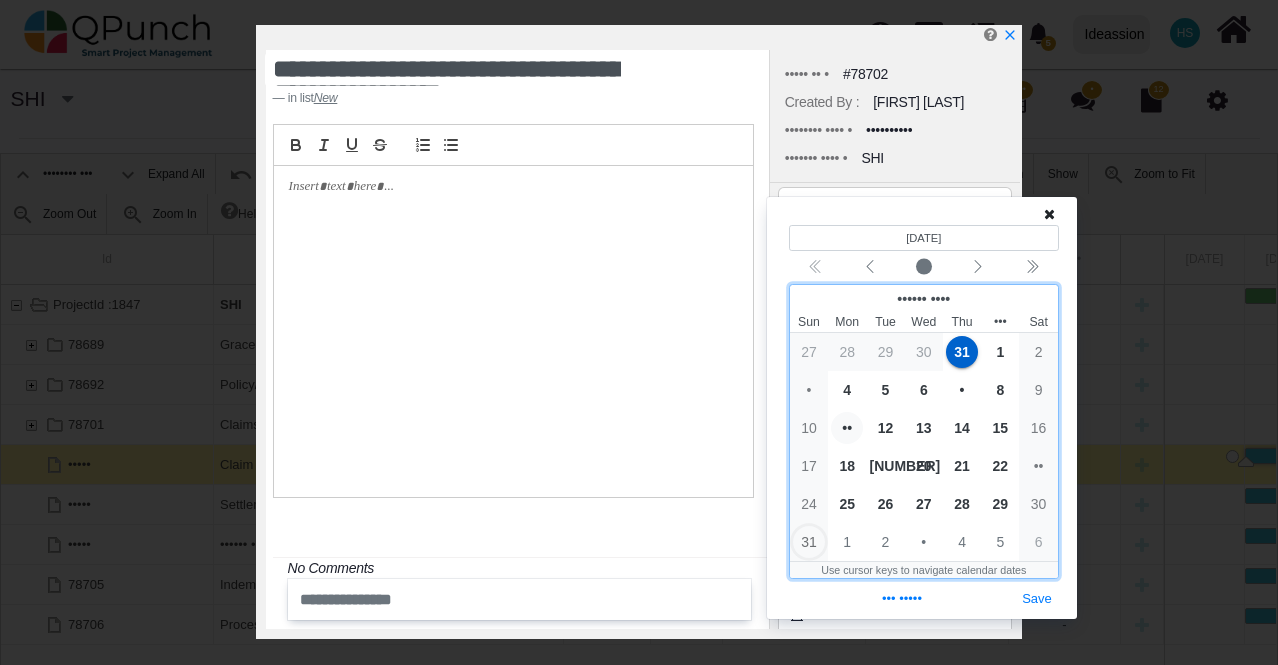 click on "••" at bounding box center [847, 428] 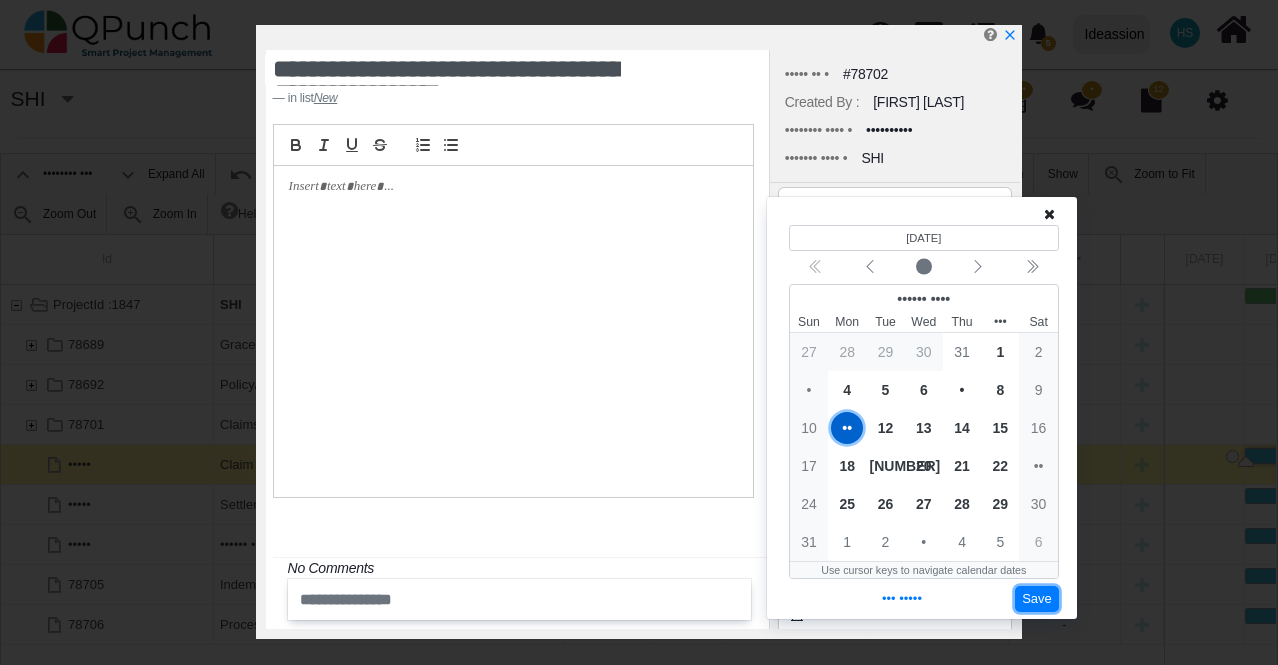 click on "Save" at bounding box center [1037, 599] 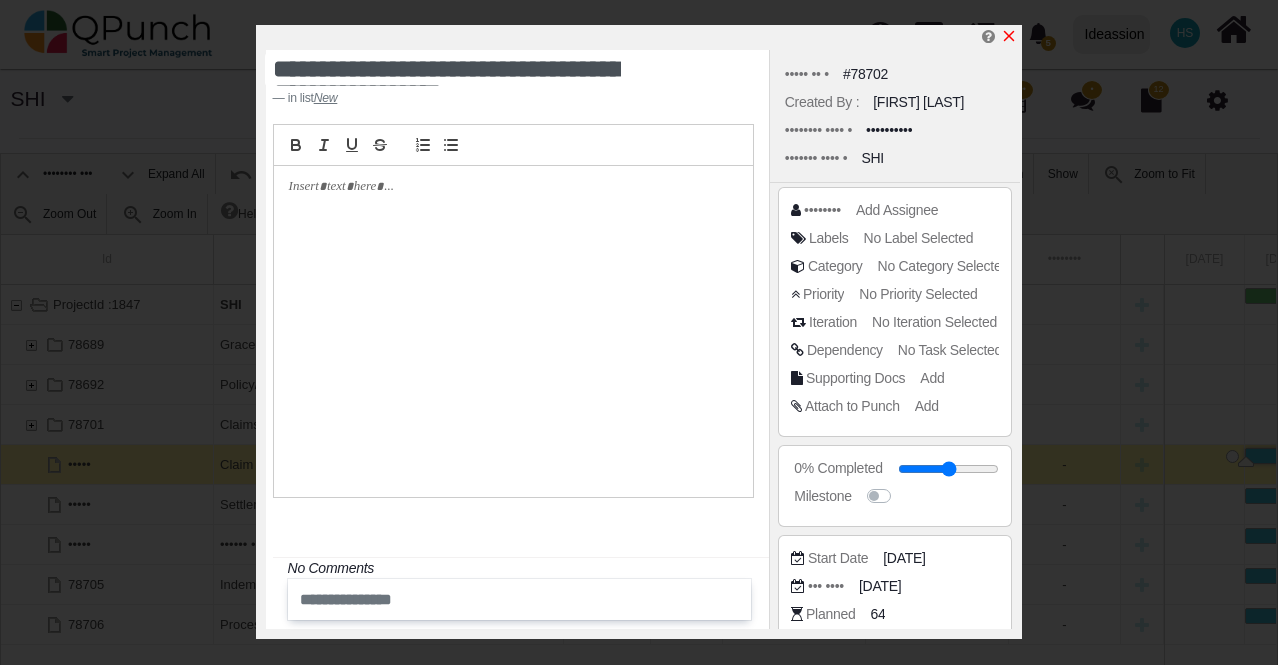 click at bounding box center [1009, 36] 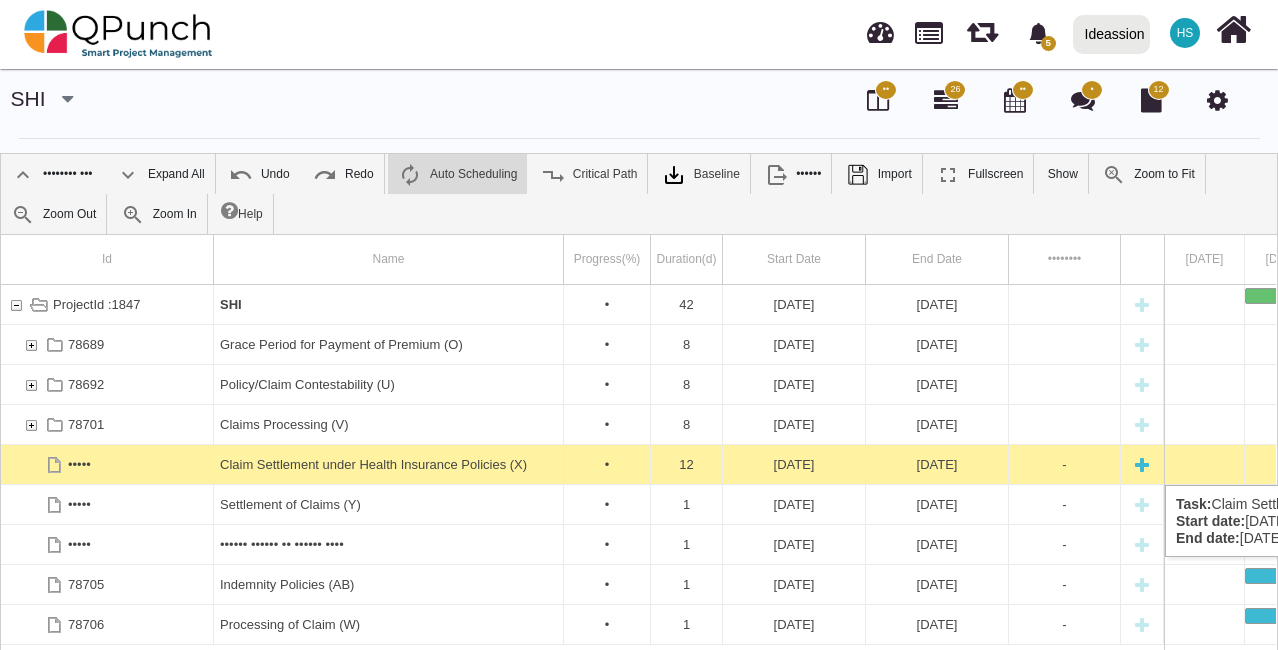 click on "[DATE]" at bounding box center [794, 464] 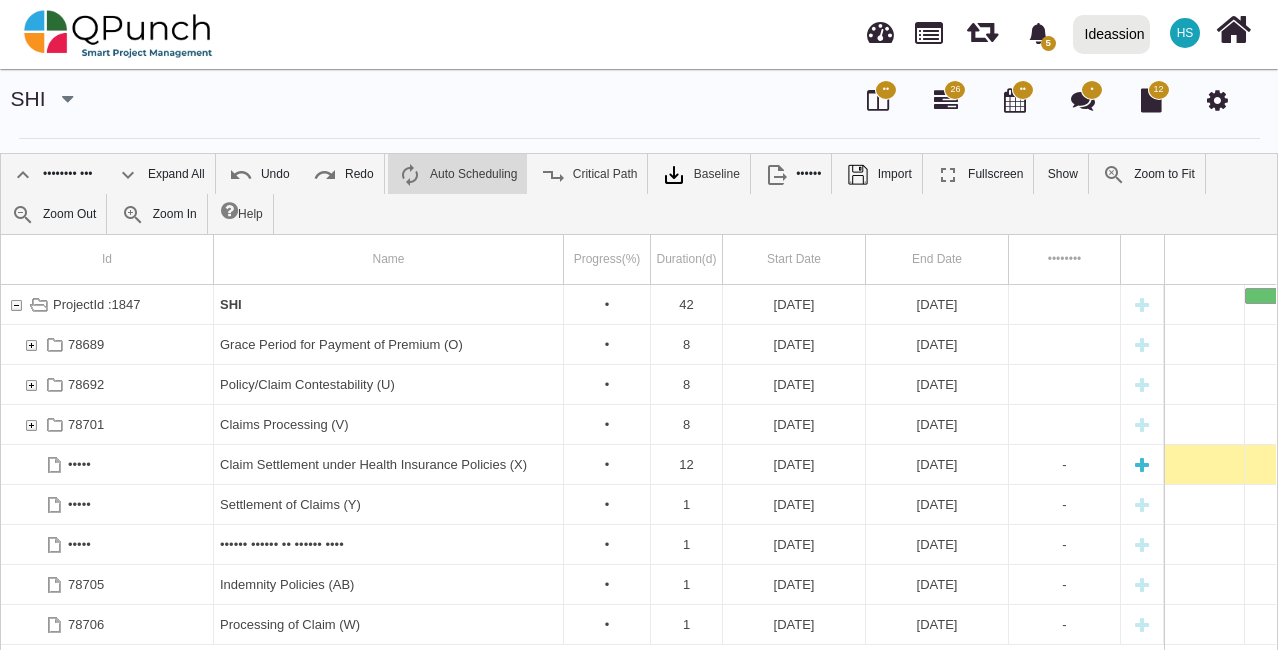 scroll, scrollTop: 0, scrollLeft: 2380, axis: horizontal 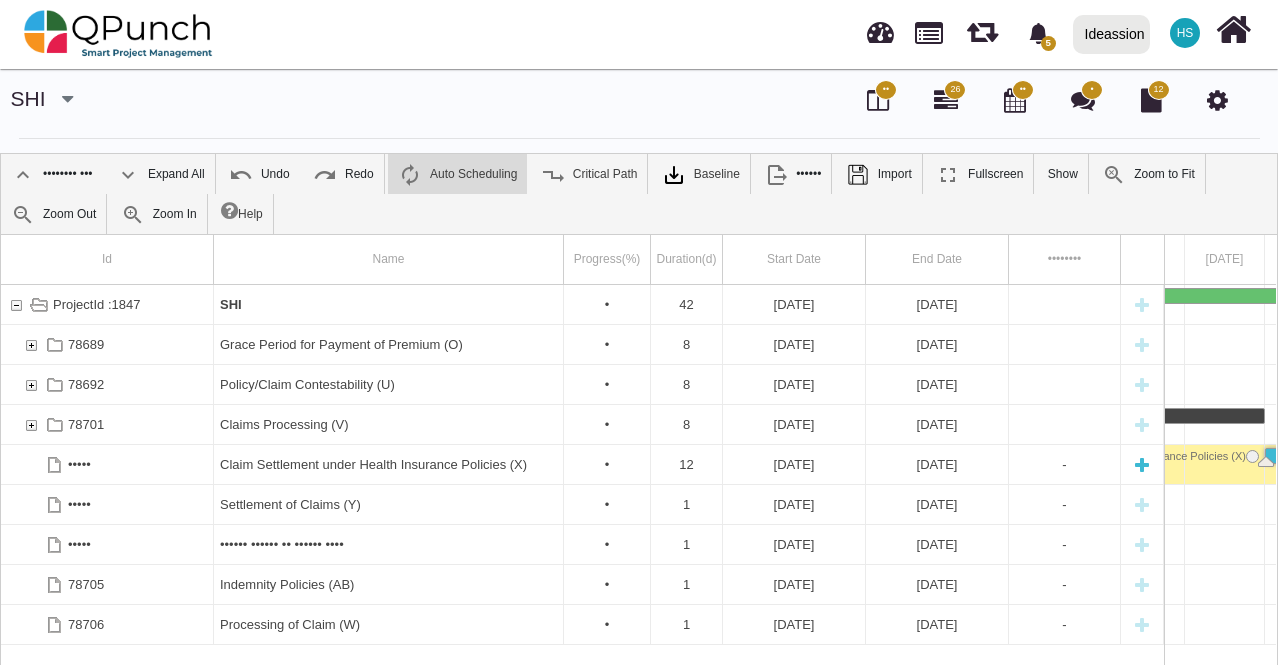click on "[DATE]" at bounding box center [794, 464] 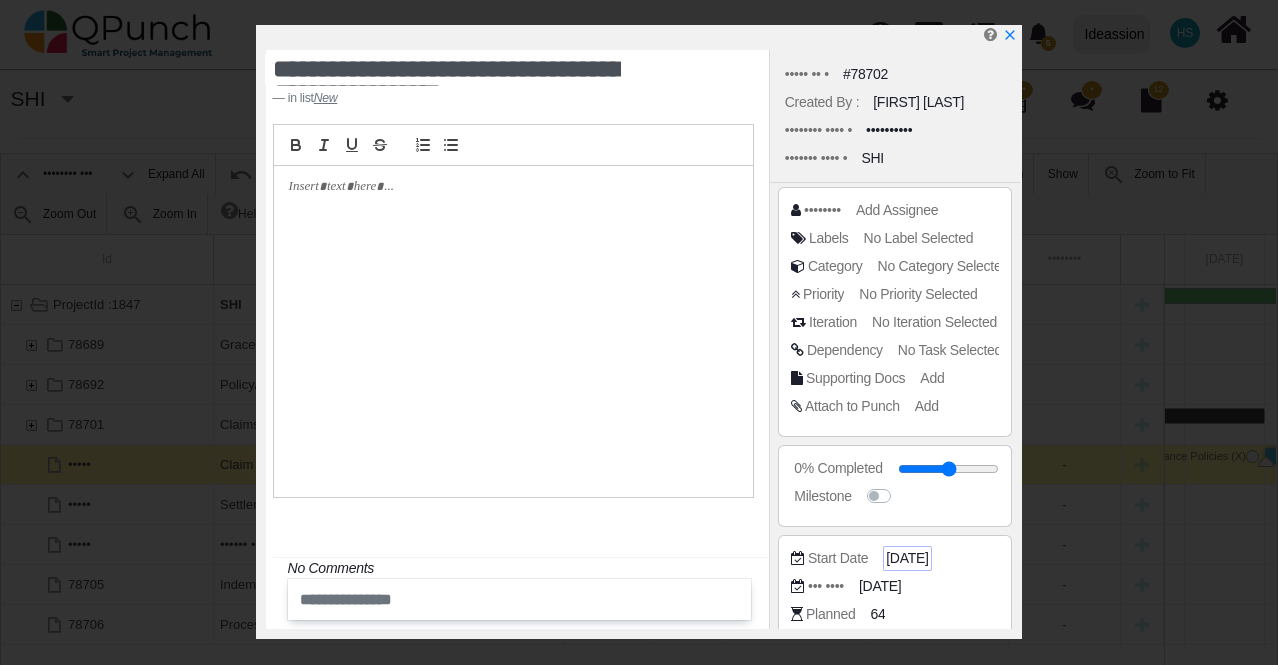 click on "[DATE]" at bounding box center [949, 468] 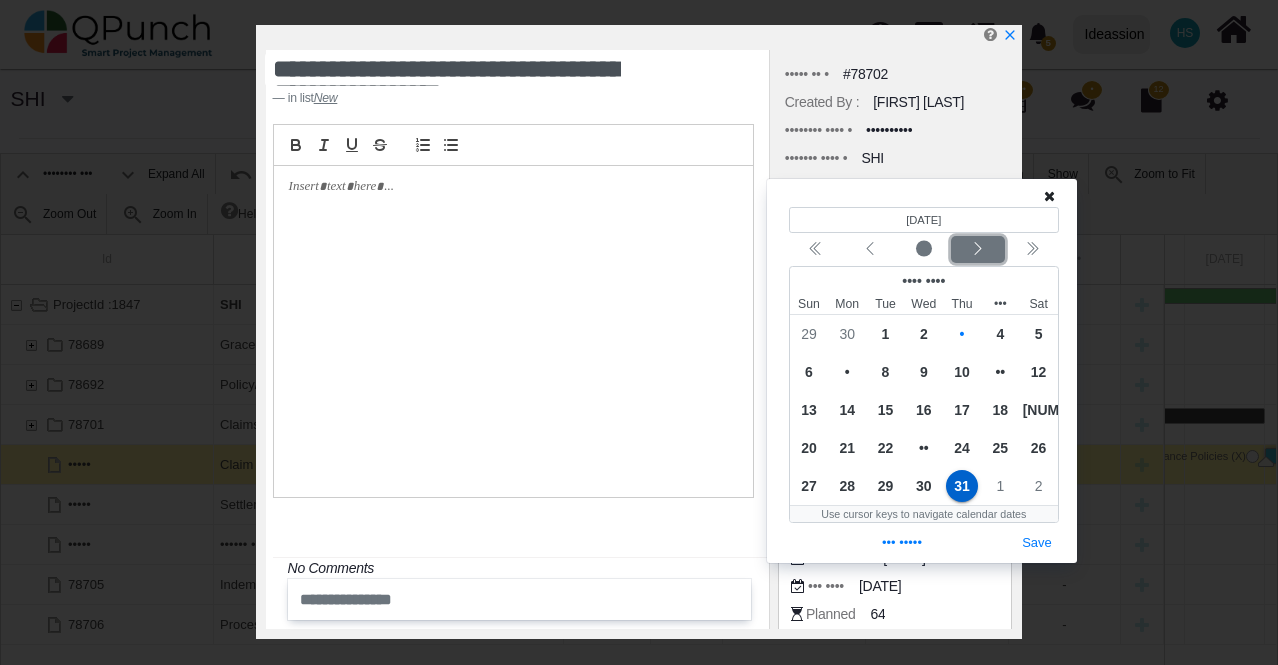 click at bounding box center (978, 249) 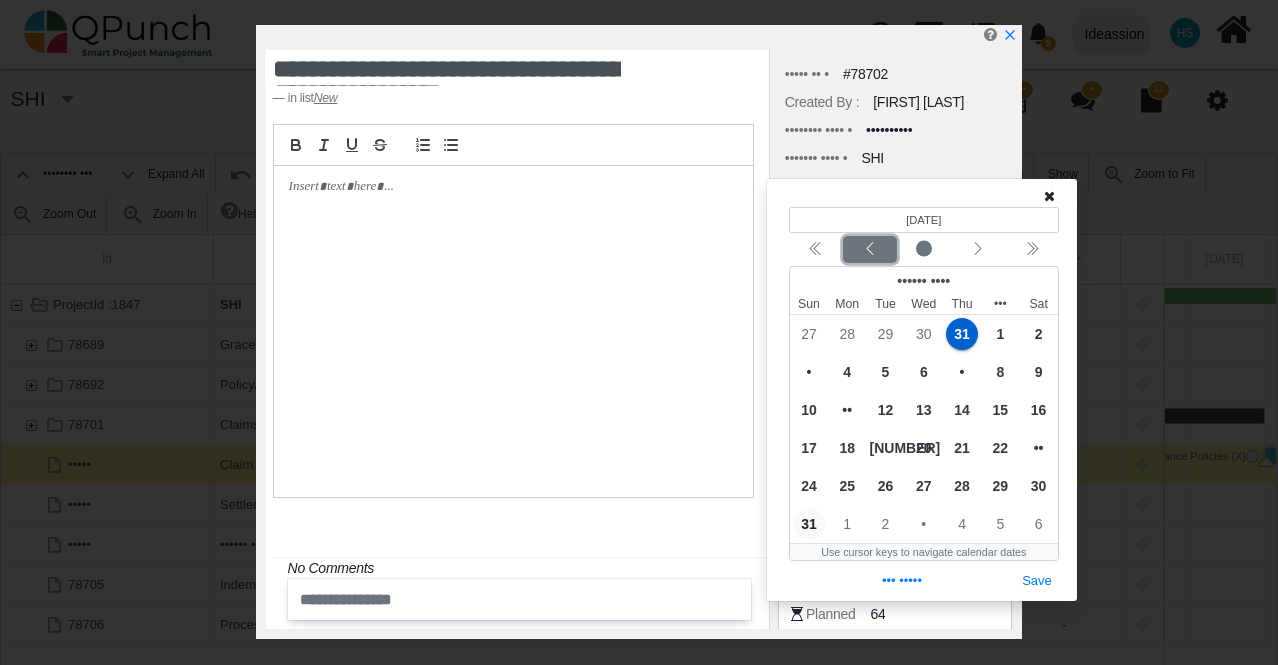 click at bounding box center (870, 249) 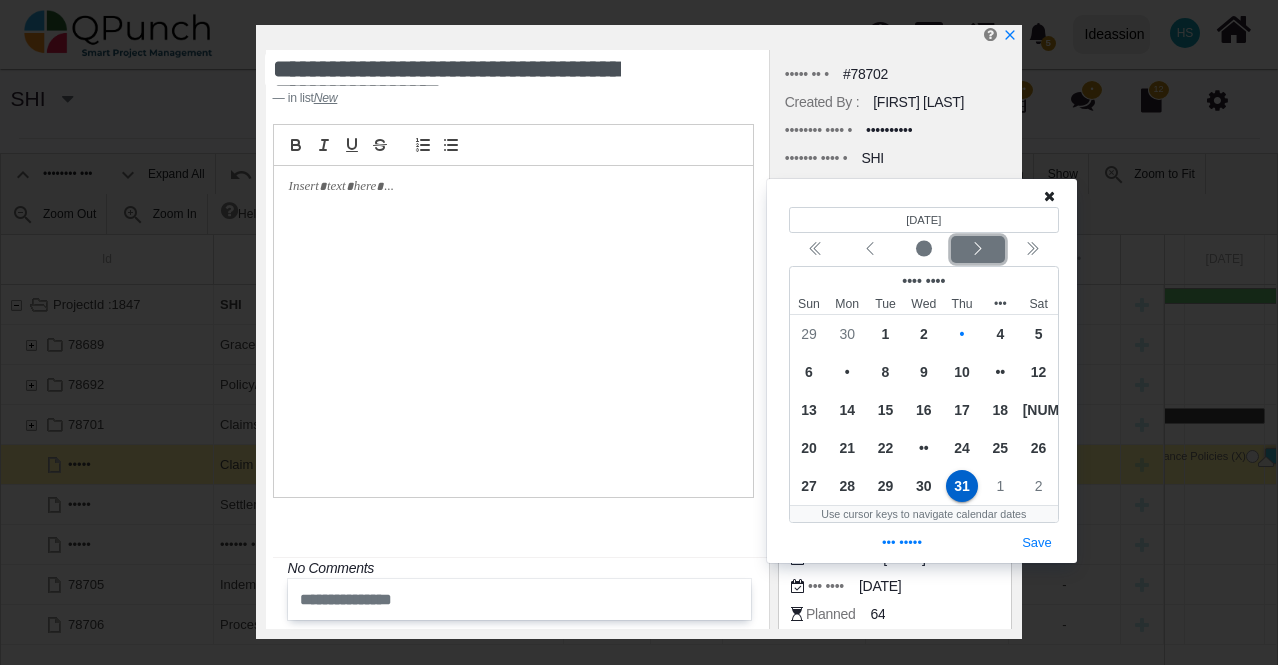 click at bounding box center (978, 249) 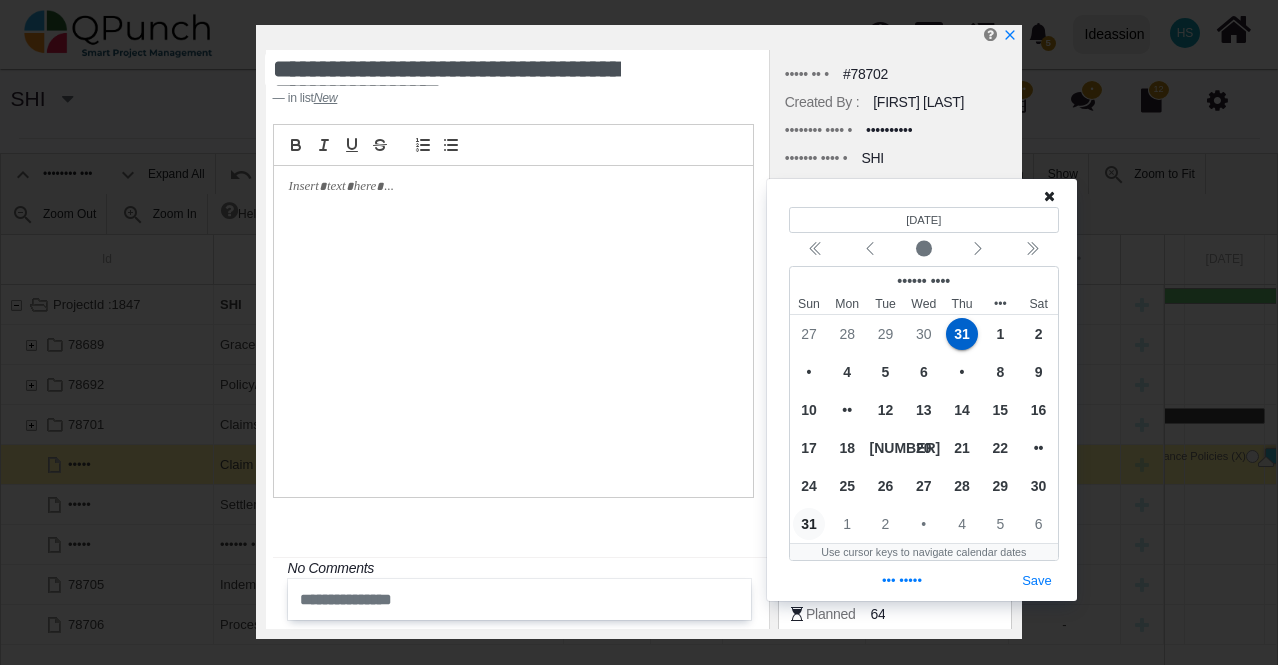 click at bounding box center [1049, 196] 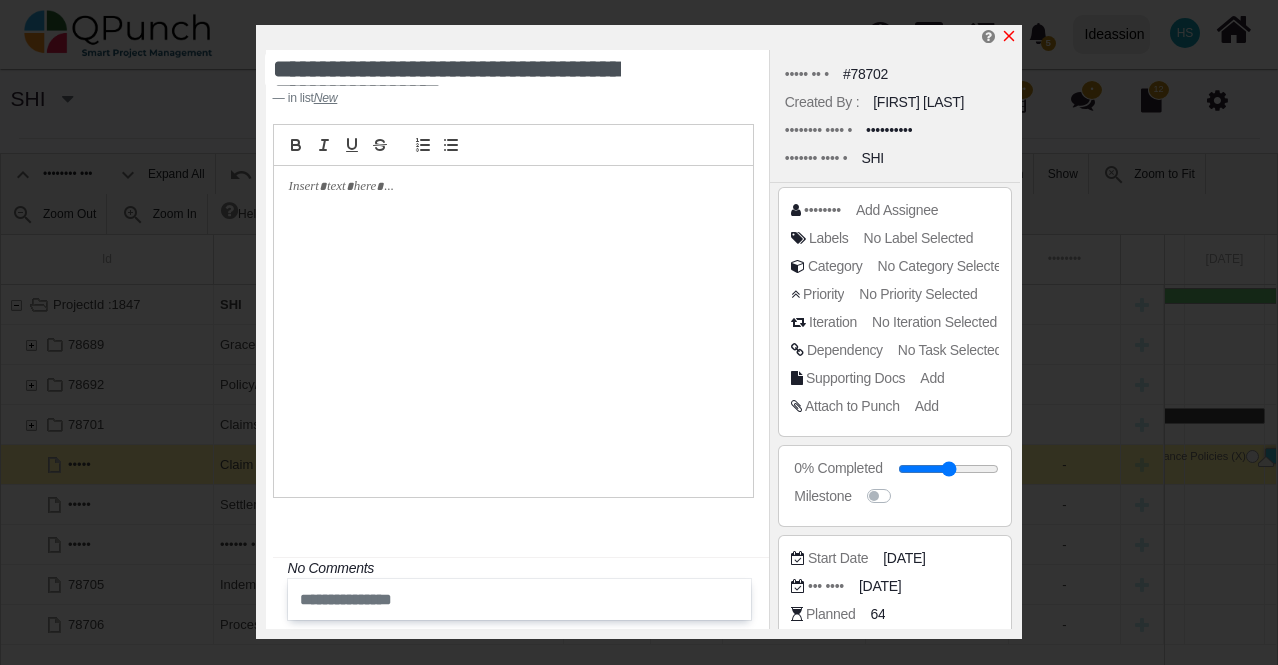 click at bounding box center (1009, 36) 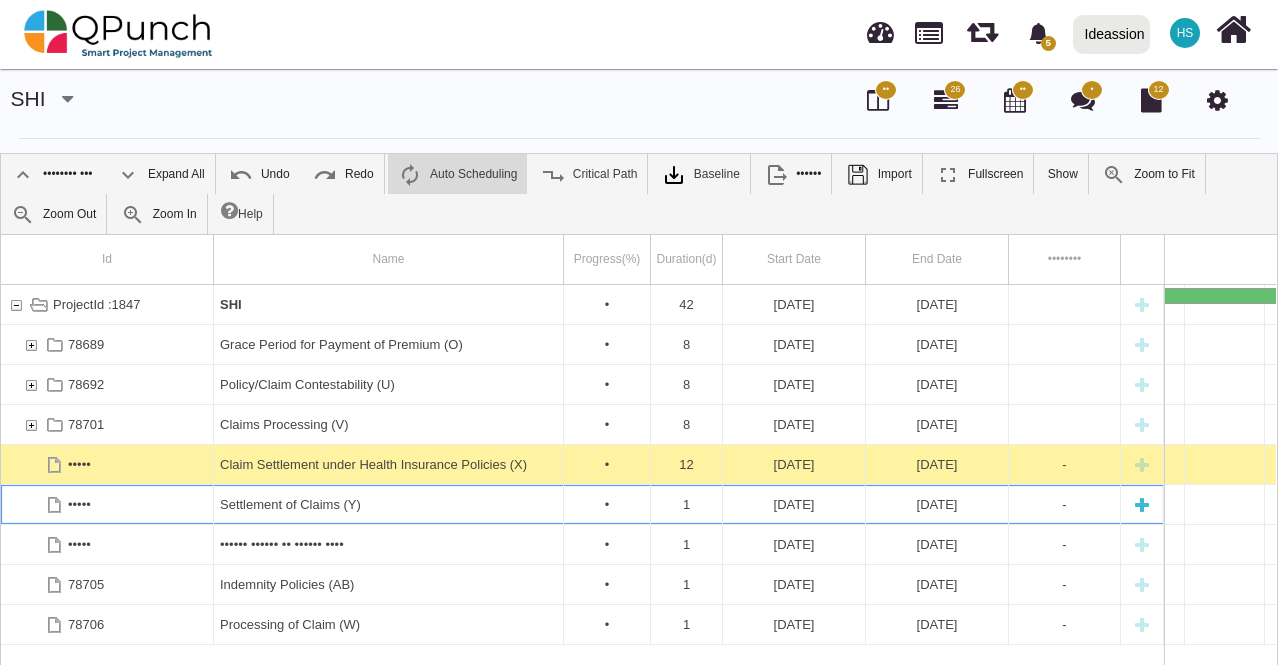 scroll, scrollTop: 0, scrollLeft: 0, axis: both 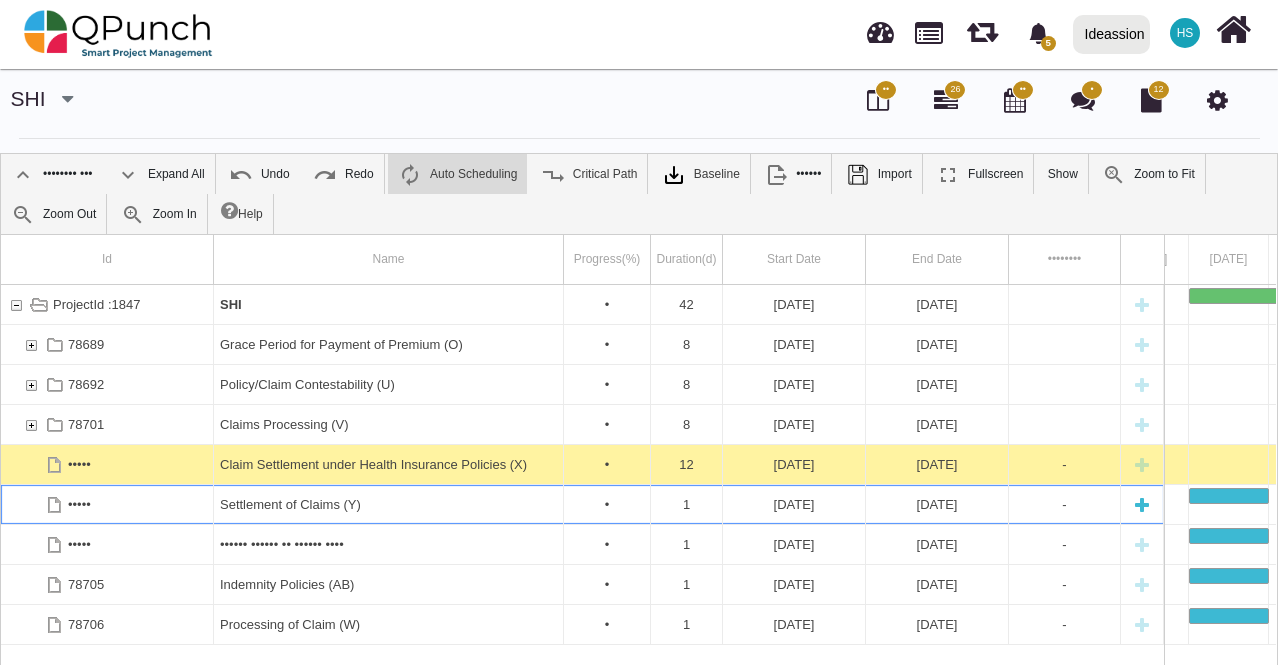 click on "[DATE]" at bounding box center [794, 504] 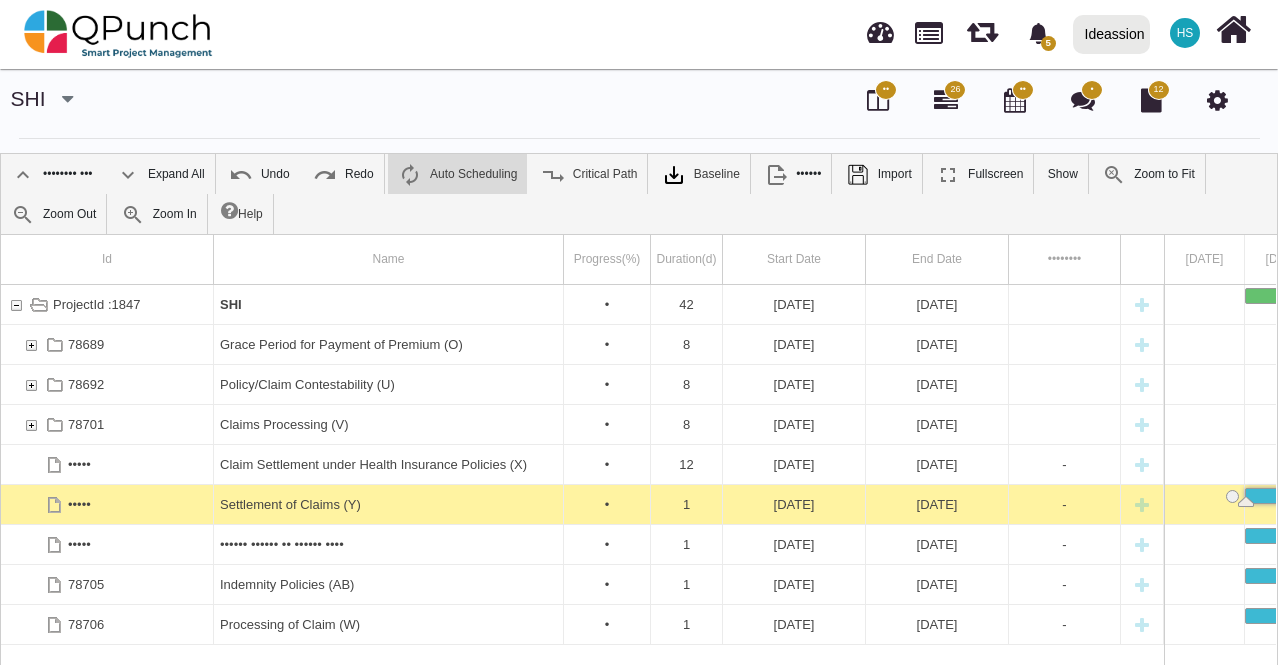 click on "[DATE]" at bounding box center [794, 504] 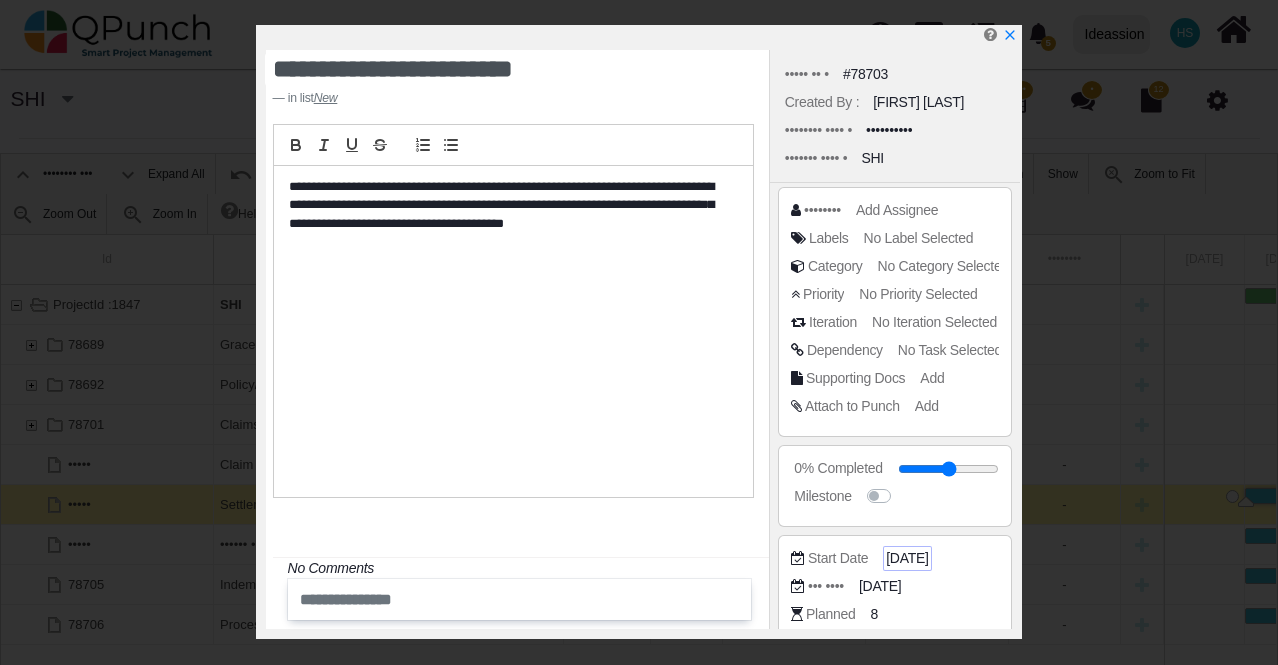 click on "[DATE]" at bounding box center [949, 468] 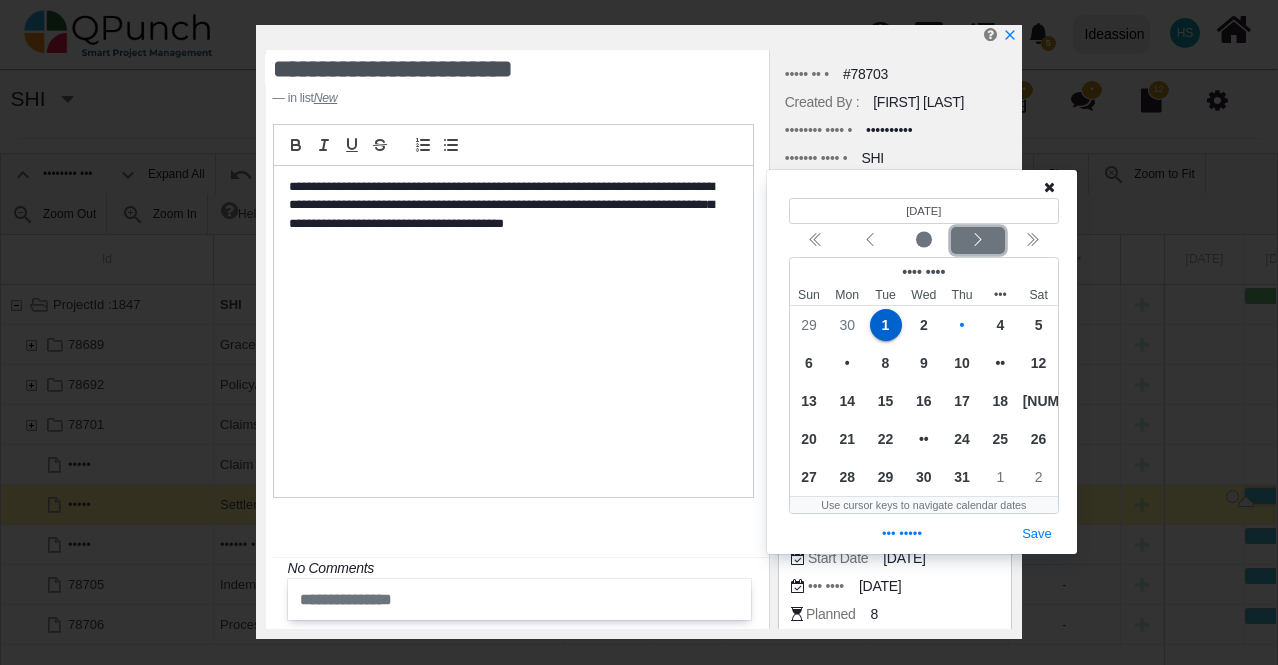 click at bounding box center (978, 240) 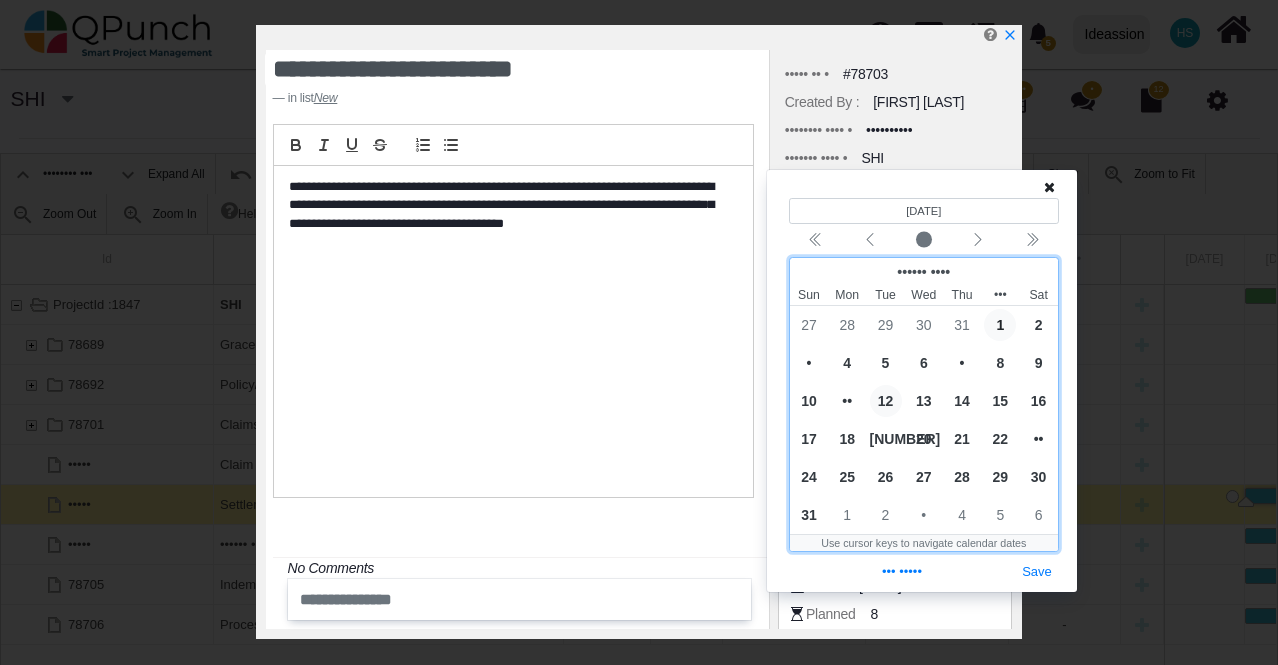 click on "12" at bounding box center [886, 401] 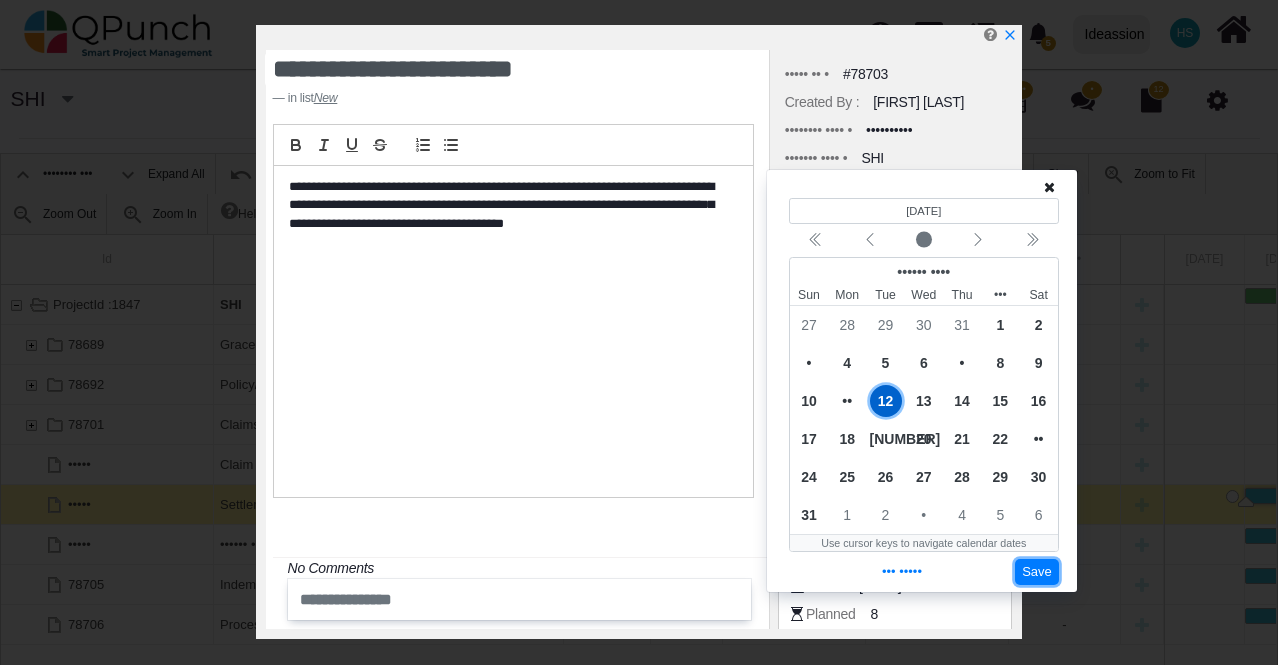 click on "Save" at bounding box center (1037, 572) 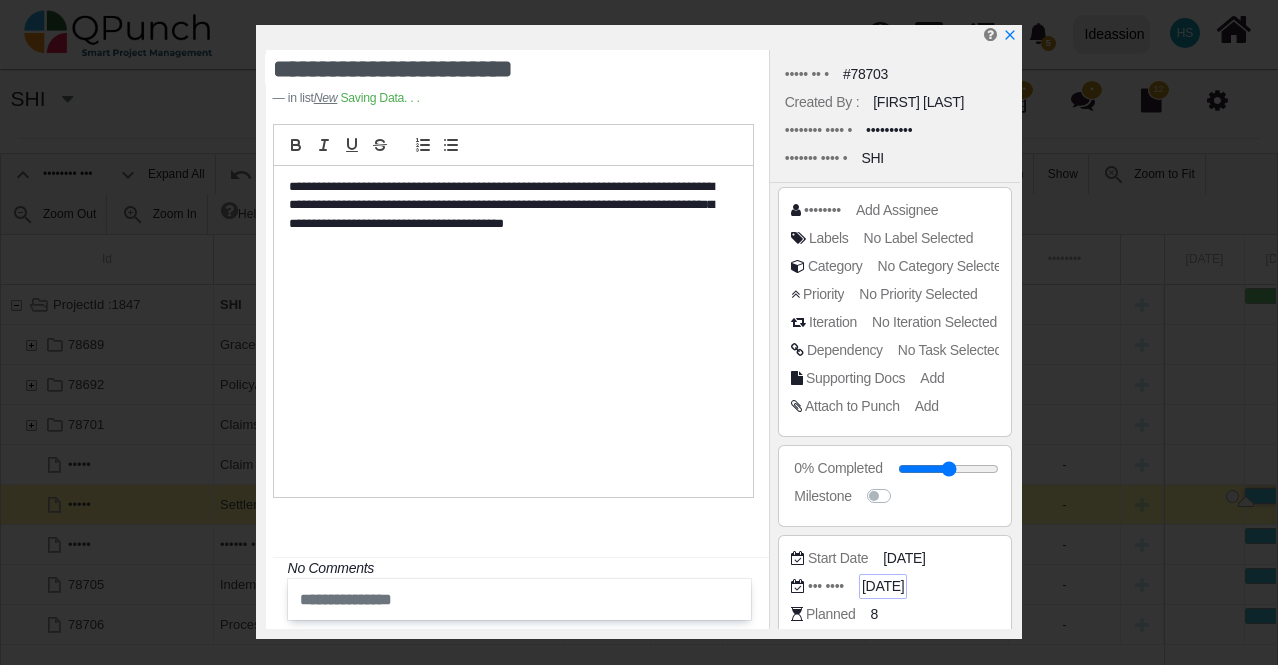 click on "[DATE]" at bounding box center (949, 468) 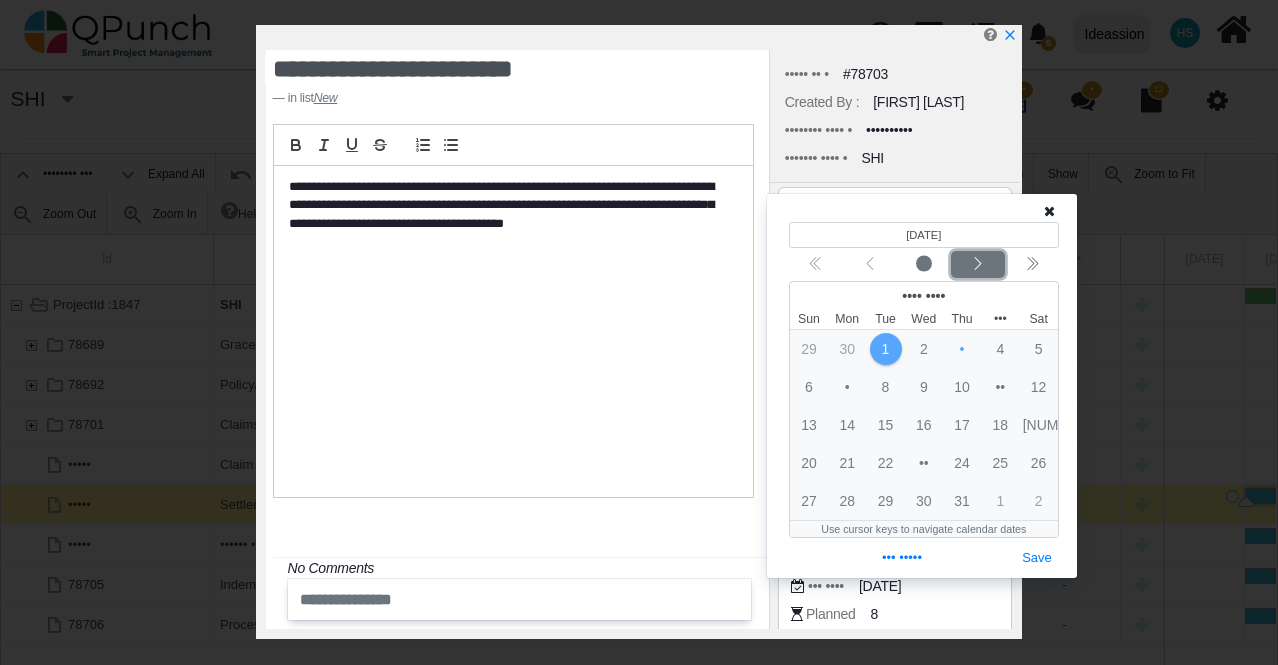 click at bounding box center (978, 264) 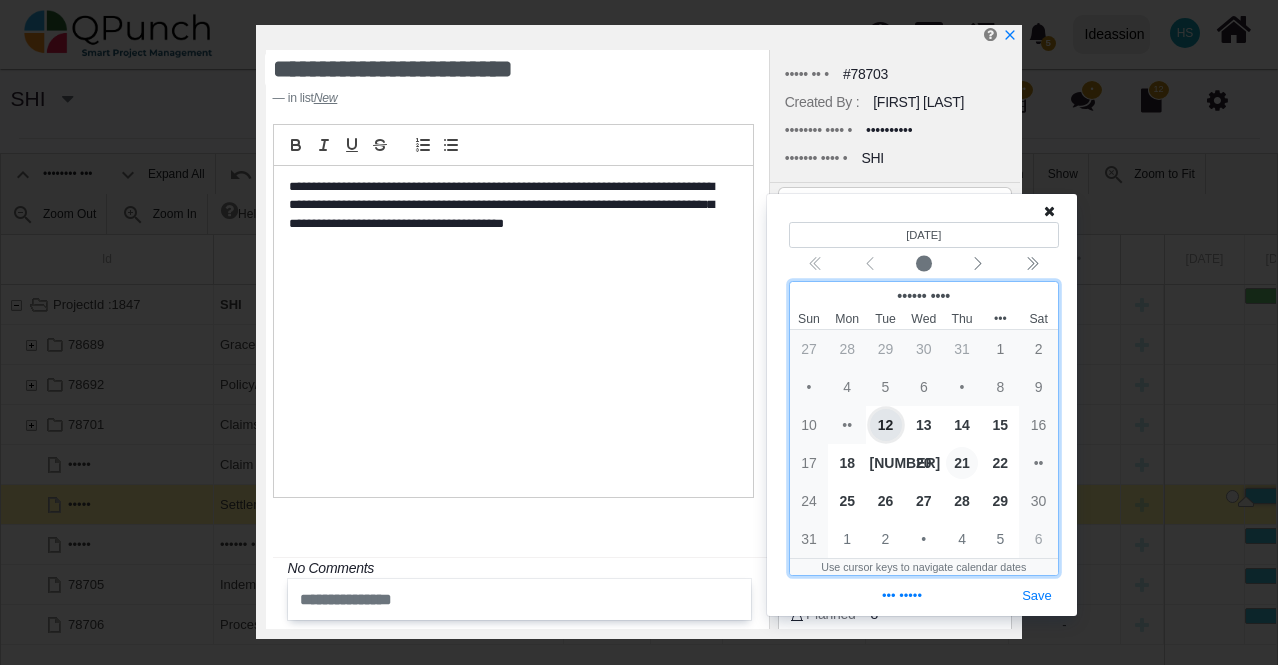click on "21" at bounding box center [962, 463] 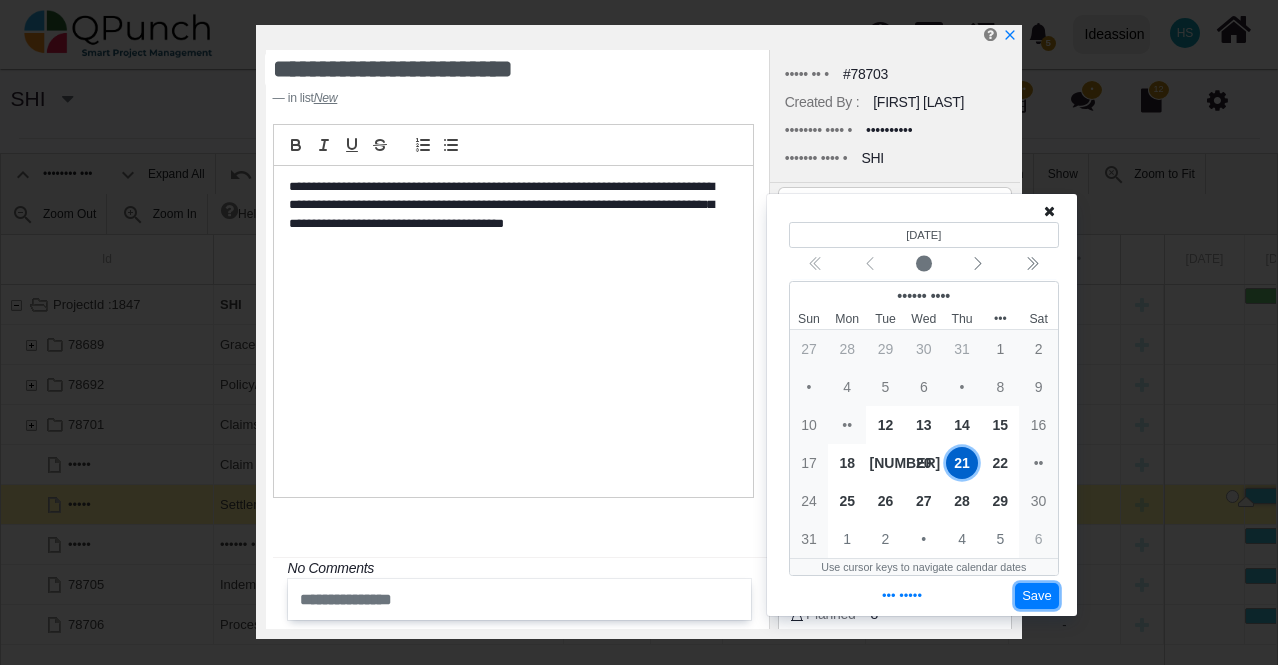 click on "Save" at bounding box center (1037, 596) 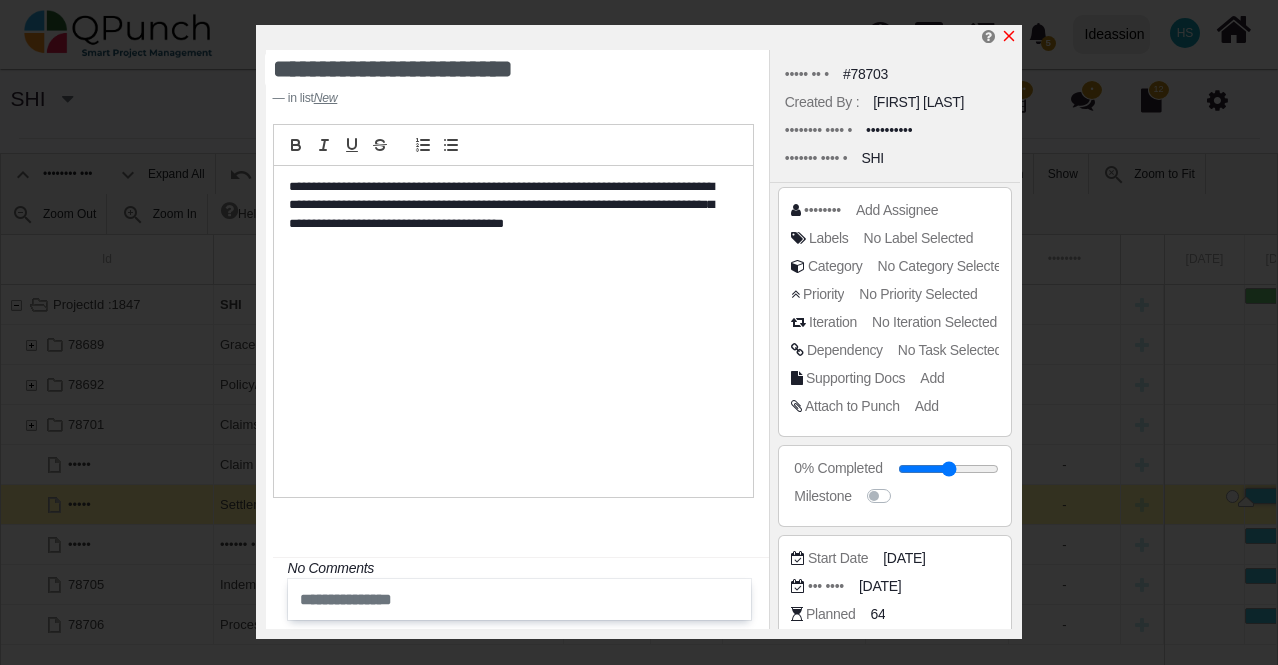 click at bounding box center [1009, 36] 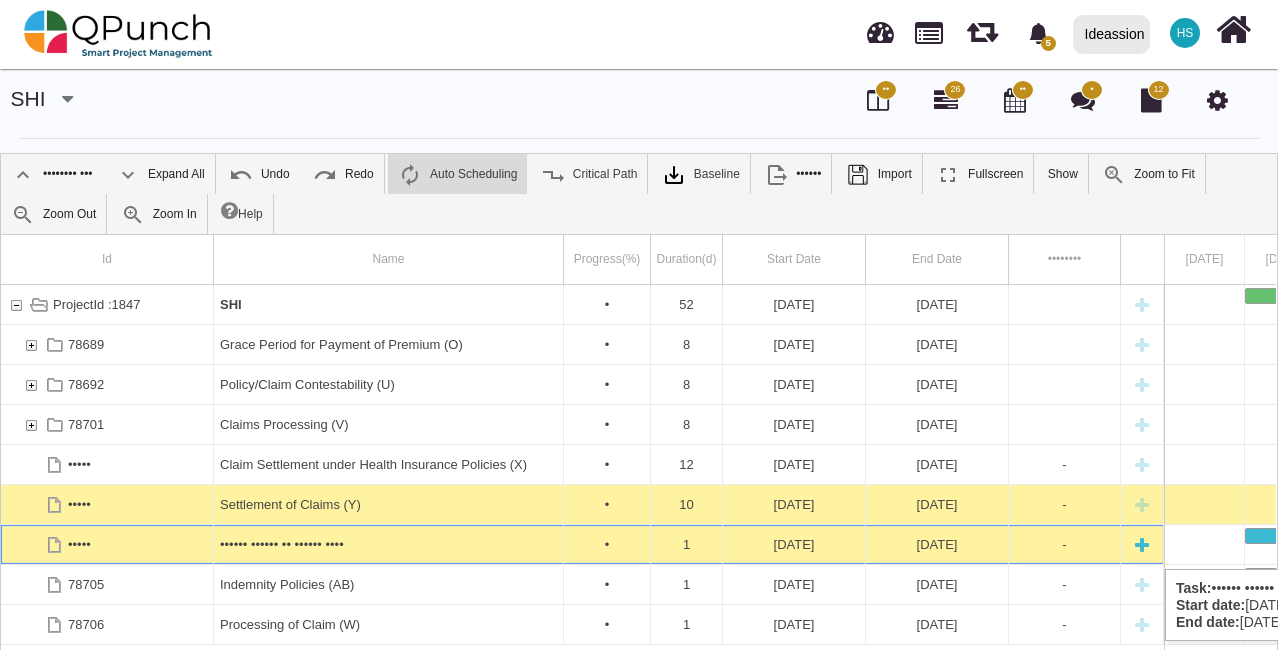click on "[DATE]" at bounding box center (794, 544) 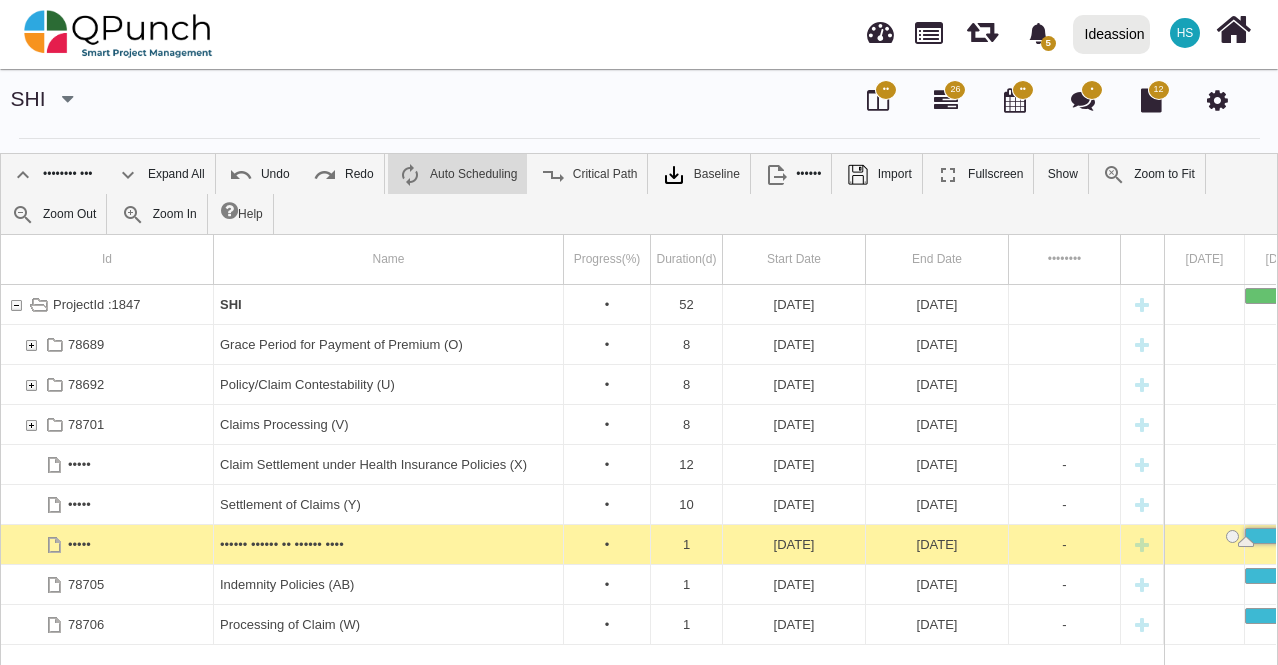 click on "[DATE]" at bounding box center [794, 544] 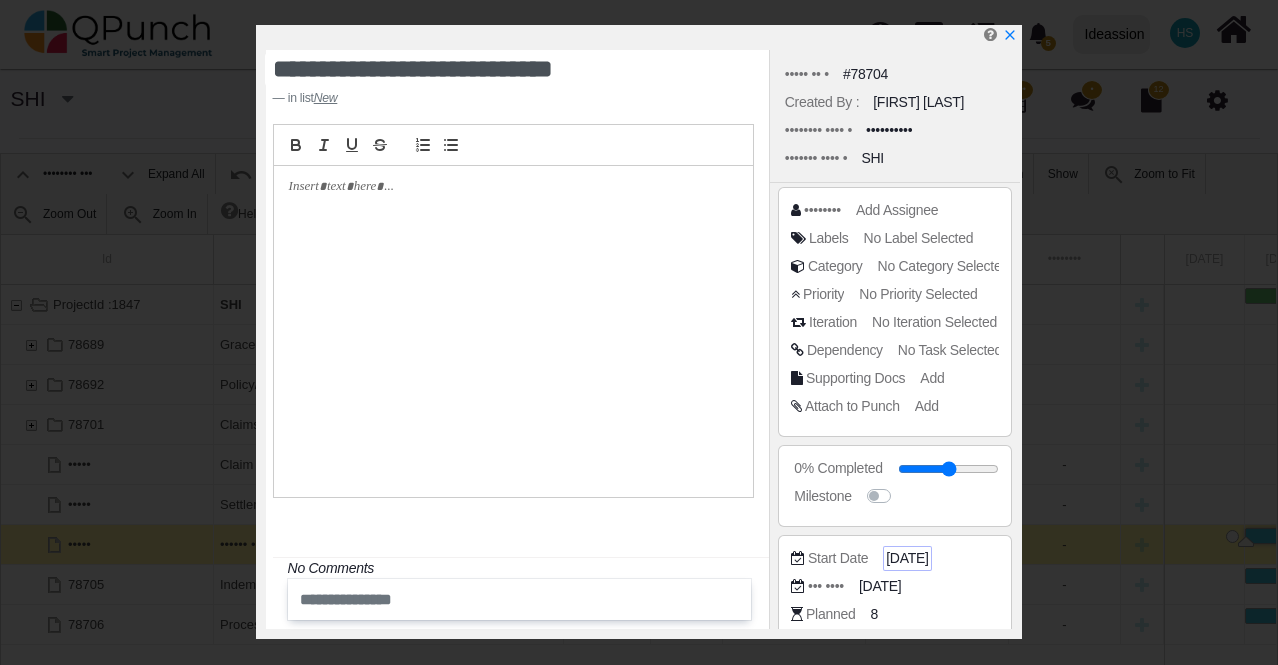click on "[DATE]" at bounding box center (897, 210) 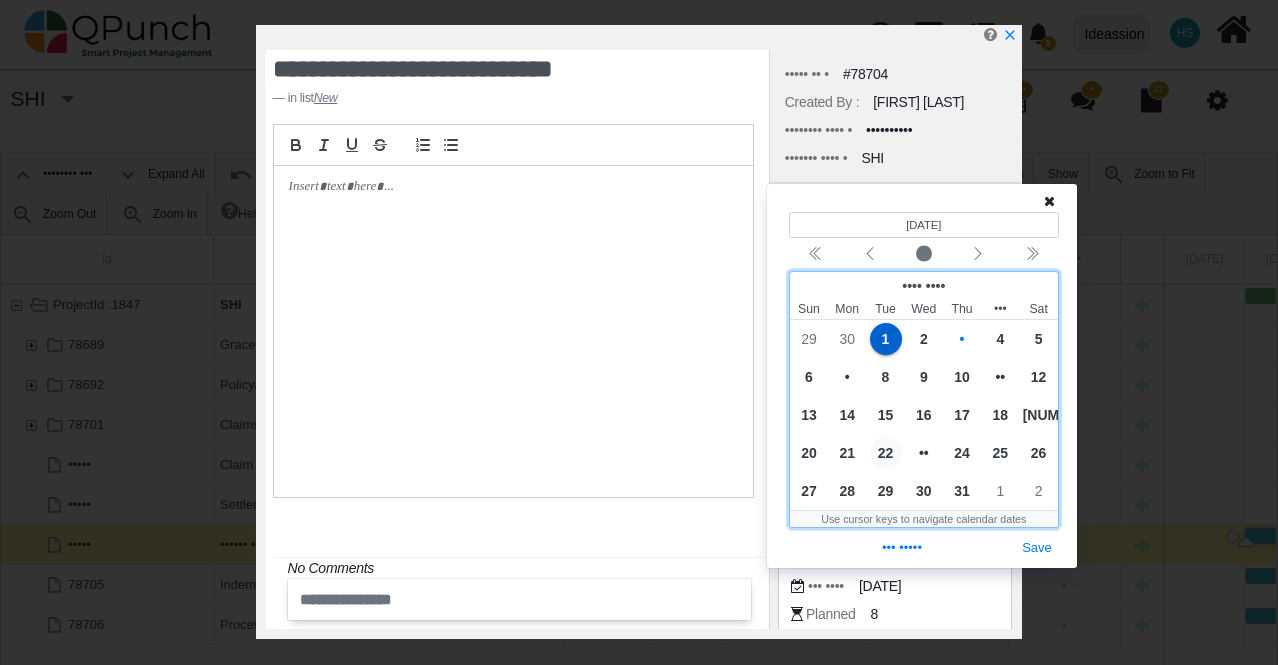 click on "22" at bounding box center [886, 453] 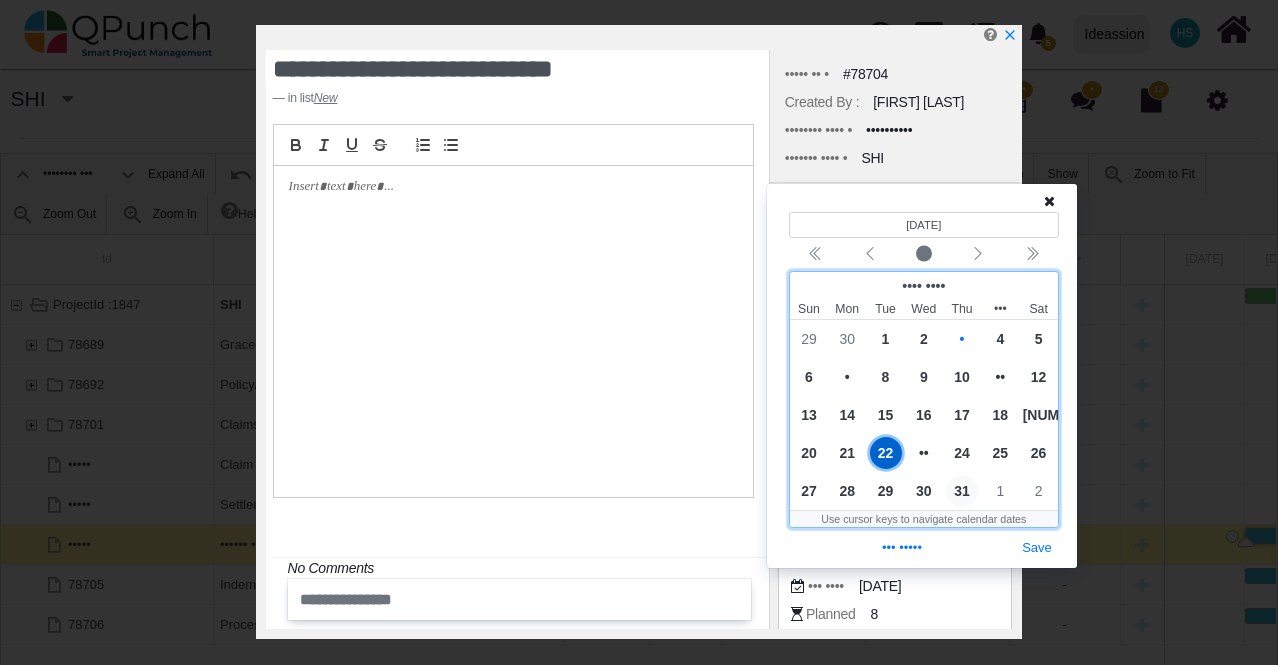 click on "31" at bounding box center [962, 491] 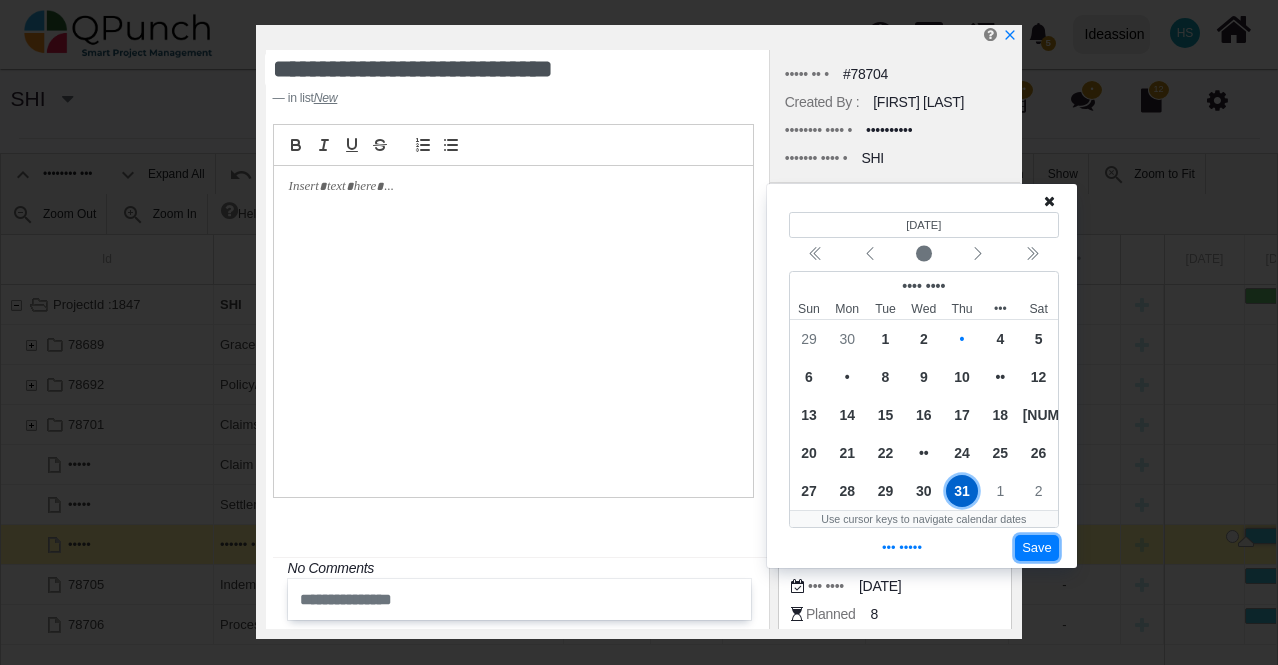 click on "Save" at bounding box center (1037, 548) 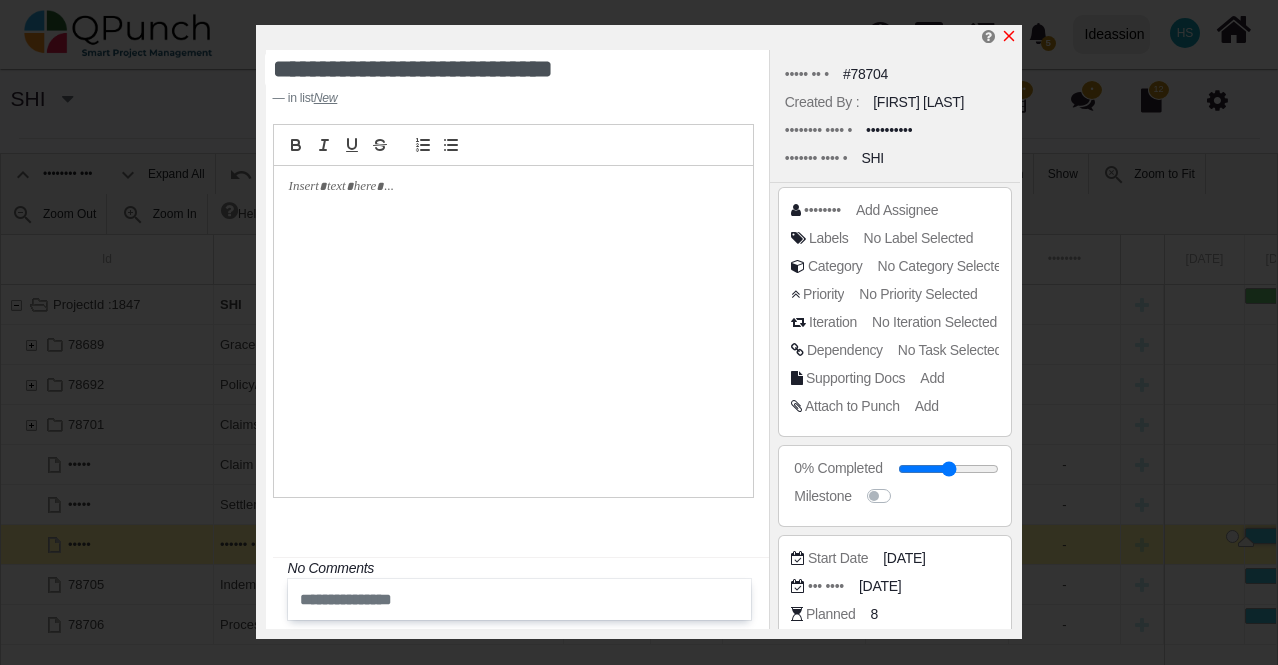 click at bounding box center (1009, 36) 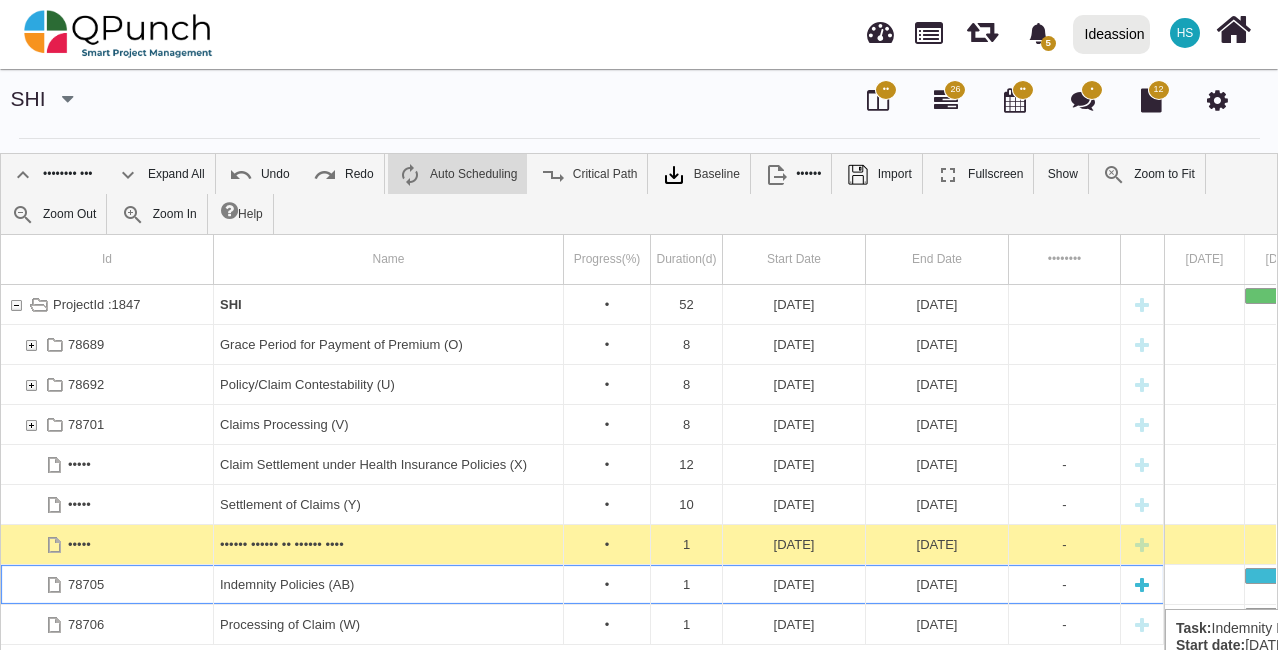 click on "[DATE]" at bounding box center [794, 584] 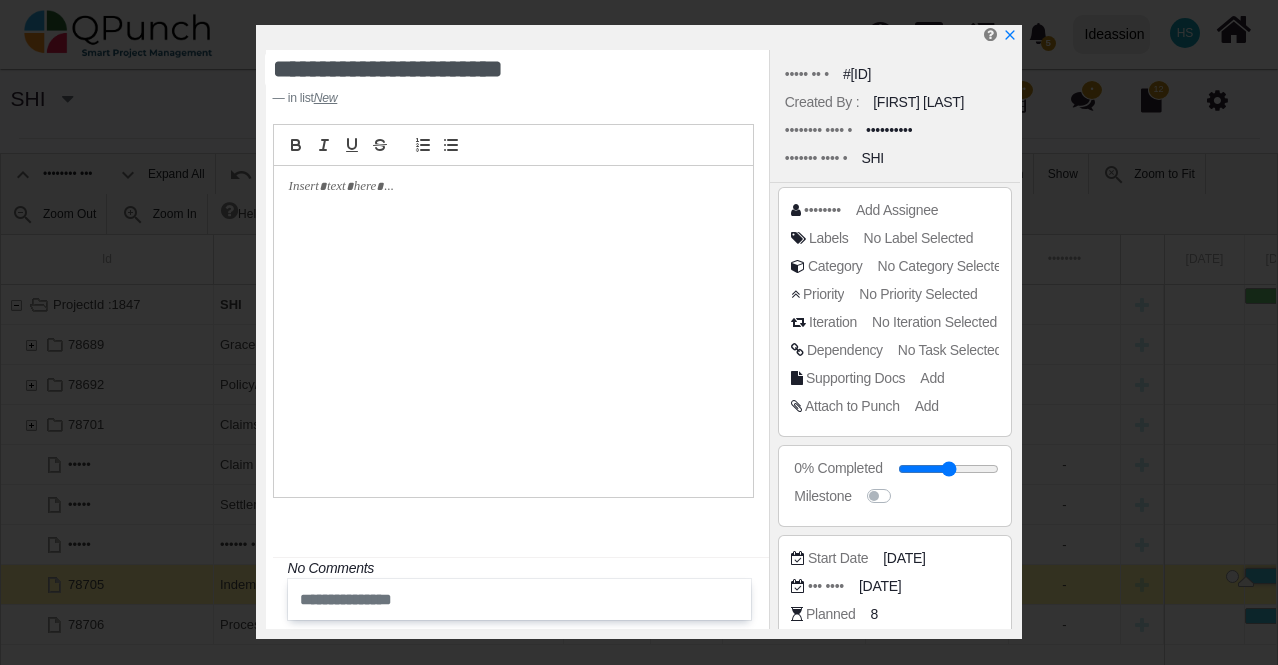 click on "**********" at bounding box center (639, 332) 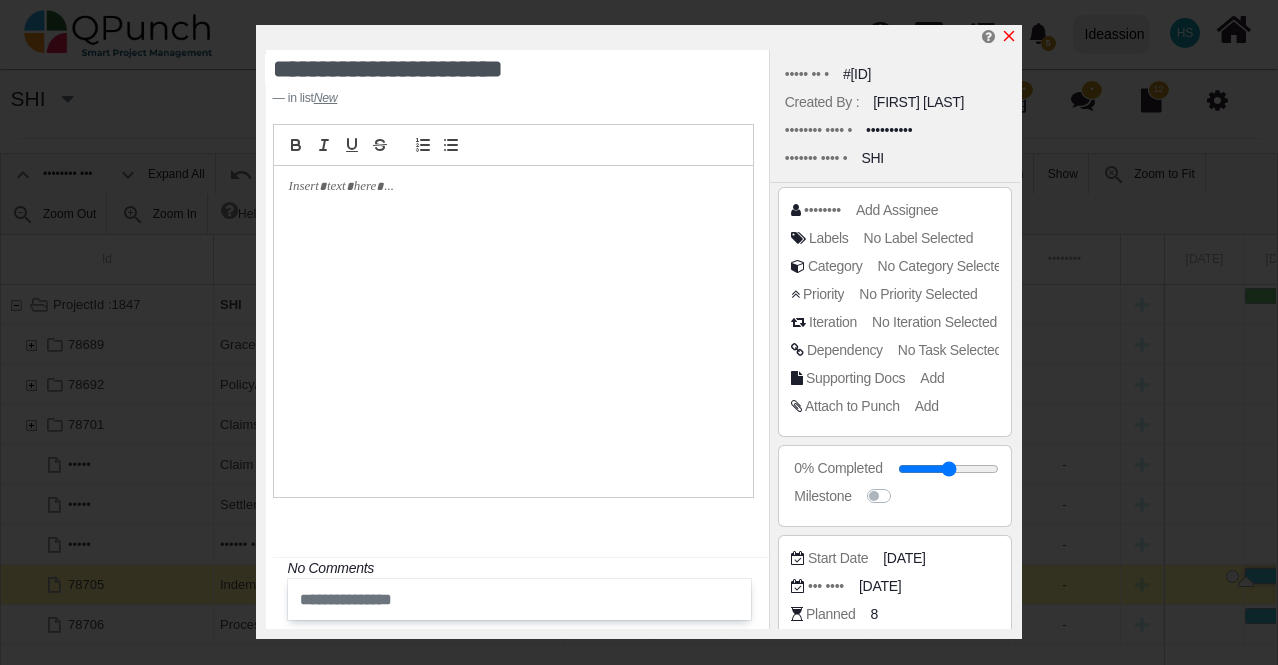 click at bounding box center [1009, 36] 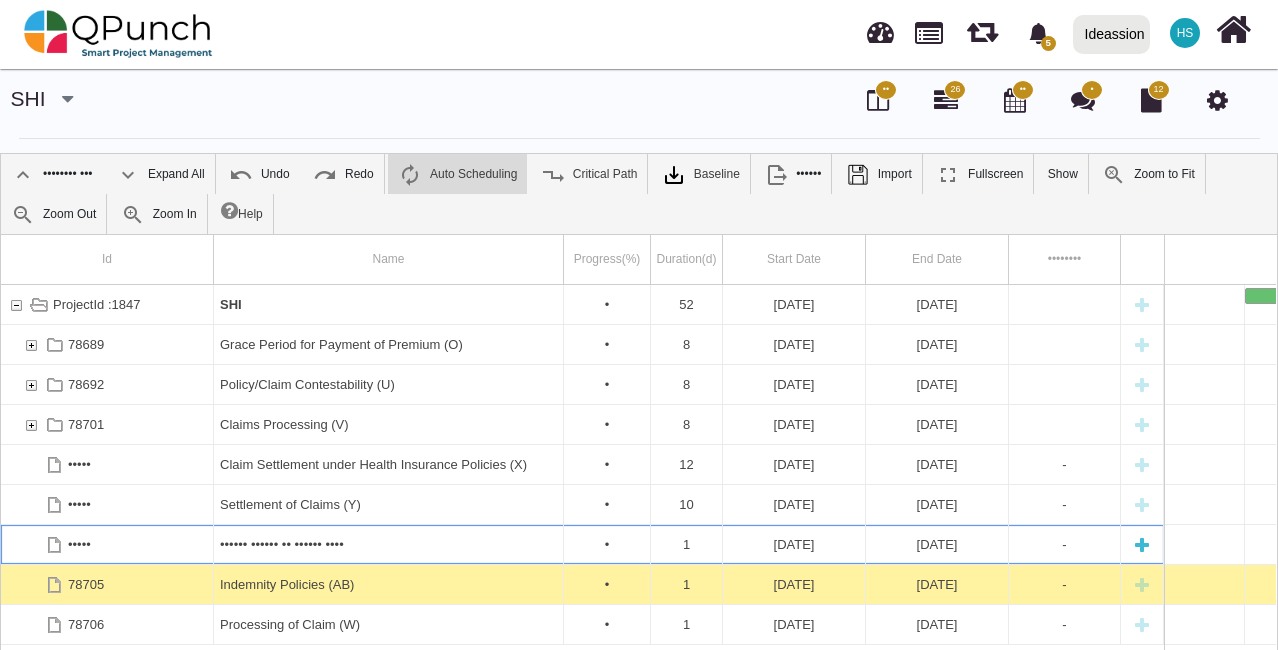 click on "[DATE]" at bounding box center [794, 544] 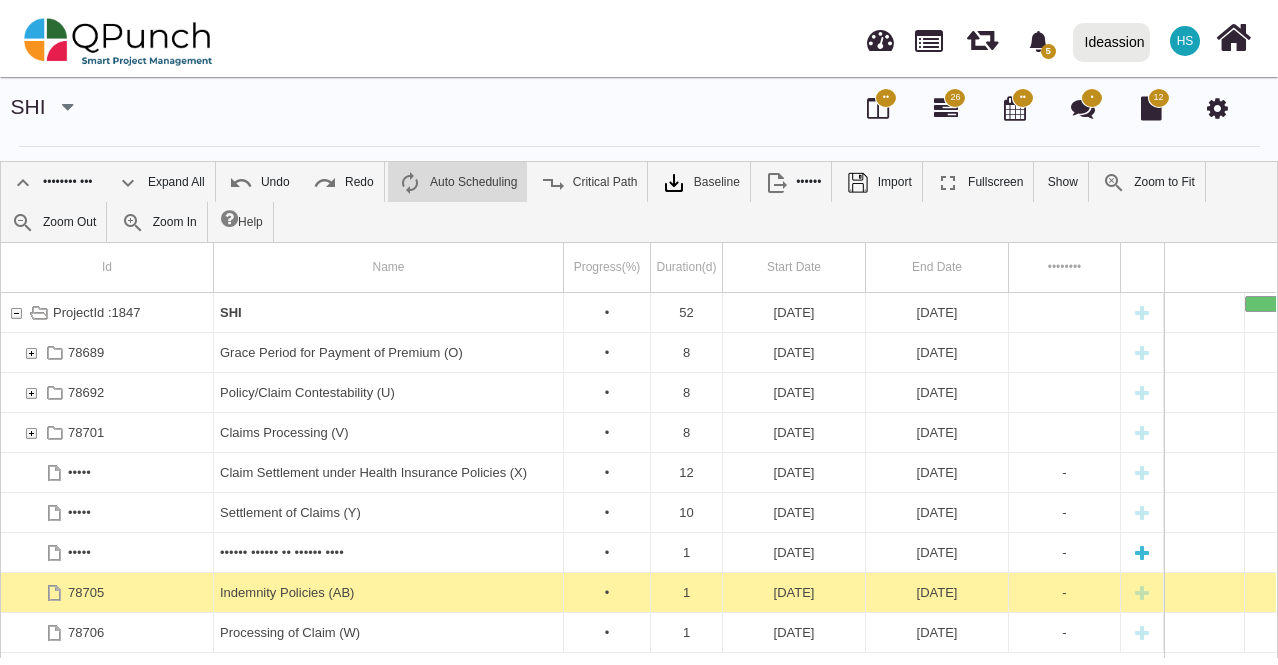 scroll, scrollTop: 0, scrollLeft: 2380, axis: horizontal 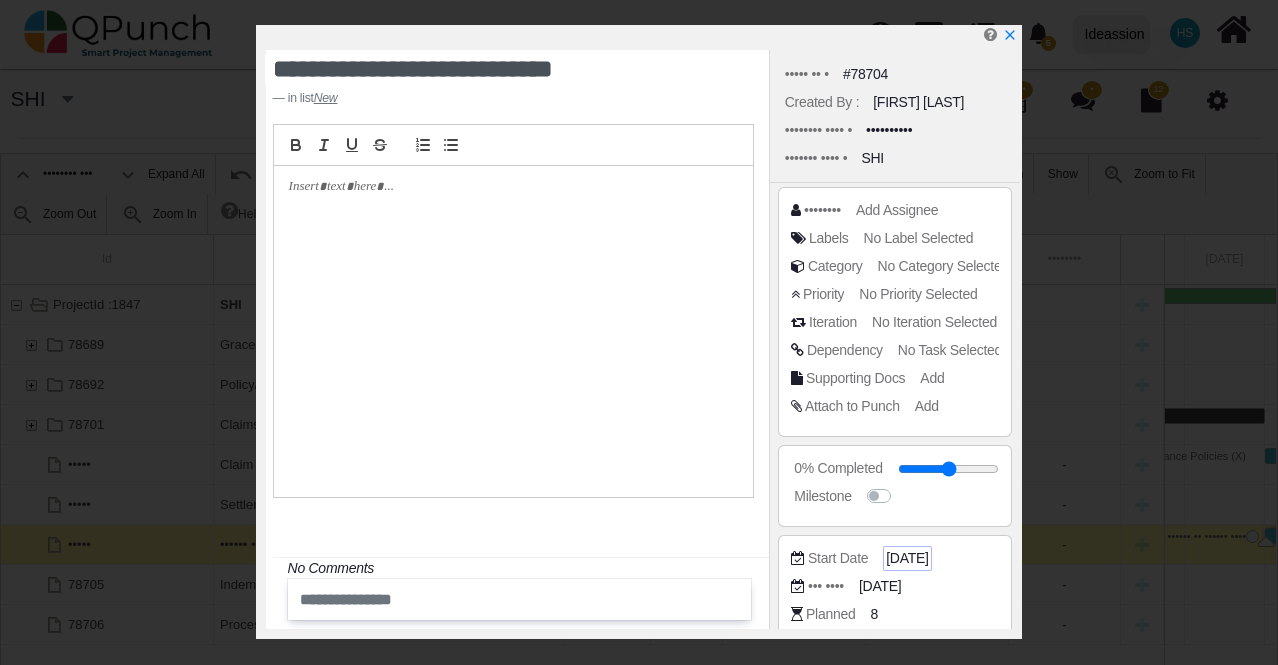 click on "[DATE]" at bounding box center (949, 468) 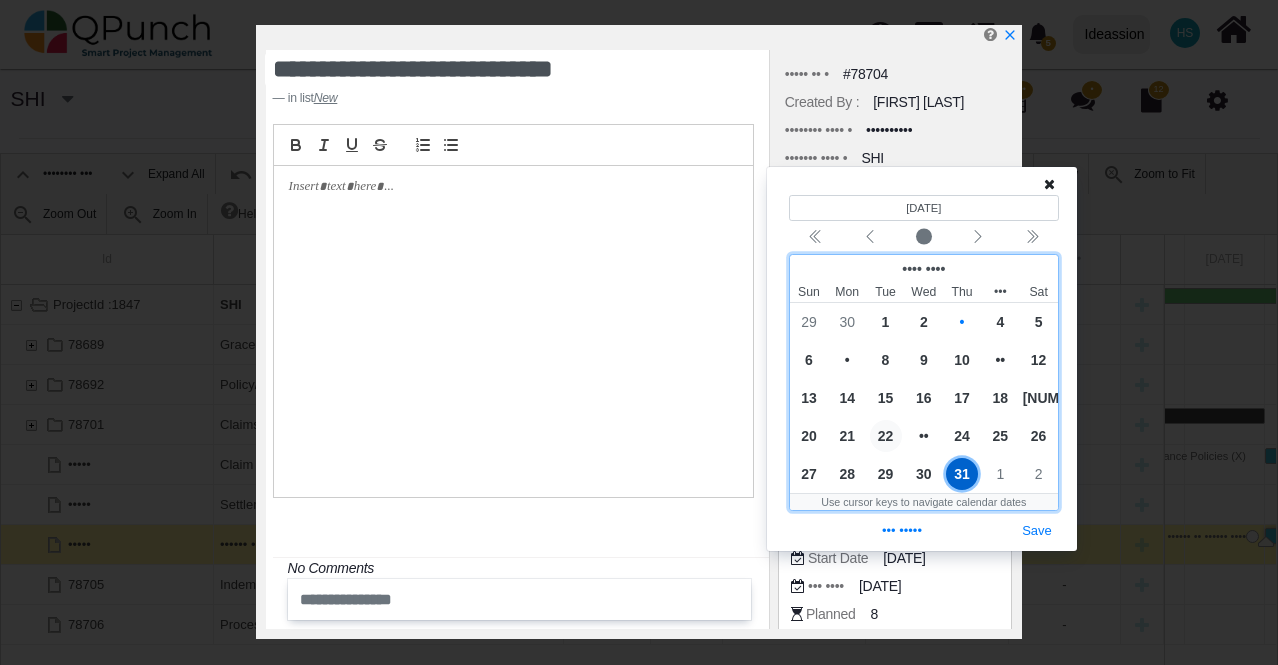 click on "22" at bounding box center (886, 436) 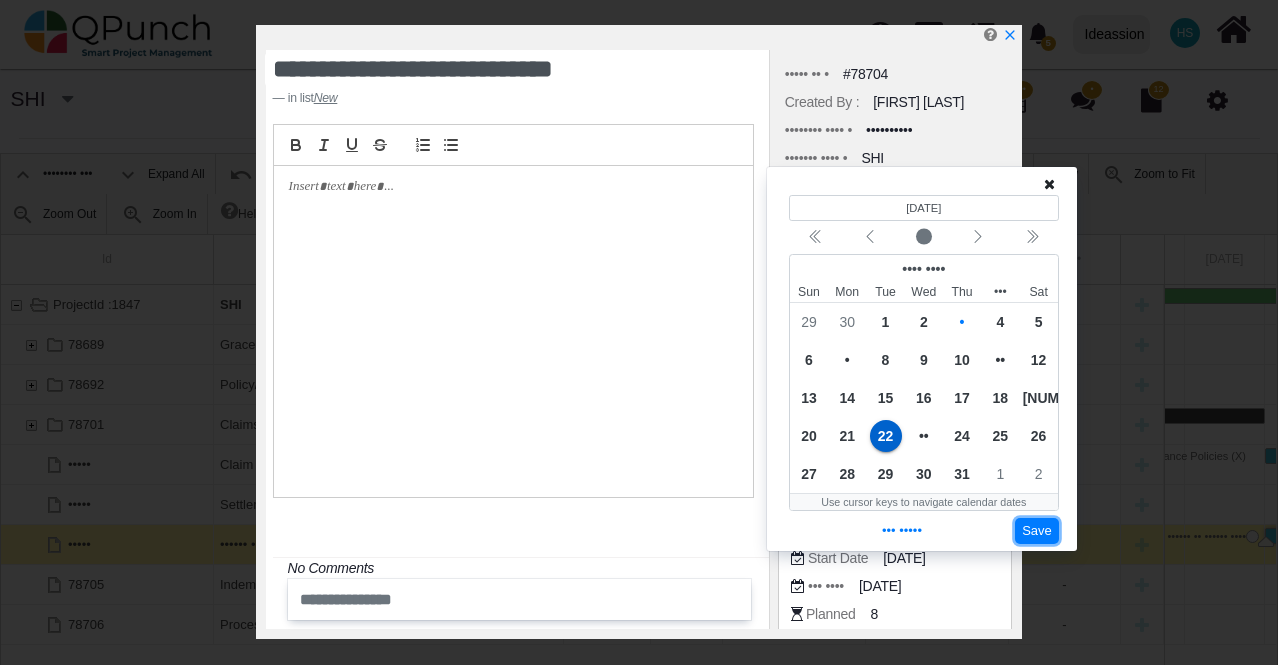 click on "Save" at bounding box center [1037, 531] 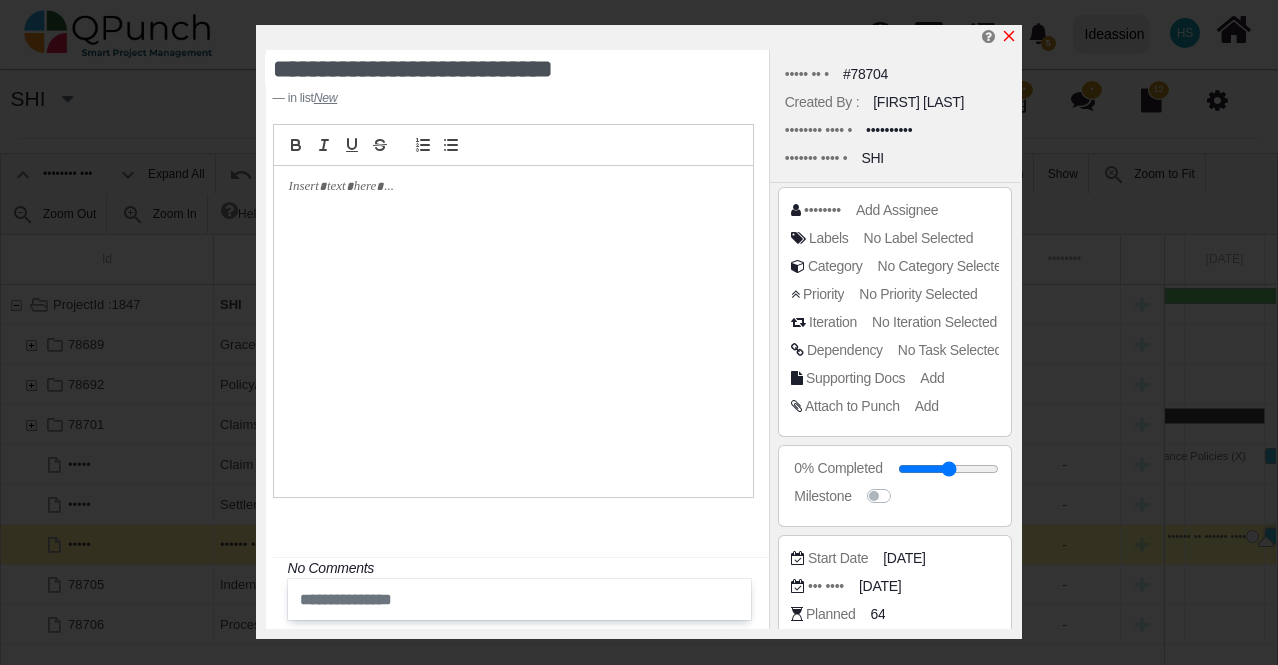 click at bounding box center (1009, 36) 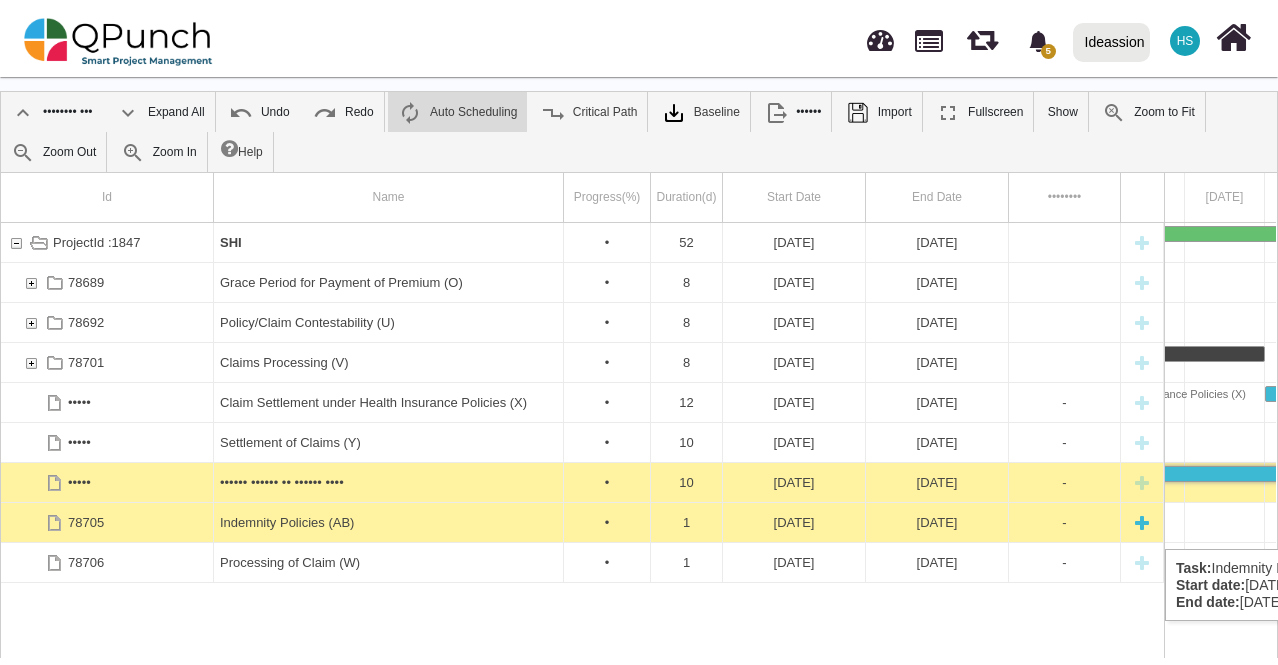 scroll, scrollTop: 100, scrollLeft: 0, axis: vertical 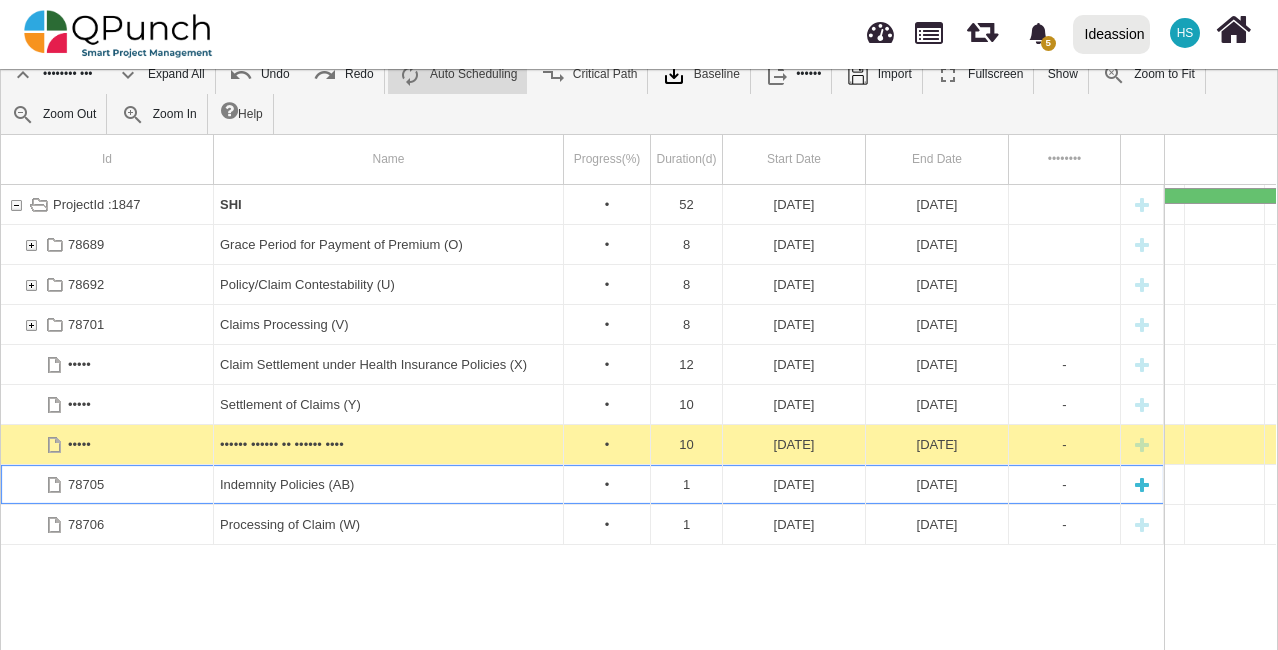 click on "[DATE]" at bounding box center [794, 484] 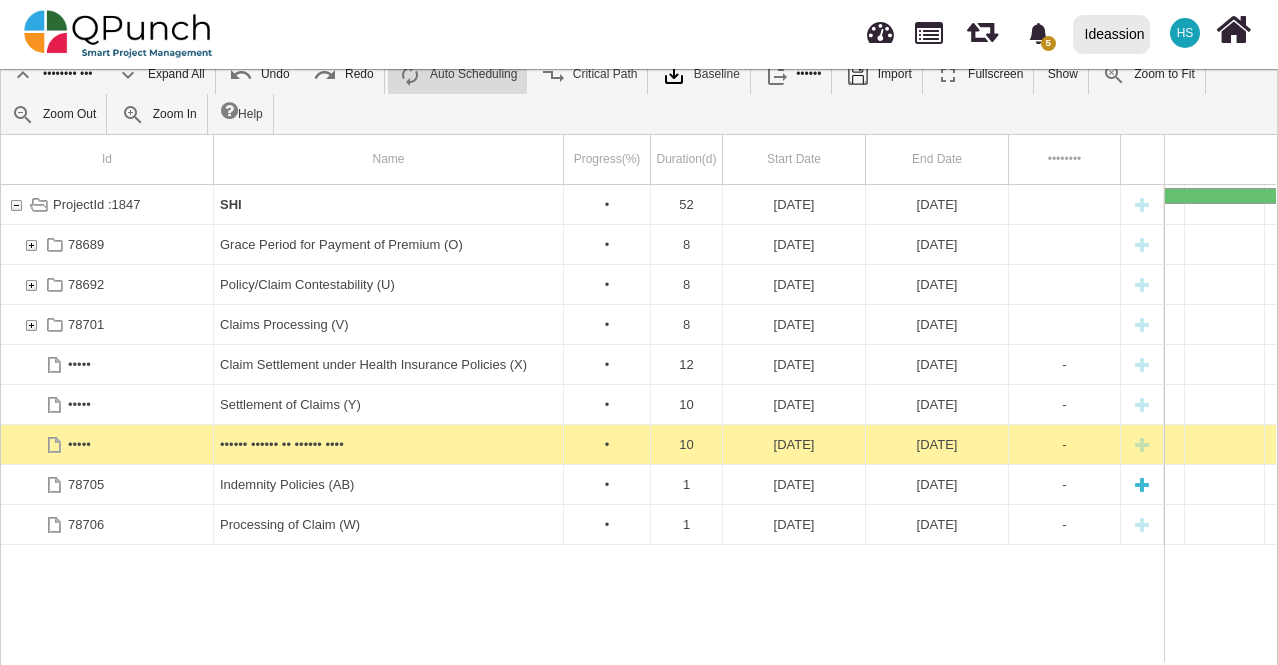 scroll, scrollTop: 0, scrollLeft: 0, axis: both 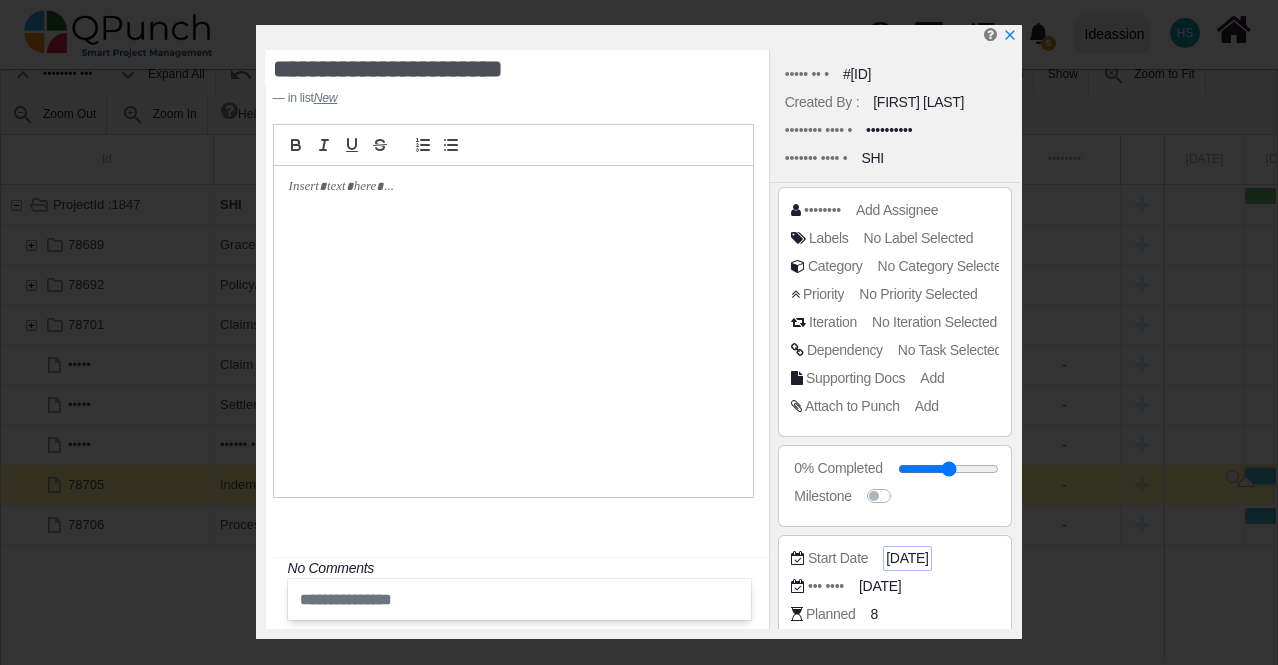 click on "[DATE]" at bounding box center [949, 468] 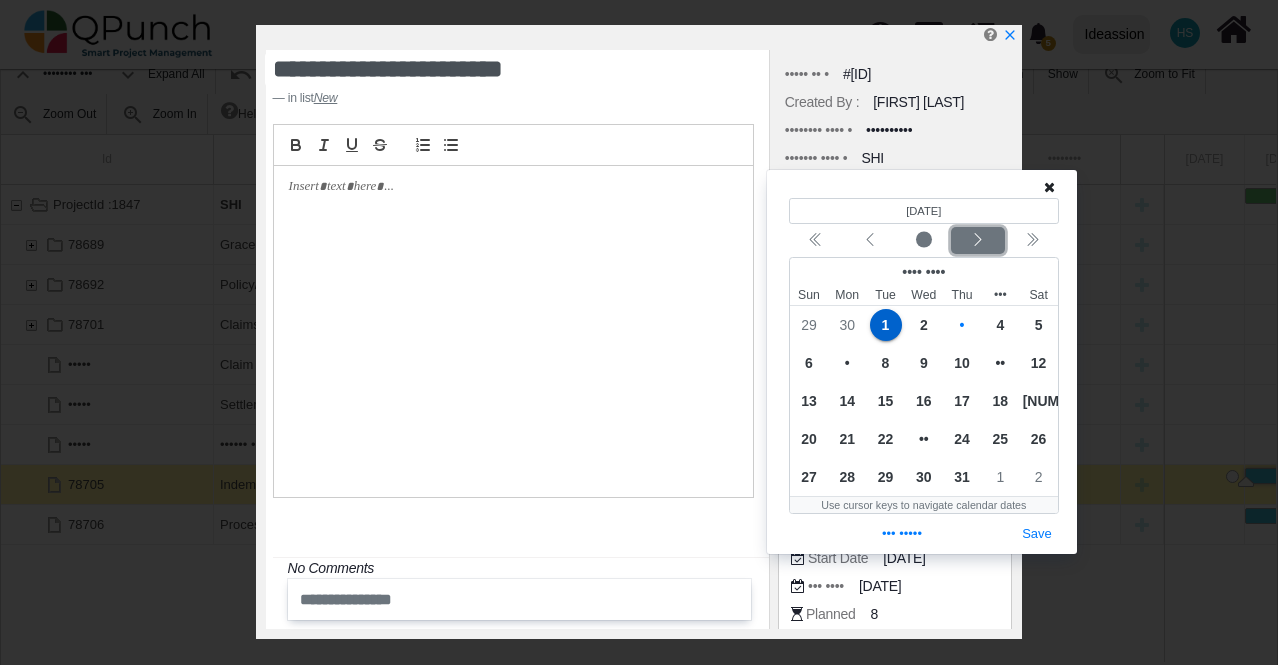 click at bounding box center (977, 239) 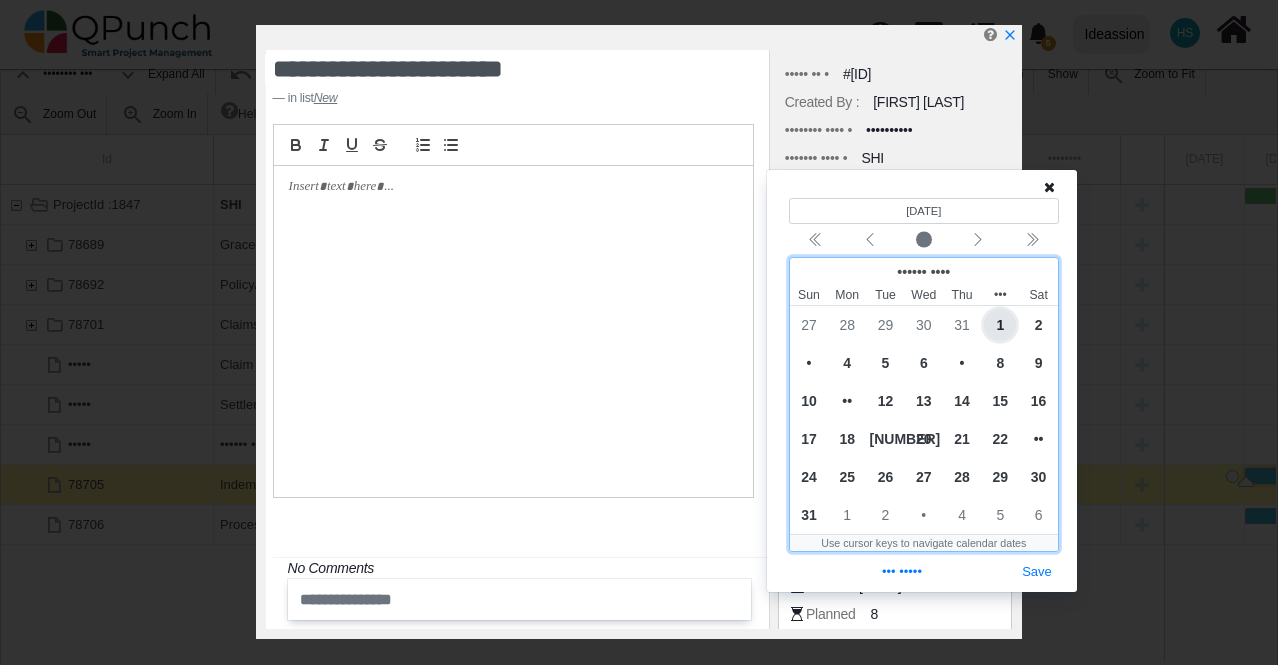 click on "1" at bounding box center (1000, 325) 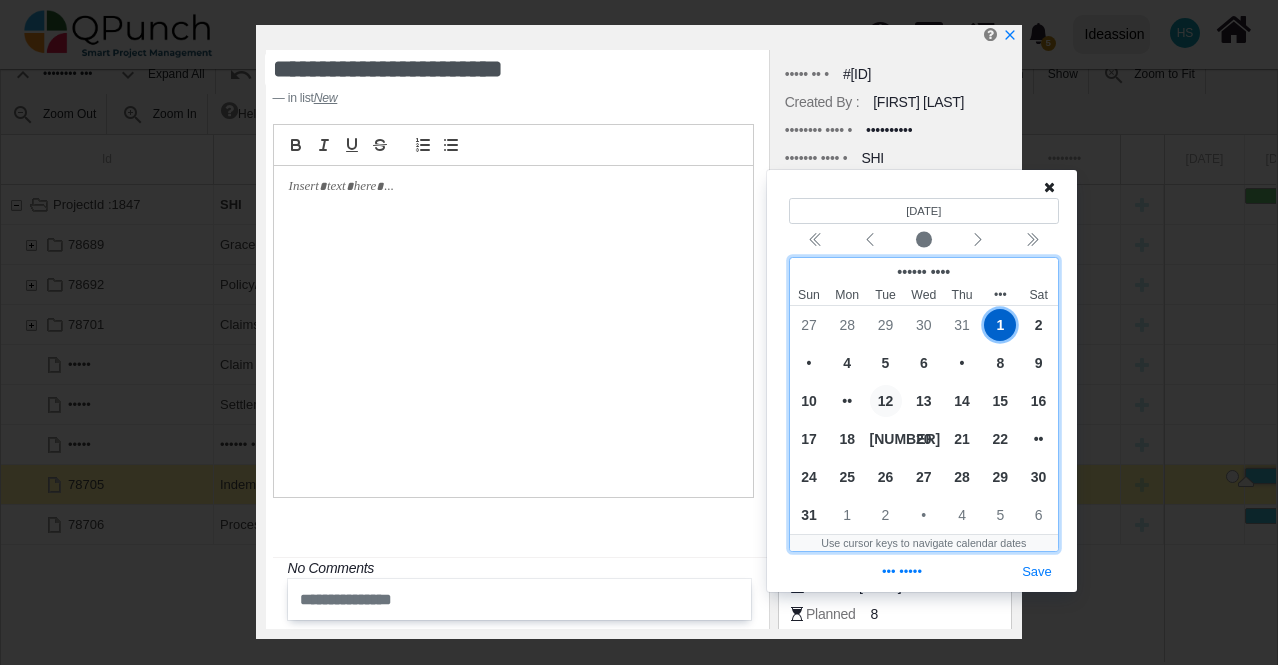 click on "12" at bounding box center [886, 401] 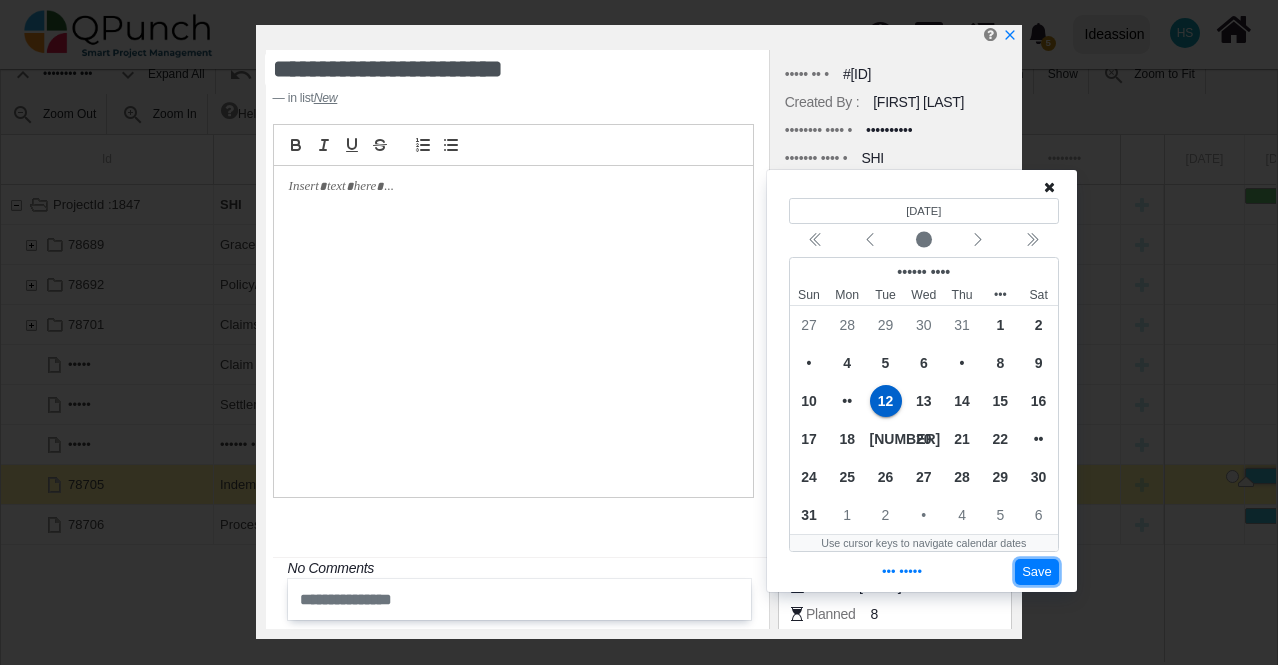 click on "Save" at bounding box center [1037, 572] 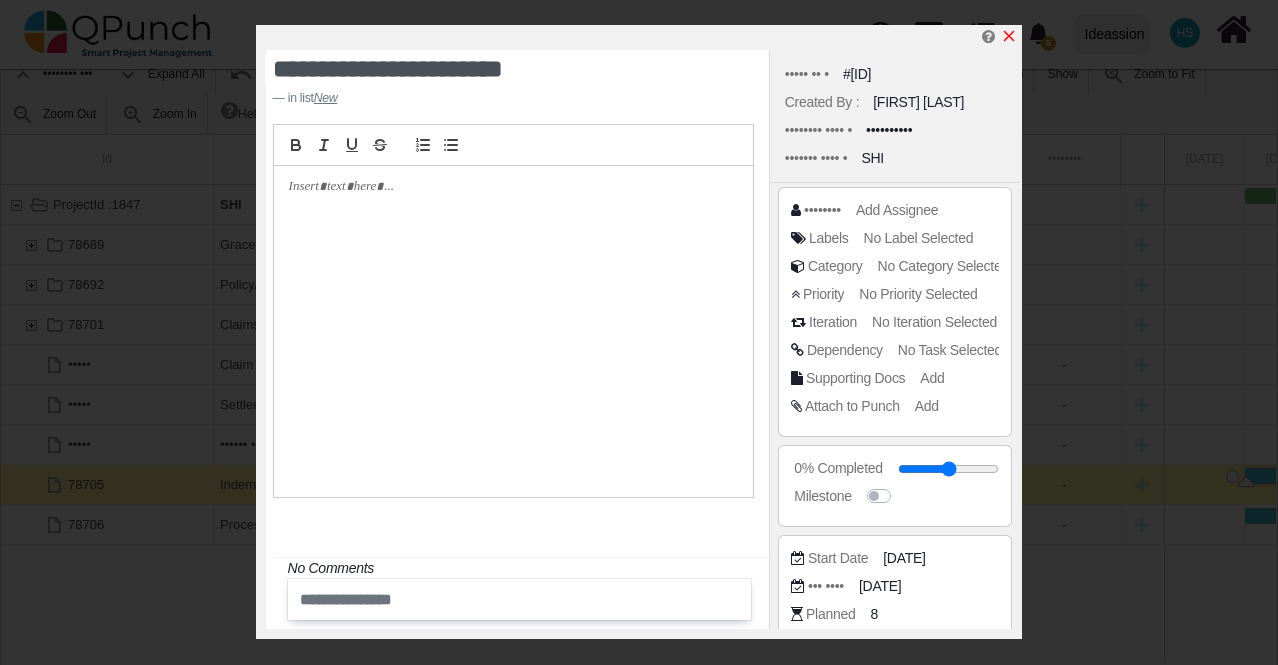 click at bounding box center (1009, 36) 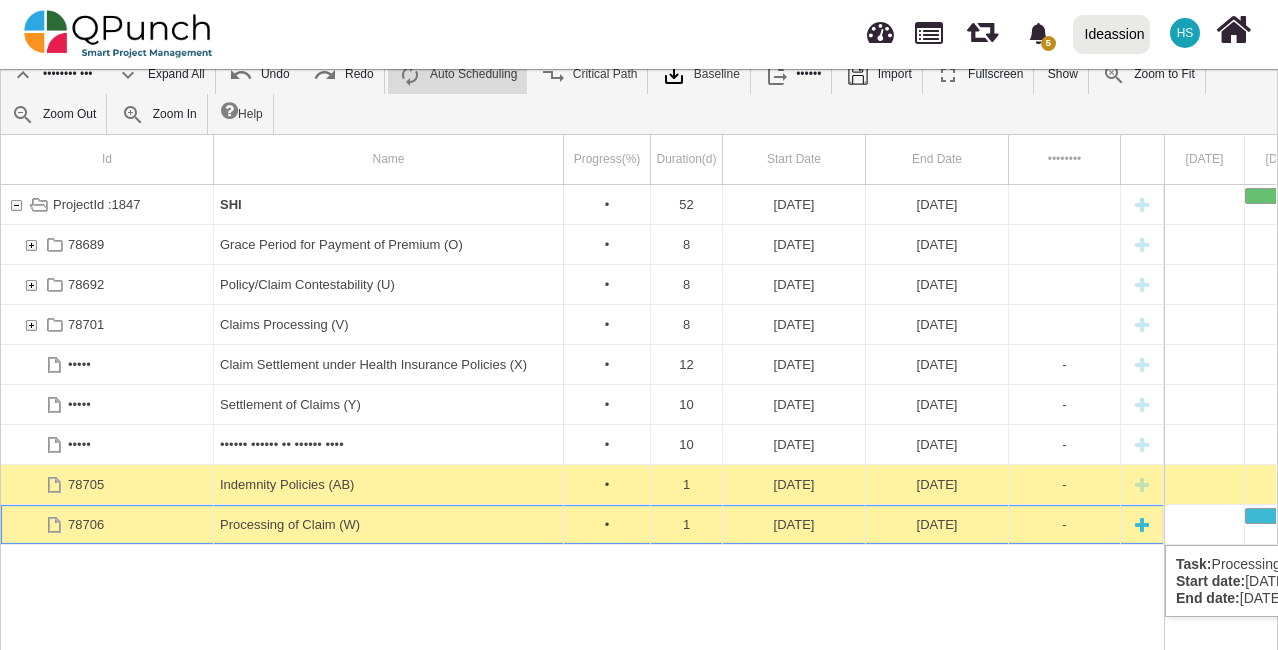 click on "[DATE]" at bounding box center [794, 524] 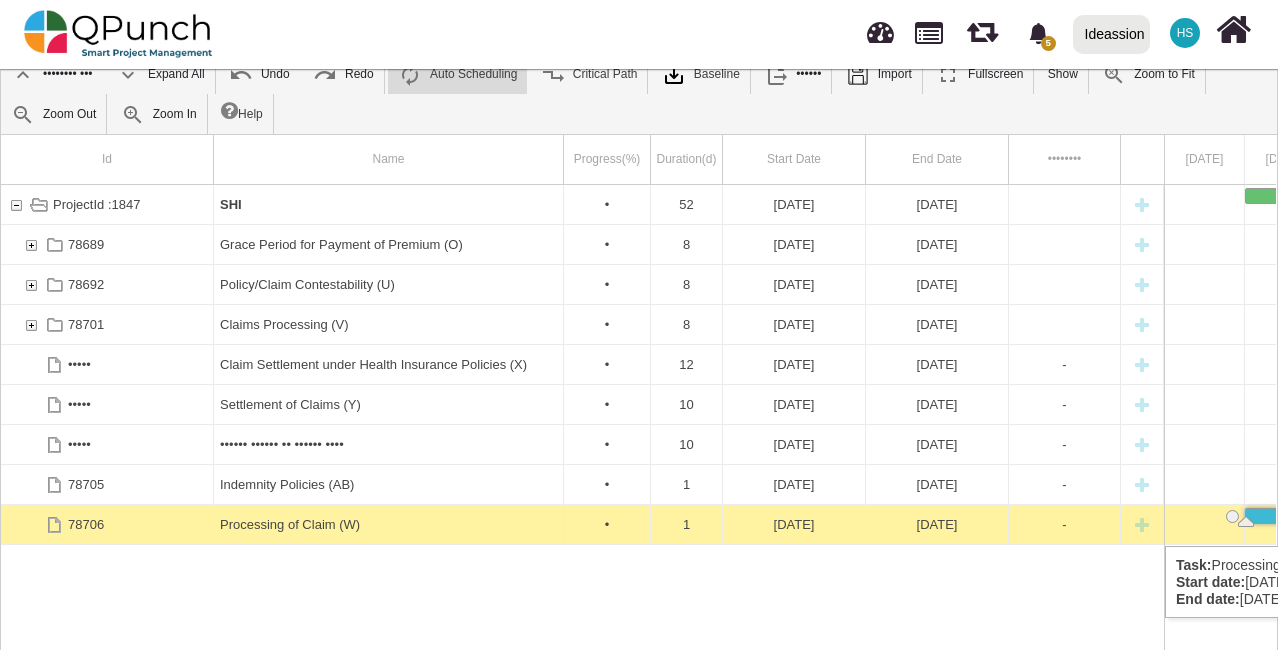 click on "[DATE]" at bounding box center (794, 524) 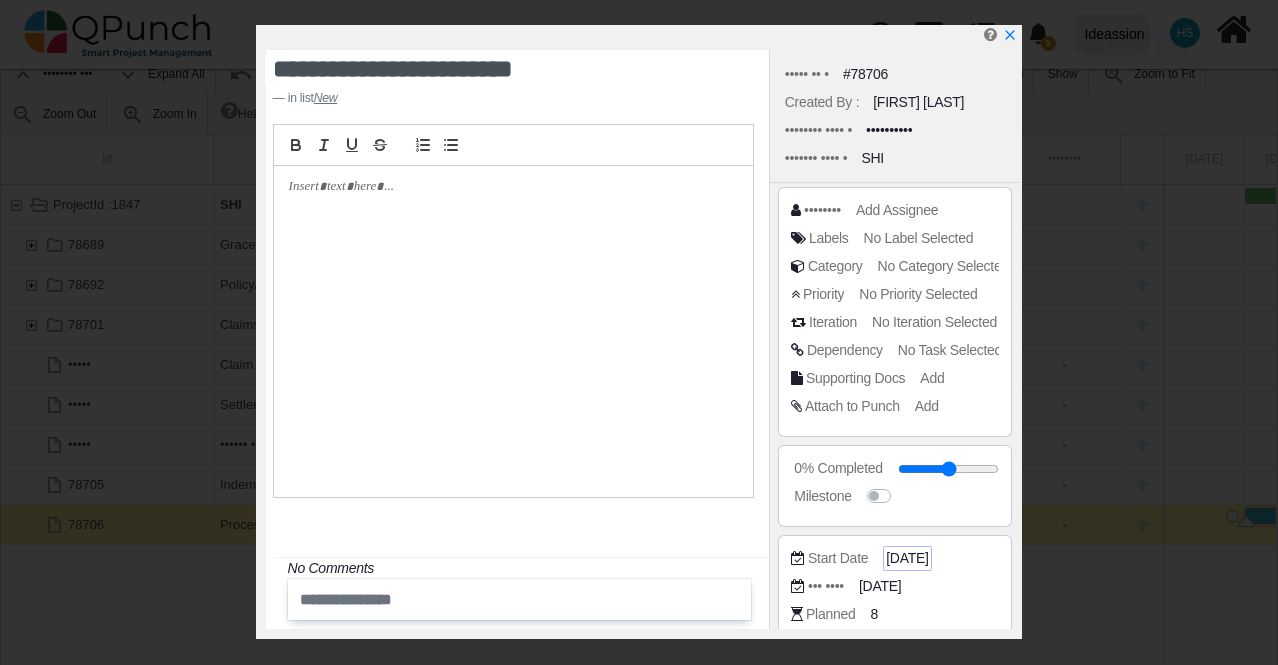 click on "[DATE]" at bounding box center (949, 468) 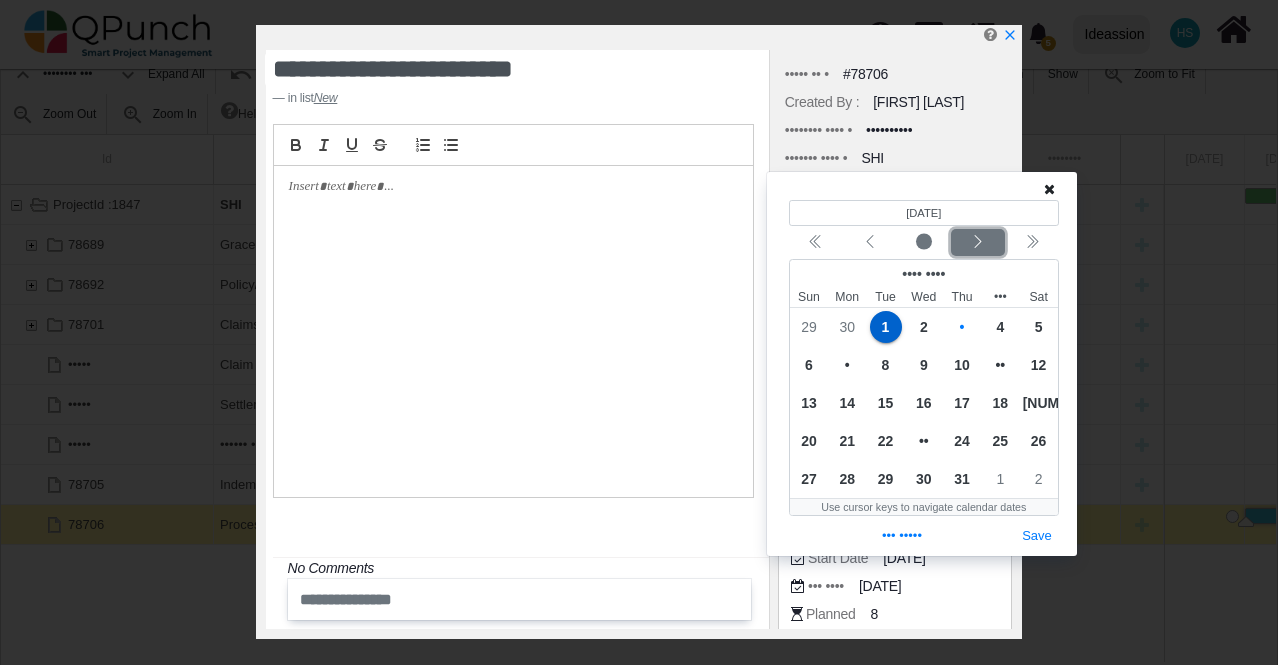 click at bounding box center [978, 242] 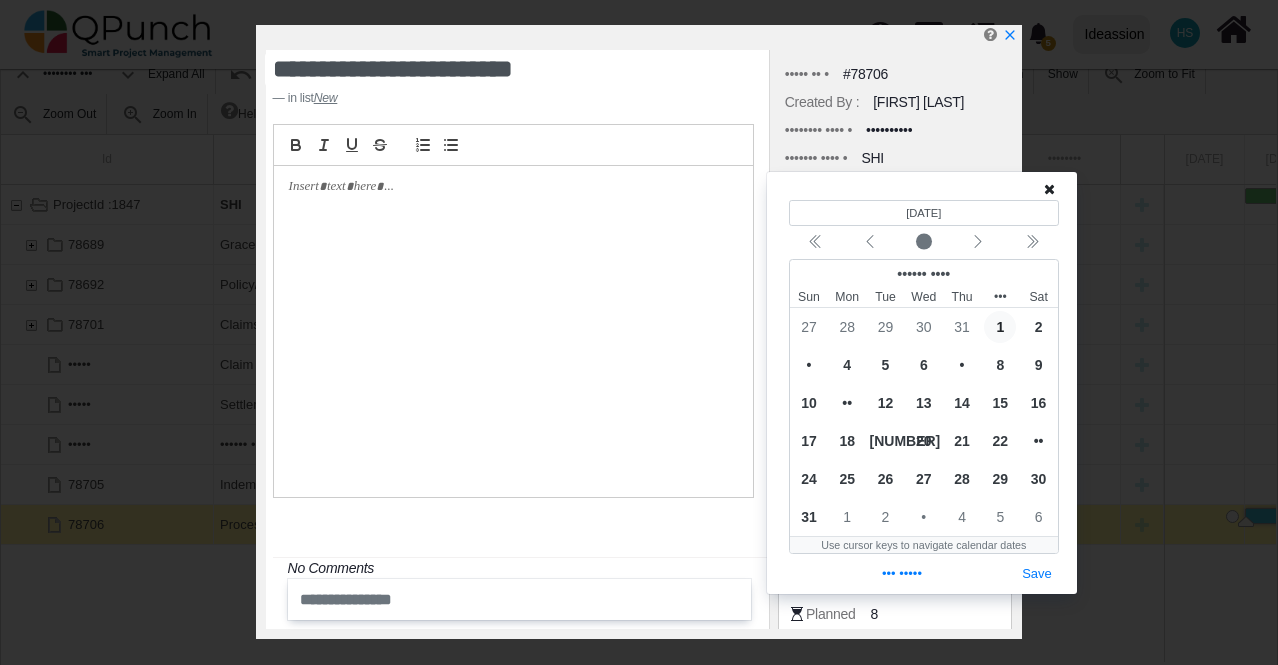 click on "(Selected date) [DATE] [MONTH] [YEAR] Sun Mon Tue Wed Thu Fri Sat 27 28 29 30 31 1 2 3 4 5 6 7 8 9 10 11 12 13 14 15 16 17 18 19 20 21 22 23 24 25 26 27 28 29 30 31 1 2 3 4 5 6 Use cursor keys to navigate calendar dates
Set Today
Save" at bounding box center [922, 383] 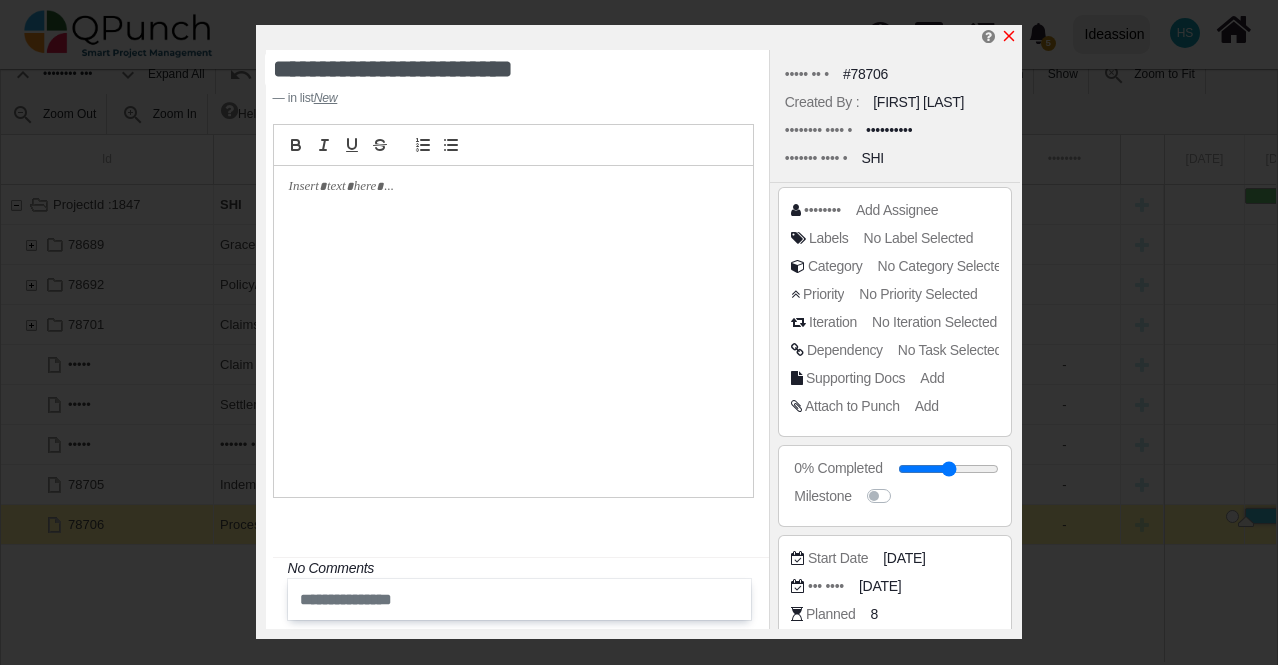 click at bounding box center [1009, 36] 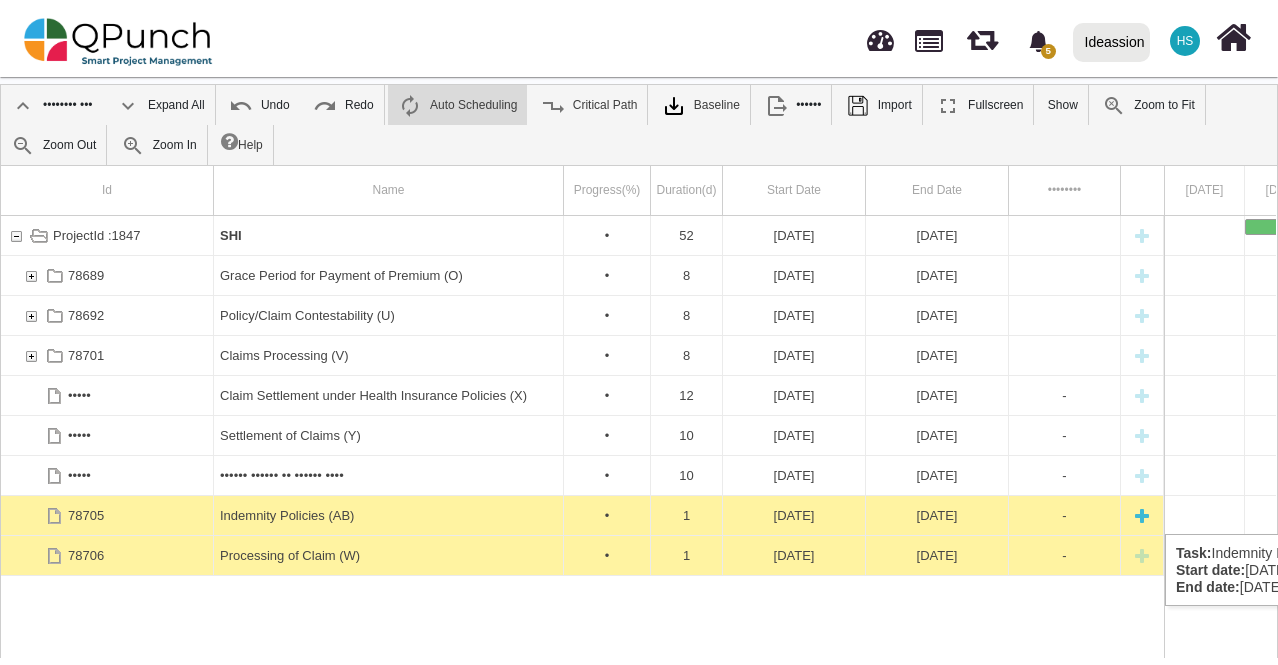 scroll, scrollTop: 100, scrollLeft: 0, axis: vertical 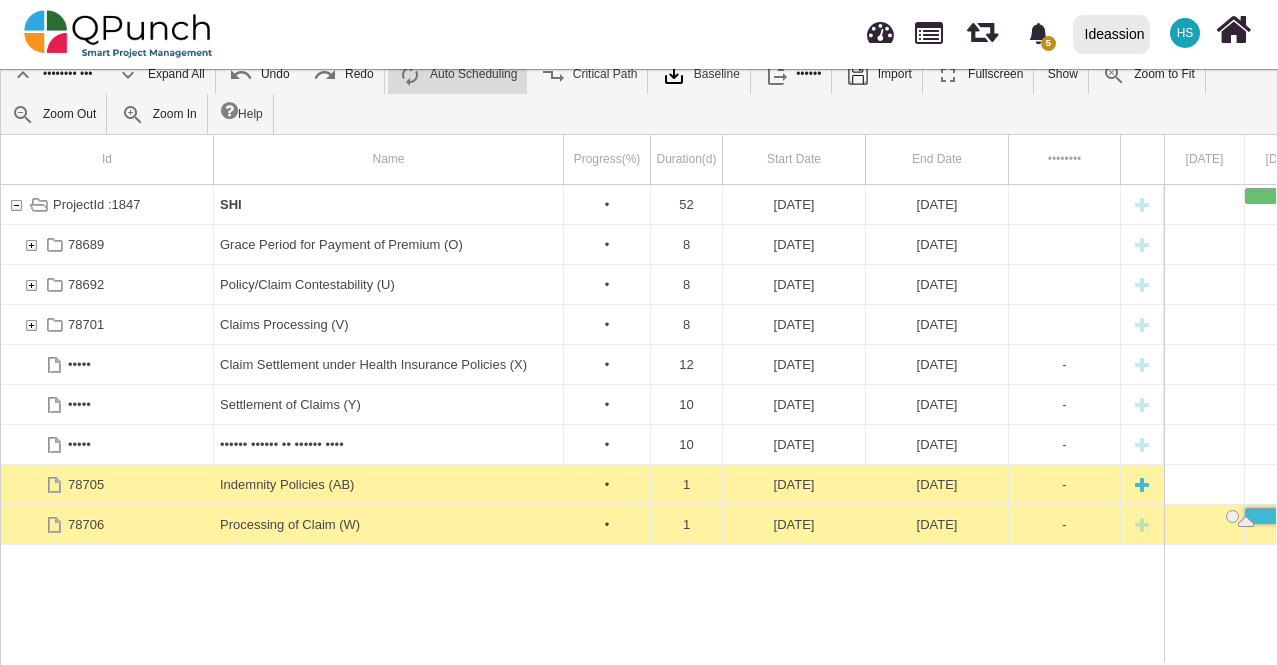 click on "[DATE]" at bounding box center [794, 484] 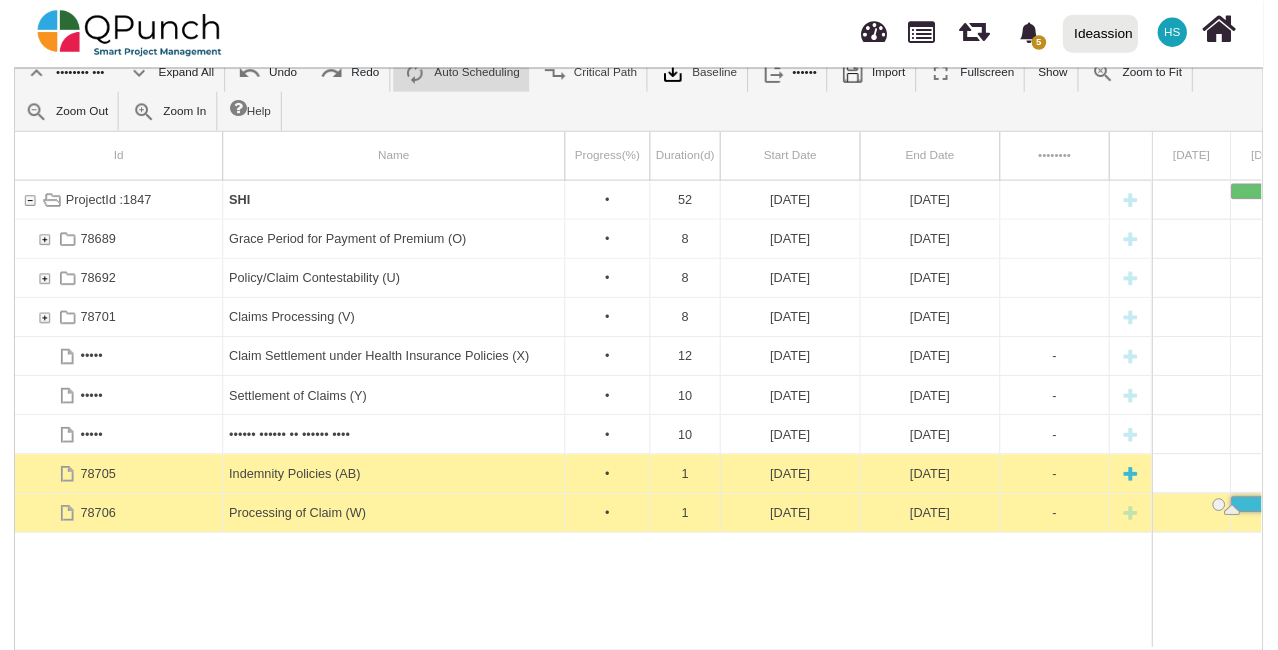 scroll, scrollTop: 0, scrollLeft: 2528, axis: horizontal 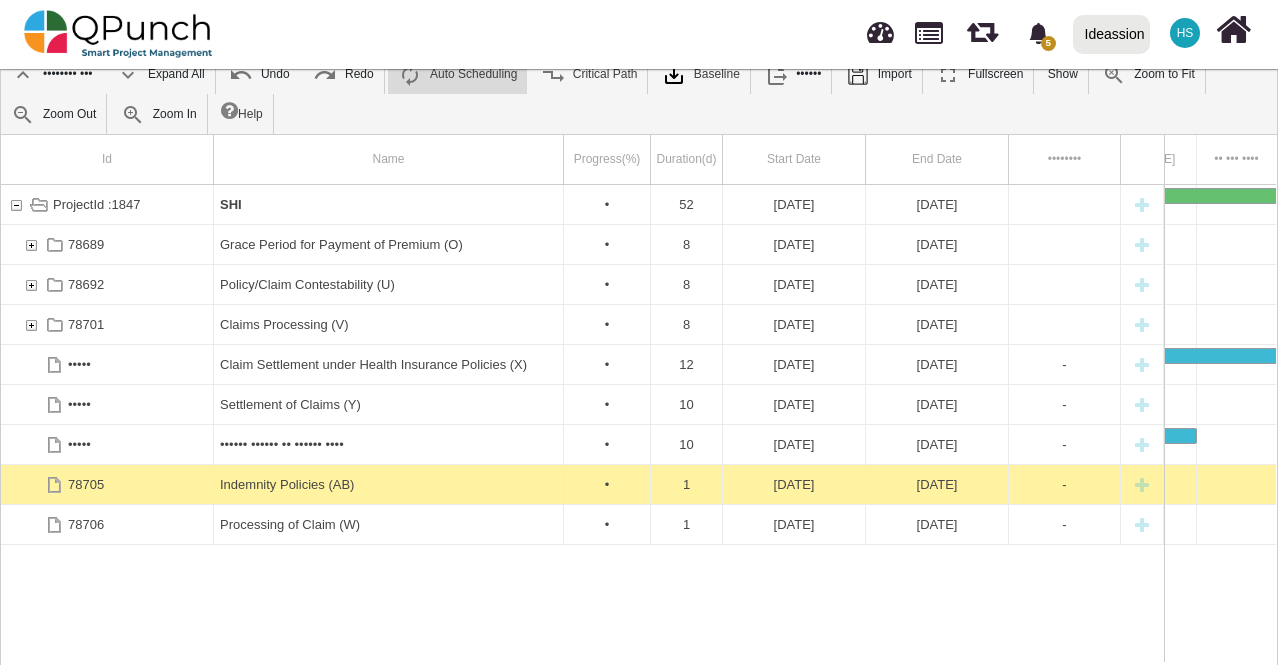click on "[DATE]" at bounding box center [794, 484] 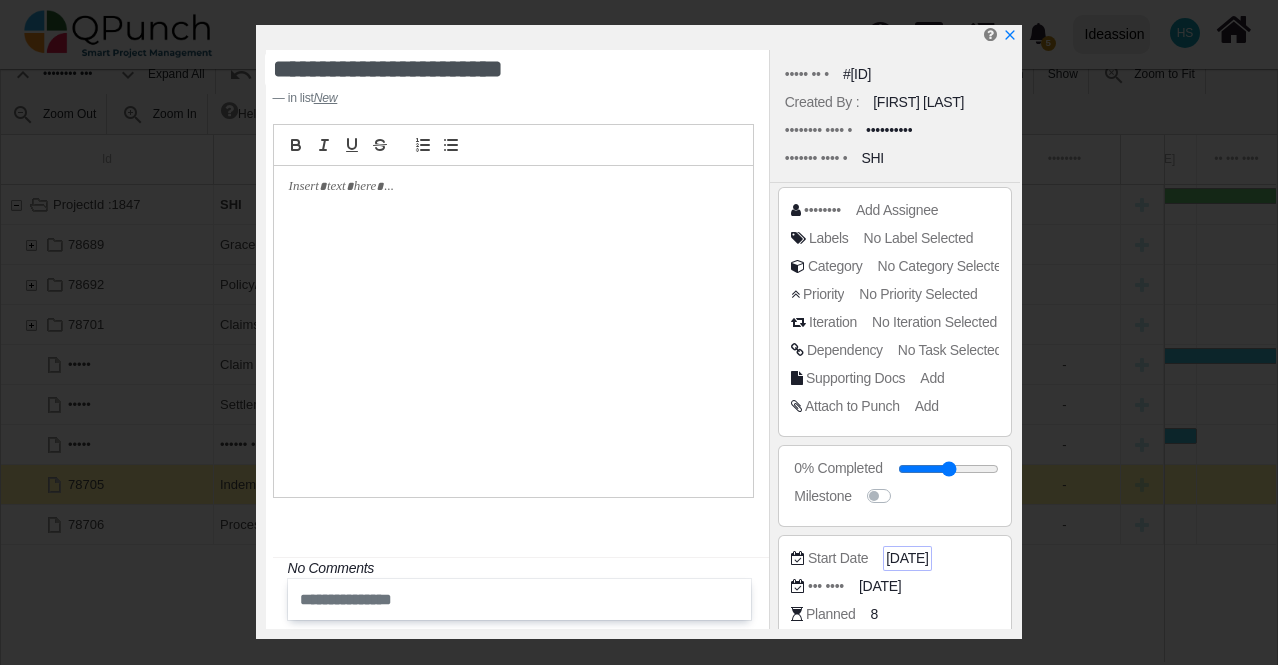 click on "[DATE]" at bounding box center (949, 468) 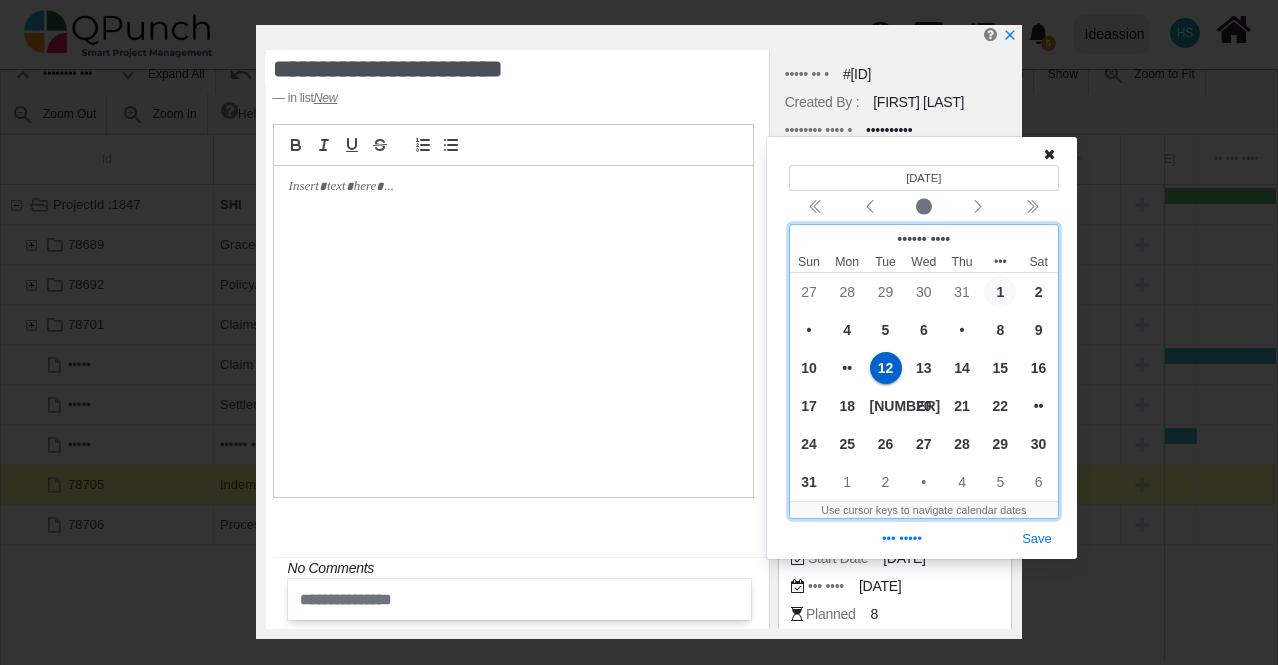 click on "1" at bounding box center [1000, 292] 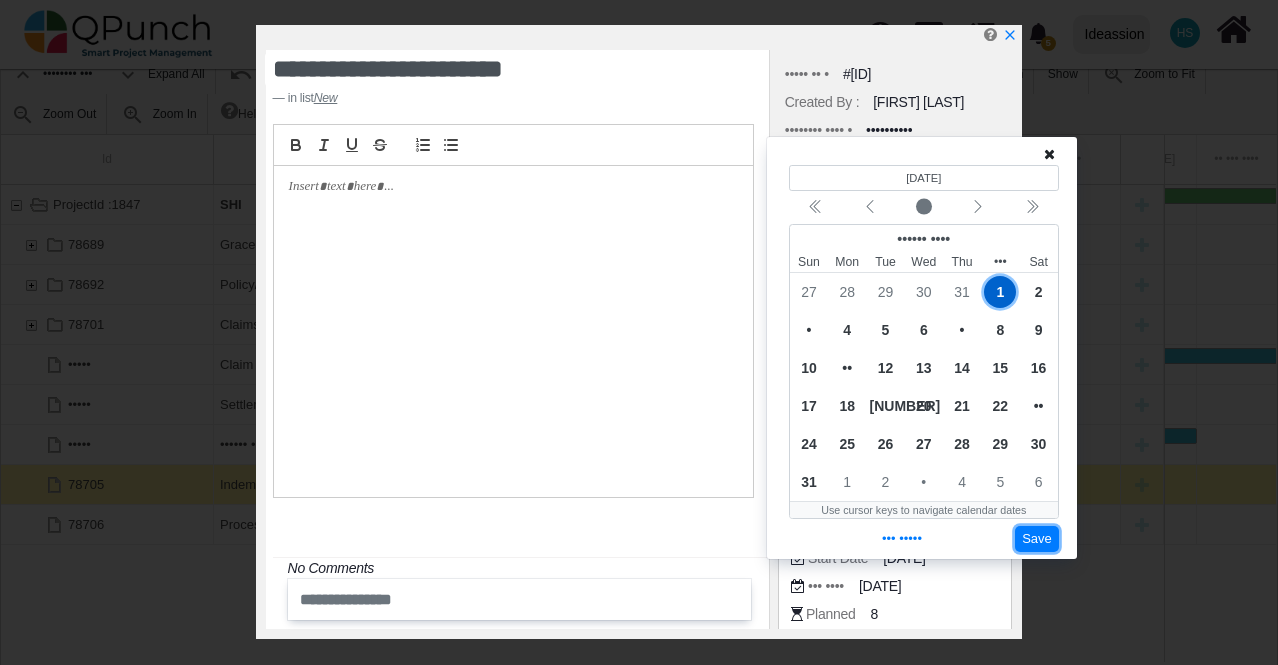 click on "Save" at bounding box center (1037, 539) 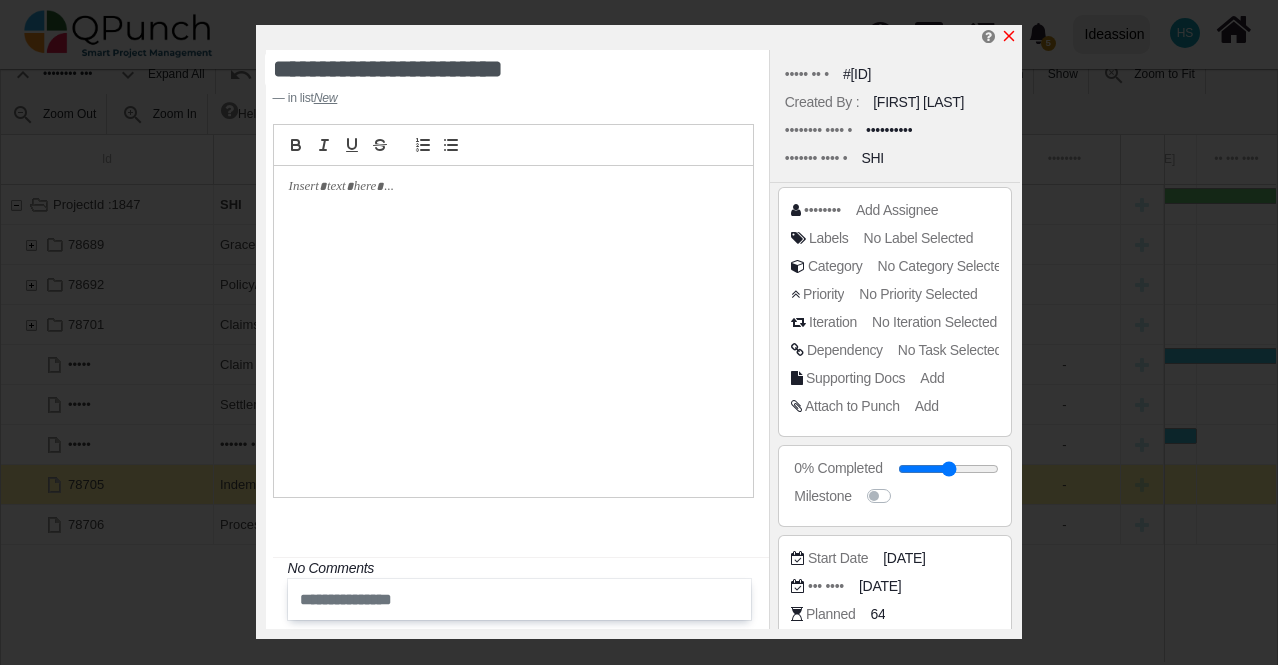 click at bounding box center [1009, 36] 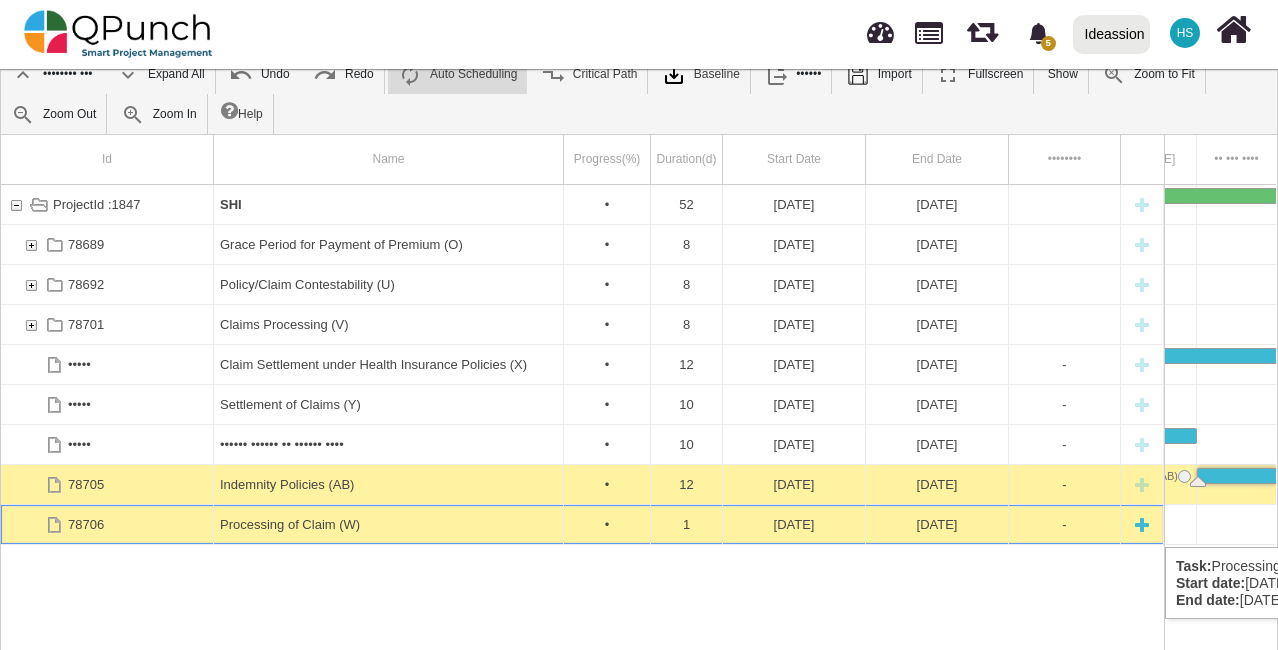 click on "[DATE]" at bounding box center (794, 524) 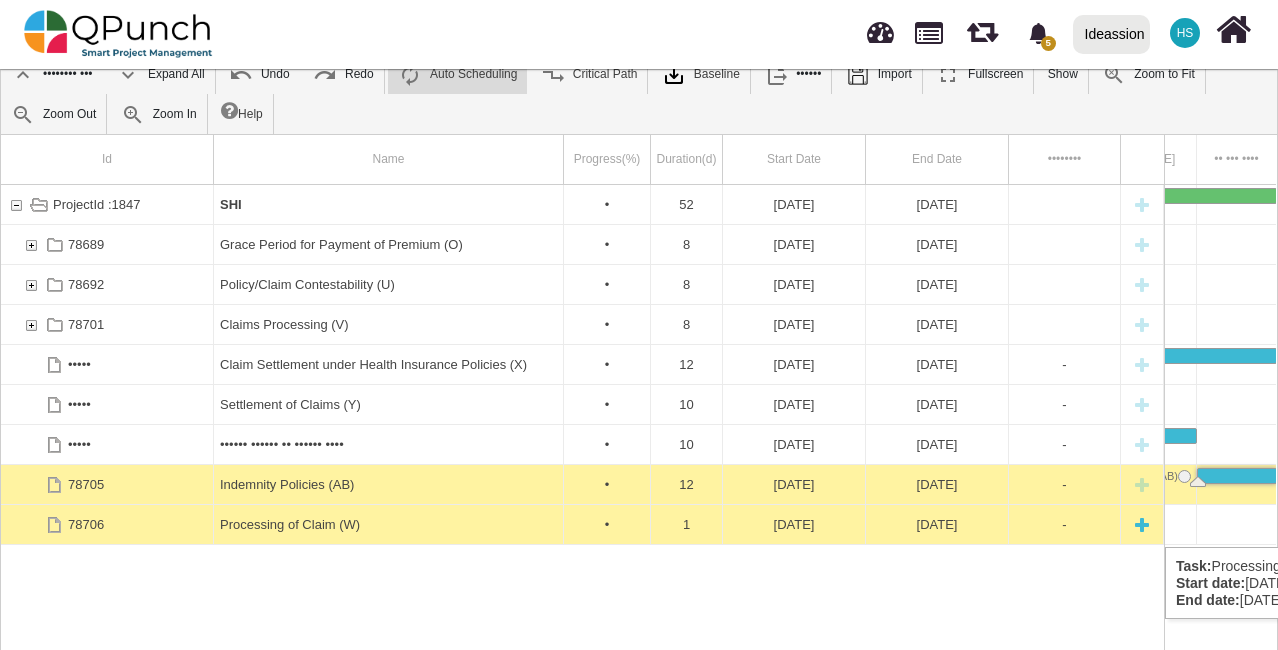scroll, scrollTop: 0, scrollLeft: 0, axis: both 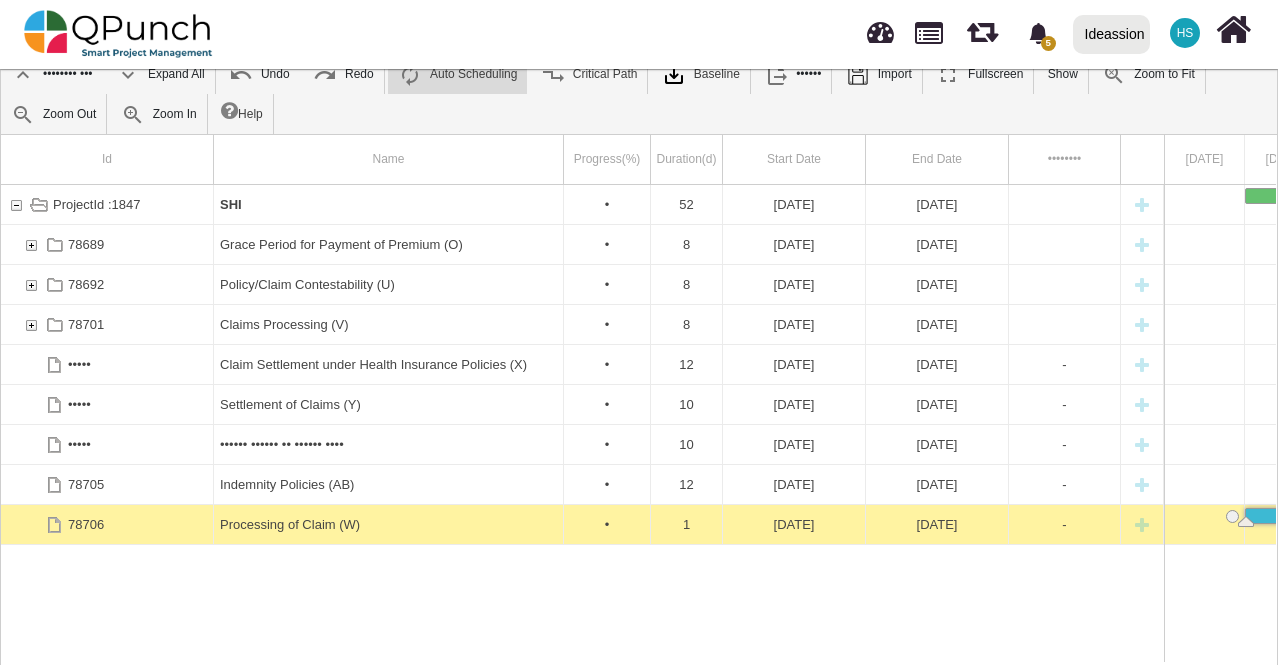 click on "[DATE]" at bounding box center (794, 524) 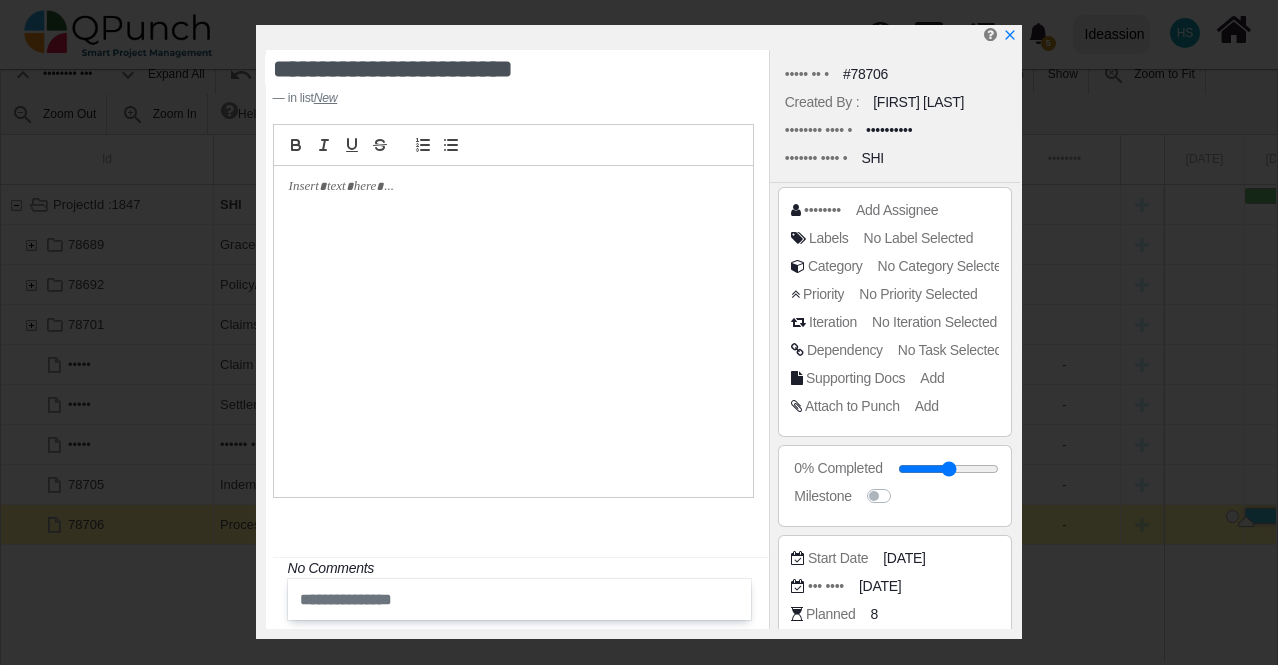 click on "Start Date
[DATE]
Due Date
[DATE]
Planned
8
Distribution
100 %
Actual
TBA
Cost
QAR   TBA
Code
TBA" at bounding box center (895, 312) 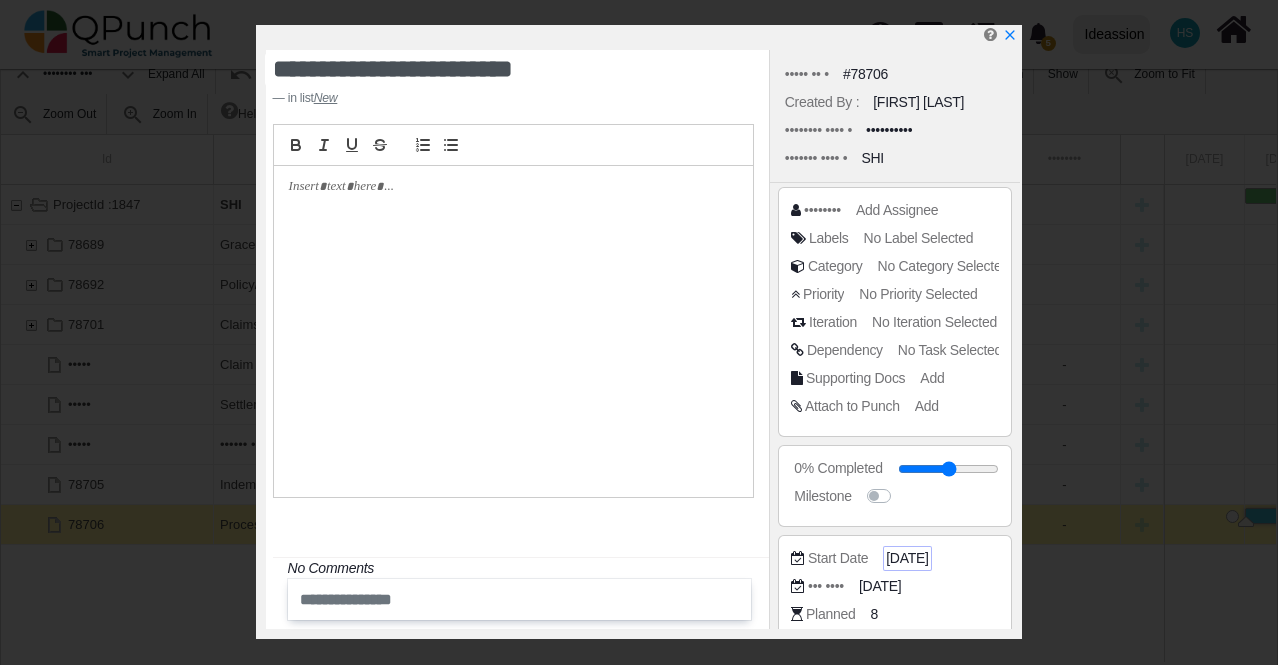 click on "[DATE]" at bounding box center (949, 468) 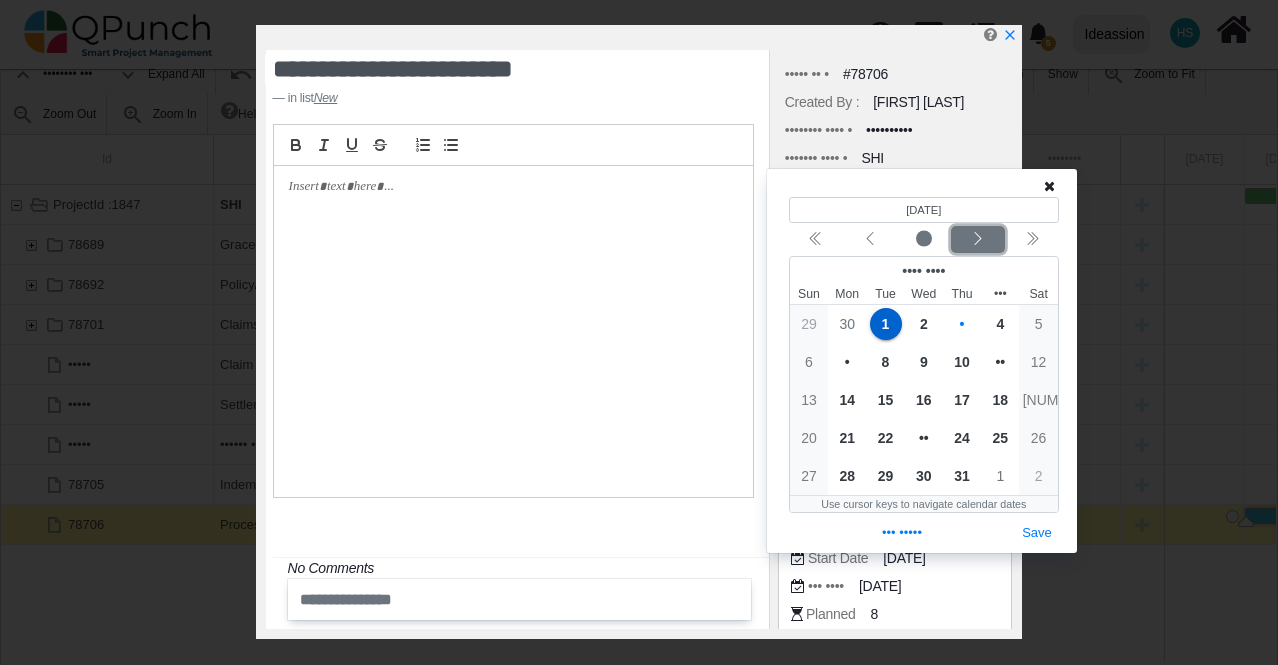 click at bounding box center [978, 239] 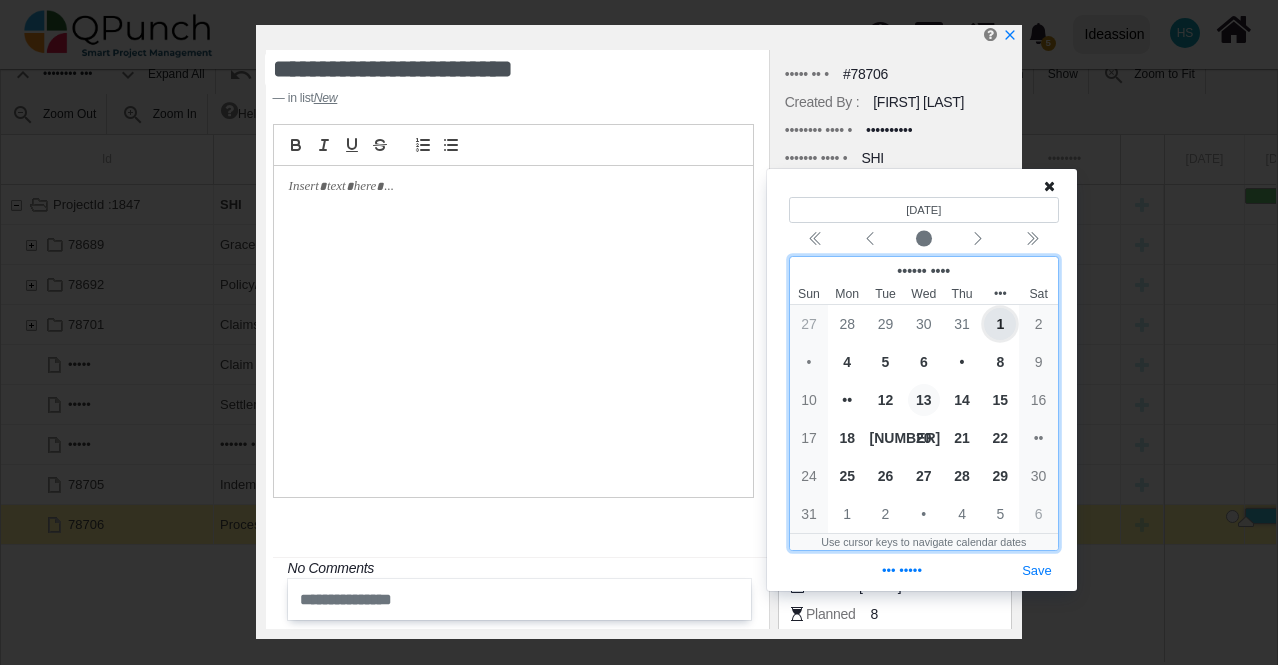 click on "13" at bounding box center [924, 400] 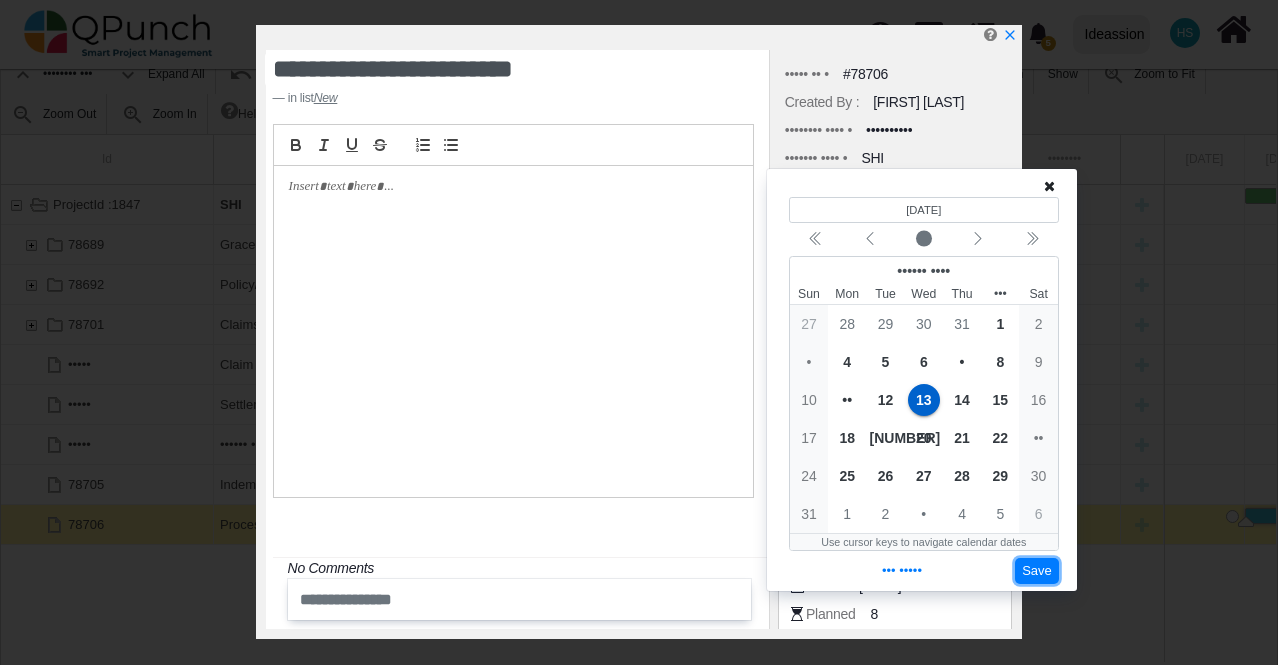 click on "Save" at bounding box center [1037, 571] 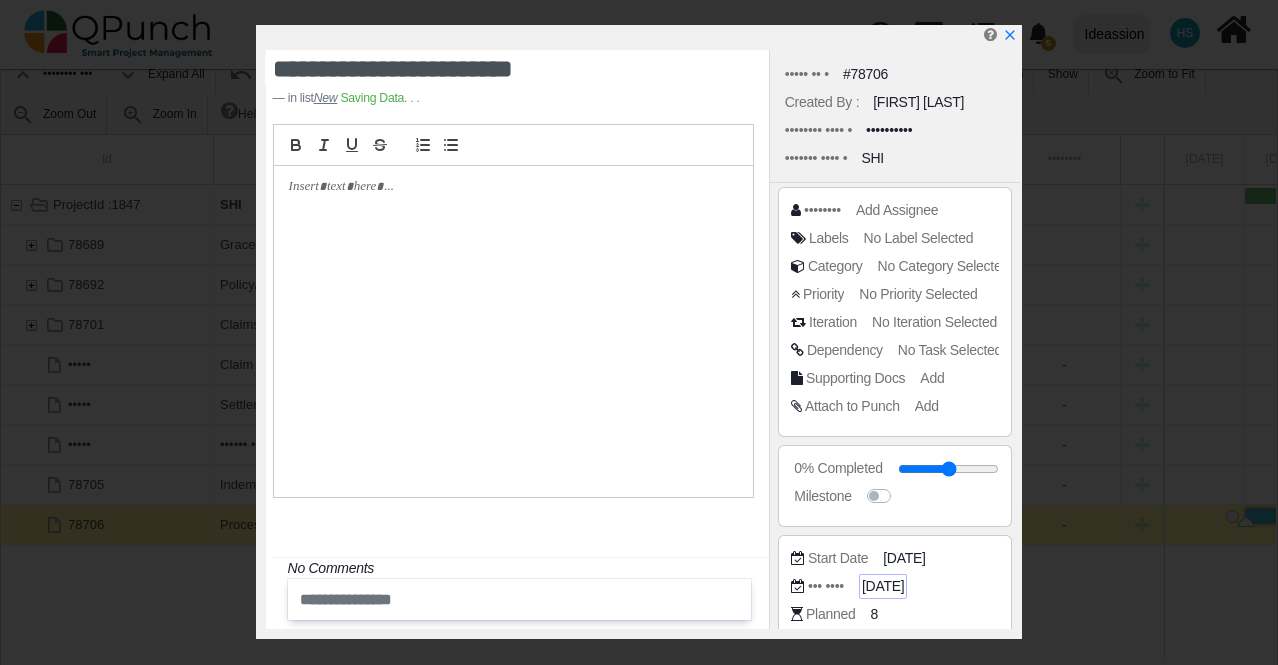 click on "[DATE]" at bounding box center (949, 468) 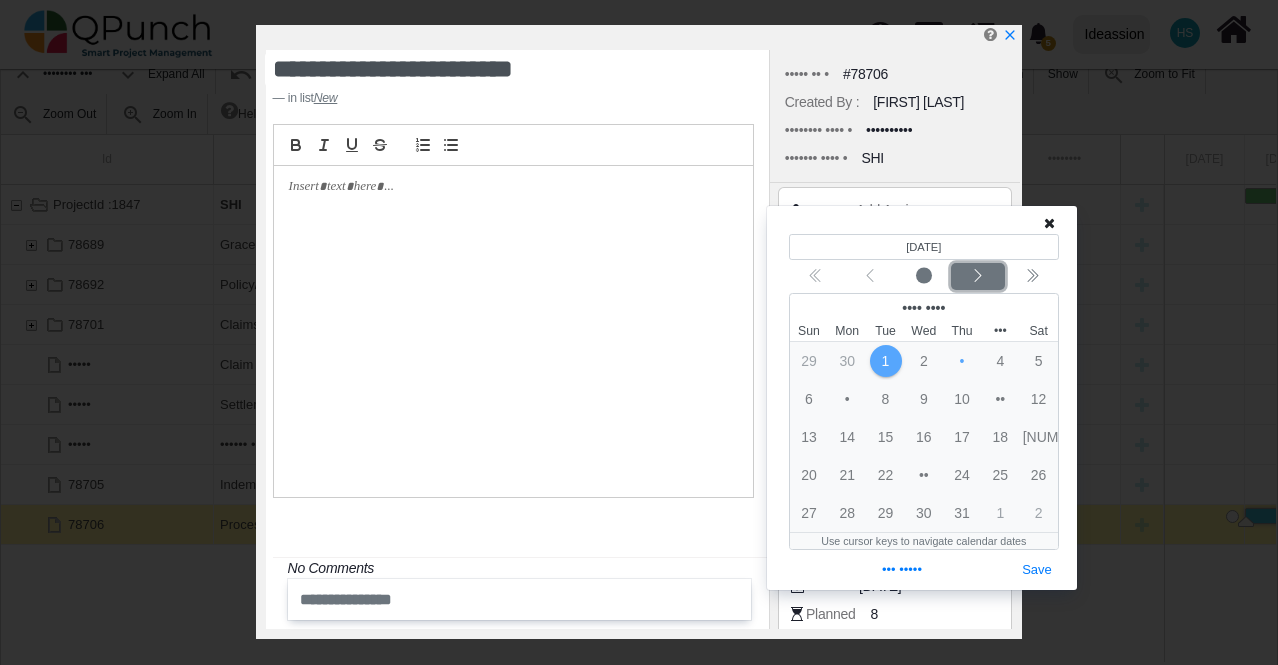 click at bounding box center (977, 277) 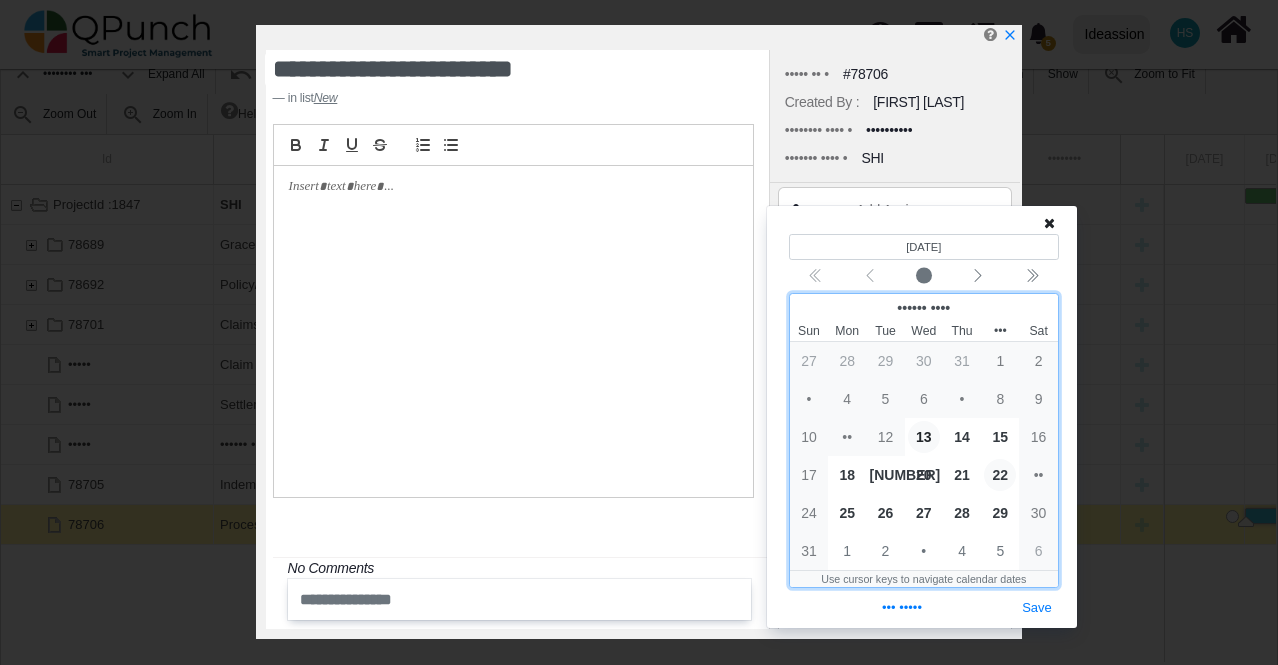 click on "22" at bounding box center [1000, 475] 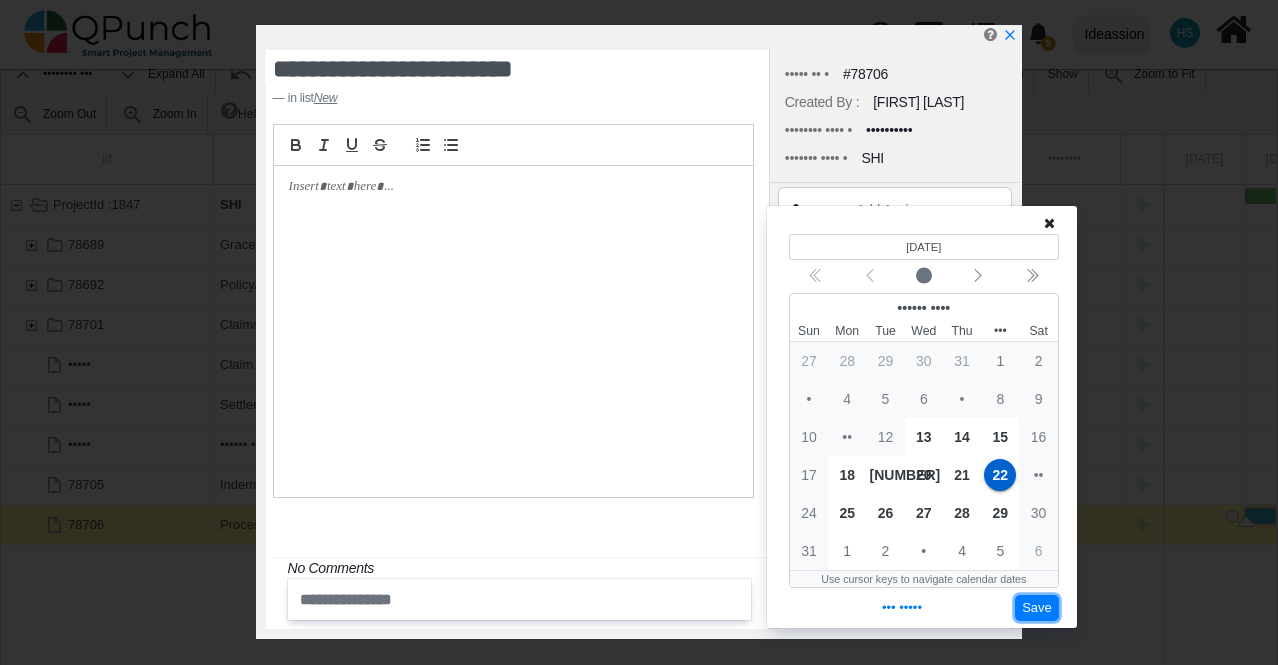click on "Save" at bounding box center [1037, 608] 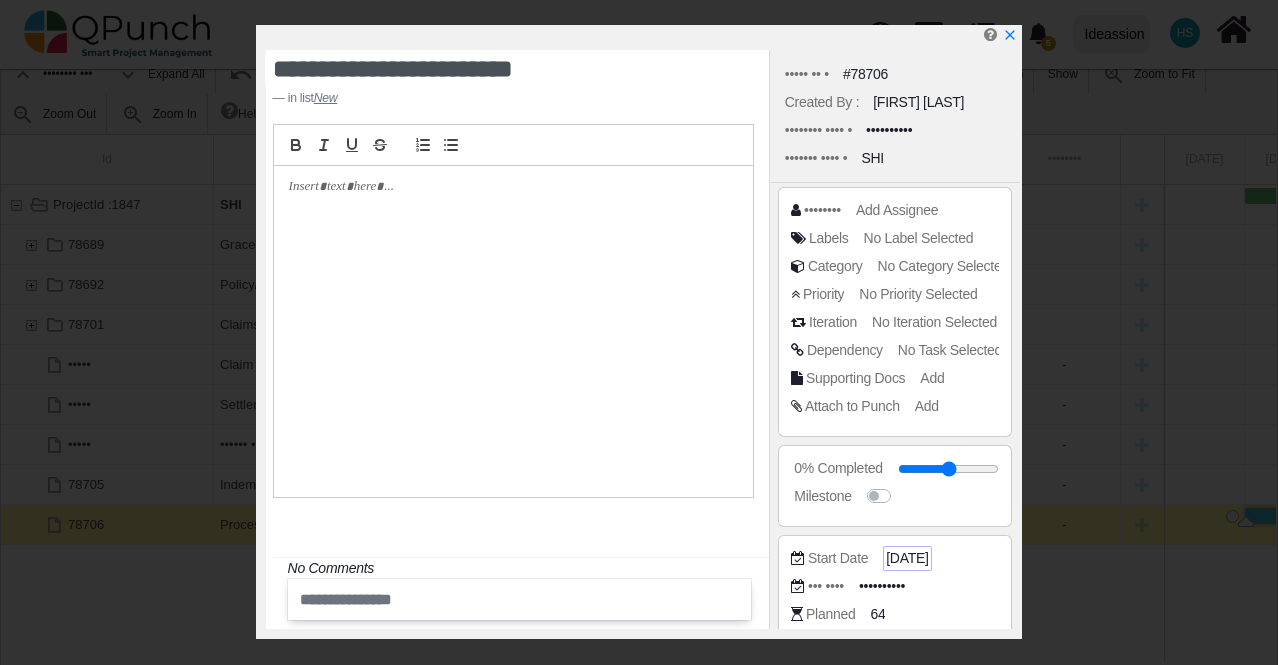 click on "[DATE]" at bounding box center [897, 210] 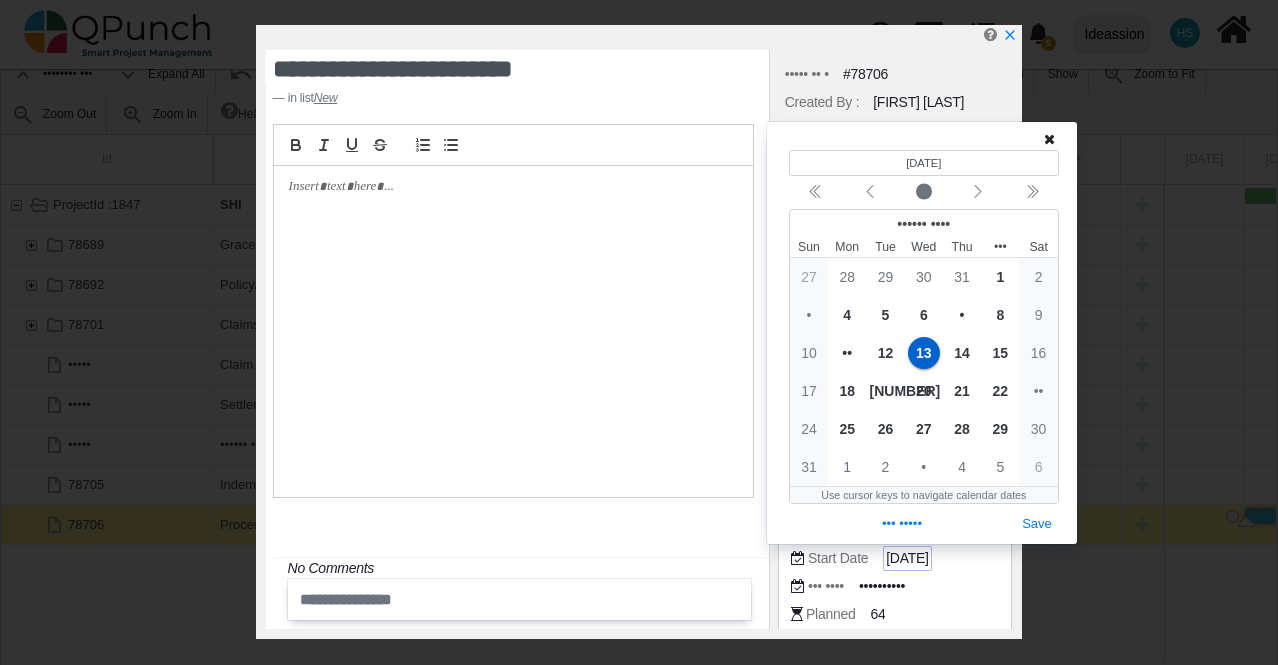 click on "[DATE]" at bounding box center (897, 210) 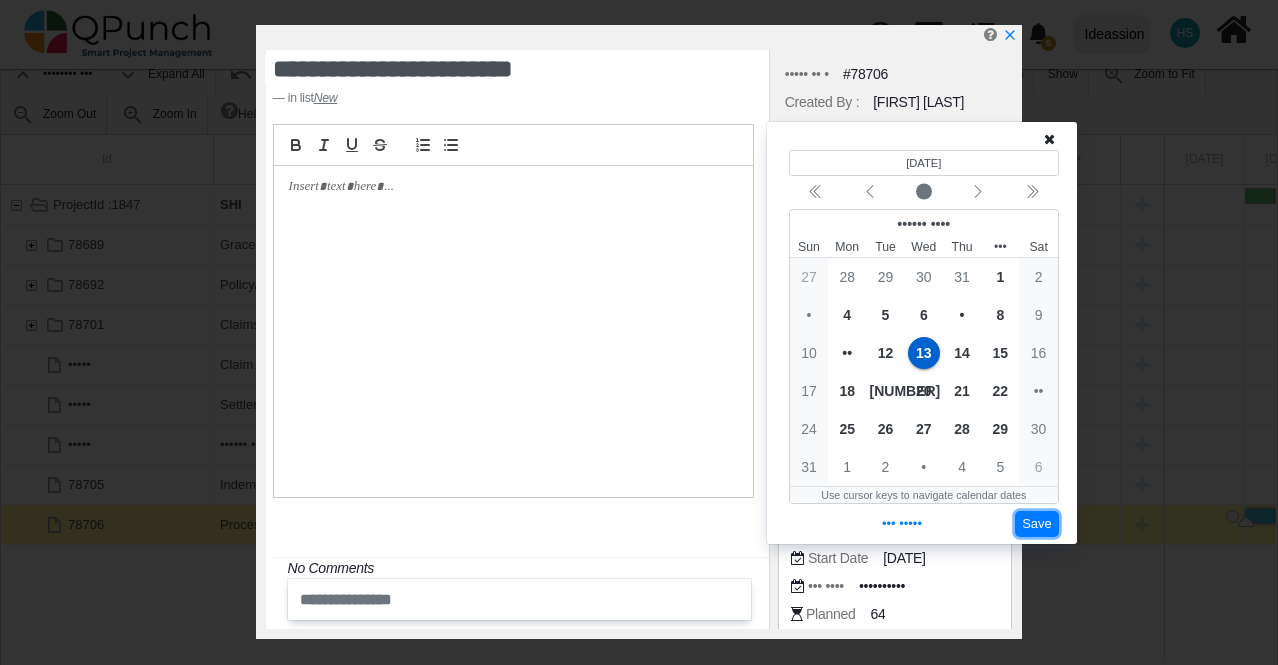 click on "Save" at bounding box center [1037, 524] 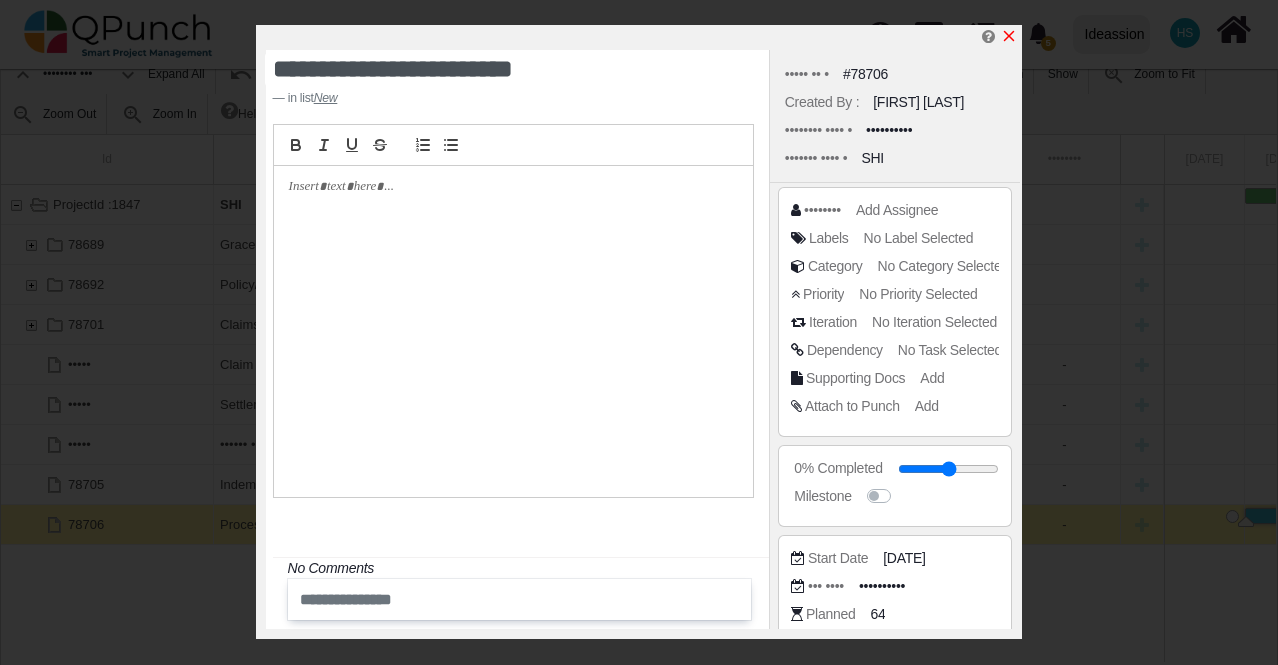 click at bounding box center [1009, 36] 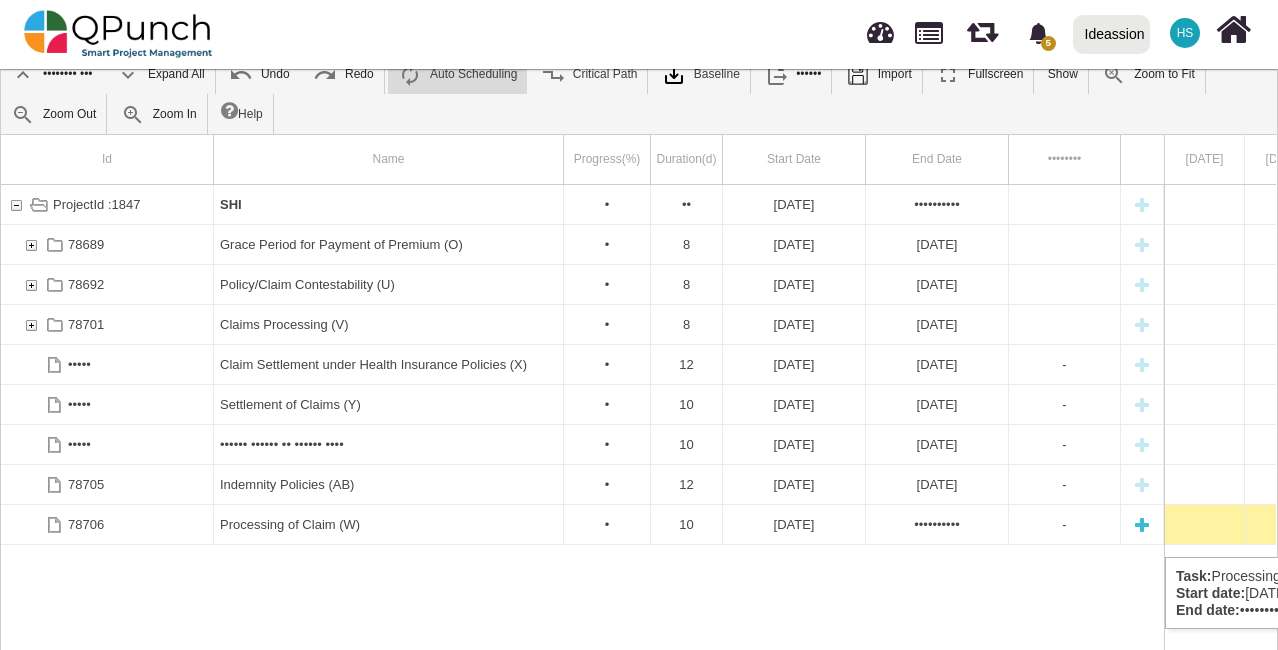 click on "[DATE]" at bounding box center (794, 524) 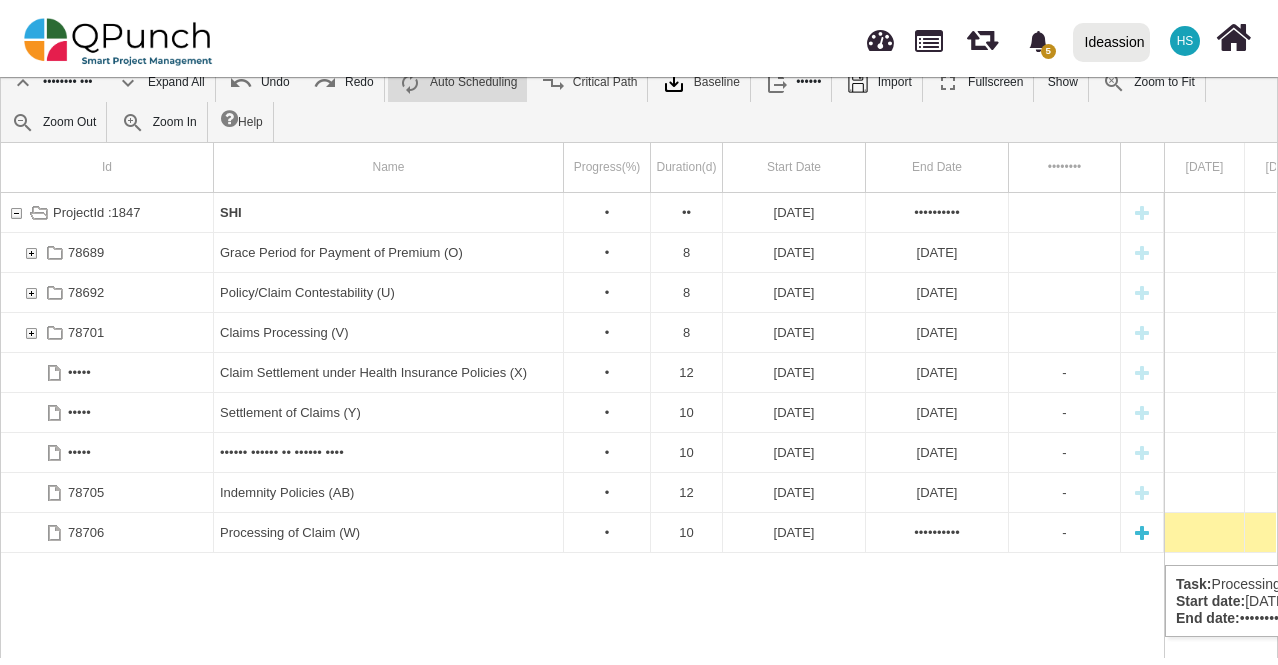 scroll, scrollTop: 0, scrollLeft: 2528, axis: horizontal 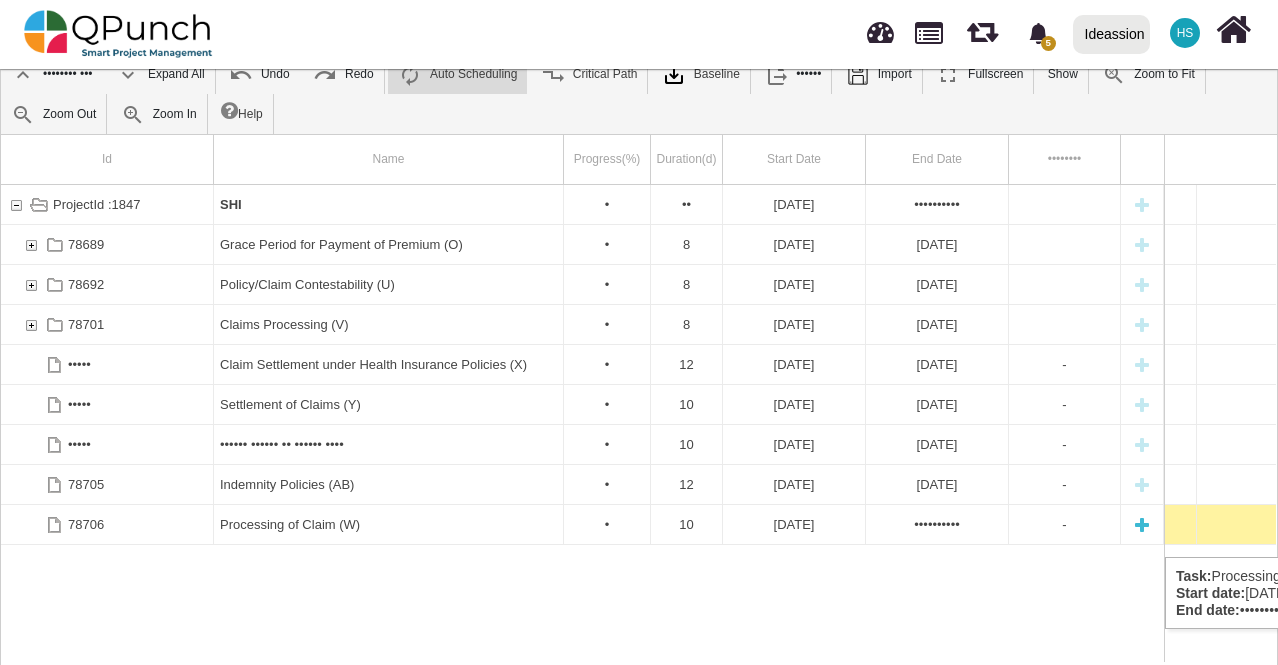 click on "[DATE]" at bounding box center (794, 524) 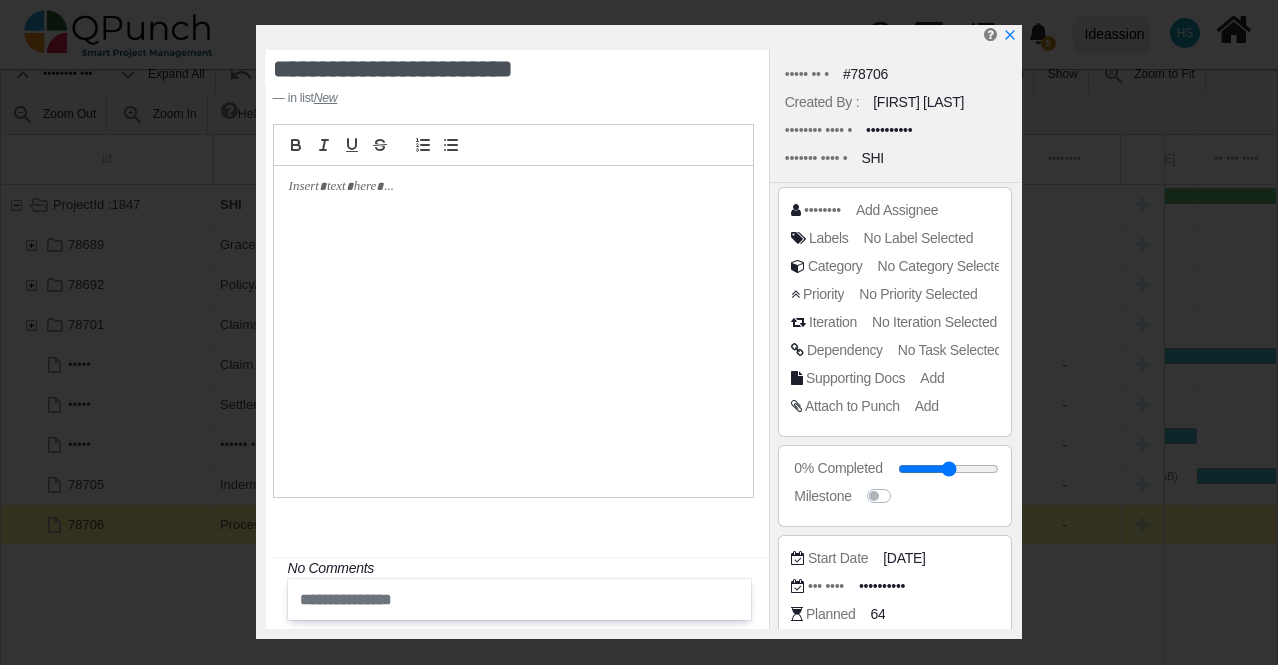 click on "Start Date
[DATE]
Due Date
[DATE]
Planned
[NUMBER]
Distribution
[NUMBER] %
Actual
TBA
Cost
QAR   TBA
Code
TBA" at bounding box center [895, 312] 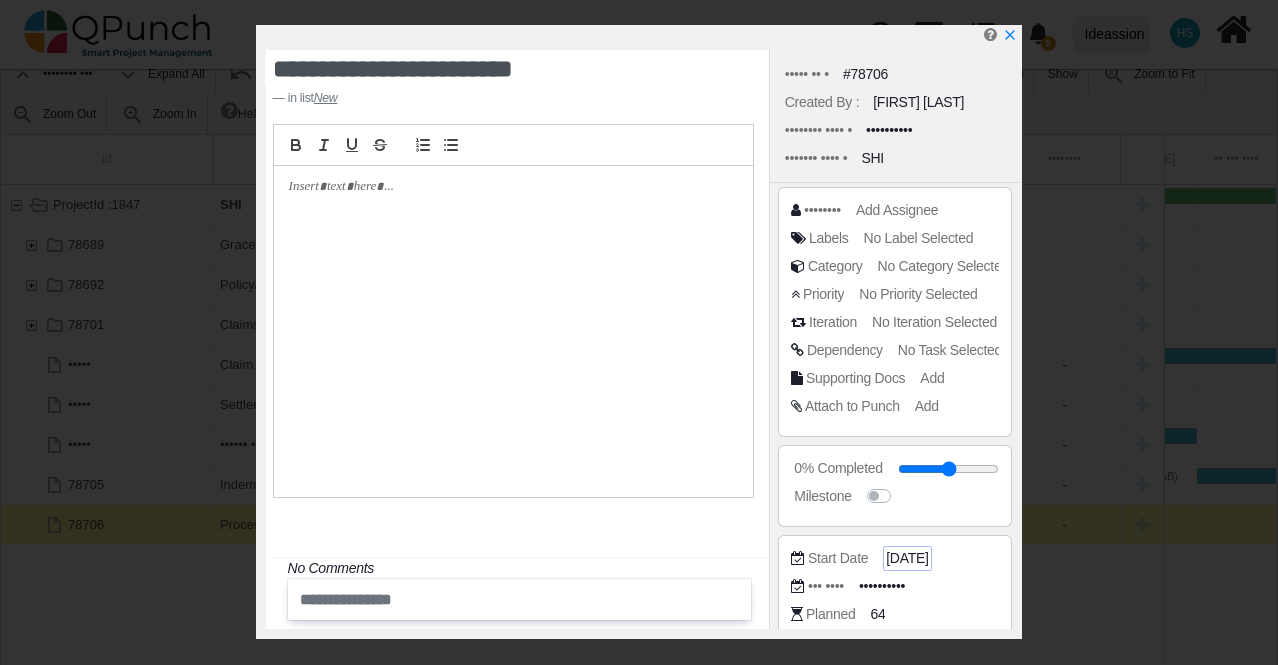 click on "[DATE]" at bounding box center (949, 468) 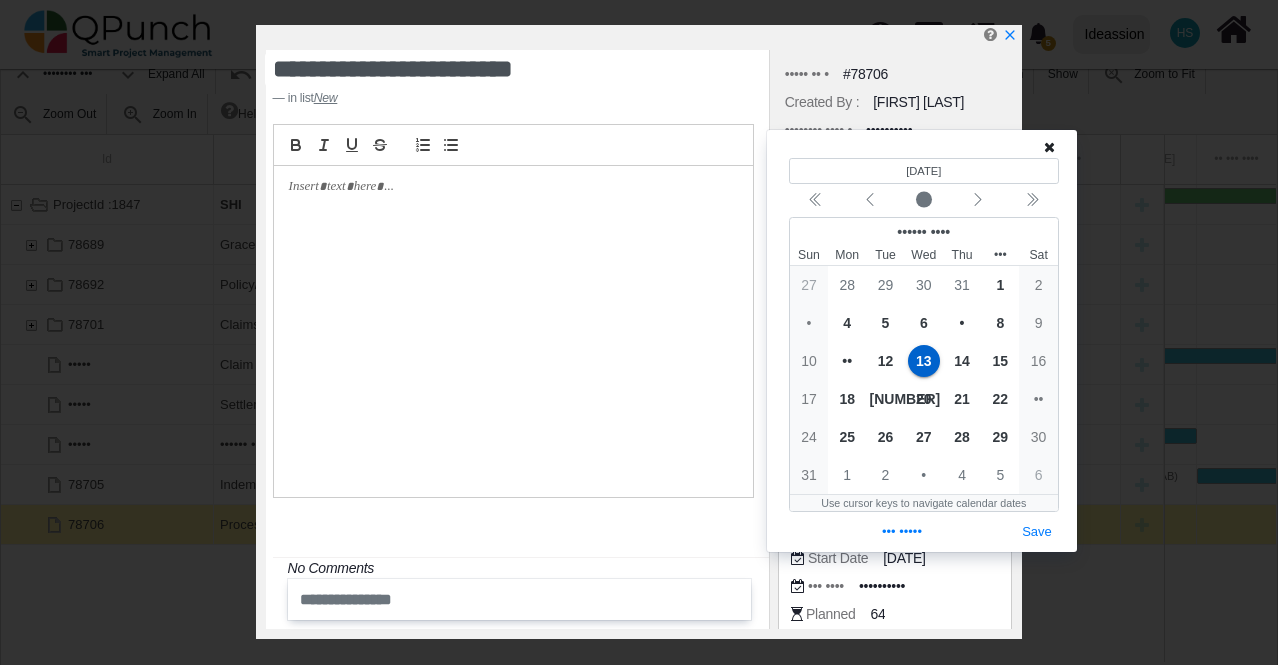 click at bounding box center (1049, 147) 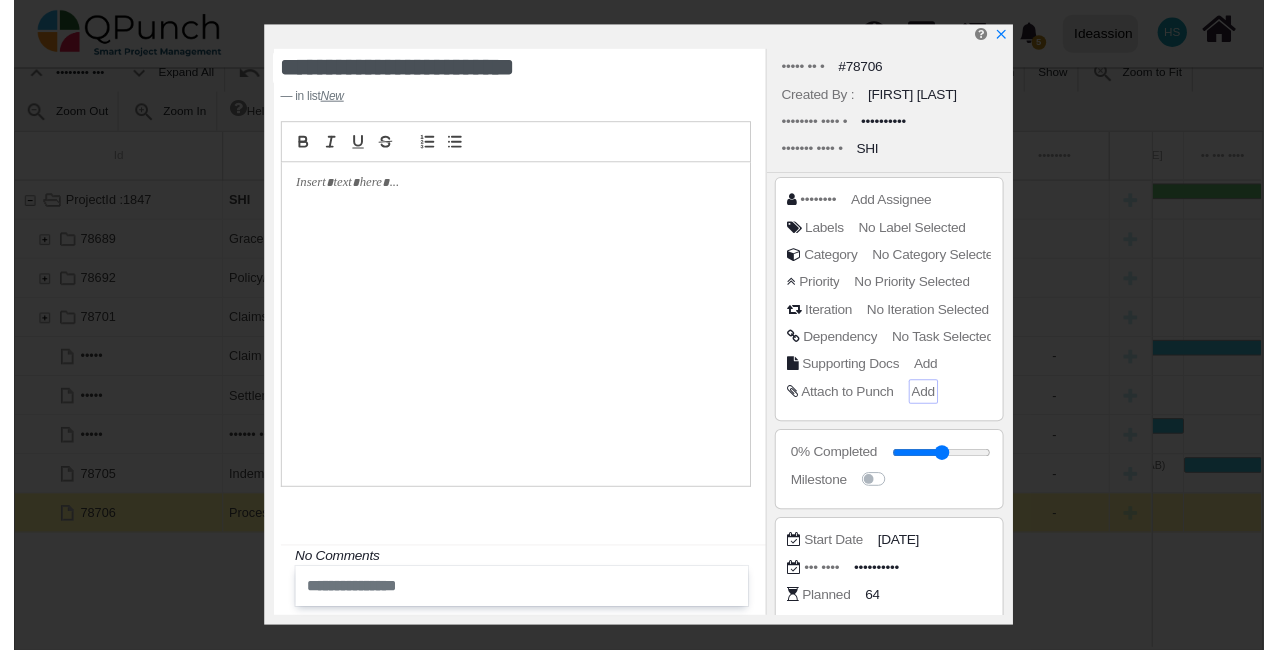 scroll, scrollTop: 0, scrollLeft: 0, axis: both 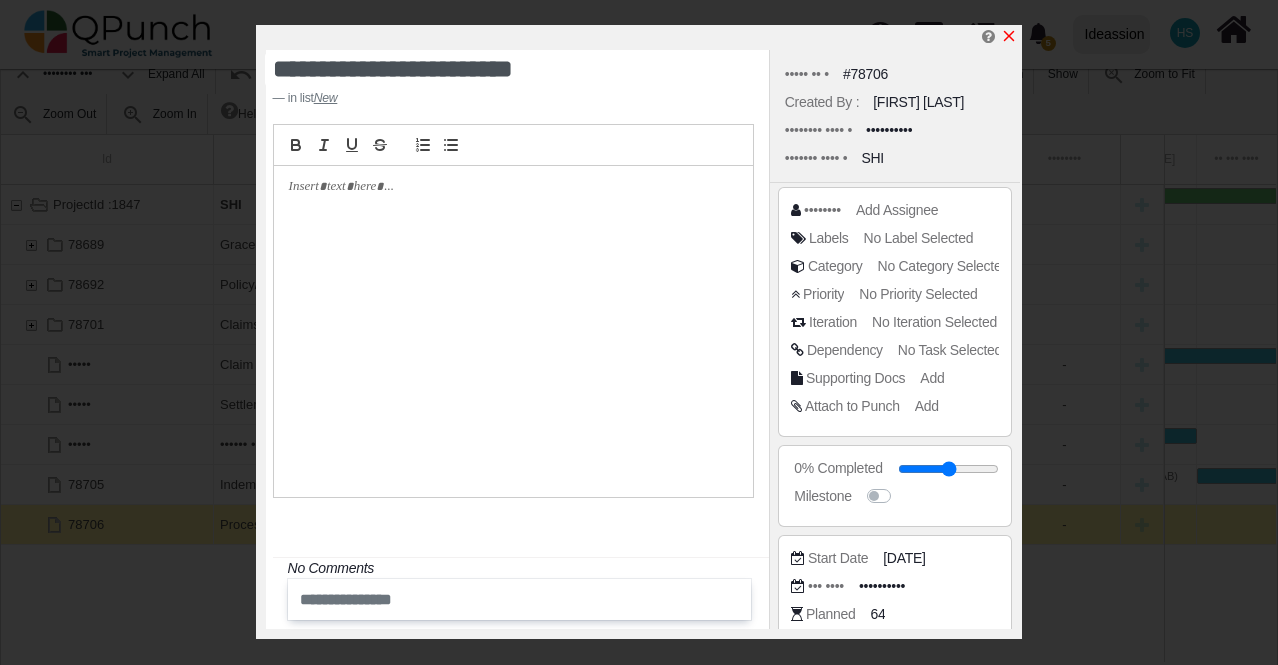 click at bounding box center (1009, 36) 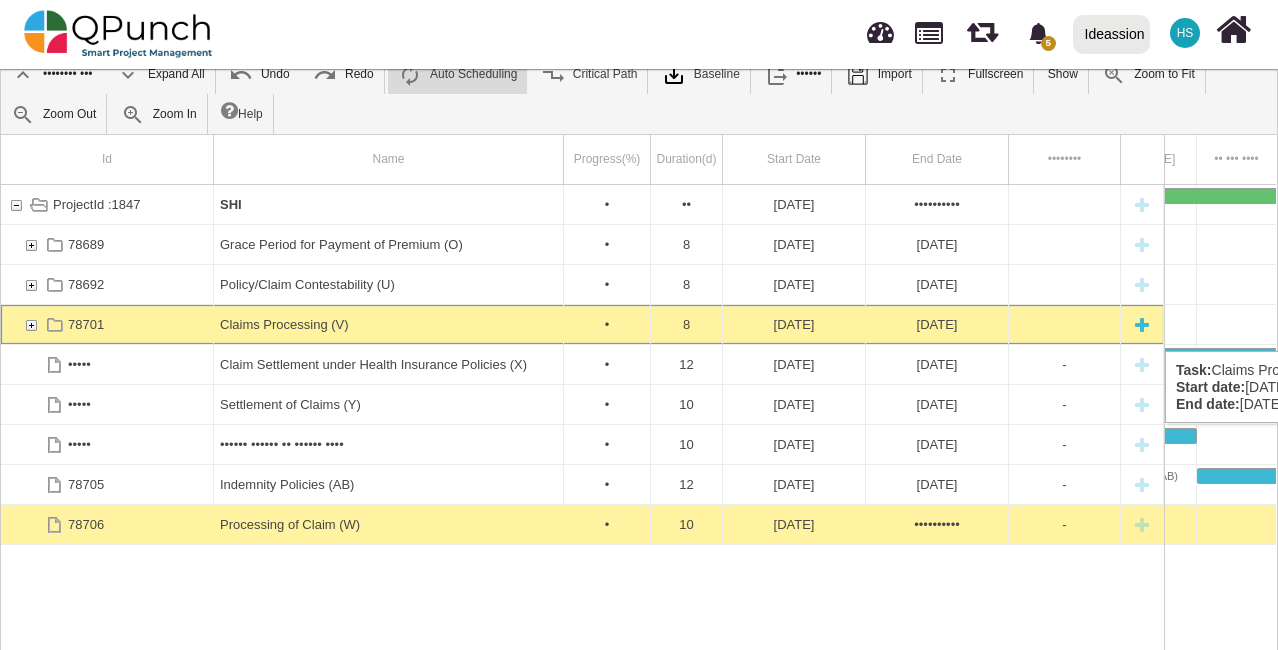 click at bounding box center [31, 324] 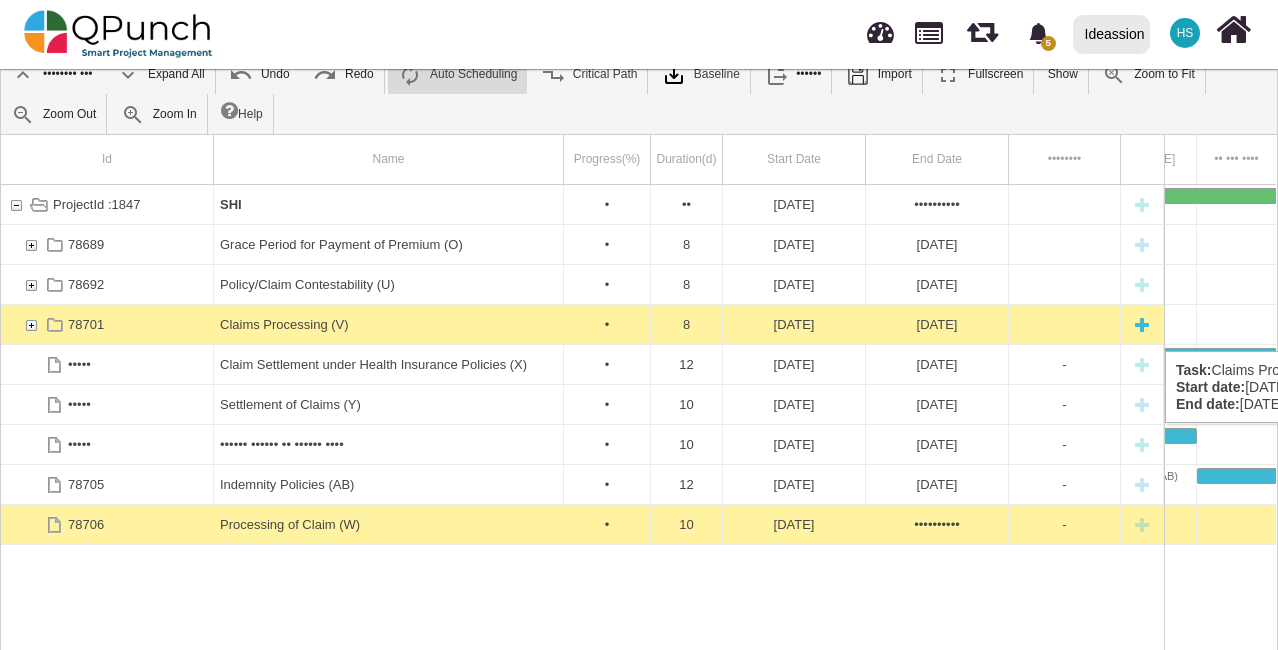 scroll, scrollTop: 0, scrollLeft: 1900, axis: horizontal 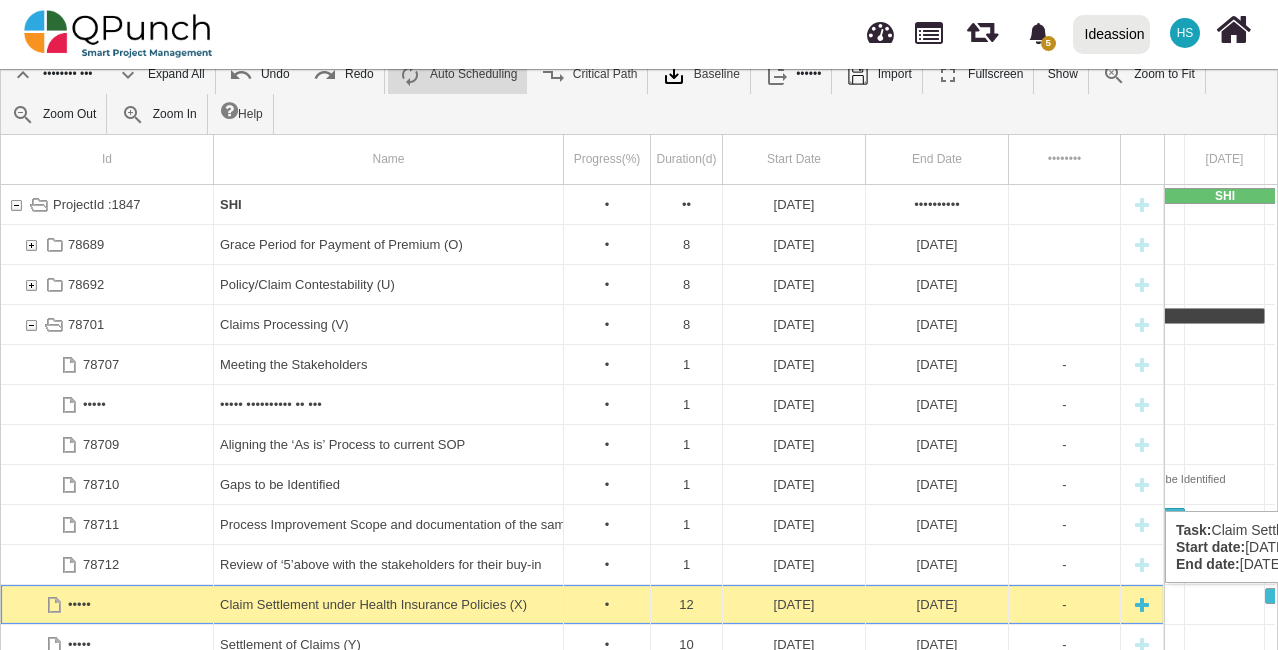 click at bounding box center [1142, 604] 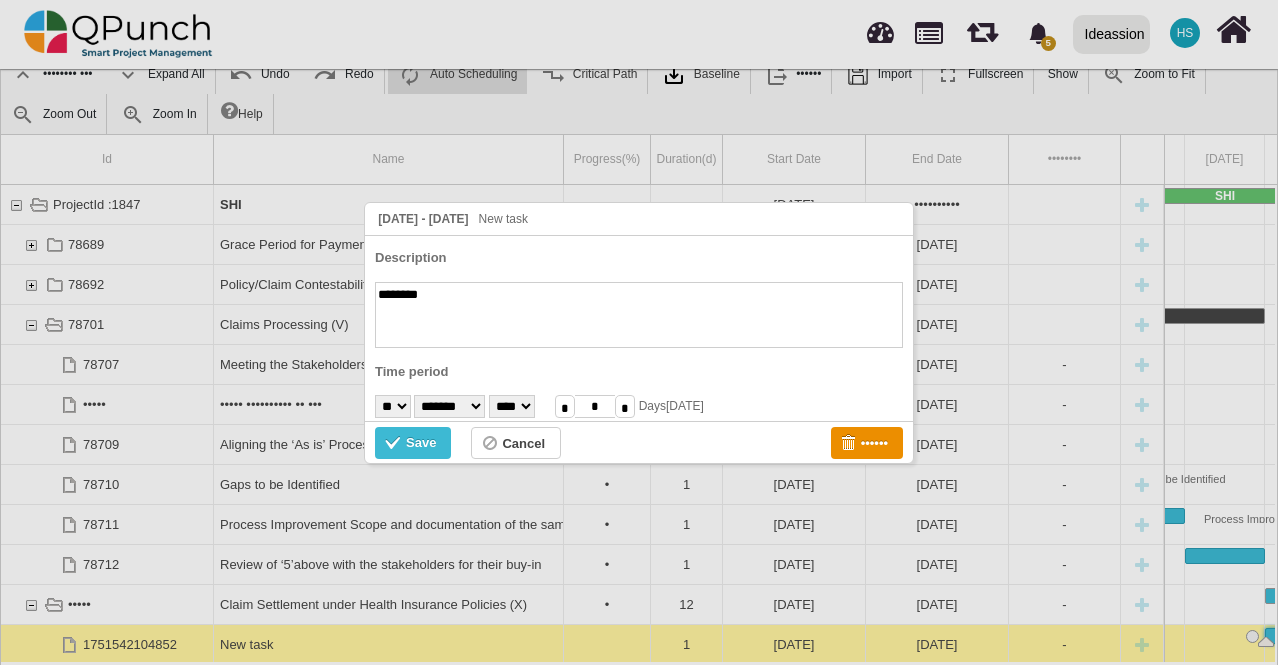 paste on "**********" 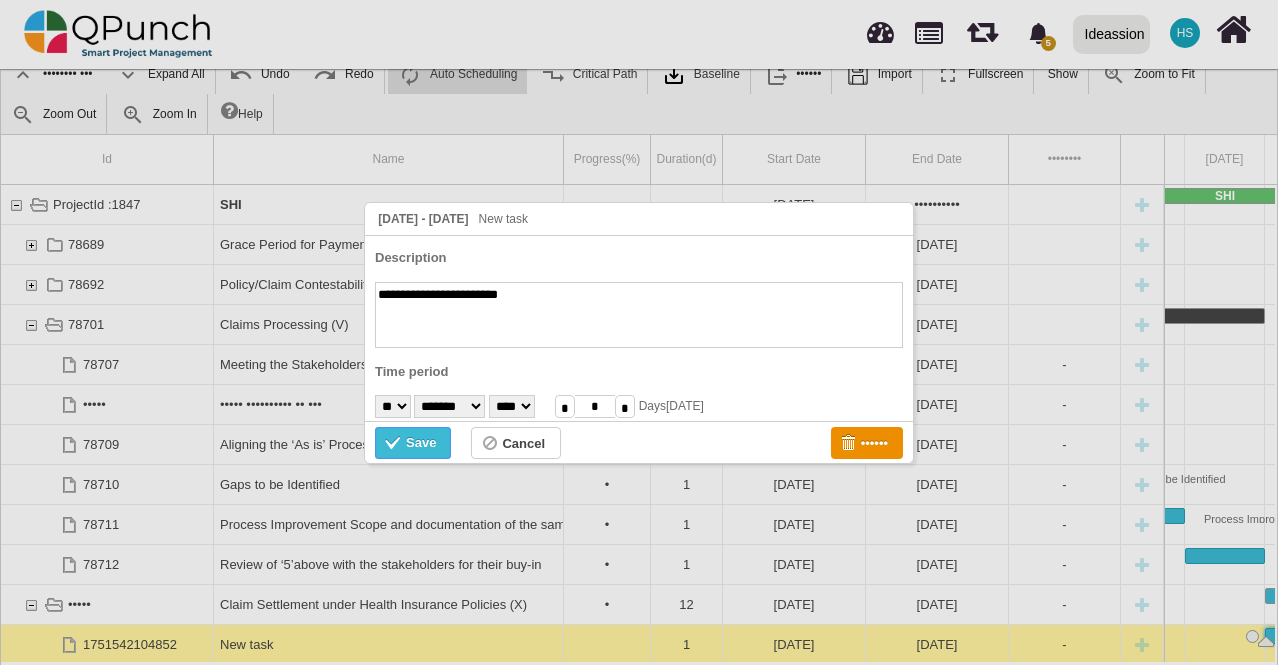 click on "Save" at bounding box center (421, 443) 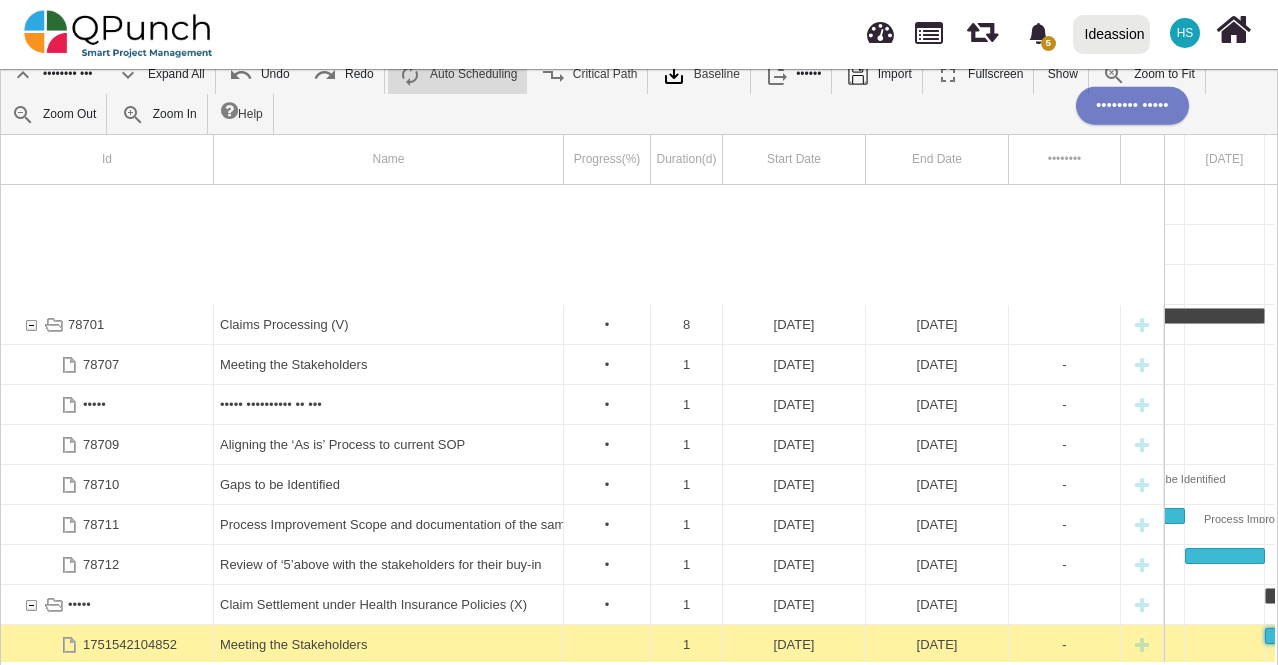 scroll, scrollTop: 122, scrollLeft: 0, axis: vertical 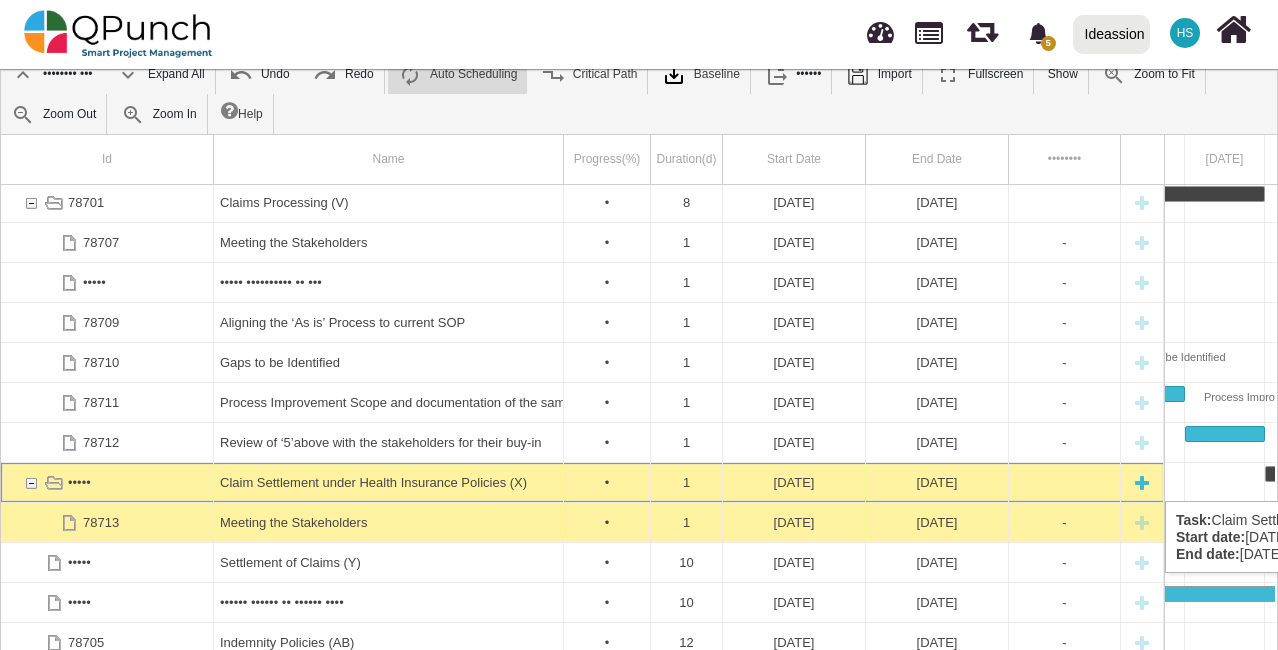 click at bounding box center [1142, 482] 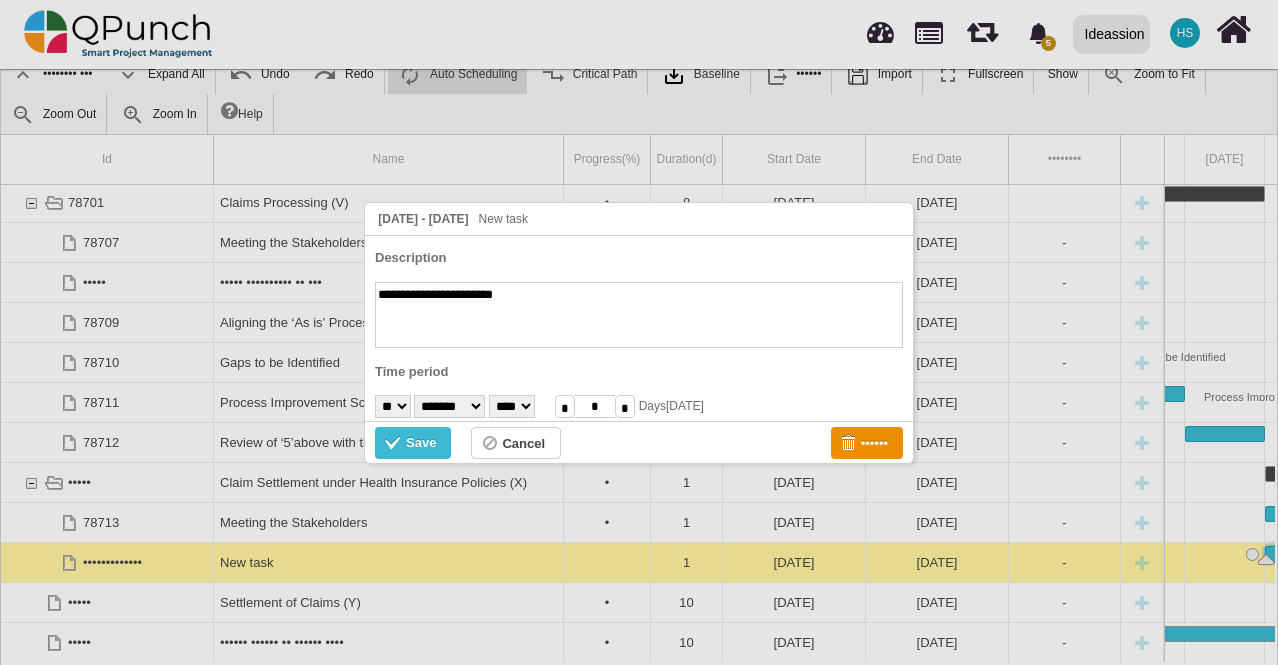type on "**********" 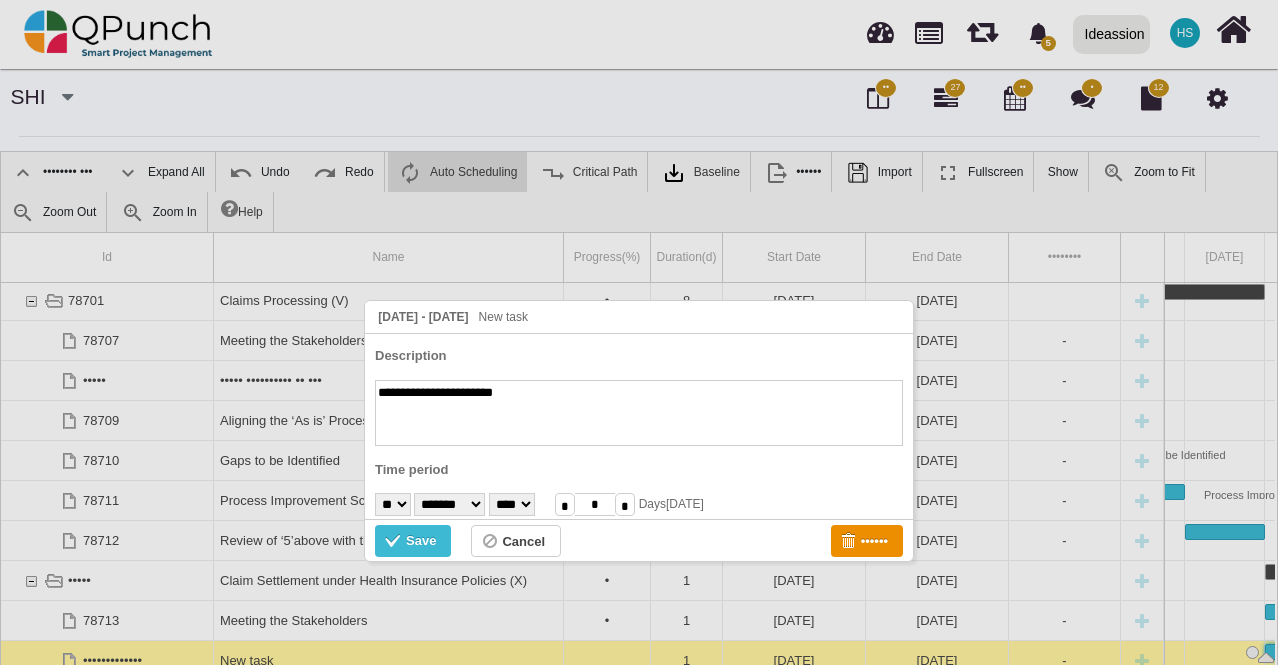 scroll, scrollTop: 0, scrollLeft: 0, axis: both 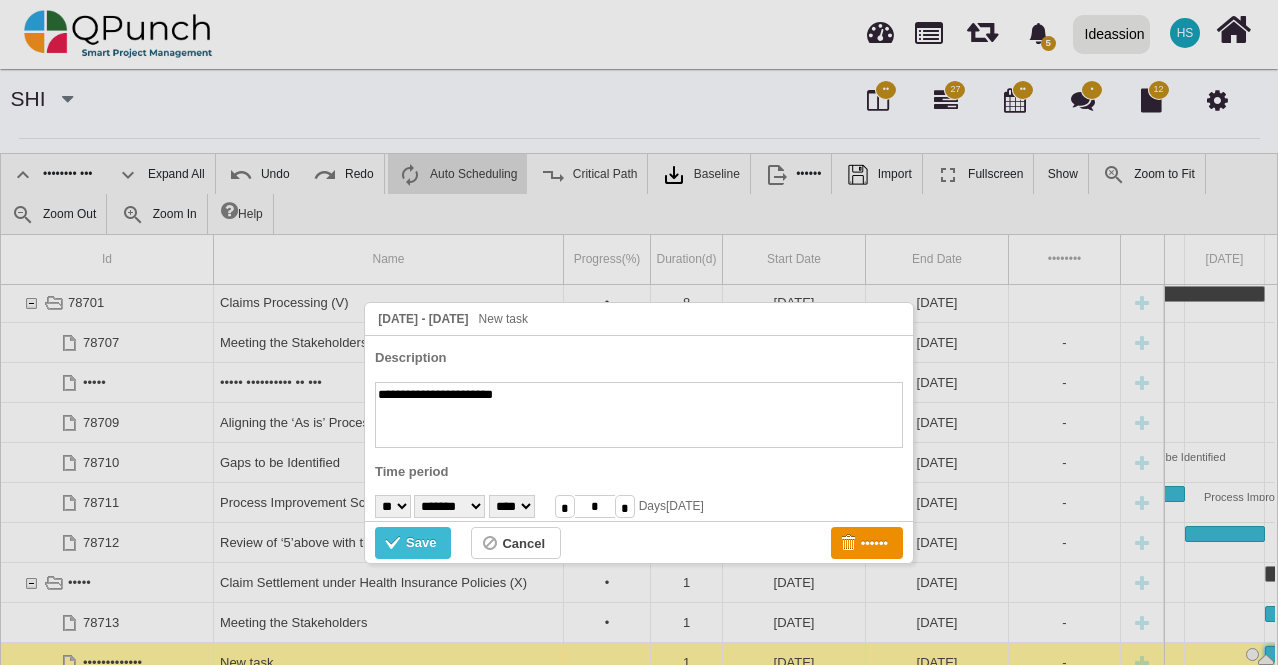 click on "• • • • • • • • • •• •• •• •• •• •• •• •• •• •• •• •• •• •• •• •• •• •• •• •• •• ••" at bounding box center (393, 506) 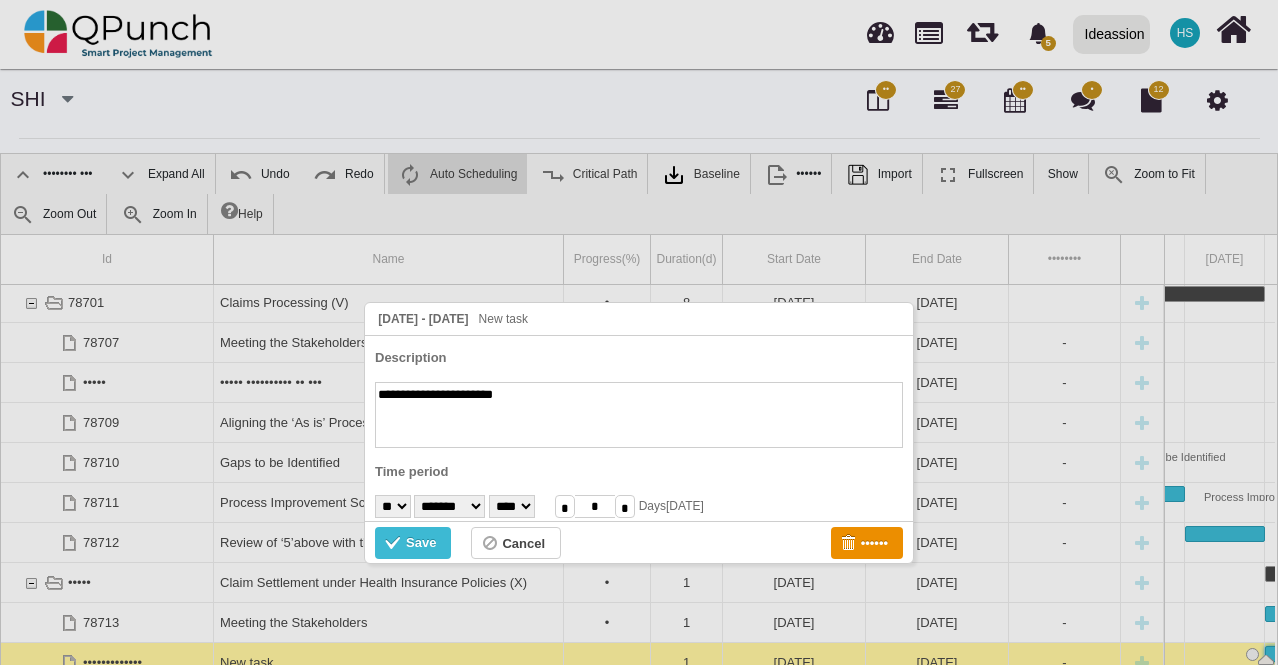 select on "*" 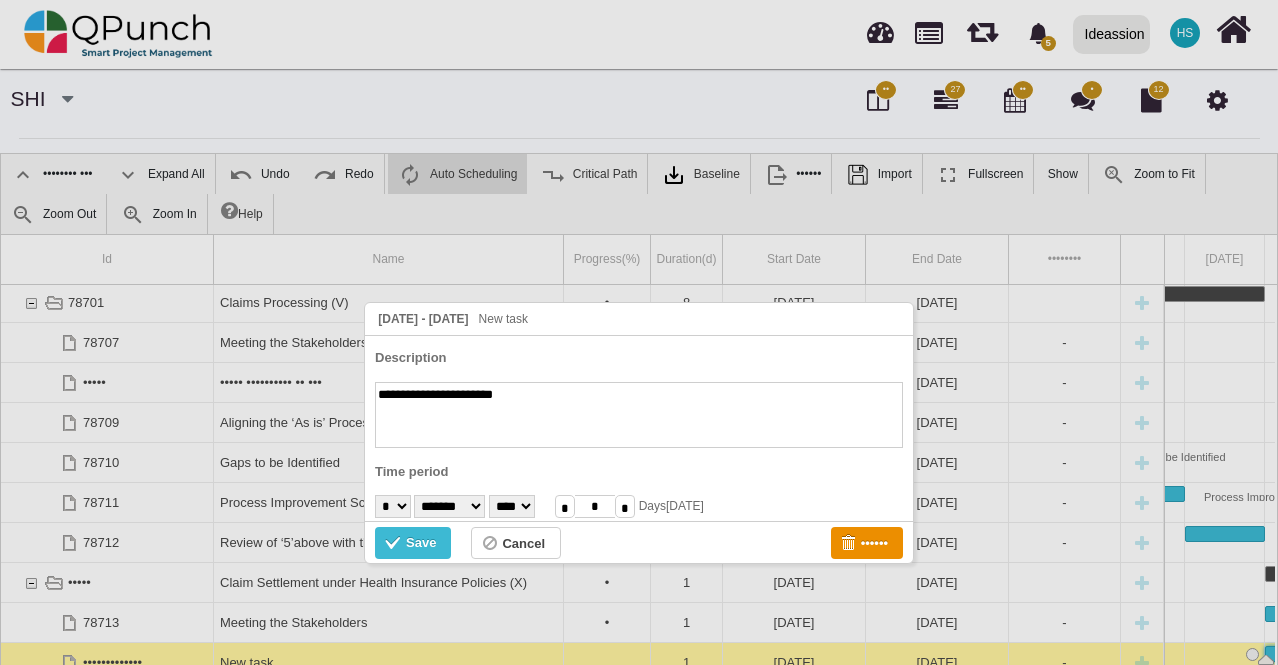 click on "• • • • • • • • • •• •• •• •• •• •• •• •• •• •• •• •• •• •• •• •• •• •• •• •• •• ••" at bounding box center [393, 506] 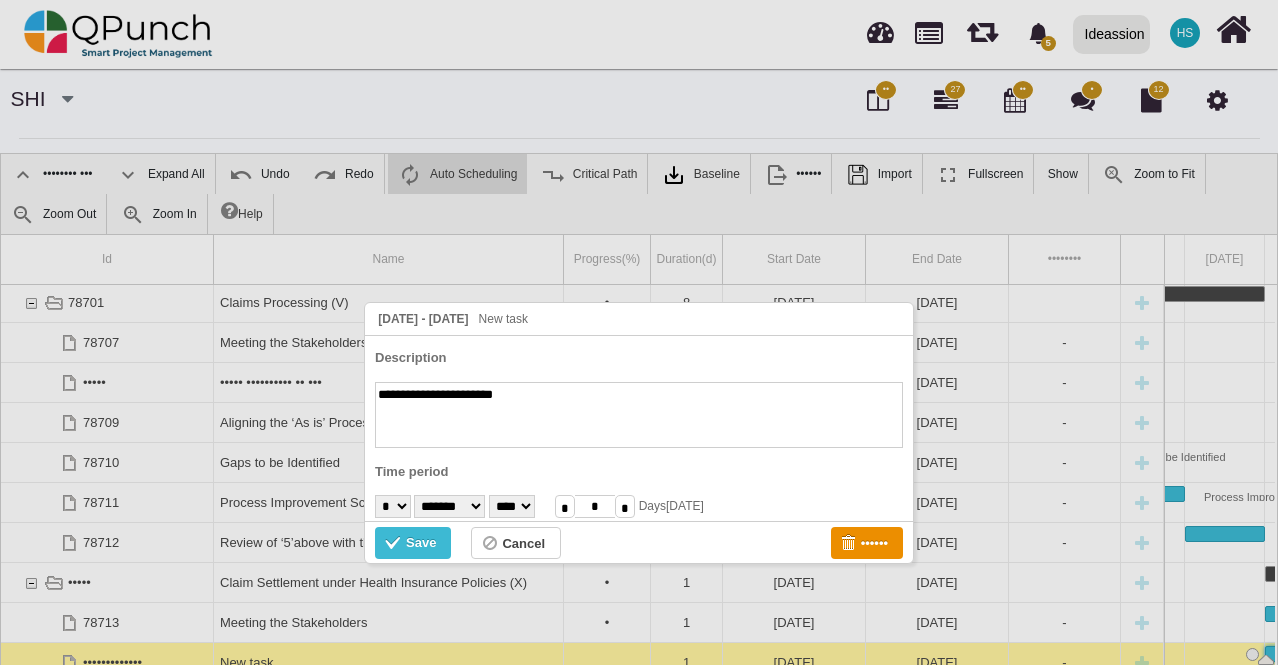 select on "*" 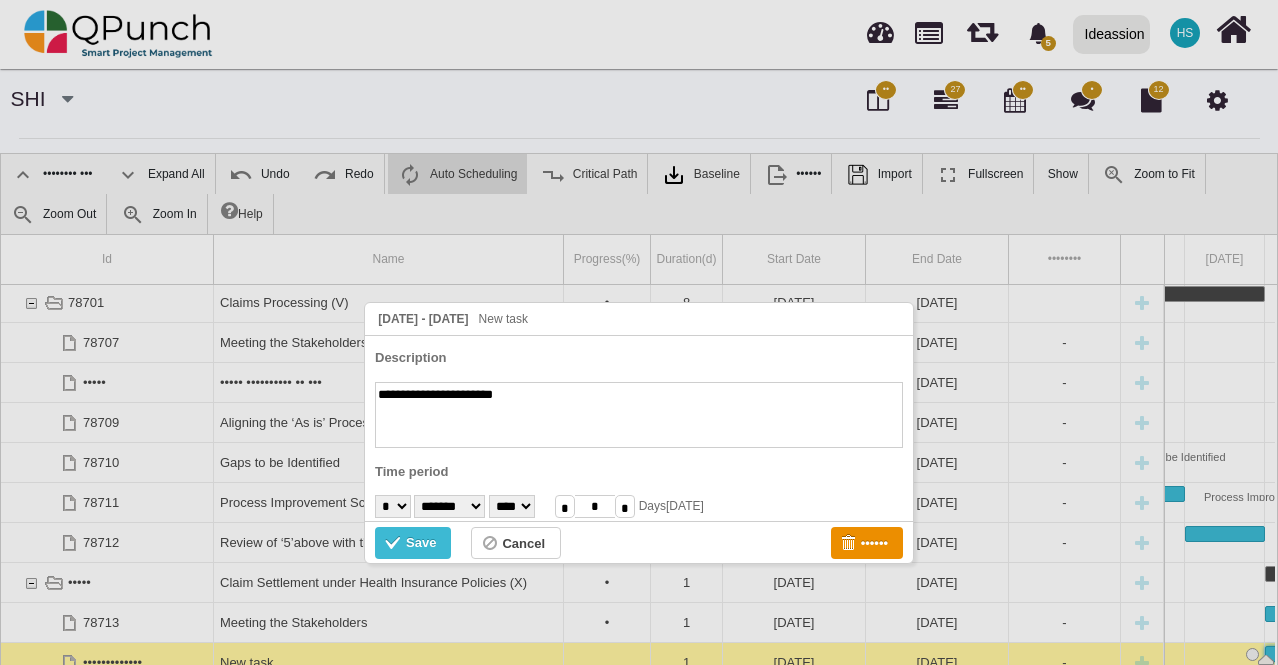 click on "******* ******** ***** ***** *** **** **** ****** ********* ******* ******** ********" at bounding box center [449, 506] 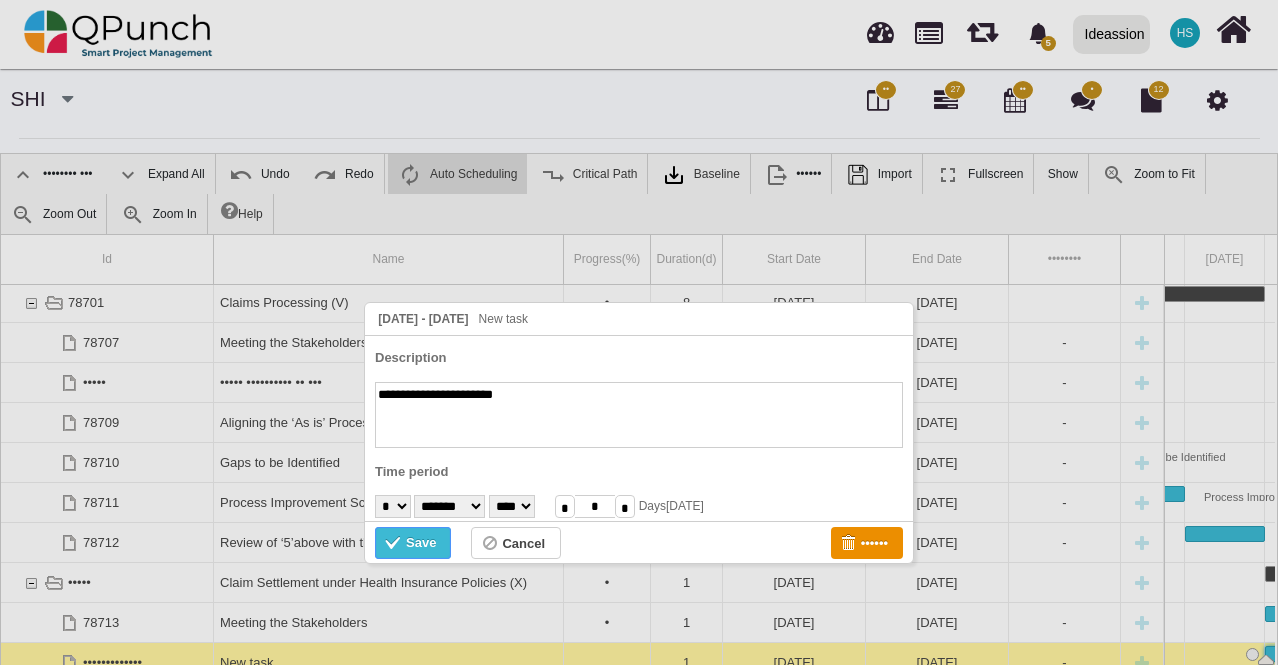 click on "Save" at bounding box center [413, 543] 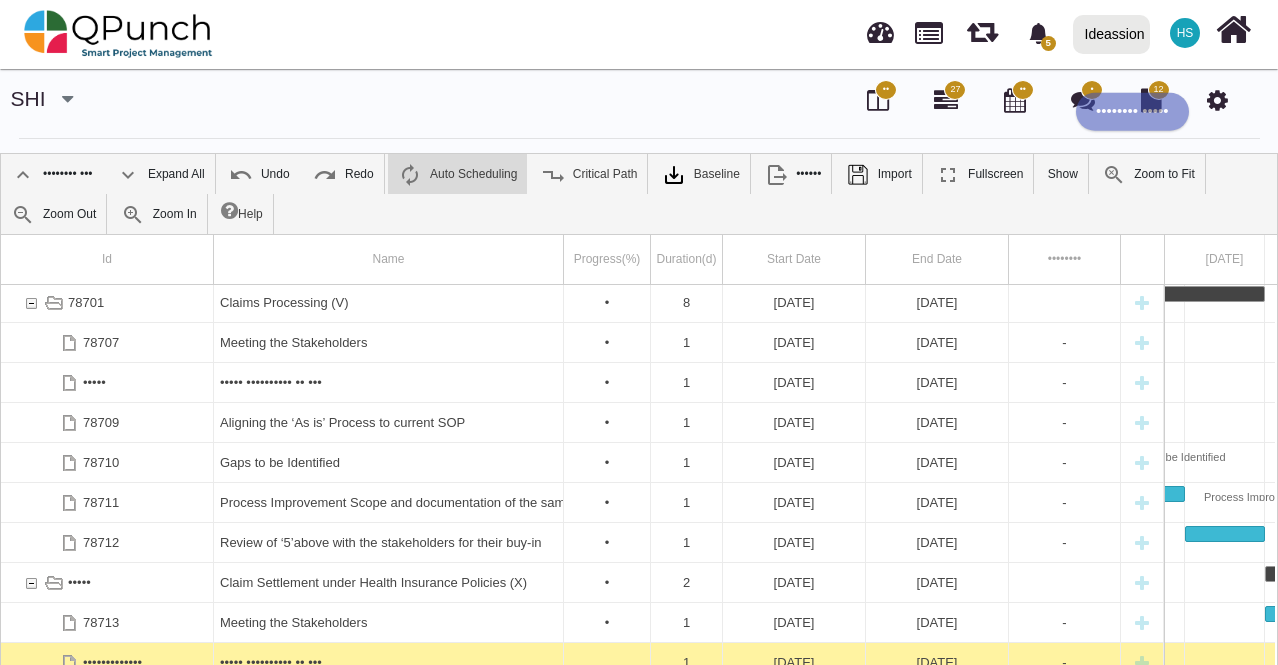 scroll, scrollTop: 16, scrollLeft: 0, axis: vertical 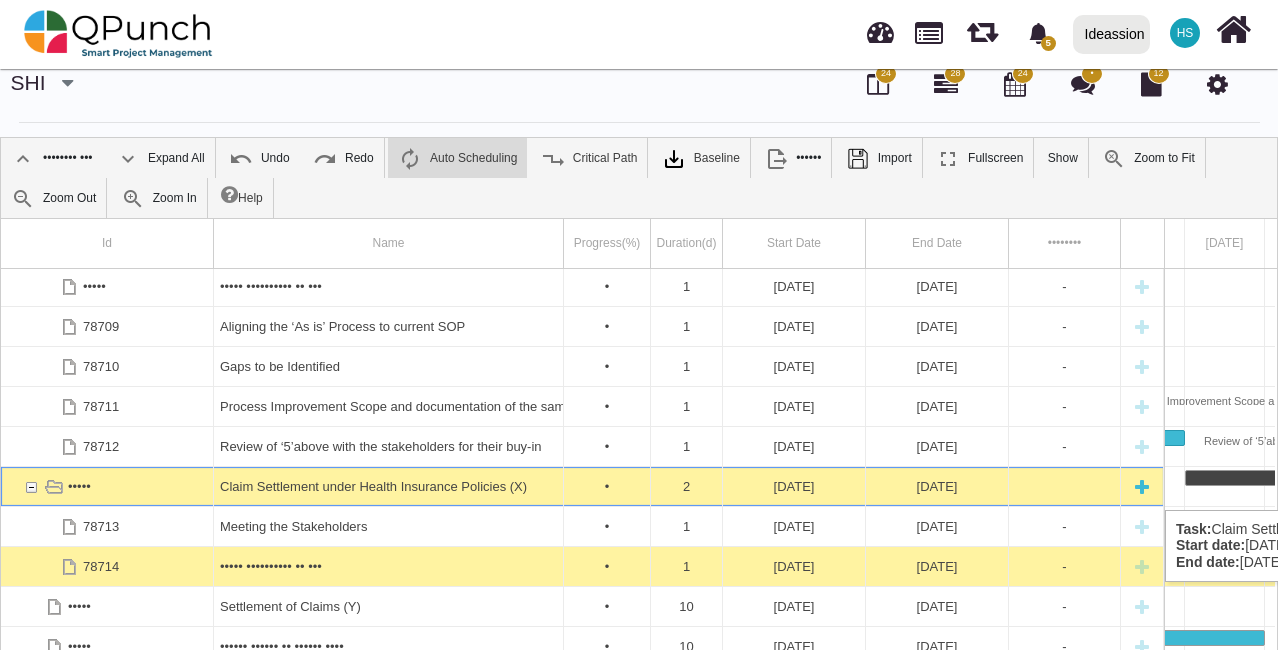 click at bounding box center [1142, 486] 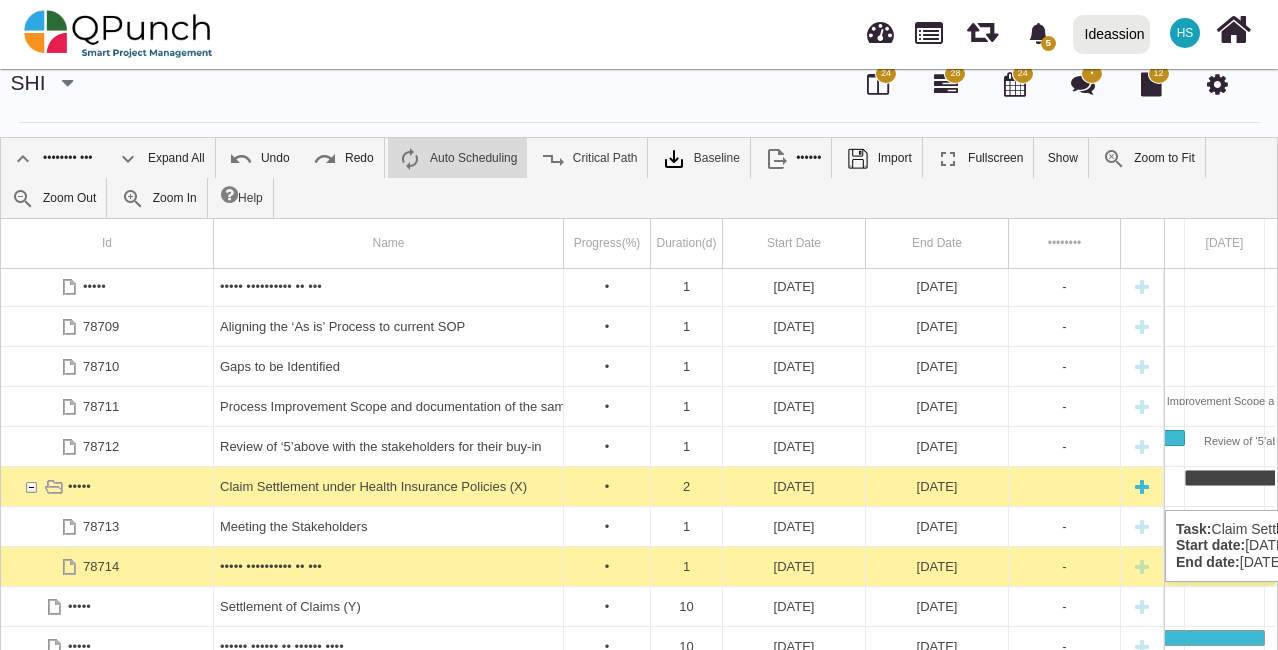 scroll, scrollTop: 202, scrollLeft: 0, axis: vertical 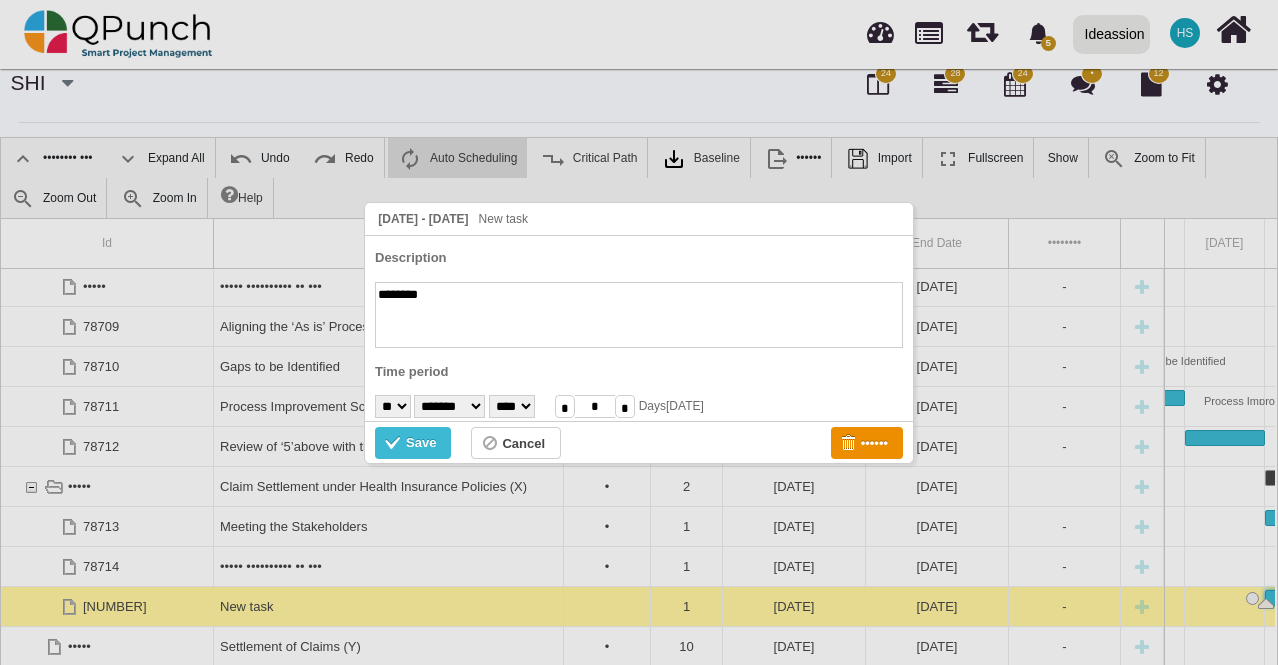 paste on "**********" 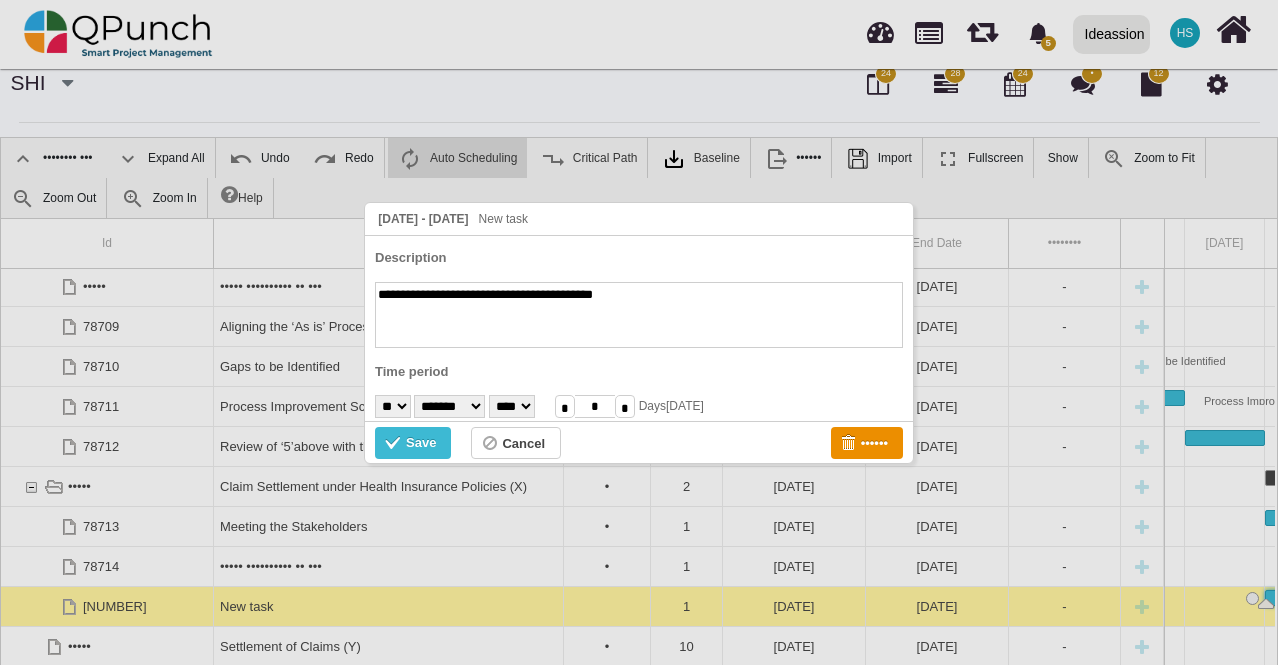type on "**********" 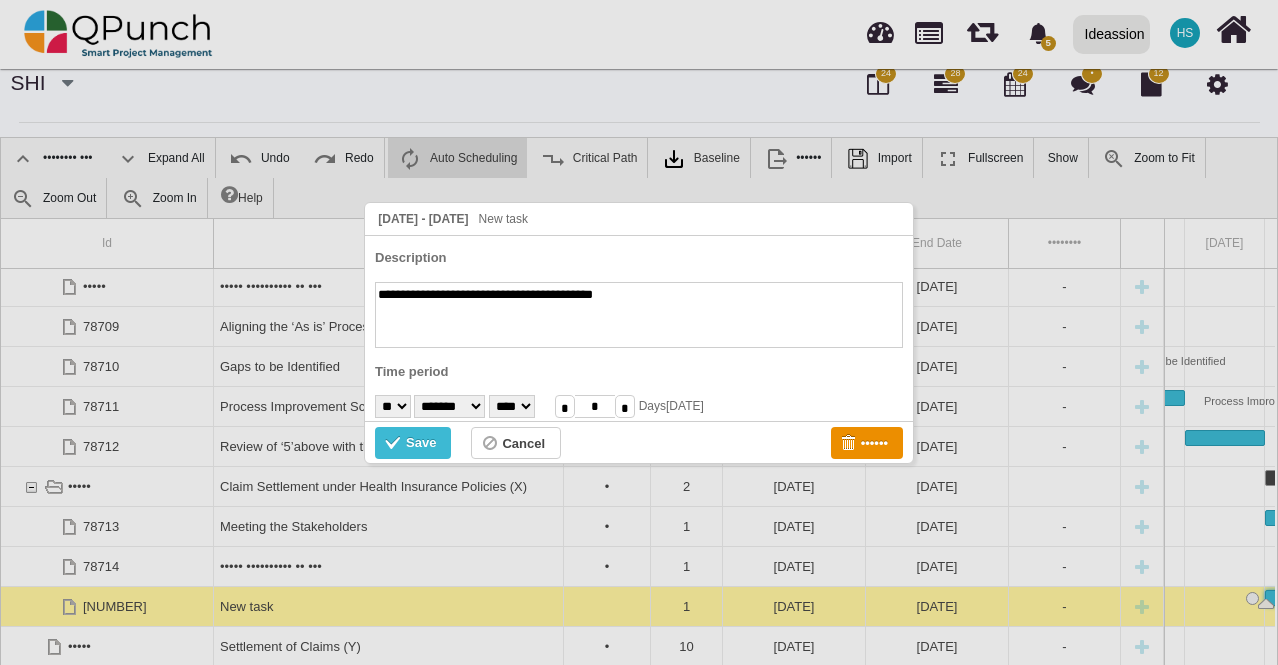 select on "*" 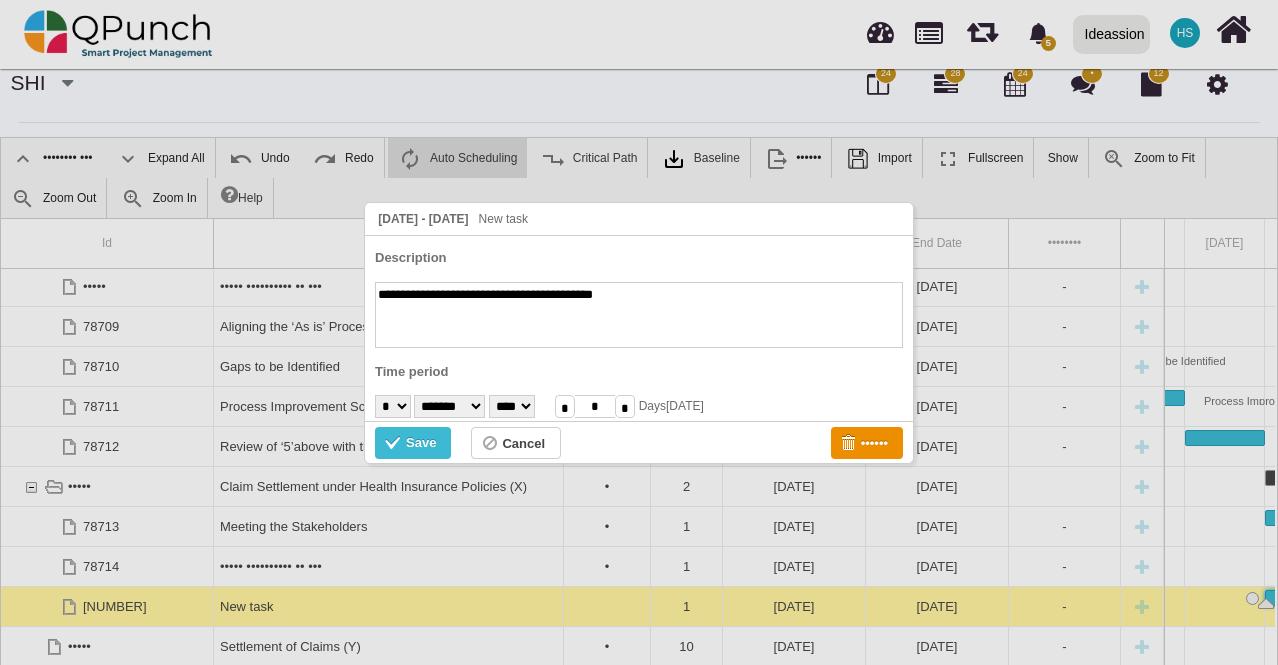 click on "• • • • • • • • • •• •• •• •• •• •• •• •• •• •• •• •• •• •• •• •• •• •• •• •• •• ••" at bounding box center (393, 406) 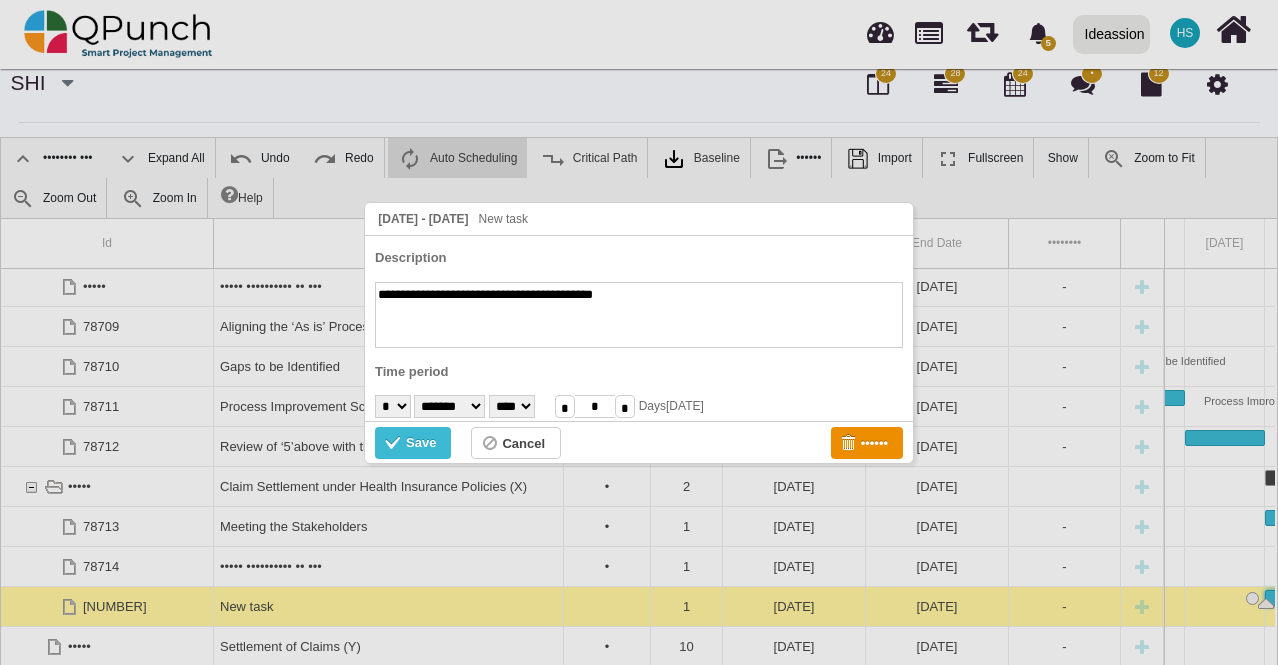 select on "*" 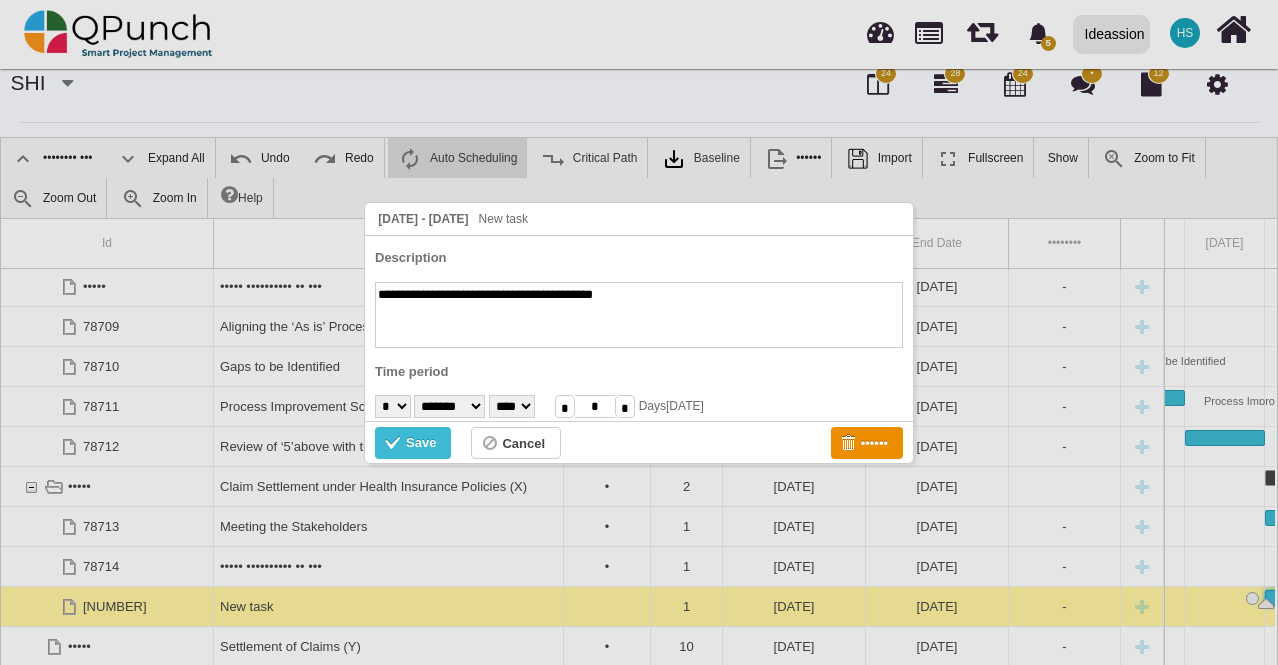 click on "******* ******** ***** ***** *** **** **** ****** ********* ******* ******** ********" at bounding box center [449, 406] 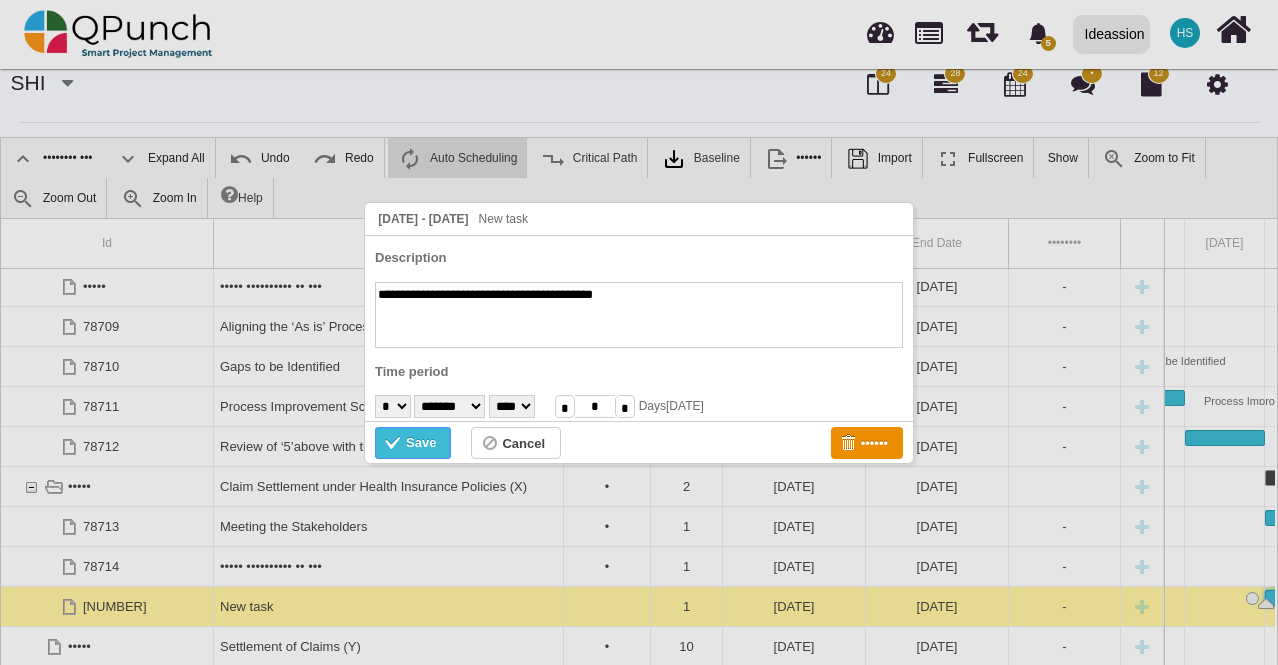 click on "Save" at bounding box center [421, 443] 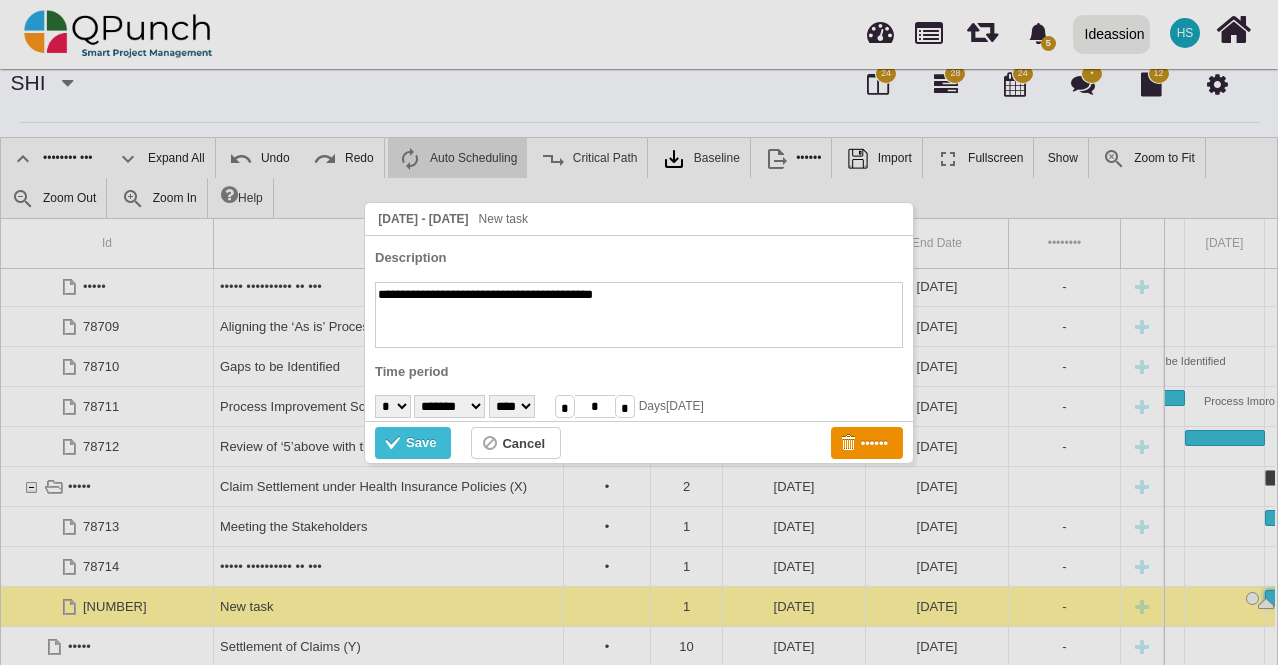 scroll, scrollTop: 0, scrollLeft: 2220, axis: horizontal 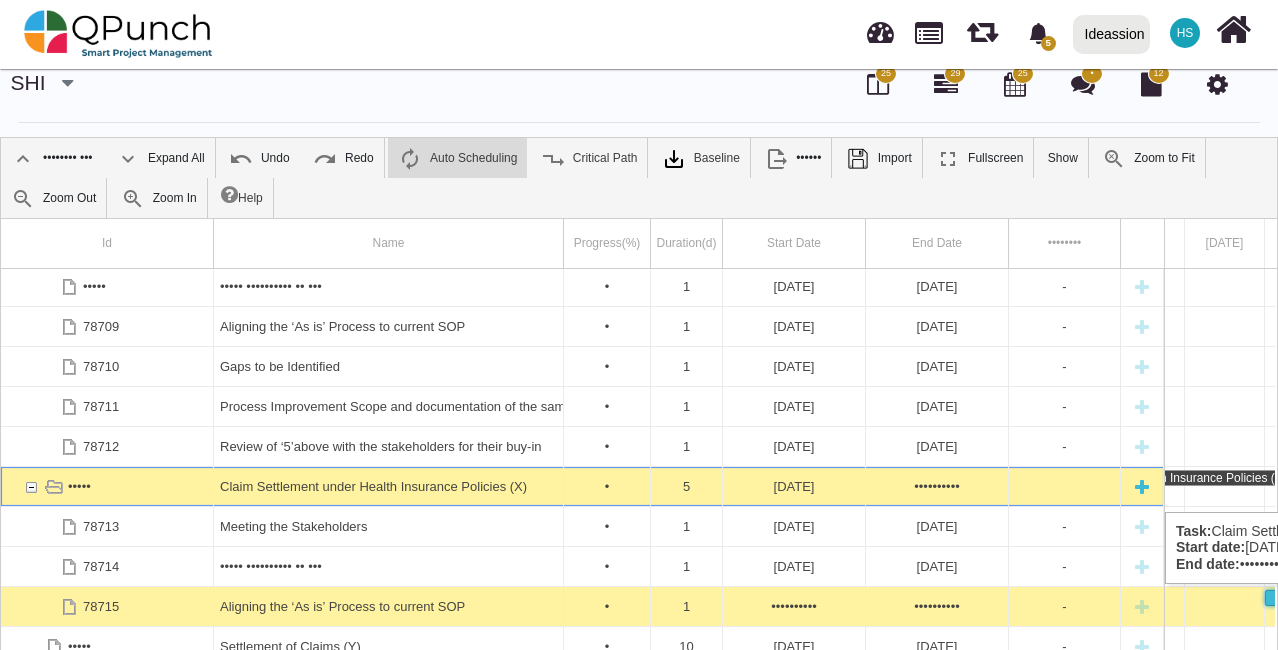 click at bounding box center (1142, 486) 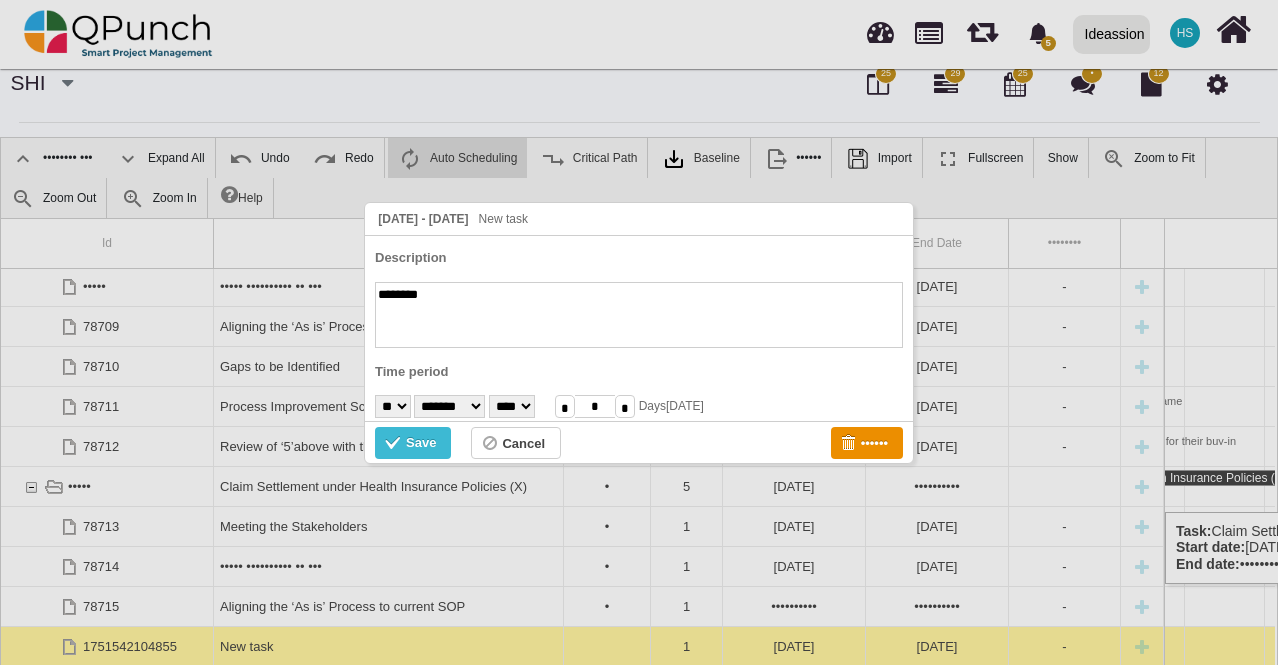 scroll, scrollTop: 0, scrollLeft: 1900, axis: horizontal 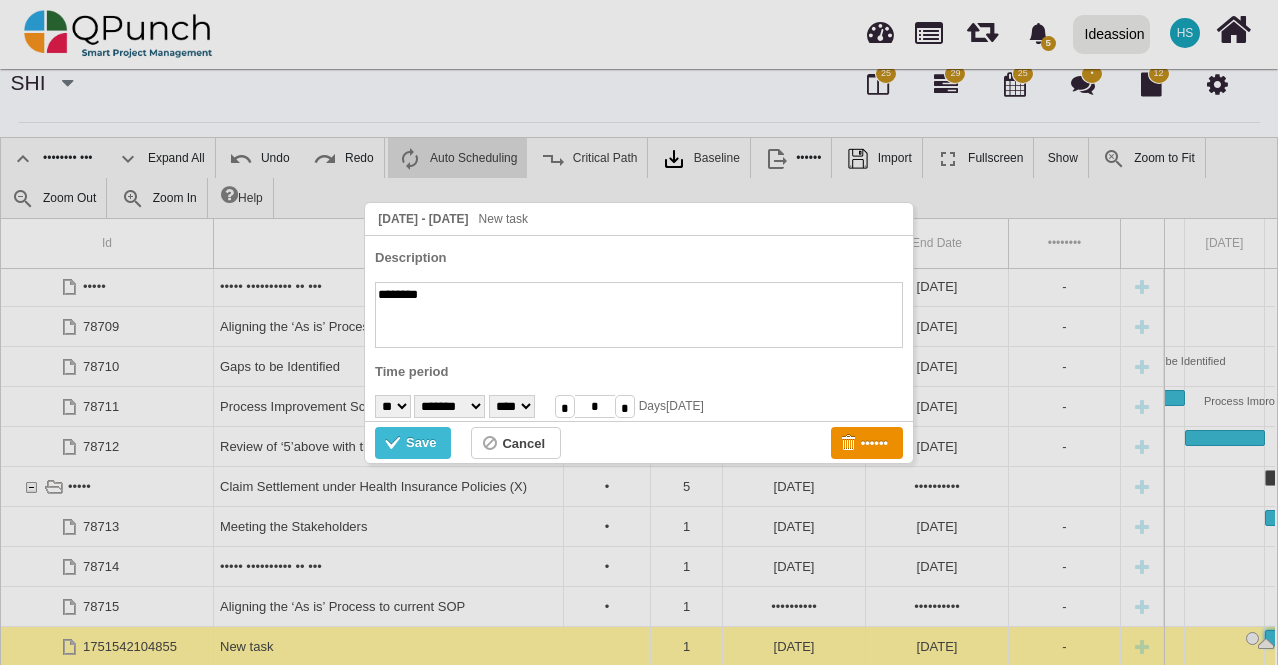 paste on "**********" 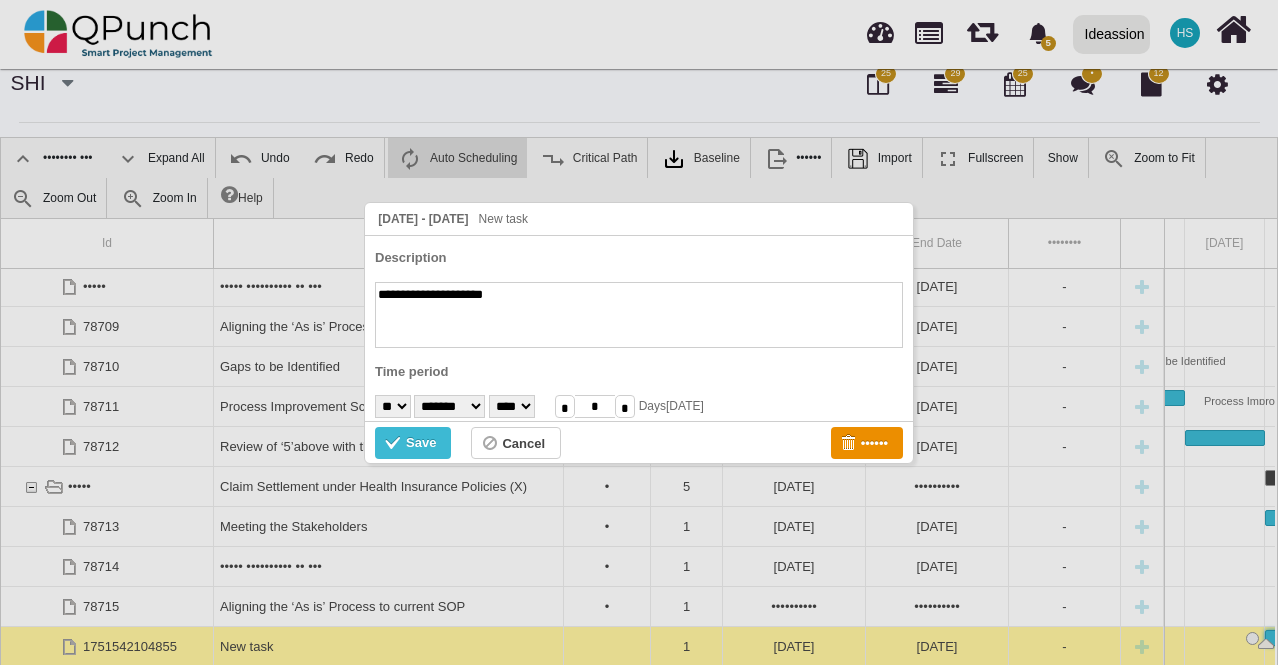 type on "•••••••••••••••••••••" 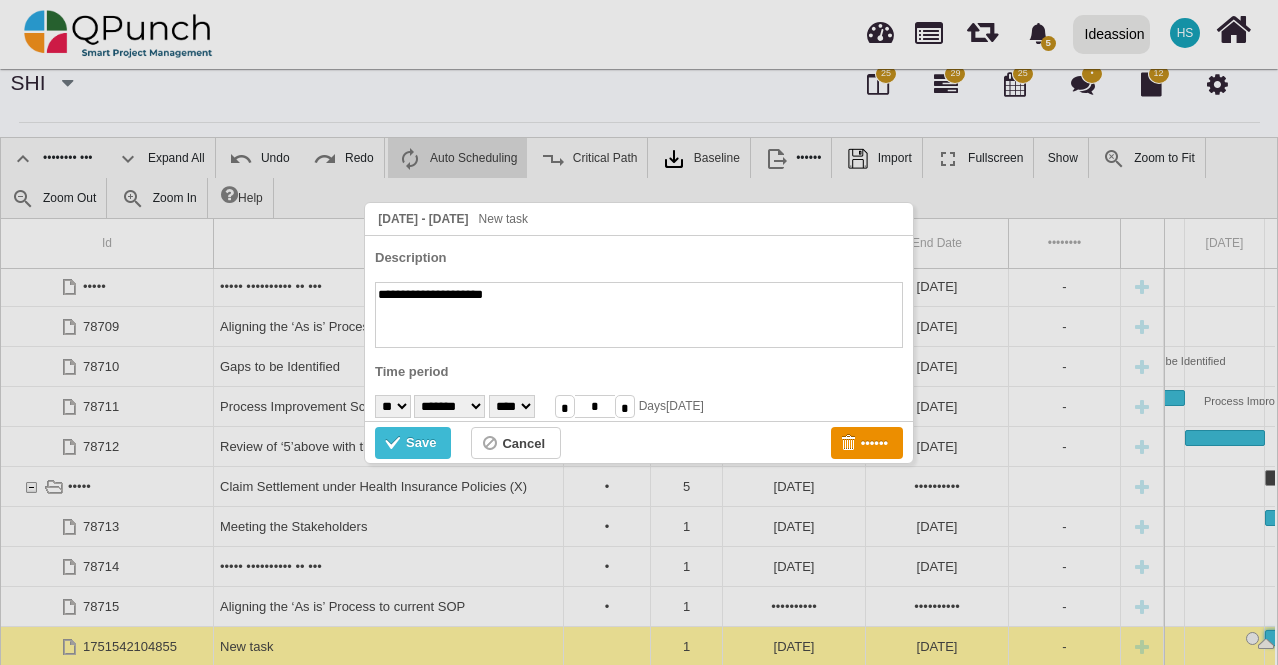 select on "*" 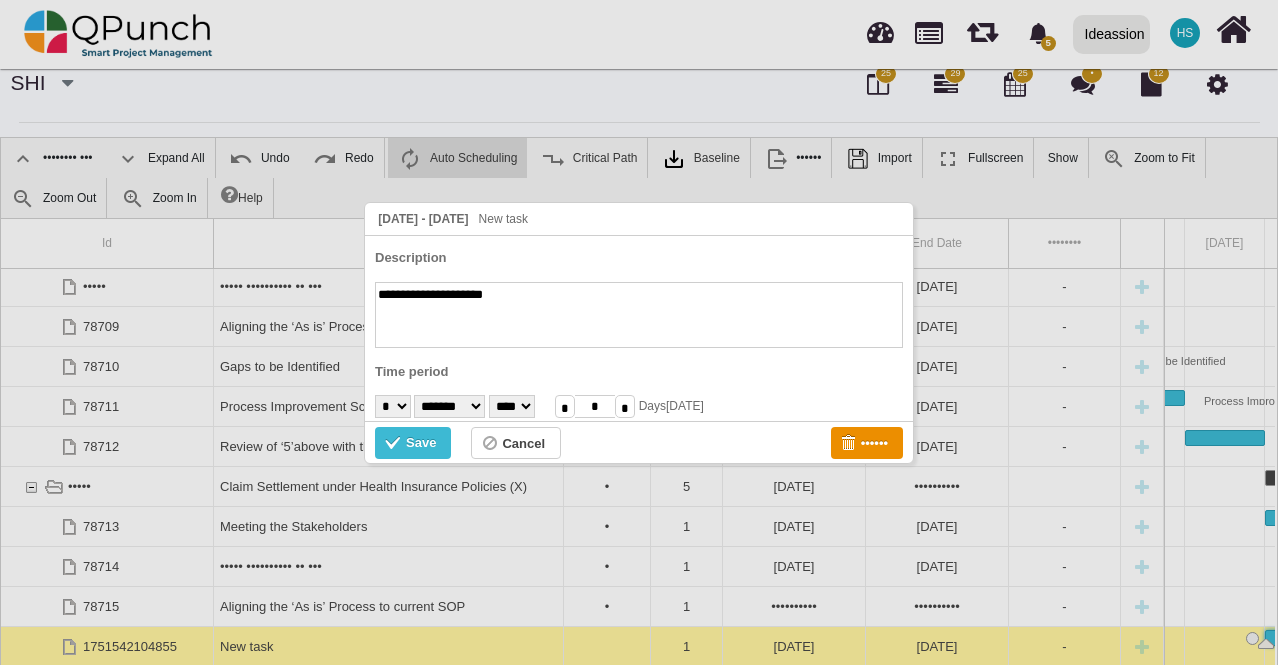 click on "• • • • • • • • • •• •• •• •• •• •• •• •• •• •• •• •• •• •• •• •• •• •• •• •• •• ••" at bounding box center (393, 406) 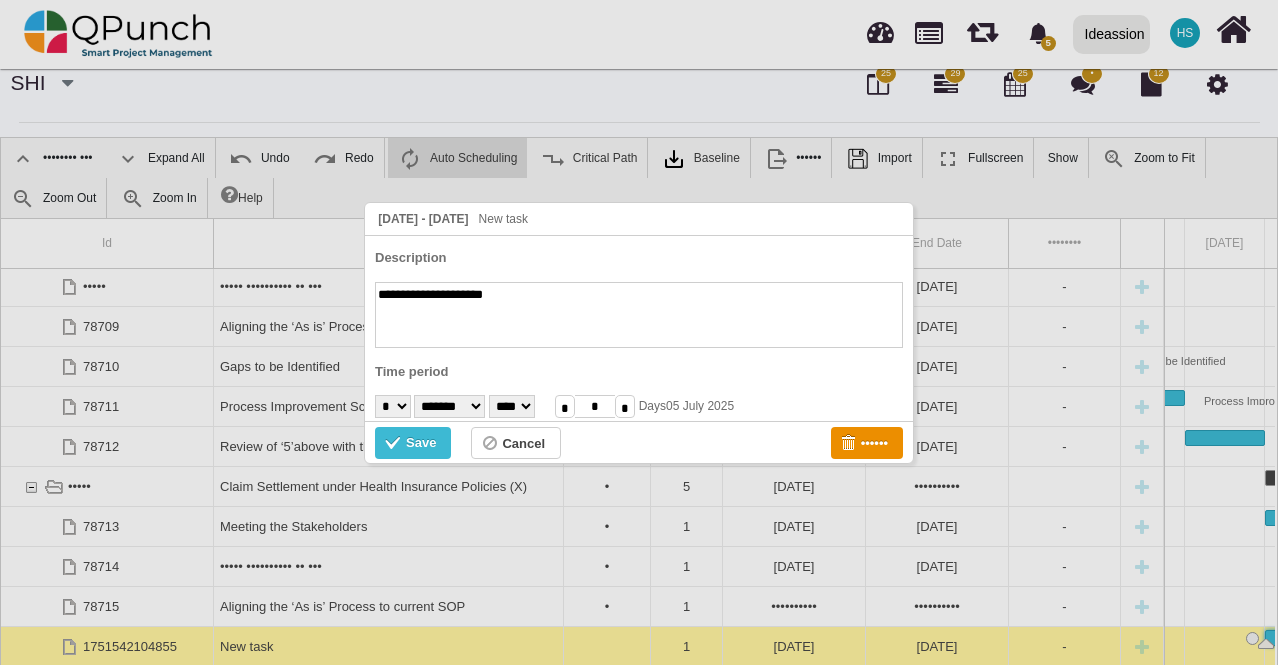 click on "******* ******** ***** ***** *** **** **** ****** ********* ******* ******** ********" at bounding box center (449, 406) 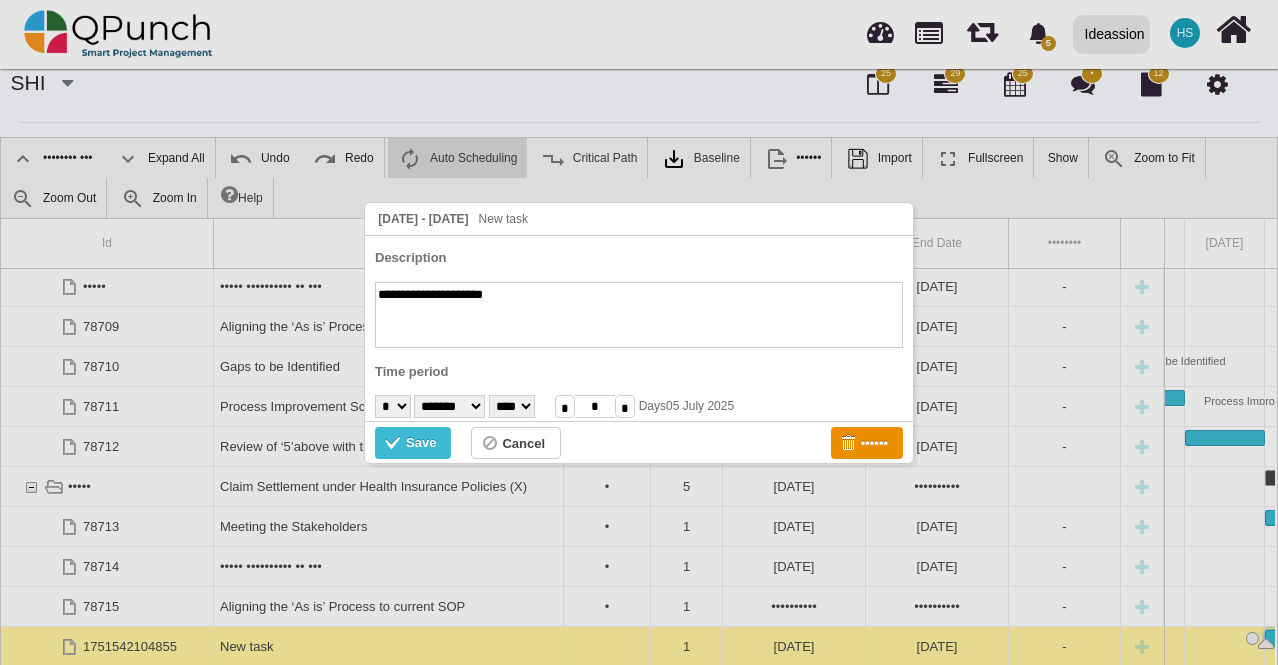 select on "*" 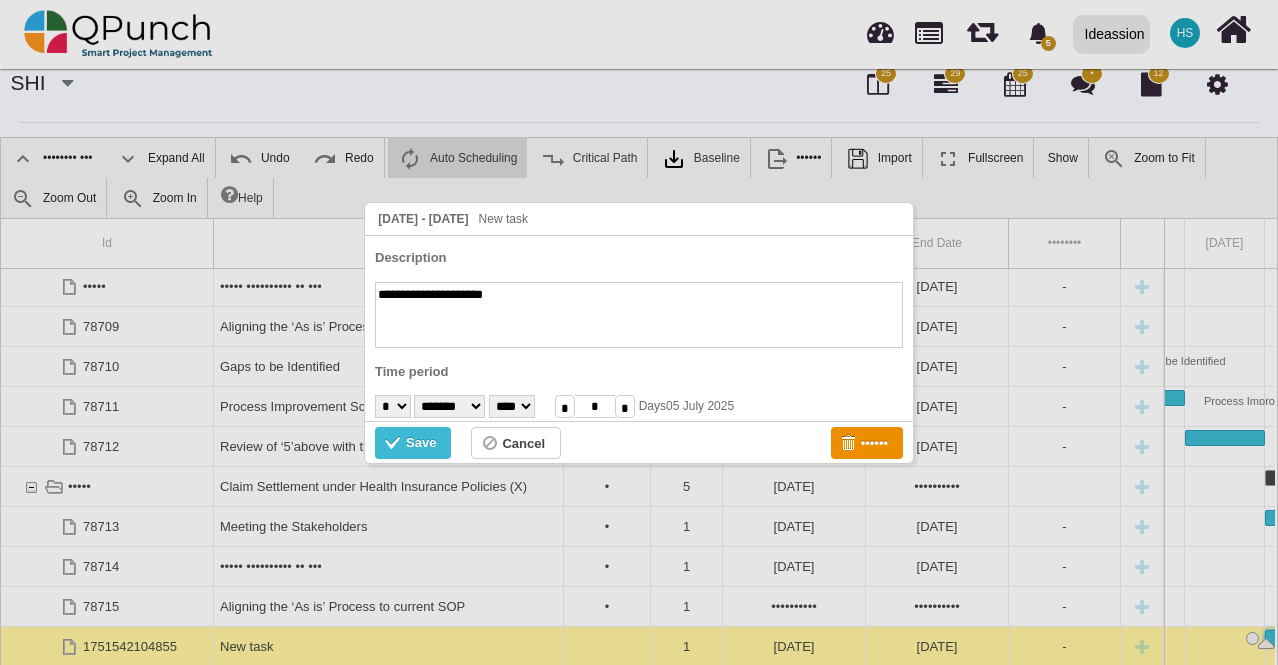 click on "******* ******** ***** ***** *** **** **** ****** ********* ******* ******** ********" at bounding box center (449, 406) 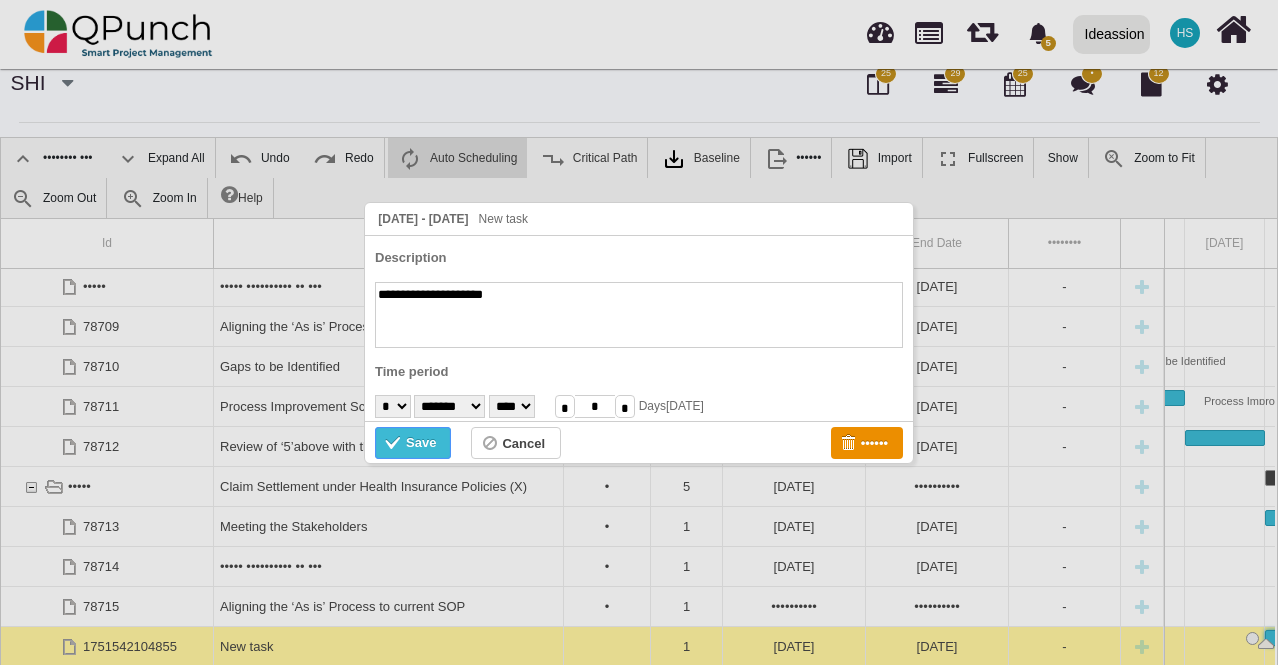 click on "Save" at bounding box center [421, 443] 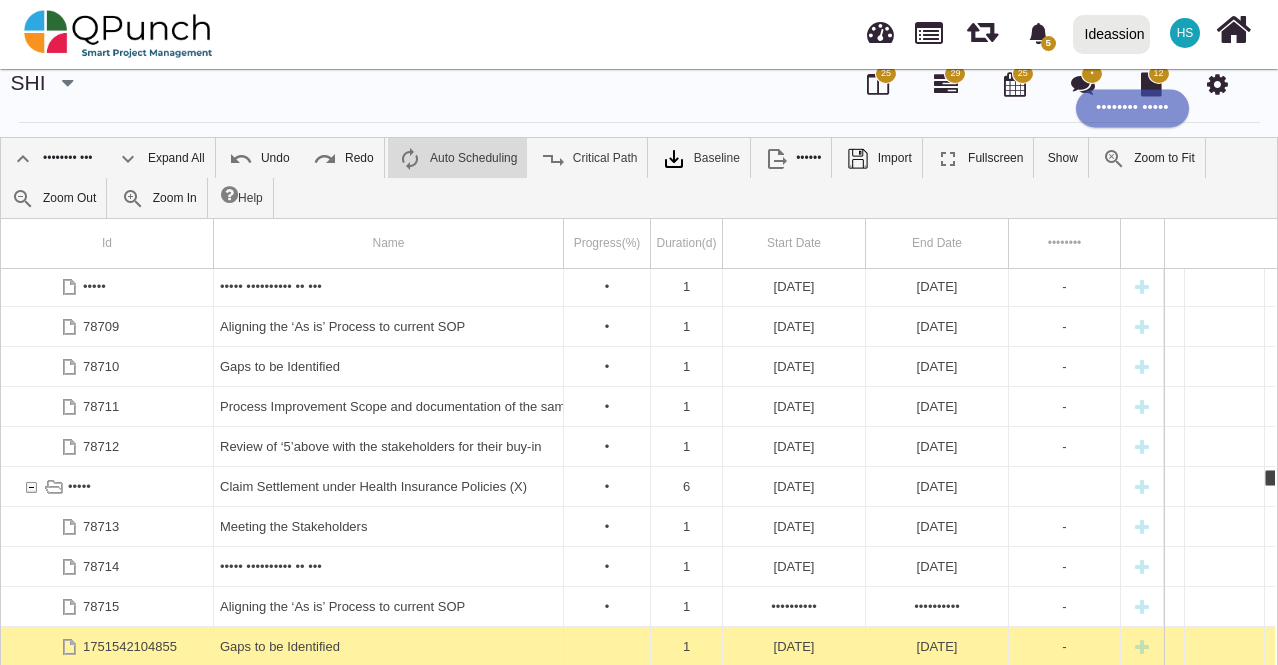 scroll, scrollTop: 0, scrollLeft: 2300, axis: horizontal 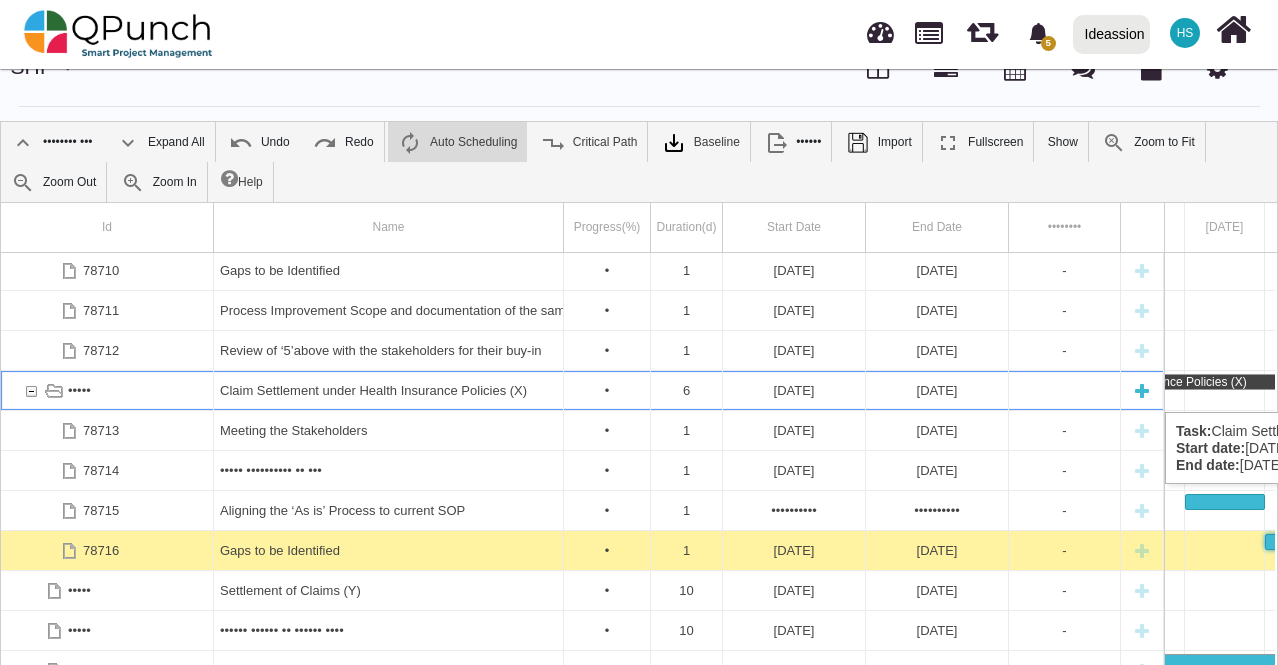 click at bounding box center [1142, 390] 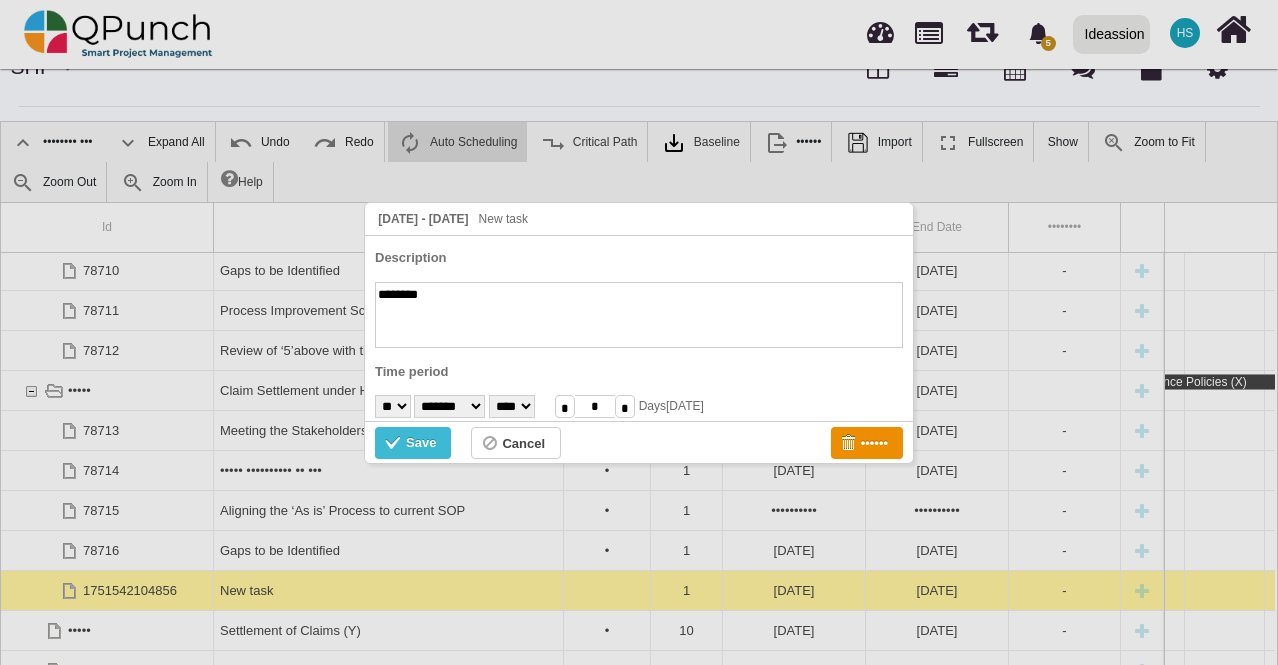 scroll, scrollTop: 0, scrollLeft: 1900, axis: horizontal 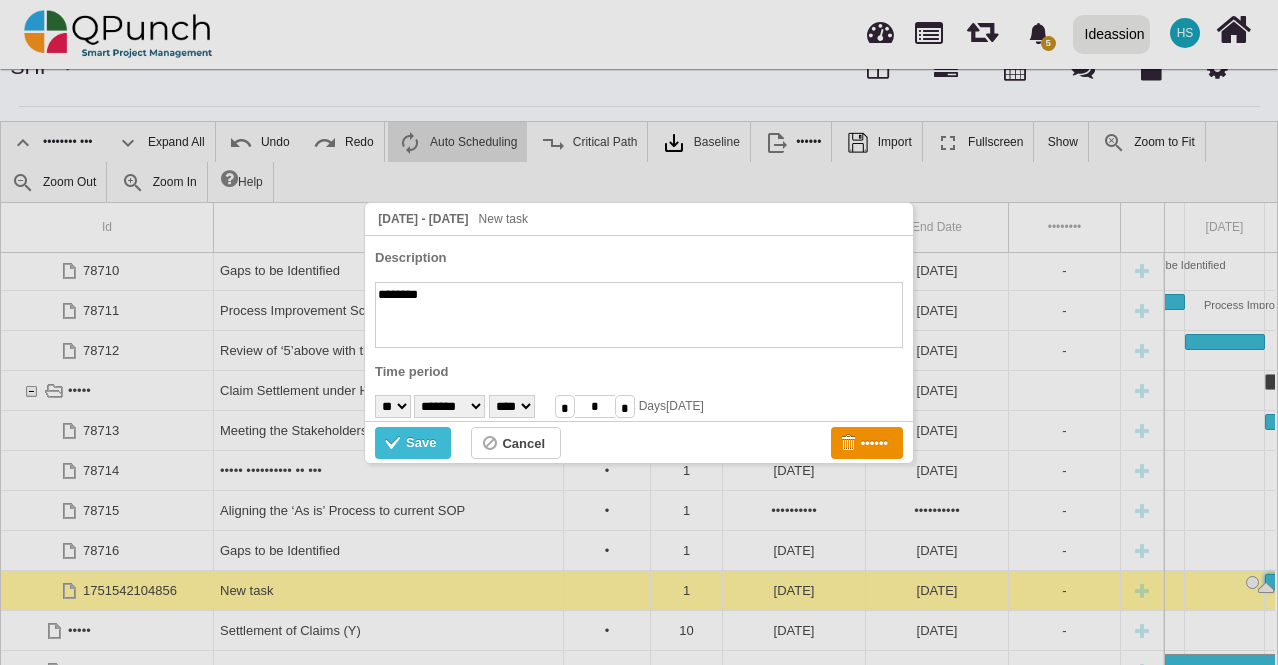 paste on "**********" 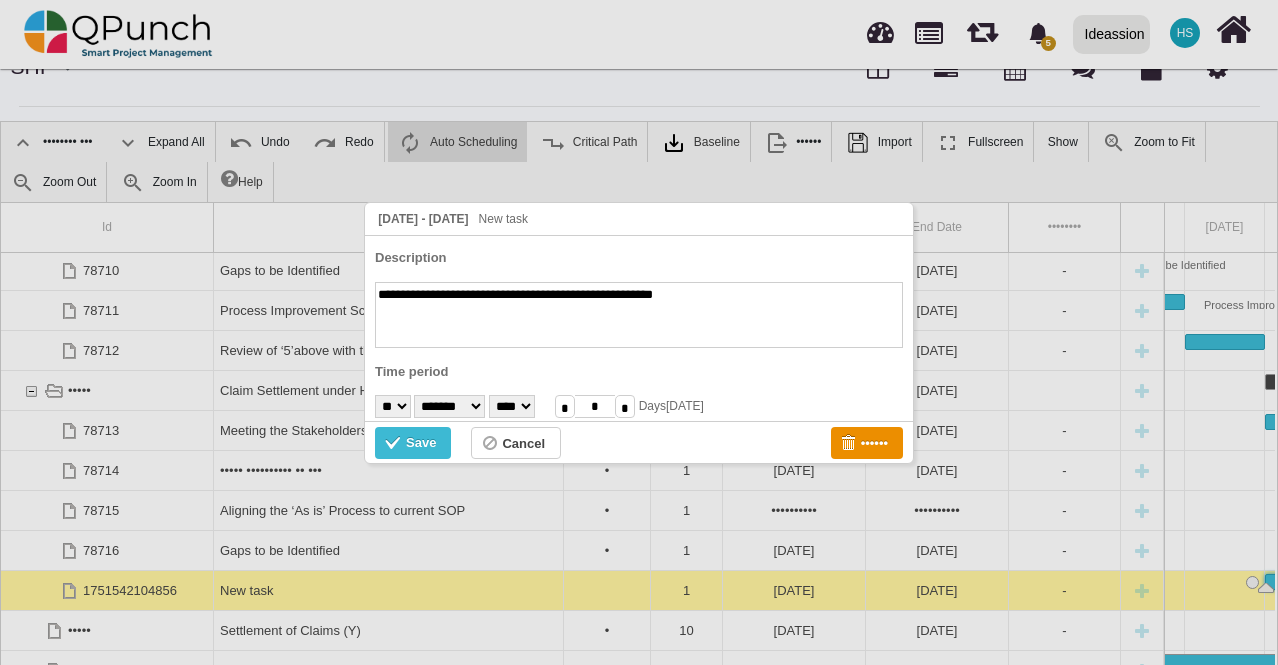 type on "•••••••••••••••••••••••••••••••••••••••••••••••••••••••" 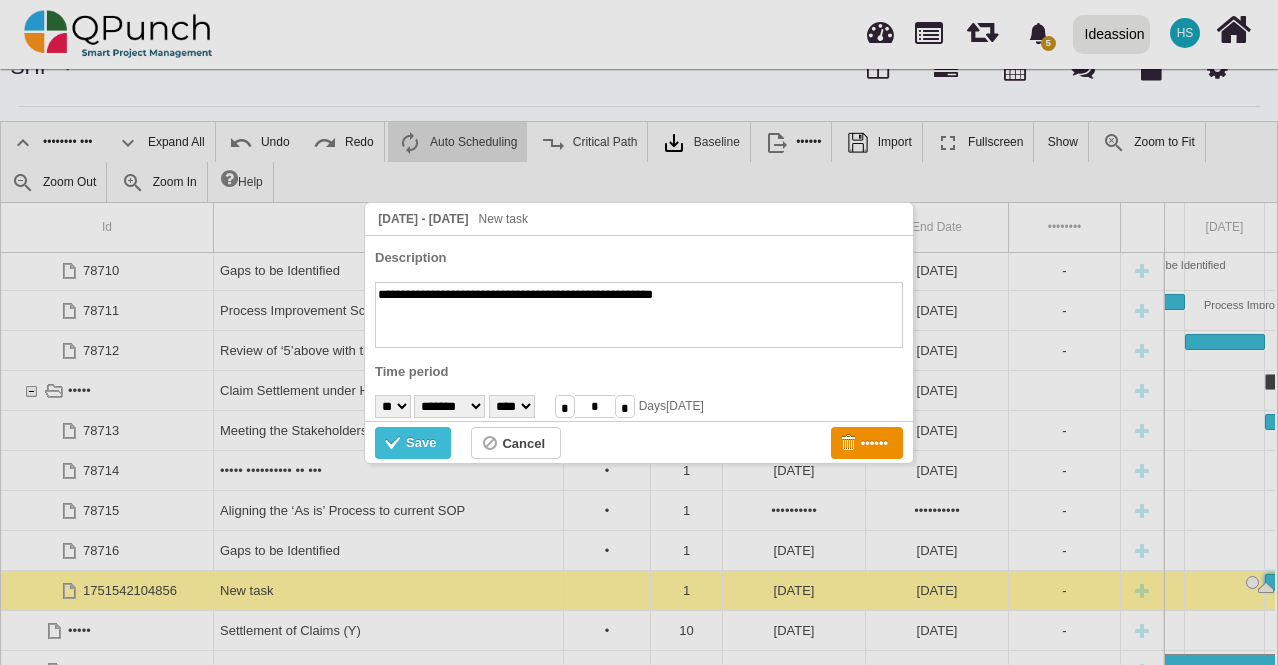 select on "*" 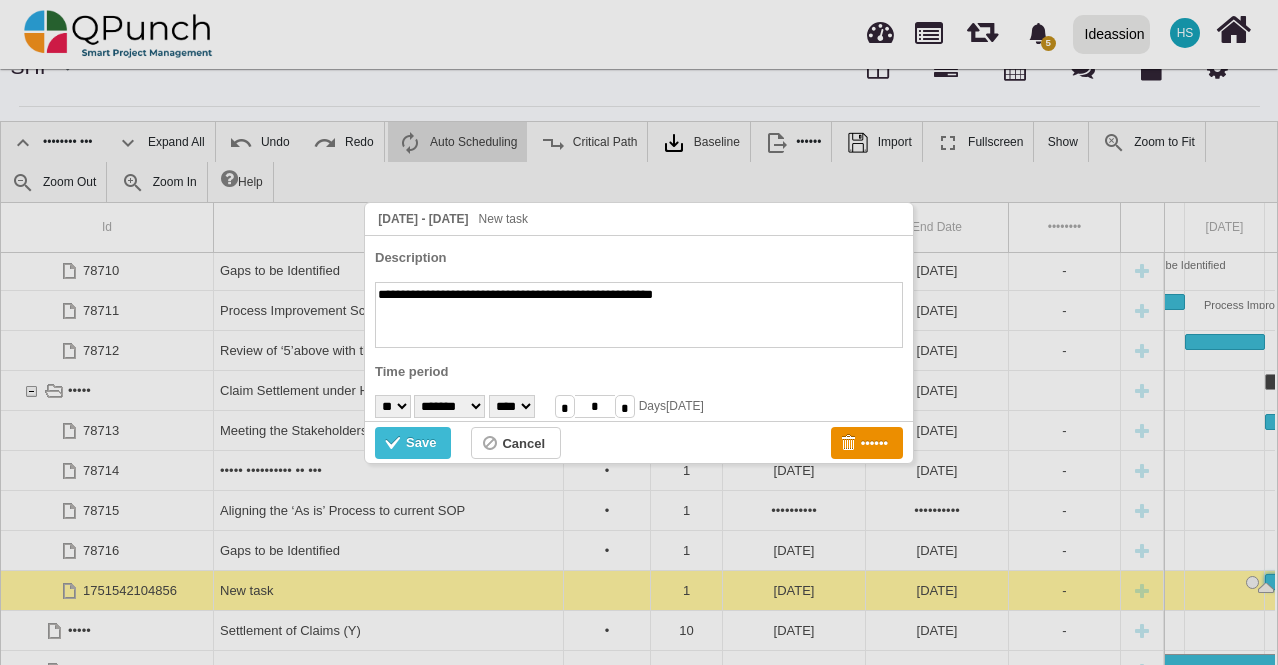 click on "******* ******** ***** ***** *** **** **** ****** ********* ******* ******** ********" at bounding box center [449, 406] 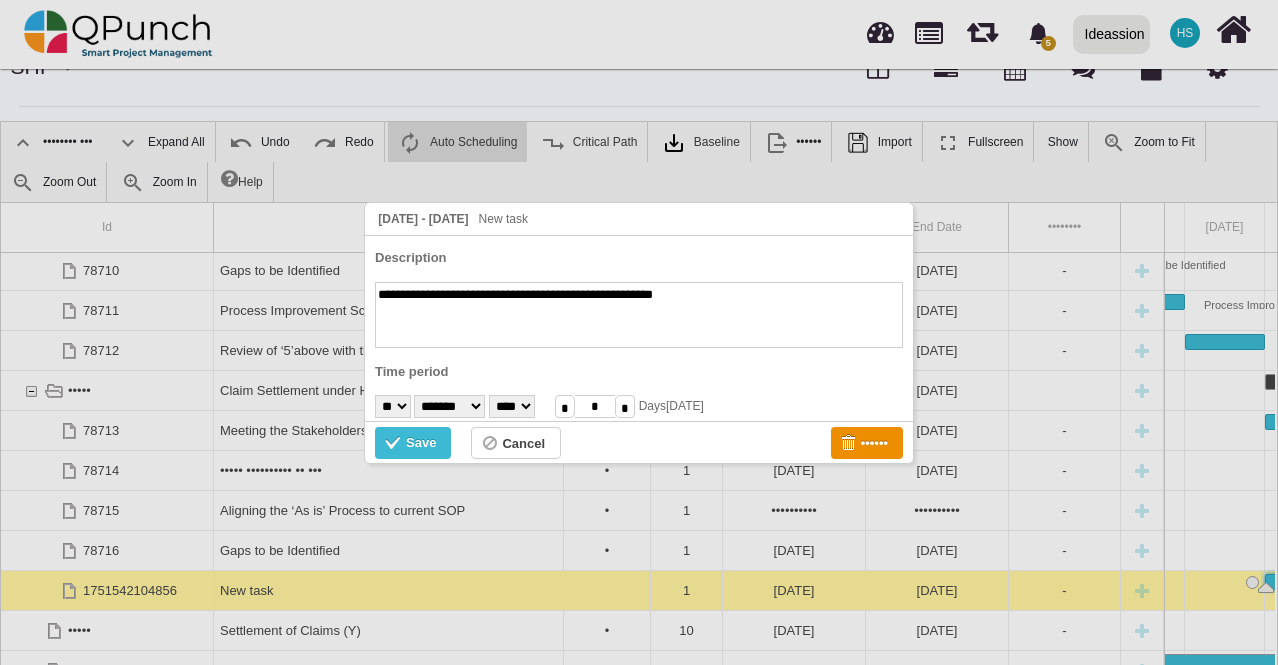 select on "*" 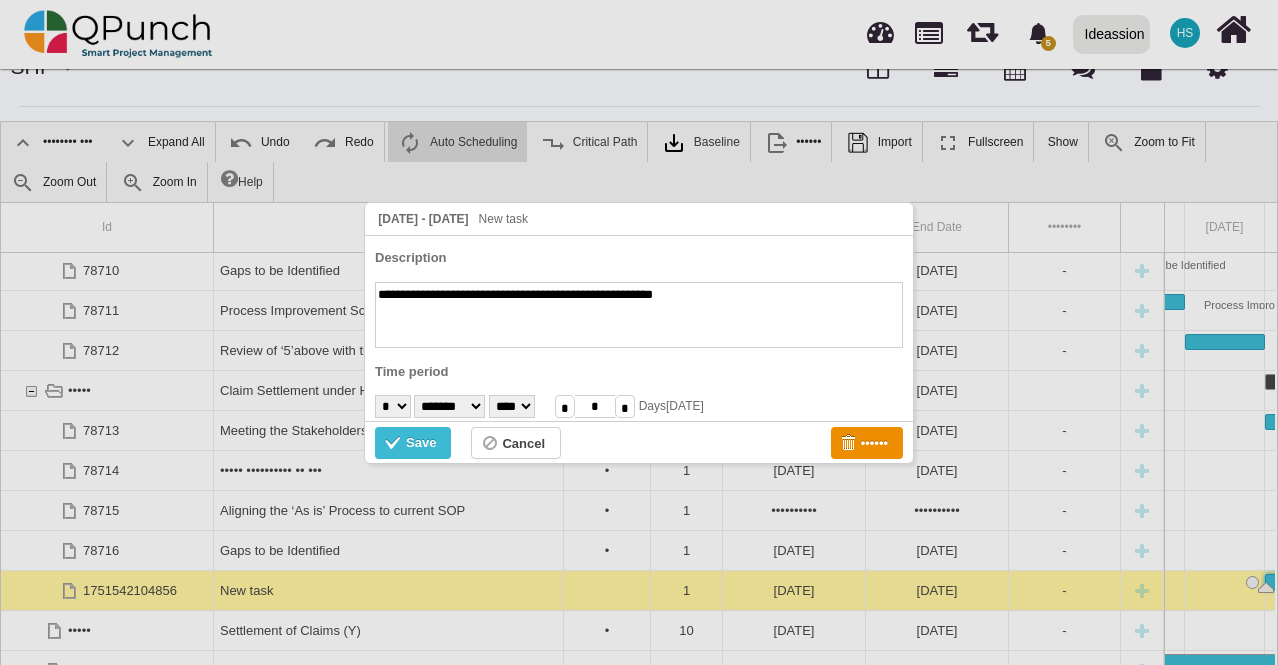click on "• • • • • • • • • •• •• •• •• •• •• •• •• •• •• •• •• •• •• •• •• •• •• •• •• •• ••" at bounding box center [393, 406] 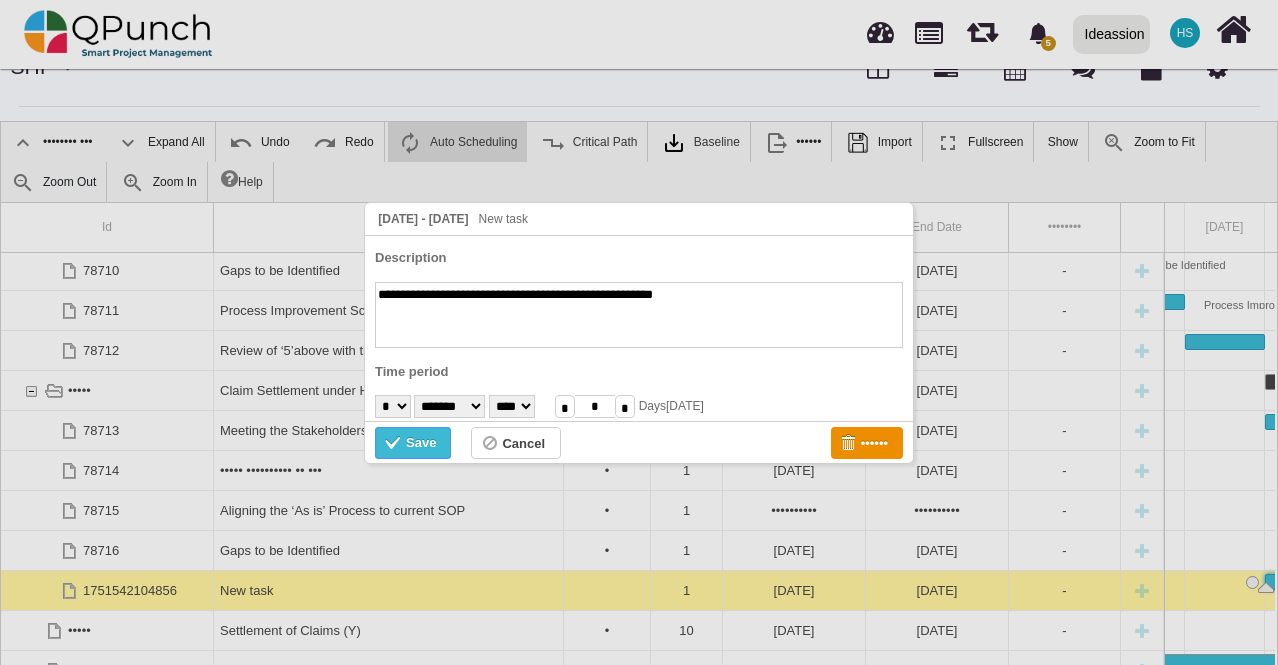 click at bounding box center (395, 445) 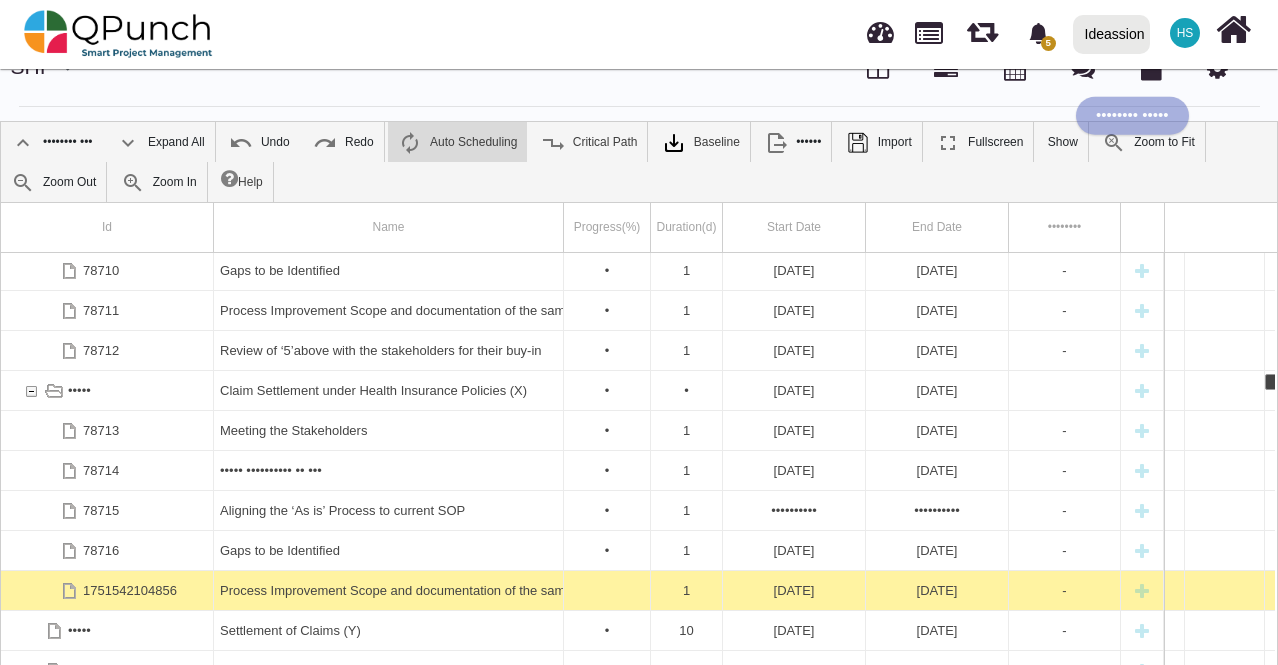 scroll, scrollTop: 0, scrollLeft: 2380, axis: horizontal 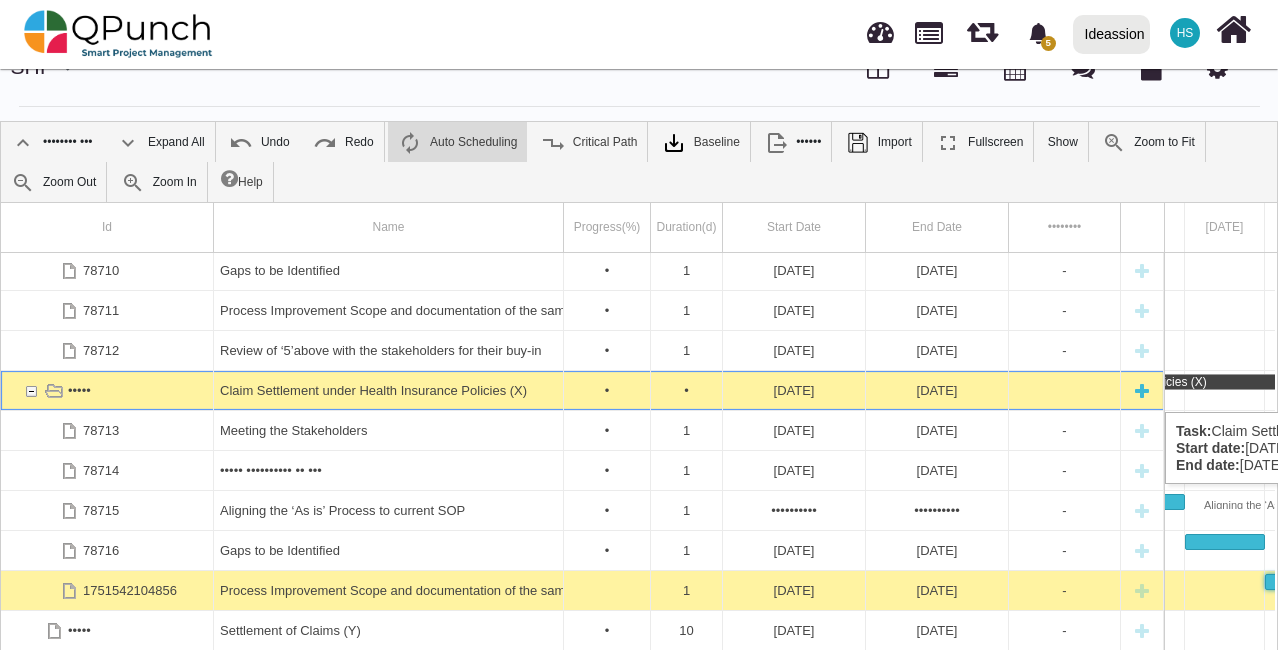 click at bounding box center (1142, 390) 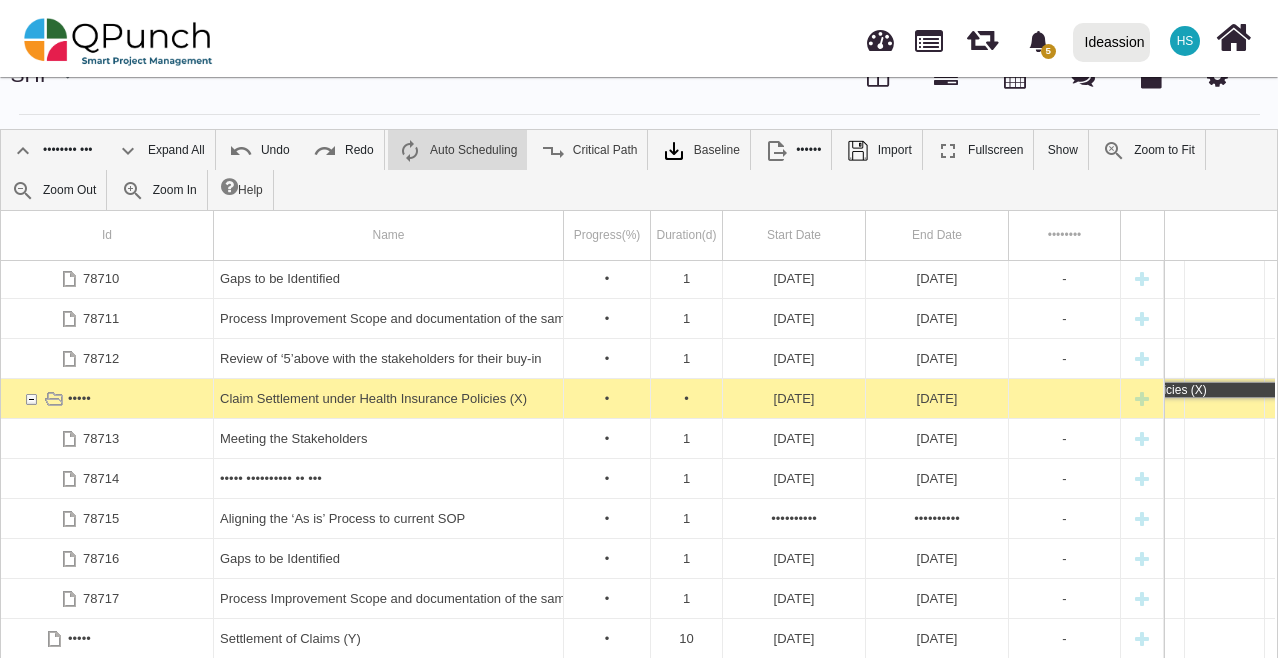 scroll, scrollTop: 0, scrollLeft: 1900, axis: horizontal 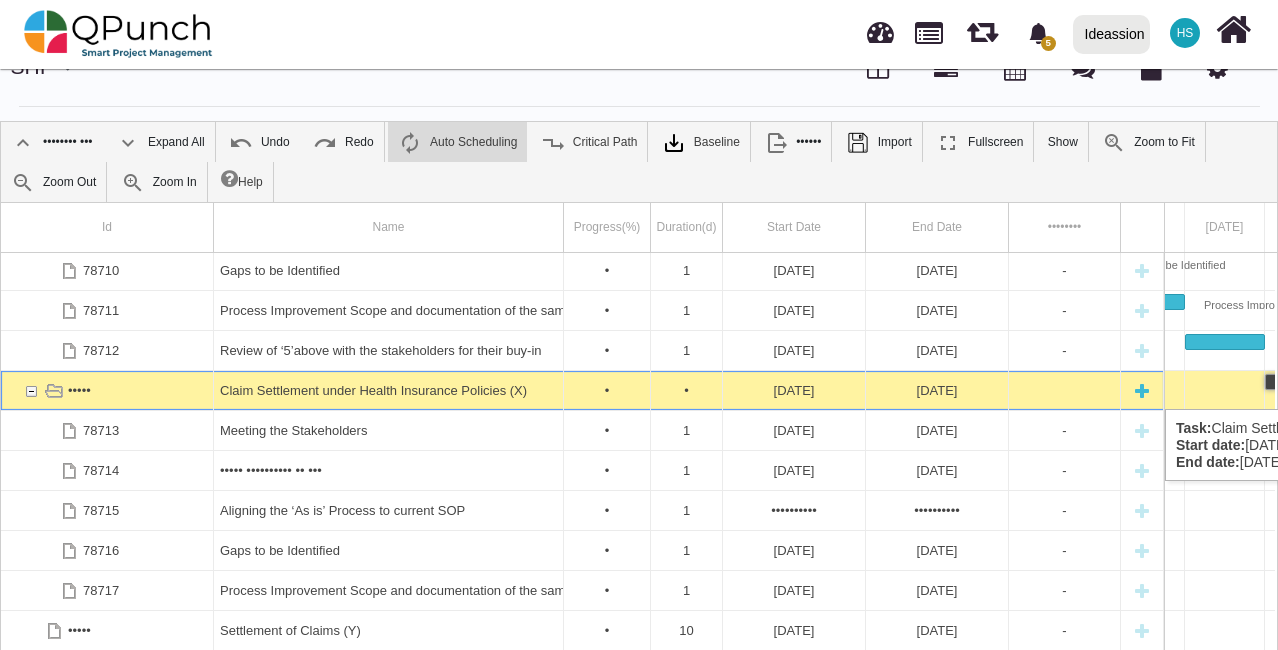 click at bounding box center [1142, 390] 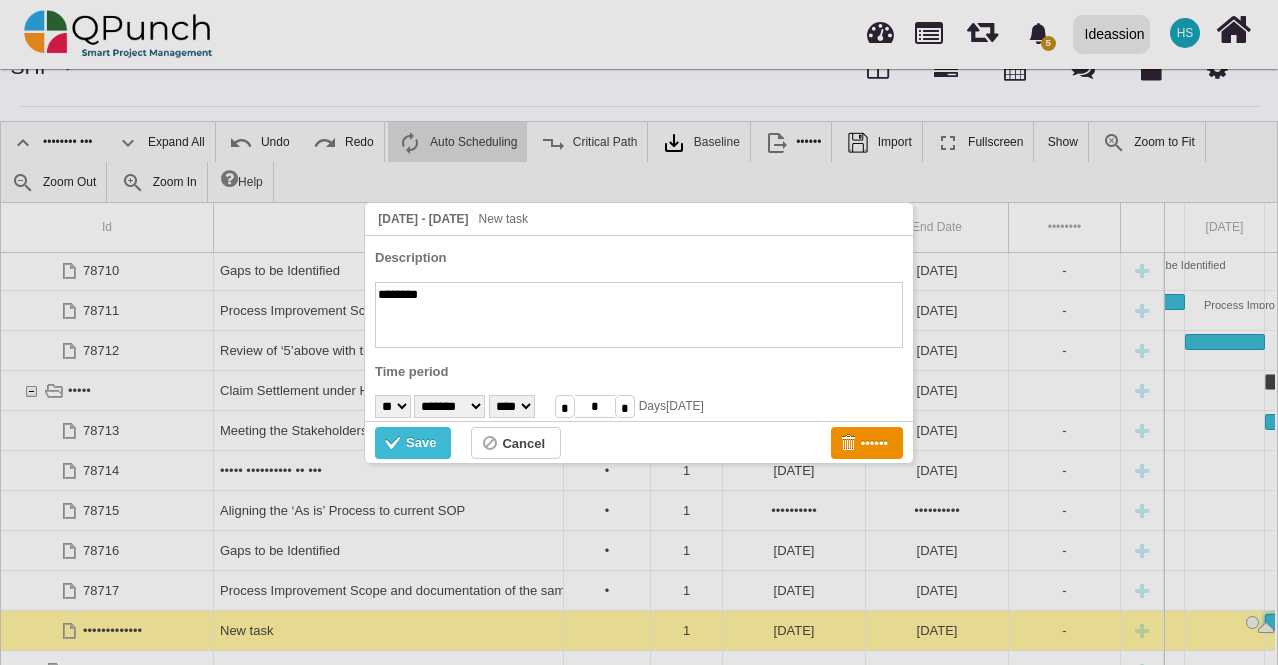 paste on "**********" 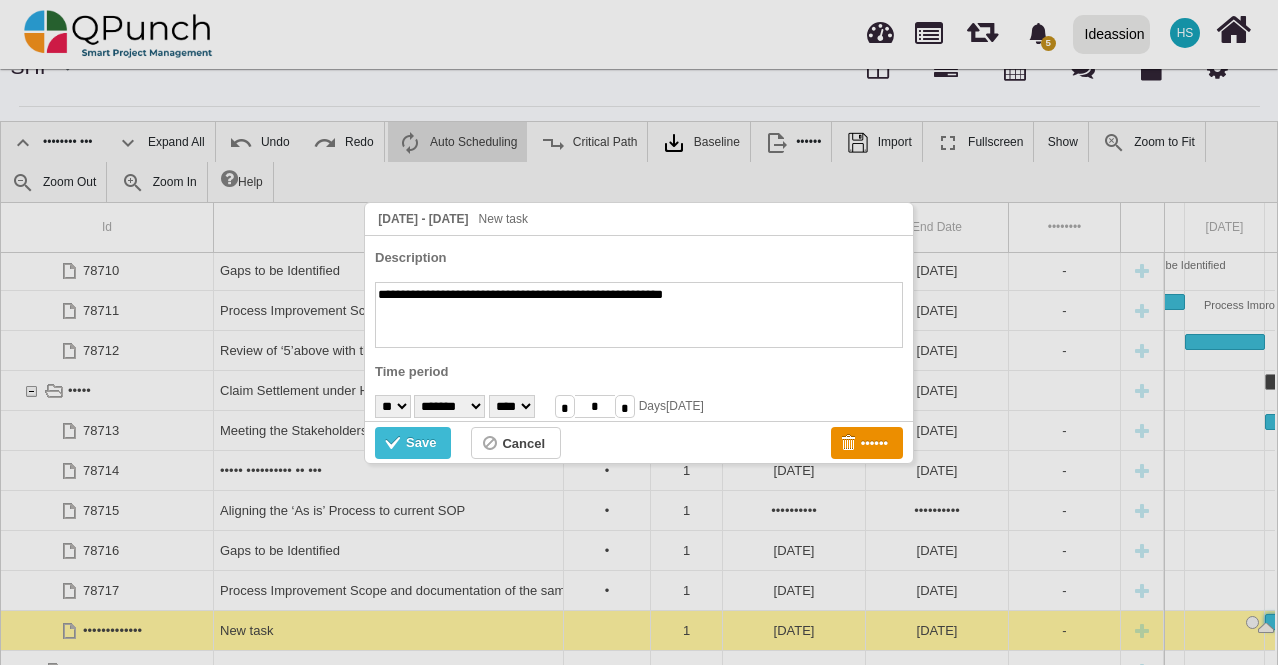 type on "**********" 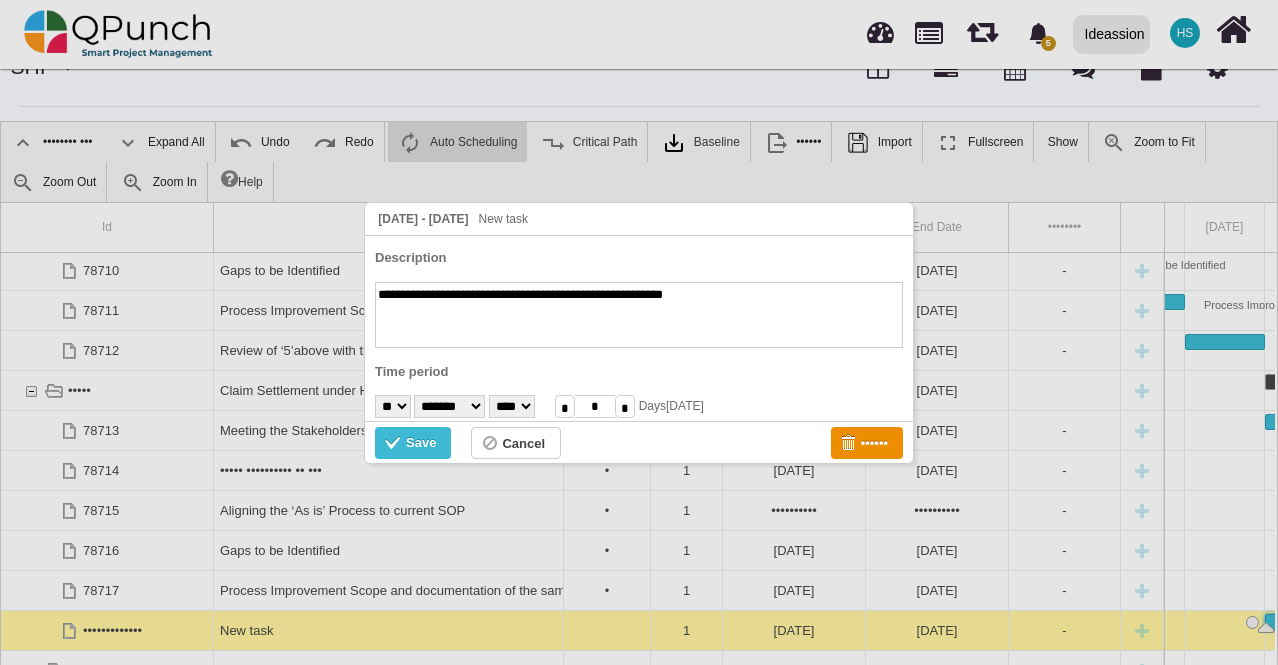 select on "*" 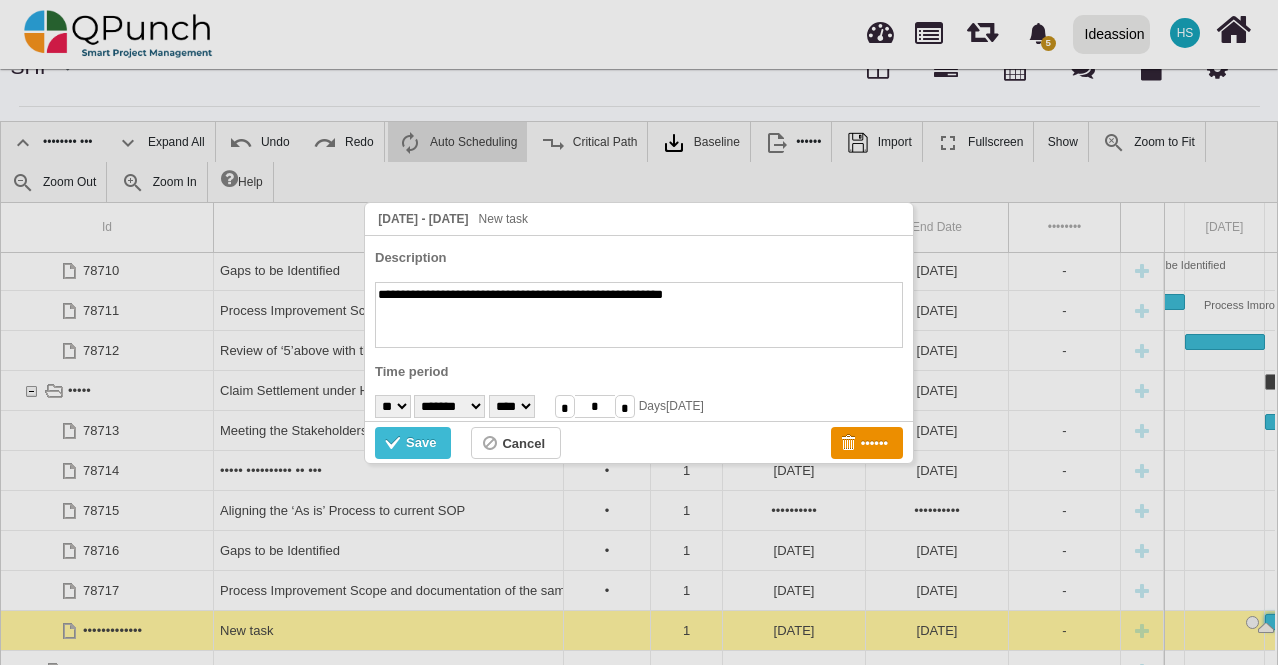click on "******* ******** ***** ***** *** **** **** ****** ********* ******* ******** ********" at bounding box center [449, 406] 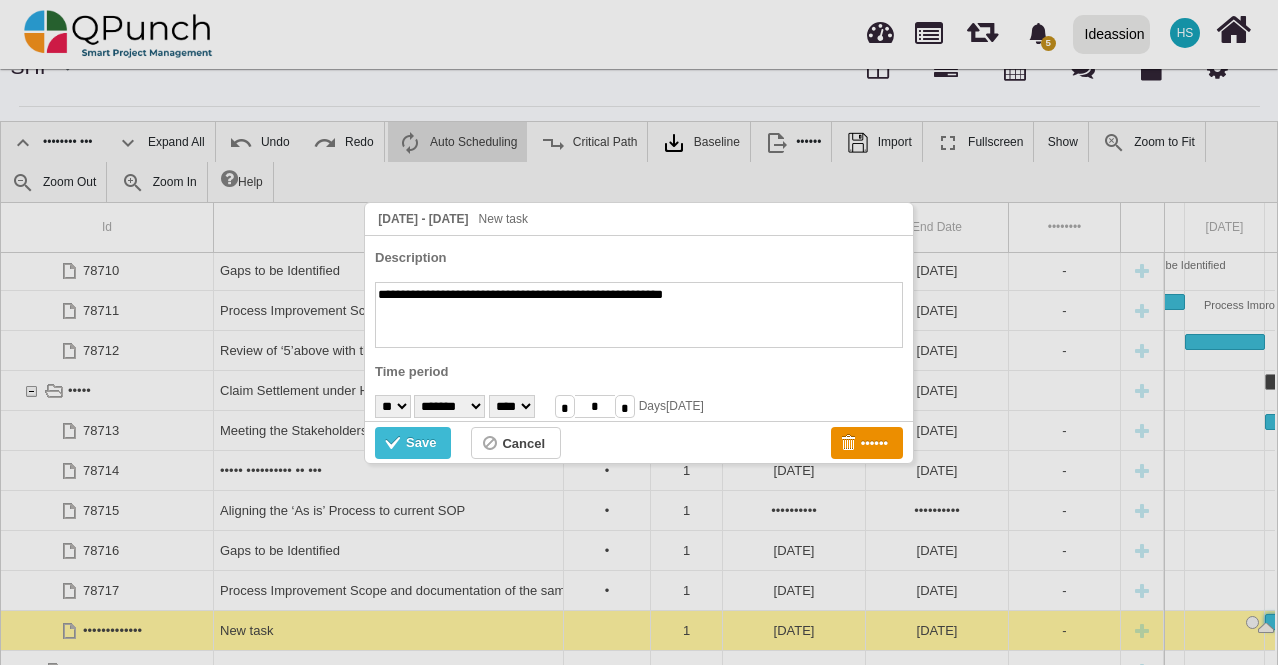 select on "*" 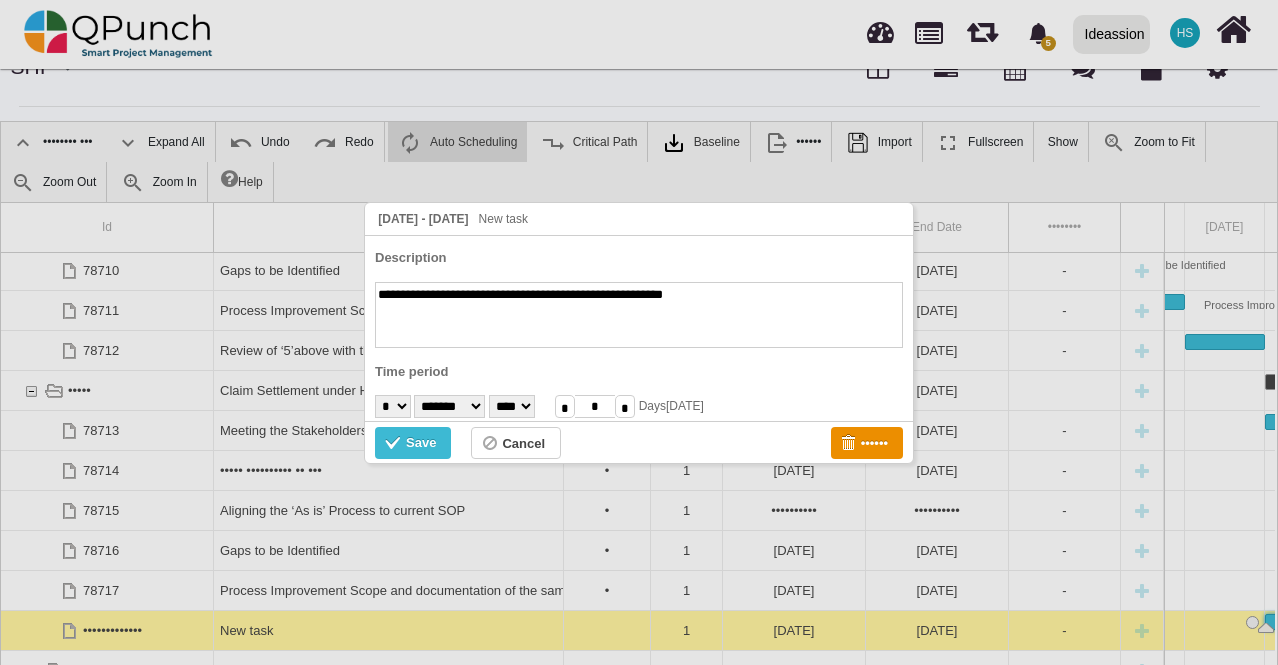 click on "• • • • • • • • • •• •• •• •• •• •• •• •• •• •• •• •• •• •• •• •• •• •• •• •• •• ••" at bounding box center [393, 406] 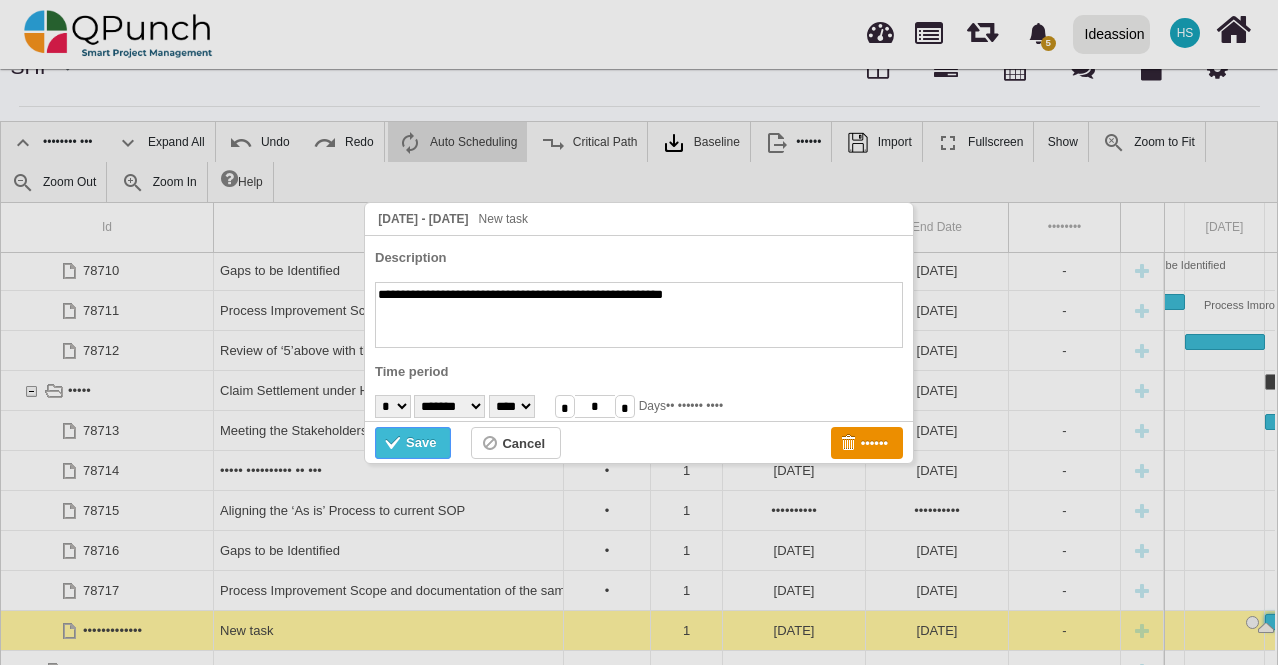 click at bounding box center [395, 445] 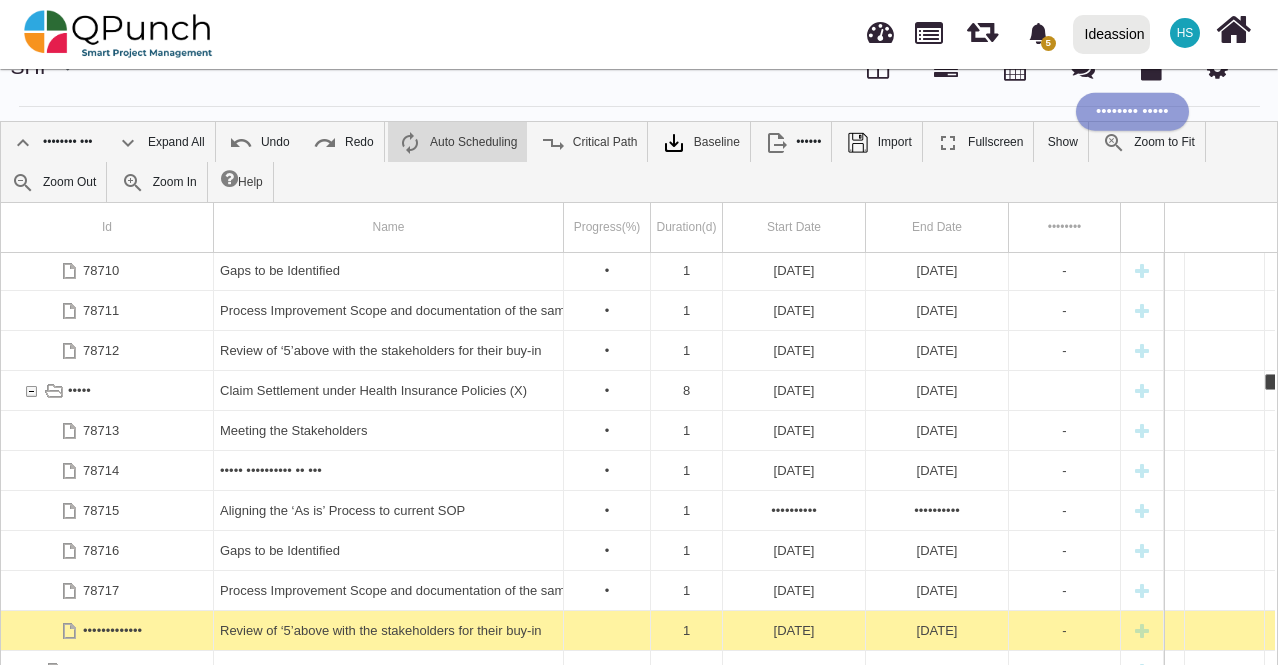 scroll, scrollTop: 0, scrollLeft: 2460, axis: horizontal 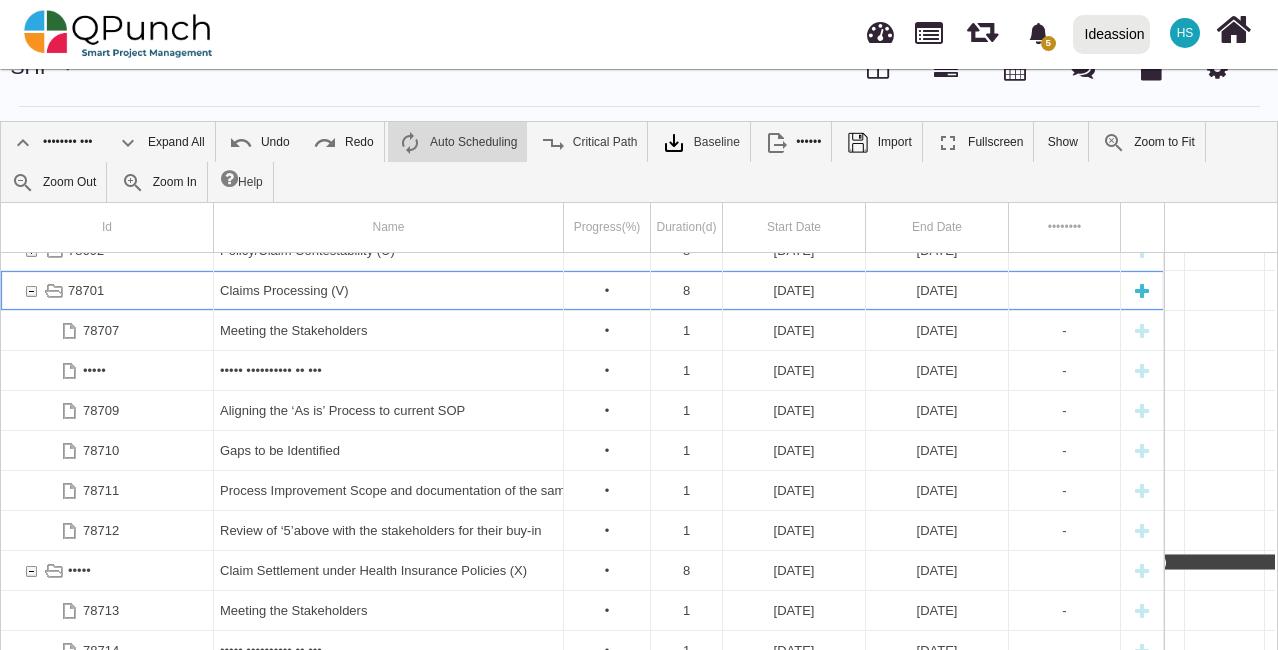 click at bounding box center [31, 290] 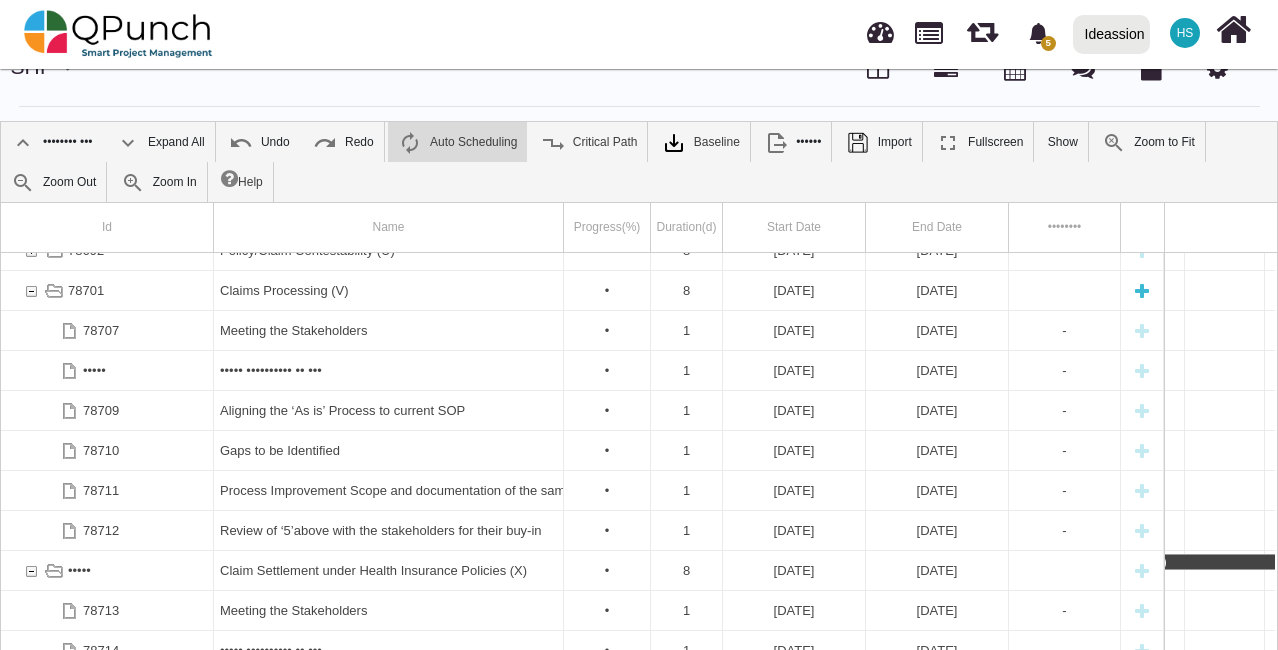 scroll, scrollTop: 0, scrollLeft: 1900, axis: horizontal 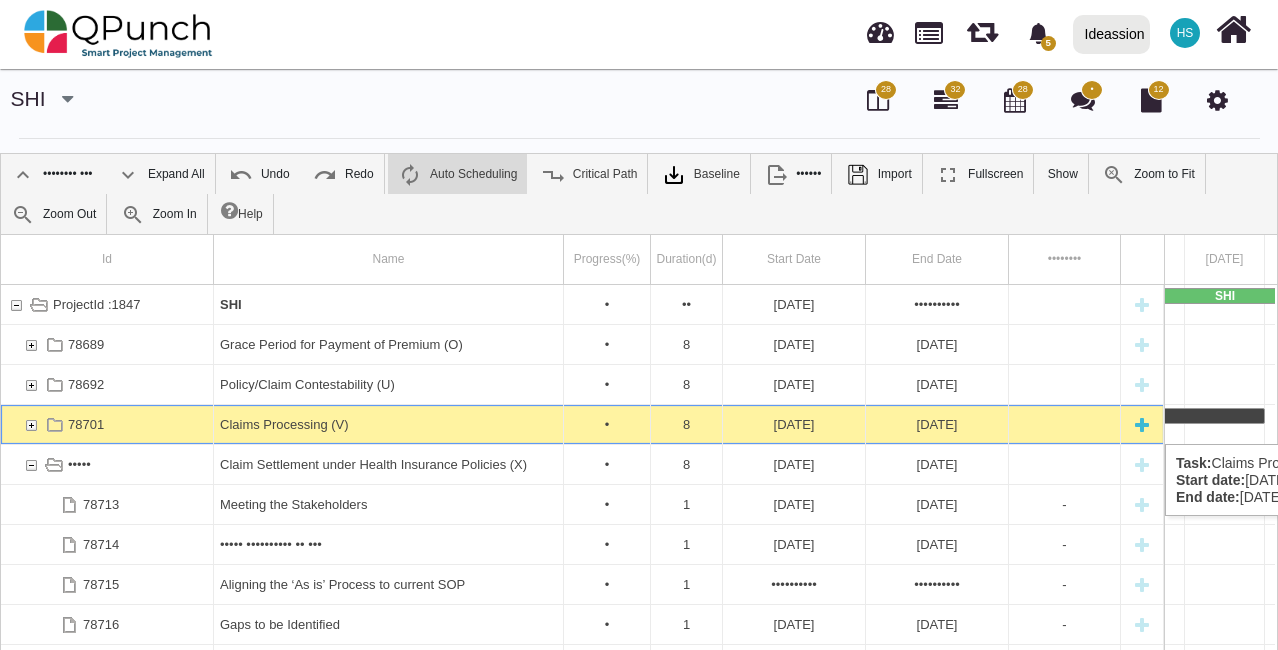 click at bounding box center [31, 424] 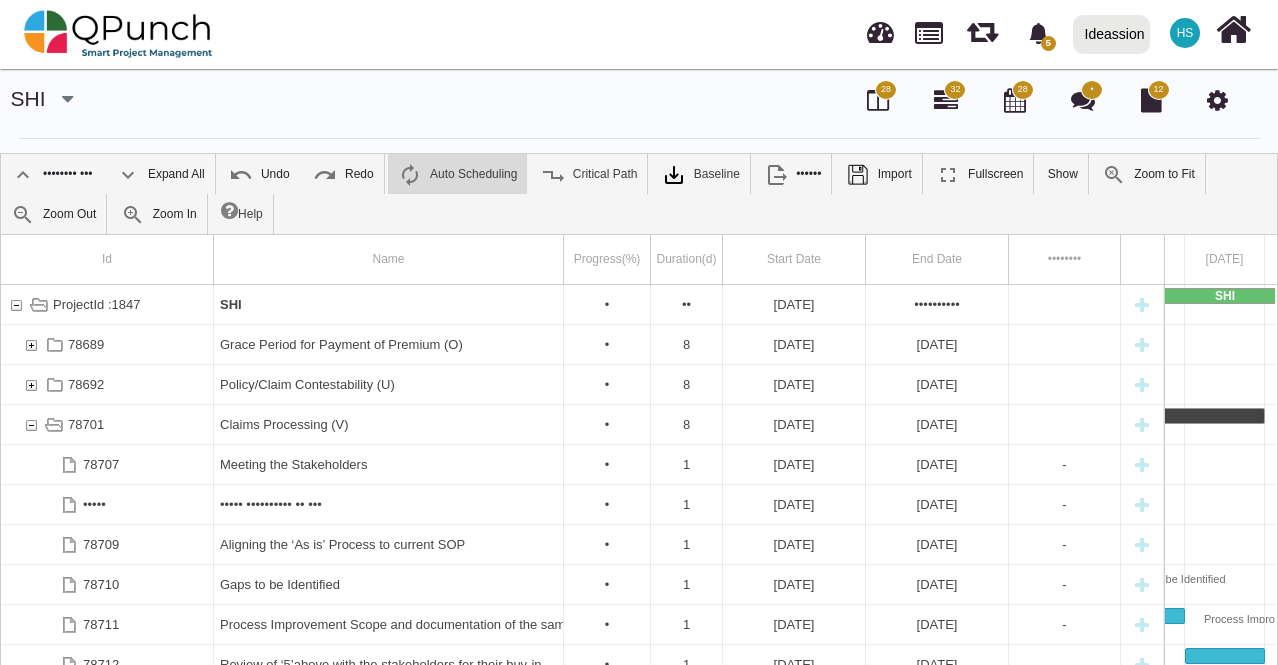 click at bounding box center [31, 424] 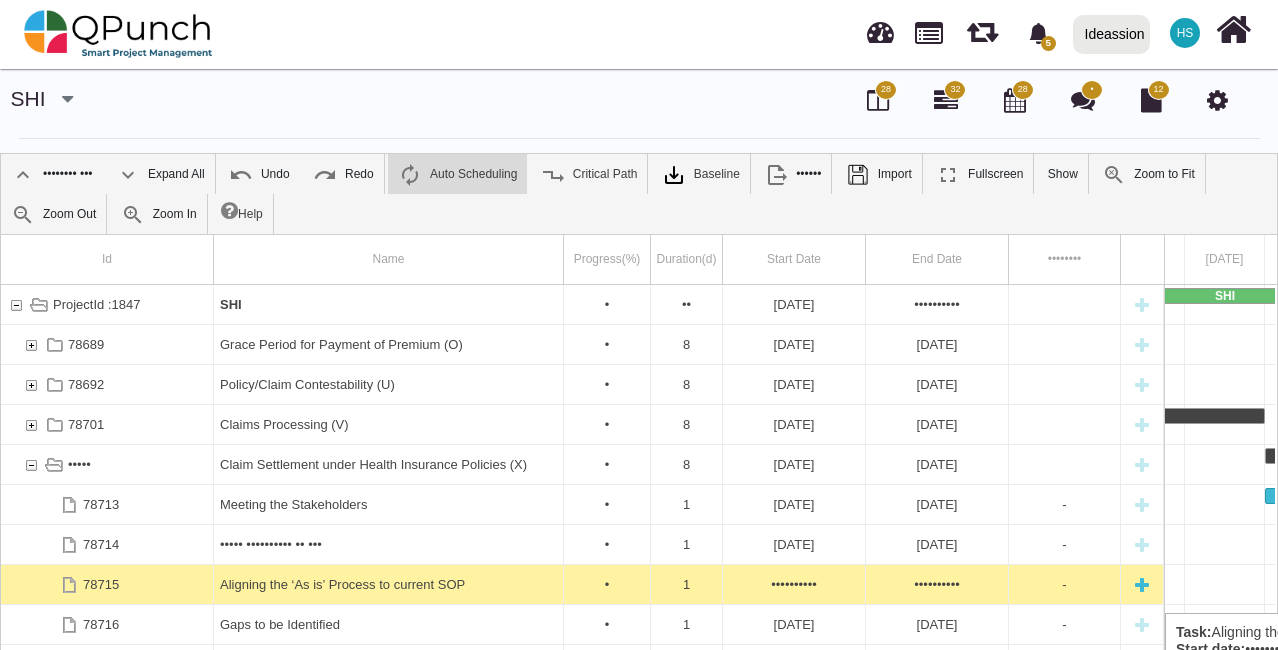 scroll, scrollTop: 90, scrollLeft: 0, axis: vertical 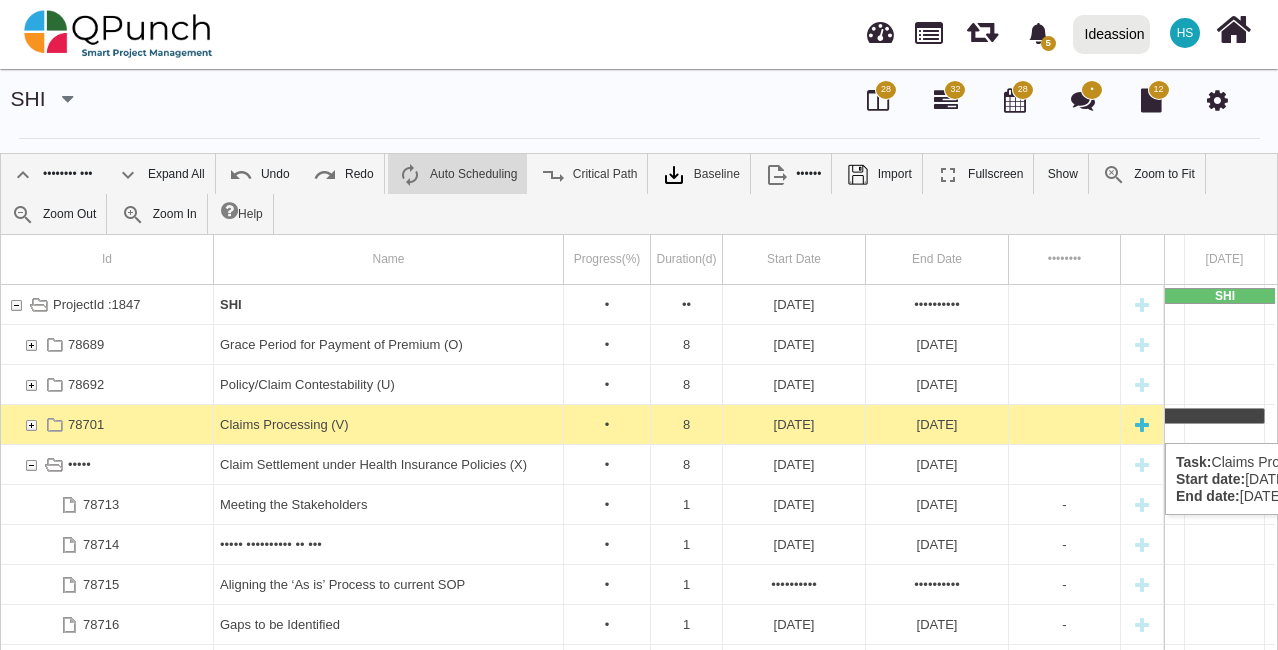 click at bounding box center (31, 424) 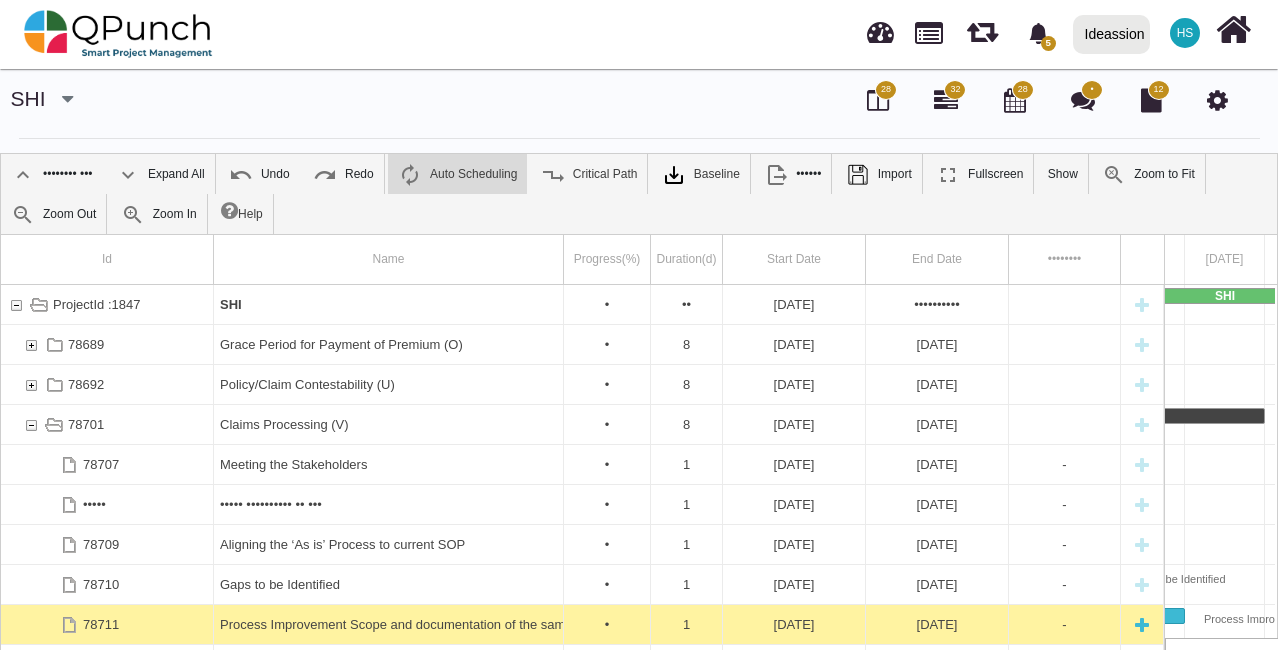 scroll, scrollTop: 90, scrollLeft: 0, axis: vertical 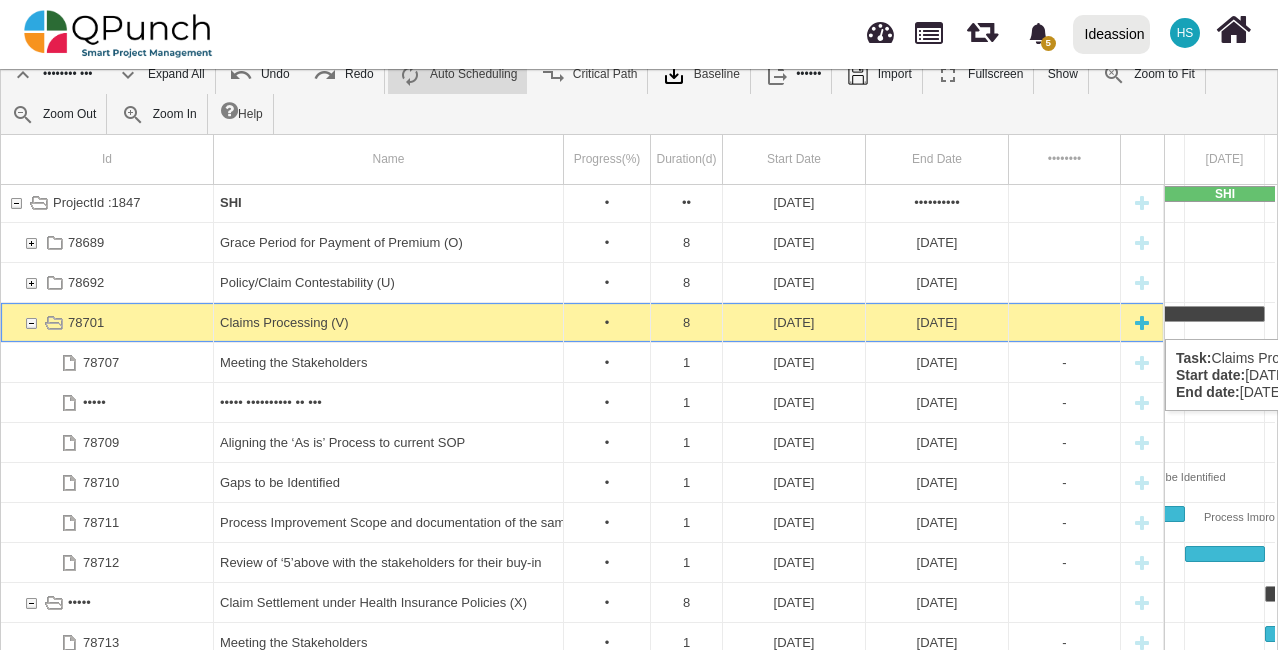 click at bounding box center [31, 322] 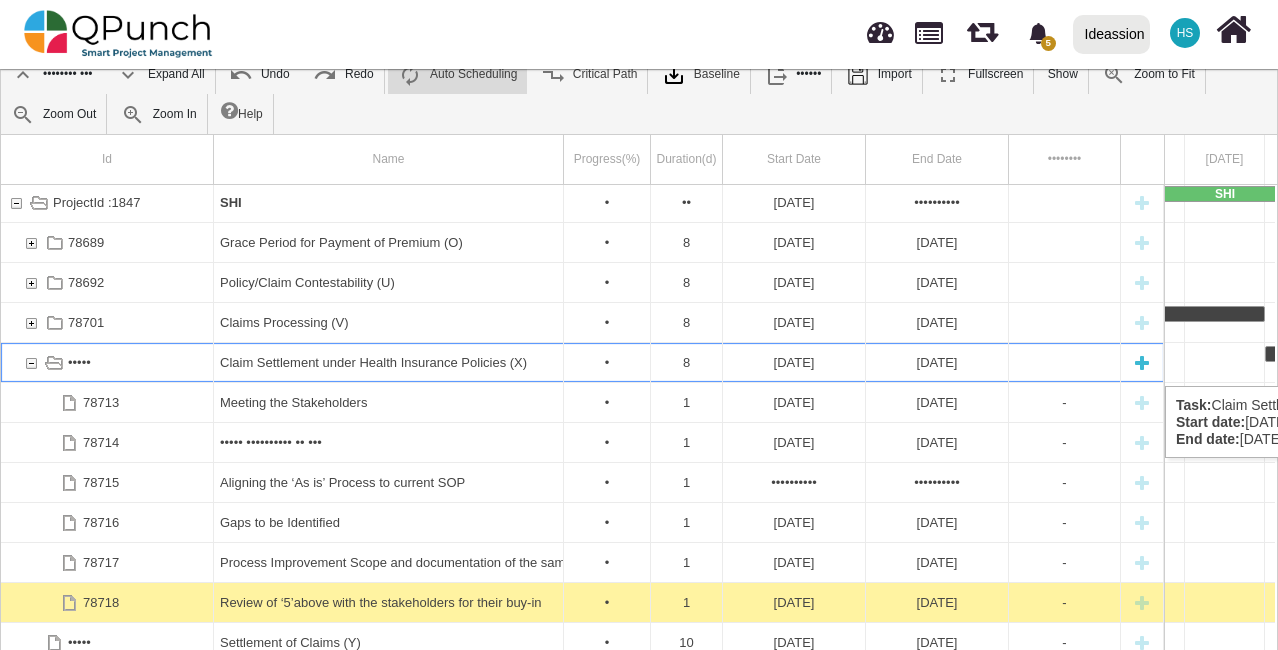 click at bounding box center [31, 362] 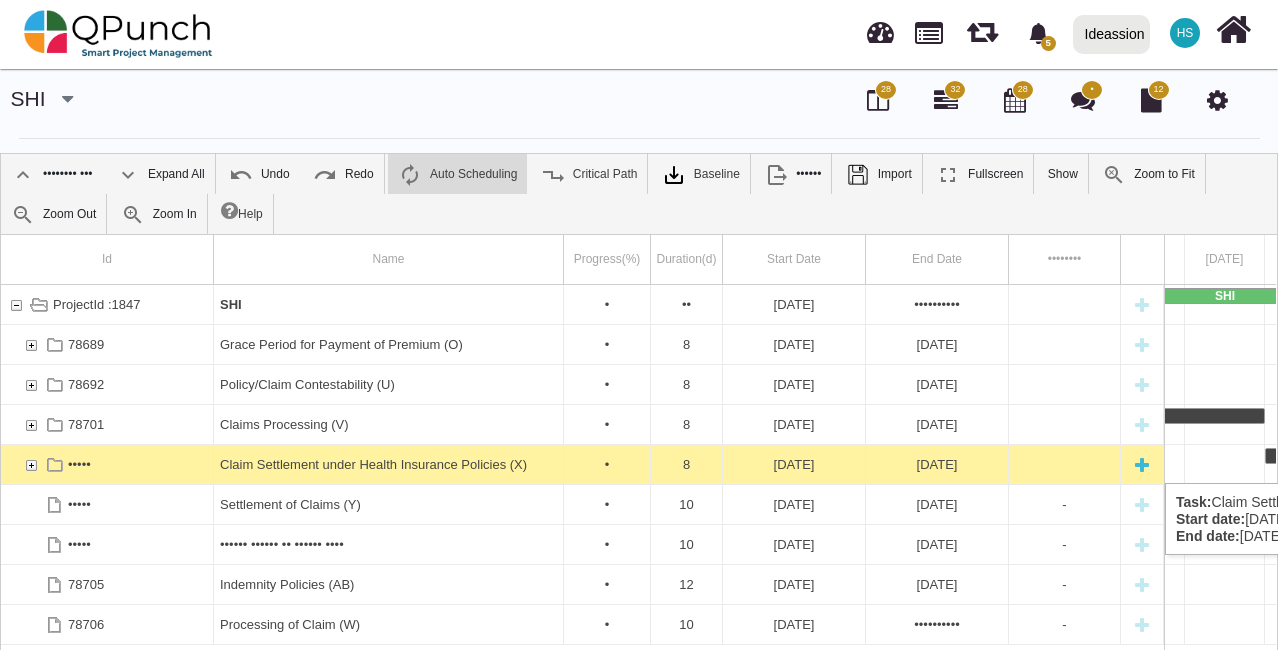 click at bounding box center (31, 464) 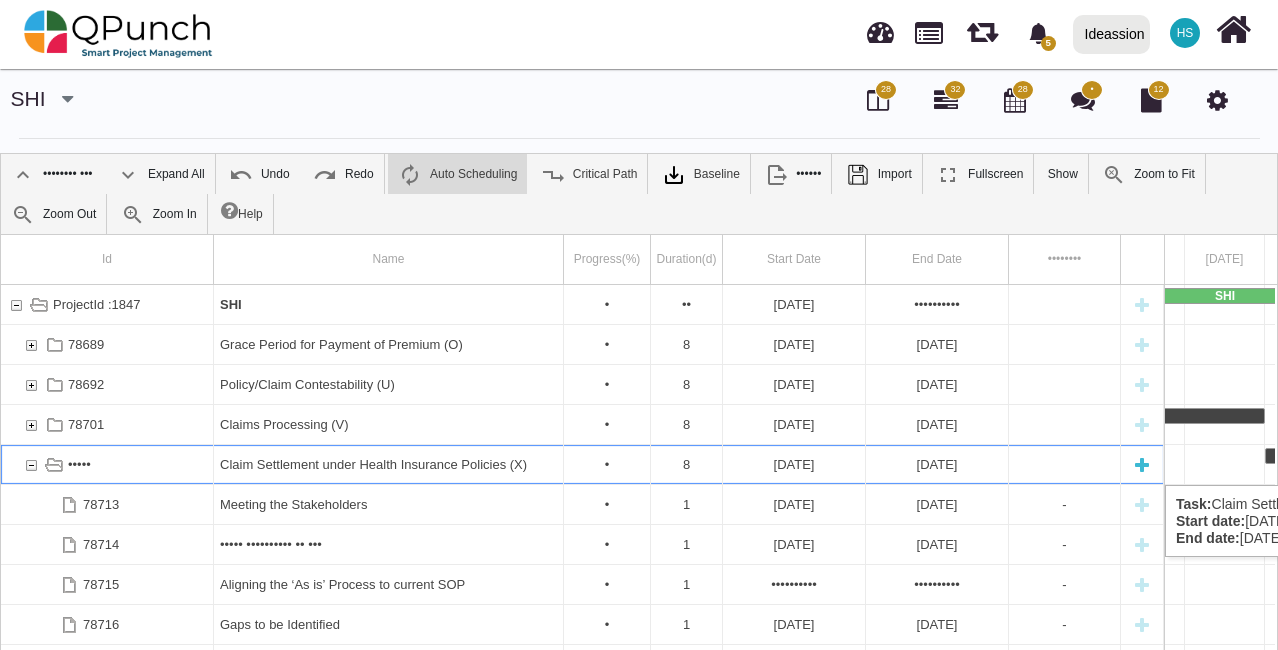 click at bounding box center (31, 464) 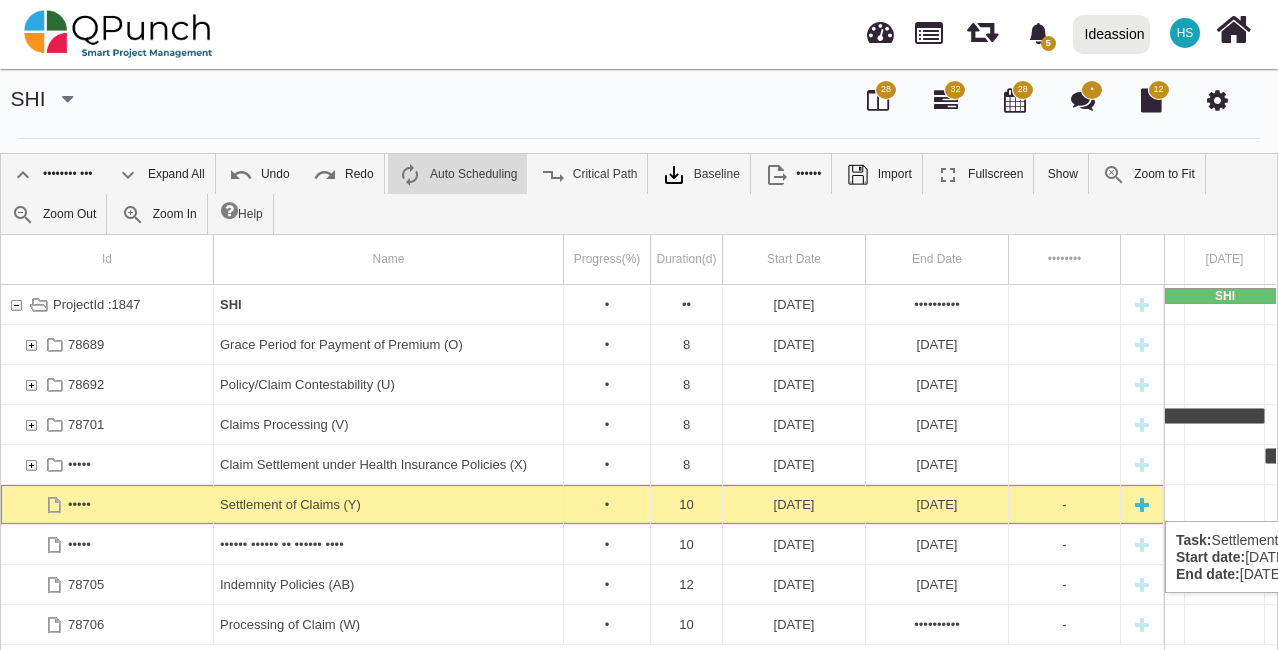 scroll, scrollTop: 0, scrollLeft: 2860, axis: horizontal 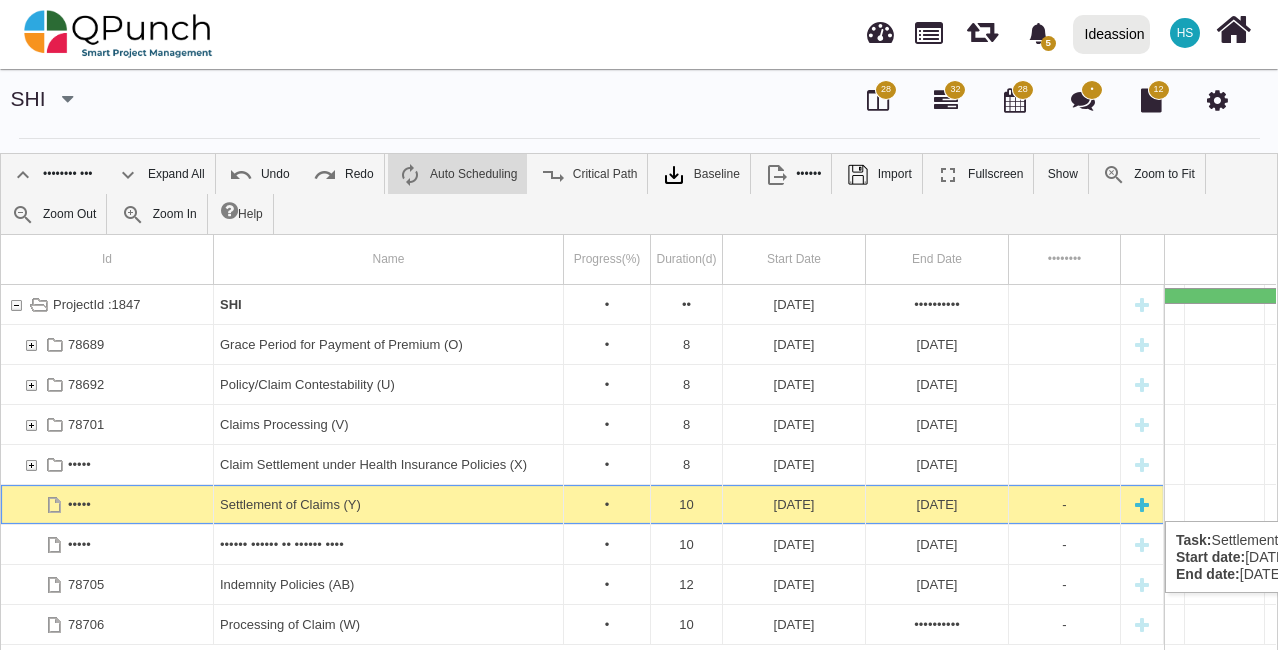 click at bounding box center [1142, 504] 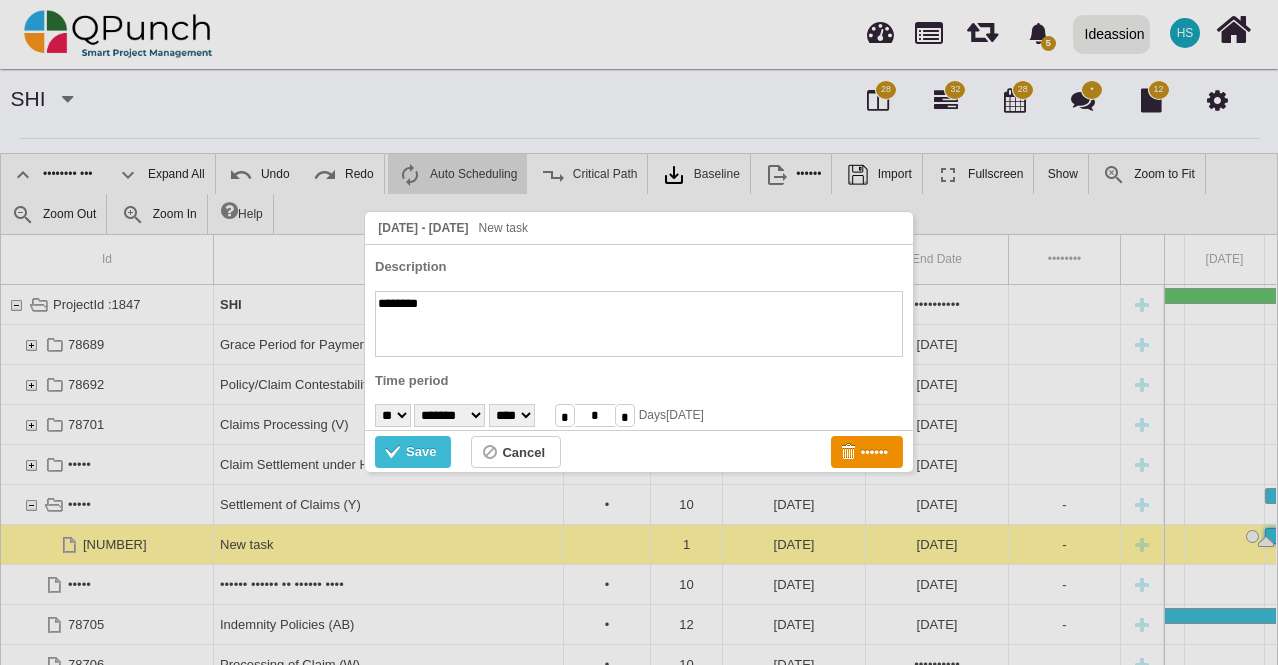 paste on "**********" 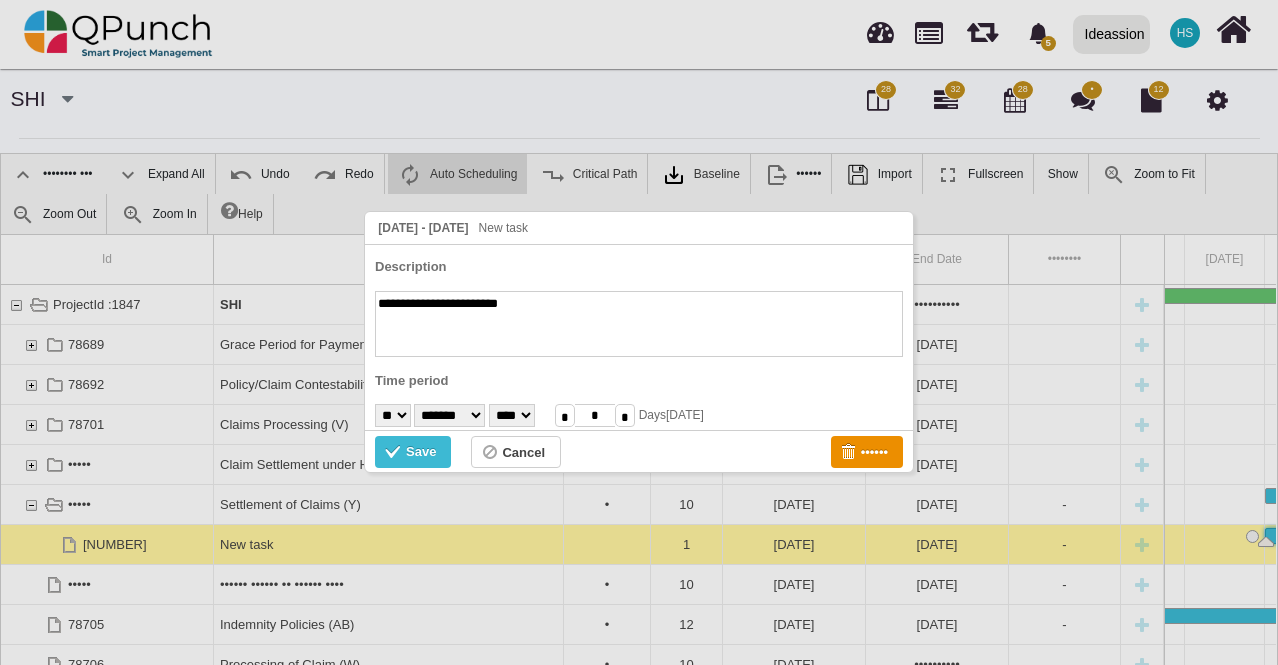 type on "**********" 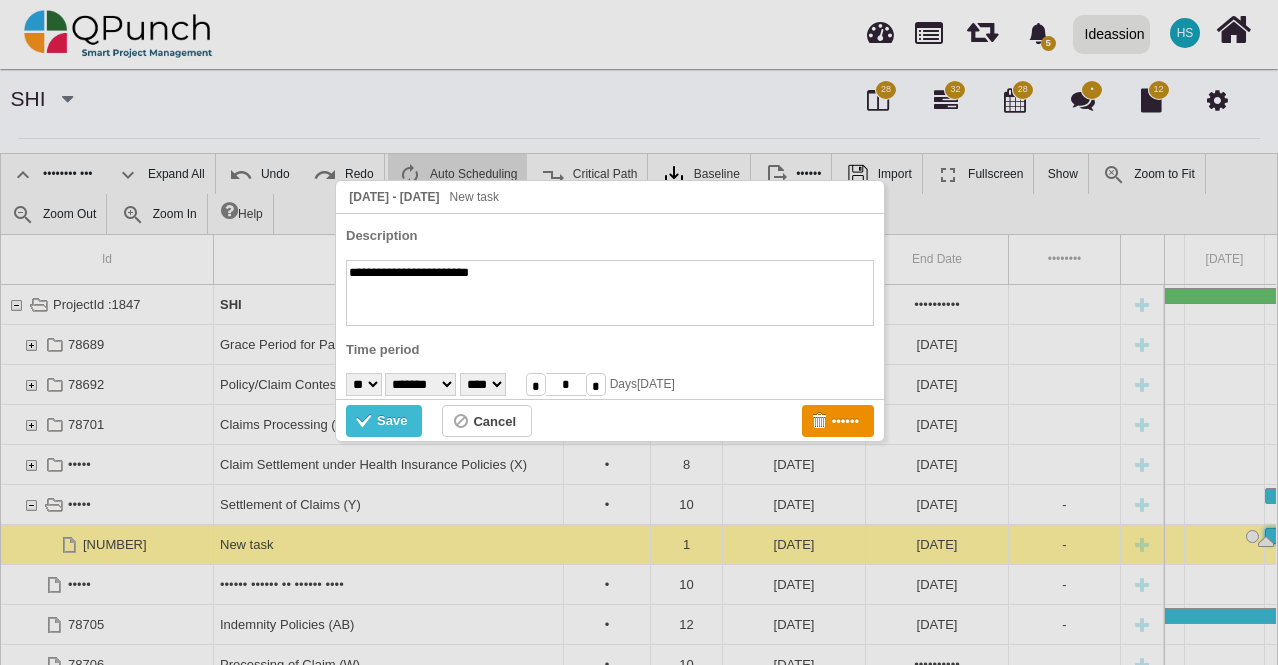 drag, startPoint x: 674, startPoint y: 228, endPoint x: 645, endPoint y: 197, distance: 42.44997 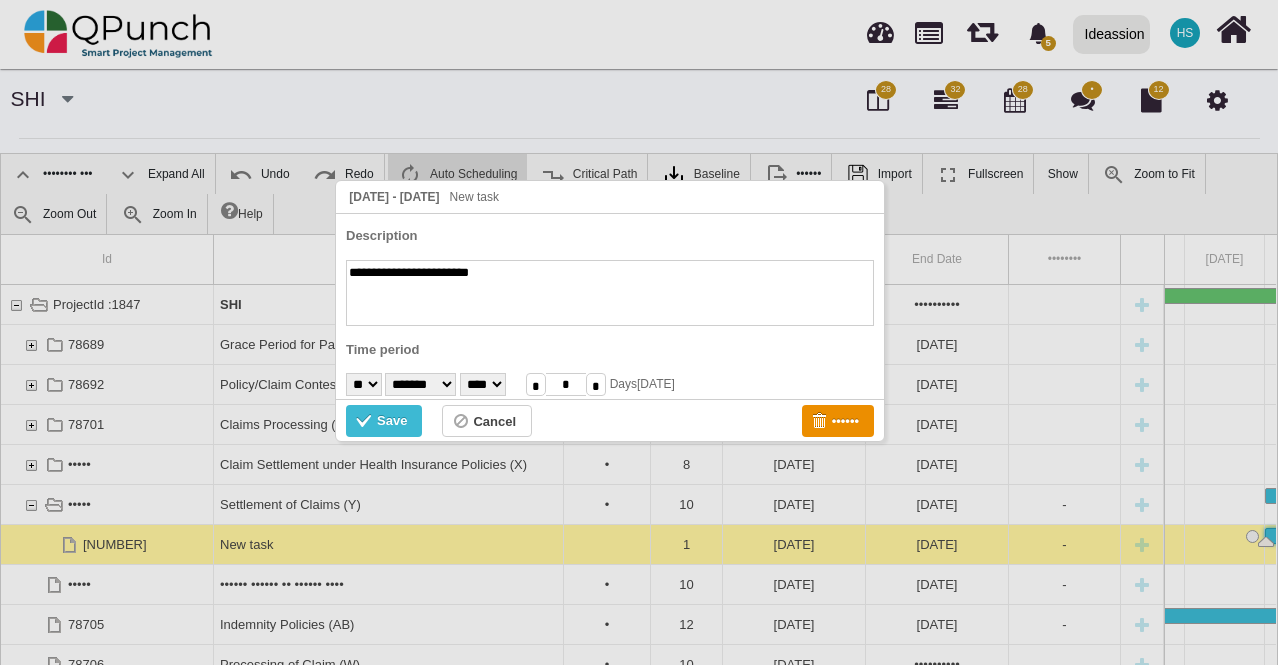 click on "[DATE] - [DATE] New task" at bounding box center (610, 197) 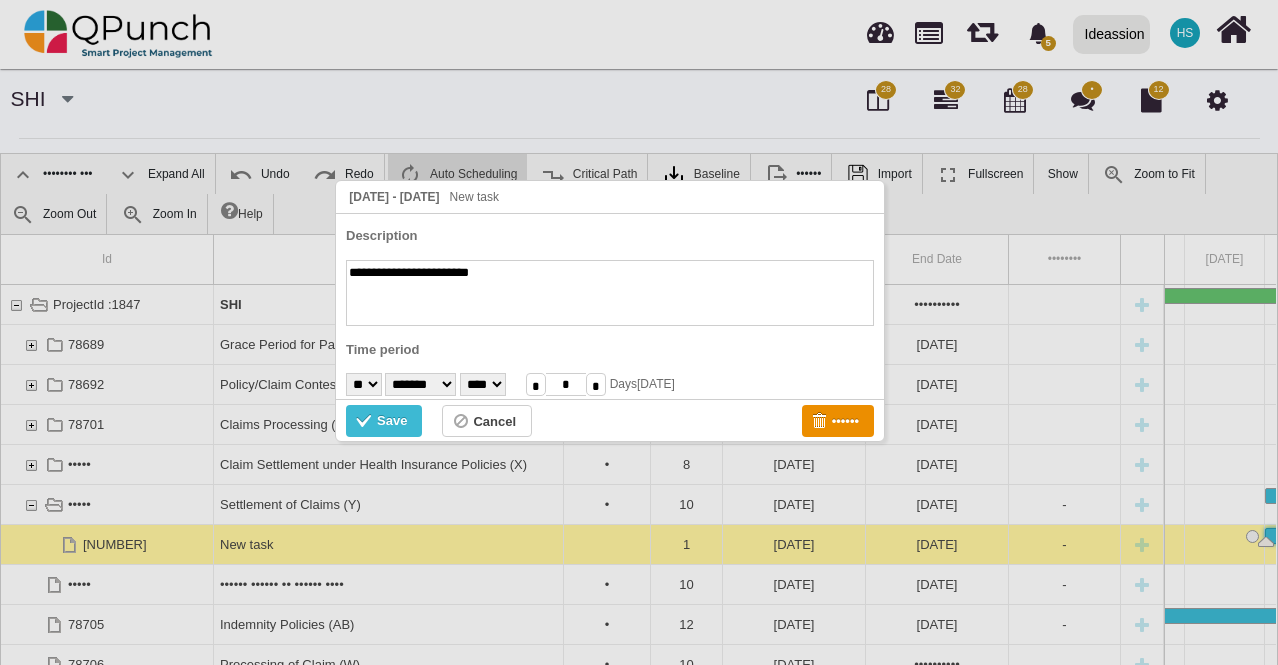 select on "*" 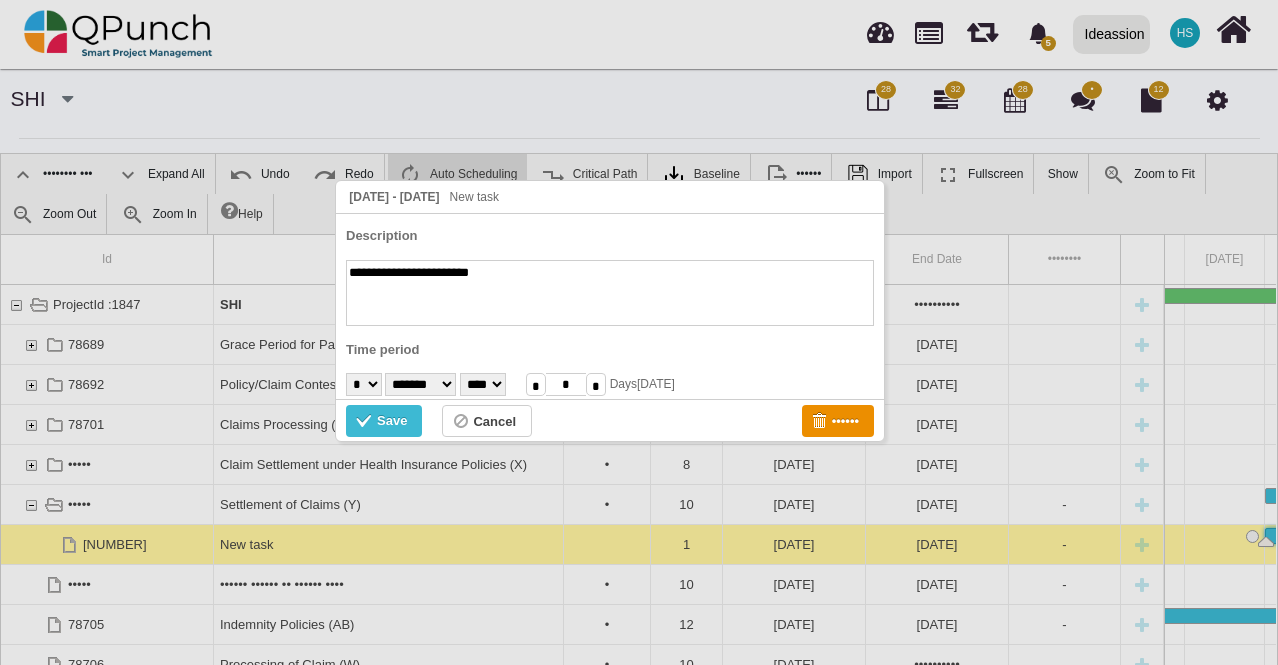 click on "• • • • • • • • • •• •• •• •• •• •• •• •• •• •• •• •• •• •• •• •• •• •• •• •• •• ••" at bounding box center (364, 384) 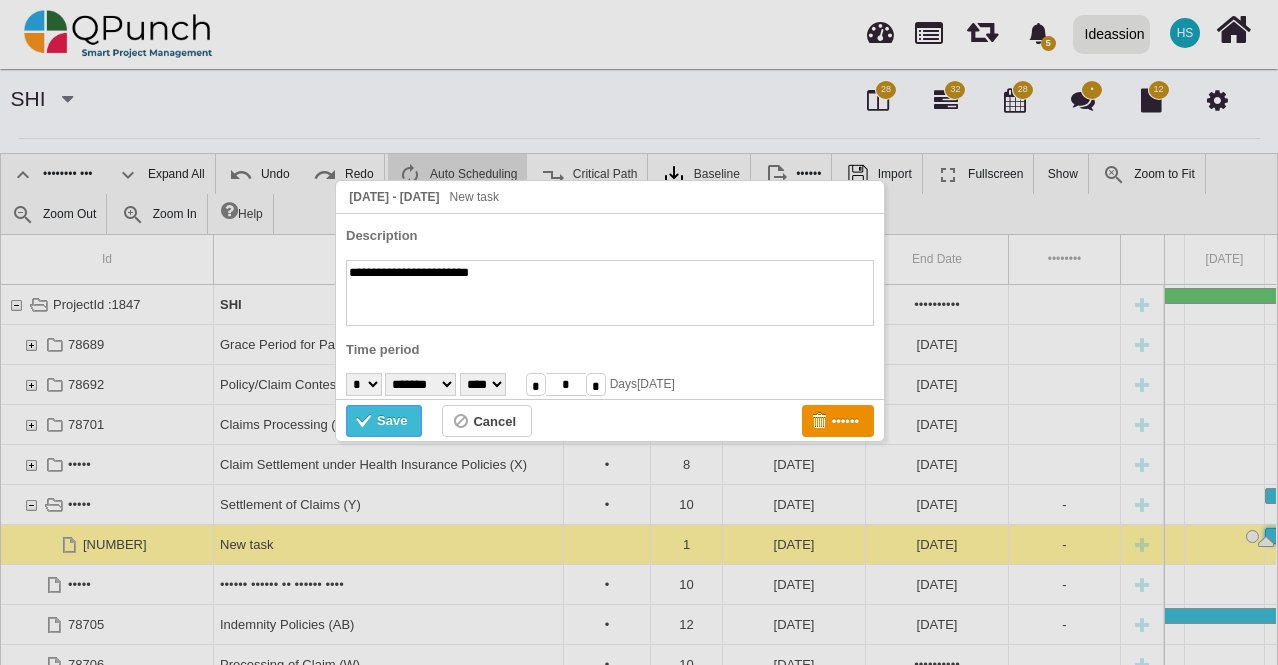 click on "Save" at bounding box center [384, 421] 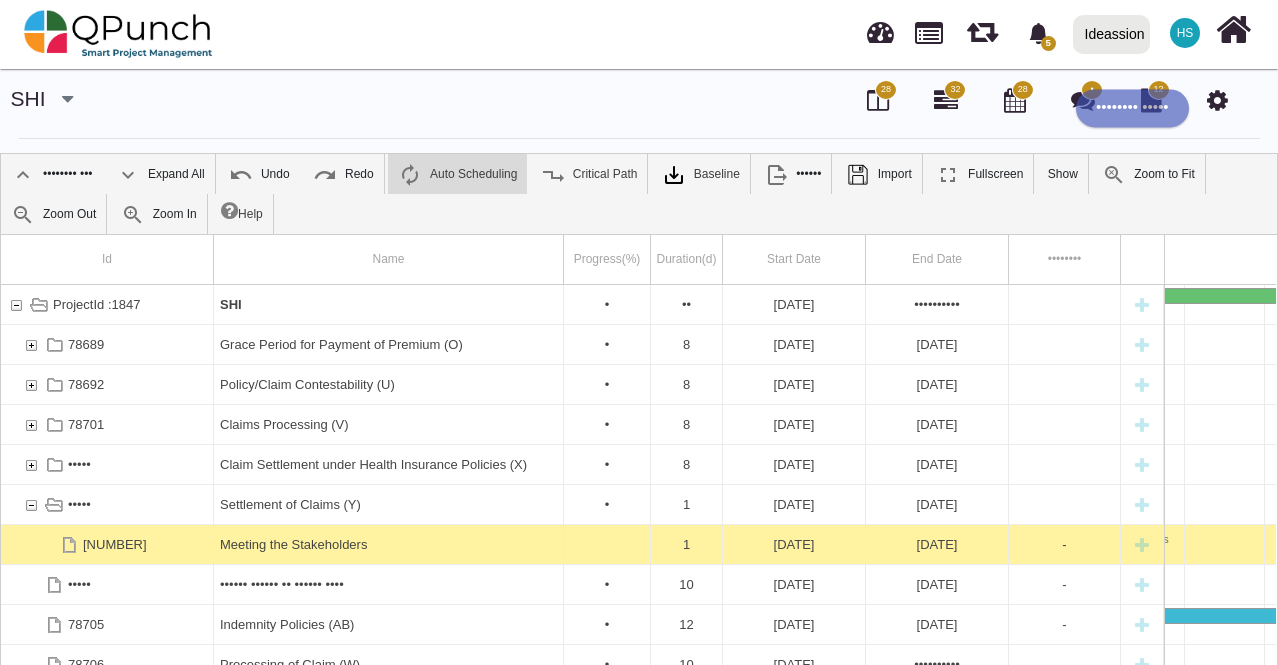 scroll, scrollTop: 0, scrollLeft: 2620, axis: horizontal 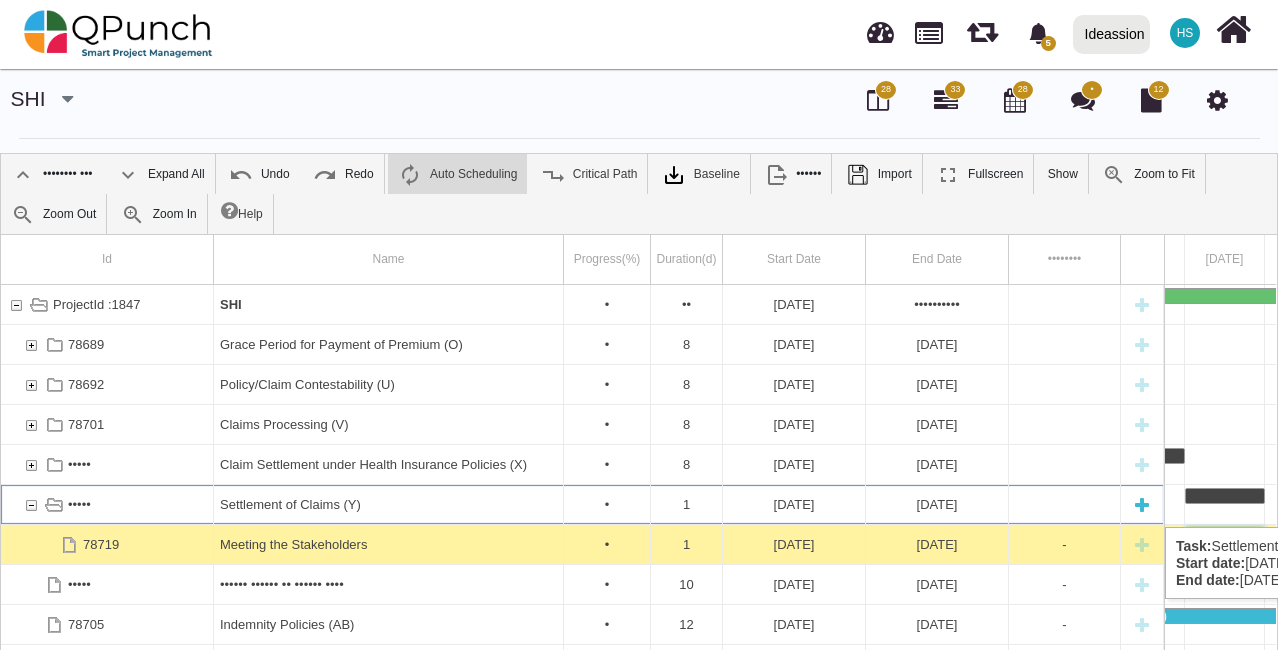 click at bounding box center (1142, 504) 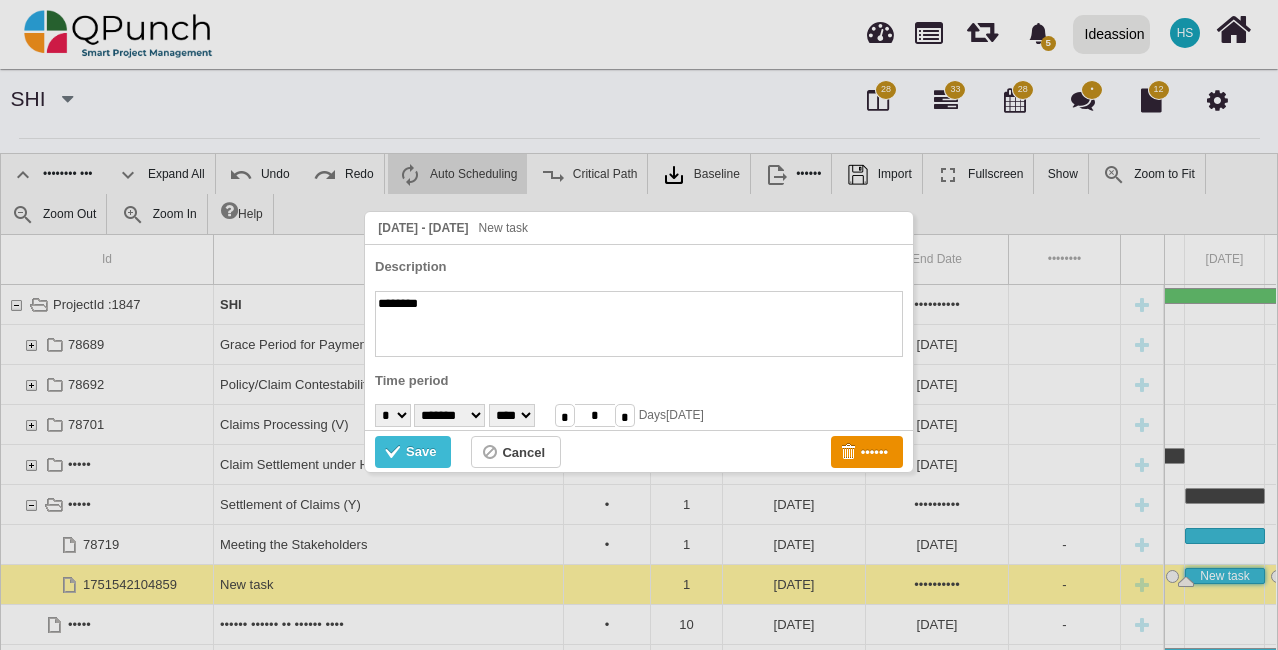 scroll, scrollTop: 0, scrollLeft: 2540, axis: horizontal 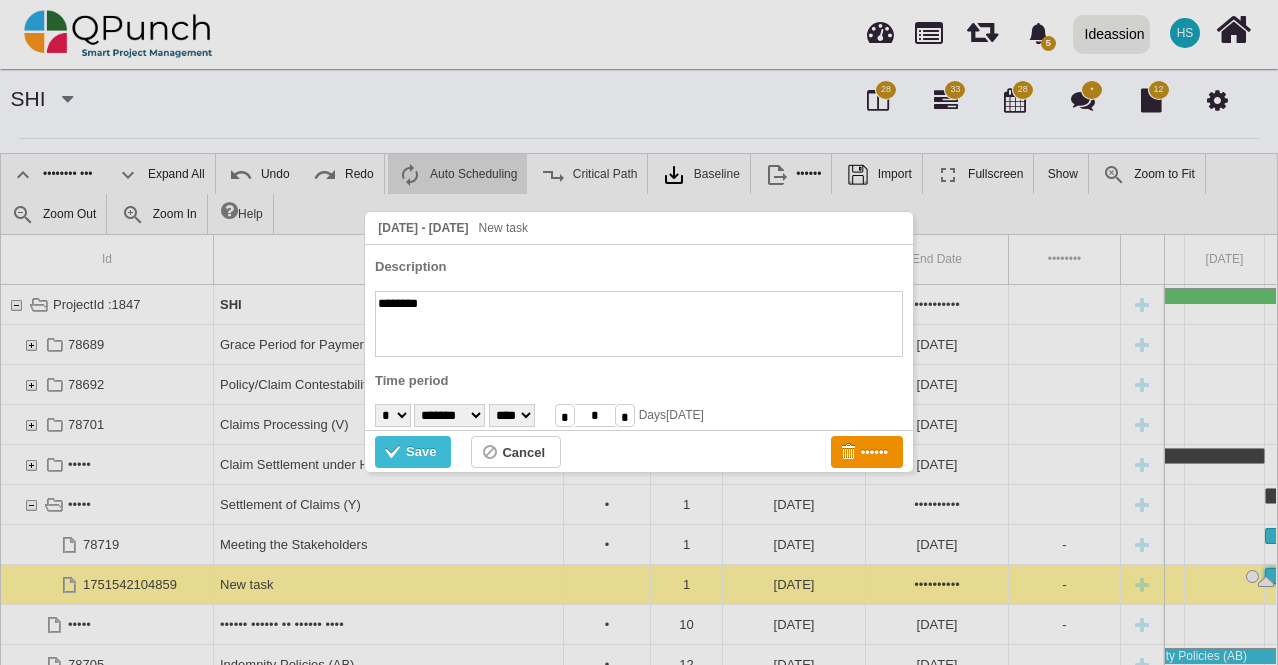paste on "•••••••••••••••" 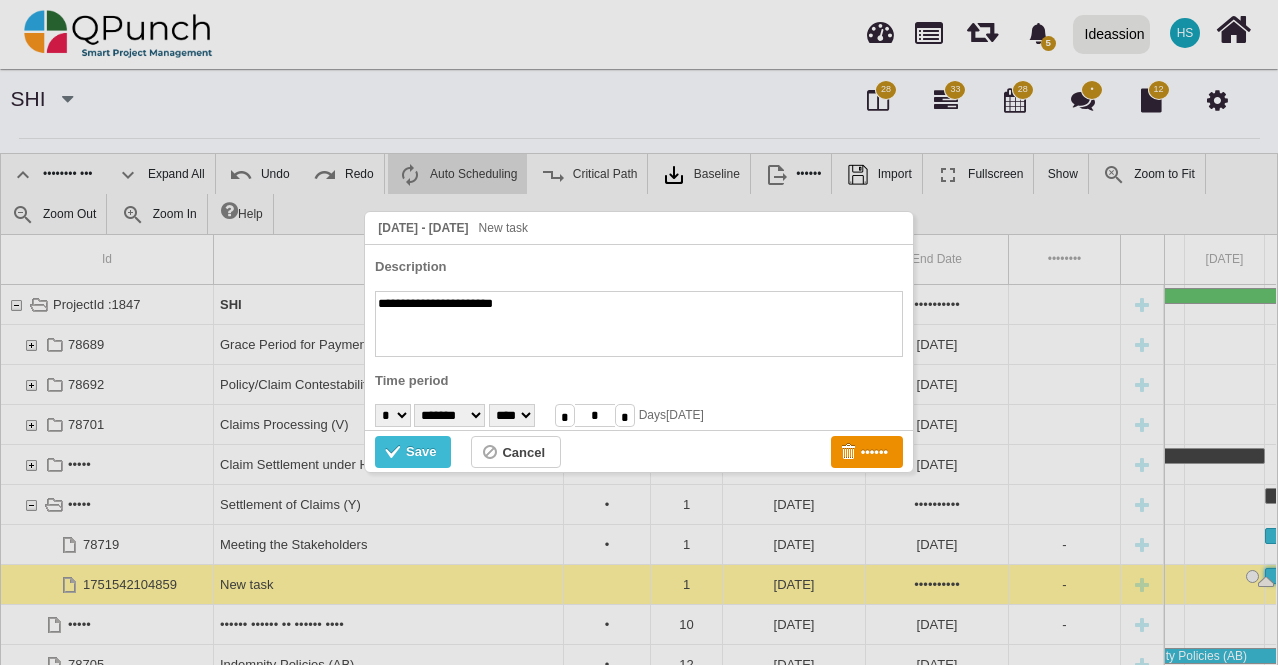 type on "**********" 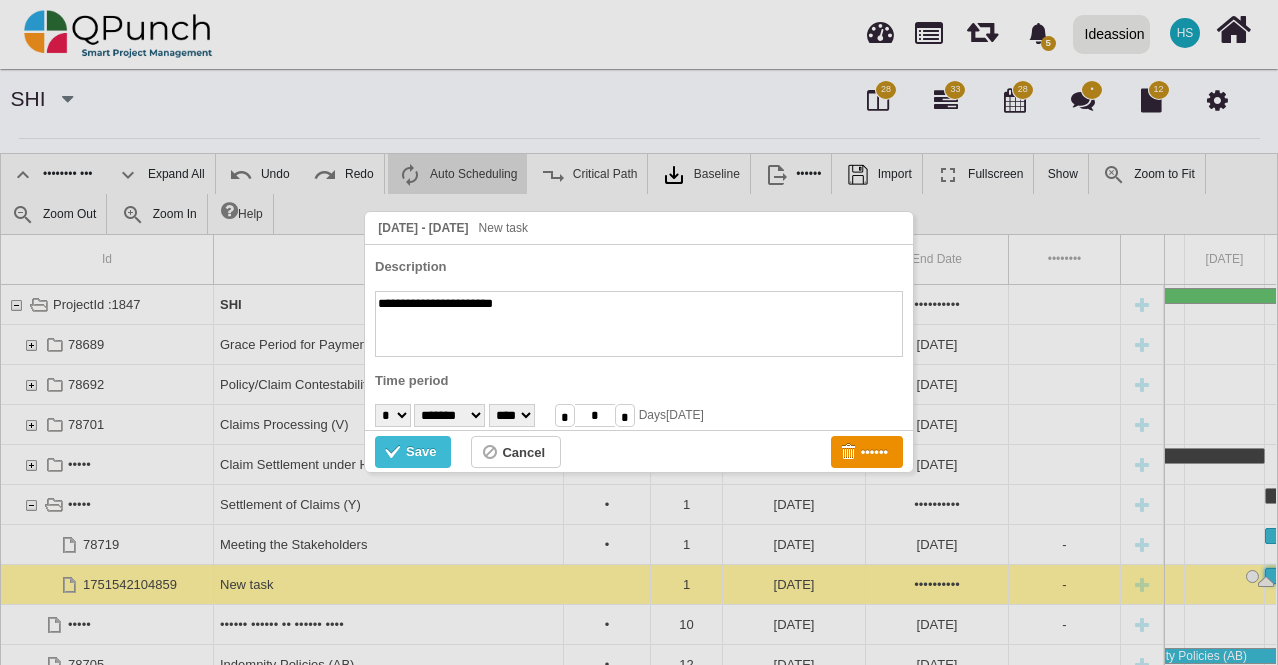 select on "**" 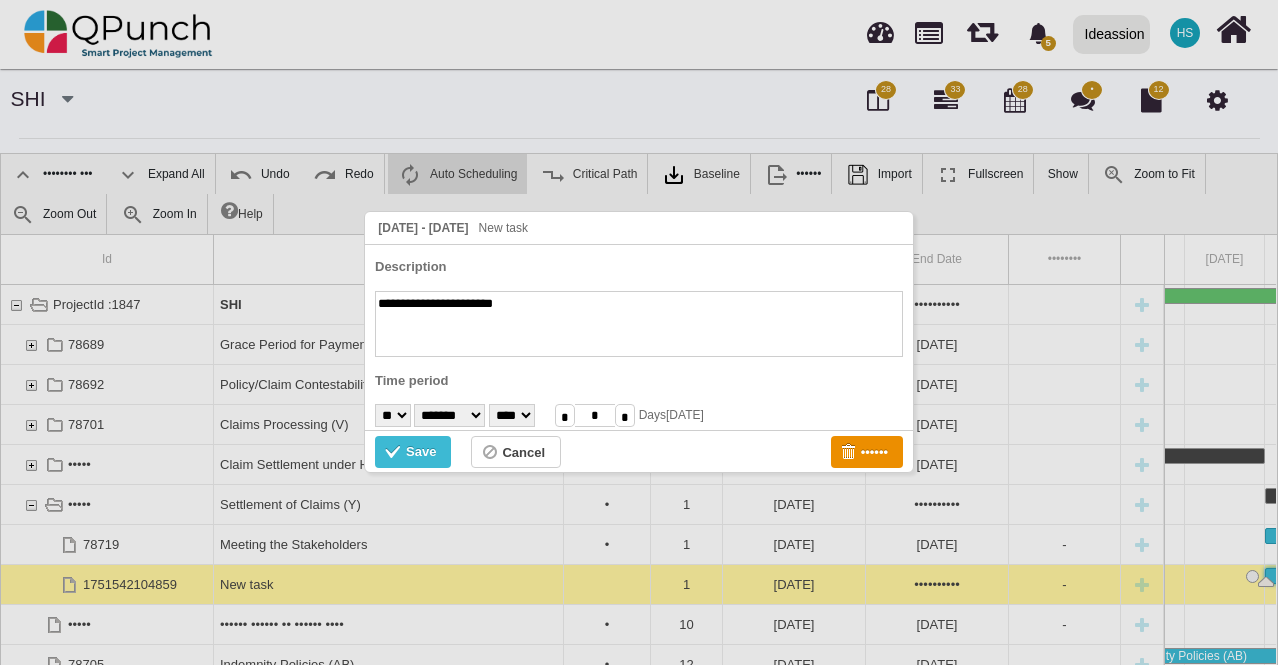 click on "• • • • • • • • • •• •• •• •• •• •• •• •• •• •• •• •• •• •• •• •• •• •• •• •• •• ••" at bounding box center [393, 415] 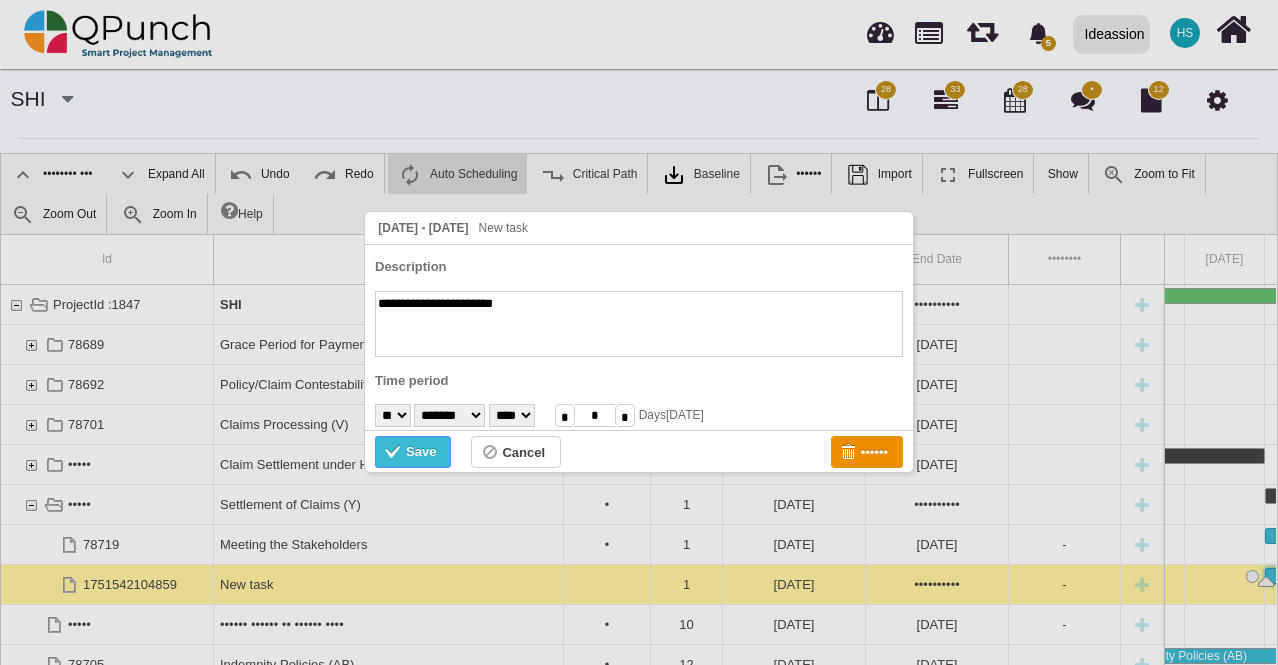 click on "Save" at bounding box center (421, 452) 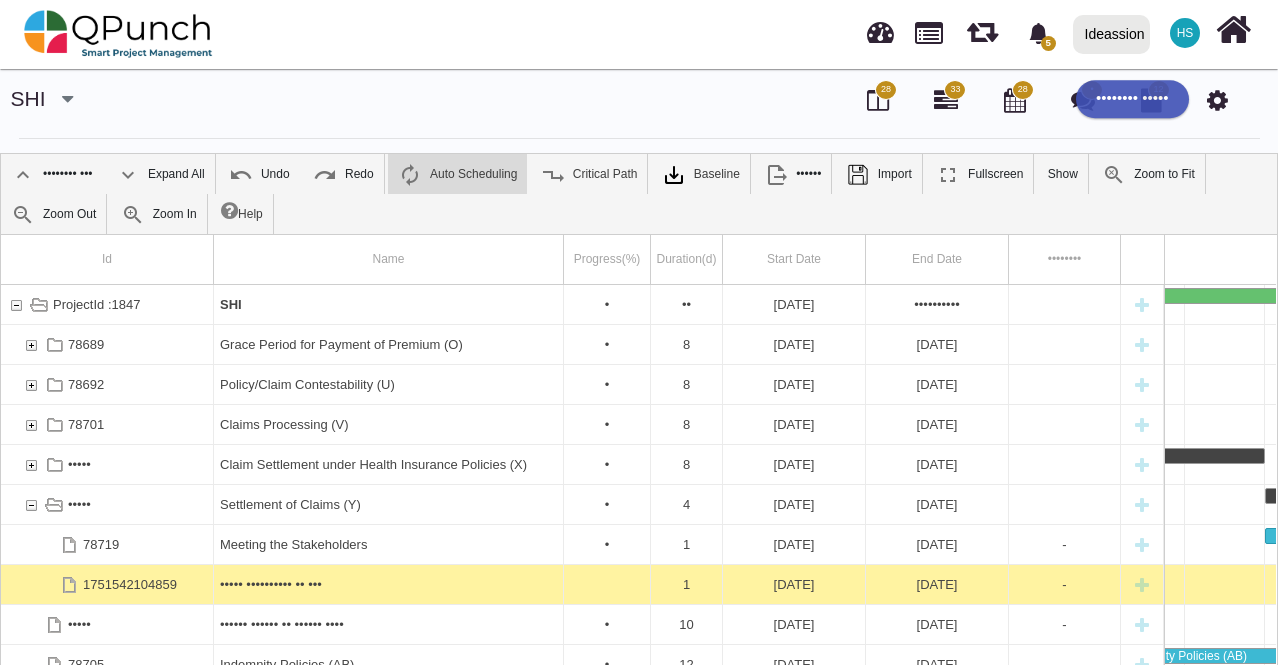 scroll, scrollTop: 0, scrollLeft: 2780, axis: horizontal 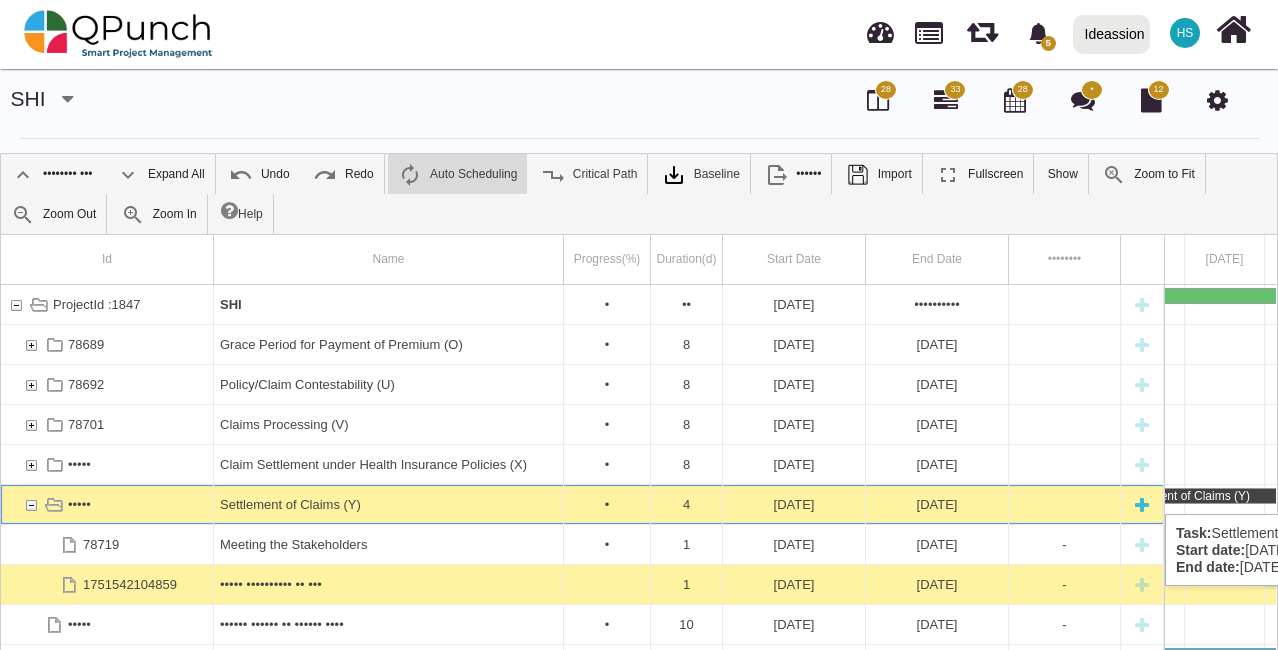 click at bounding box center [1142, 504] 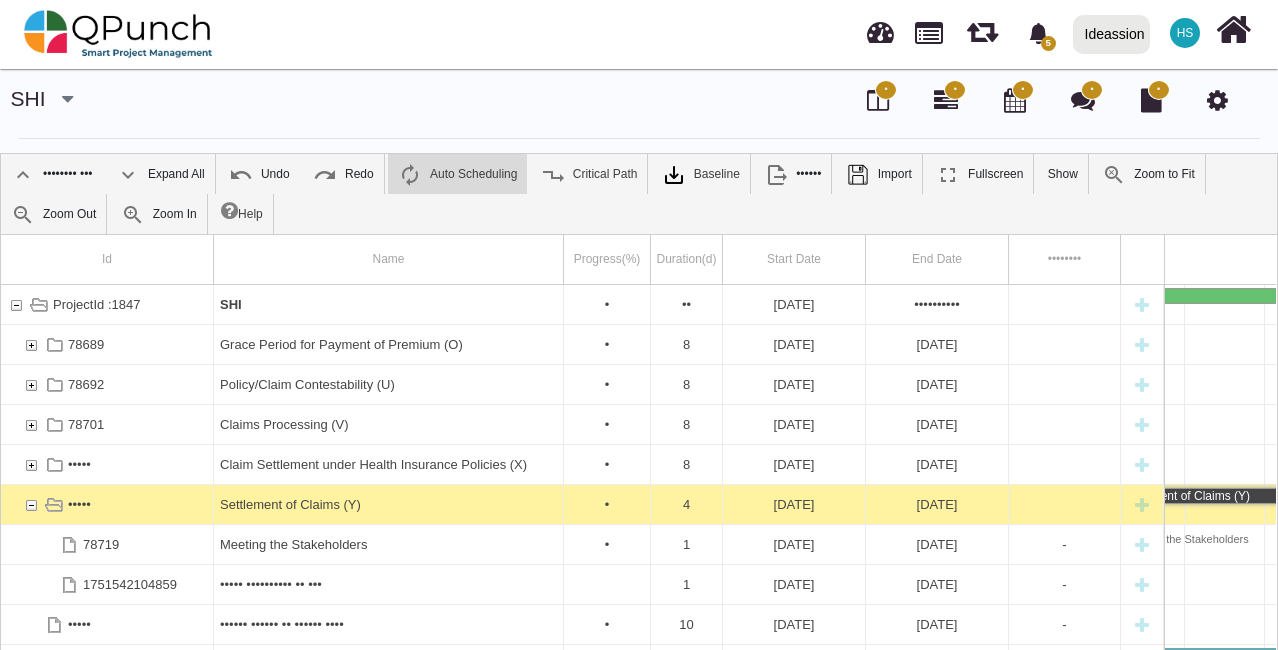 scroll, scrollTop: 0, scrollLeft: 2540, axis: horizontal 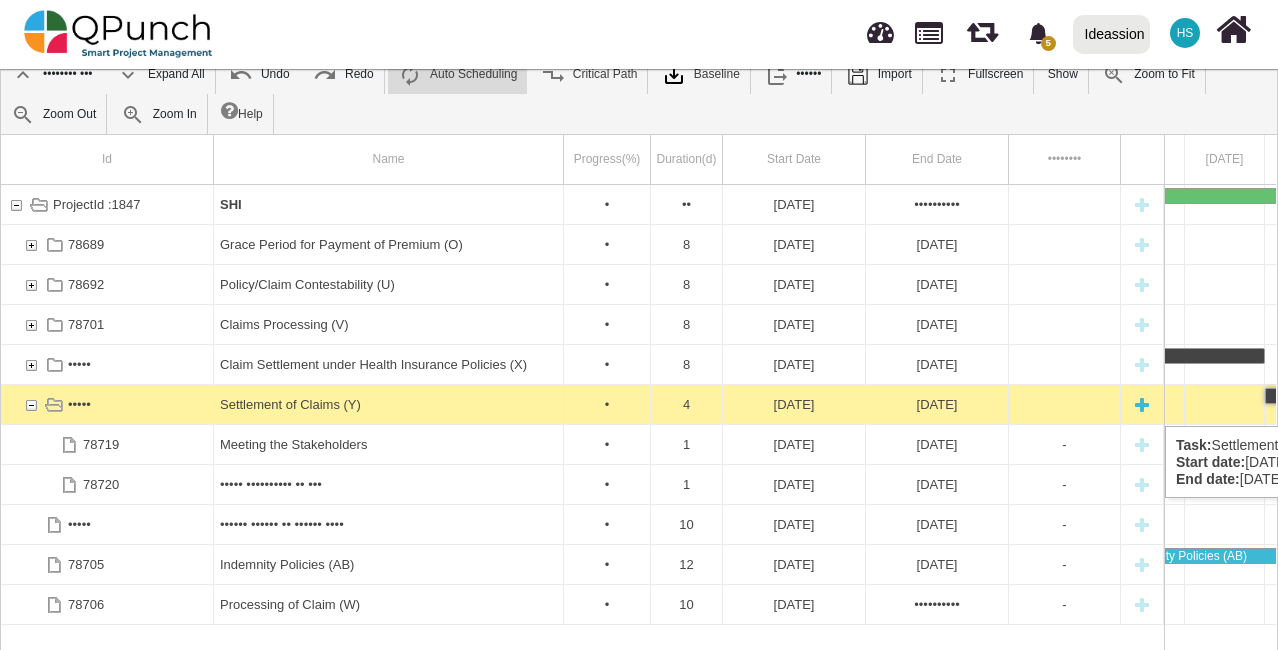 click at bounding box center [1142, 404] 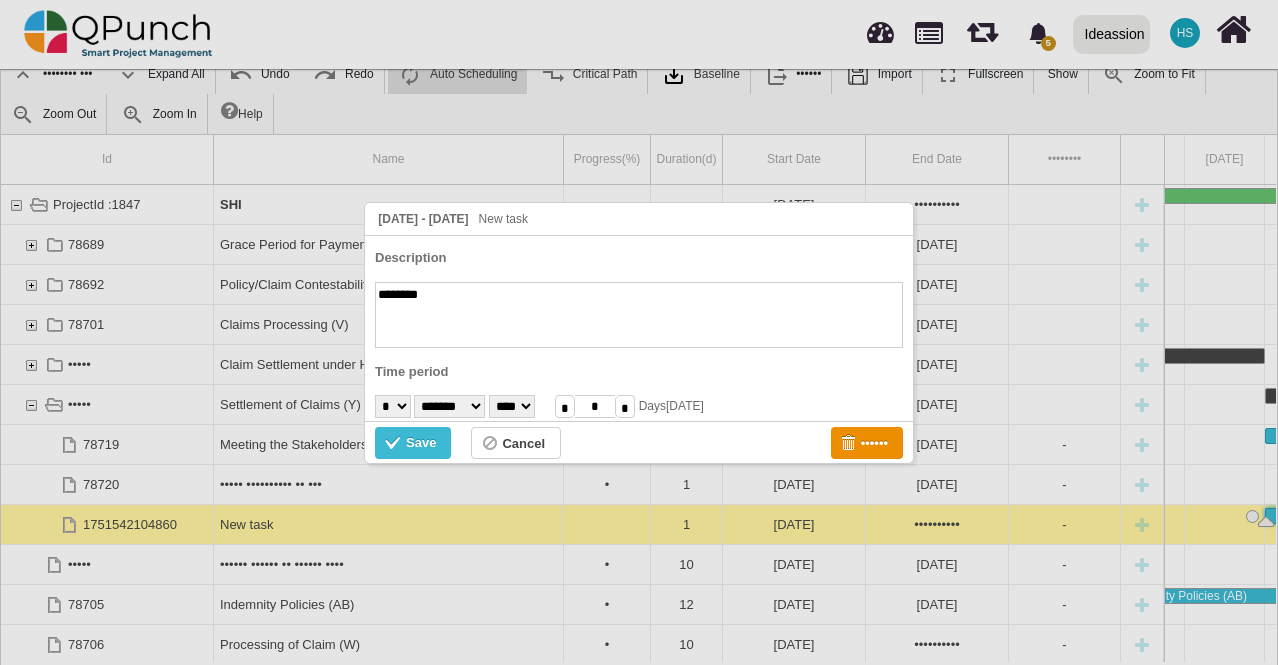 paste on "**********" 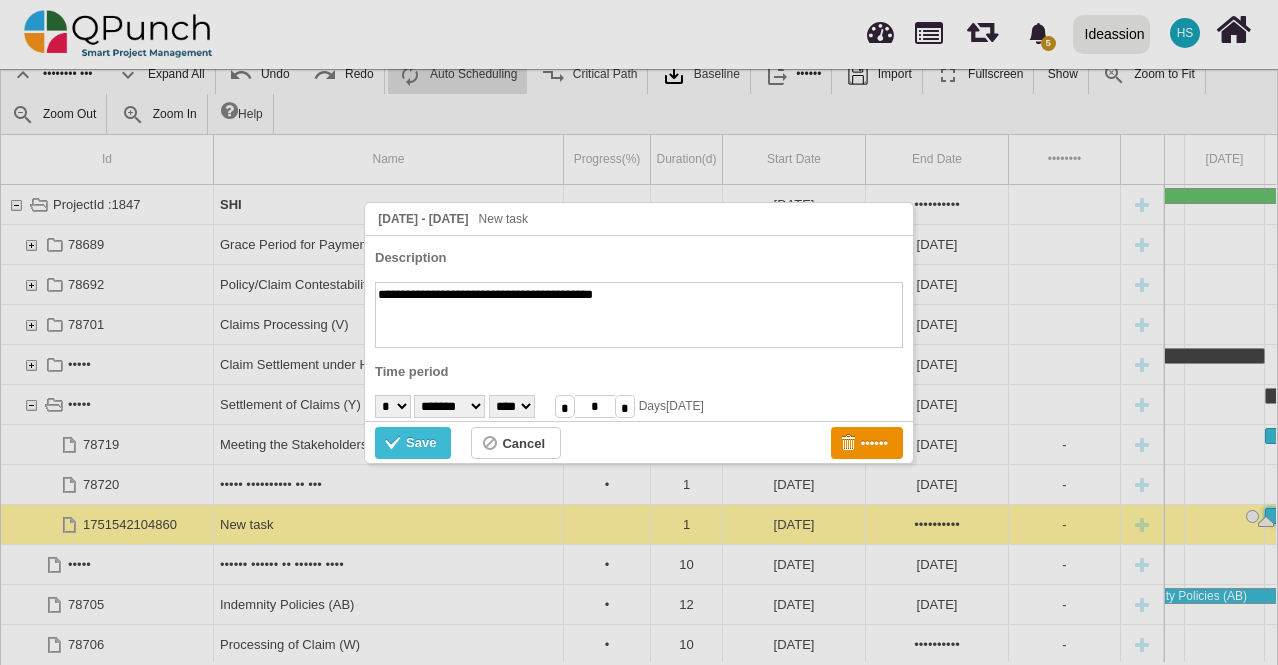 type on "**********" 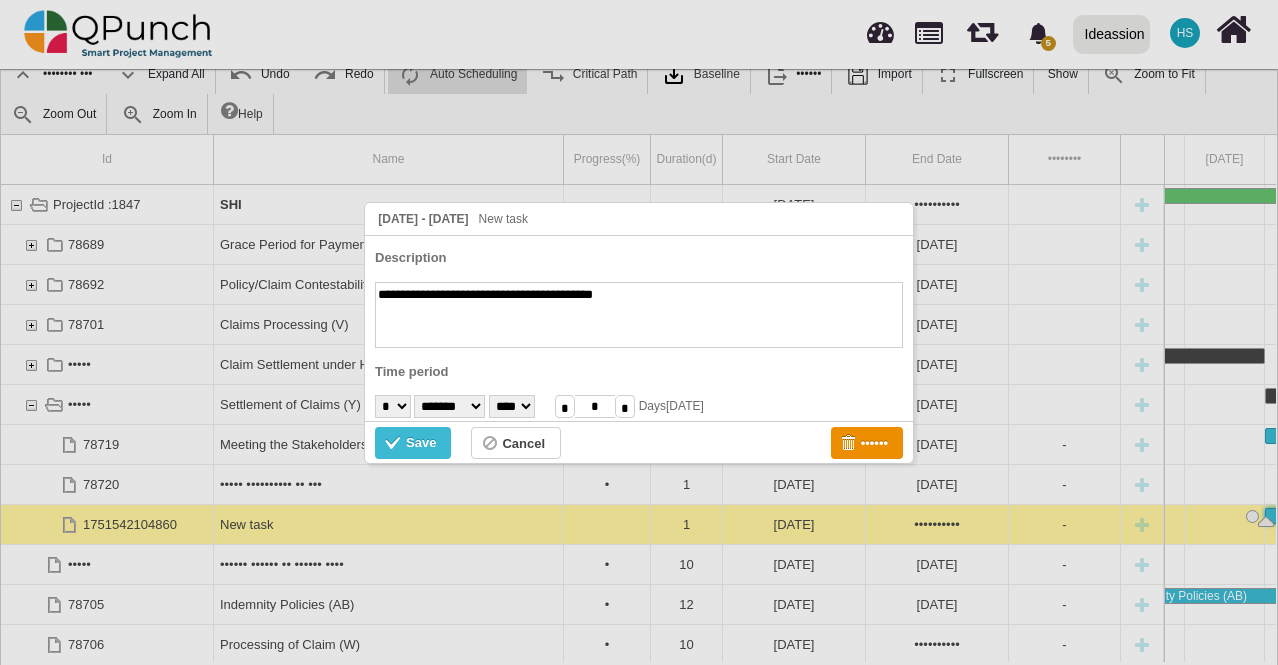 select on "**" 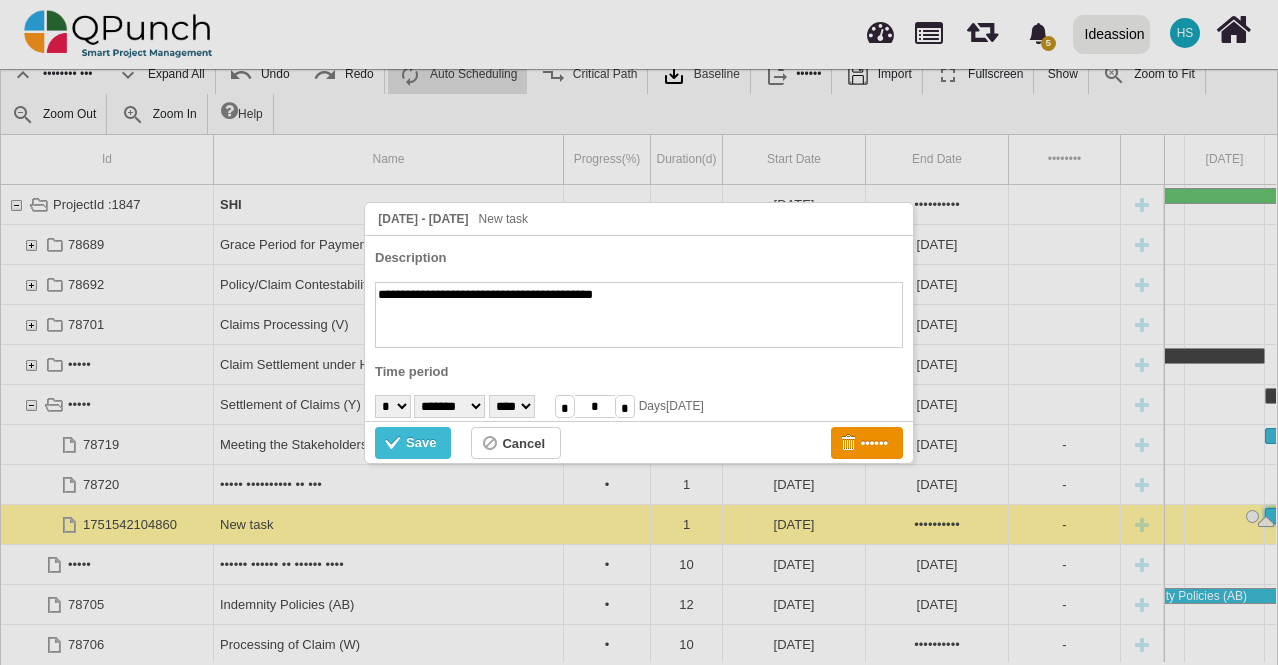 click on "• • • • • • • • • •• •• •• •• •• •• •• •• •• •• •• •• •• •• •• •• •• •• •• •• •• ••" at bounding box center (393, 406) 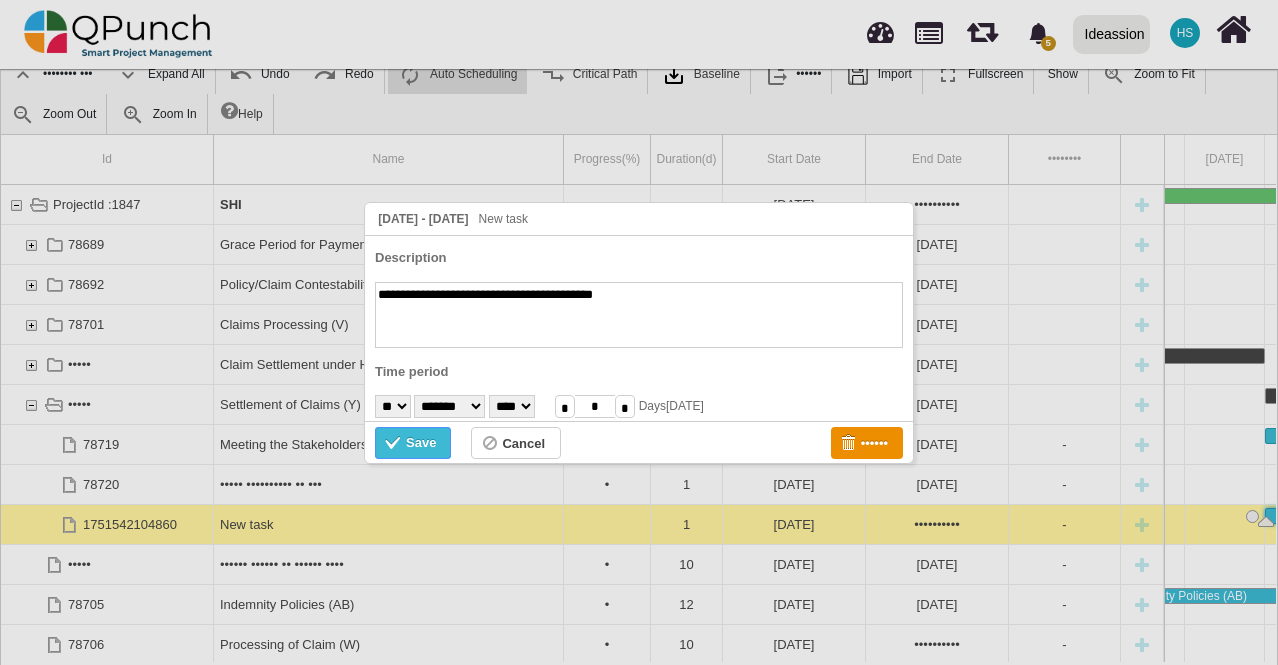 click on "Save" at bounding box center [421, 443] 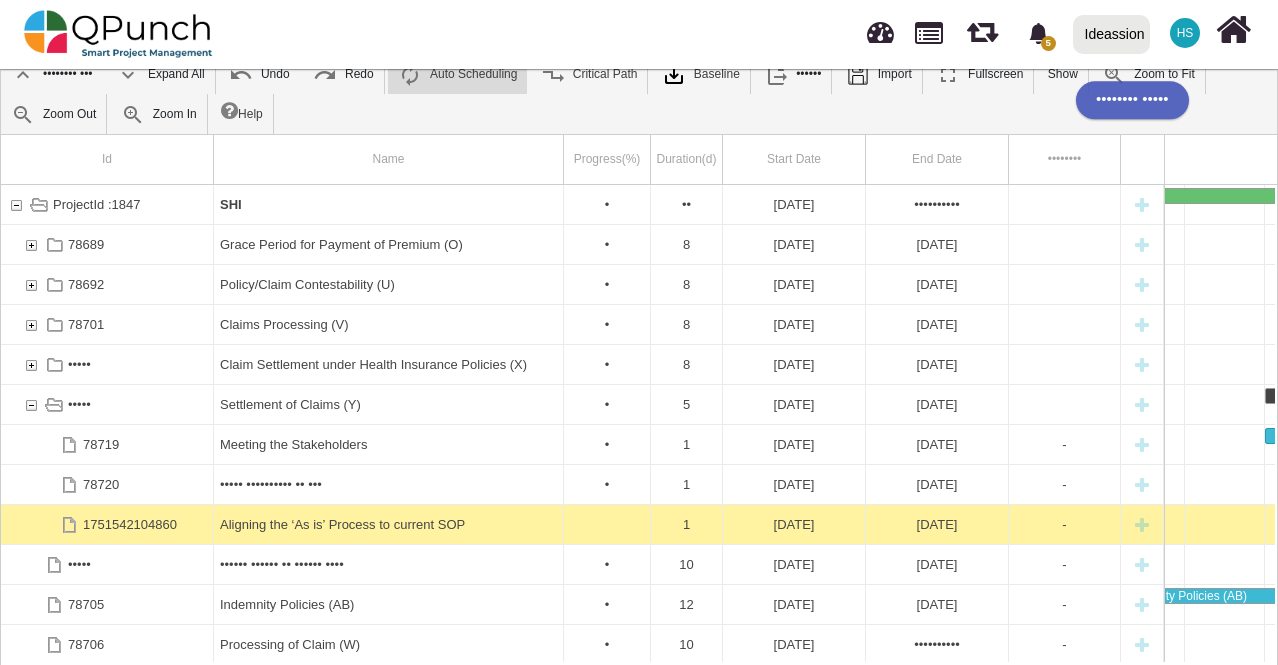 scroll, scrollTop: 0, scrollLeft: 2860, axis: horizontal 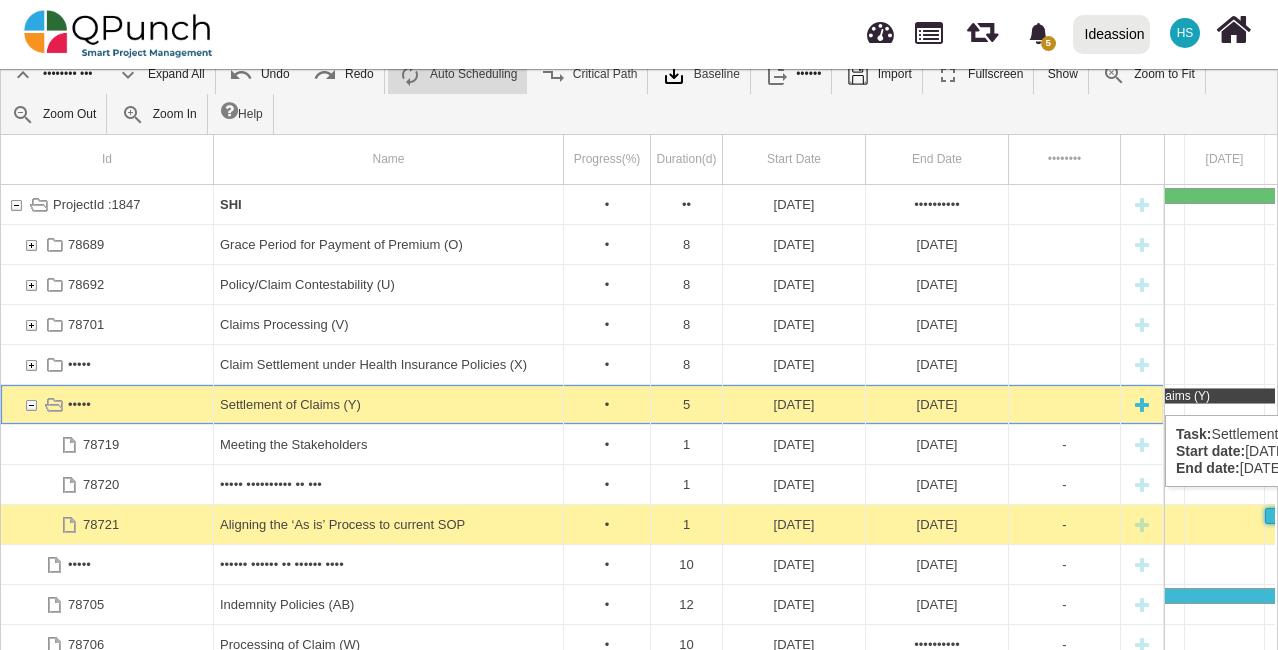 click at bounding box center (1142, 404) 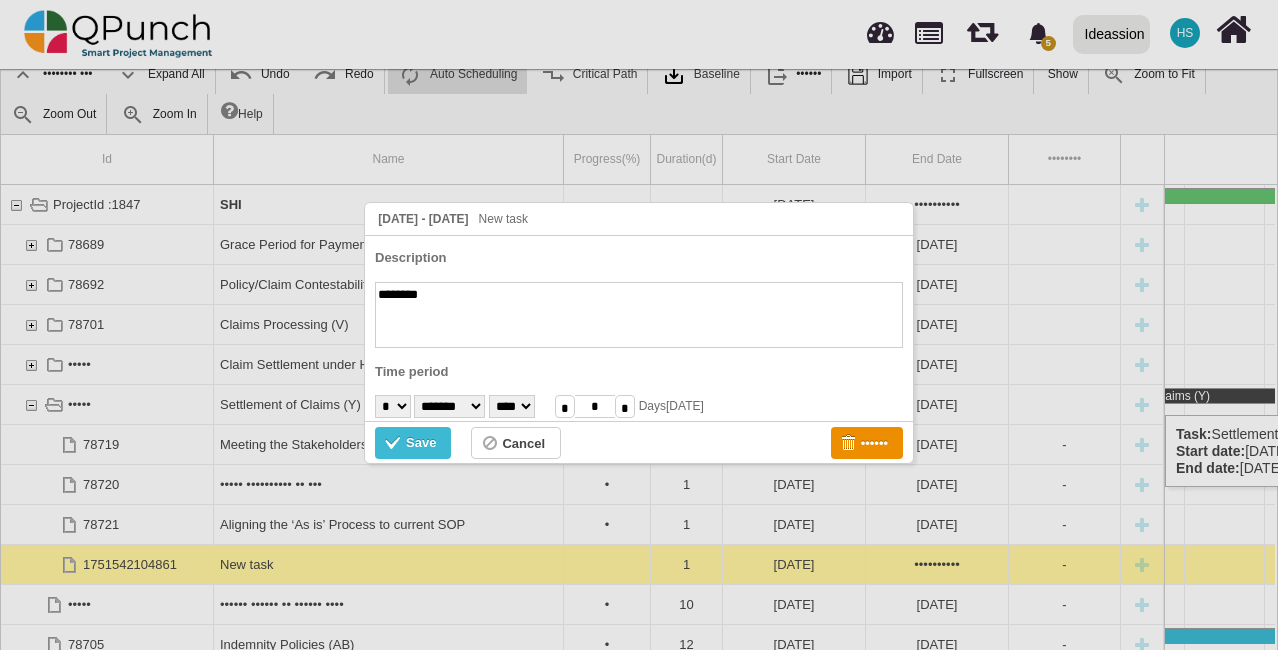 scroll, scrollTop: 0, scrollLeft: 2540, axis: horizontal 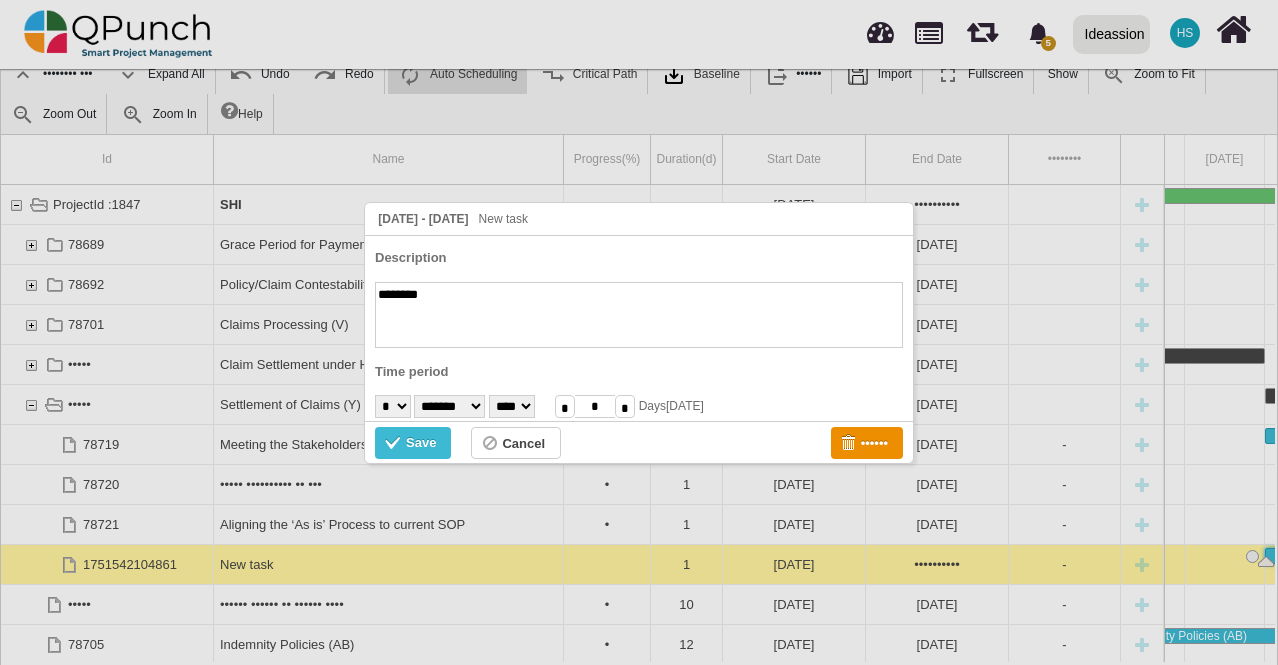paste on "**********" 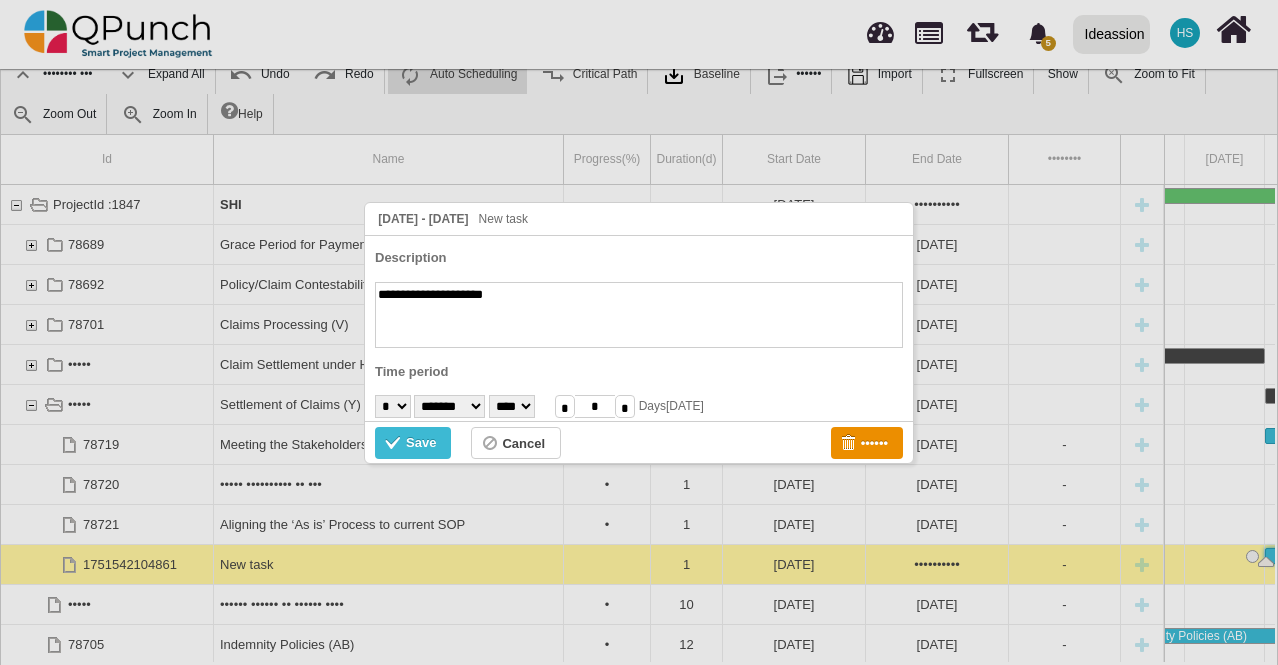 type on "•••••••••••••••••••••" 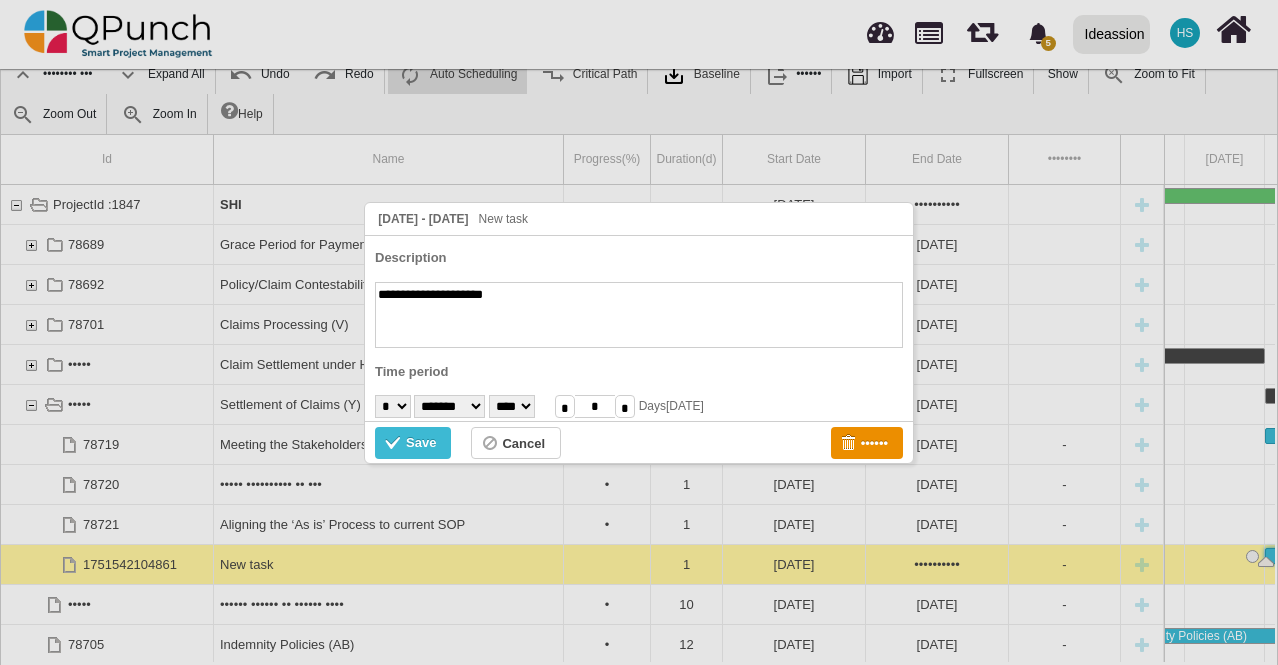select on "**" 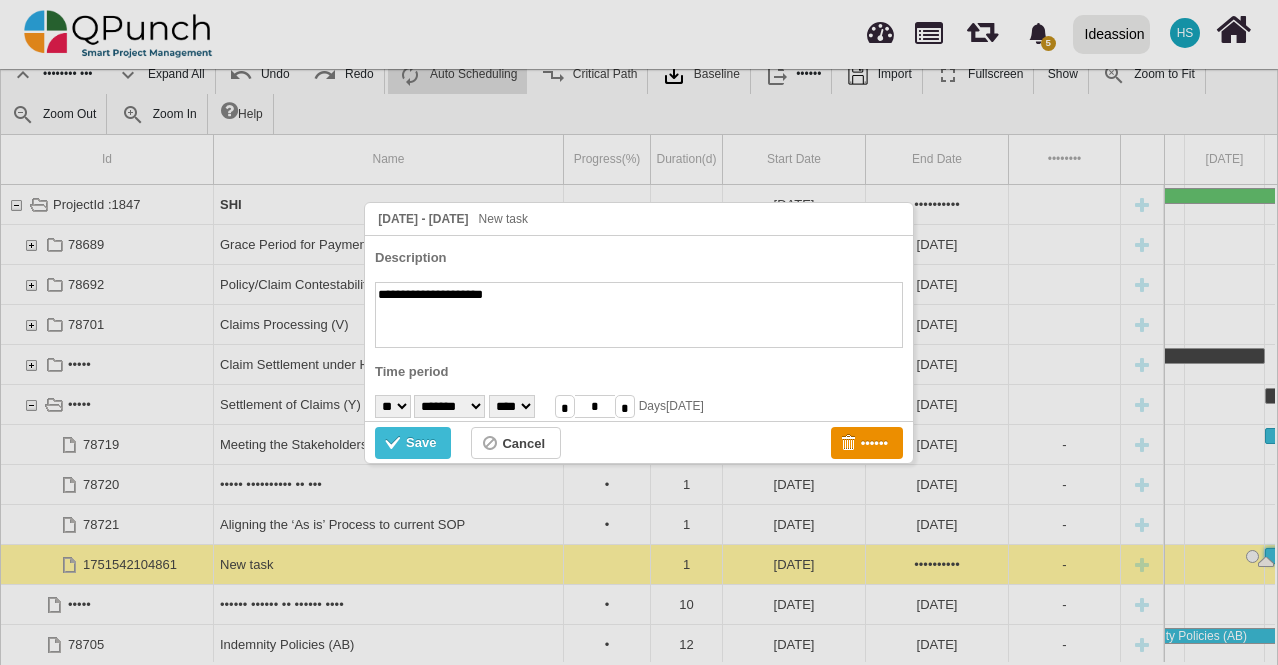 click on "• • • • • • • • • •• •• •• •• •• •• •• •• •• •• •• •• •• •• •• •• •• •• •• •• •• ••" at bounding box center [393, 406] 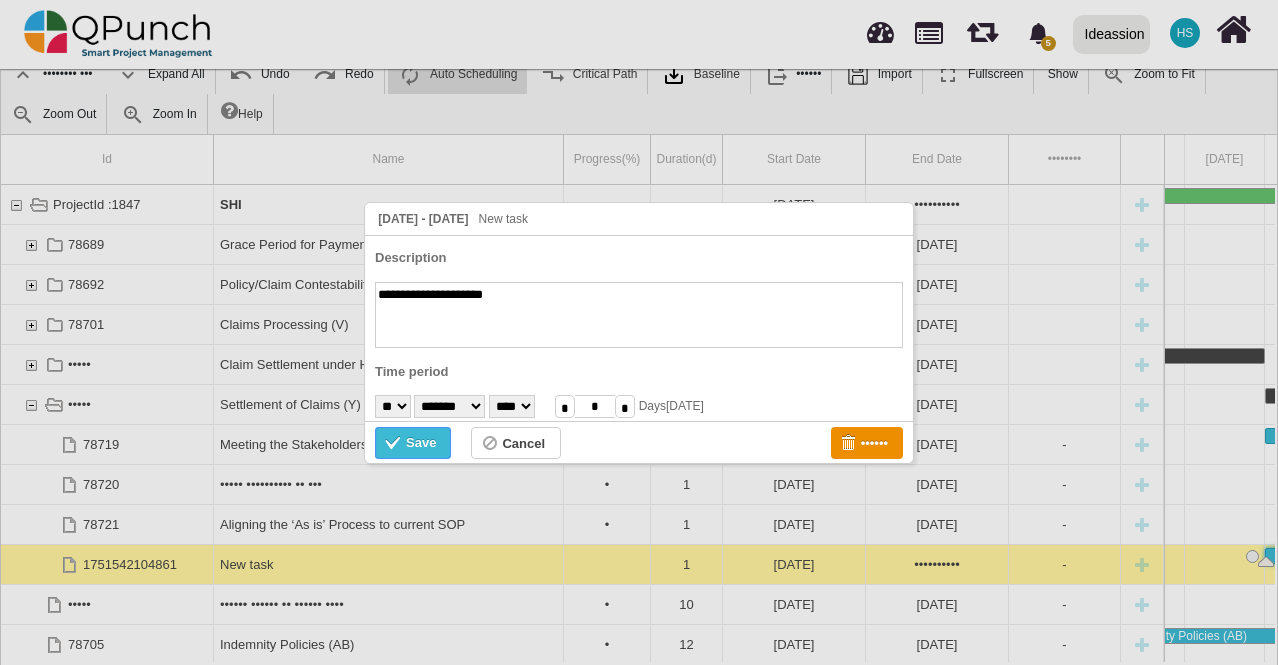 click on "Save" at bounding box center [413, 443] 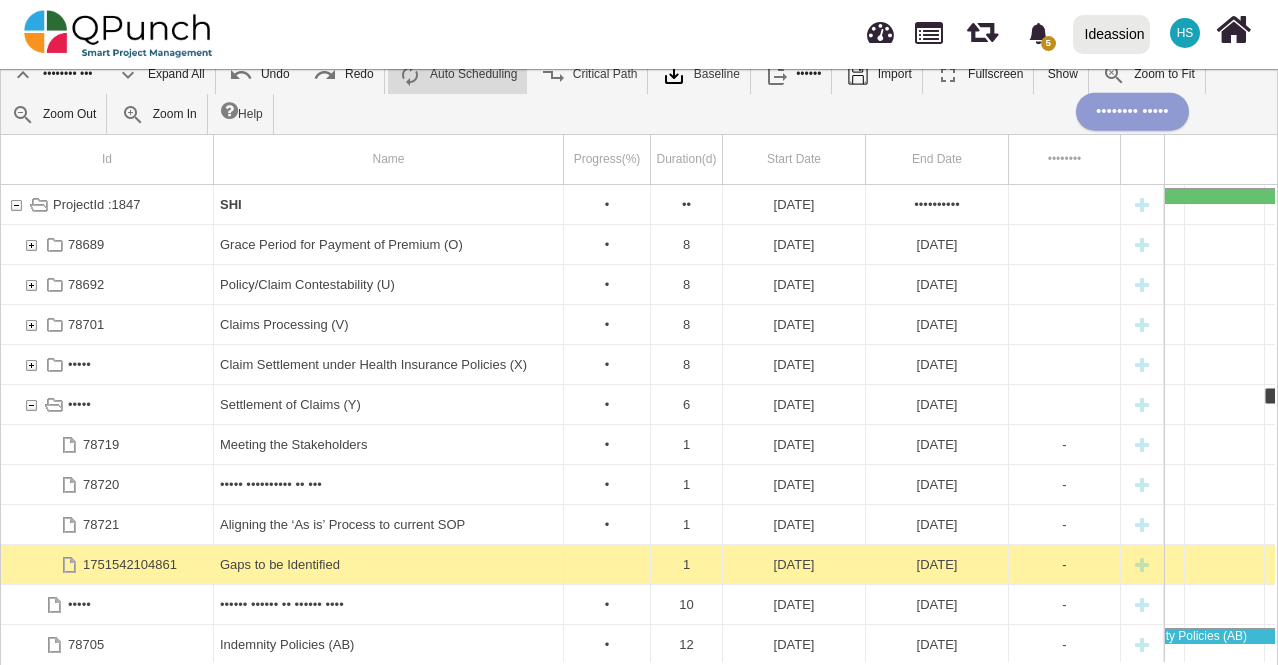 scroll, scrollTop: 0, scrollLeft: 2940, axis: horizontal 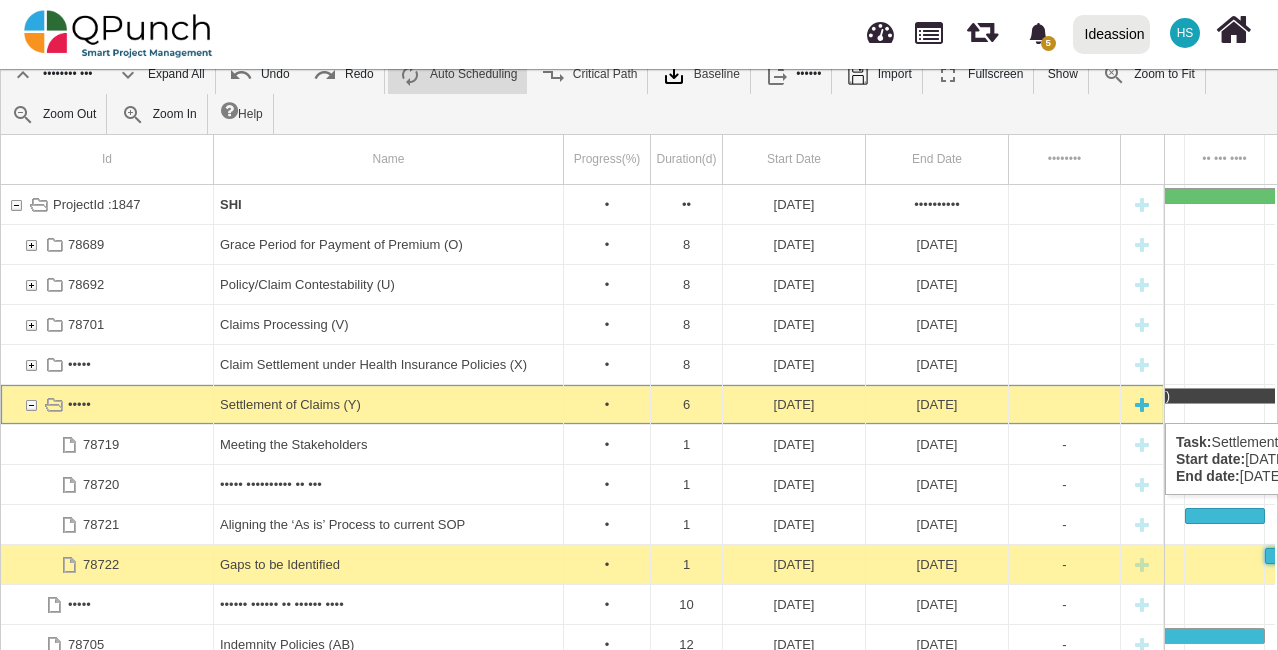 click at bounding box center (1142, 404) 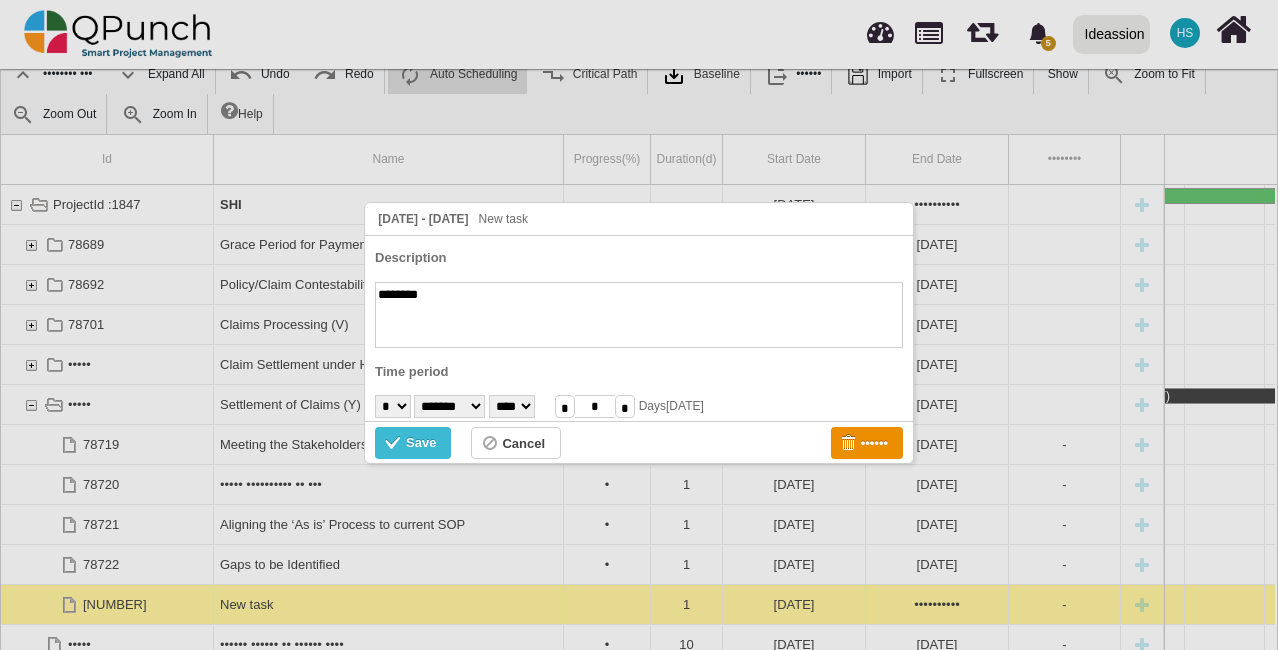 scroll, scrollTop: 0, scrollLeft: 2540, axis: horizontal 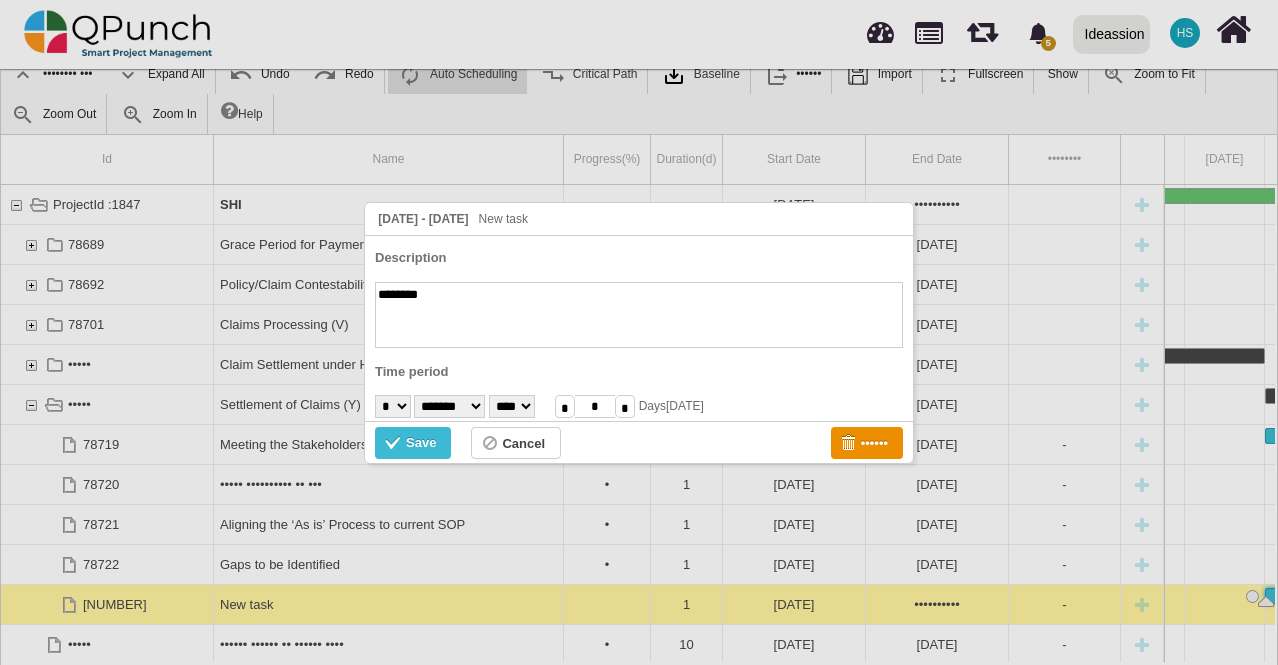 paste on "**********" 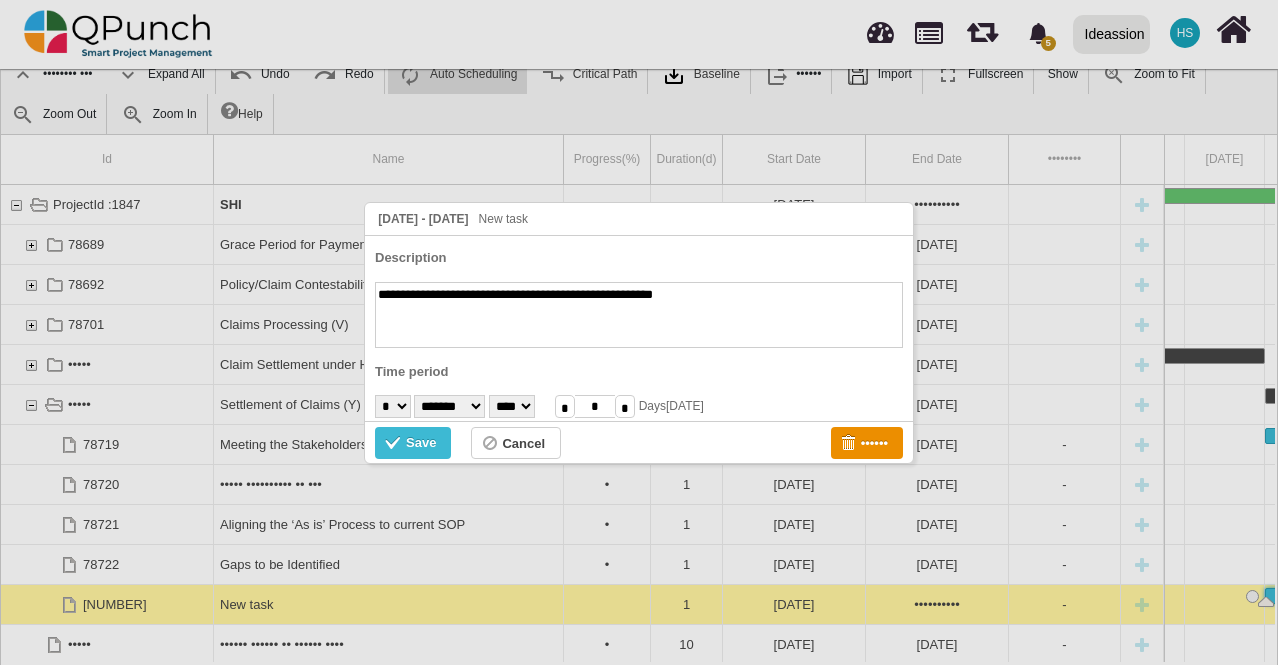 type on "•••••••••••••••••••••••••••••••••••••••••••••••••••••••" 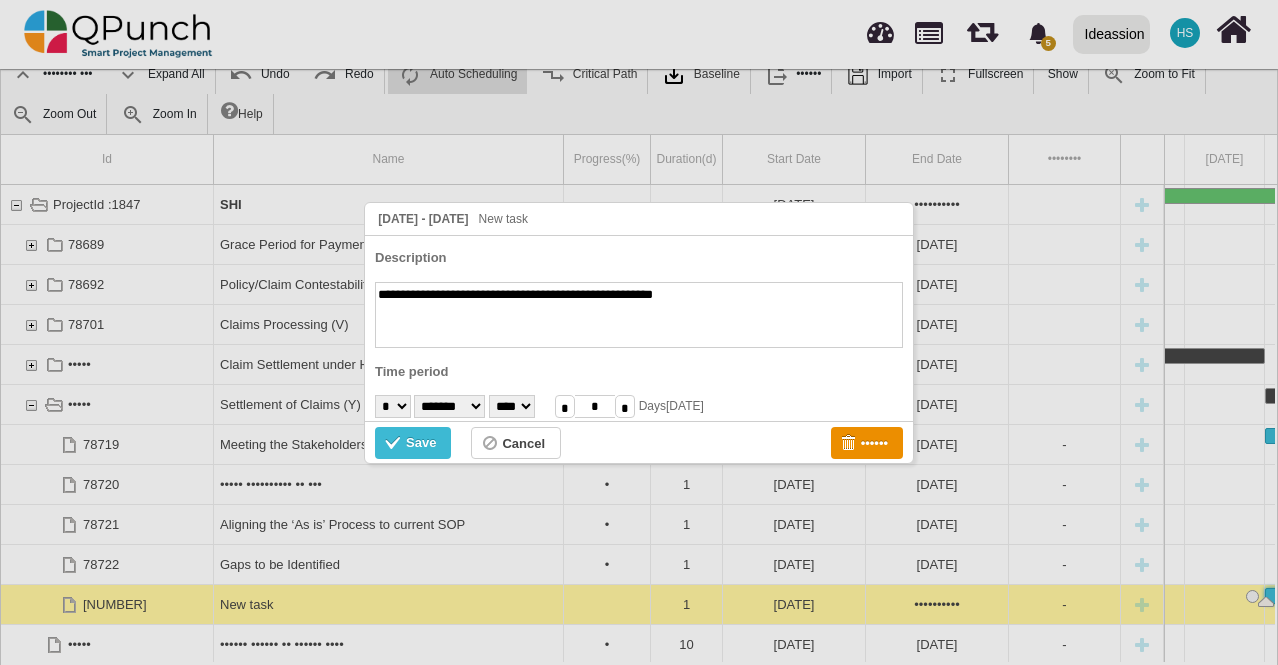 select on "**" 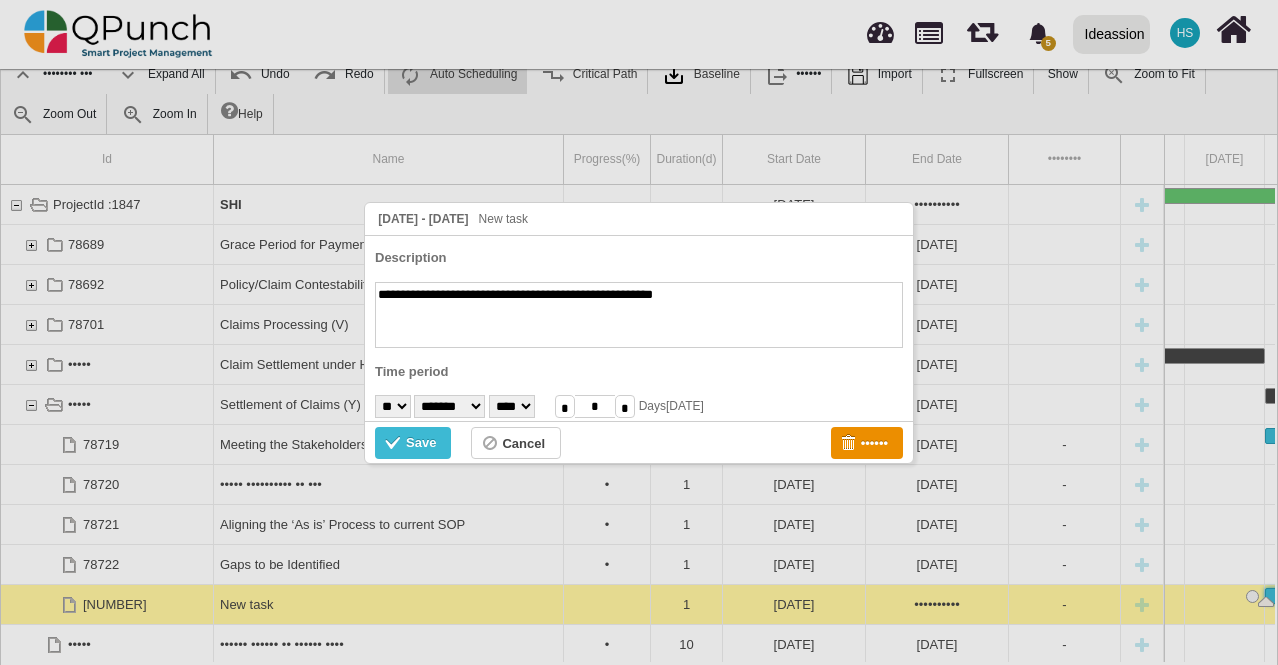 click on "• • • • • • • • • •• •• •• •• •• •• •• •• •• •• •• •• •• •• •• •• •• •• •• •• •• ••" at bounding box center [393, 406] 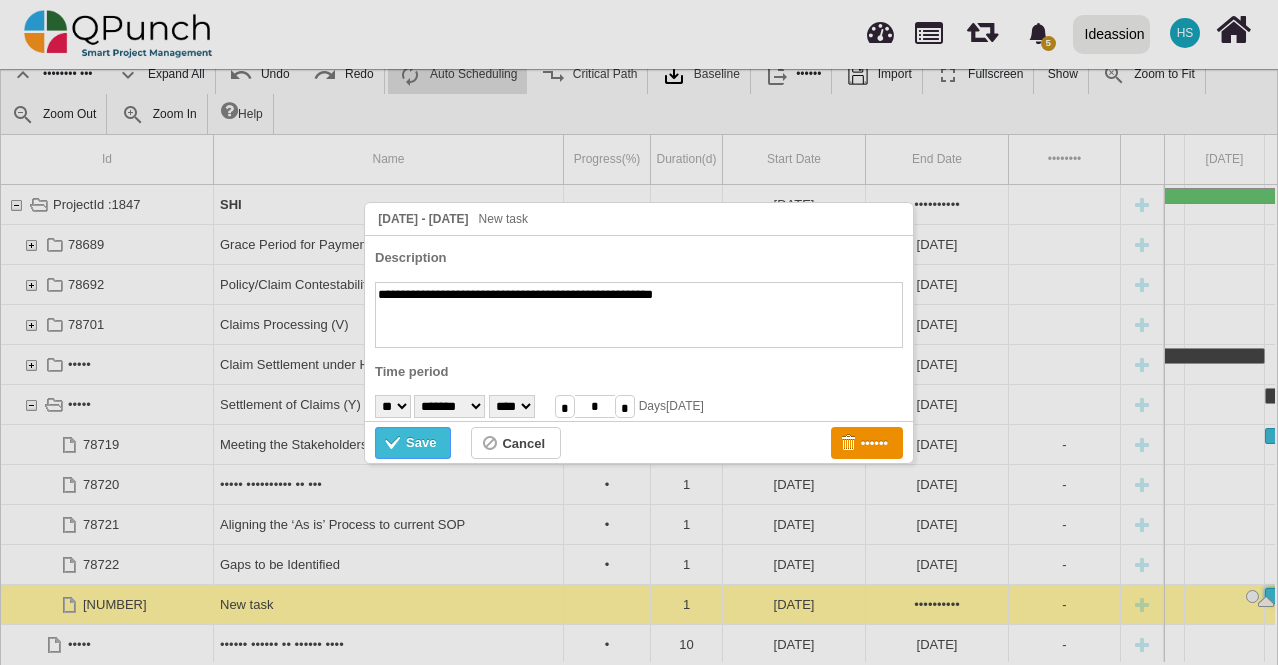 click at bounding box center (395, 445) 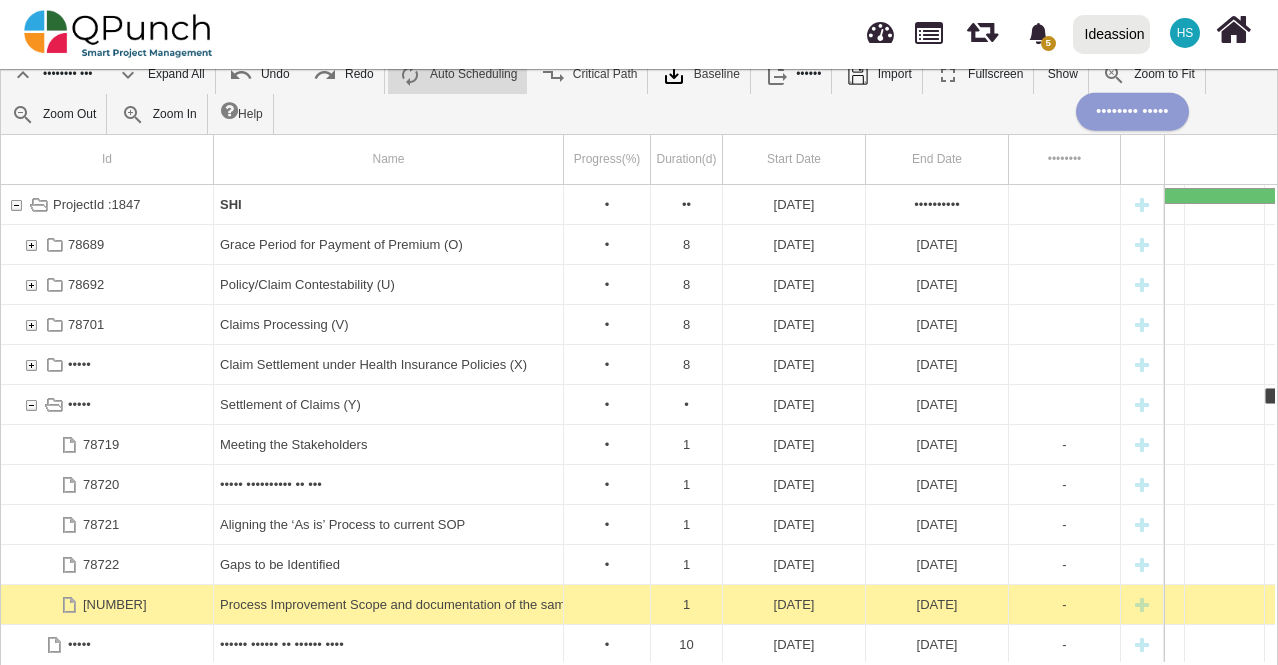 scroll, scrollTop: 0, scrollLeft: 3020, axis: horizontal 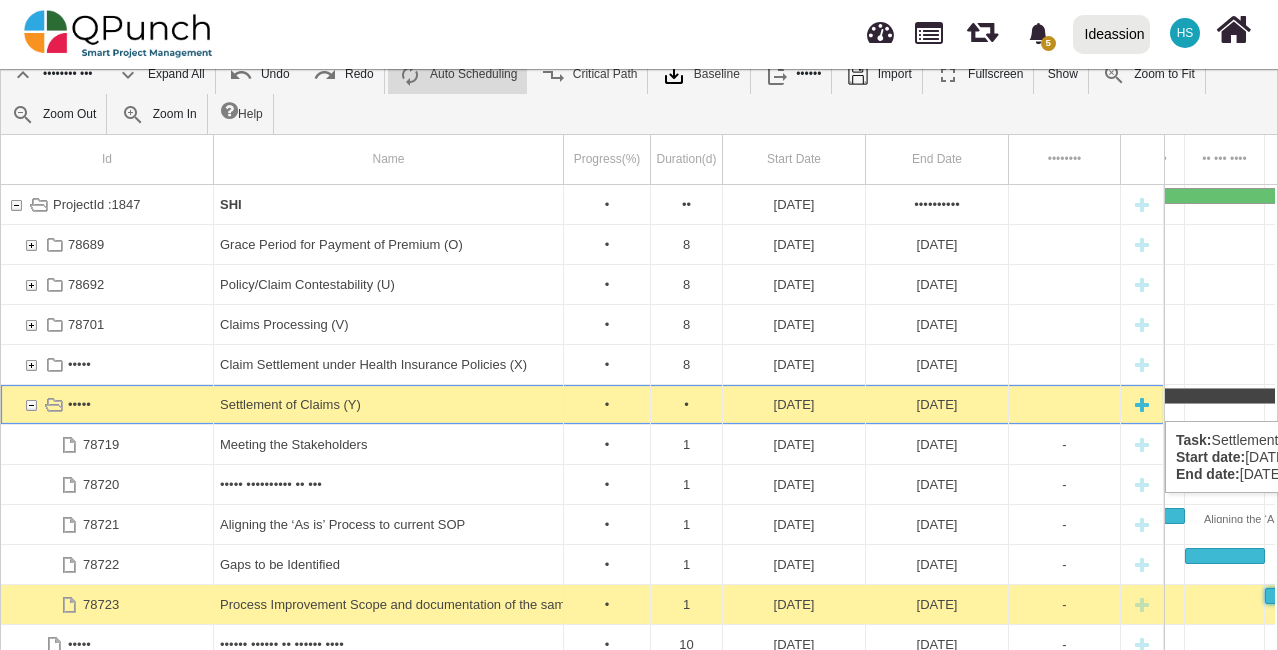 click at bounding box center (1142, 404) 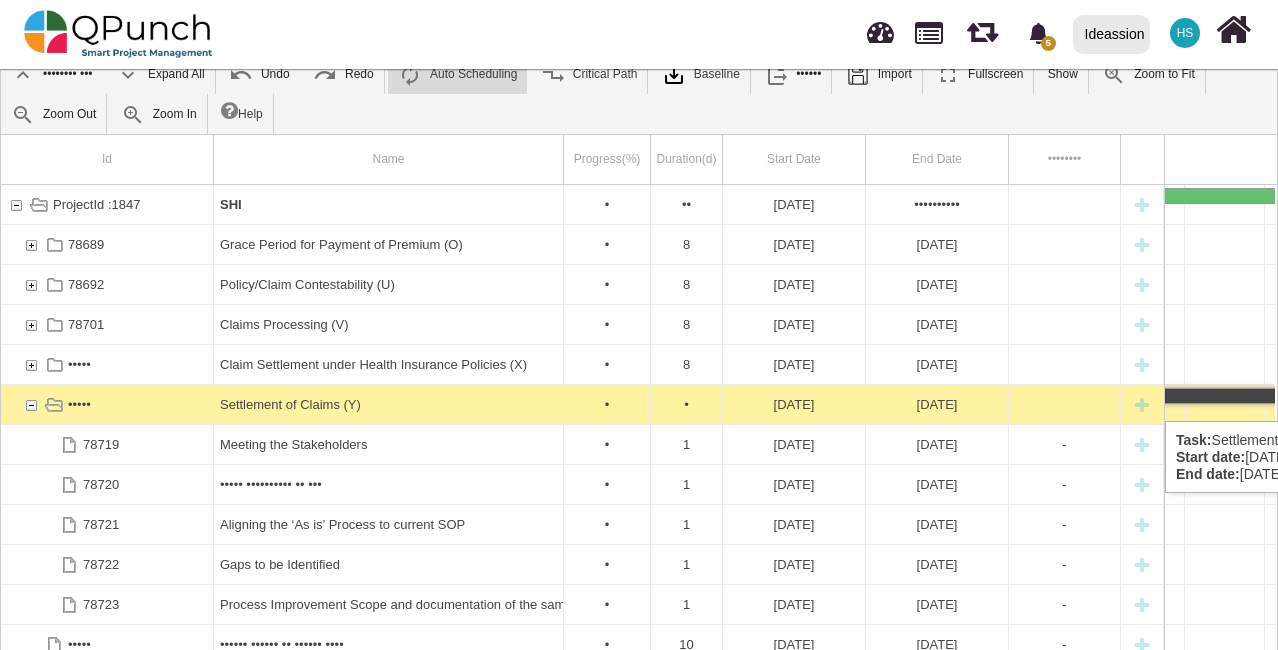 scroll, scrollTop: 0, scrollLeft: 2540, axis: horizontal 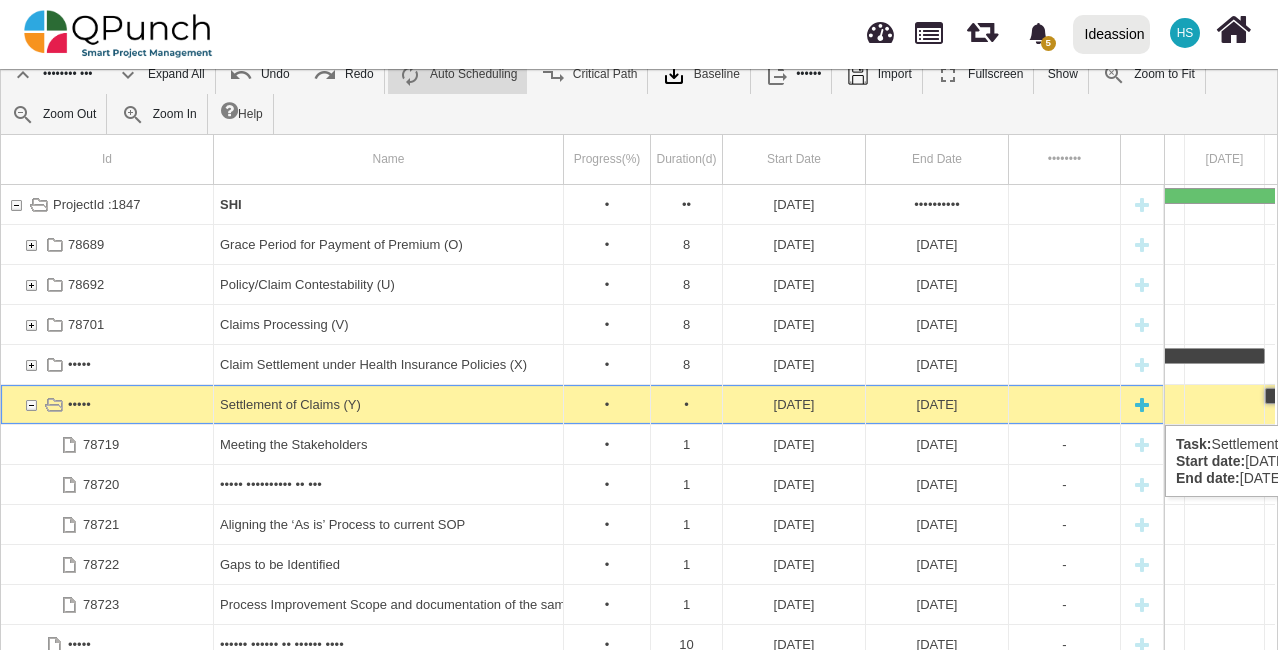 click at bounding box center (1142, 404) 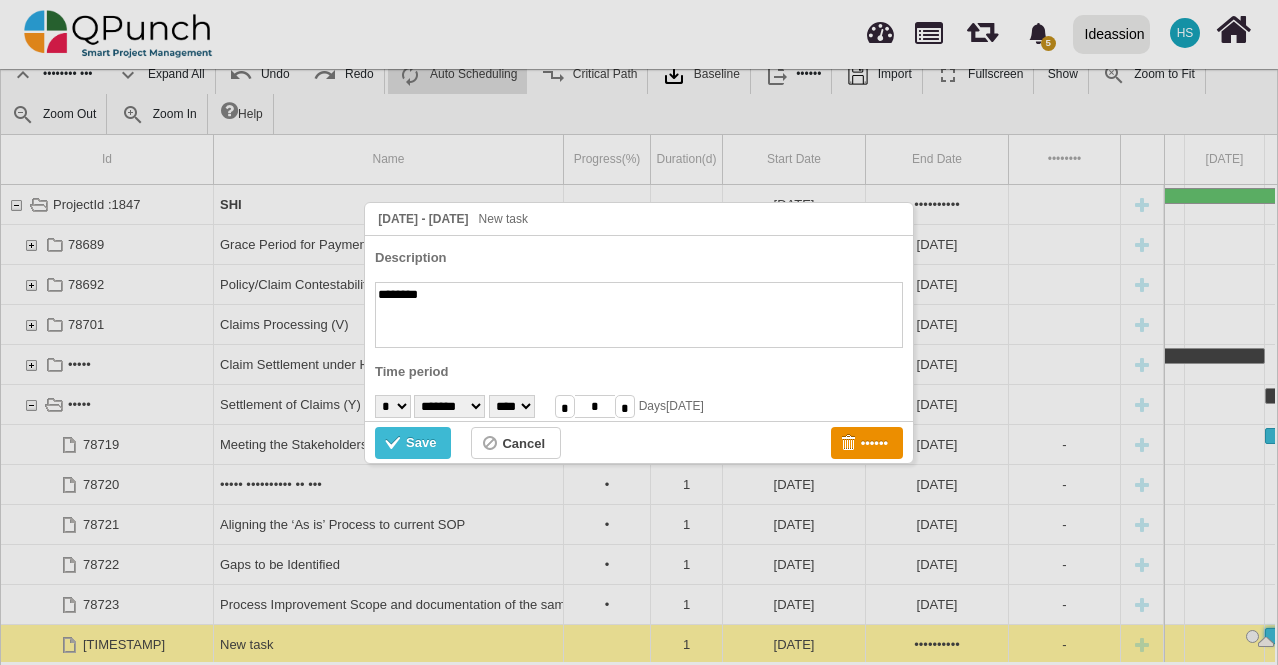 paste on "**********" 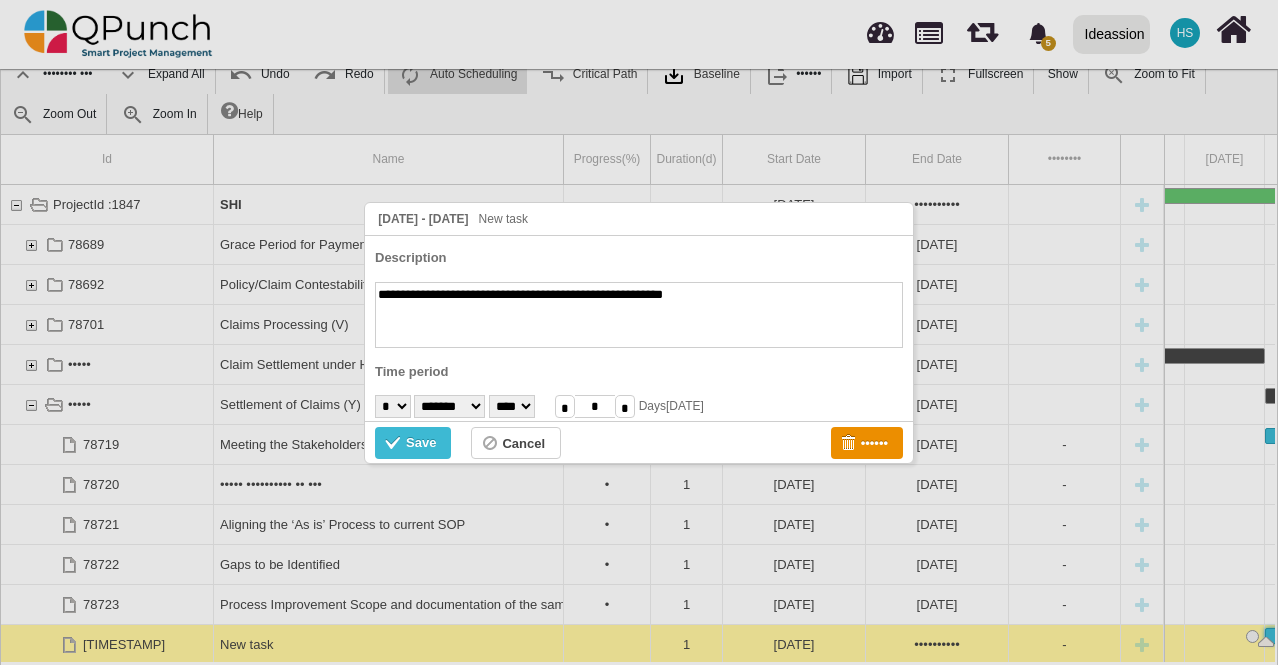 type on "**********" 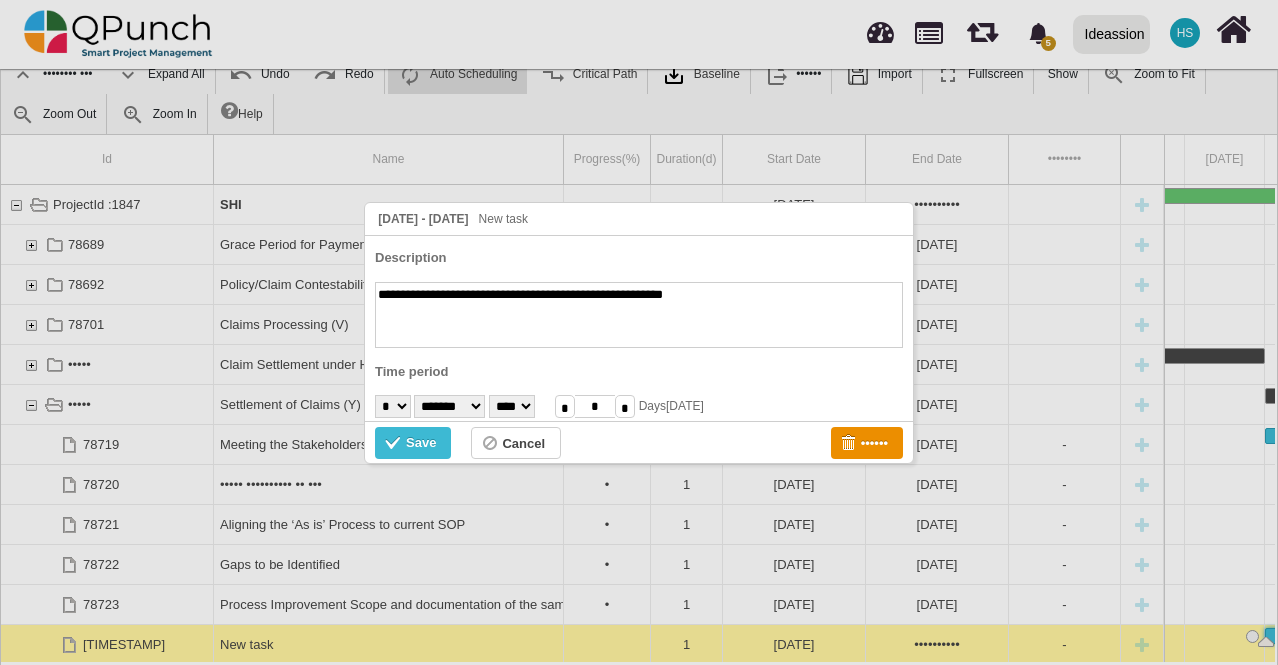 select on "**" 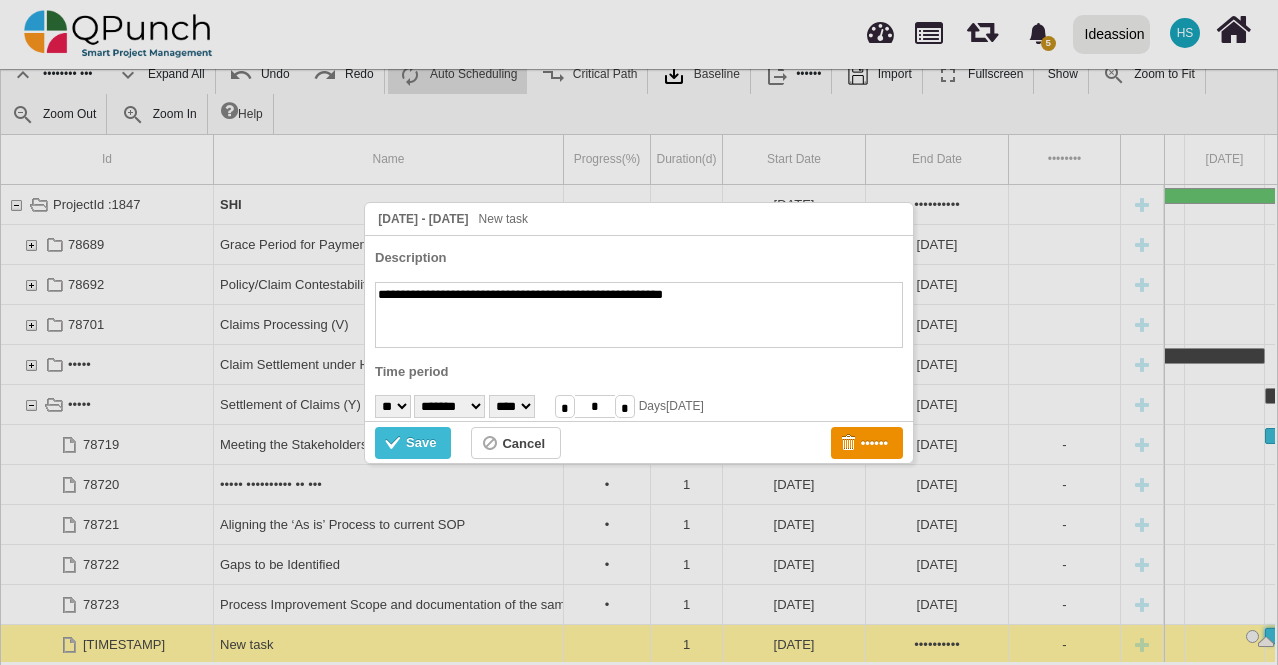 click on "• • • • • • • • • •• •• •• •• •• •• •• •• •• •• •• •• •• •• •• •• •• •• •• •• •• ••" at bounding box center [393, 406] 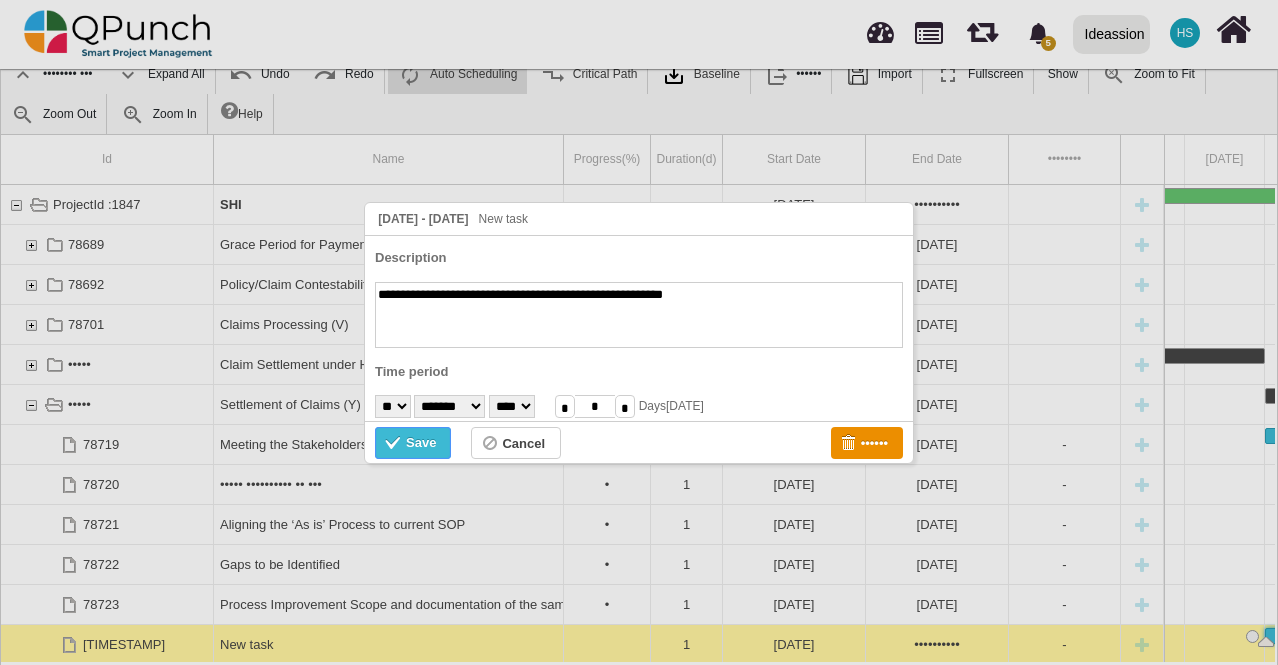 click at bounding box center [395, 445] 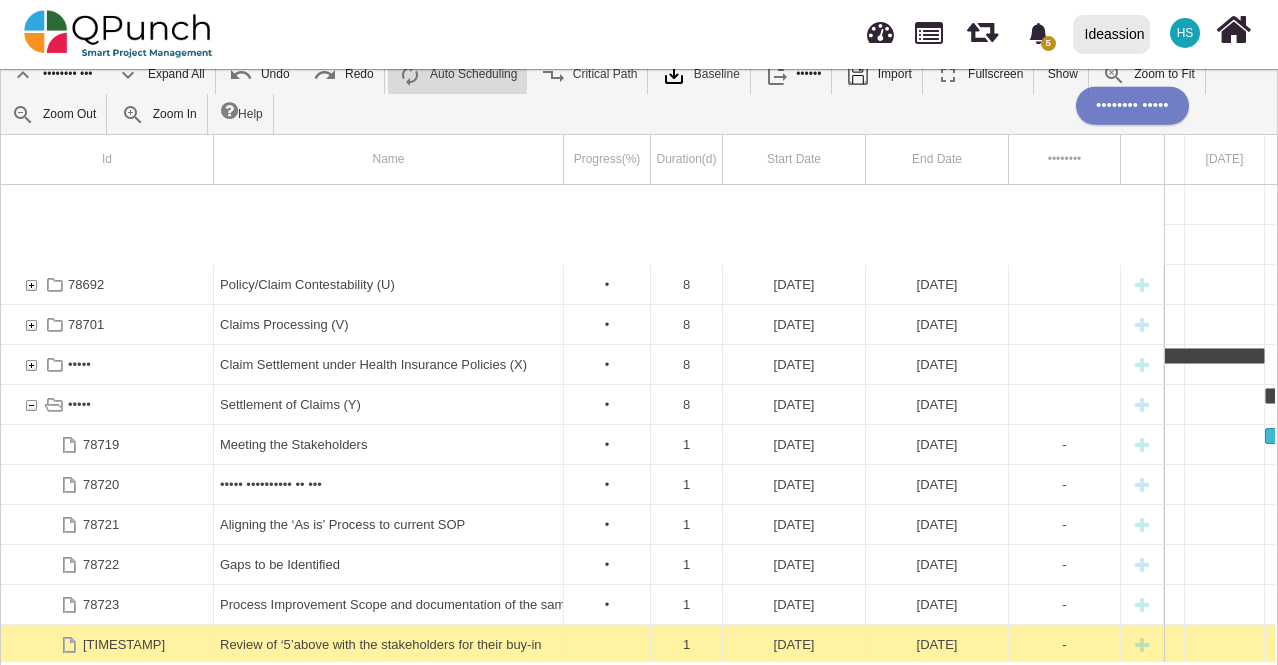 scroll, scrollTop: 82, scrollLeft: 0, axis: vertical 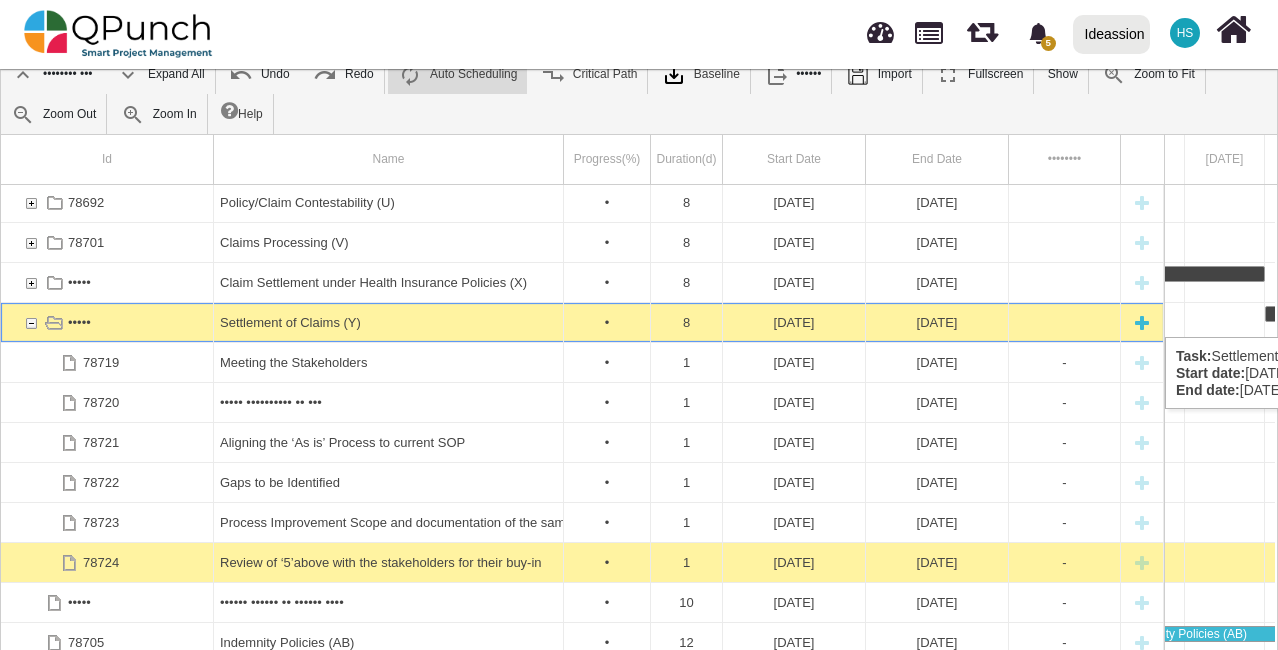 click at bounding box center [31, 322] 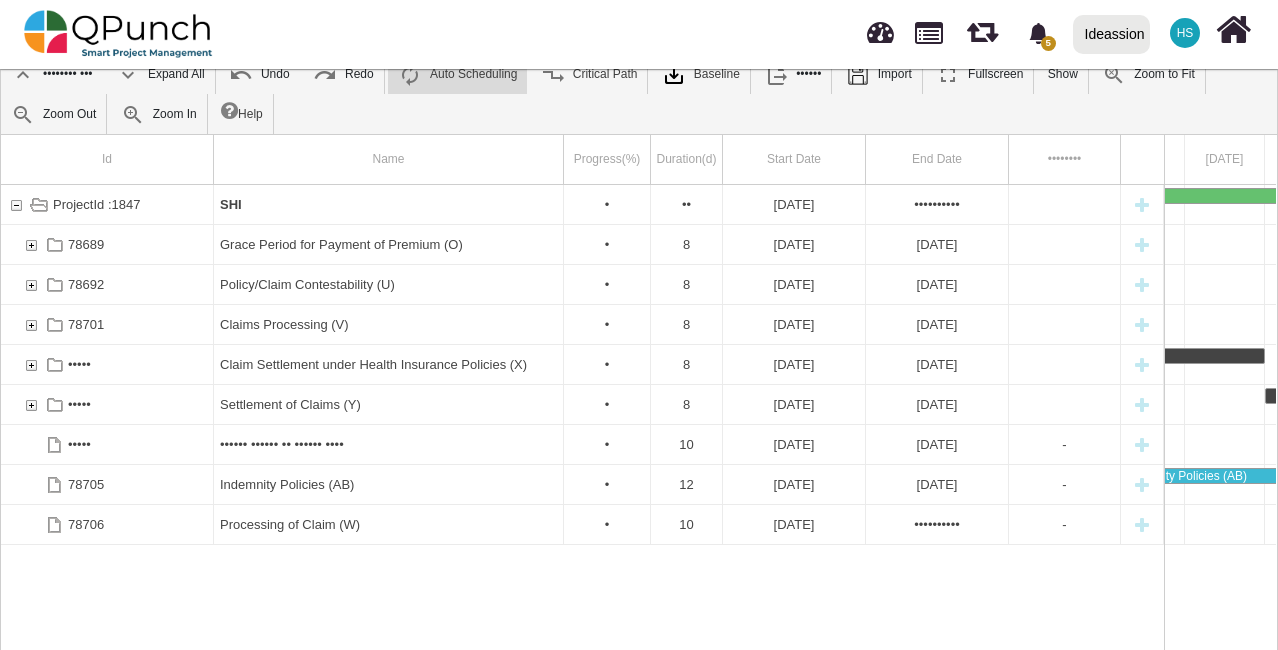 scroll, scrollTop: 0, scrollLeft: 0, axis: both 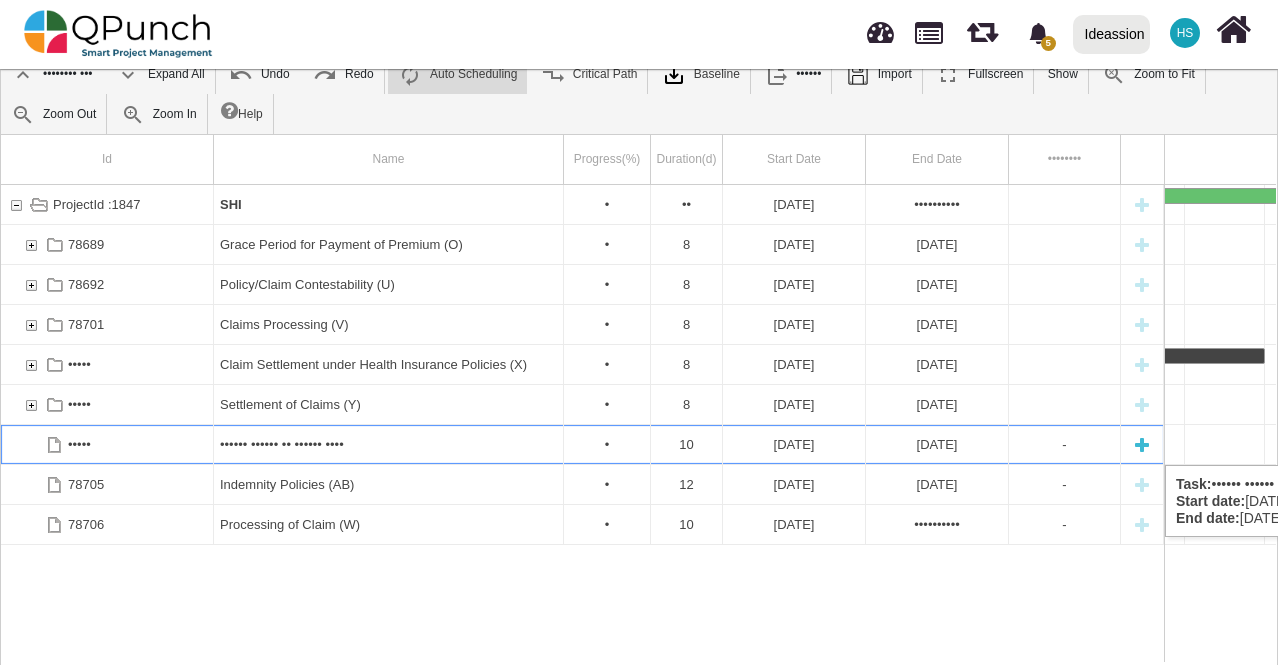 click at bounding box center (1142, 444) 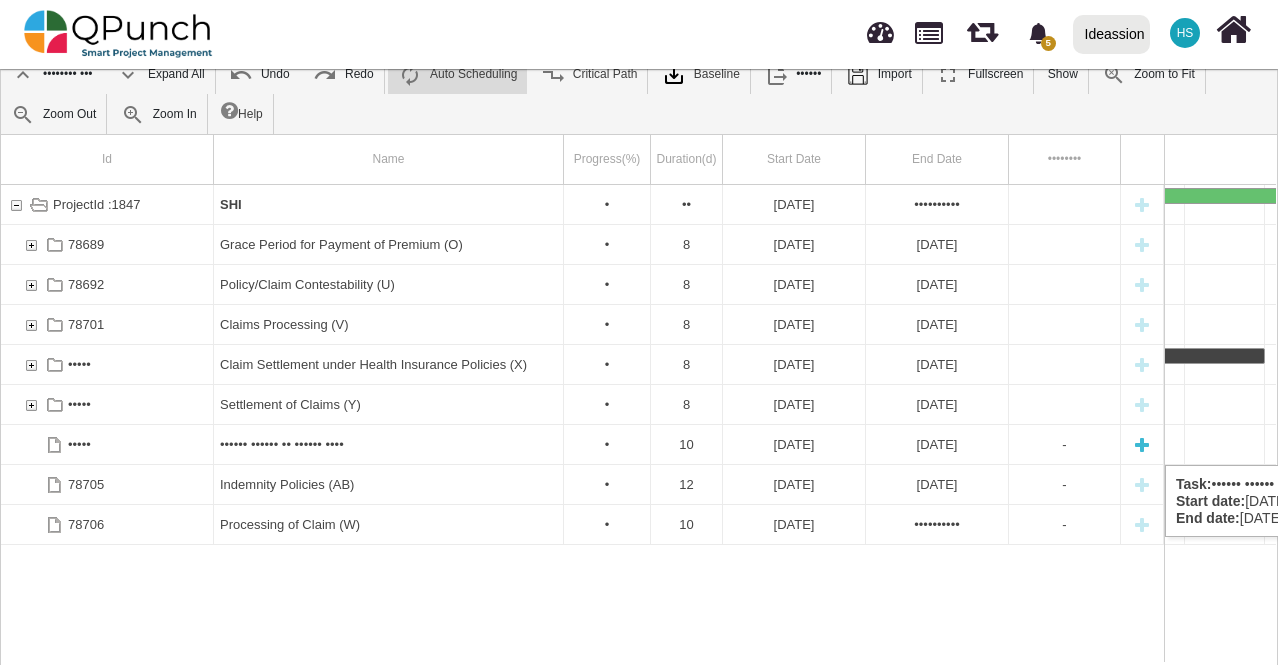 scroll, scrollTop: 0, scrollLeft: 1180, axis: horizontal 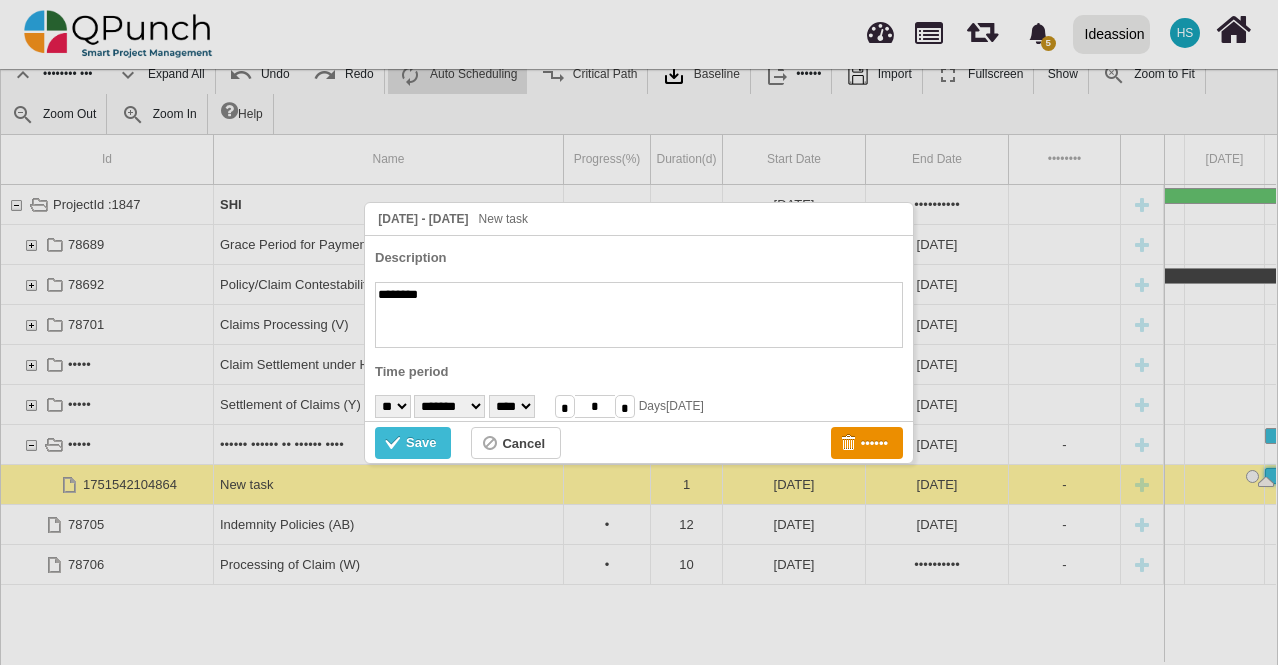 paste on "**********" 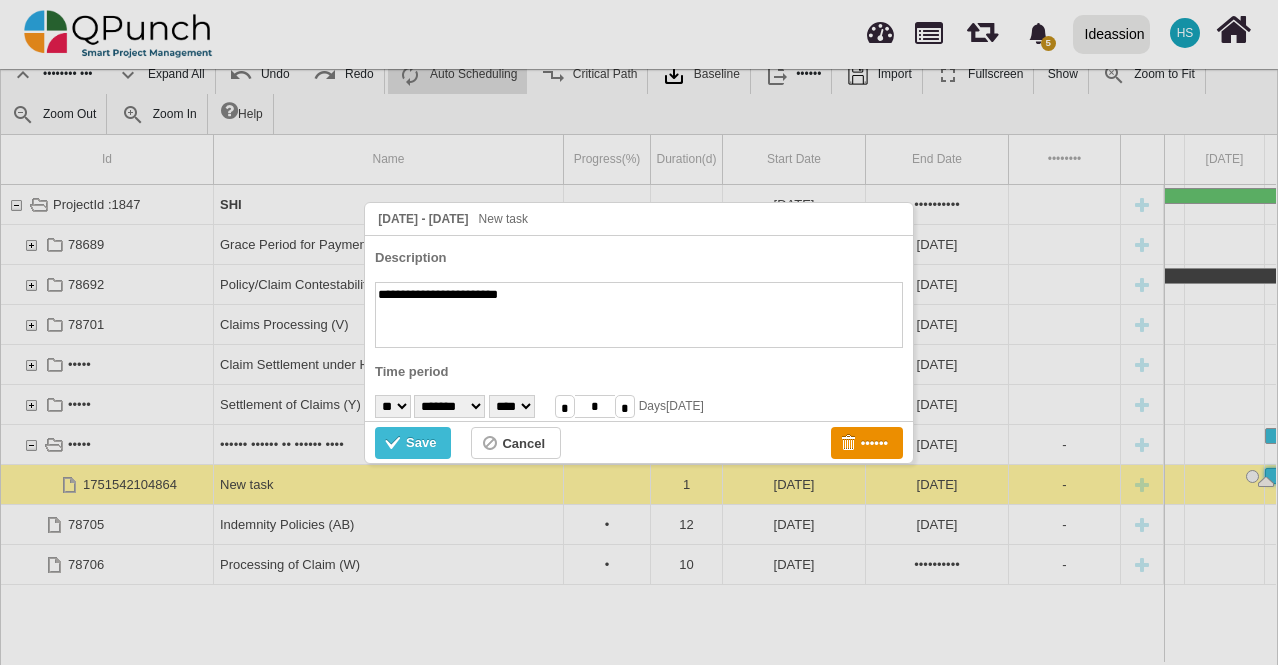 type on "**********" 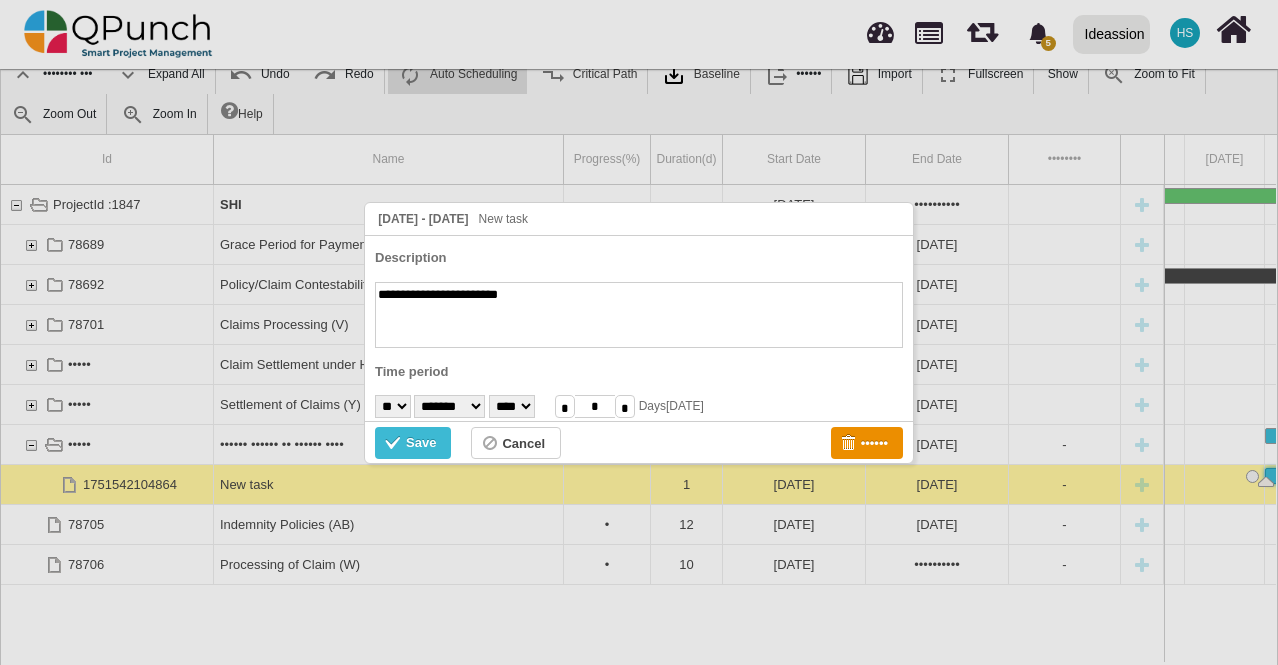 select on "**" 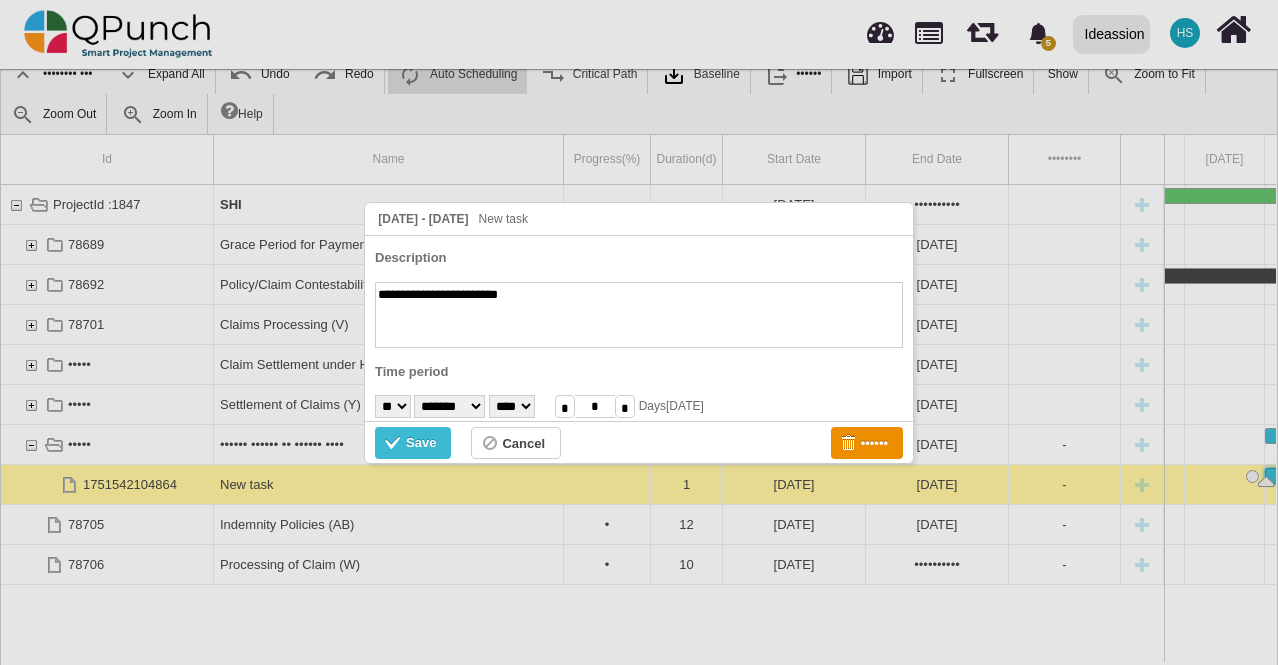 click on "• • • • • • • • • •• •• •• •• •• •• •• •• •• •• •• •• •• •• •• •• •• •• •• •• •• ••" at bounding box center (393, 406) 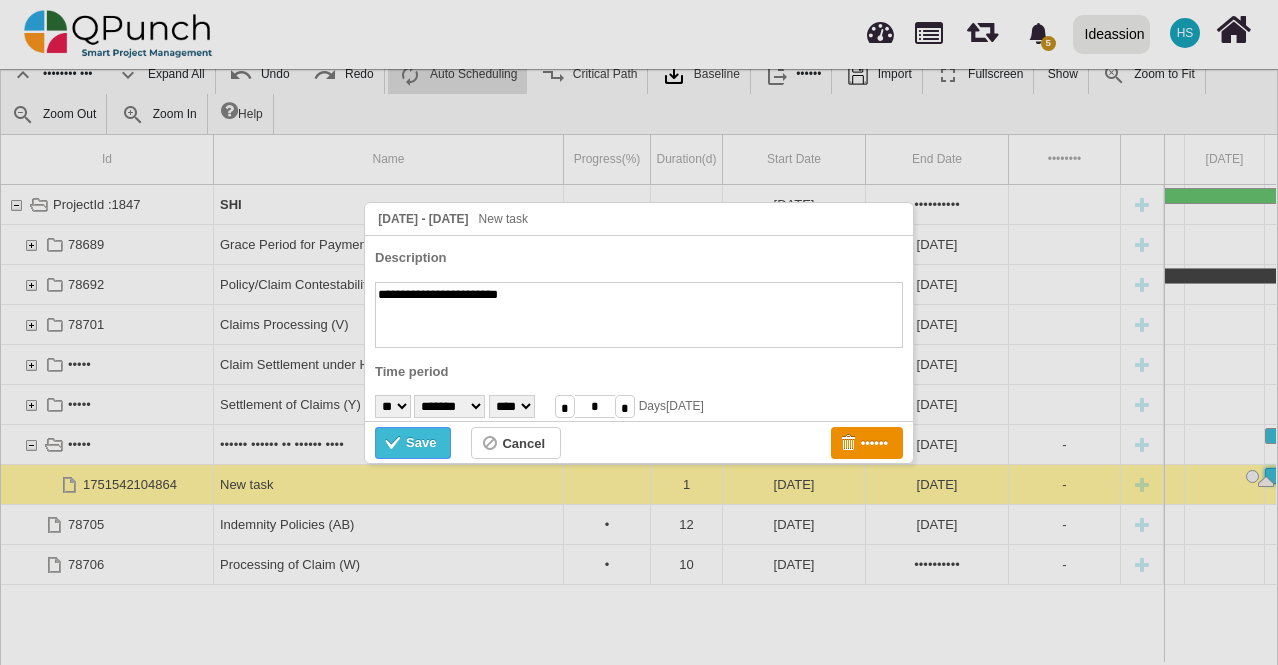 click on "Save" at bounding box center [421, 443] 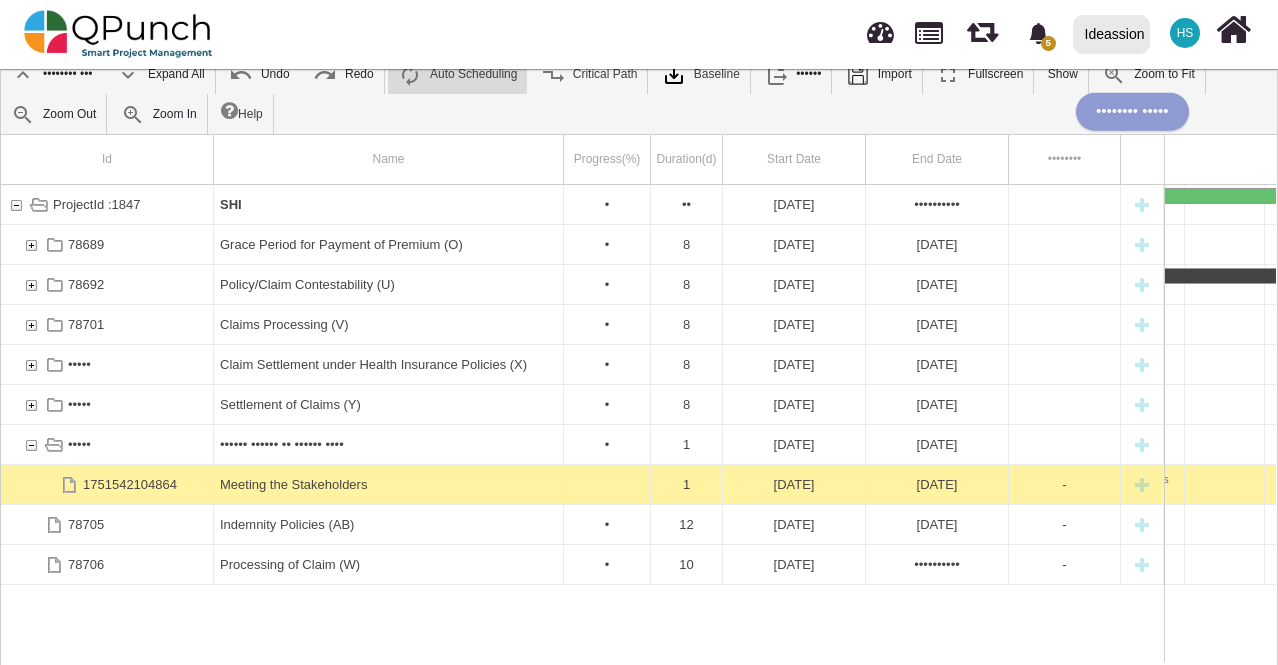 scroll, scrollTop: 0, scrollLeft: 940, axis: horizontal 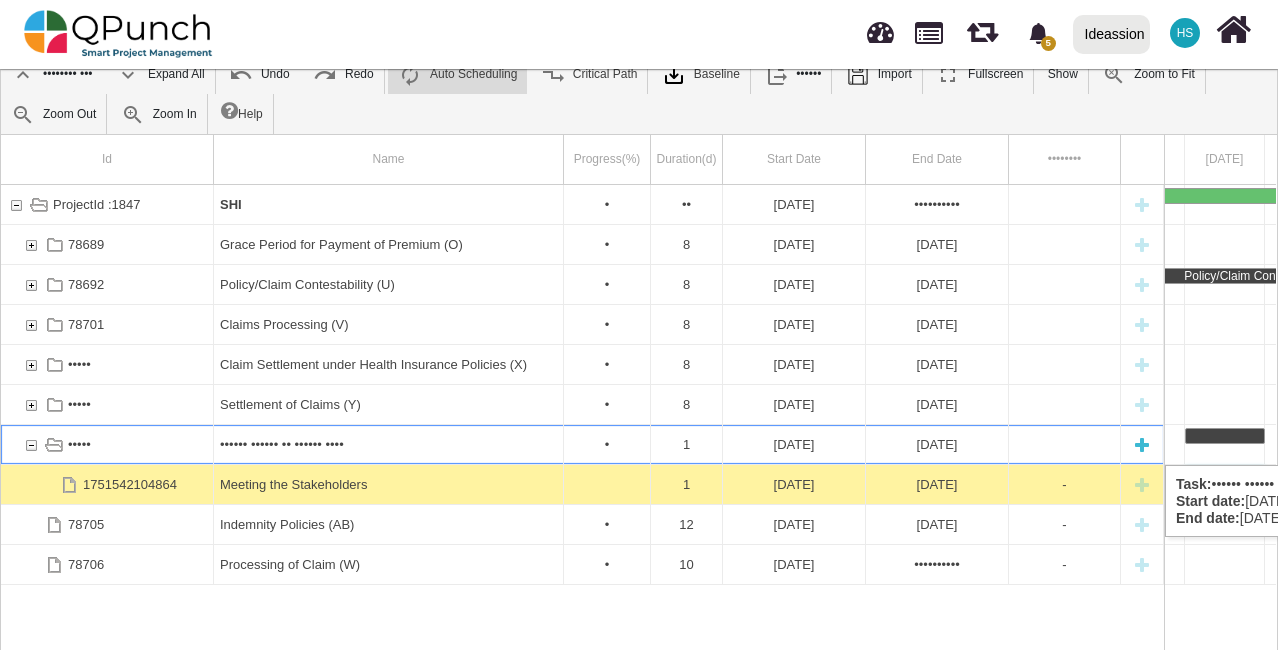click at bounding box center (1142, 444) 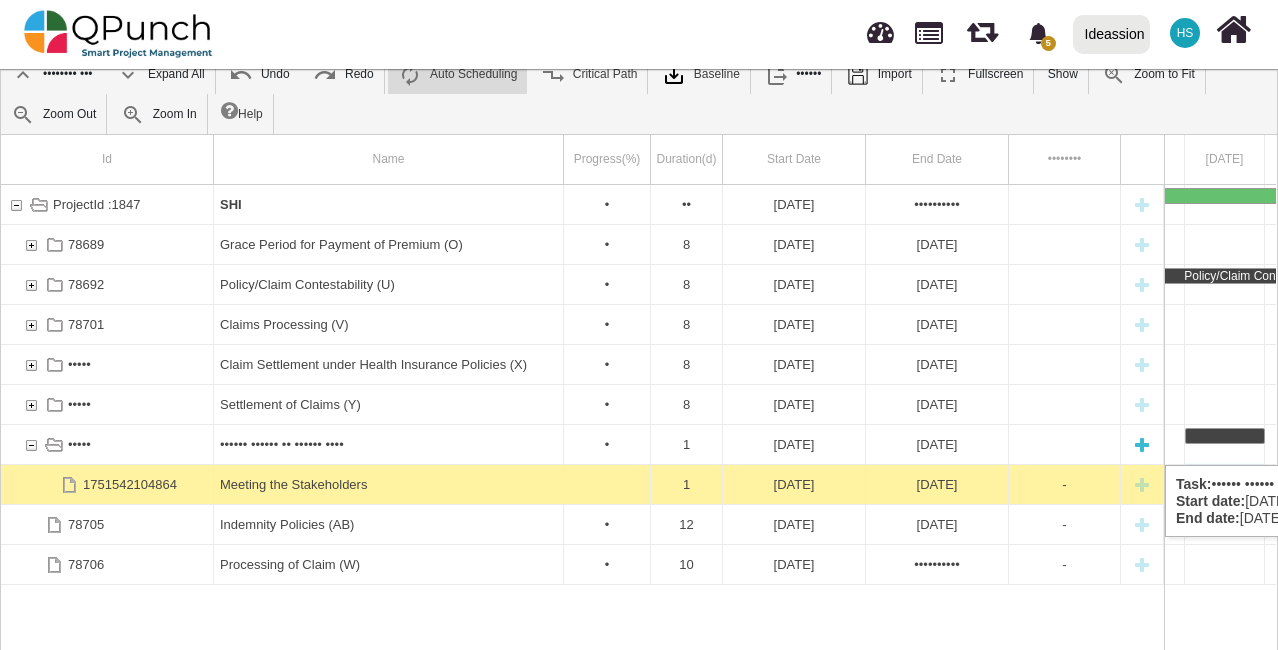 scroll, scrollTop: 0, scrollLeft: 860, axis: horizontal 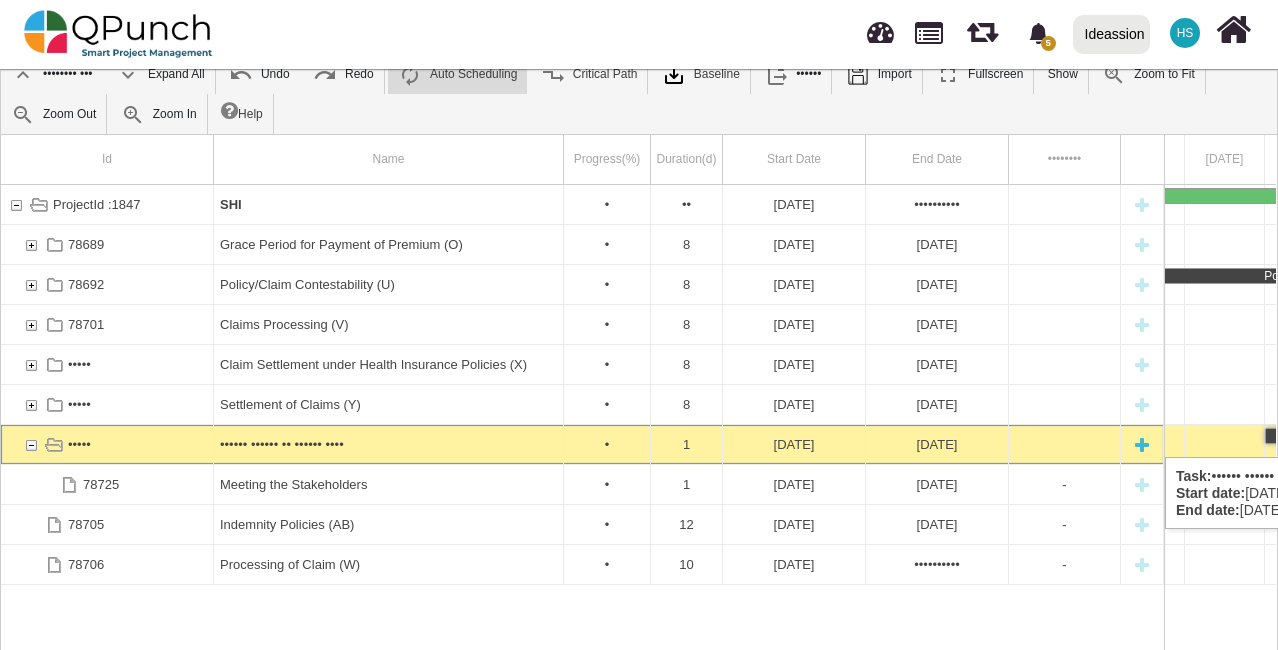 click at bounding box center [1142, 444] 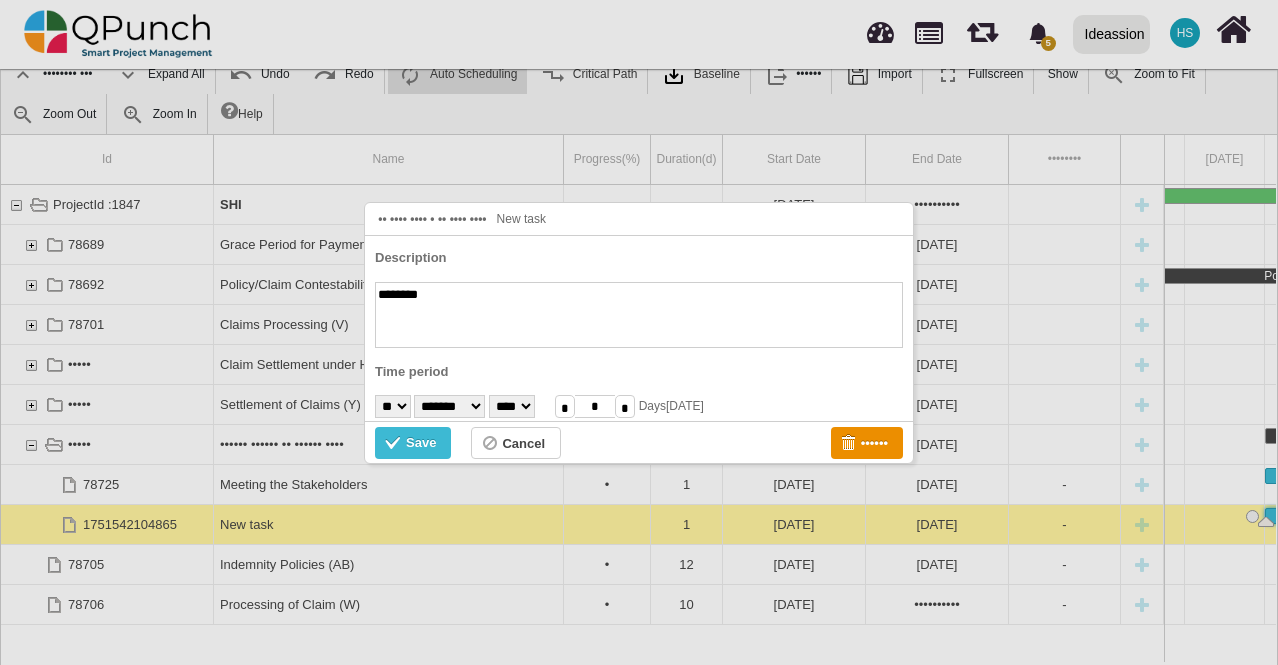 paste on "•••••••••••••••" 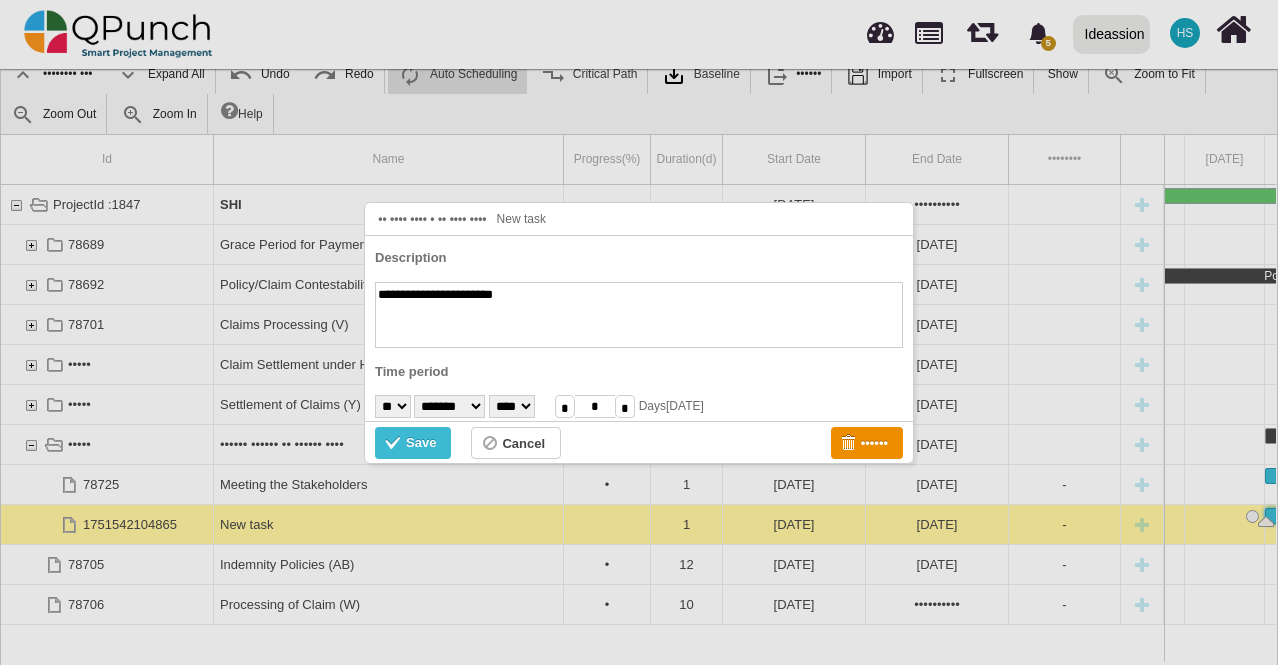 type on "**********" 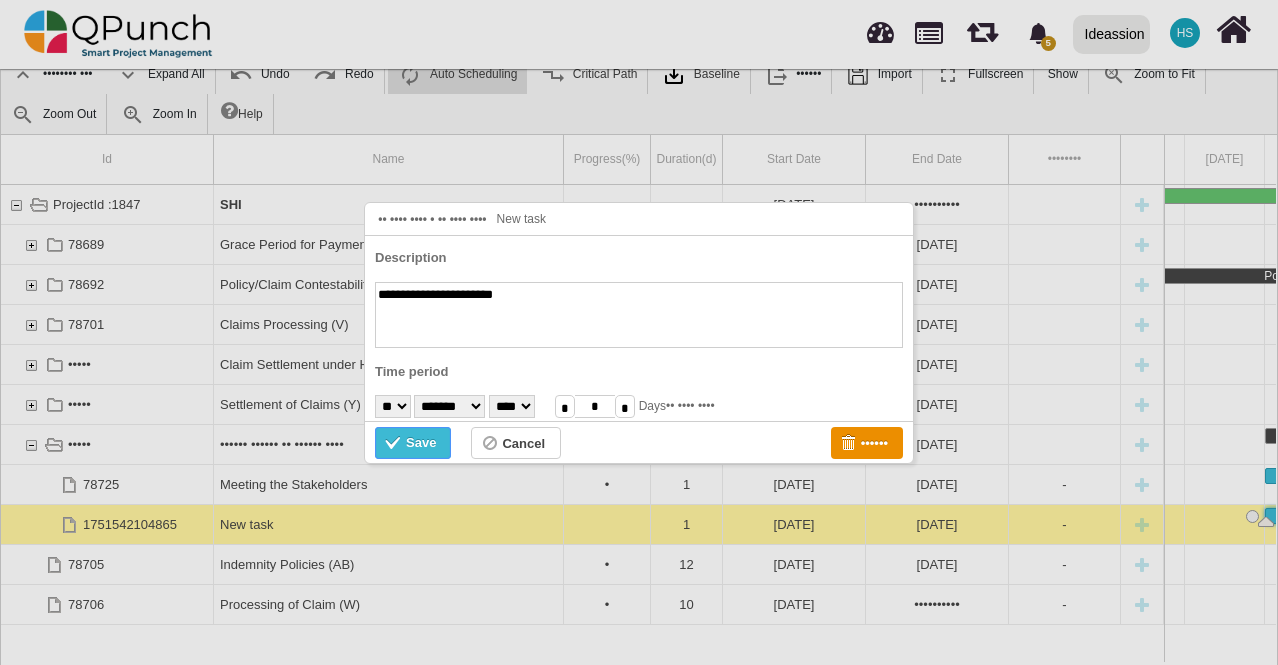click on "Save" at bounding box center (413, 443) 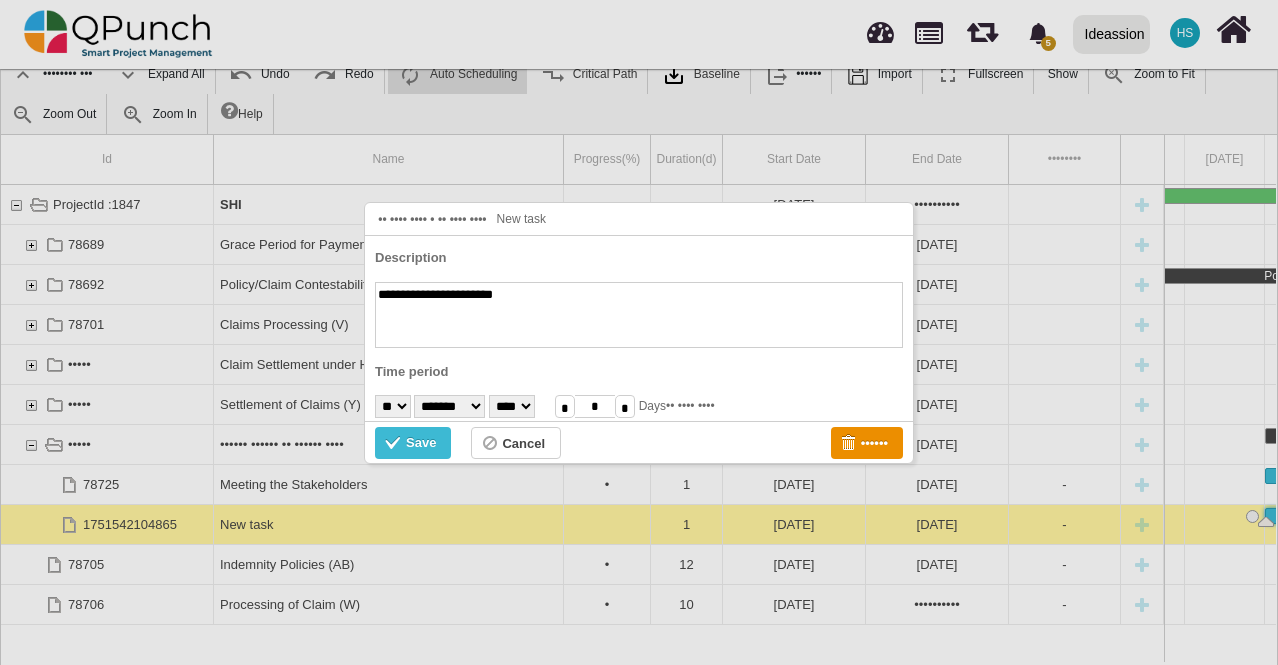 scroll, scrollTop: 0, scrollLeft: 940, axis: horizontal 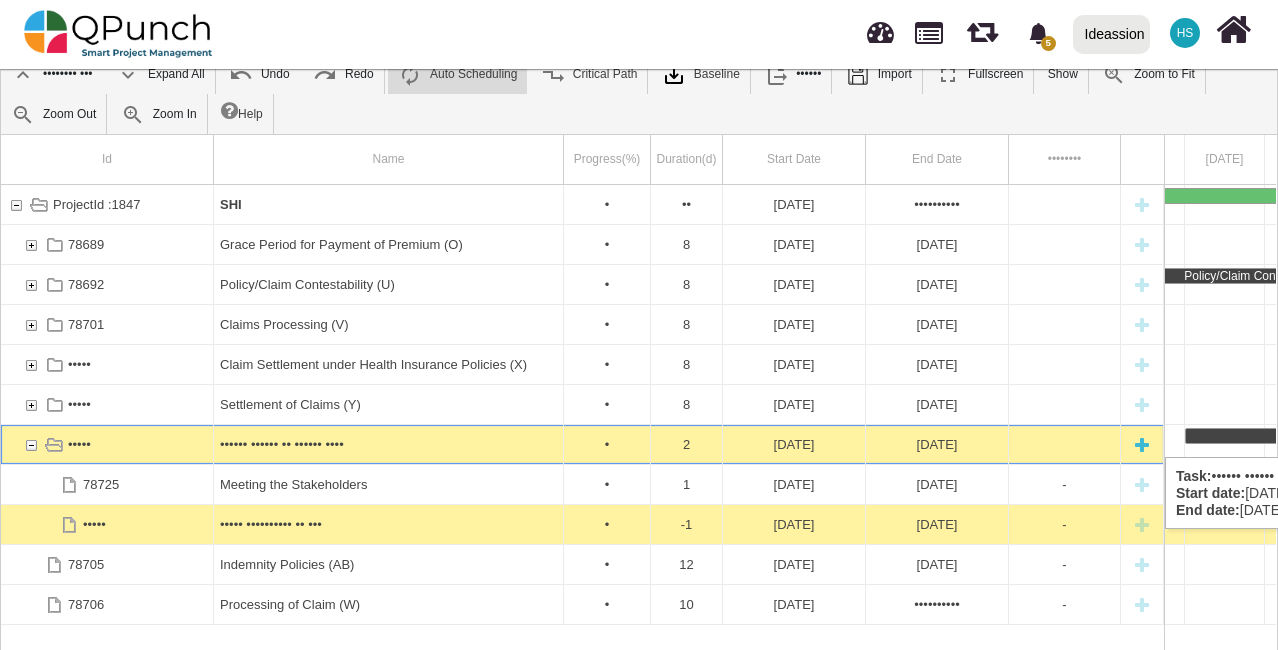 click on "[DATE]" at bounding box center [794, 444] 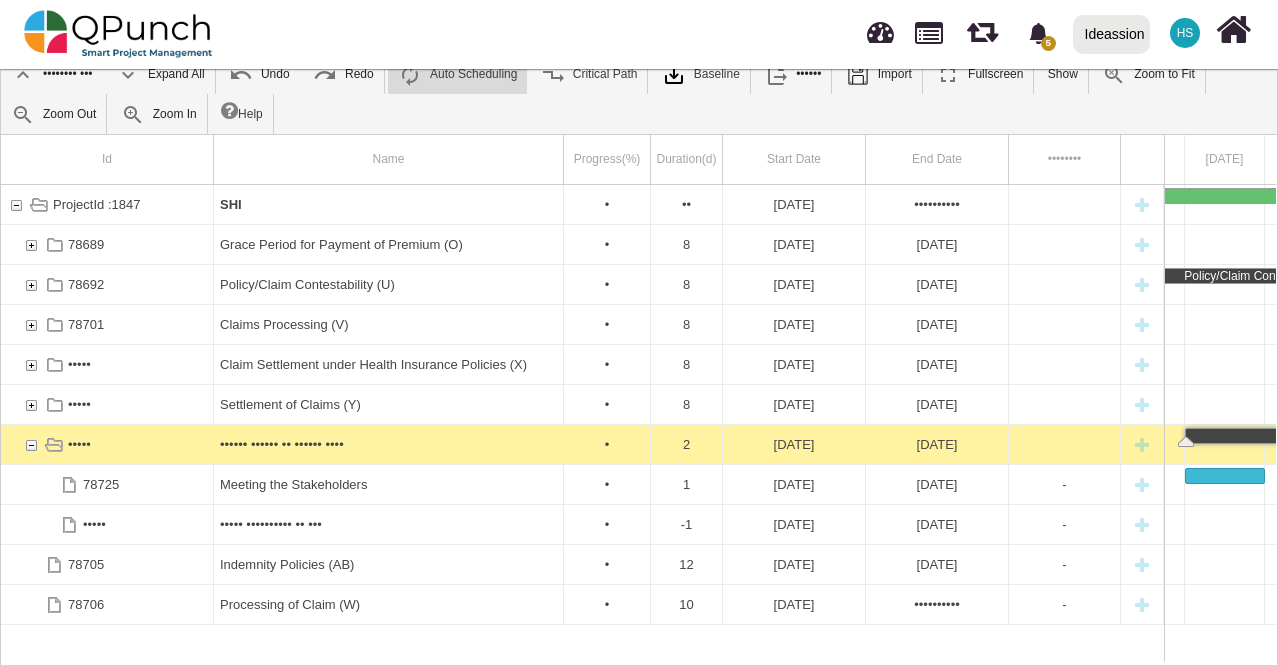 scroll, scrollTop: 0, scrollLeft: 860, axis: horizontal 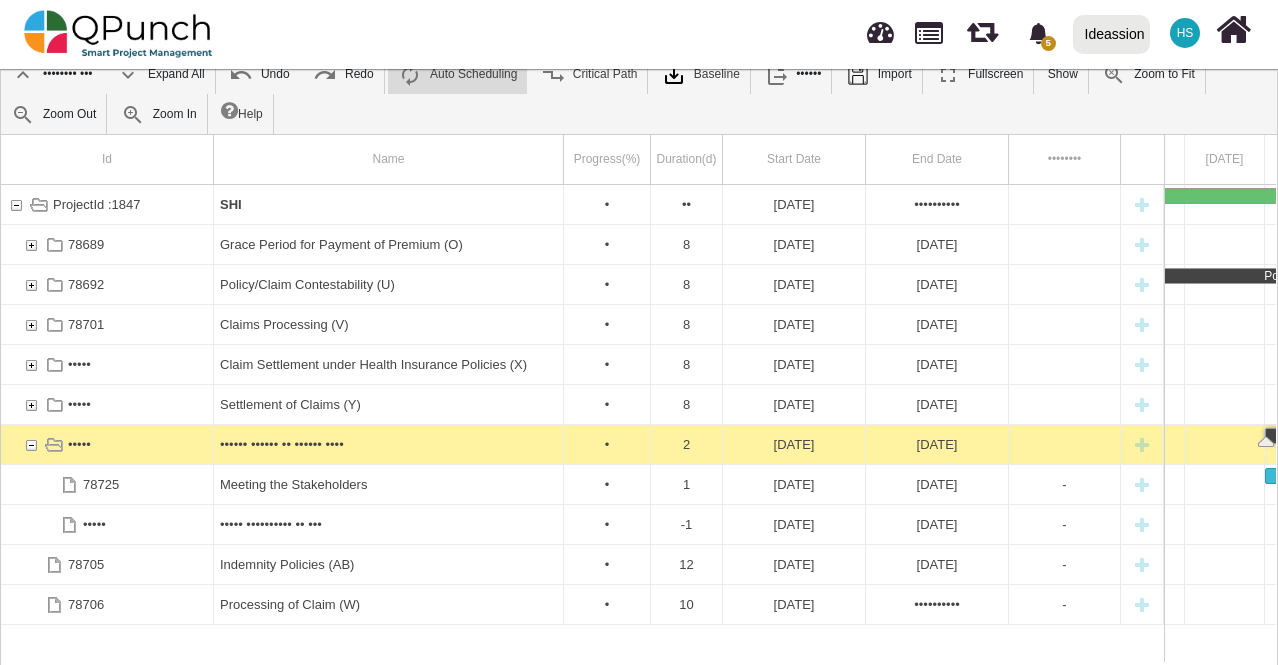 click on "[DATE]" at bounding box center (794, 444) 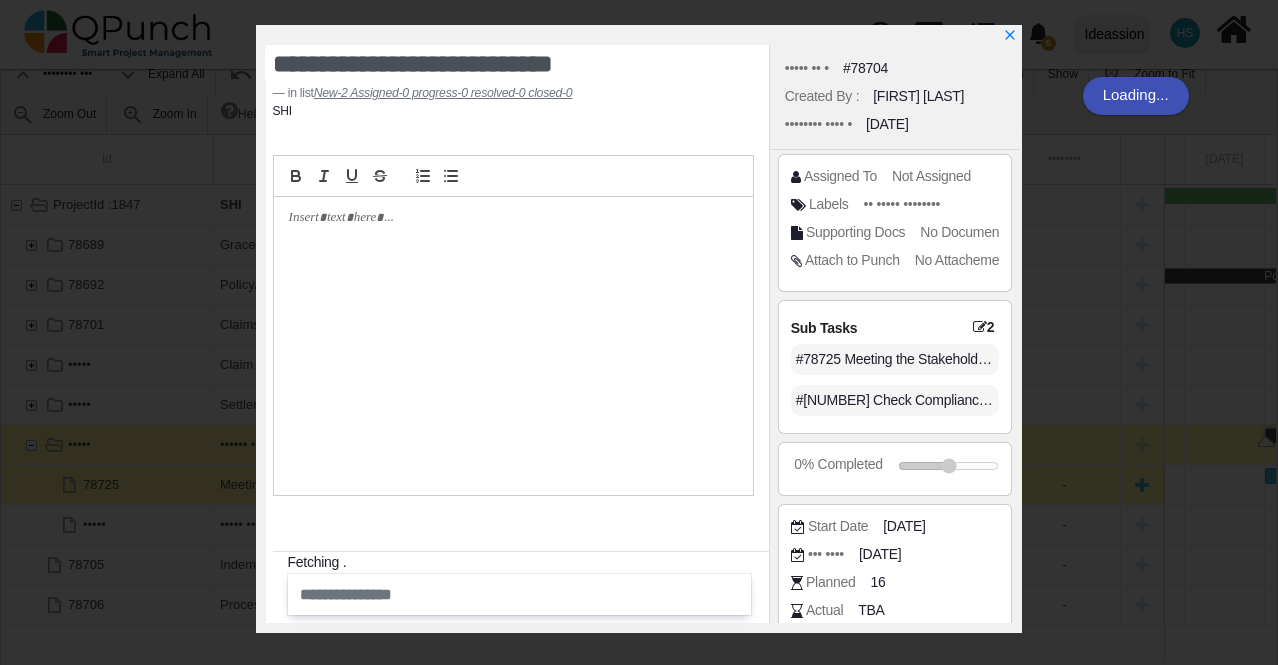 click on "0% Completed" at bounding box center [895, 181] 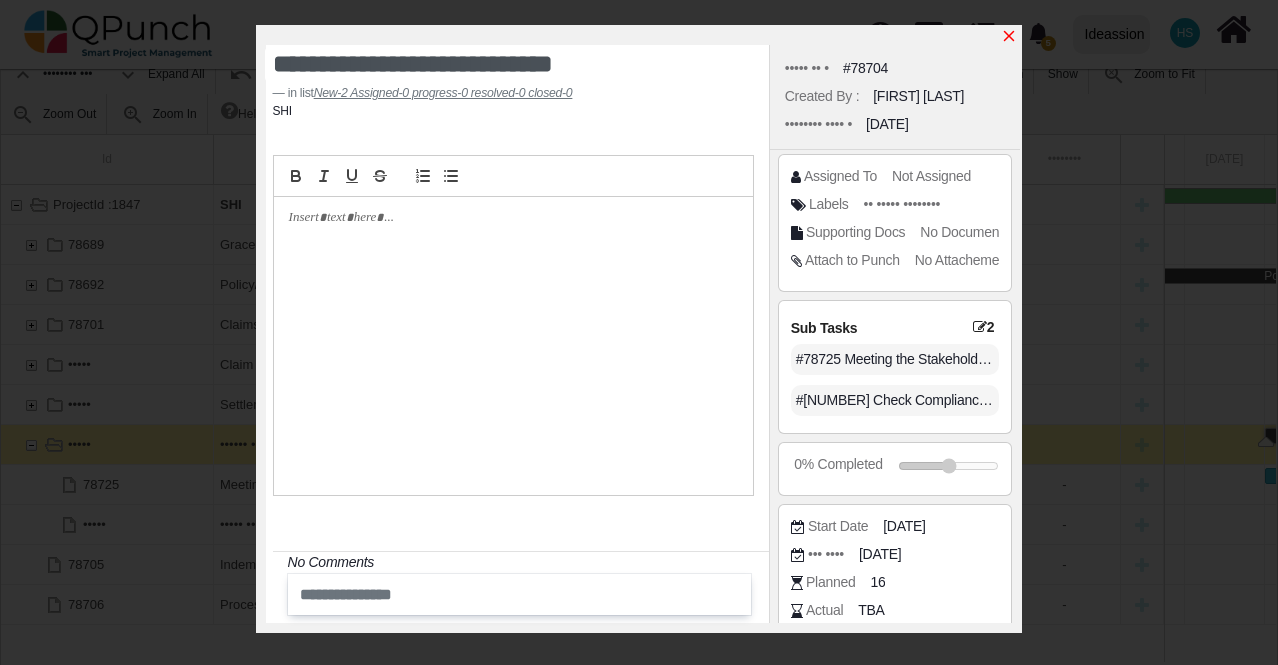 click at bounding box center (1009, 36) 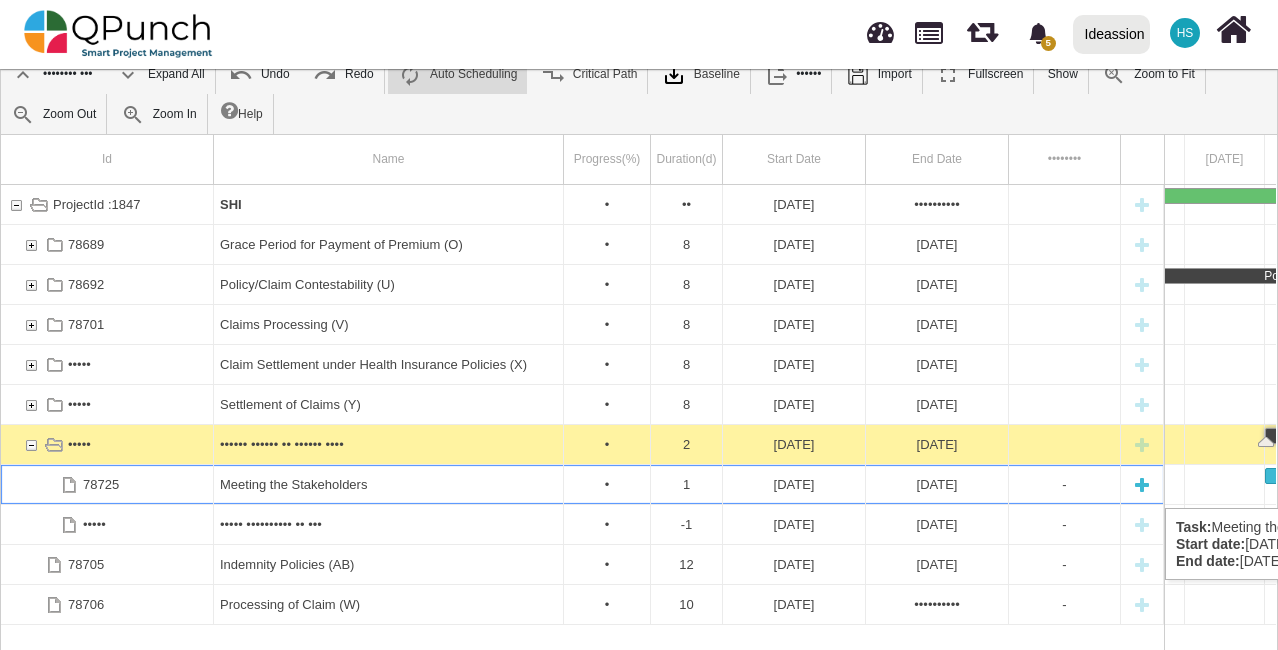 click on "Meeting the Stakeholders" at bounding box center [388, 484] 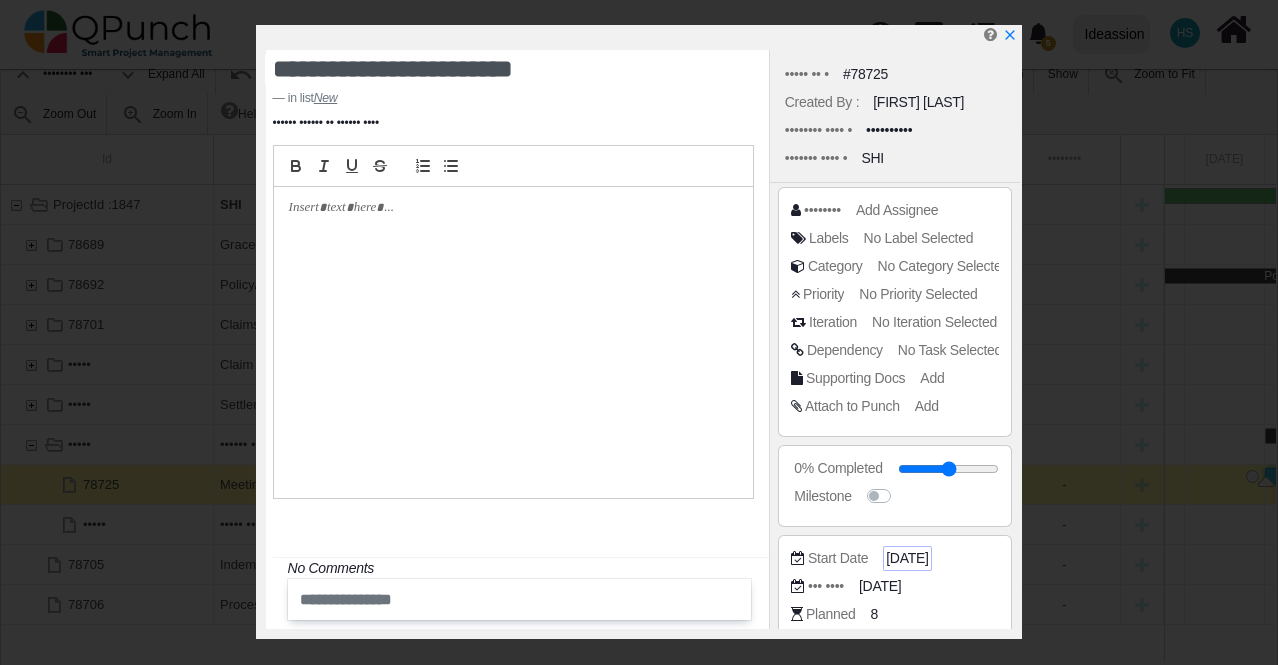 click on "[DATE]" at bounding box center [949, 468] 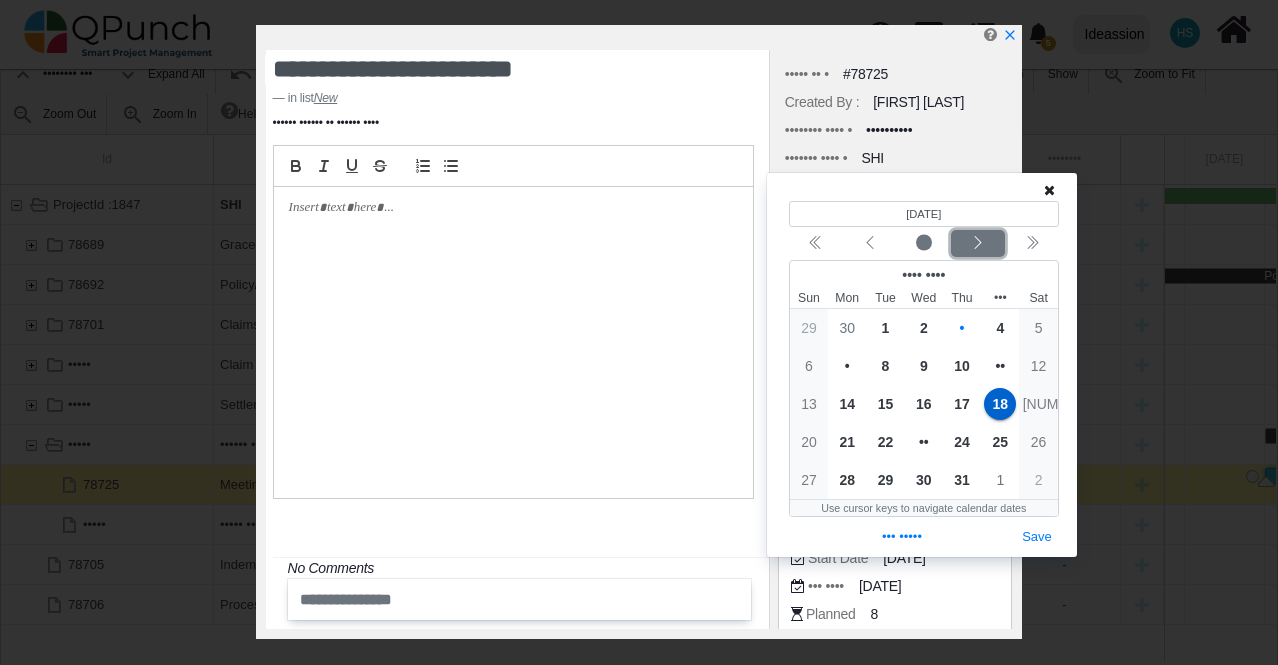 click at bounding box center [977, 244] 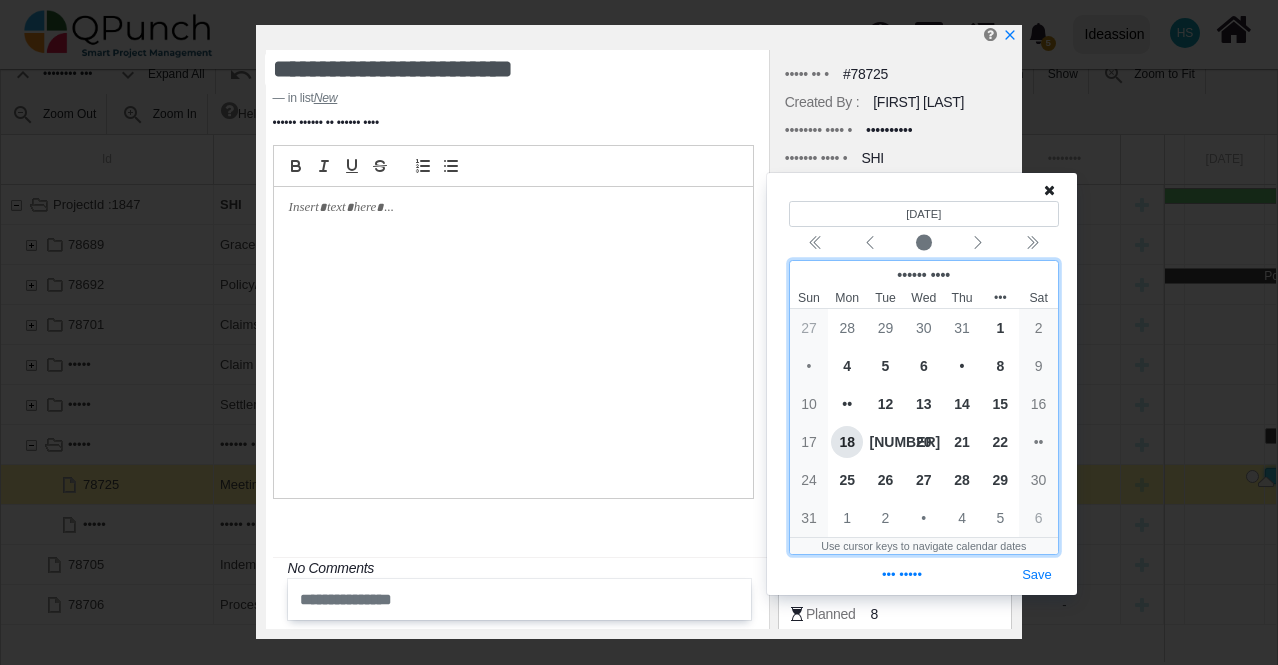 click on "18" at bounding box center [847, 442] 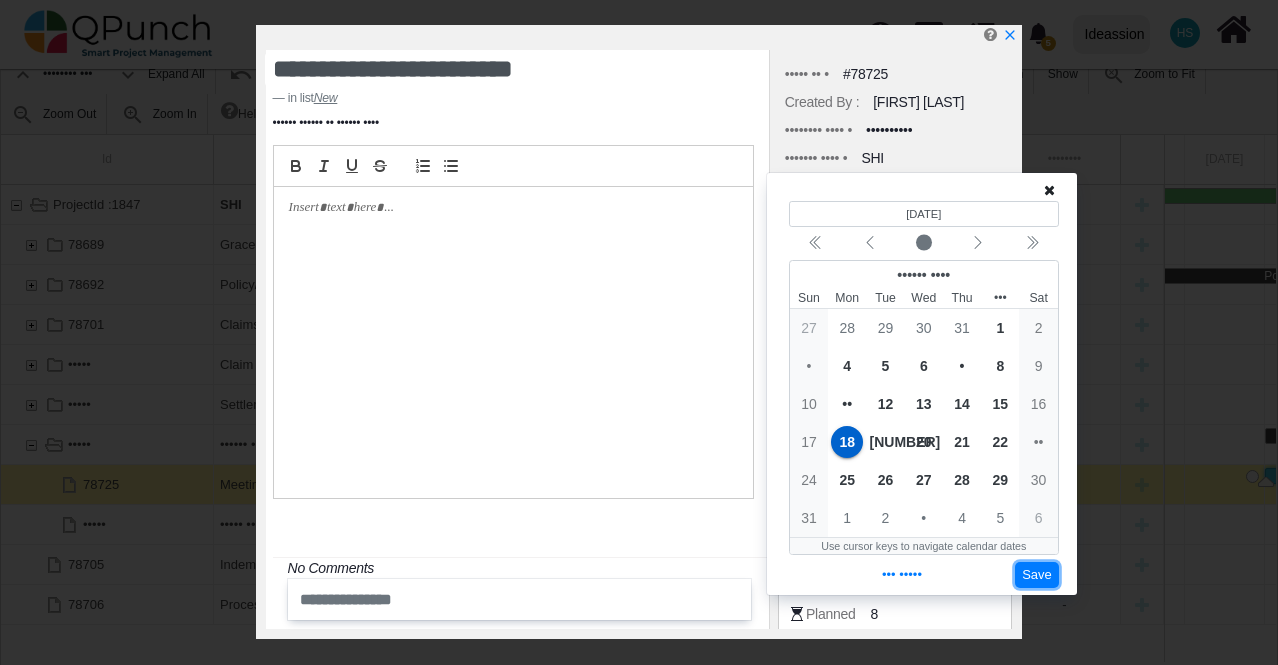 click on "Save" at bounding box center (1037, 575) 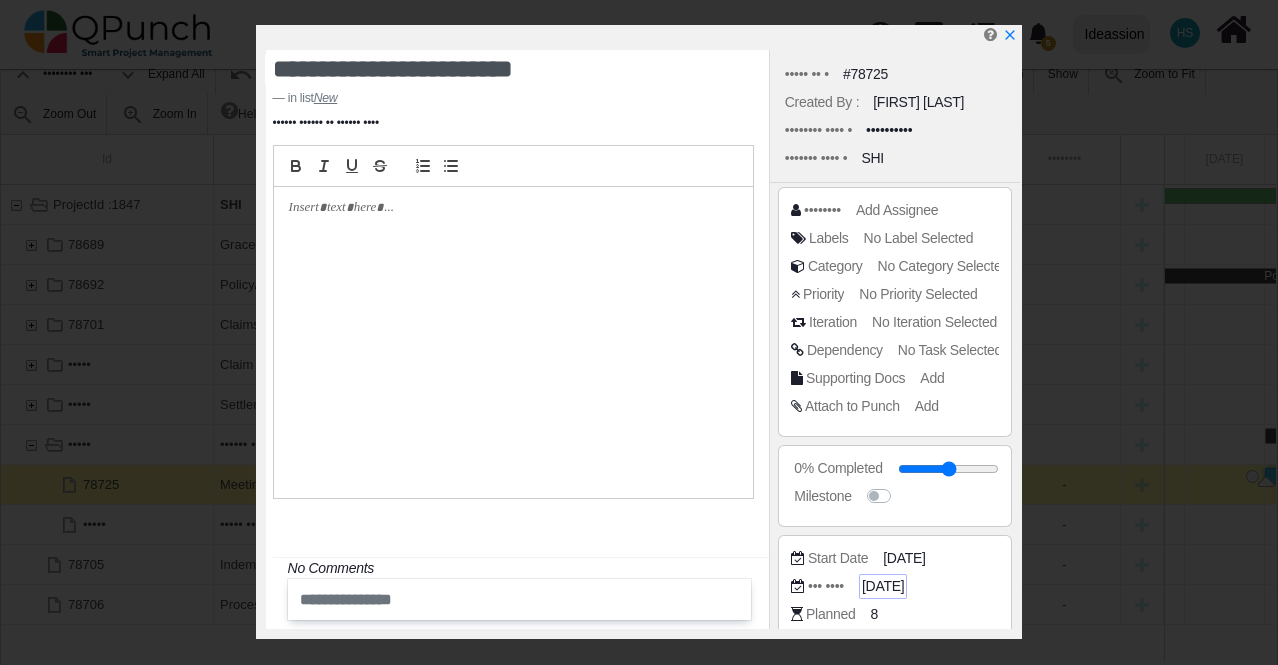 click on "[DATE]" at bounding box center [949, 468] 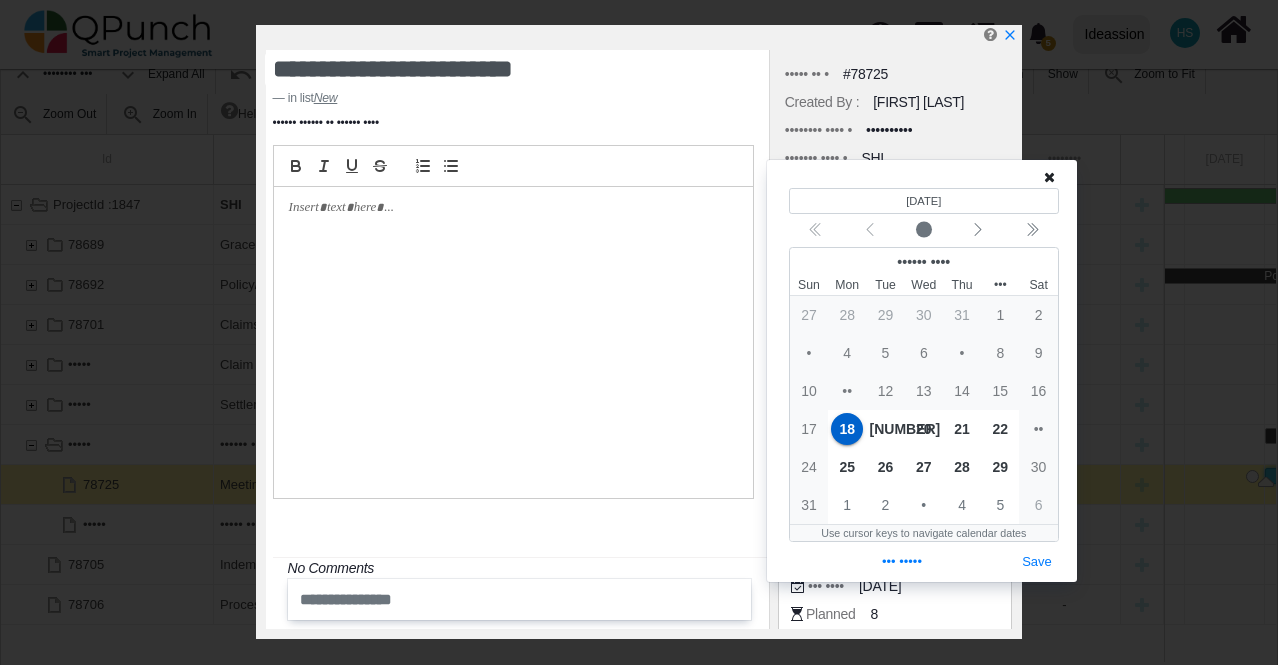 click on "•••••••
•" at bounding box center (895, 270) 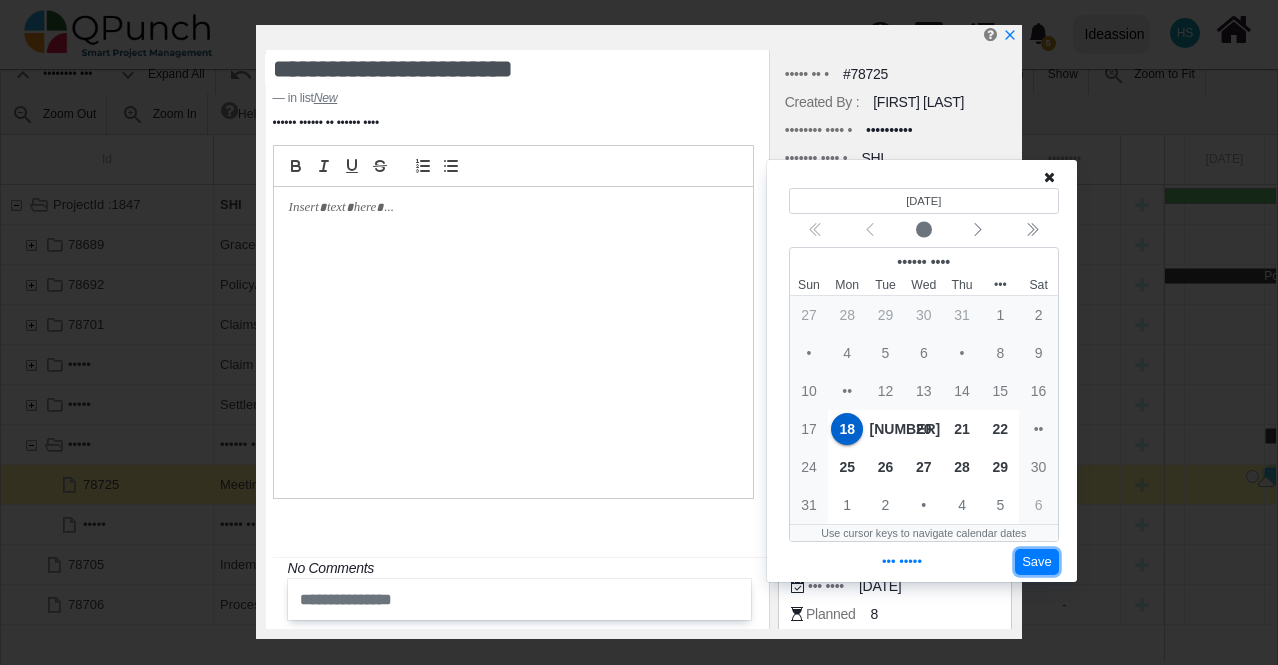 click on "Save" at bounding box center (1037, 562) 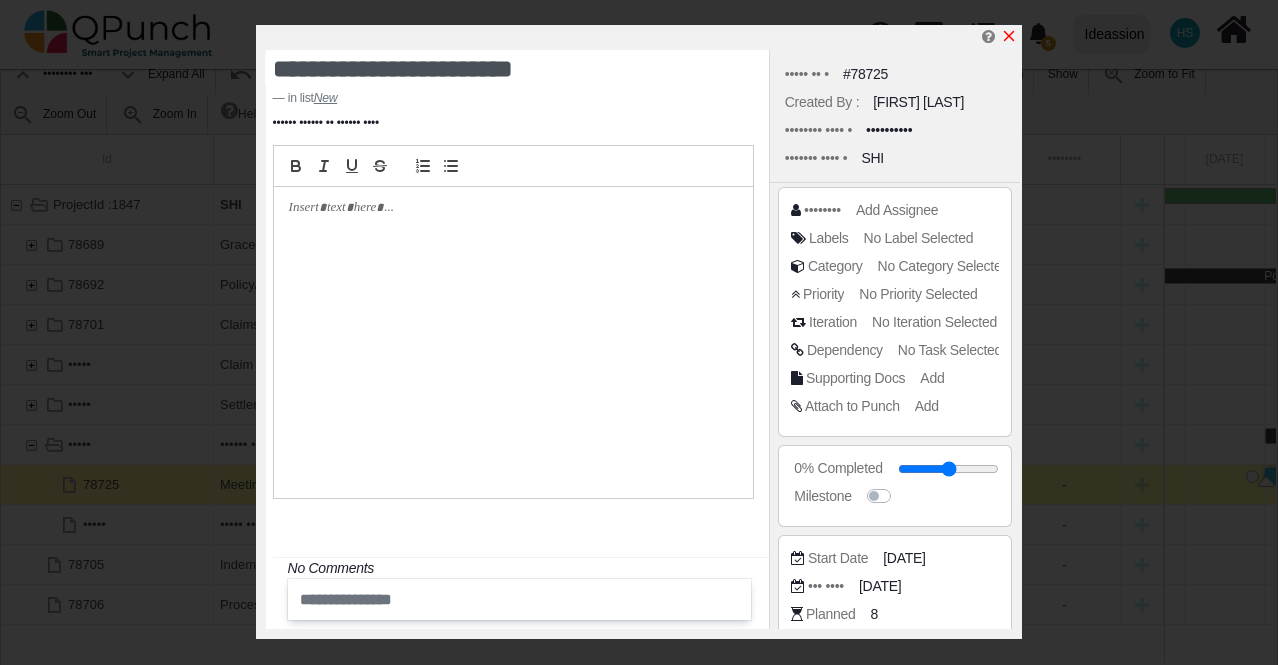 click at bounding box center (1009, 36) 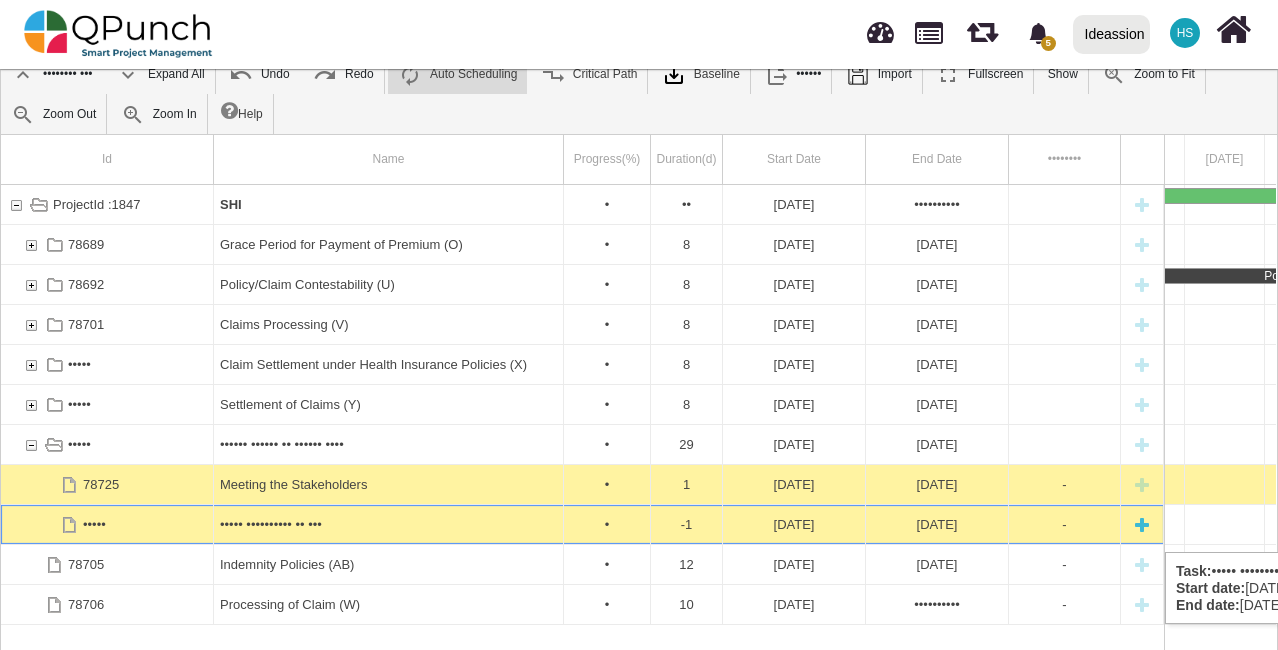 click on "-1" at bounding box center (686, 524) 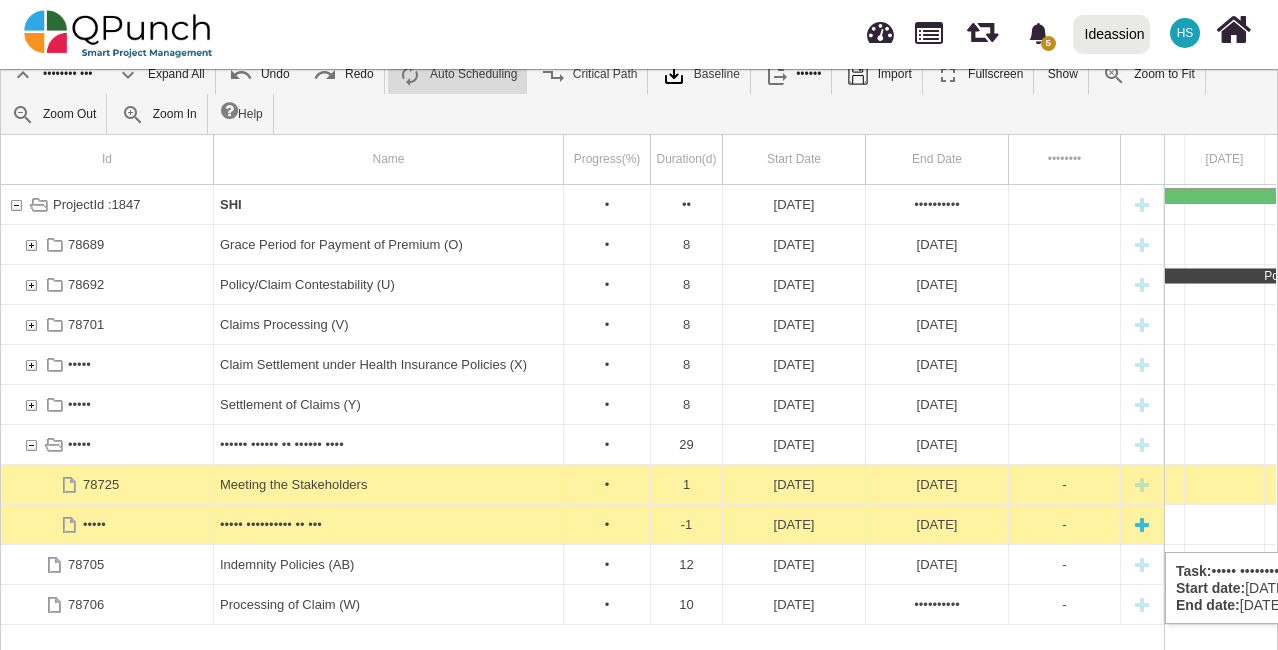 scroll, scrollTop: 0, scrollLeft: 1100, axis: horizontal 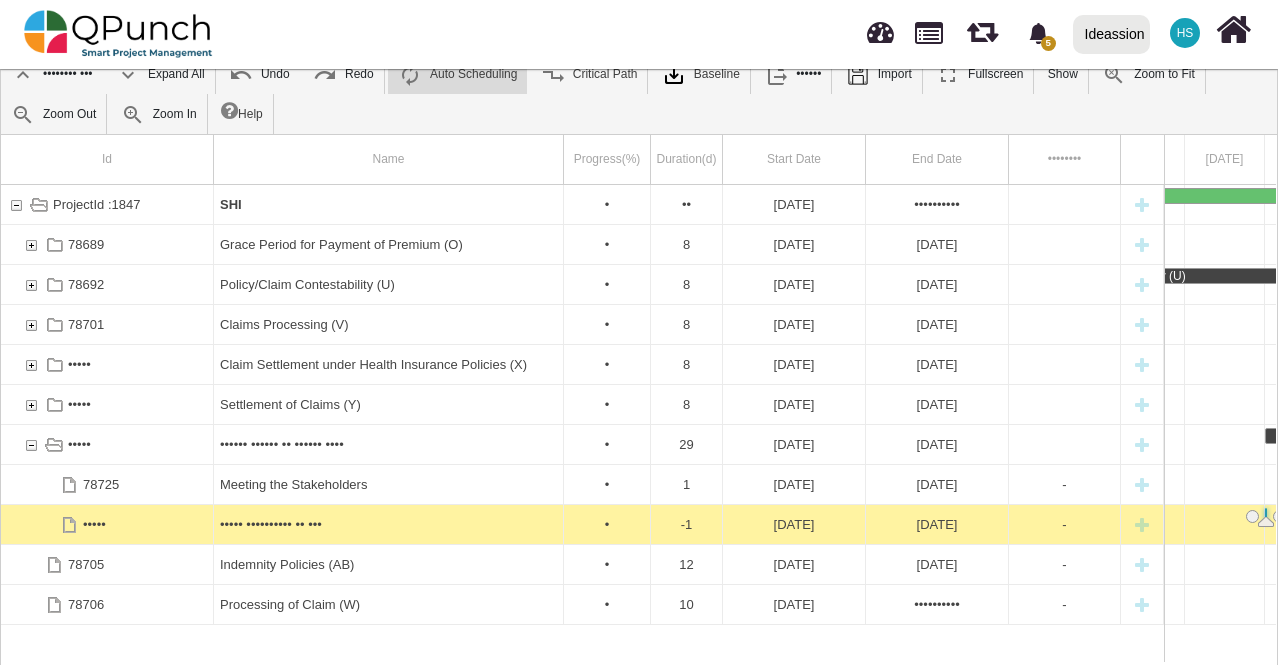 click on "-1" at bounding box center [686, 524] 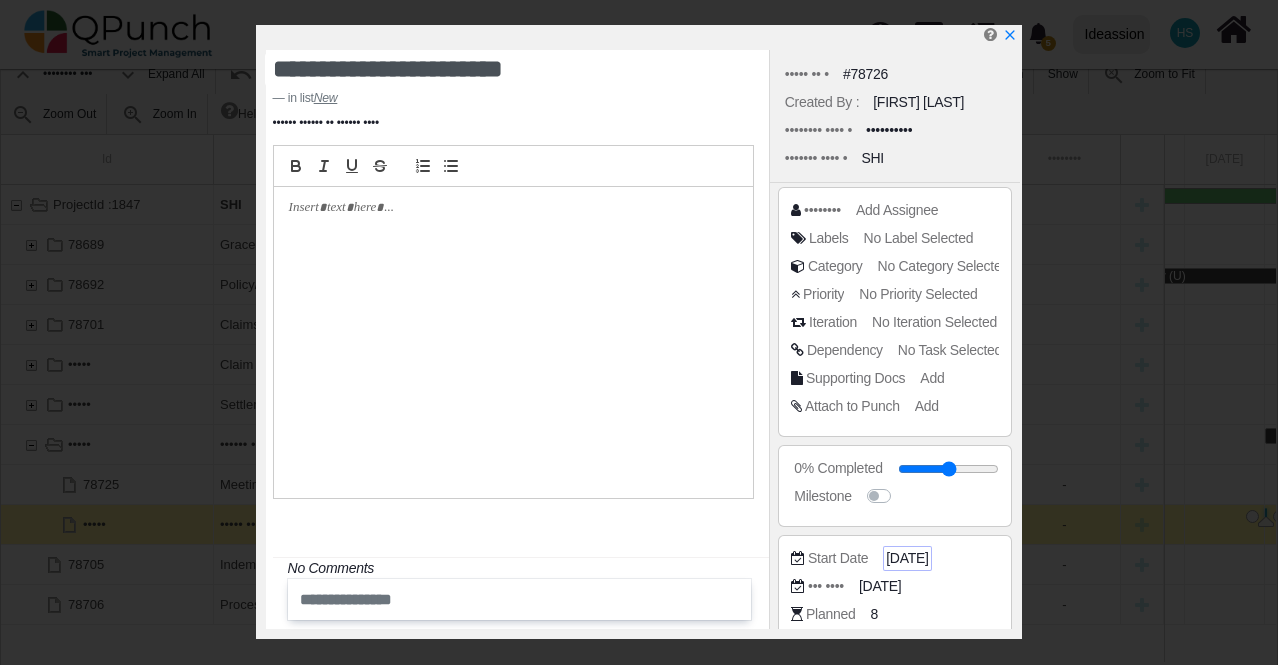 click on "[DATE]" at bounding box center [949, 468] 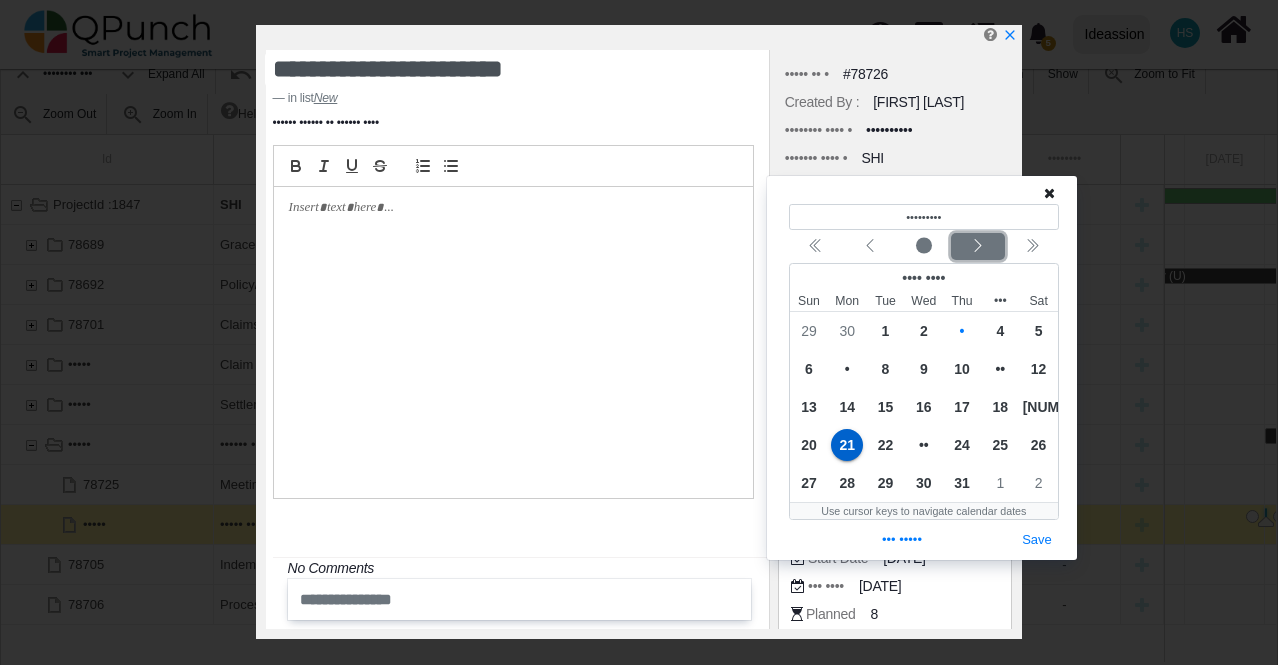 click at bounding box center [977, 247] 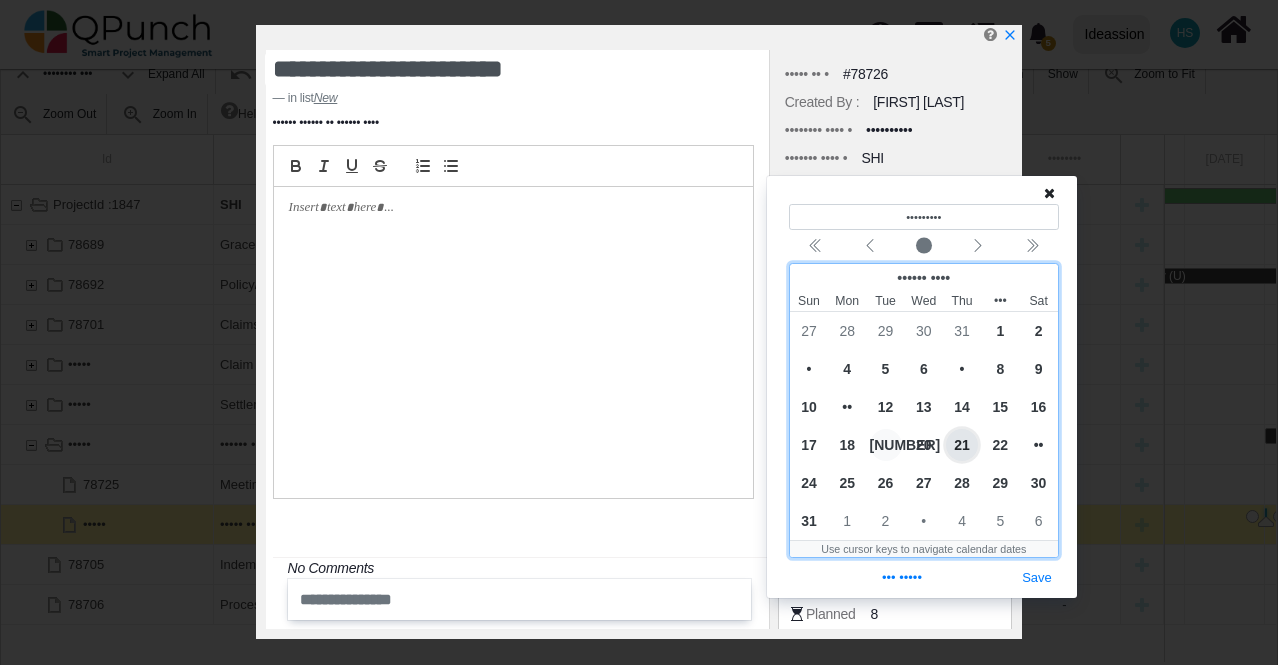 click on "[NUMBER]" at bounding box center (886, 445) 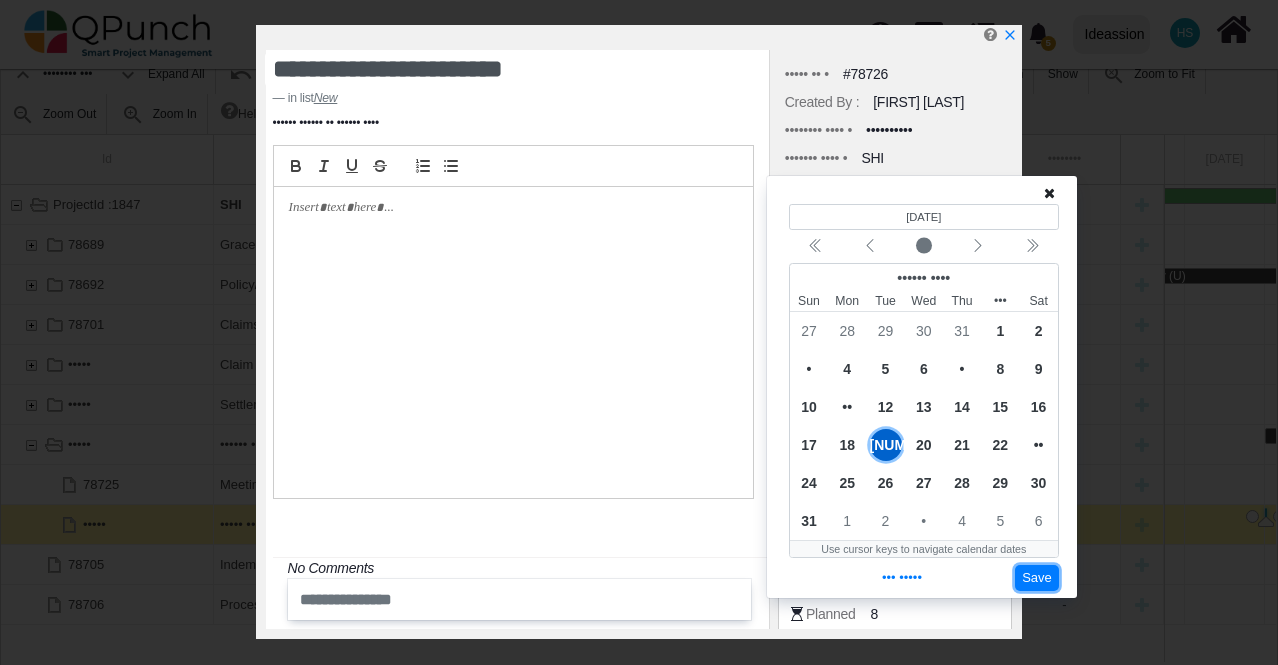 click on "Save" at bounding box center (1037, 578) 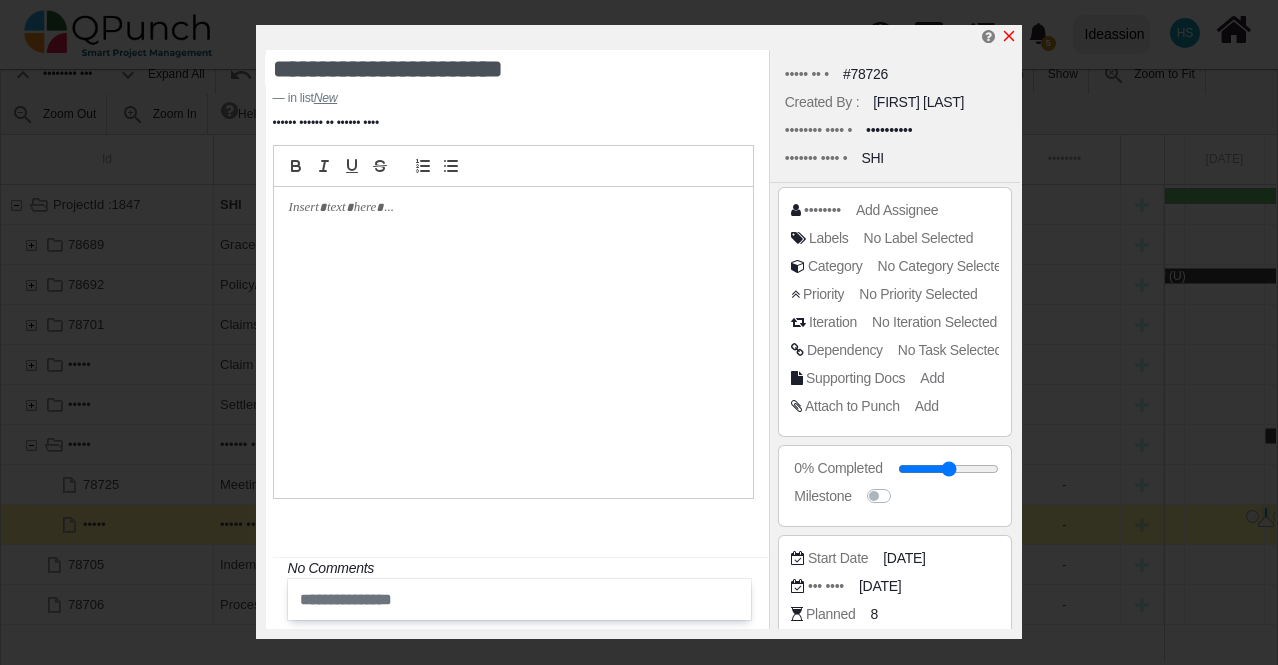 click at bounding box center (1009, 36) 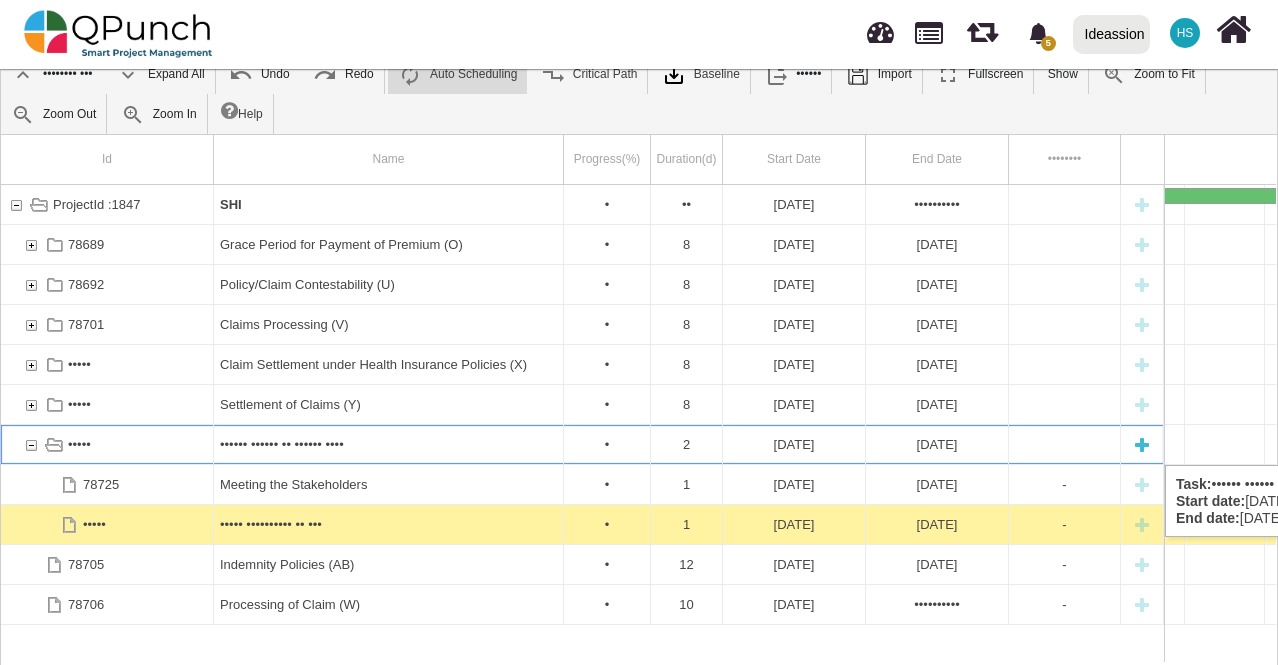 scroll, scrollTop: 0, scrollLeft: 3340, axis: horizontal 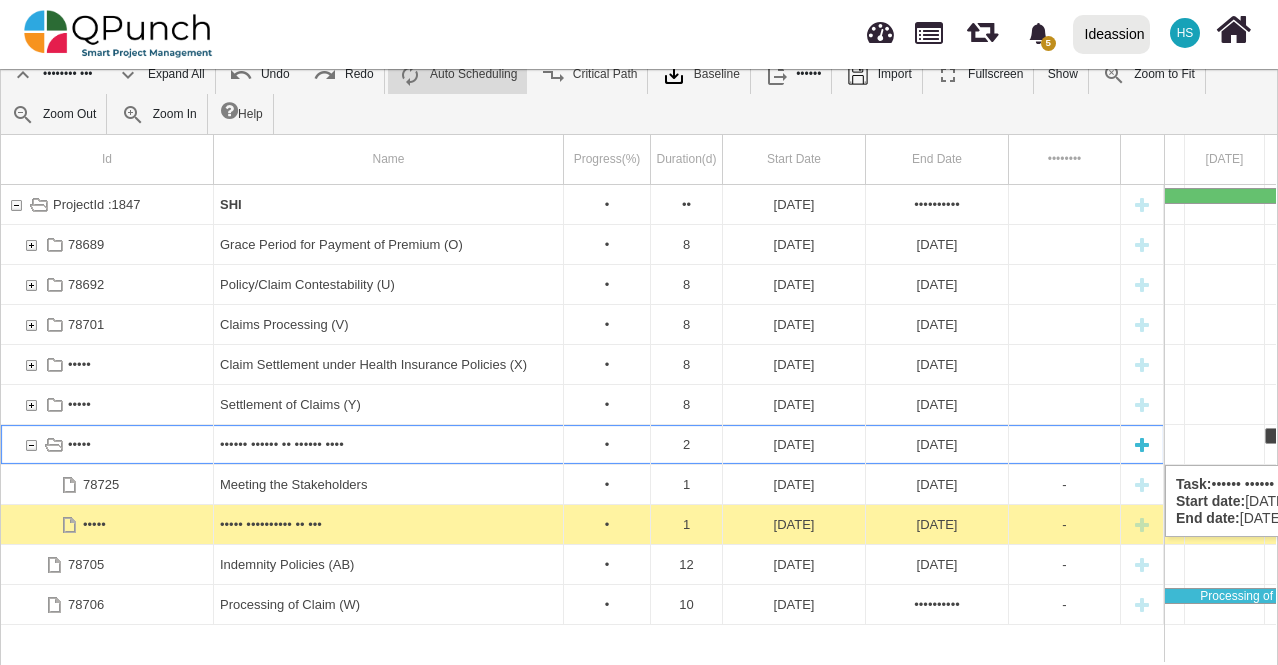 click at bounding box center [1142, 444] 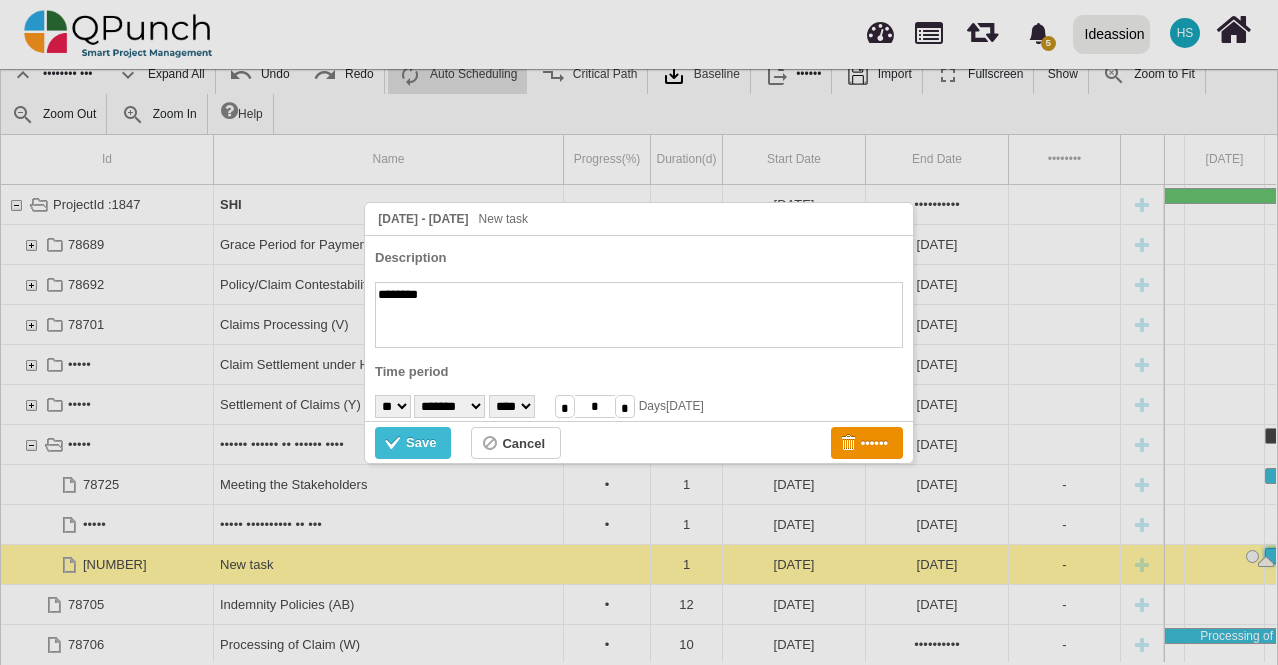 paste on "**********" 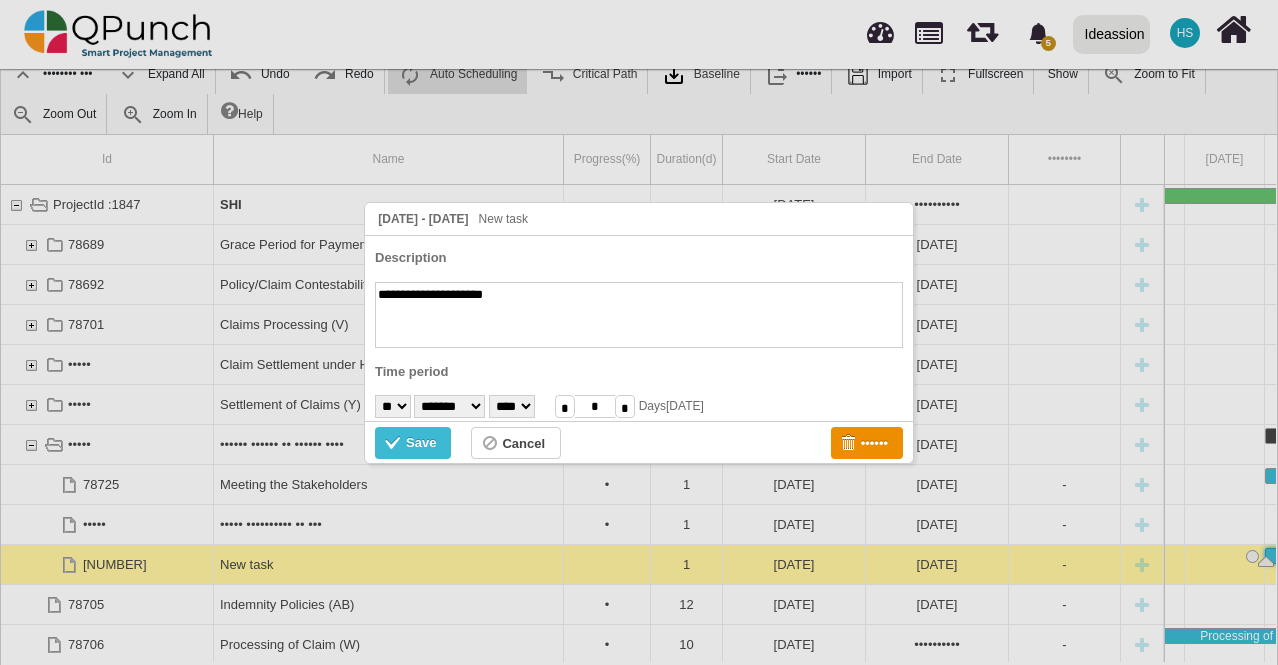 type on "•••••••••••••••••••••" 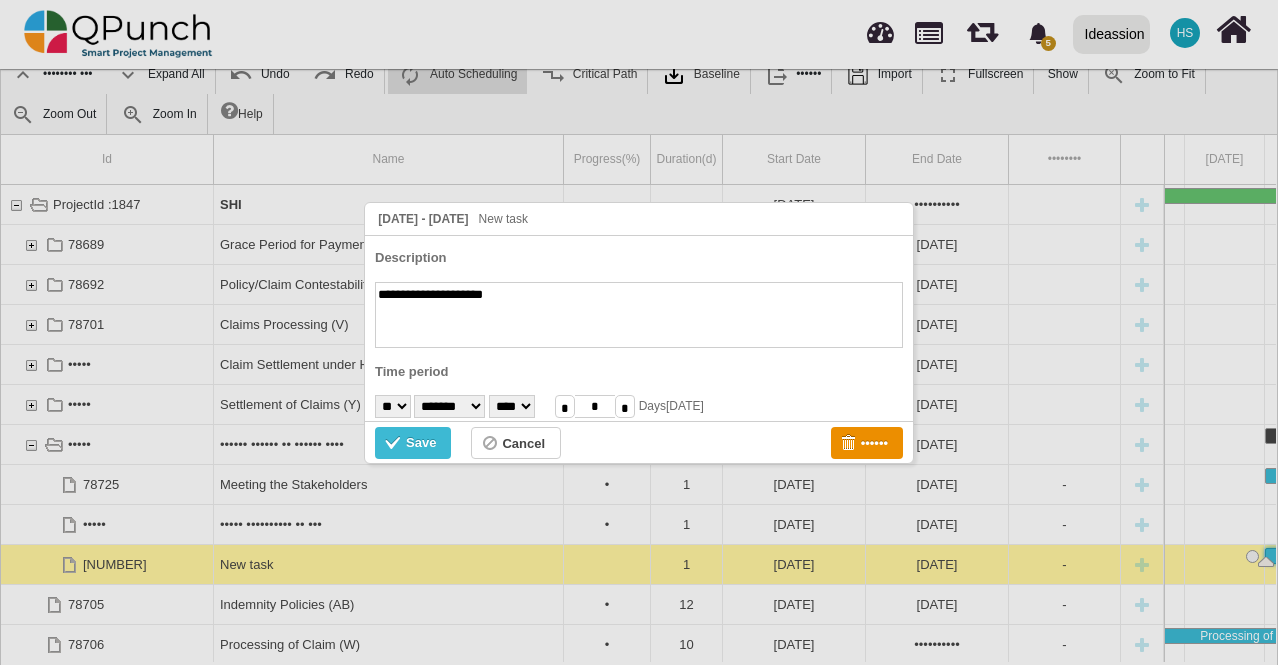 select on "**" 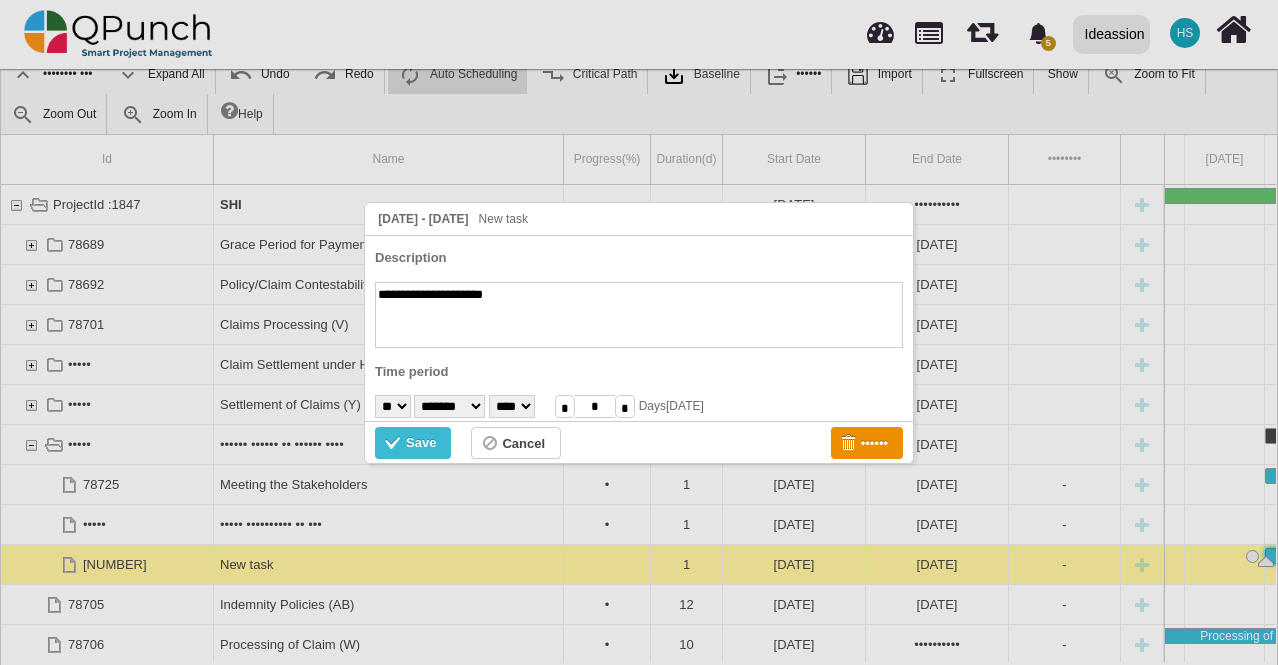 click on "• • • • • • • • • •• •• •• •• •• •• •• •• •• •• •• •• •• •• •• •• •• •• •• •• •• ••" at bounding box center (393, 406) 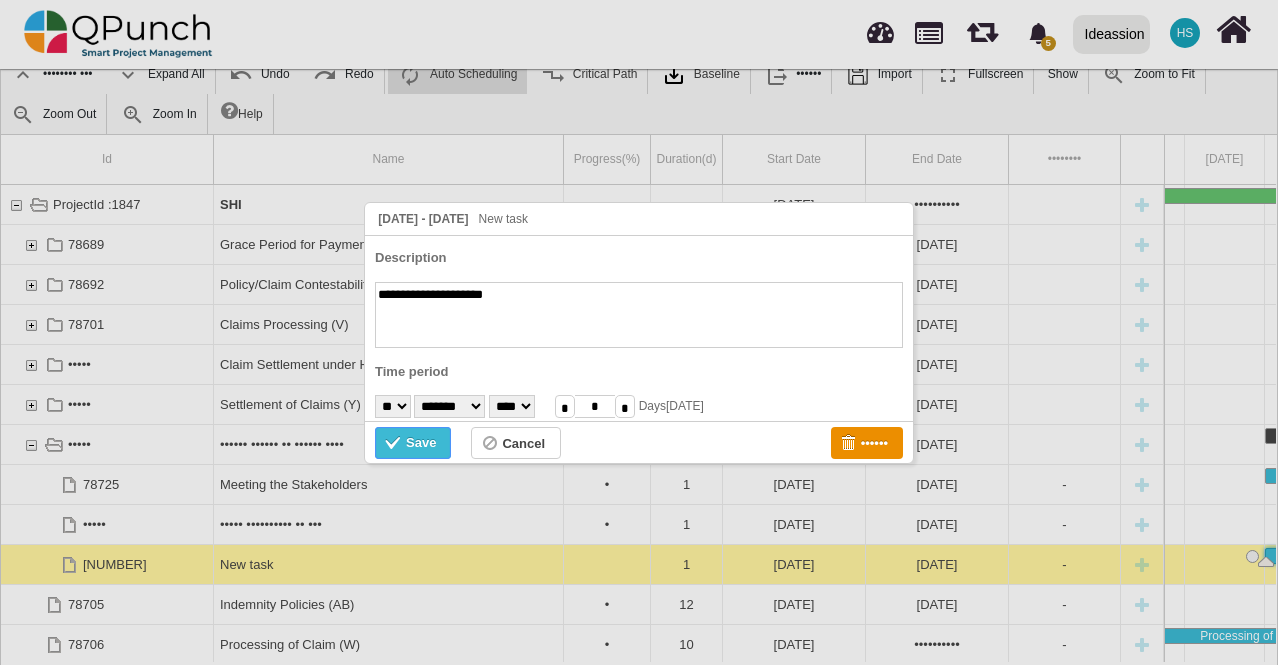 click on "Save" at bounding box center [421, 443] 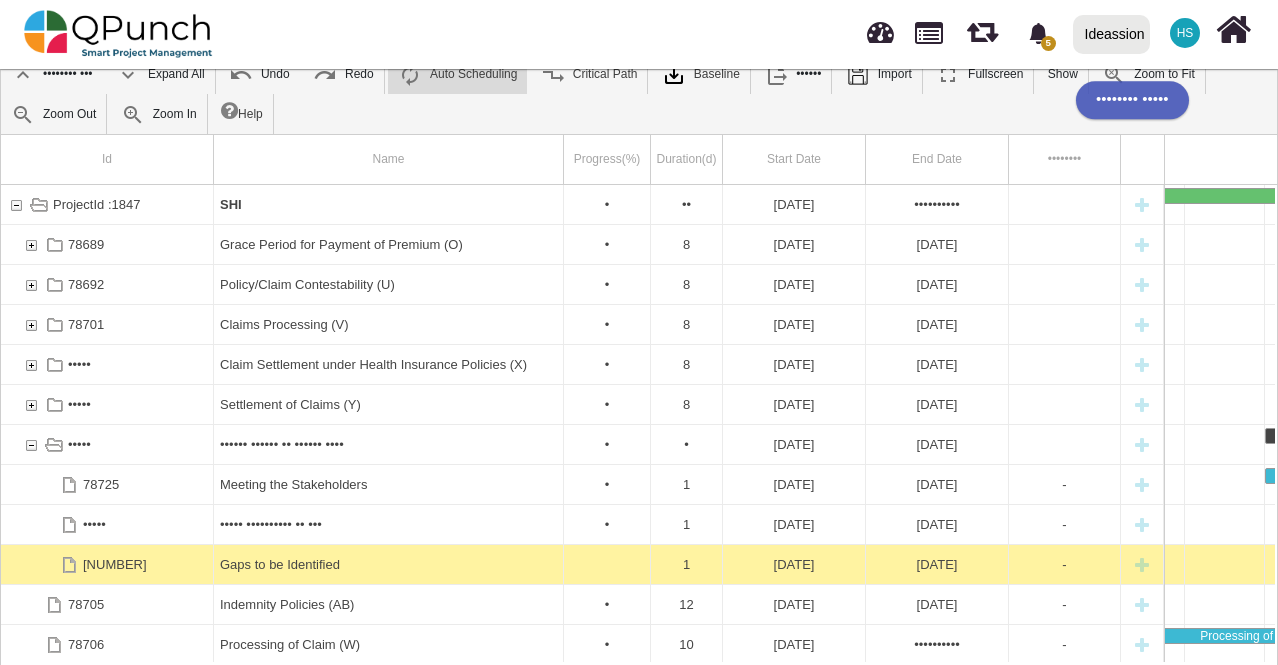 scroll, scrollTop: 0, scrollLeft: 3500, axis: horizontal 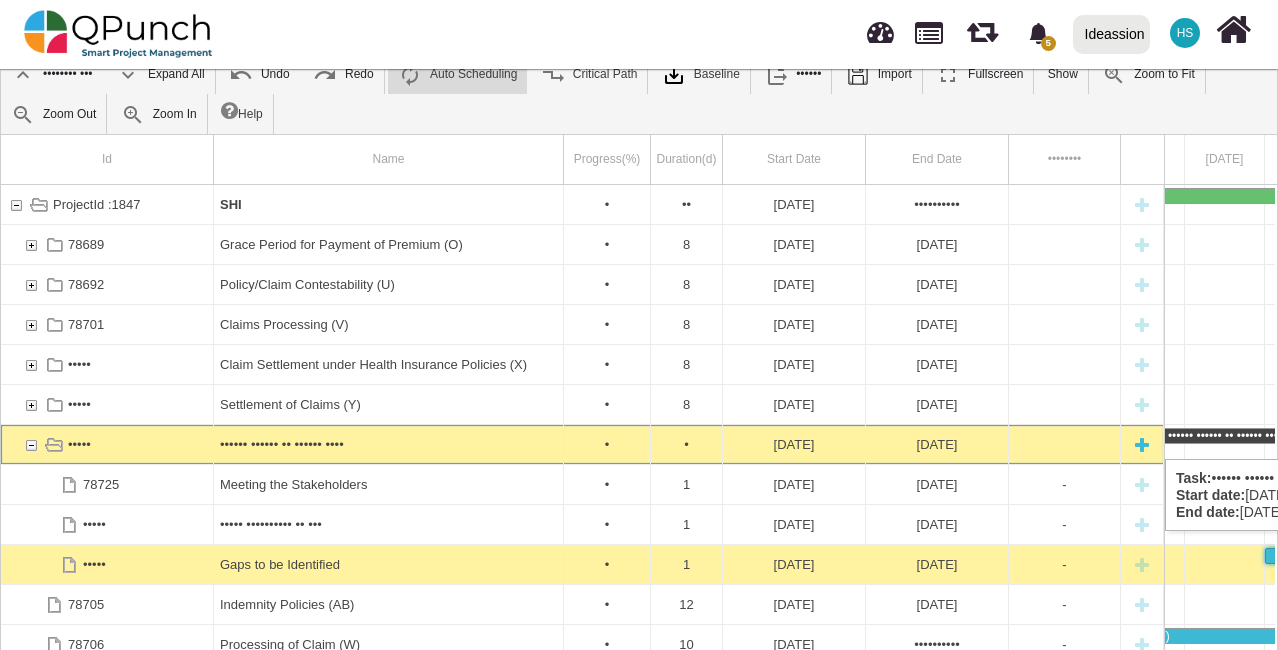 click at bounding box center (1142, 444) 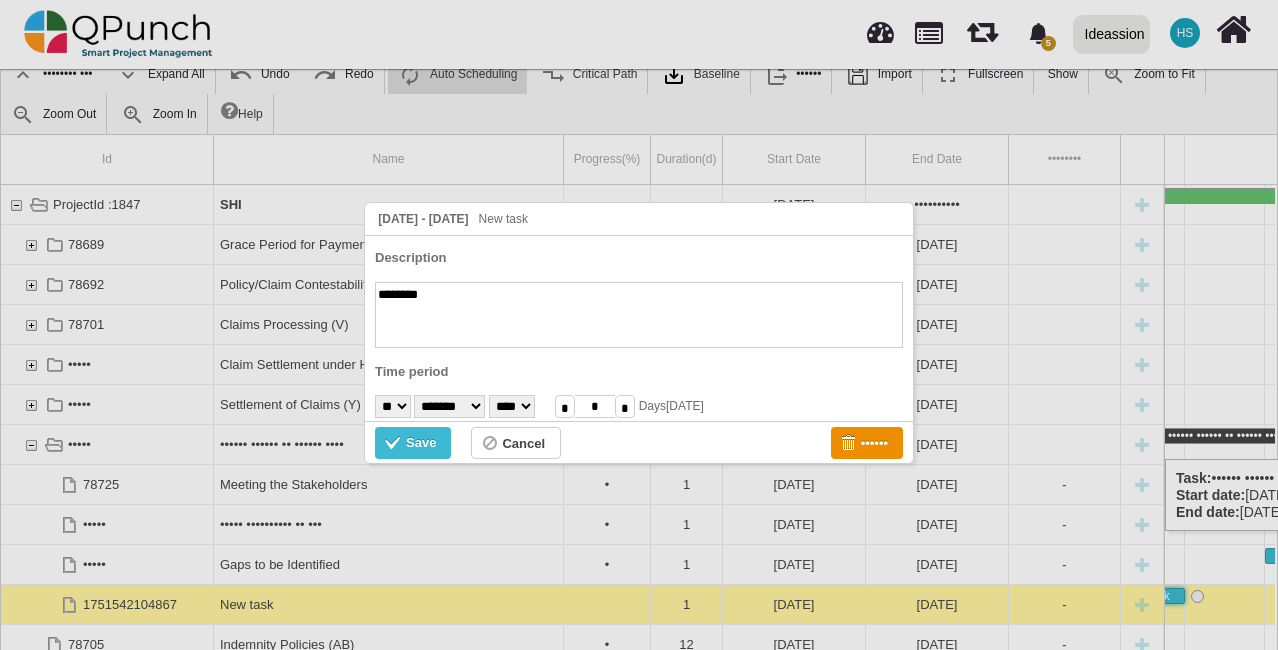 scroll, scrollTop: 0, scrollLeft: 3340, axis: horizontal 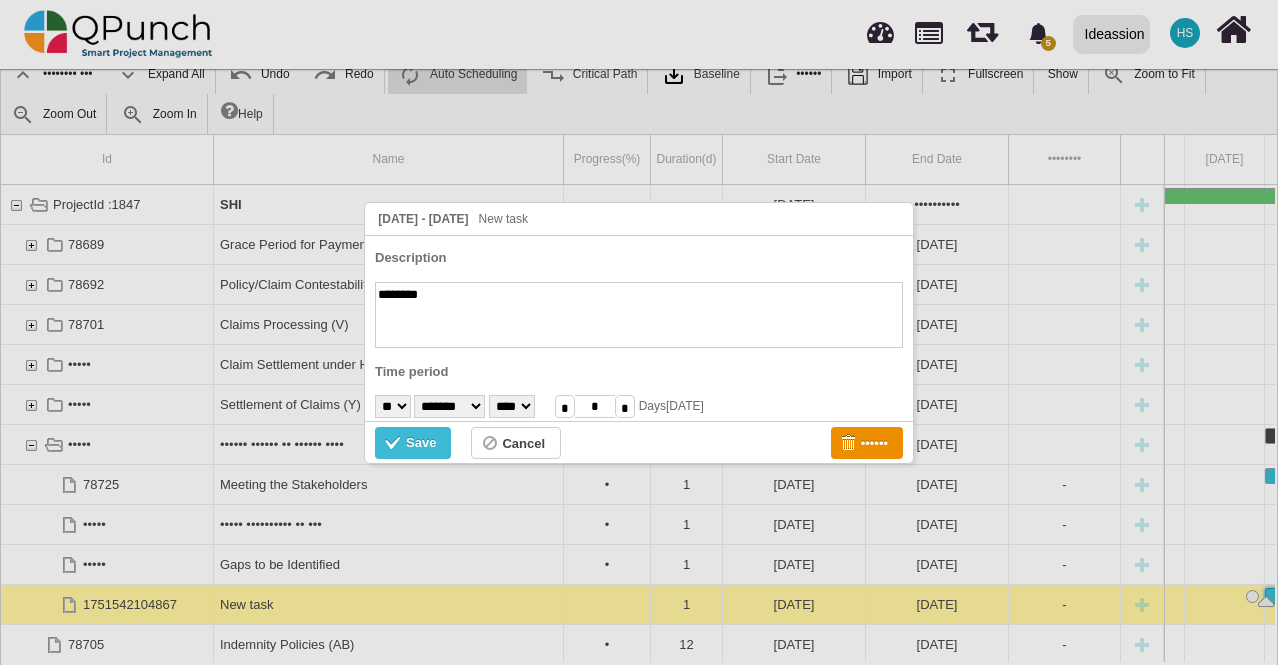 paste on "**********" 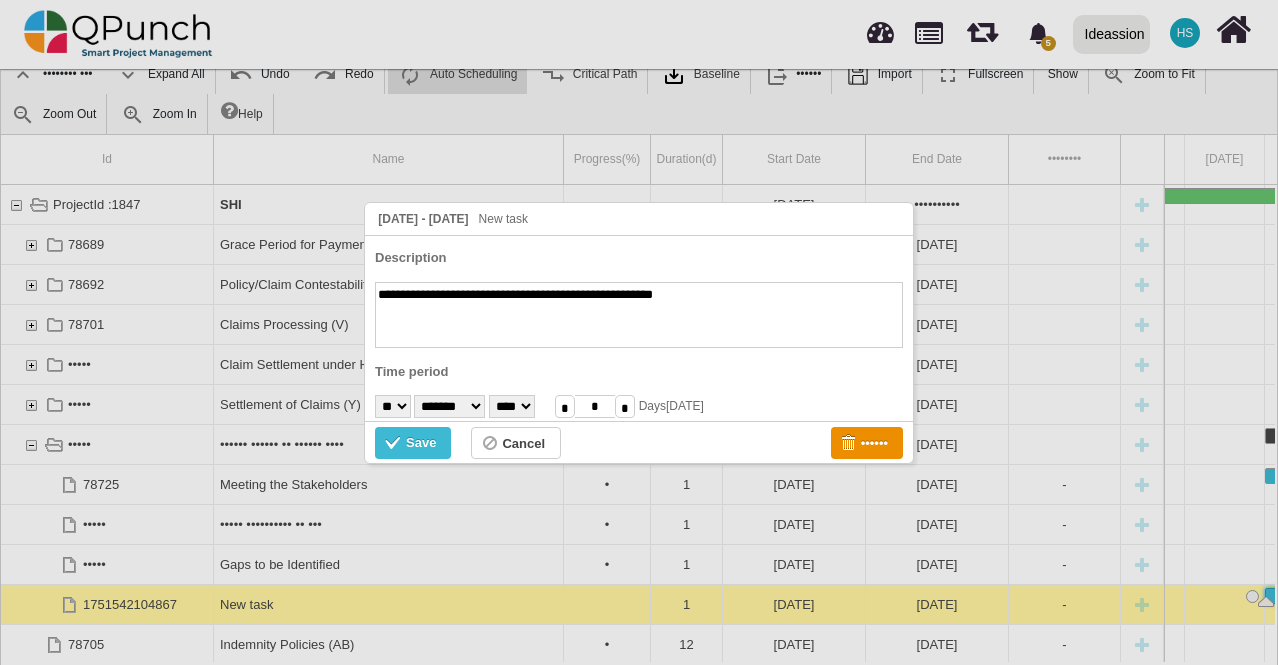type on "•••••••••••••••••••••••••••••••••••••••••••••••••••••••" 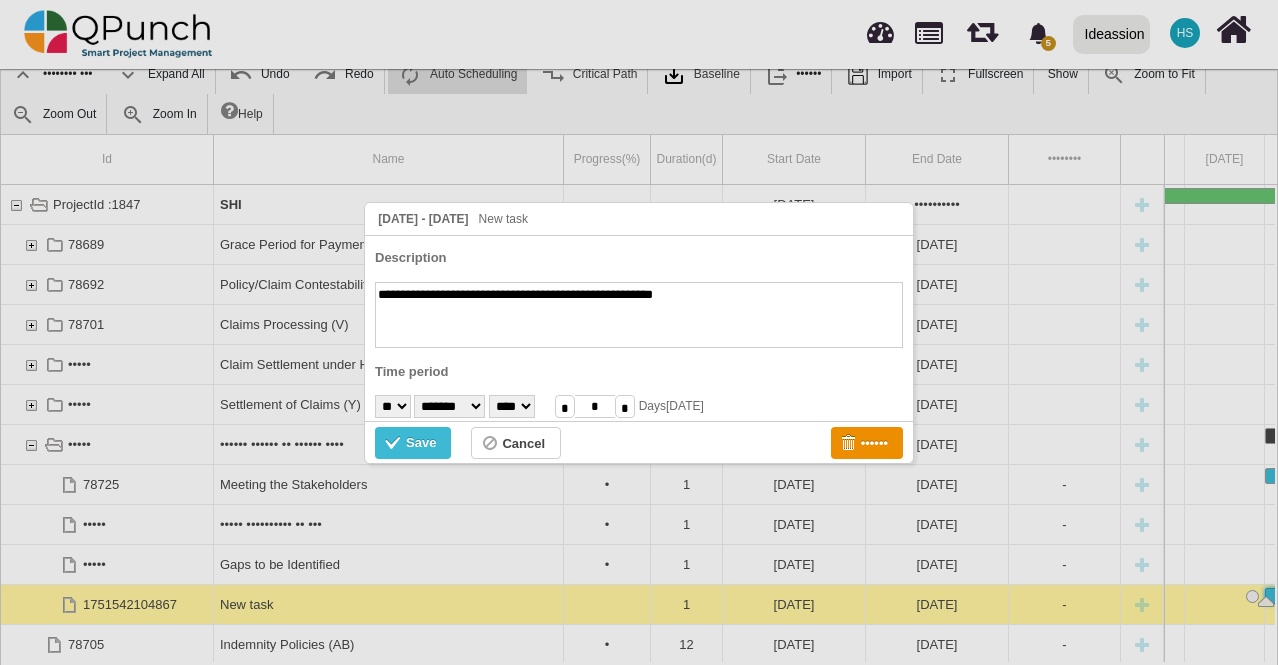 click on "• • • • • • • • • •• •• •• •• •• •• •• •• •• •• •• •• •• •• •• •• •• •• •• •• •• ••" at bounding box center [393, 406] 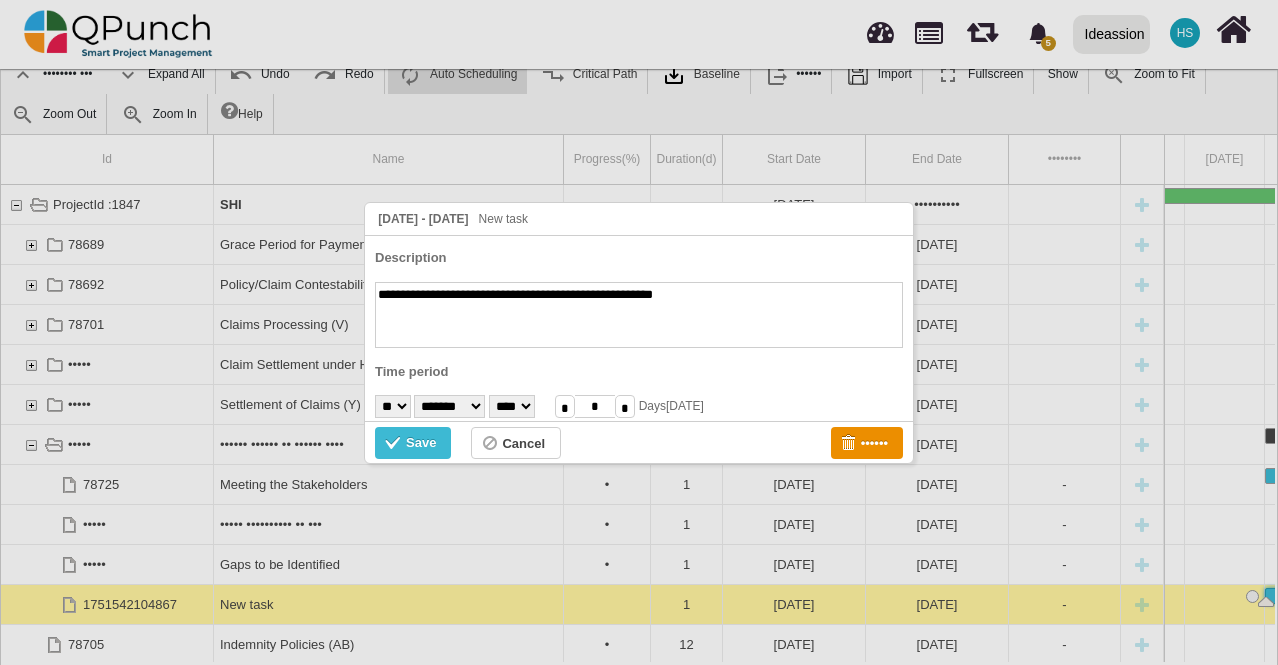 select on "**" 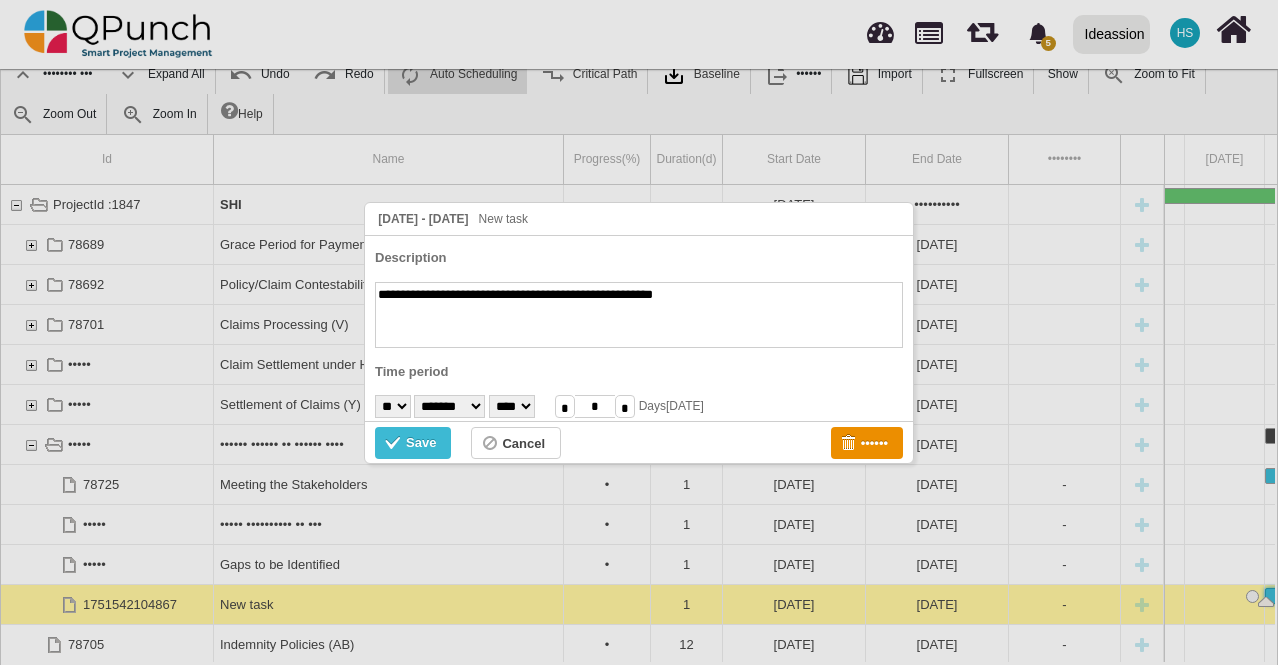 click on "• • • • • • • • • •• •• •• •• •• •• •• •• •• •• •• •• •• •• •• •• •• •• •• •• •• ••" at bounding box center (393, 406) 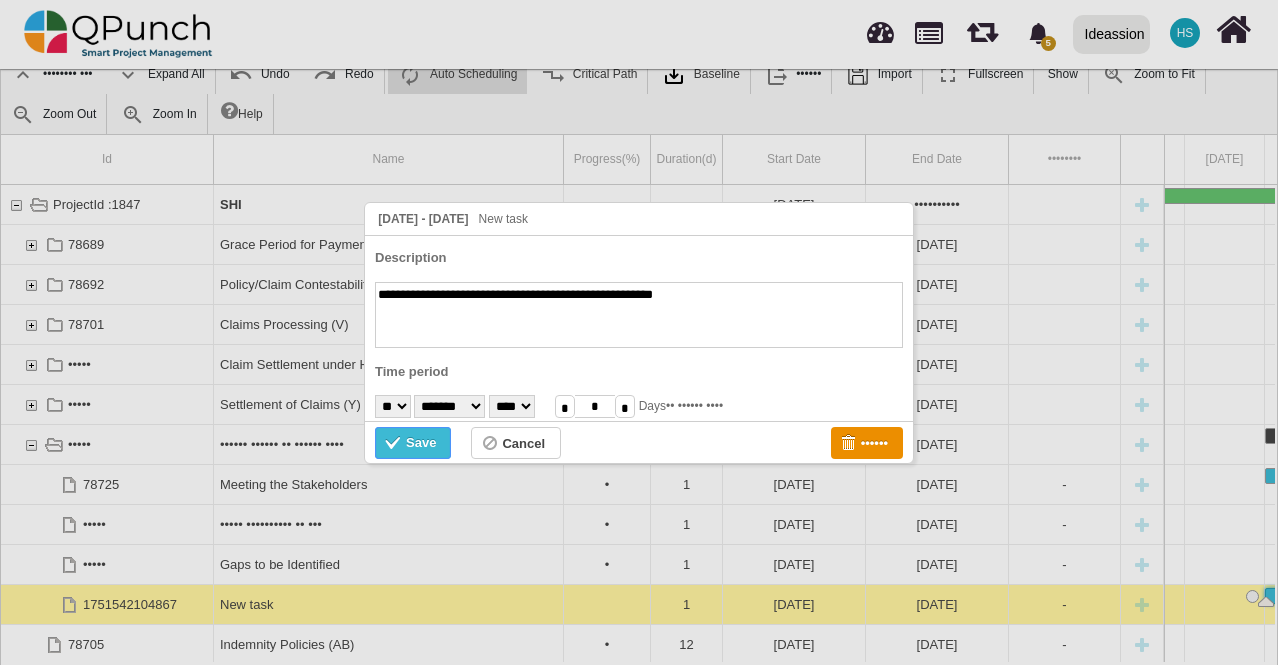 click on "Save" at bounding box center (421, 443) 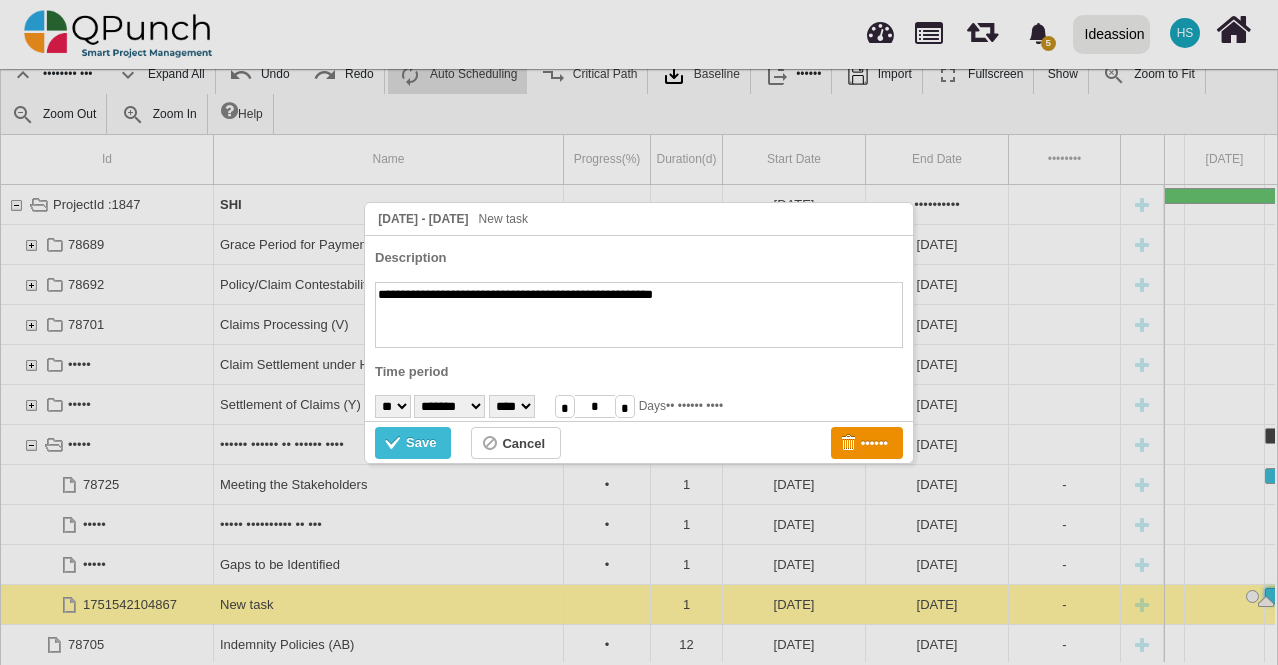 scroll, scrollTop: 0, scrollLeft: 3580, axis: horizontal 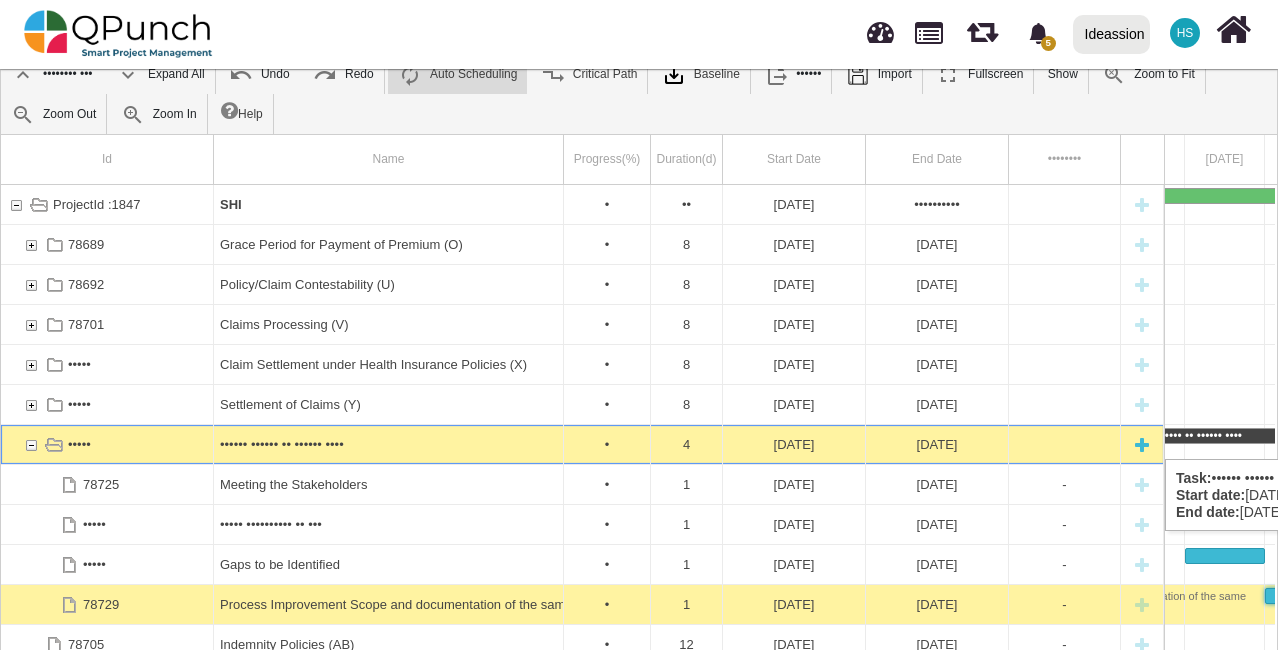 click at bounding box center [1142, 444] 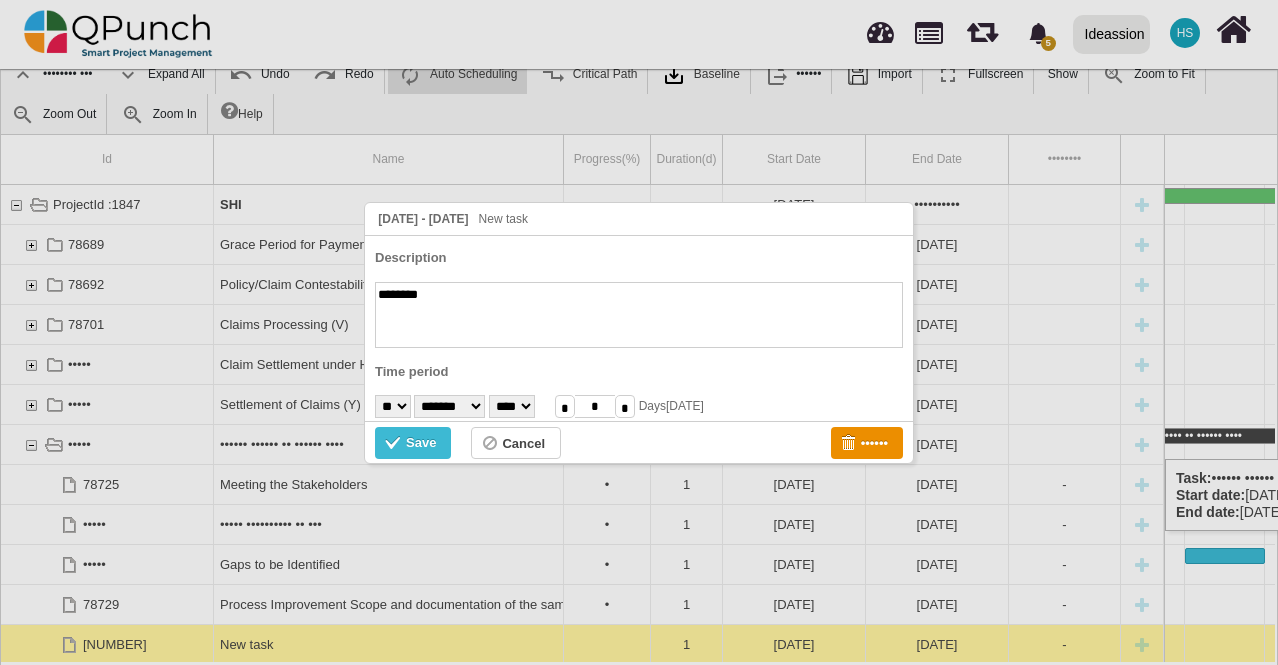 scroll, scrollTop: 0, scrollLeft: 3340, axis: horizontal 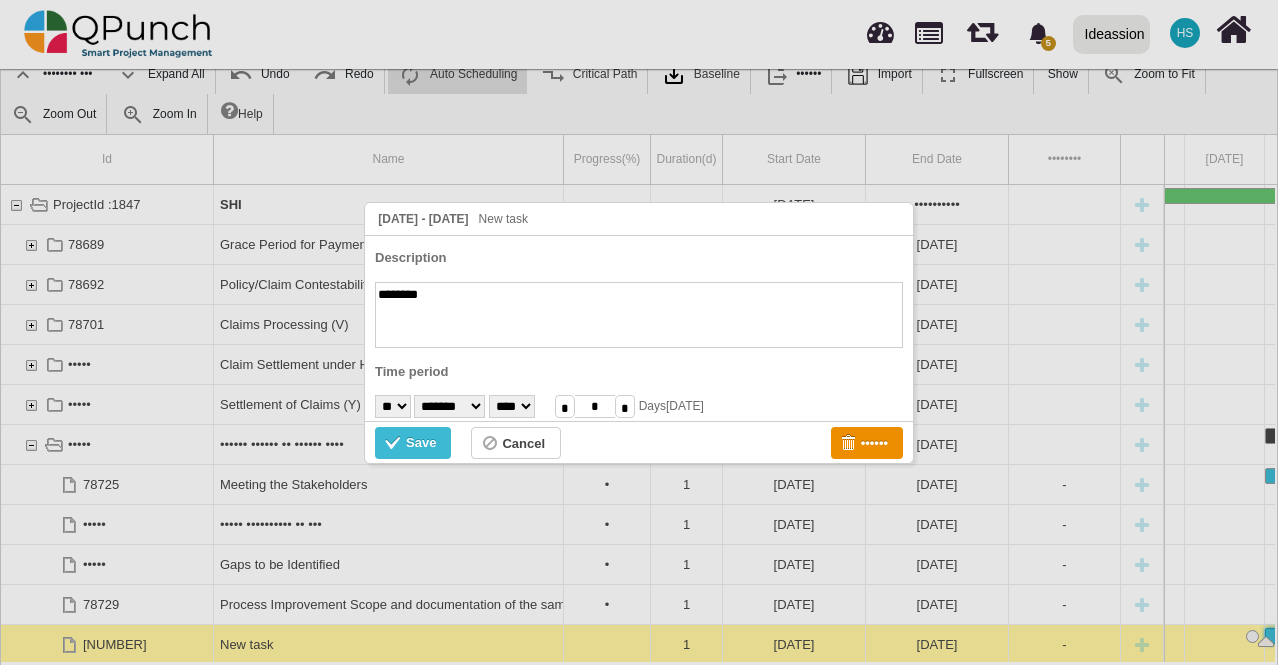 paste on "**********" 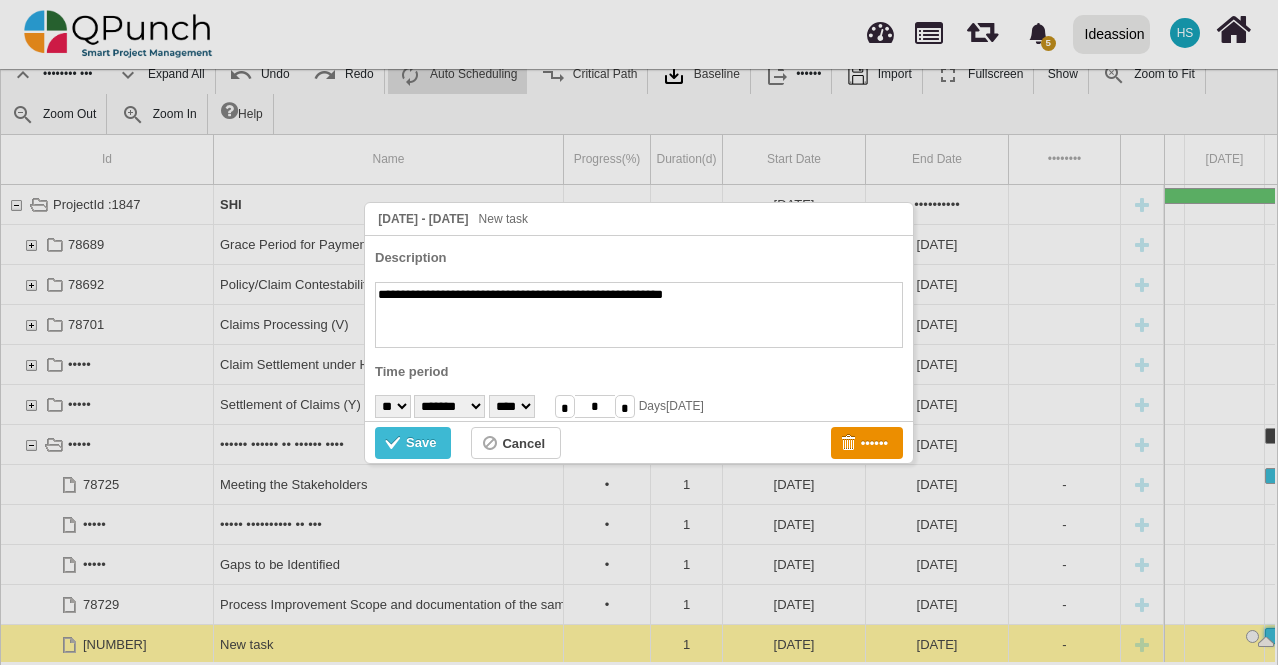 type on "**********" 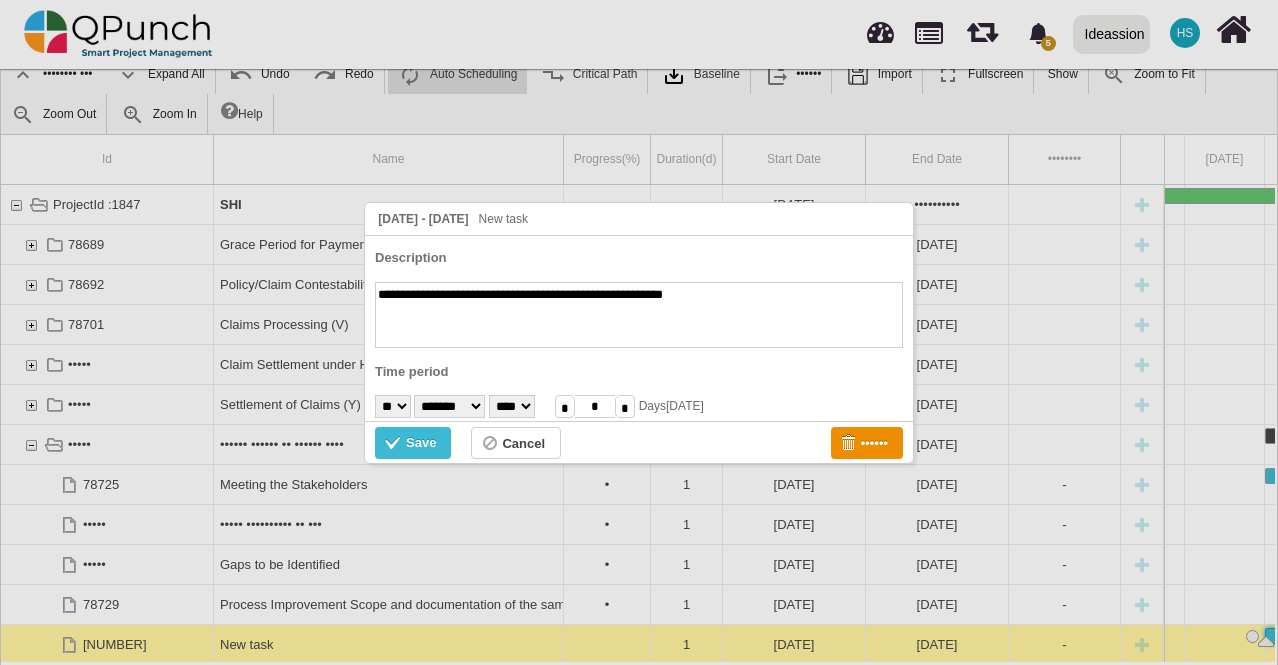 select on "**" 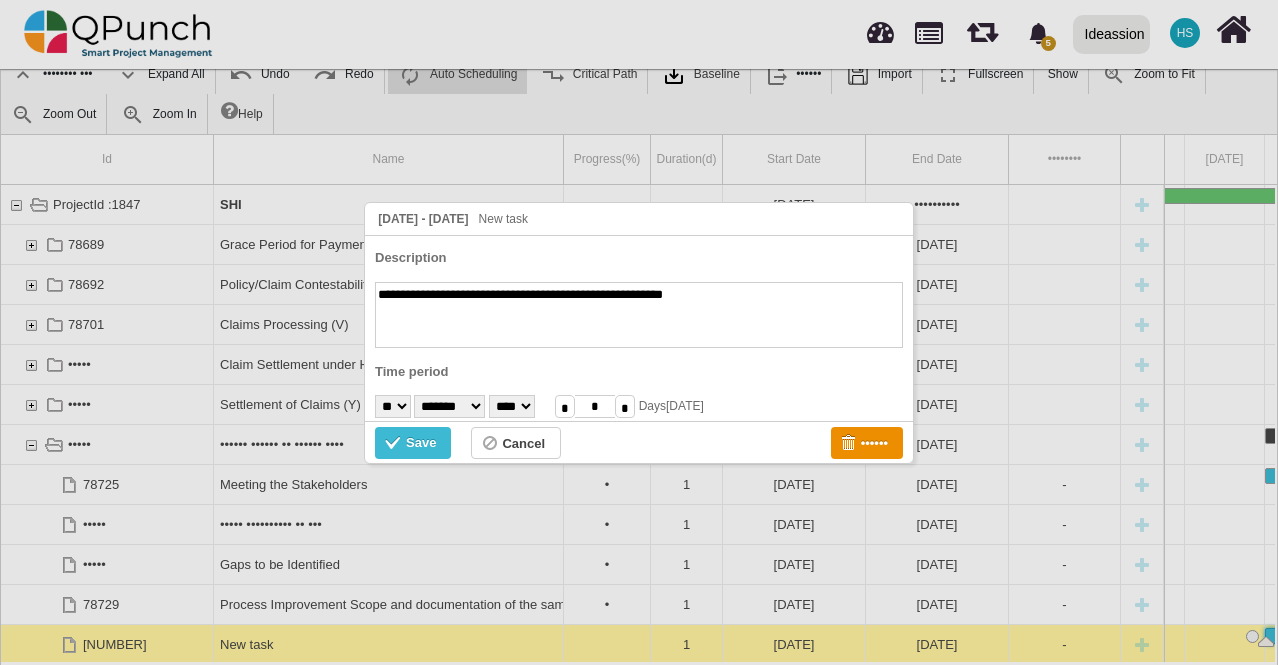 click on "• • • • • • • • • •• •• •• •• •• •• •• •• •• •• •• •• •• •• •• •• •• •• •• •• •• ••" at bounding box center [393, 406] 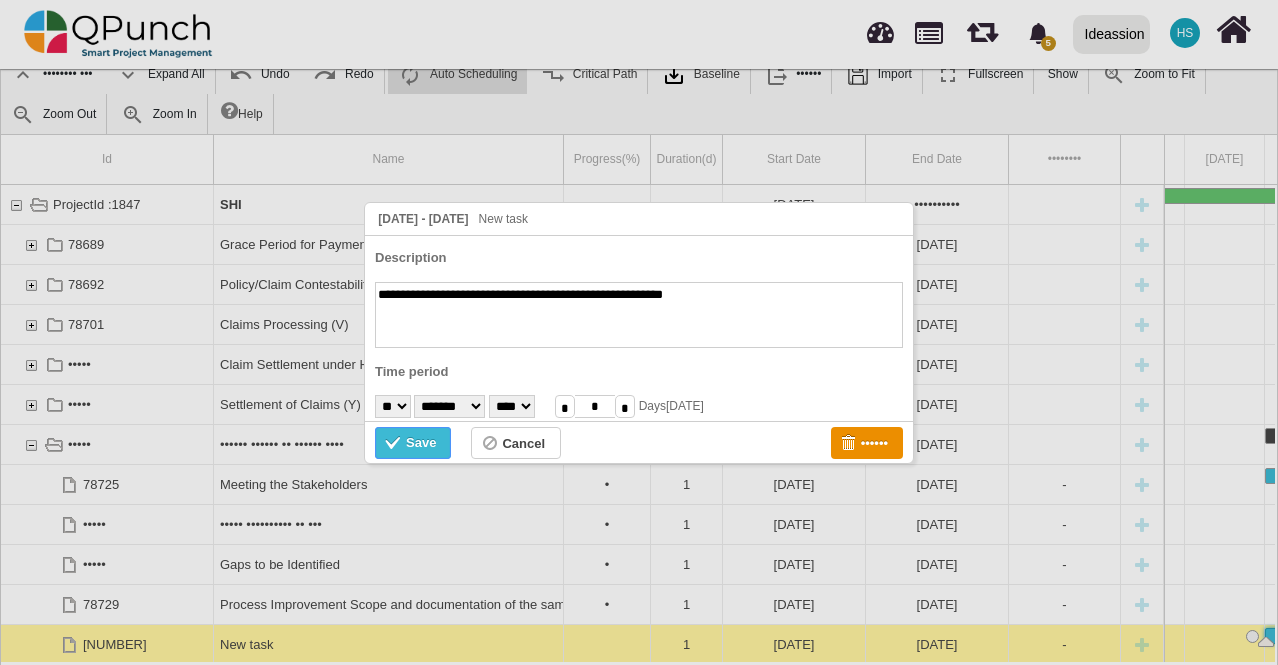 click at bounding box center [395, 445] 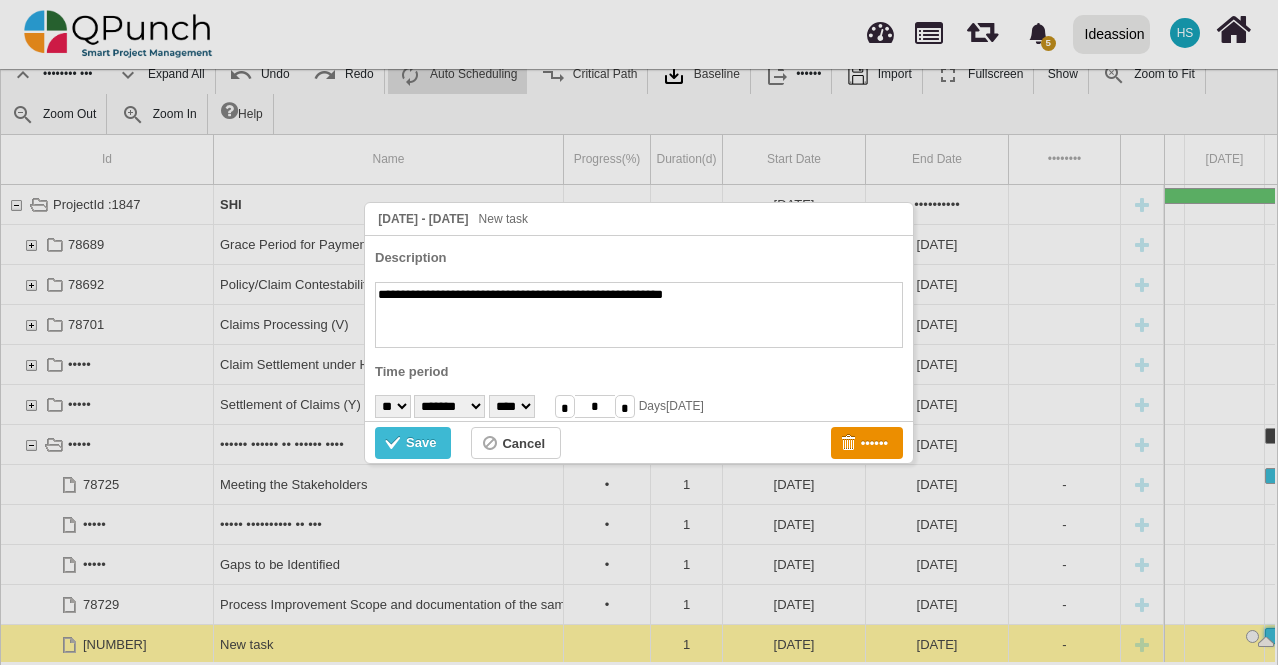 scroll, scrollTop: 42, scrollLeft: 0, axis: vertical 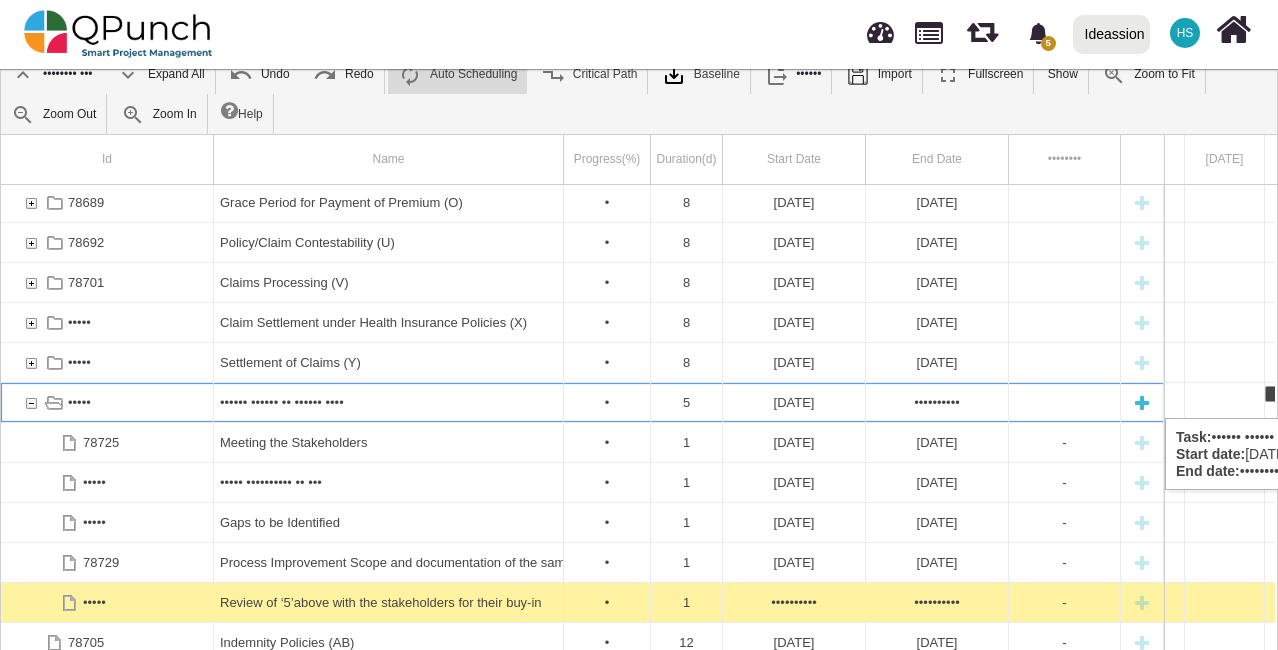 click at bounding box center (1142, 402) 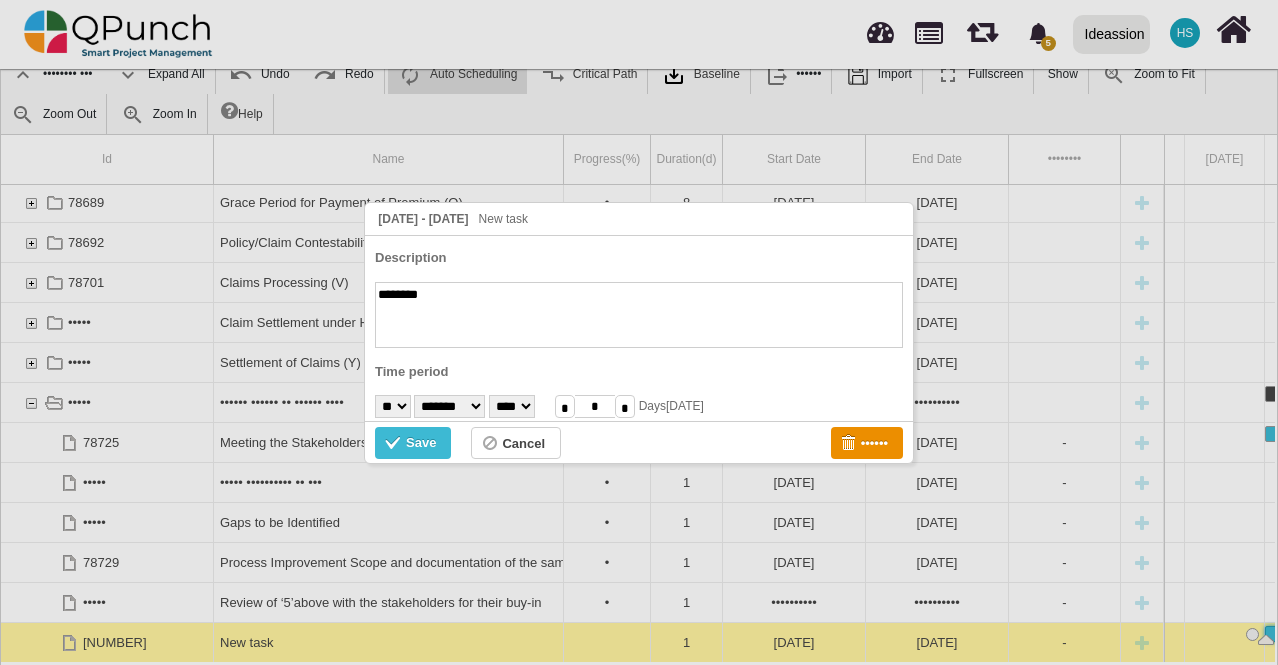 paste on "**********" 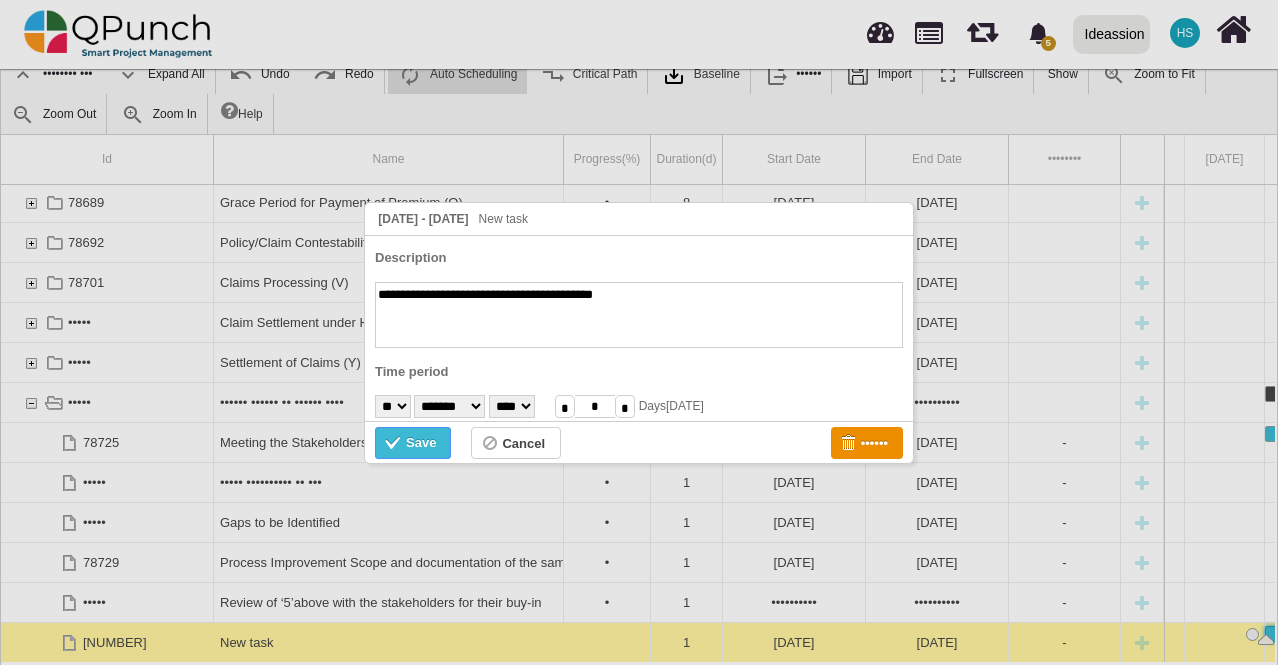 click on "Save" at bounding box center (421, 443) 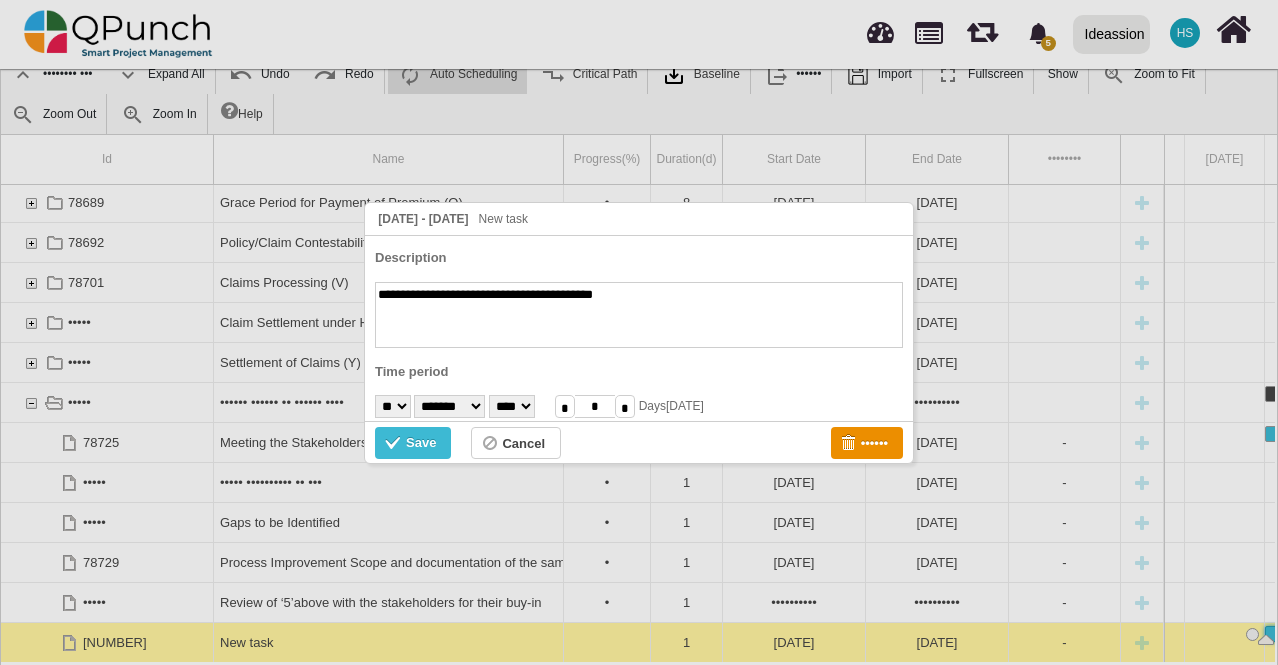 scroll, scrollTop: 82, scrollLeft: 0, axis: vertical 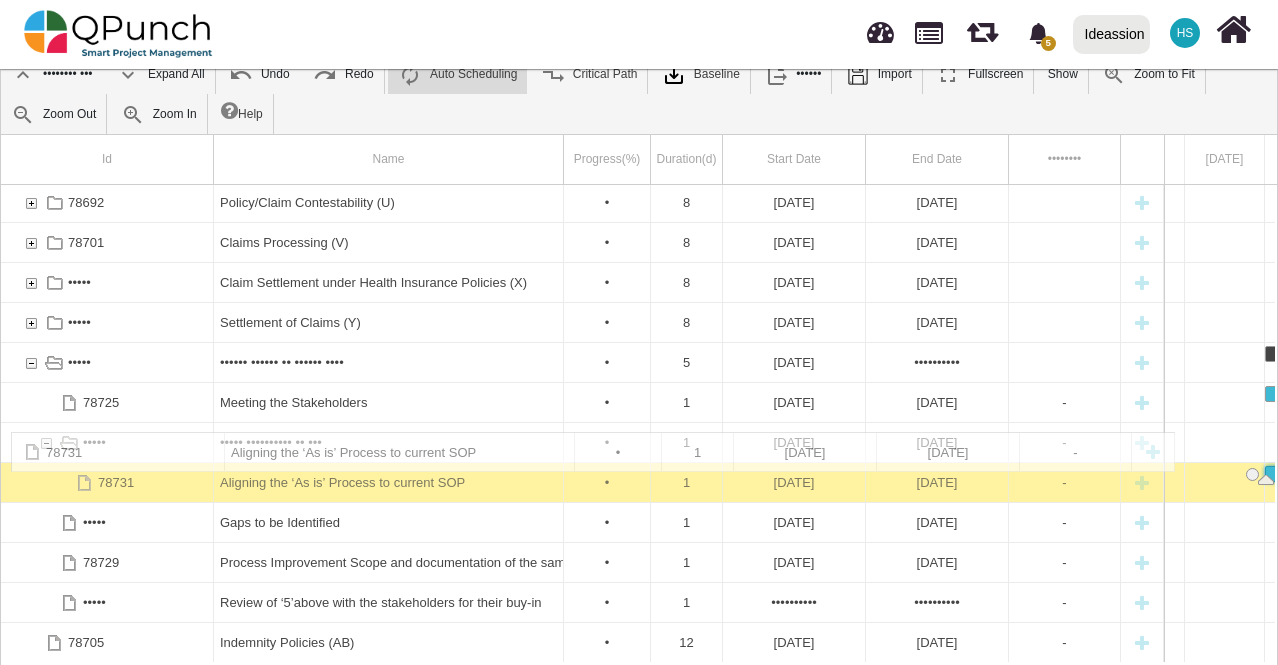 drag, startPoint x: 377, startPoint y: 607, endPoint x: 361, endPoint y: 442, distance: 165.77394 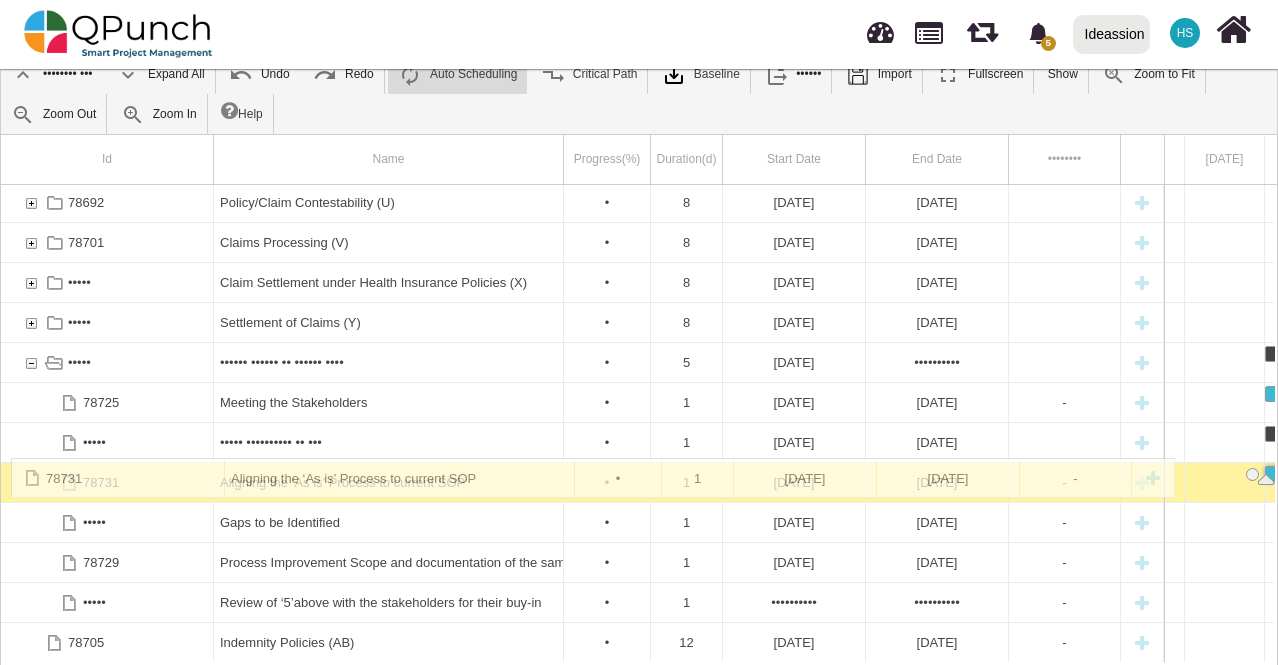 drag, startPoint x: 402, startPoint y: 477, endPoint x: 371, endPoint y: 468, distance: 32.280025 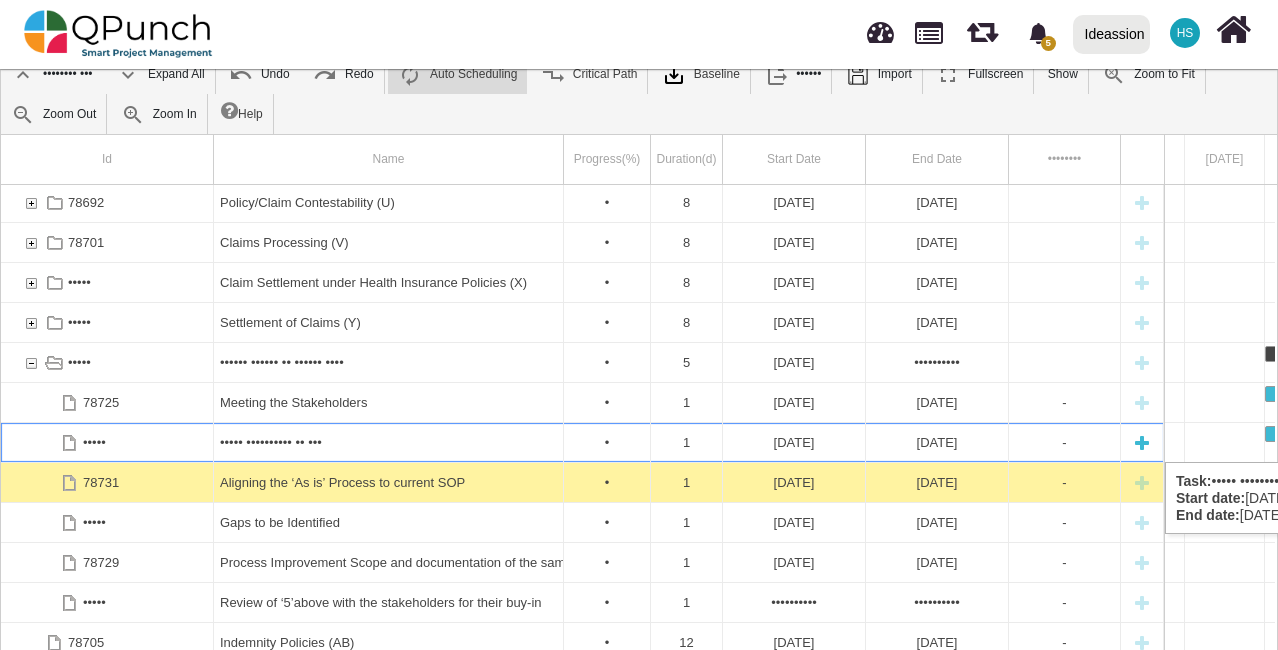 click on "[DATE]" at bounding box center (794, 442) 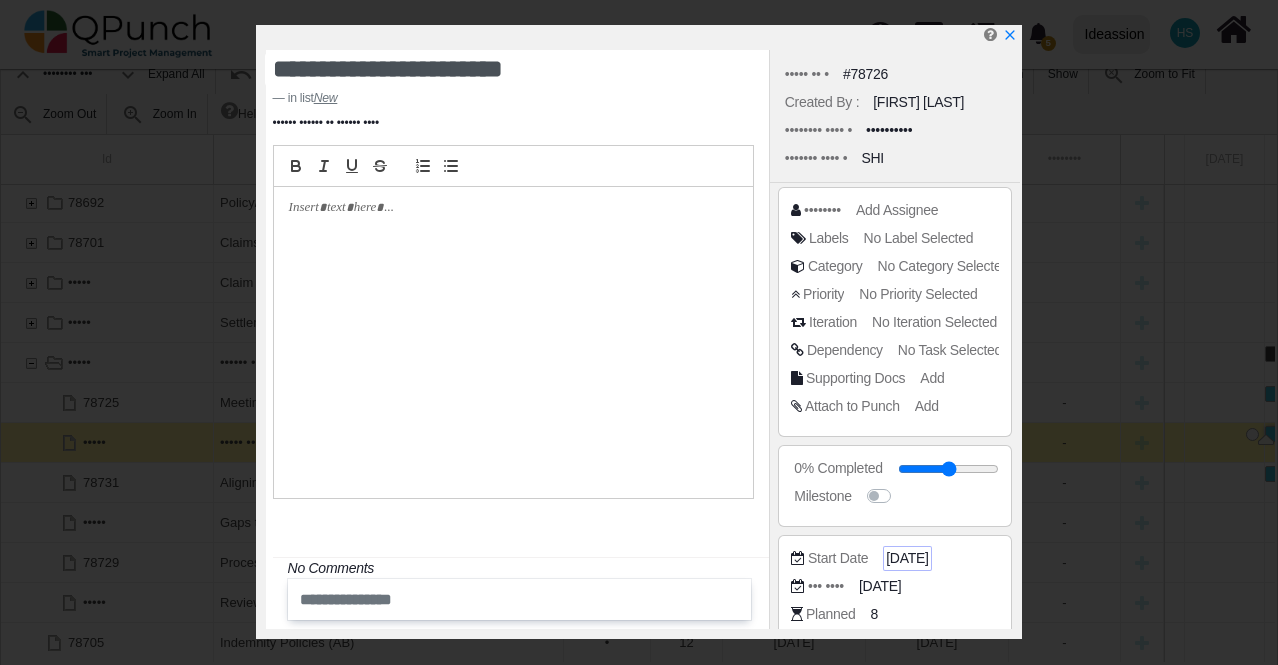 click on "[DATE]" at bounding box center [949, 468] 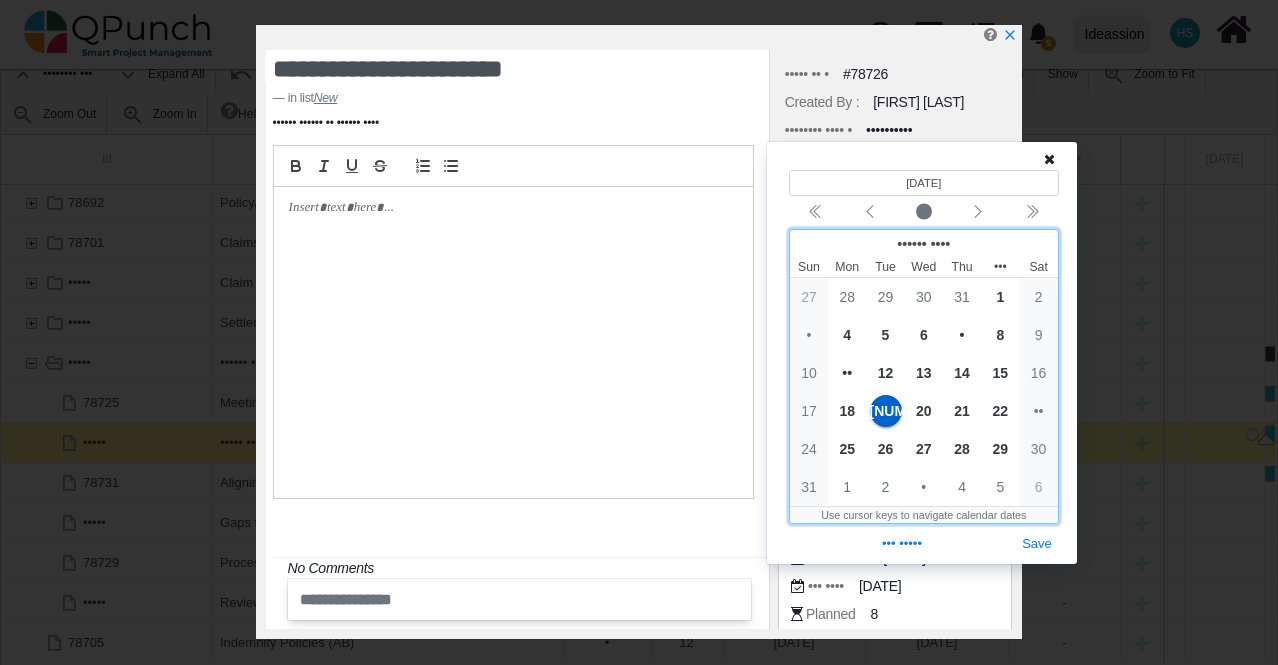 click on "[NUMBER]" at bounding box center (886, 411) 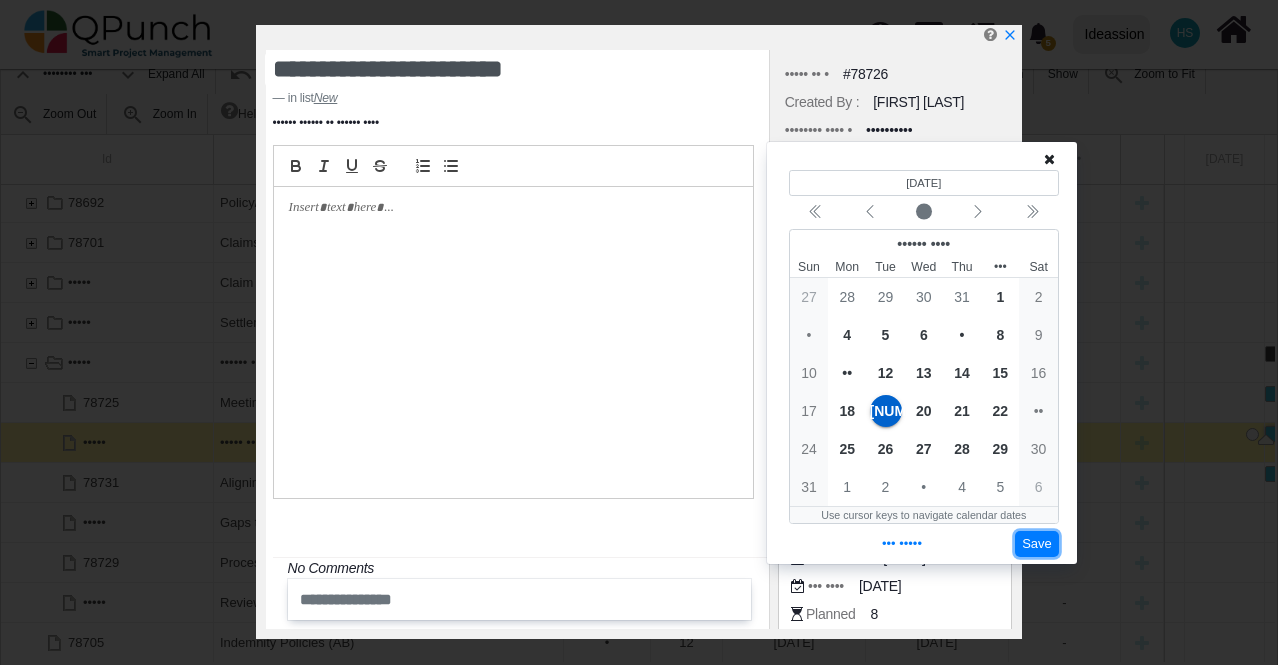 click on "Save" at bounding box center (1037, 544) 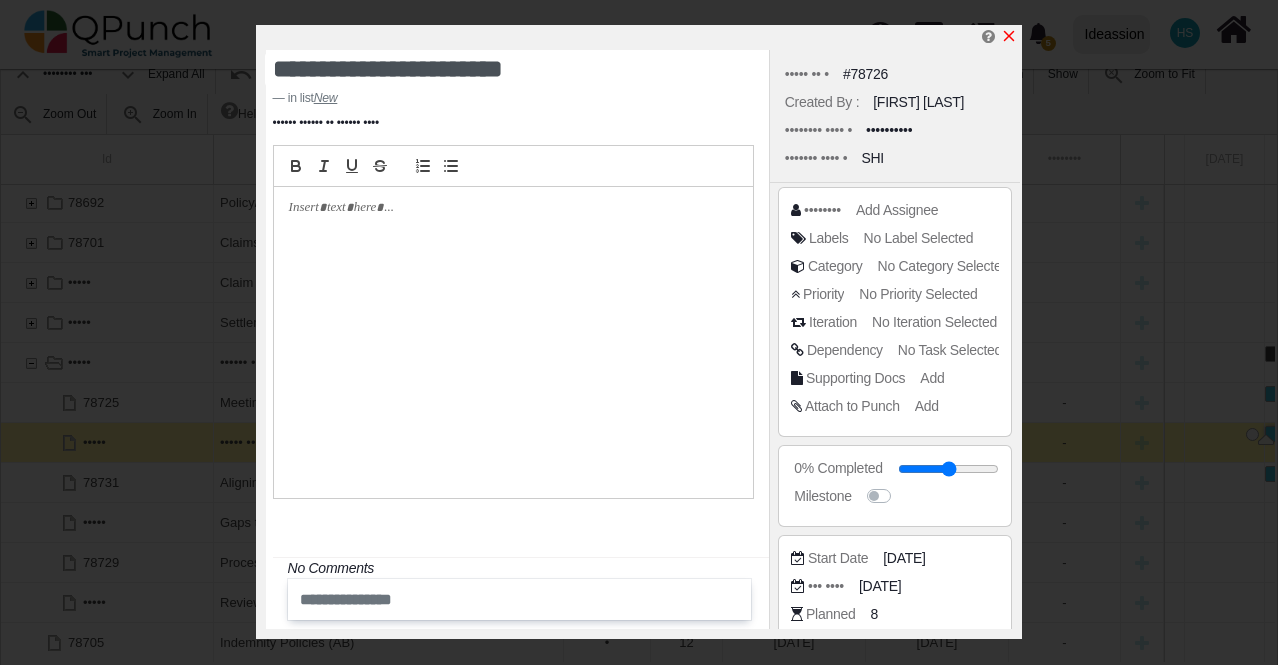 click at bounding box center [1009, 36] 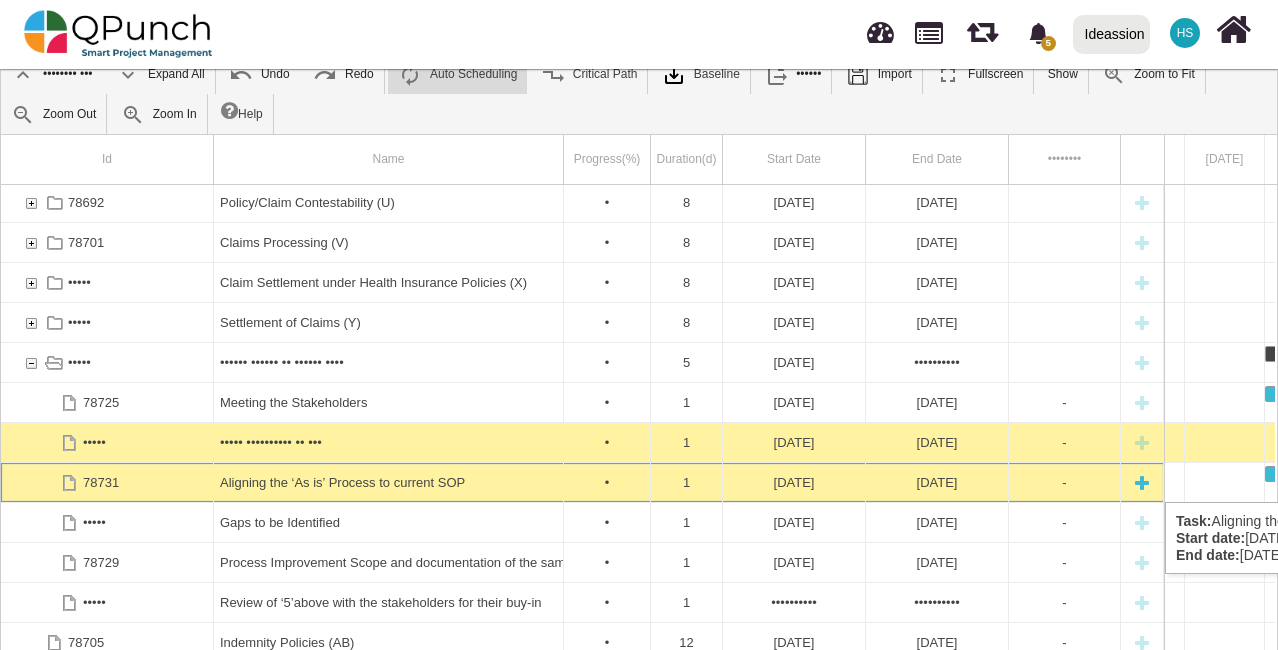 click on "[DATE]" at bounding box center [794, 482] 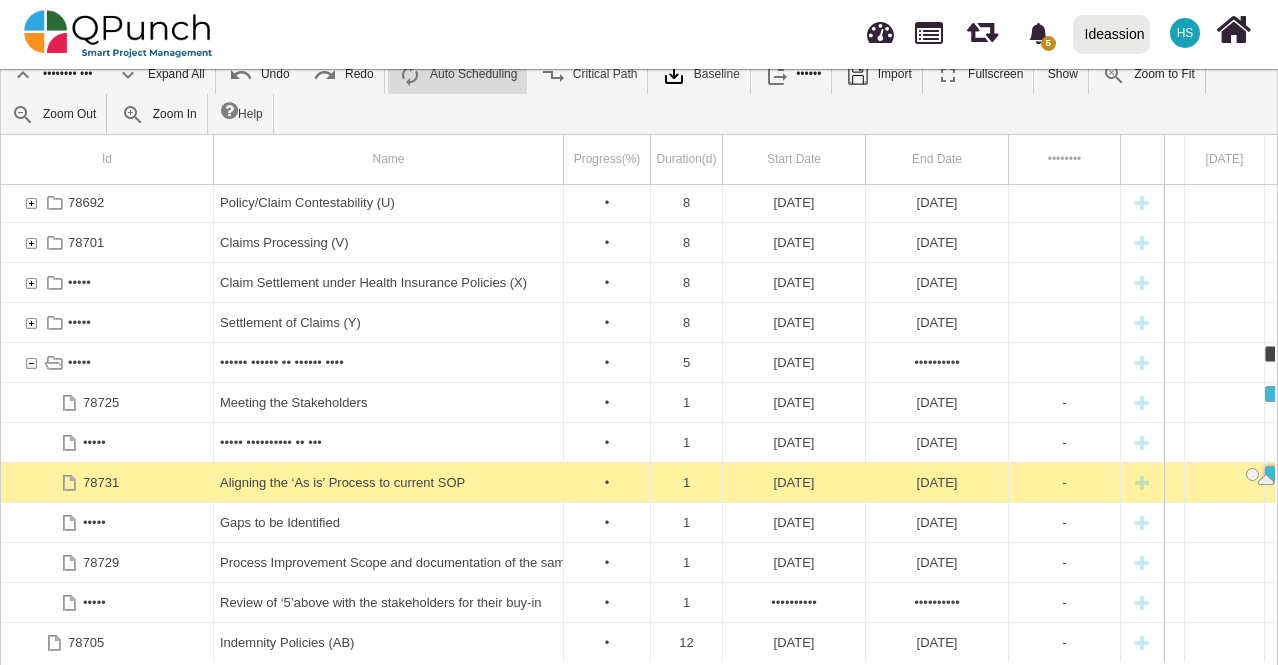 click on "[DATE]" at bounding box center [794, 482] 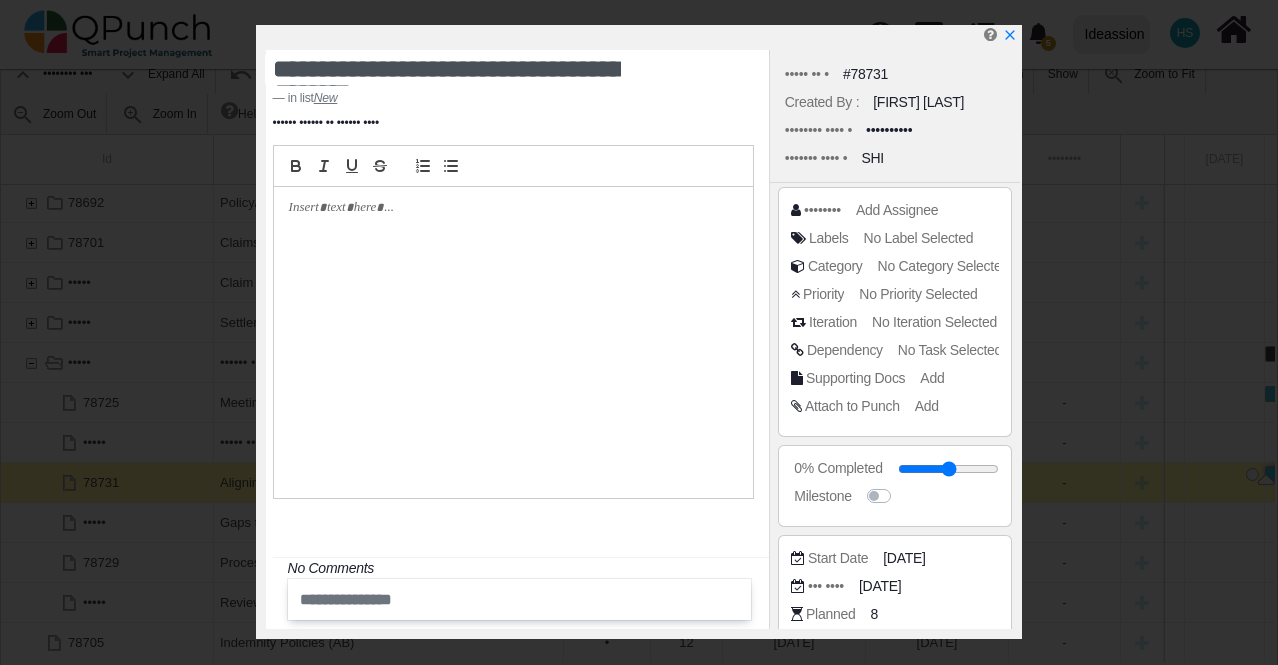 click on "Start Date
[DATE]" at bounding box center (895, 214) 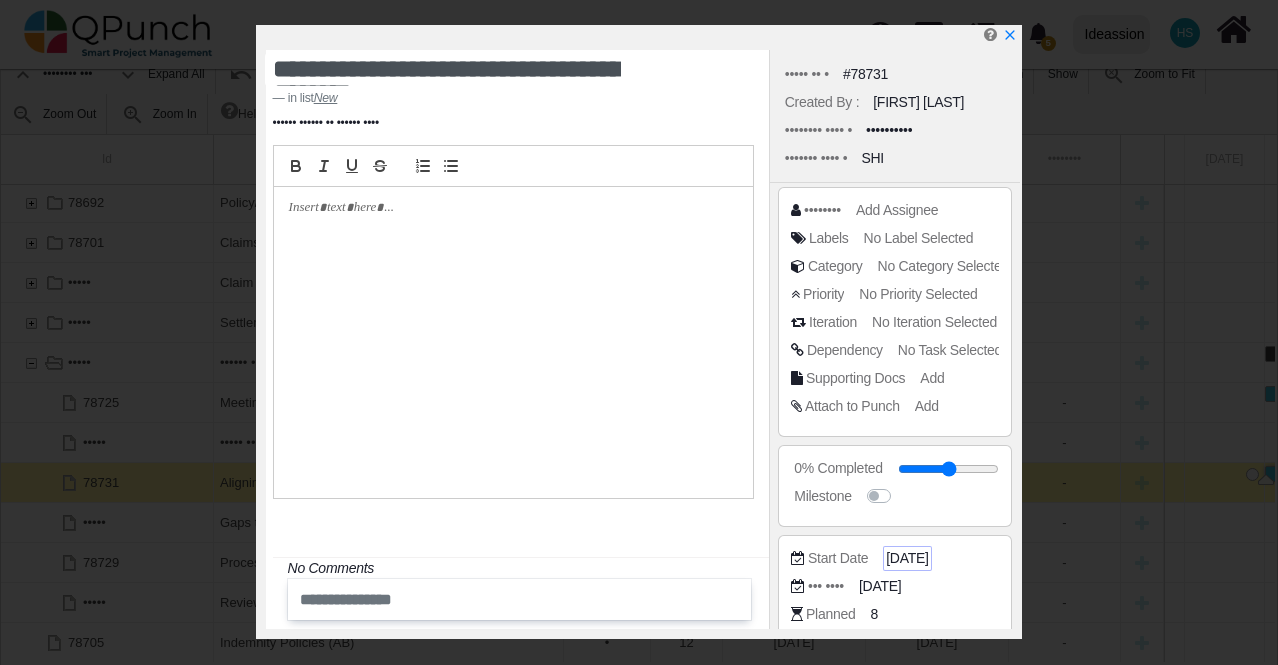 click on "[DATE]" at bounding box center (949, 468) 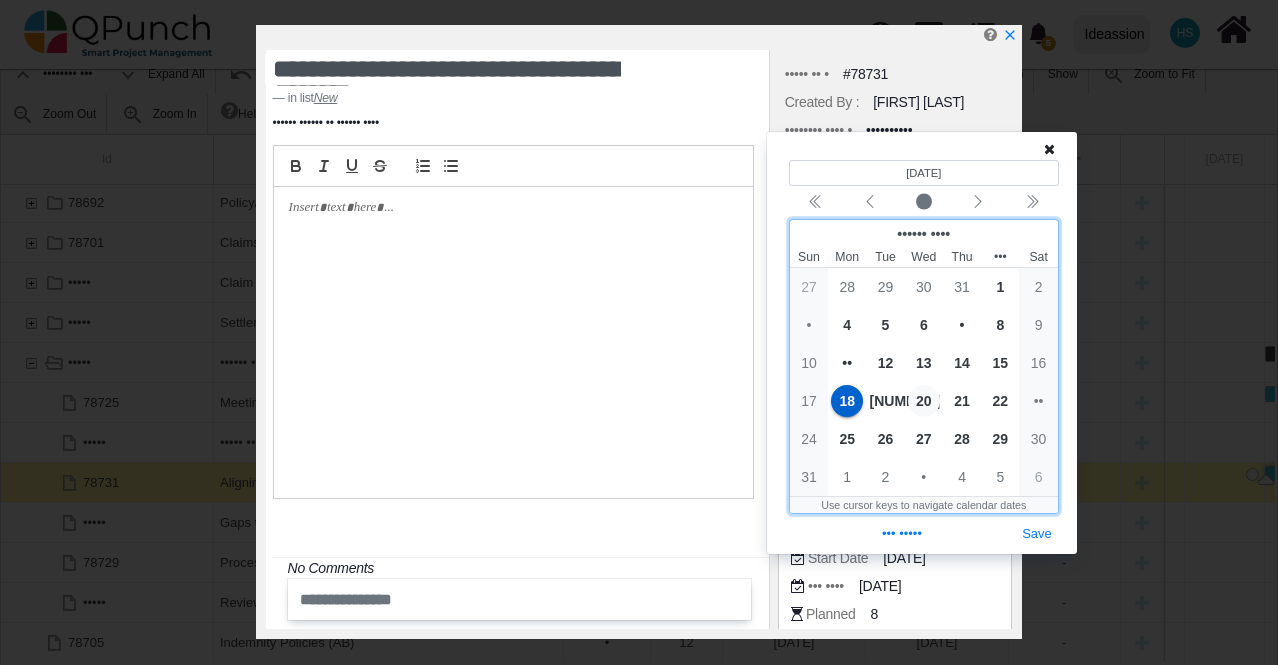 click on "20" at bounding box center (924, 401) 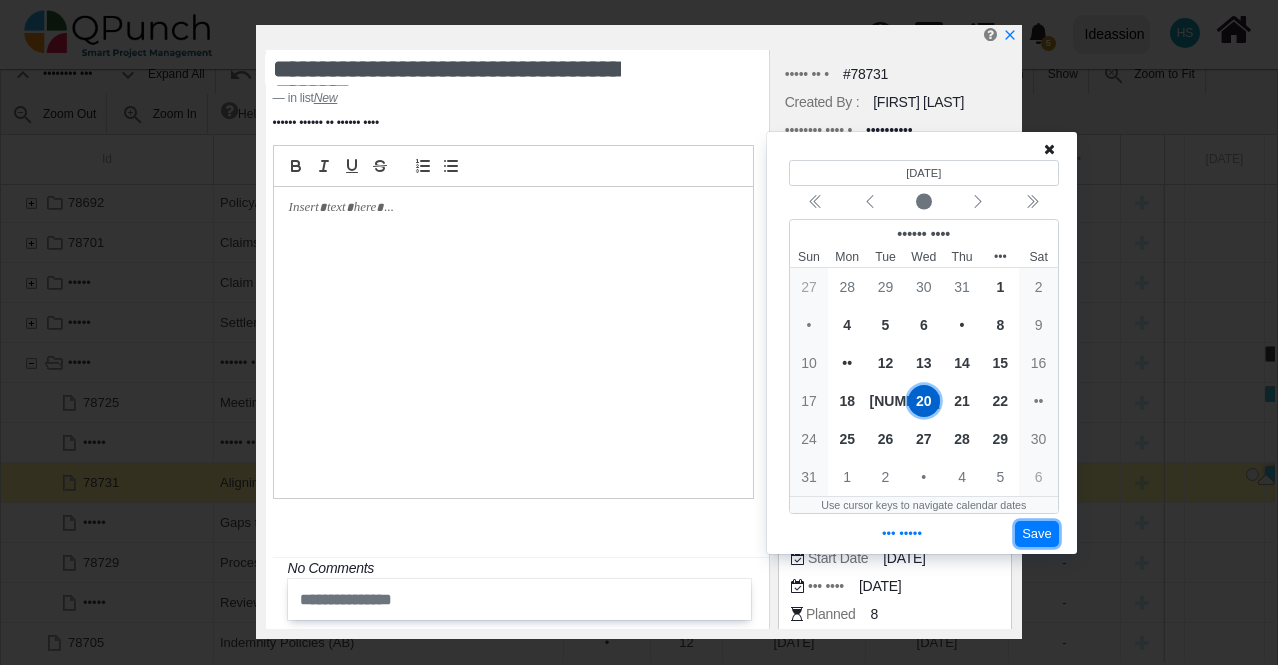 click on "Save" at bounding box center [1037, 534] 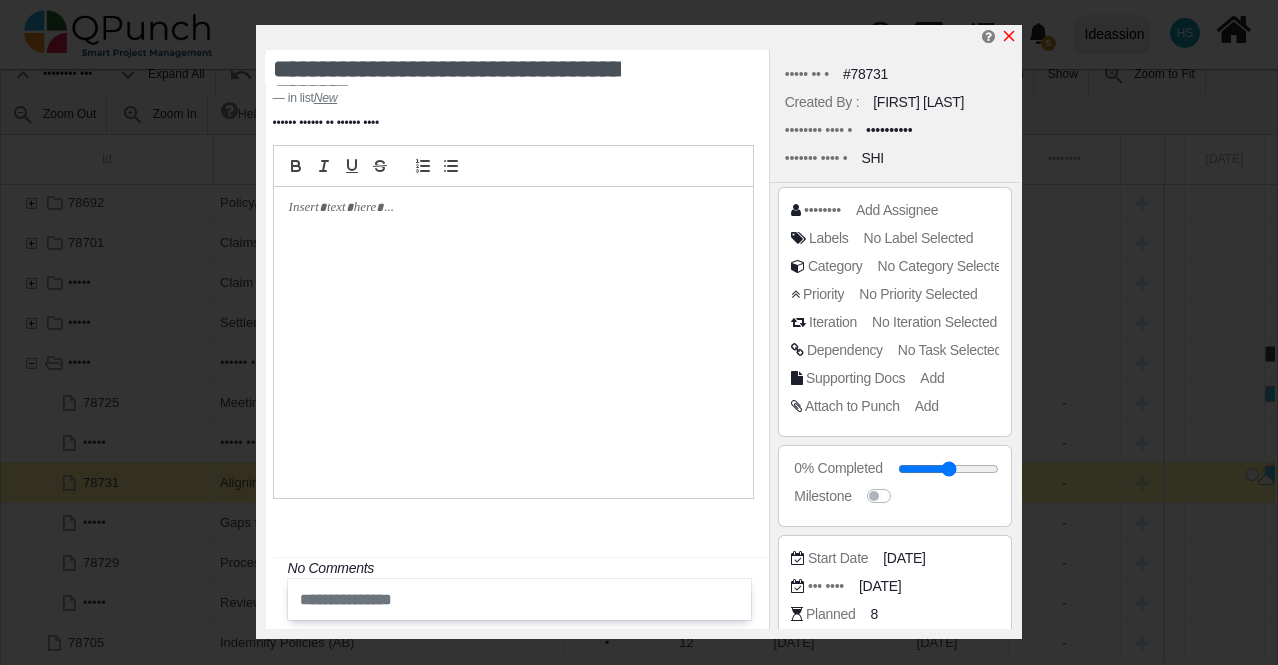 click at bounding box center [1009, 36] 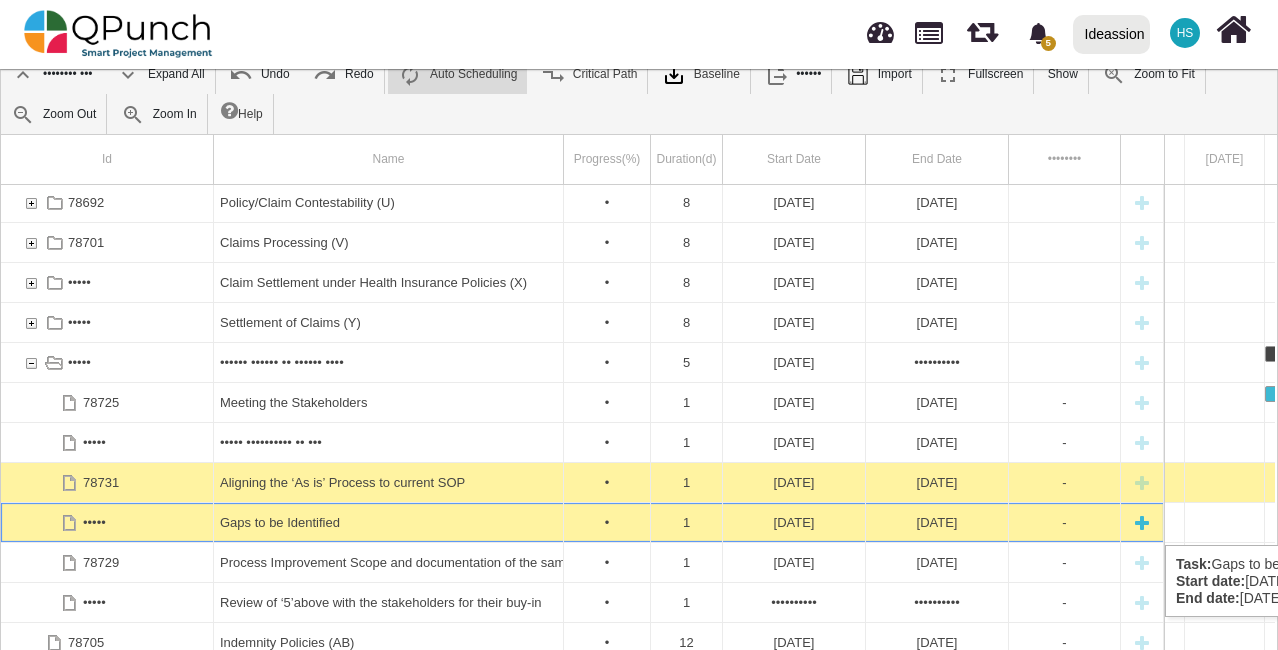 click on "[DATE]" at bounding box center (794, 522) 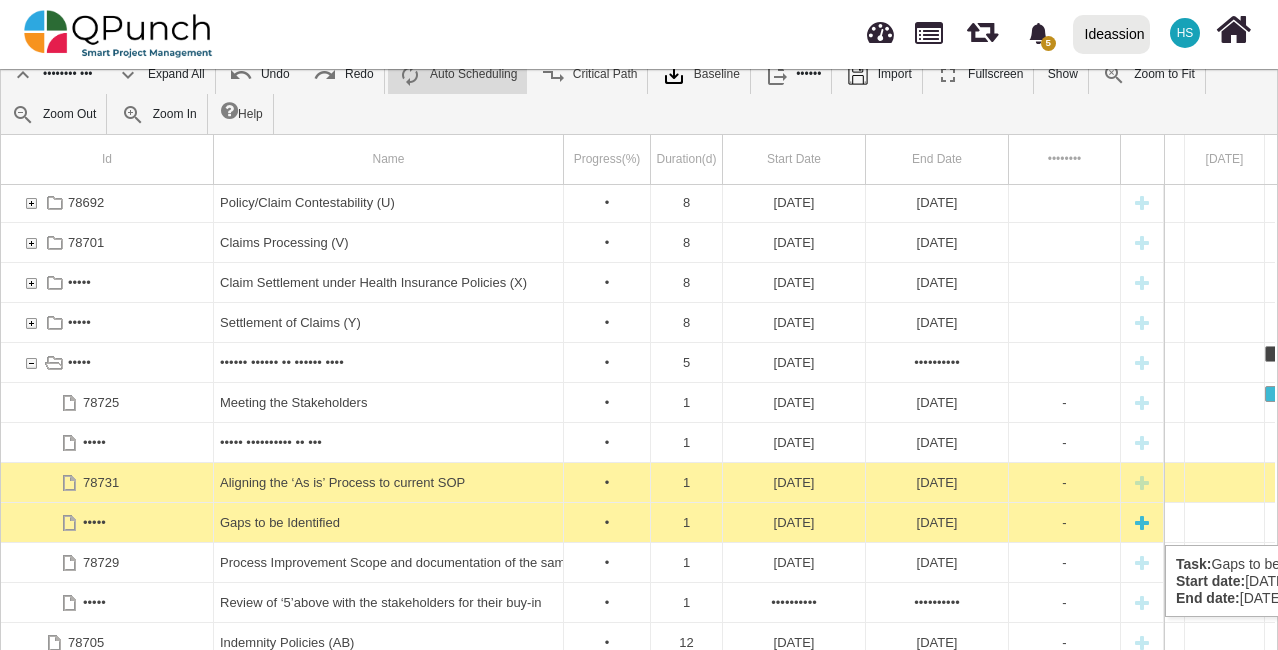 scroll, scrollTop: 0, scrollLeft: 3500, axis: horizontal 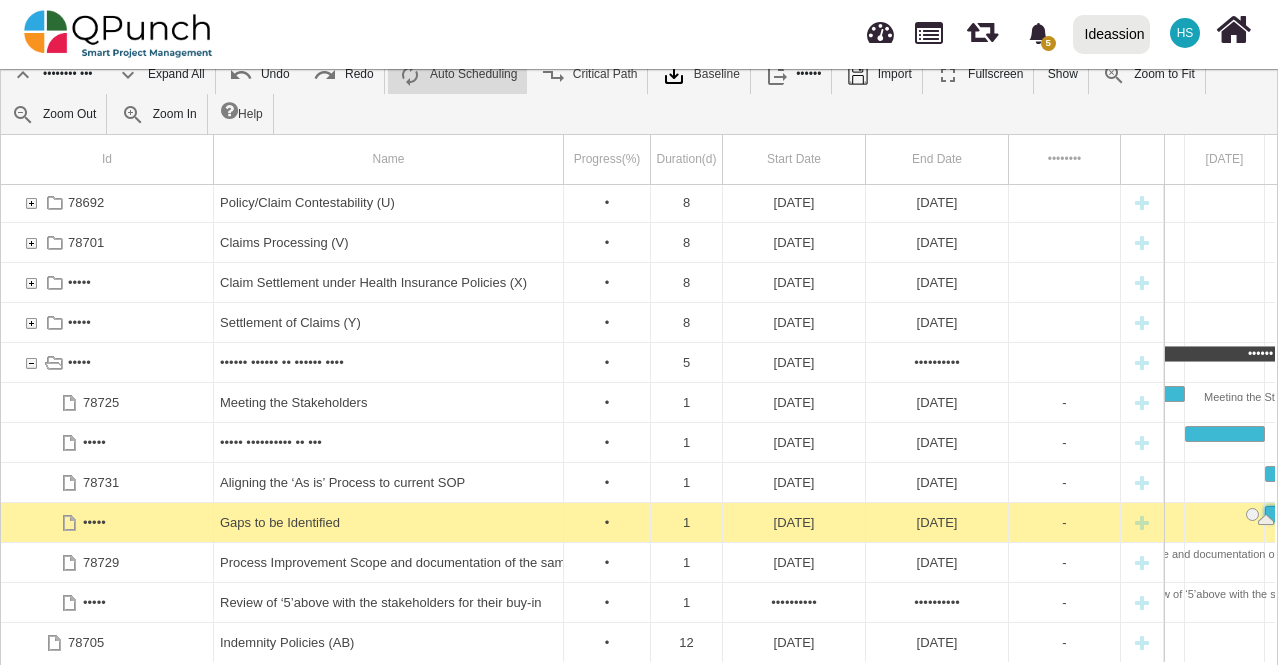 click on "[DATE]" at bounding box center [794, 522] 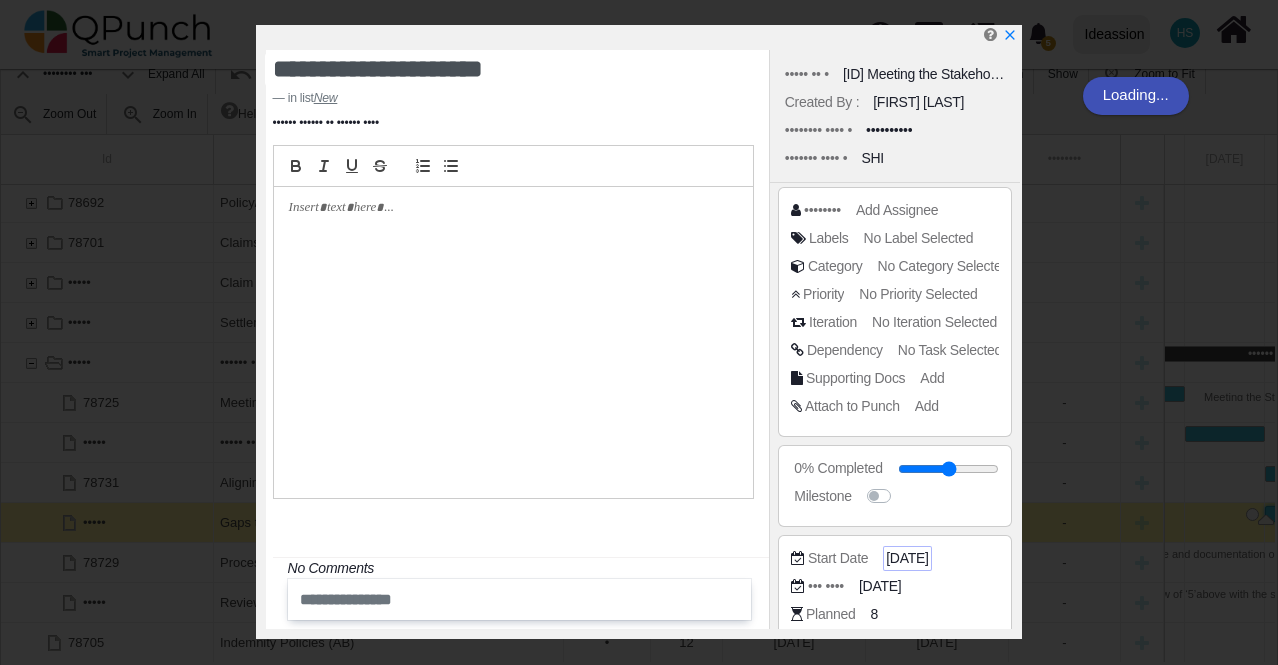 click on "[DATE]" at bounding box center (949, 468) 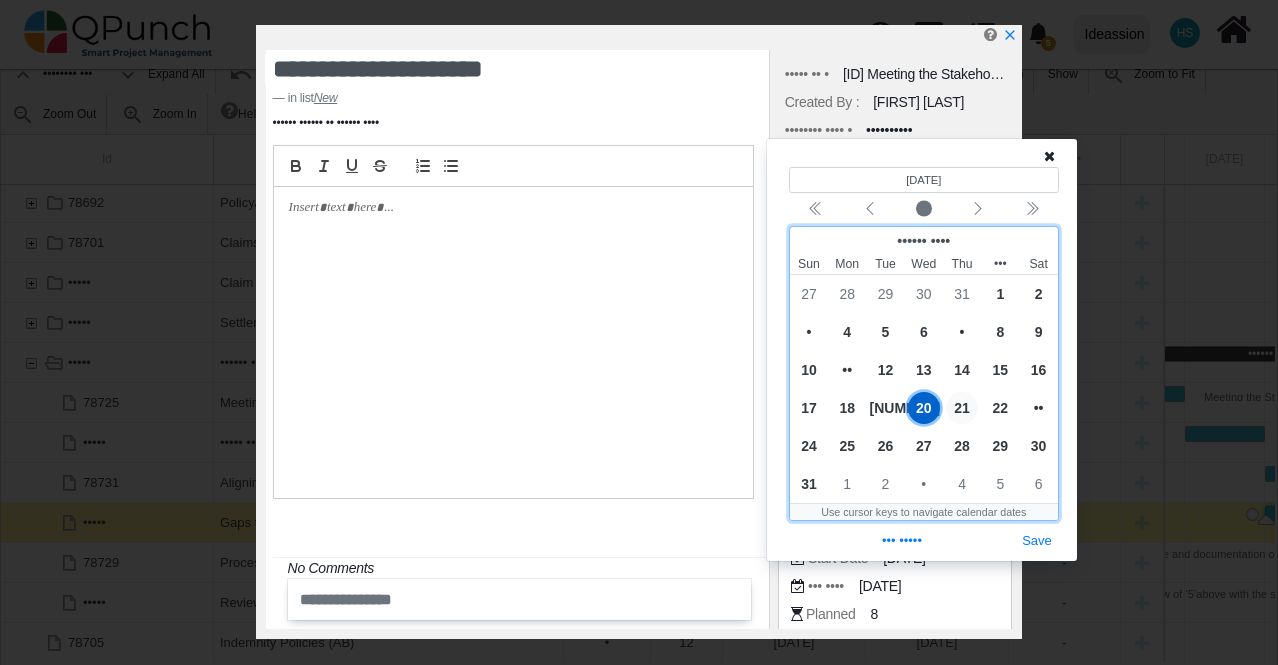 click on "21" at bounding box center [962, 408] 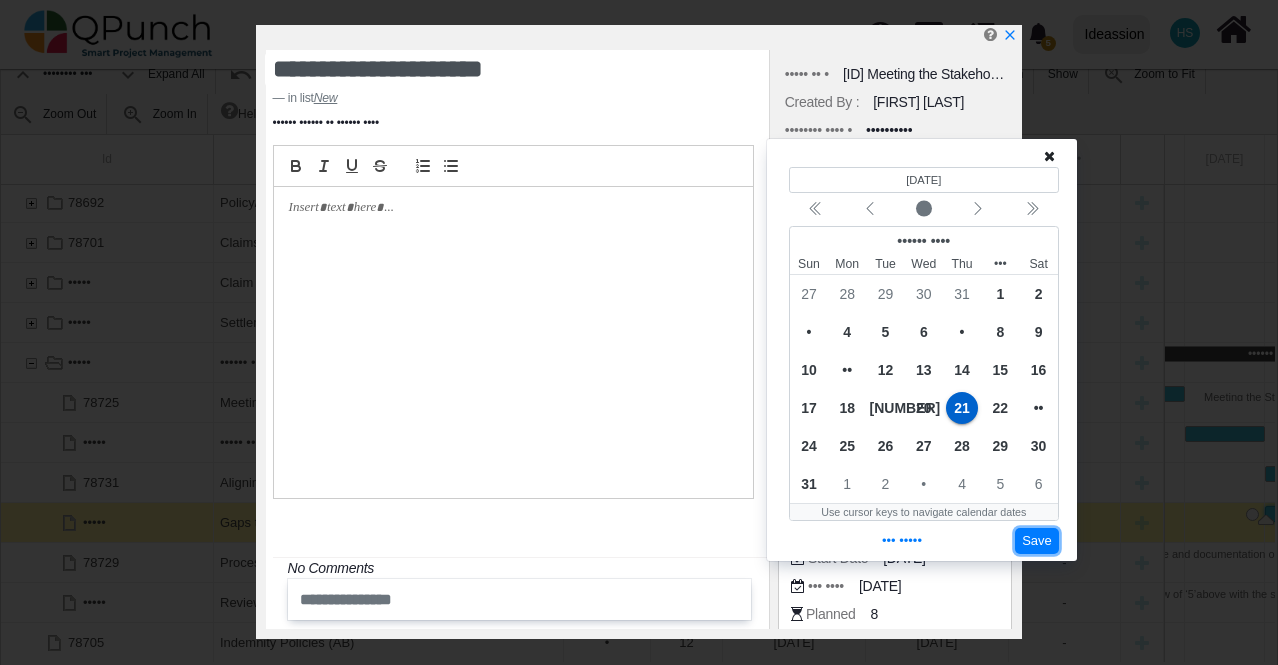 click on "Save" at bounding box center [1037, 541] 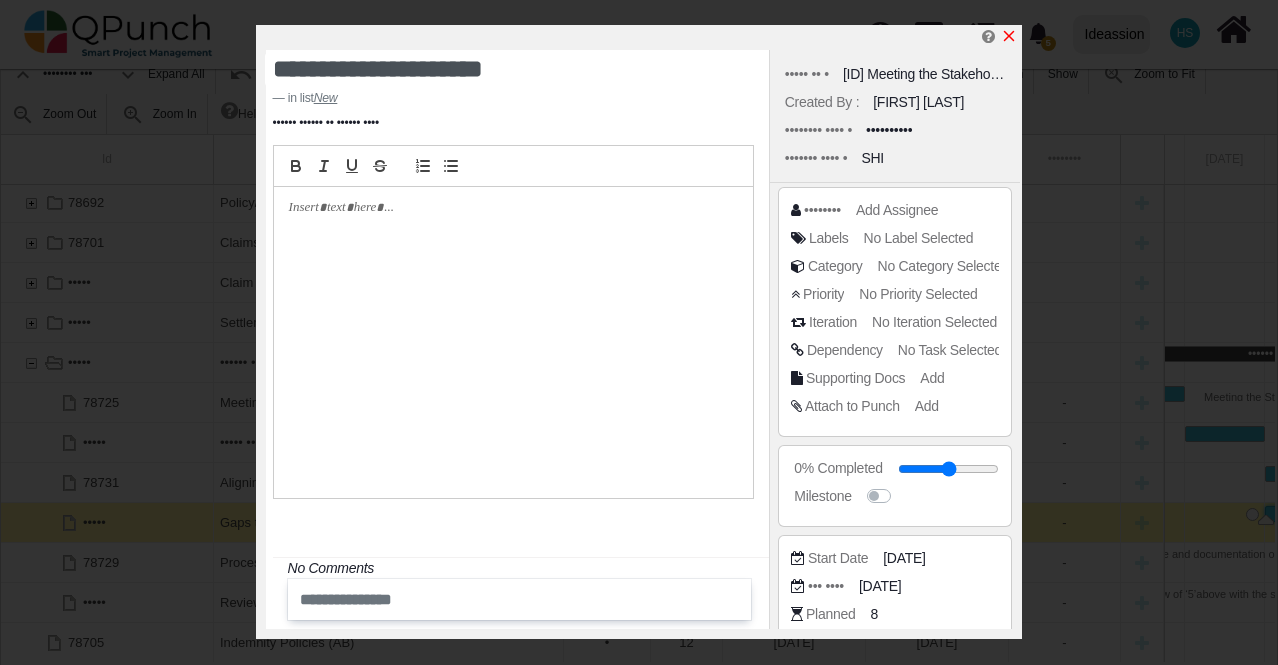 click at bounding box center (1009, 36) 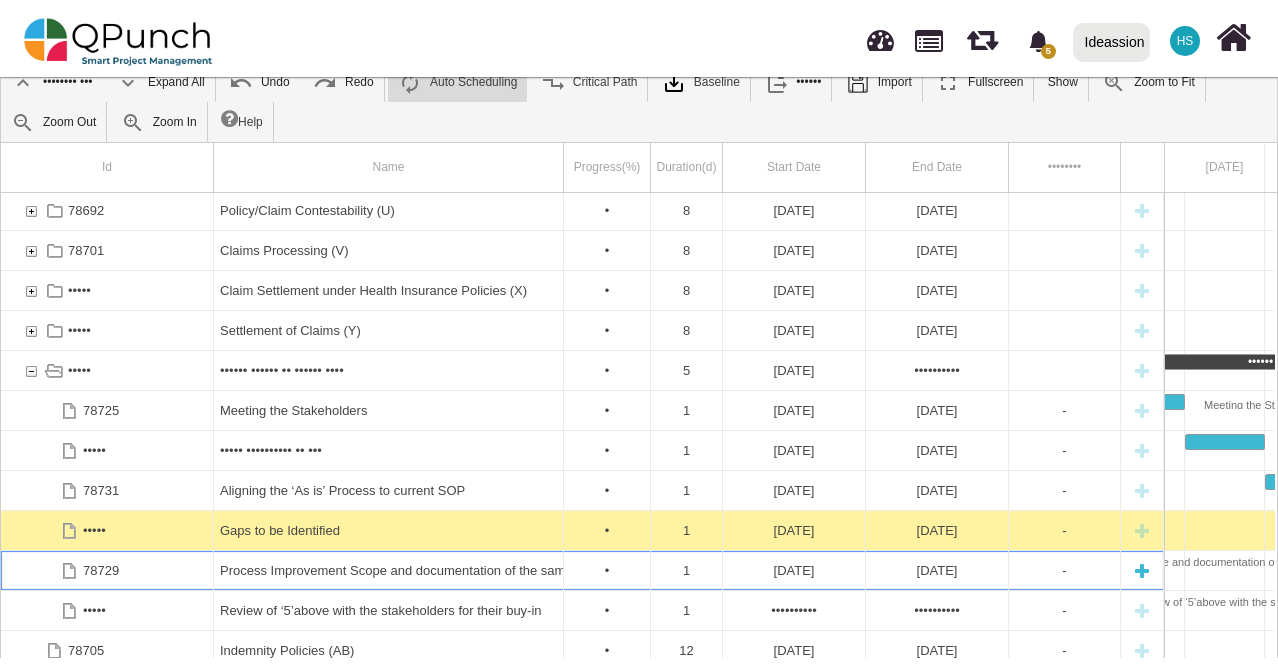 scroll, scrollTop: 0, scrollLeft: 3580, axis: horizontal 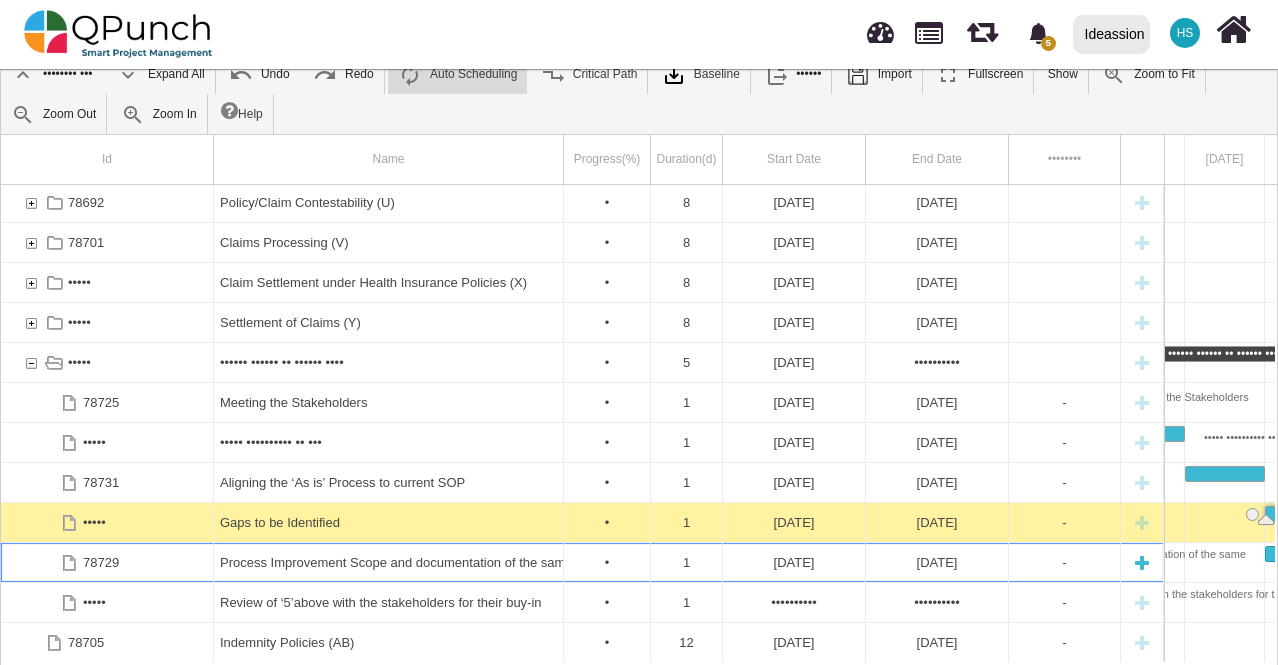 click on "[DATE]" at bounding box center [794, 562] 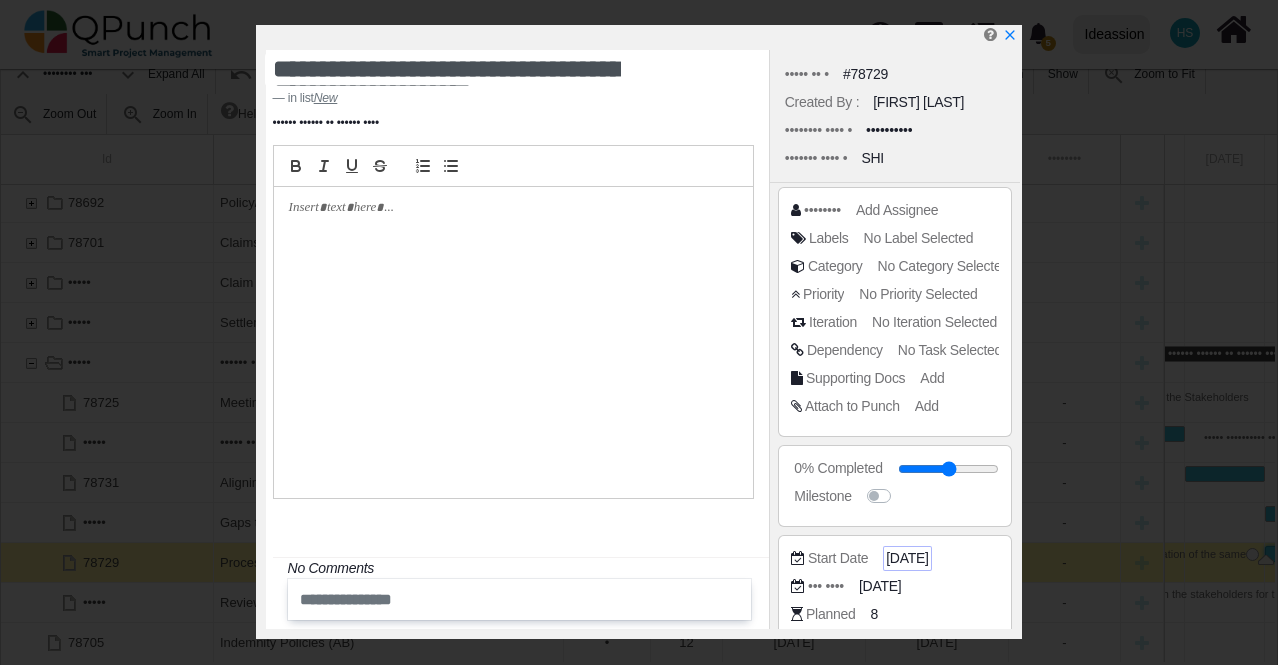click on "[DATE]" at bounding box center (949, 468) 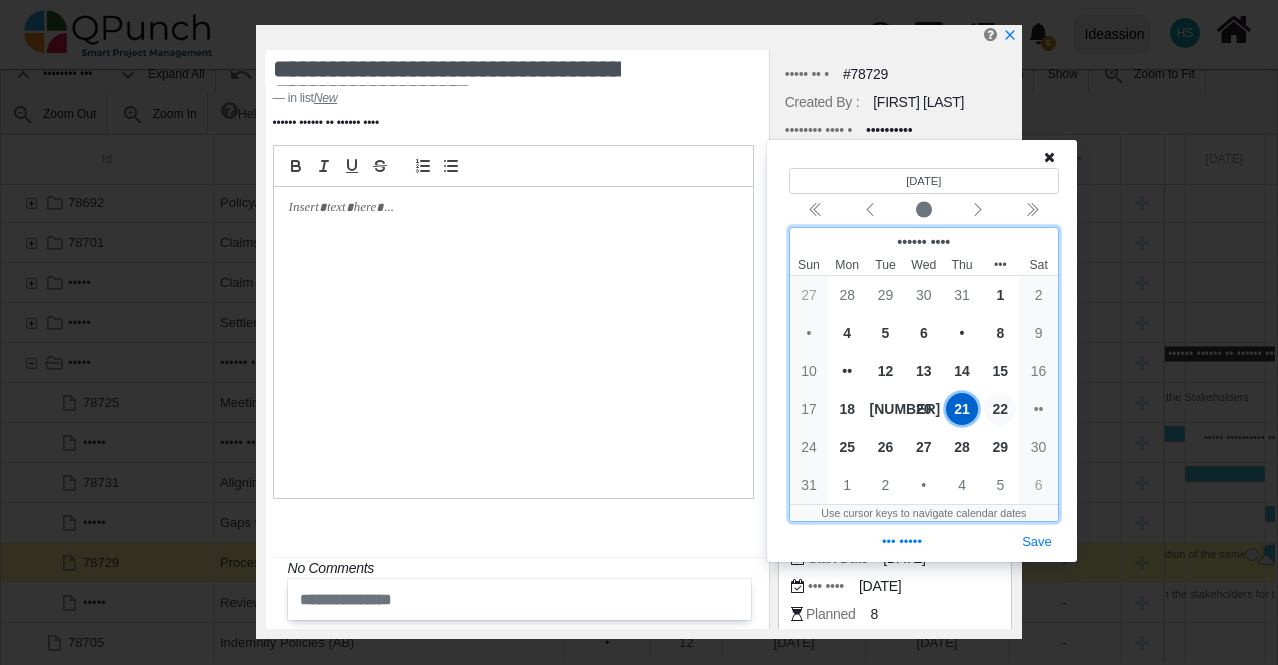click on "22" at bounding box center [1000, 409] 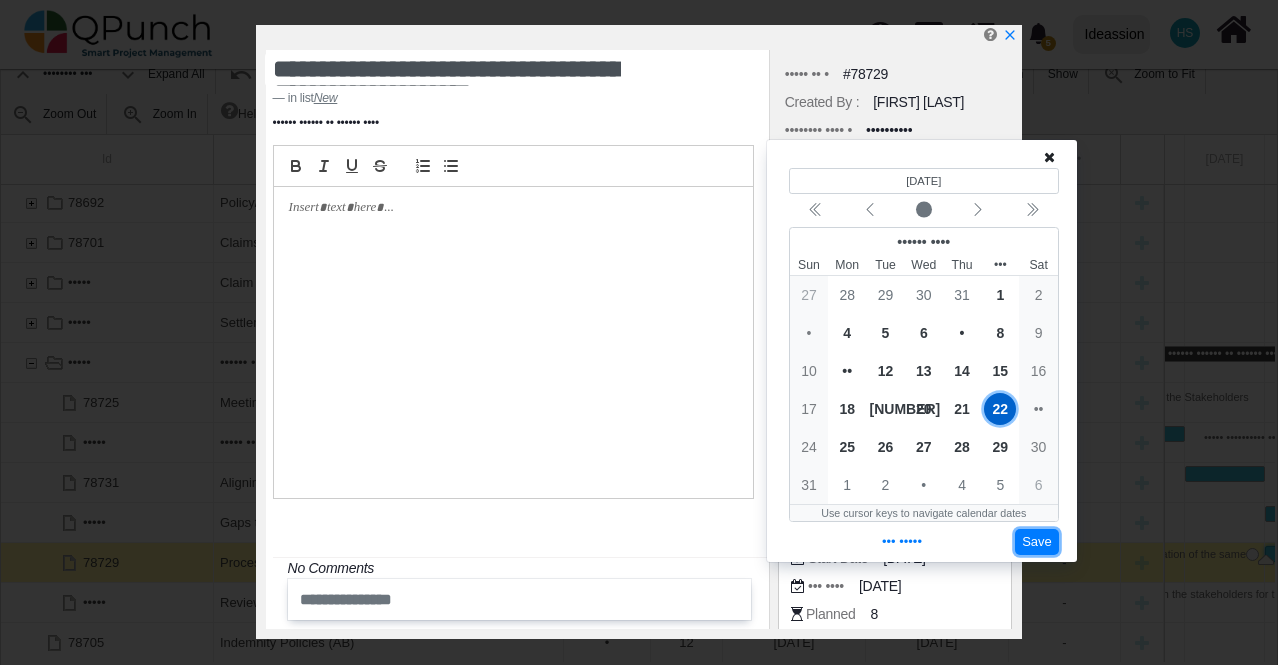 click on "Save" at bounding box center [1037, 542] 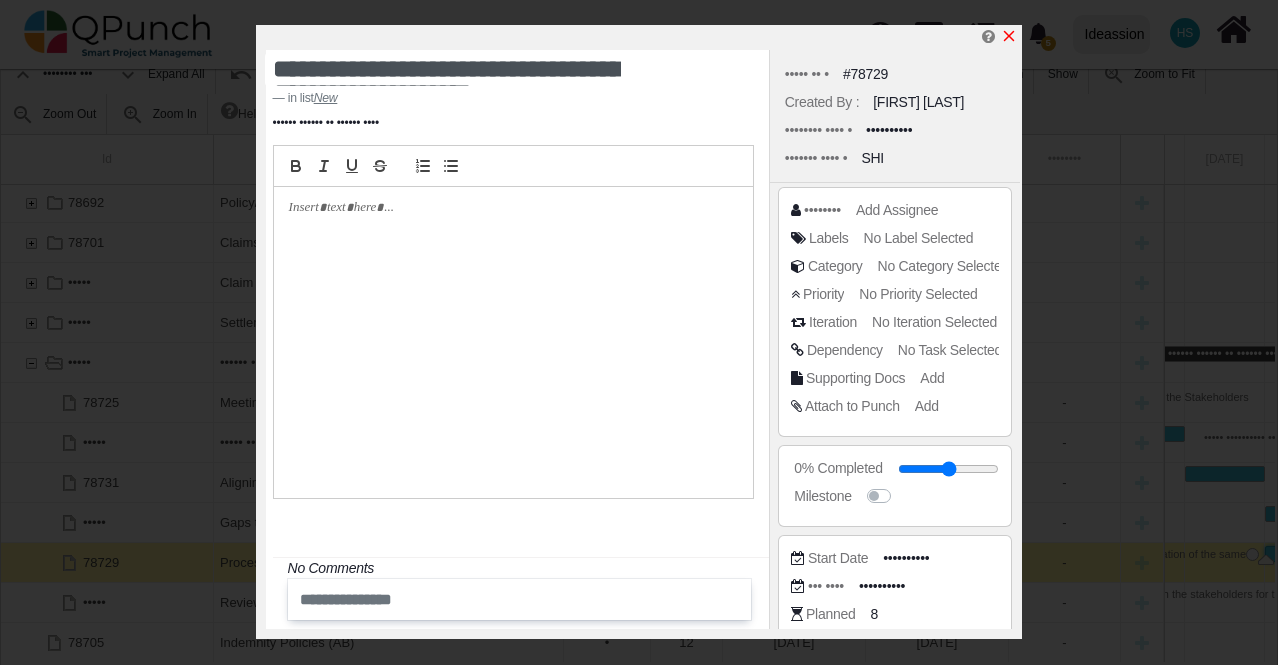 click at bounding box center [1009, 36] 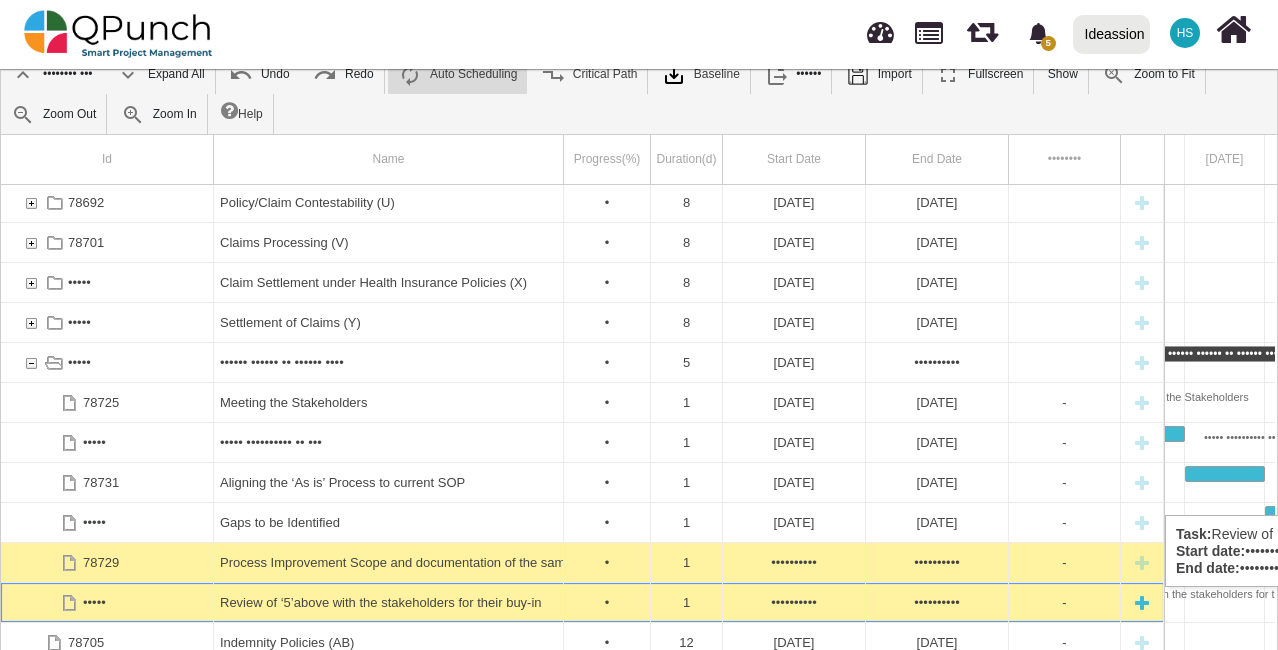 click on "••••••••••" at bounding box center (794, 602) 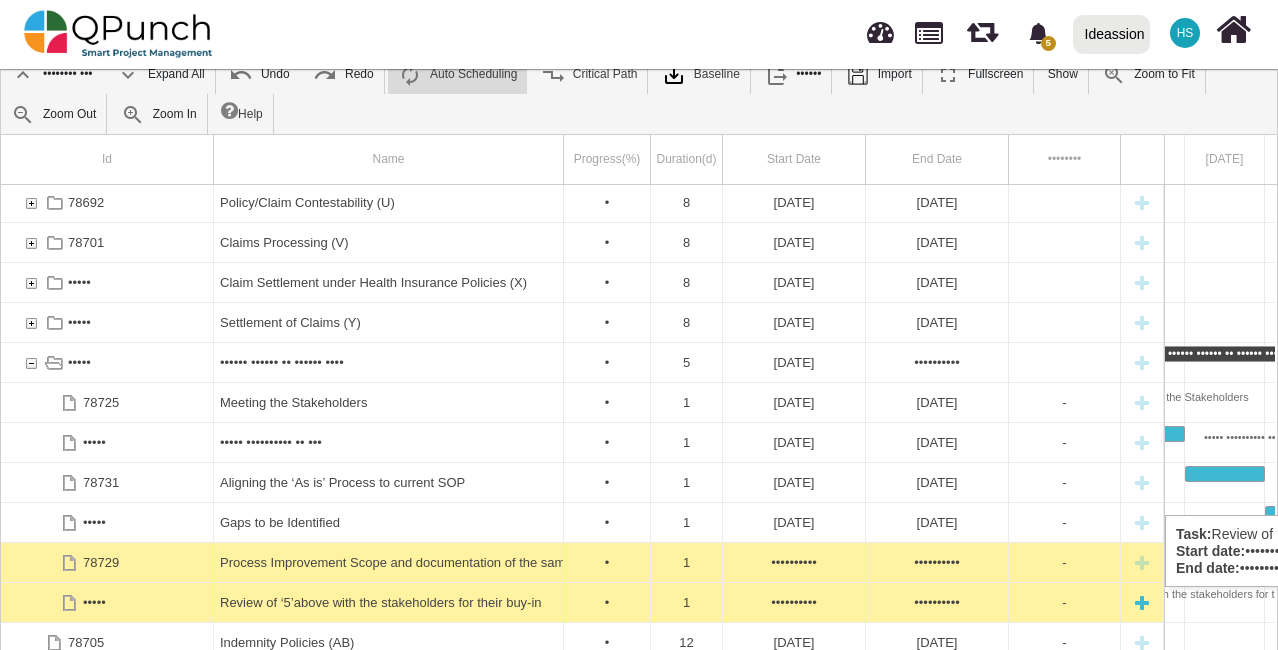 scroll, scrollTop: 0, scrollLeft: 3660, axis: horizontal 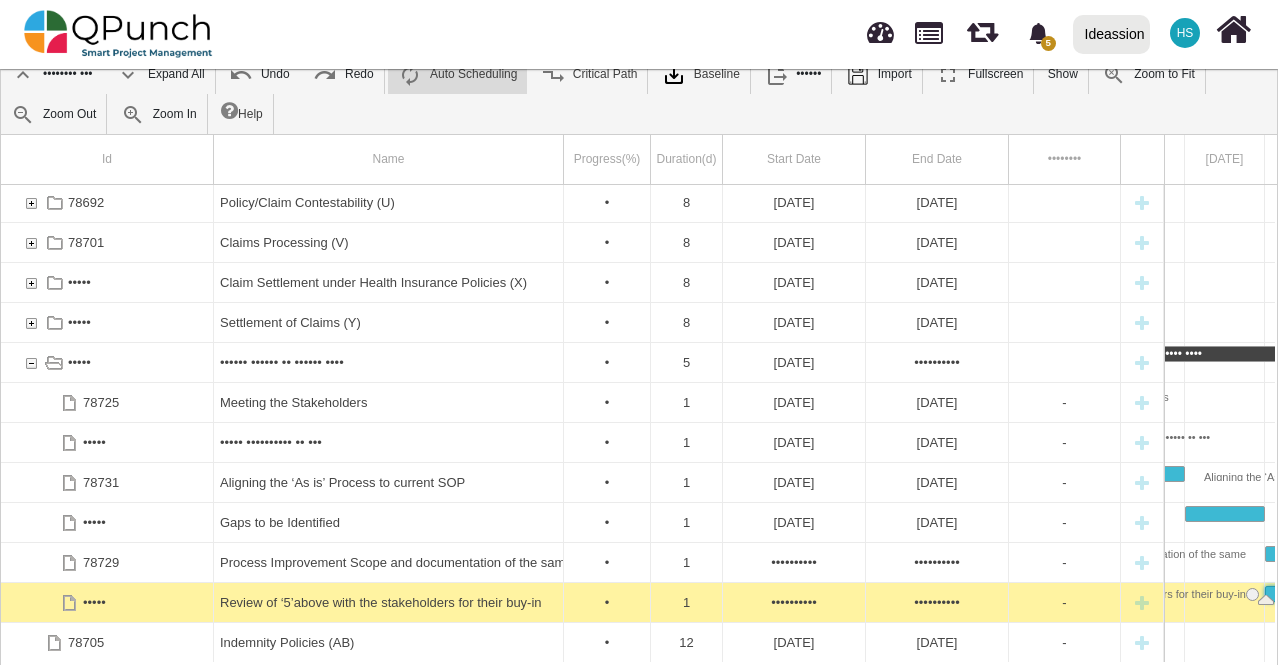 click on "••••••••••" at bounding box center [794, 602] 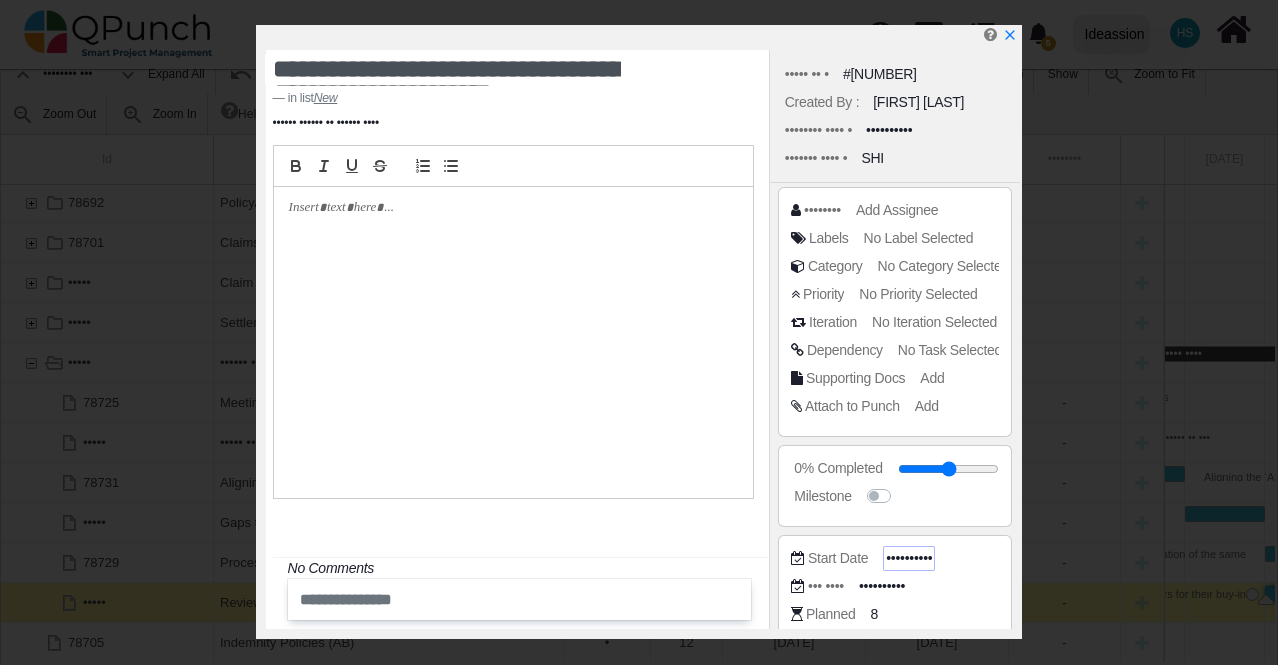 click on "••••••••••" at bounding box center (949, 468) 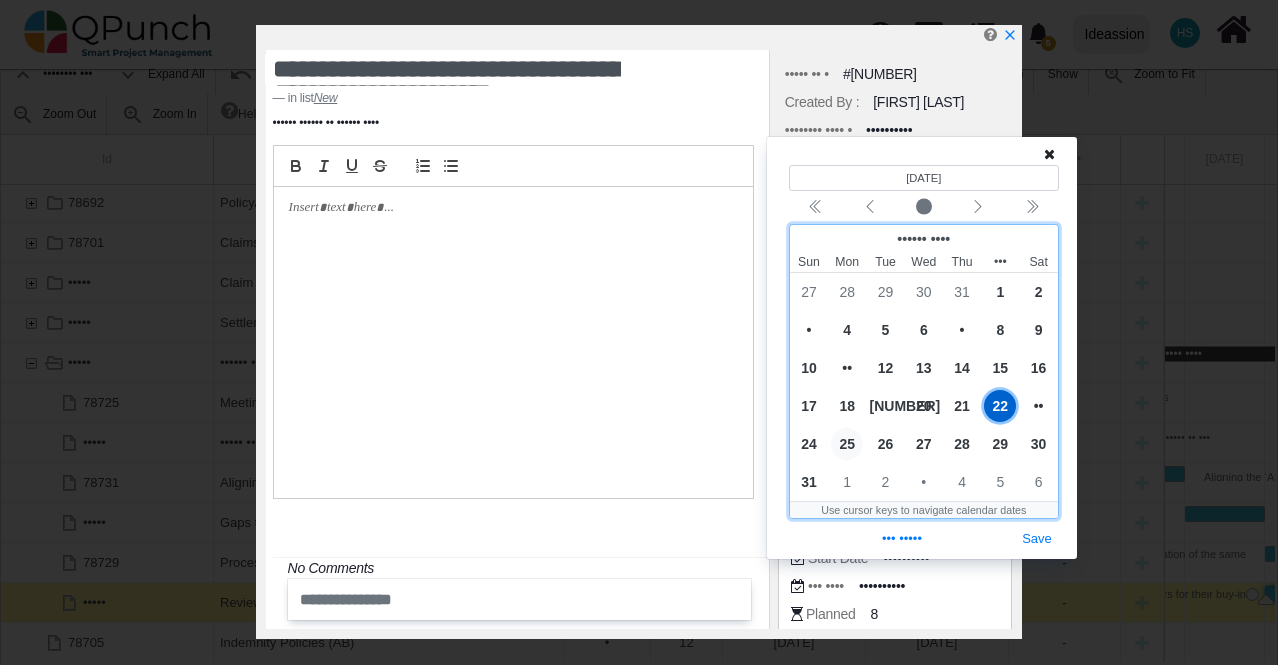 click on "25" at bounding box center (847, 444) 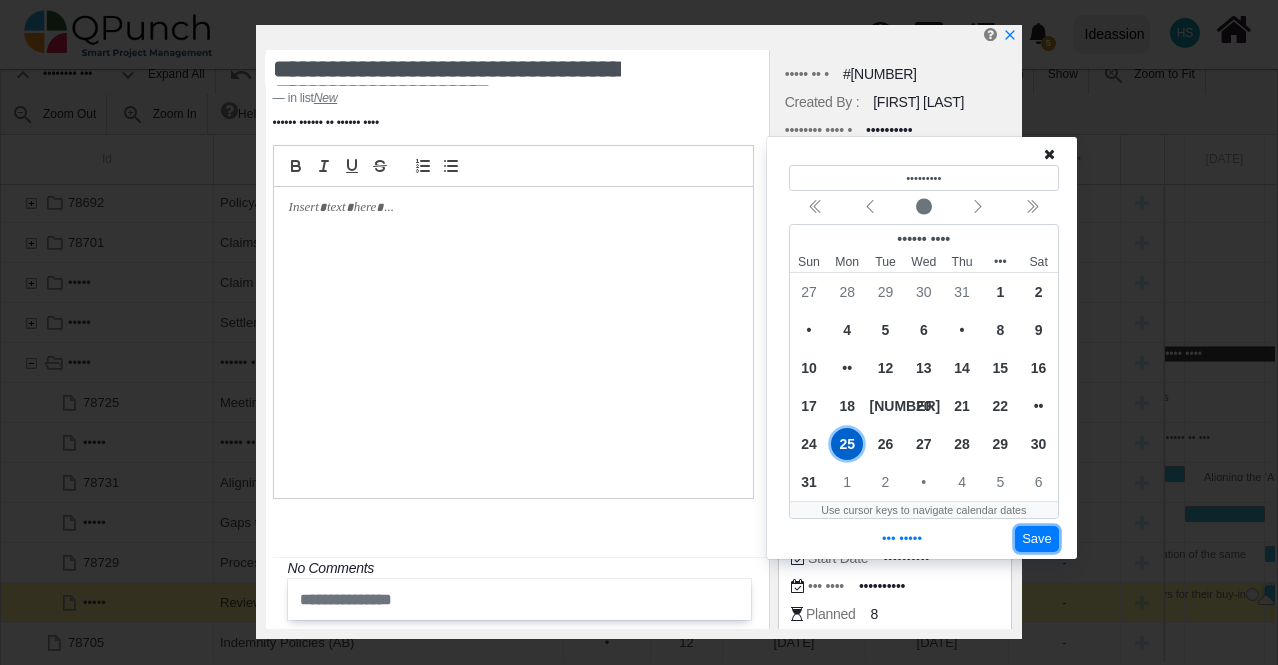 click on "Save" at bounding box center (1037, 539) 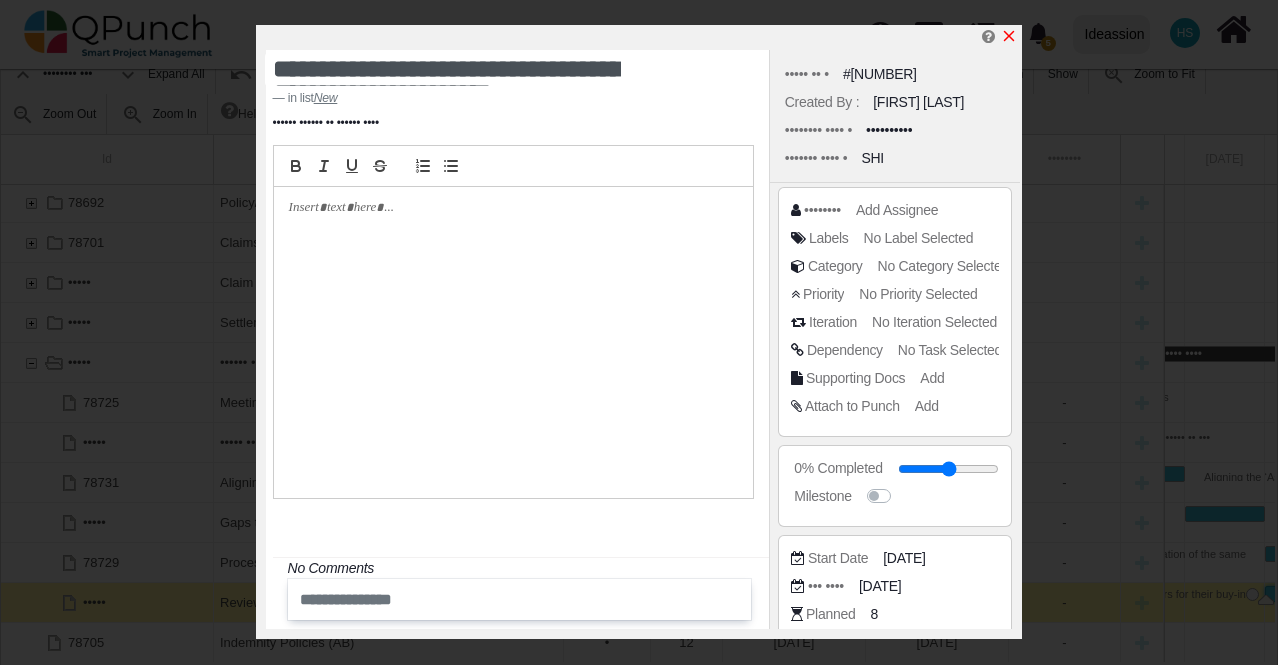 click at bounding box center (1009, 36) 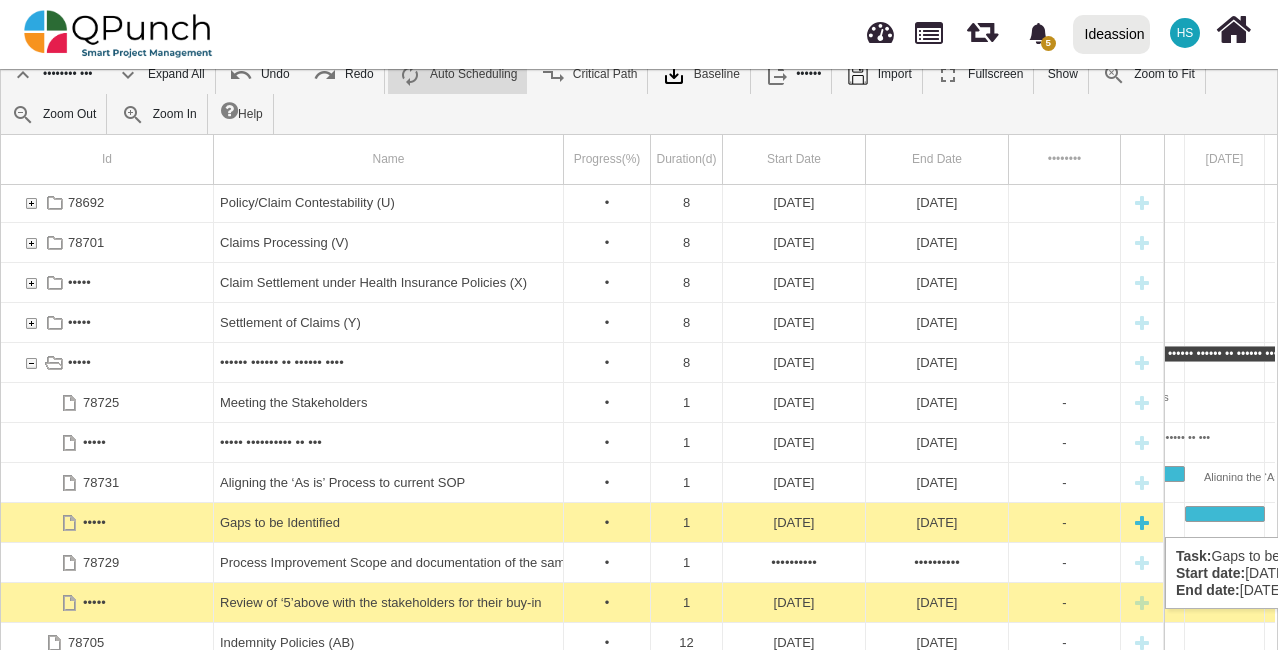 scroll, scrollTop: 122, scrollLeft: 0, axis: vertical 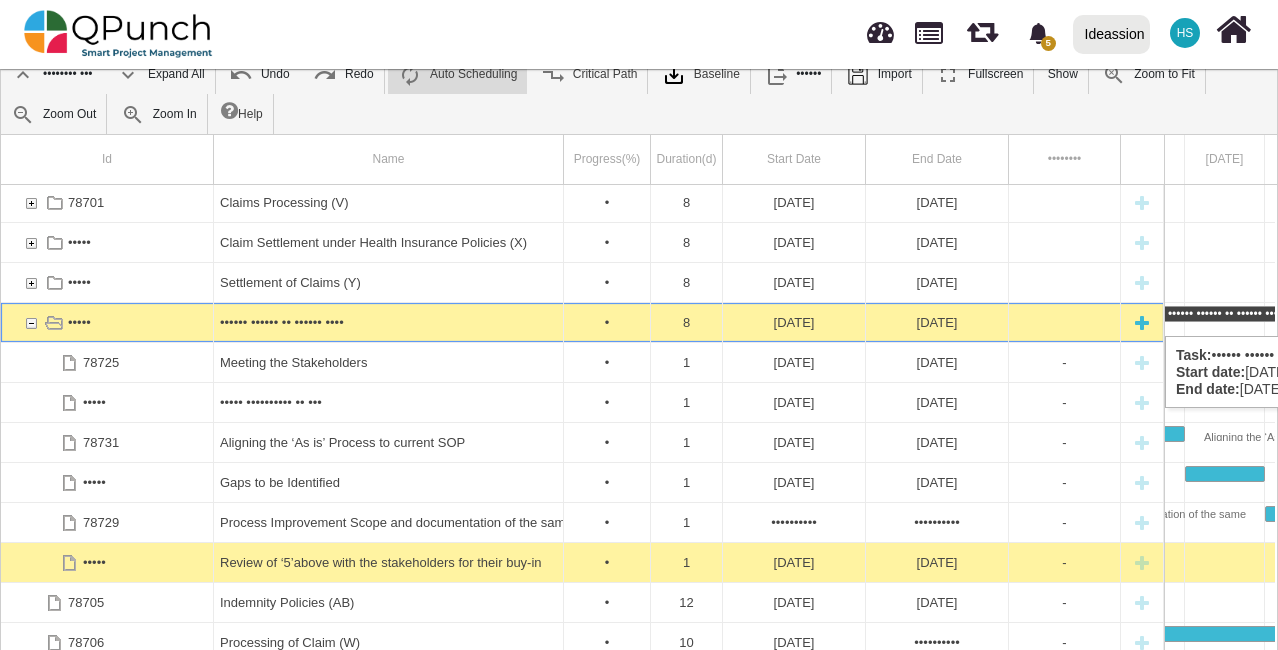 click at bounding box center (31, 322) 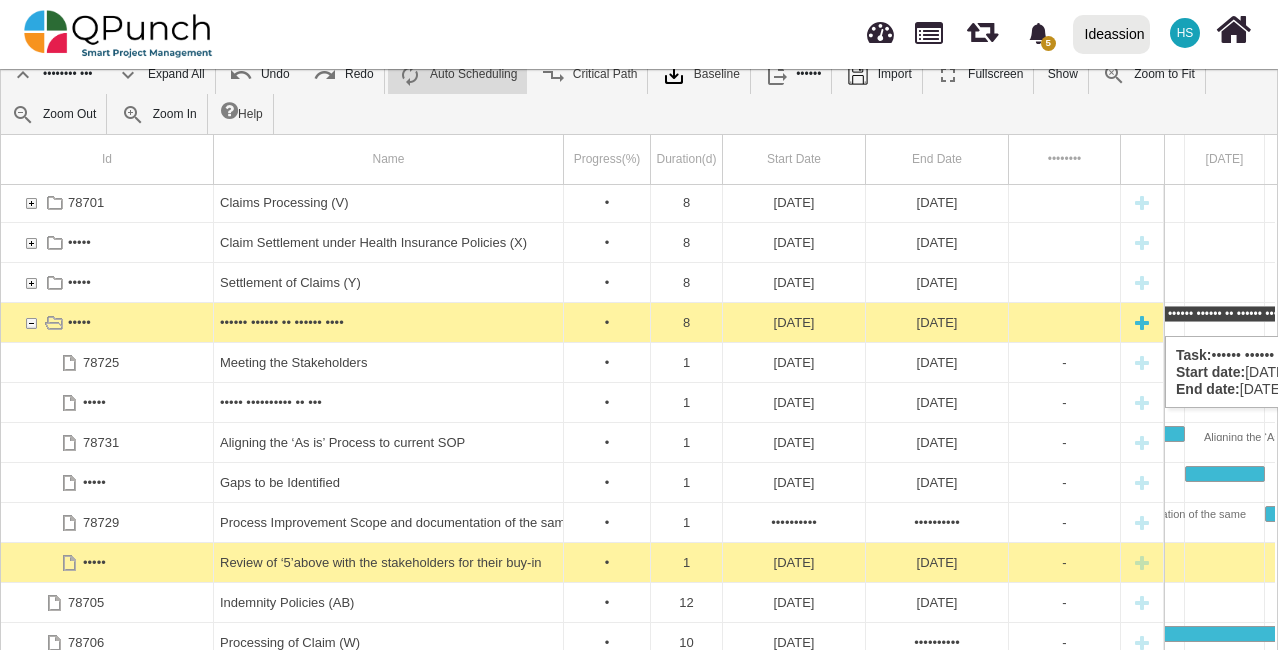 scroll, scrollTop: 0, scrollLeft: 0, axis: both 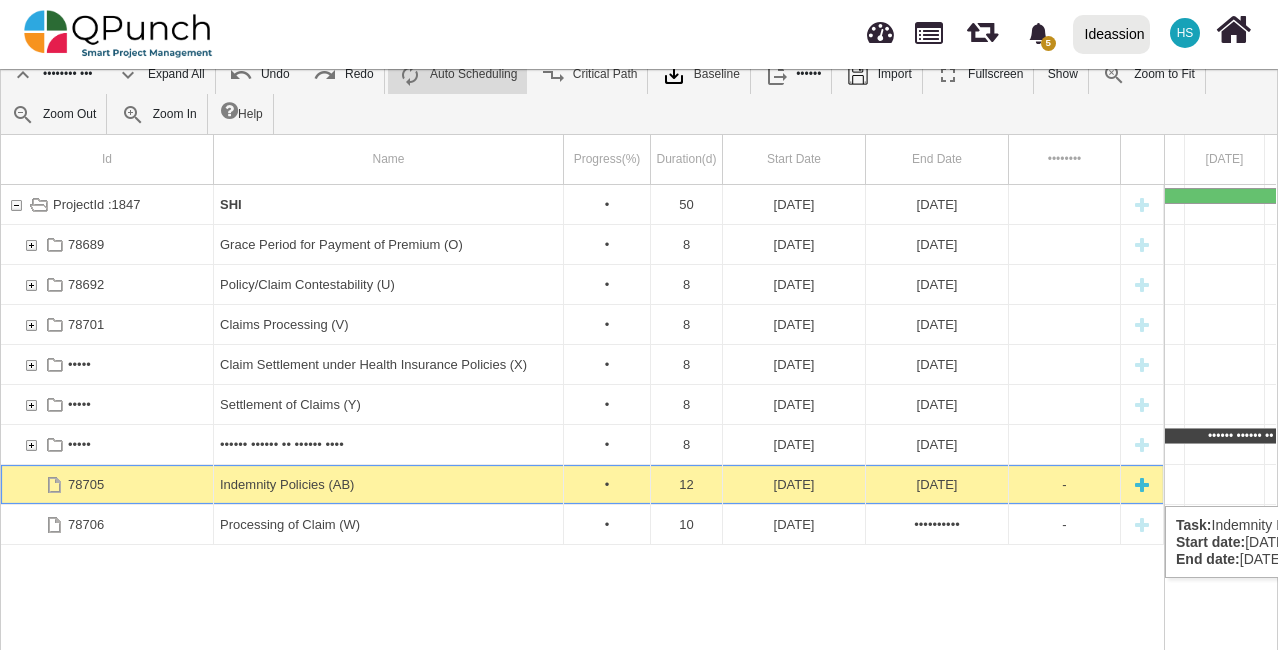 click at bounding box center (1142, 484) 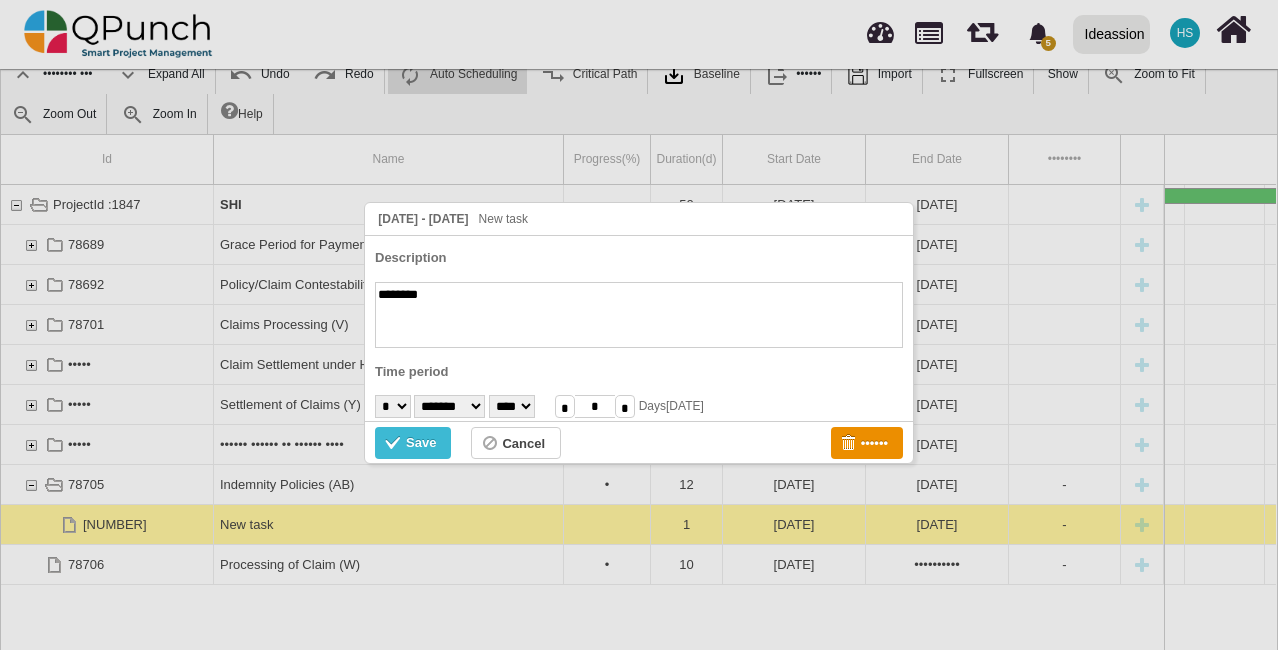 scroll, scrollTop: 0, scrollLeft: 1980, axis: horizontal 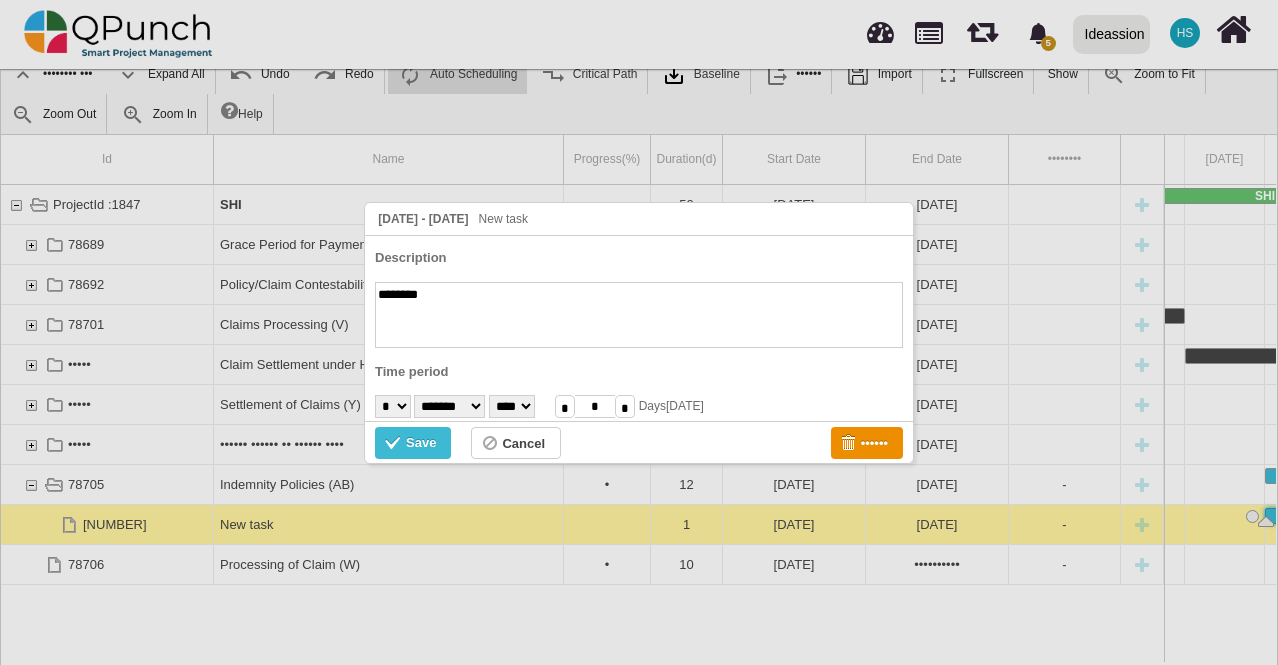 paste on "**********" 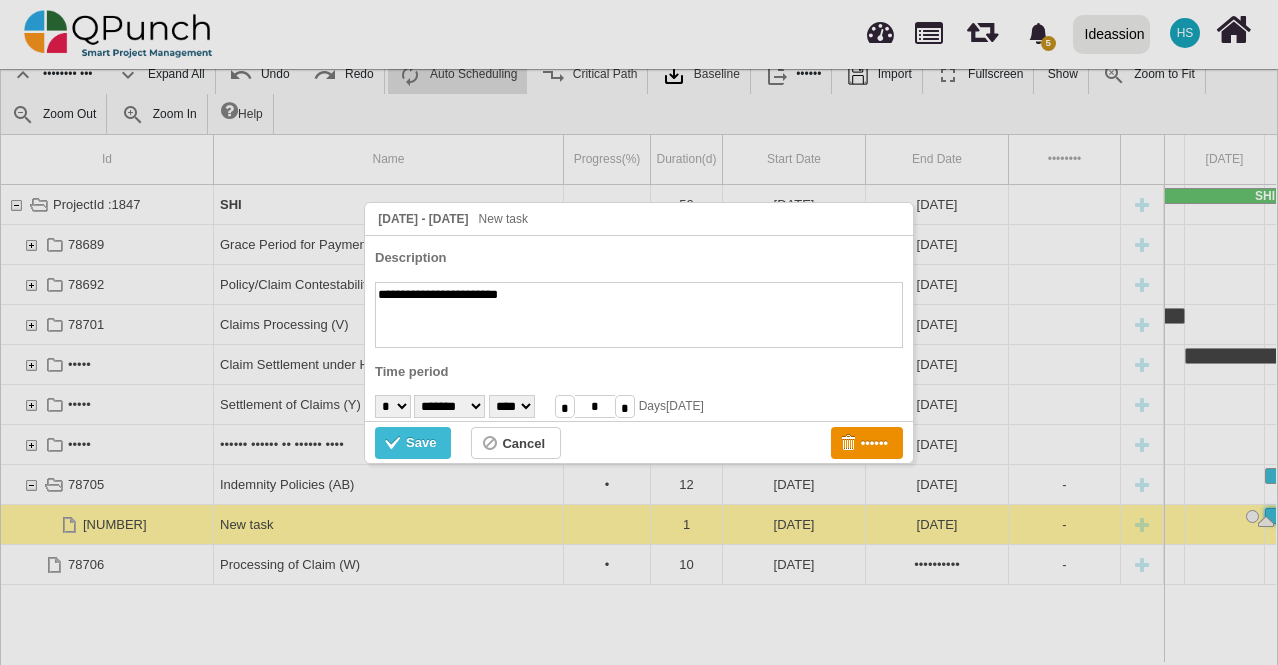 type on "**********" 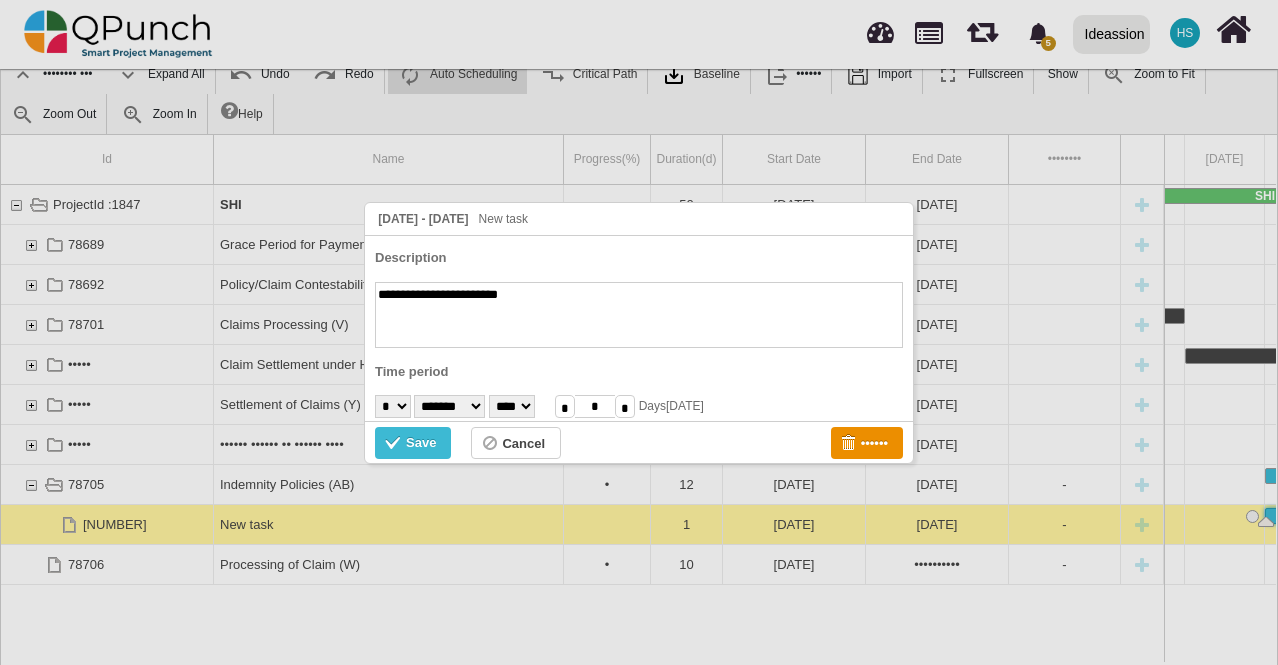 select on "**" 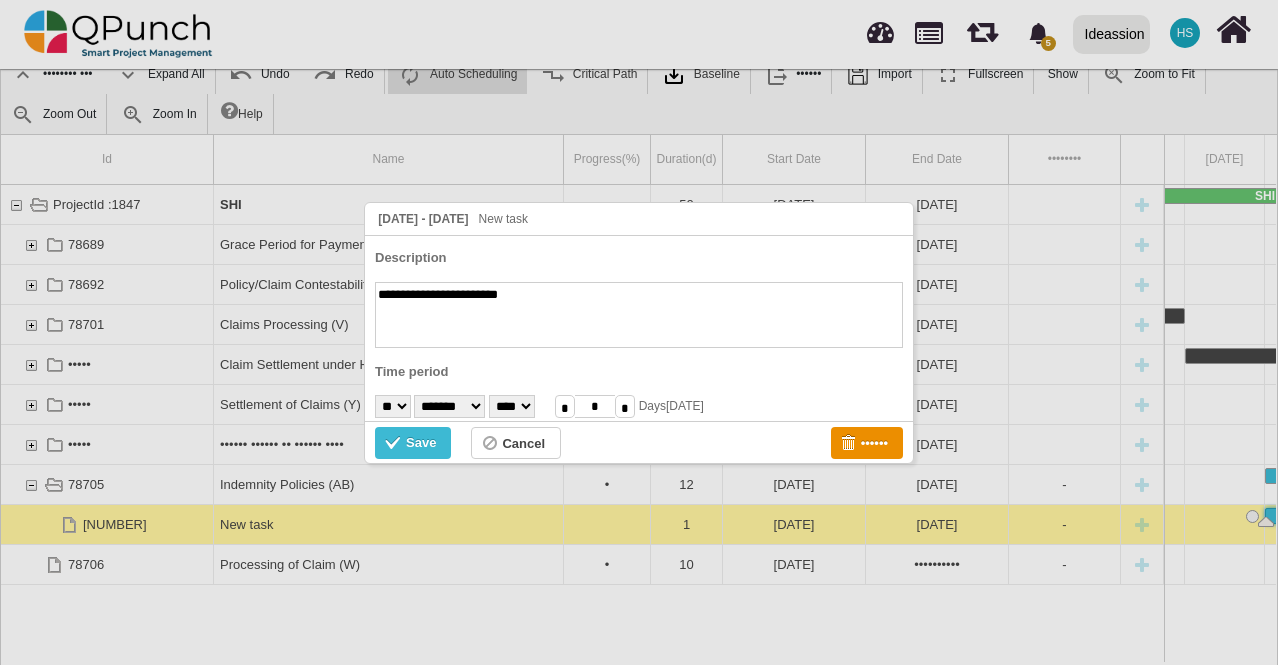 click on "• • • • • • • • • •• •• •• •• •• •• •• •• •• •• •• •• •• •• •• •• •• •• •• •• •• ••" at bounding box center [393, 406] 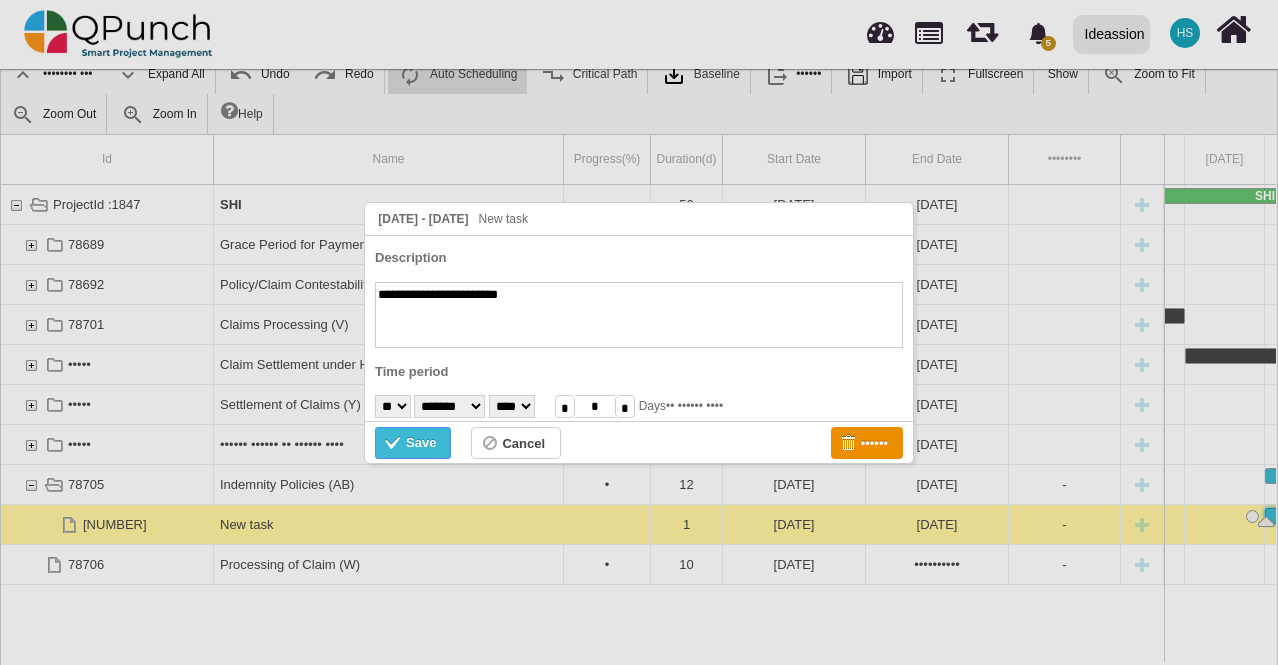 click on "Save" at bounding box center [421, 443] 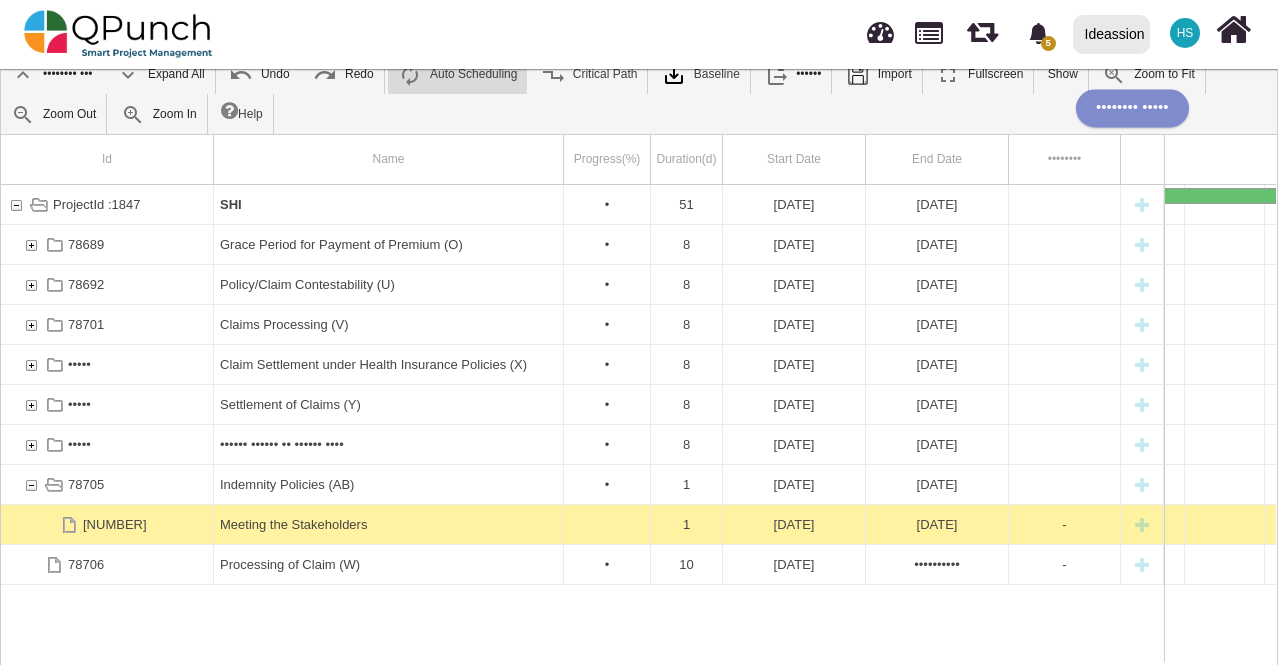 scroll, scrollTop: 0, scrollLeft: 3980, axis: horizontal 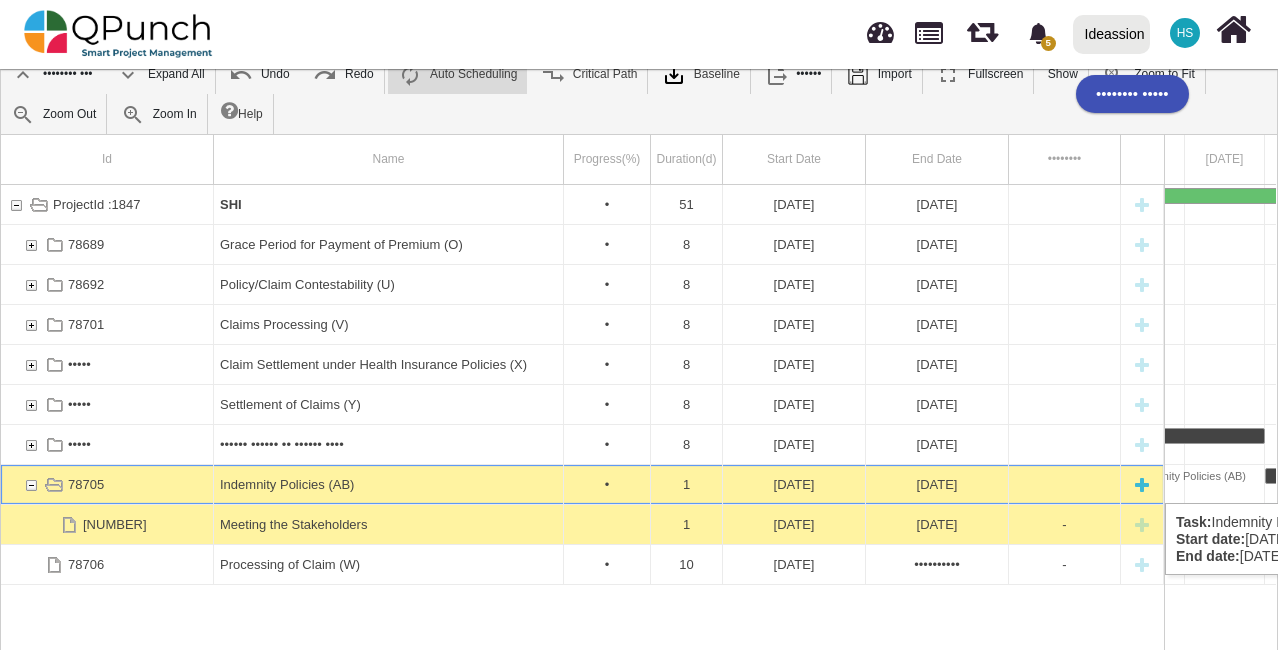 click at bounding box center (1142, 484) 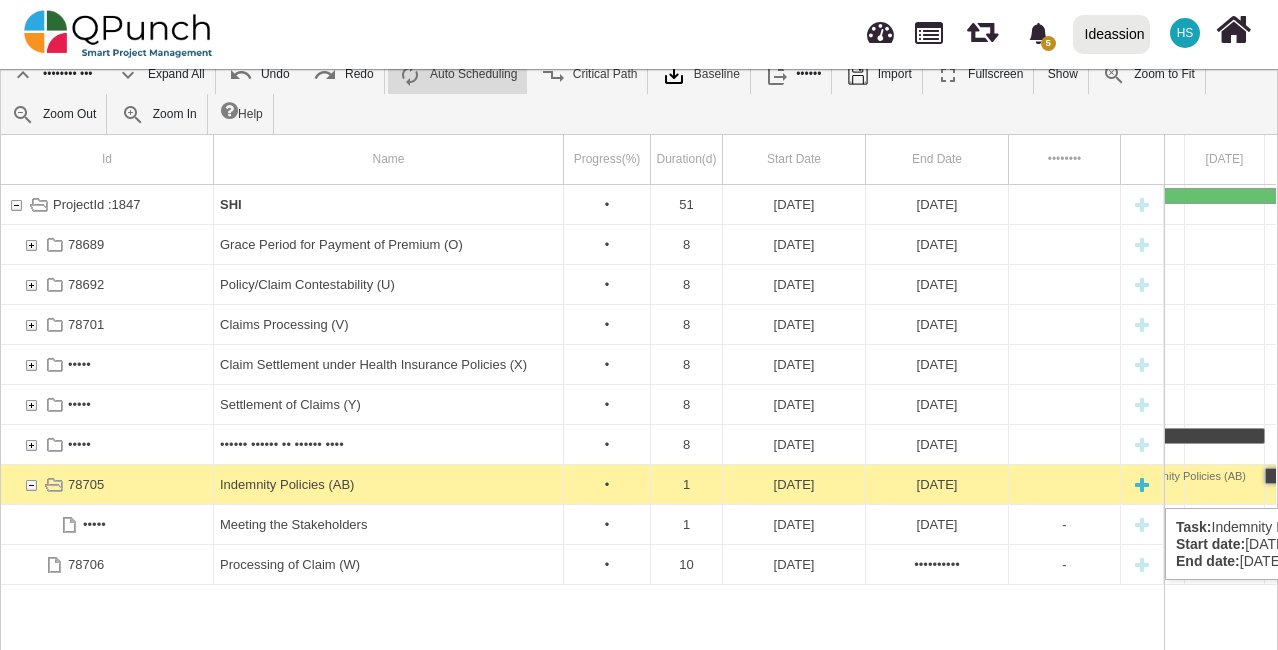 click at bounding box center (1142, 484) 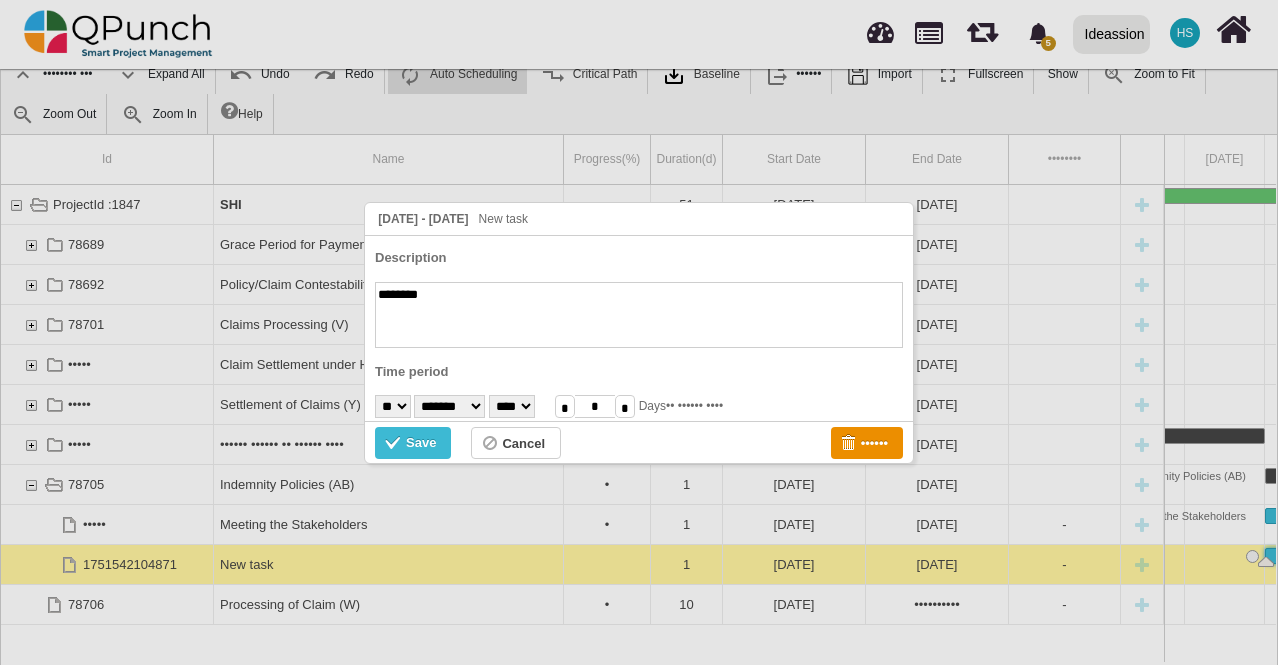 paste on "•••••••••••••••" 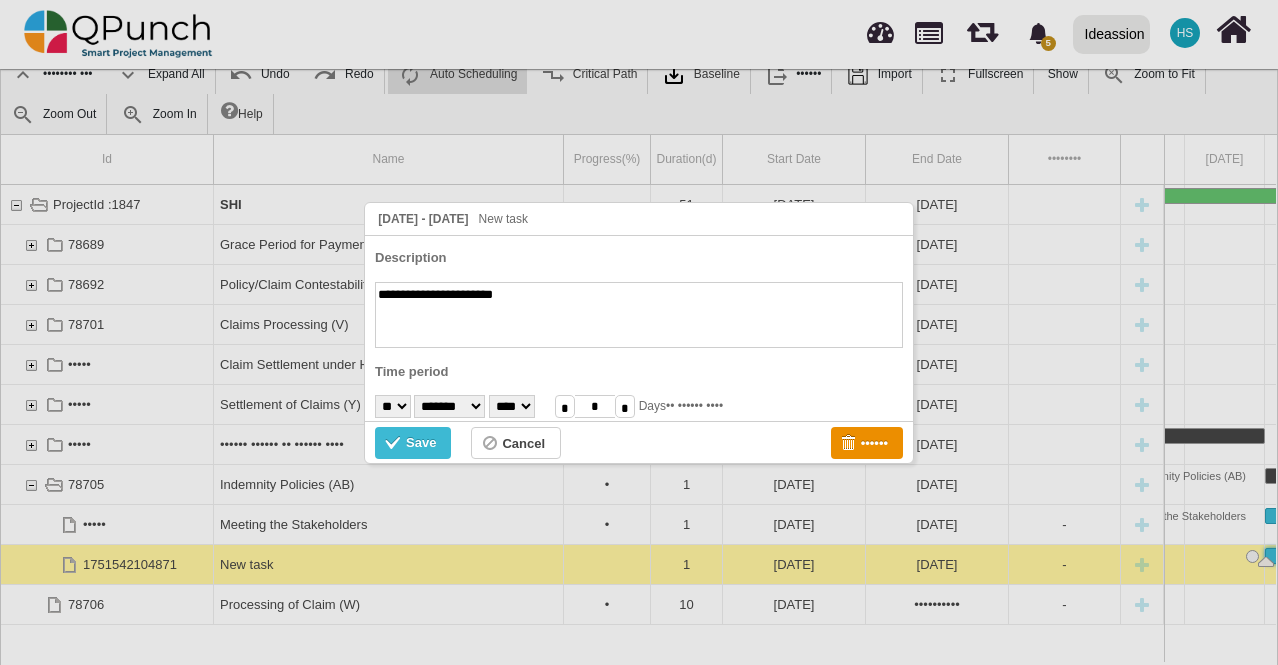 type on "**********" 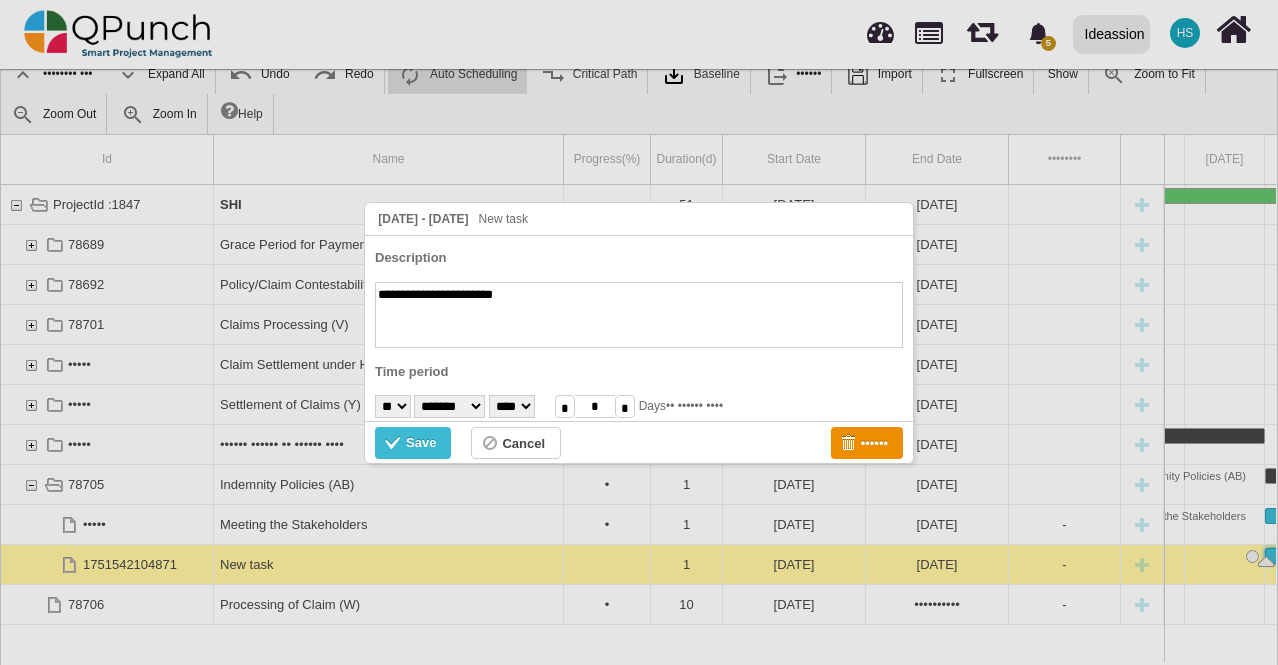 select on "**" 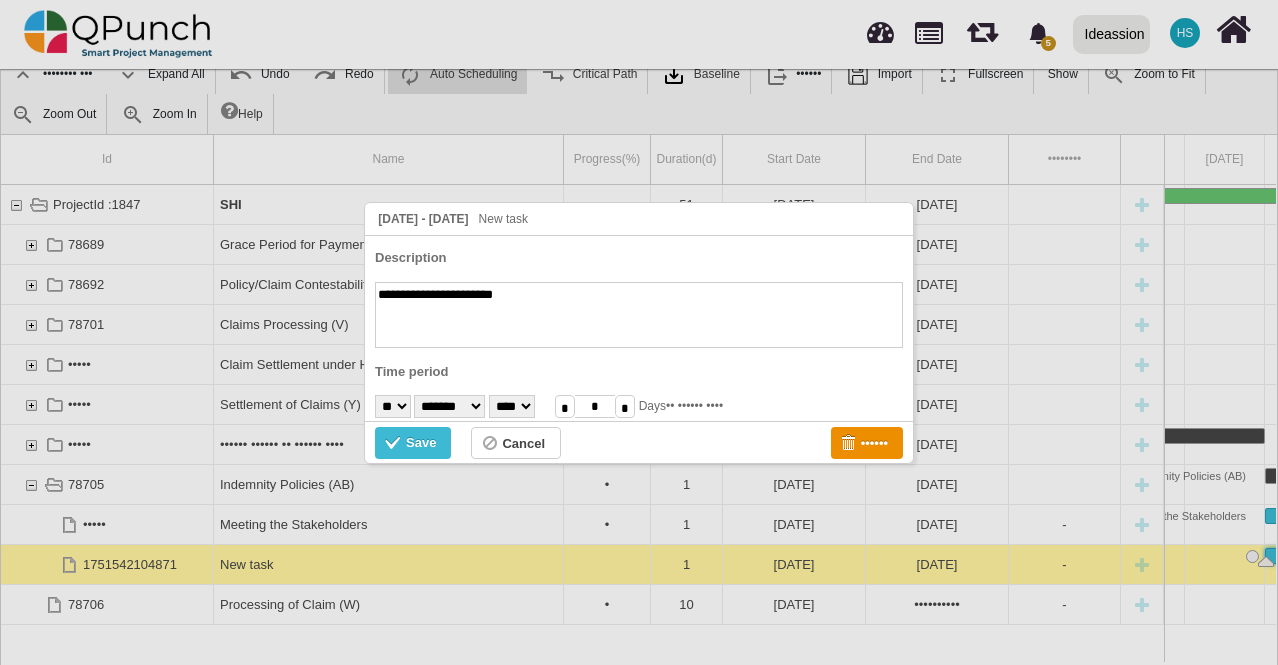 click on "• • • • • • • • • •• •• •• •• •• •• •• •• •• •• •• •• •• •• •• •• •• •• •• •• •• ••" at bounding box center (393, 406) 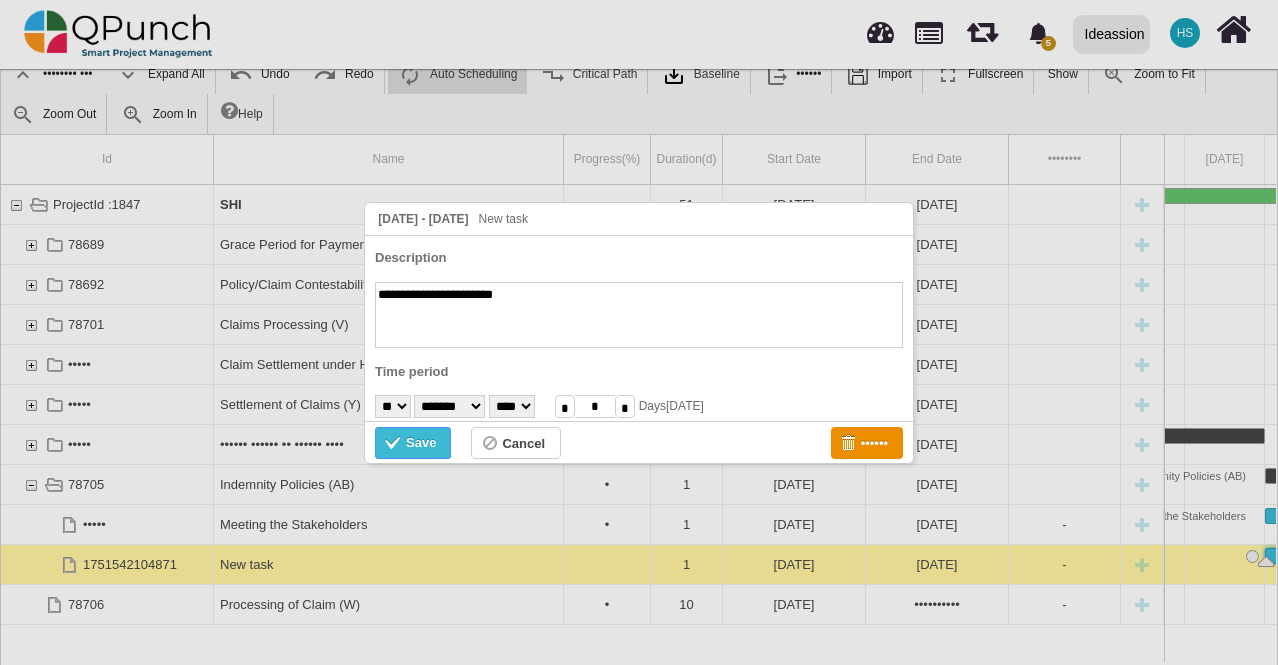 click on "Save" at bounding box center (421, 443) 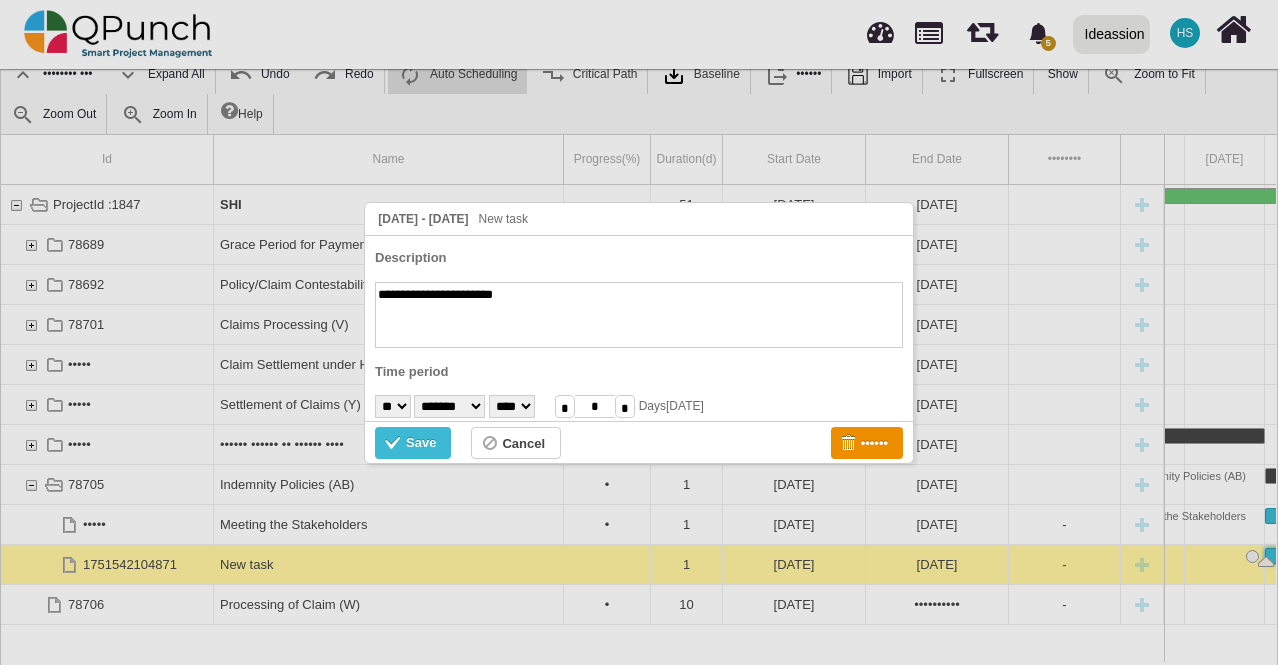 scroll, scrollTop: 0, scrollLeft: 4050, axis: horizontal 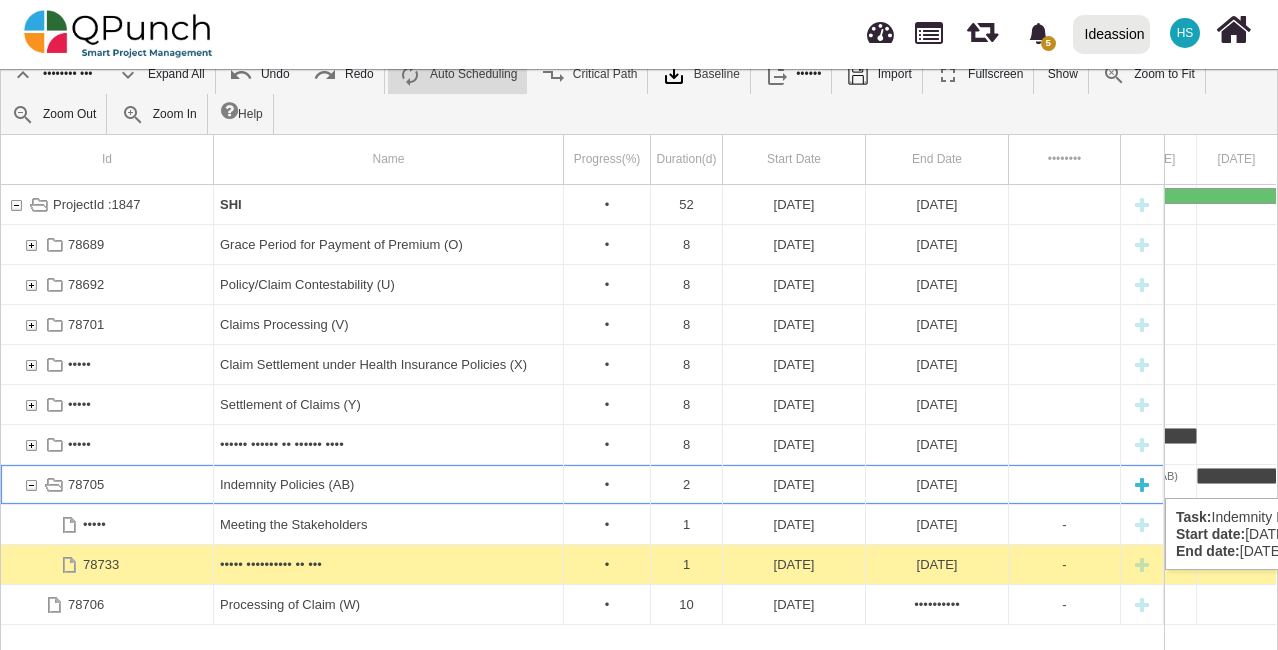 click at bounding box center (1142, 484) 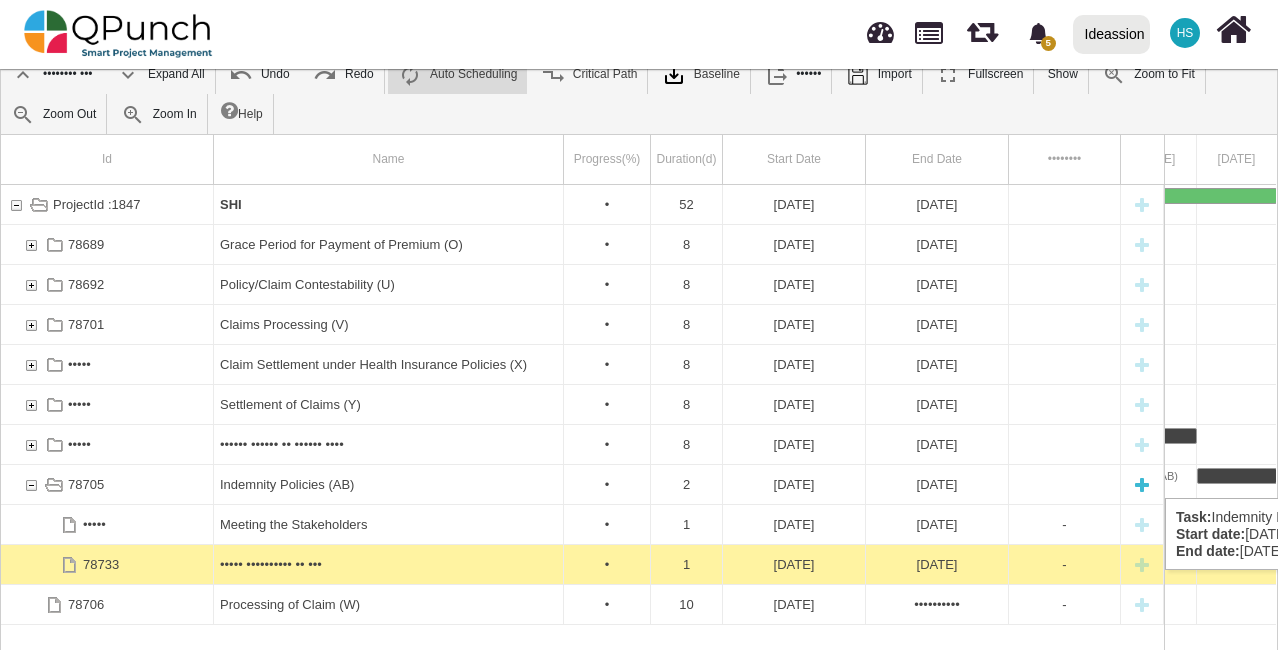 scroll, scrollTop: 0, scrollLeft: 3980, axis: horizontal 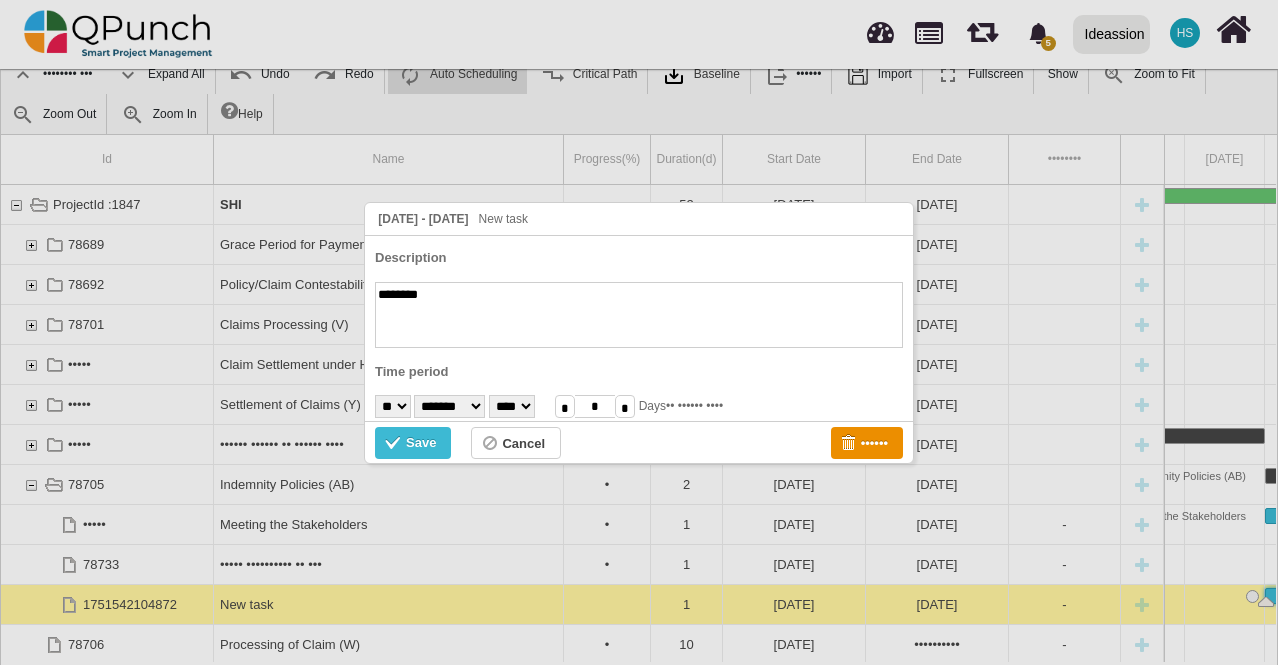 paste on "**********" 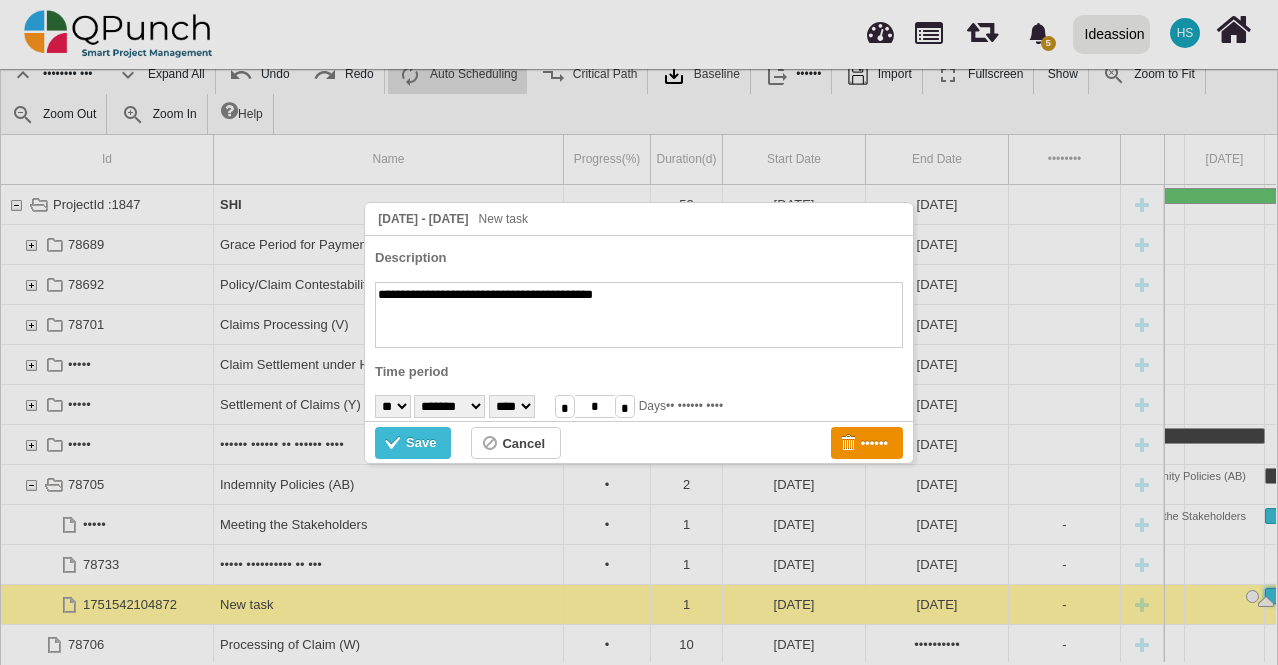 type on "**********" 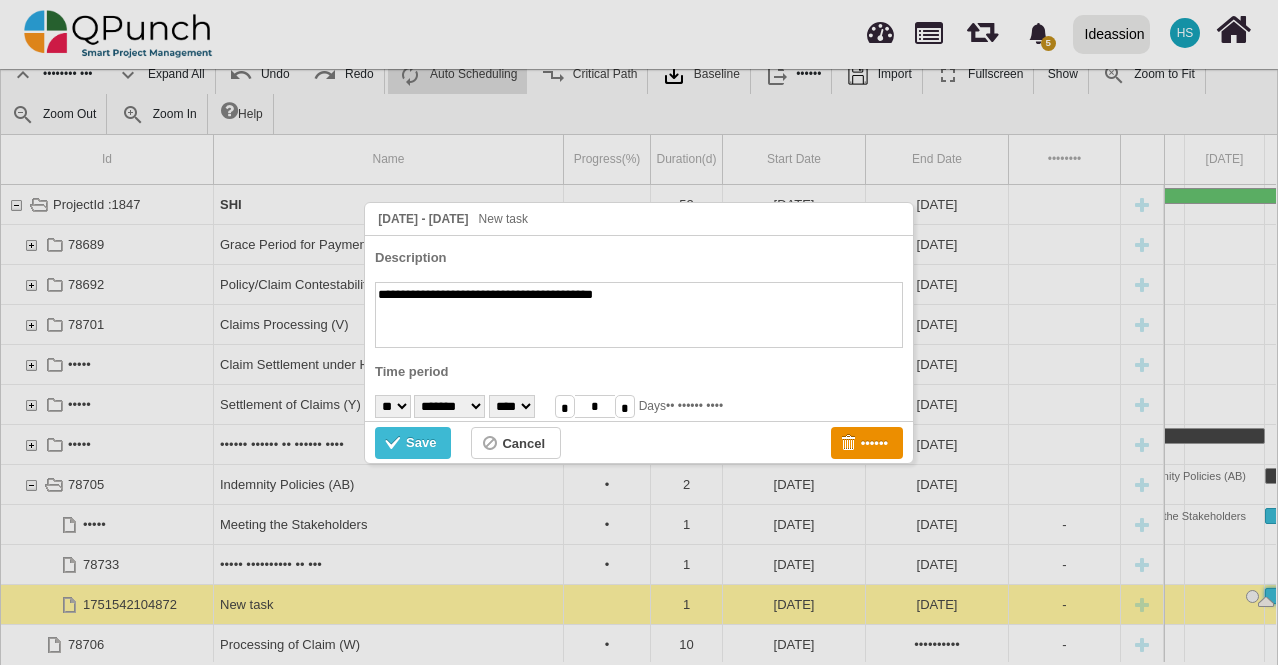 click on "• • • • • • • • • •• •• •• •• •• •• •• •• •• •• •• •• •• •• •• •• •• •• •• •• •• ••" at bounding box center [393, 406] 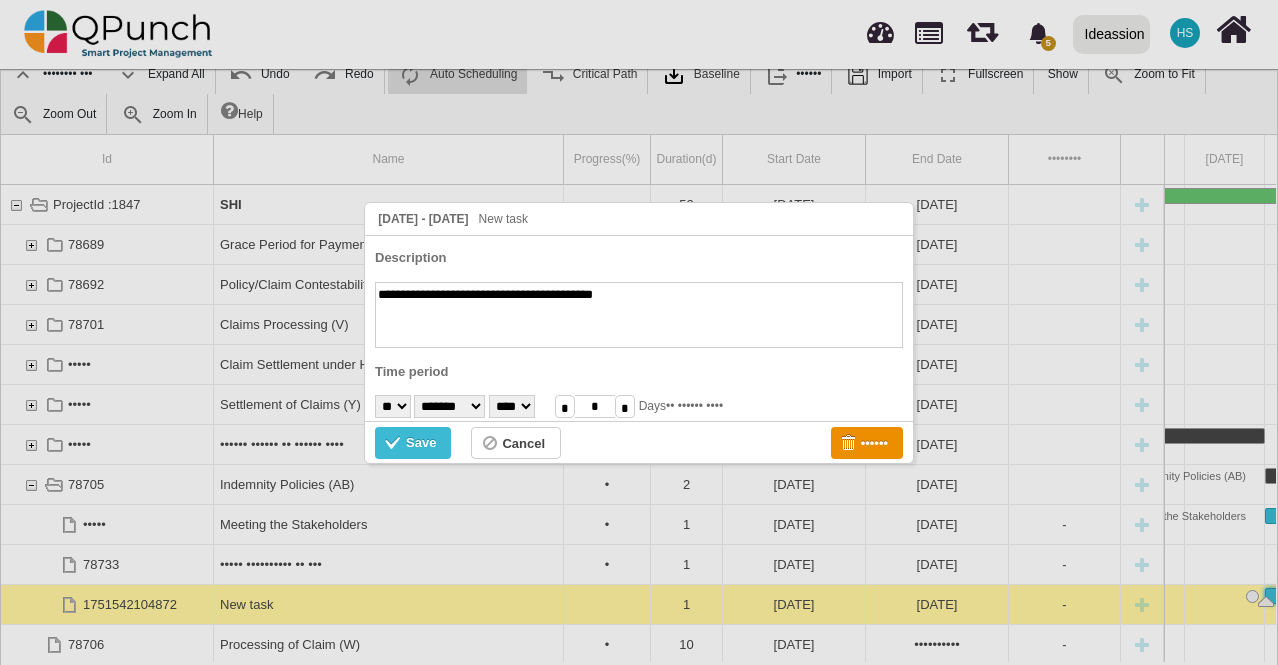 click on "• • • • • • • • • •• •• •• •• •• •• •• •• •• •• •• •• •• •• •• •• •• •• •• •• •• ••" at bounding box center (393, 406) 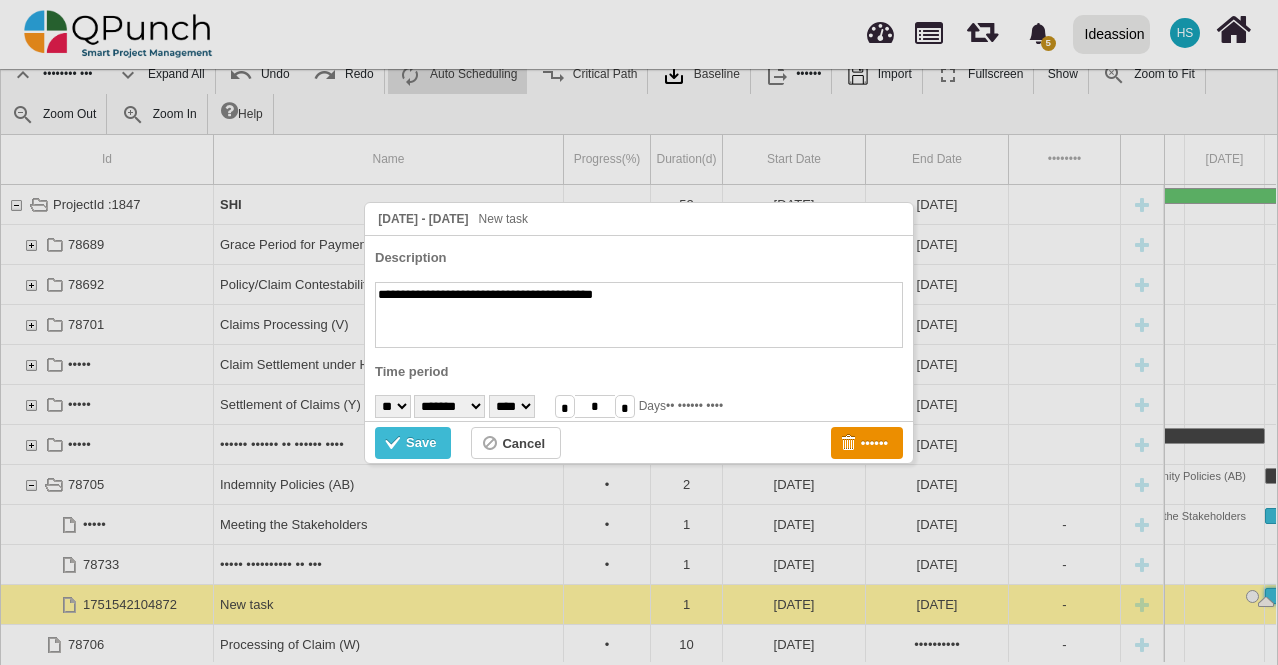 click on "• • • • • • • • • •• •• •• •• •• •• •• •• •• •• •• •• •• •• •• •• •• •• •• •• •• ••" at bounding box center [393, 406] 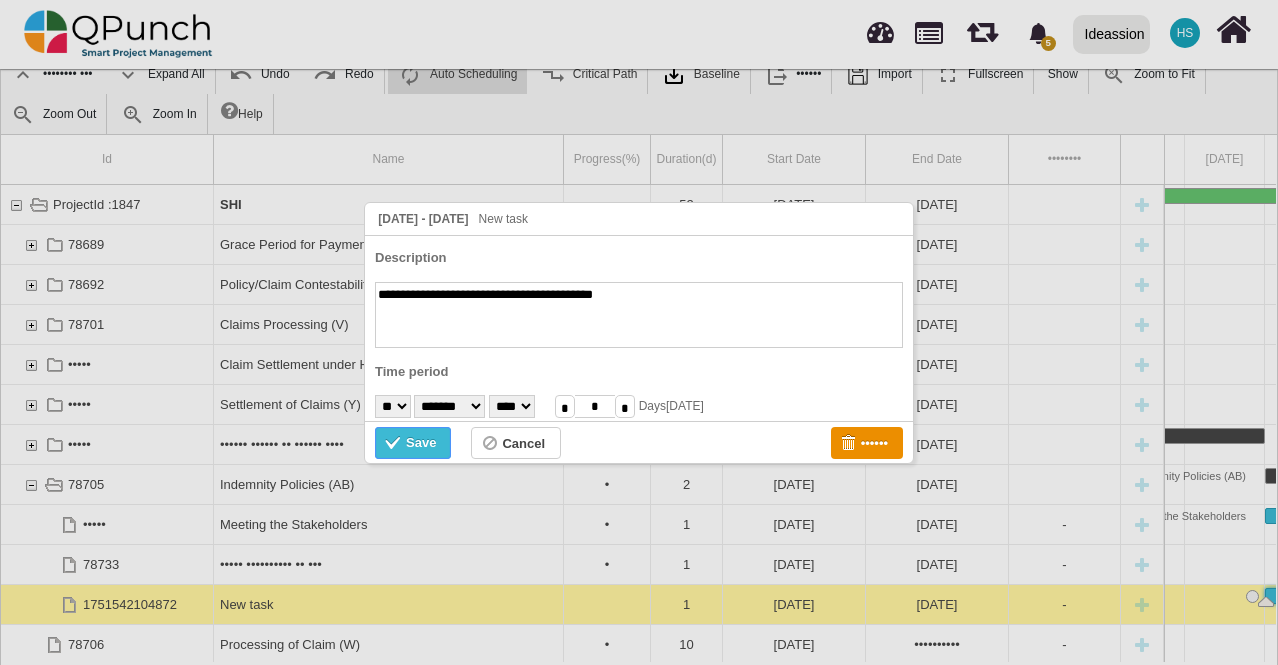 click on "Save" at bounding box center [413, 443] 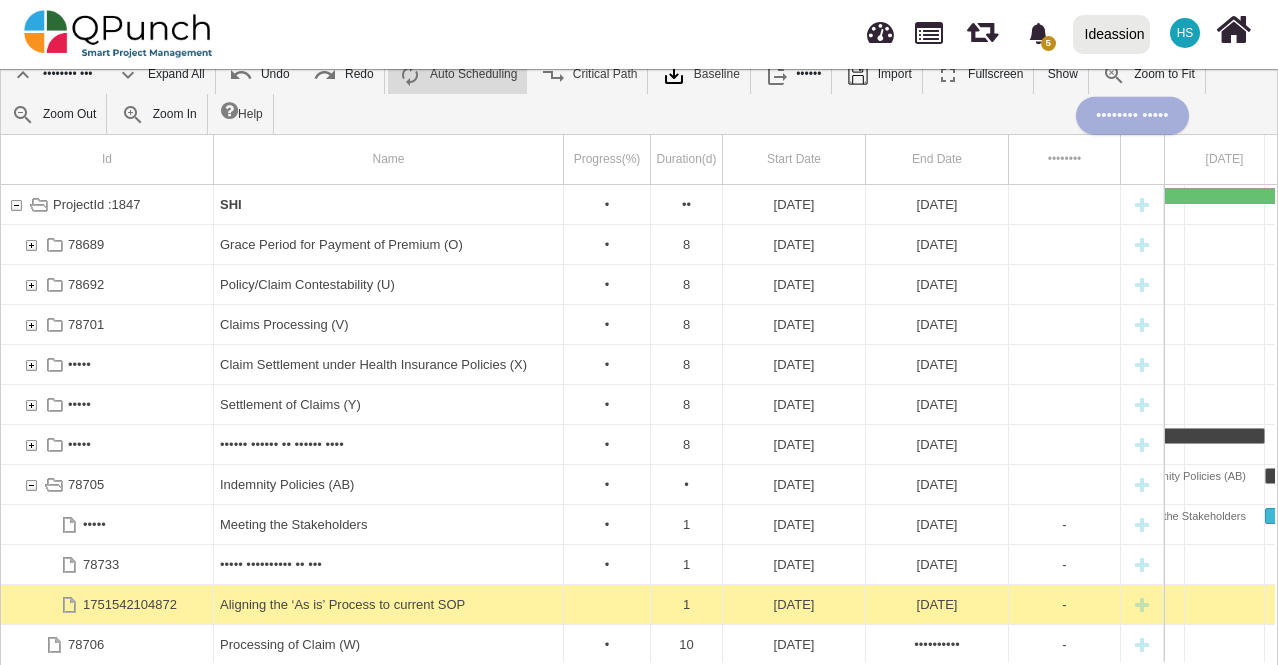scroll, scrollTop: 0, scrollLeft: 4050, axis: horizontal 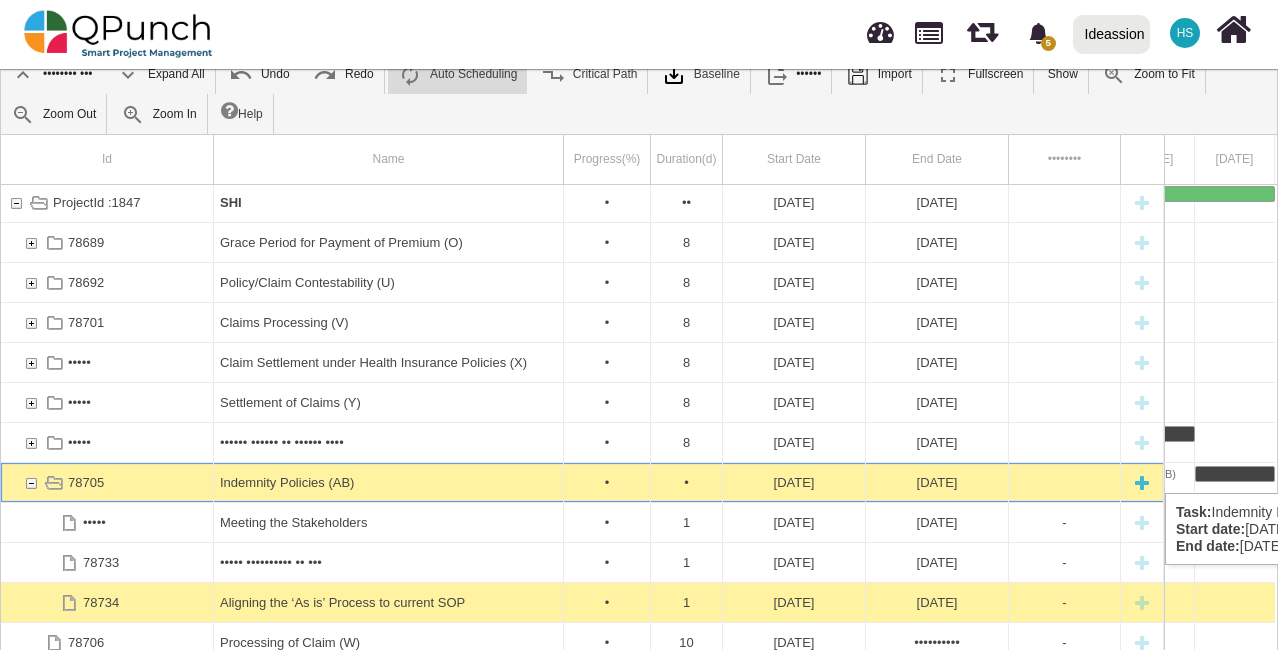 click at bounding box center (1142, 482) 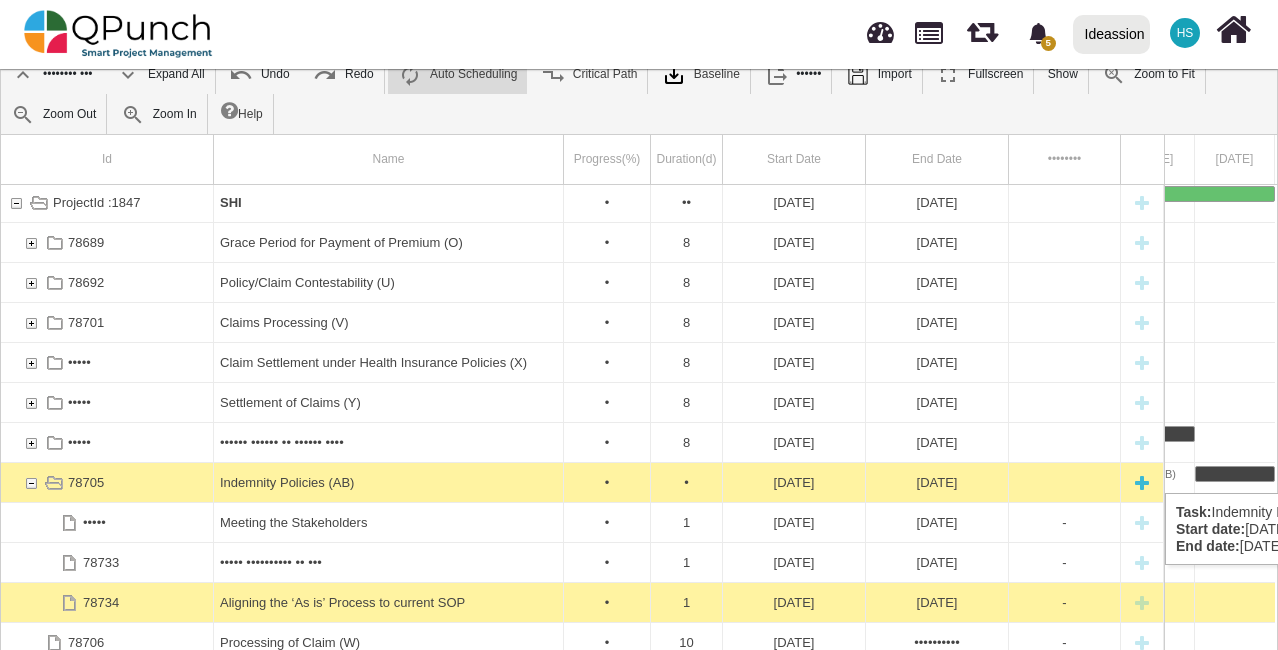 scroll, scrollTop: 2, scrollLeft: 0, axis: vertical 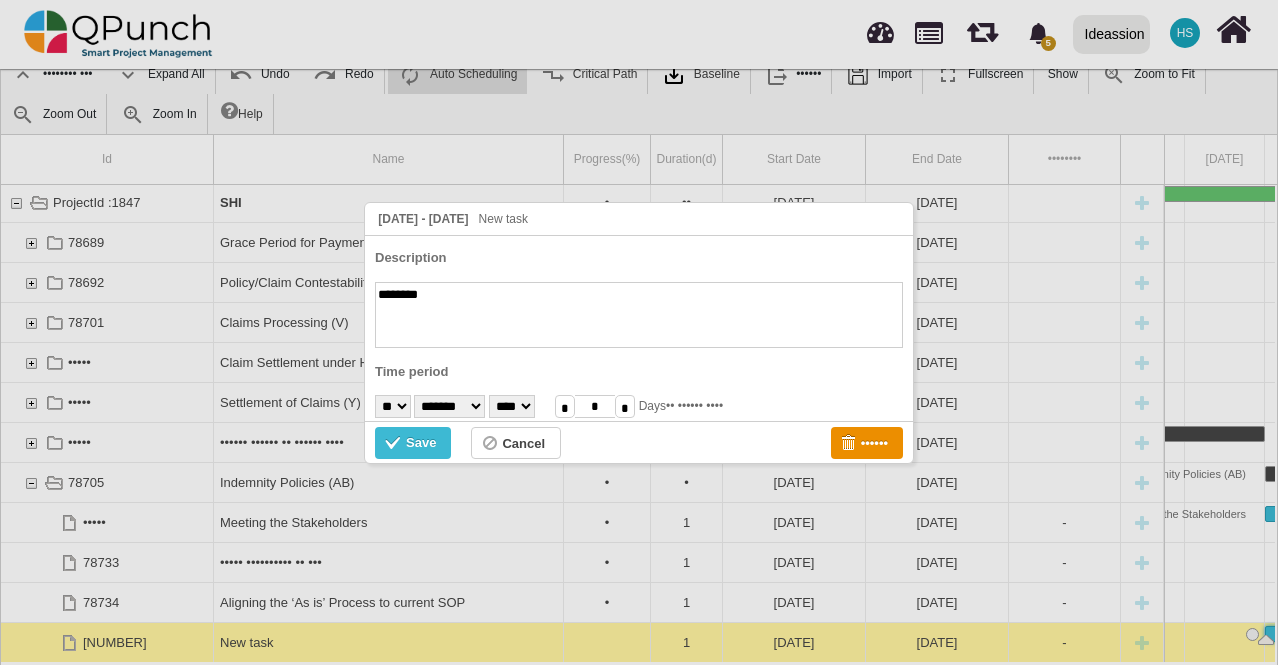 paste on "**********" 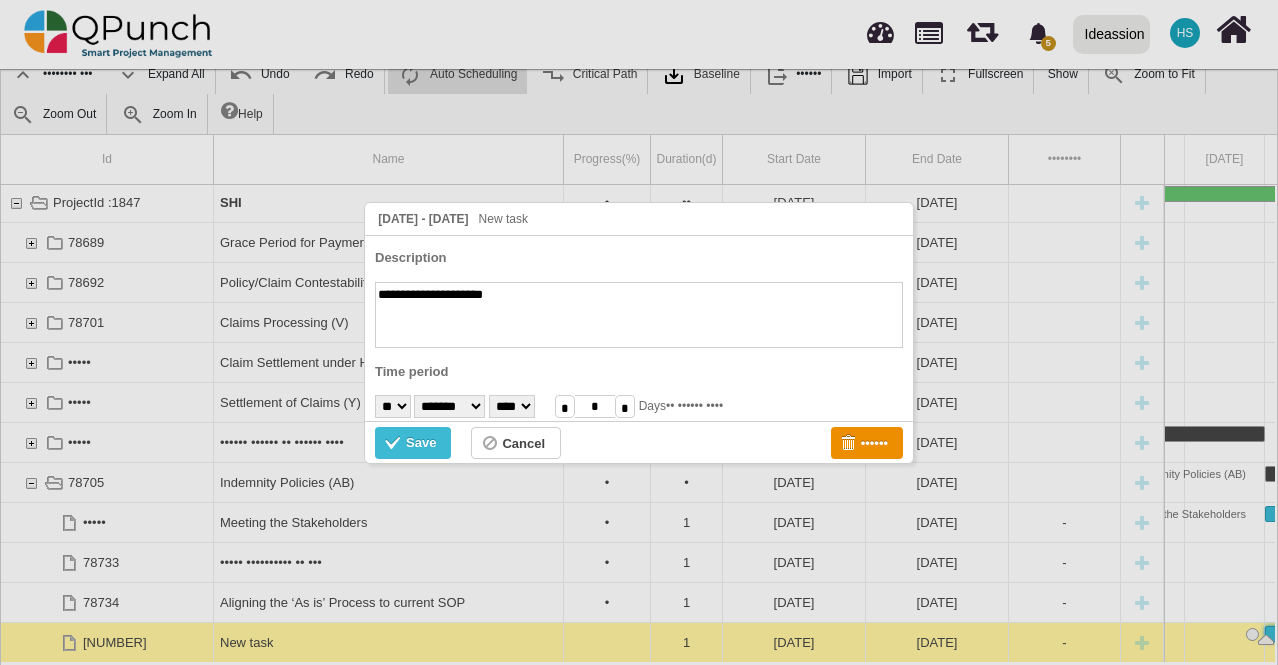 type on "•••••••••••••••••••••" 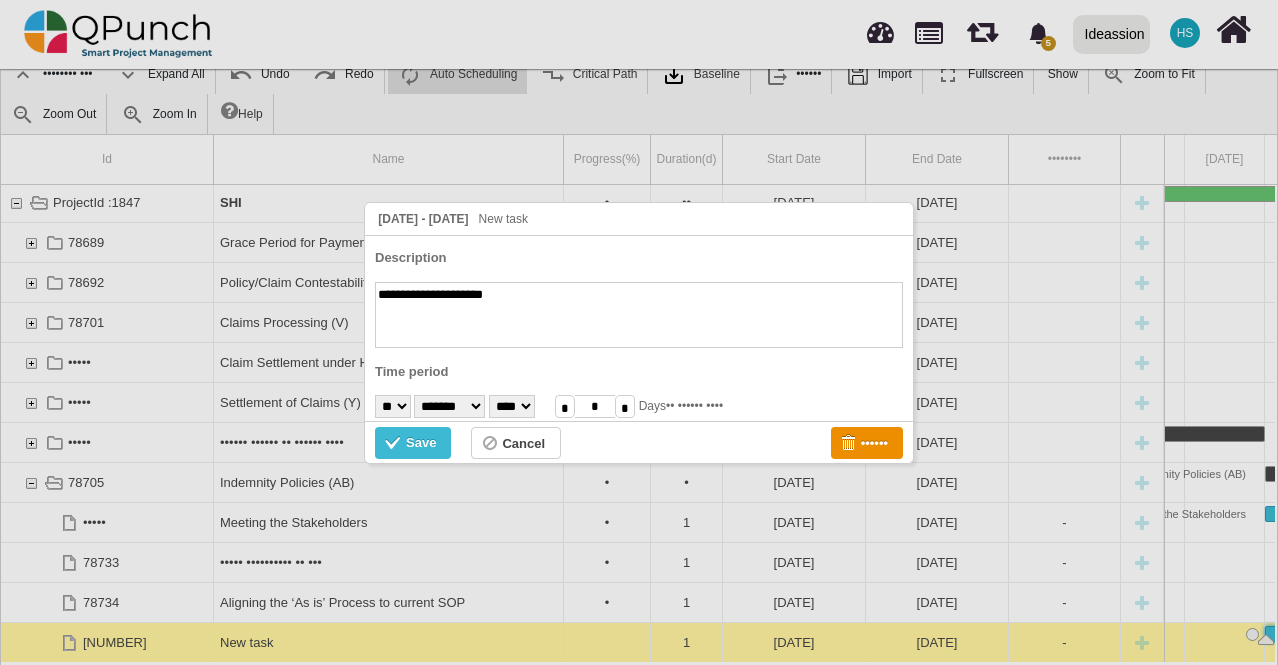 click on "• • • • • • • • • •• •• •• •• •• •• •• •• •• •• •• •• •• •• •• •• •• •• •• •• •• ••" at bounding box center (393, 406) 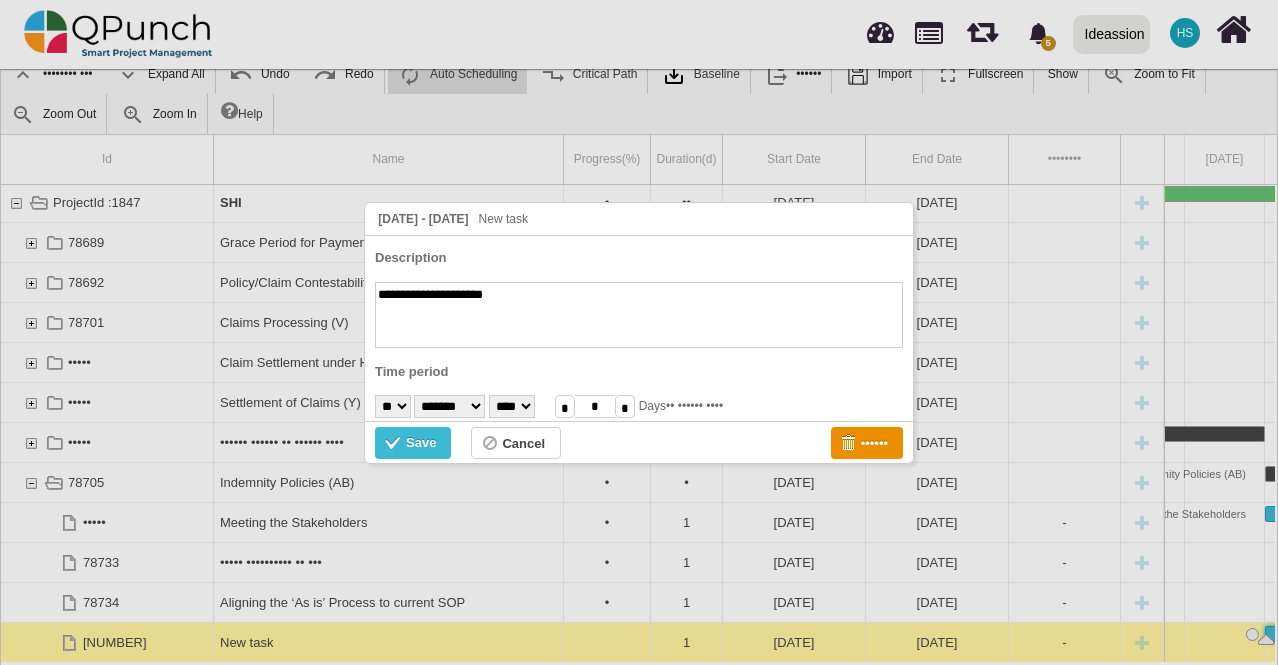 select on "**" 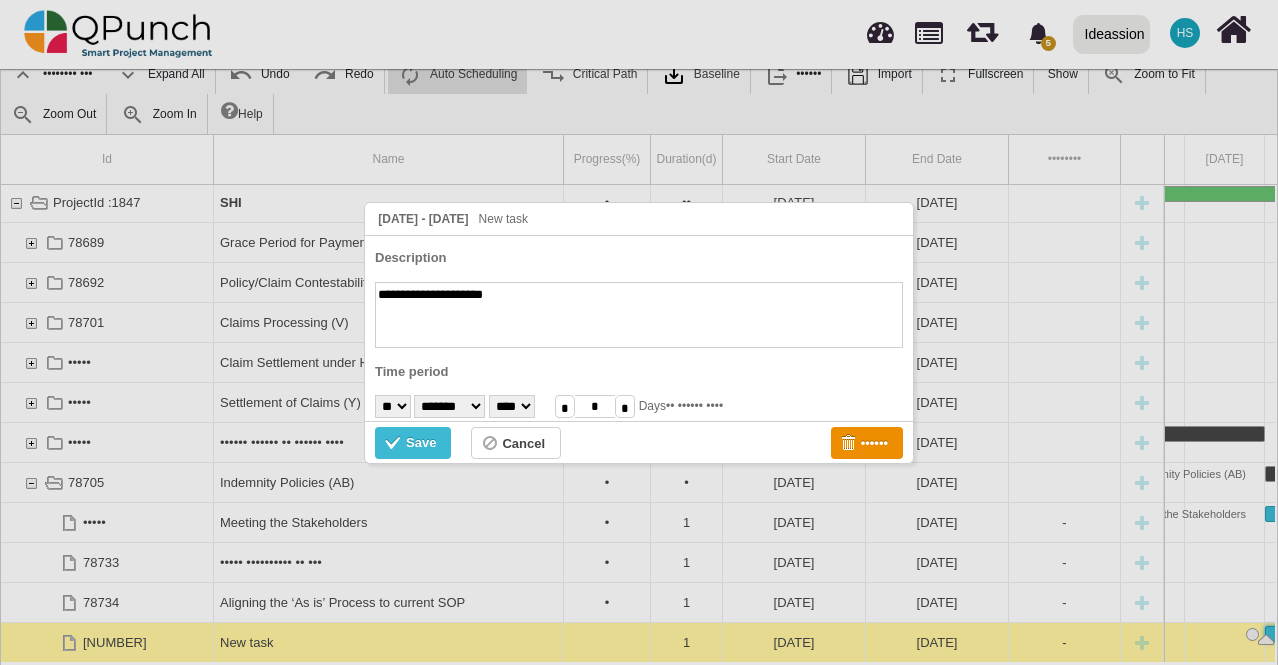 click on "• • • • • • • • • •• •• •• •• •• •• •• •• •• •• •• •• •• •• •• •• •• •• •• •• •• ••" at bounding box center (393, 406) 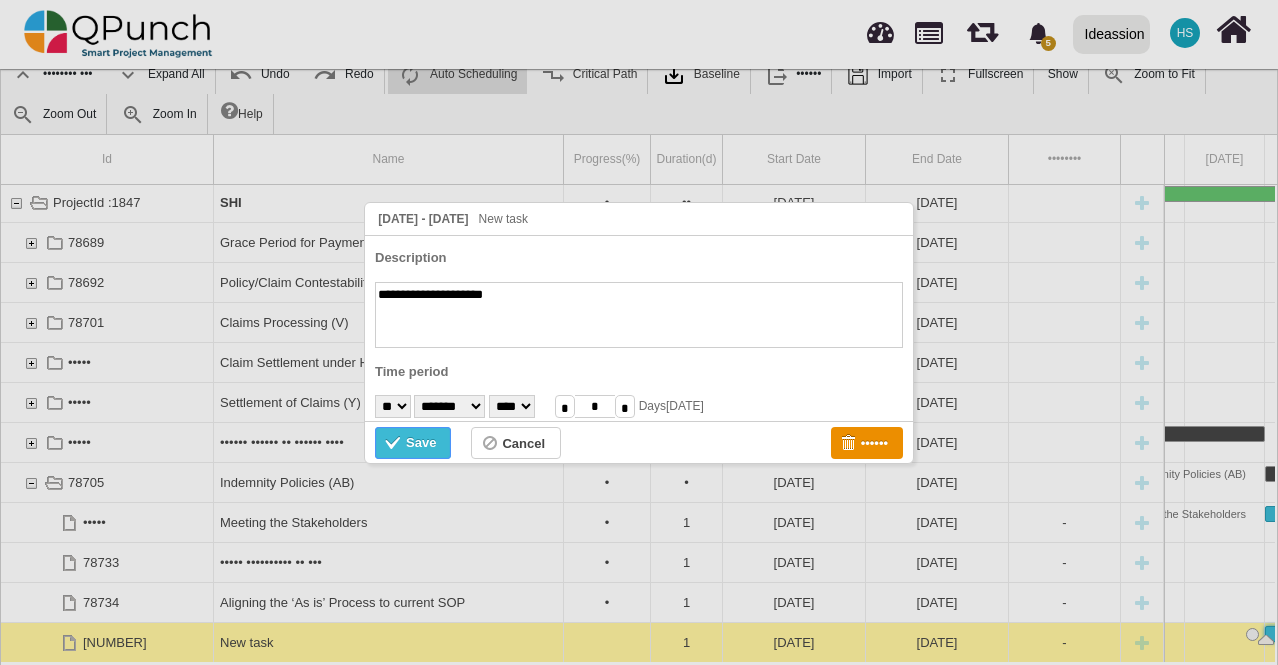 click on "Save" at bounding box center (421, 443) 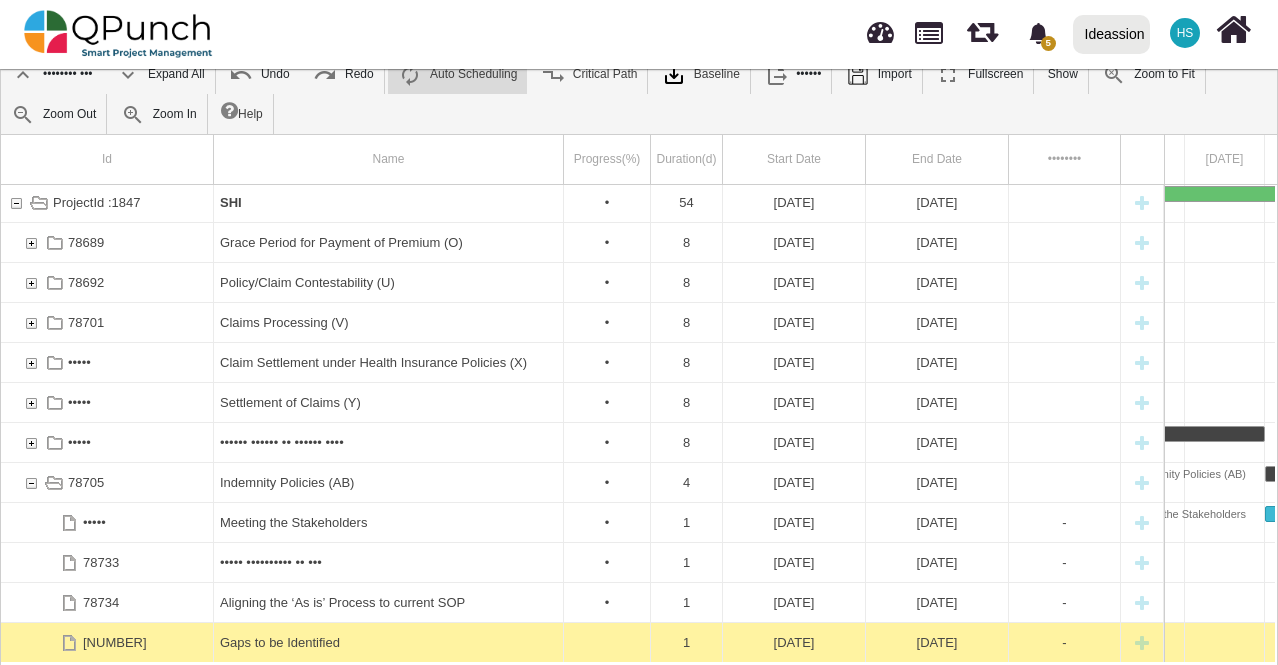 scroll, scrollTop: 2, scrollLeft: 0, axis: vertical 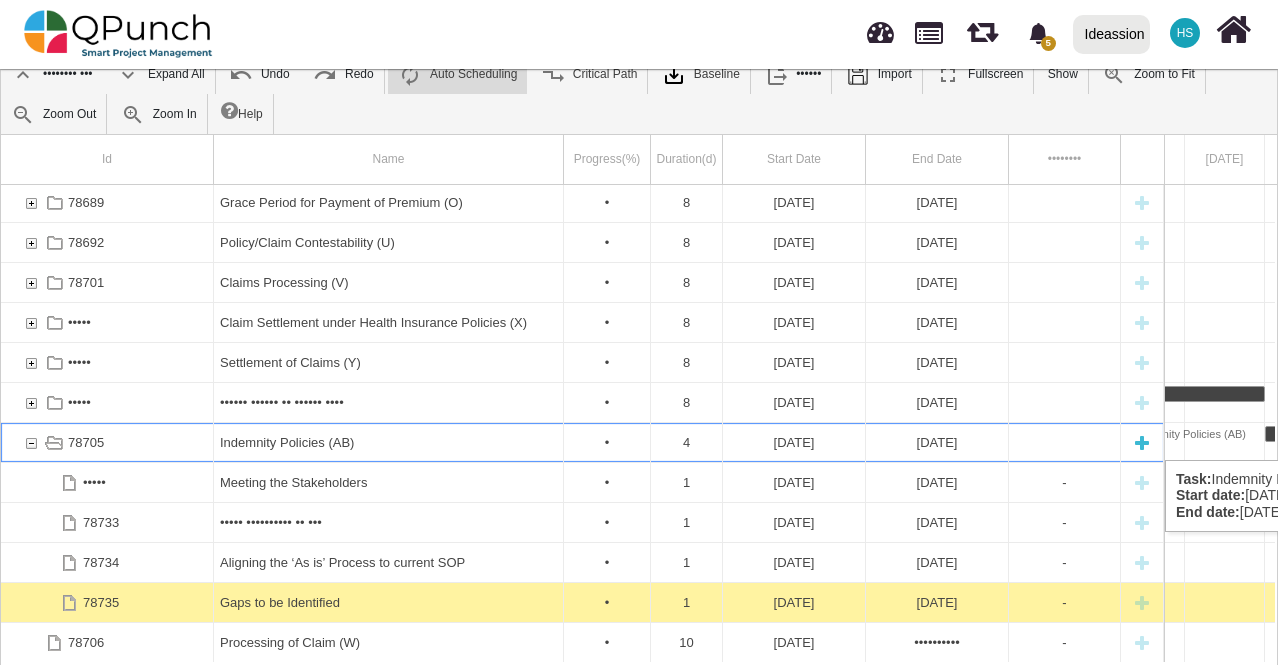 click at bounding box center (1142, 442) 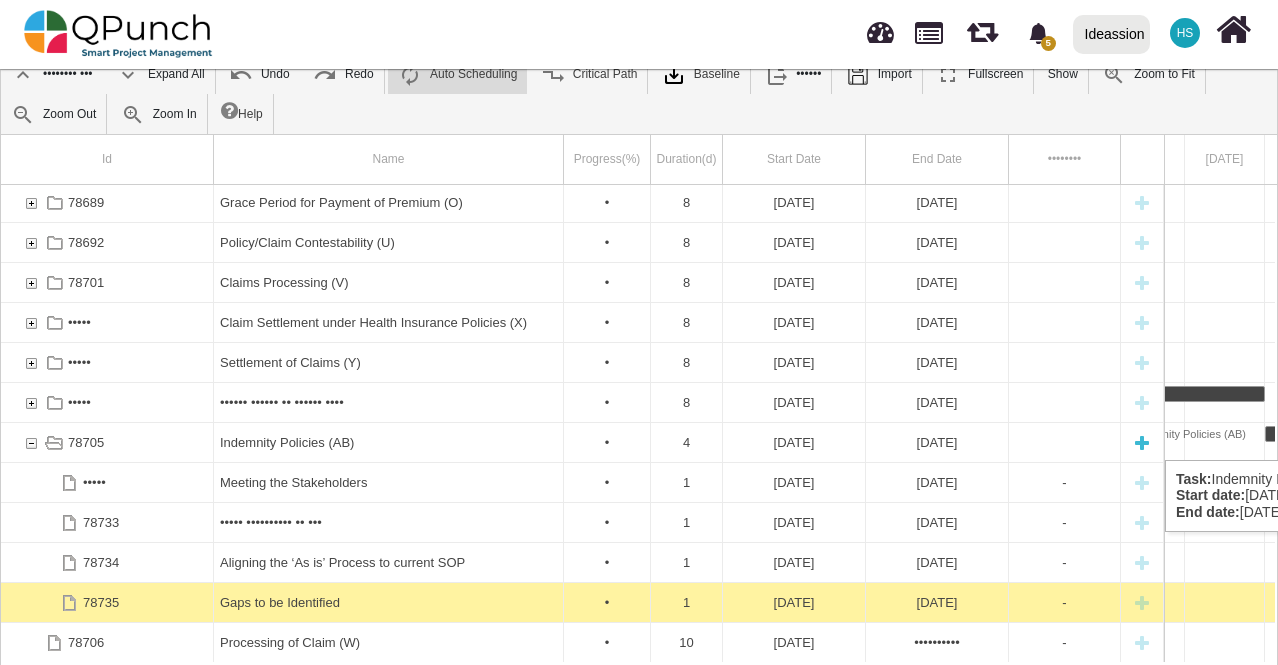 scroll, scrollTop: 42, scrollLeft: 0, axis: vertical 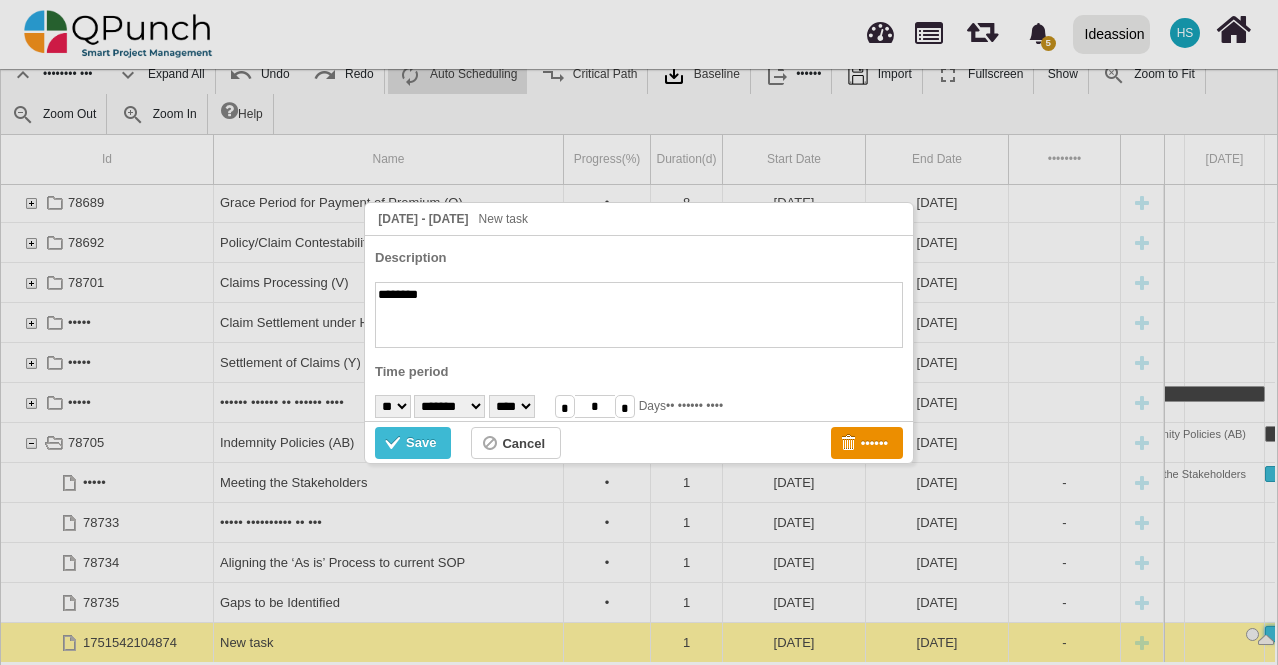 paste on "**********" 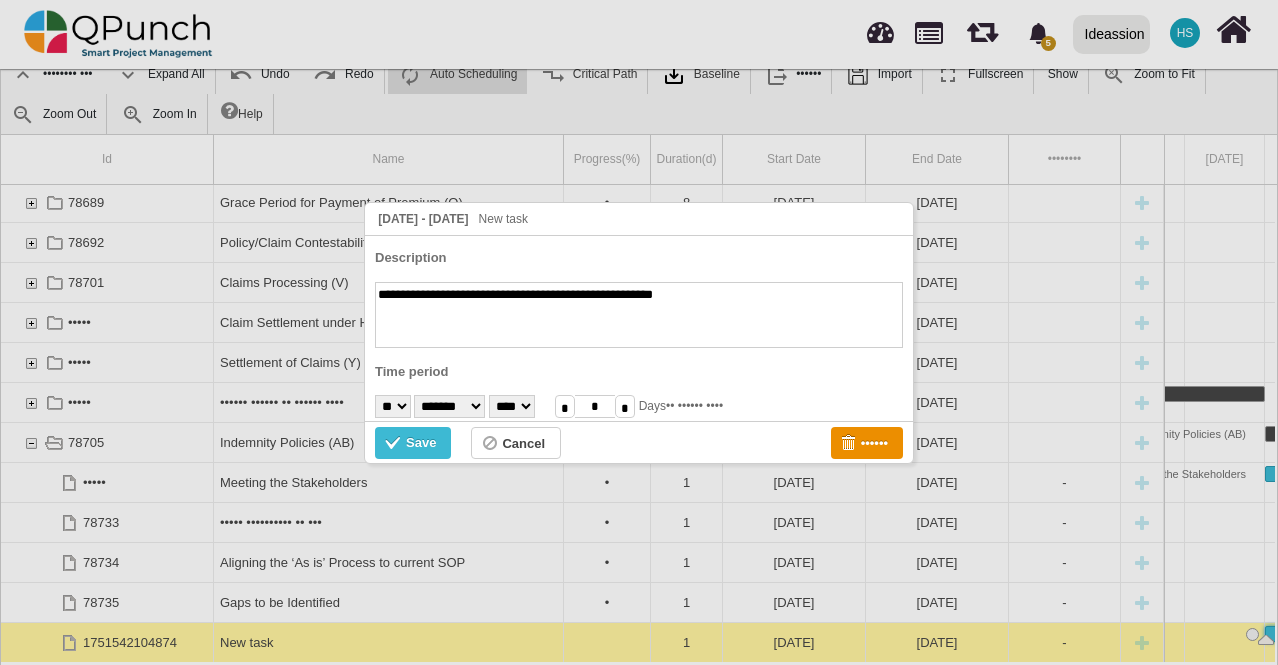 type on "•••••••••••••••••••••••••••••••••••••••••••••••••••••••" 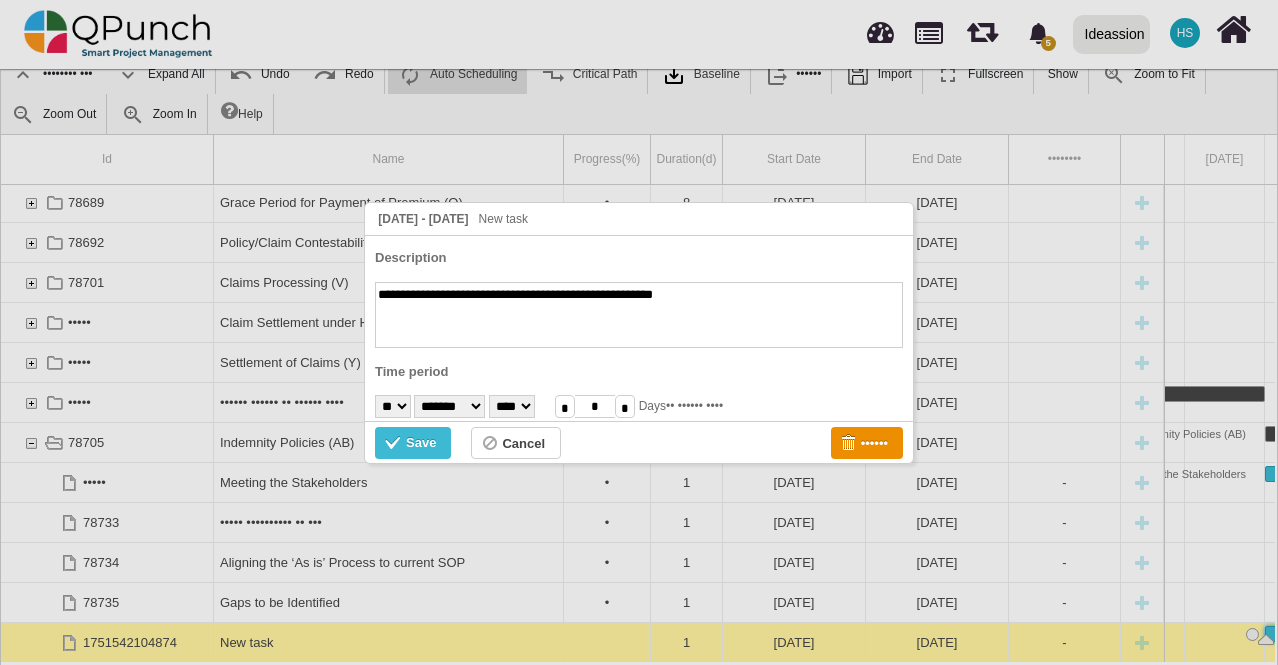 select on "*" 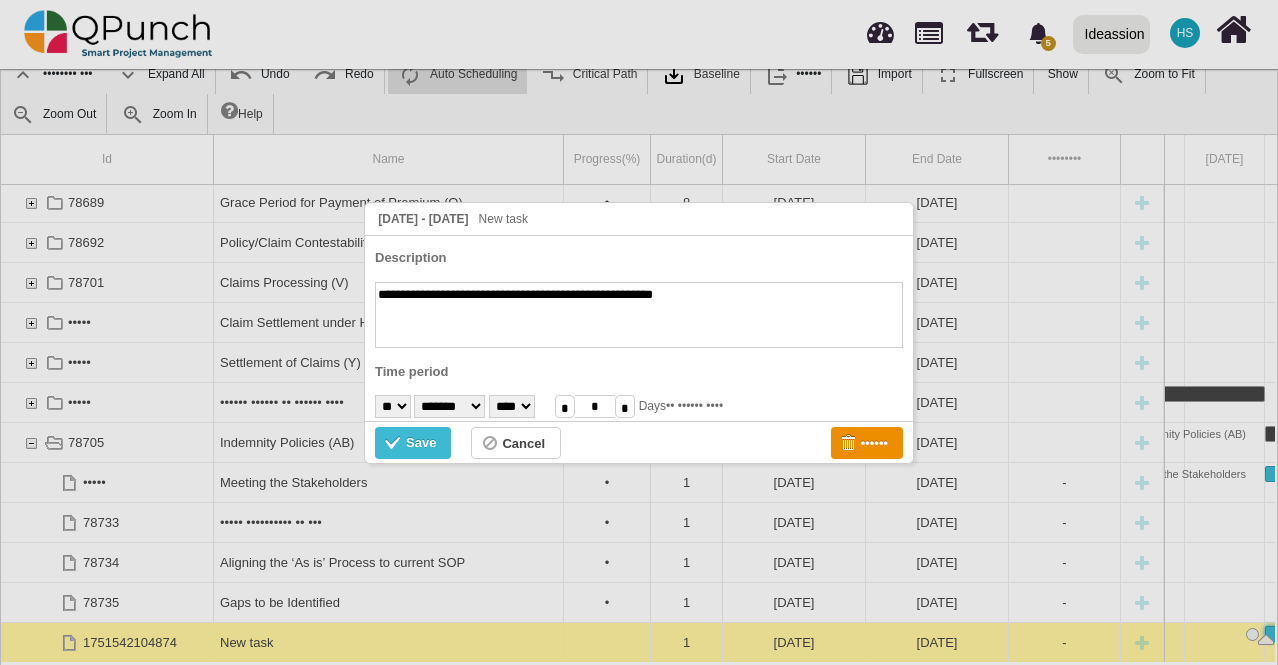 click on "******* ******** ***** ***** *** **** **** ****** ********* ******* ******** ********" at bounding box center (449, 406) 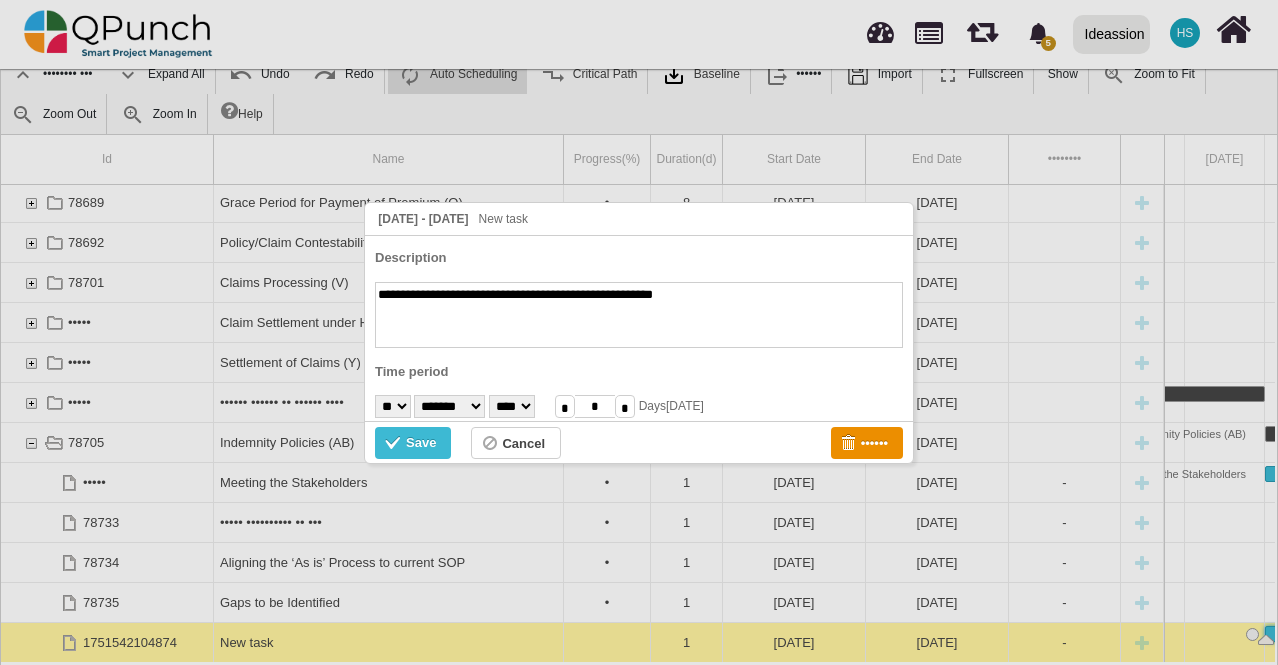 click on "• • • • • • • • • •• •• •• •• •• •• •• •• •• •• •• •• •• •• •• •• •• •• •• •• •• ••" at bounding box center (393, 406) 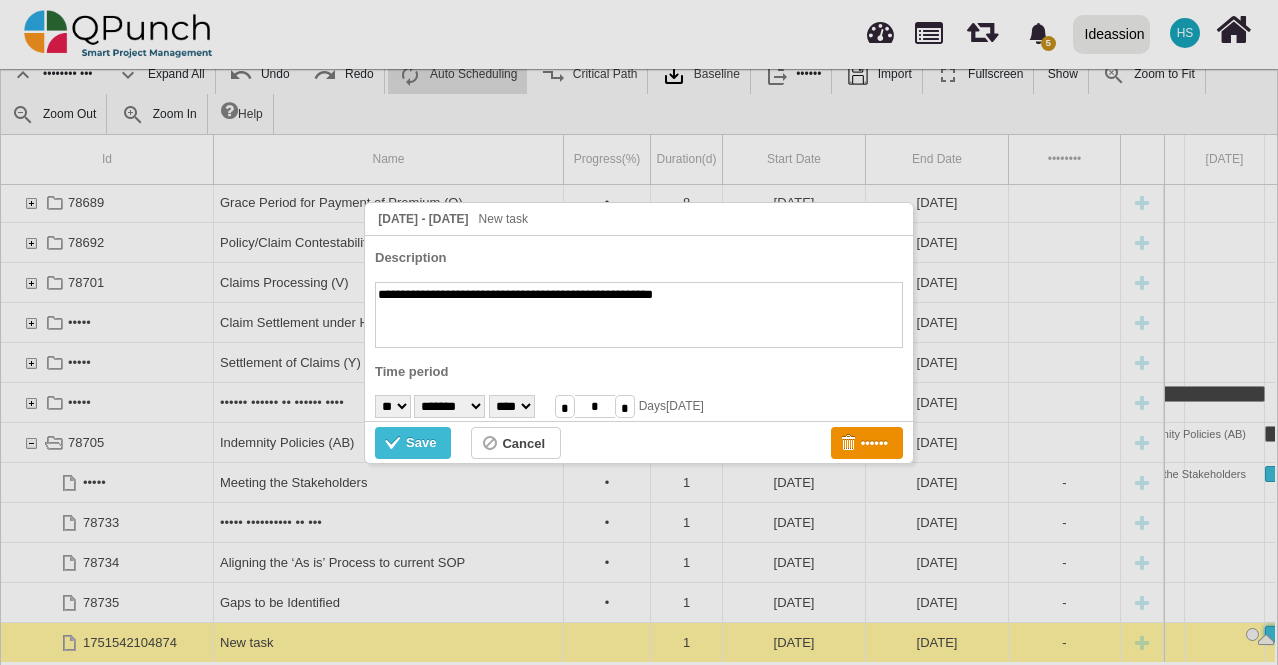 select on "*" 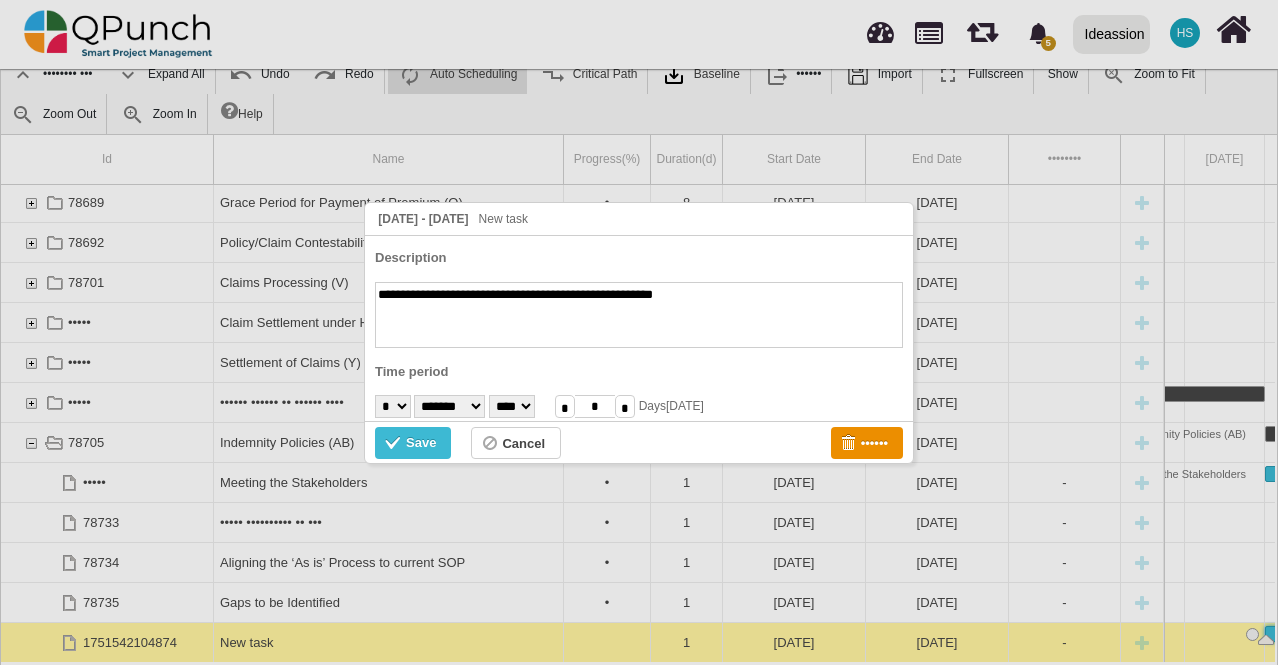 click on "• • • • • • • • • •• •• •• •• •• •• •• •• •• •• •• •• •• •• •• •• •• •• •• •• •• ••" at bounding box center [393, 406] 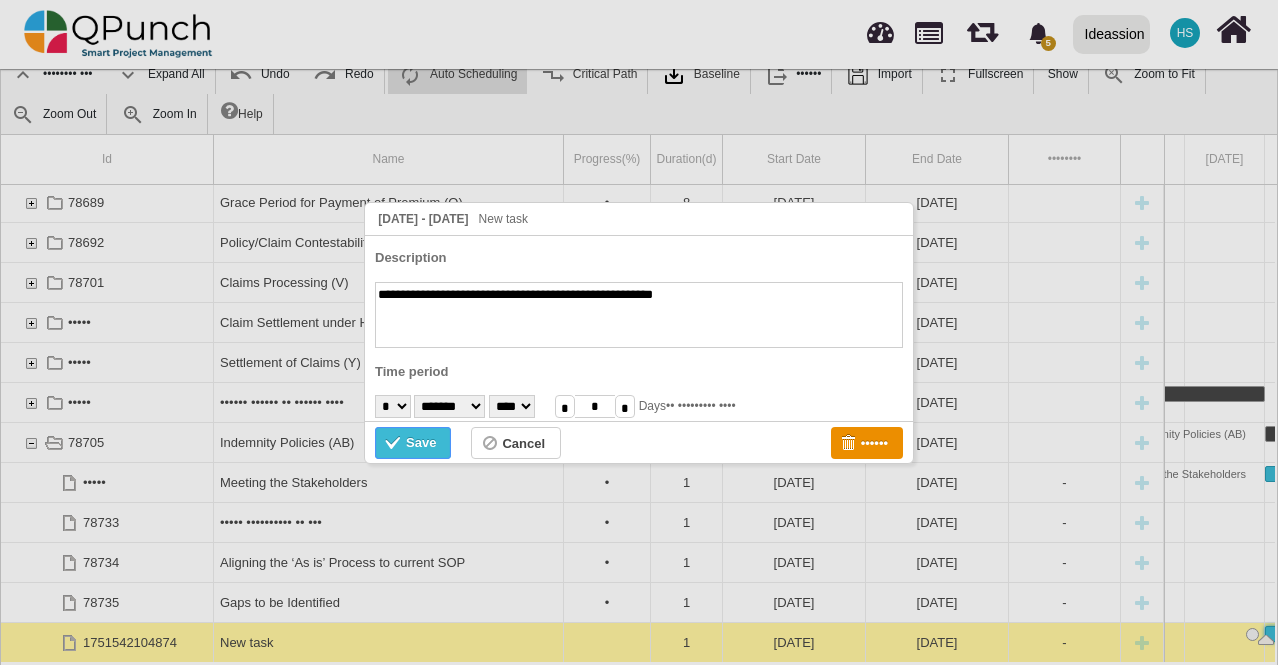 click on "Save" at bounding box center (413, 443) 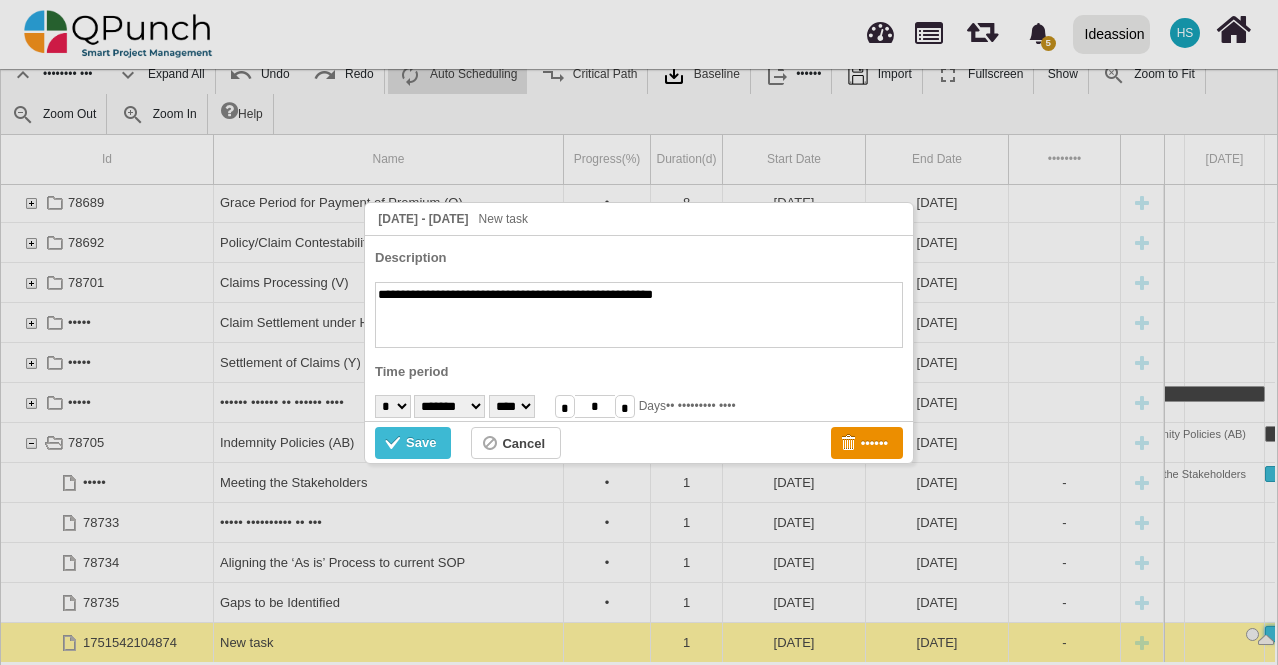 scroll, scrollTop: 42, scrollLeft: 0, axis: vertical 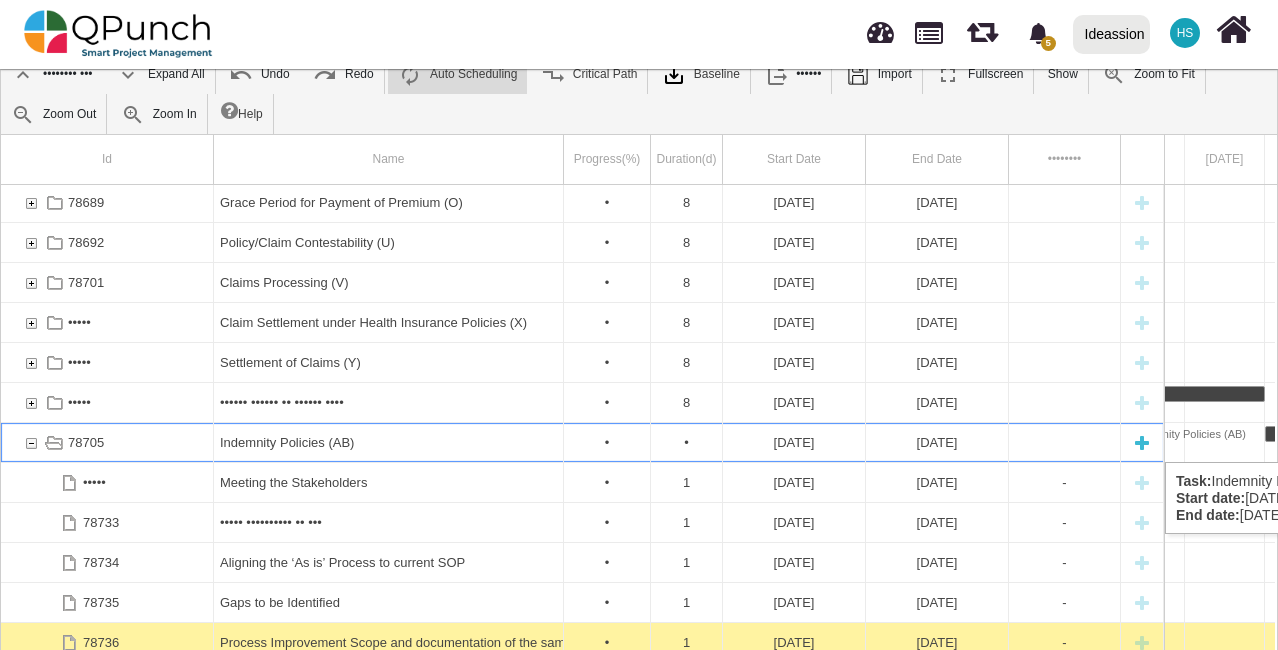 click at bounding box center [1142, 442] 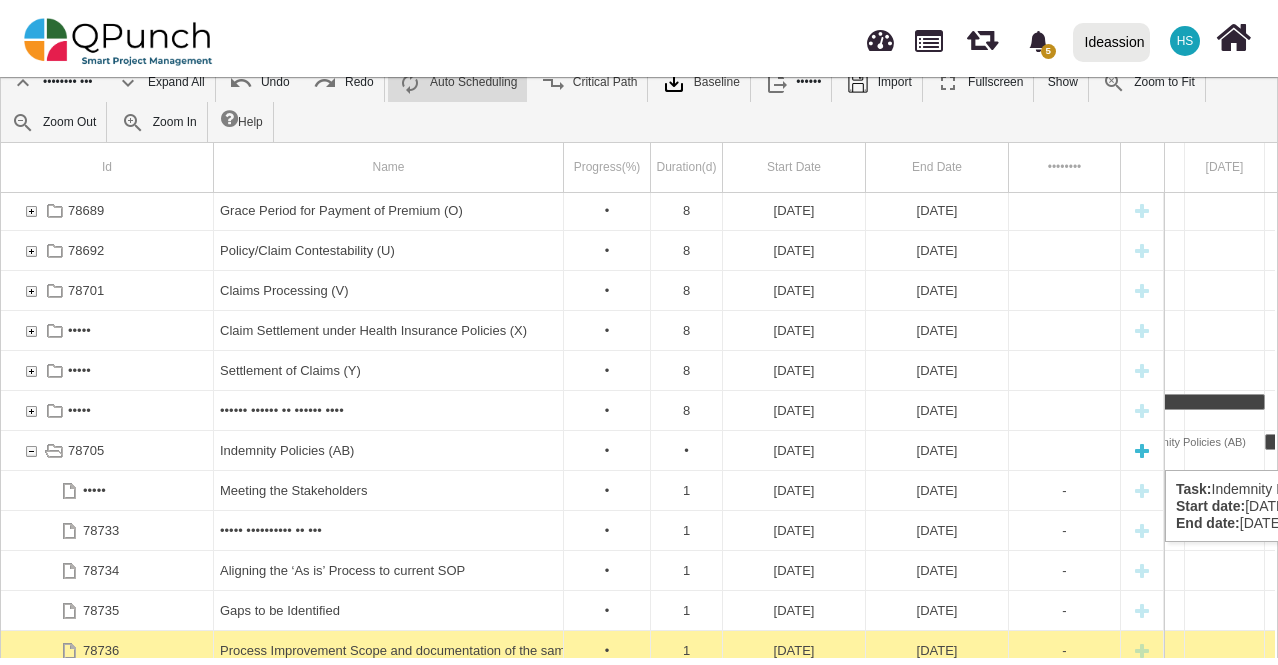 scroll, scrollTop: 42, scrollLeft: 0, axis: vertical 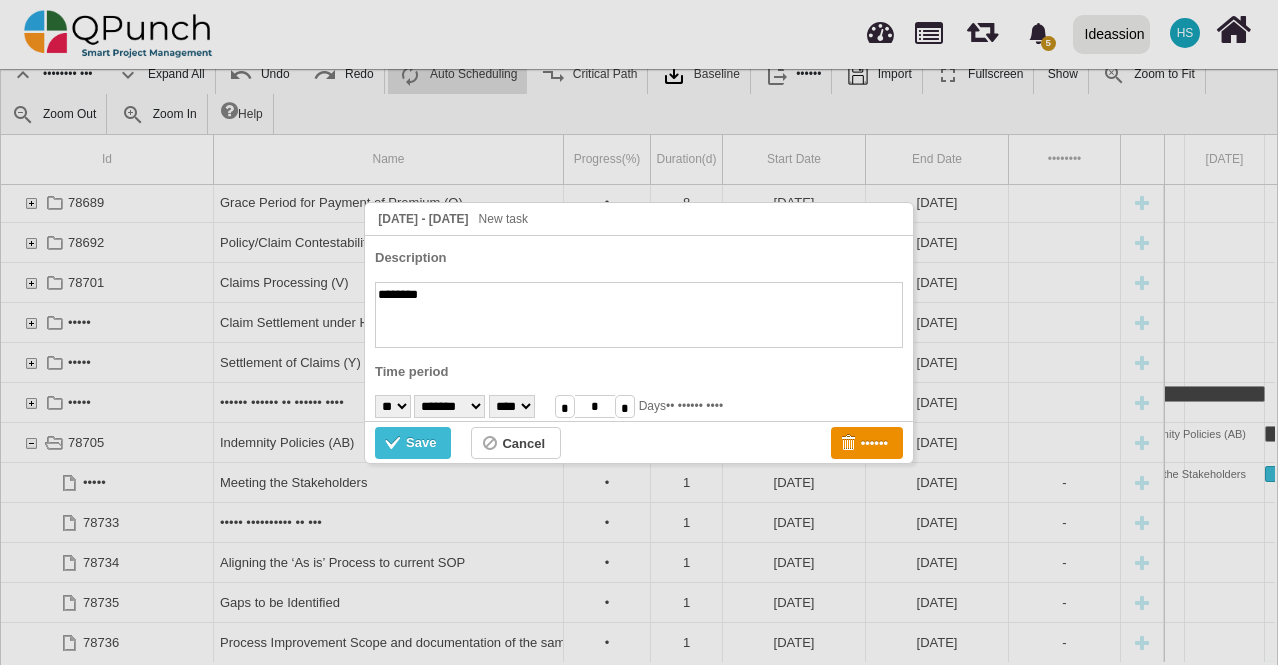 paste on "**********" 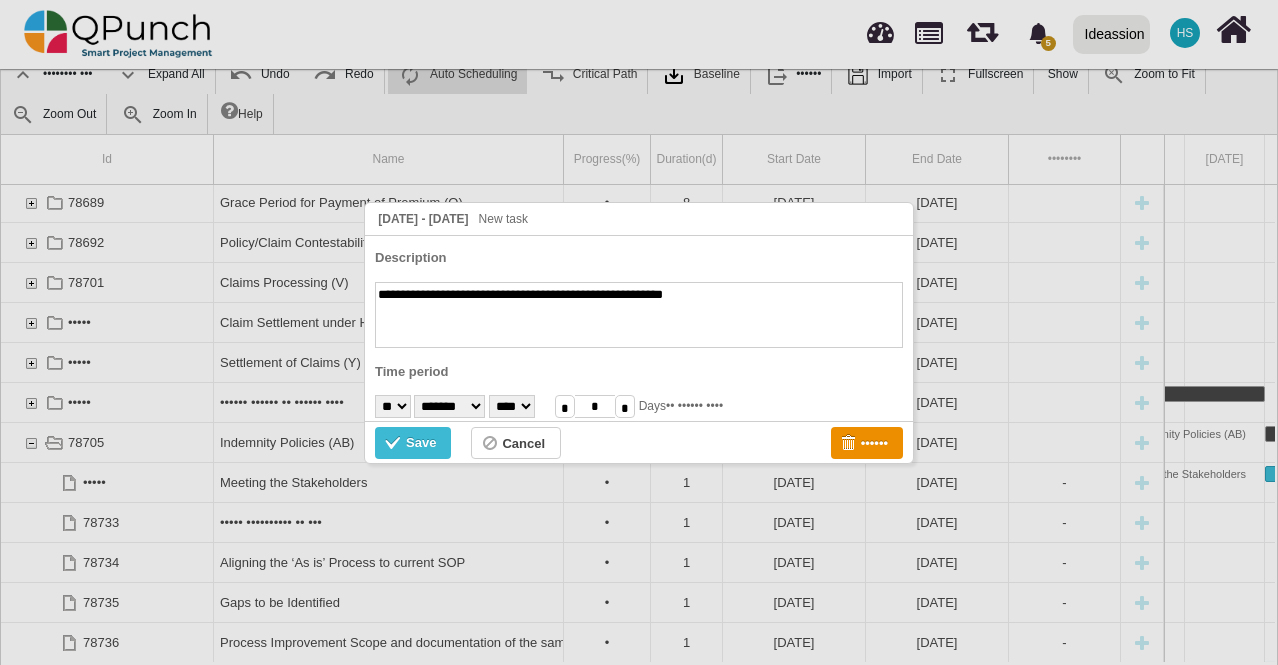type on "**********" 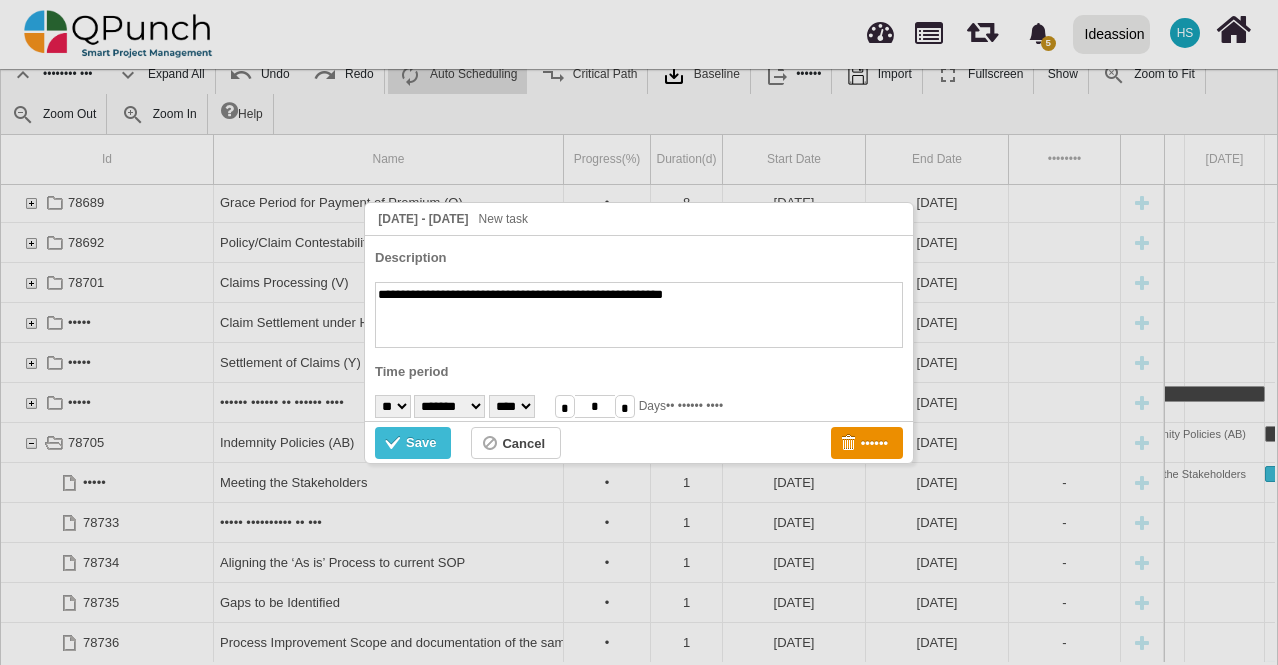 select on "*" 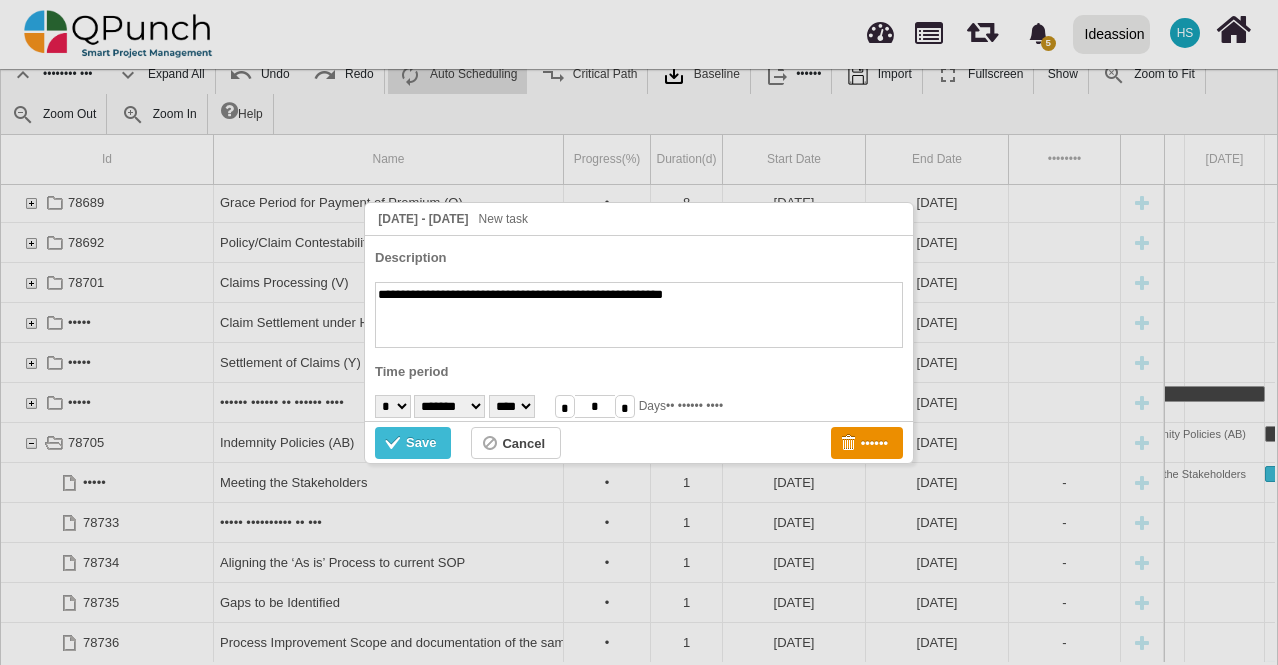 click on "• • • • • • • • • •• •• •• •• •• •• •• •• •• •• •• •• •• •• •• •• •• •• •• •• •• ••" at bounding box center [393, 406] 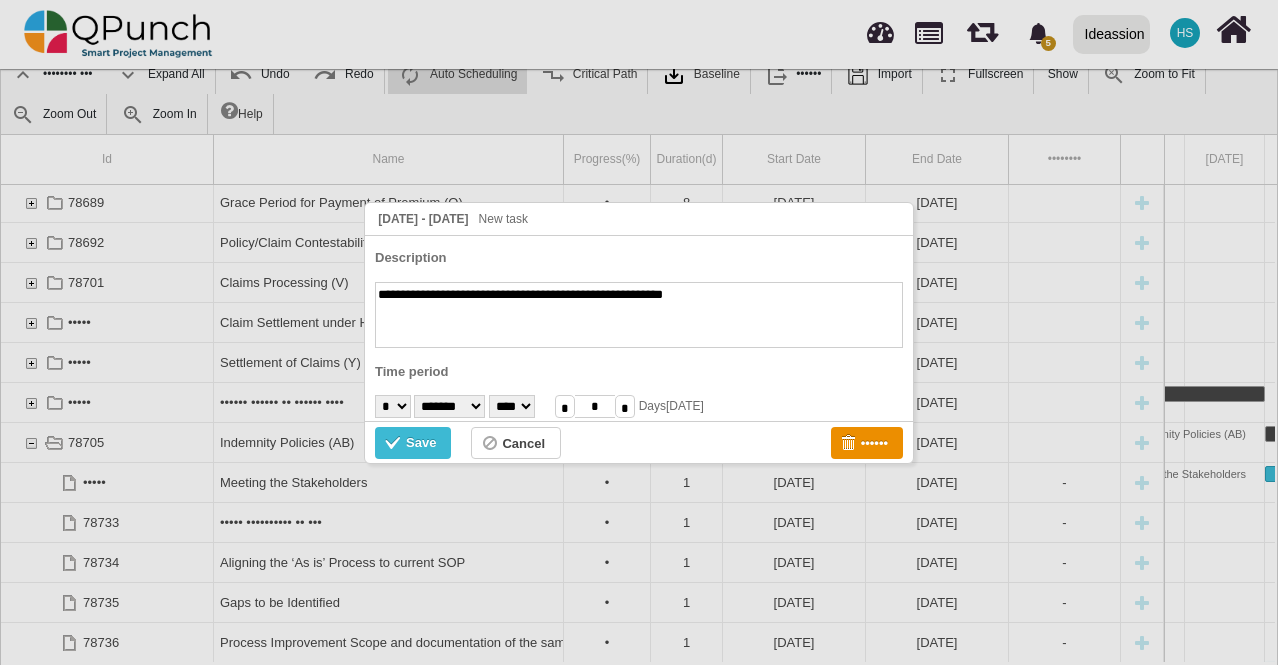click on "******* ******** ***** ***** *** **** **** ****** ********* ******* ******** ********" at bounding box center (449, 406) 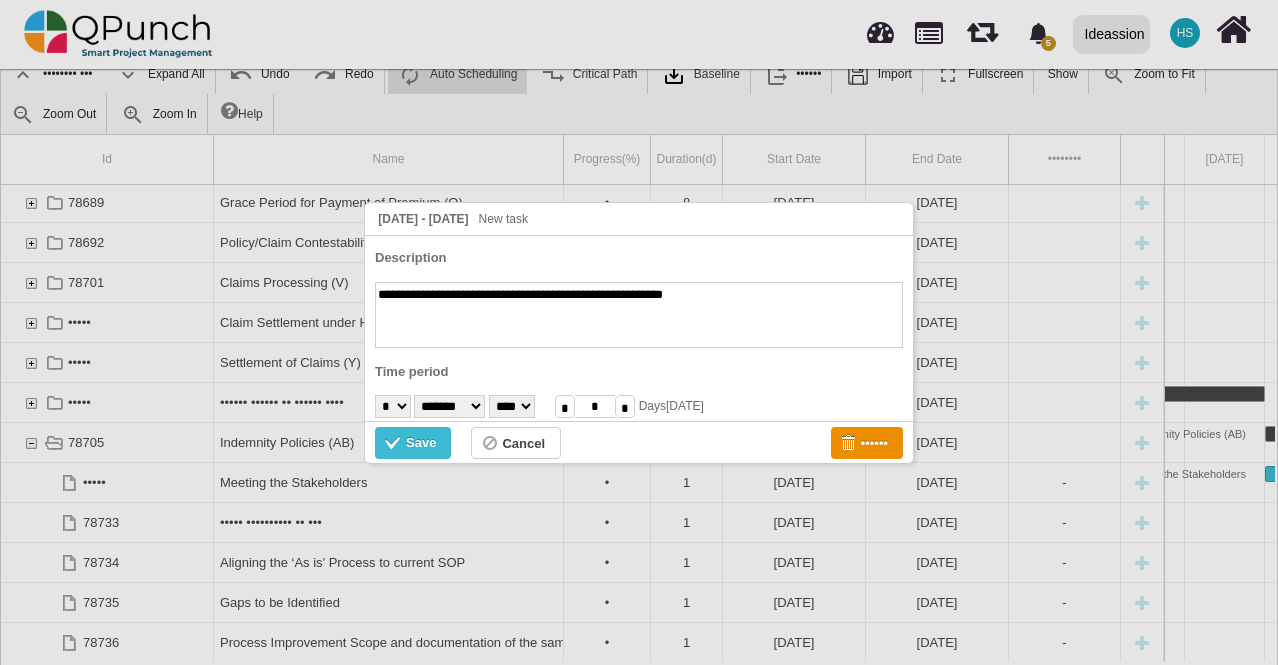 select on "*" 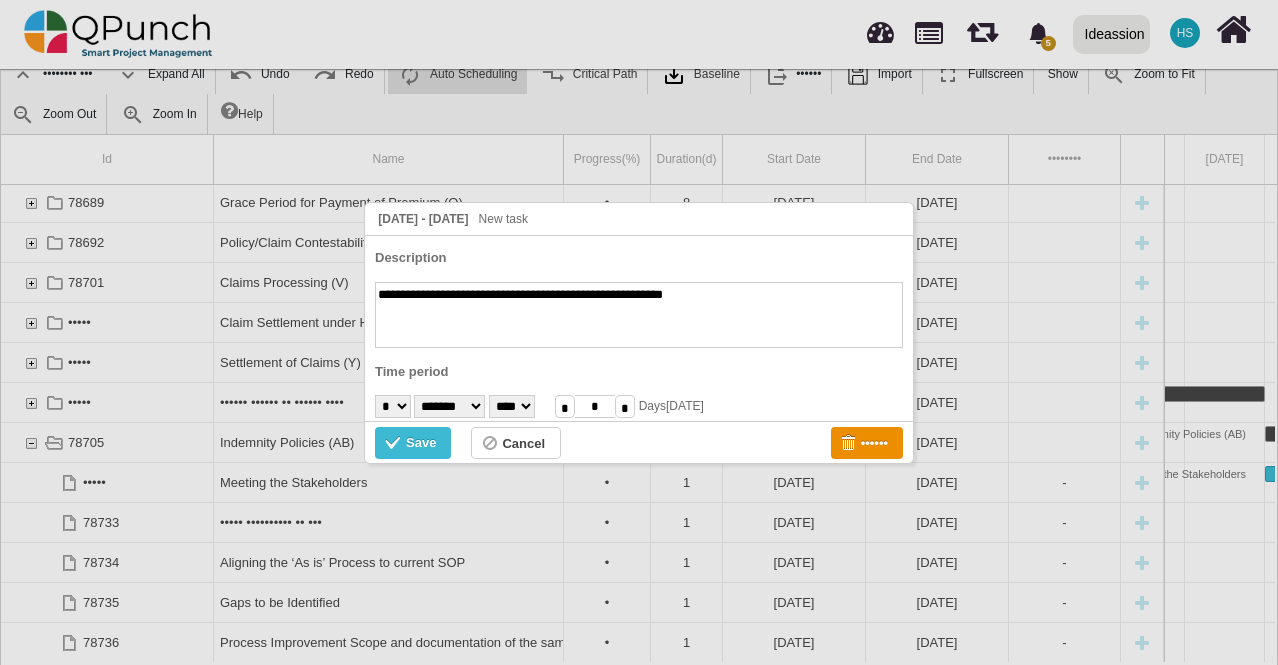 click on "******* ******** ***** ***** *** **** **** ****** ********* ******* ******** ********" at bounding box center [449, 406] 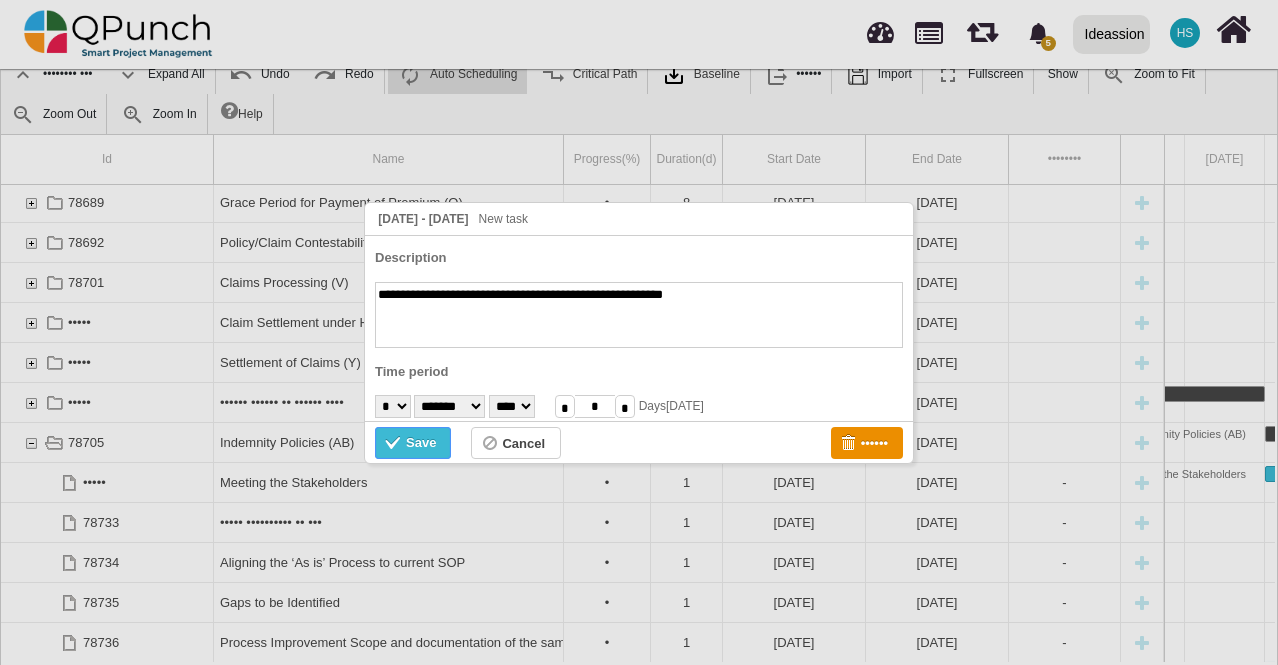 click on "Save" at bounding box center [421, 443] 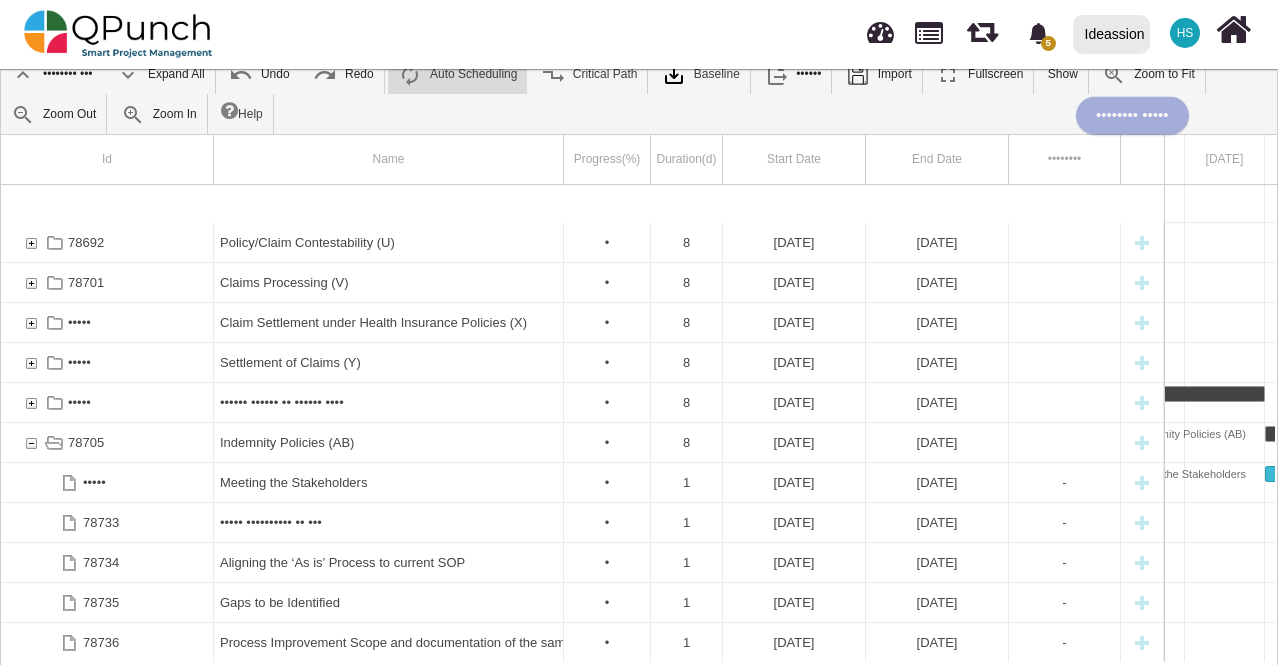 scroll, scrollTop: 82, scrollLeft: 0, axis: vertical 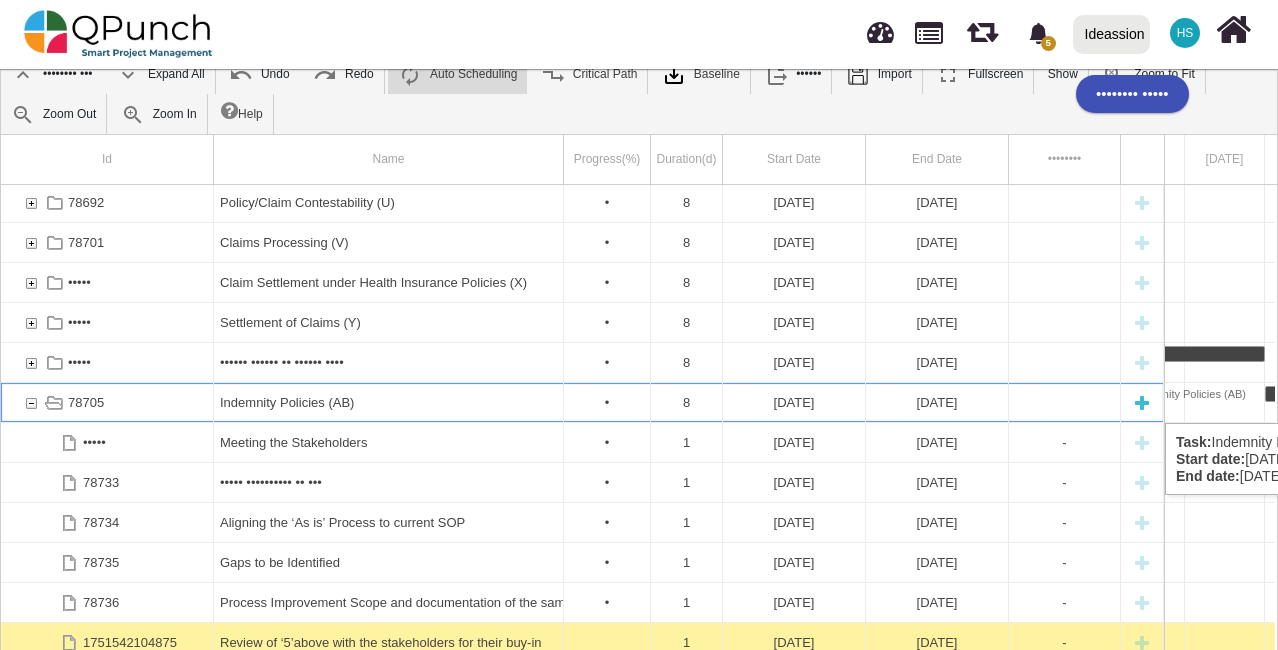 click at bounding box center (31, 402) 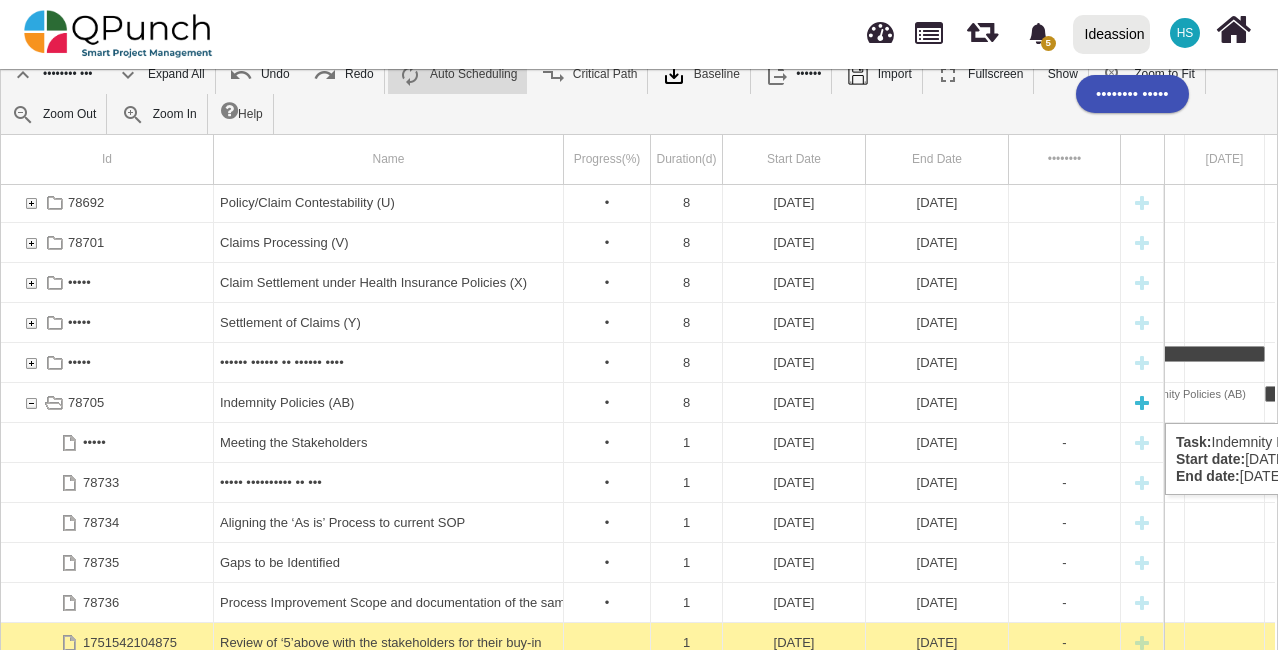 scroll, scrollTop: 0, scrollLeft: 0, axis: both 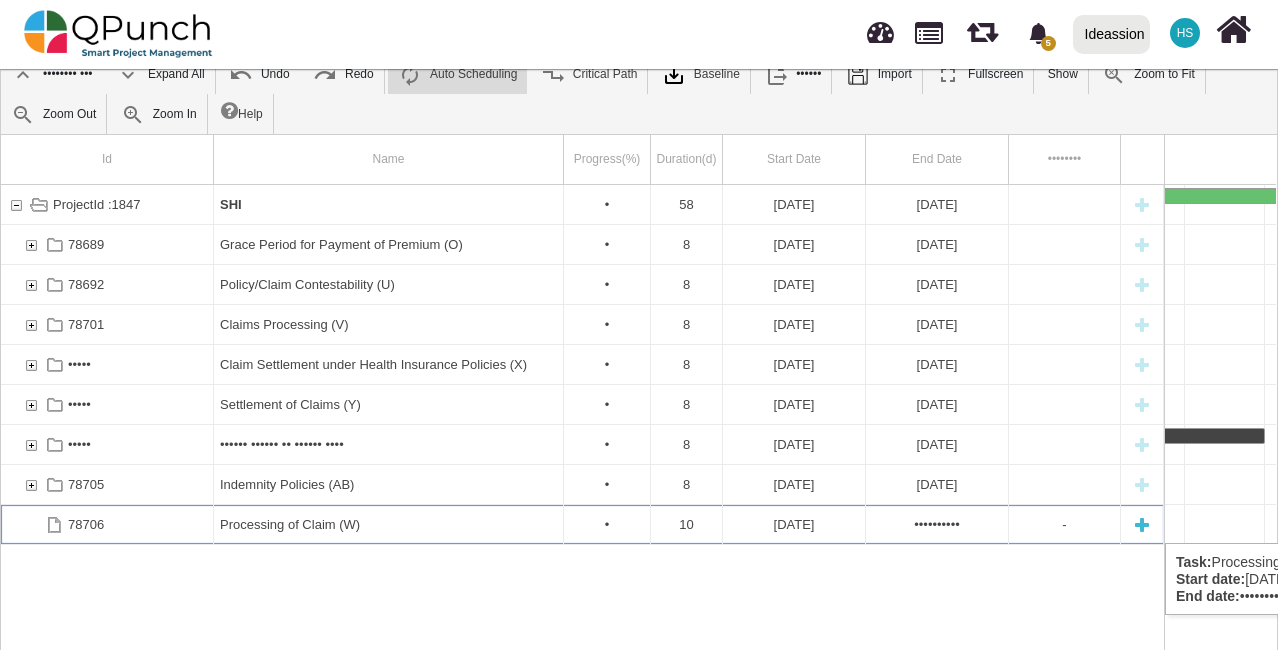 click at bounding box center (1142, 524) 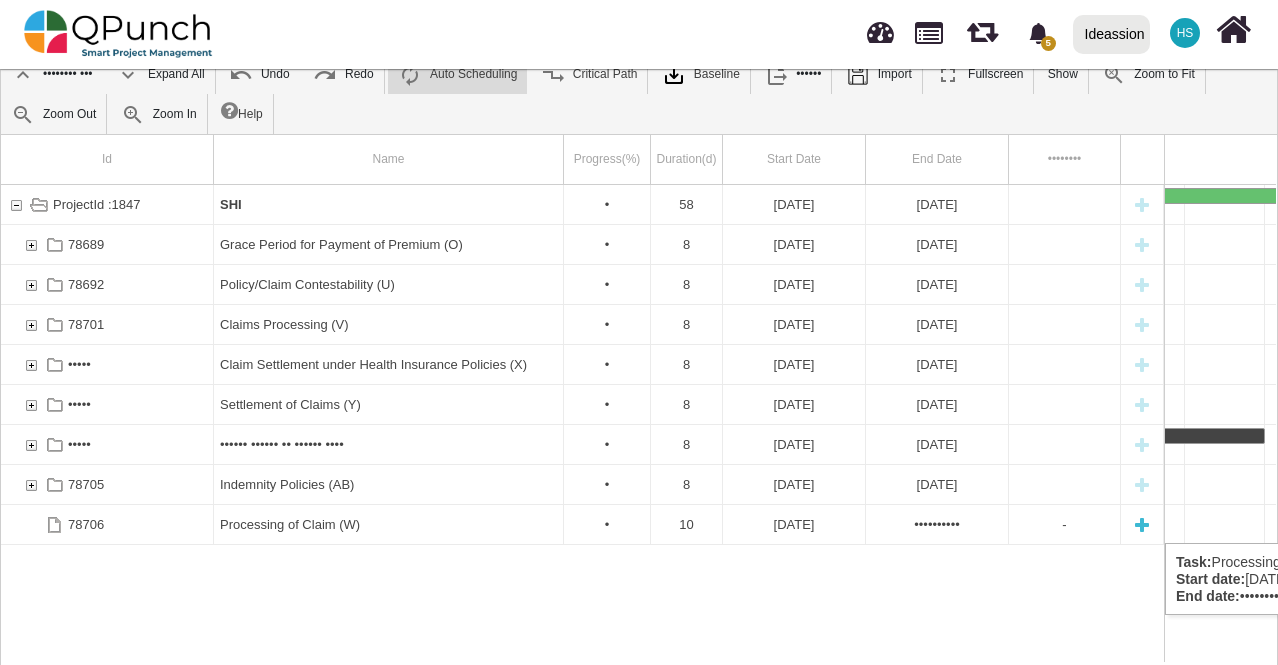 scroll, scrollTop: 0, scrollLeft: 2940, axis: horizontal 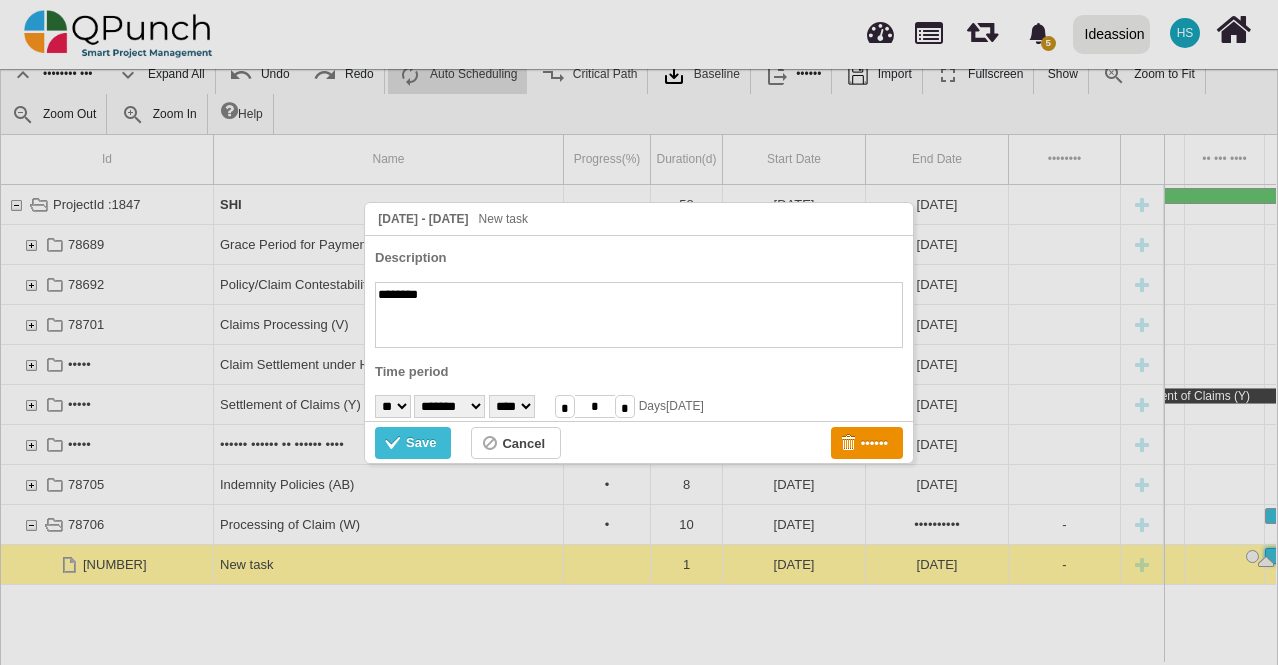paste on "**********" 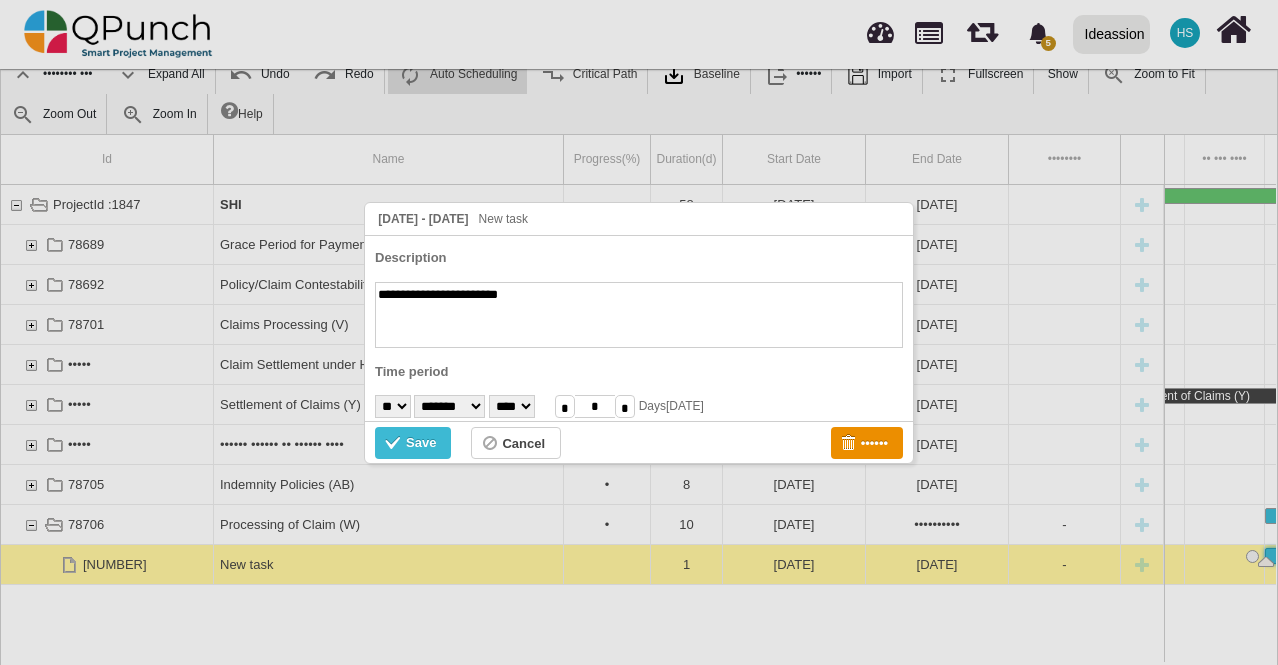 type on "**********" 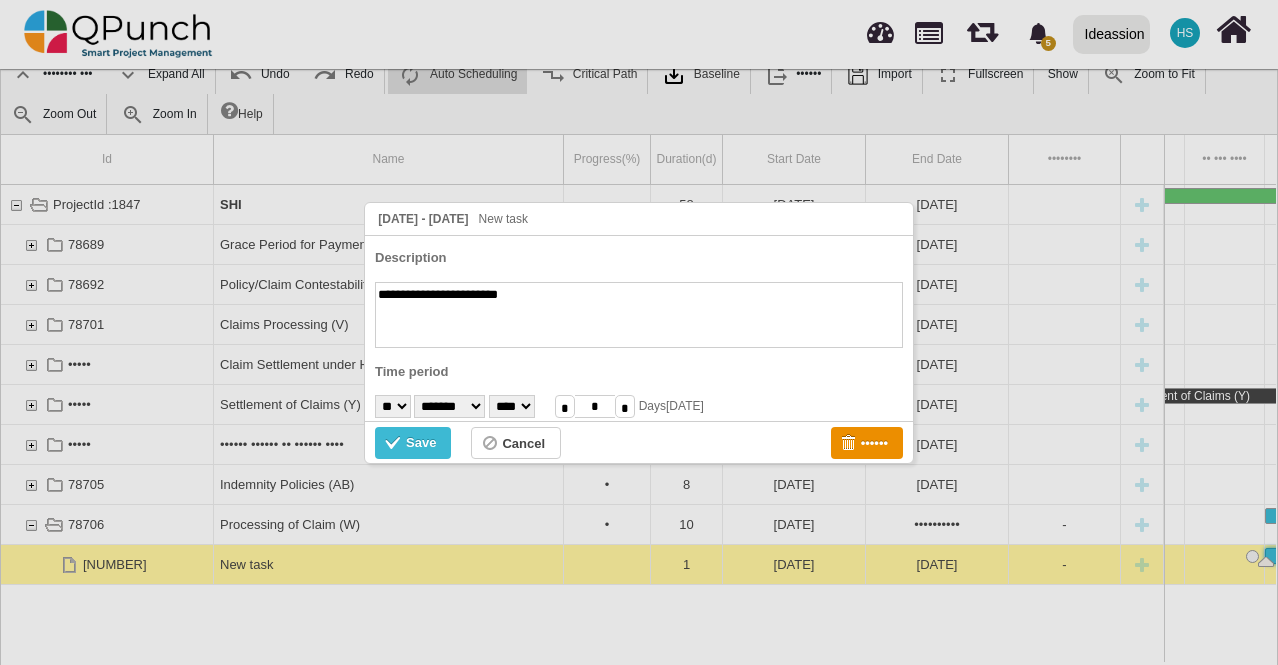 select on "*" 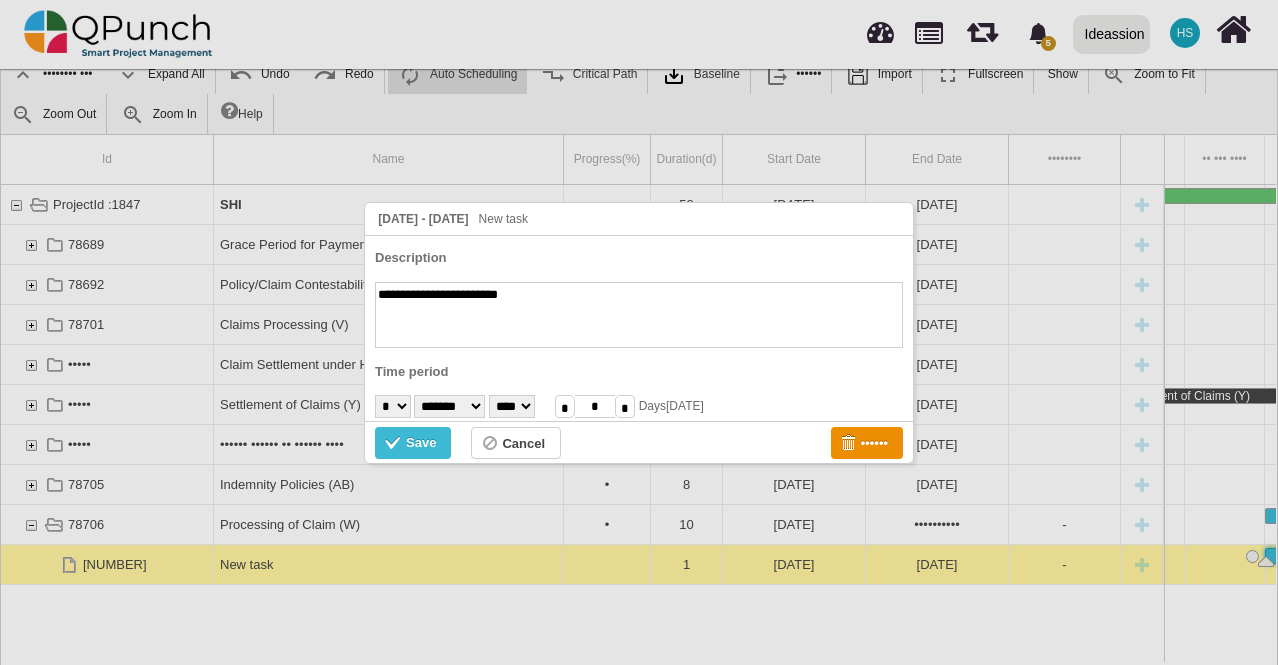 click on "• • • • • • • • • •• •• •• •• •• •• •• •• •• •• •• •• •• •• •• •• •• •• •• •• •• ••" at bounding box center [393, 406] 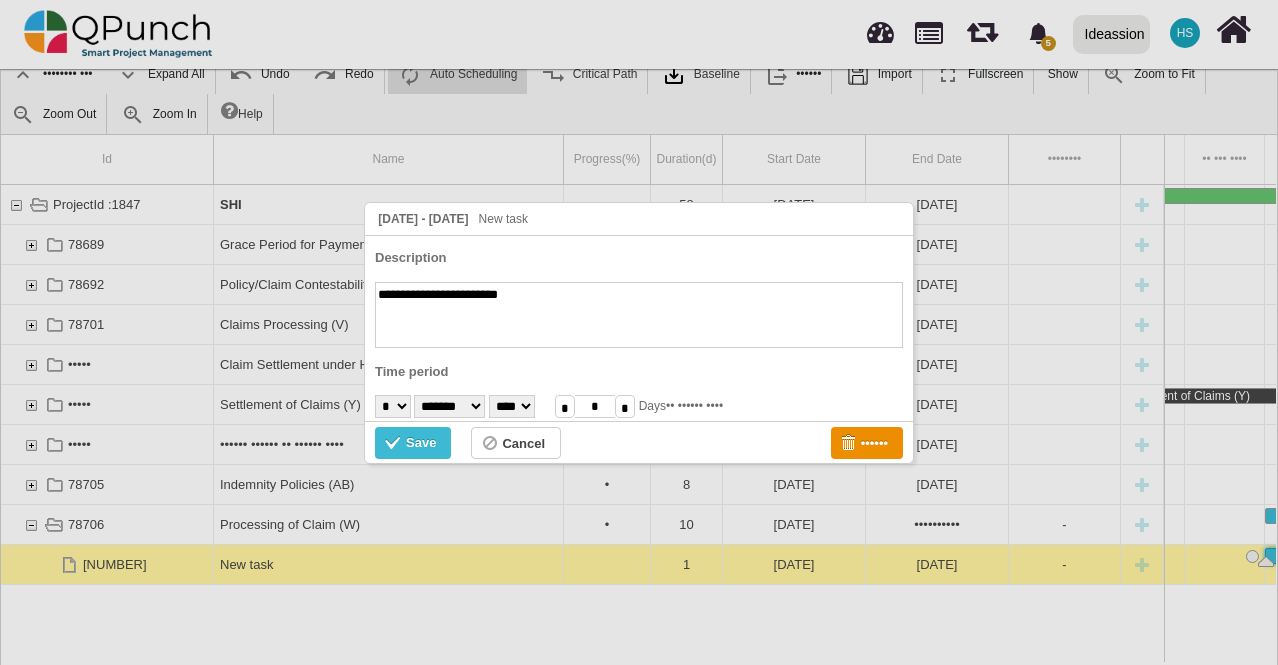 click on "******* ******** ***** ***** *** **** **** ****** ********* ******* ******** ********" at bounding box center [449, 406] 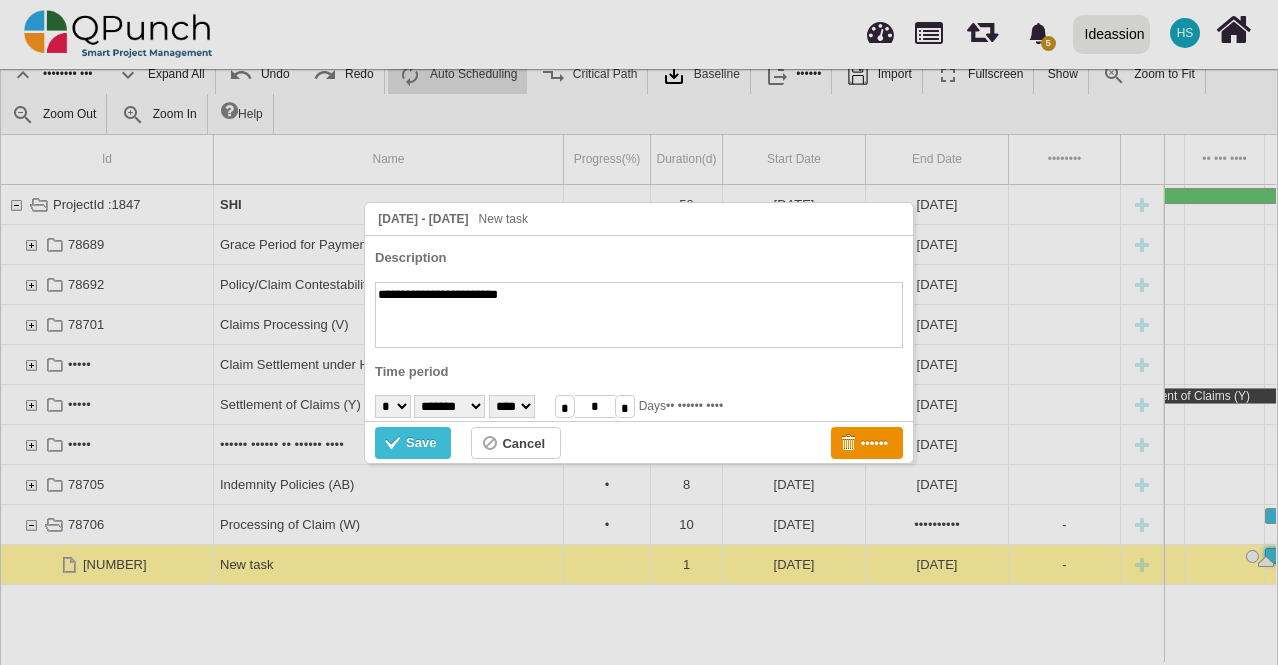 select on "*" 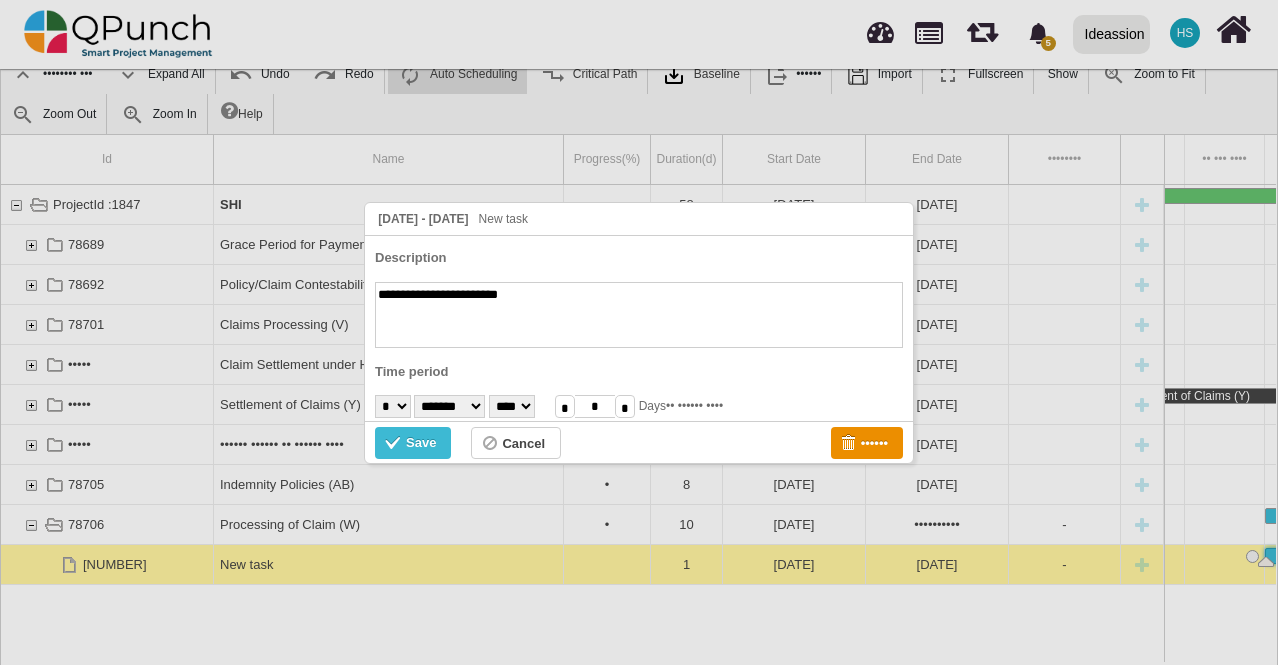 click on "******* ******** ***** ***** *** **** **** ****** ********* ******* ******** ********" at bounding box center (449, 406) 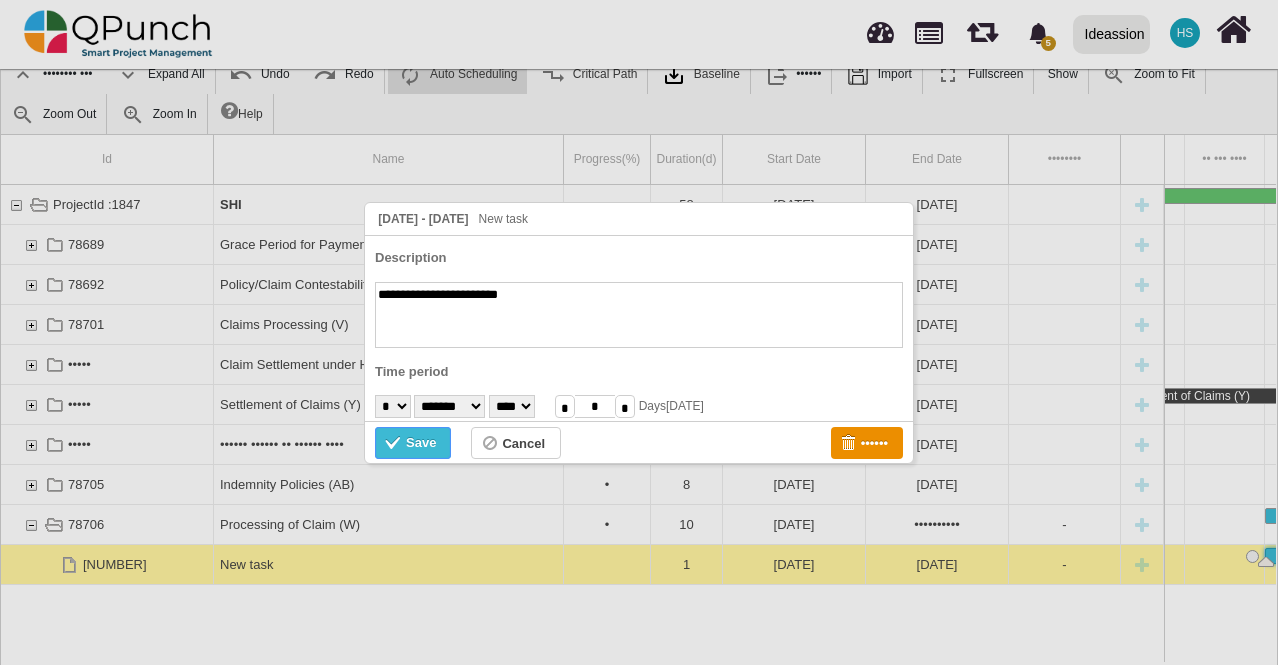 click on "Save" at bounding box center (421, 443) 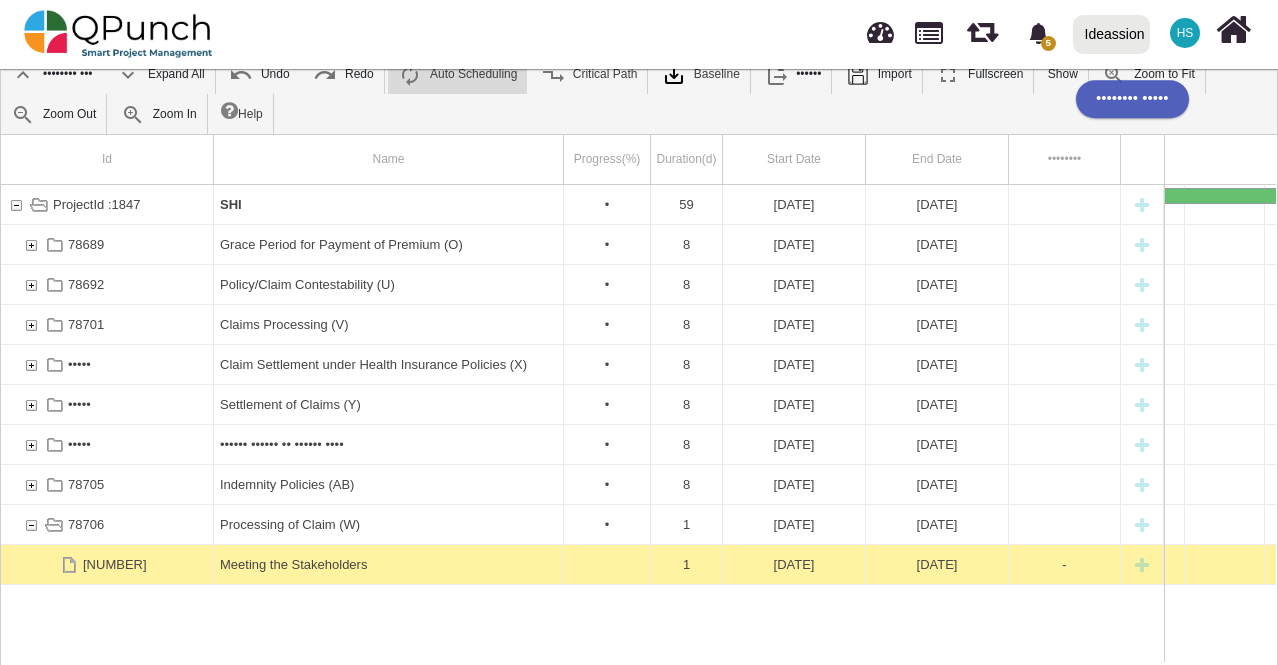 scroll, scrollTop: 0, scrollLeft: 4620, axis: horizontal 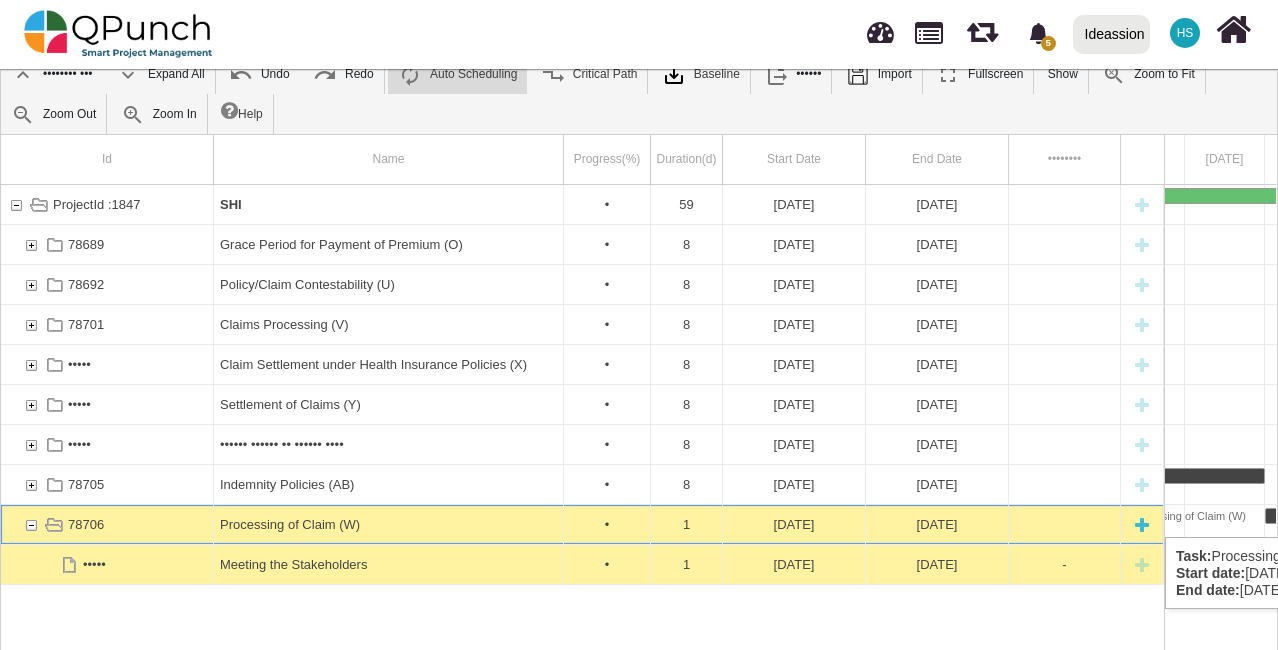 click at bounding box center [1142, 524] 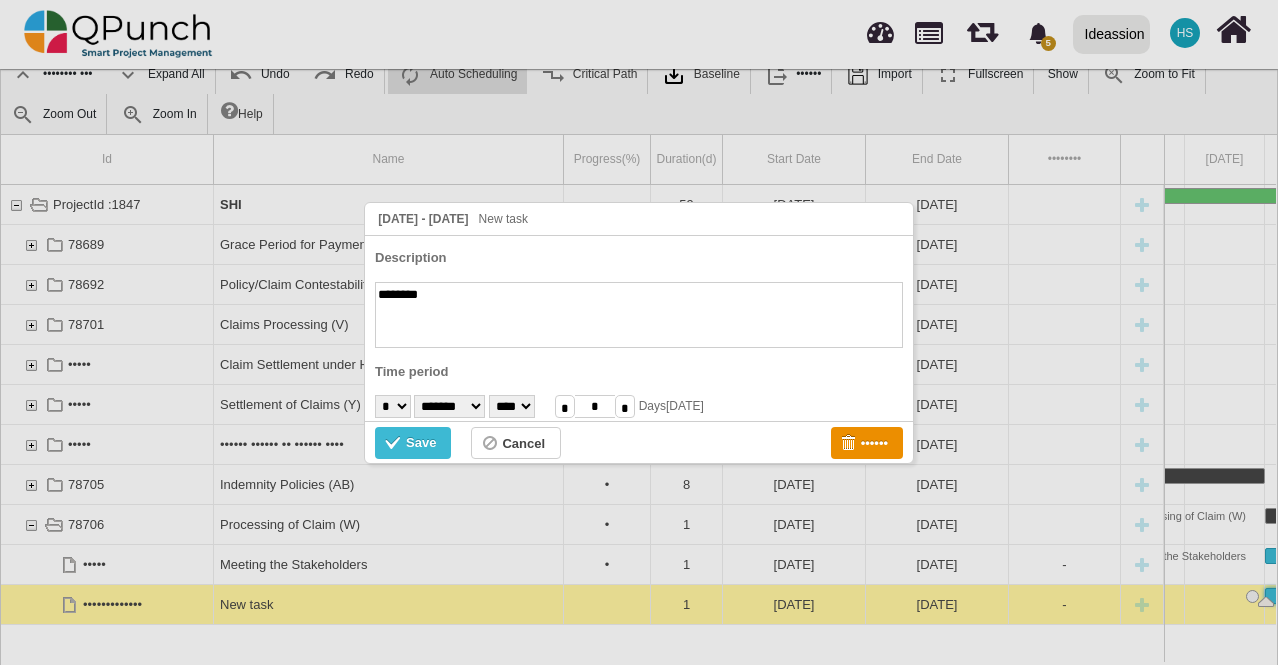 paste on "•••••••••••••••" 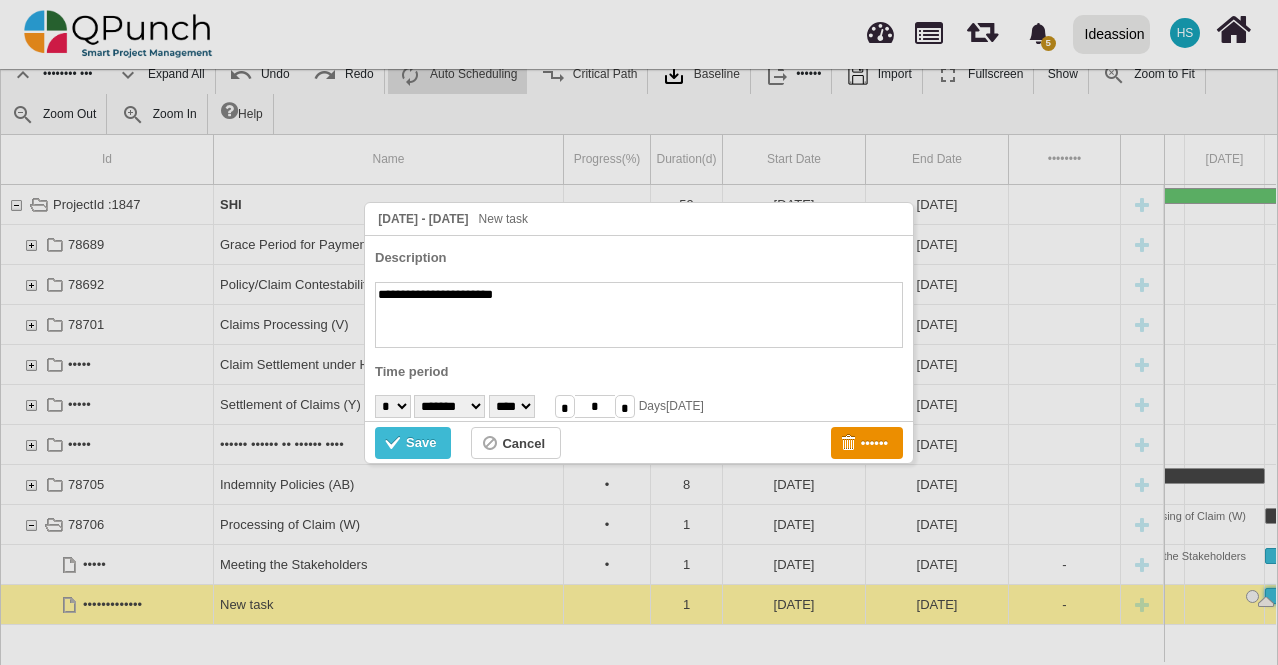 type on "**********" 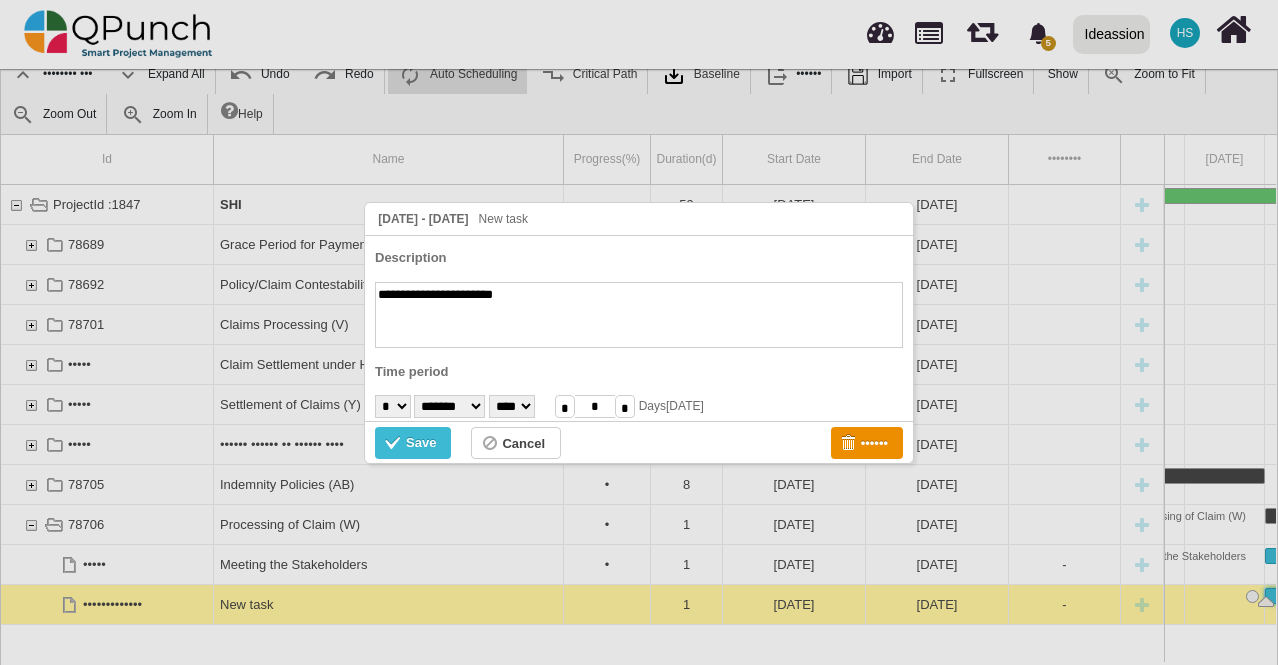 click on "• • • • • • • • • •• •• •• •• •• •• •• •• •• •• •• •• •• •• •• •• •• •• •• •• •• ••" at bounding box center (393, 406) 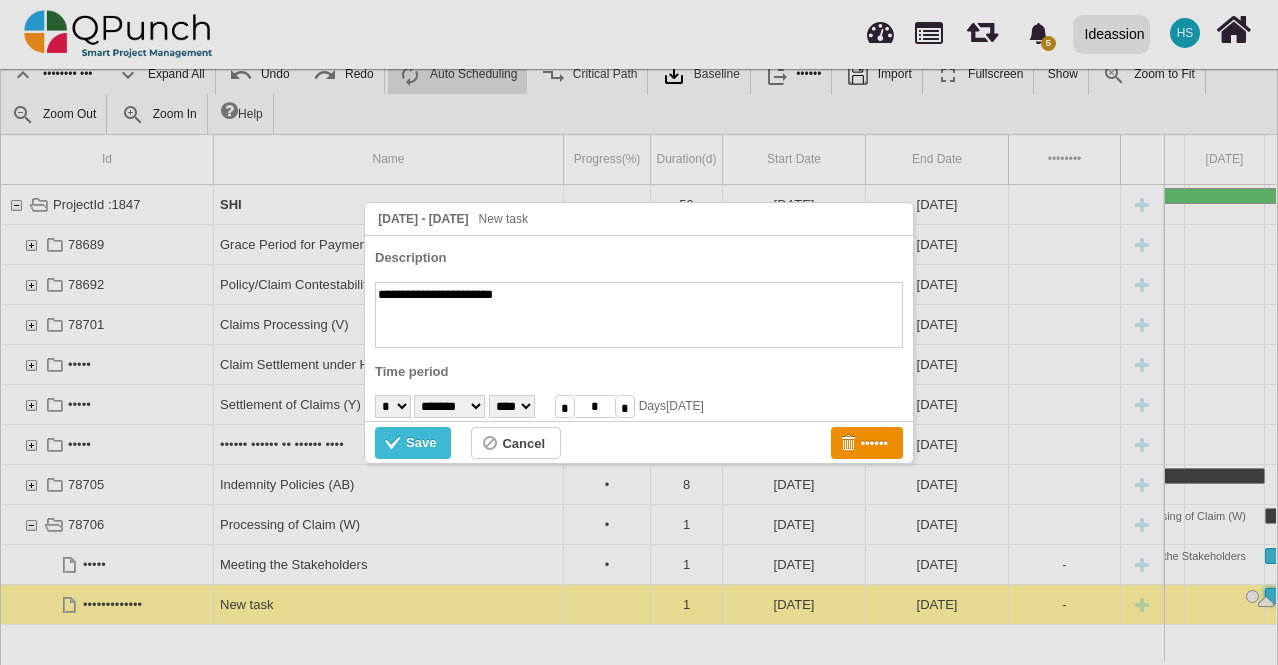 select on "*" 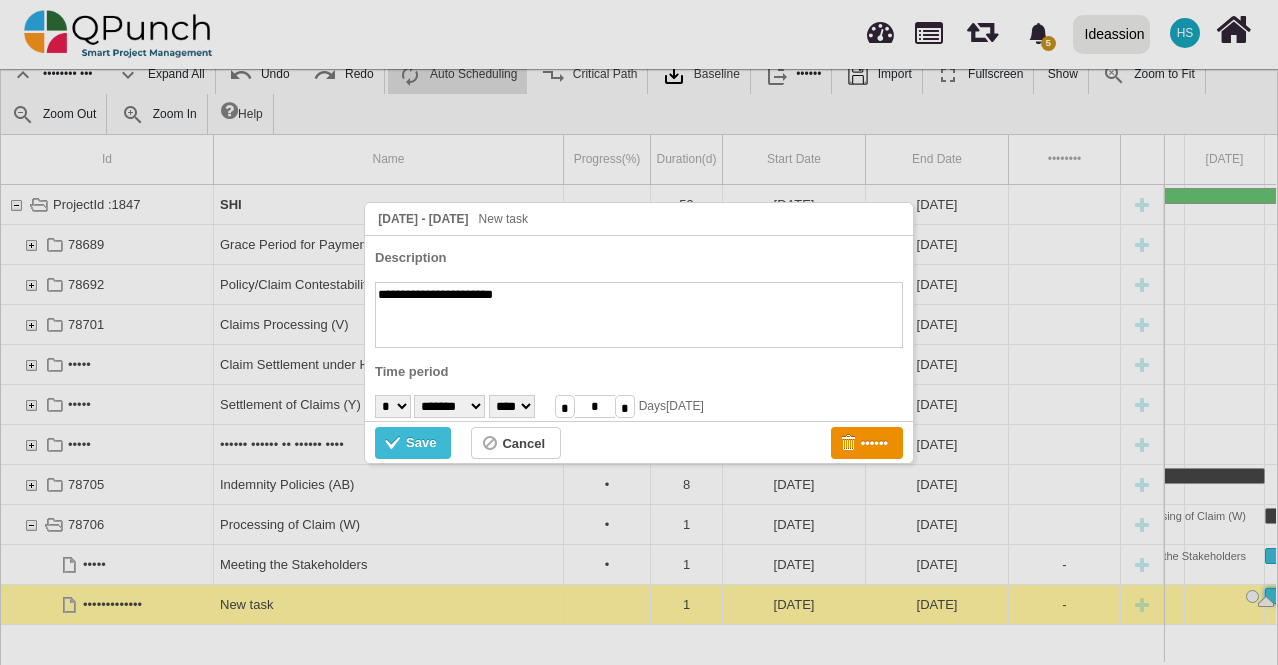 click on "• • • • • • • • • •• •• •• •• •• •• •• •• •• •• •• •• •• •• •• •• •• •• •• •• •• ••" at bounding box center [393, 406] 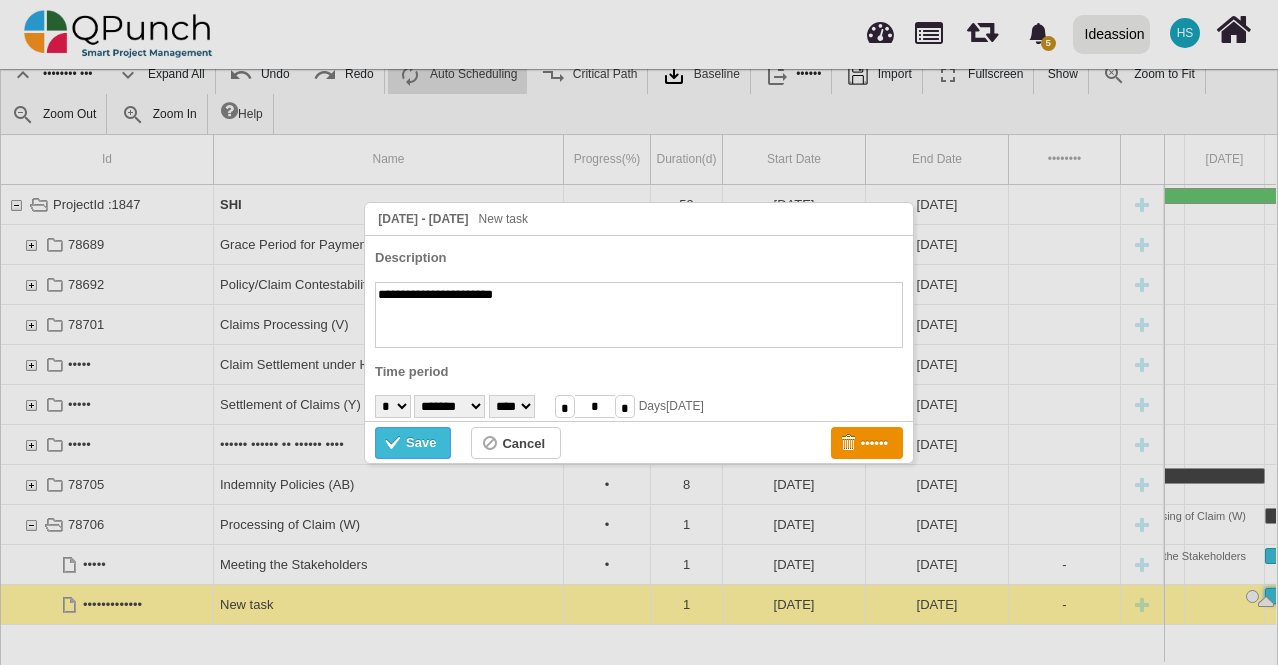 click on "Save" at bounding box center [421, 443] 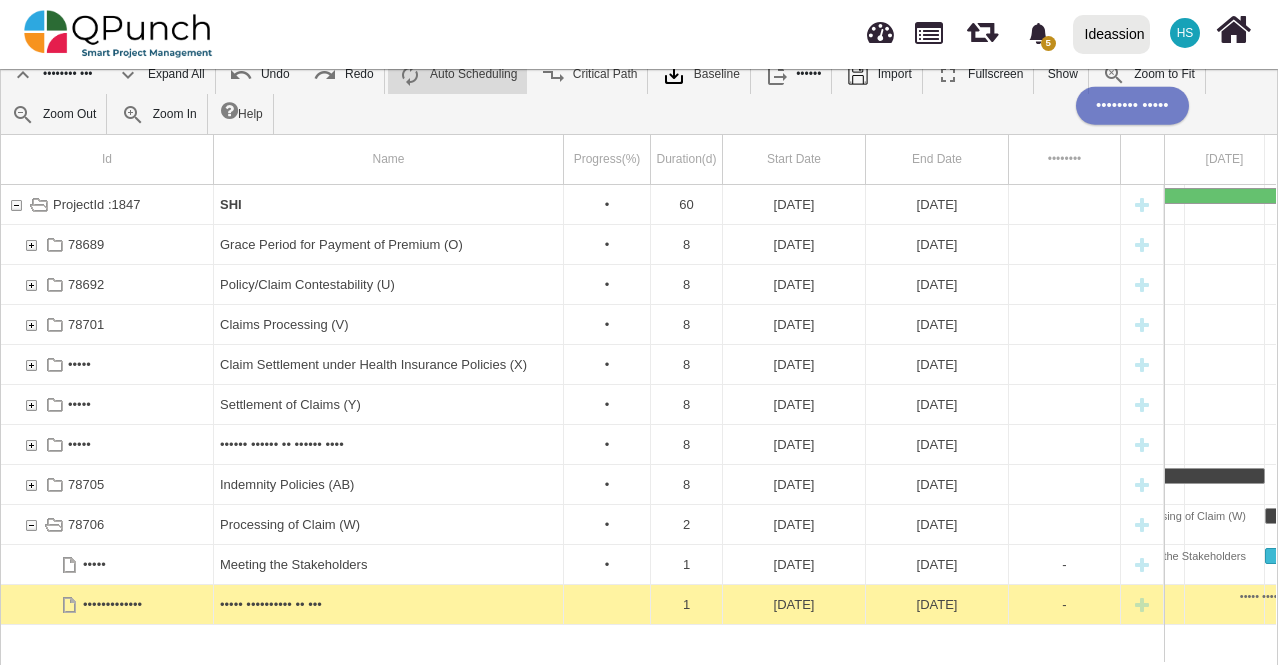scroll, scrollTop: 0, scrollLeft: 4700, axis: horizontal 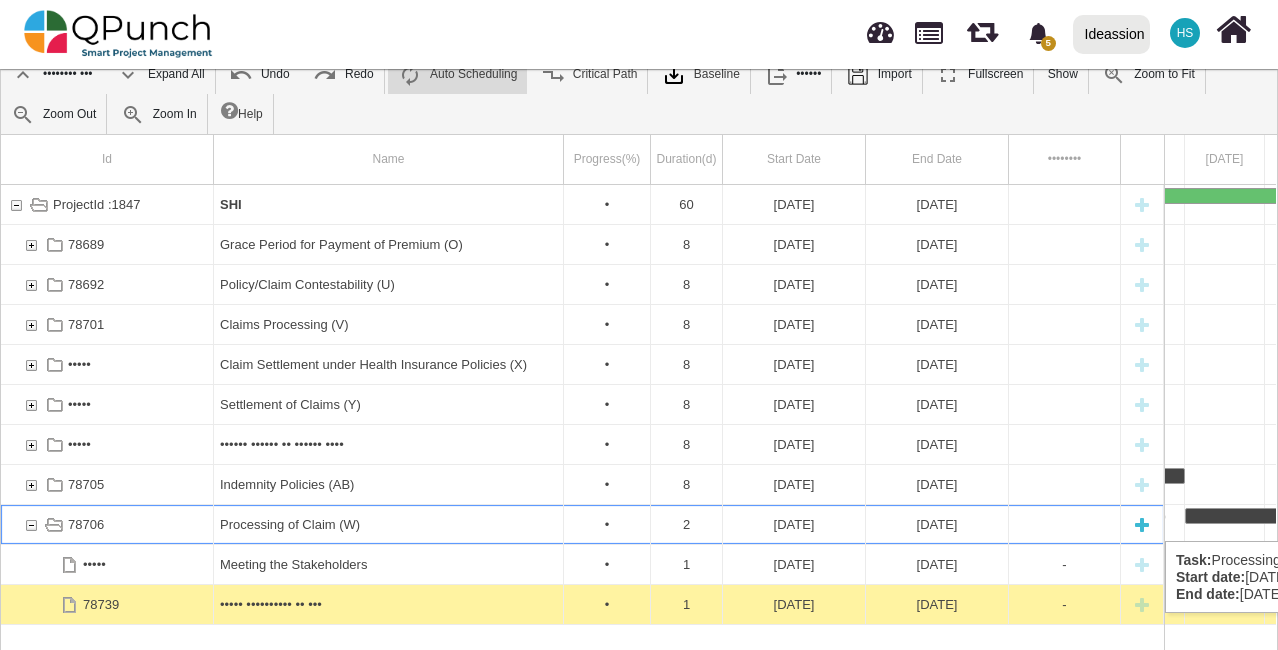click at bounding box center (1142, 524) 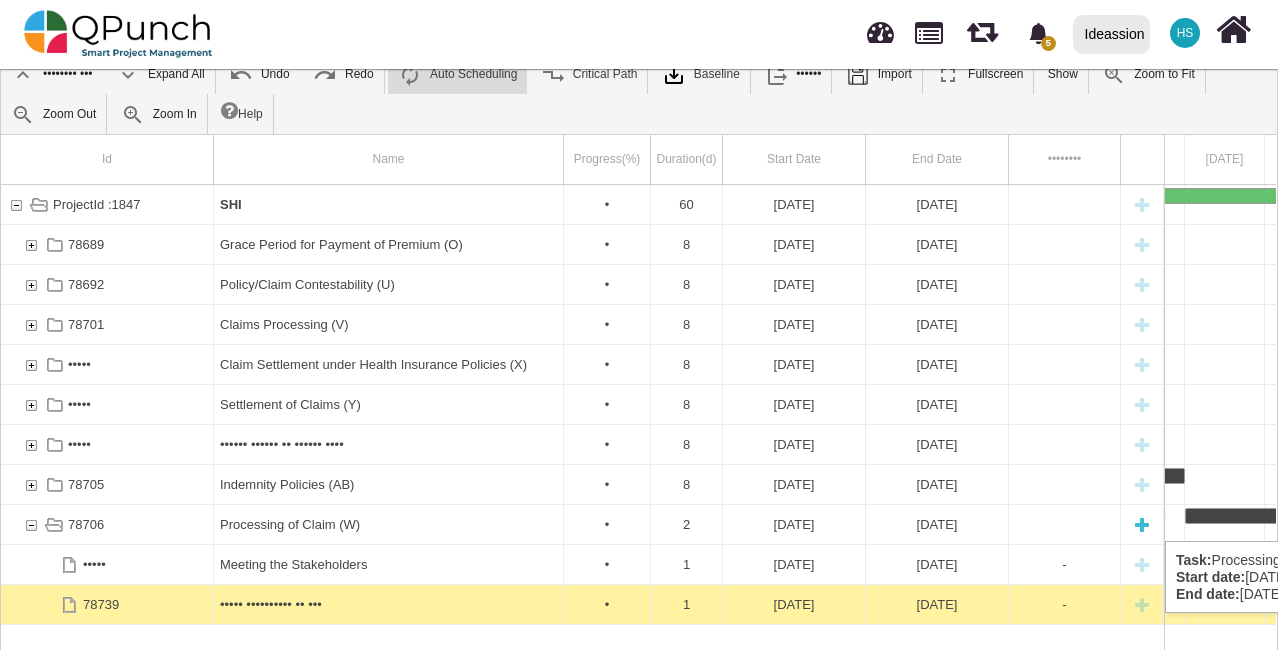 scroll, scrollTop: 0, scrollLeft: 4620, axis: horizontal 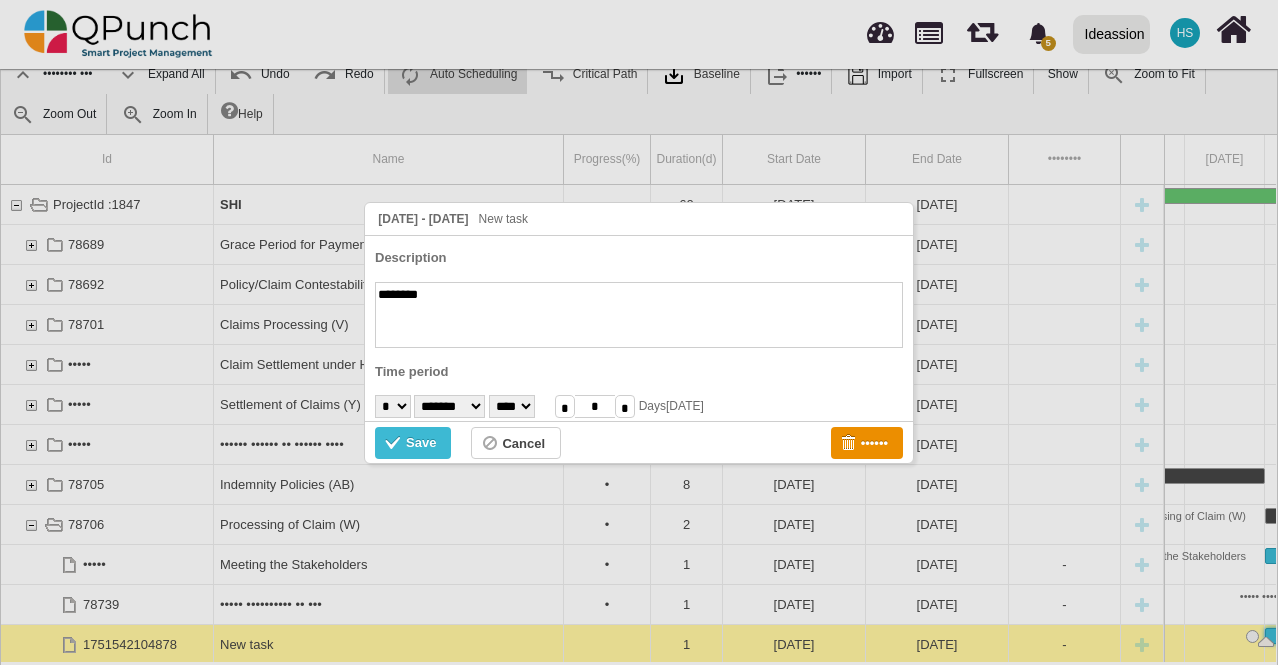 paste on "**********" 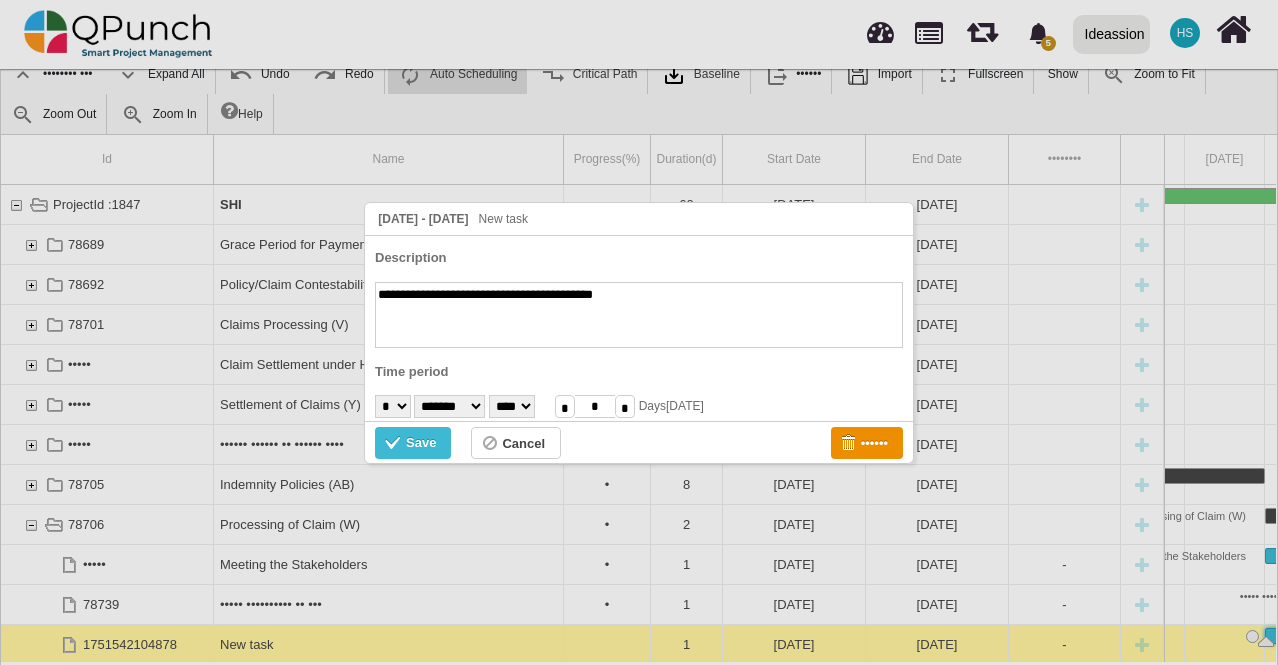 type on "**********" 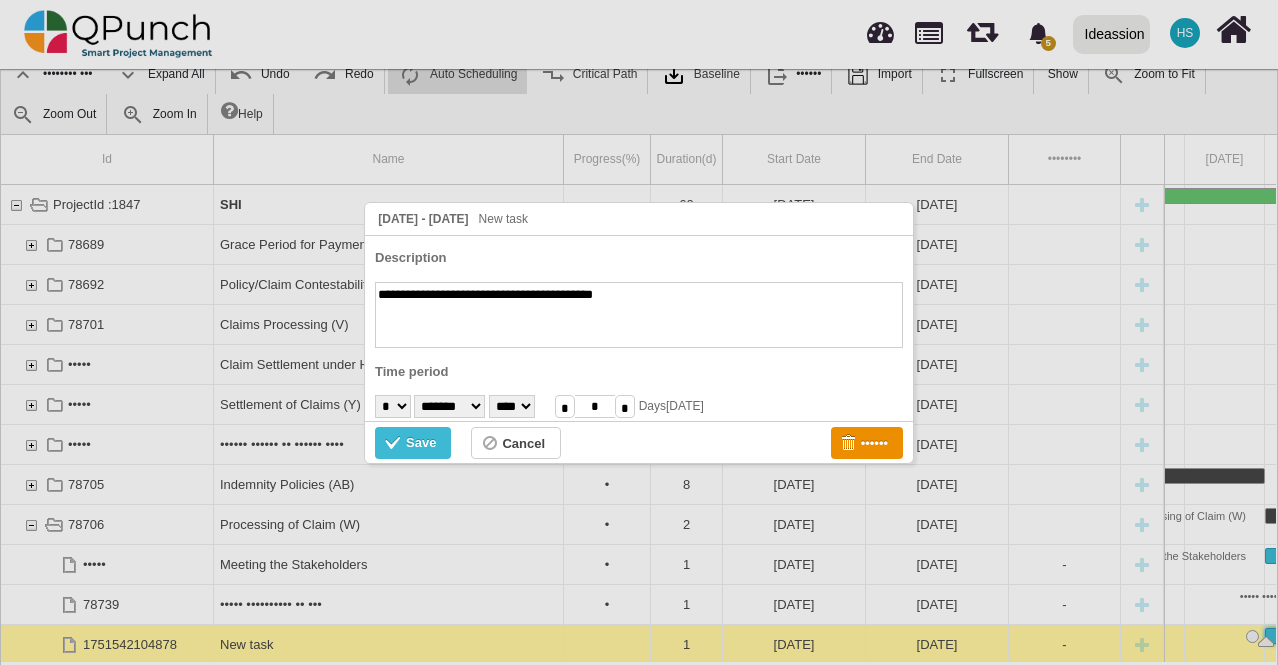 select on "*" 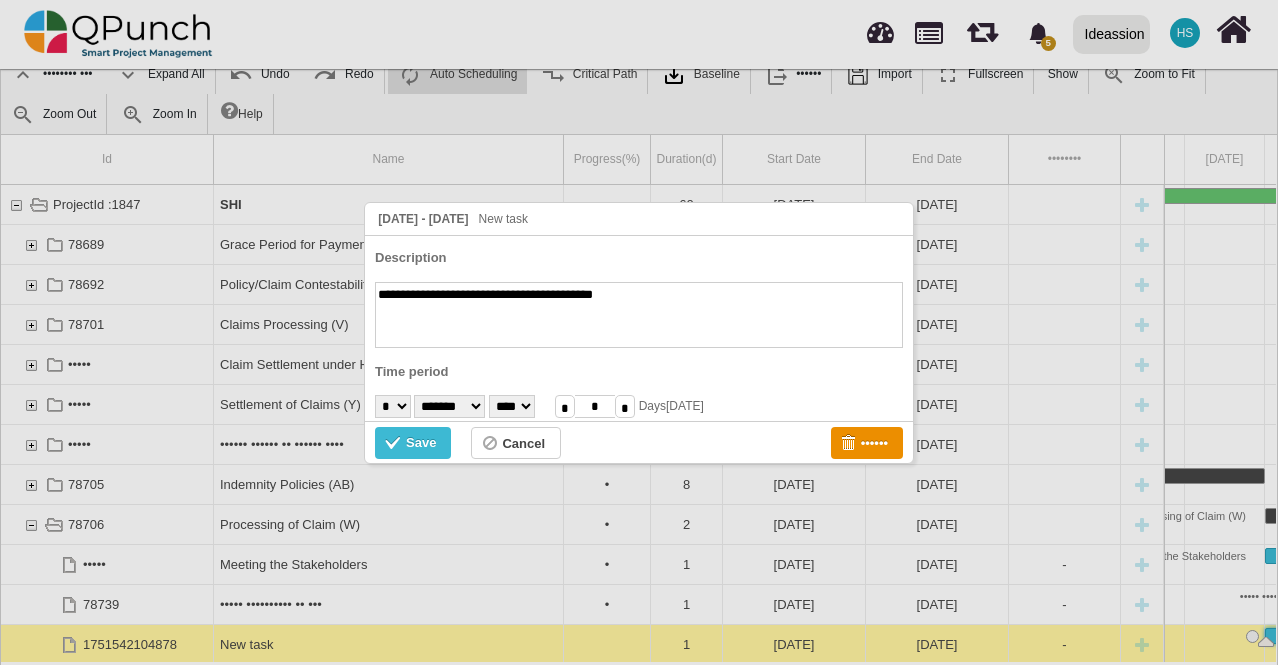 click on "• • • • • • • • • •• •• •• •• •• •• •• •• •• •• •• •• •• •• •• •• •• •• •• •• •• ••" at bounding box center (393, 406) 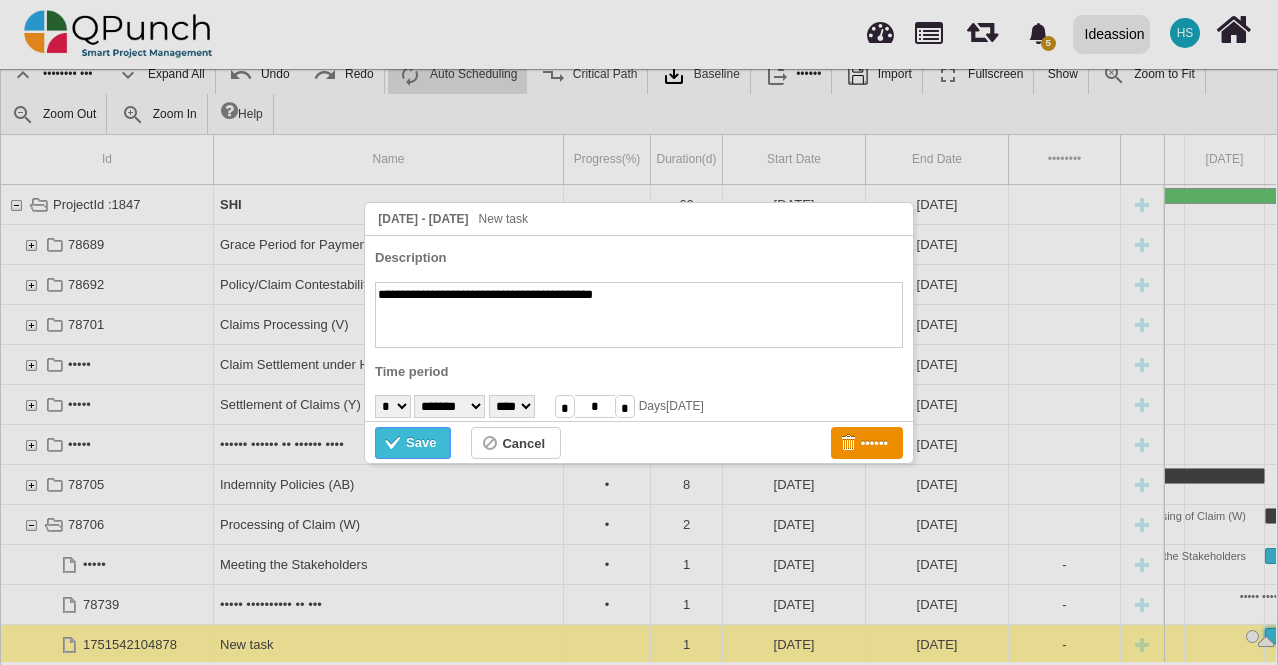 click at bounding box center [395, 445] 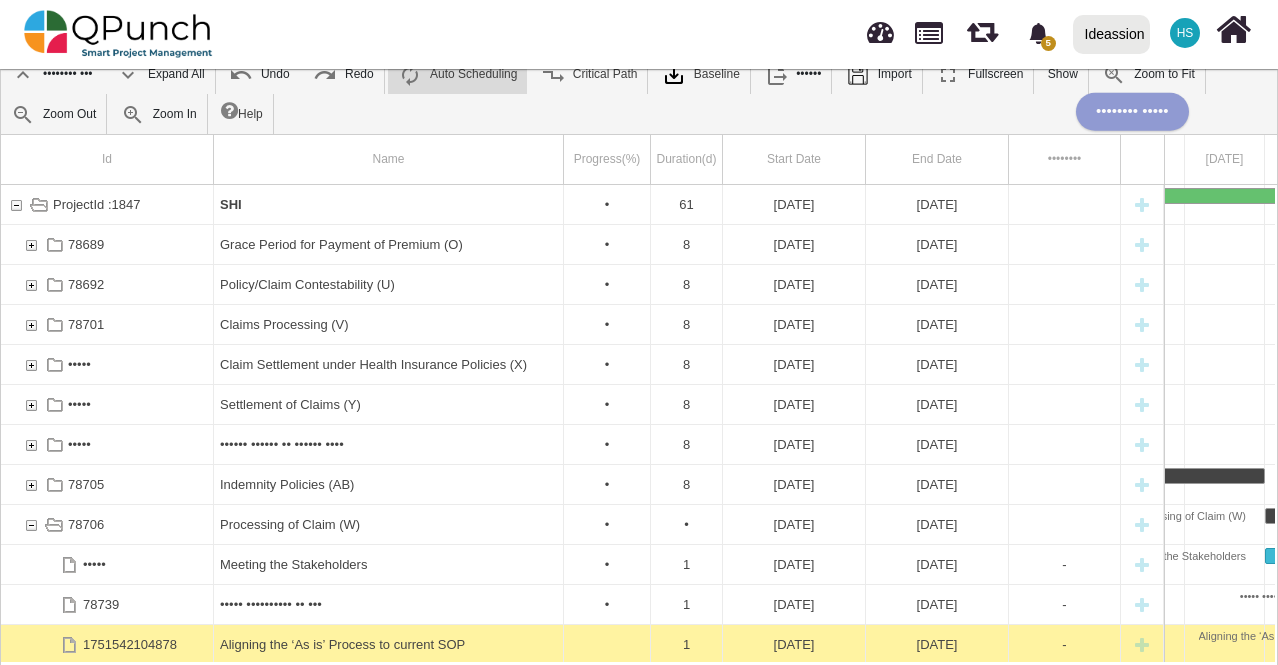 scroll, scrollTop: 2, scrollLeft: 0, axis: vertical 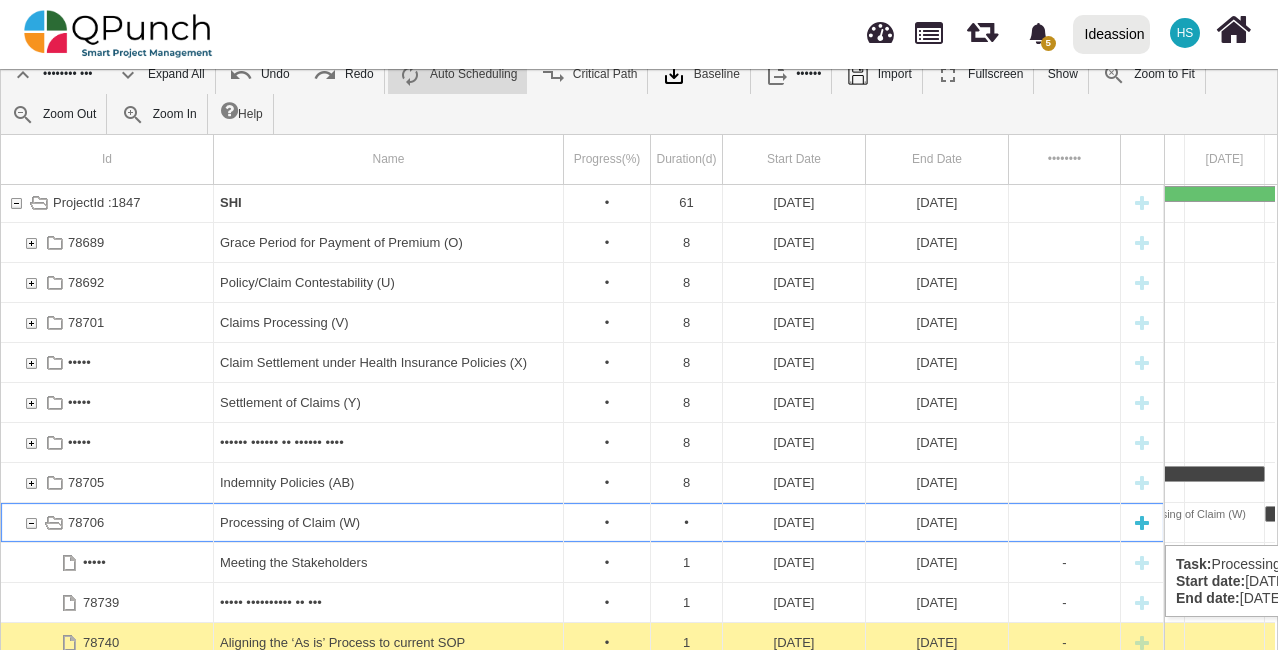 click at bounding box center [1142, 522] 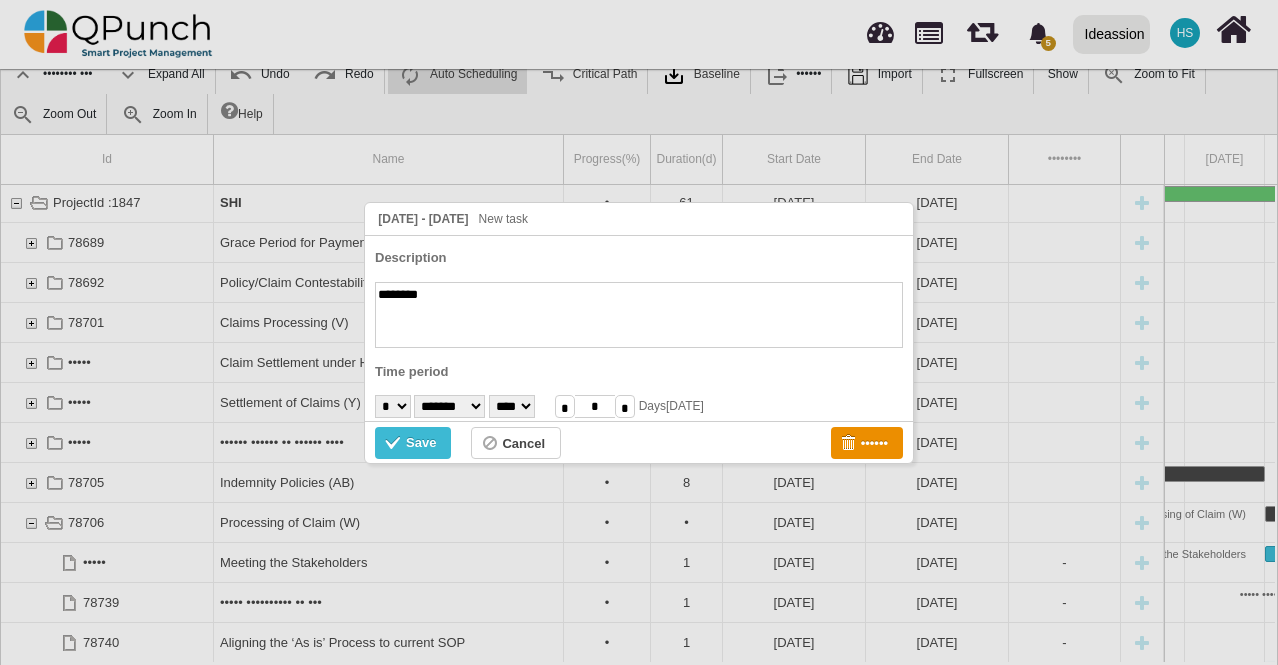 paste on "**********" 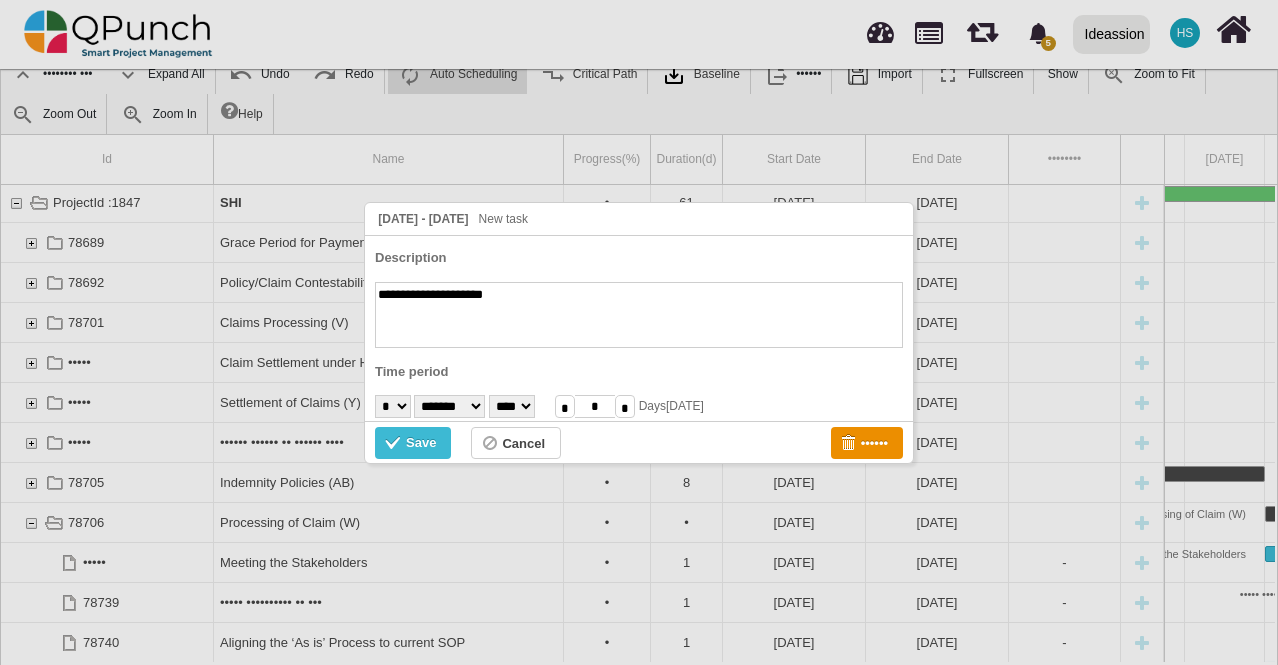 type on "•••••••••••••••••••••" 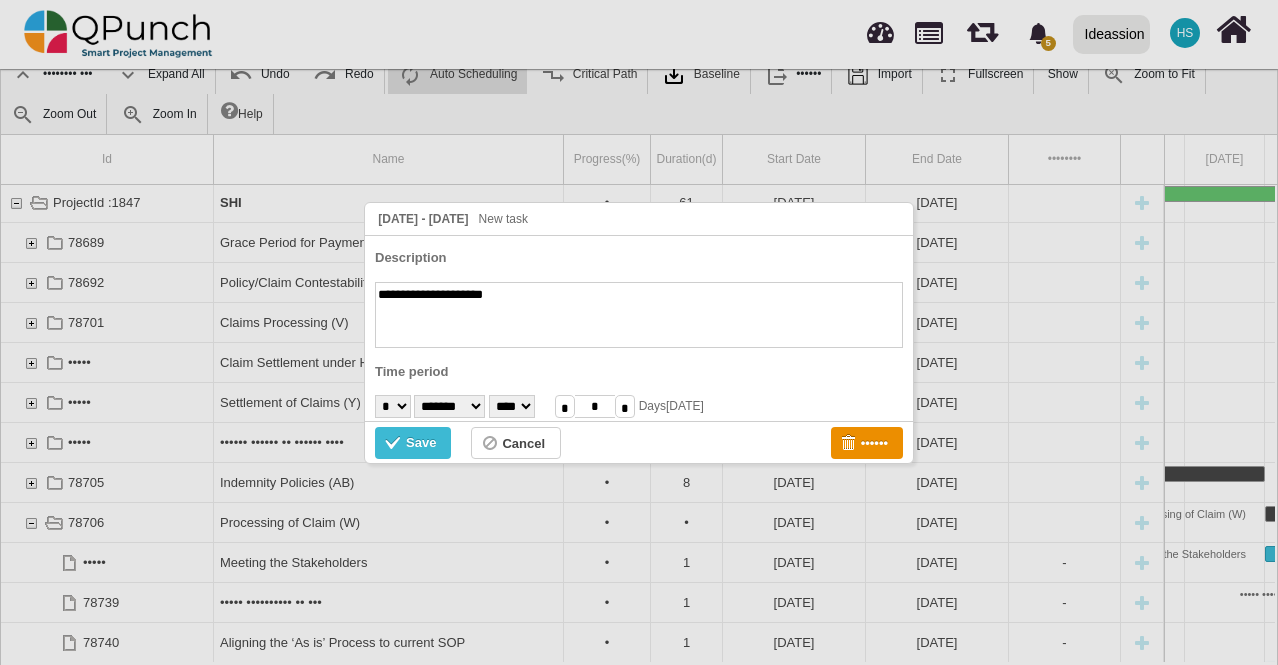 select on "*" 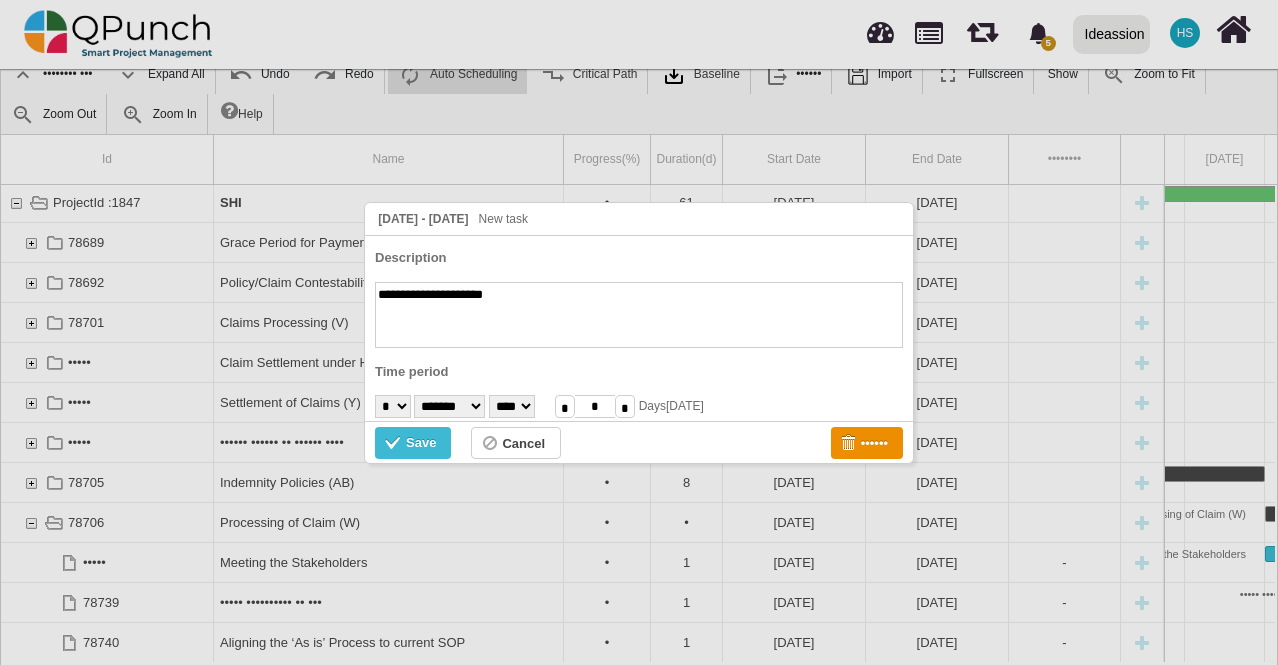 click on "• • • • • • • • • •• •• •• •• •• •• •• •• •• •• •• •• •• •• •• •• •• •• •• •• •• ••" at bounding box center (393, 406) 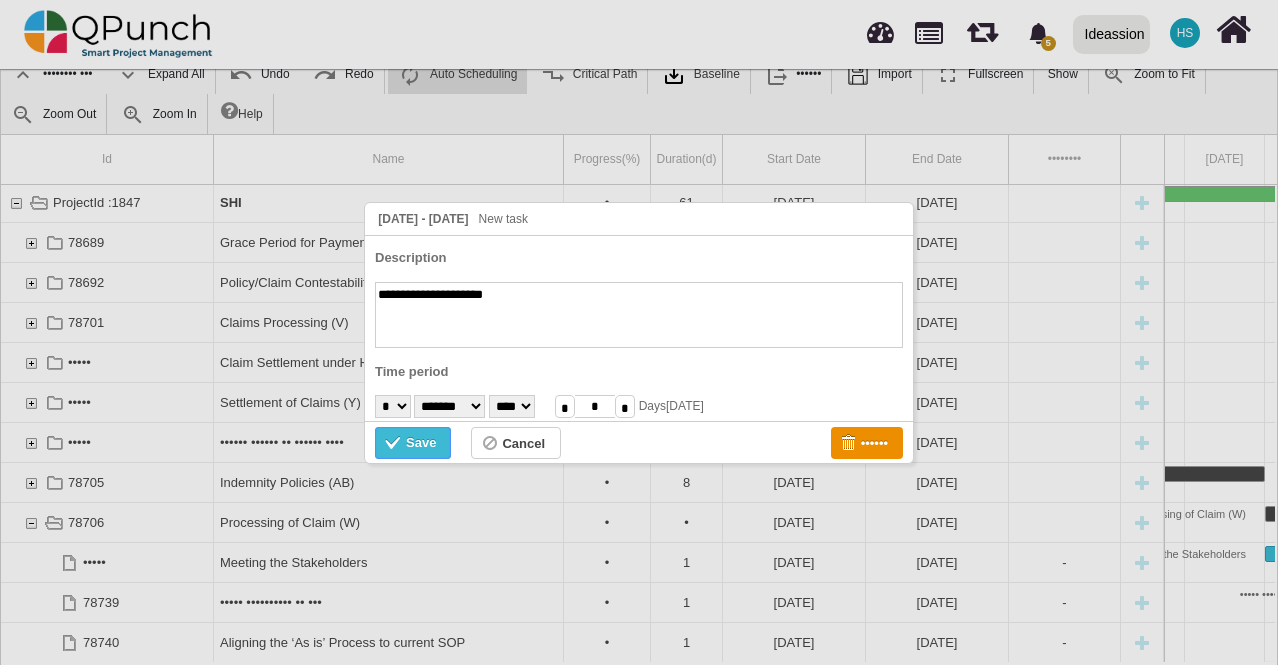 click at bounding box center [395, 445] 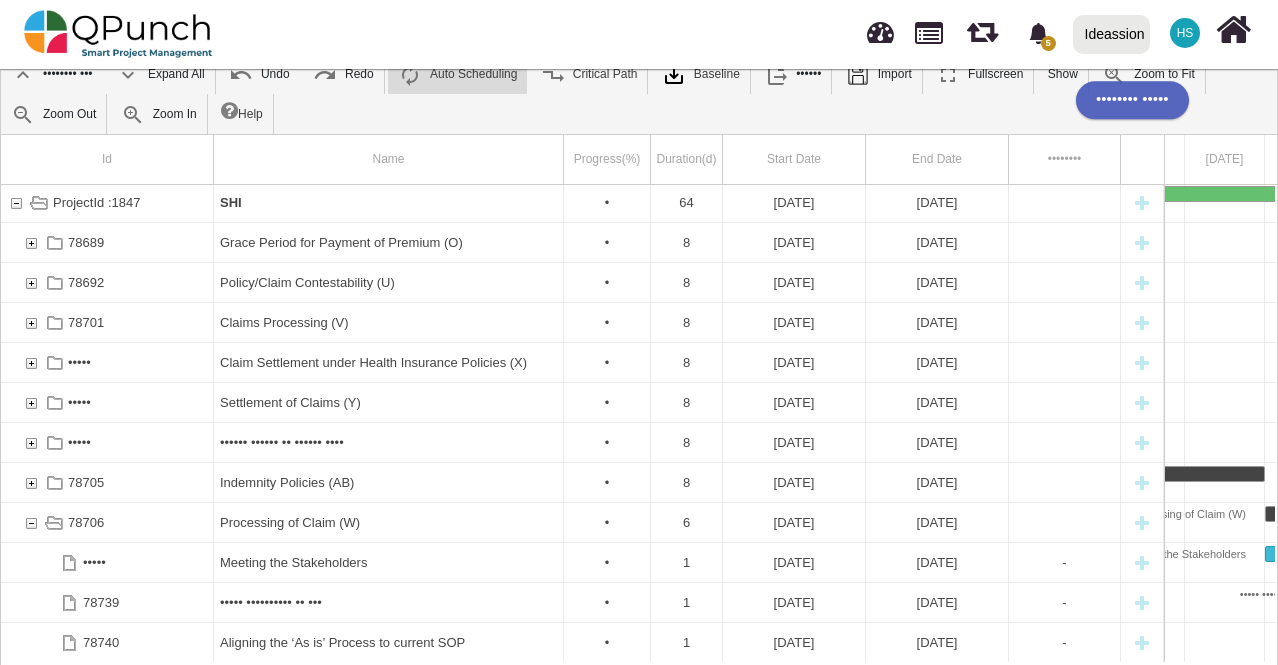 scroll, scrollTop: 2, scrollLeft: 0, axis: vertical 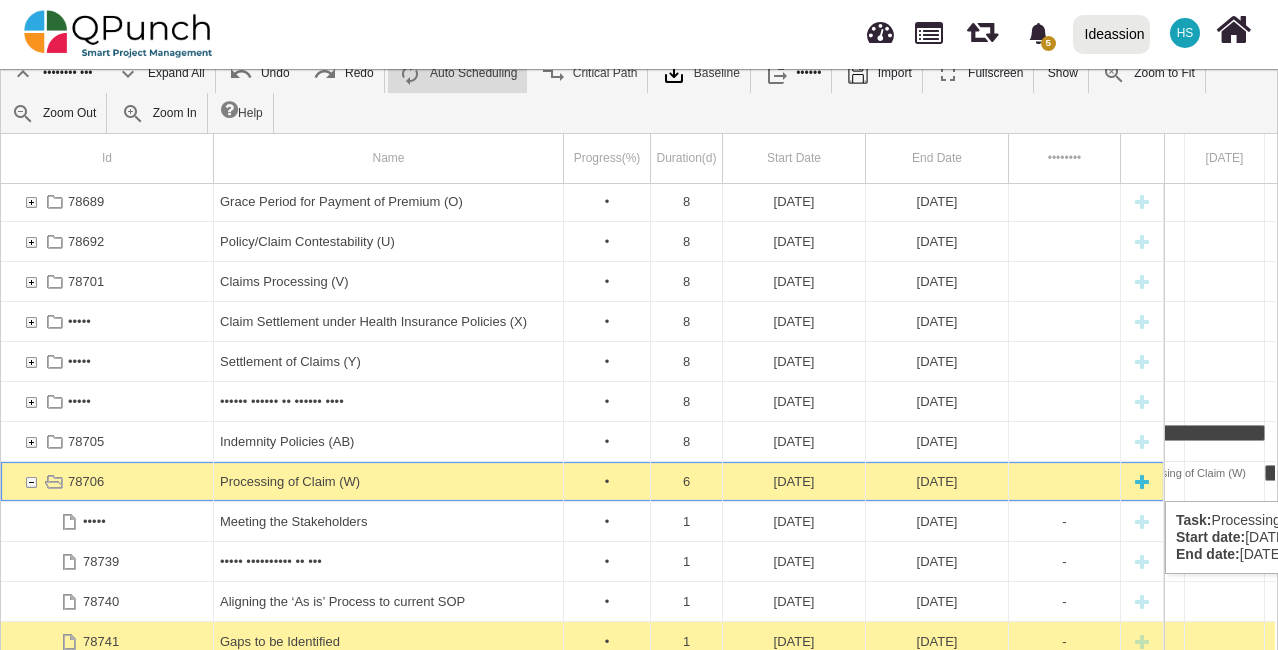 click at bounding box center [1142, 481] 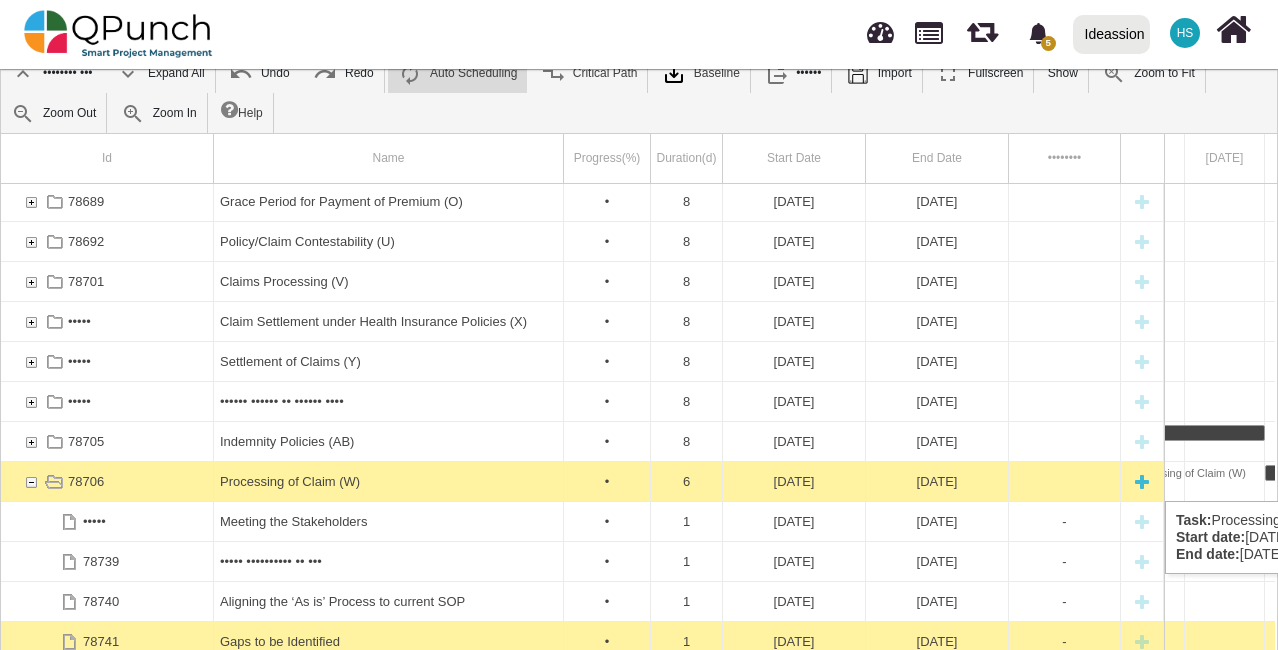scroll, scrollTop: 42, scrollLeft: 0, axis: vertical 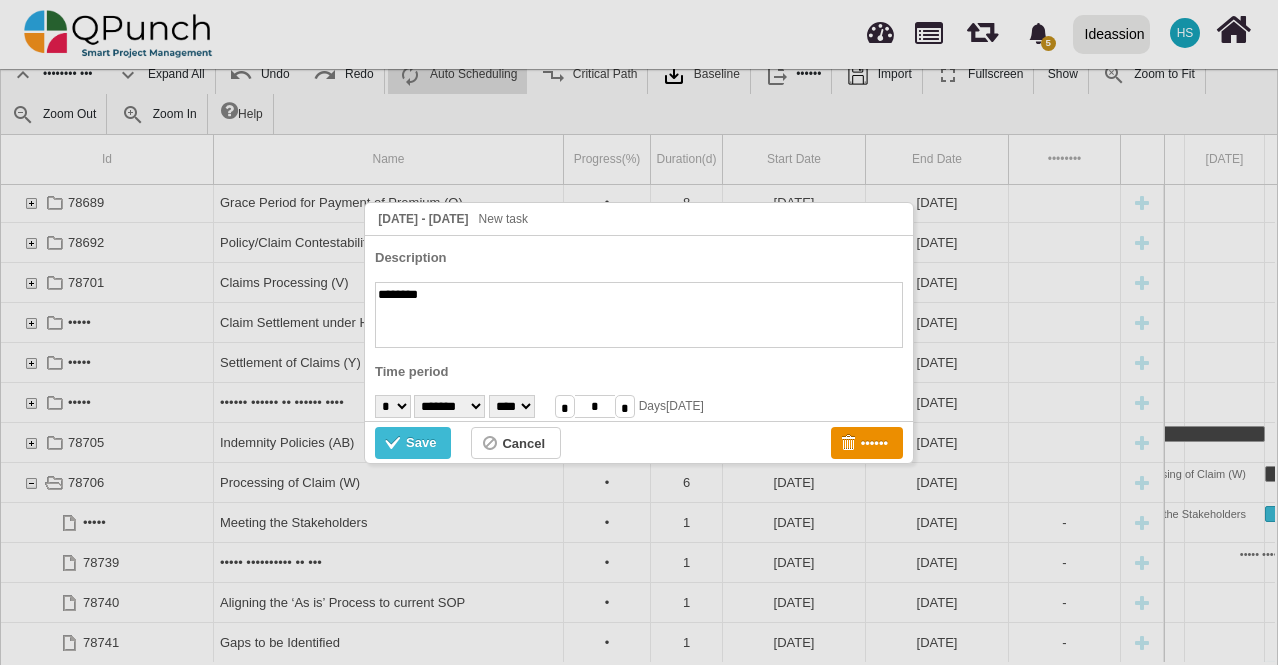 paste on "**********" 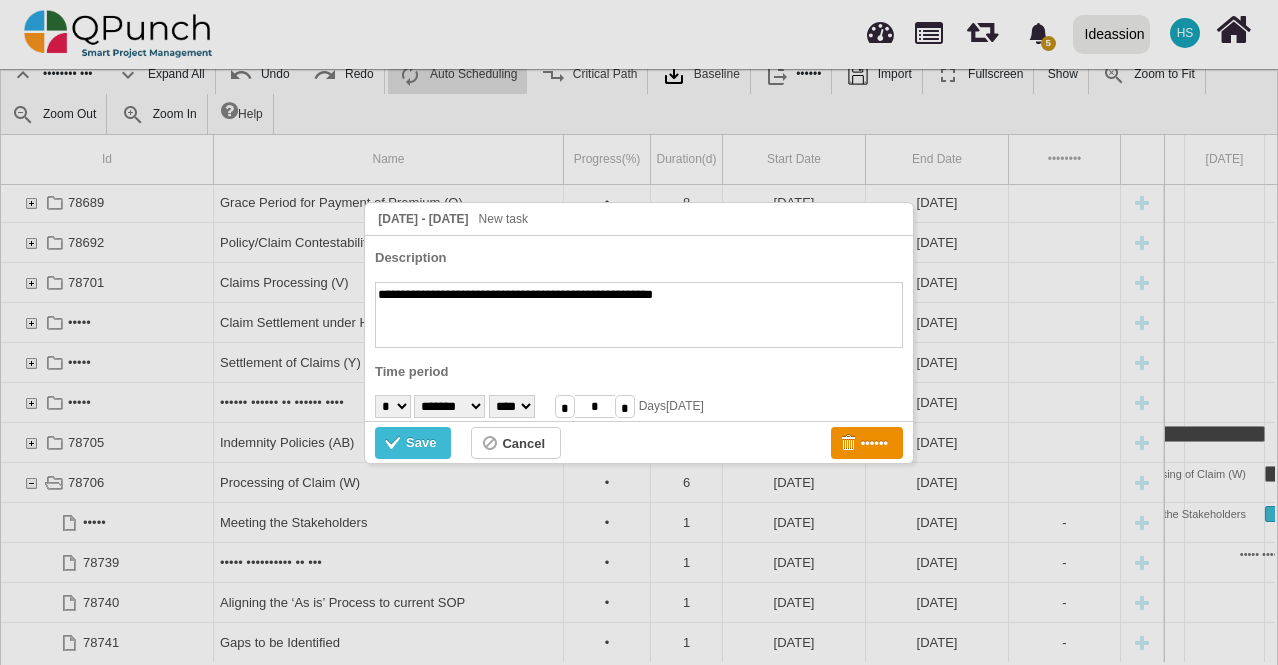 type on "•••••••••••••••••••••••••••••••••••••••••••••••••••••••" 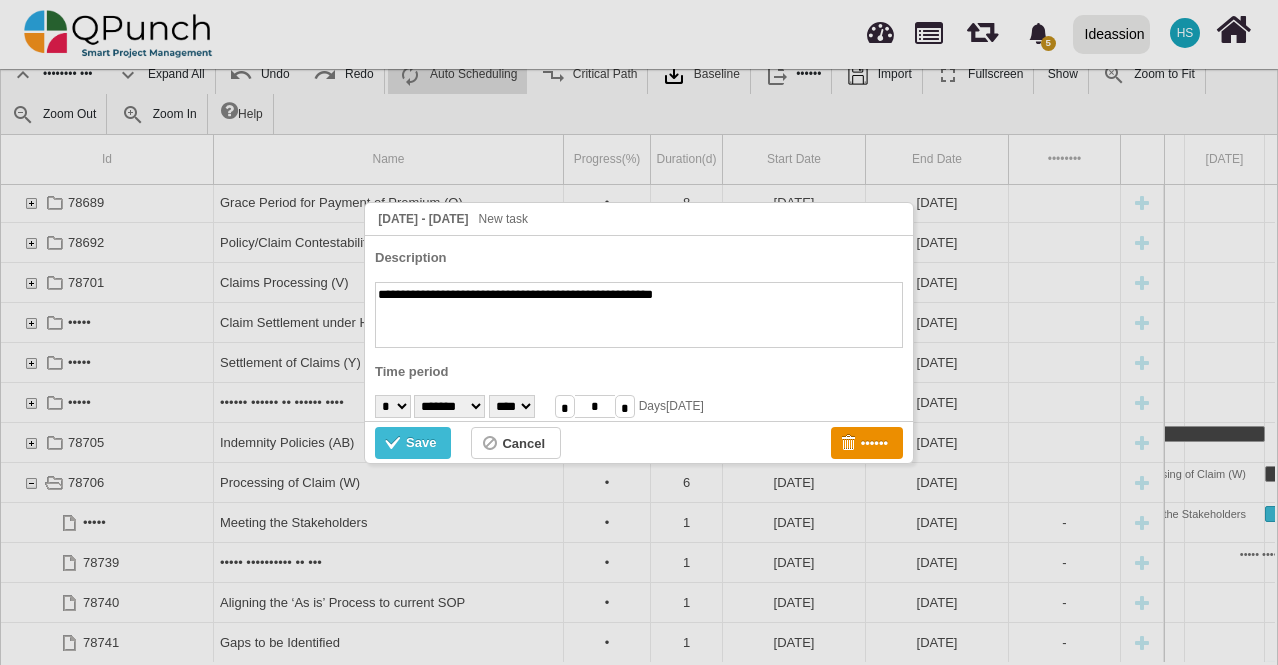 select on "*" 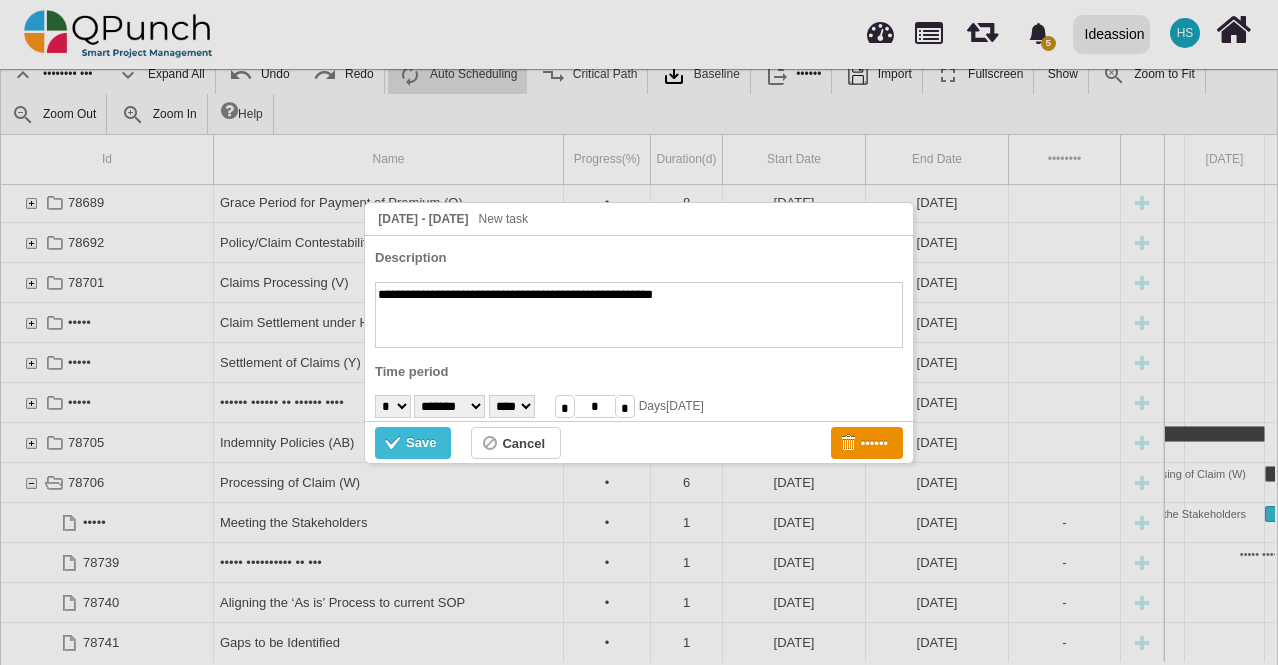 click on "• • • • • • • • • •• •• •• •• •• •• •• •• •• •• •• •• •• •• •• •• •• •• •• •• •• ••" at bounding box center [393, 406] 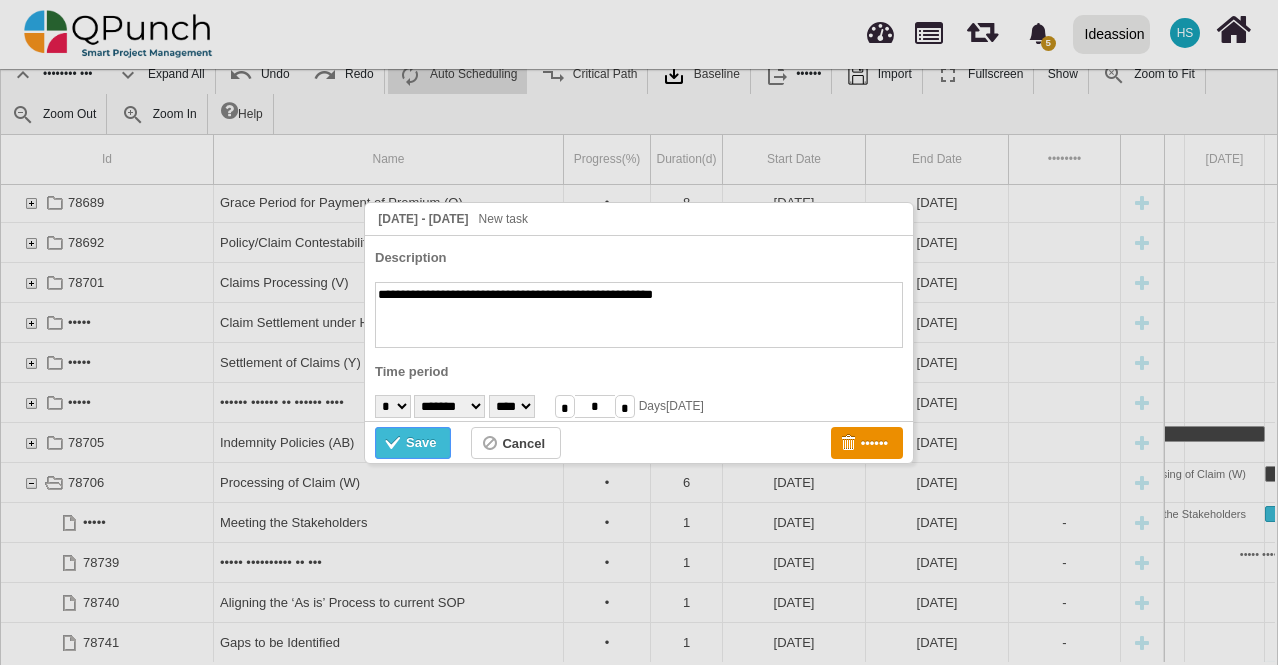 click on "Save" at bounding box center (413, 443) 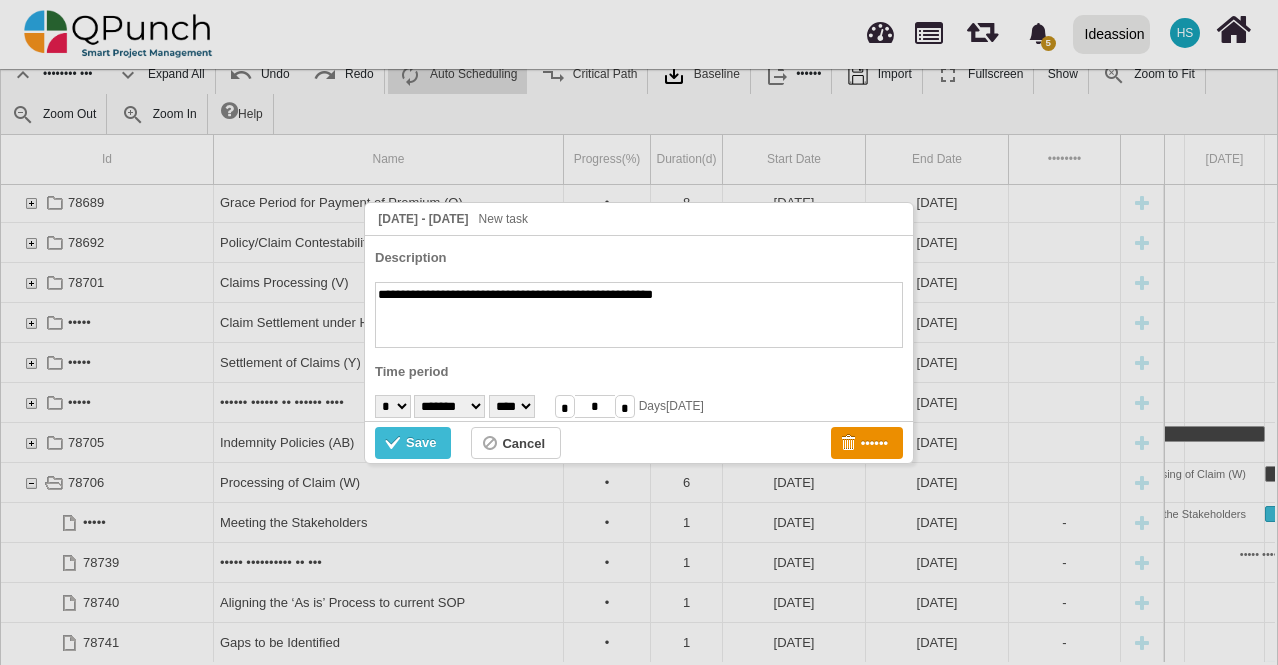 scroll, scrollTop: 42, scrollLeft: 0, axis: vertical 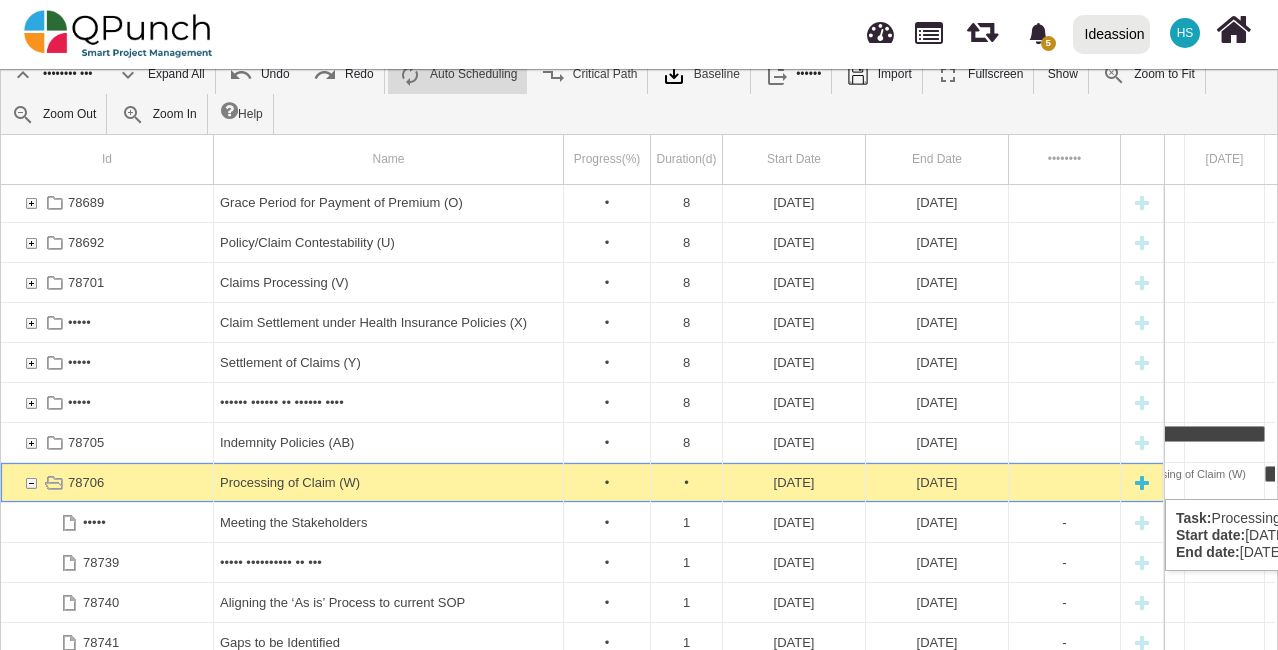 click at bounding box center (1142, 482) 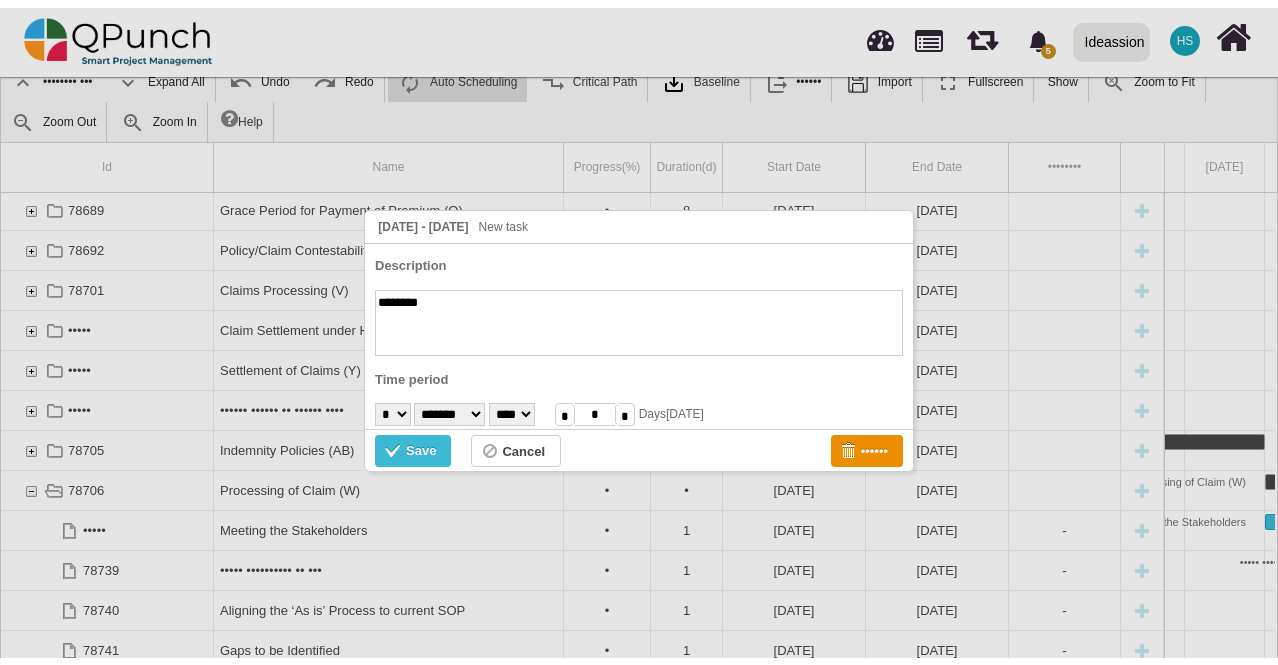 scroll, scrollTop: 42, scrollLeft: 0, axis: vertical 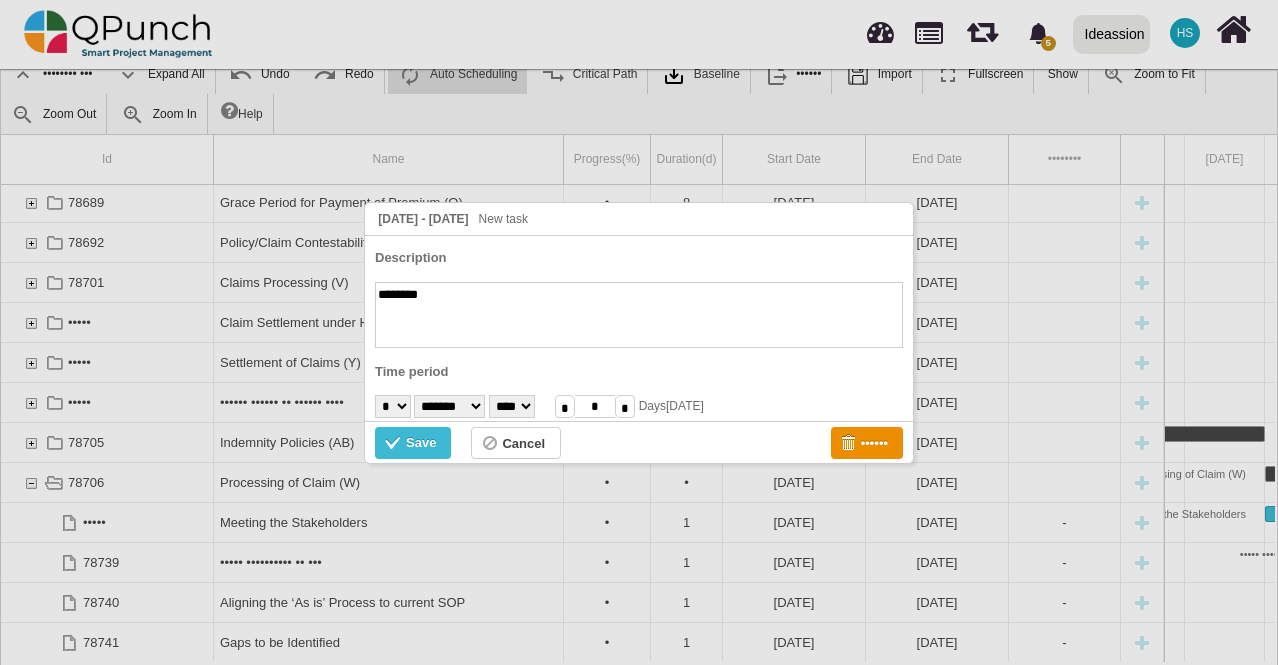 paste on "**********" 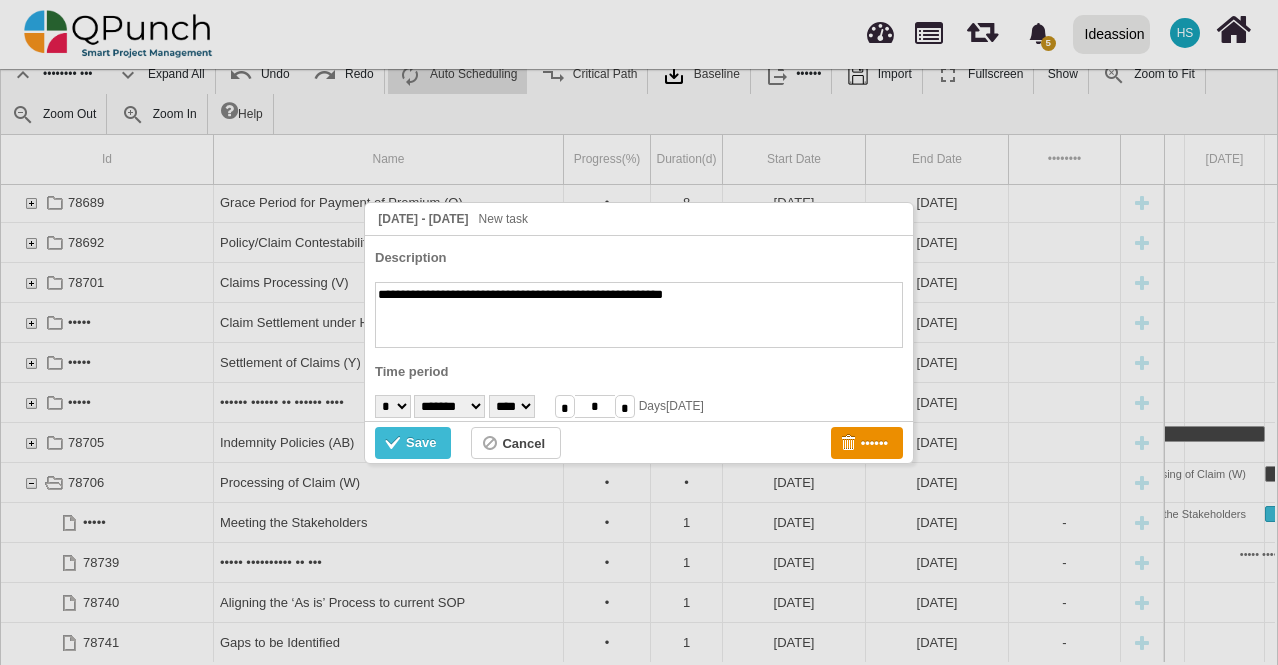 type on "**********" 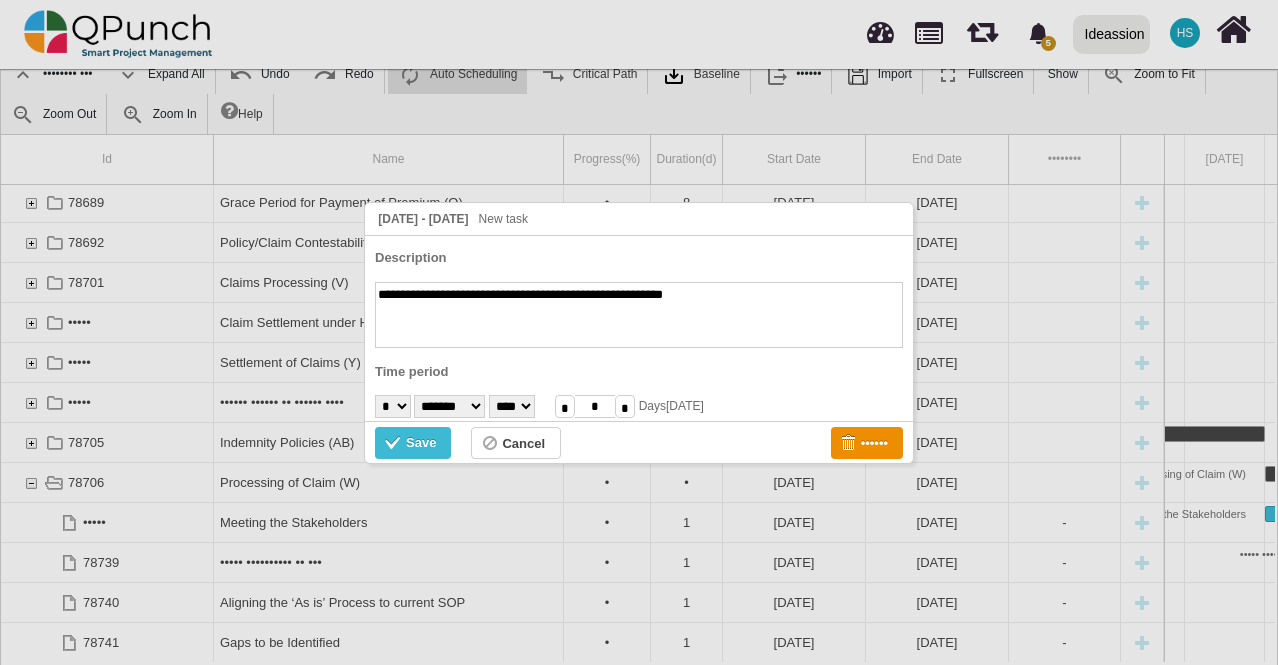 select on "**" 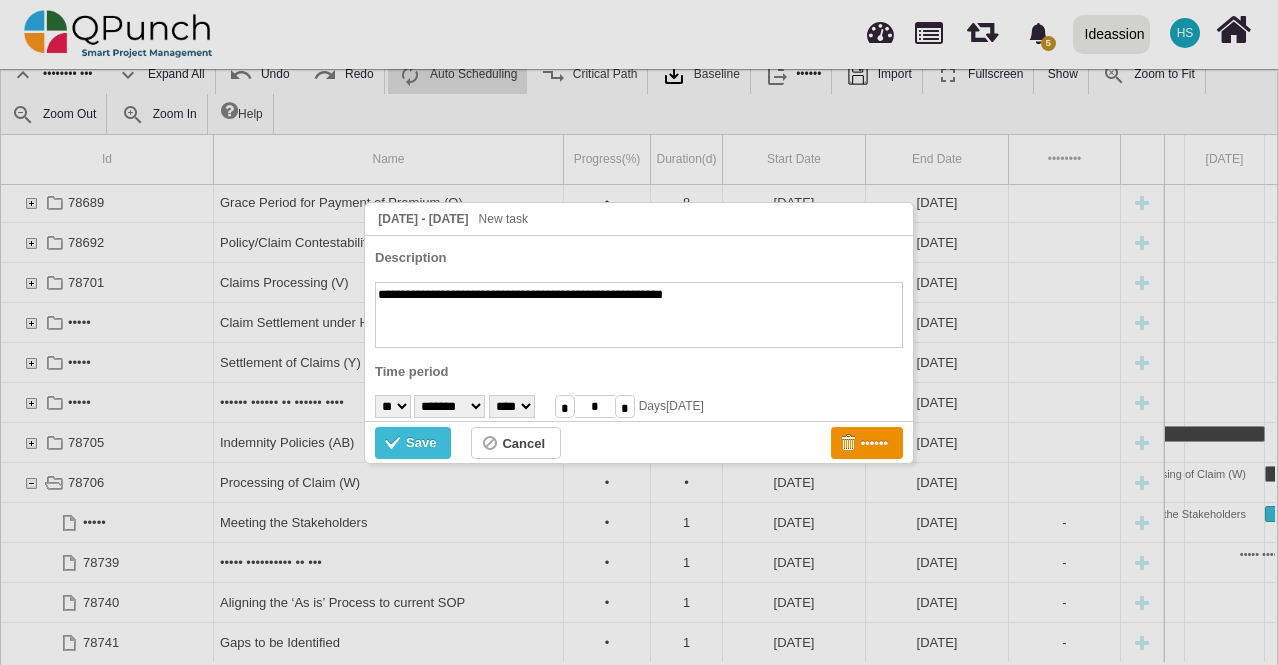 click on "• • • • • • • • • •• •• •• •• •• •• •• •• •• •• •• •• •• •• •• •• •• •• •• •• •• ••" at bounding box center [393, 406] 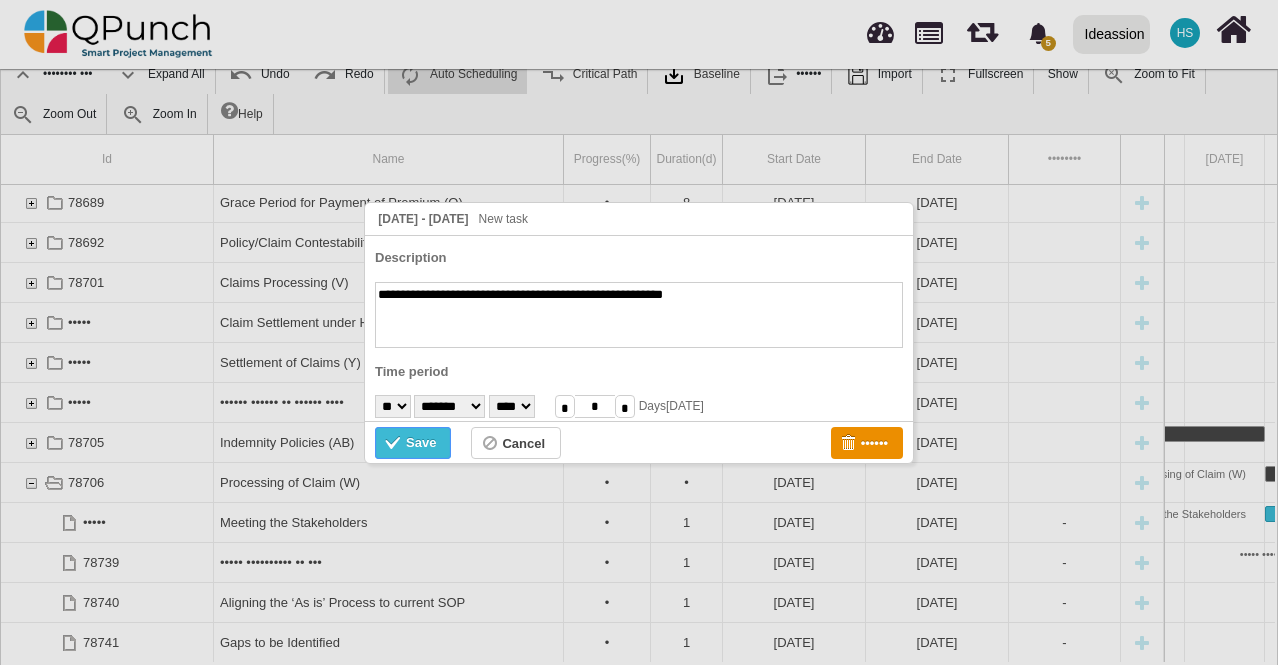 click at bounding box center (395, 445) 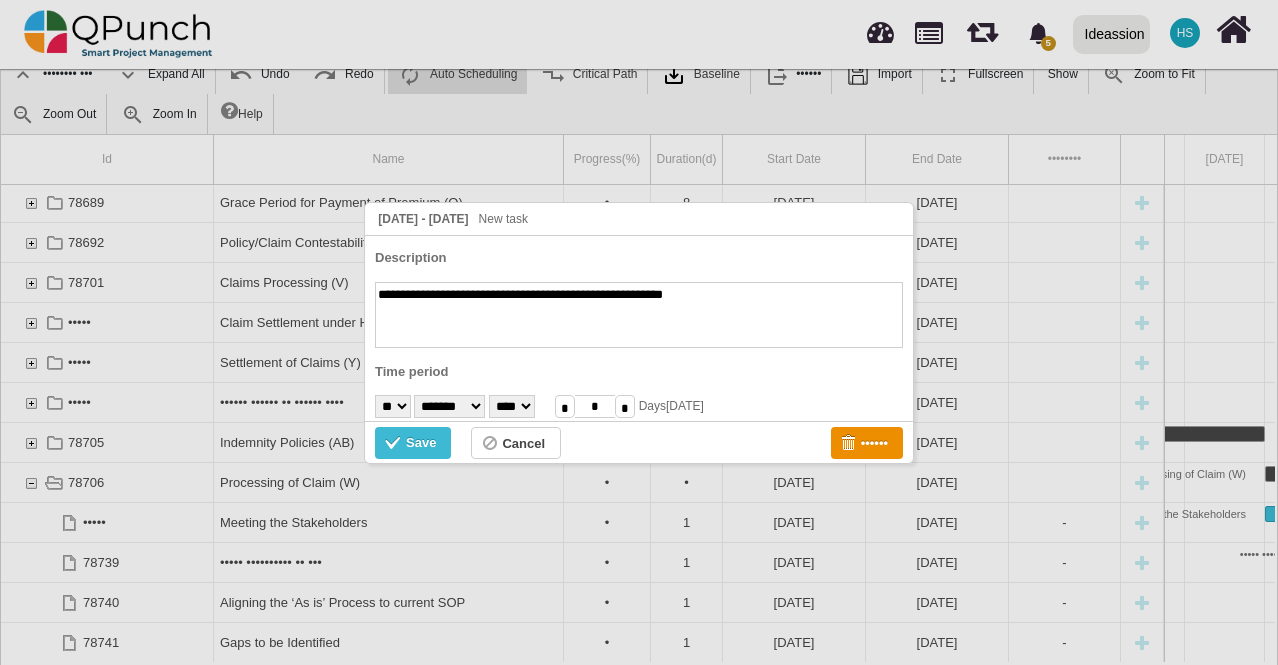 scroll, scrollTop: 82, scrollLeft: 0, axis: vertical 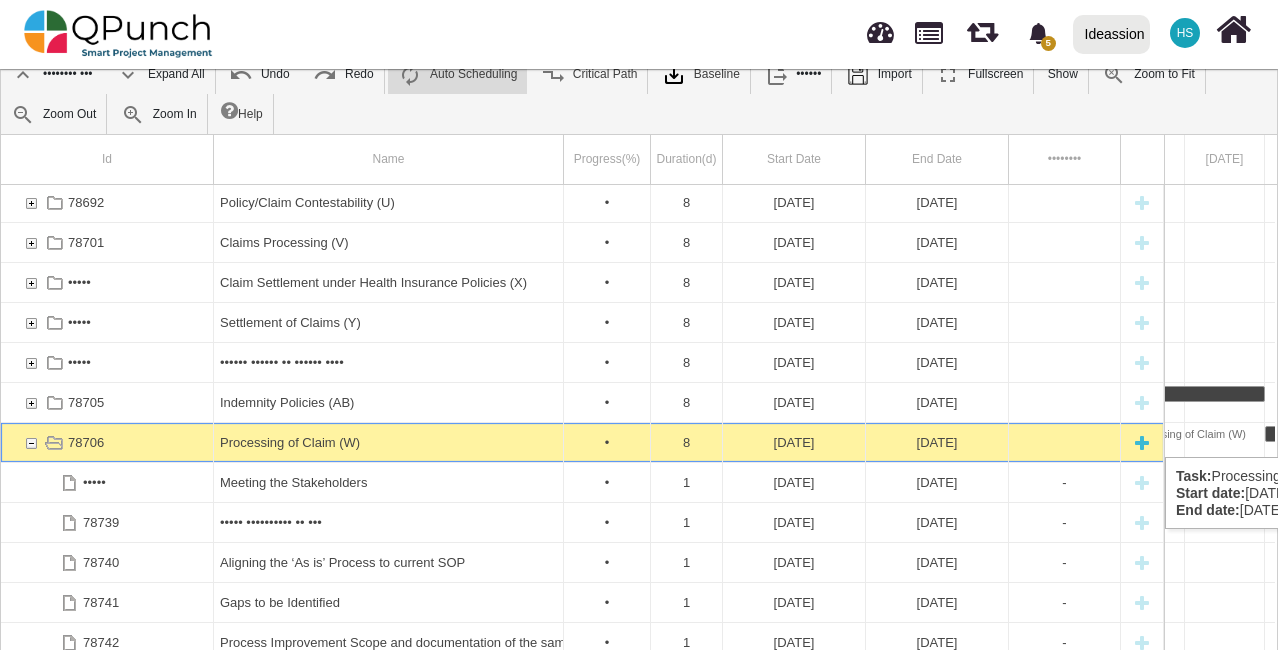 click at bounding box center [31, 442] 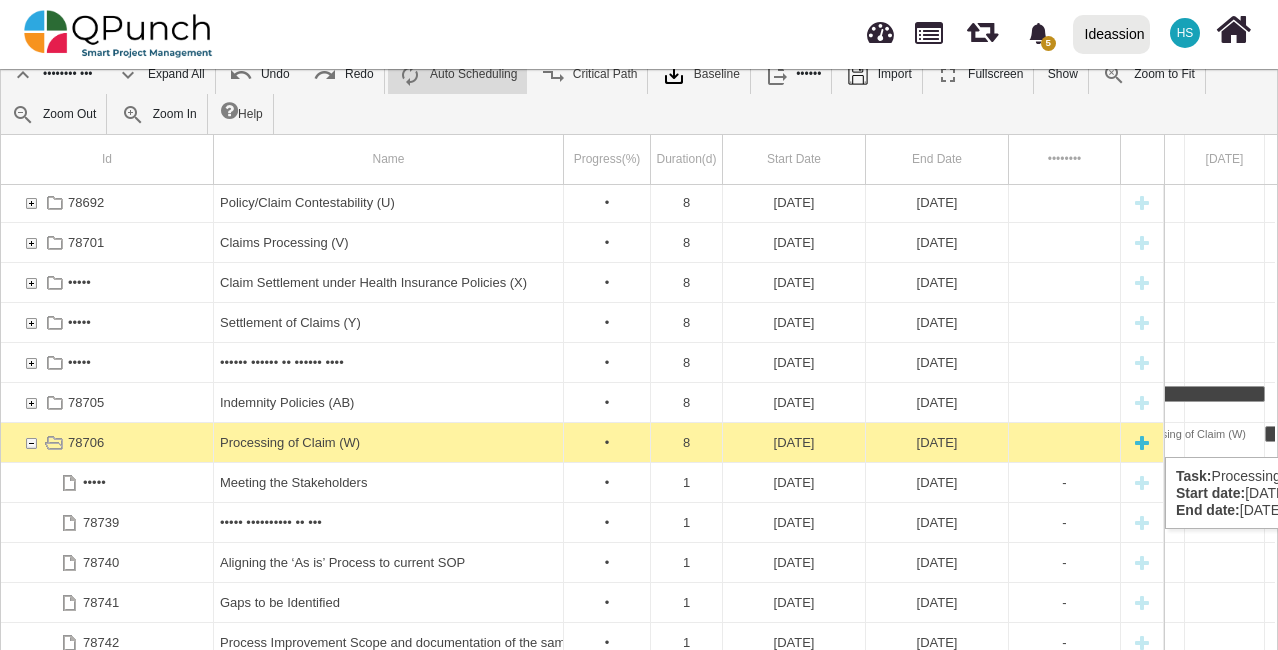 scroll, scrollTop: 0, scrollLeft: 0, axis: both 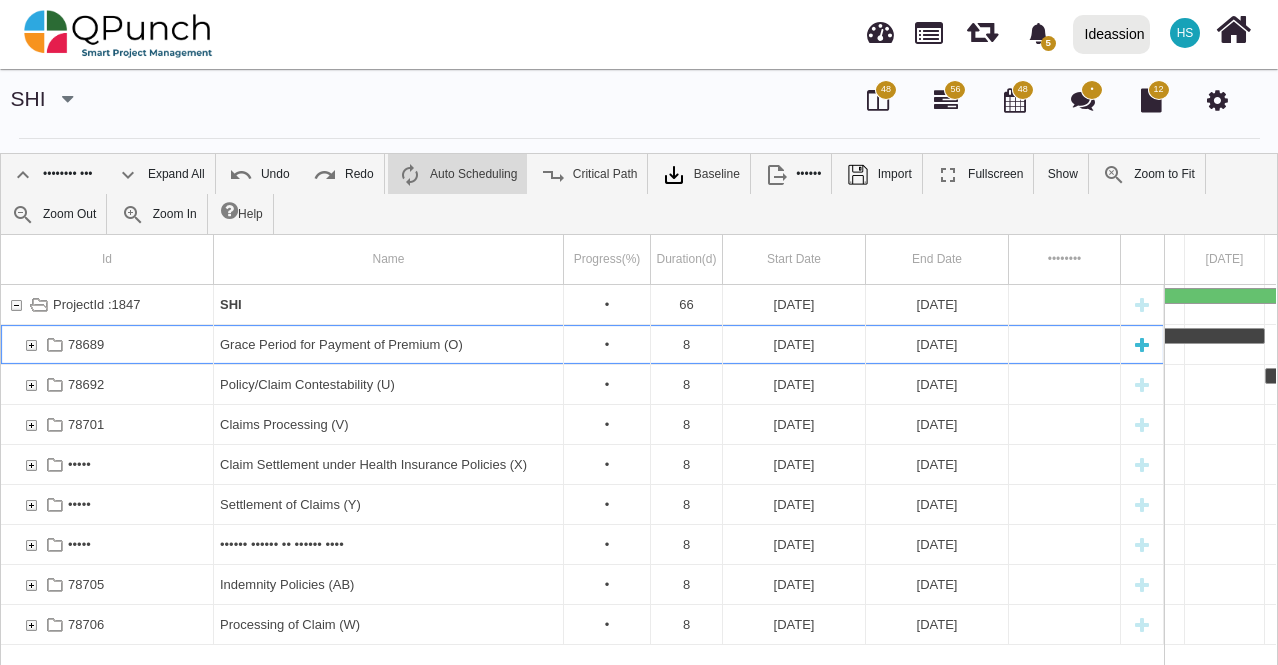 click at bounding box center (31, 344) 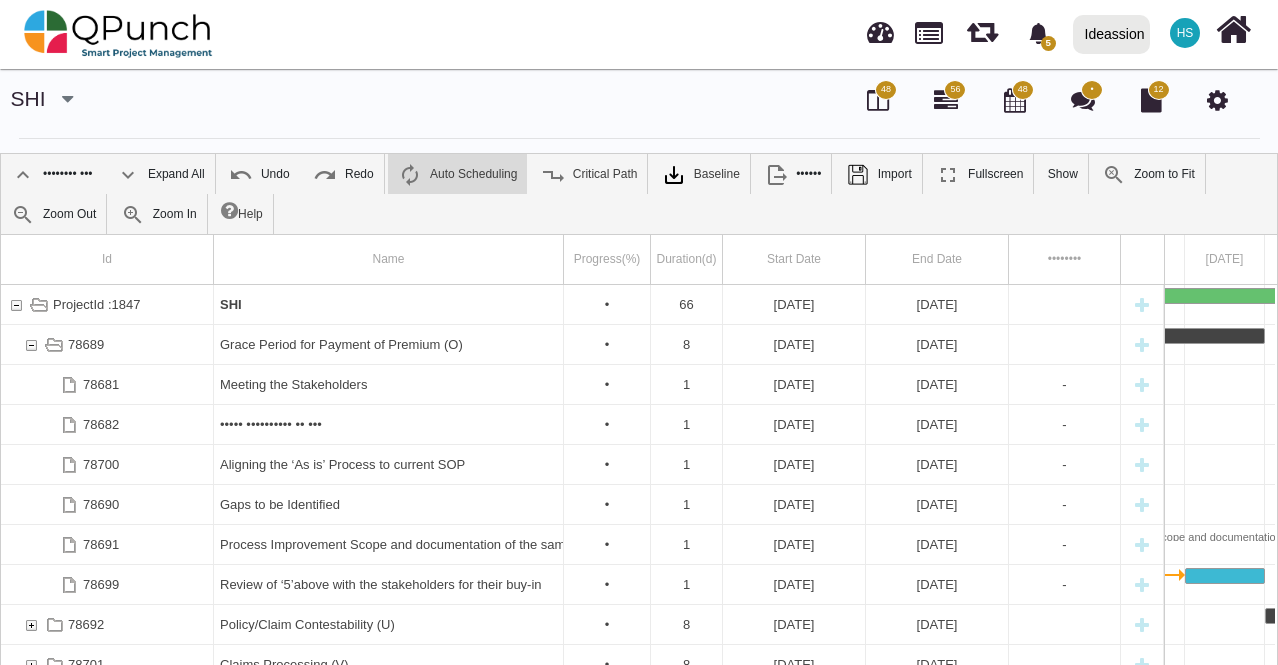 click at bounding box center (31, 344) 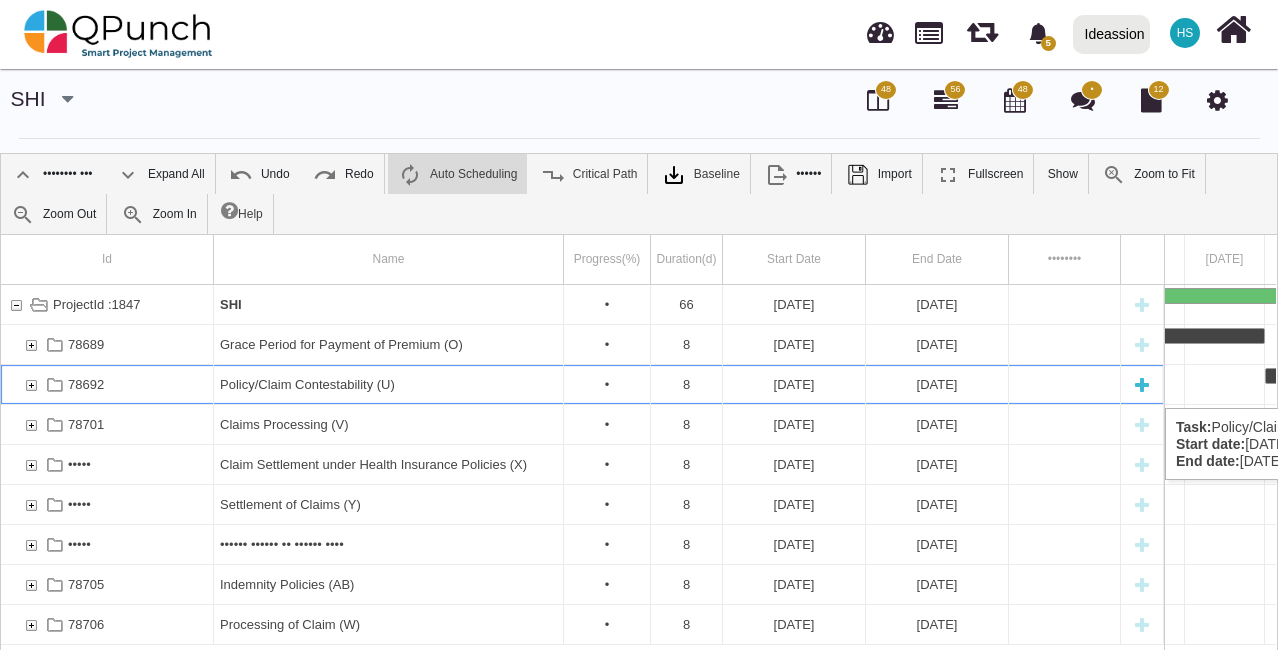 click at bounding box center [31, 384] 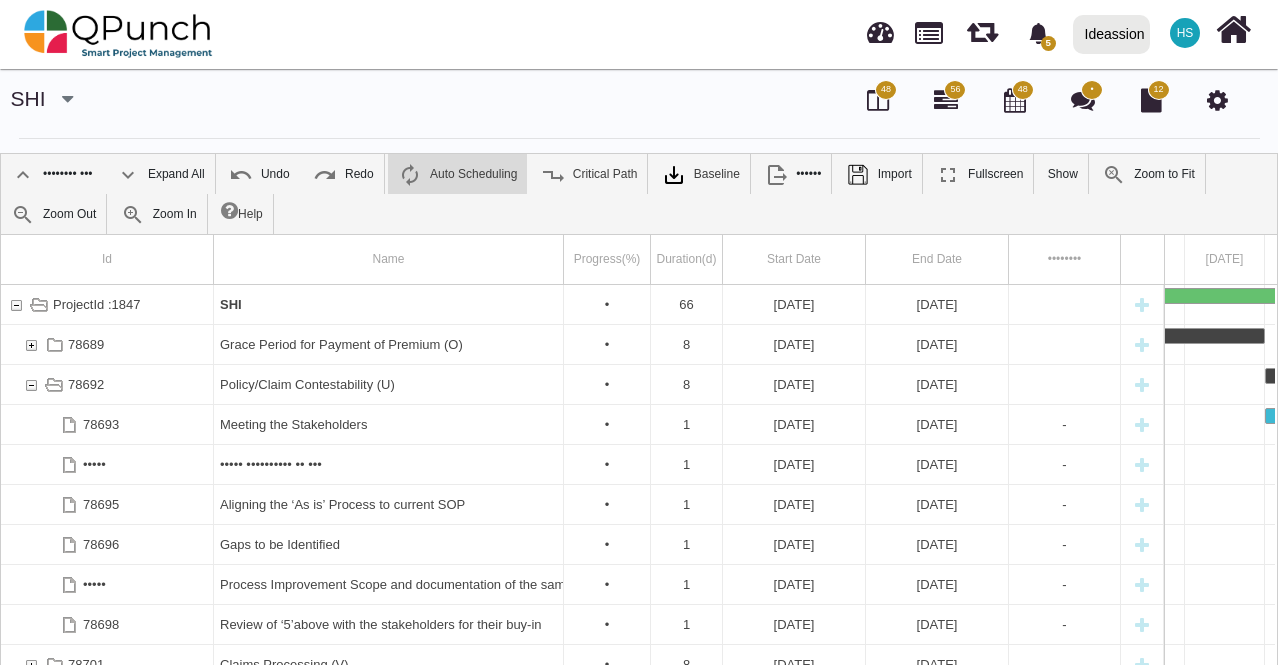 click at bounding box center [31, 384] 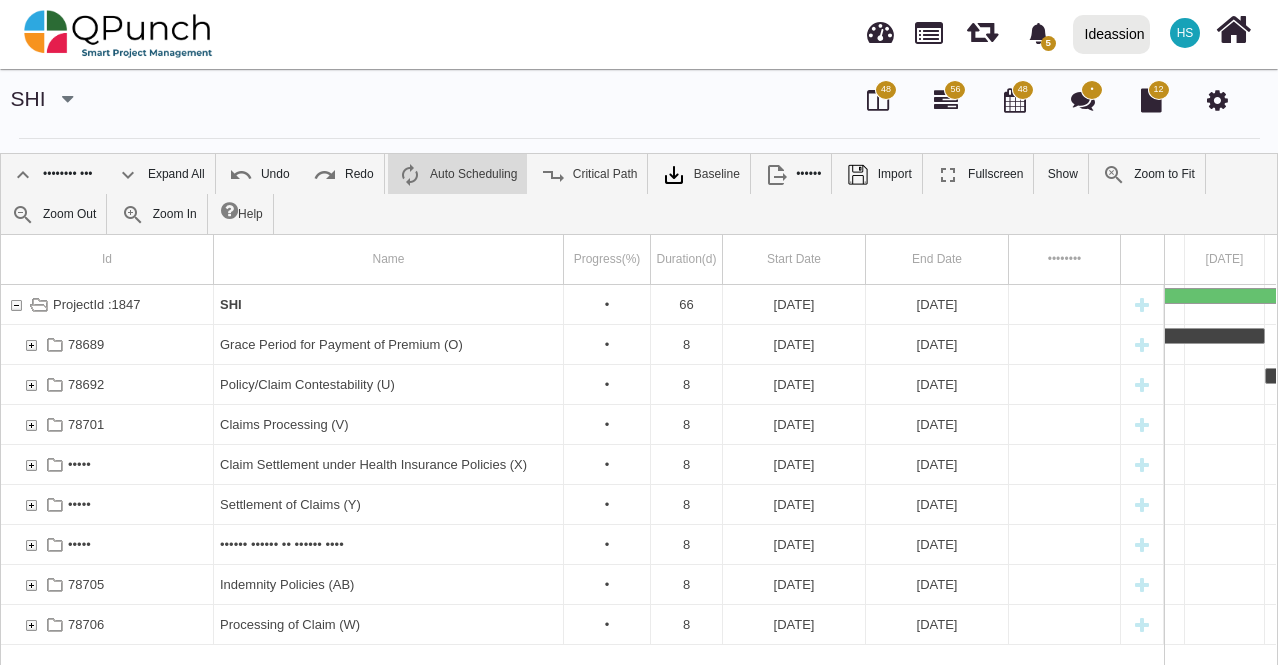 click at bounding box center [31, 384] 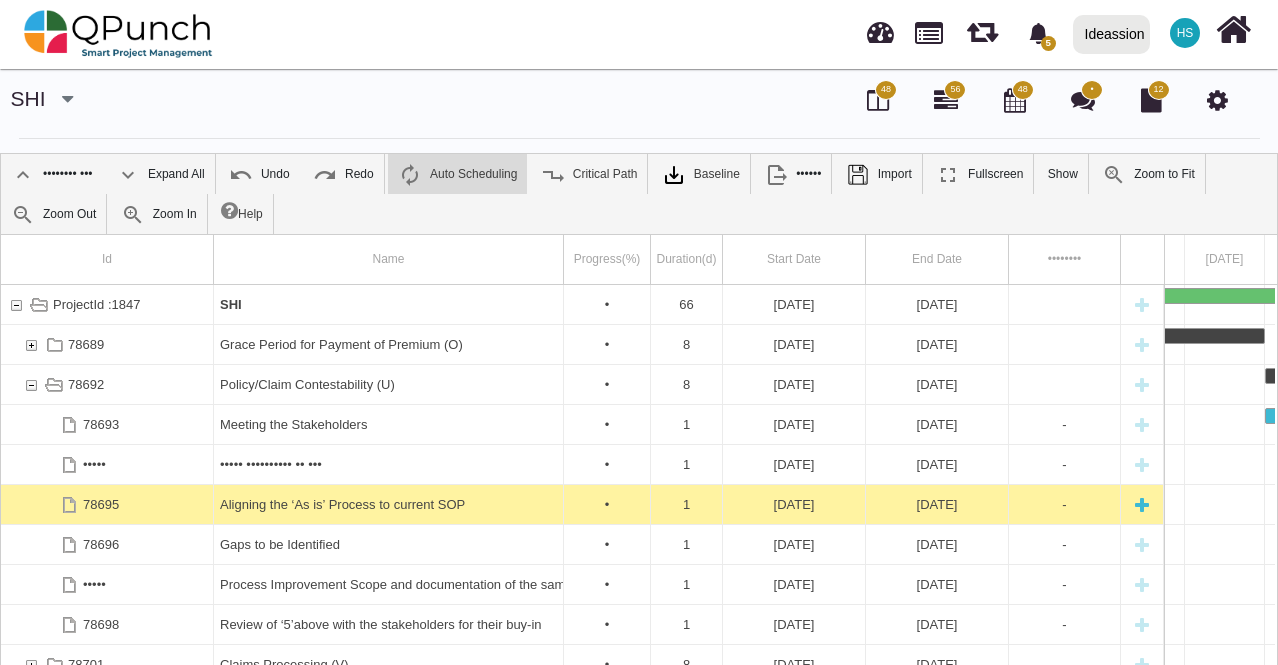 scroll, scrollTop: 16, scrollLeft: 0, axis: vertical 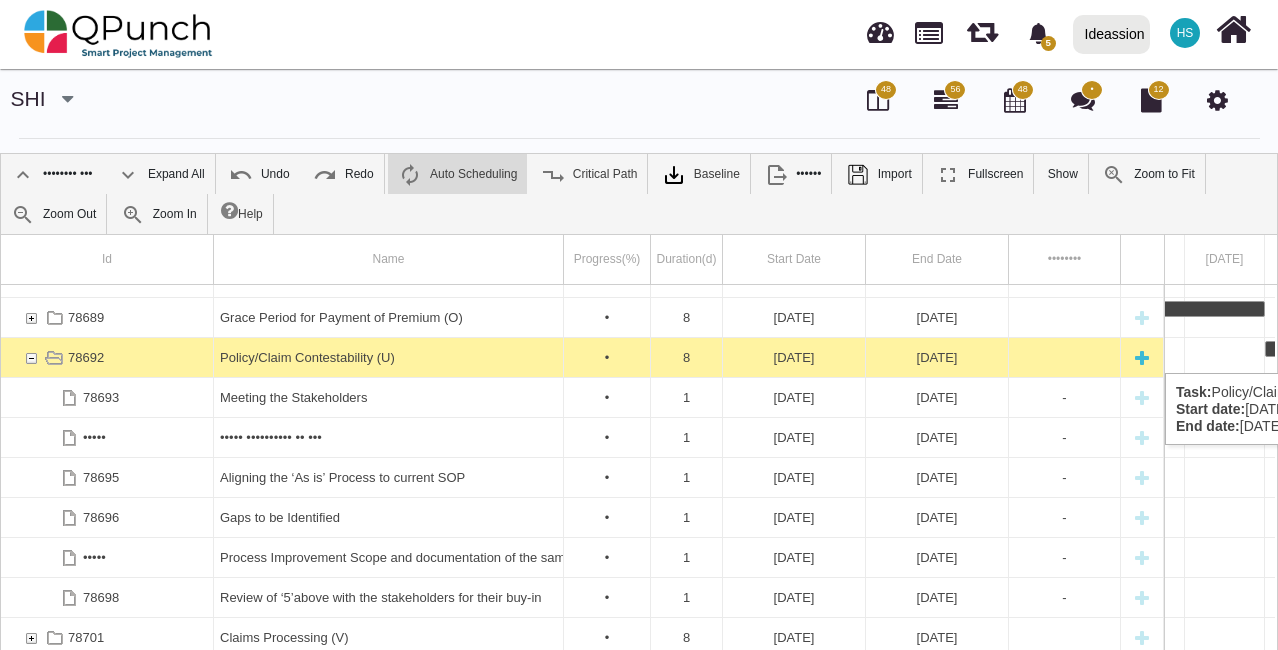 click at bounding box center [31, 357] 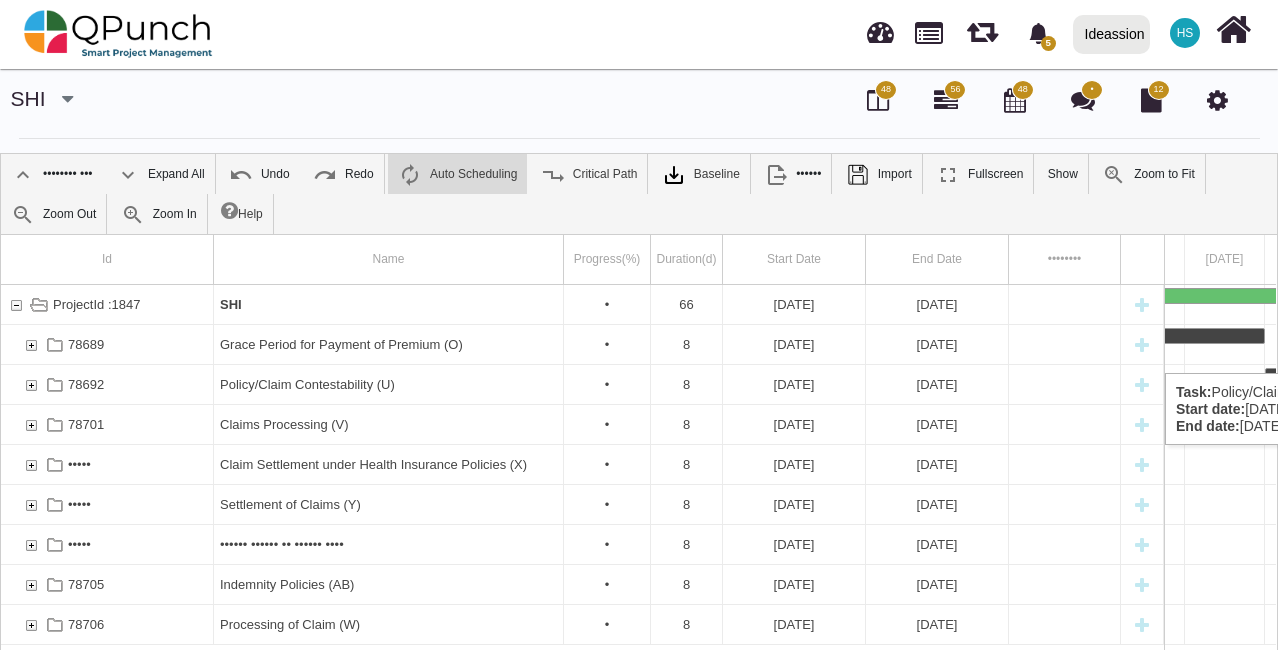 scroll, scrollTop: 0, scrollLeft: 0, axis: both 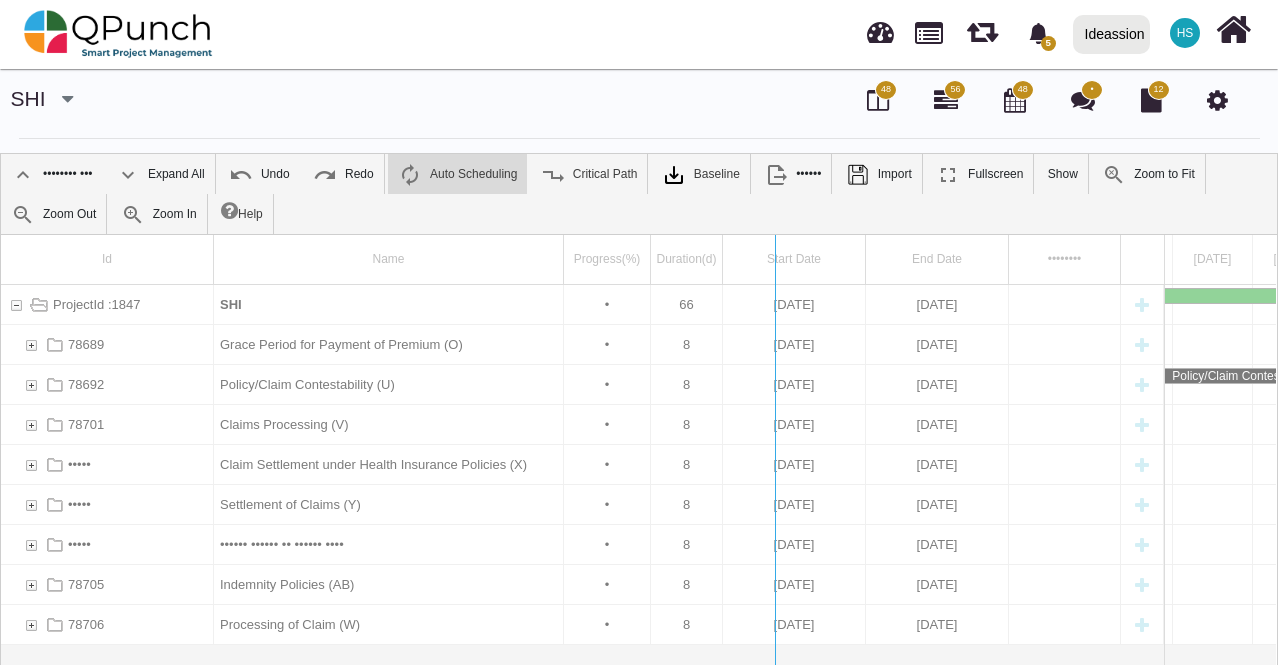 drag, startPoint x: 1166, startPoint y: 423, endPoint x: 766, endPoint y: 425, distance: 400.005 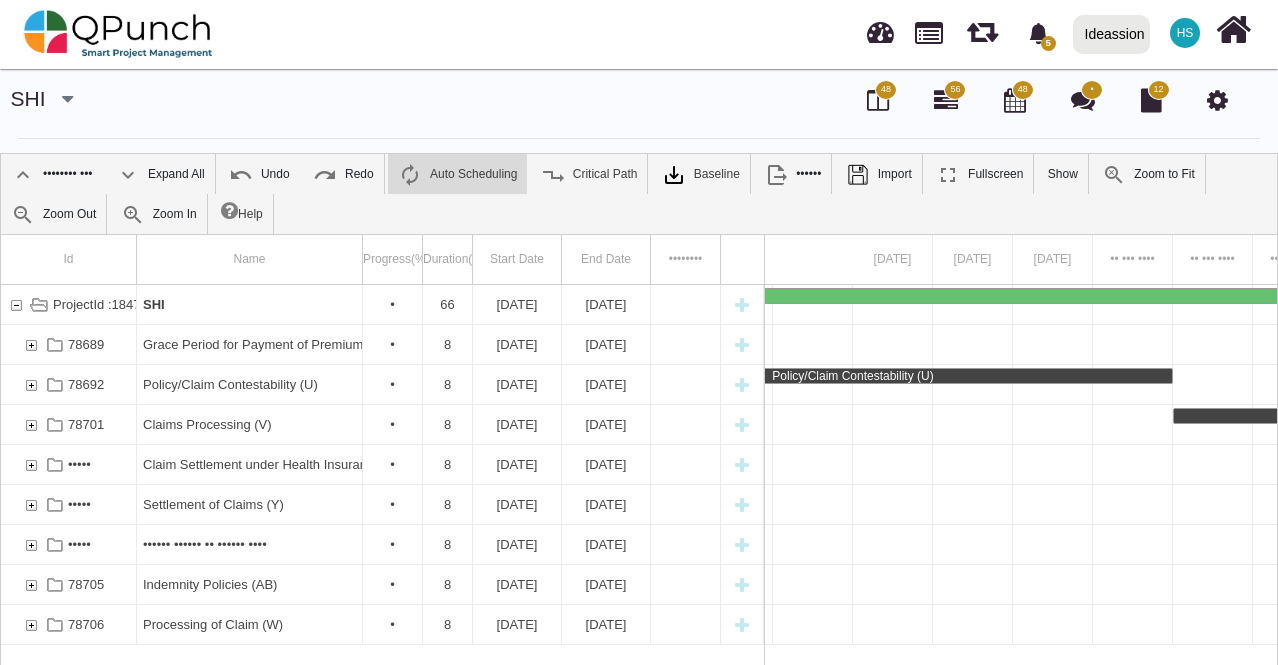 scroll, scrollTop: 0, scrollLeft: 1161, axis: horizontal 